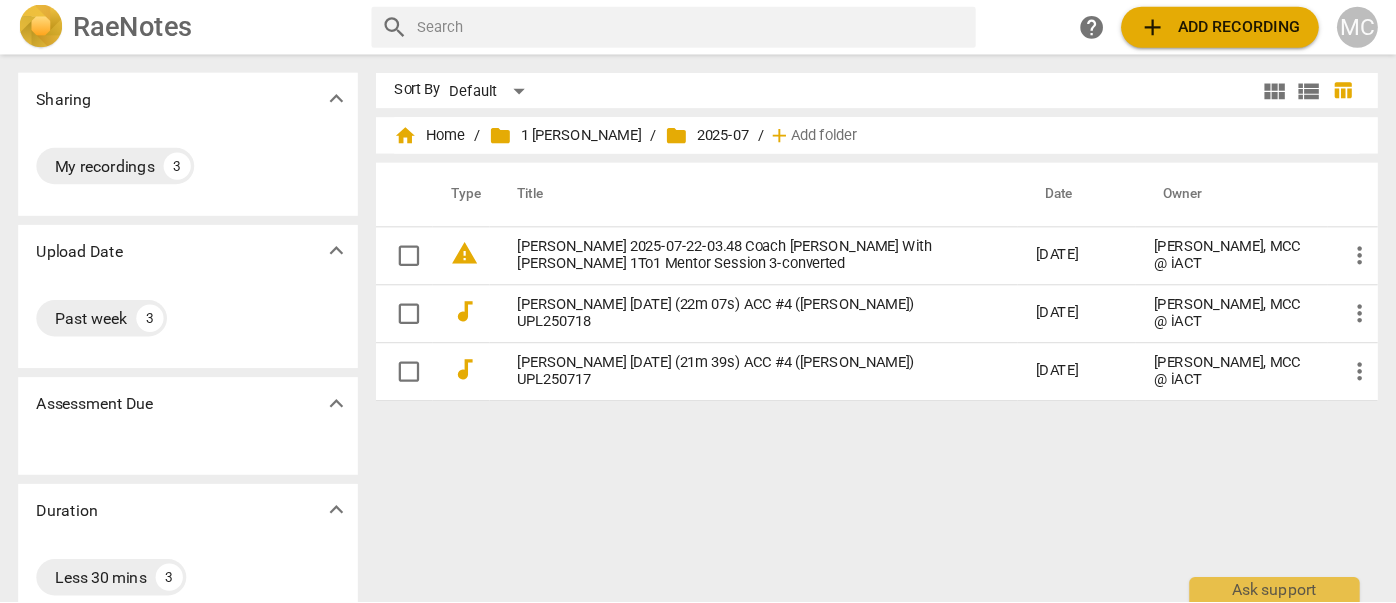 scroll, scrollTop: 0, scrollLeft: 0, axis: both 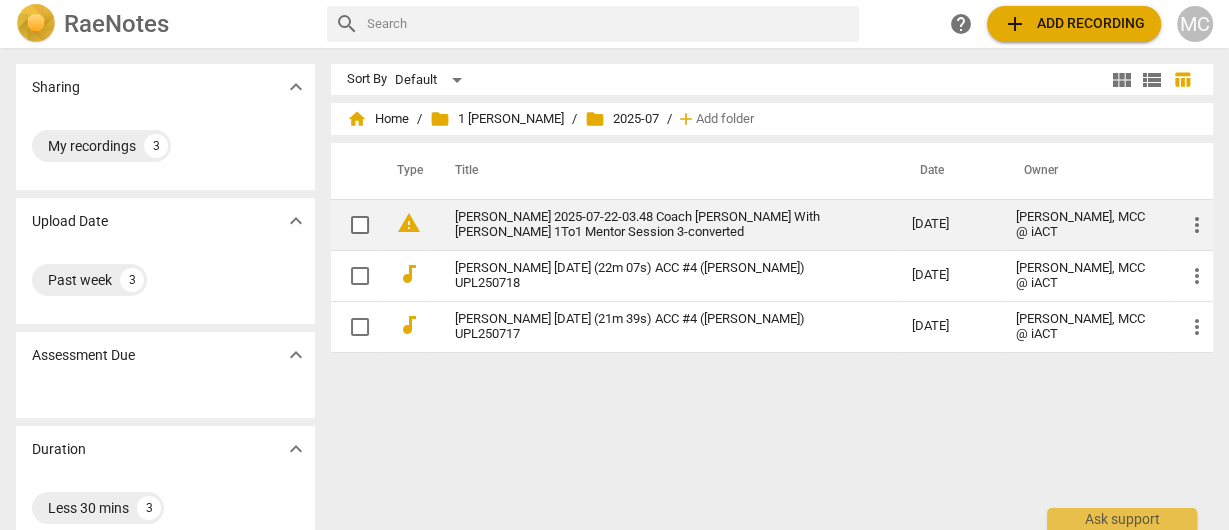 click on "[PERSON_NAME] 2025-07-22-03.48 Coach [PERSON_NAME] With [PERSON_NAME] 1To1 Mentor Session 3-converted" at bounding box center [647, 225] 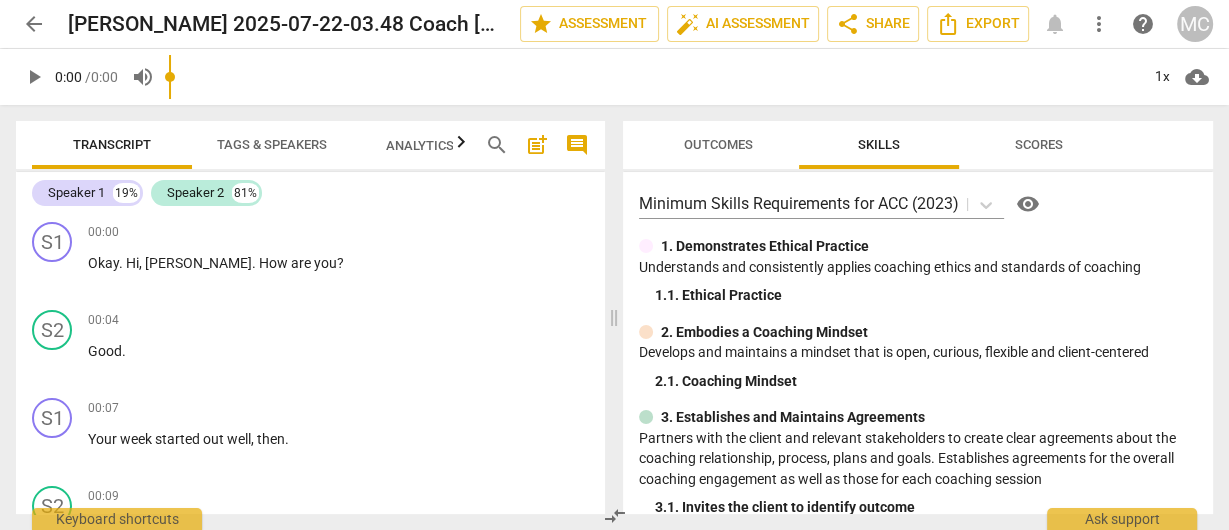 click on "Tags & Speakers" at bounding box center [272, 144] 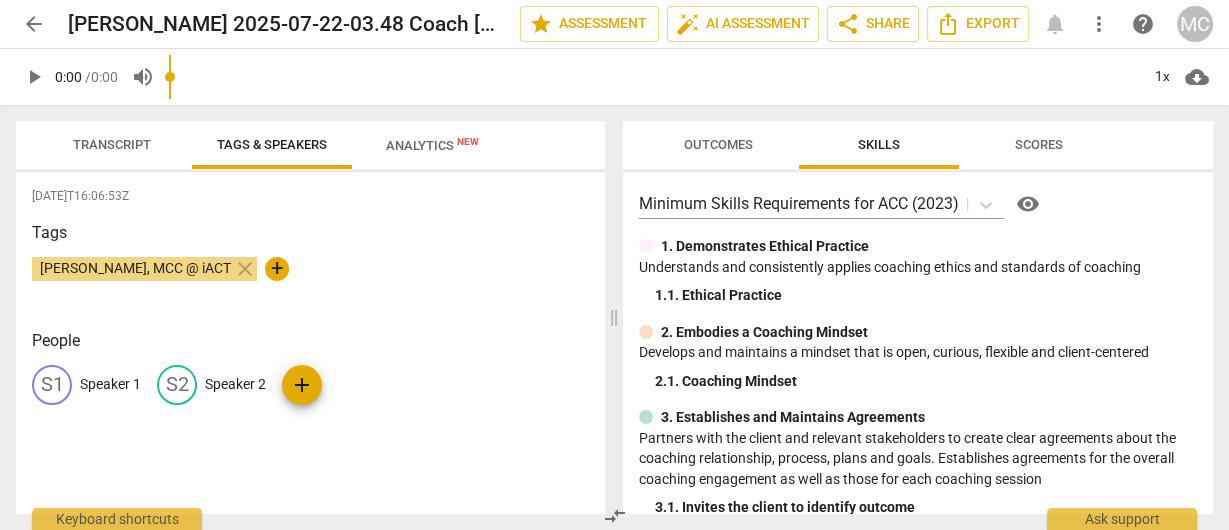 click on "Speaker 1" at bounding box center [110, 384] 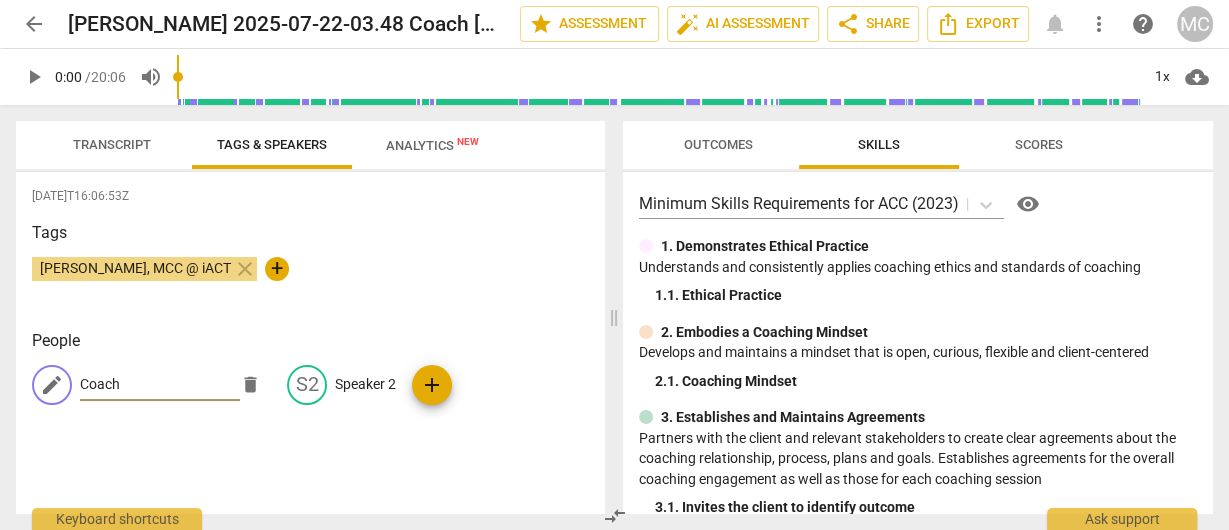 type on "Coach" 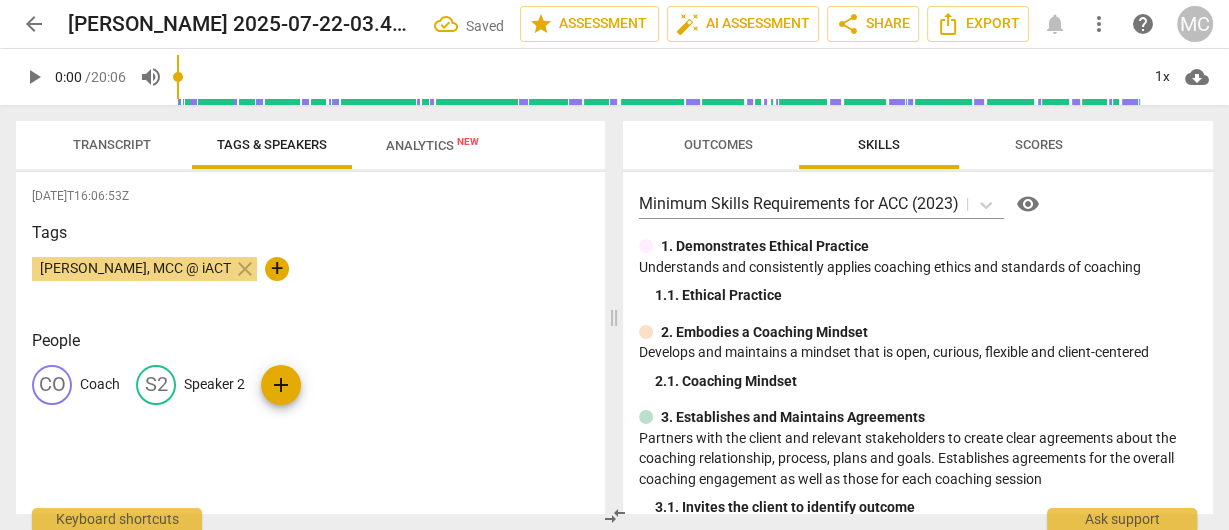 click on "Speaker 2" at bounding box center (214, 384) 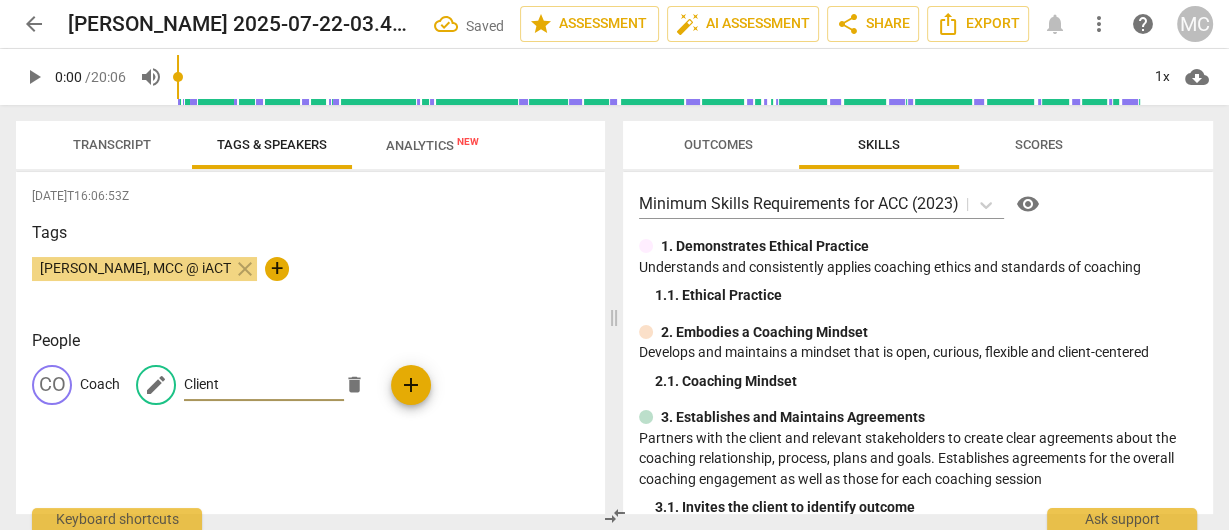 type on "Client" 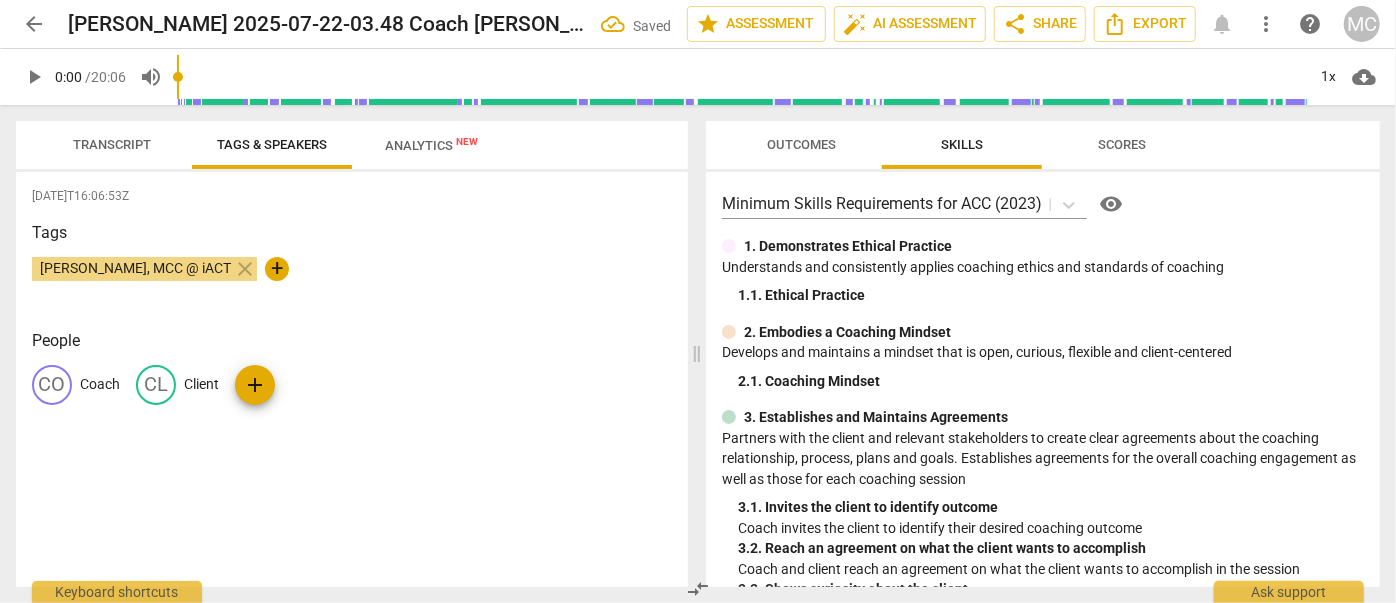 click on "Outcomes" at bounding box center (802, 144) 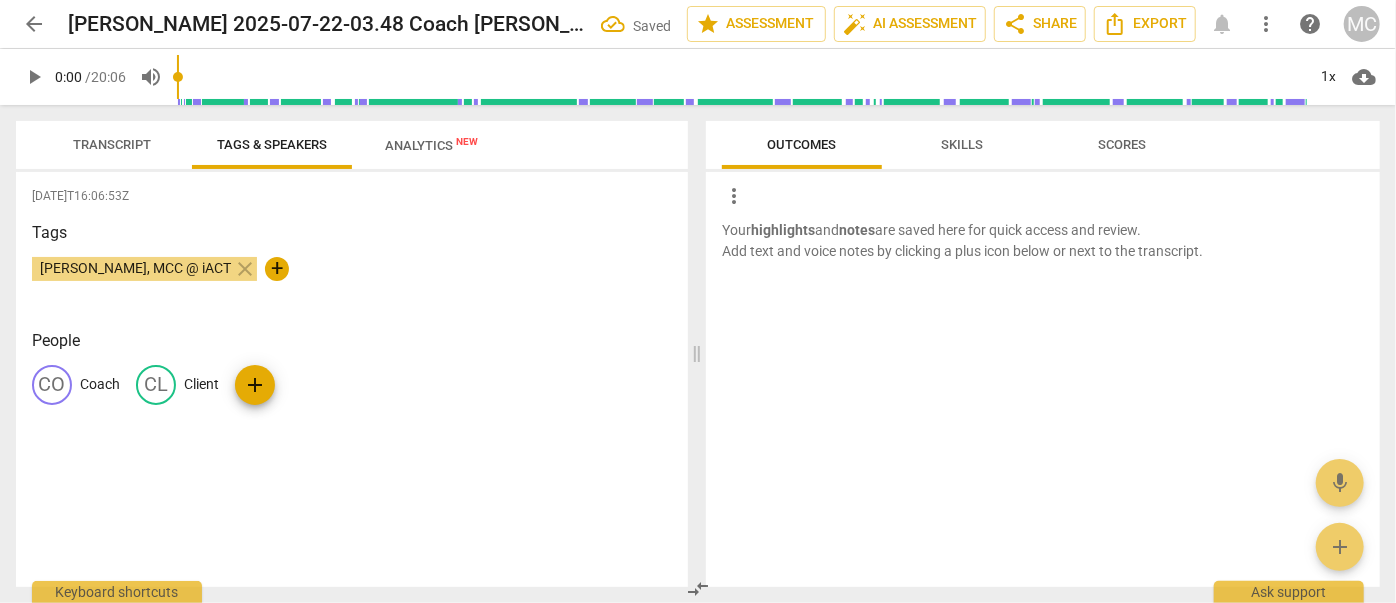 click on "Scores" at bounding box center [1122, 144] 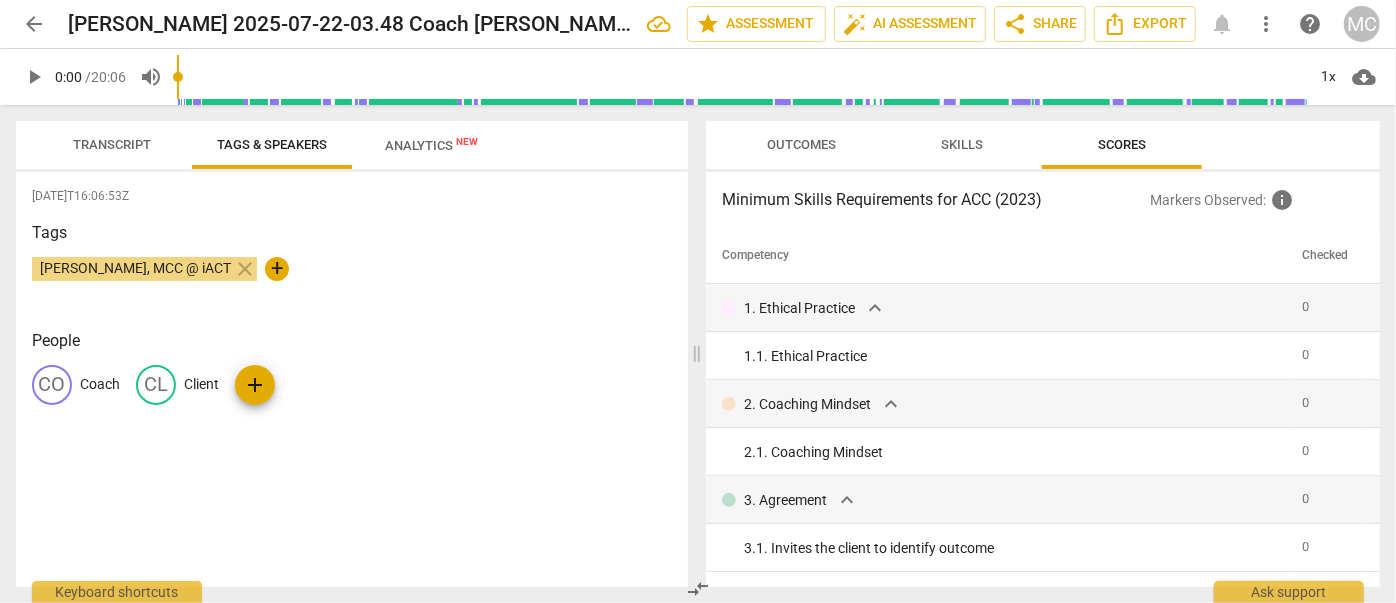 click on "Skills" at bounding box center [962, 144] 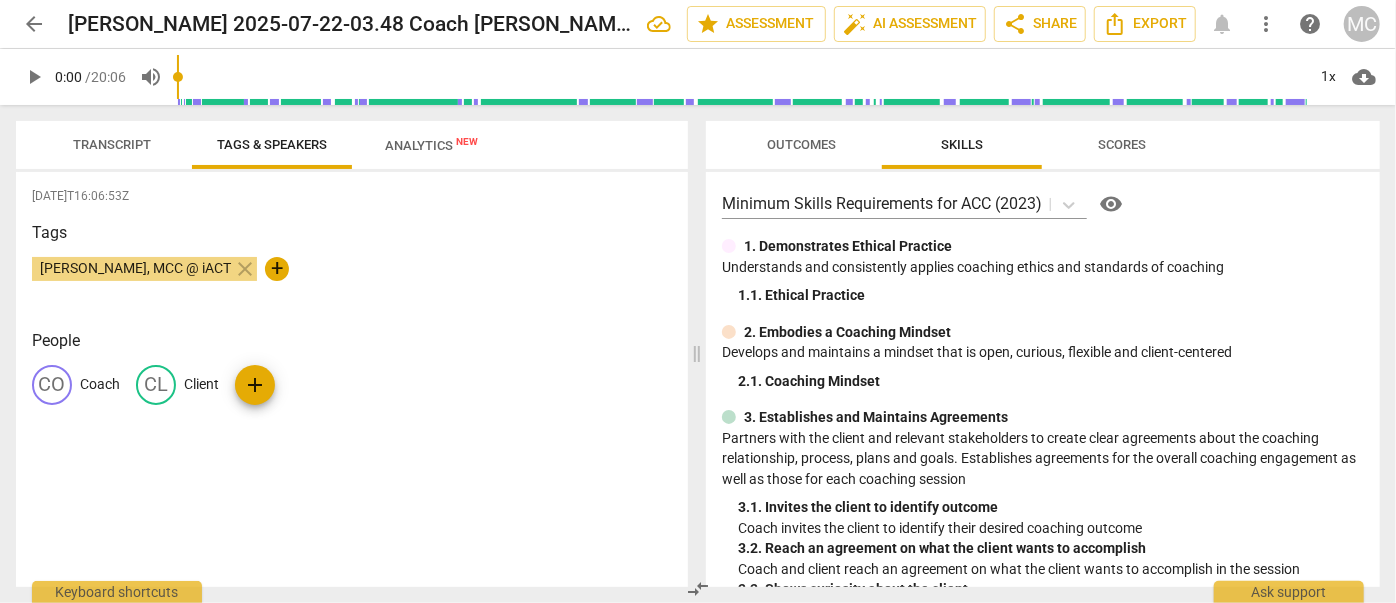 click on "Outcomes" at bounding box center (802, 144) 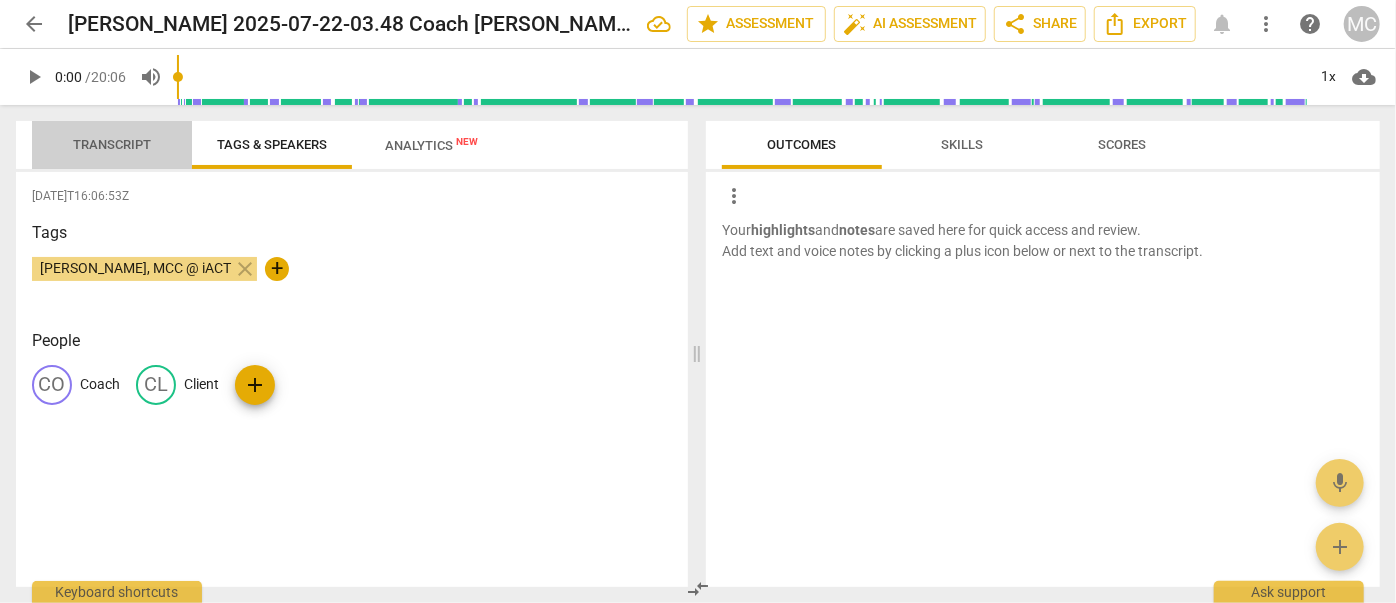 drag, startPoint x: 142, startPoint y: 148, endPoint x: 795, endPoint y: 129, distance: 653.27637 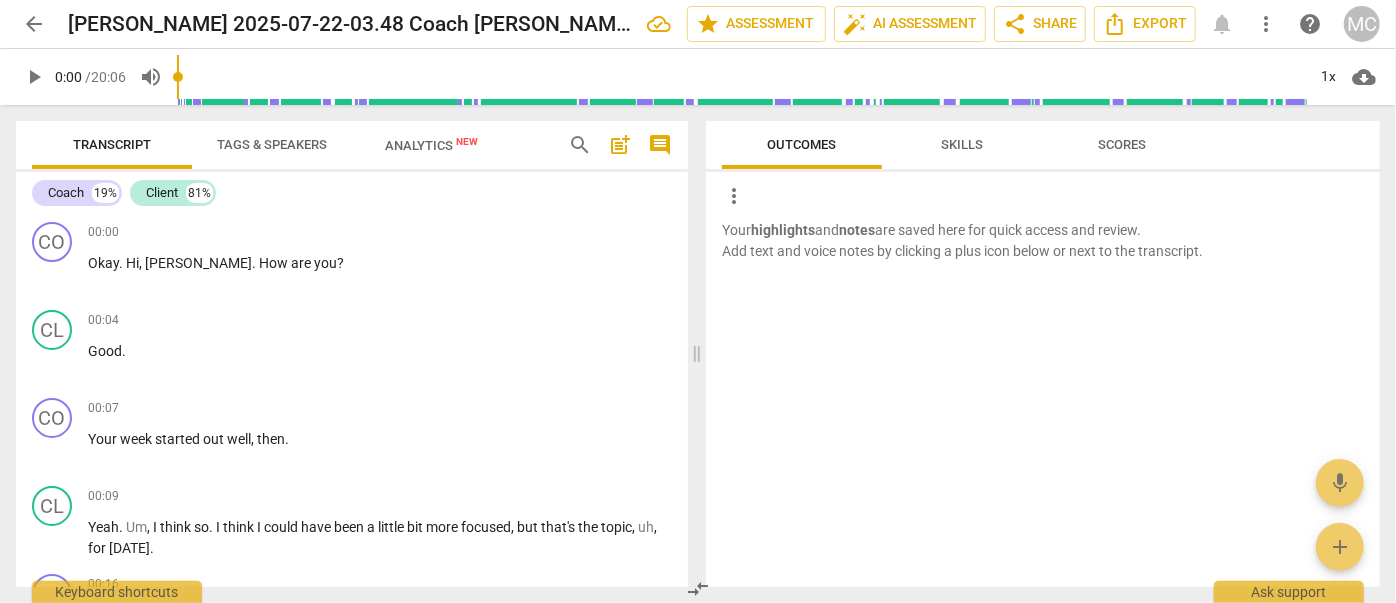click on "search" at bounding box center (580, 145) 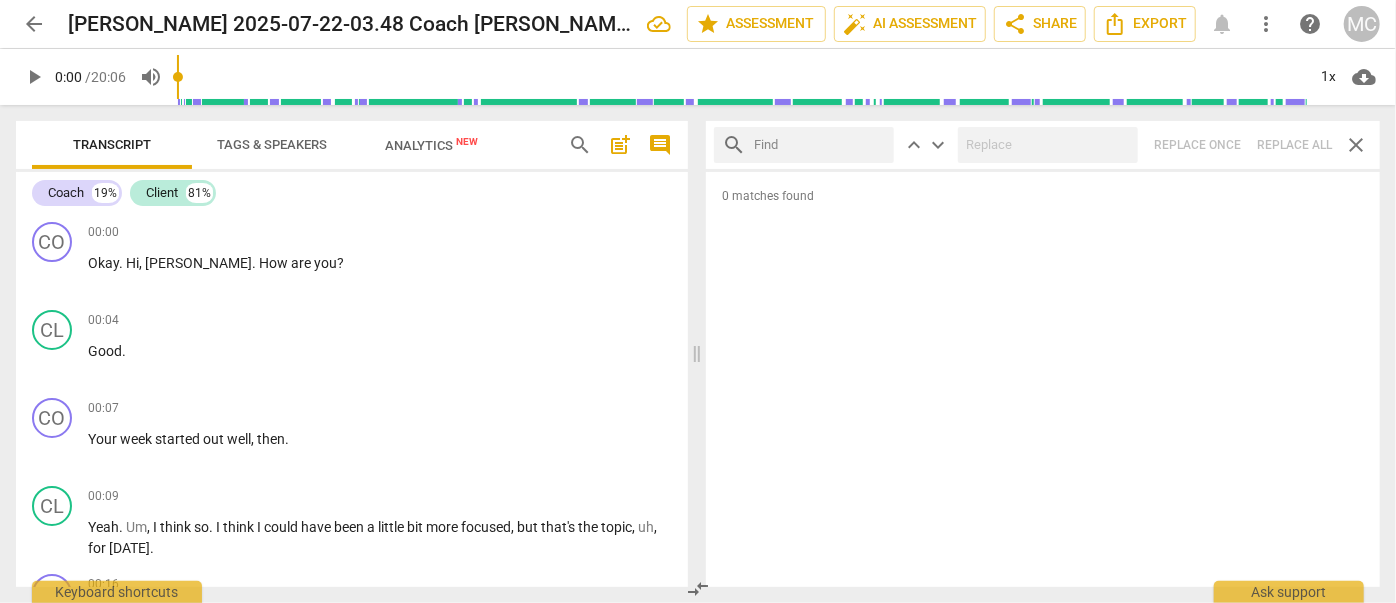 click at bounding box center (820, 145) 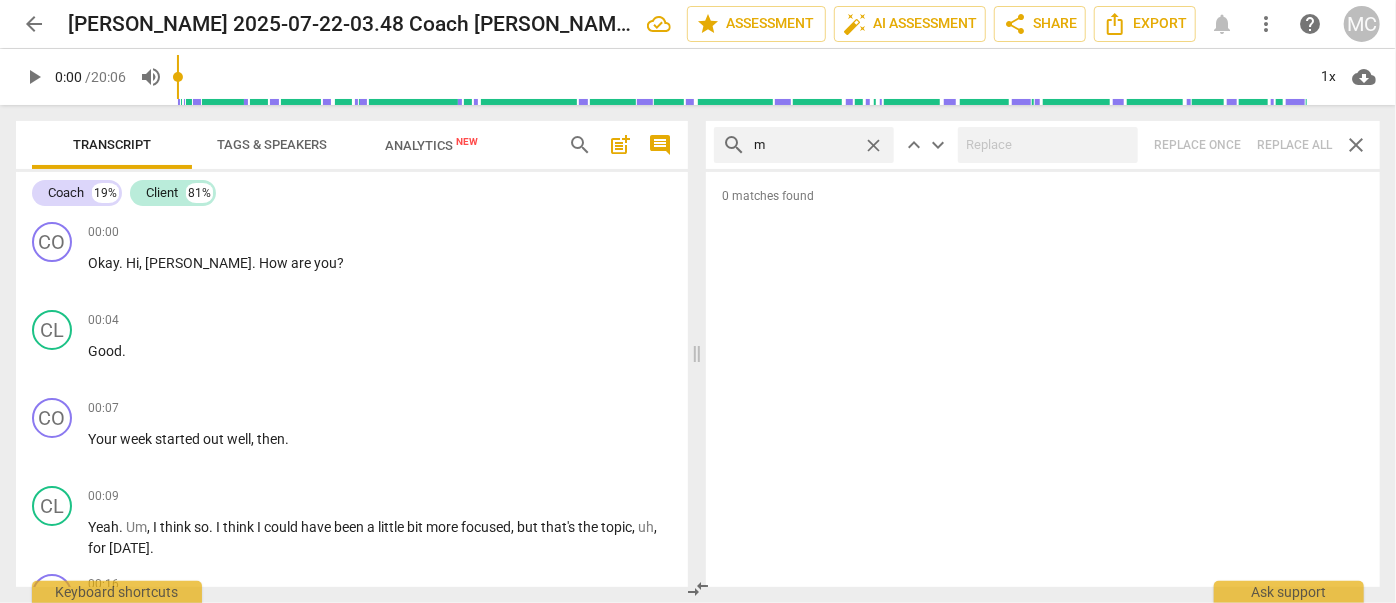 type on "m" 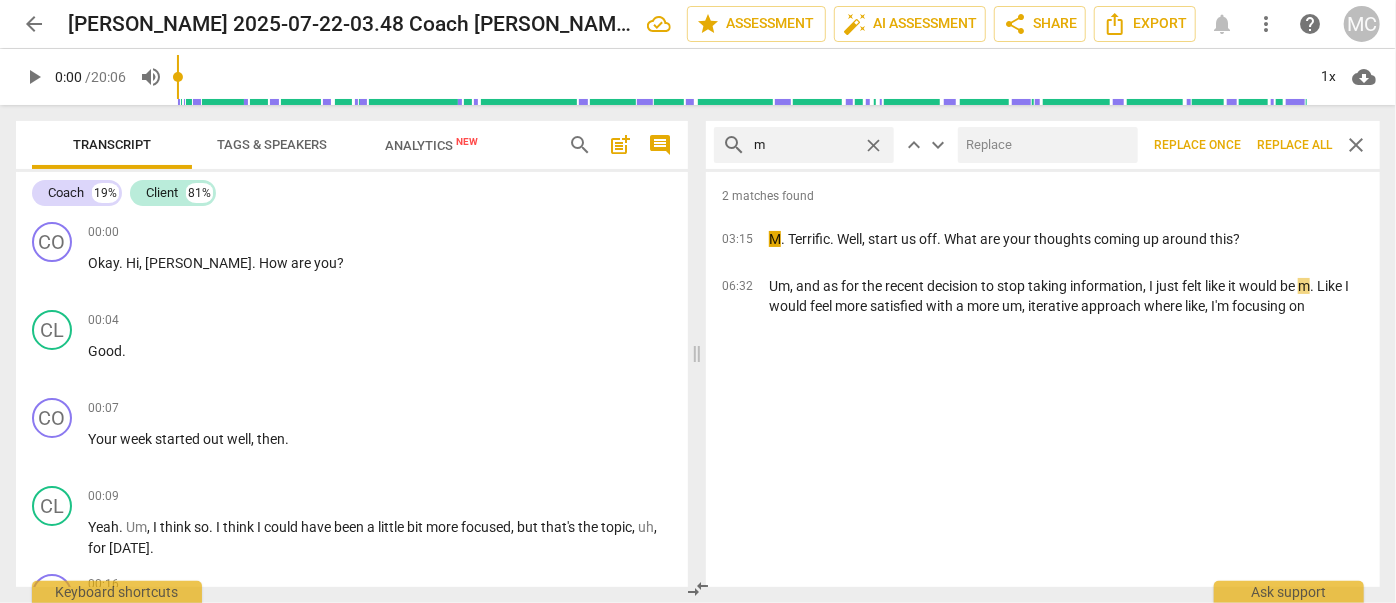 click on "Replace all" at bounding box center (1294, 145) 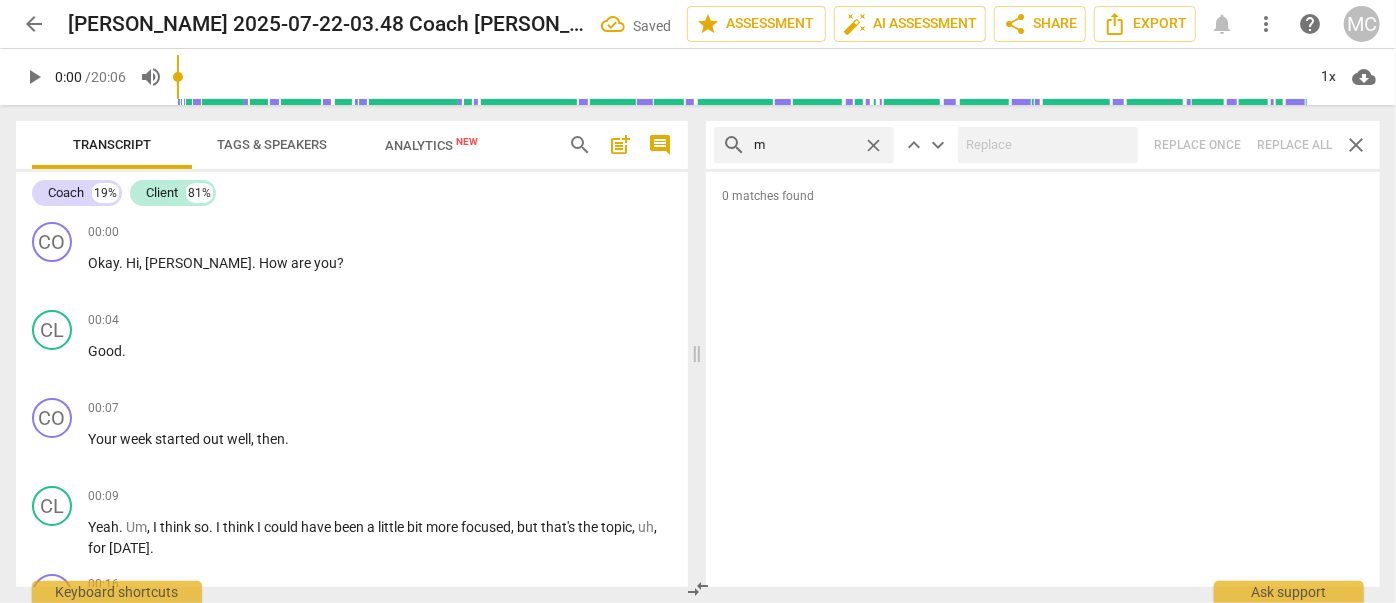 click on "close" at bounding box center (873, 145) 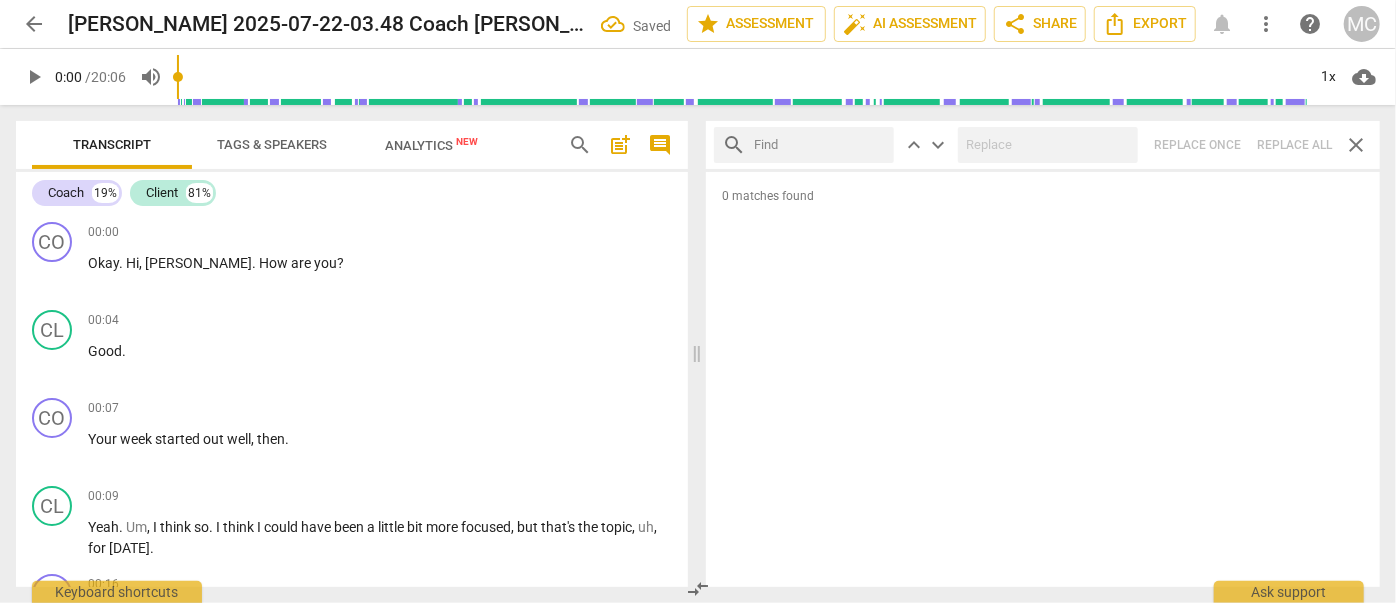 click at bounding box center (820, 145) 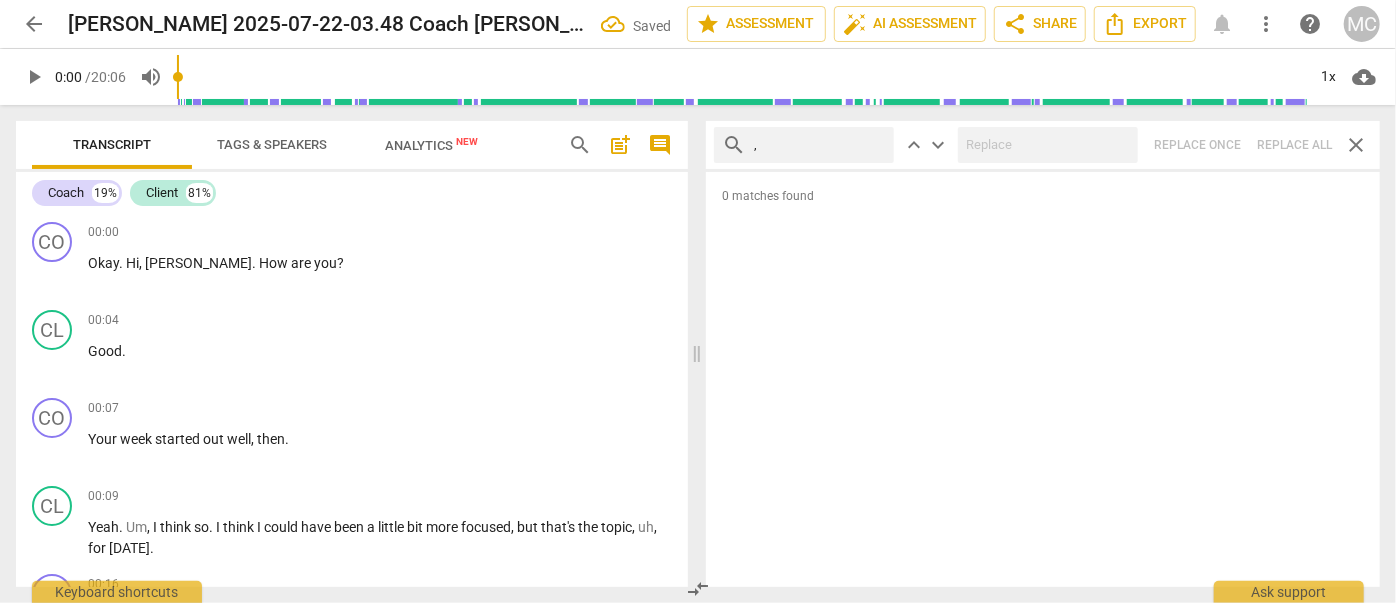 type on "," 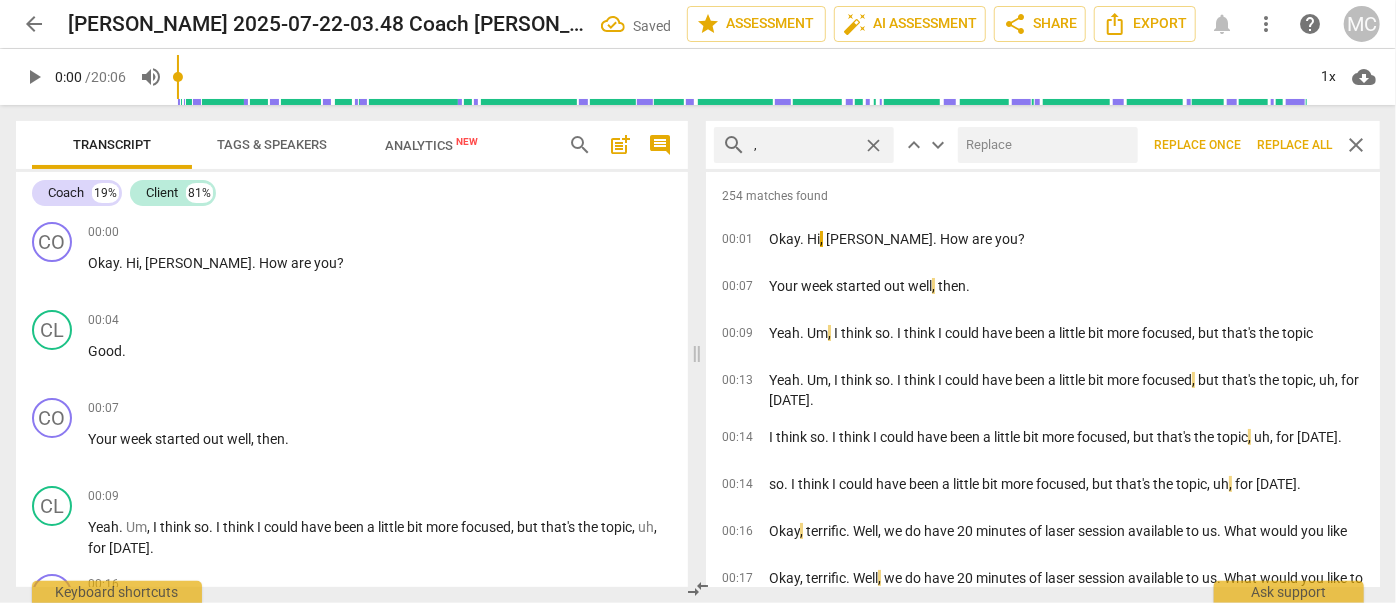 click on "Replace all" at bounding box center (1294, 145) 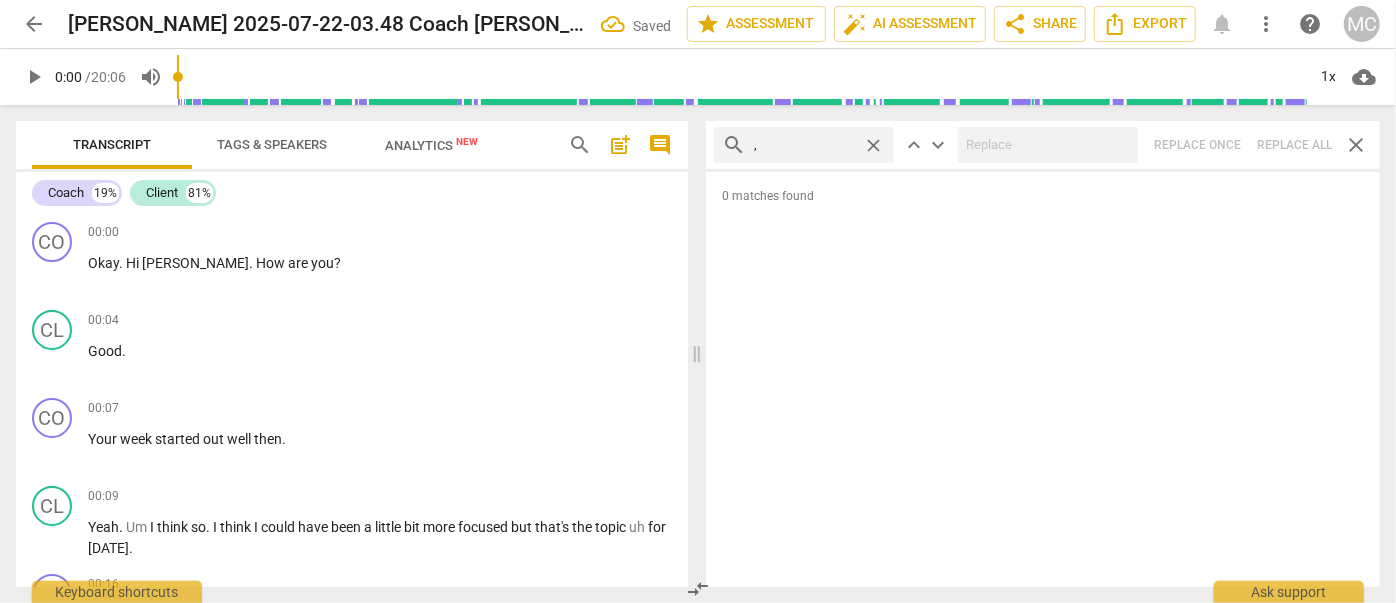 click on "close" at bounding box center (873, 145) 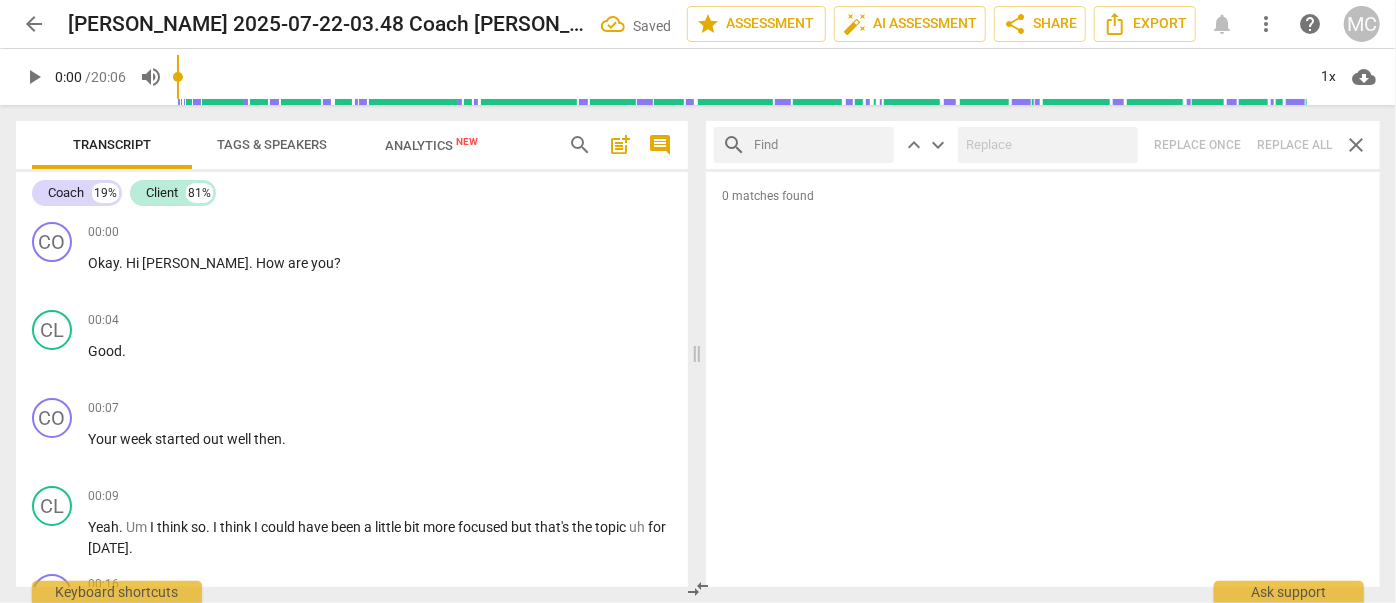 click at bounding box center [820, 145] 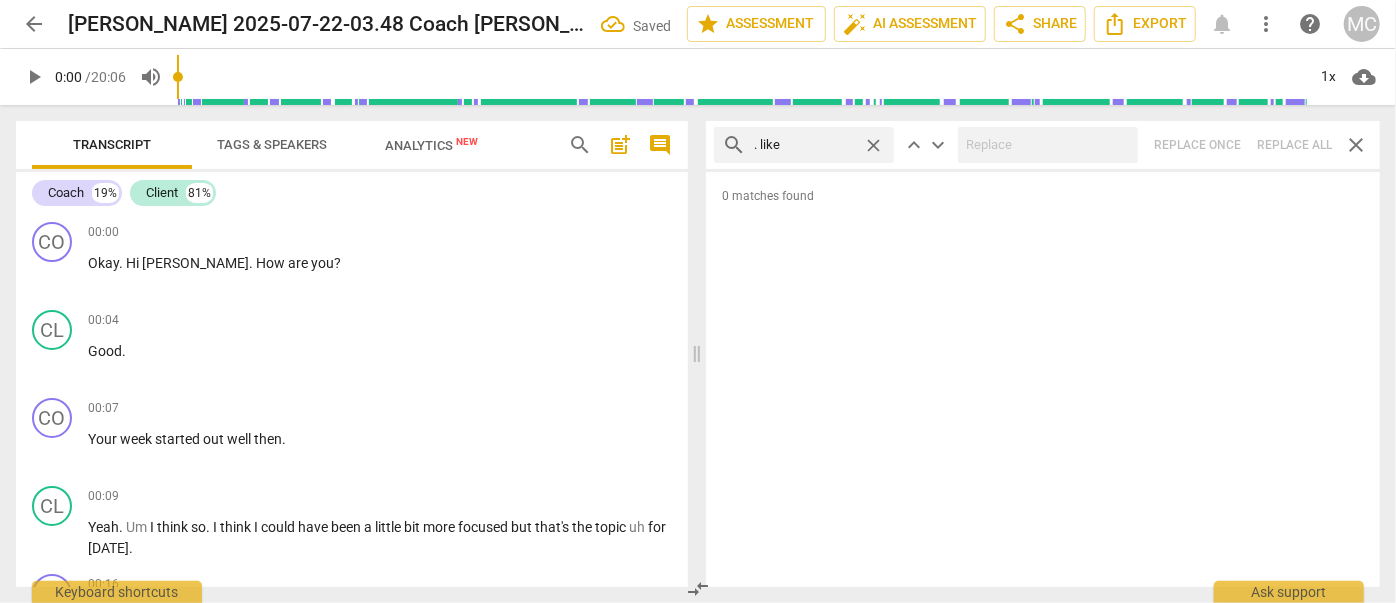 type on ". like" 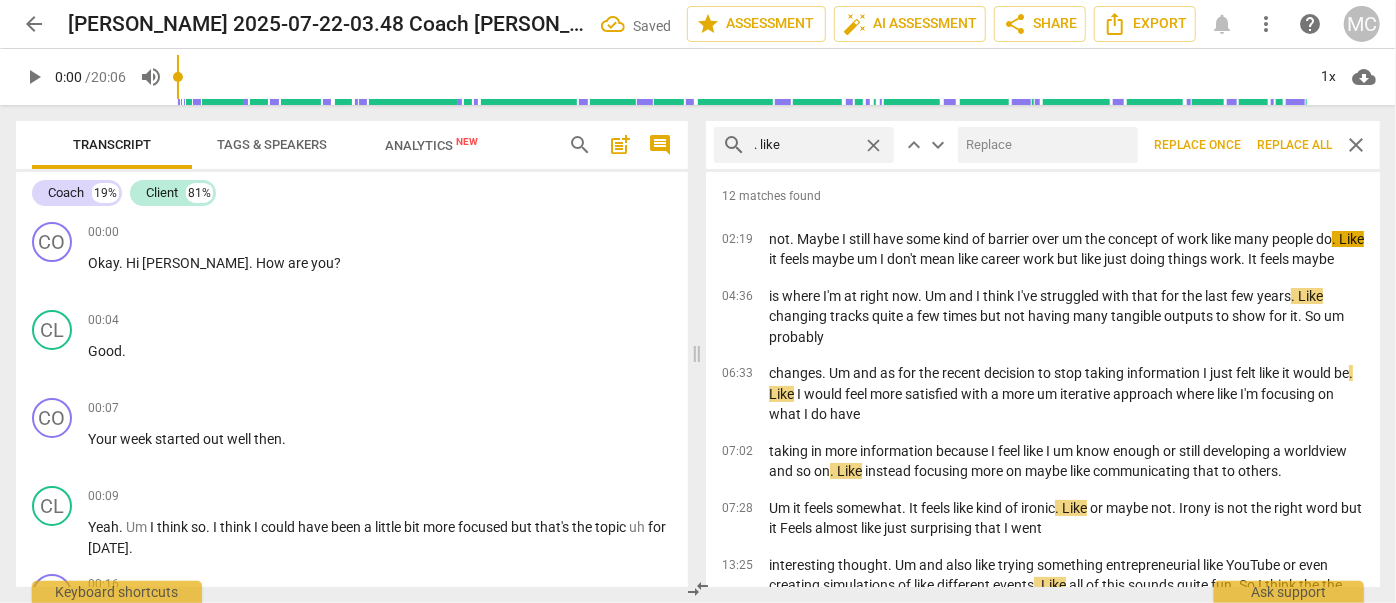 click at bounding box center (1044, 145) 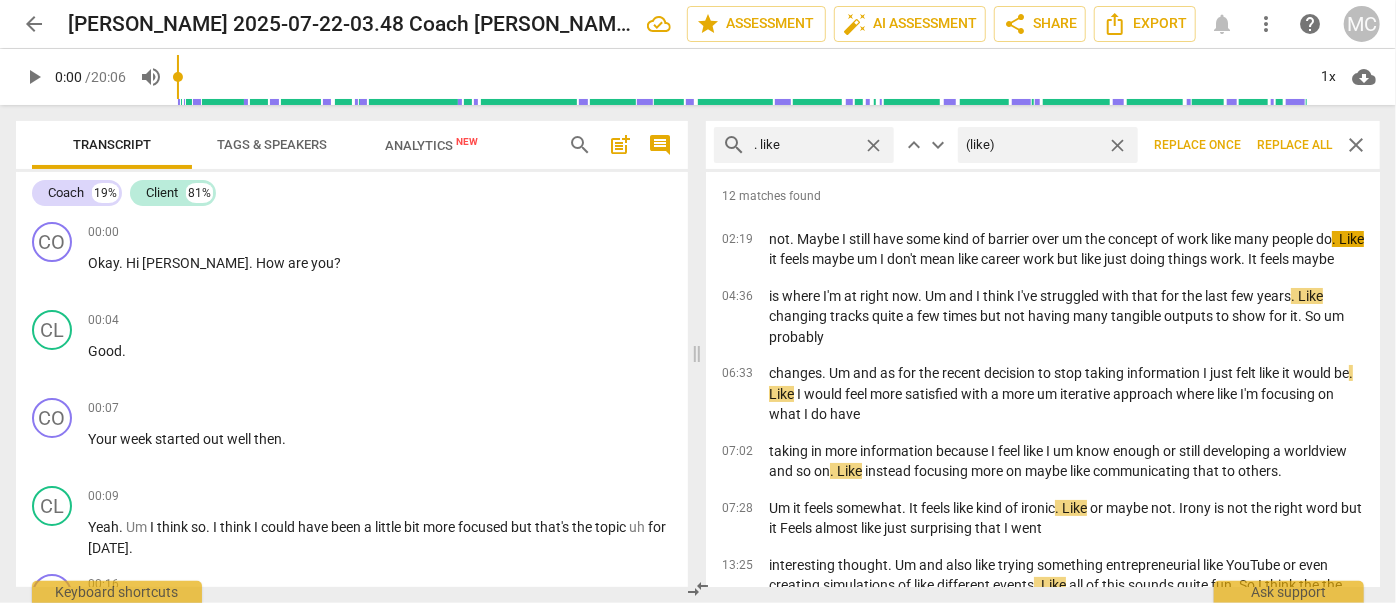type on "(like)" 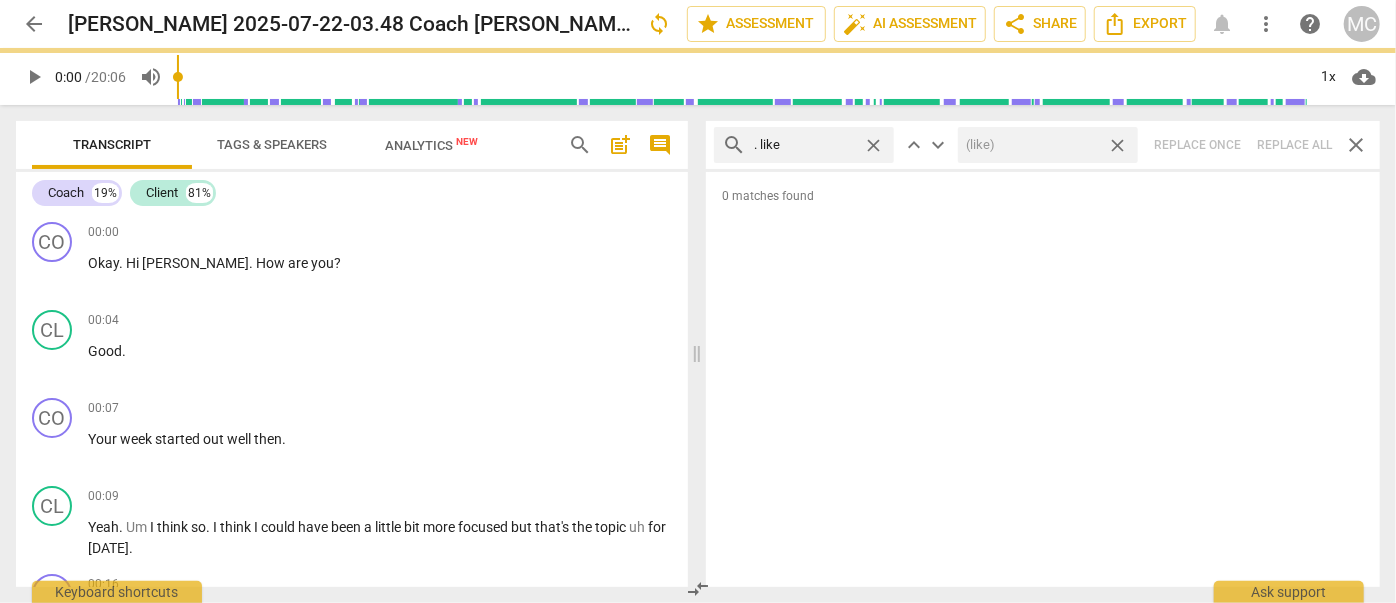 click on "close" at bounding box center (1117, 145) 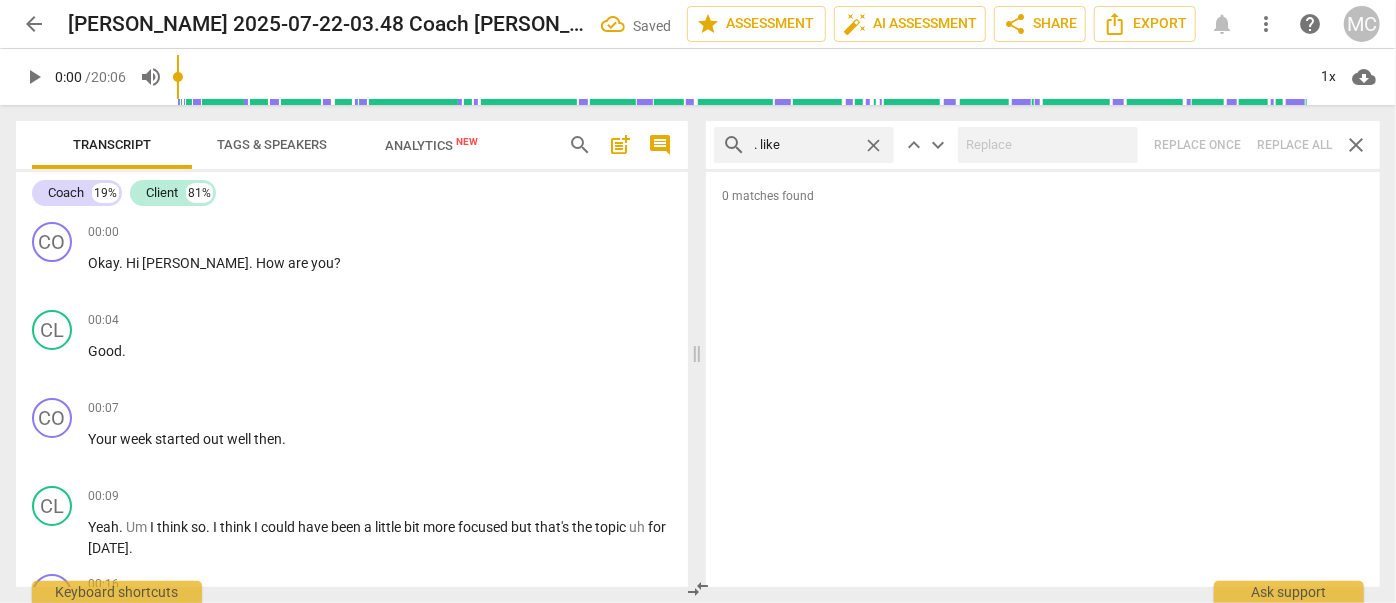 click on "close" at bounding box center [873, 145] 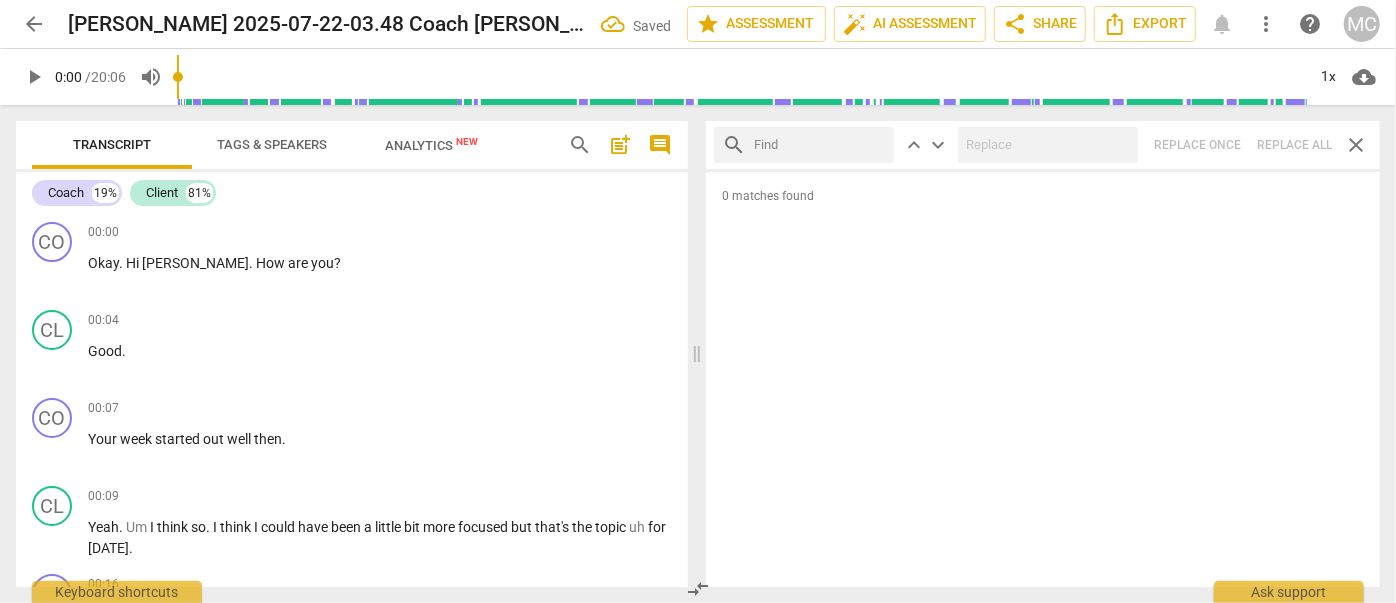 click at bounding box center (820, 145) 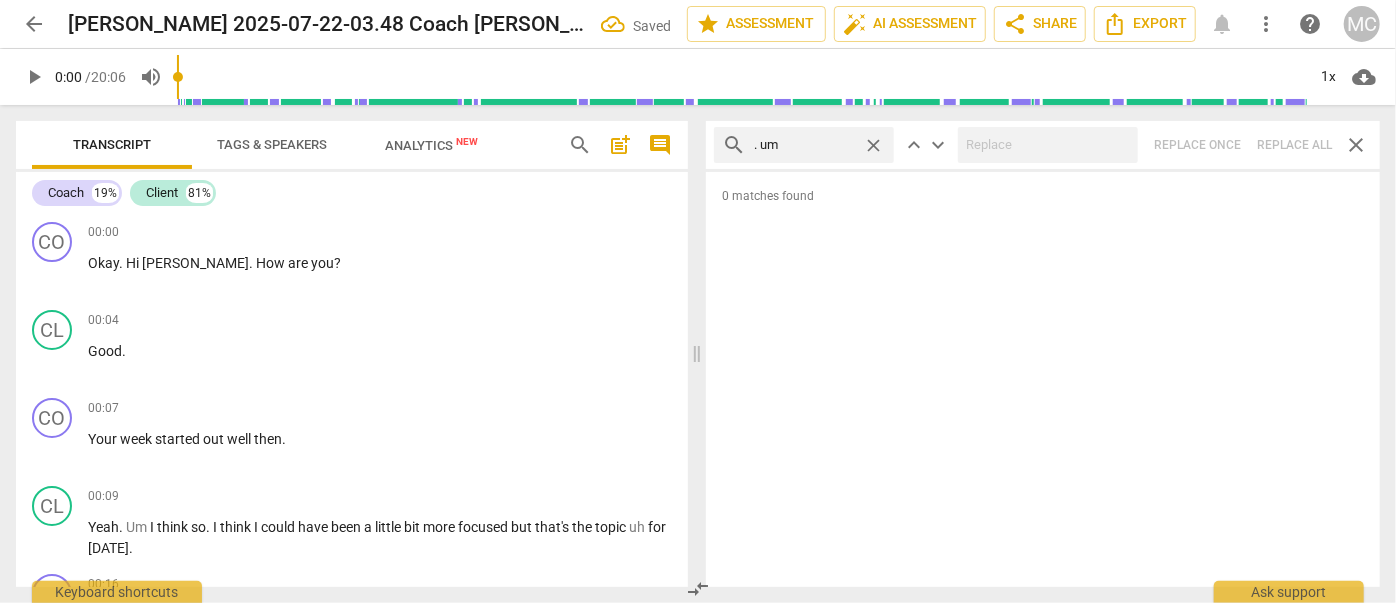 type on ". um" 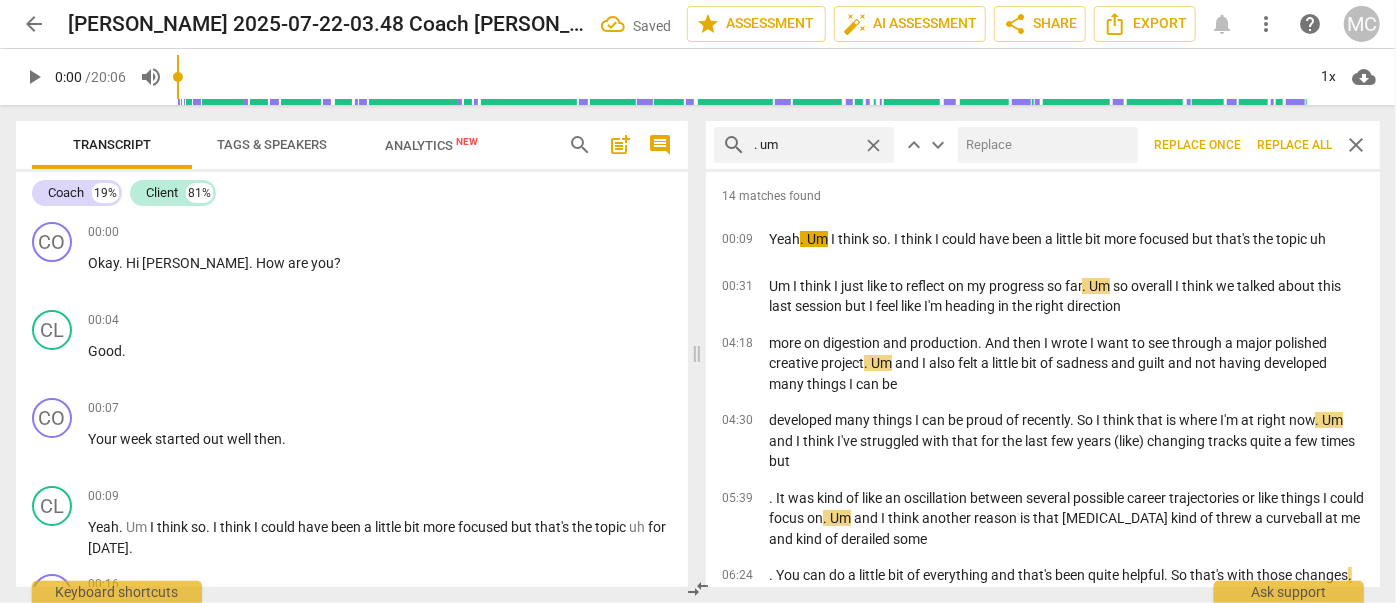 click at bounding box center [1044, 145] 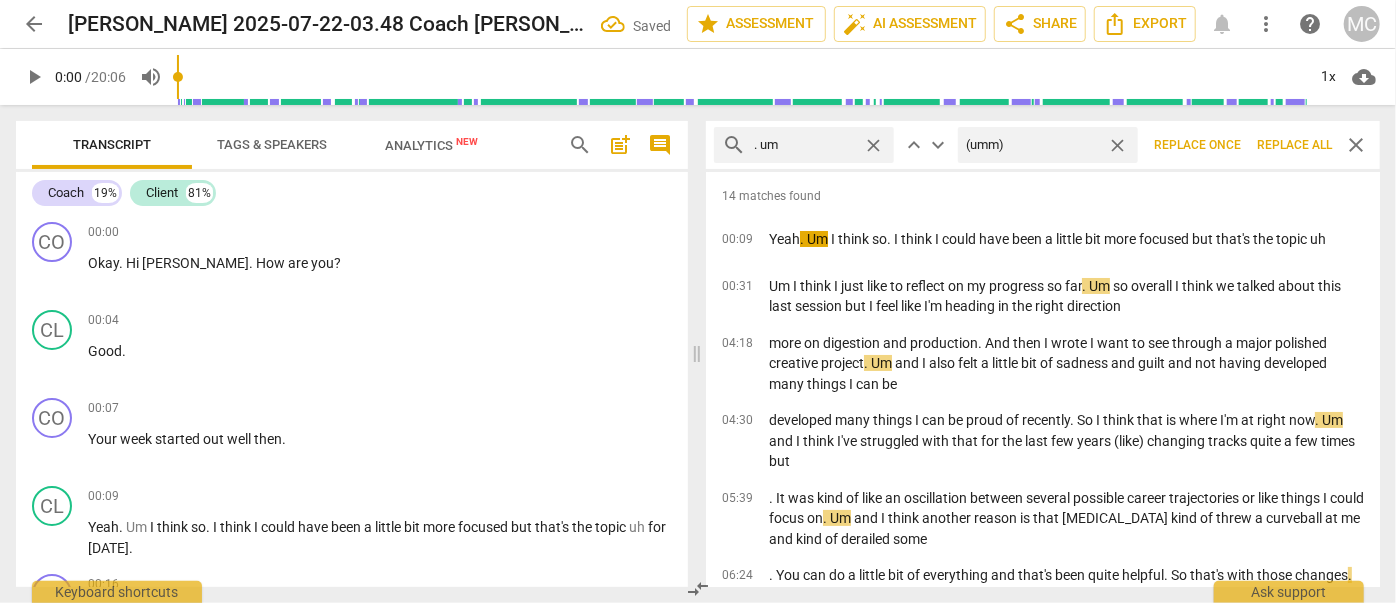 type on "(umm)" 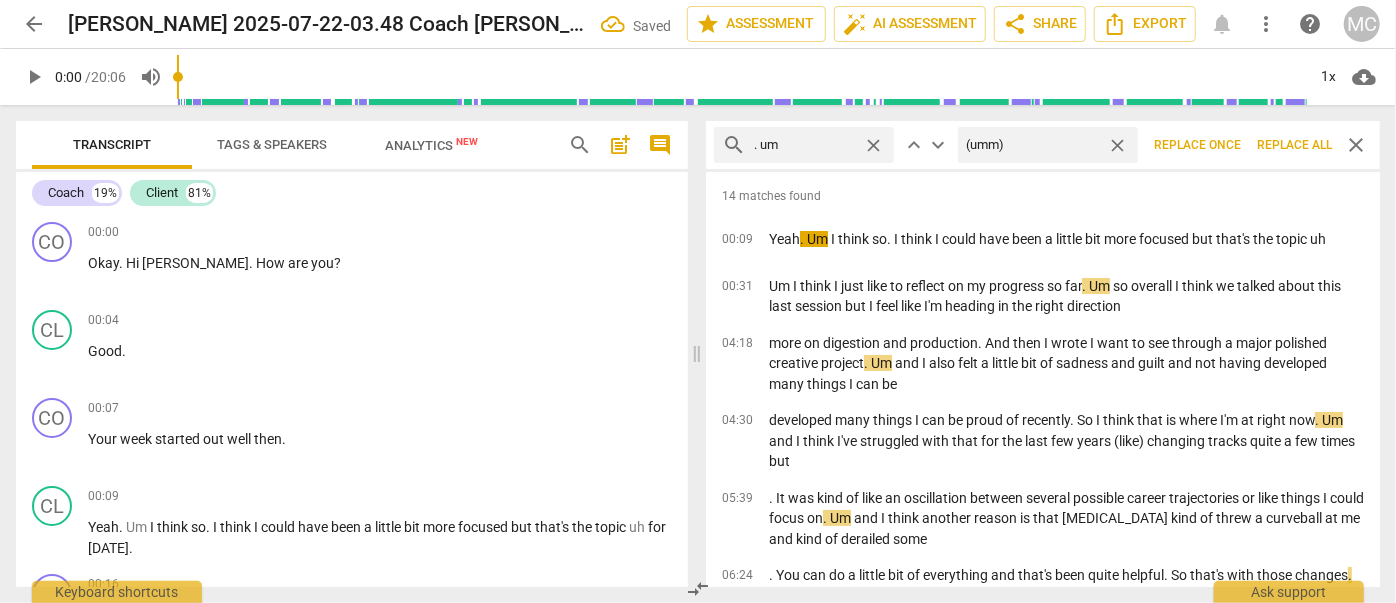 click on "Replace all" at bounding box center [1294, 145] 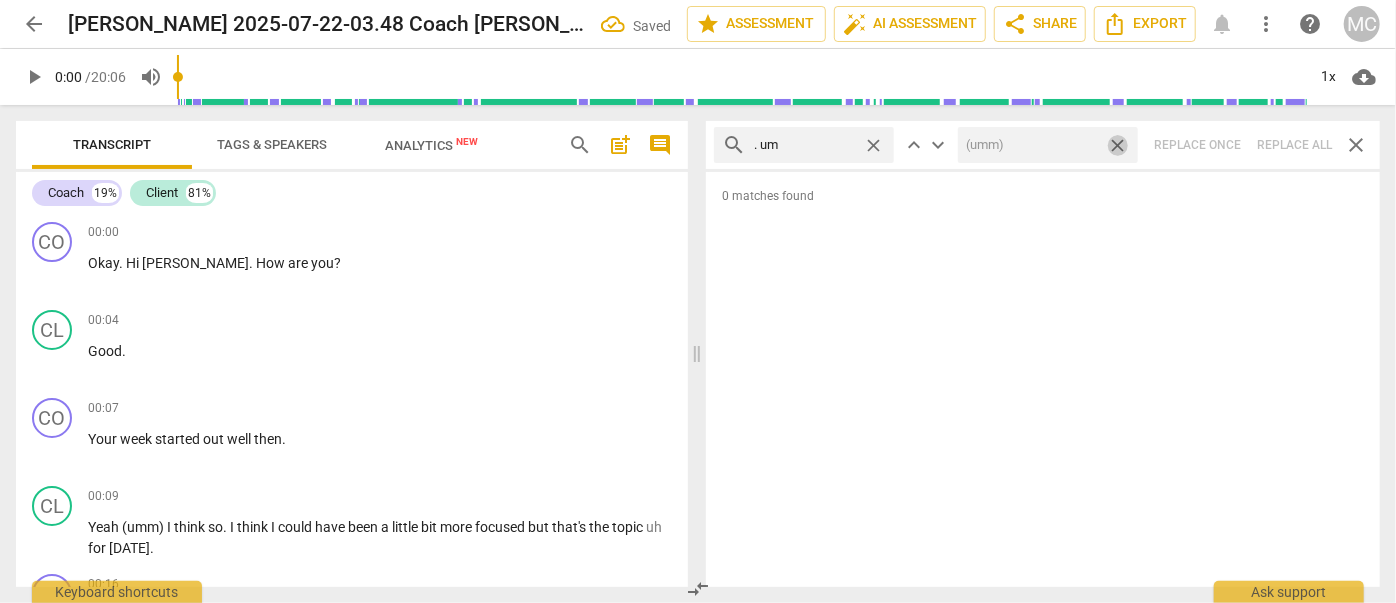 click on "close" at bounding box center (1117, 145) 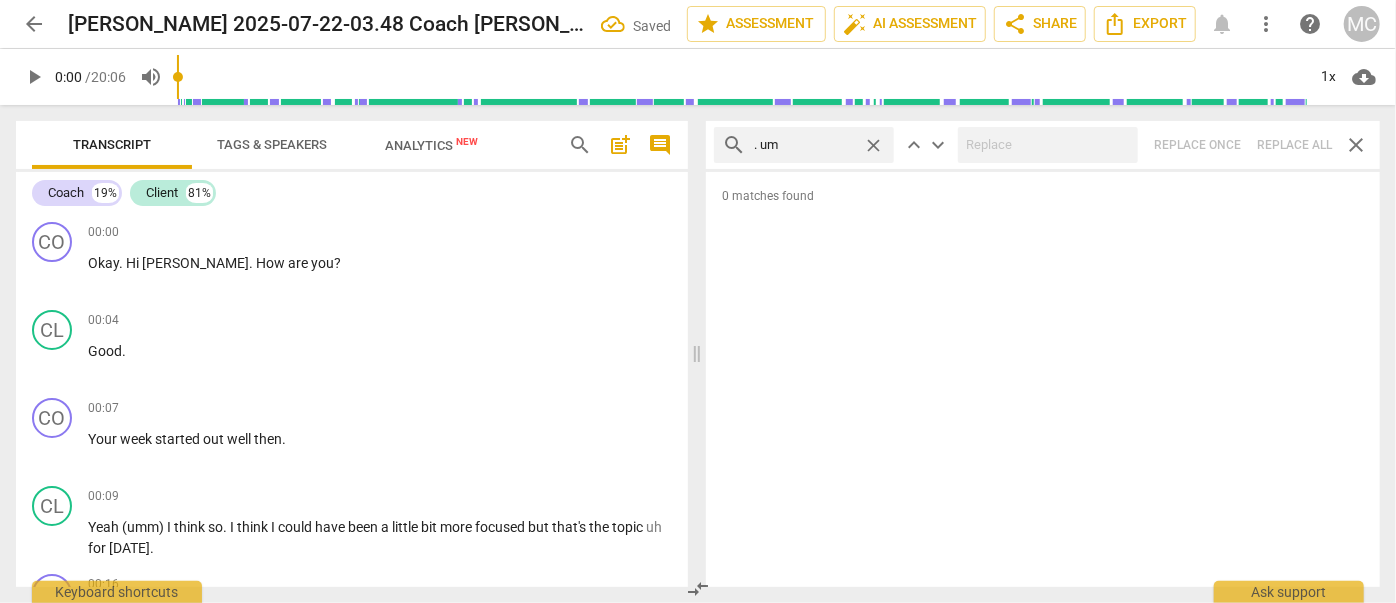 click on "close" at bounding box center [873, 145] 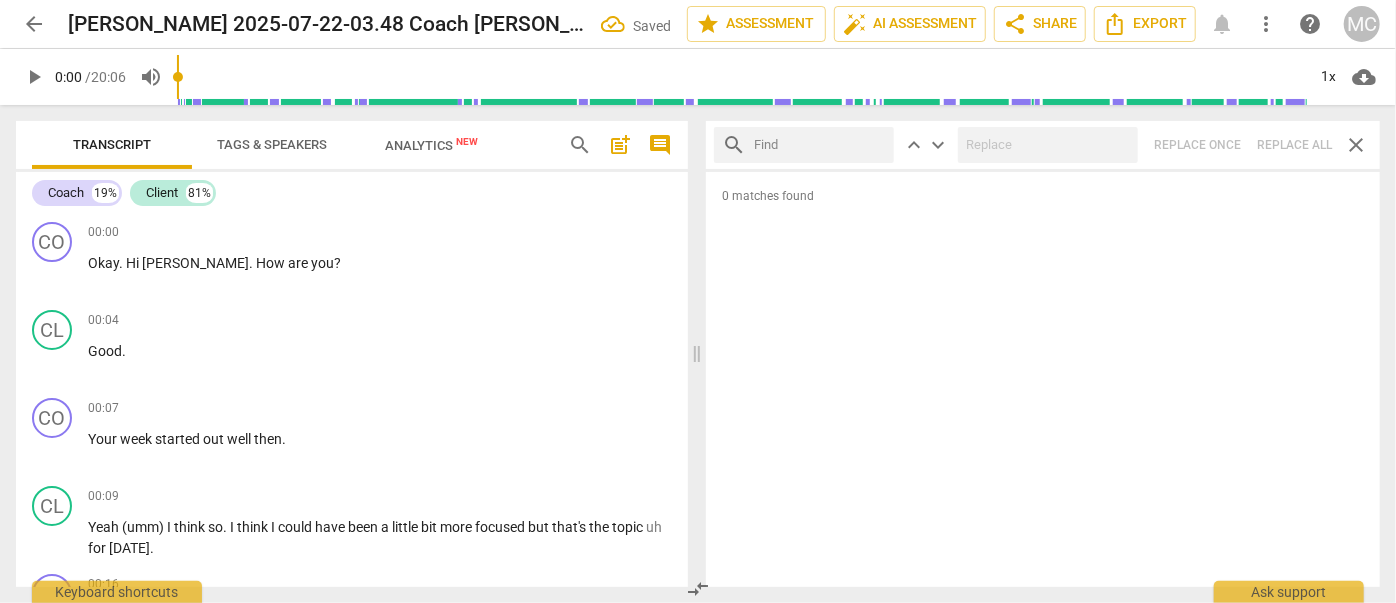 click at bounding box center (820, 145) 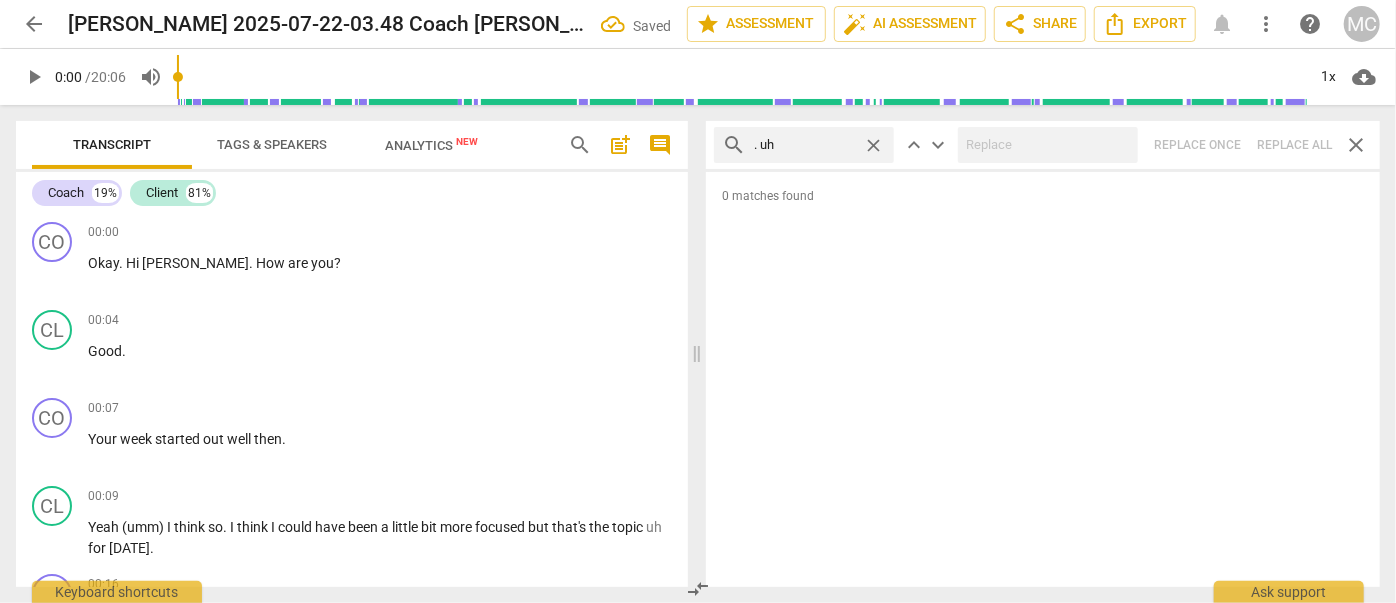 type on ". uh" 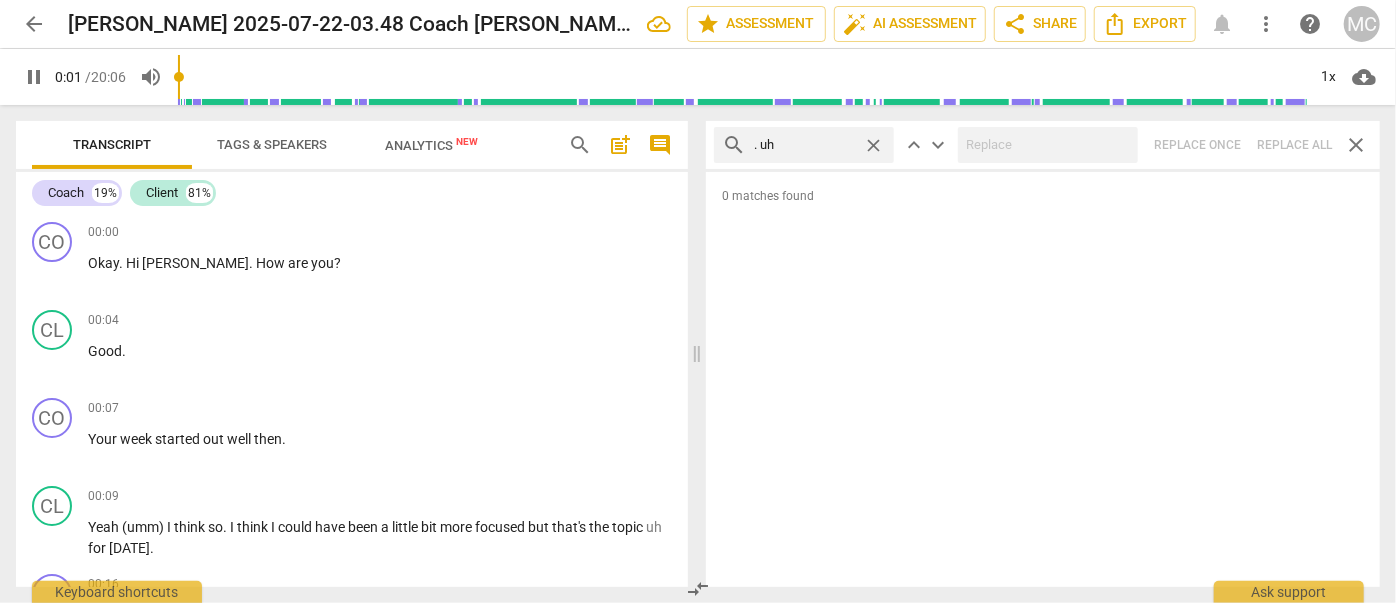 click on "search . uh close keyboard_arrow_up keyboard_arrow_down Replace once Replace all close" at bounding box center (1043, 145) 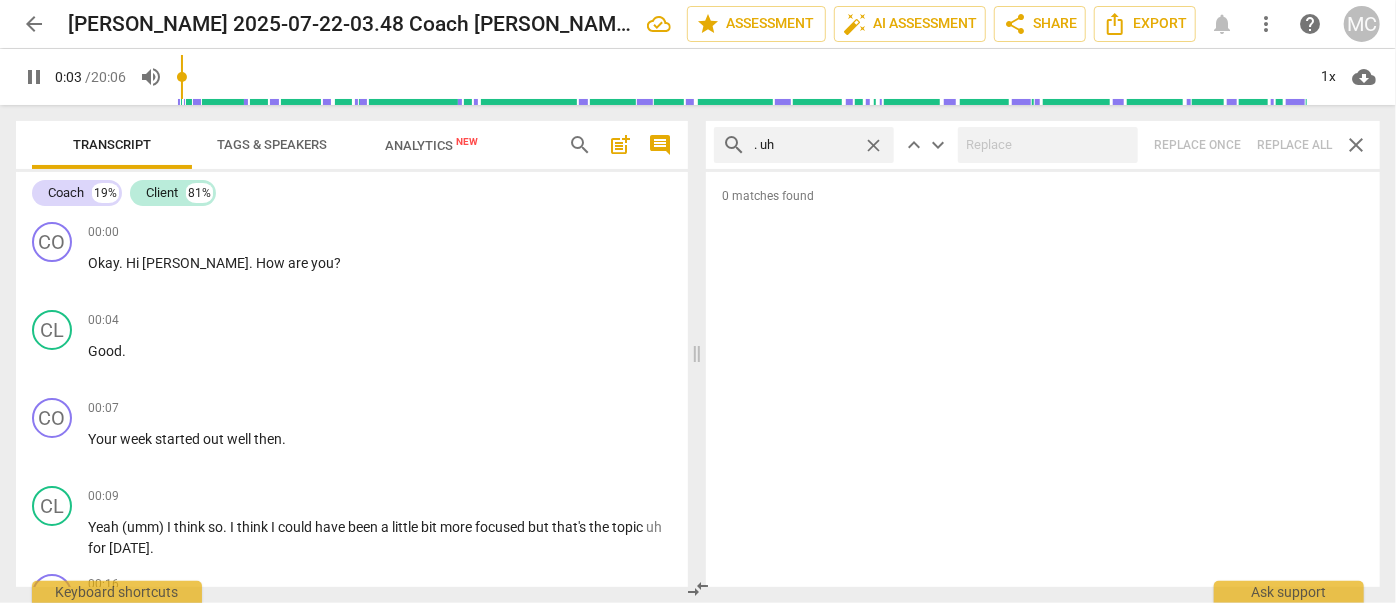 type on "4" 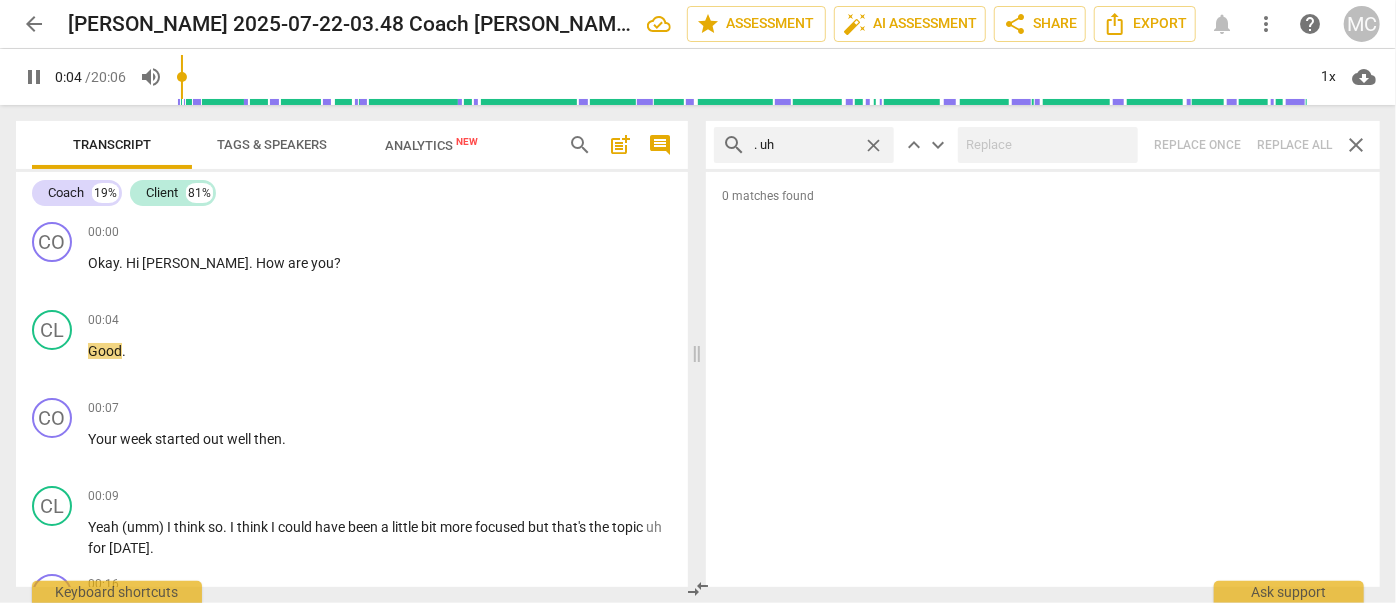 click on "close" at bounding box center [873, 145] 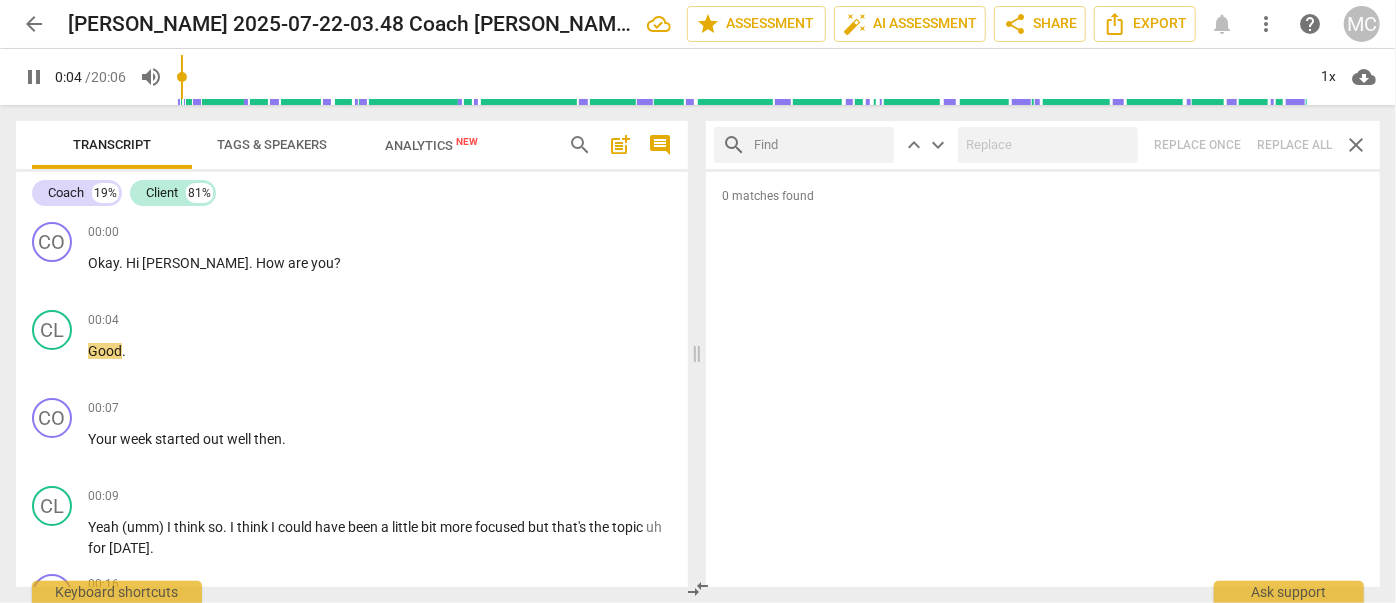 click at bounding box center (820, 145) 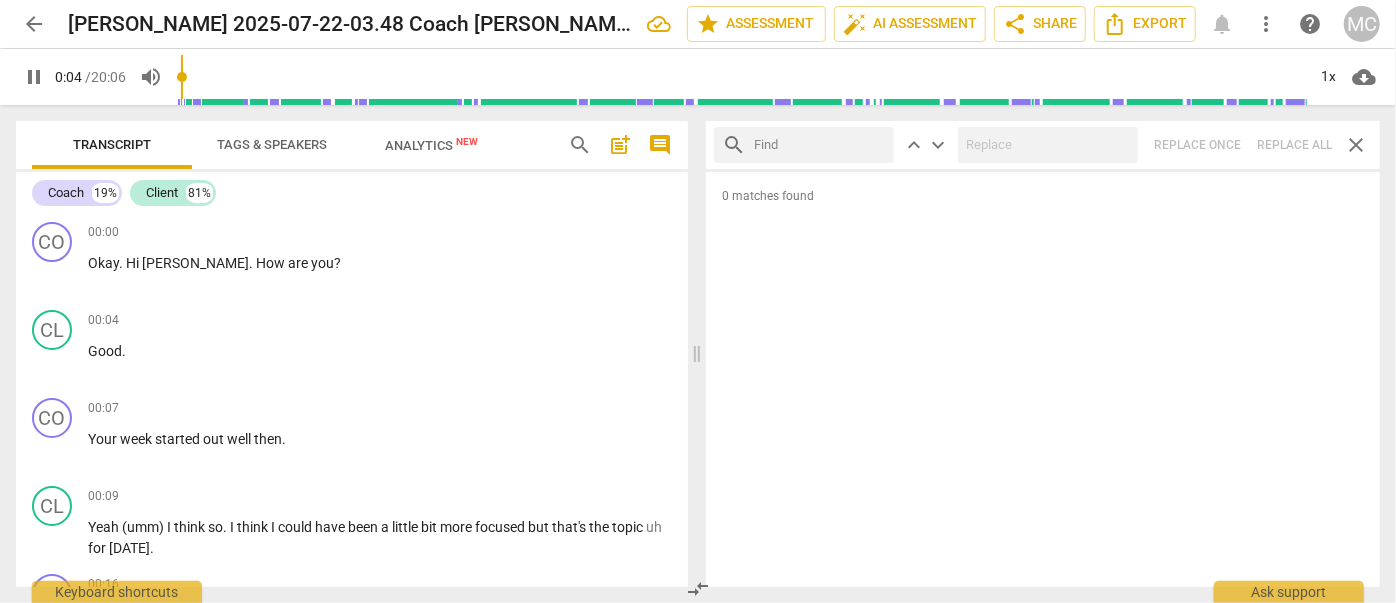 type on "5" 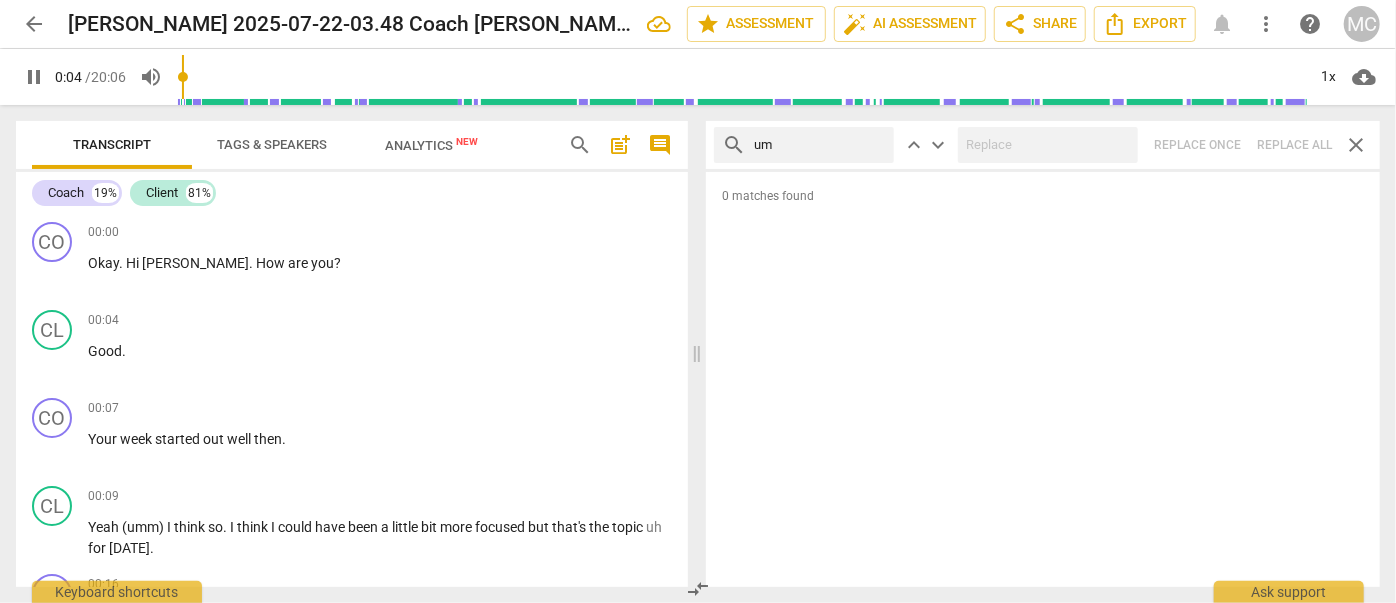 type on "um" 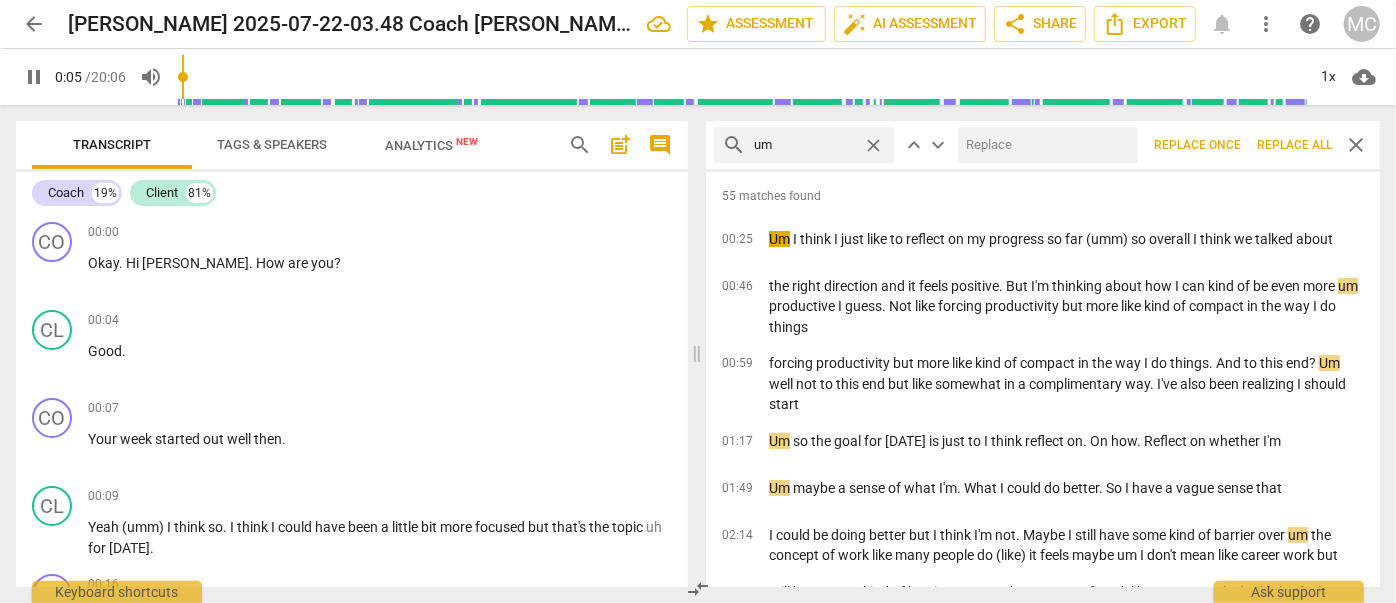 click at bounding box center (1044, 145) 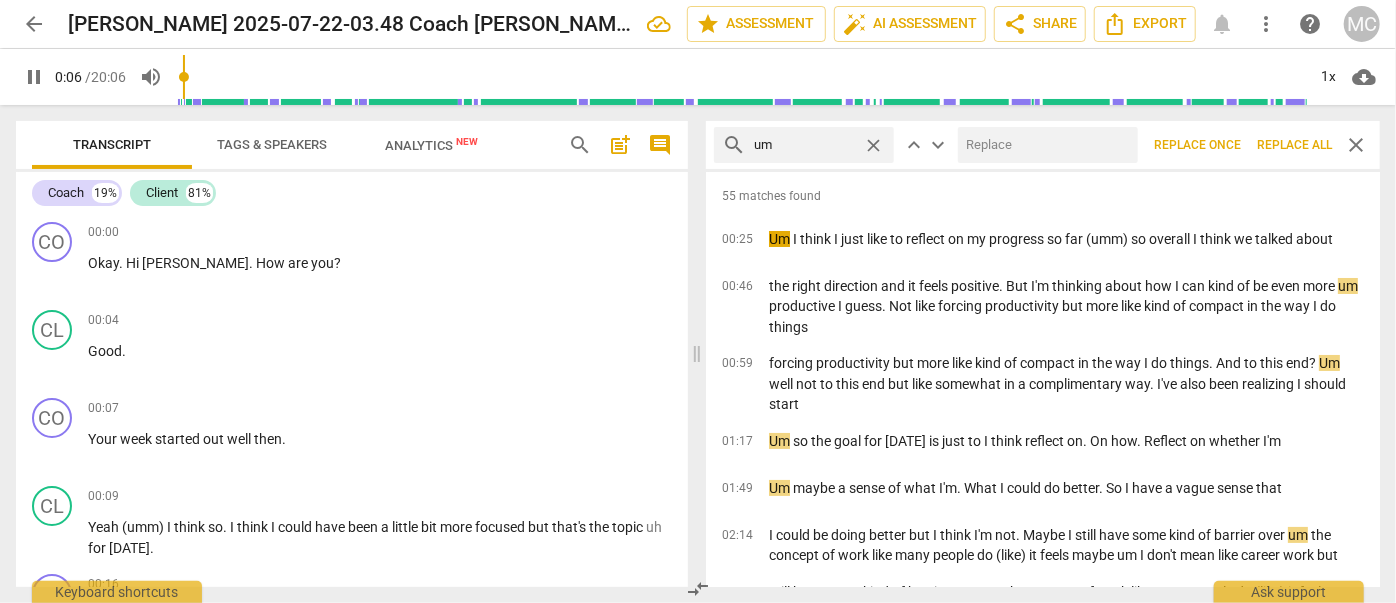 type on "6" 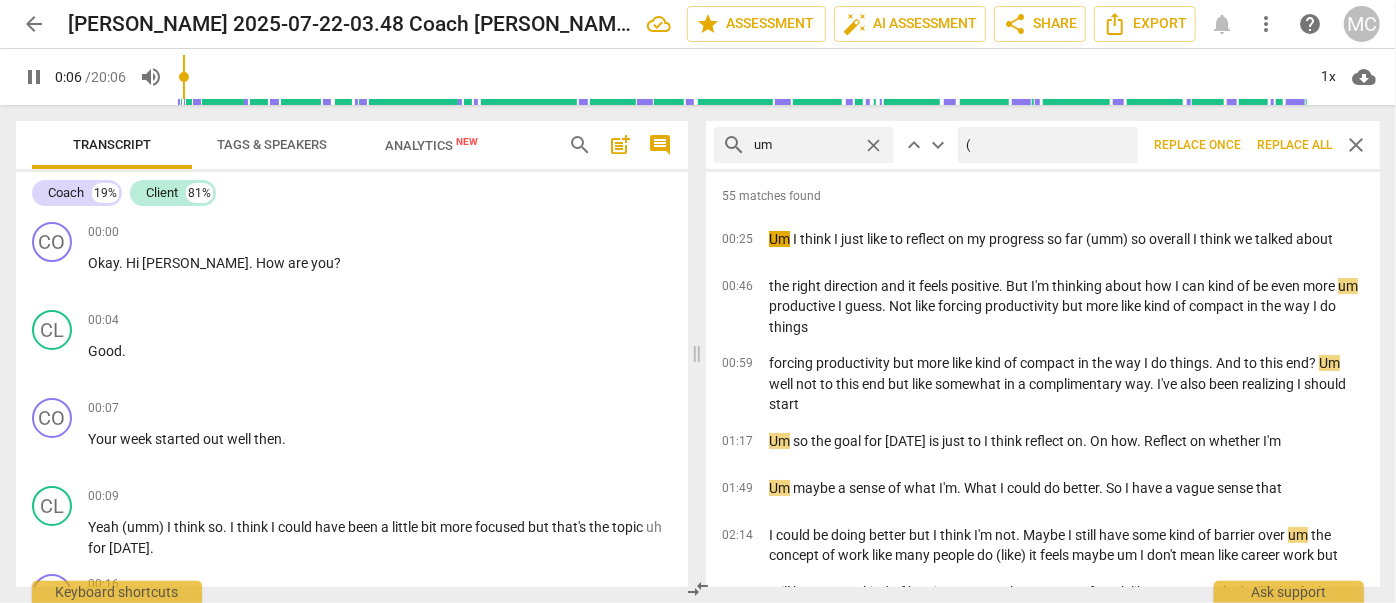 type on "7" 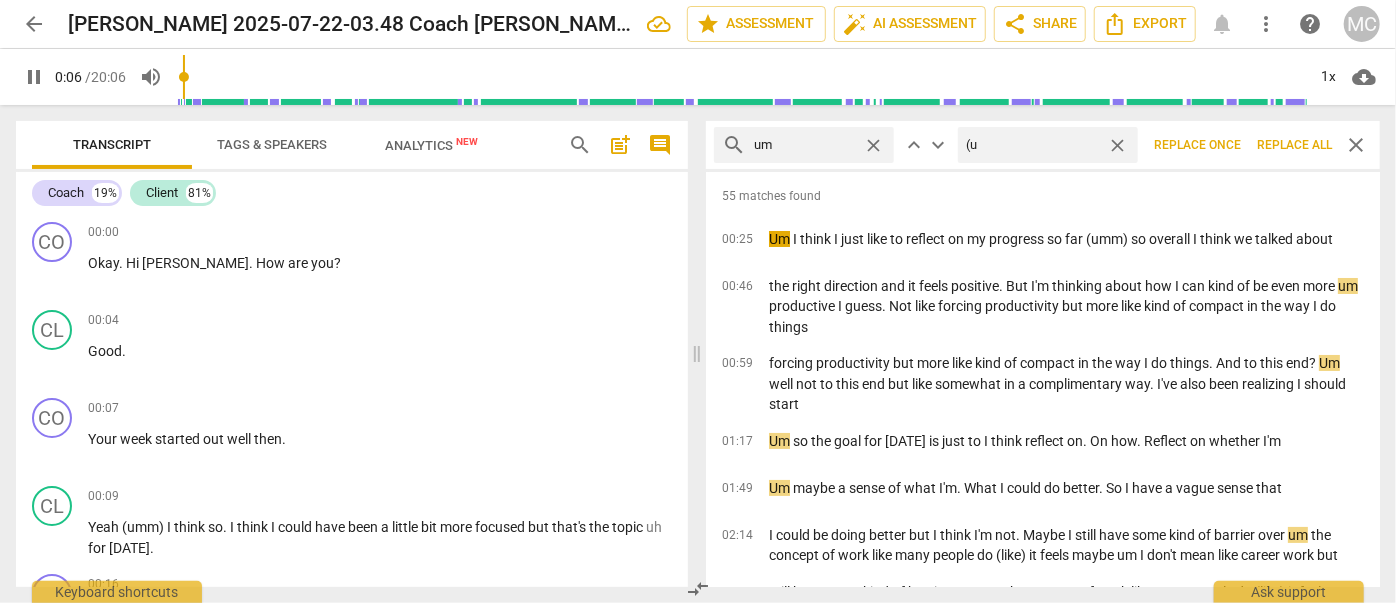 type on "7" 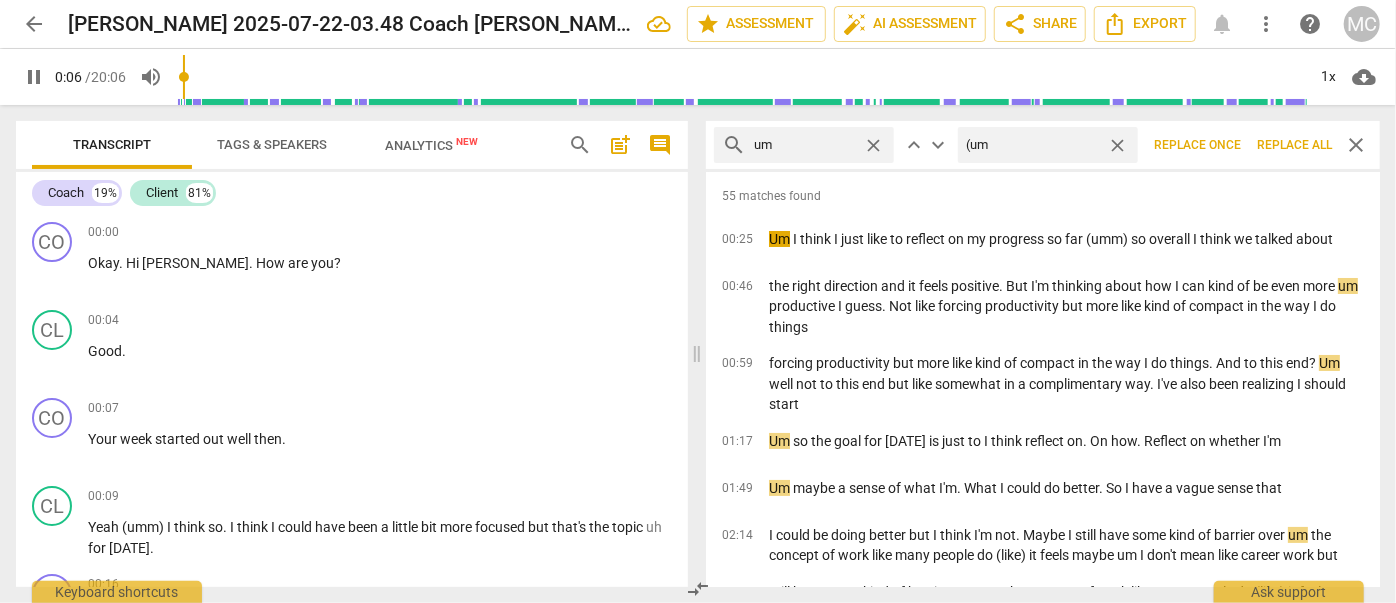 type on "(umm" 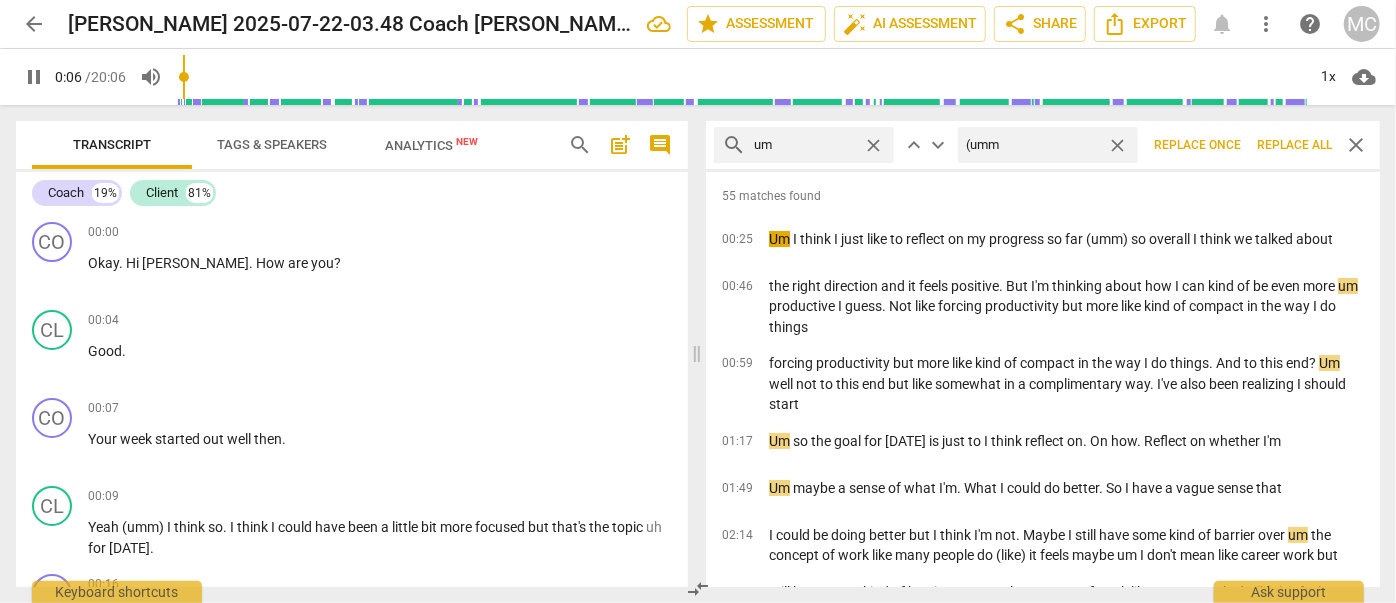 type on "7" 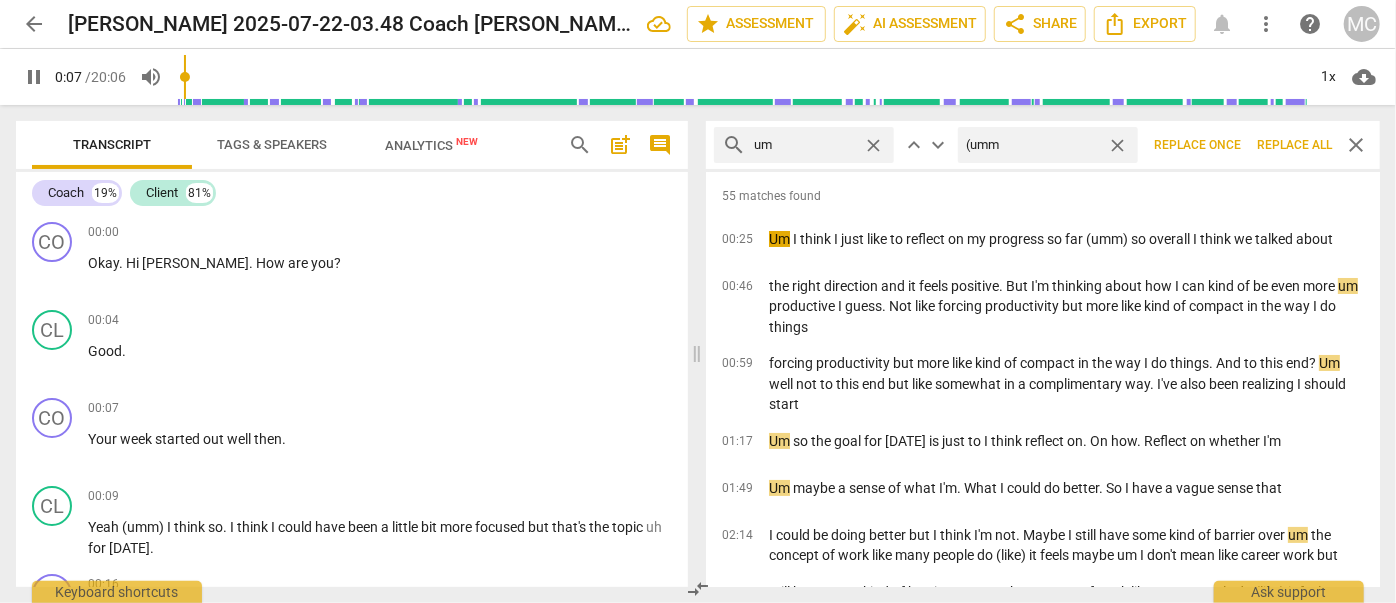type on "(umm)" 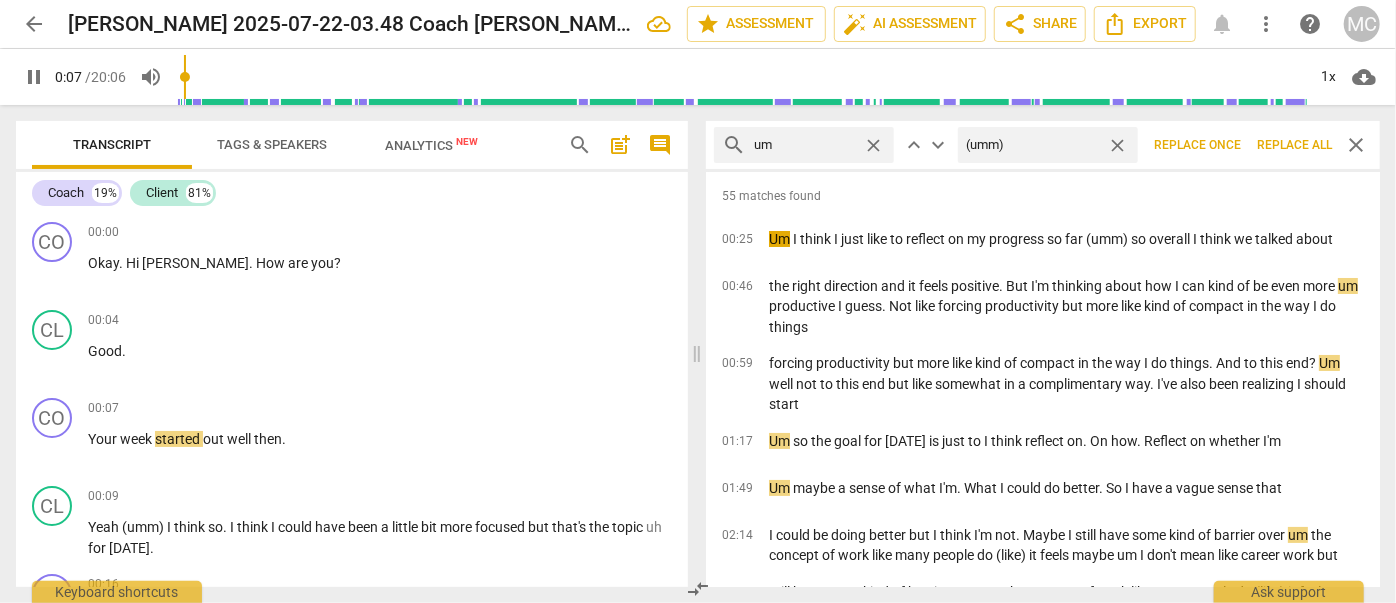 type on "8" 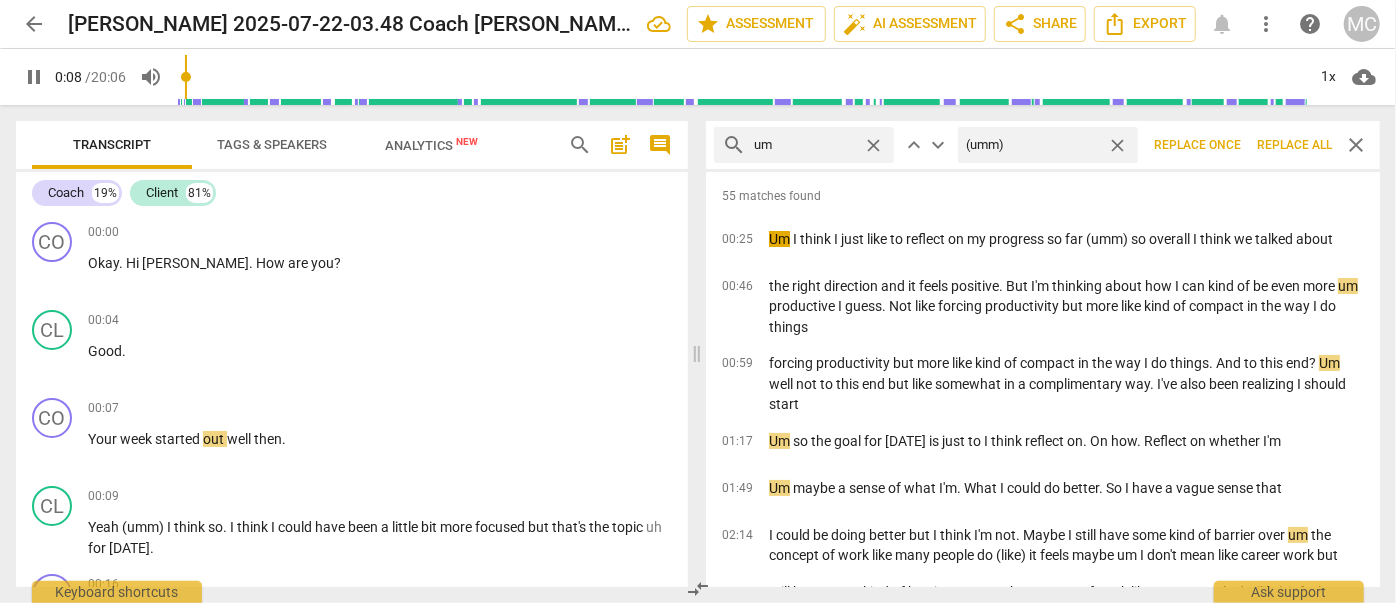 type on "(umm)" 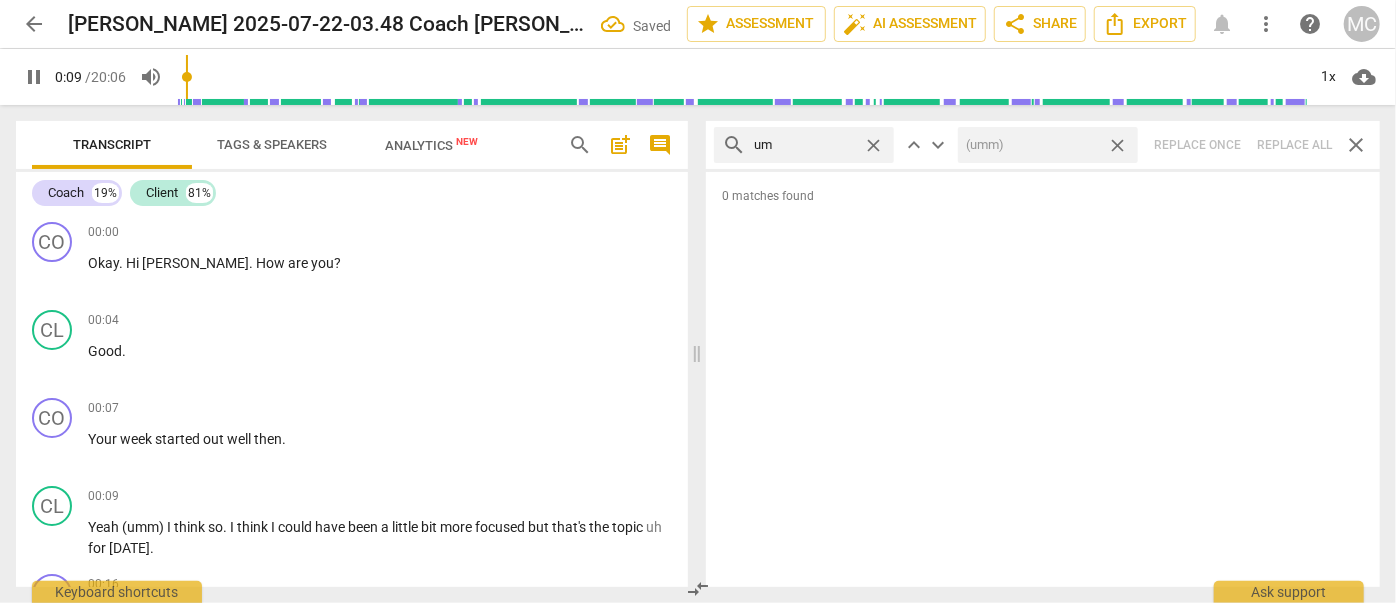 type on "10" 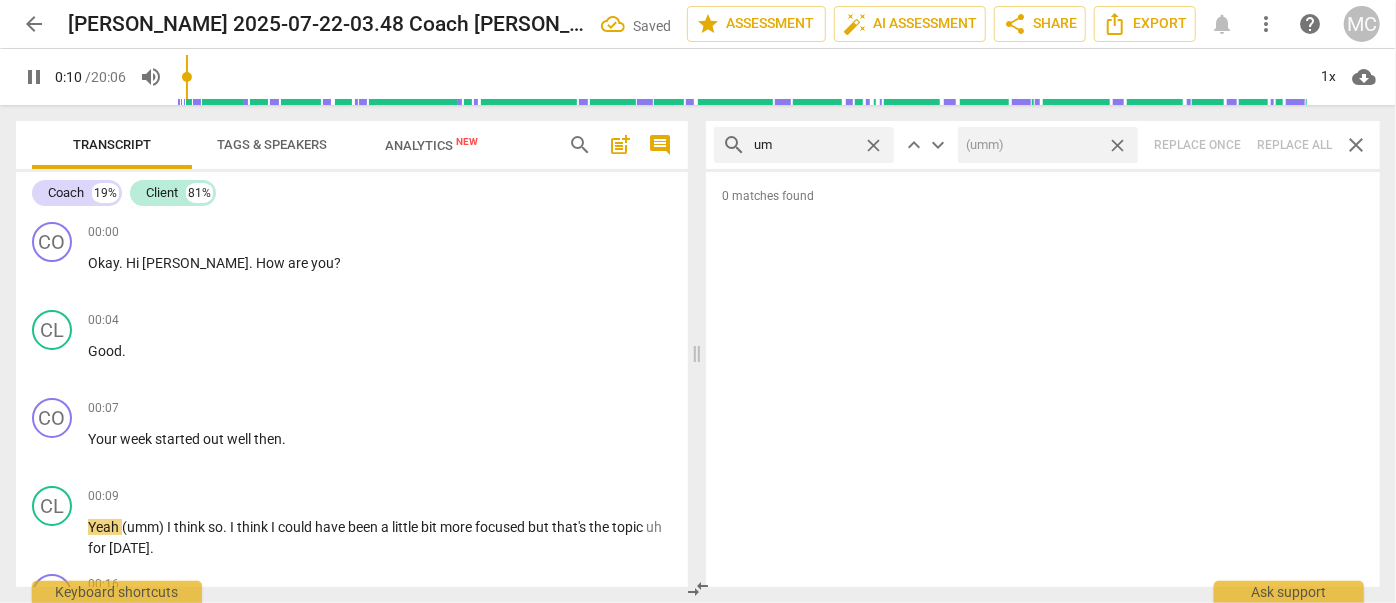 click on "close" at bounding box center (1117, 145) 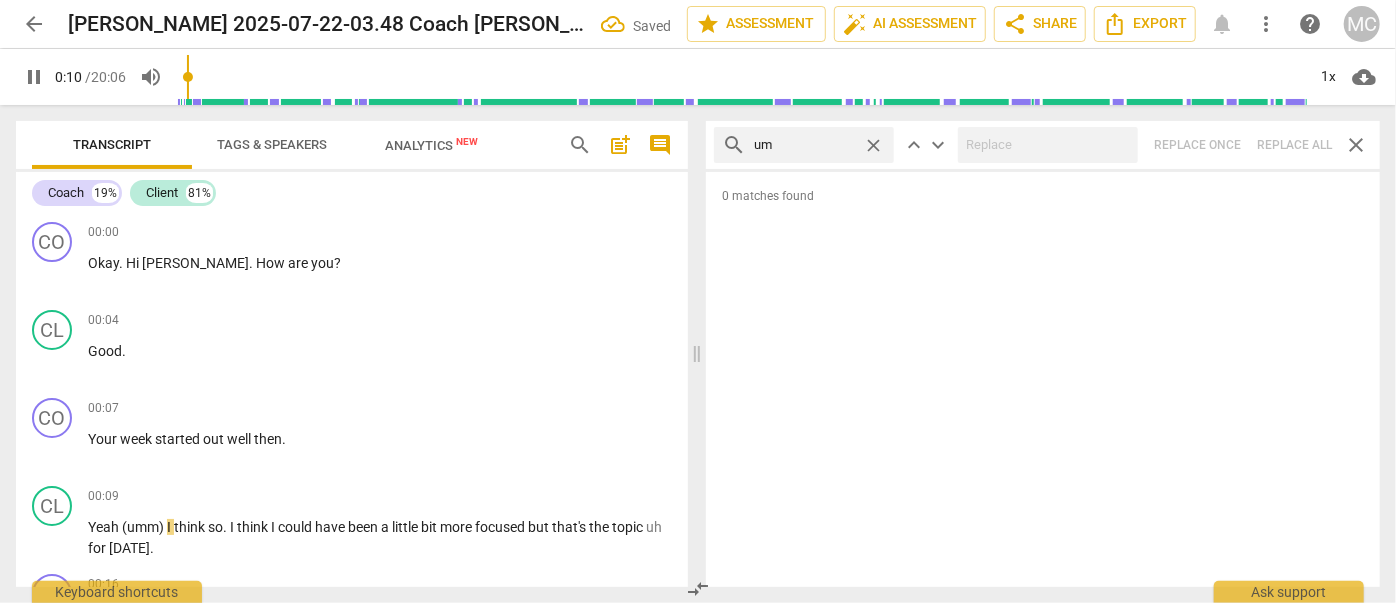 type on "11" 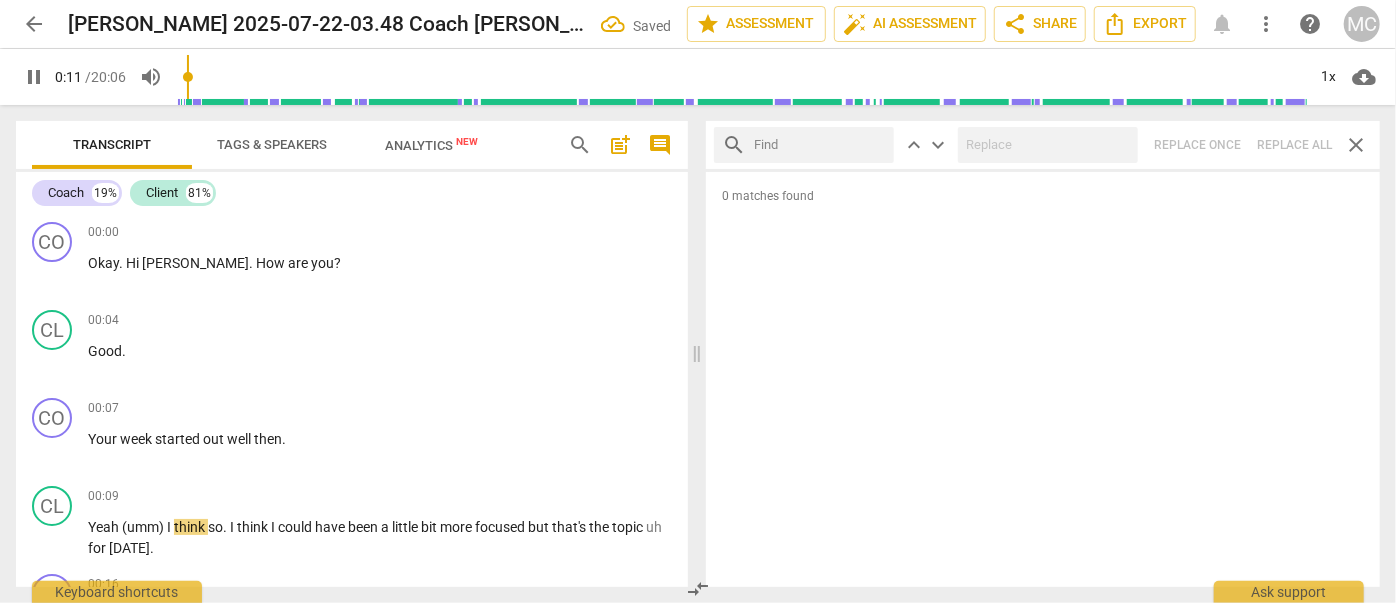 click at bounding box center (820, 145) 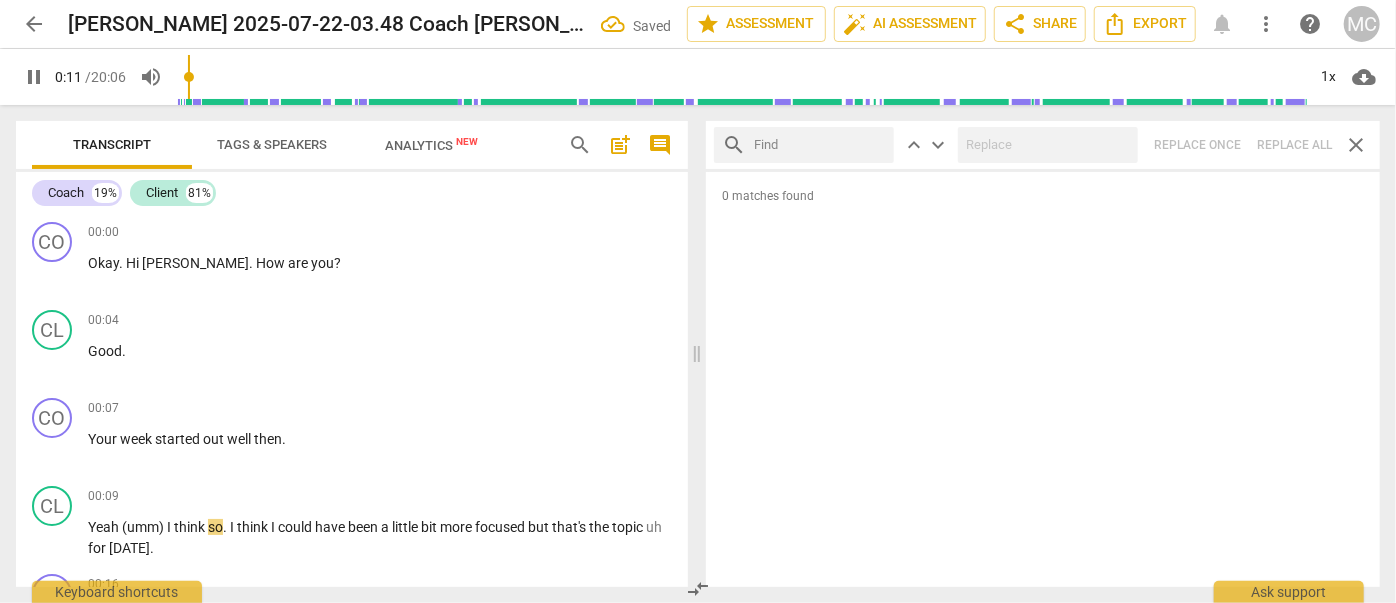 type on "12" 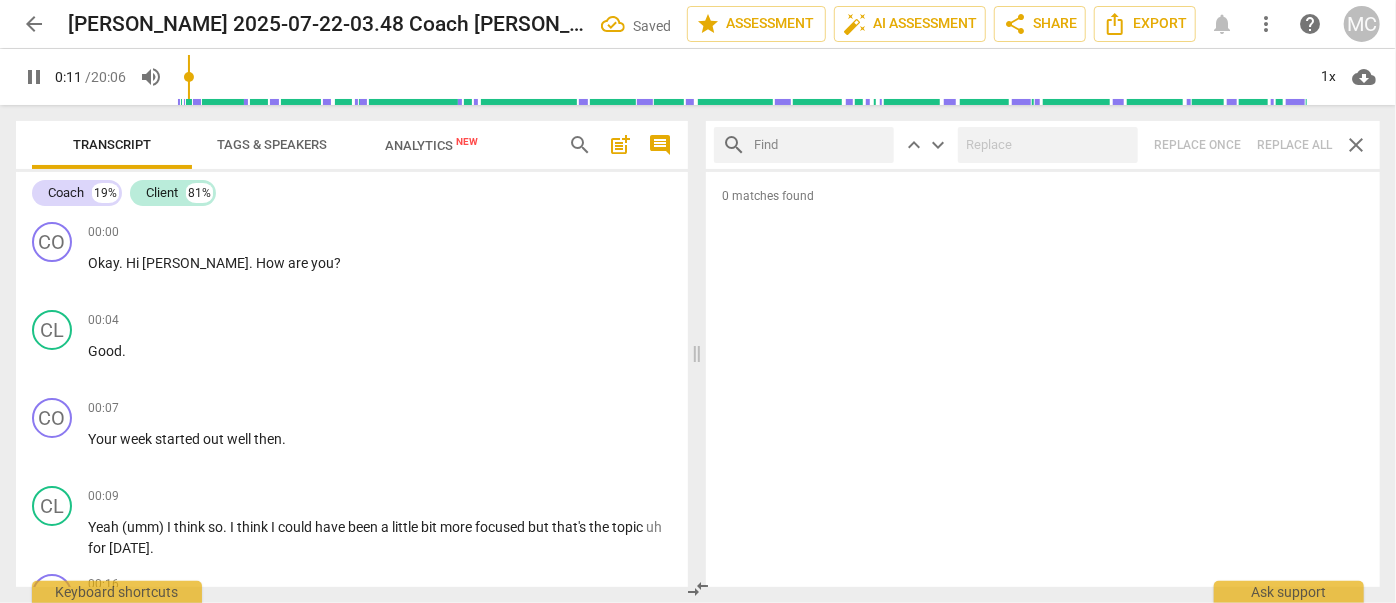 type on "u" 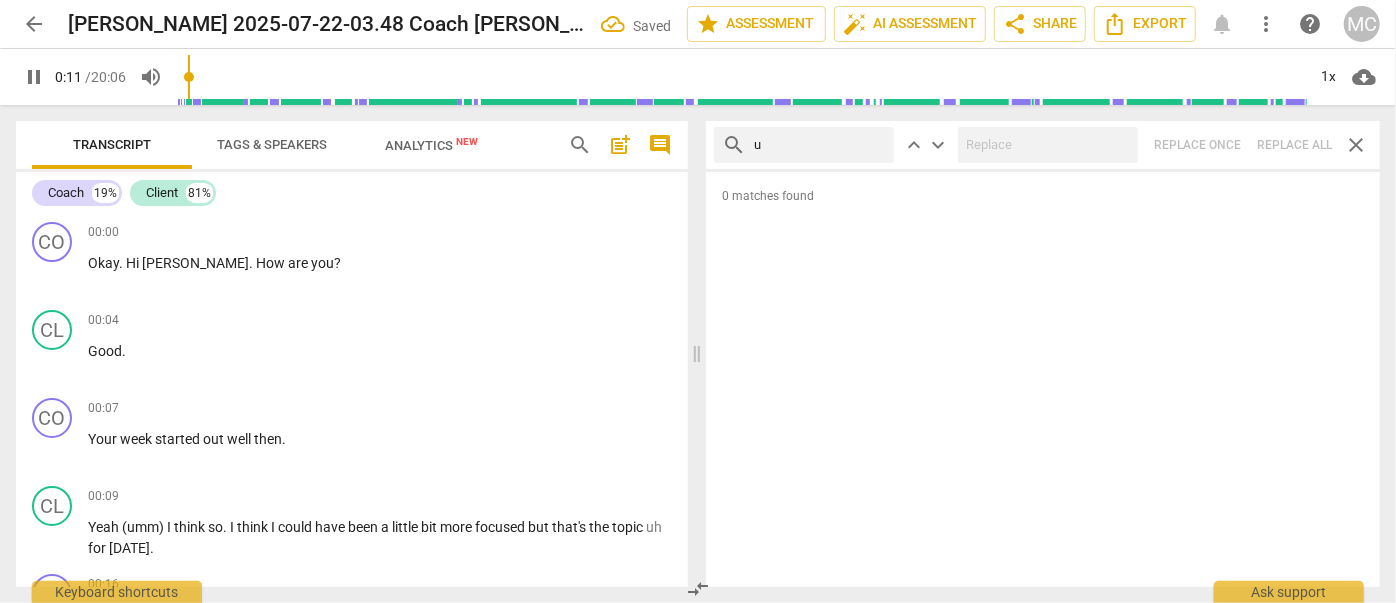 type on "12" 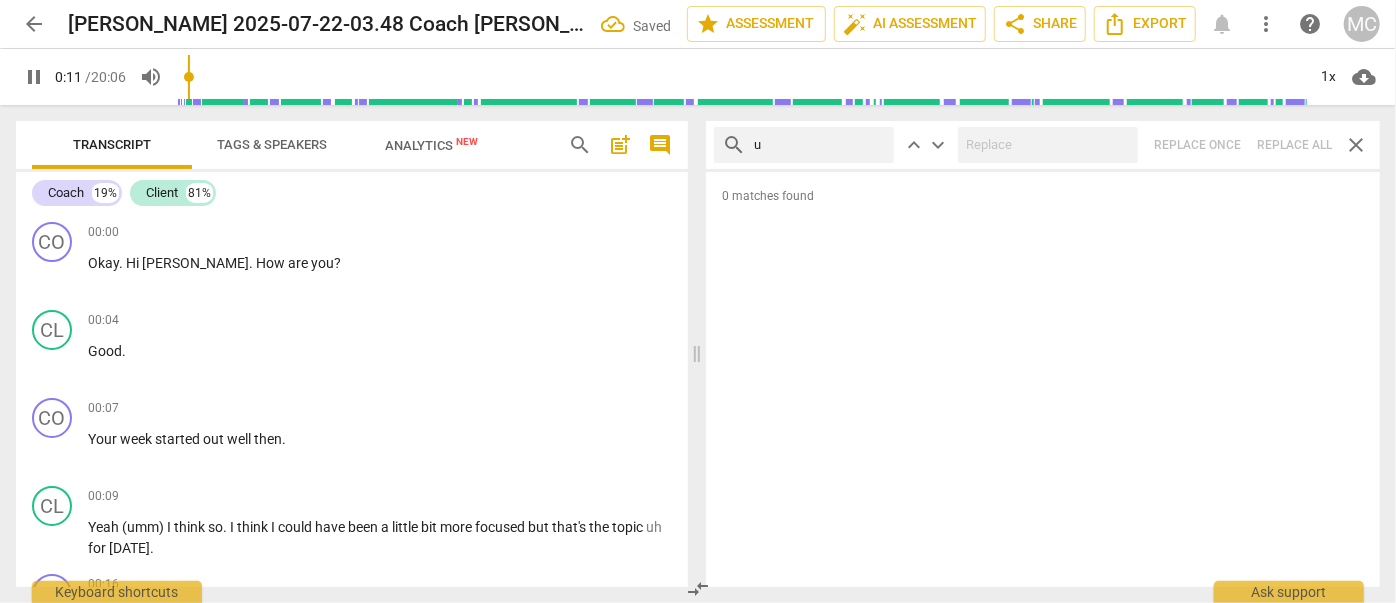 type on "uh" 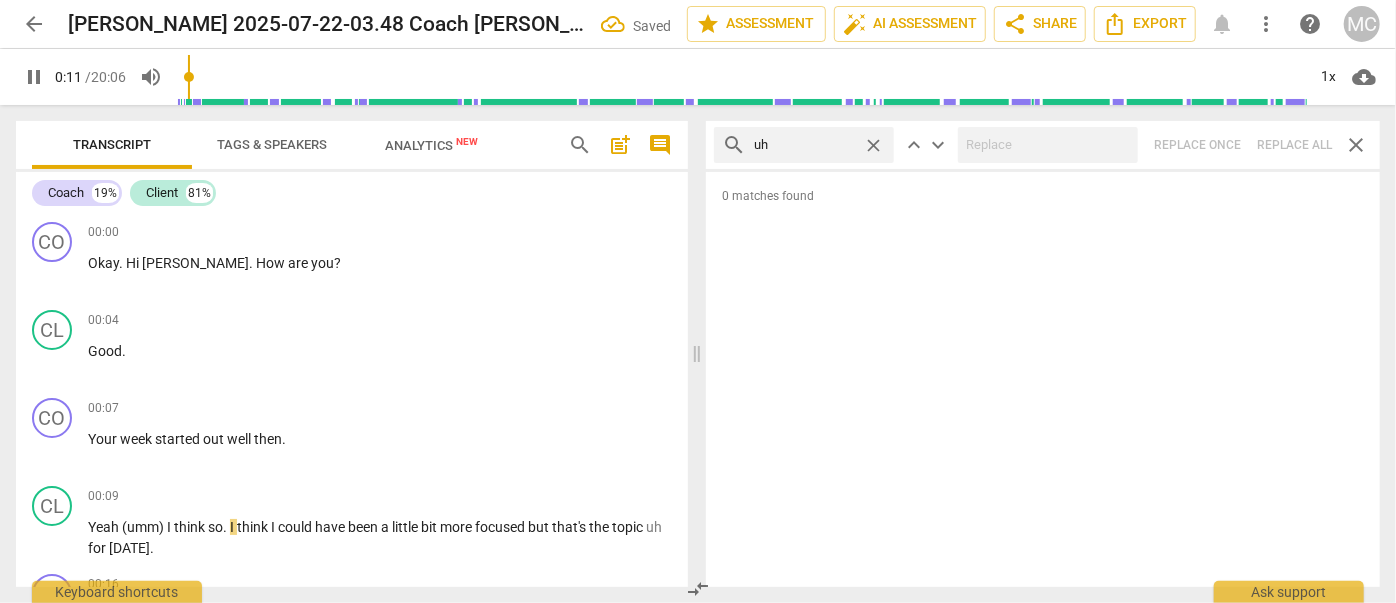 type on "12" 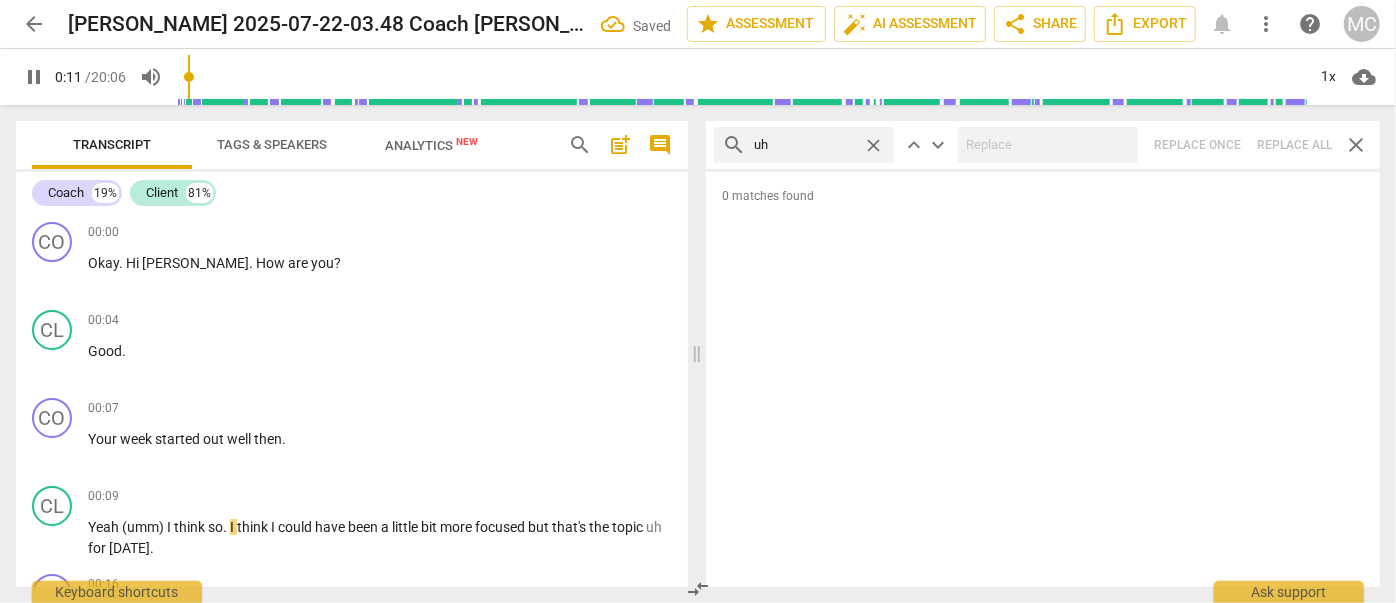 type on "uh" 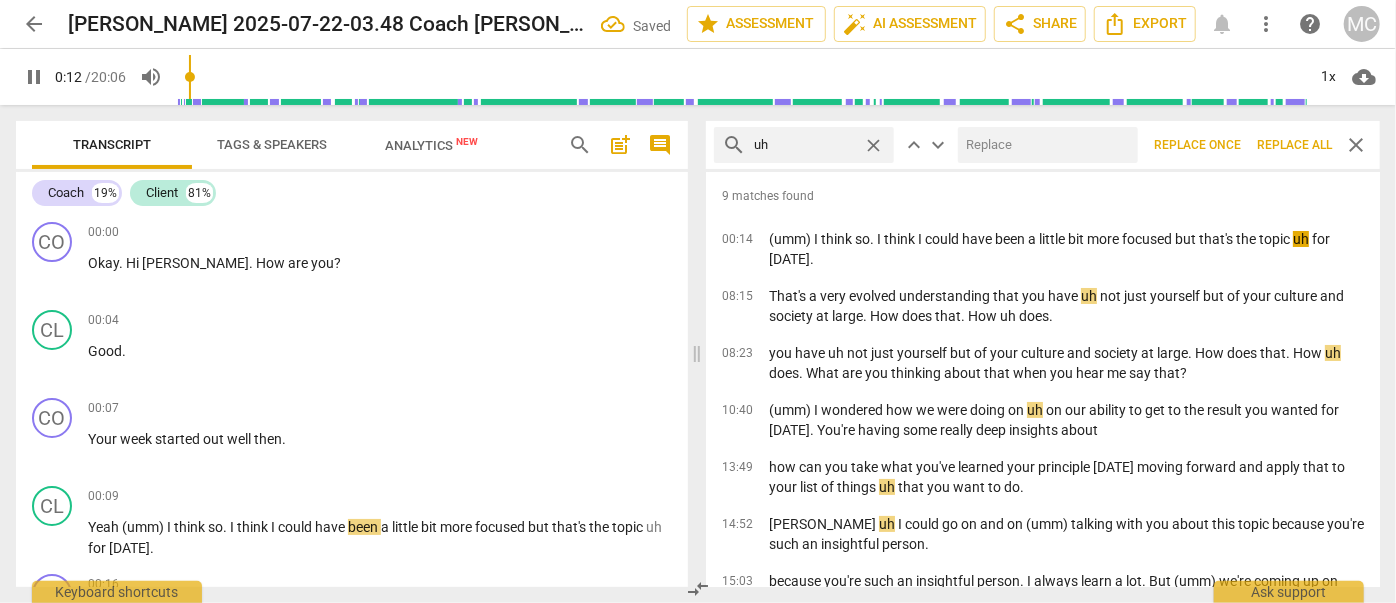 click at bounding box center [1044, 145] 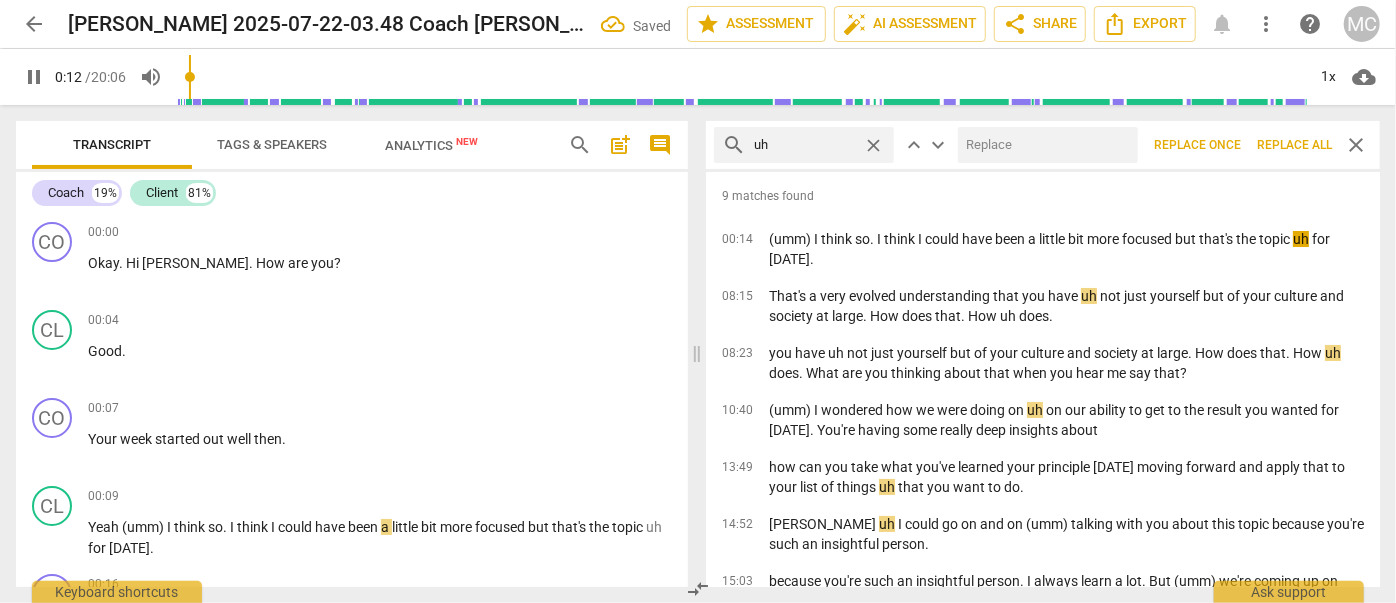 type on "13" 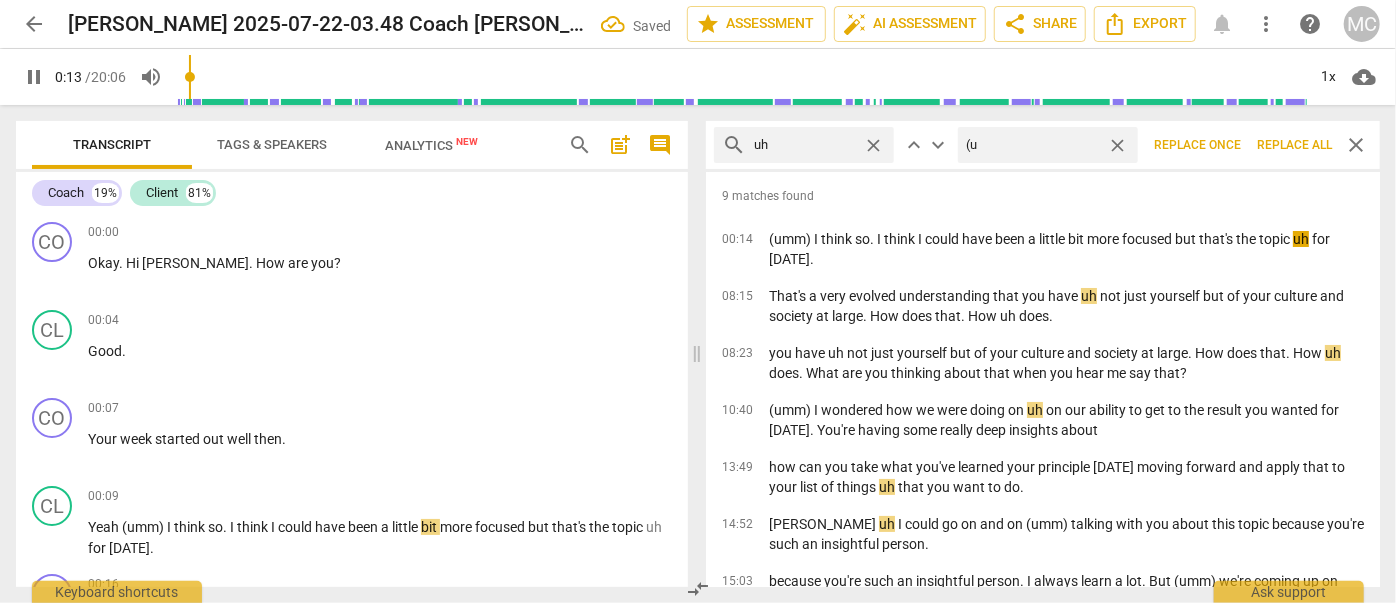 type on "(uh" 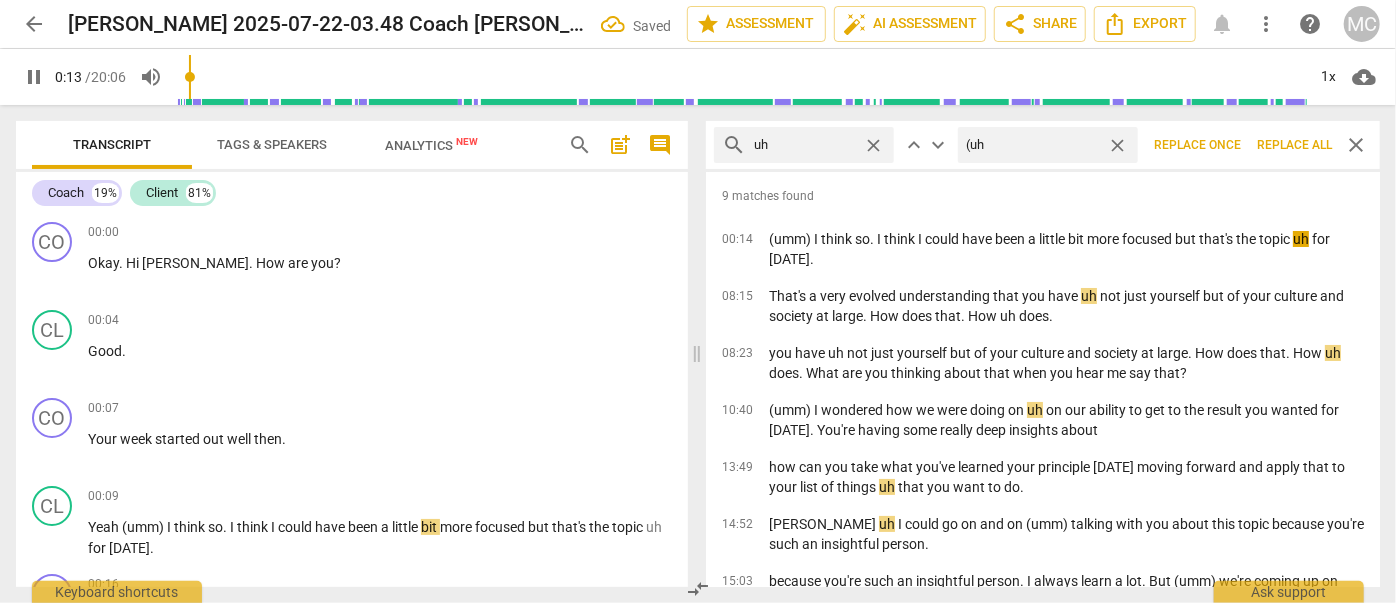 type on "13" 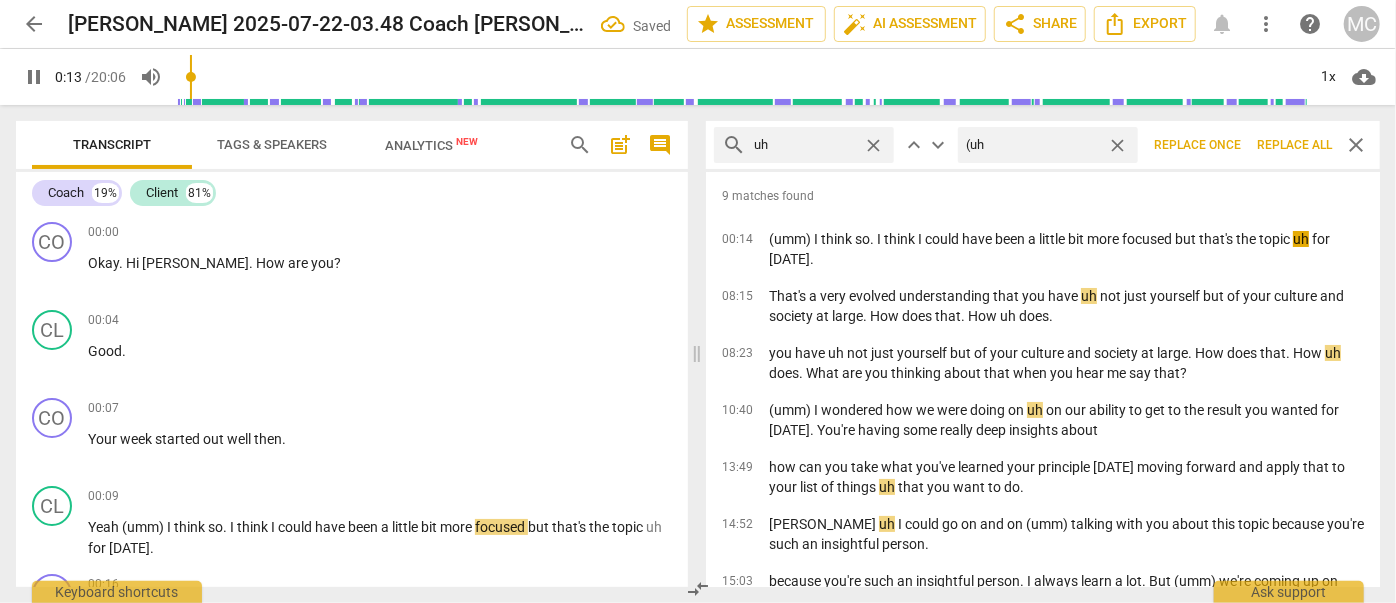 type on "(uh)" 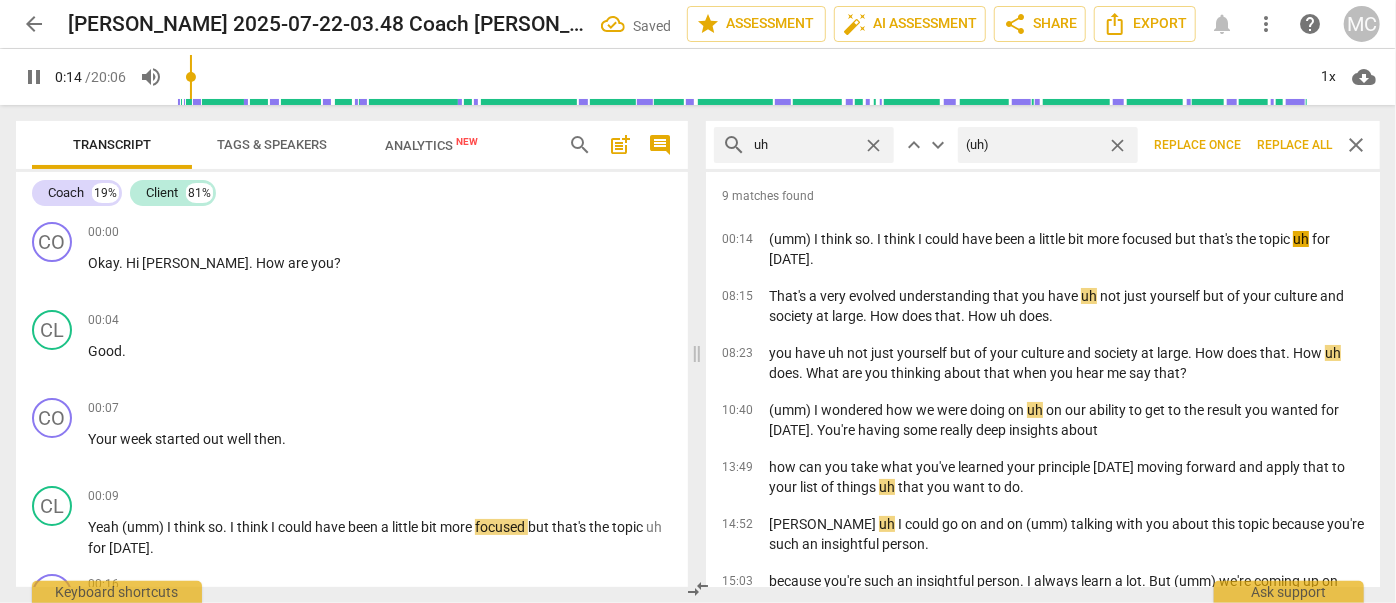 type on "14" 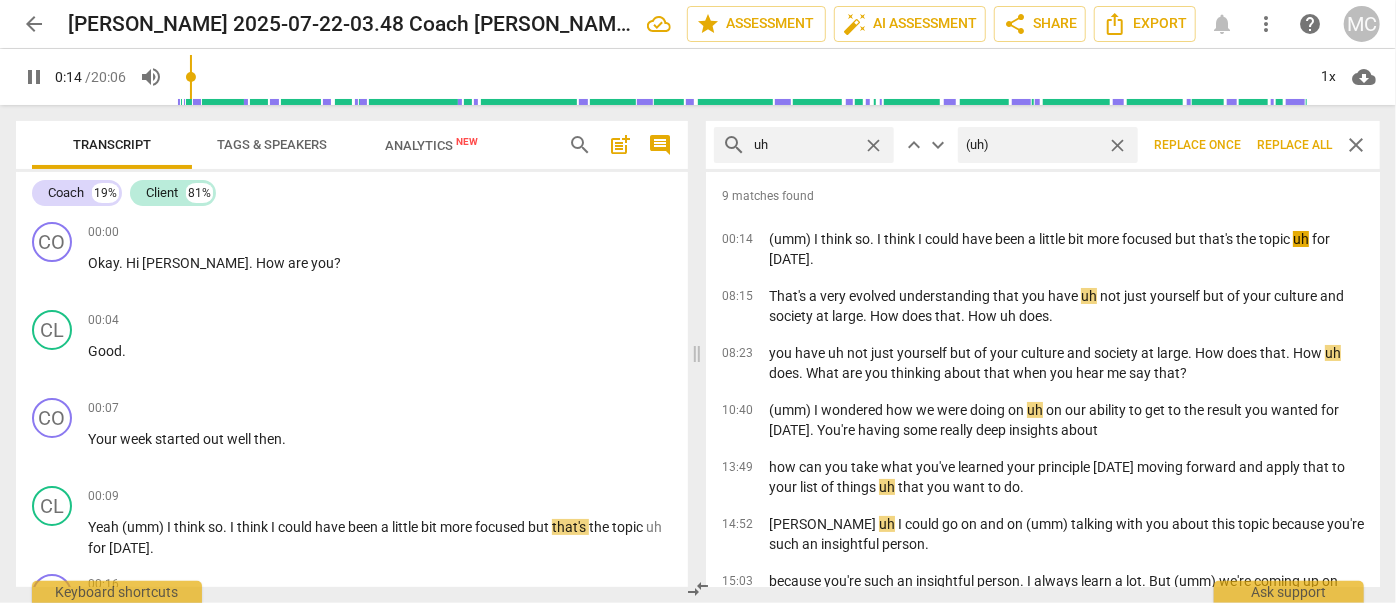 type on "(uh)" 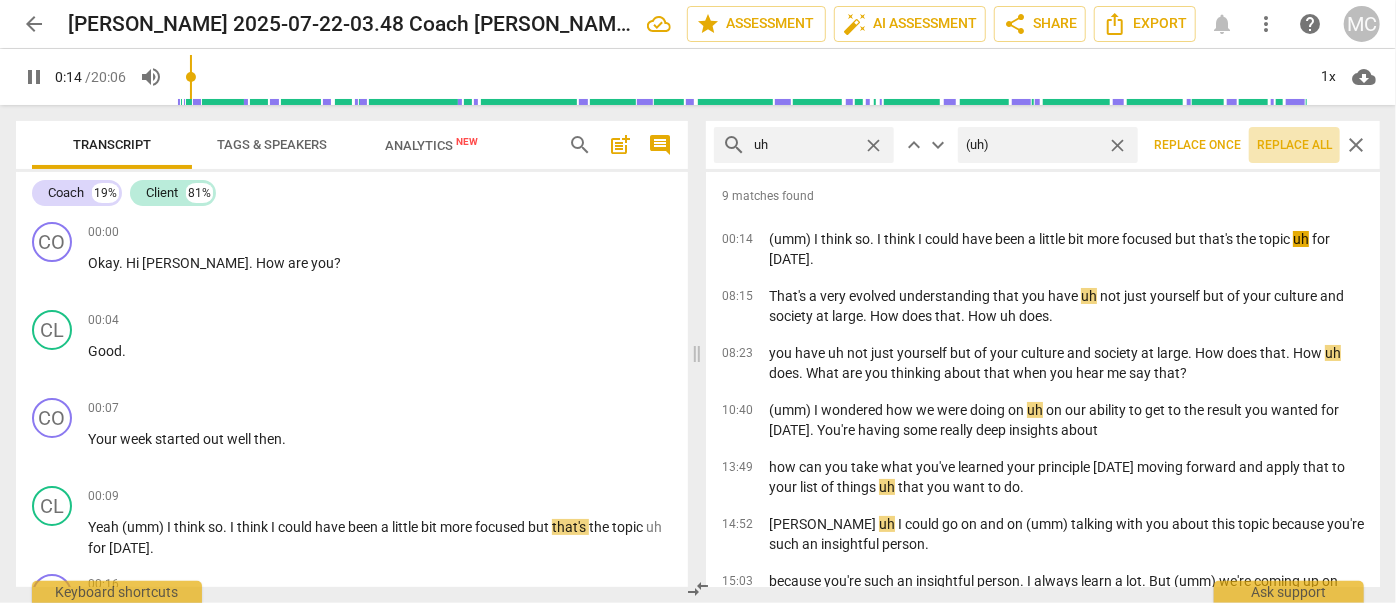 click on "Replace all" at bounding box center (1294, 145) 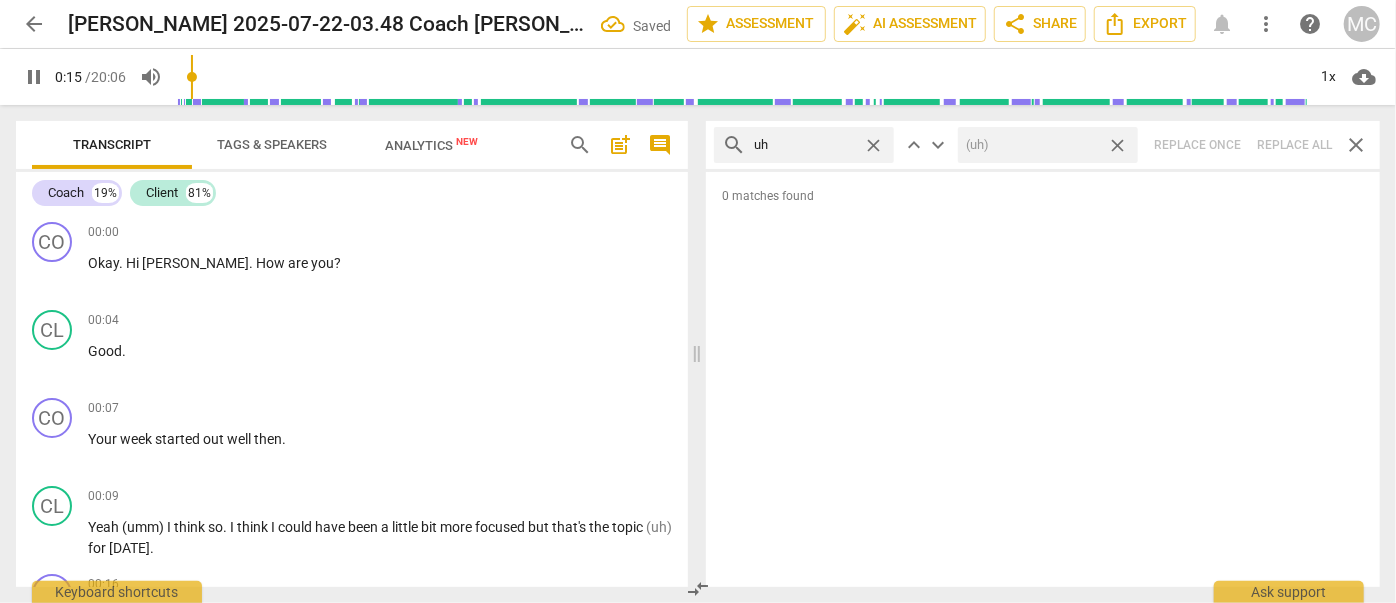 type on "16" 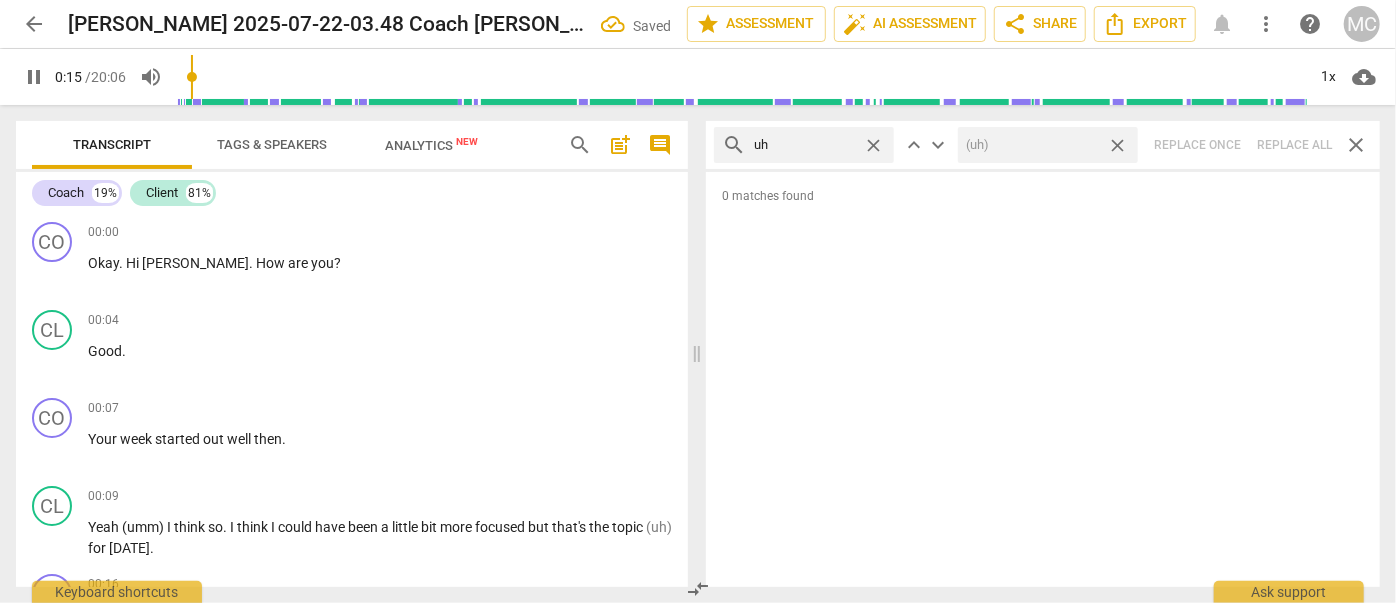 click on "close" at bounding box center [1117, 145] 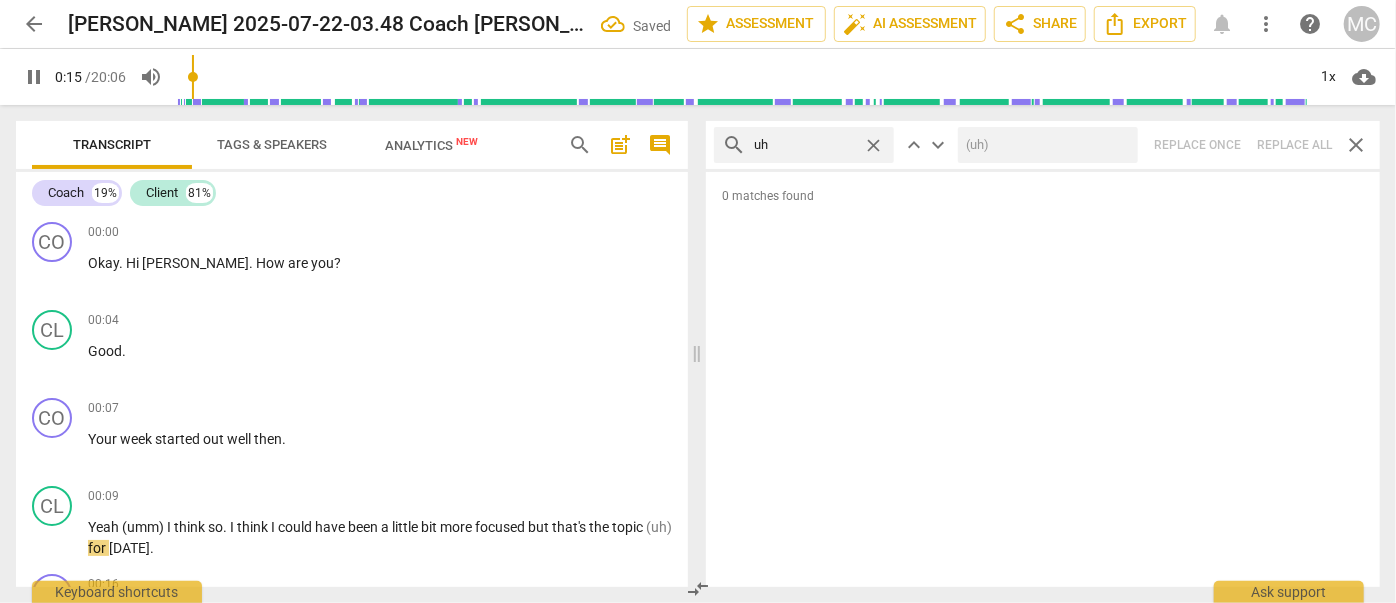 type 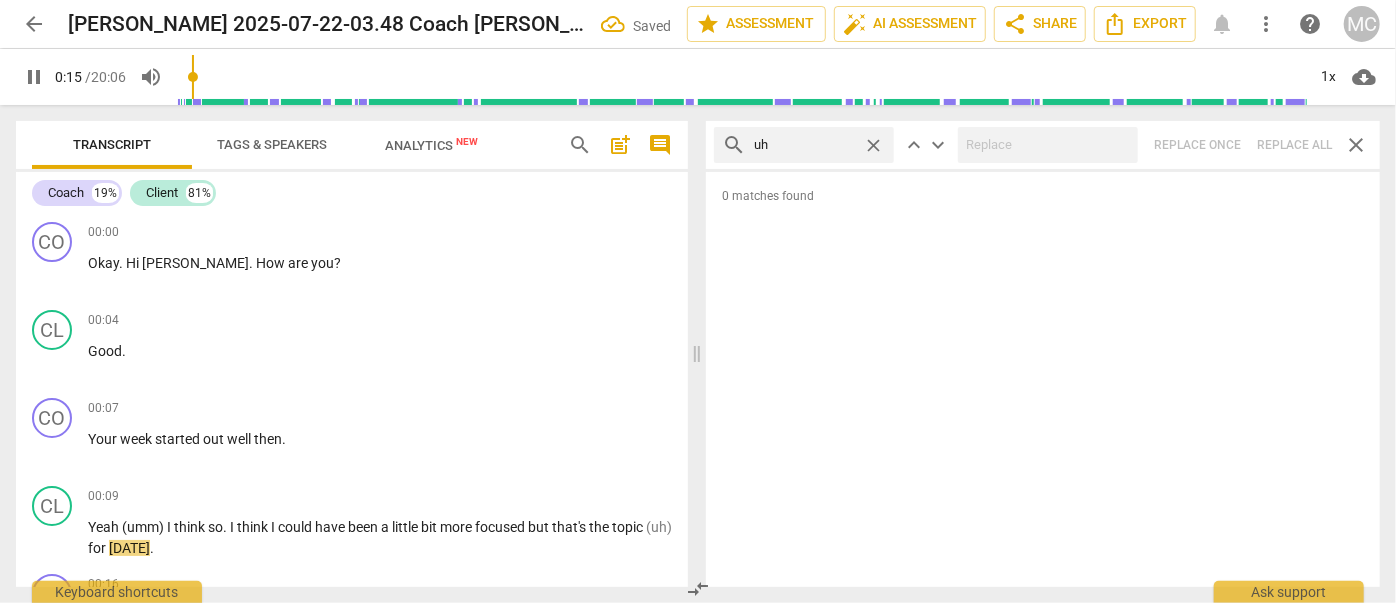 type on "16" 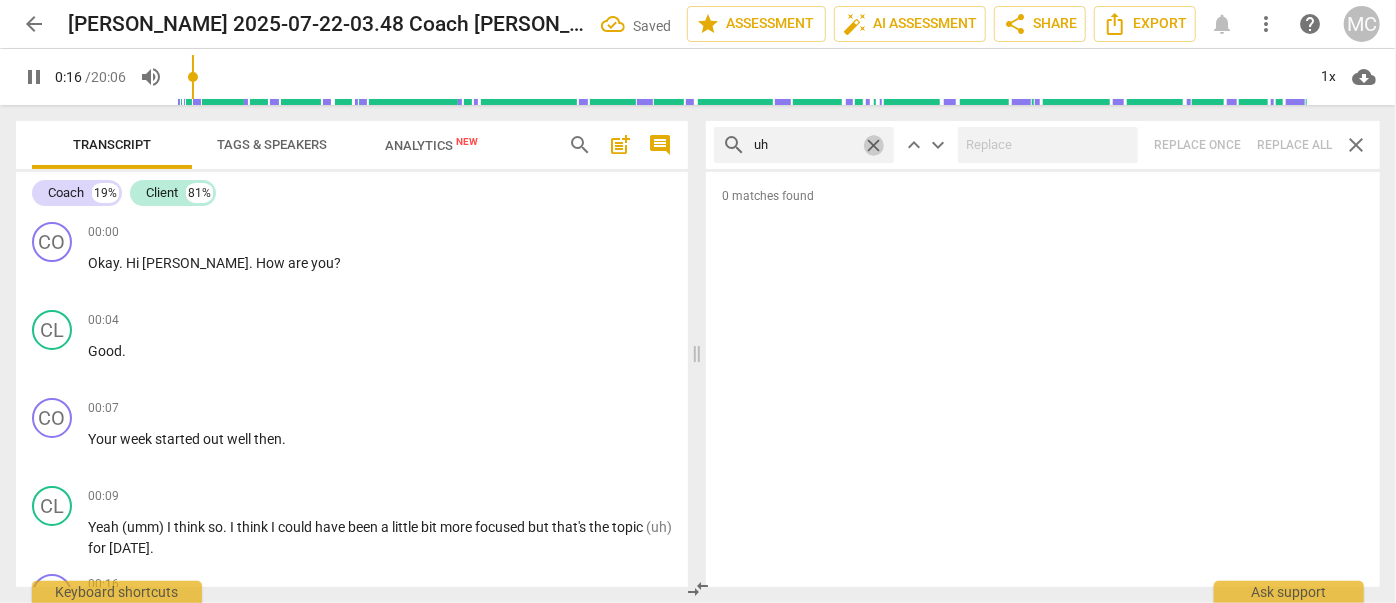 click on "close" at bounding box center [873, 145] 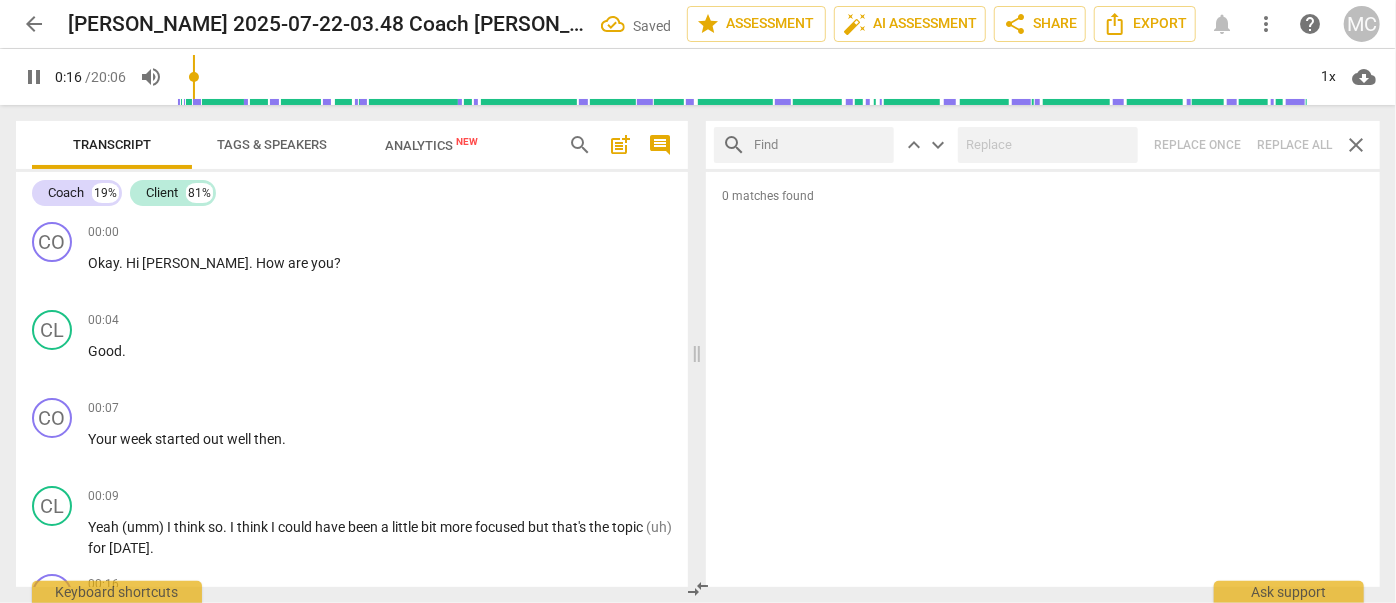 click at bounding box center [820, 145] 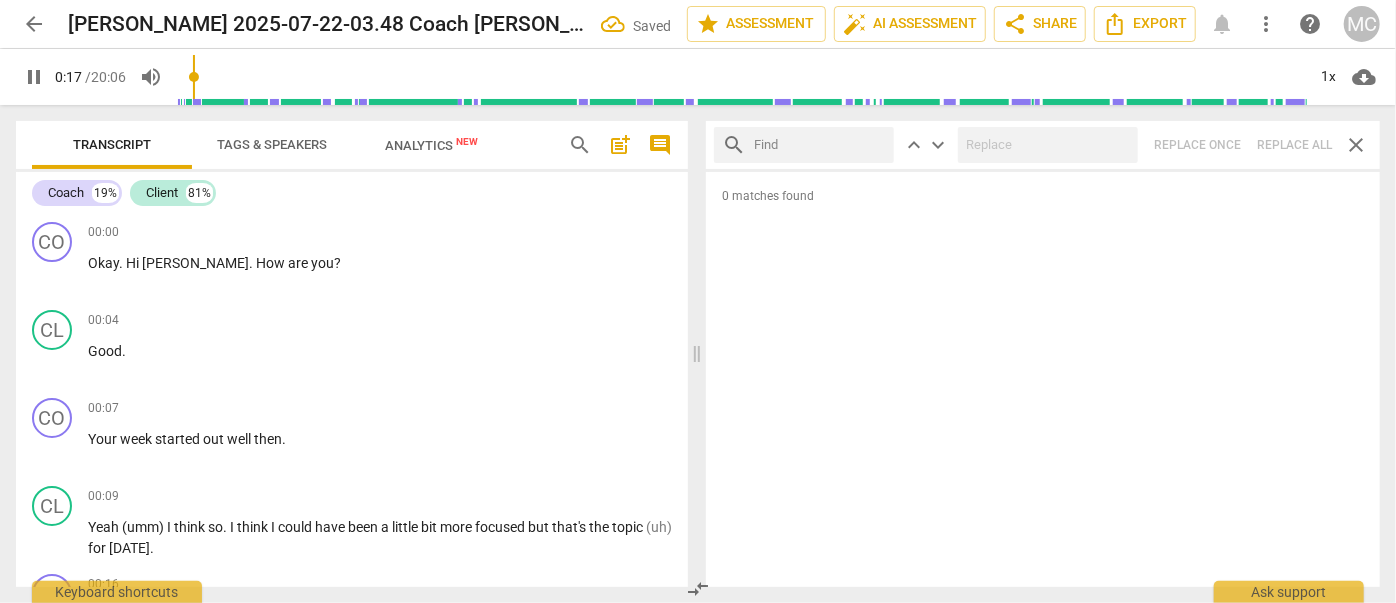 type on "k" 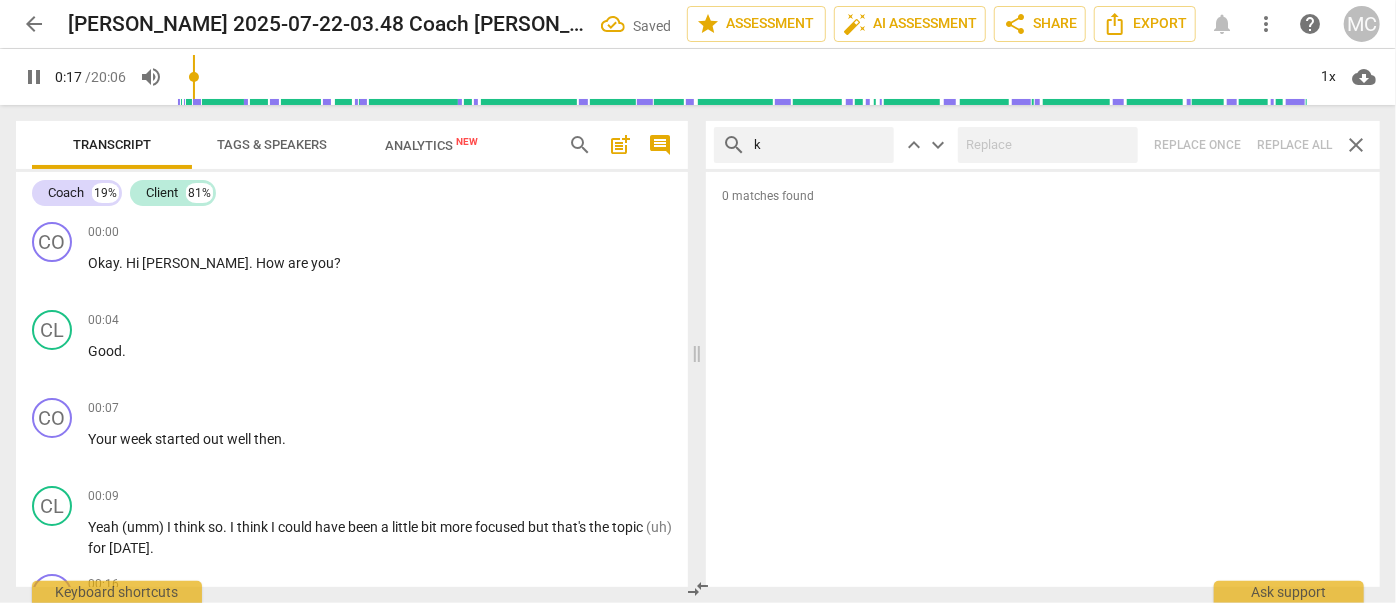 type on "17" 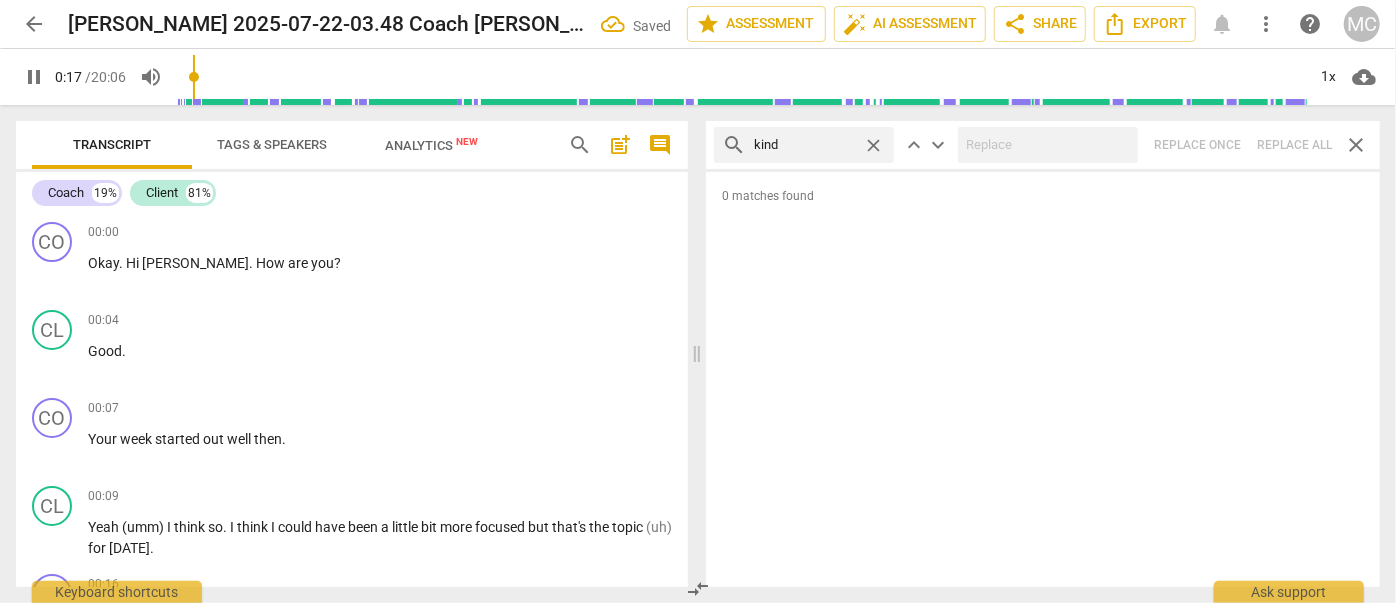 type on "kind" 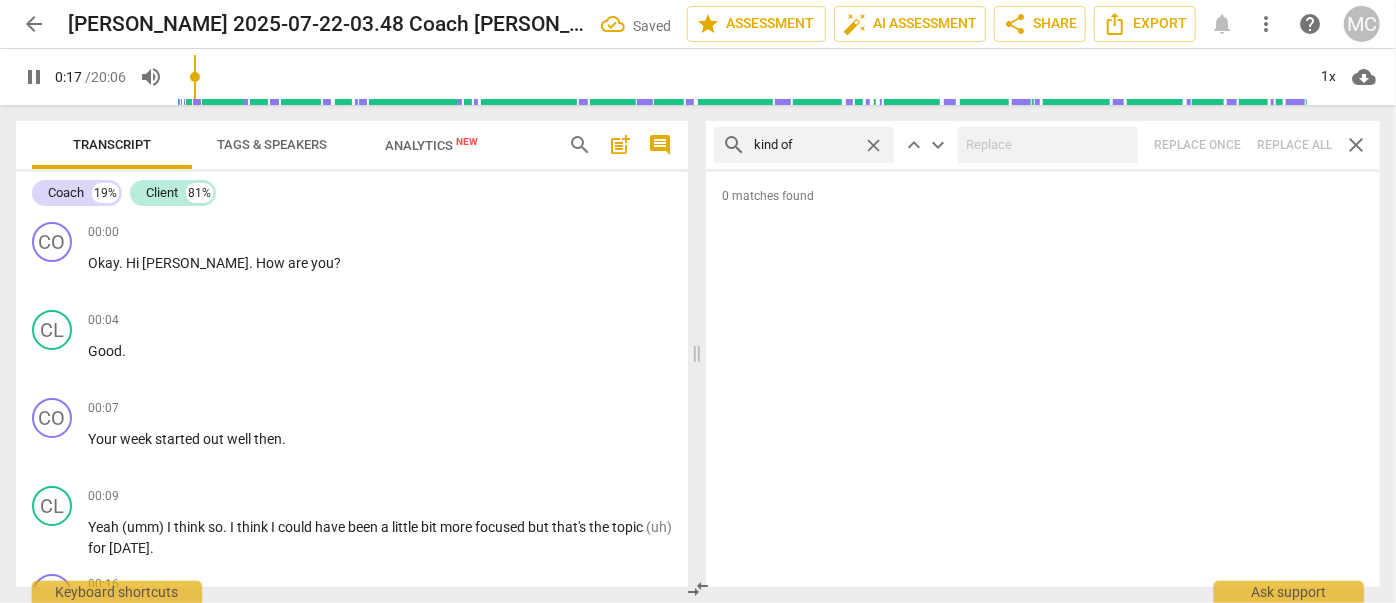 type on "kind of" 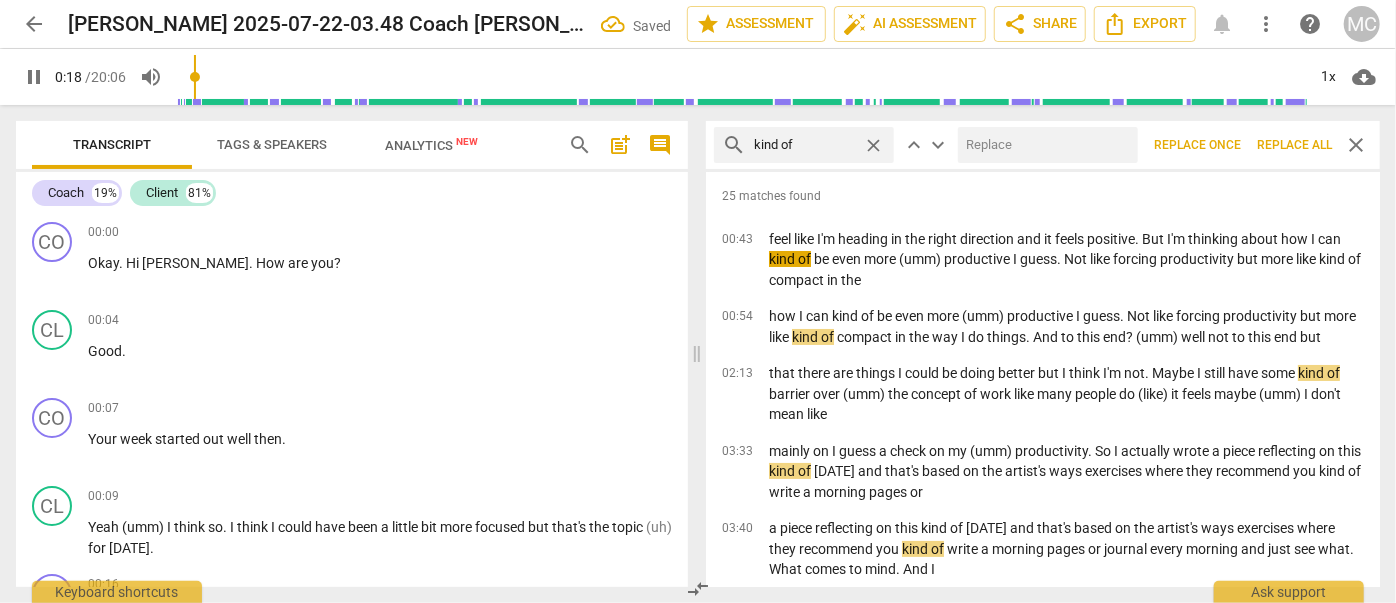 click at bounding box center (1044, 145) 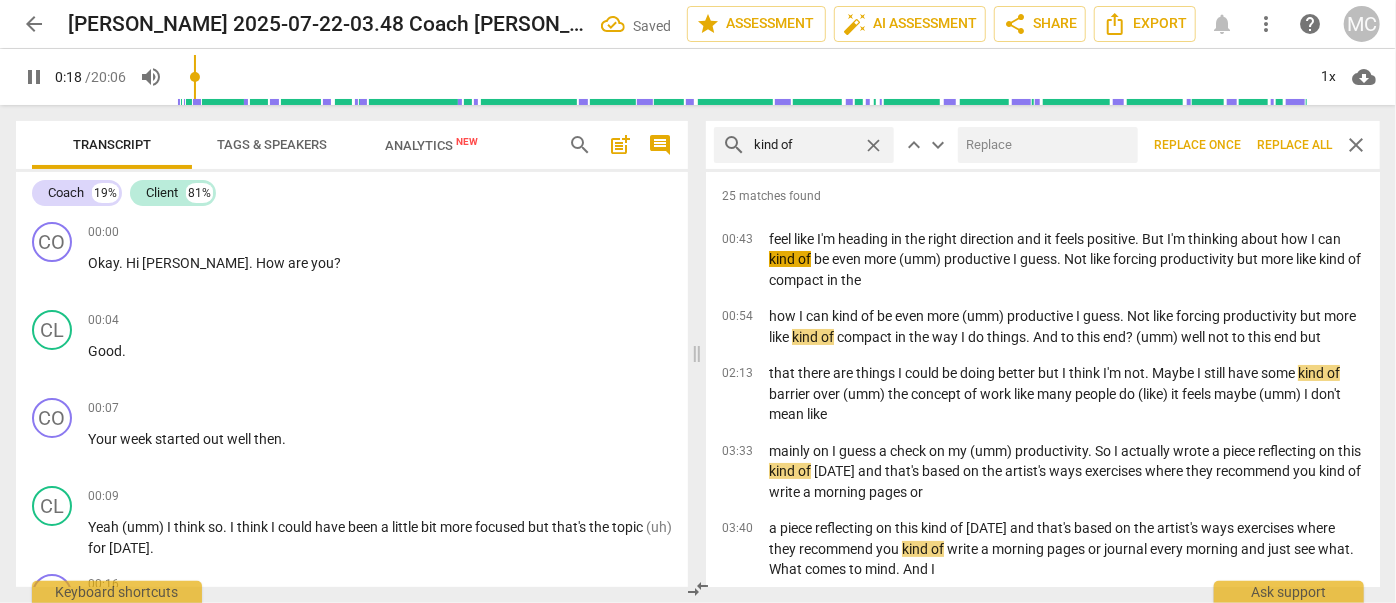 type on "19" 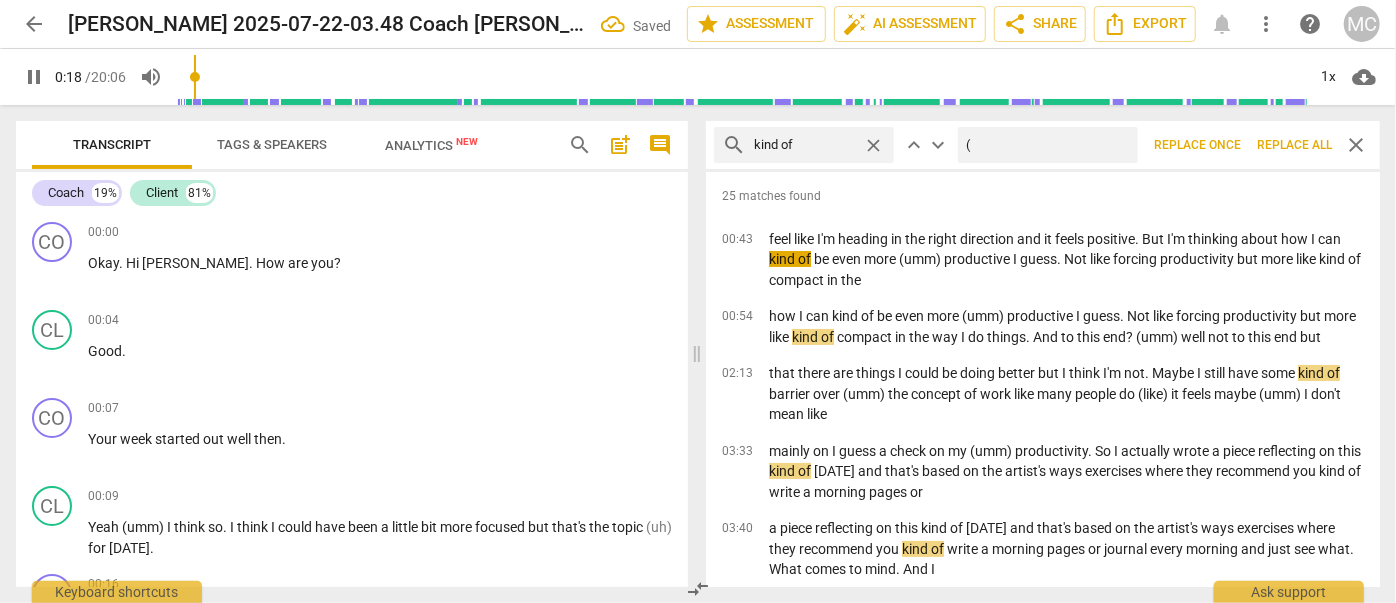 type on "(k" 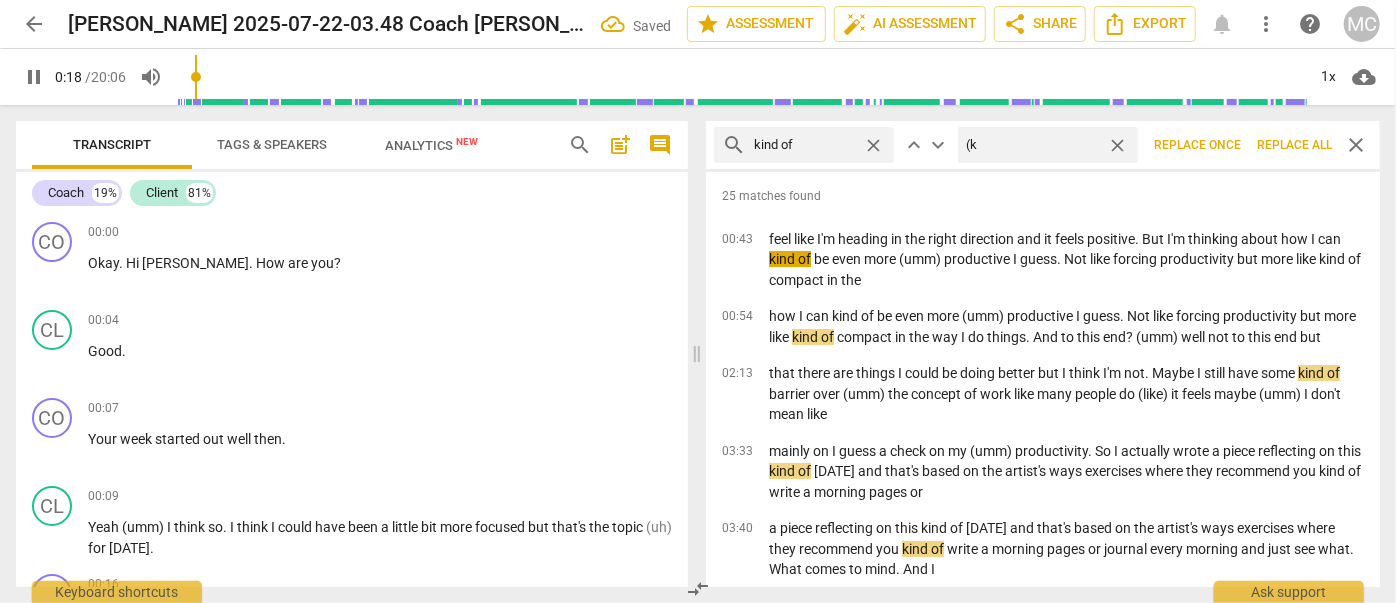 type on "19" 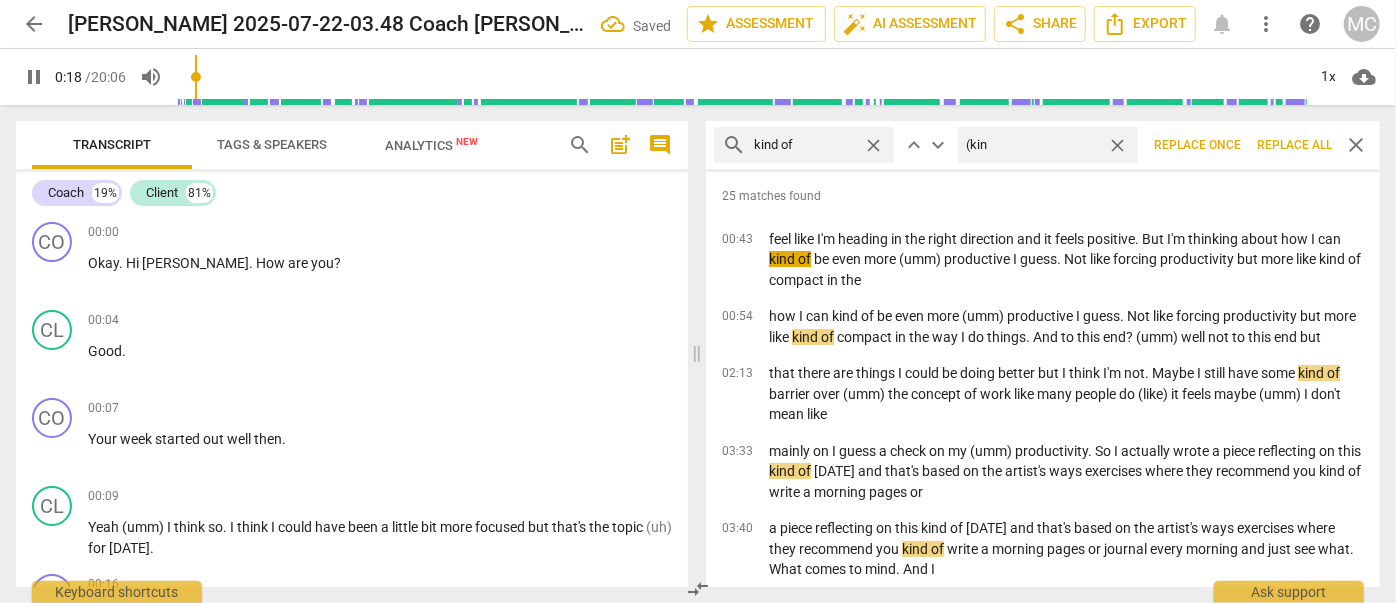 type on "(kind" 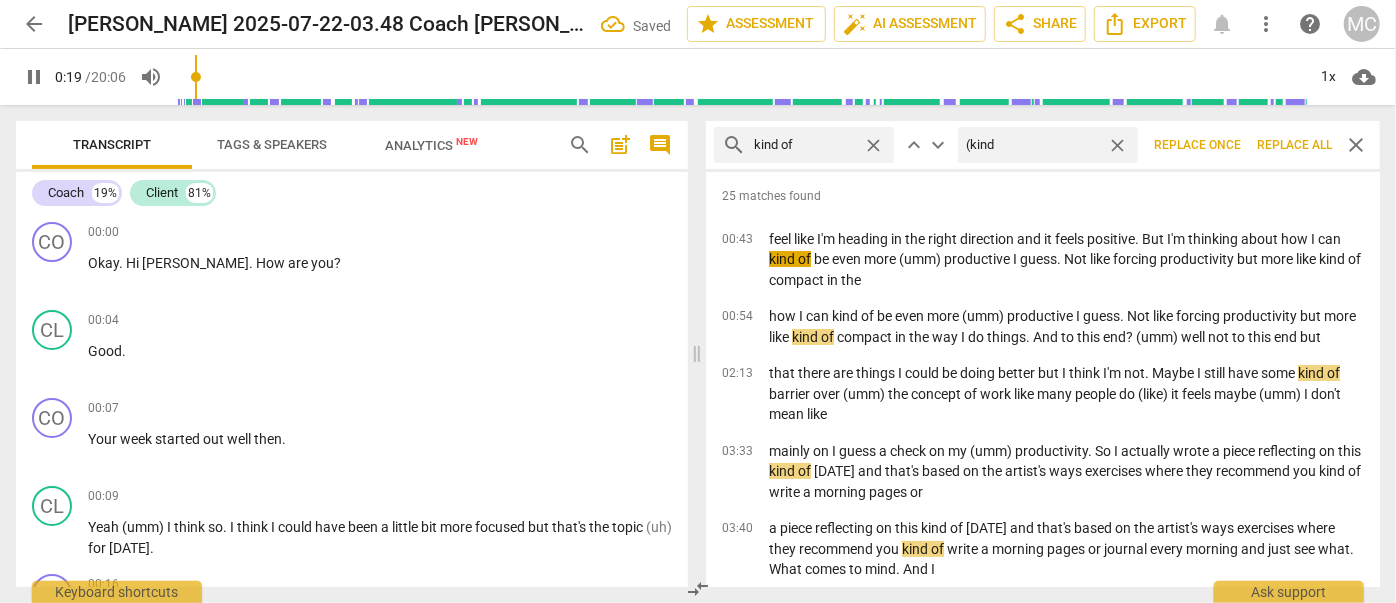 type on "19" 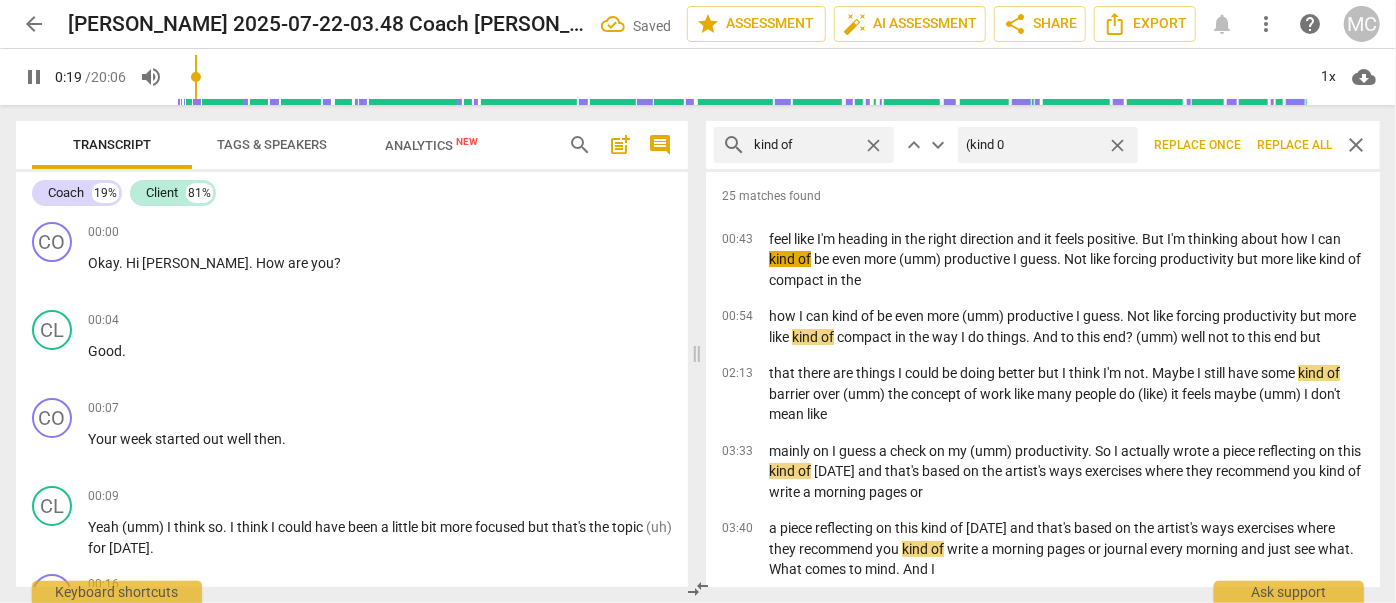 type on "(kind 0f" 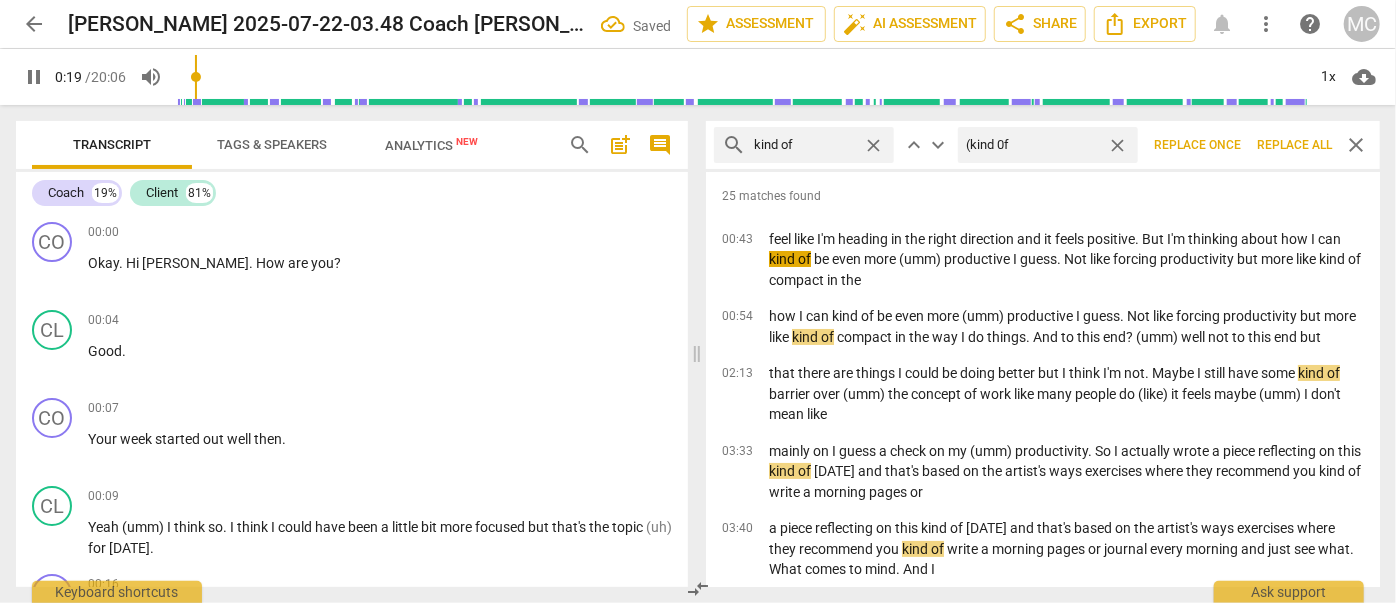 type on "20" 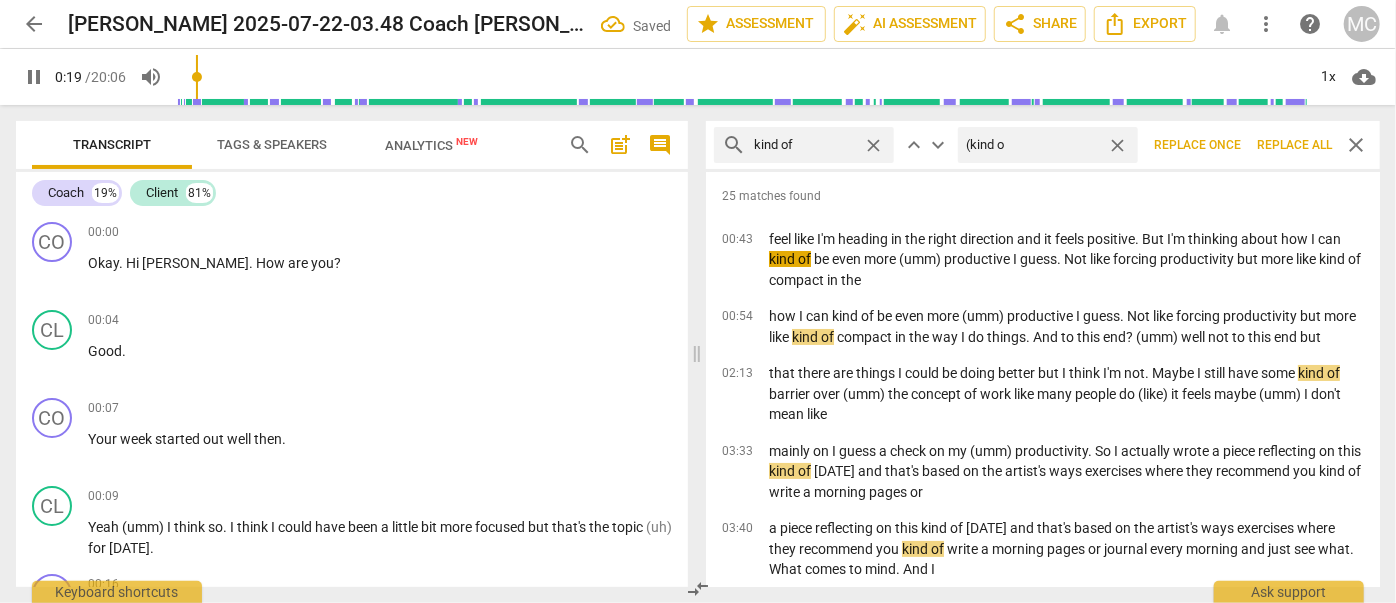 type on "(kind of" 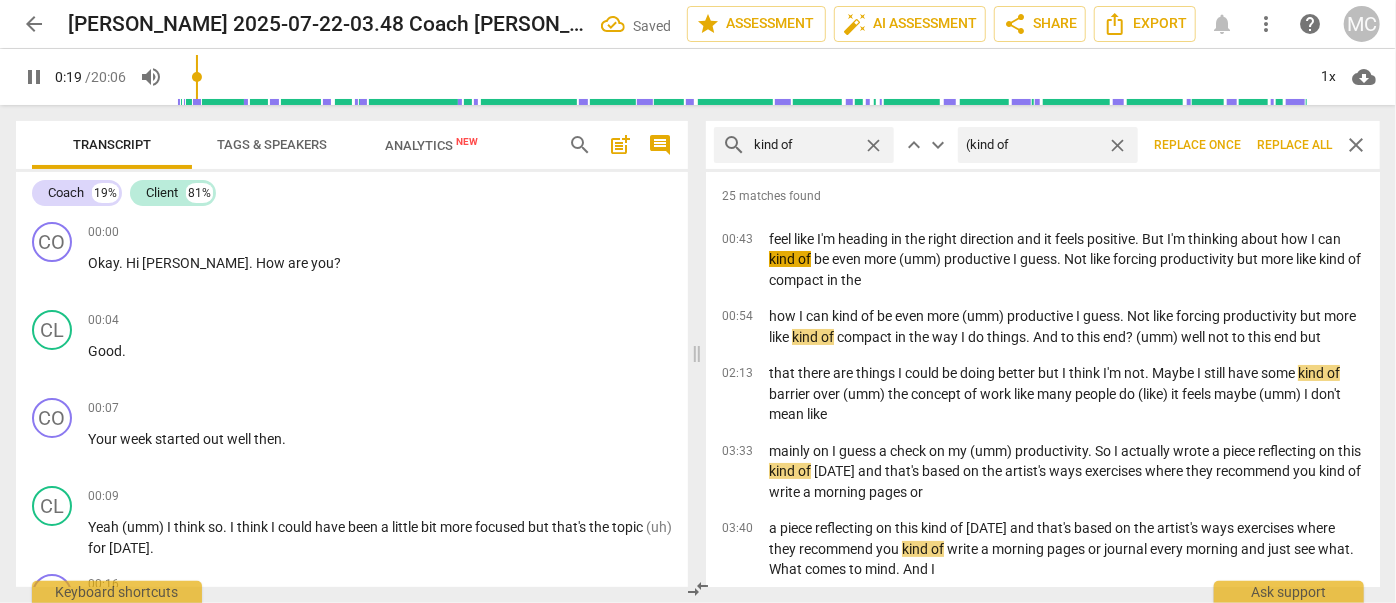 type on "20" 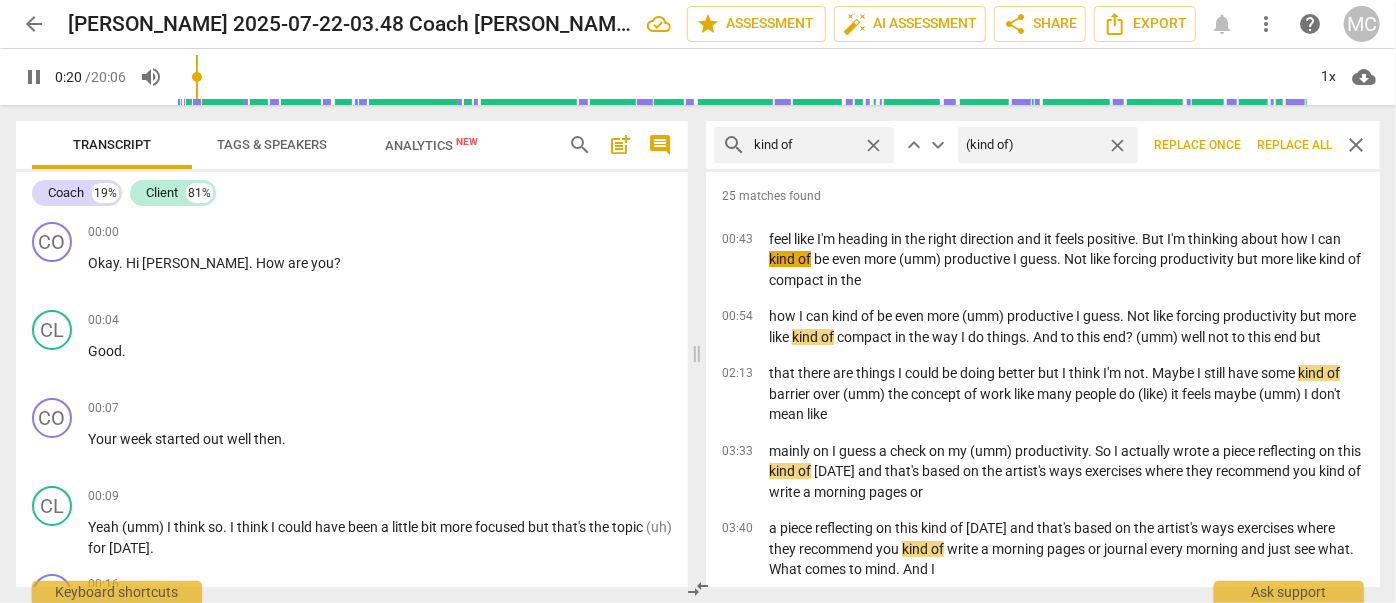 type on "21" 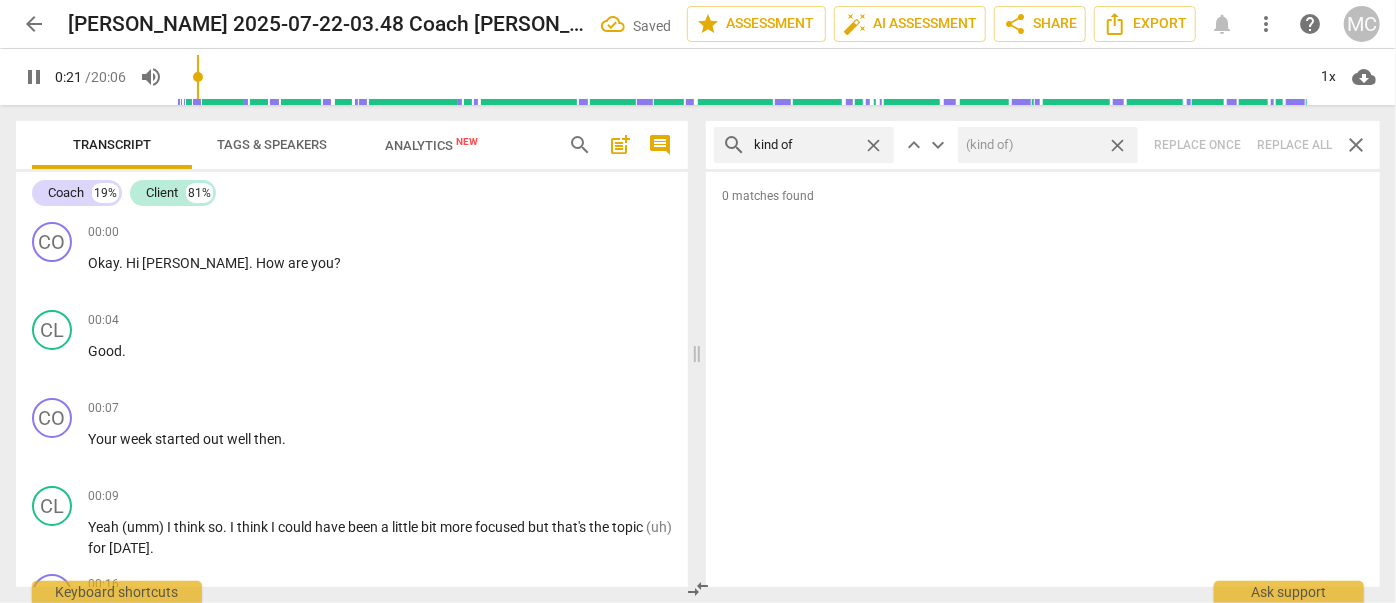 type on "22" 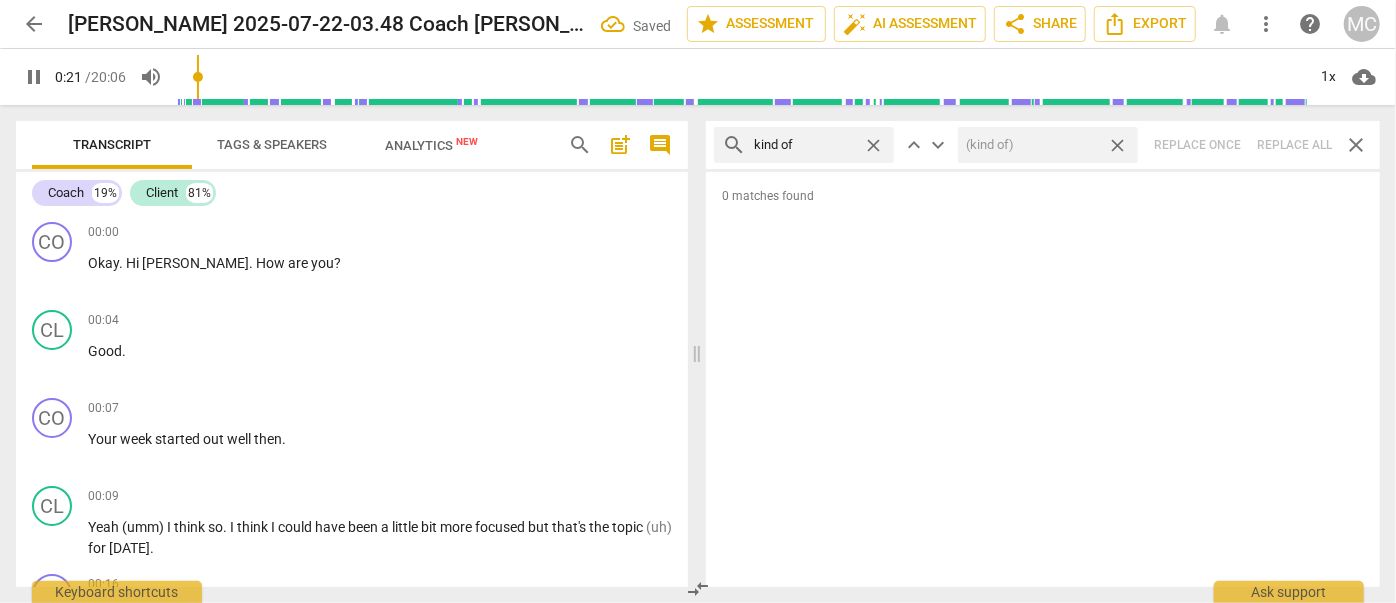click on "close" at bounding box center (1117, 145) 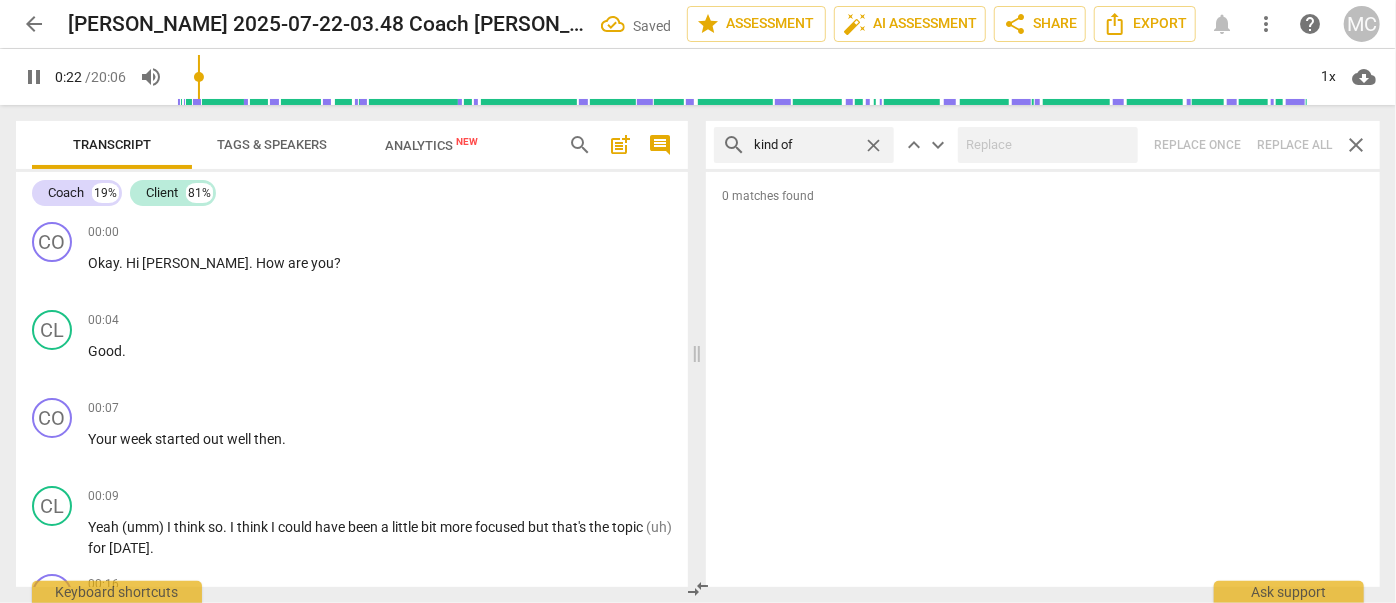 type on "22" 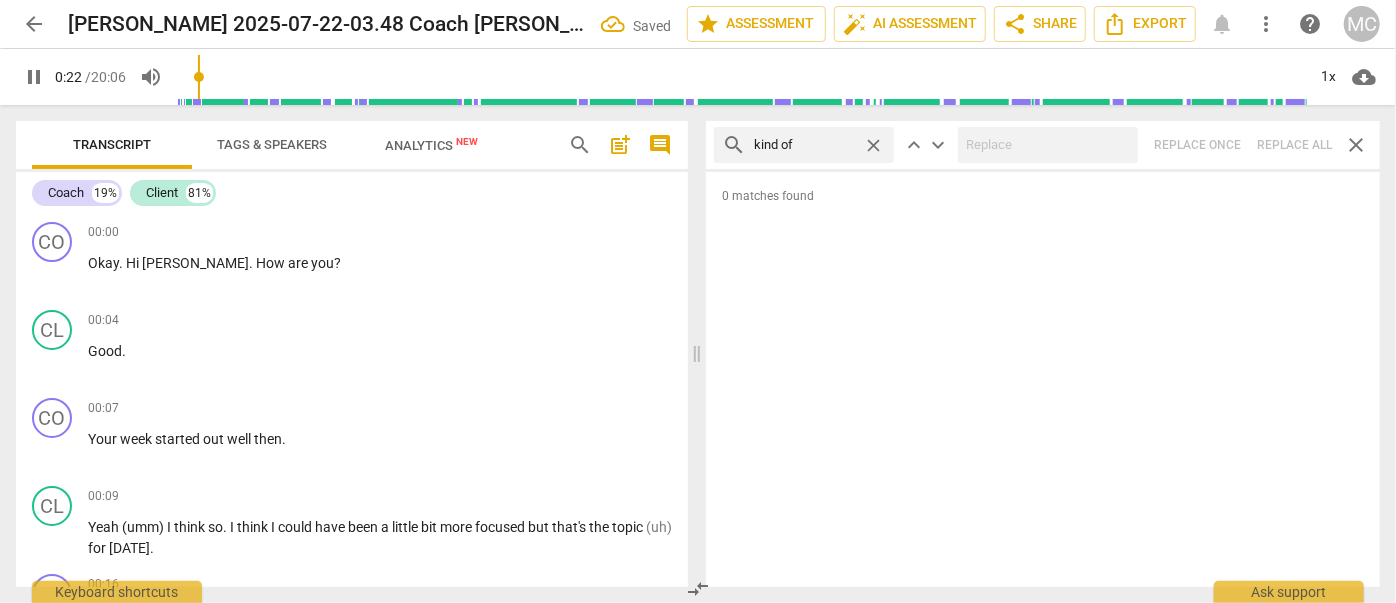 click on "close" at bounding box center [873, 145] 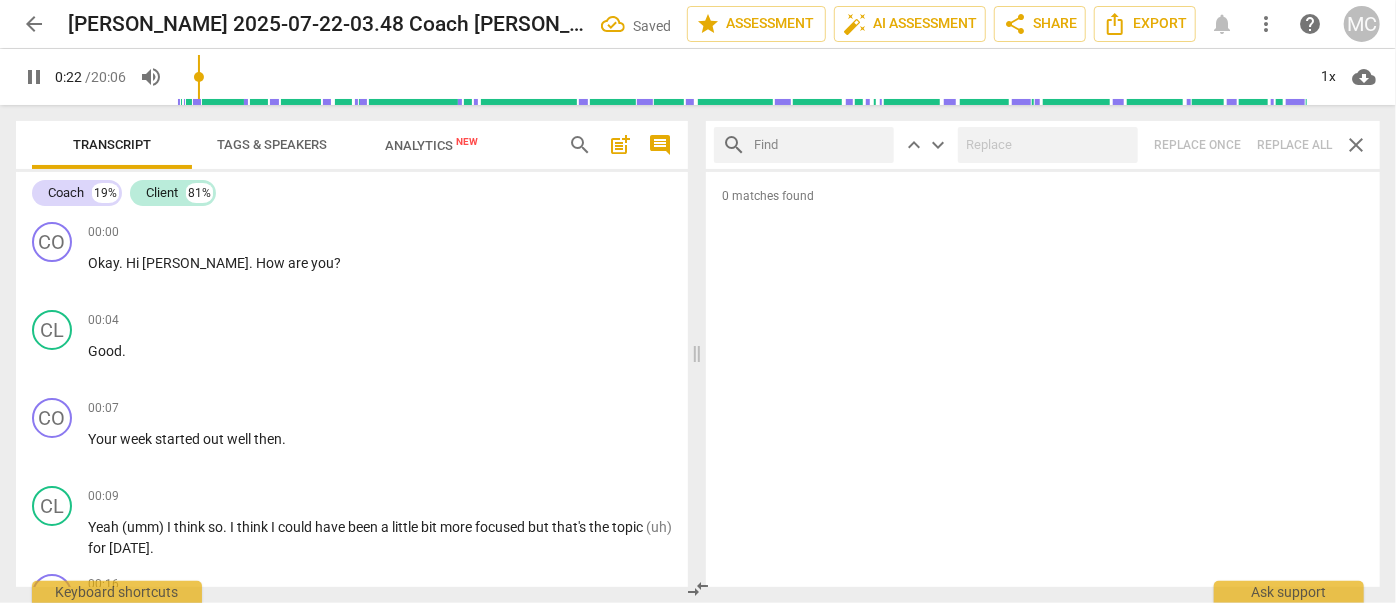 click at bounding box center (820, 145) 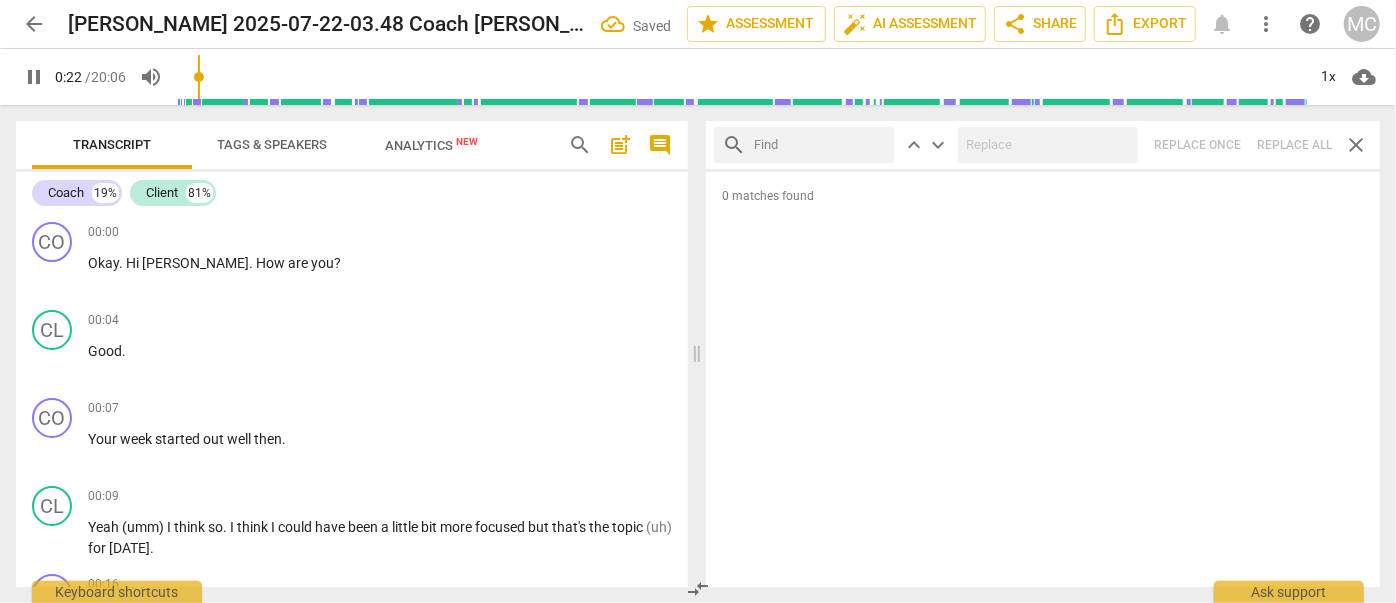 type on "23" 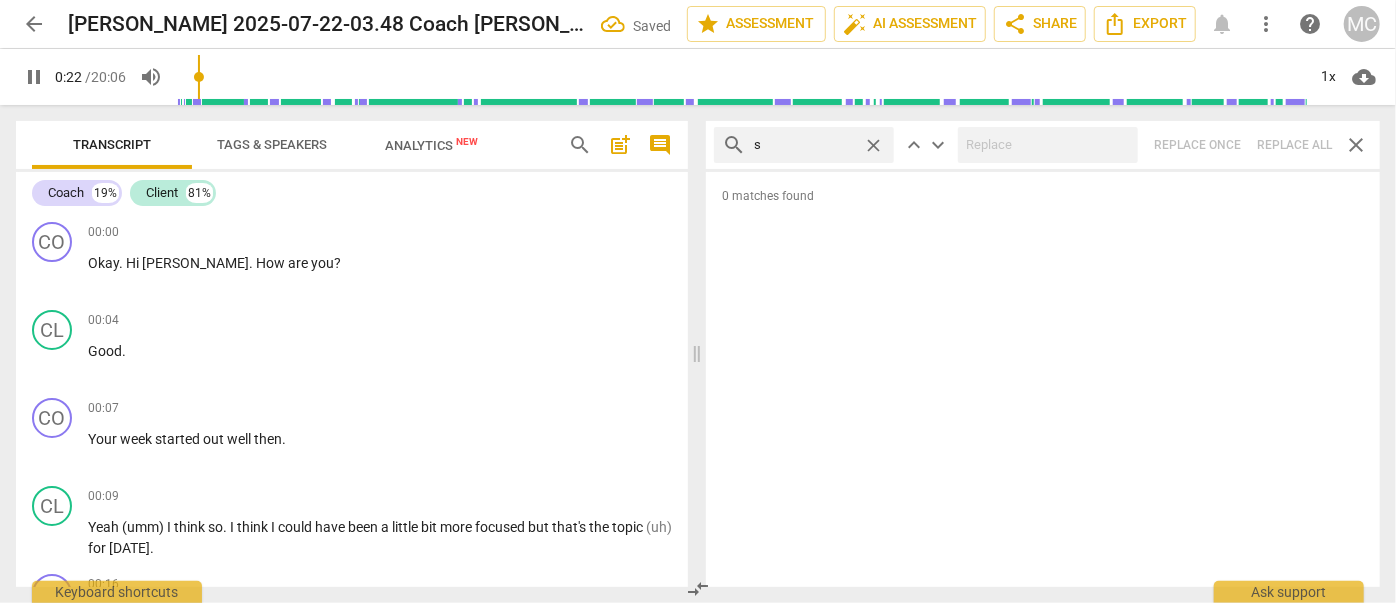type on "so" 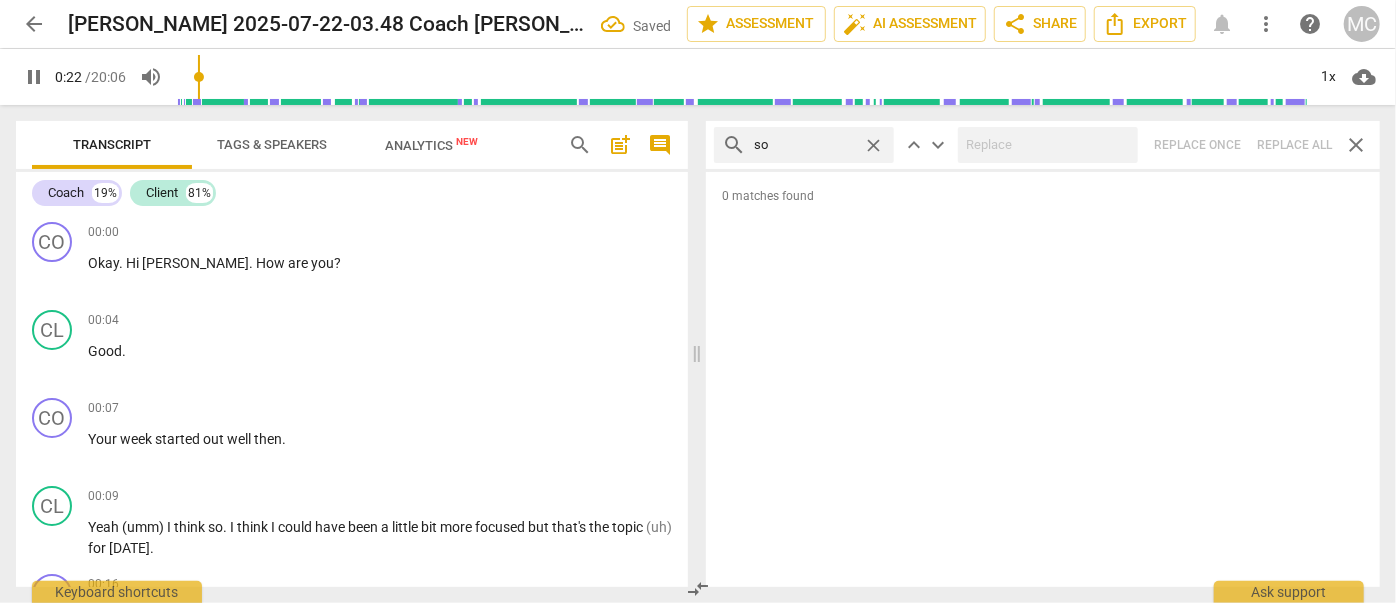 type on "23" 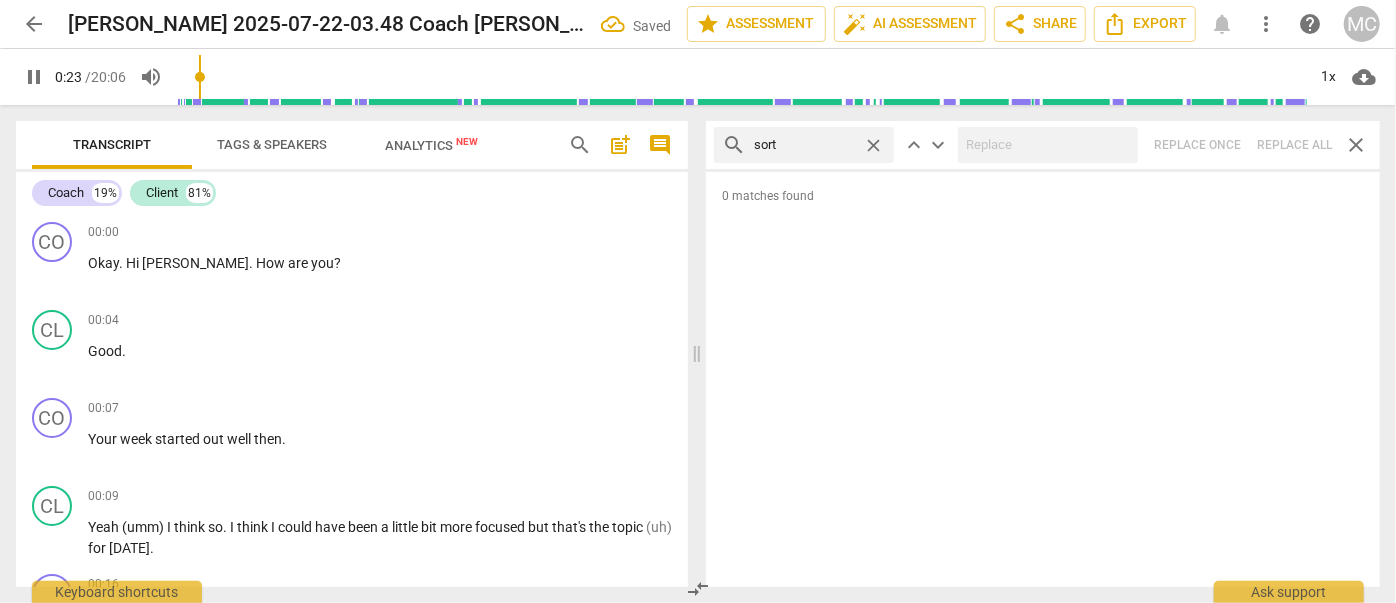 type on "sort o" 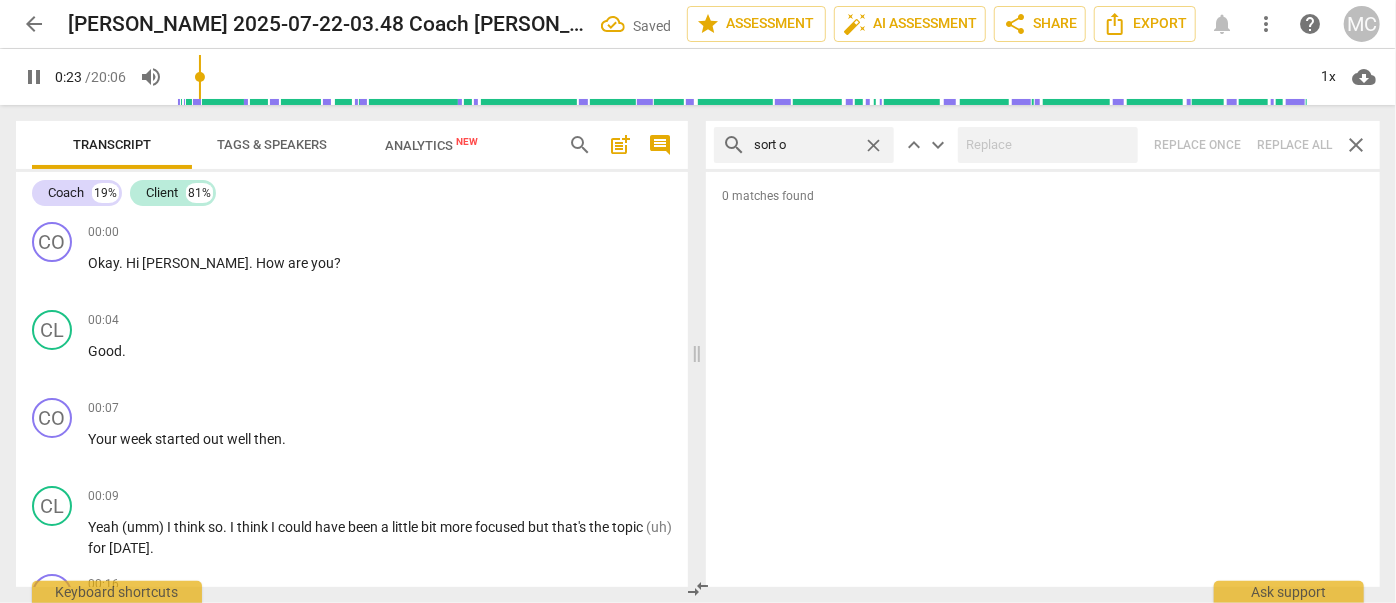 type on "23" 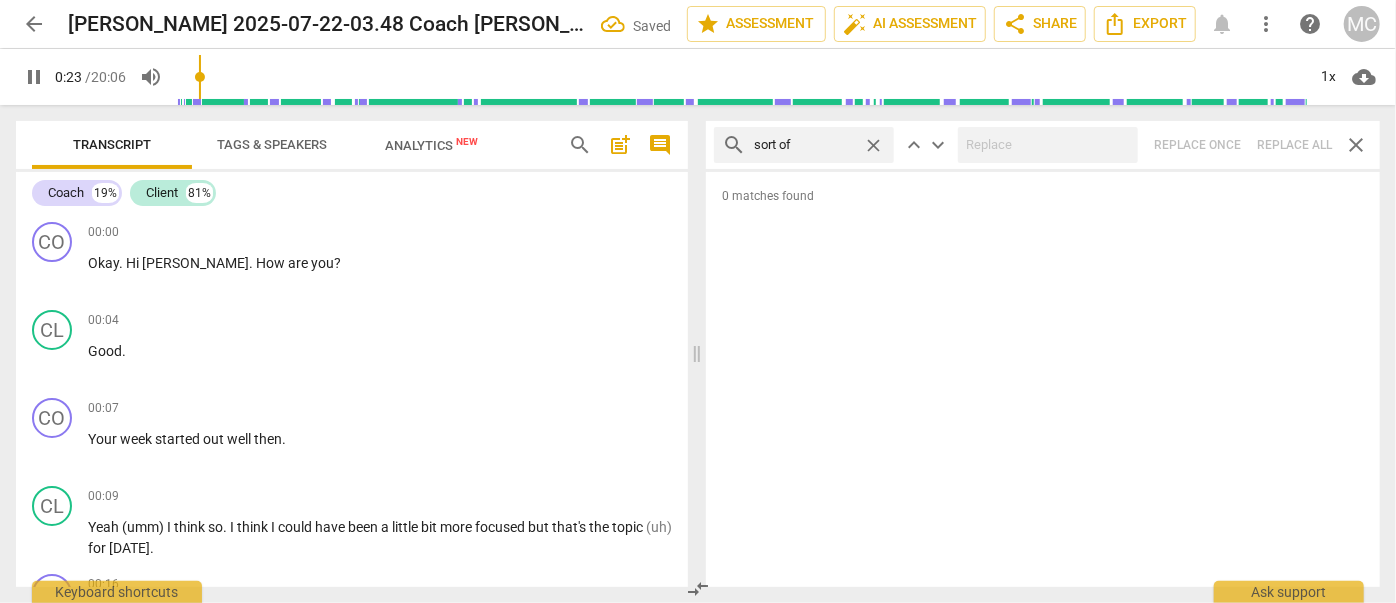 type on "sort of" 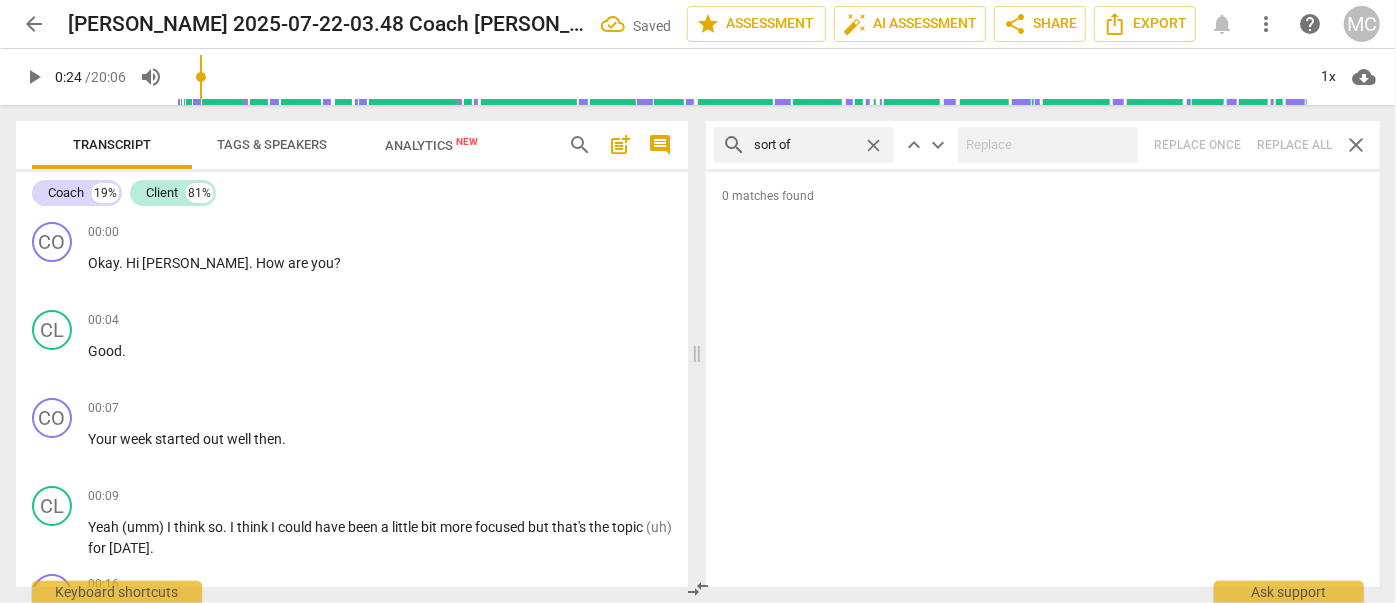 type on "25" 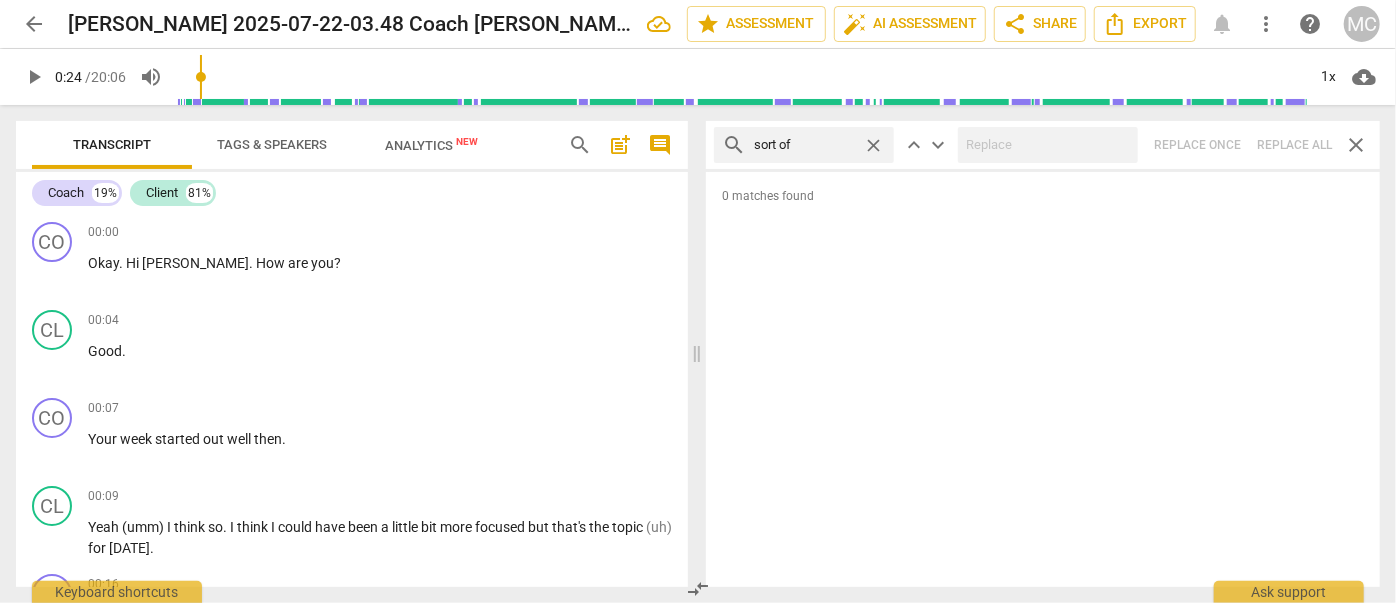 click on "close" at bounding box center [873, 145] 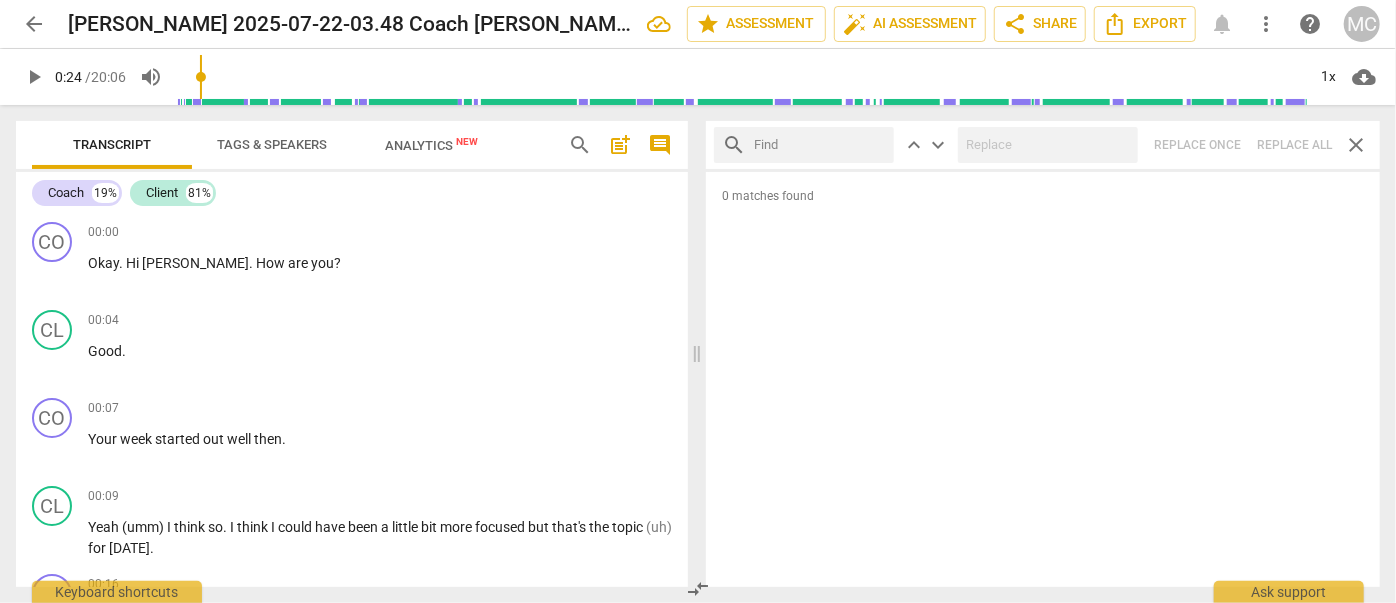 click at bounding box center (820, 145) 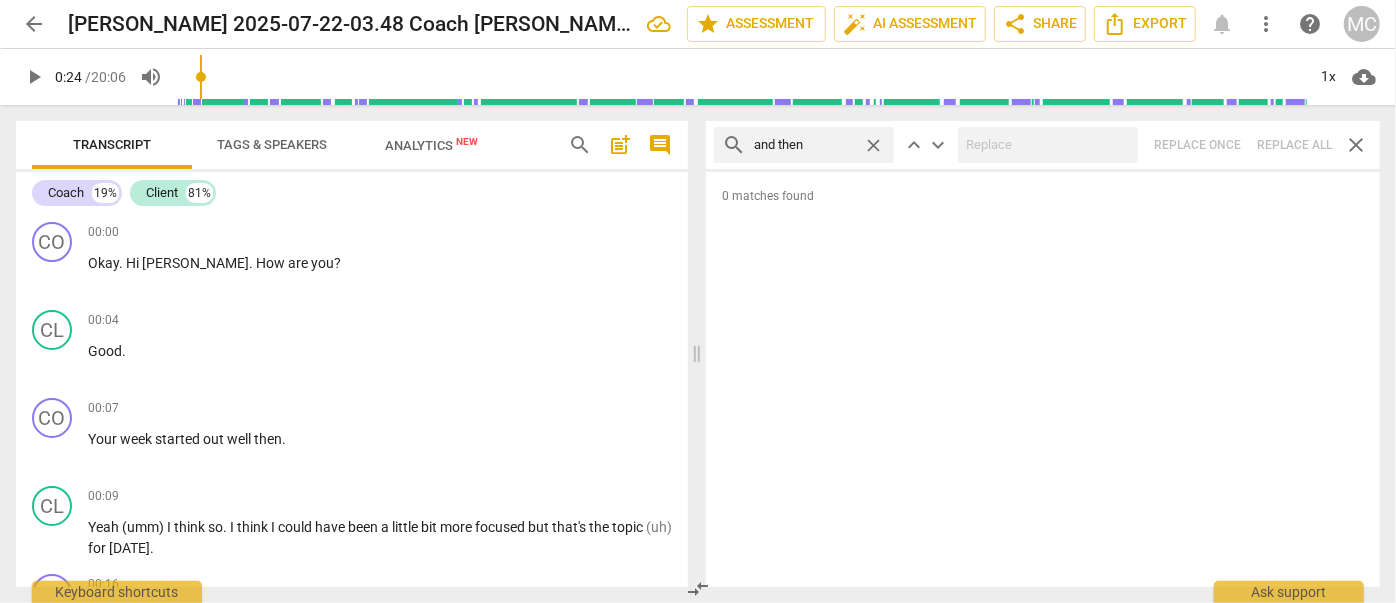 type on "and then" 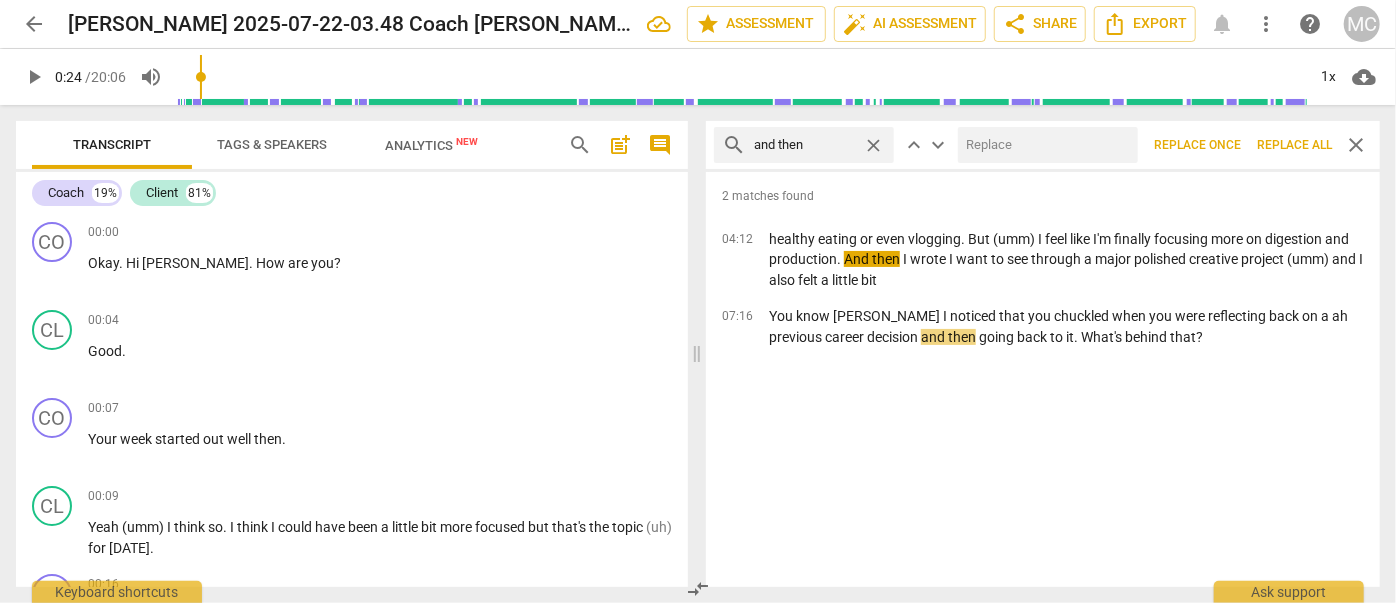 click at bounding box center [1044, 145] 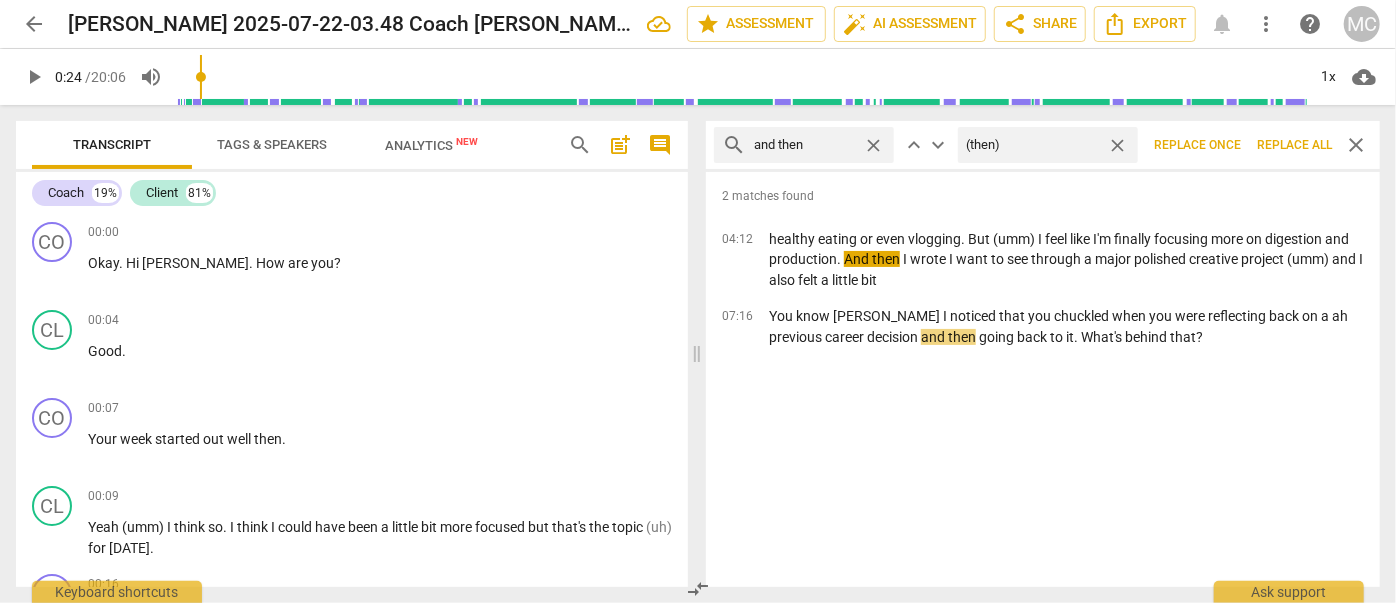 type on "(then)" 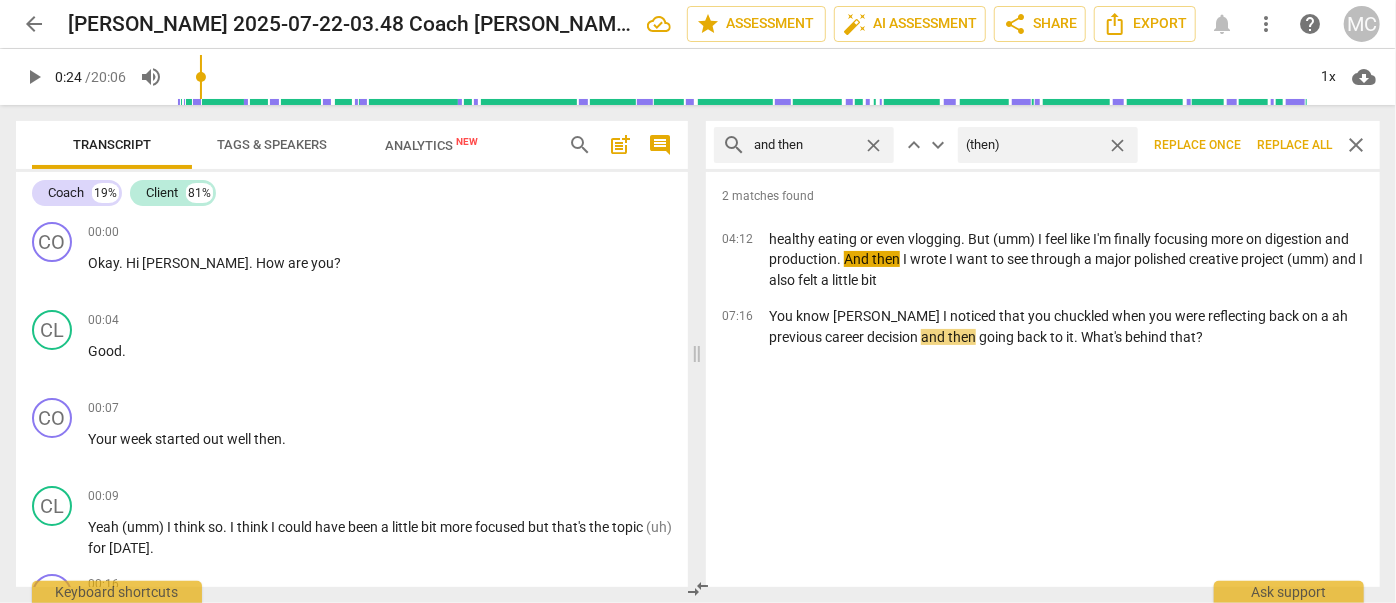click on "Replace all" at bounding box center (1294, 145) 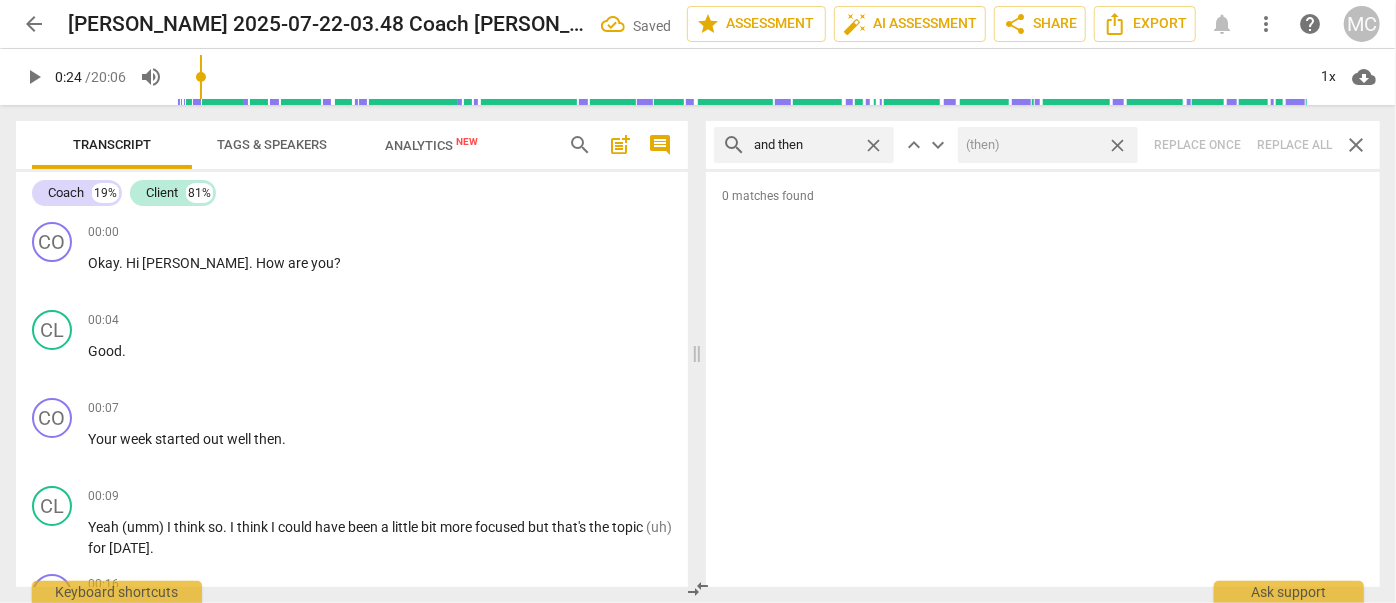 click on "close" at bounding box center [1117, 145] 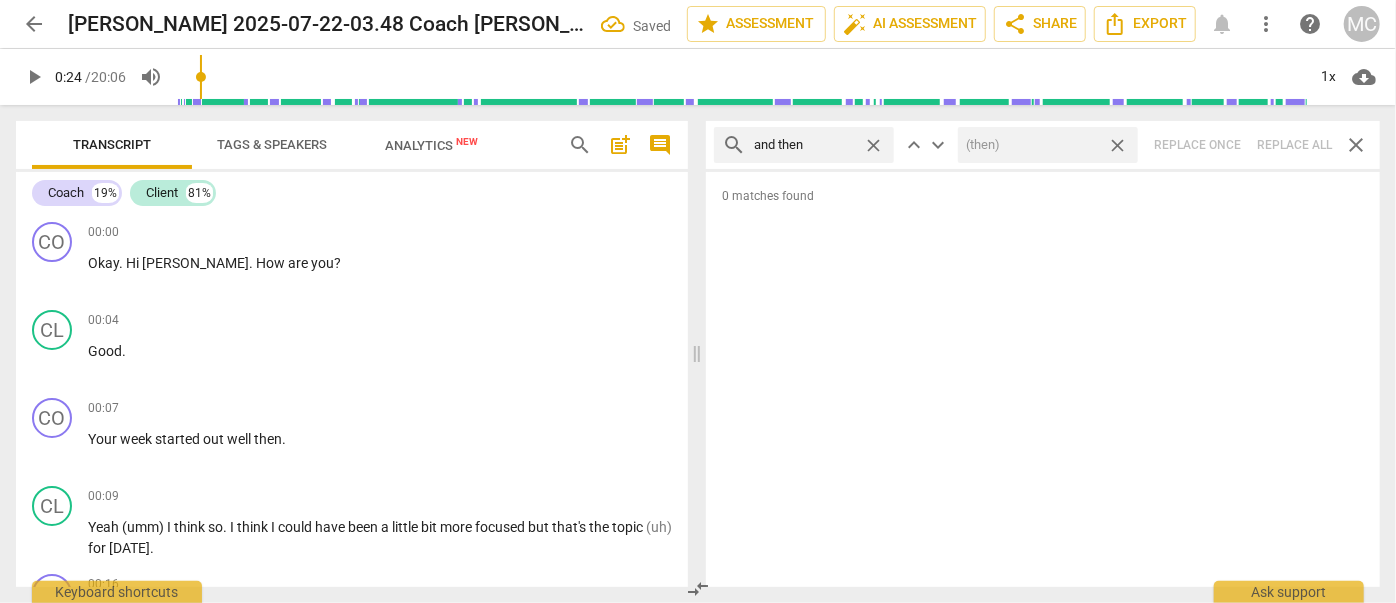 type 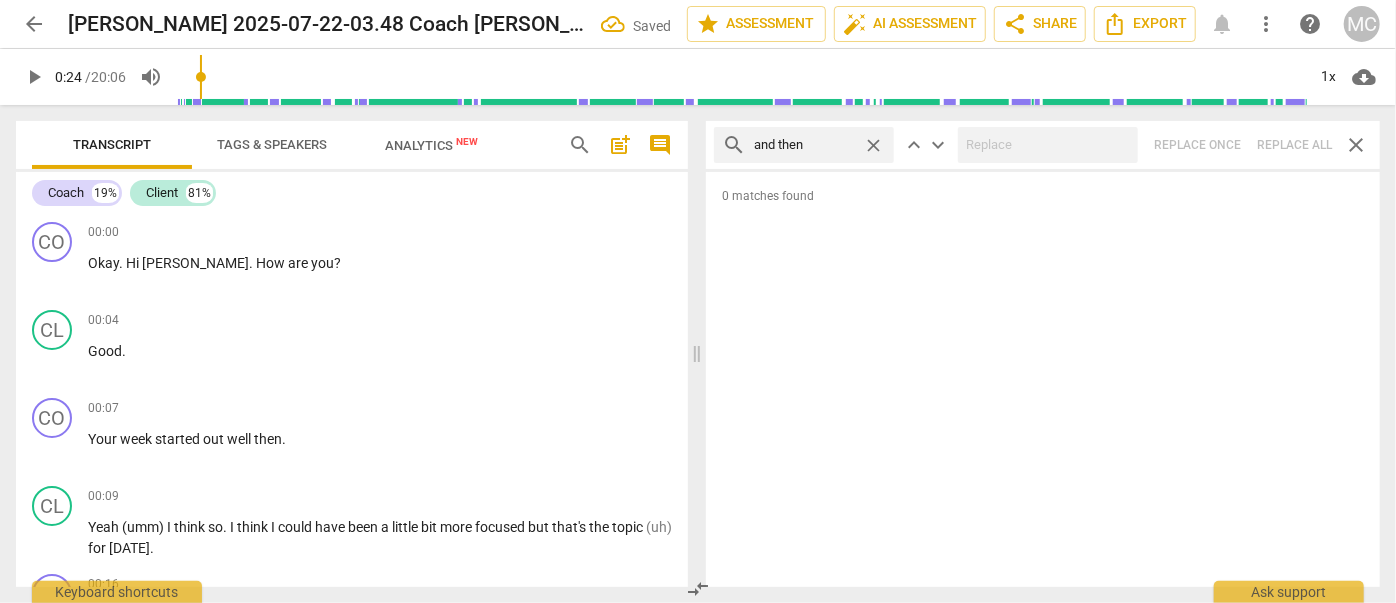 click on "close" at bounding box center (873, 145) 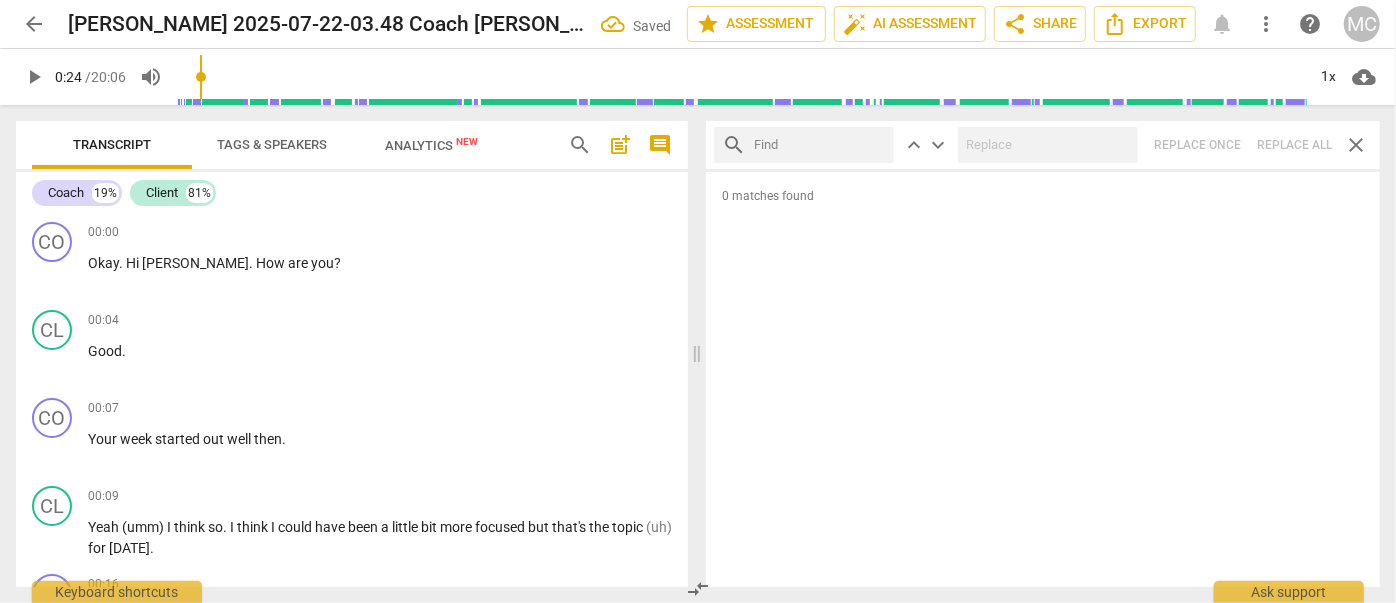 click at bounding box center [820, 145] 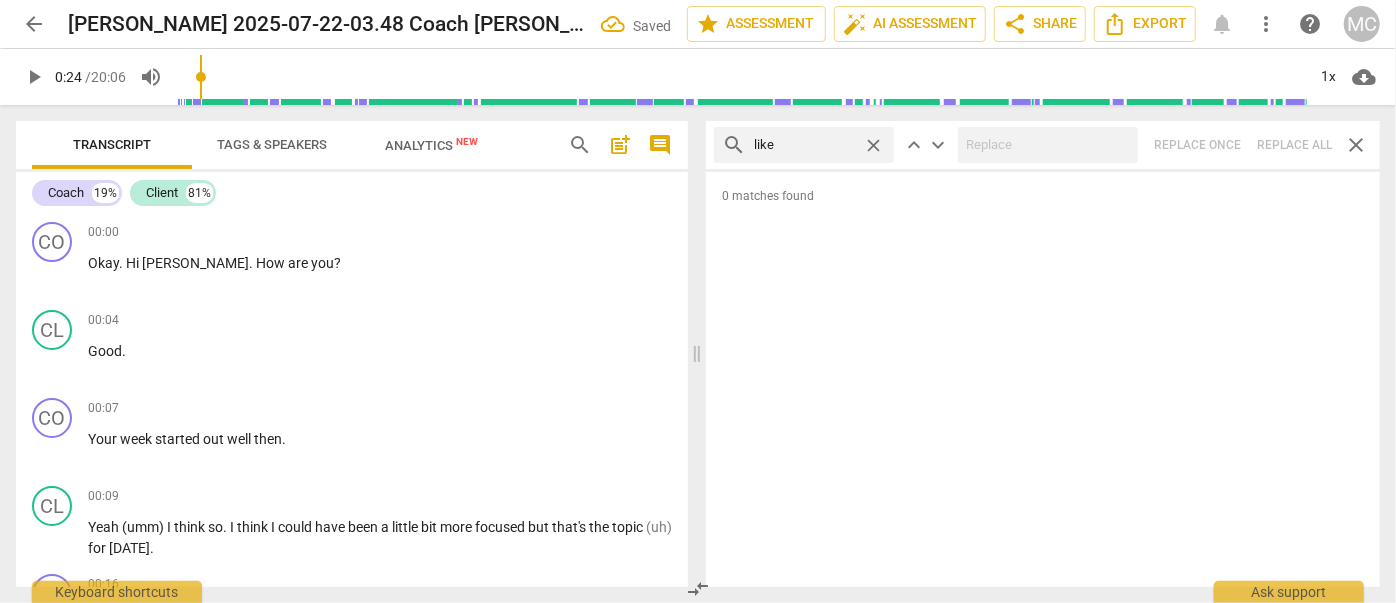 type on "like" 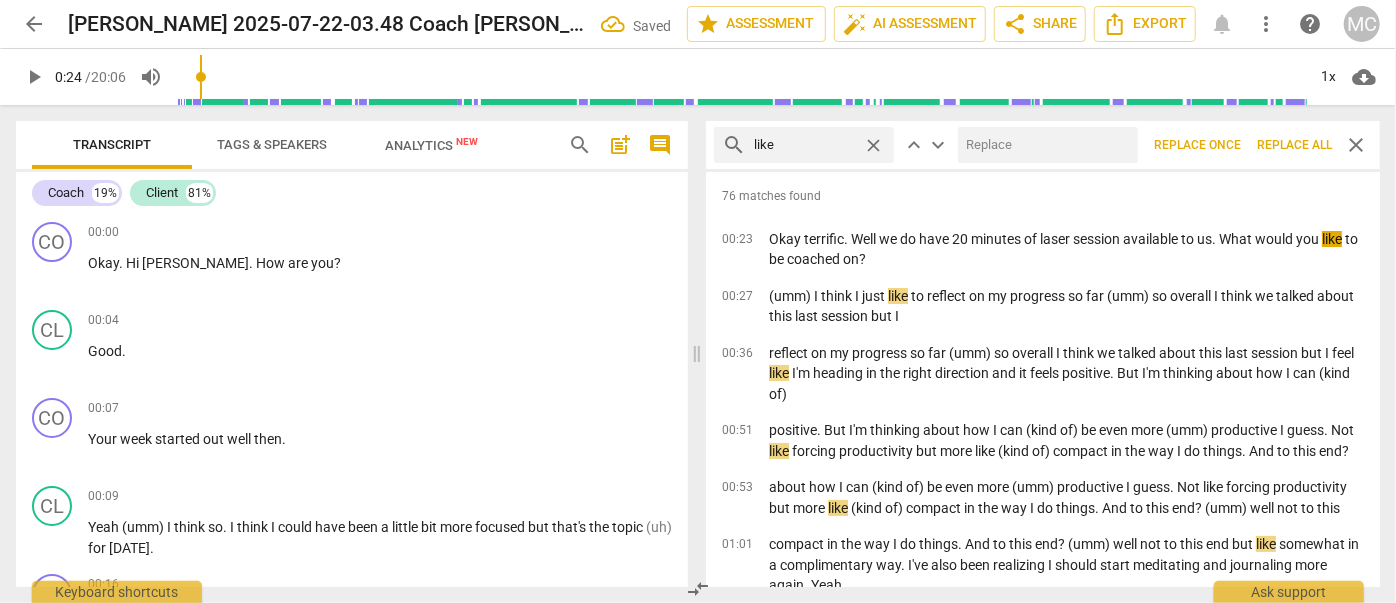 click at bounding box center [1044, 145] 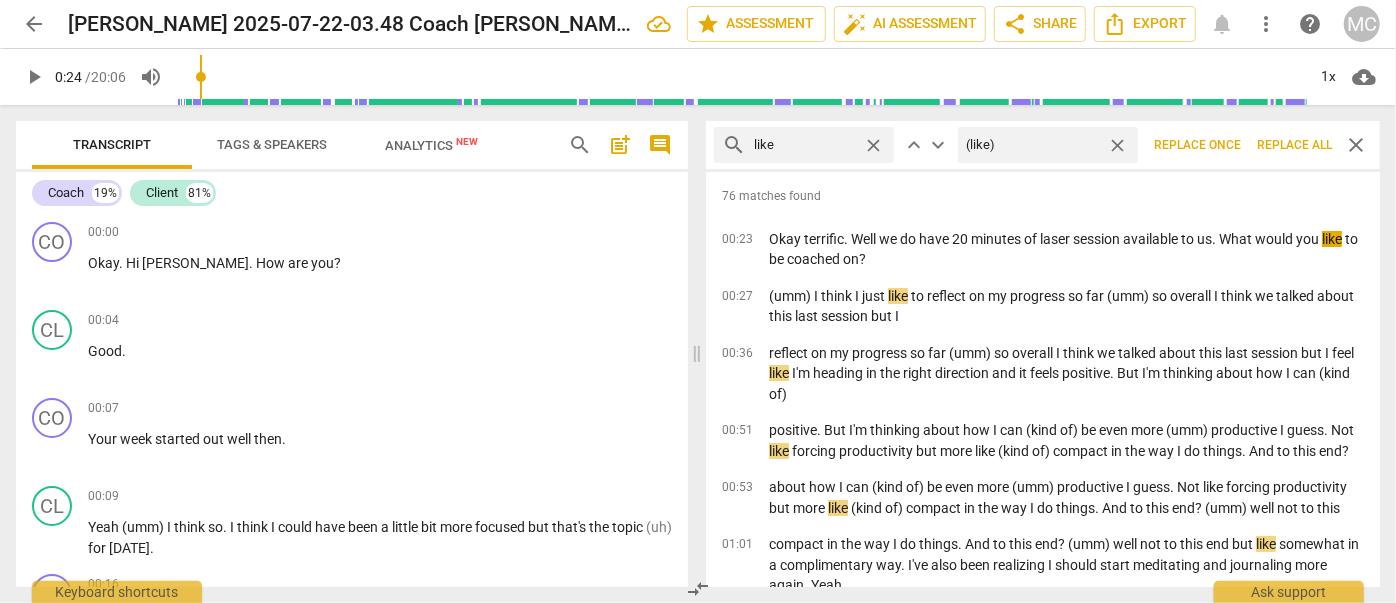 type on "(like)" 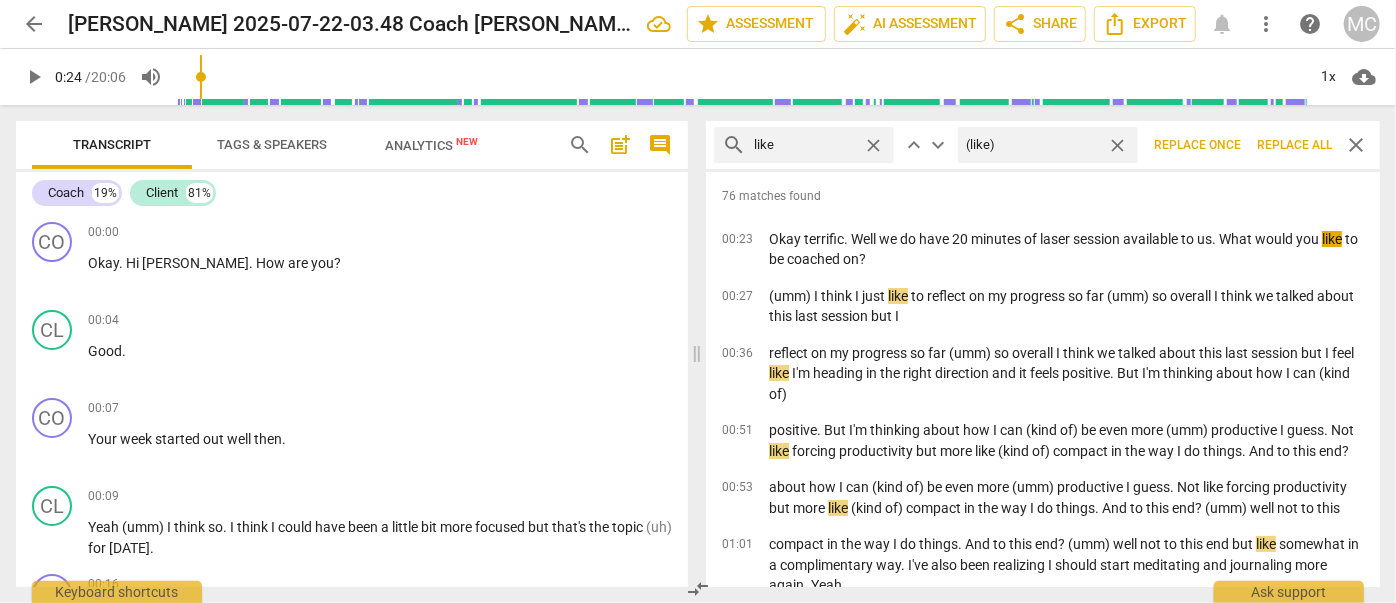 click on "Replace all" at bounding box center (1294, 145) 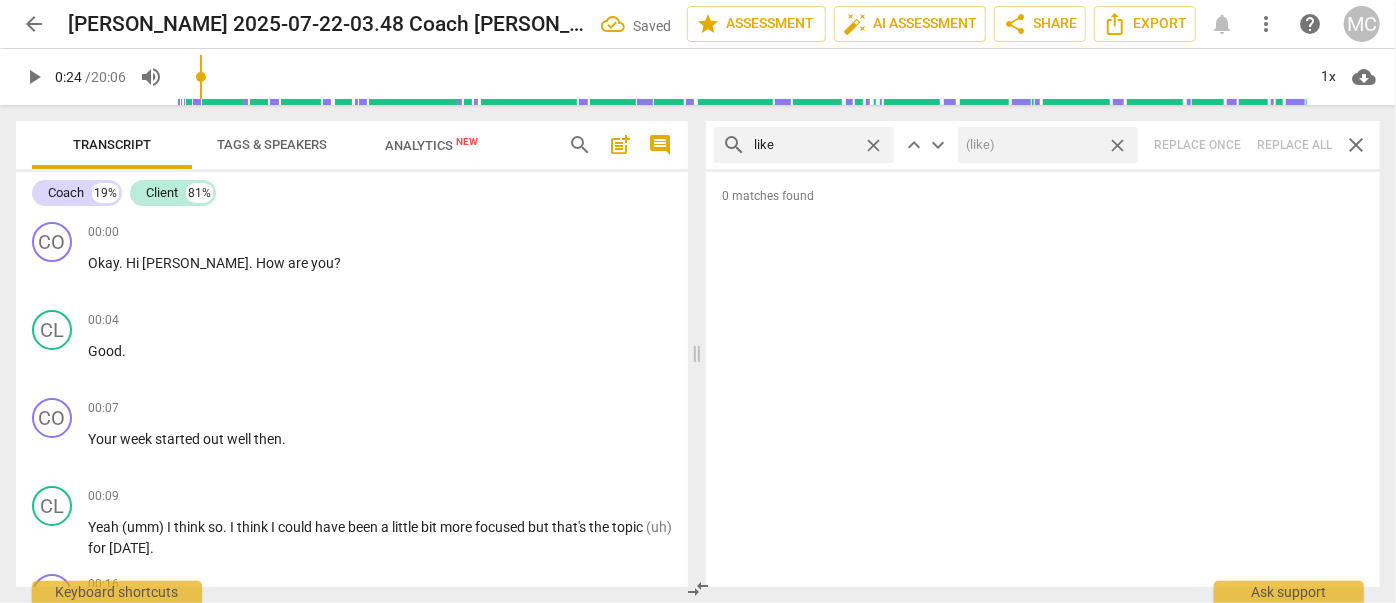 click on "close" at bounding box center [1117, 145] 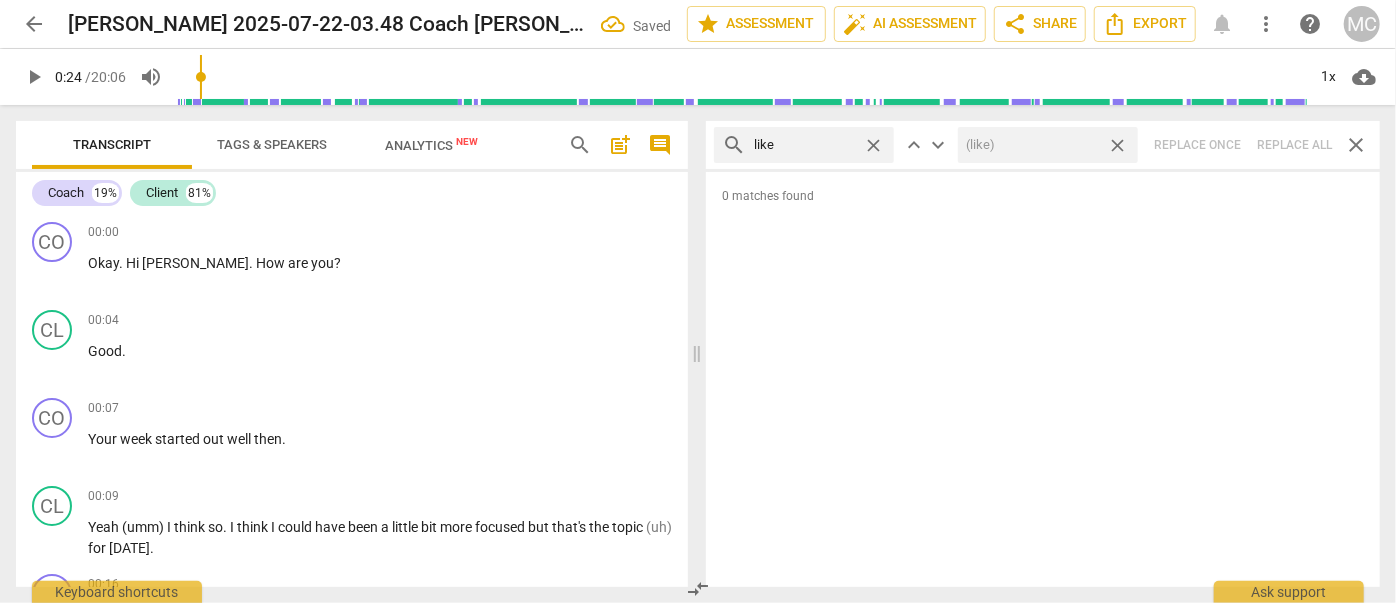 type 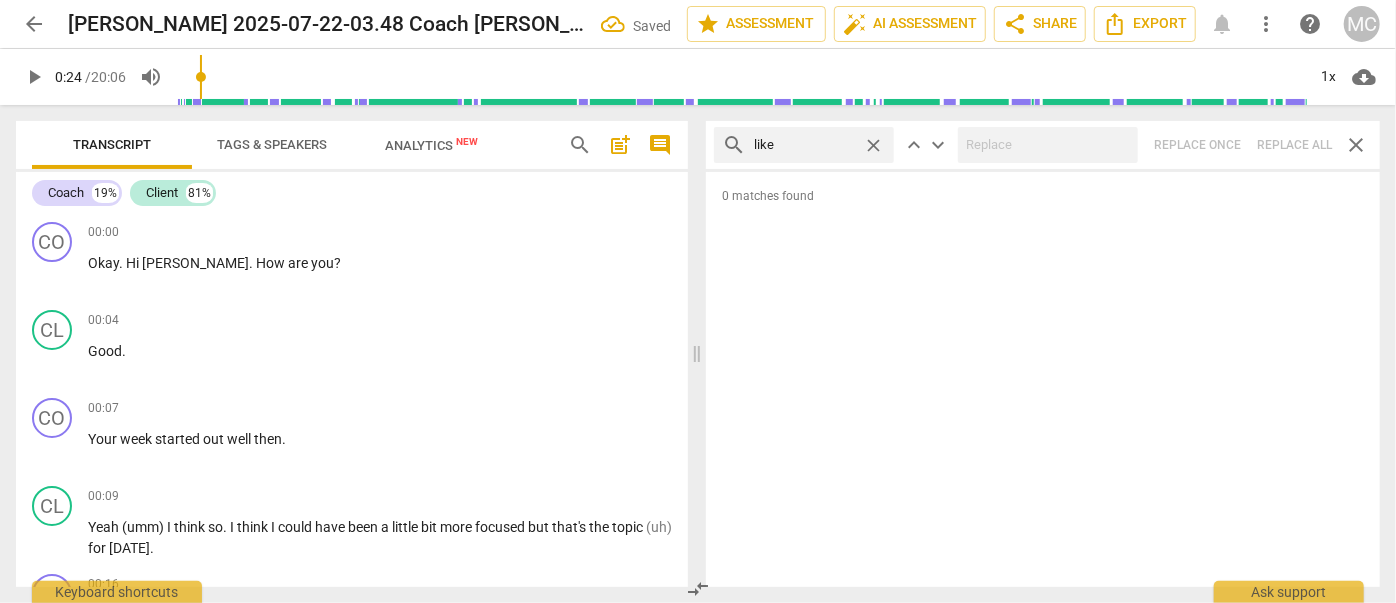 click on "close" at bounding box center [873, 145] 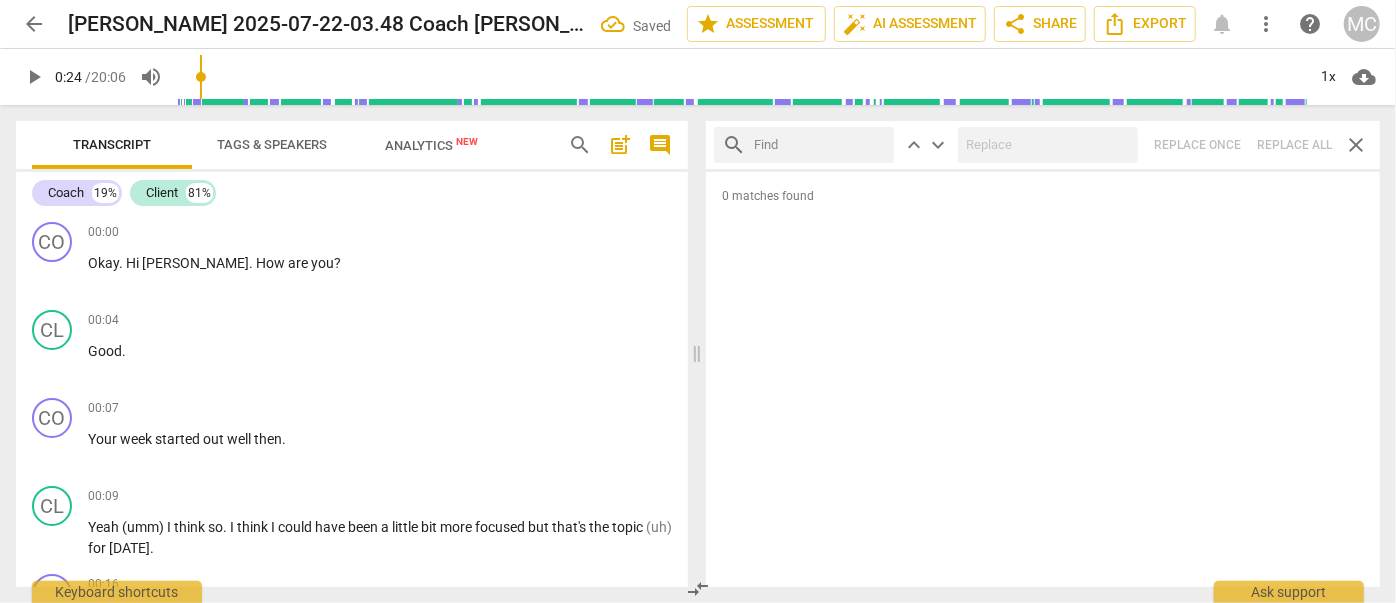 click at bounding box center [820, 145] 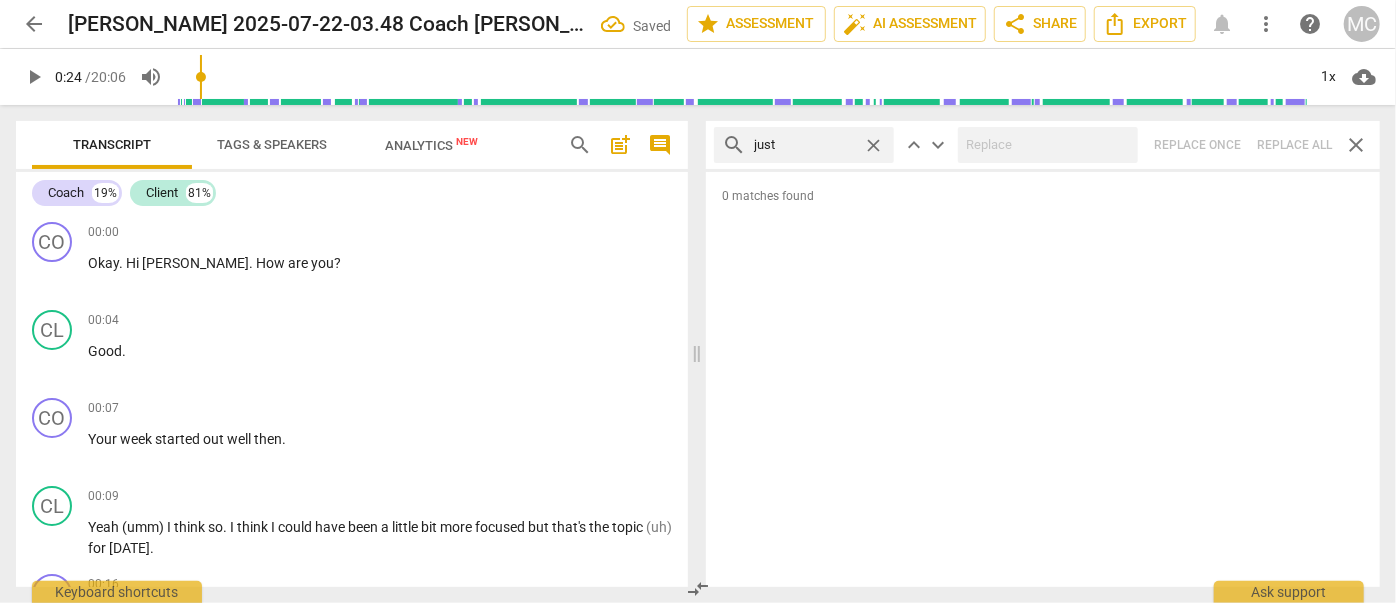 type on "just" 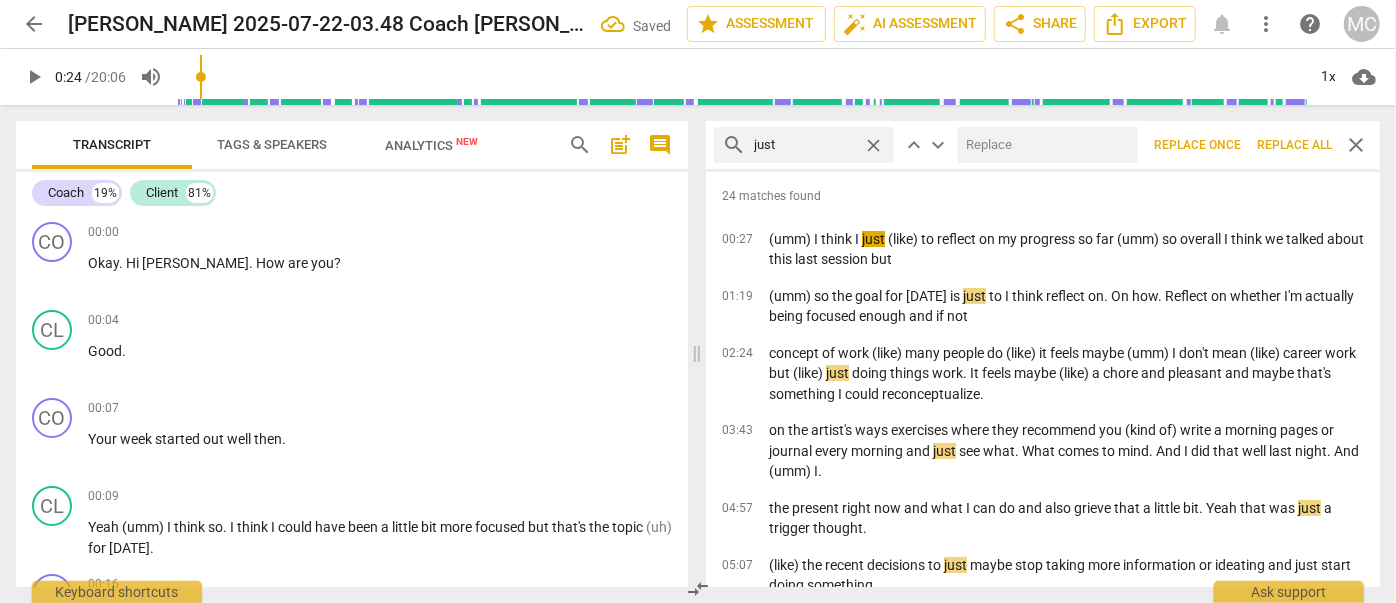 click at bounding box center (1044, 145) 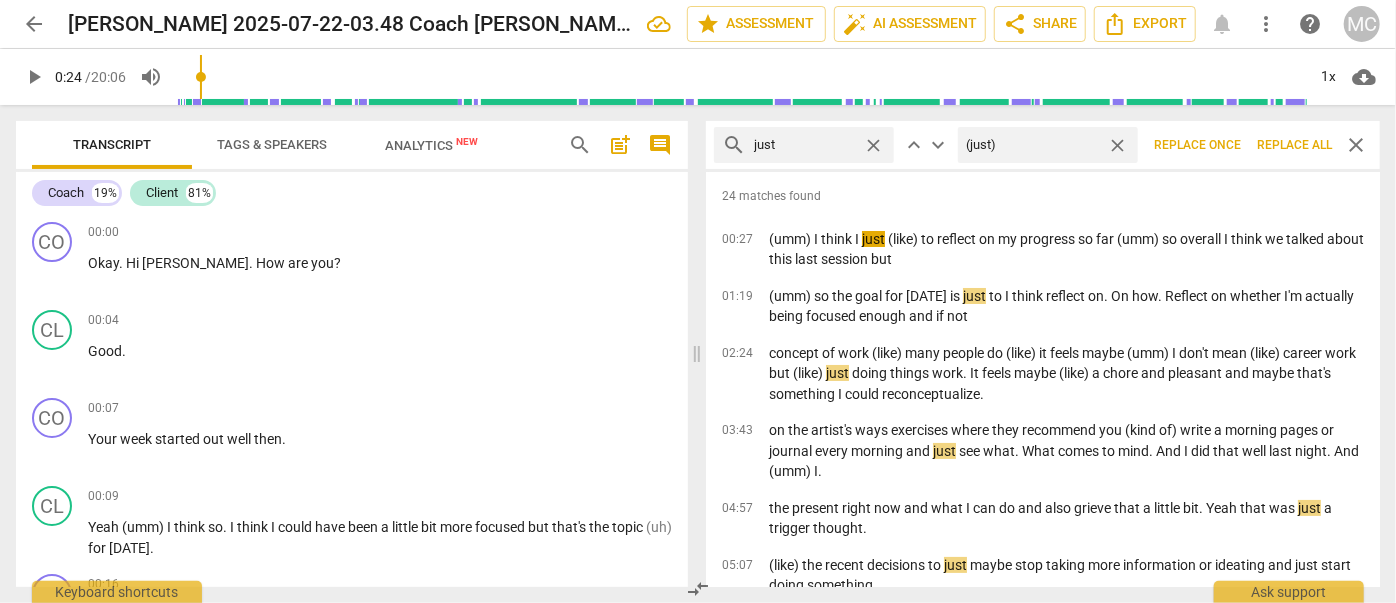 type on "(just)" 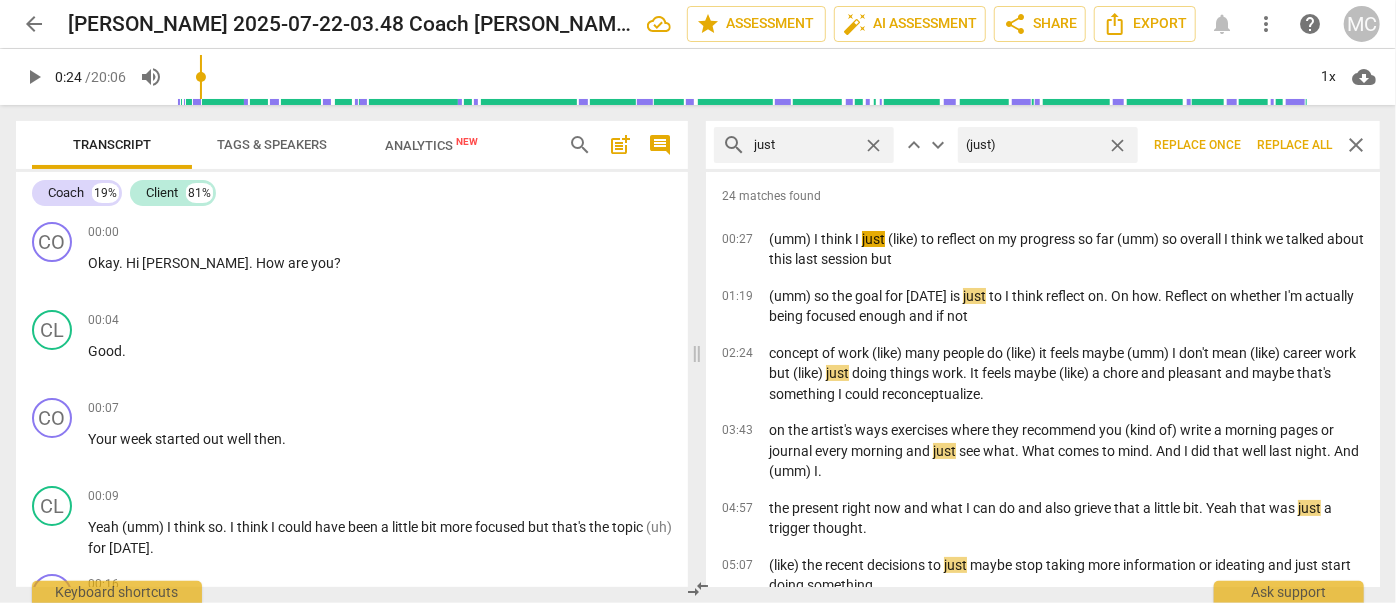click on "Replace all" at bounding box center [1294, 145] 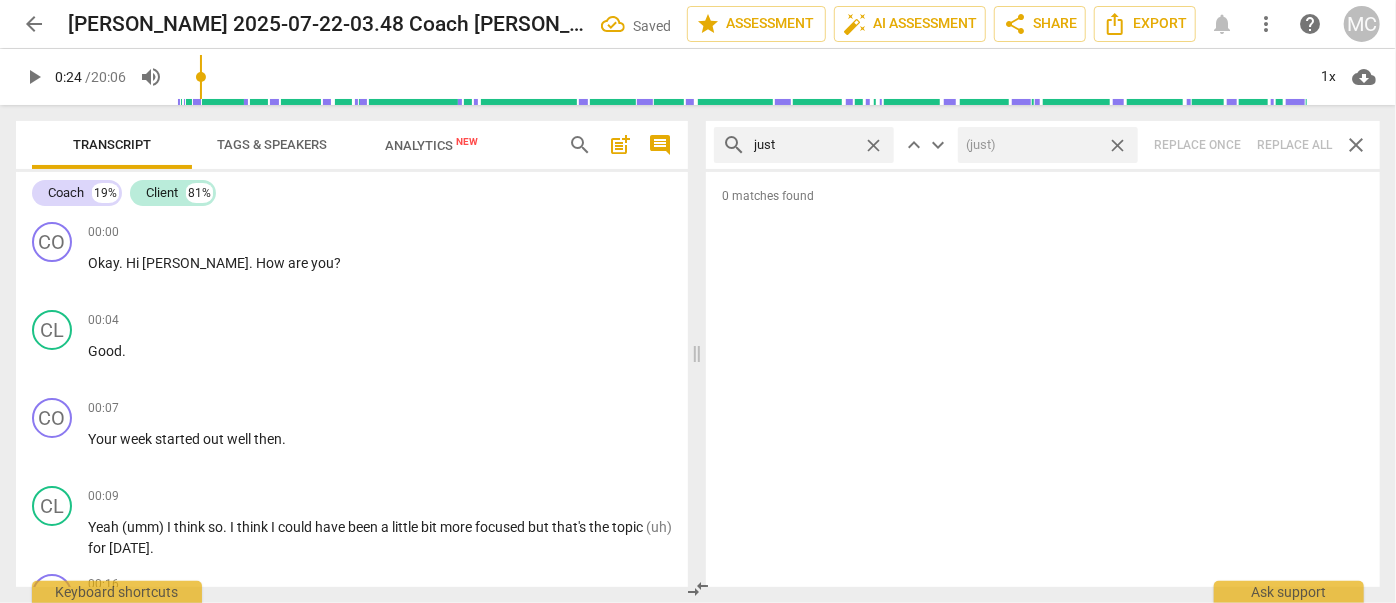 click on "close" at bounding box center [1117, 145] 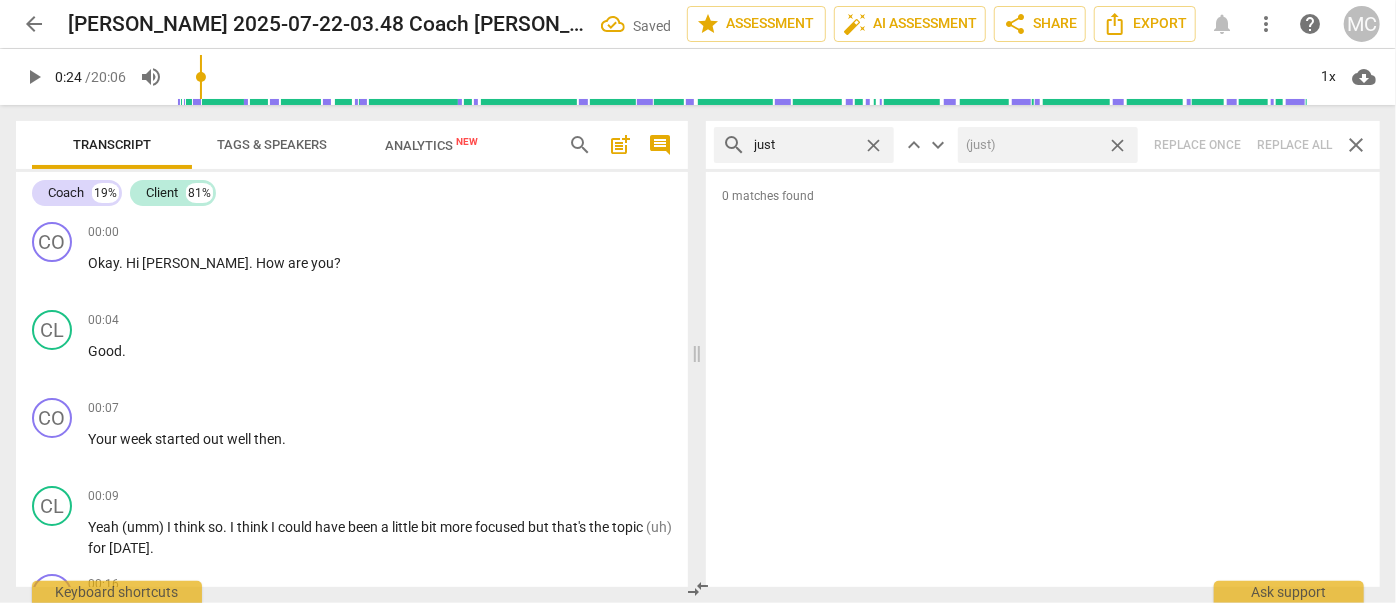 type 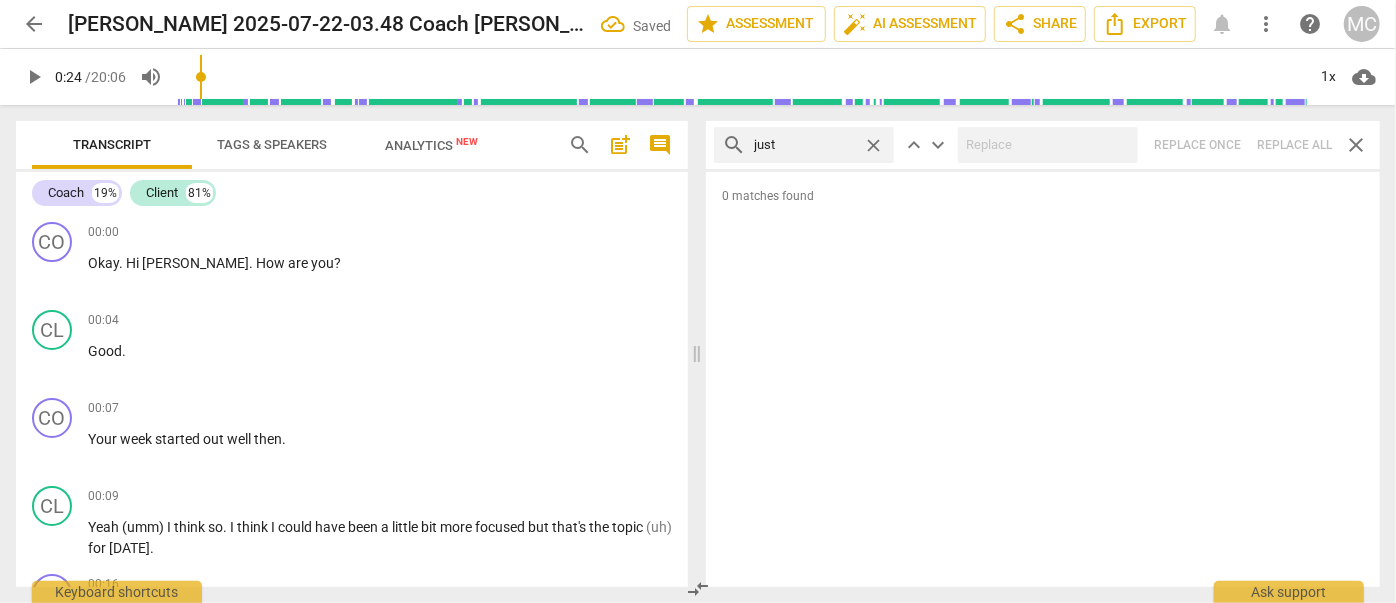 click on "close" at bounding box center (873, 145) 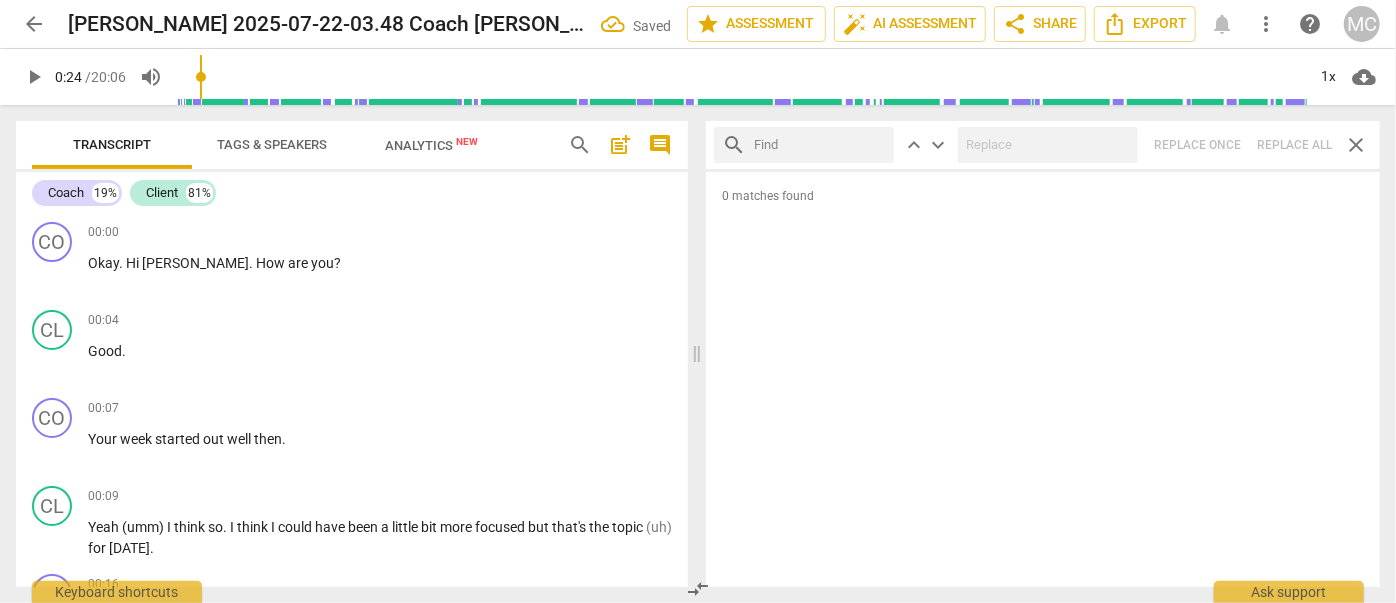 click at bounding box center (820, 145) 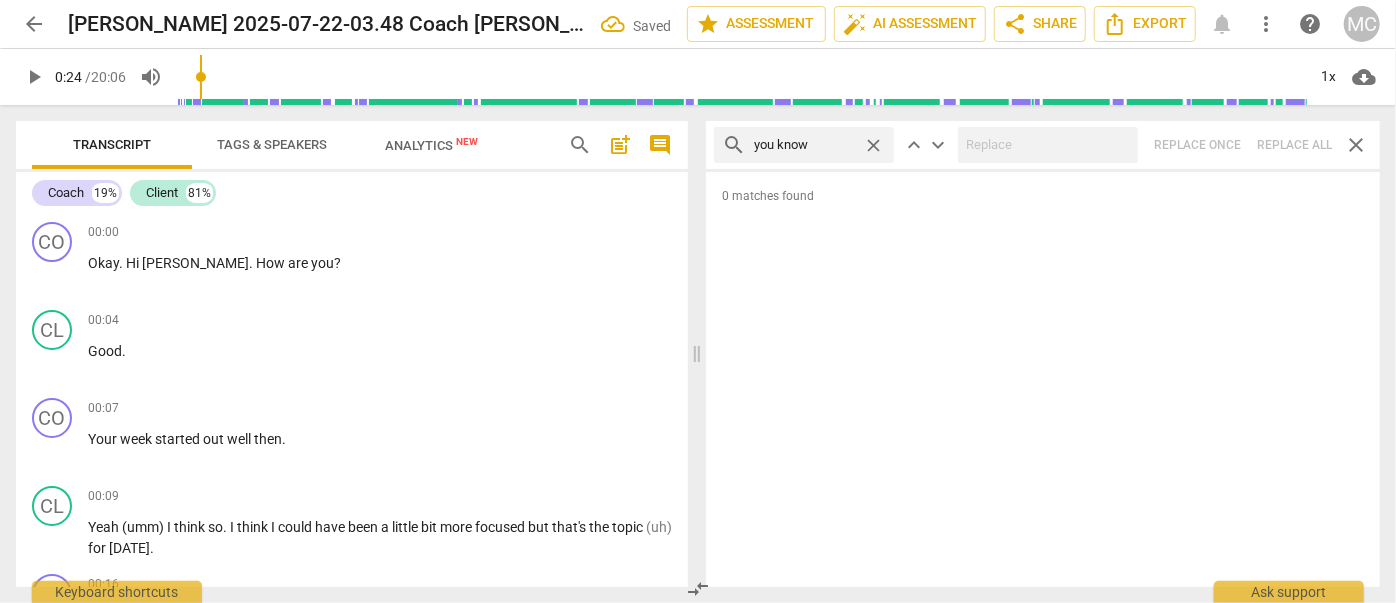 type on "you know" 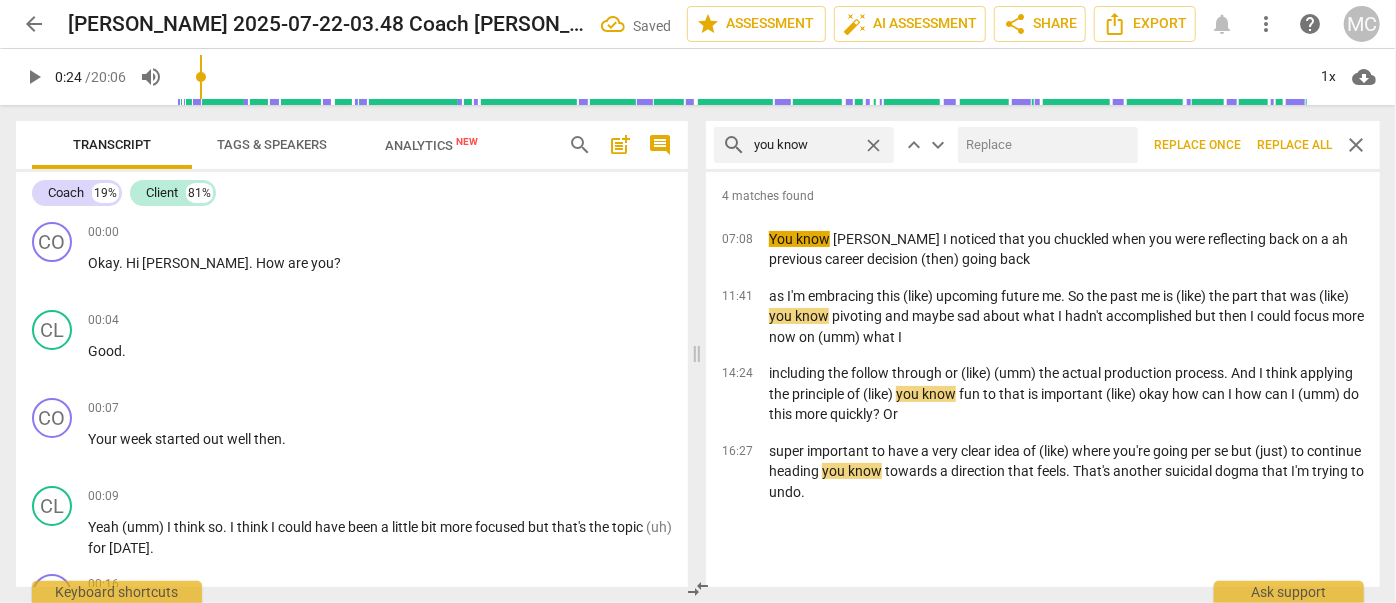 click at bounding box center [1044, 145] 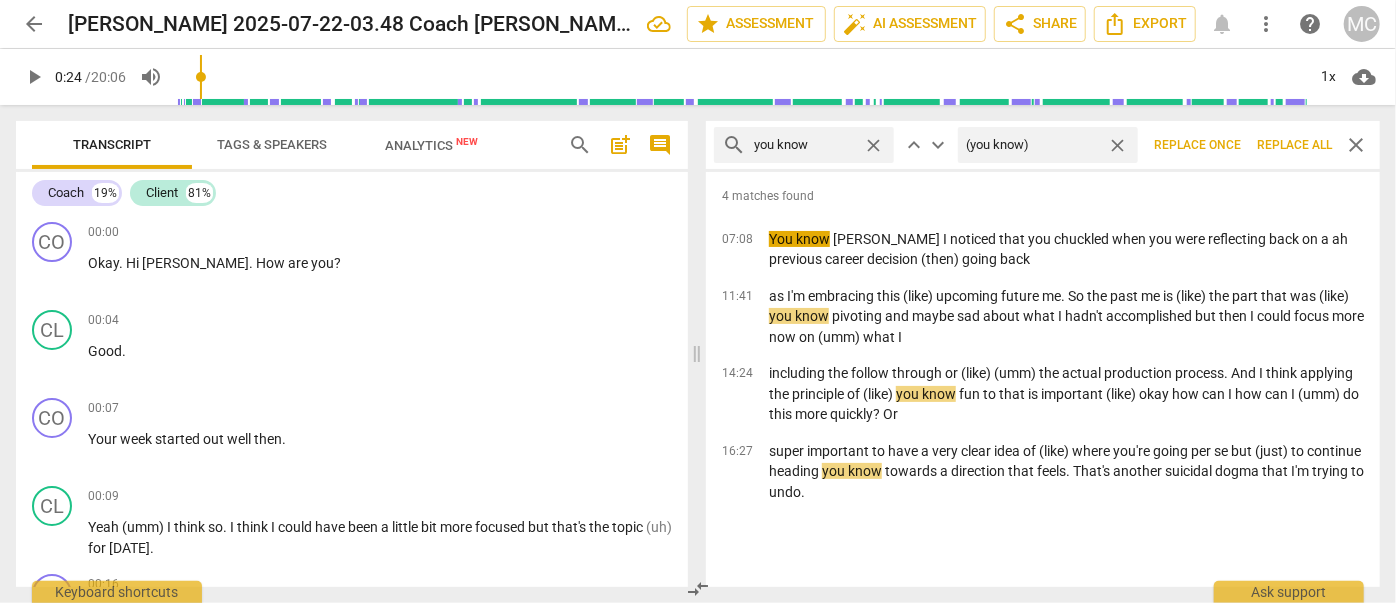 type on "(you know)" 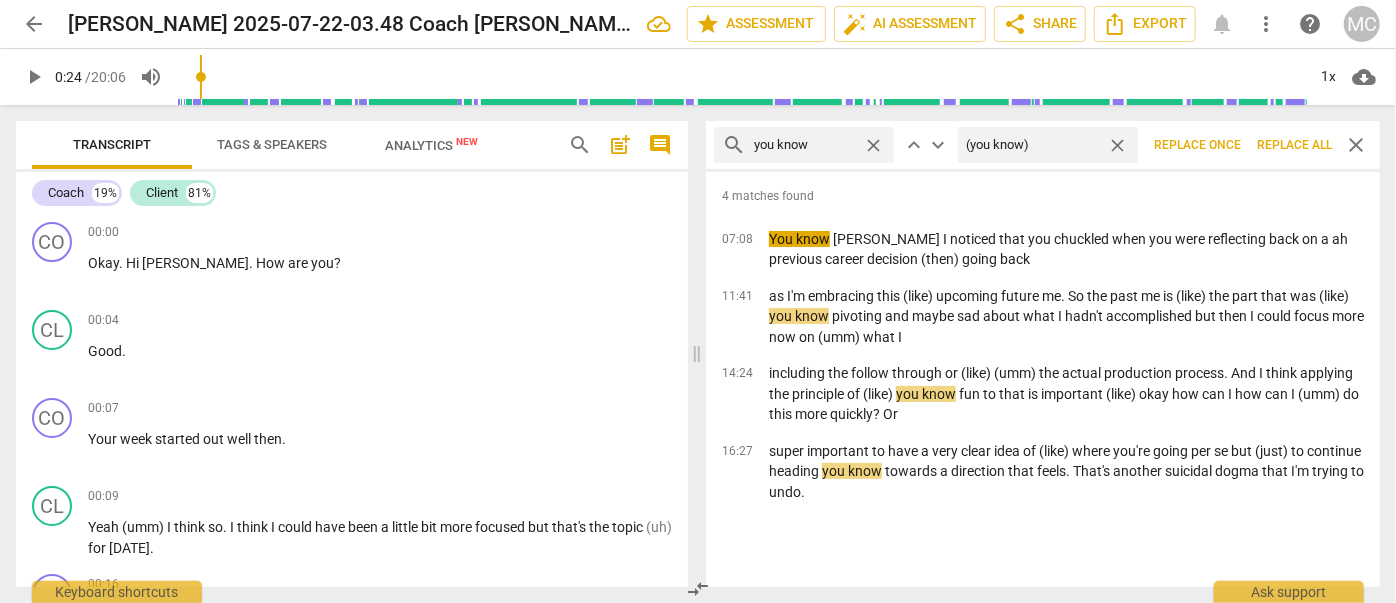 click on "Replace all" at bounding box center (1294, 145) 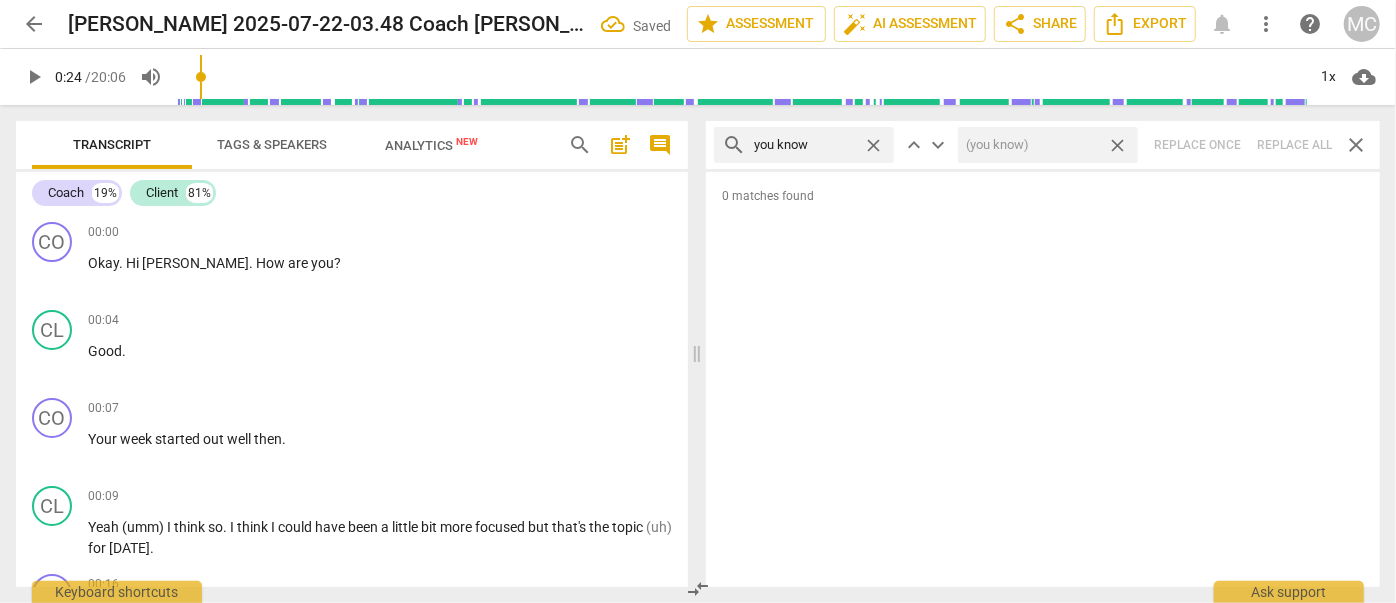 click on "close" at bounding box center (1117, 145) 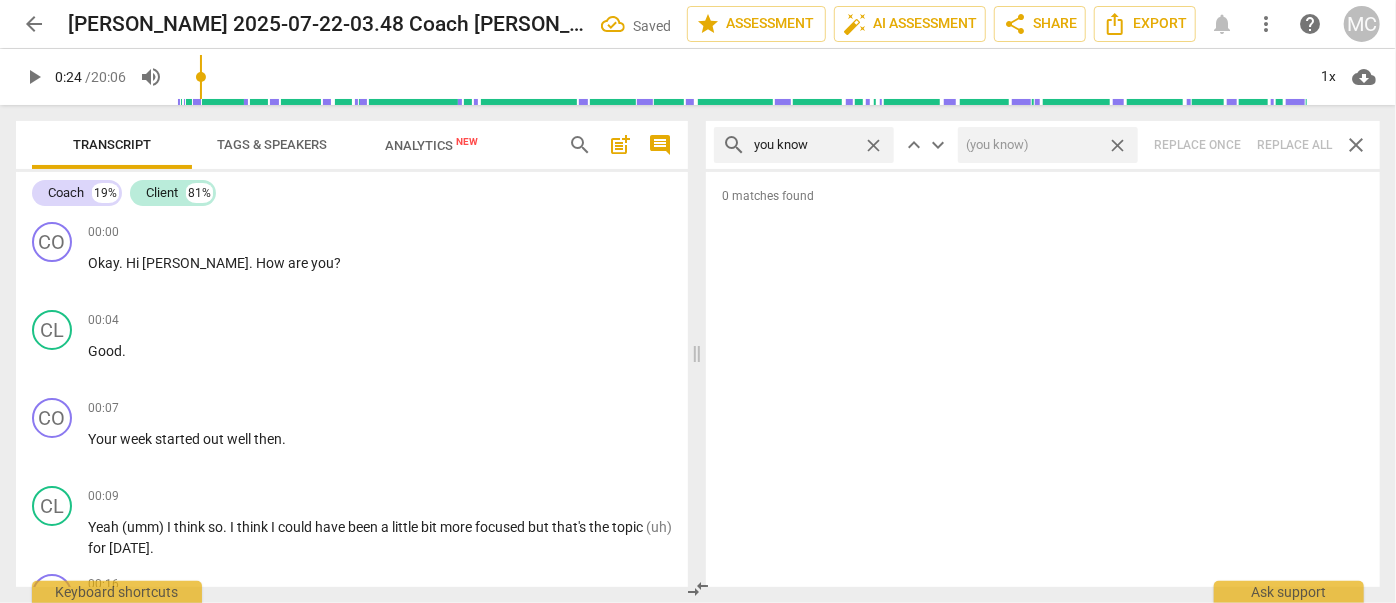 type 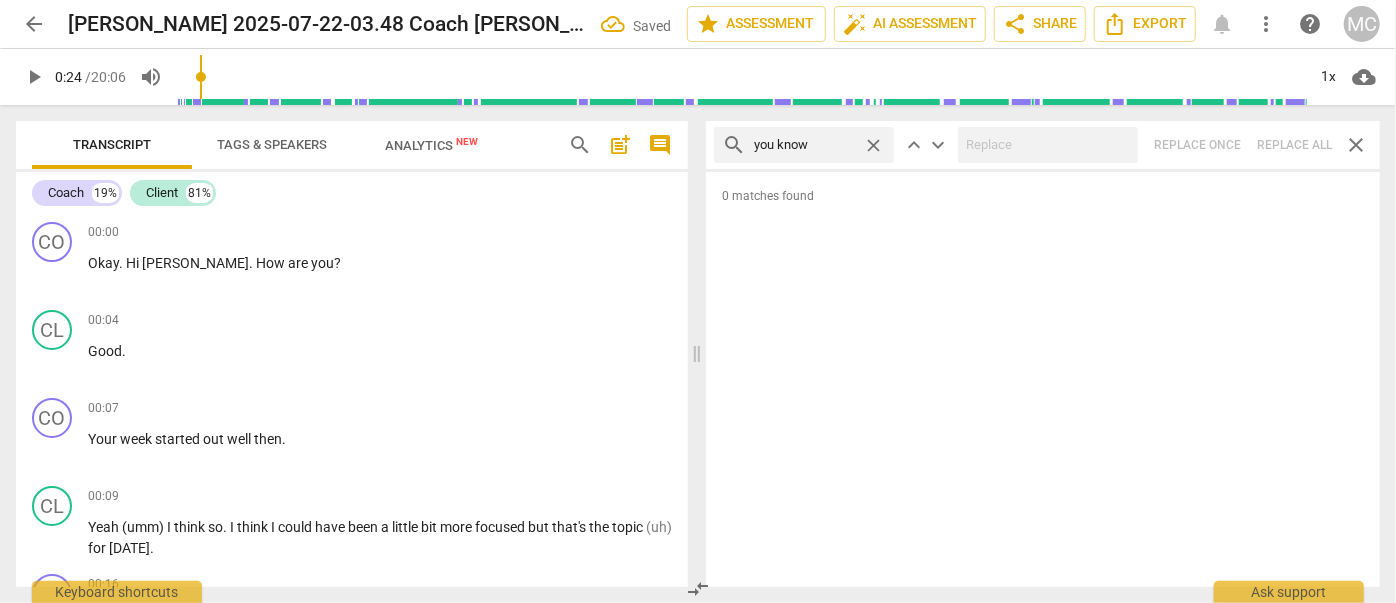 click on "close" at bounding box center (873, 145) 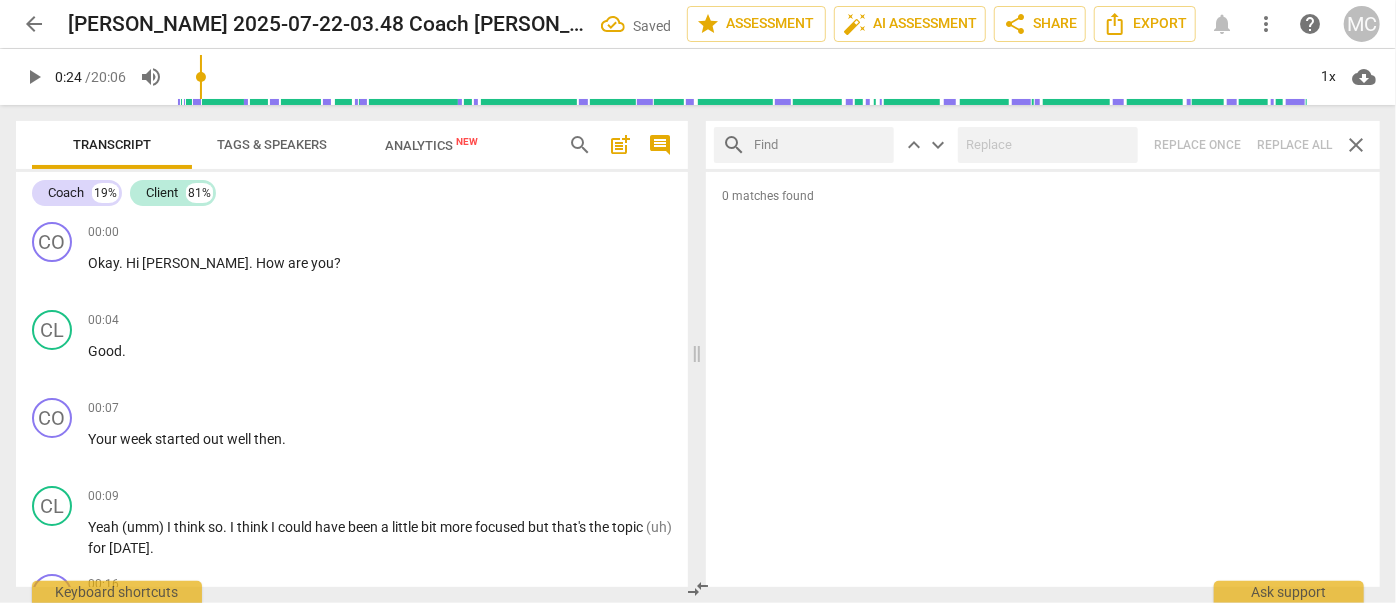 click at bounding box center [820, 145] 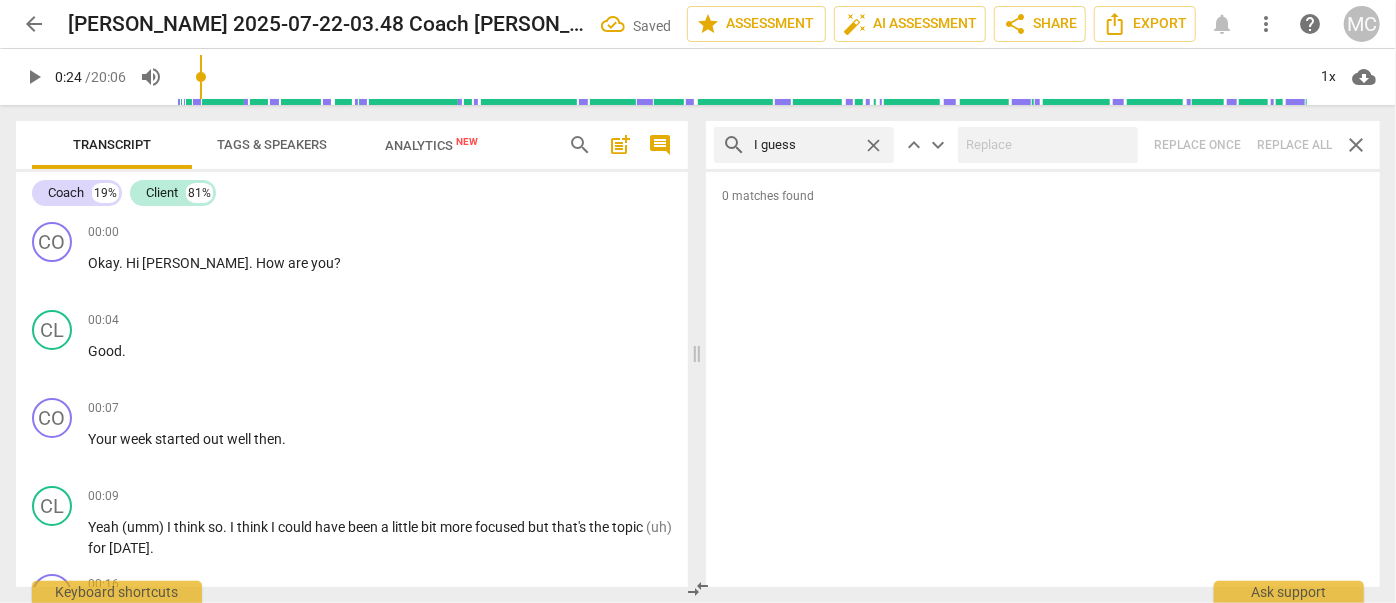 type on "I guess" 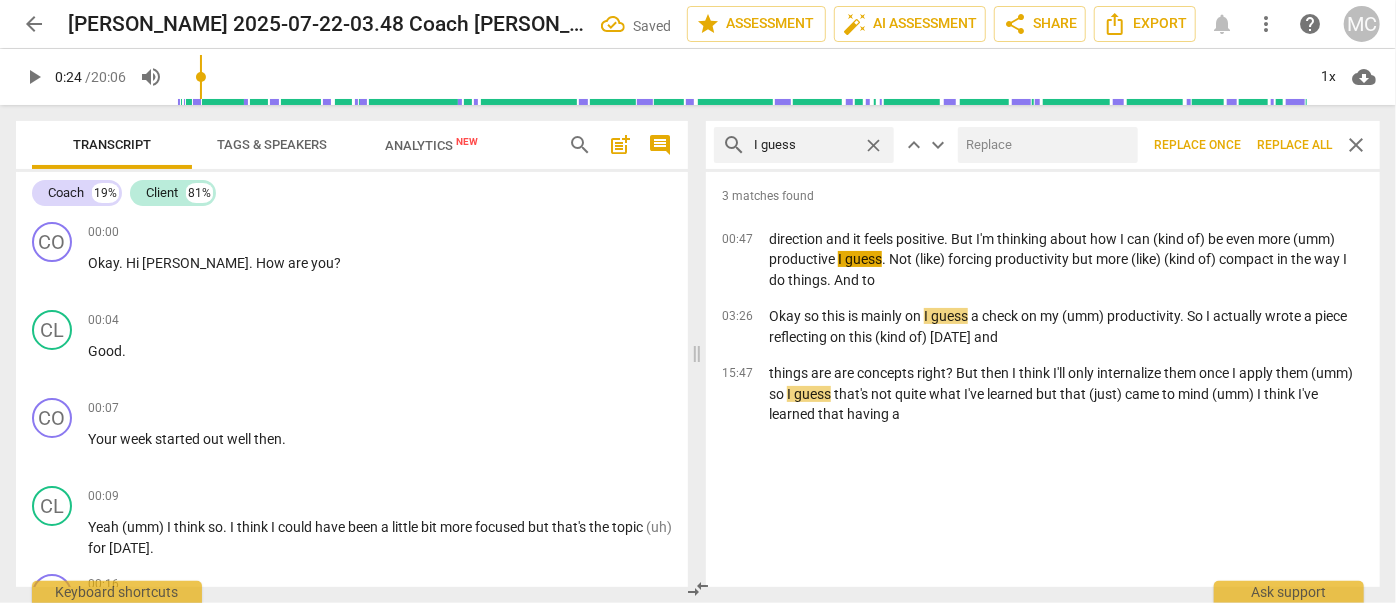 click at bounding box center [1044, 145] 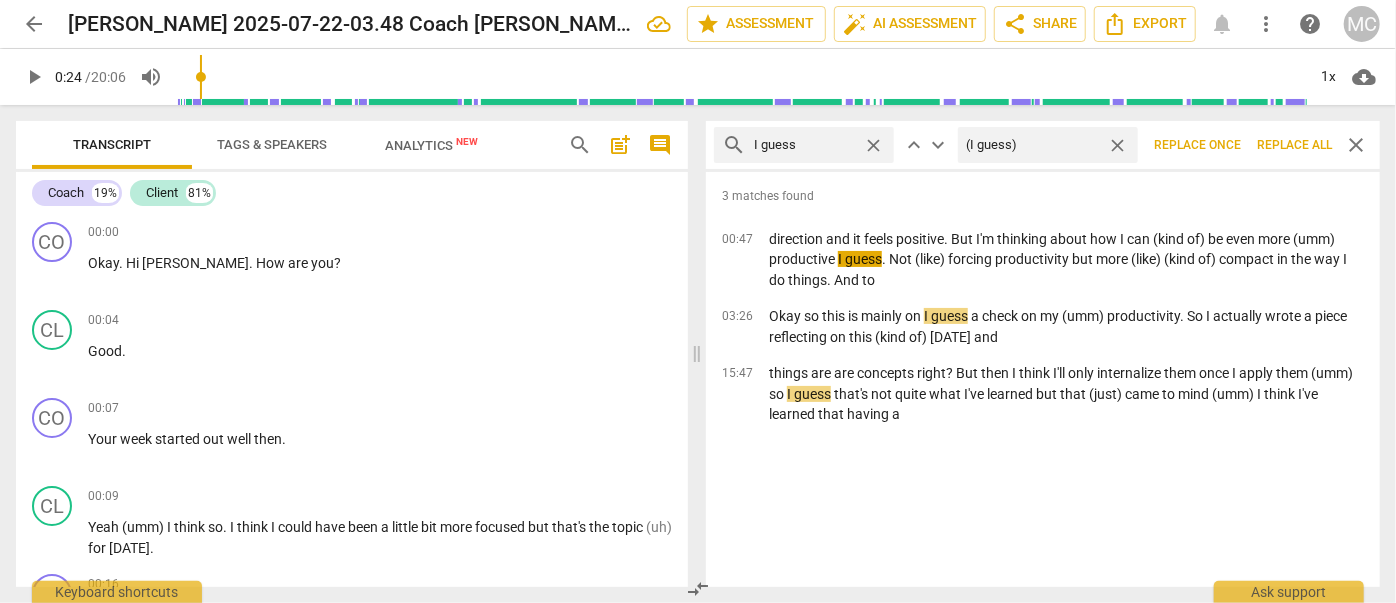 type on "(I guess)" 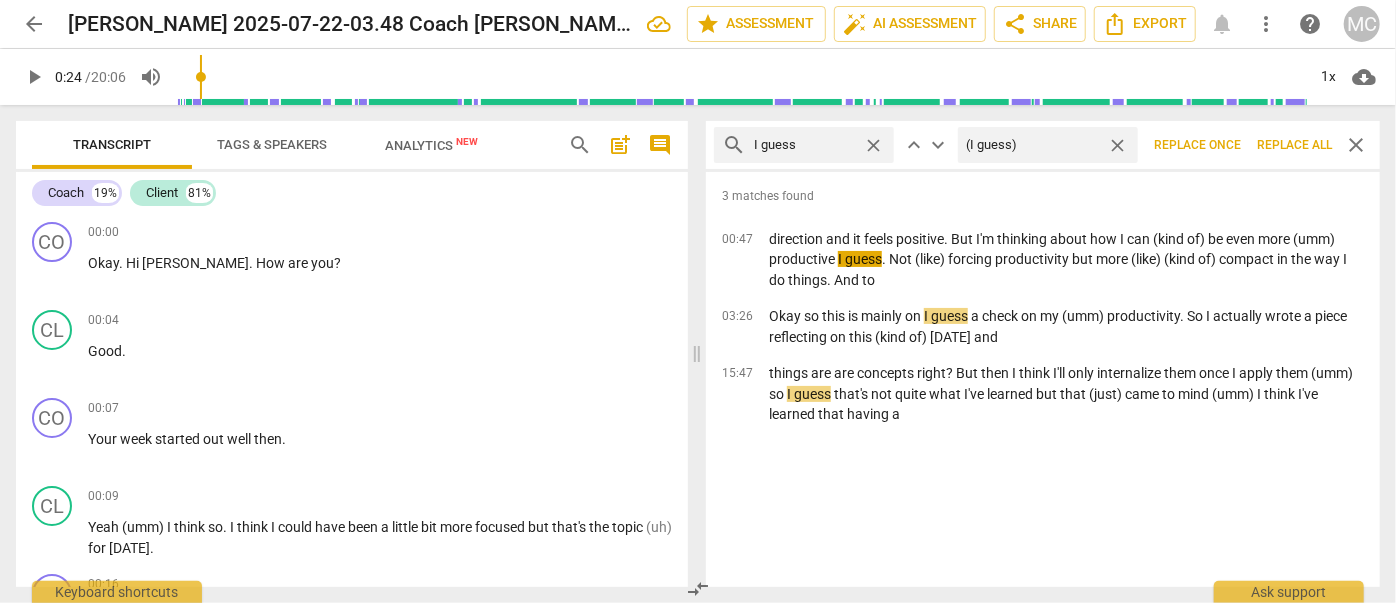 click on "Replace all" at bounding box center (1294, 145) 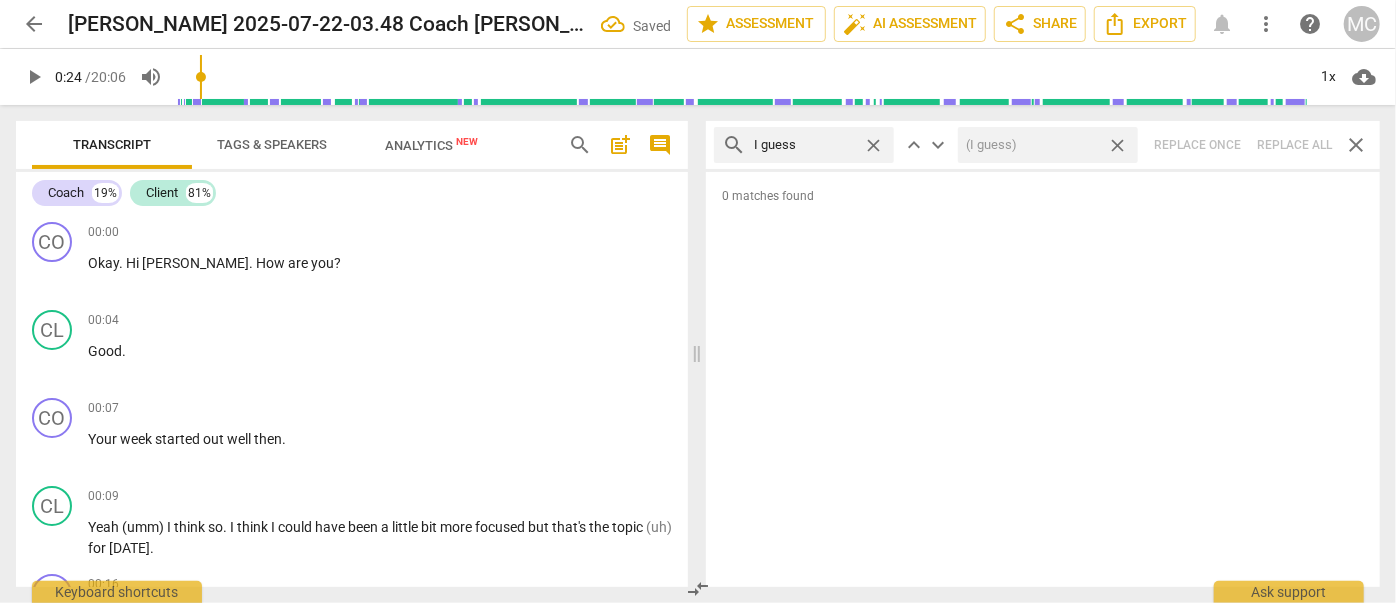 click on "close" at bounding box center [1117, 145] 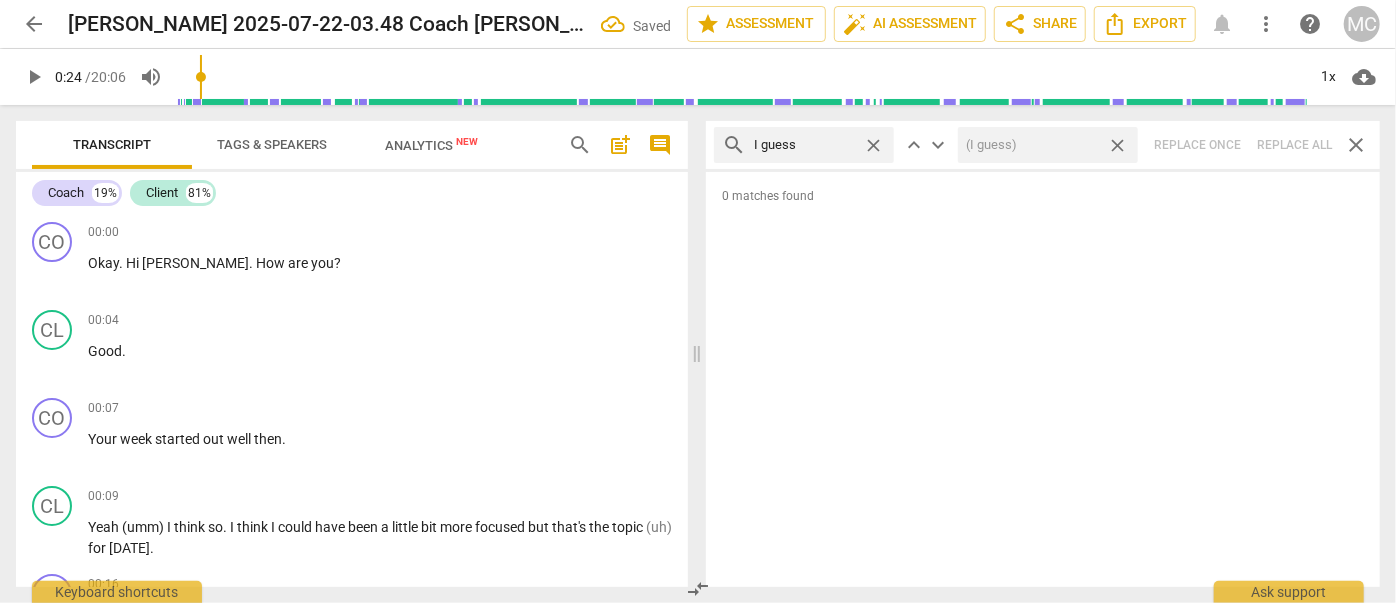 type 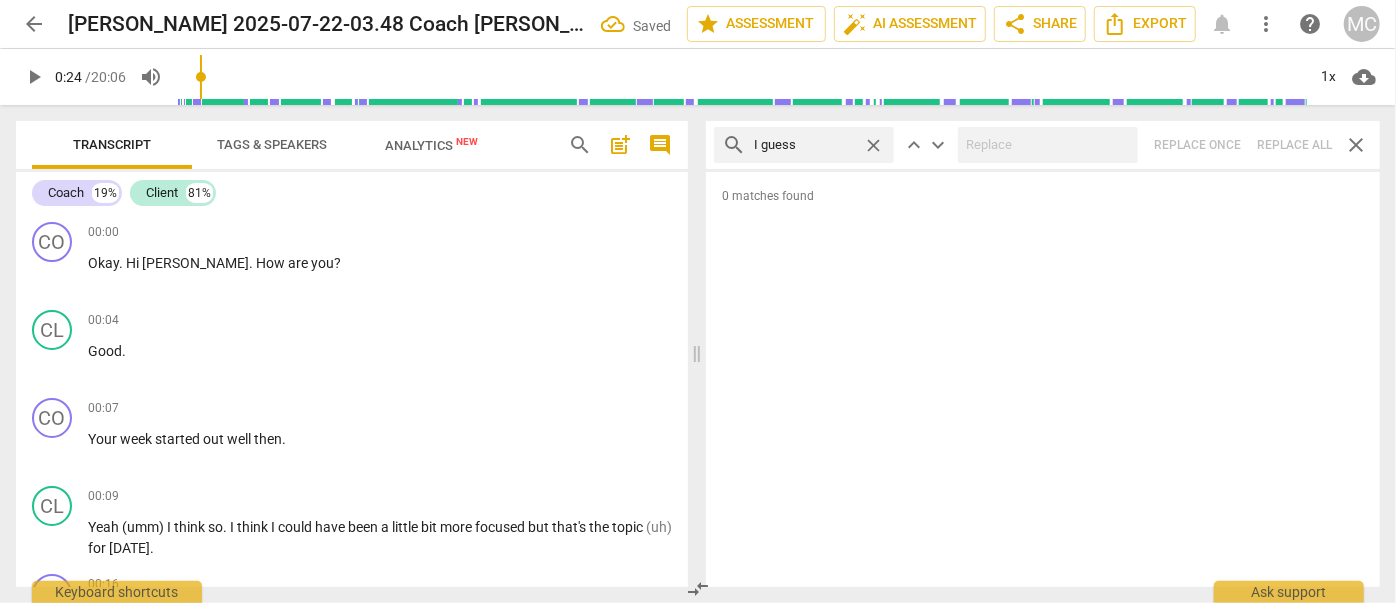 click on "close" at bounding box center [873, 145] 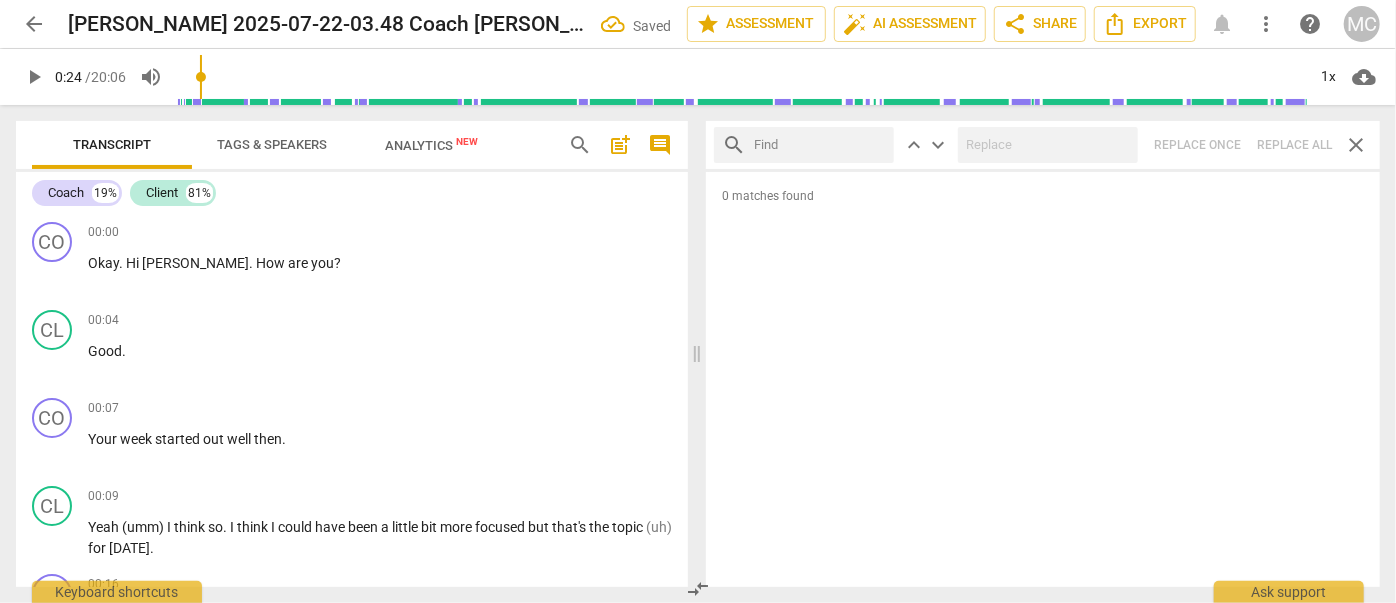 click at bounding box center (820, 145) 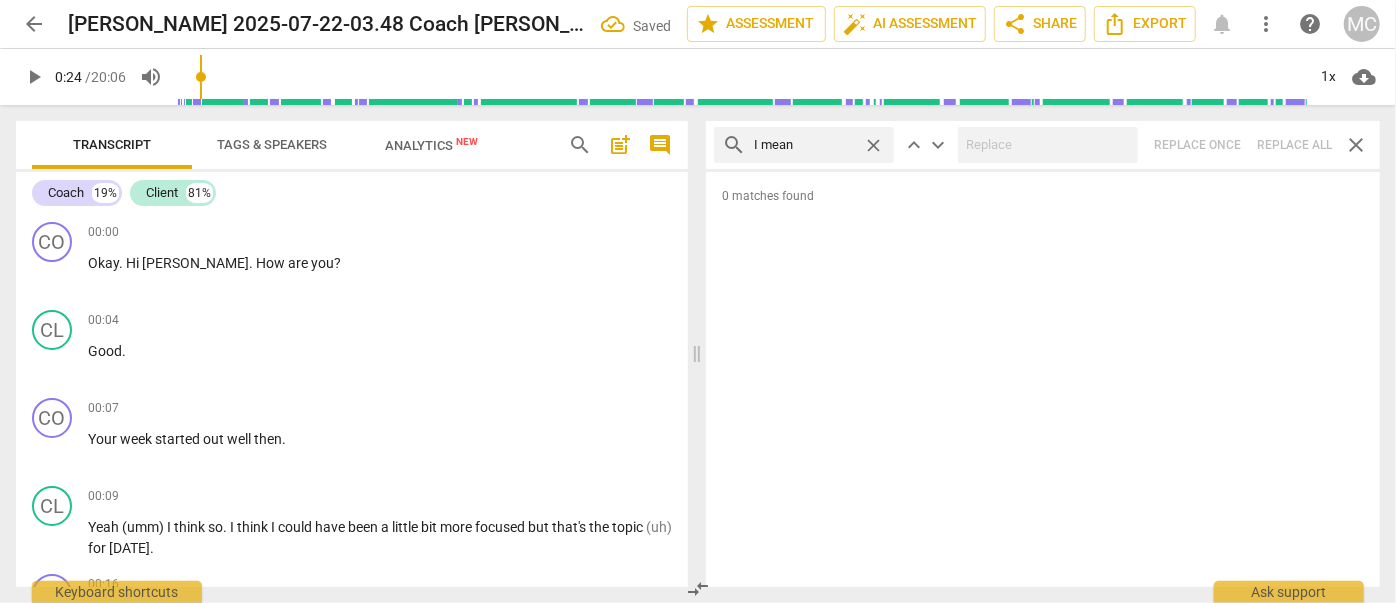 type on "I mean" 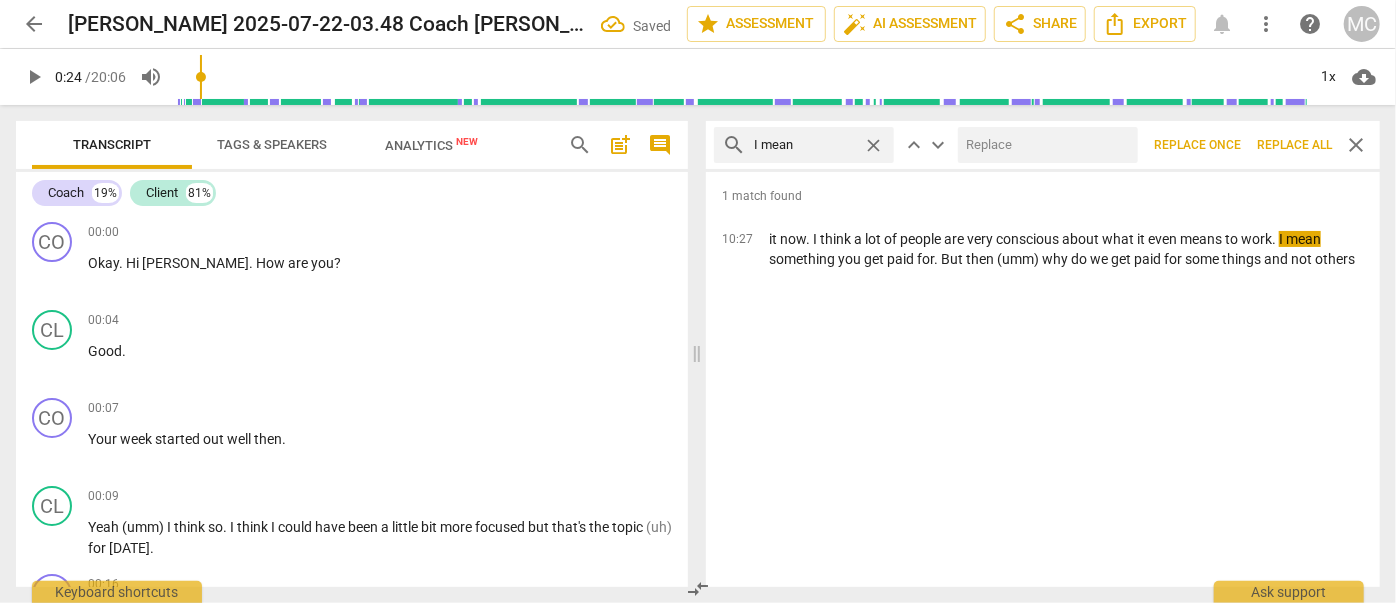 click at bounding box center [1044, 145] 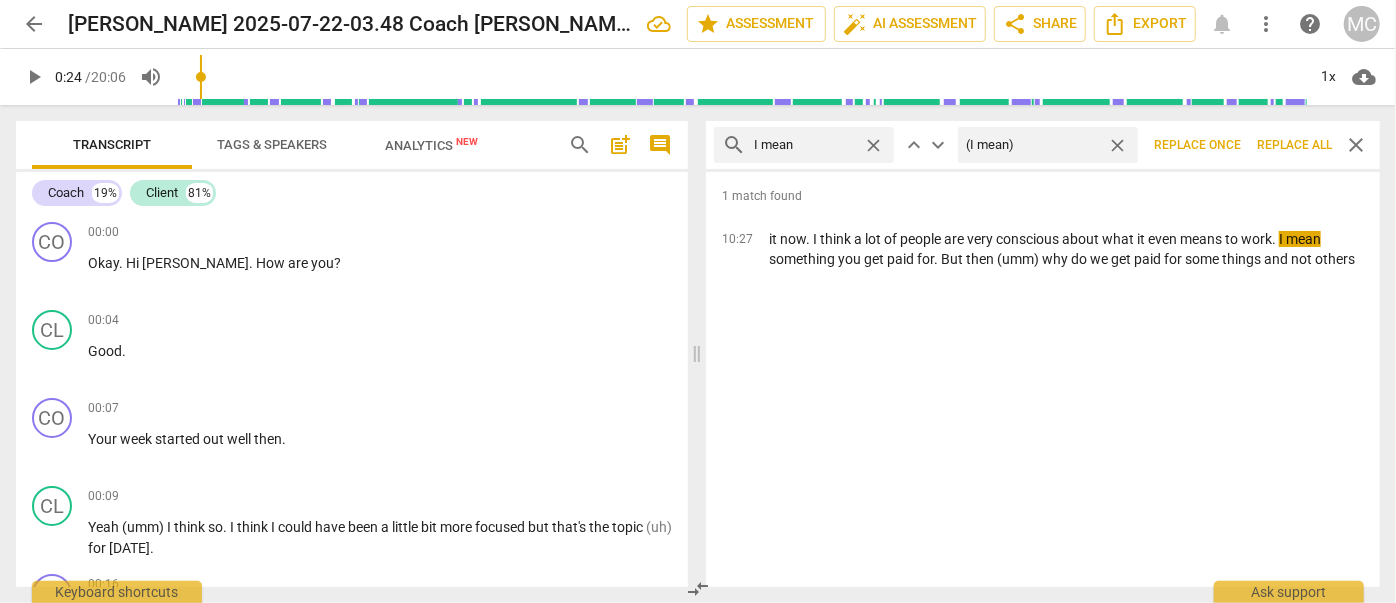 type on "(I mean)" 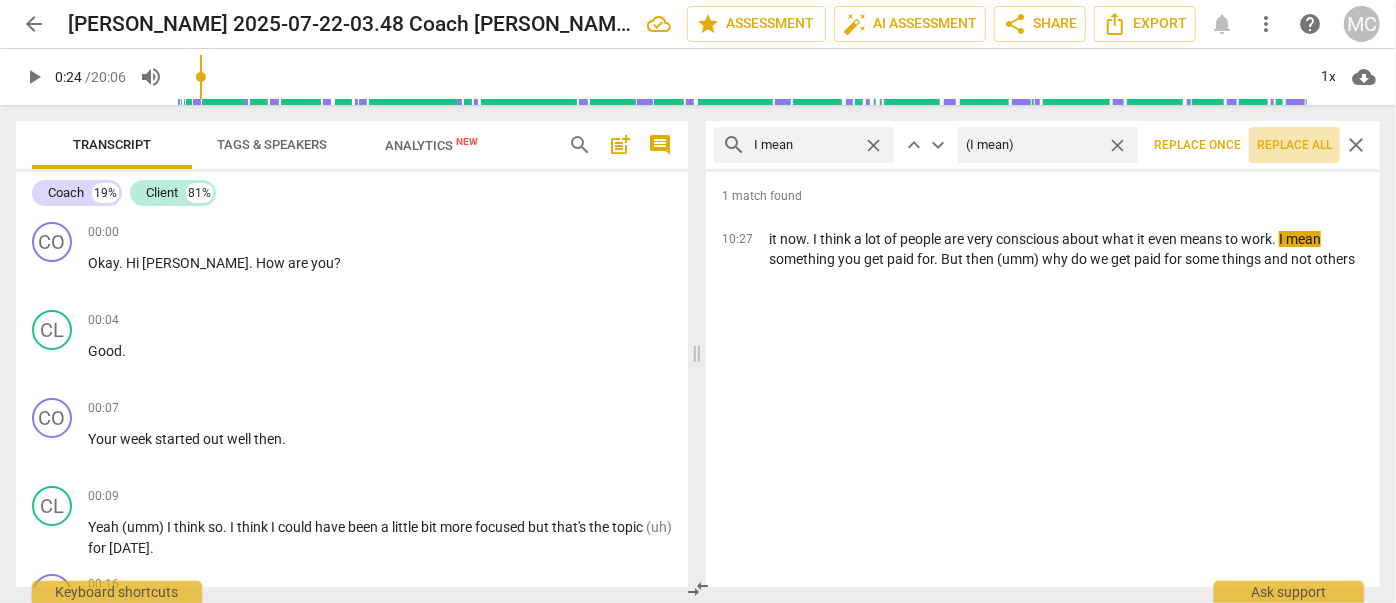click on "Replace all" at bounding box center [1294, 145] 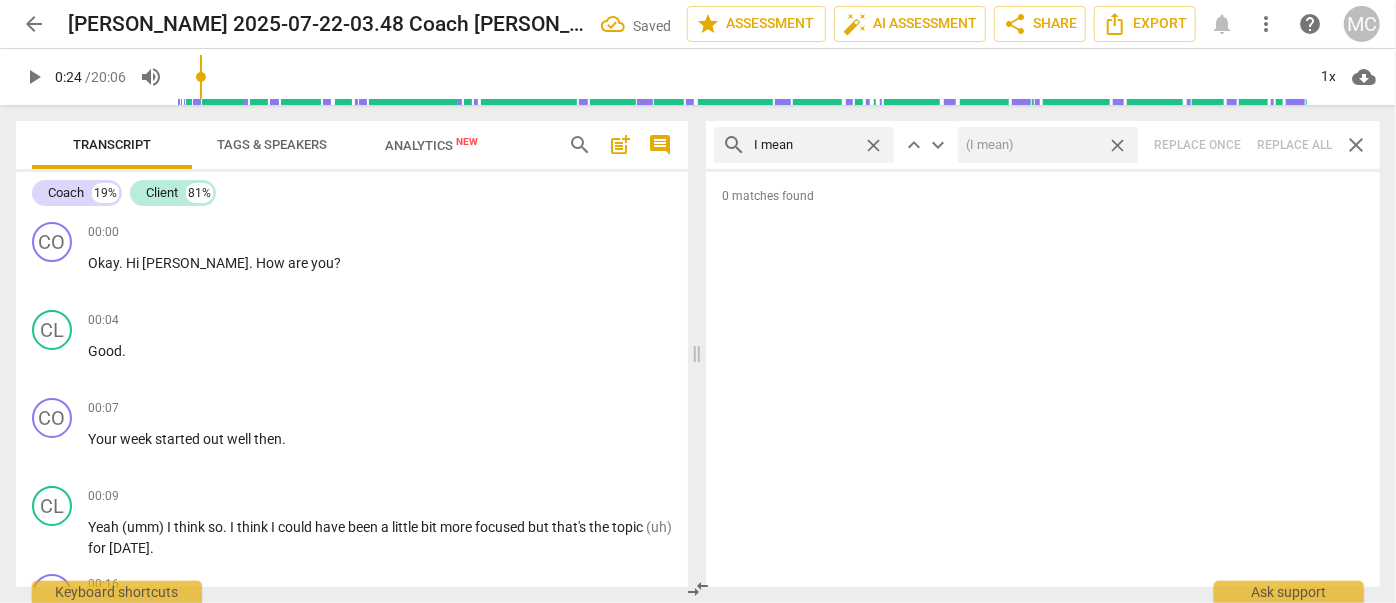 click on "close" at bounding box center [1117, 145] 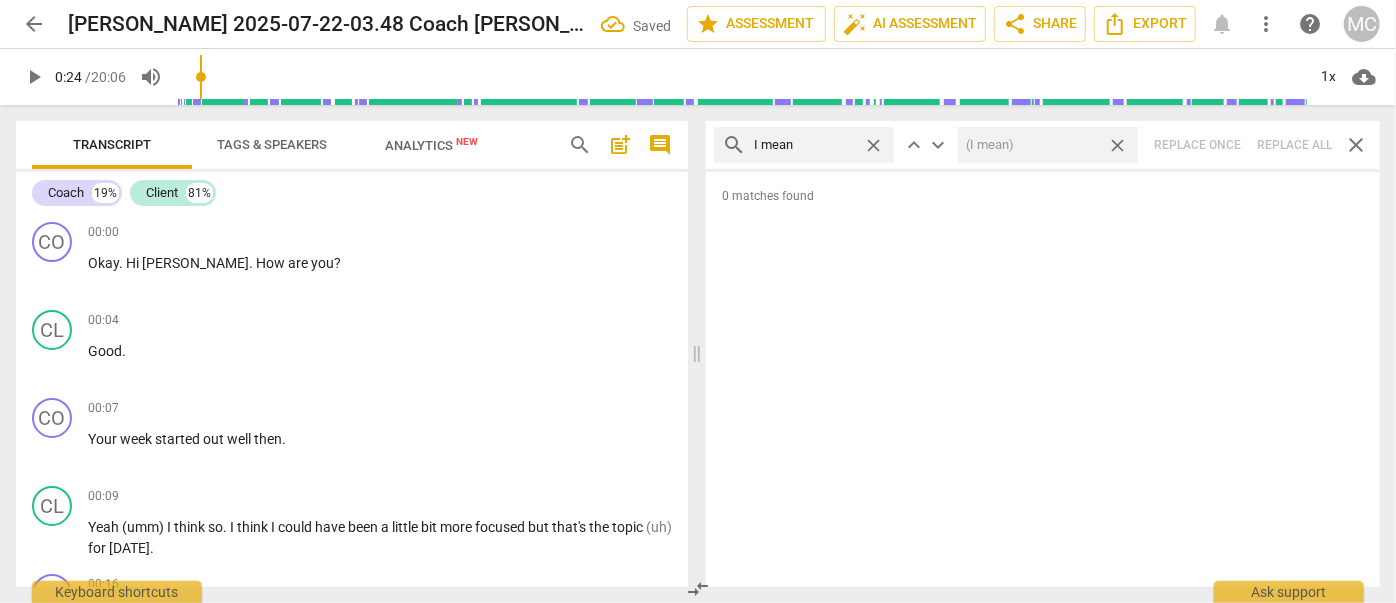 type 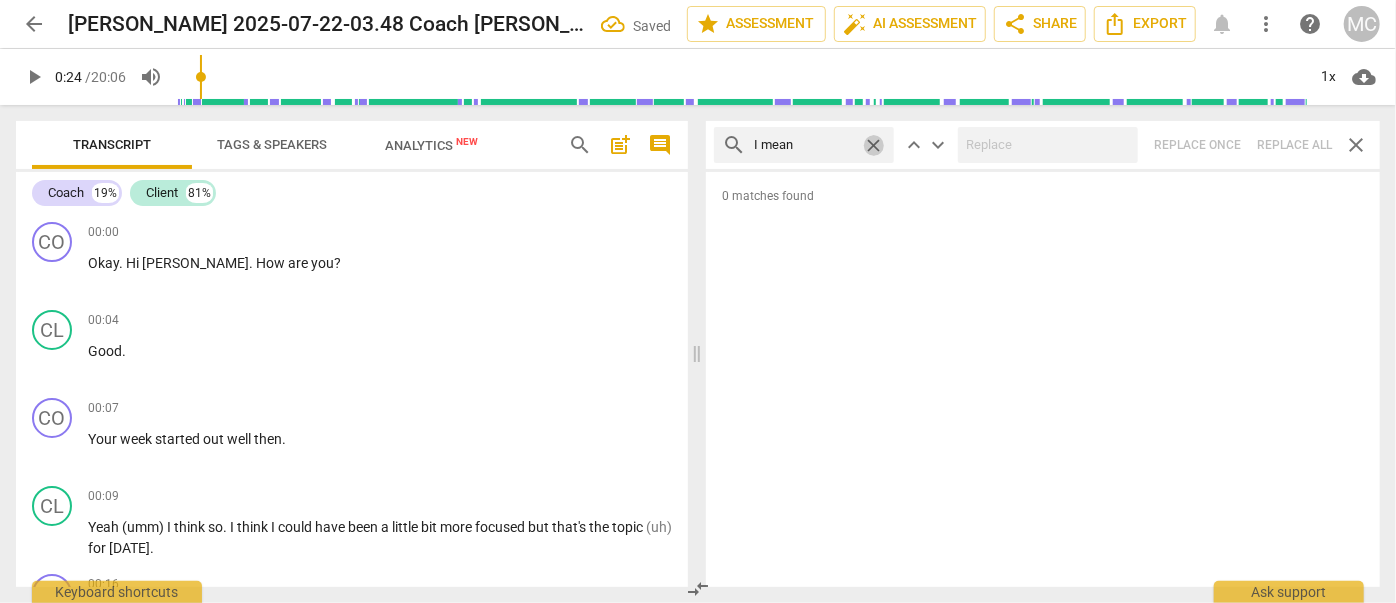 click on "close" at bounding box center [873, 145] 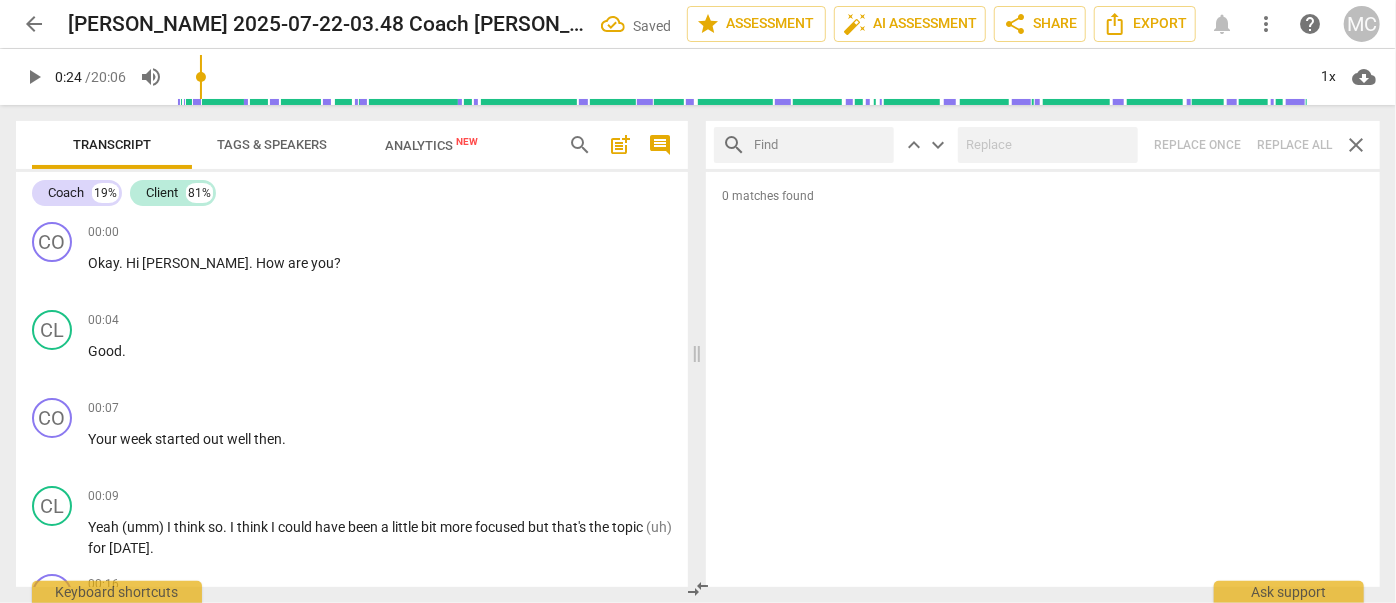 click at bounding box center [820, 145] 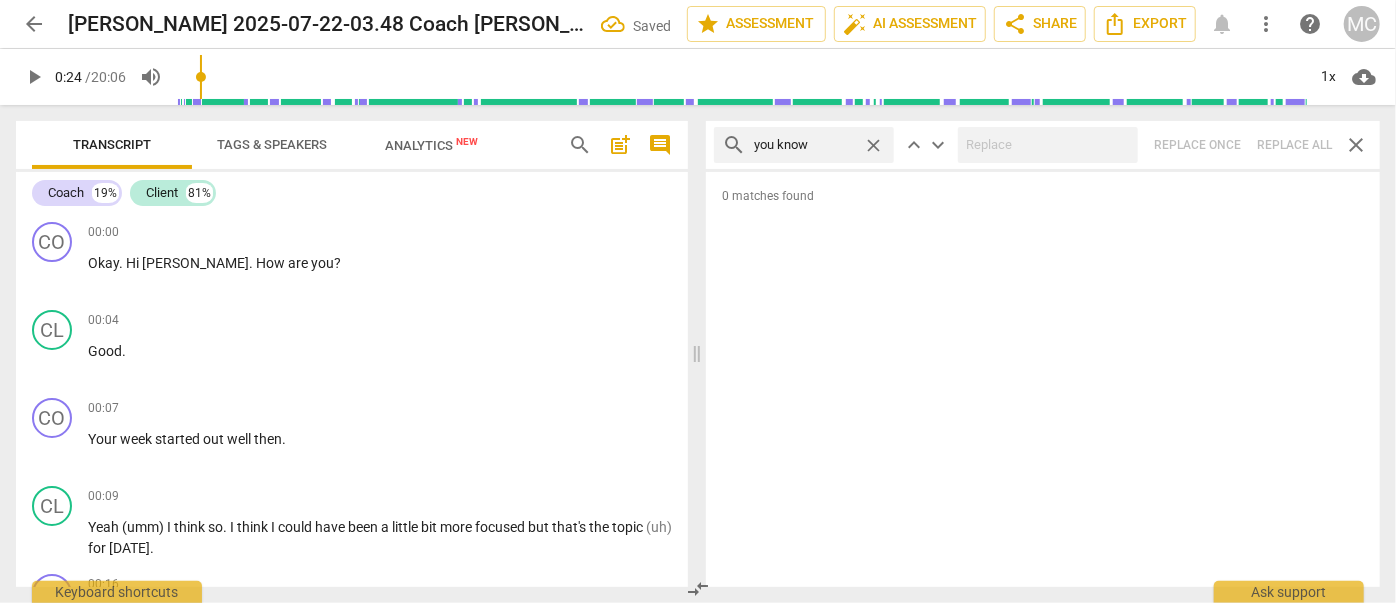 type on "you know" 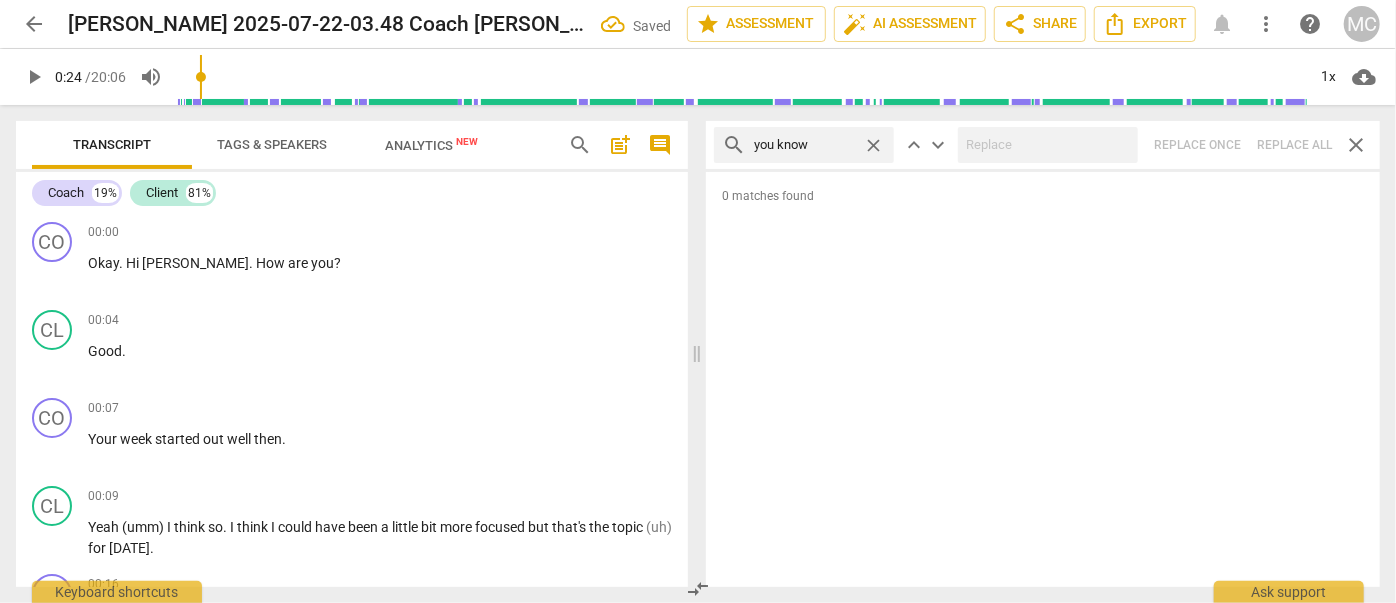 click on "close" at bounding box center [873, 145] 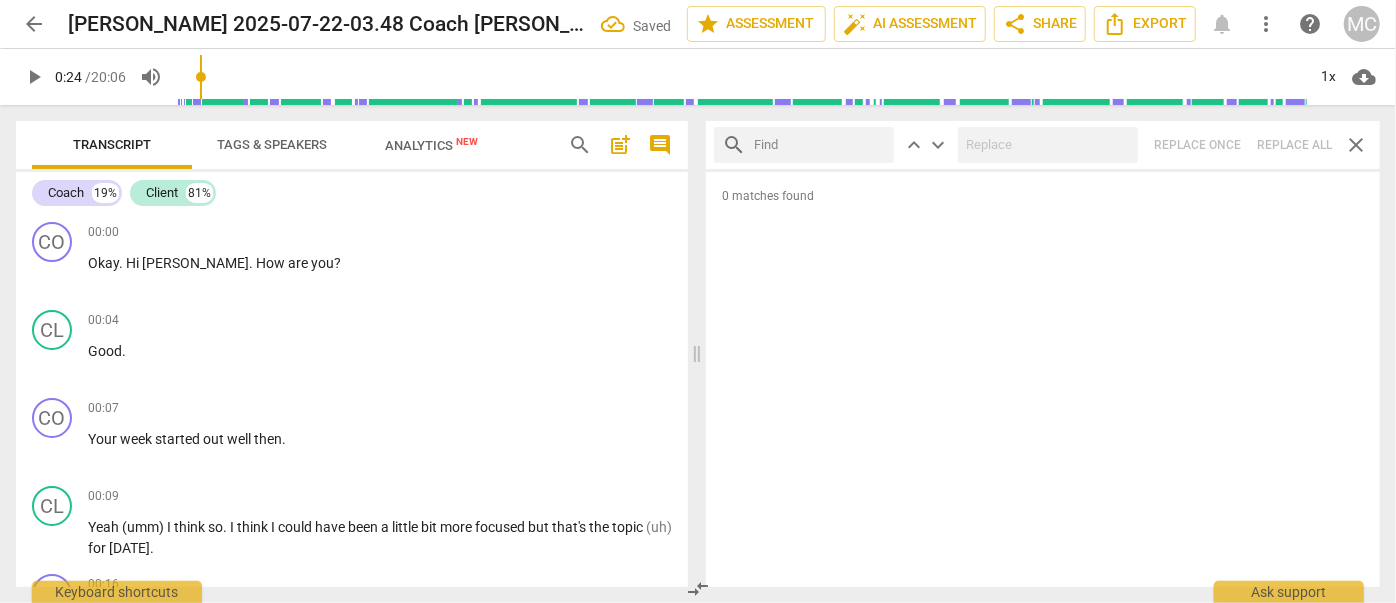 click at bounding box center (820, 145) 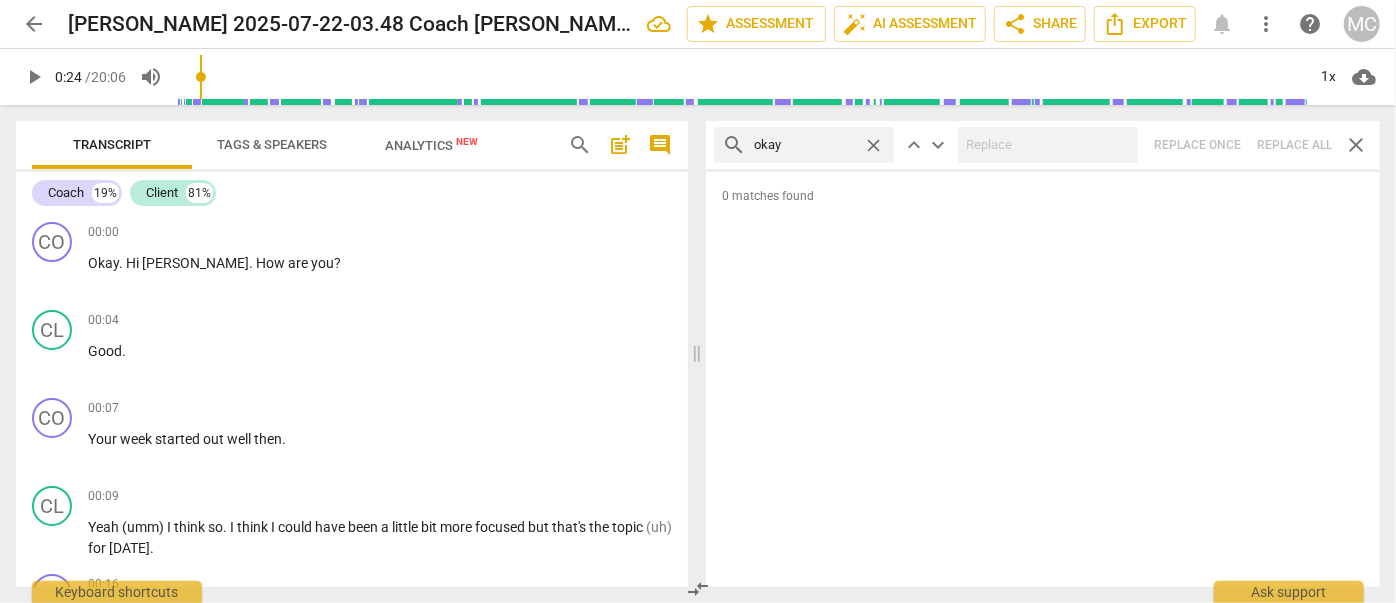 type on "okay" 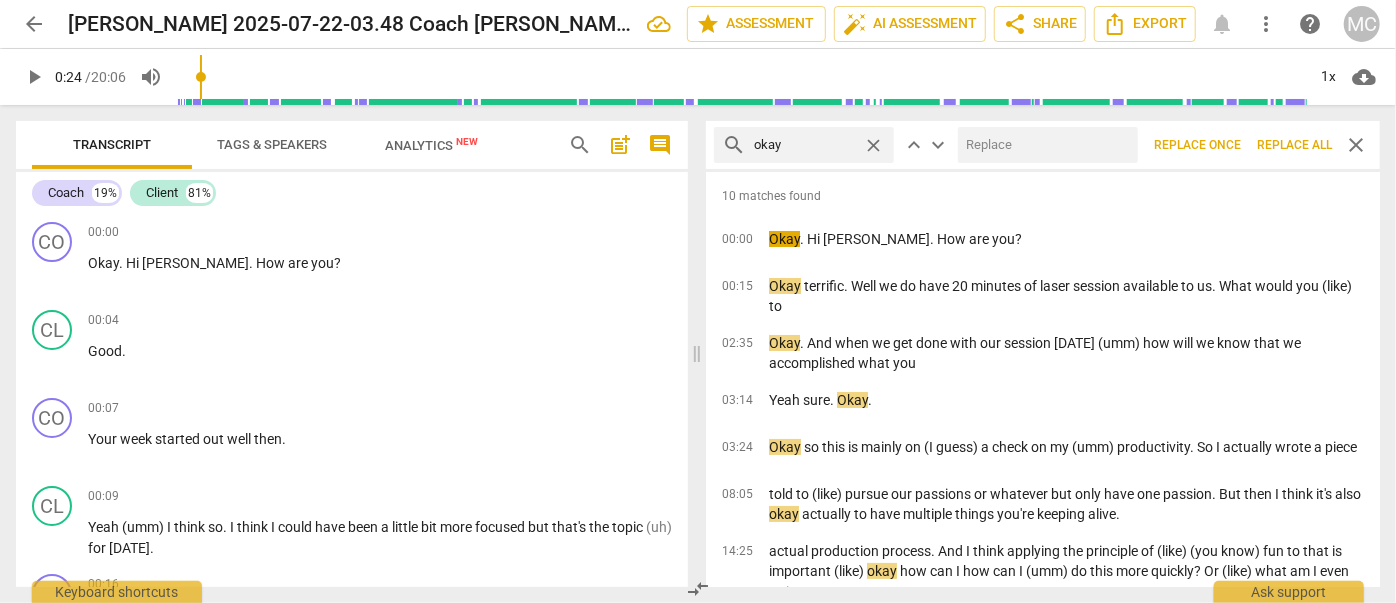 click at bounding box center [1044, 145] 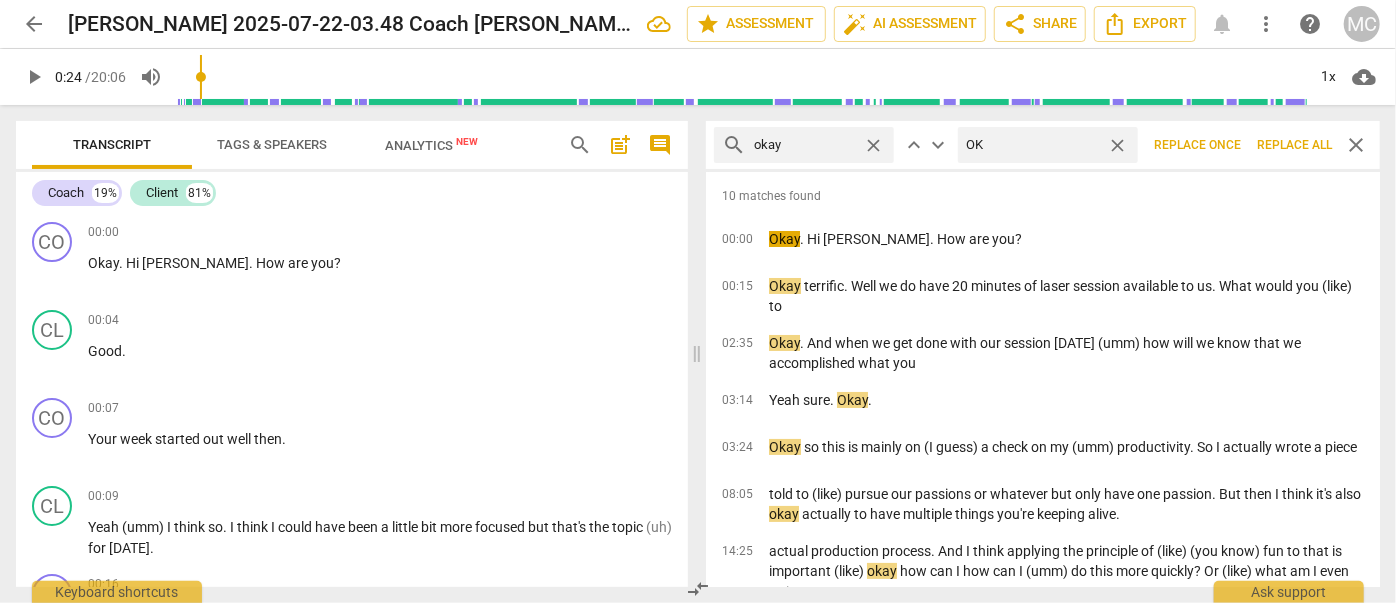 type on "OK" 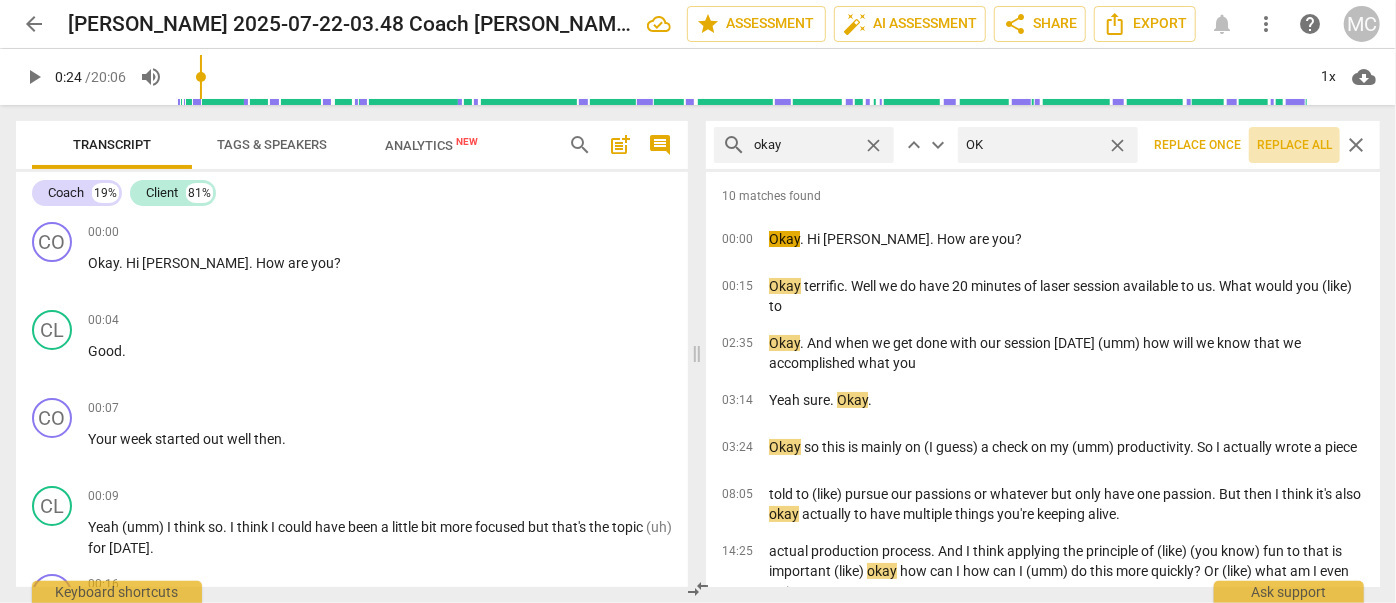 click on "Replace all" at bounding box center [1294, 145] 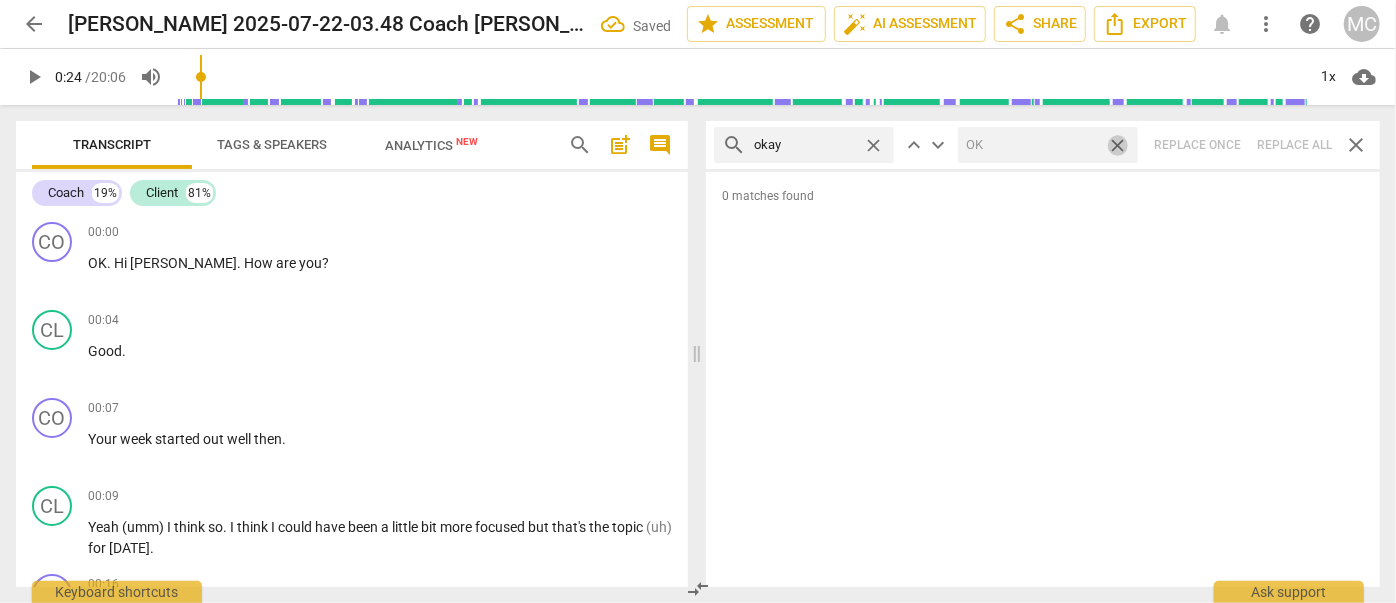 click on "close" at bounding box center (1117, 145) 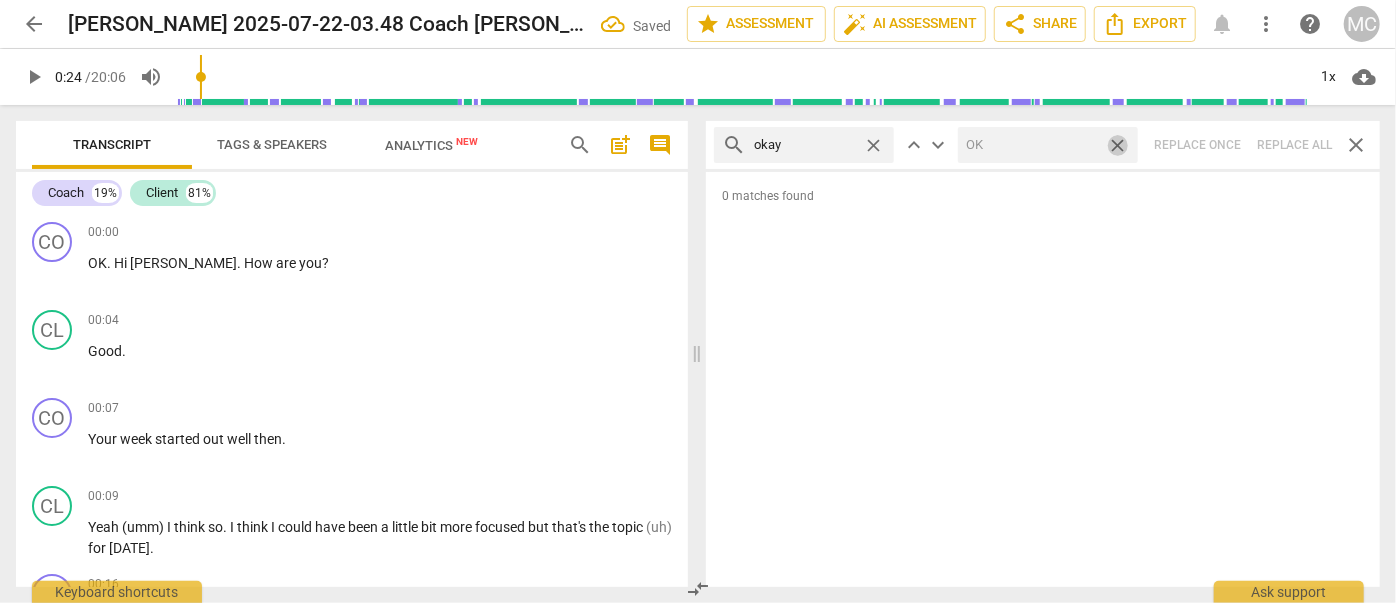 type 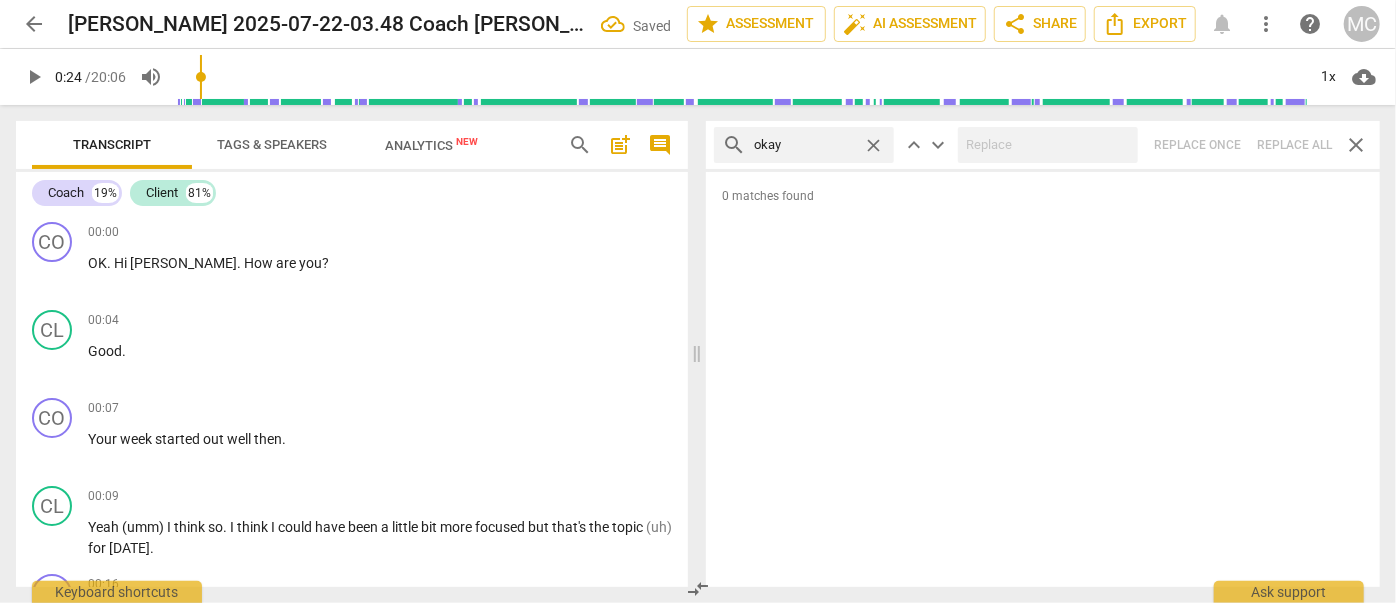 click on "close" at bounding box center [873, 145] 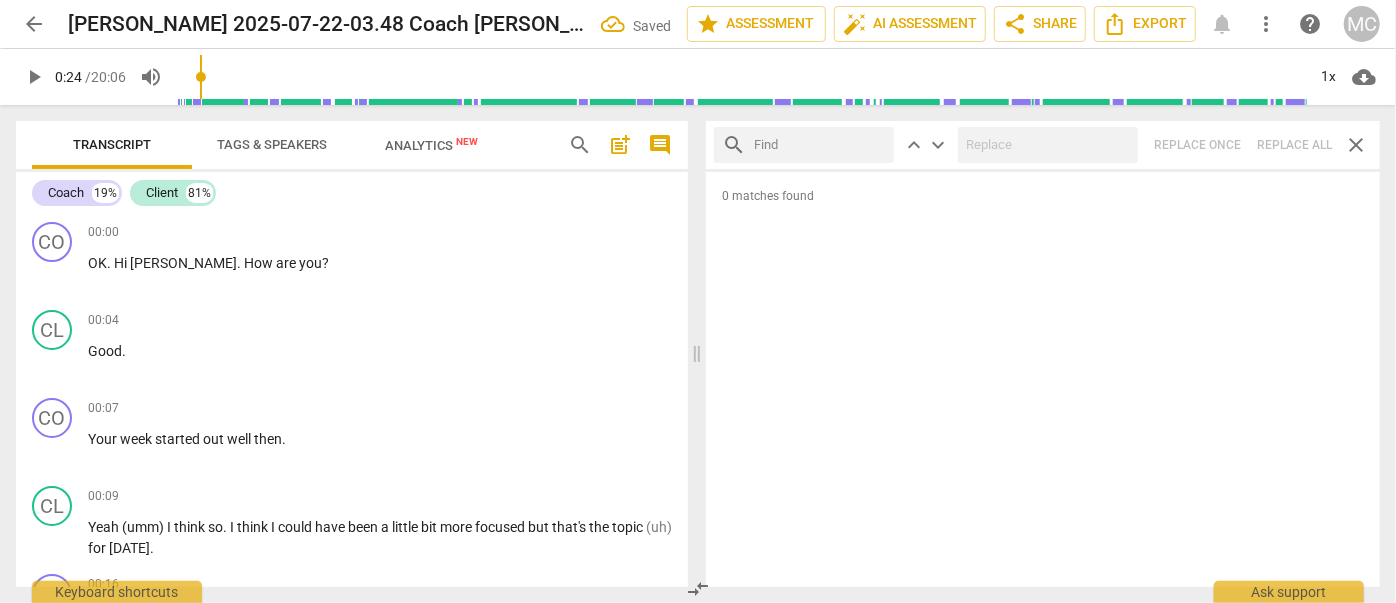 click at bounding box center (820, 145) 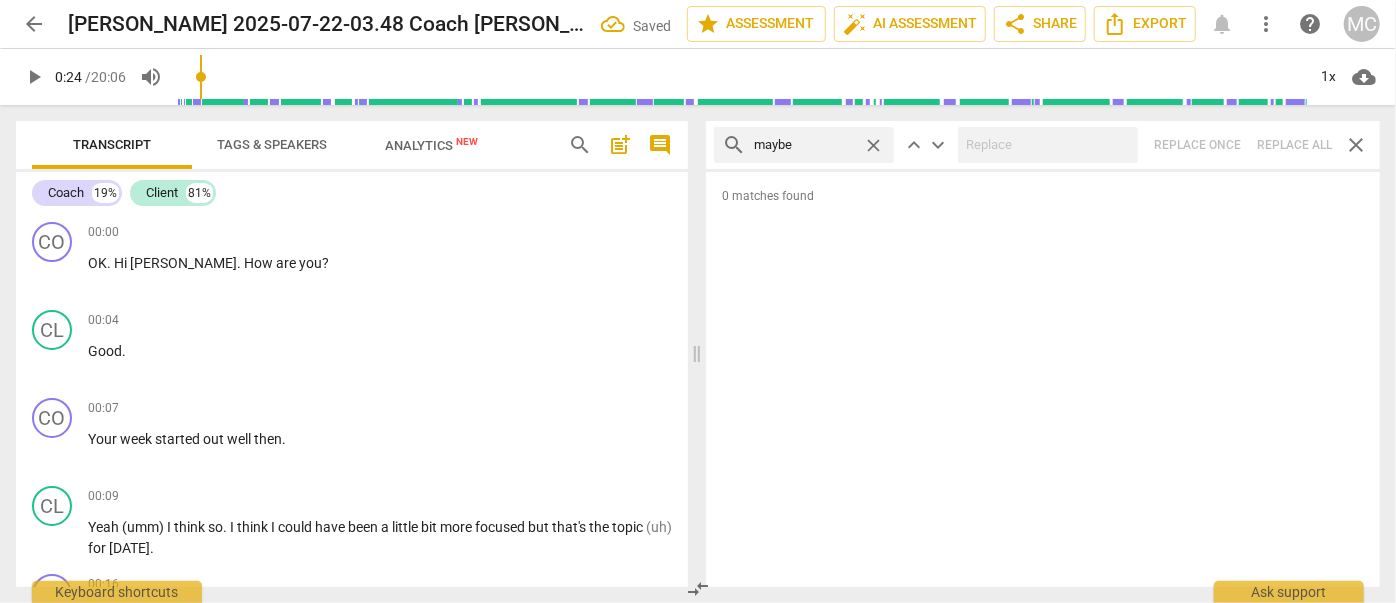 type on "maybe" 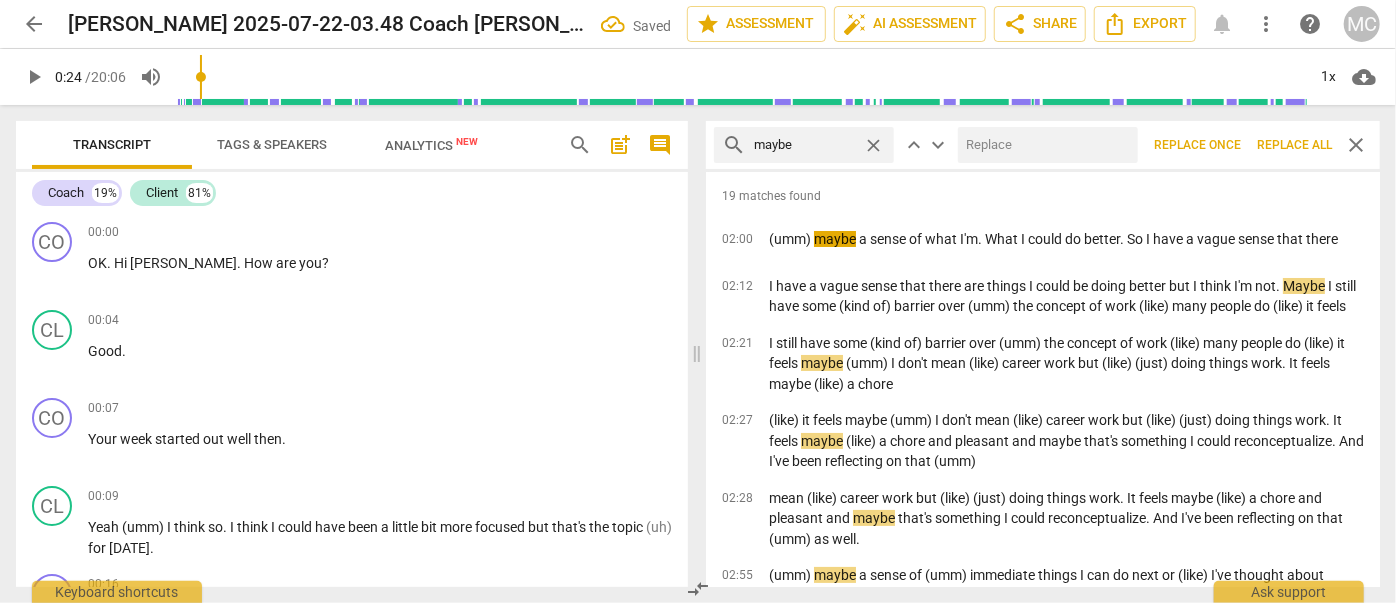 click at bounding box center (1044, 145) 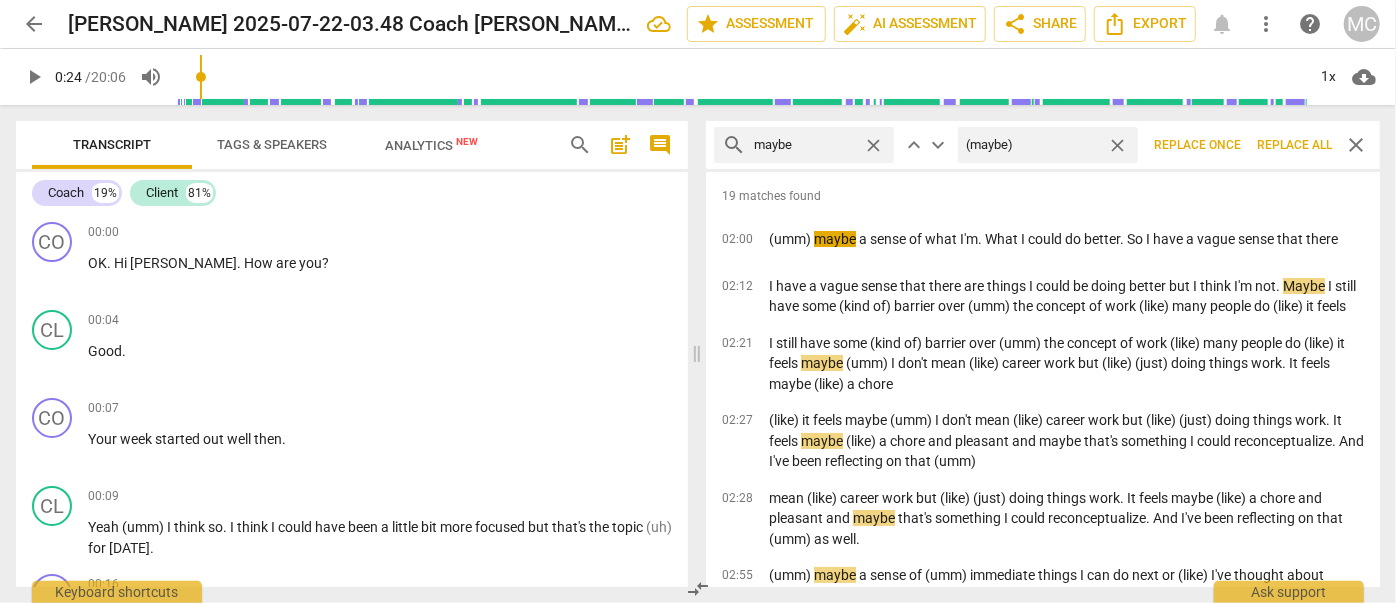 type on "(maybe)" 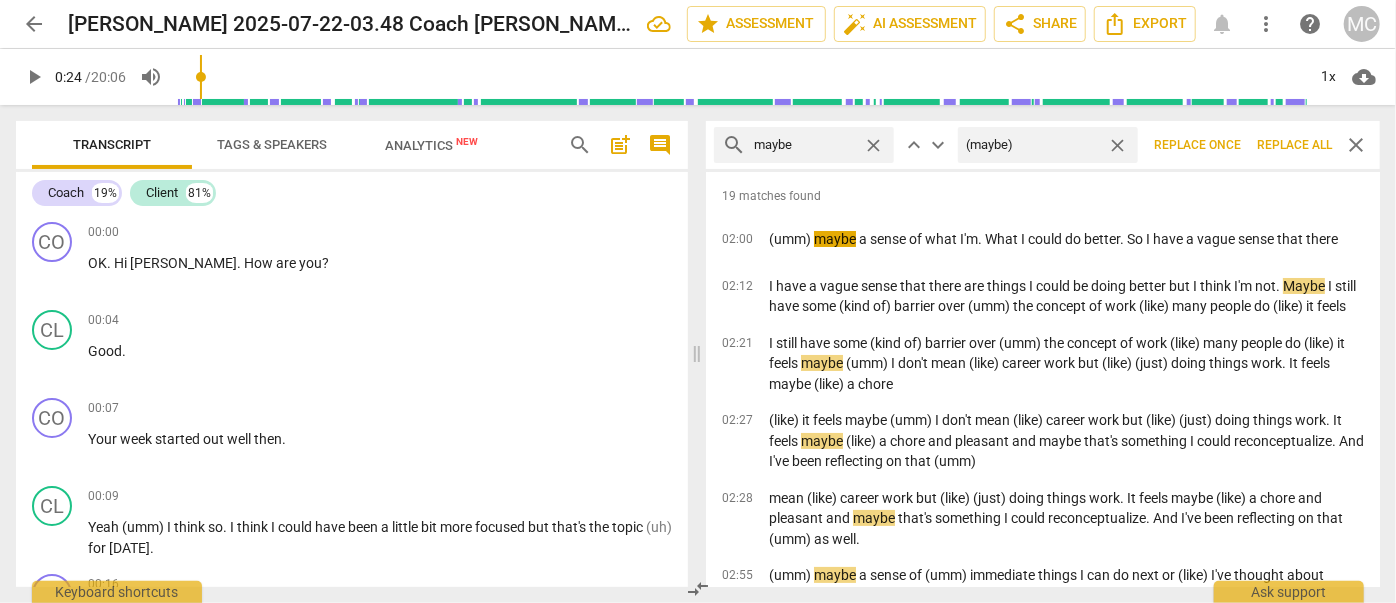 click on "Replace all" at bounding box center [1294, 145] 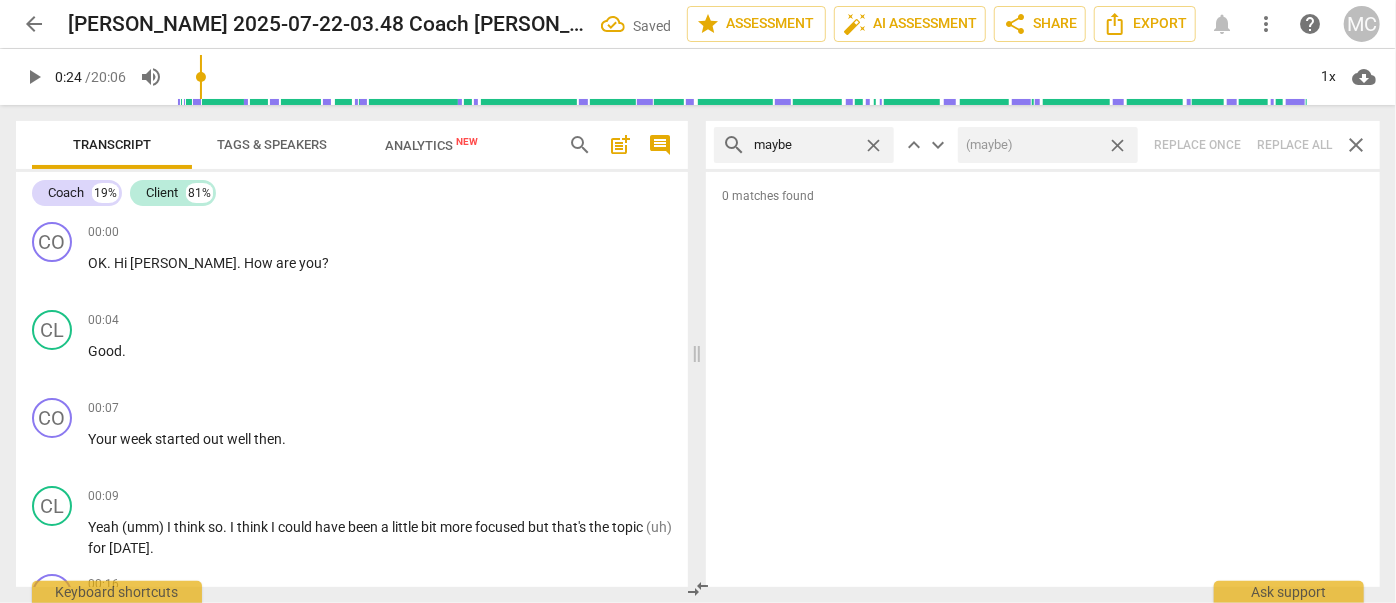 drag, startPoint x: 1120, startPoint y: 143, endPoint x: 1066, endPoint y: 143, distance: 54 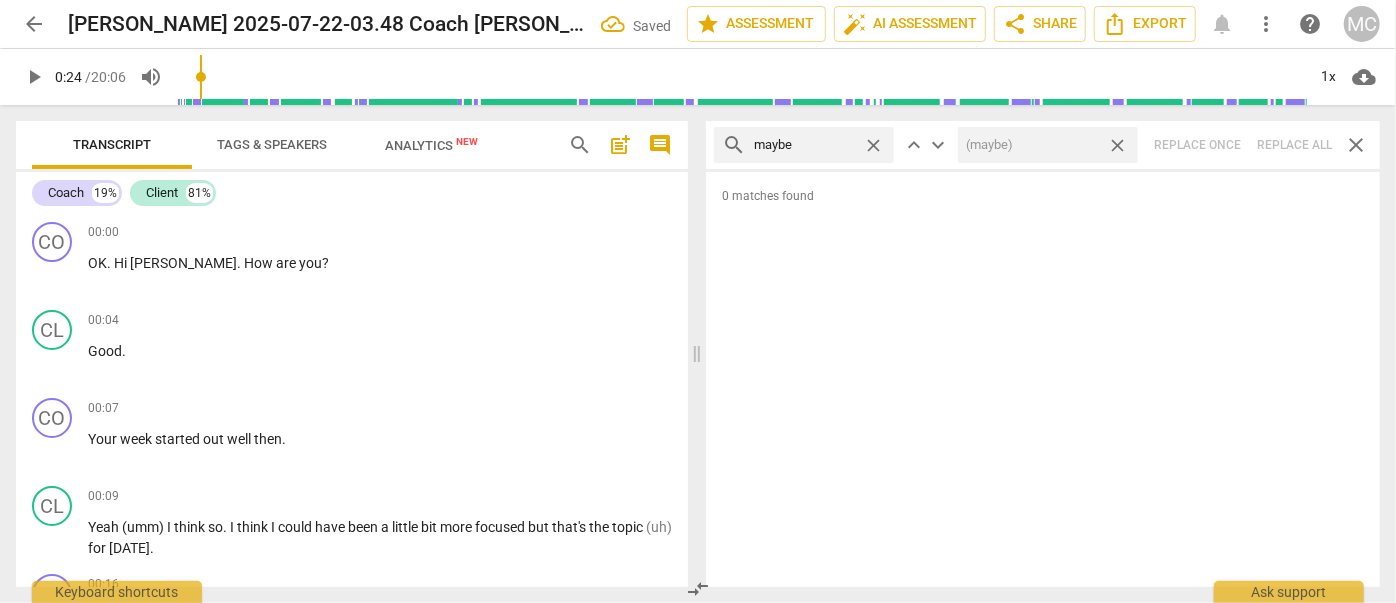 click on "close" at bounding box center (1117, 145) 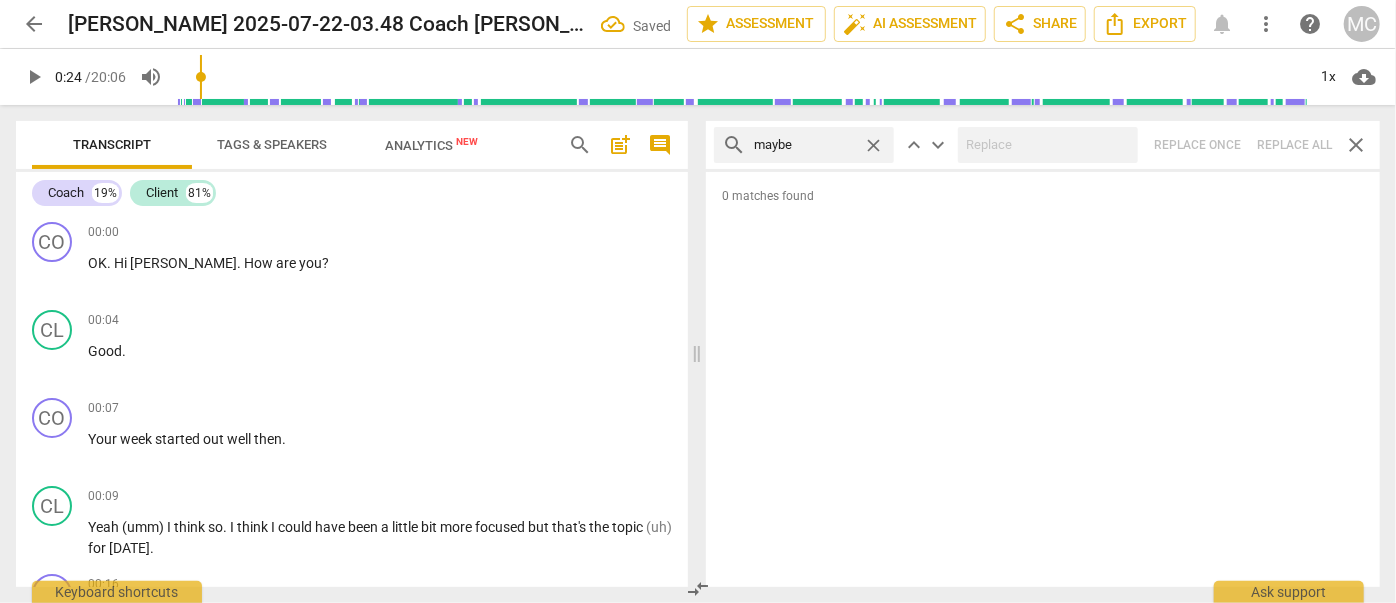 click on "close" at bounding box center [873, 145] 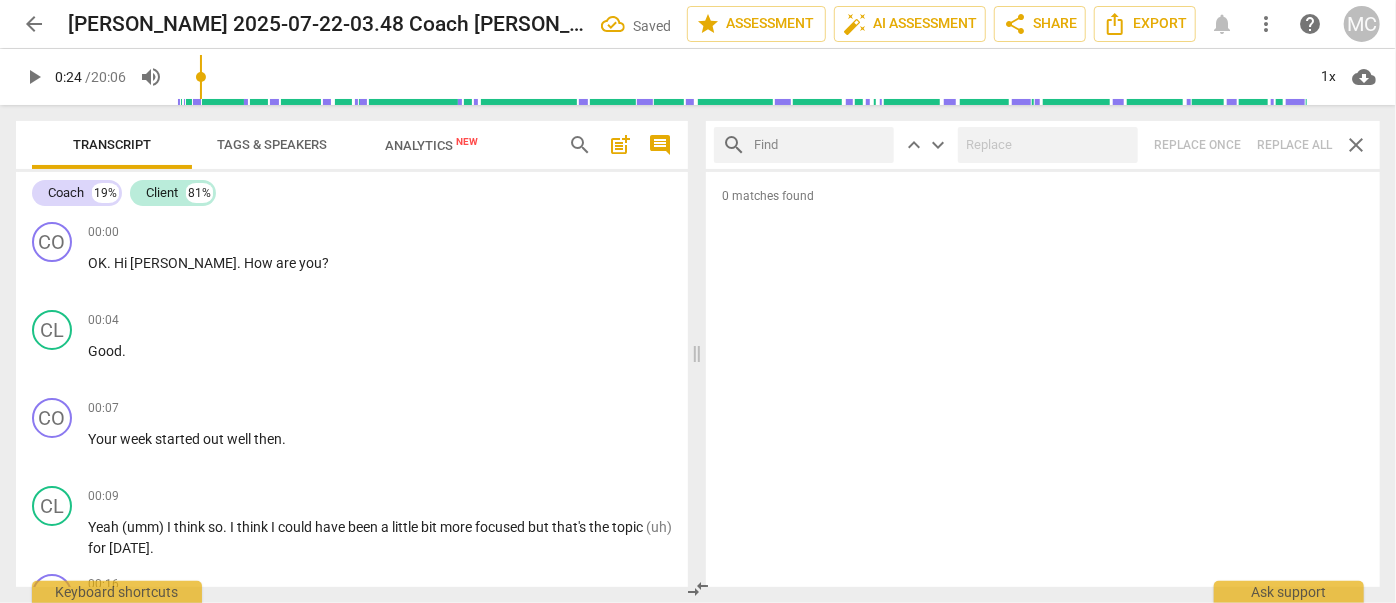 click at bounding box center (820, 145) 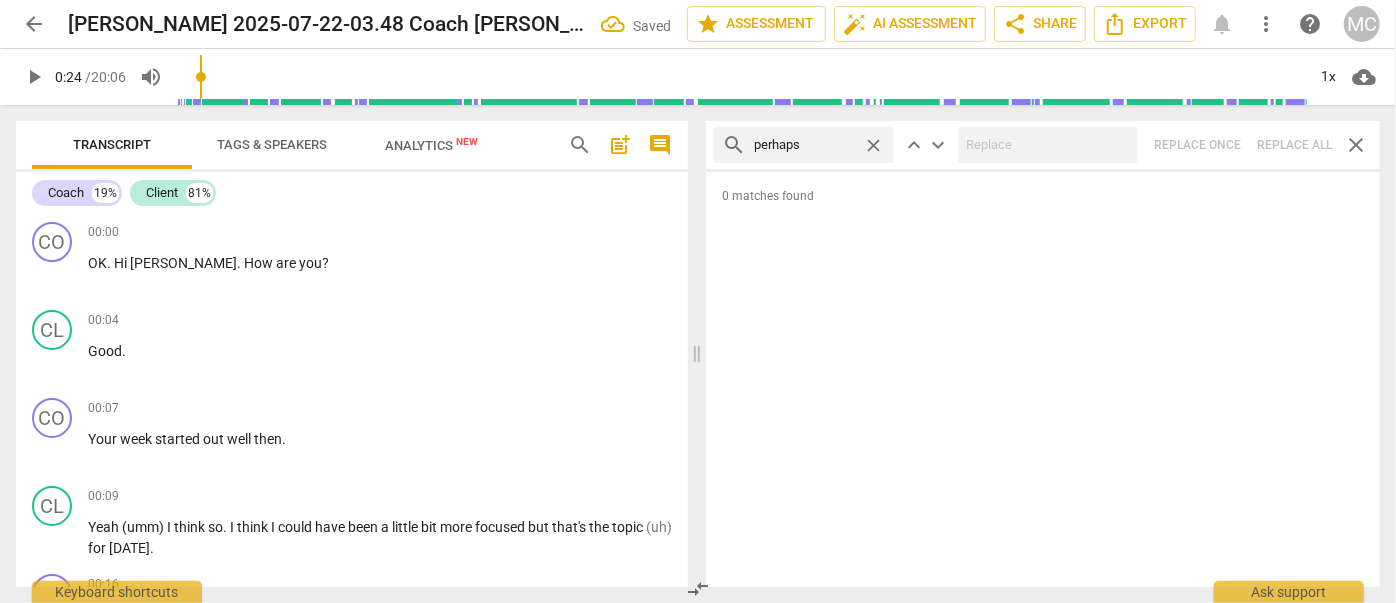 type on "perhaps" 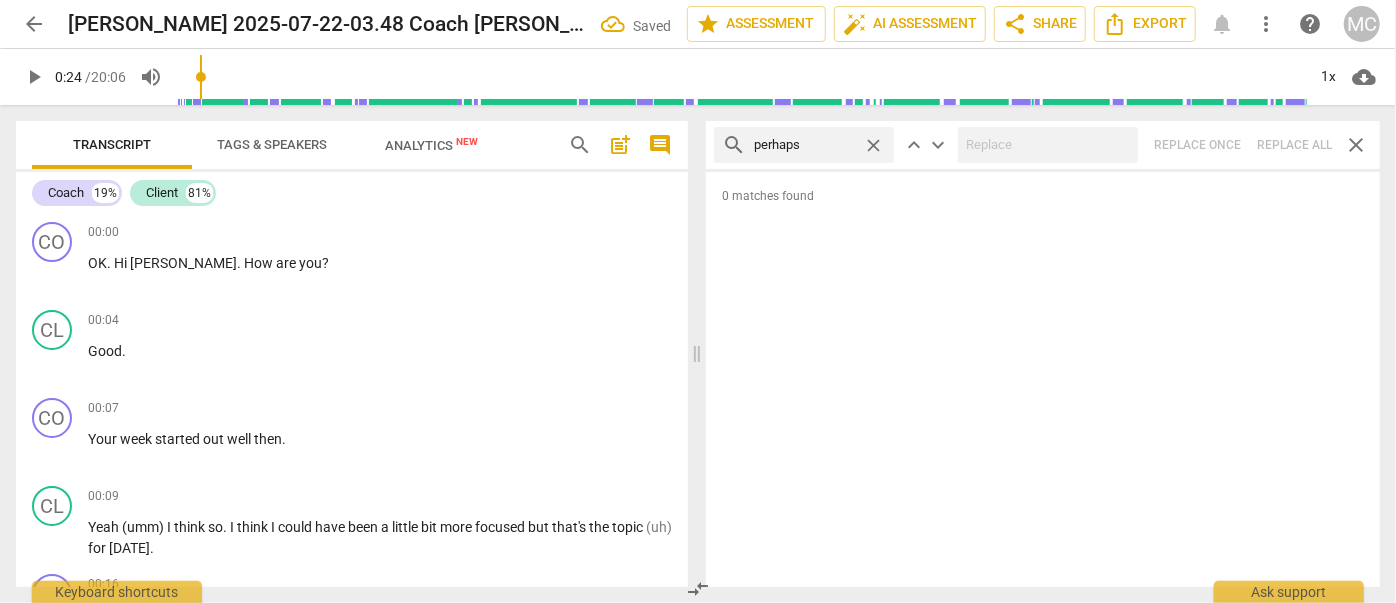 click on "search perhaps close keyboard_arrow_up keyboard_arrow_down Replace once Replace all close" at bounding box center [1043, 145] 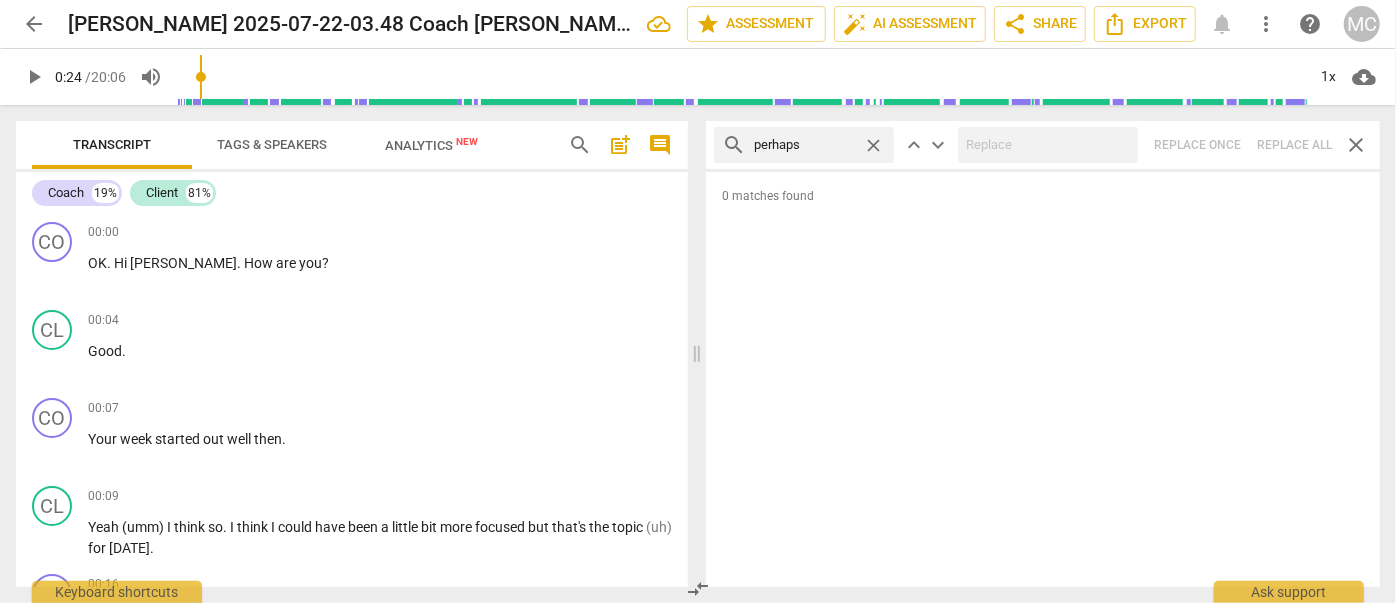 click on "close" at bounding box center (873, 145) 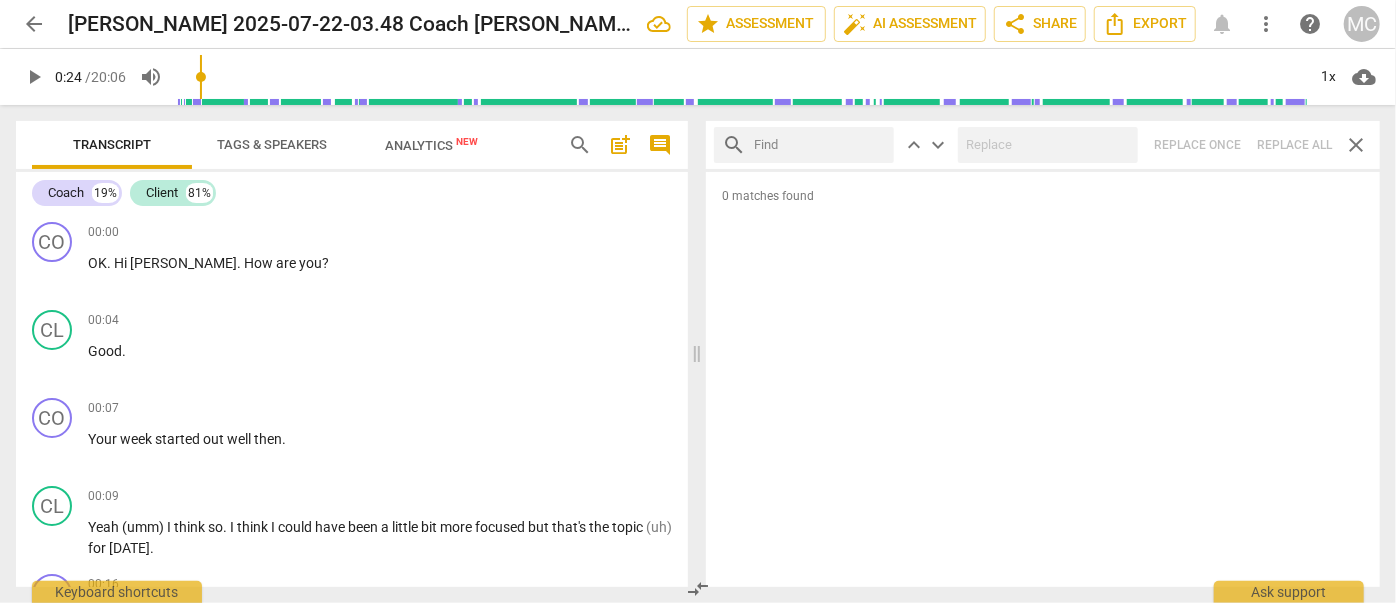 click at bounding box center (820, 145) 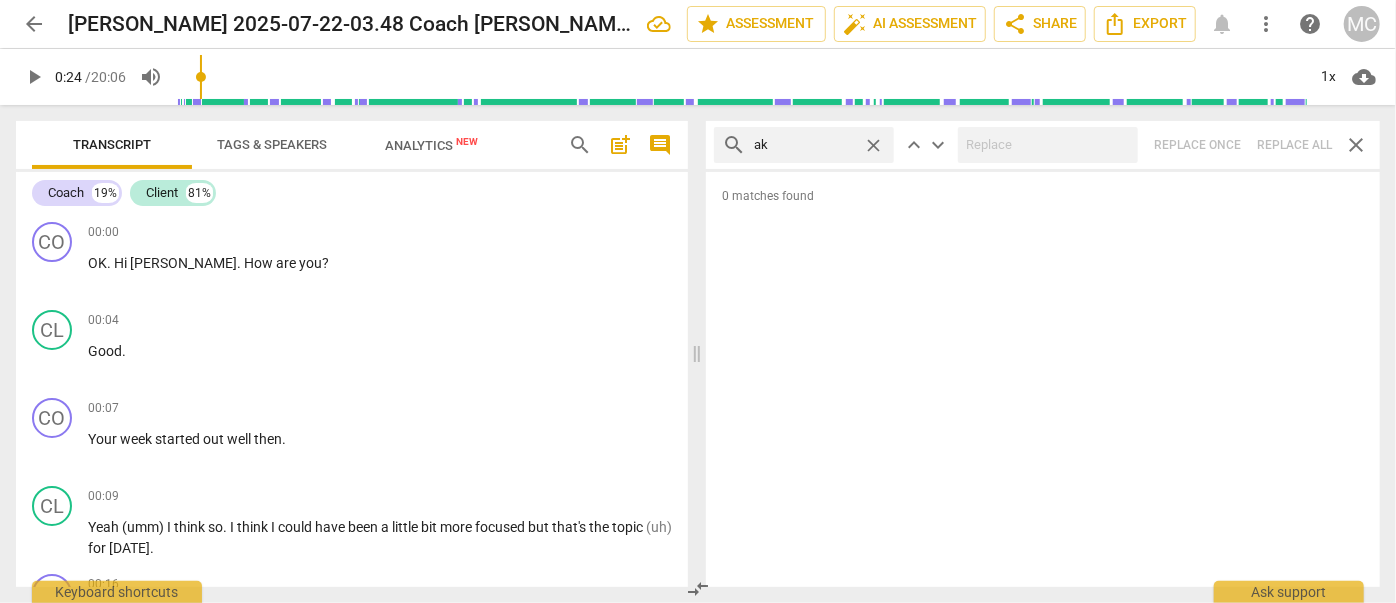type on "a" 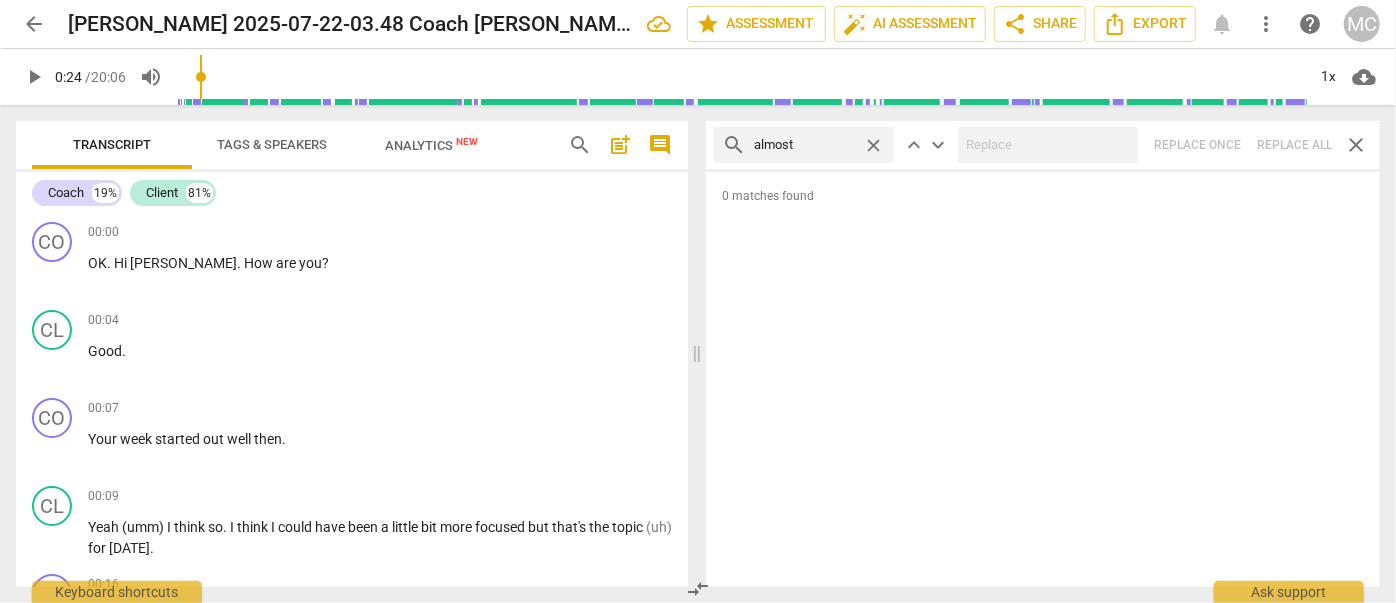 type on "almost" 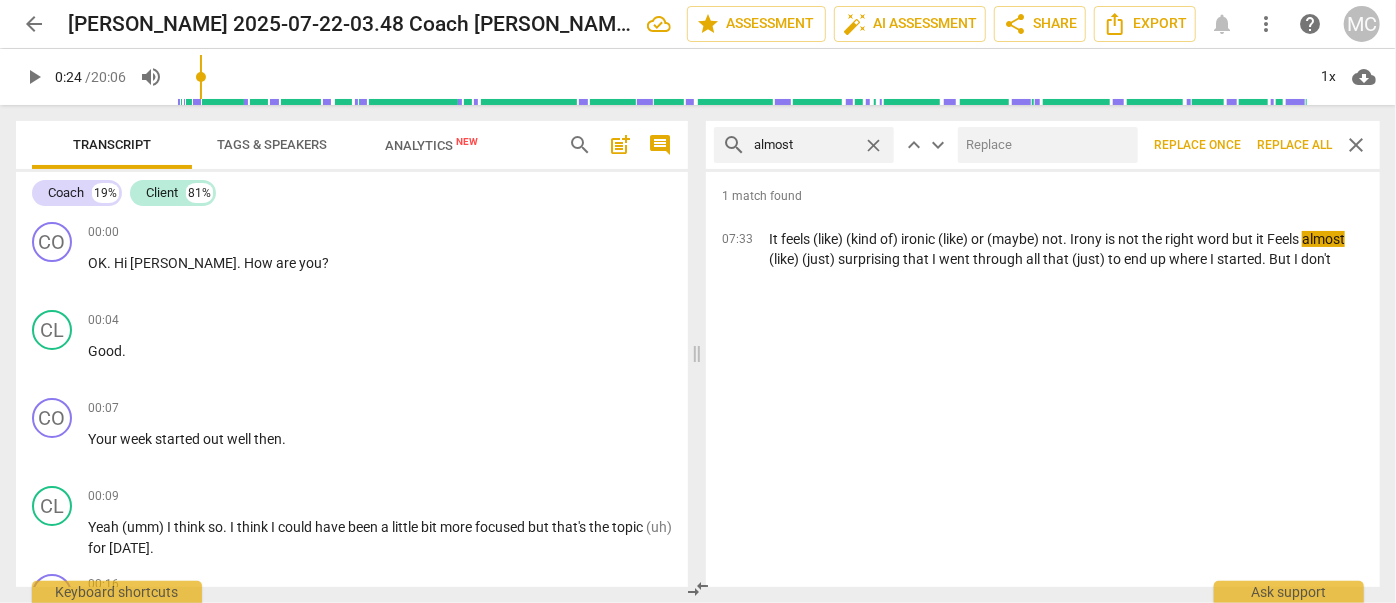 click at bounding box center [1044, 145] 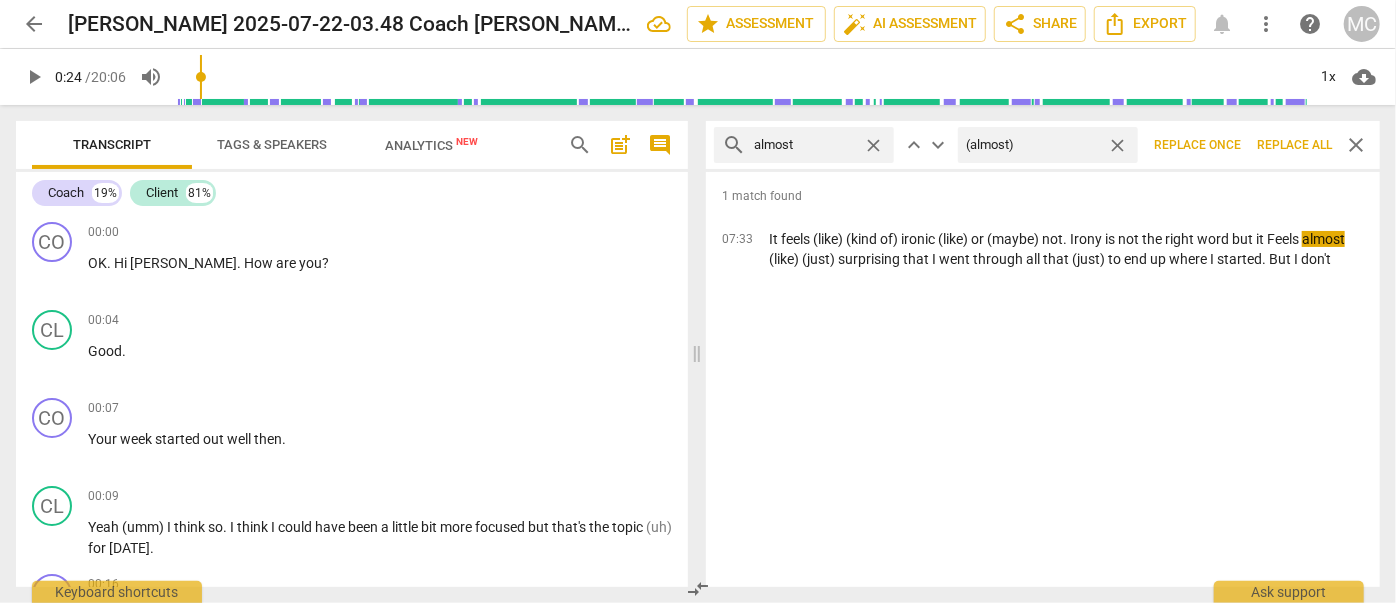 type on "(almost)" 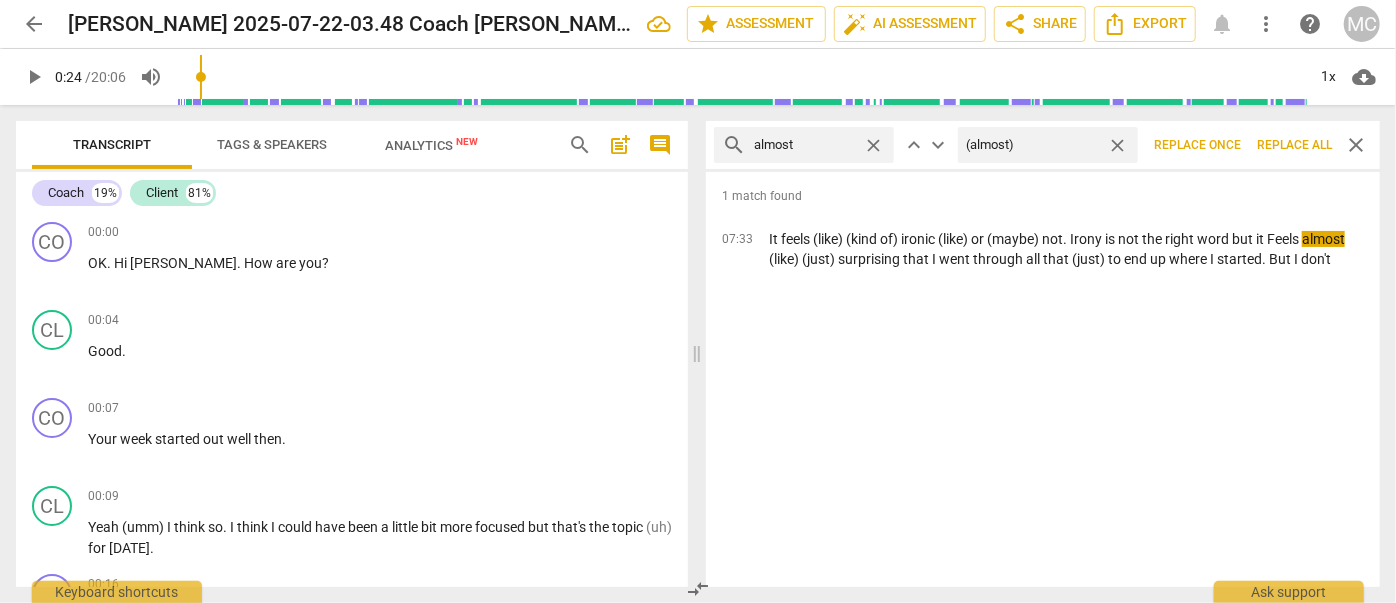 click on "Replace all" at bounding box center (1294, 145) 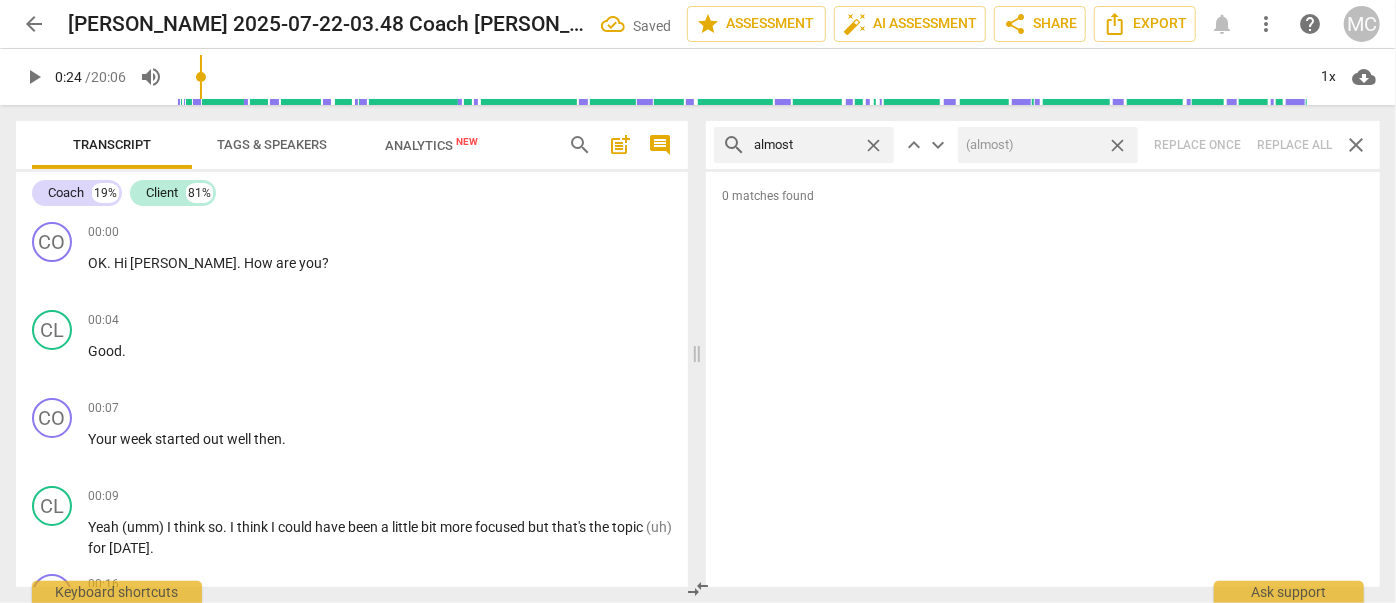 click on "search almost close keyboard_arrow_up keyboard_arrow_down (almost) close Replace once Replace all close" at bounding box center [1043, 145] 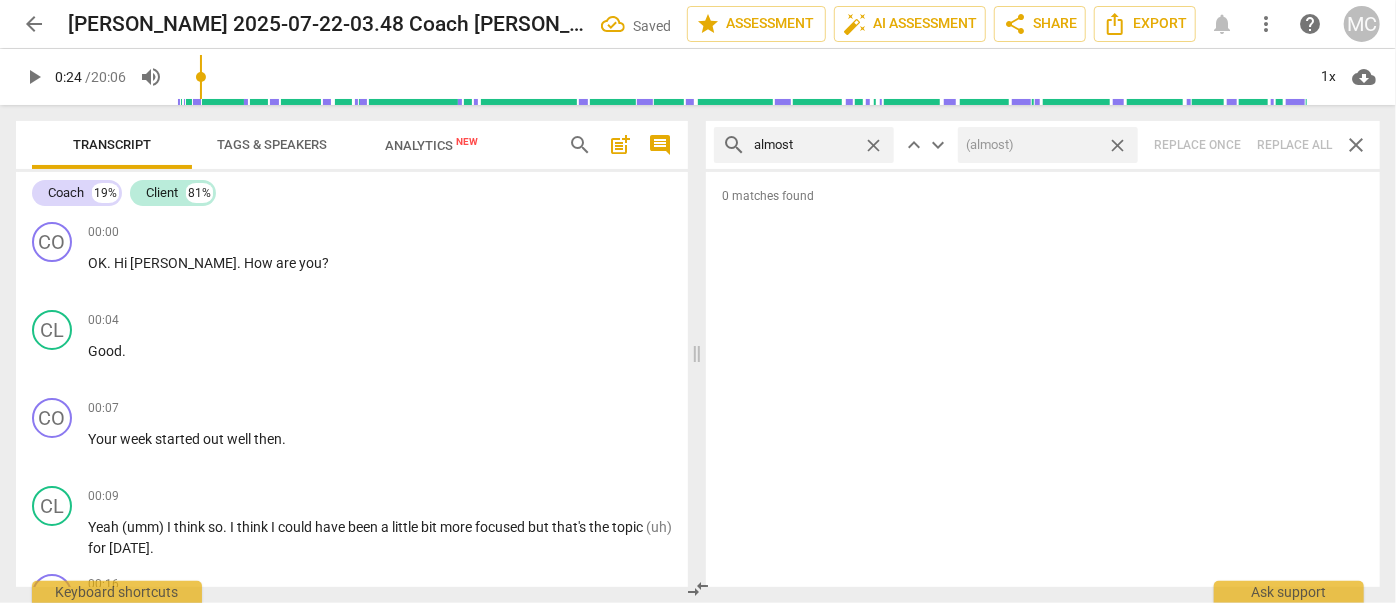 click on "close" at bounding box center [1117, 145] 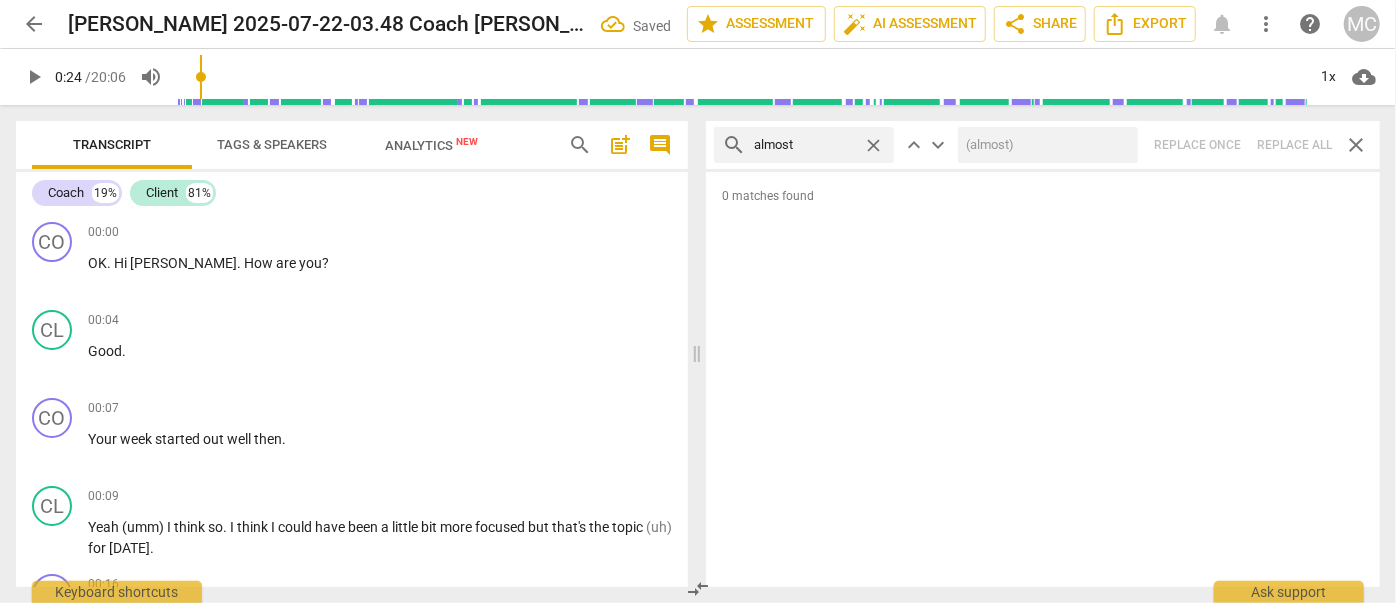 type 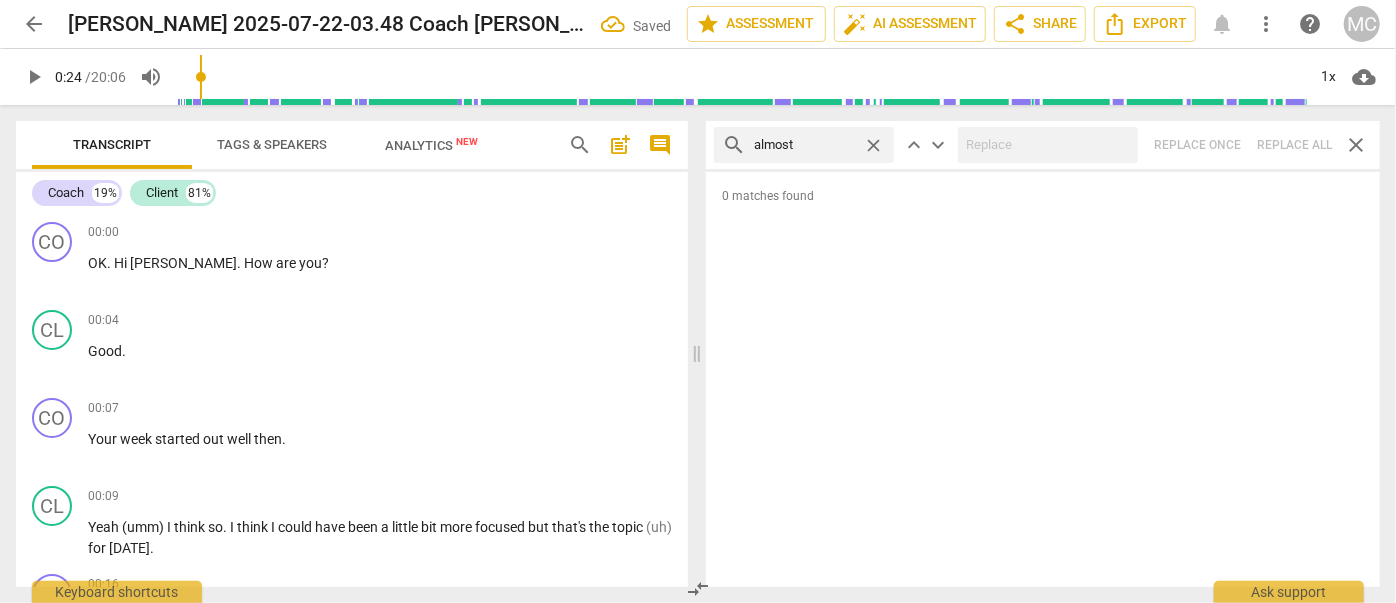 click on "close" at bounding box center (873, 145) 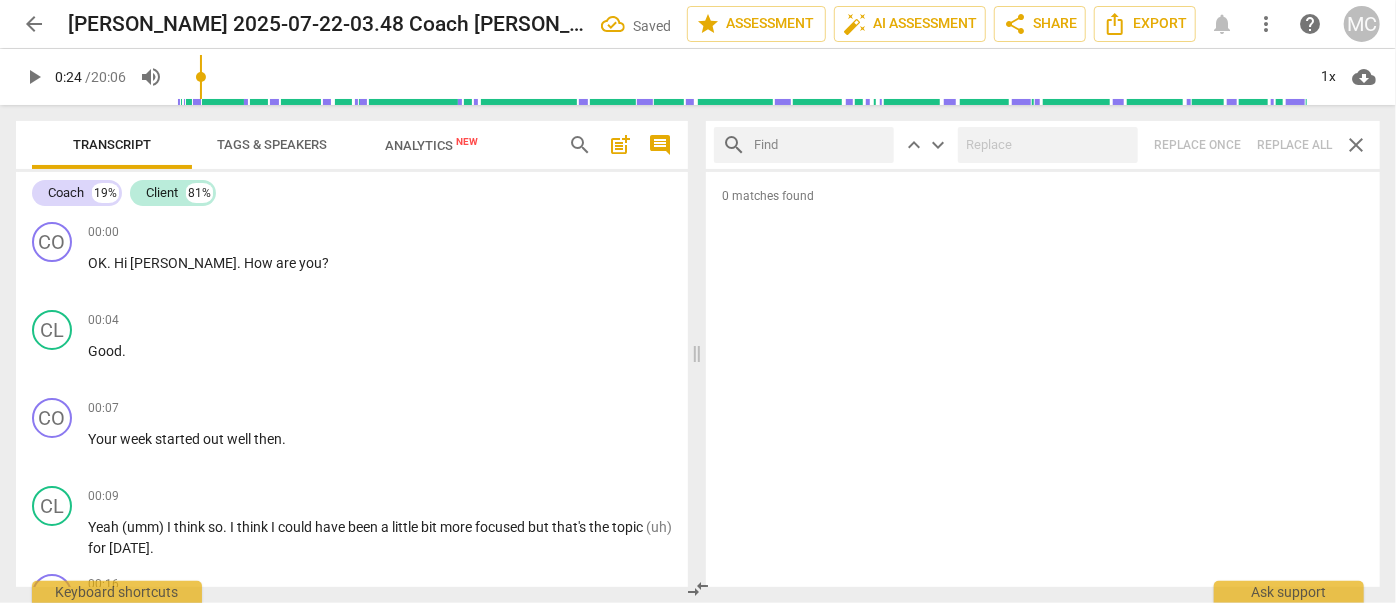 click at bounding box center [820, 145] 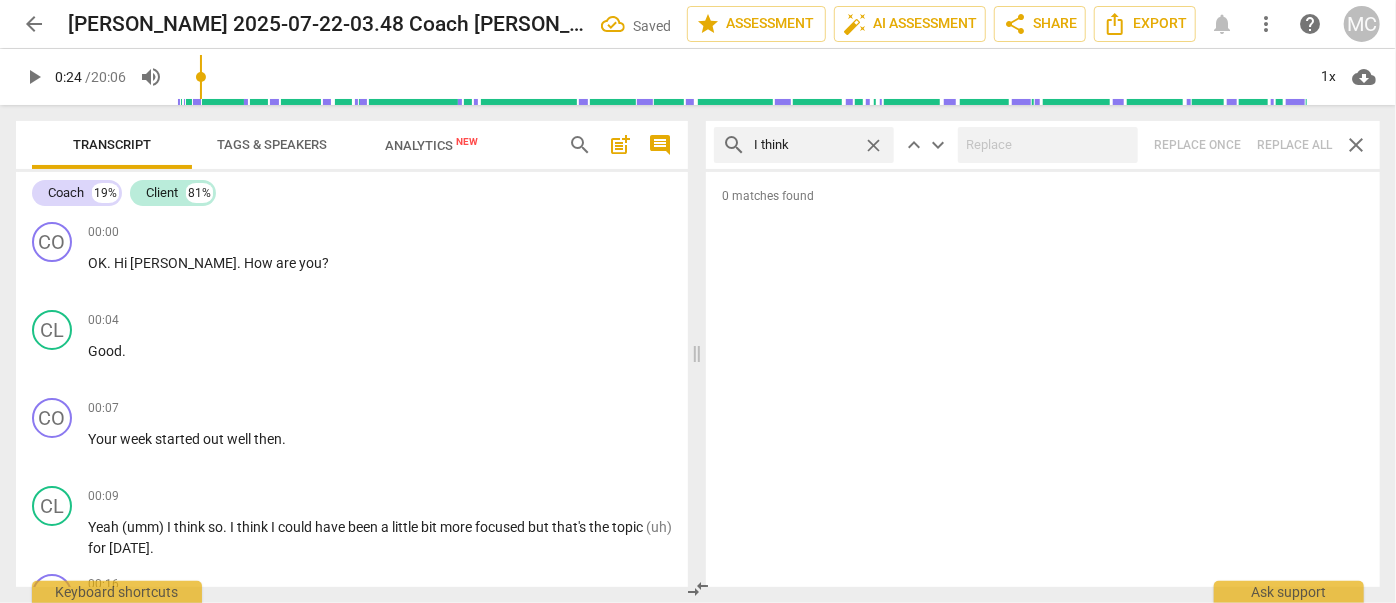 type on "I think" 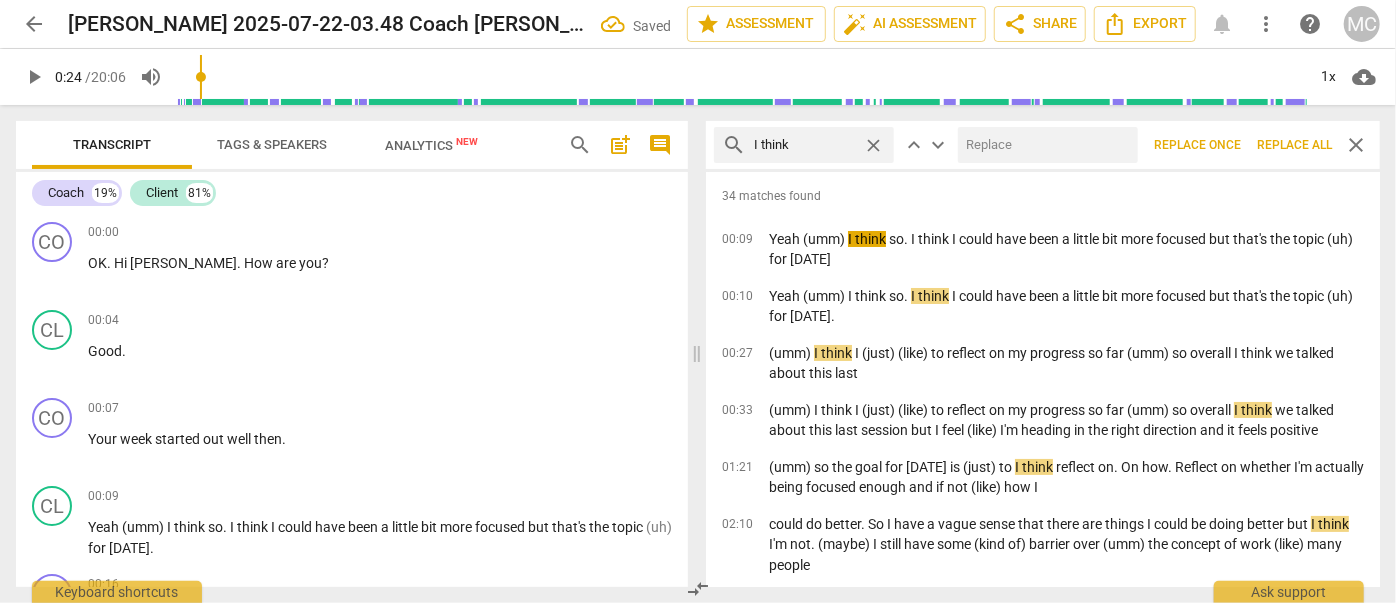 click at bounding box center (1044, 145) 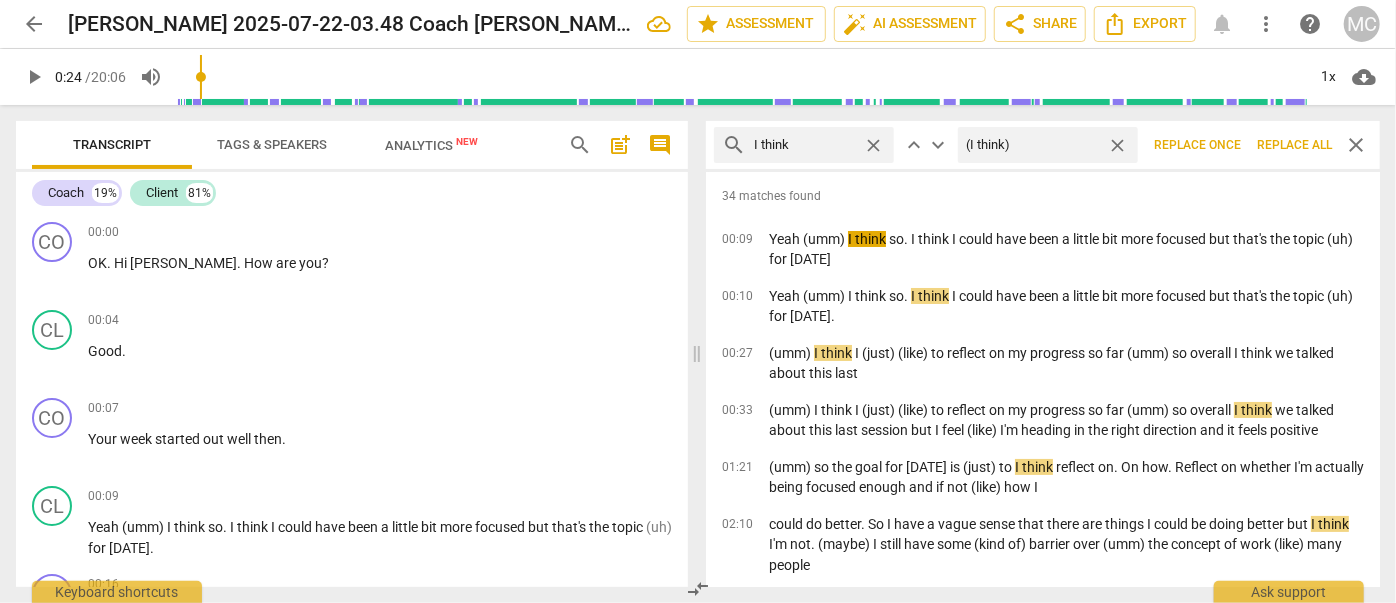 type on "(I think)" 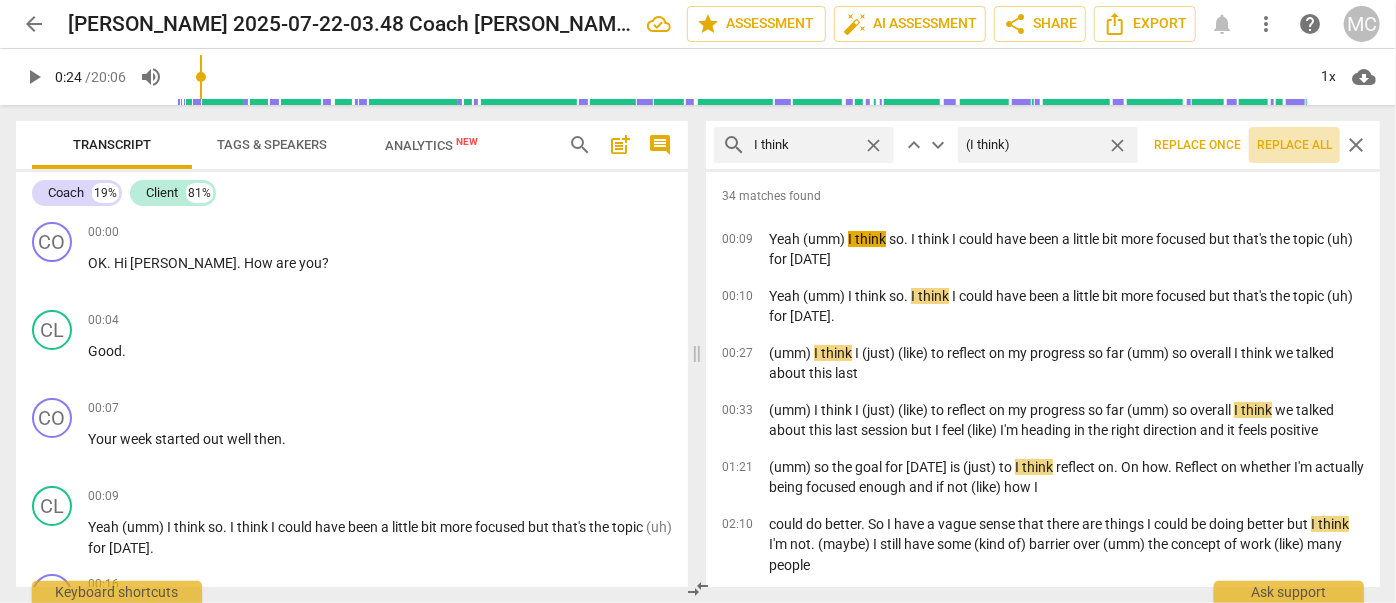 click on "Replace all" at bounding box center [1294, 145] 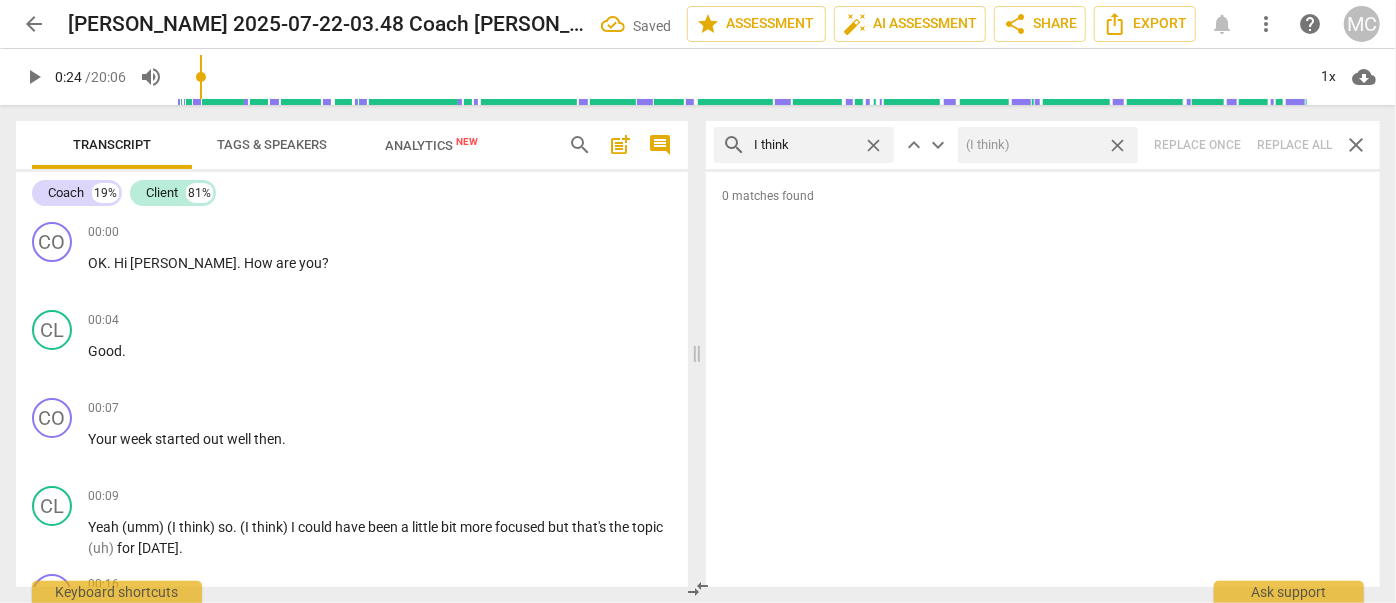 click on "close" at bounding box center (1117, 145) 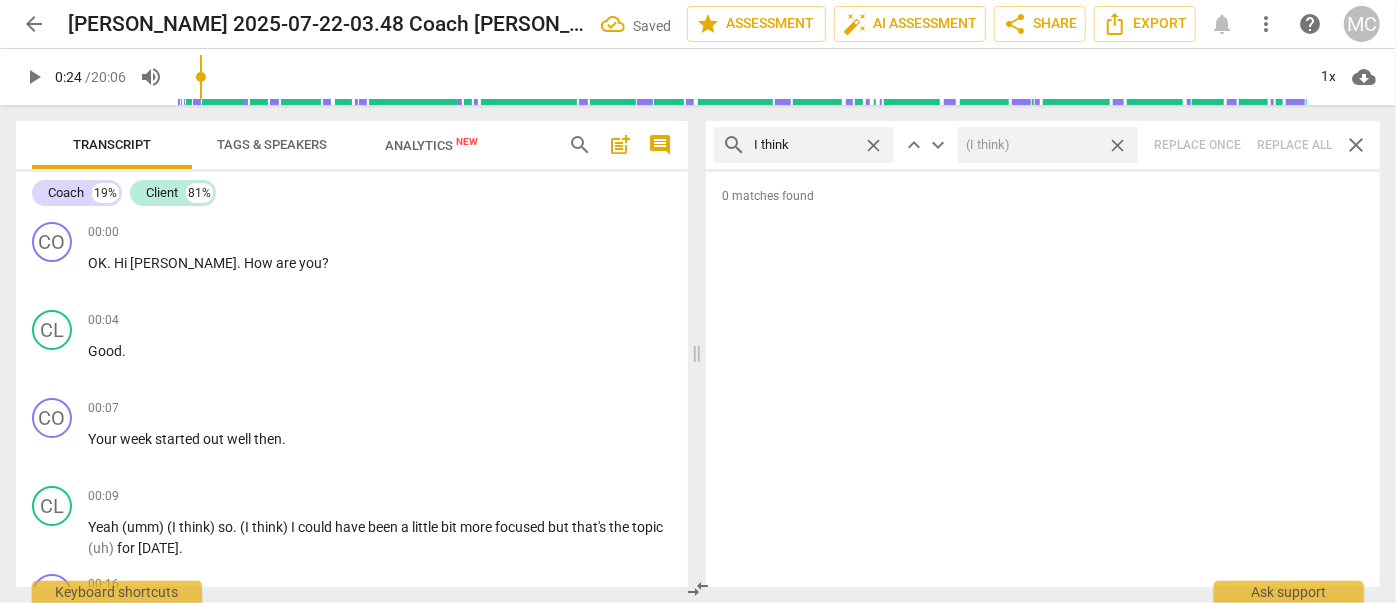 type 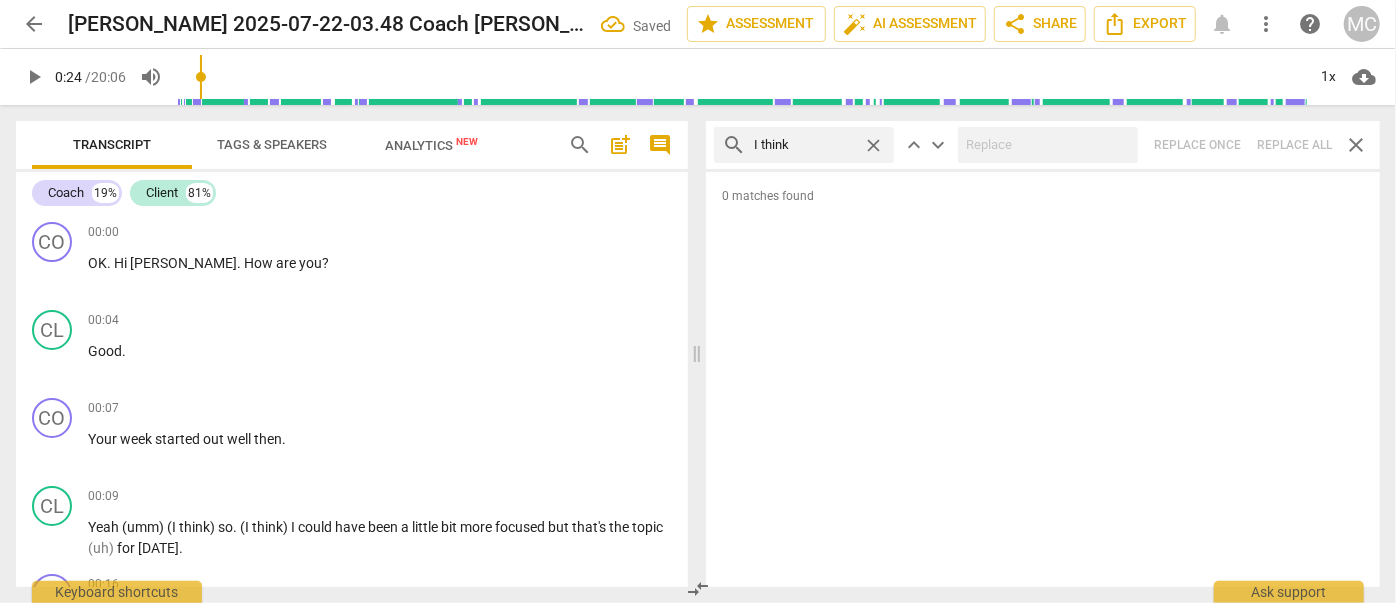 click on "close" at bounding box center (873, 145) 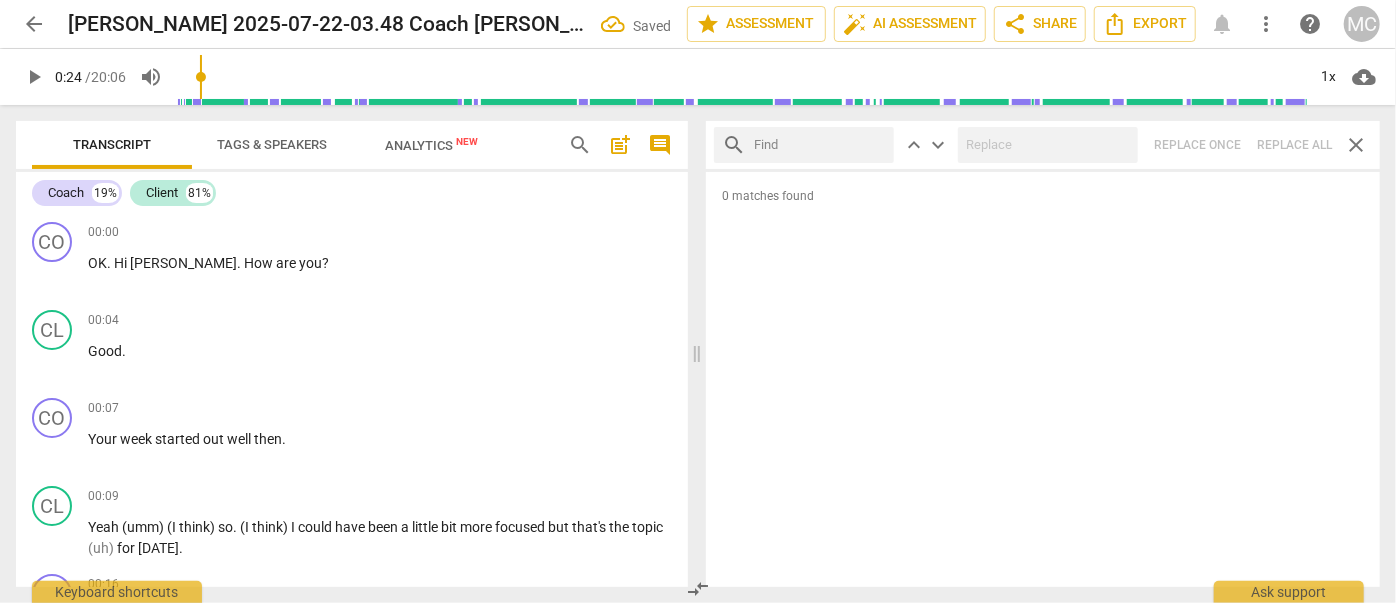 click at bounding box center [820, 145] 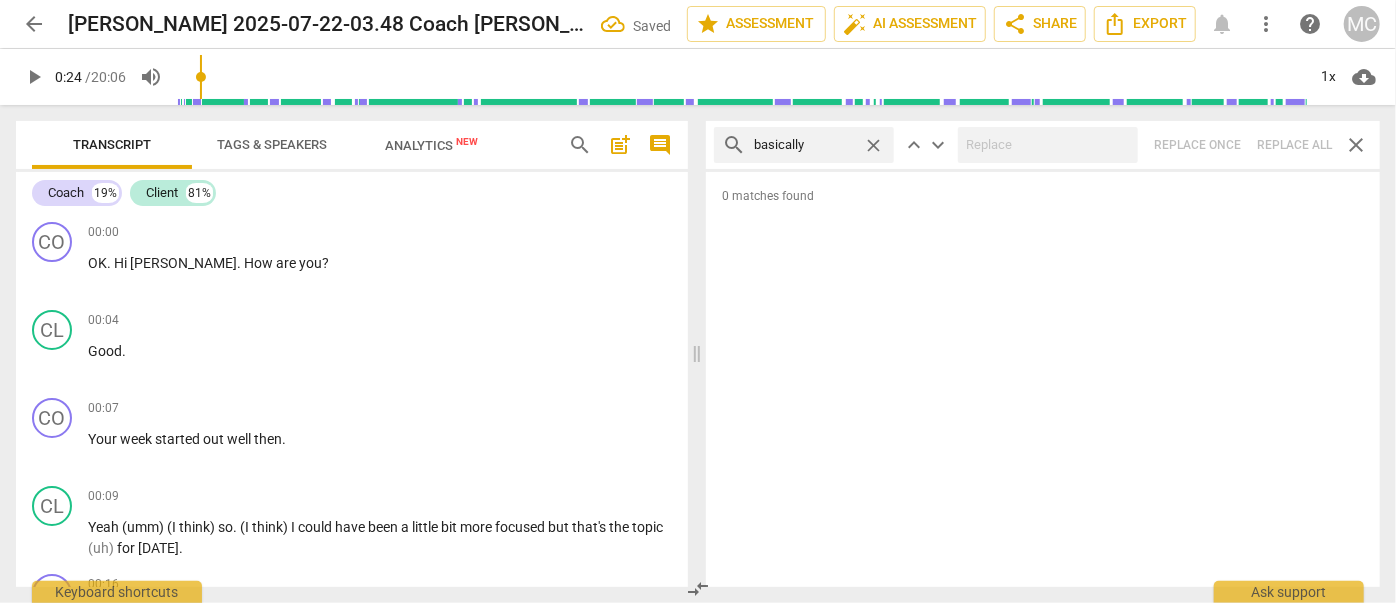 type on "basically" 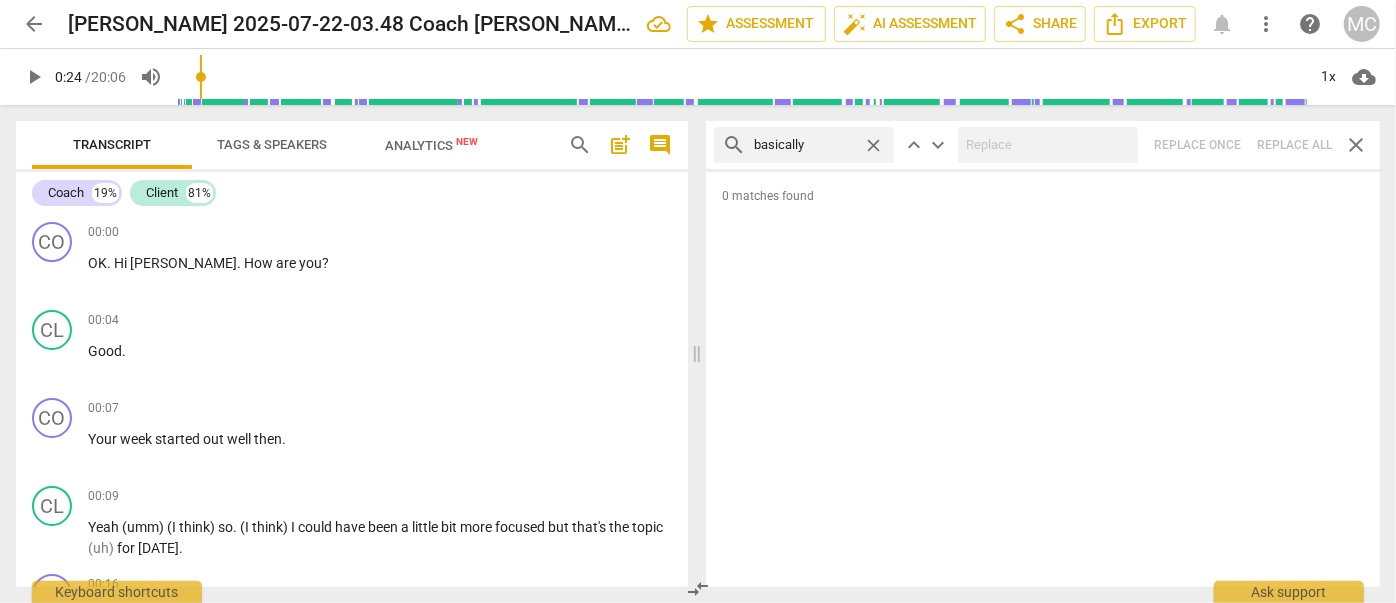 click on "search basically close keyboard_arrow_up keyboard_arrow_down Replace once Replace all close" at bounding box center (1043, 145) 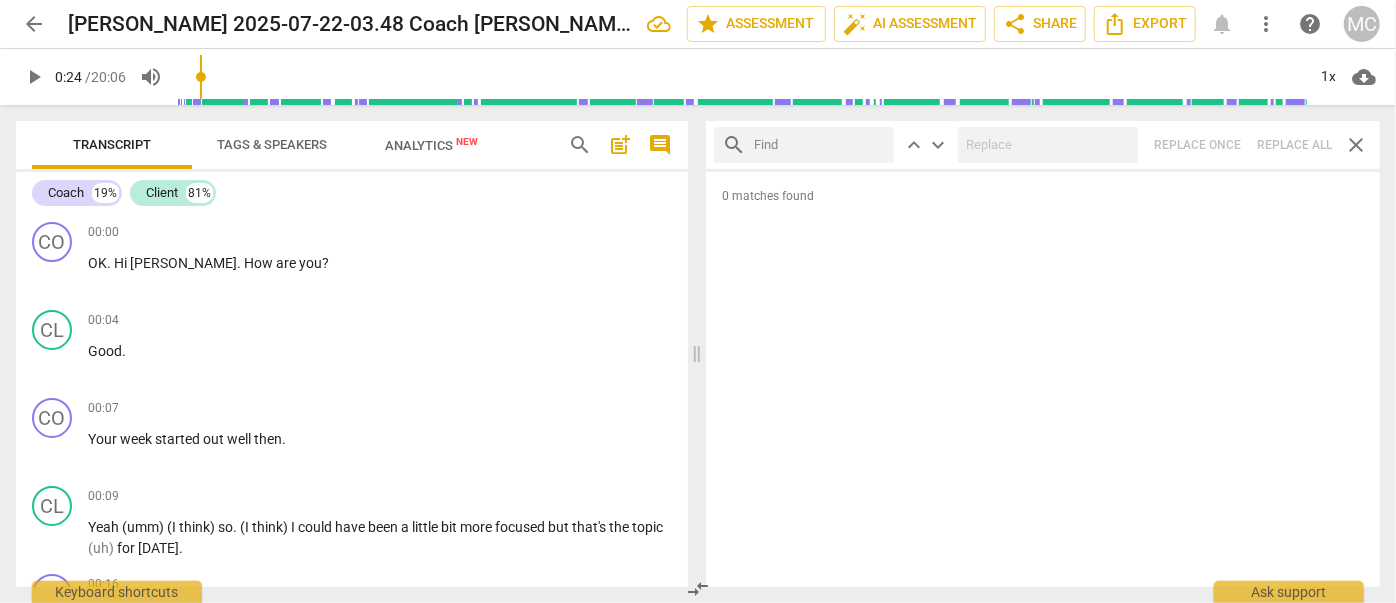 click at bounding box center (820, 145) 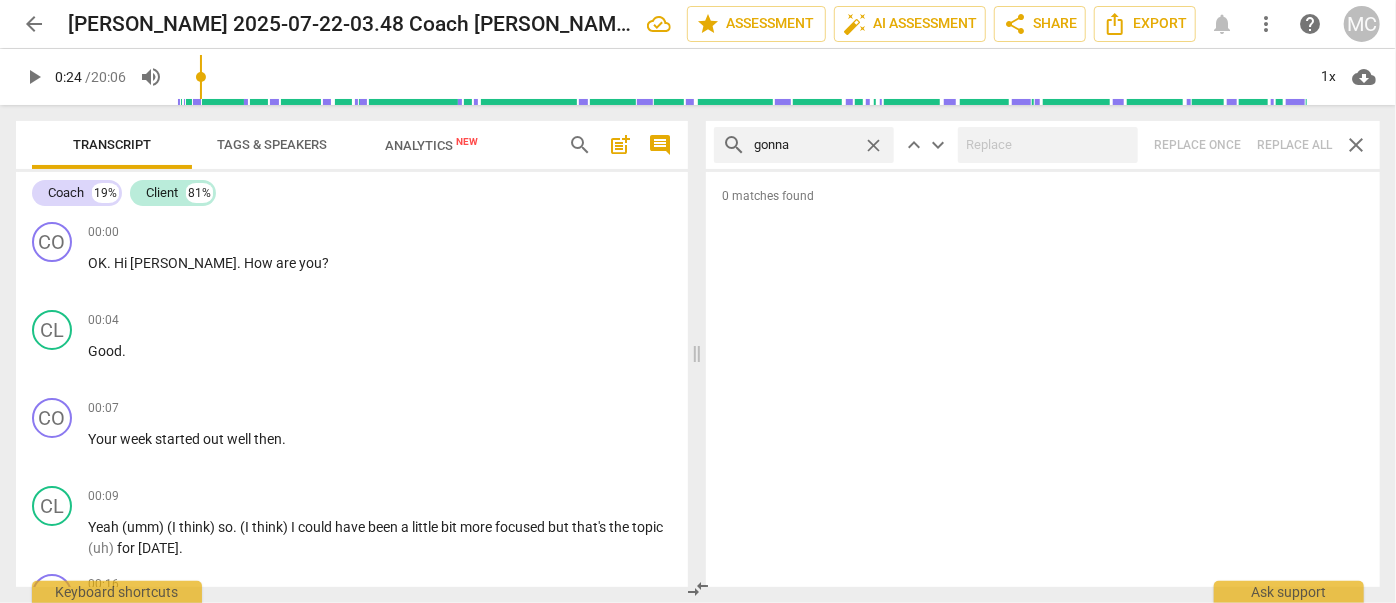 type on "gonna" 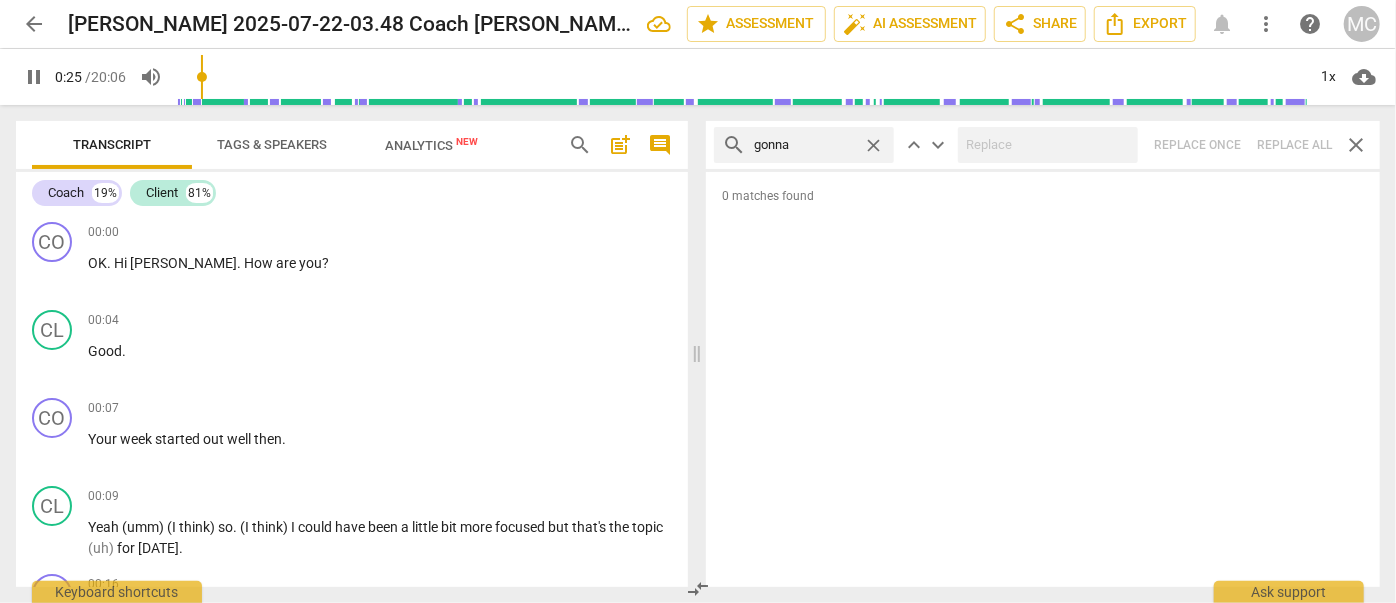 click on "search gonna close keyboard_arrow_up keyboard_arrow_down Replace once Replace all close" at bounding box center [1043, 145] 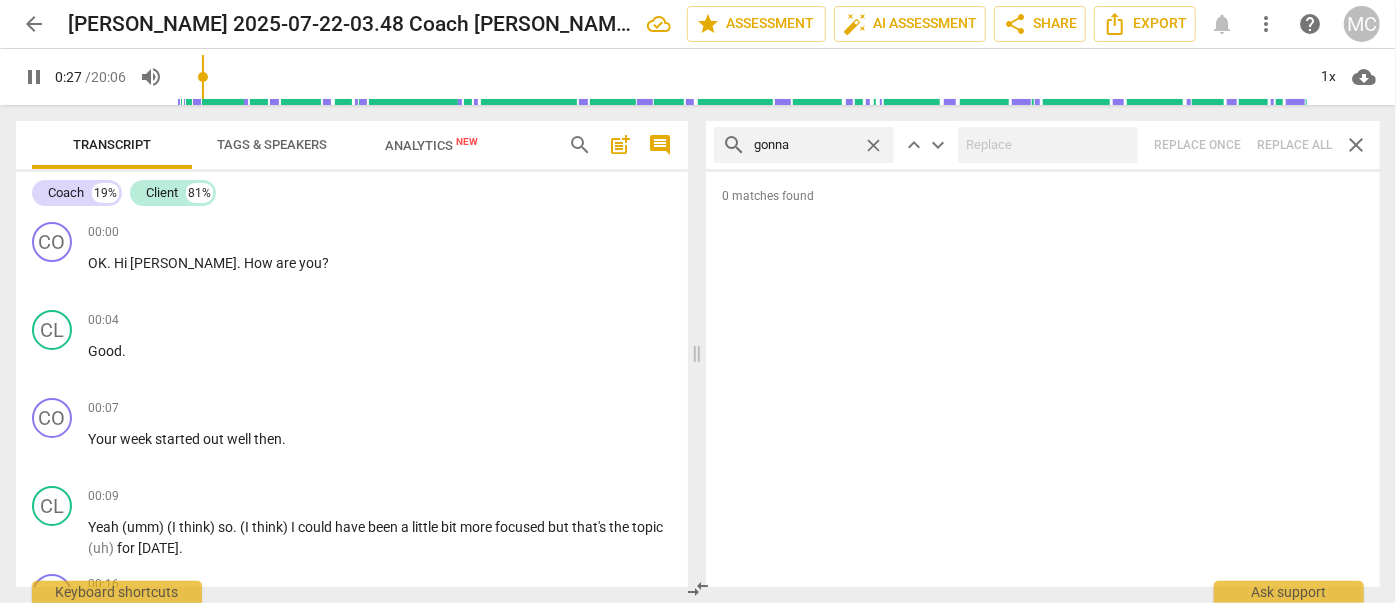 type on "27" 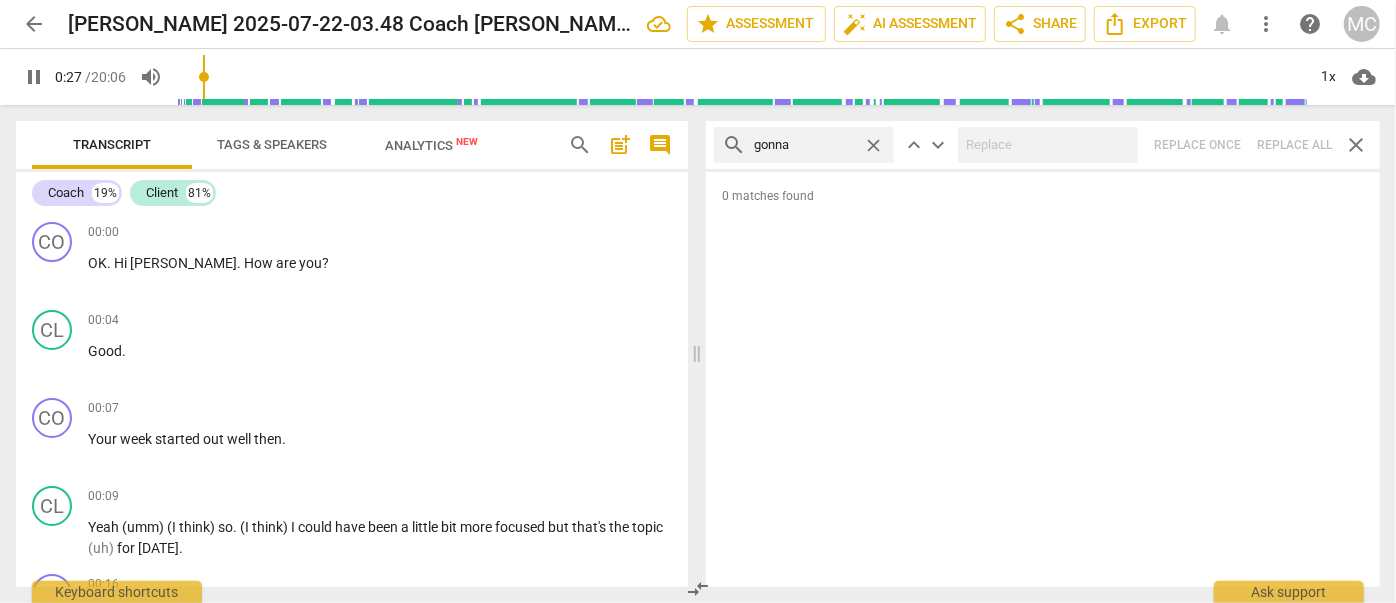 click on "close" at bounding box center [873, 145] 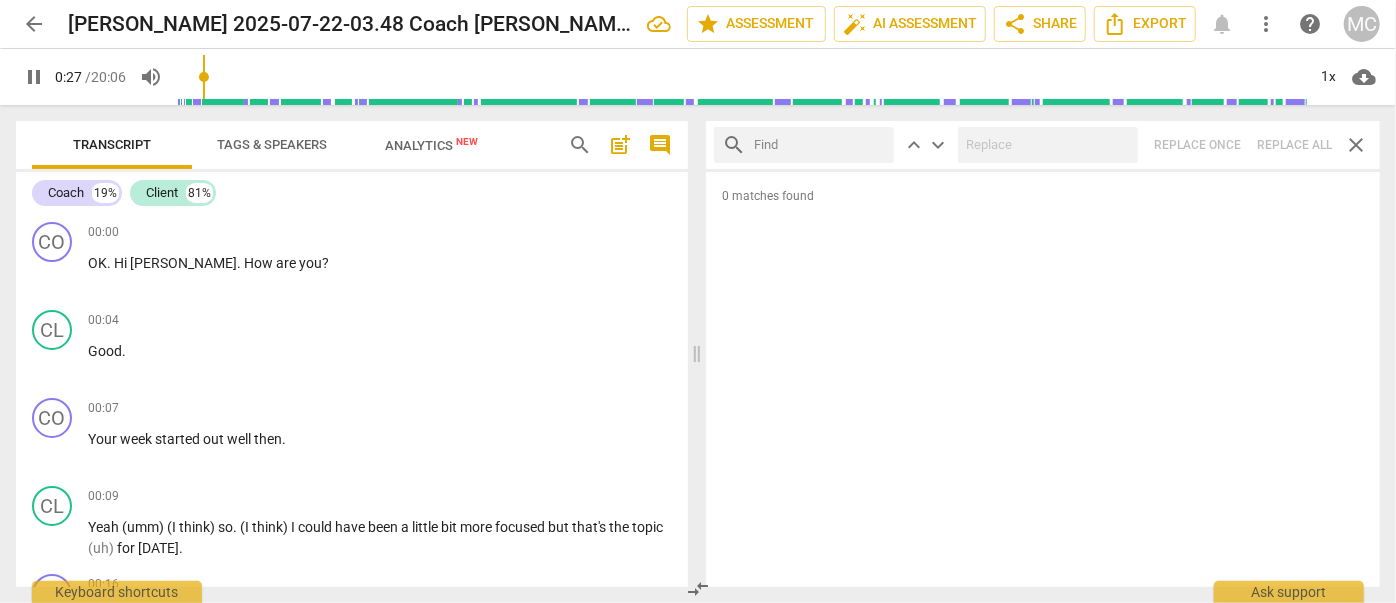 click at bounding box center (820, 145) 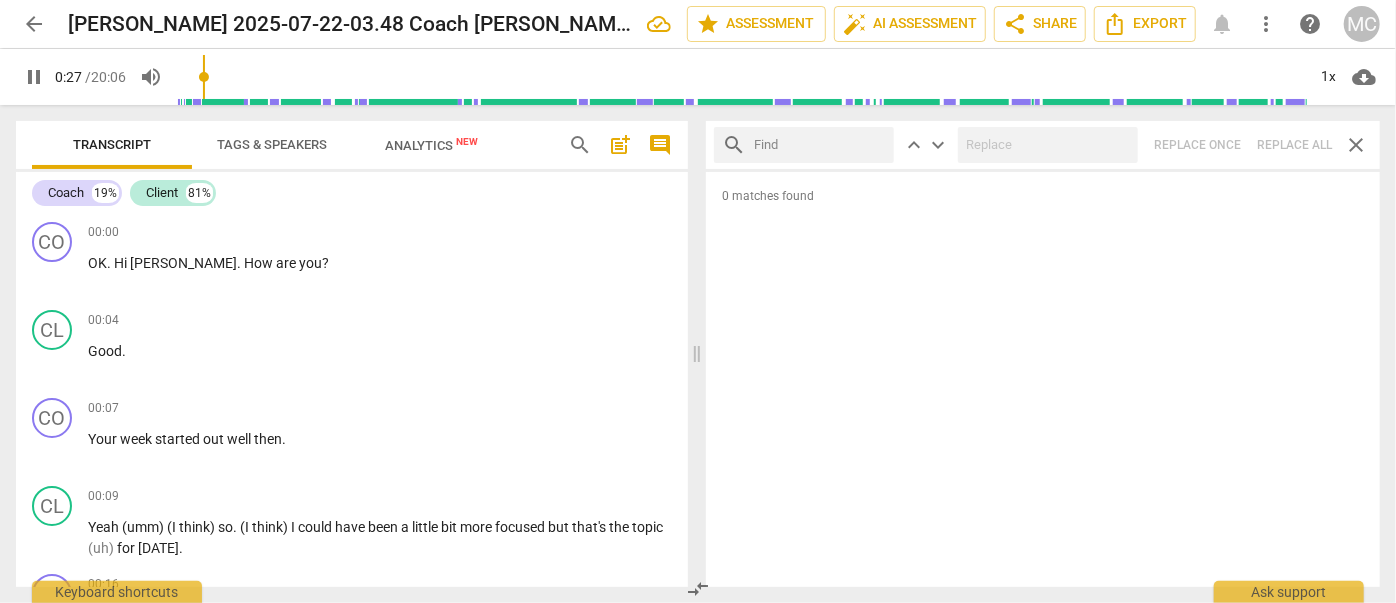 type on "28" 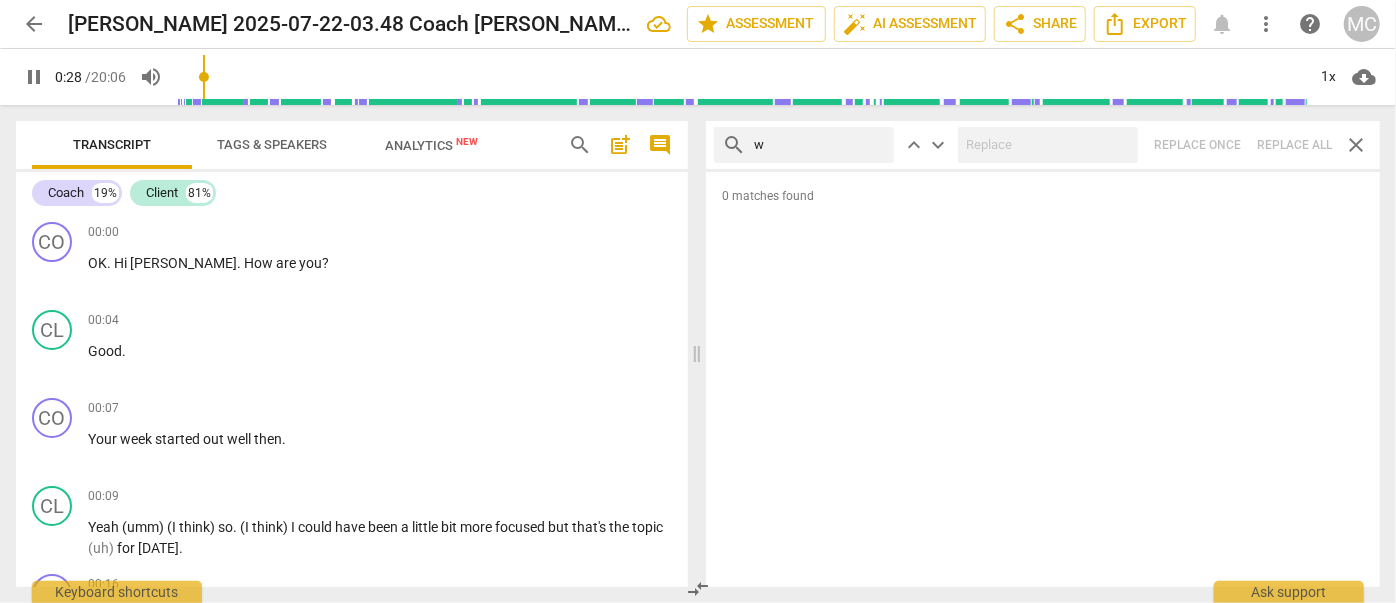 type on "wa" 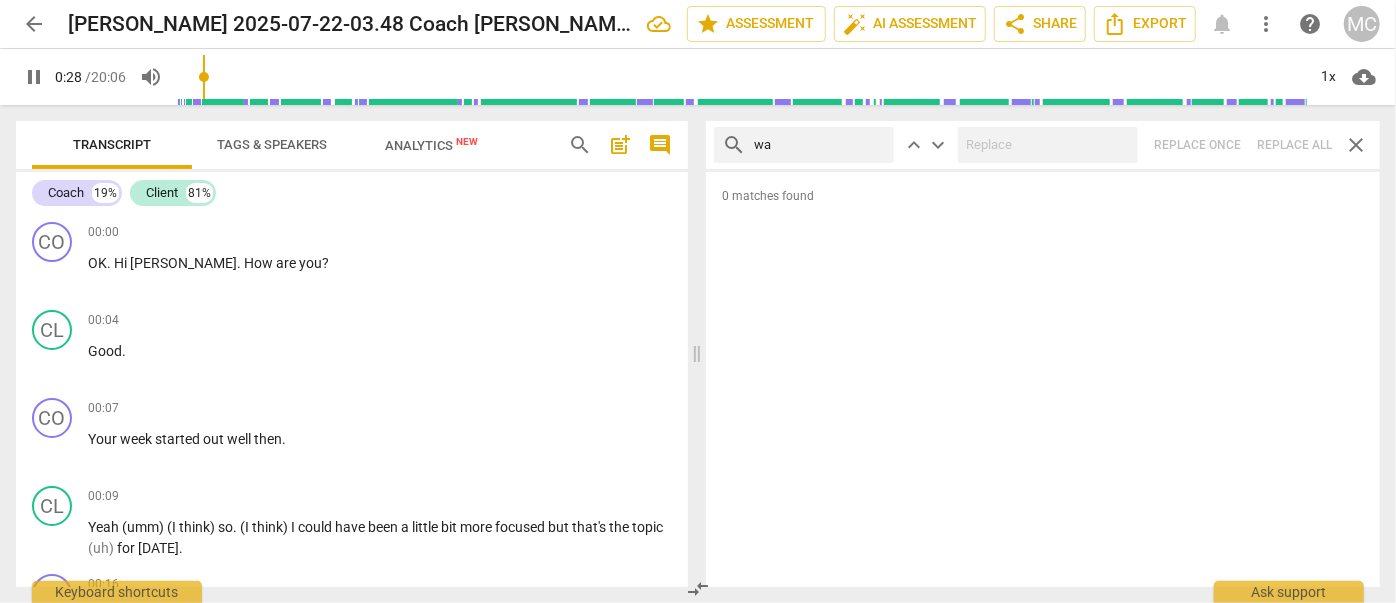 type on "28" 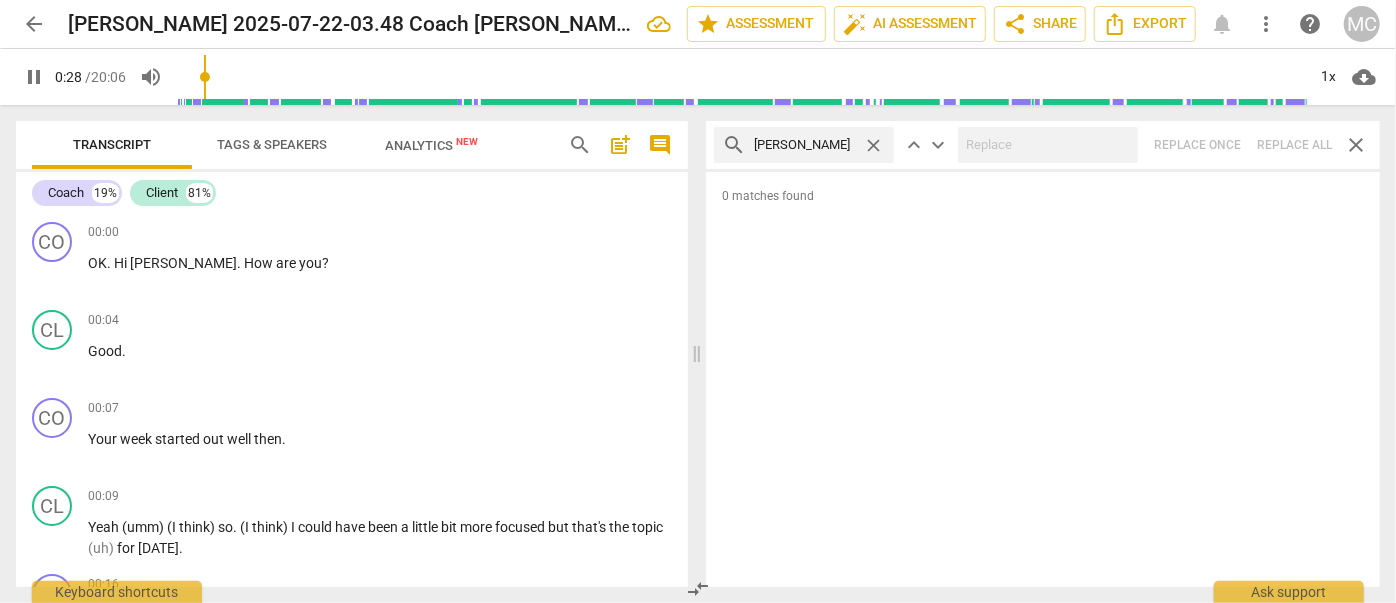 type on "wanna" 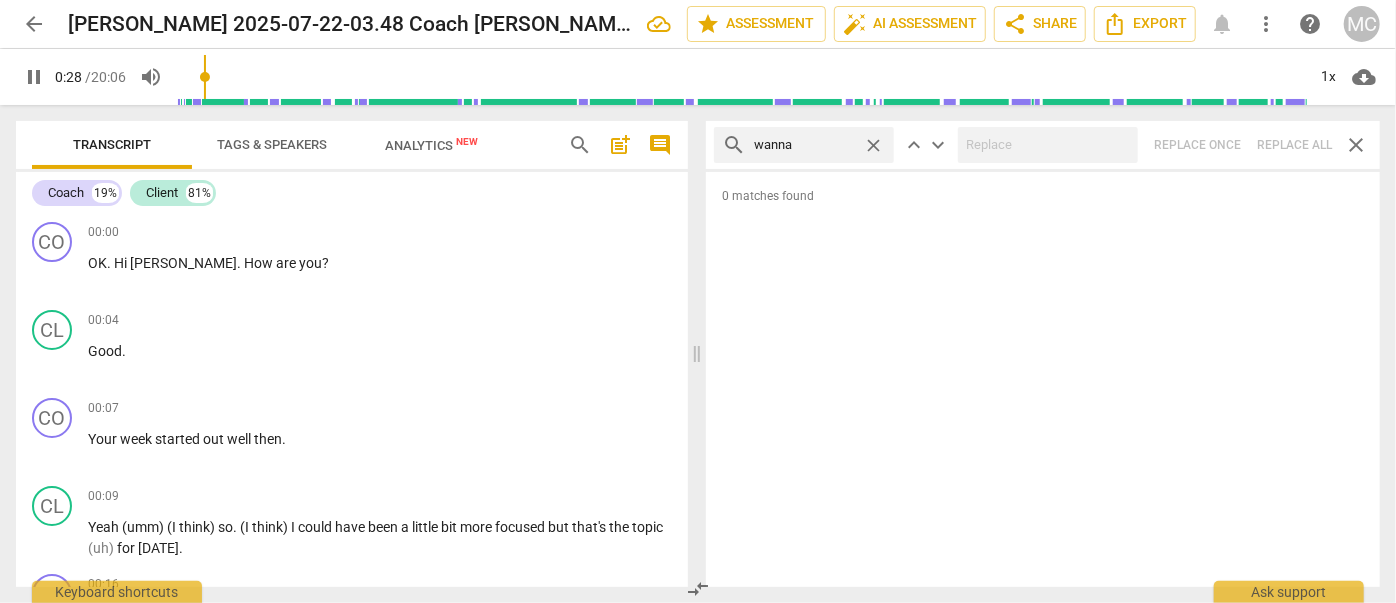 type on "29" 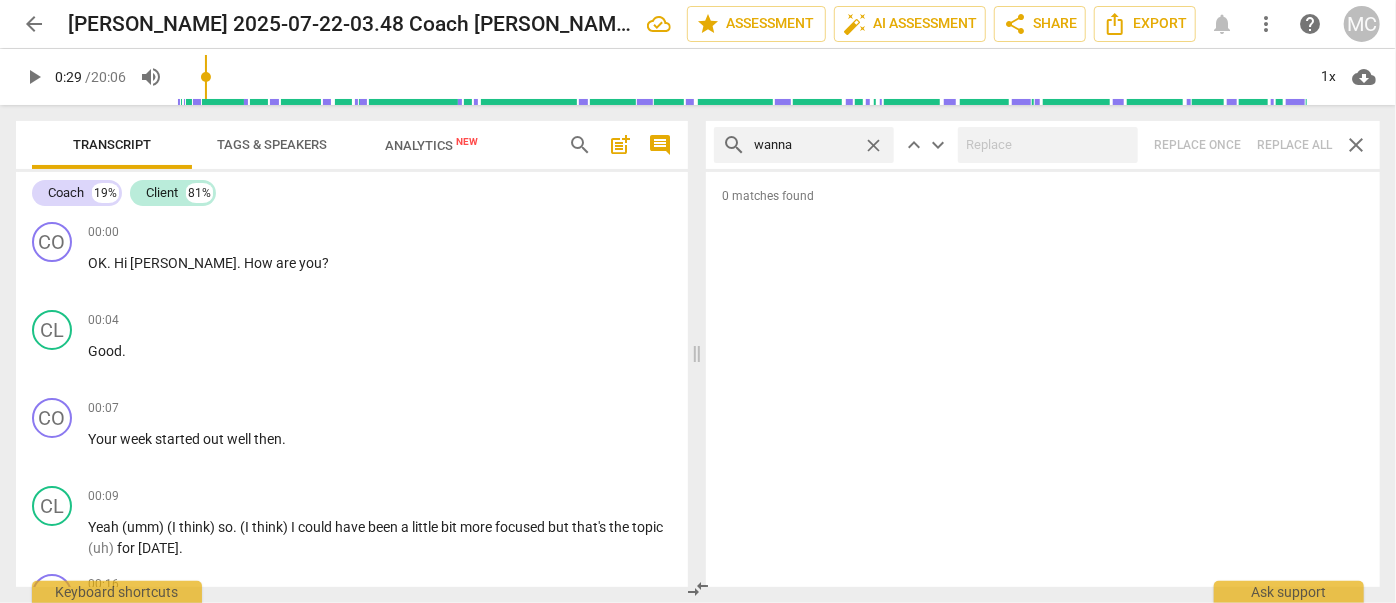 type on "30" 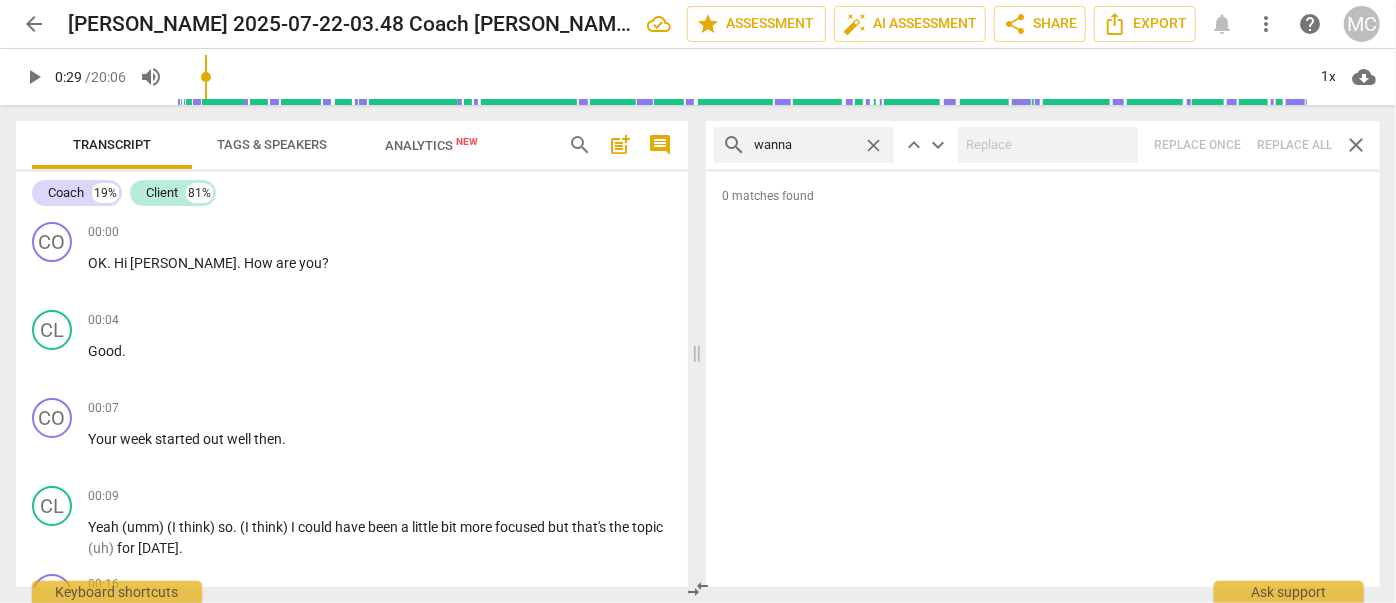 click on "search wanna close keyboard_arrow_up keyboard_arrow_down Replace once Replace all close" at bounding box center [1043, 145] 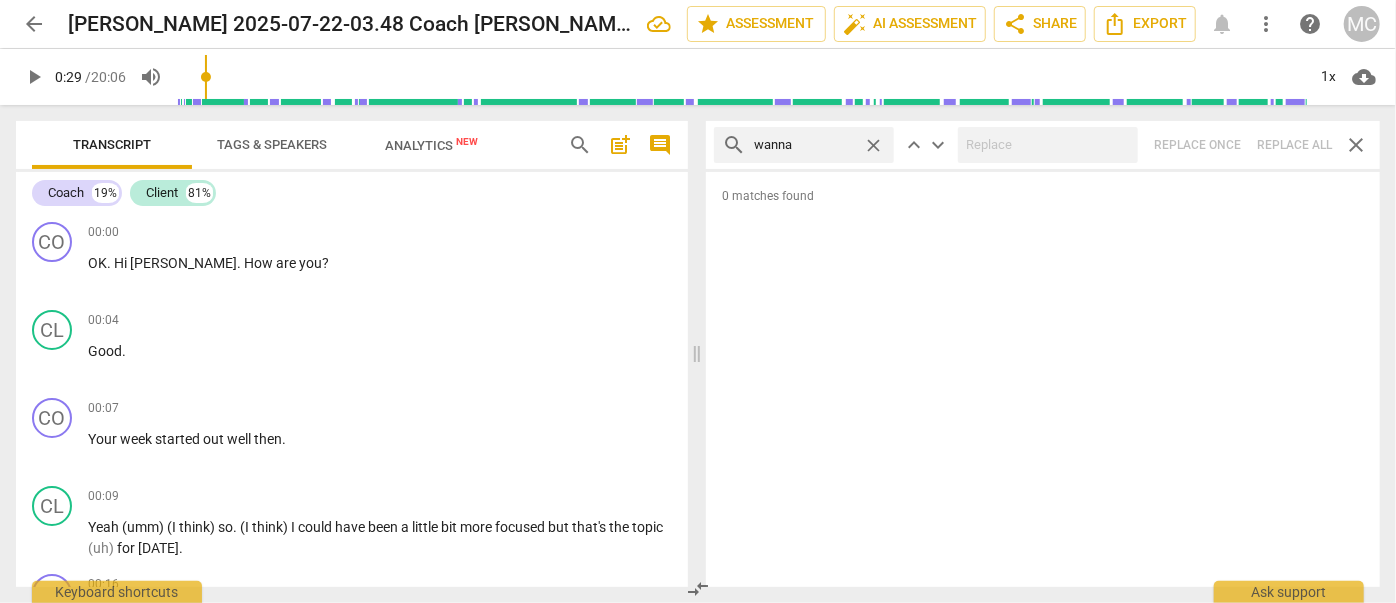 click on "close" at bounding box center [873, 145] 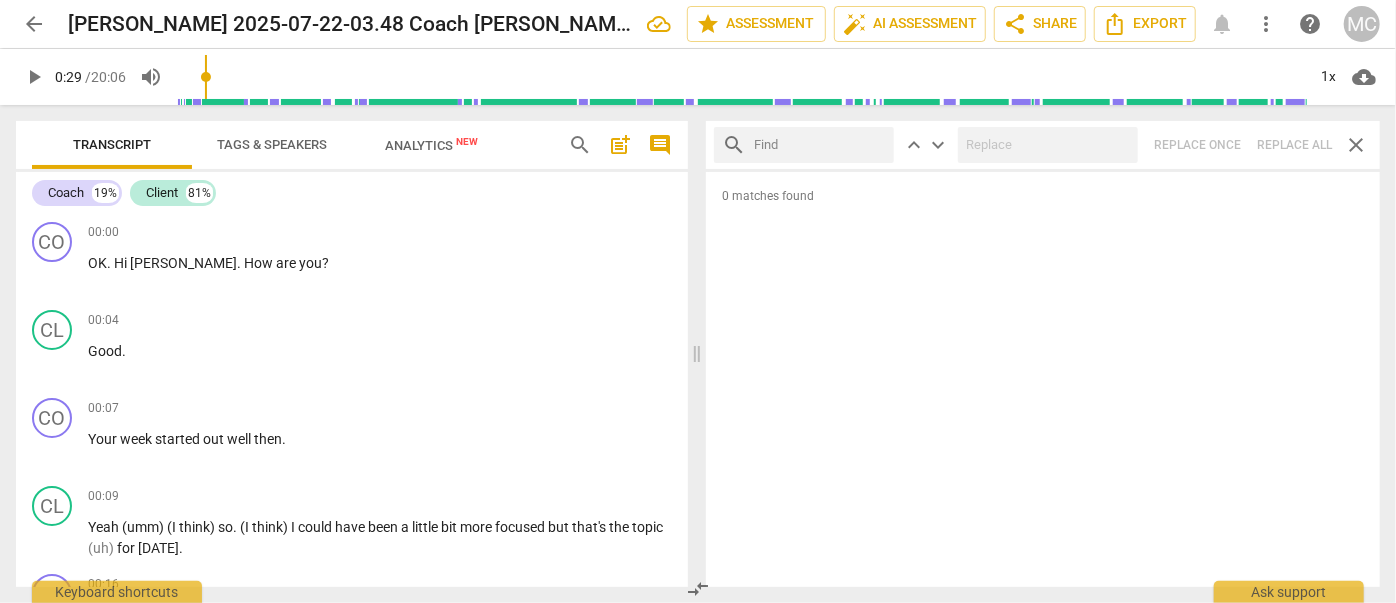 click at bounding box center (820, 145) 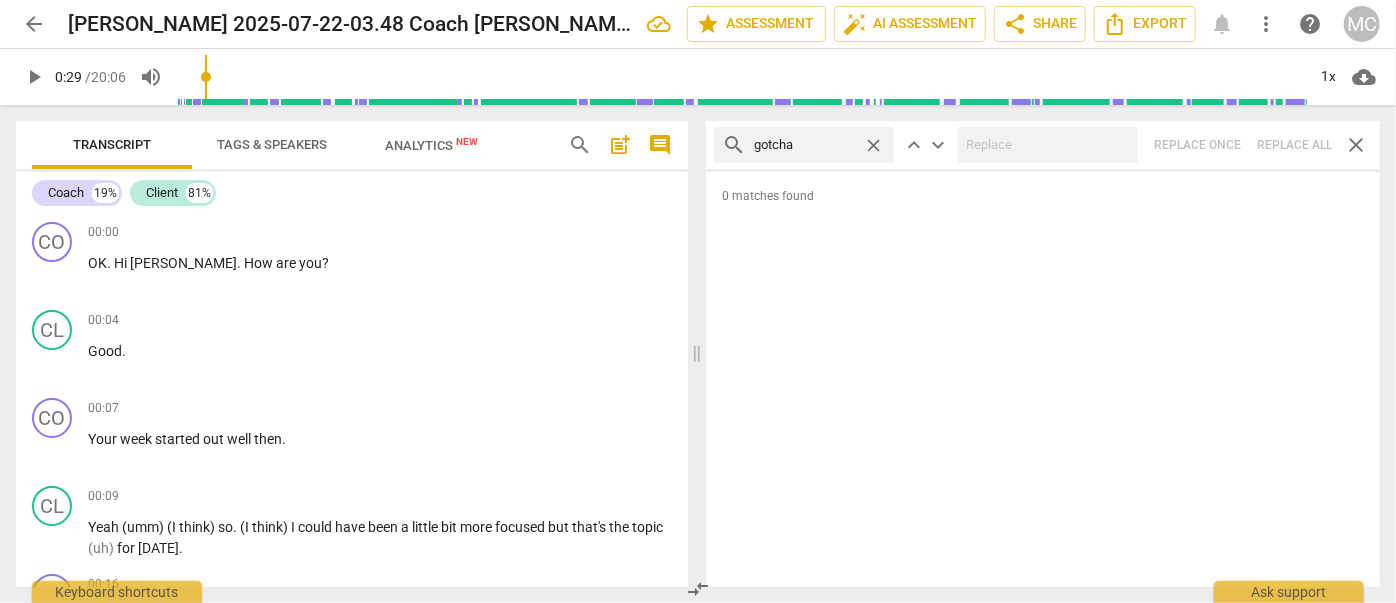 type on "gotcha" 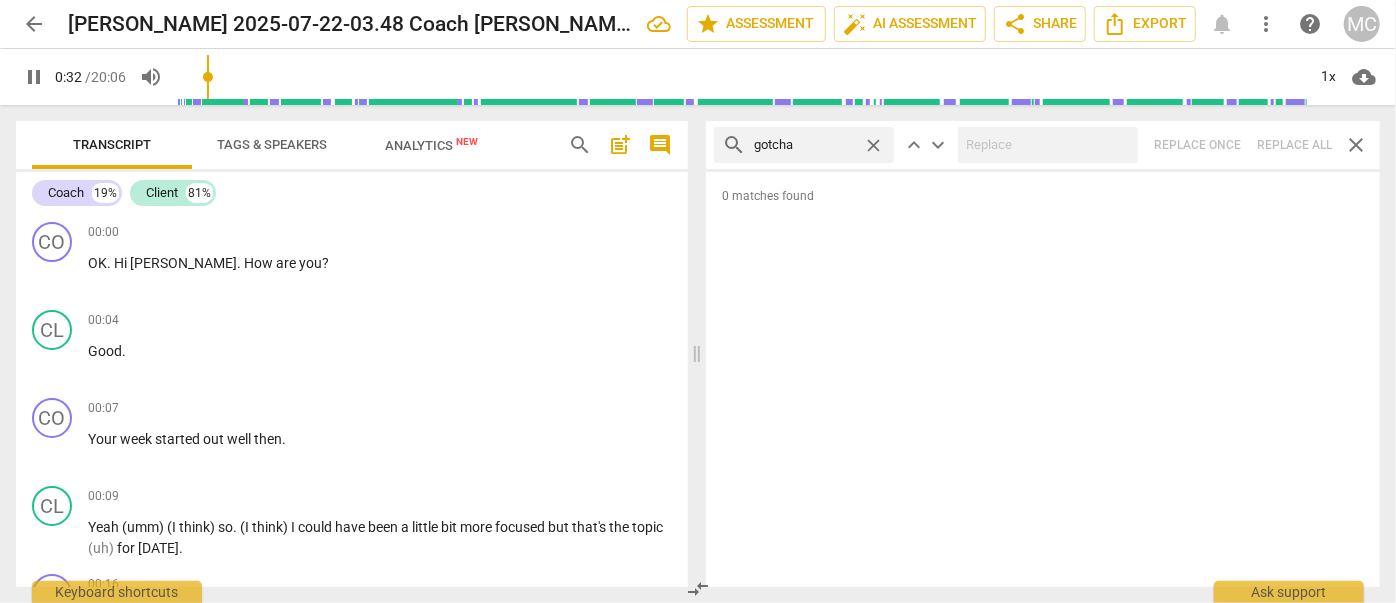 click on "search gotcha close keyboard_arrow_up keyboard_arrow_down Replace once Replace all close" at bounding box center (1043, 145) 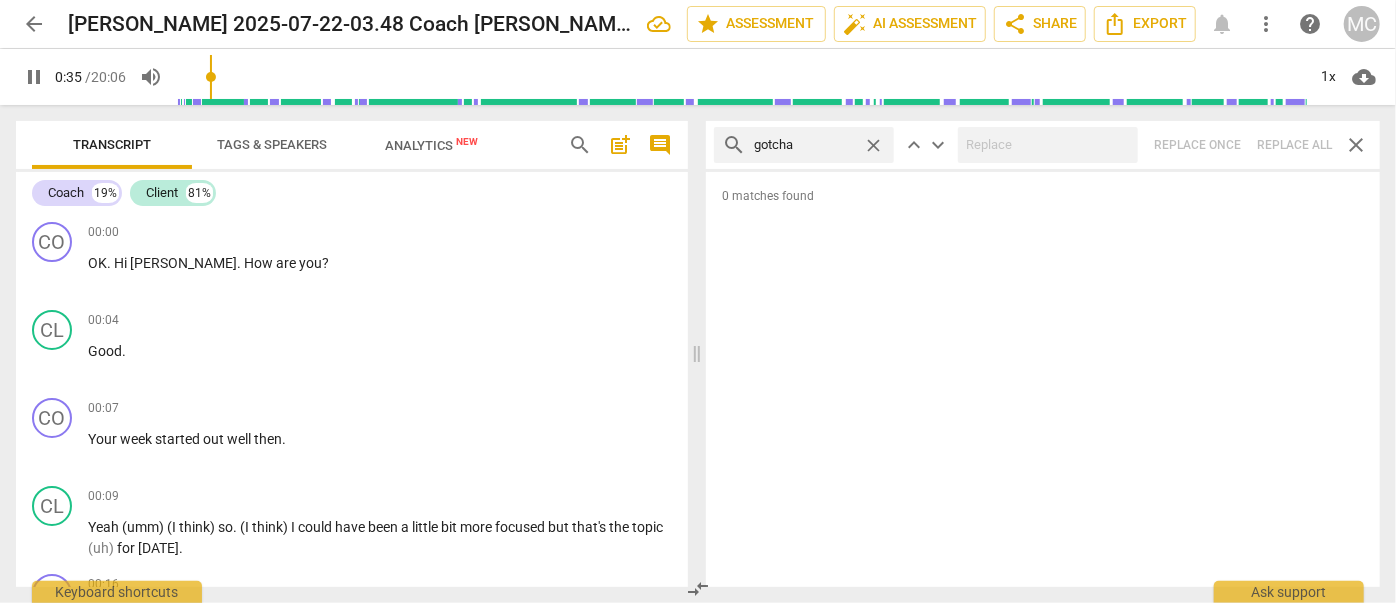 type on "35" 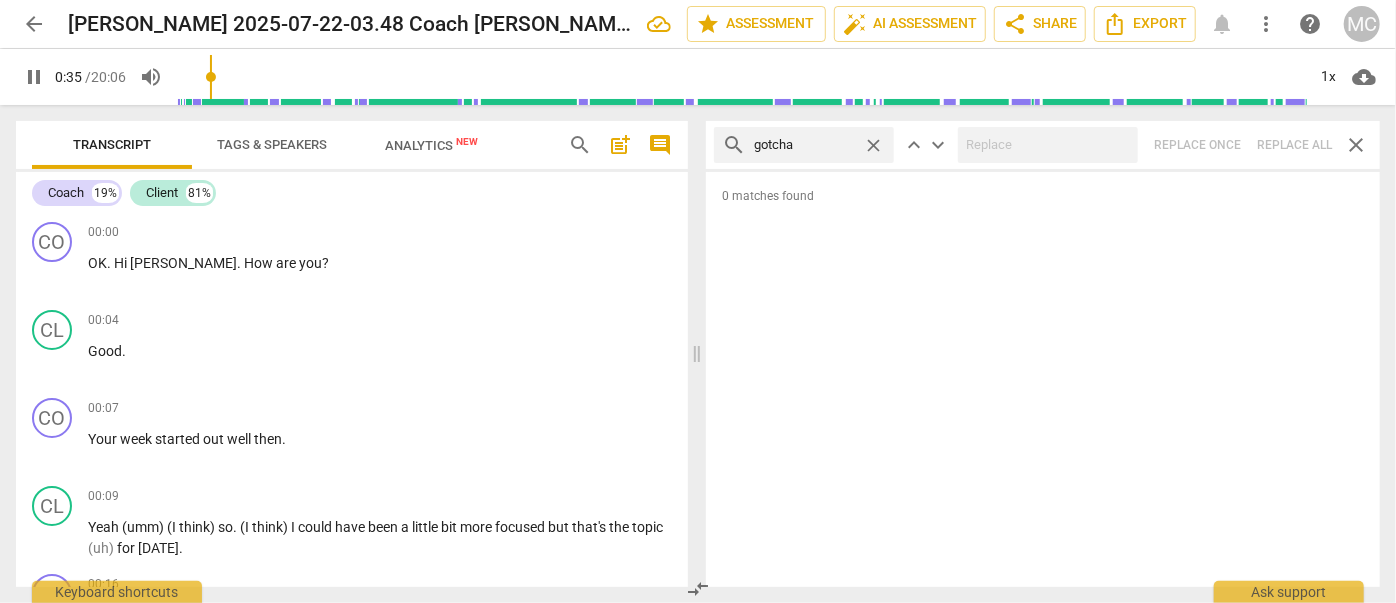 click on "close" at bounding box center [873, 145] 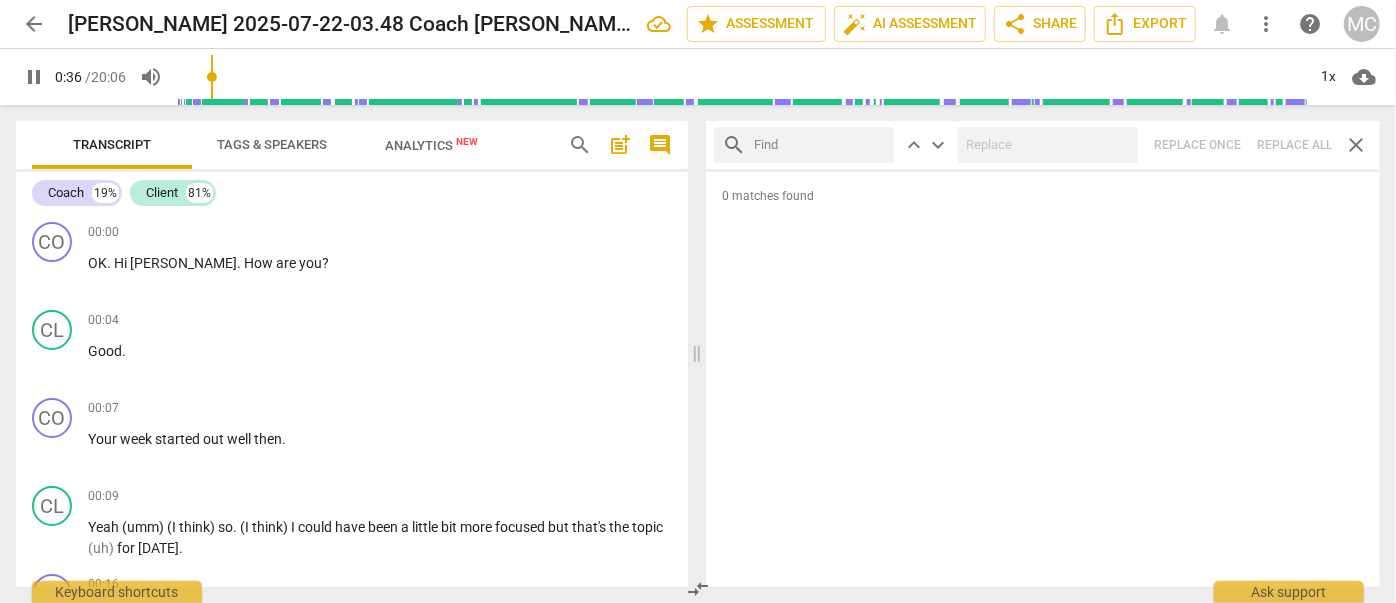 click at bounding box center (820, 145) 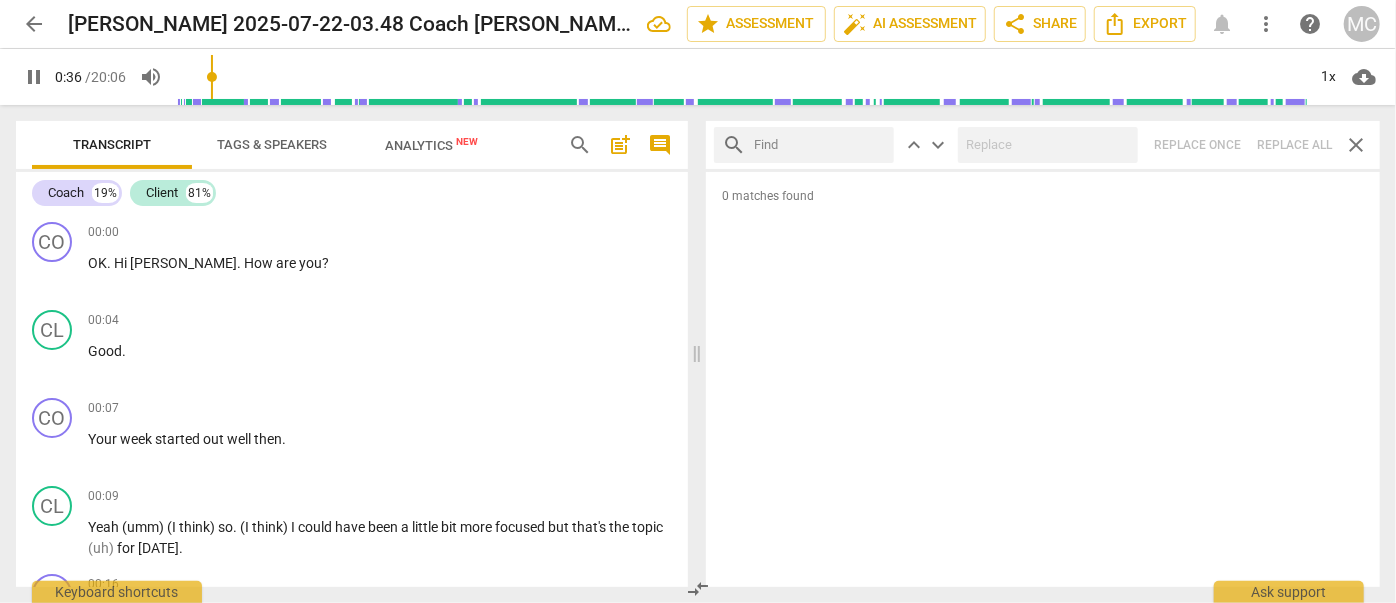 type on "37" 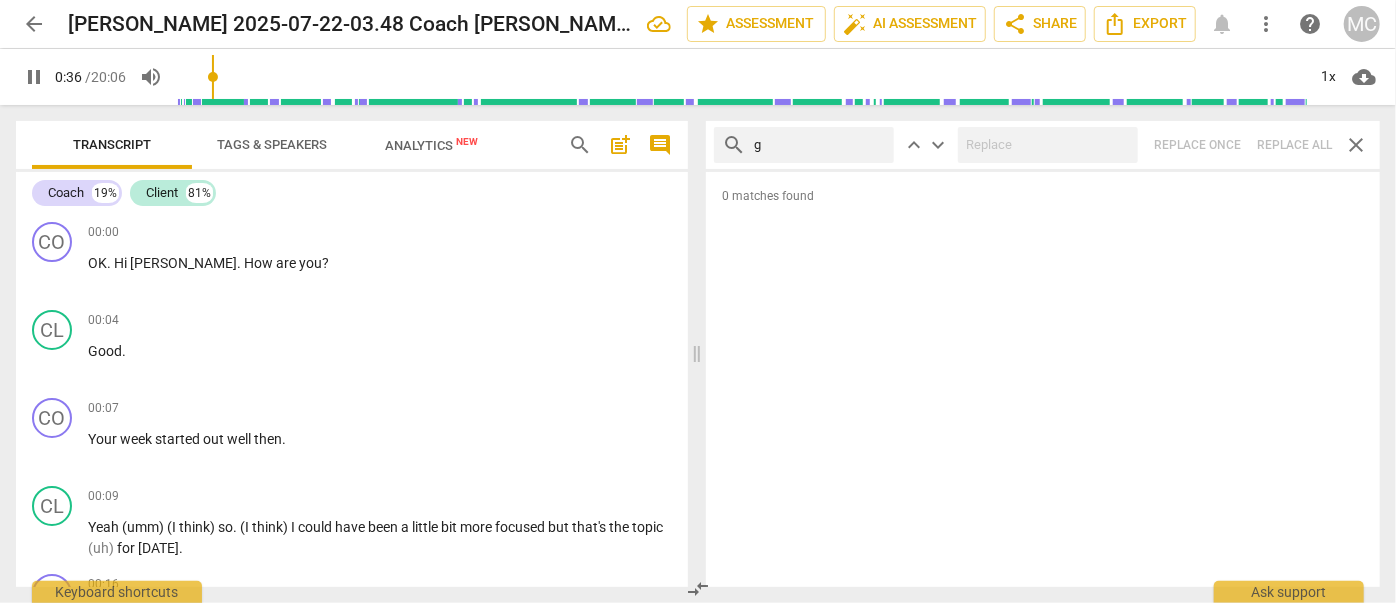 type on "go" 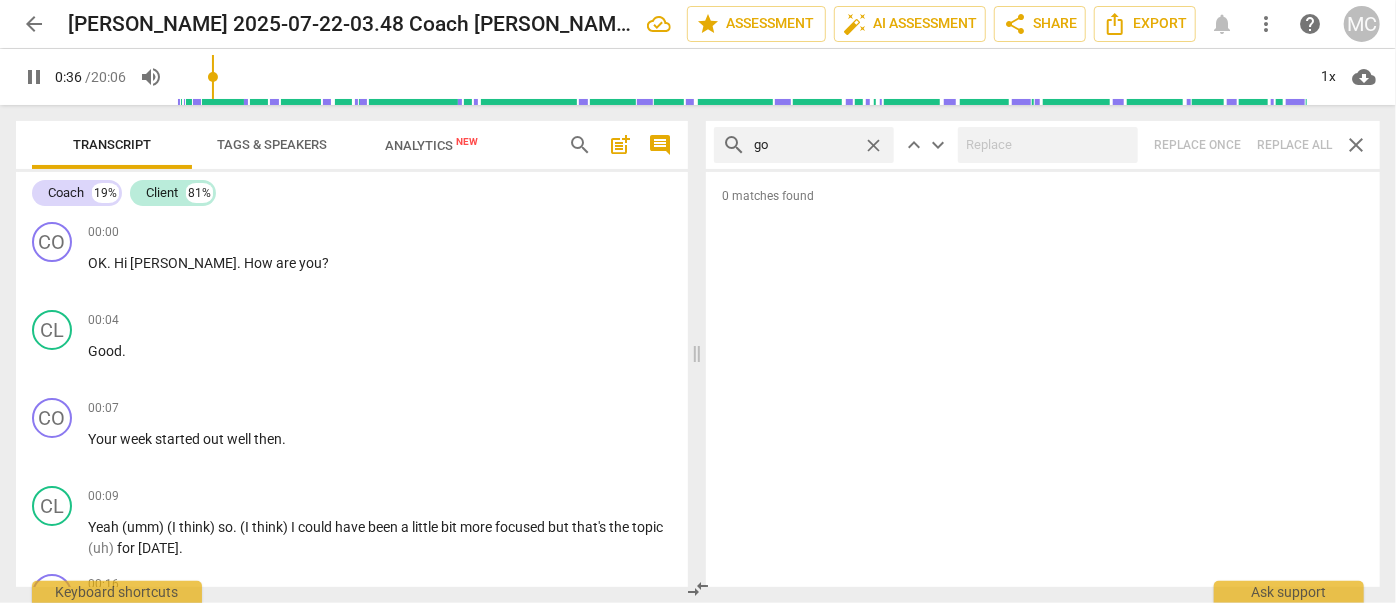 type on "37" 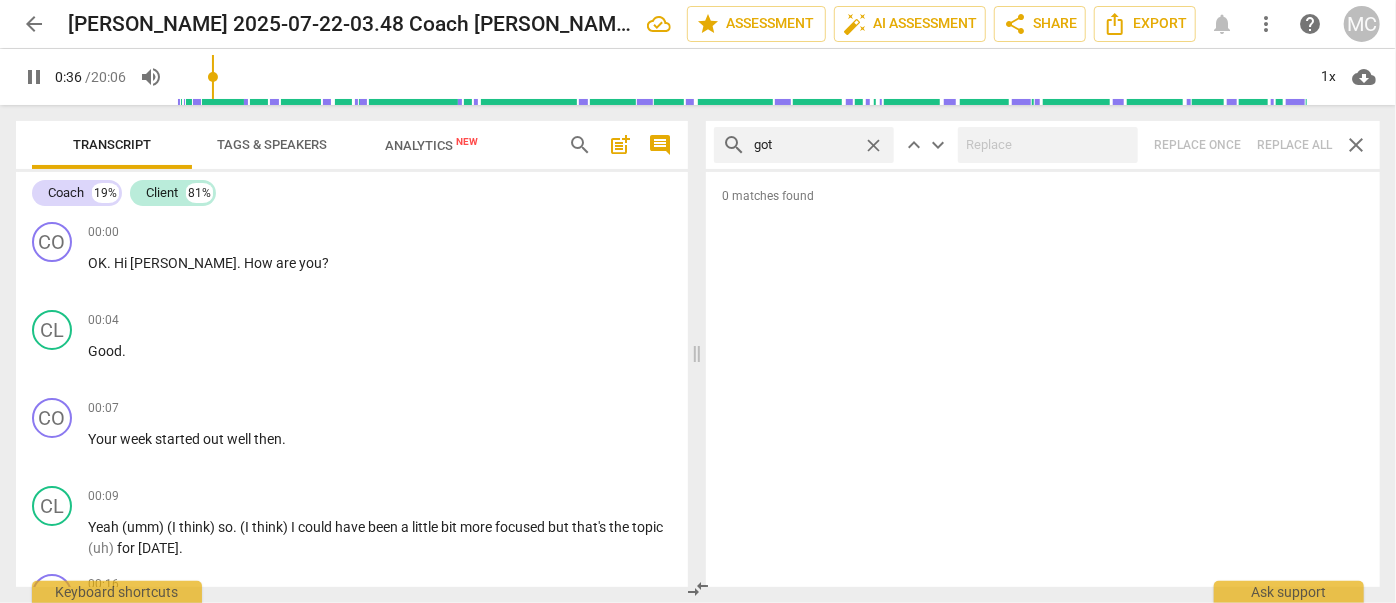 type on "[DEMOGRAPHIC_DATA]" 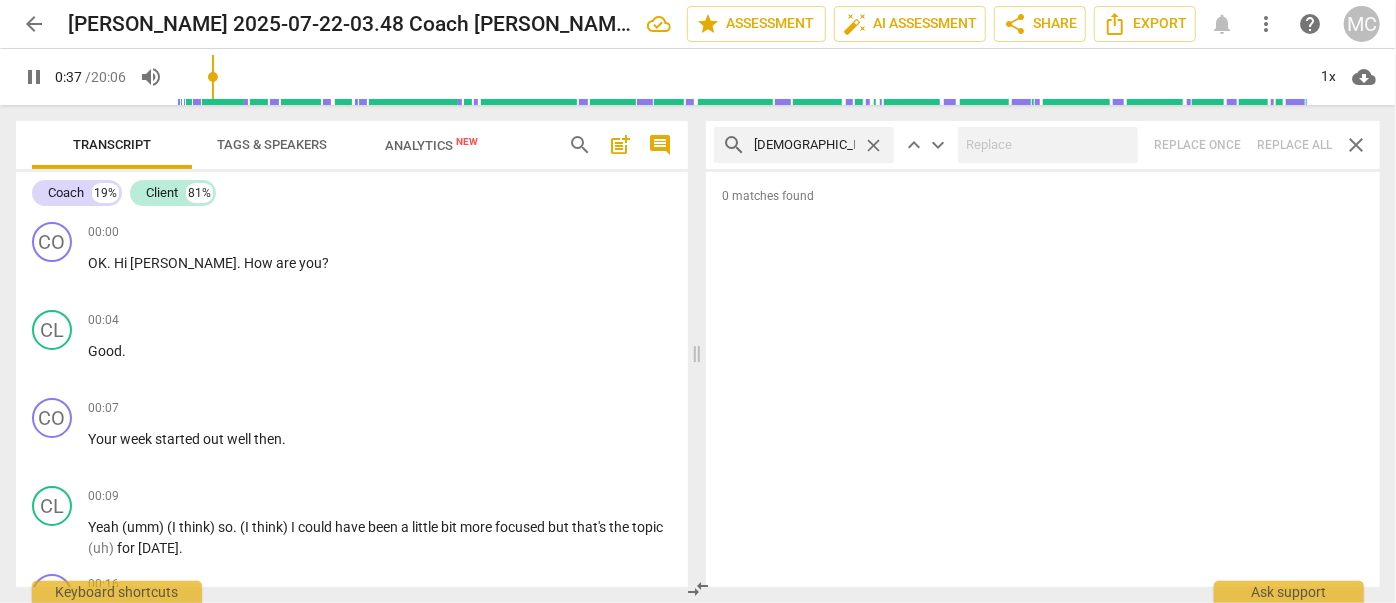 type on "37" 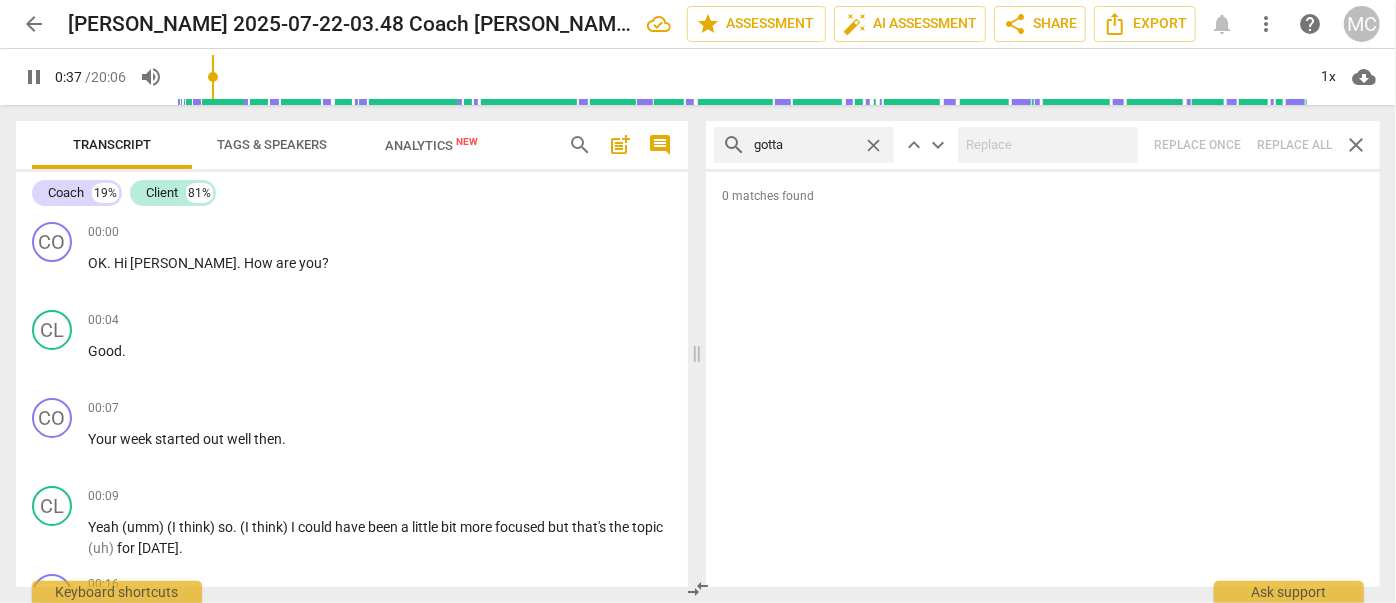 type on "gotta" 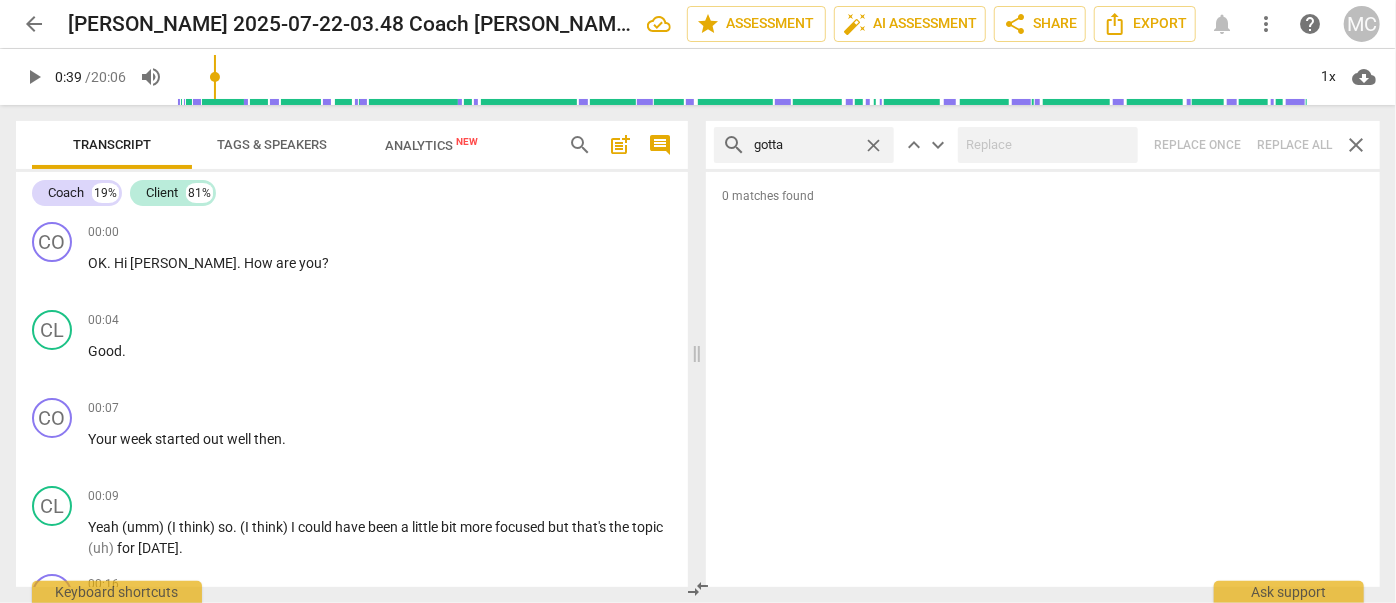 type on "39" 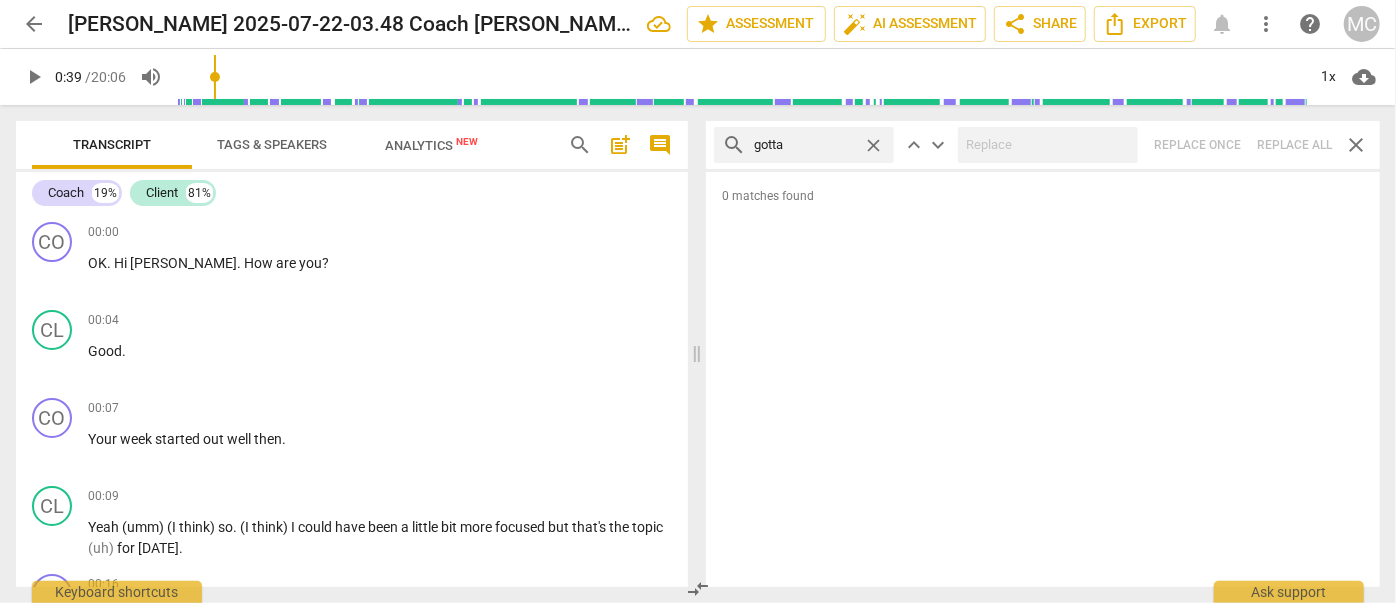 click on "search gotta close keyboard_arrow_up keyboard_arrow_down Replace once Replace all close" at bounding box center [1043, 145] 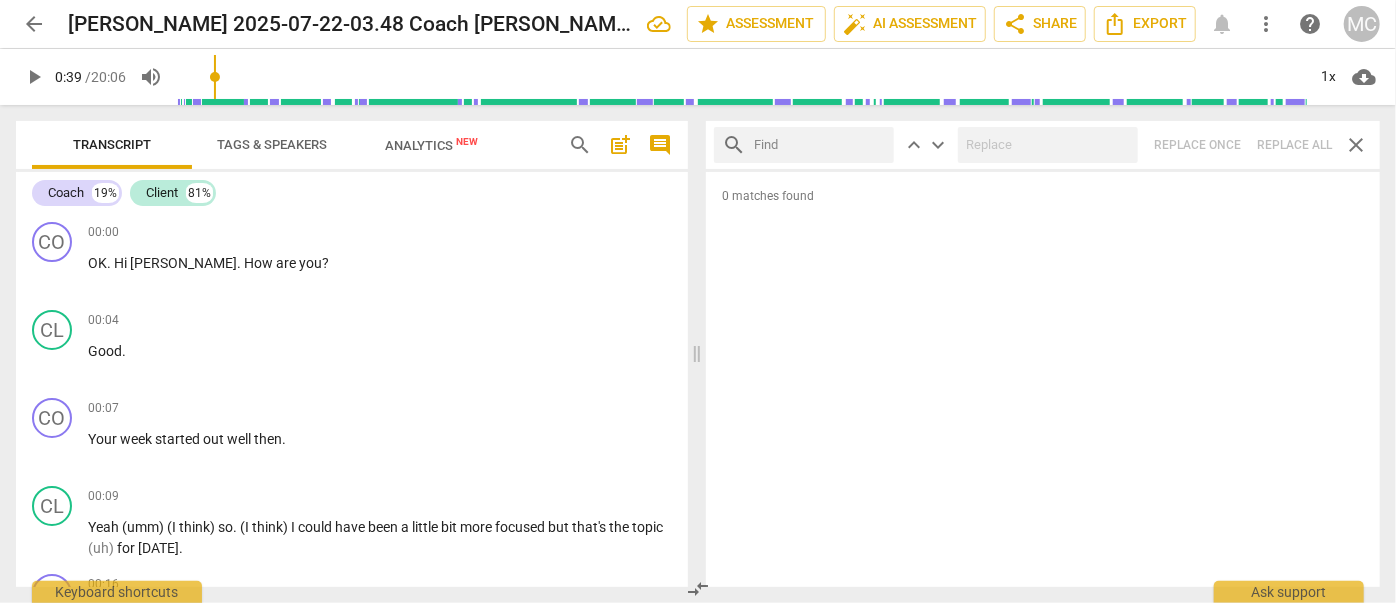 click at bounding box center [820, 145] 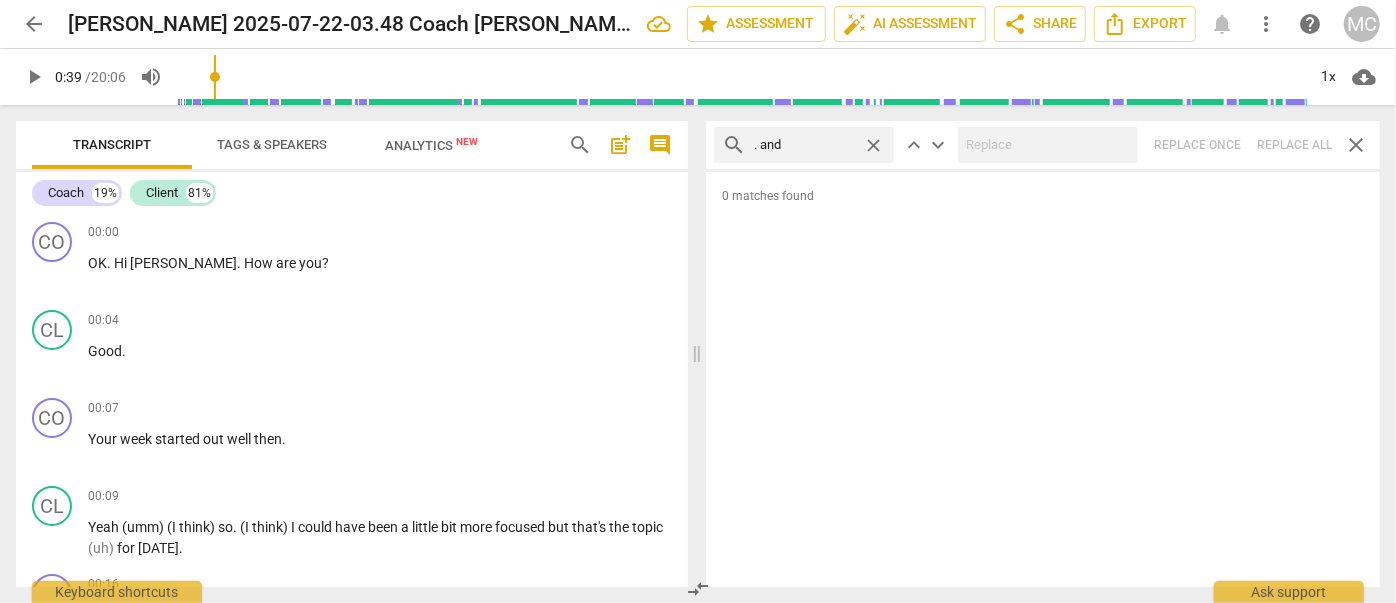 type on ". and" 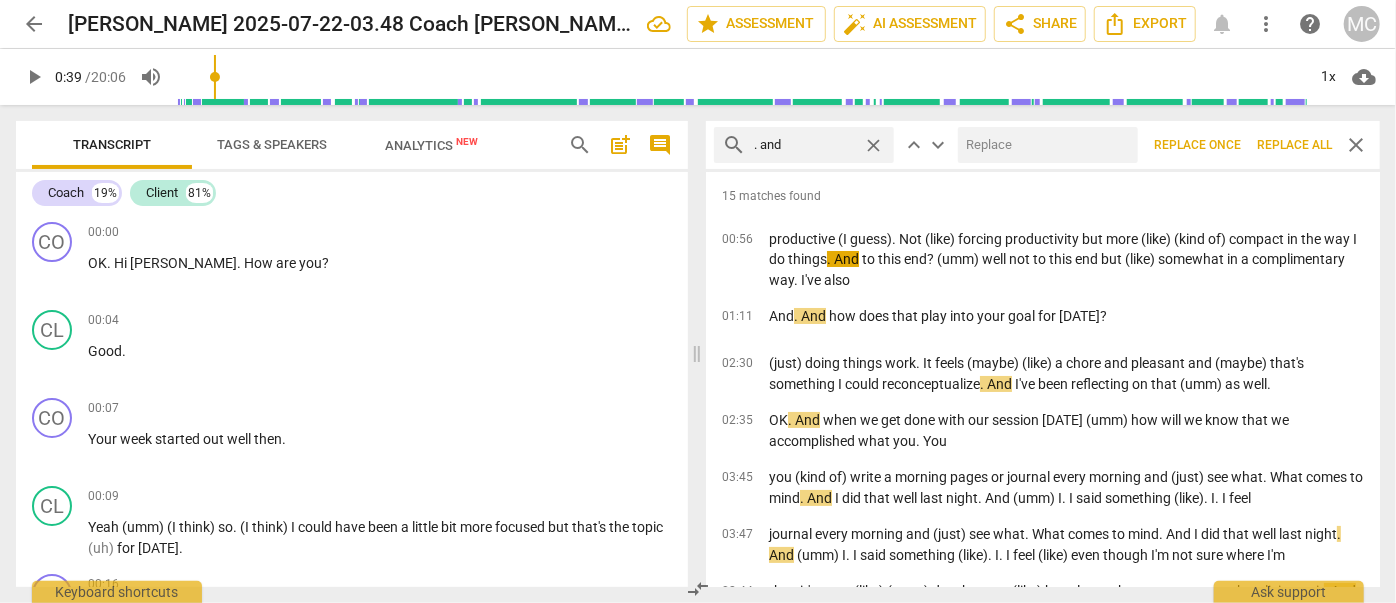 click at bounding box center (1044, 145) 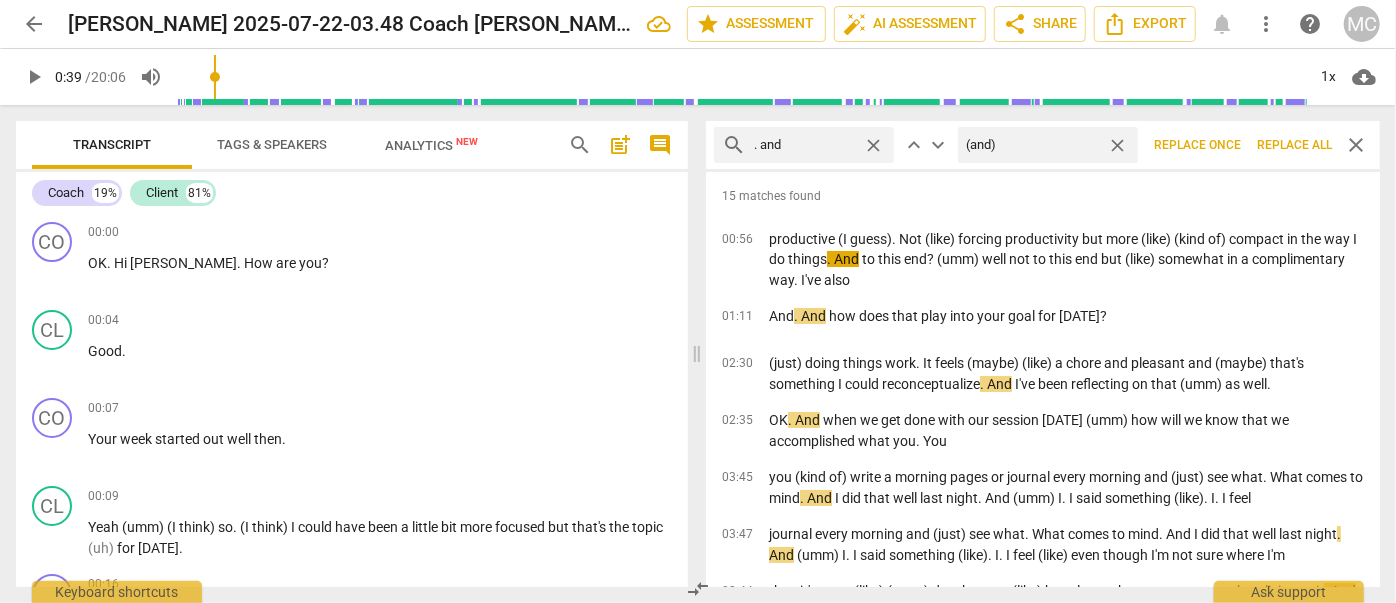type on "(and)" 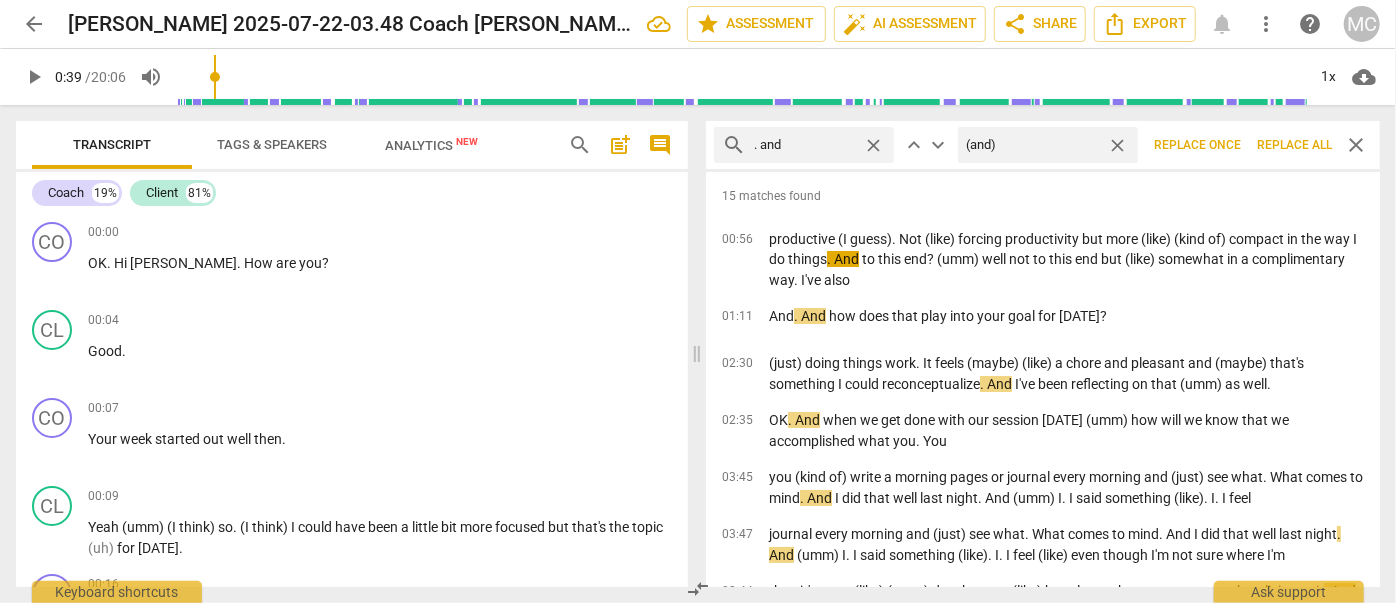 click on "Replace all" at bounding box center [1294, 145] 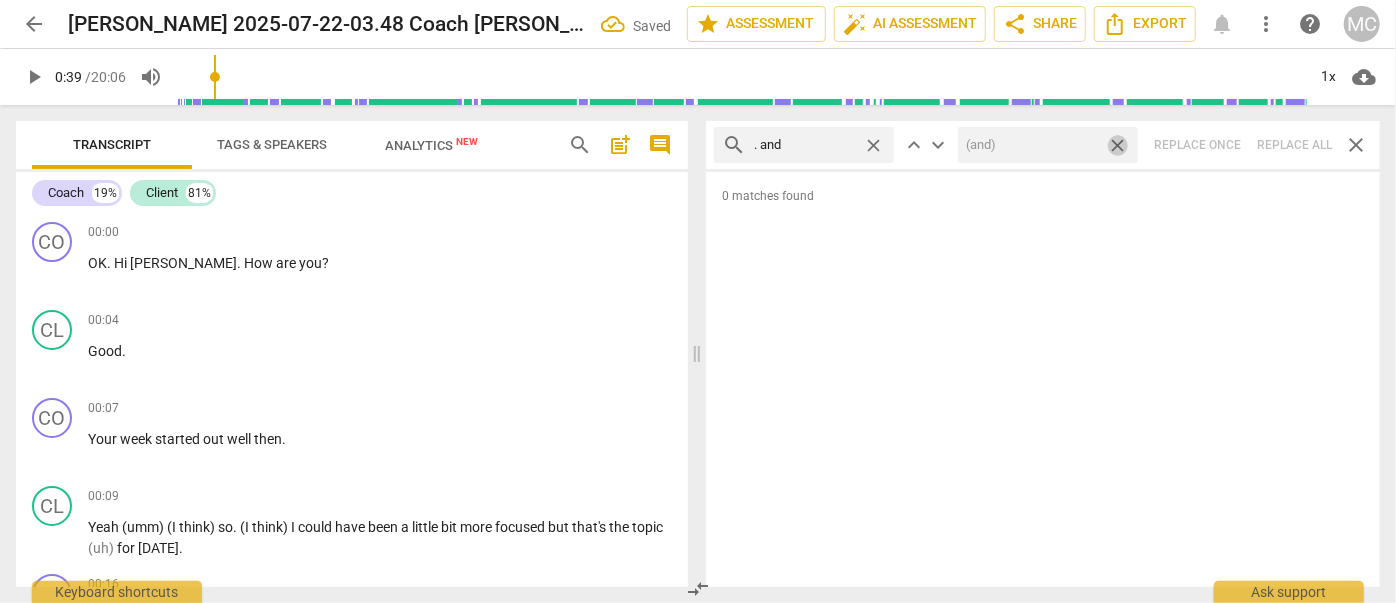 click on "close" at bounding box center [1117, 145] 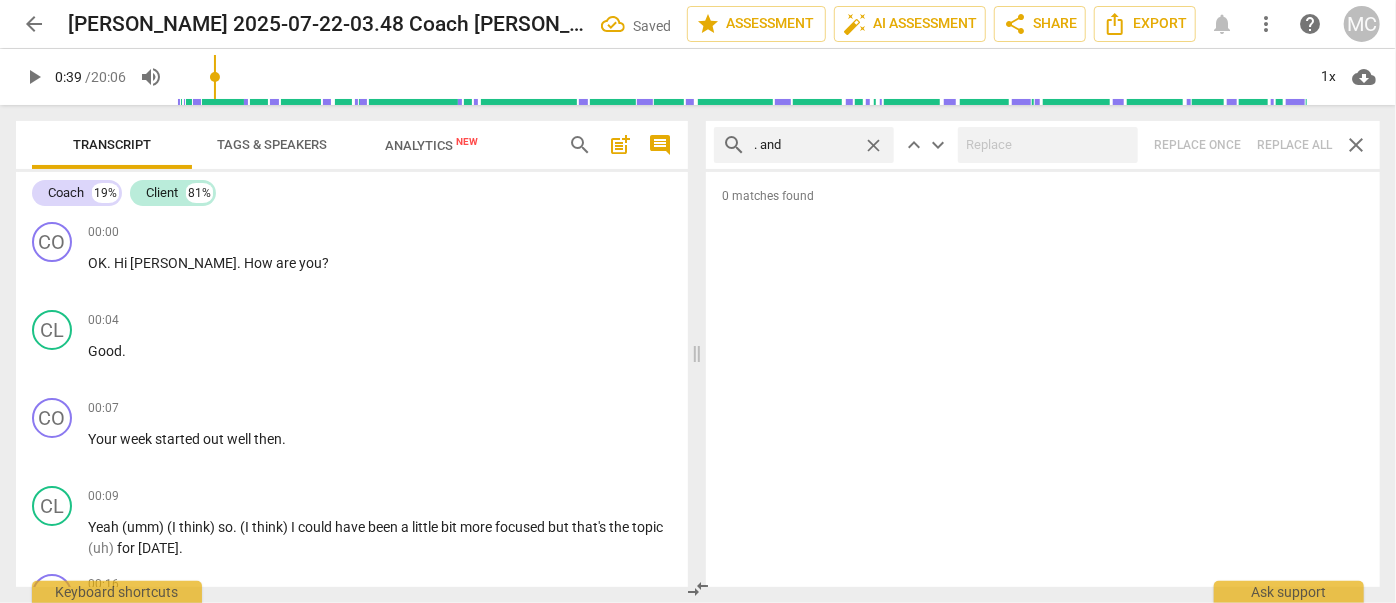 click on "close" at bounding box center [873, 145] 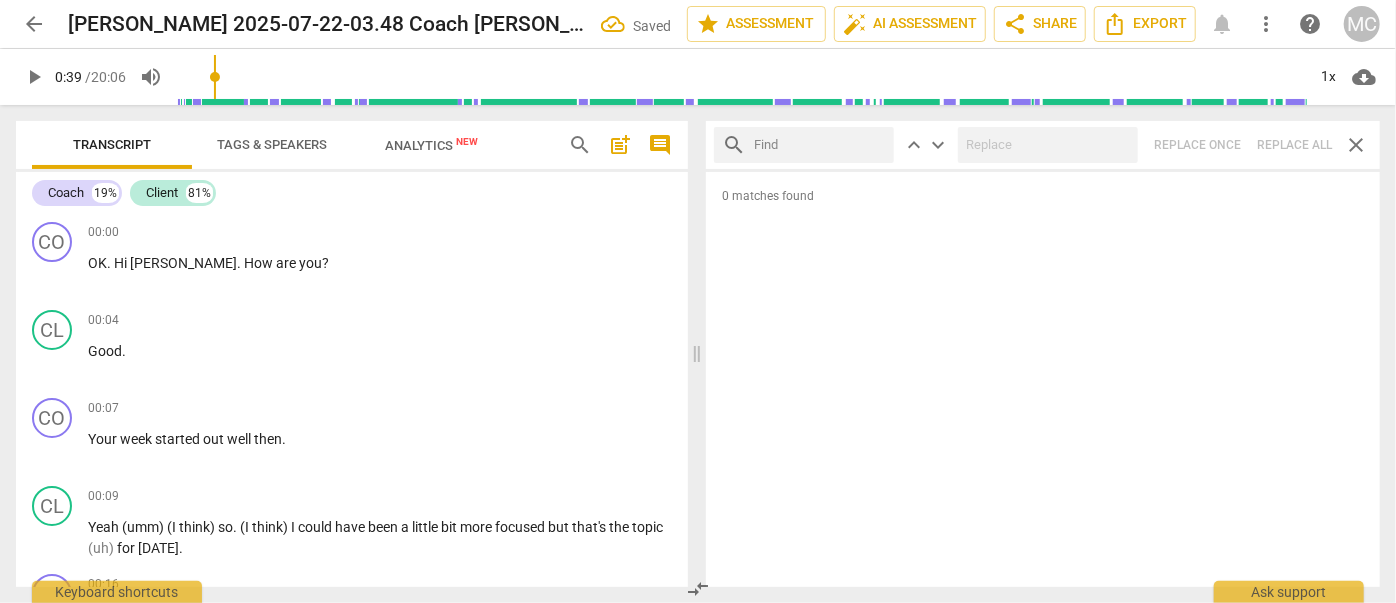 click at bounding box center (820, 145) 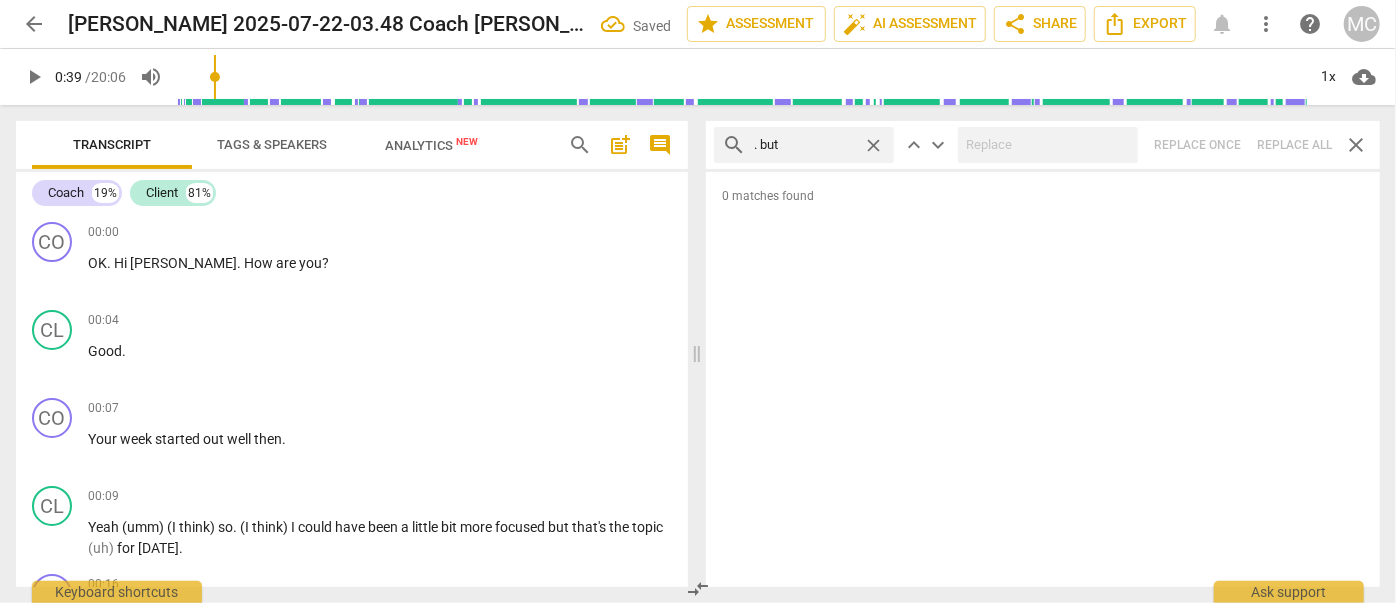 type on ". but" 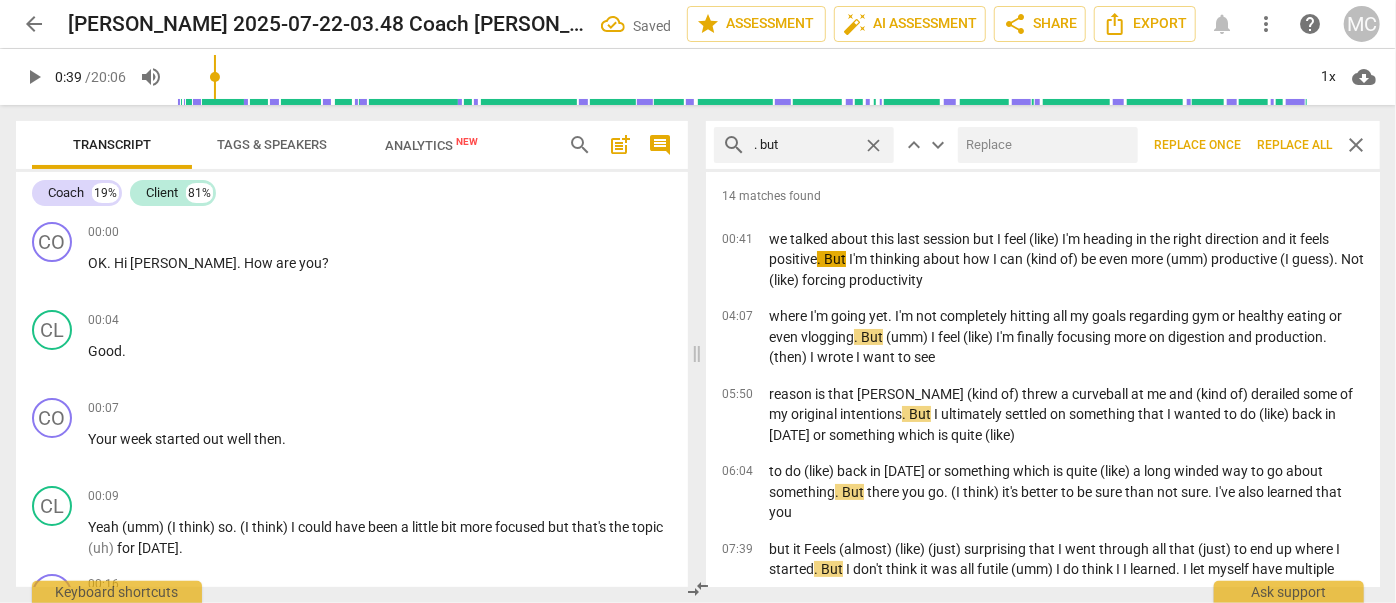 click at bounding box center (1044, 145) 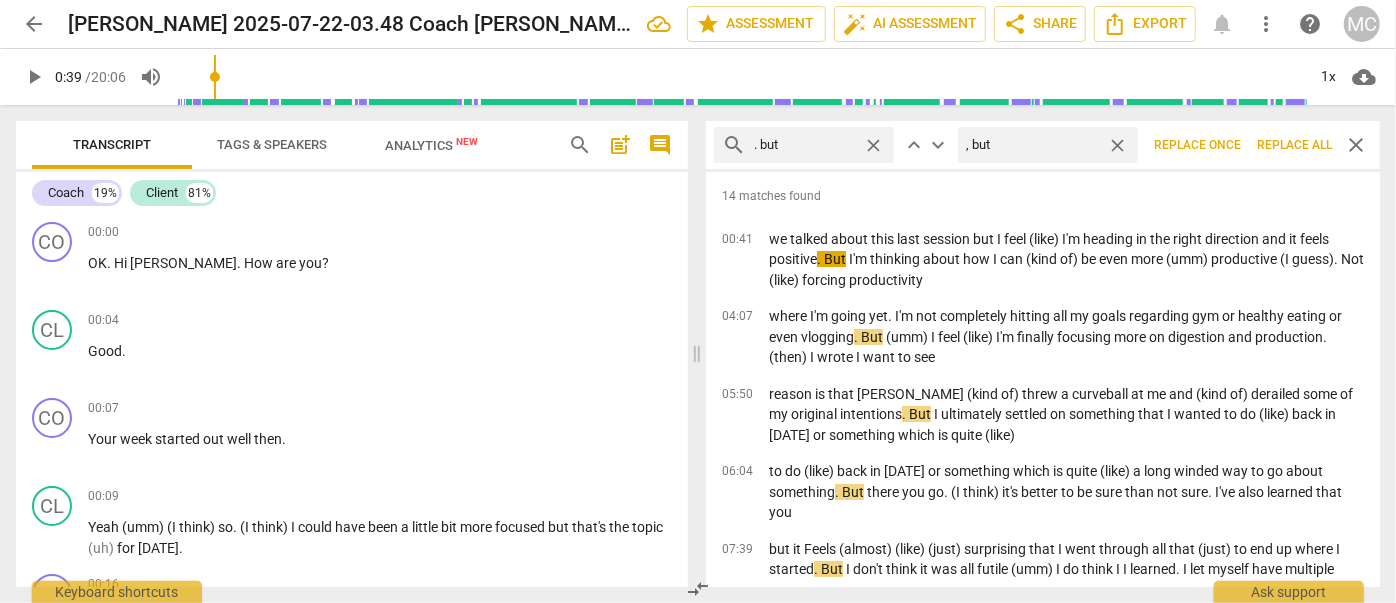 type on ", but" 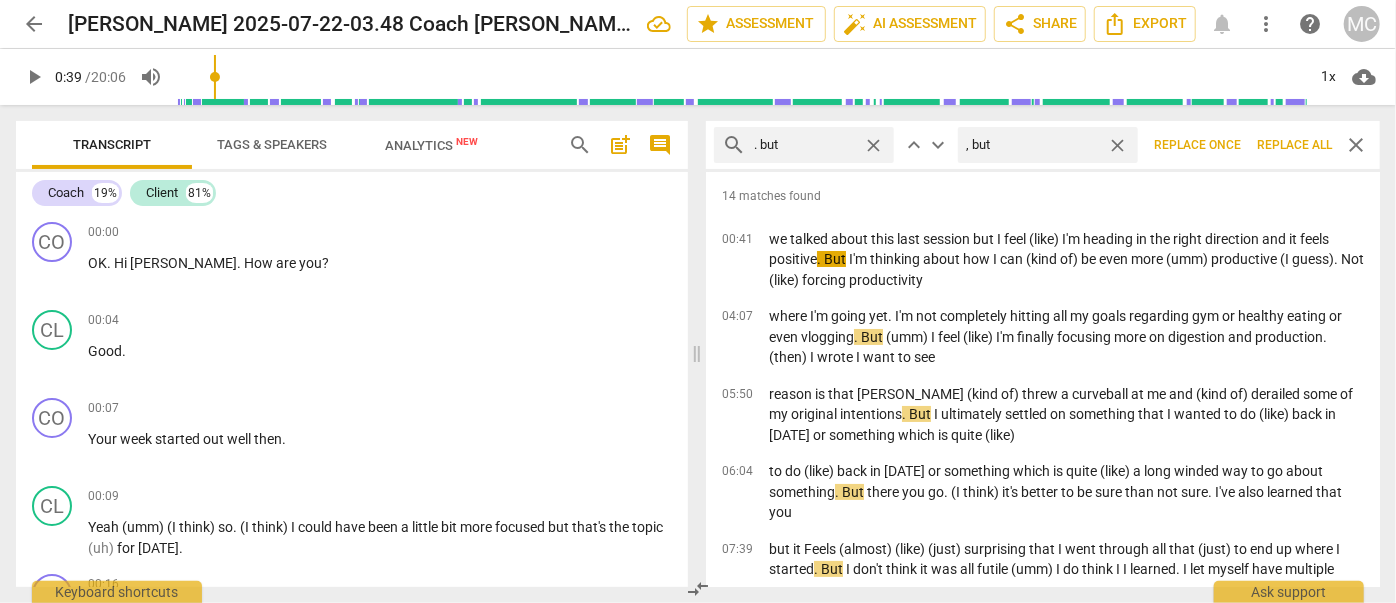 click on "Replace all" at bounding box center [1294, 145] 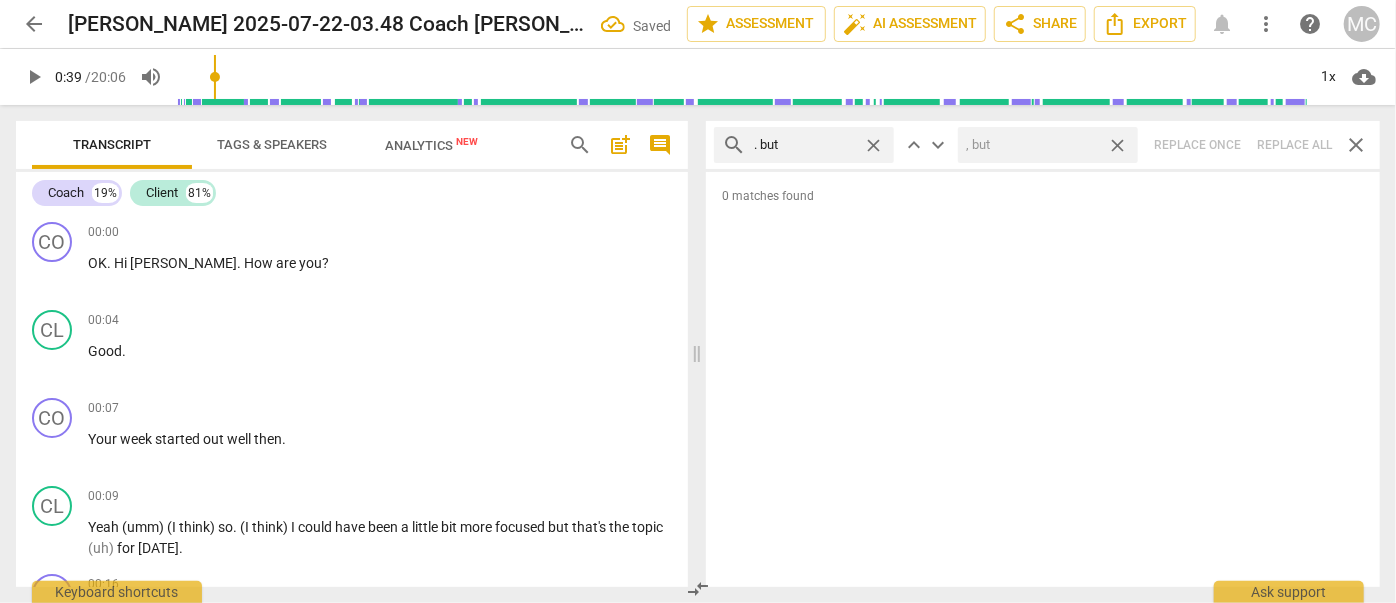 click on "close" at bounding box center (1117, 145) 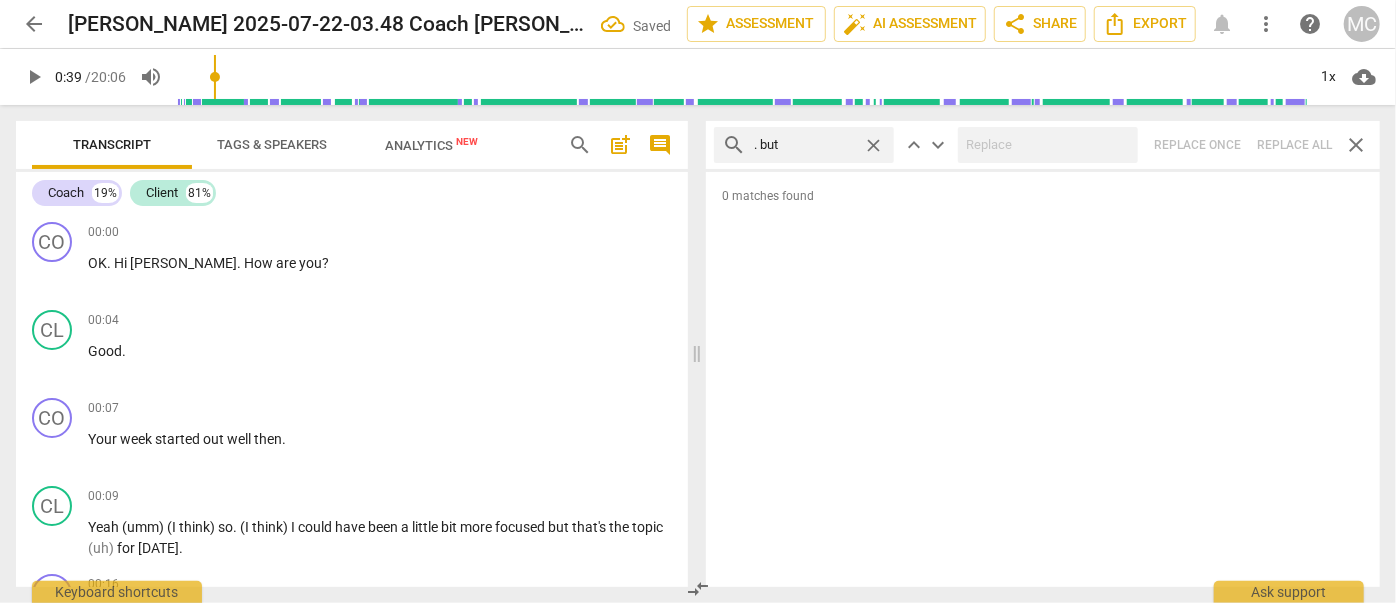 click on "close" at bounding box center (873, 145) 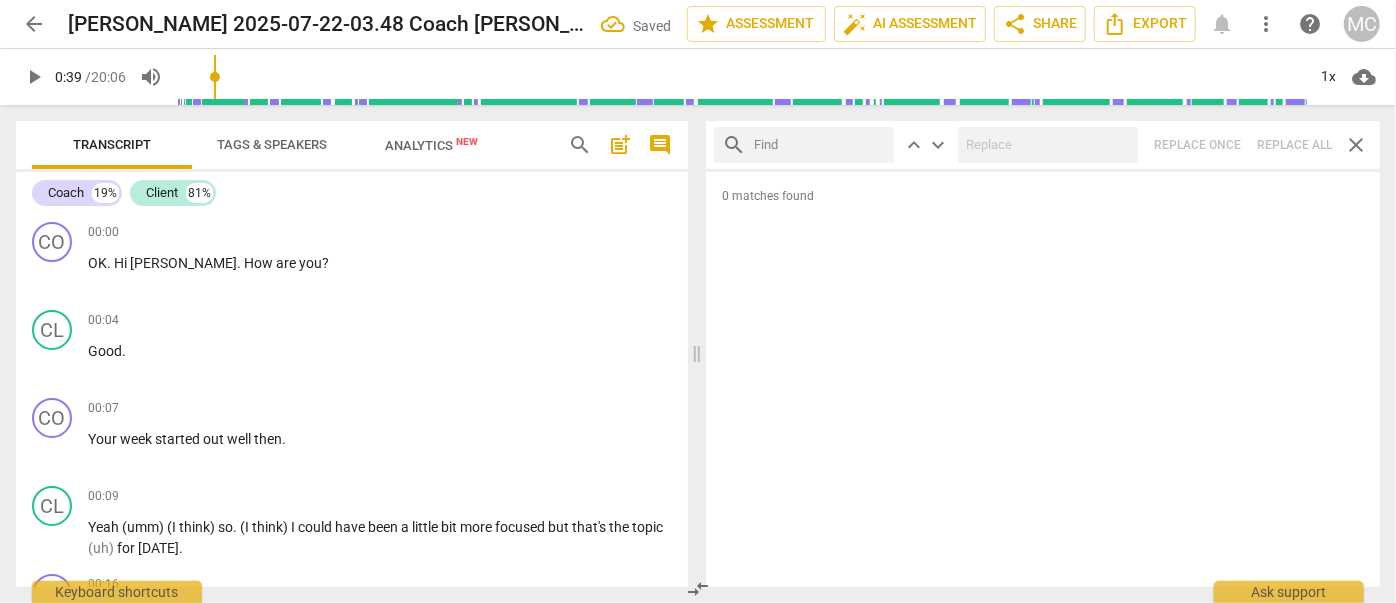 click at bounding box center [820, 145] 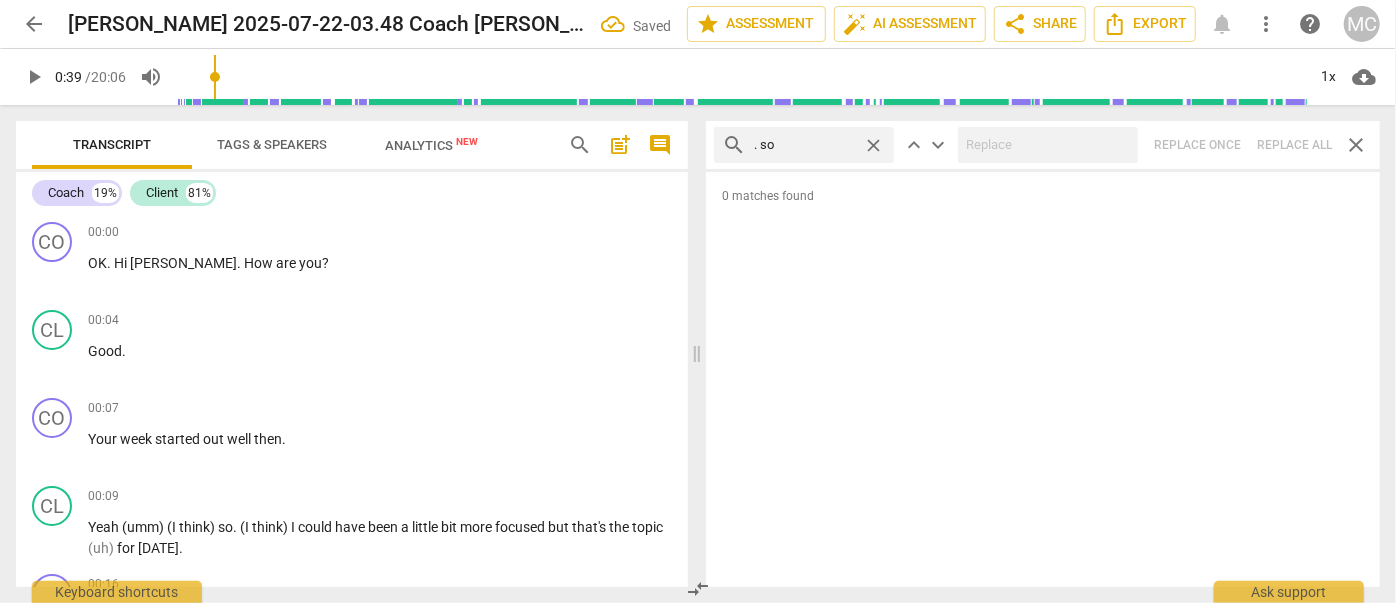 type on ". so" 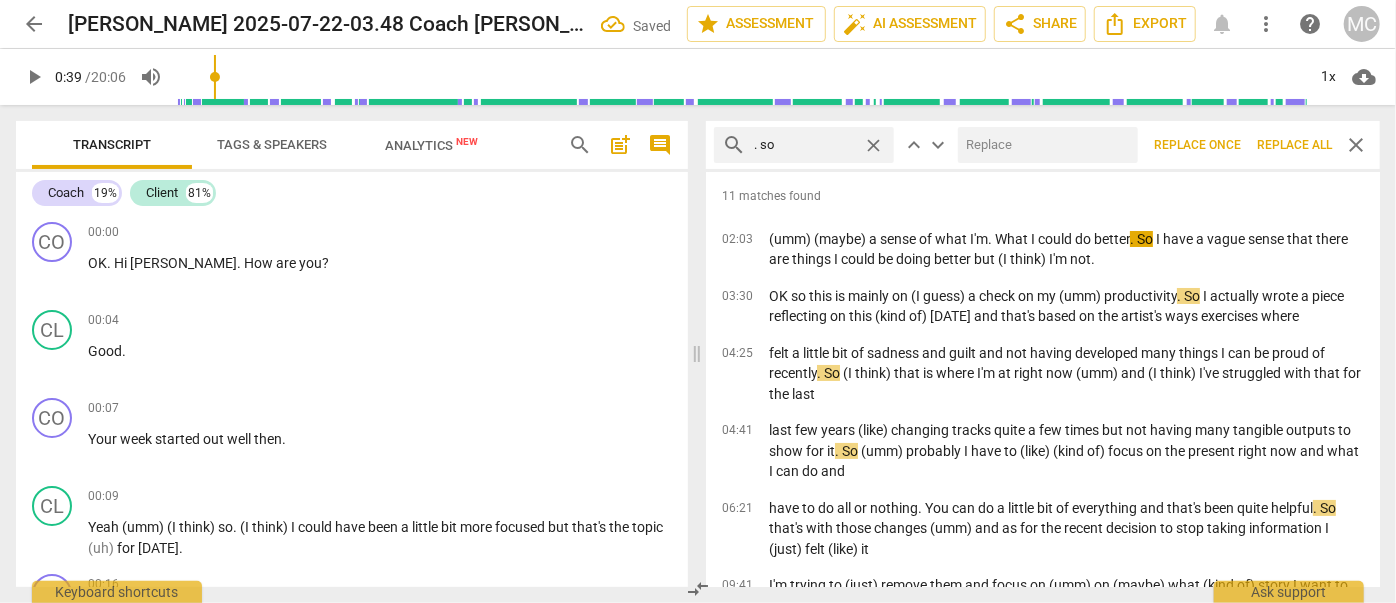 click at bounding box center [1044, 145] 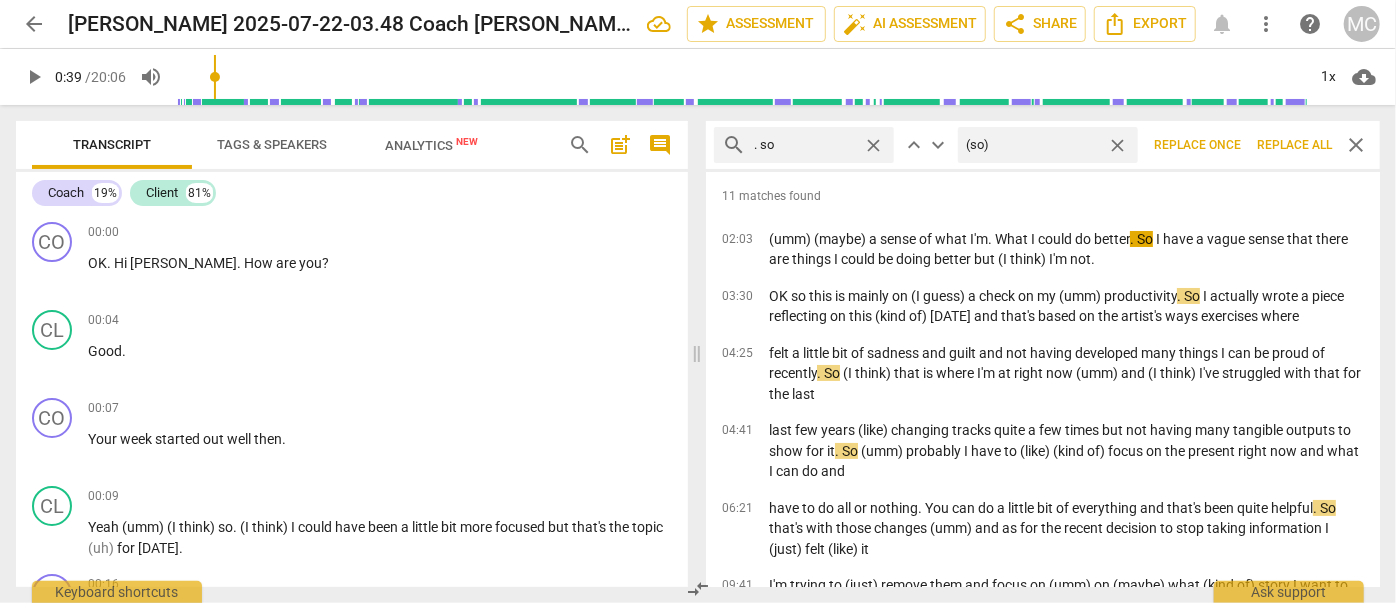 type on "(so)" 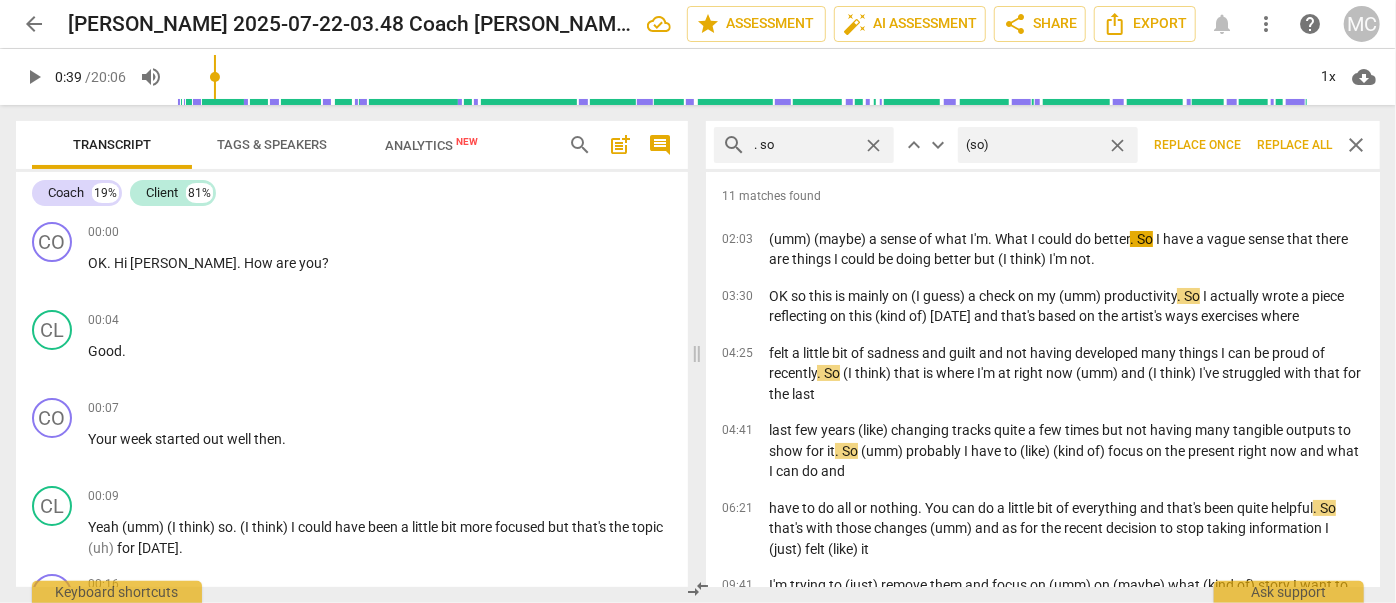 click on "Replace all" at bounding box center (1294, 145) 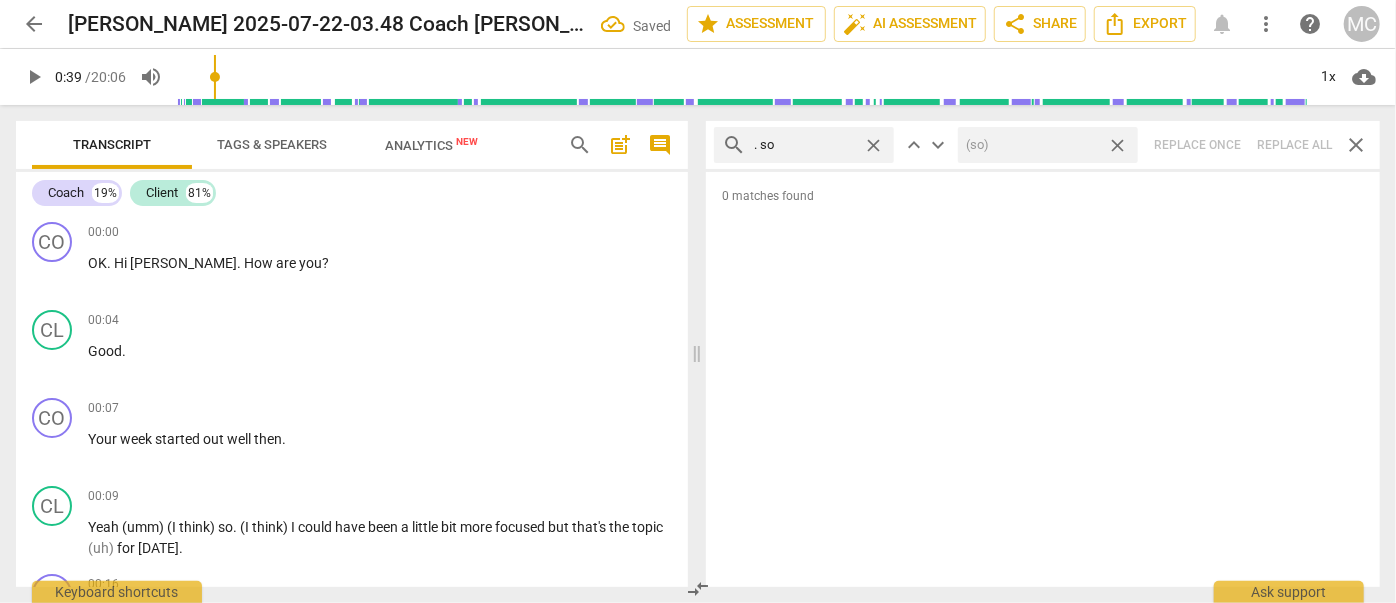 click on "close" at bounding box center (1117, 145) 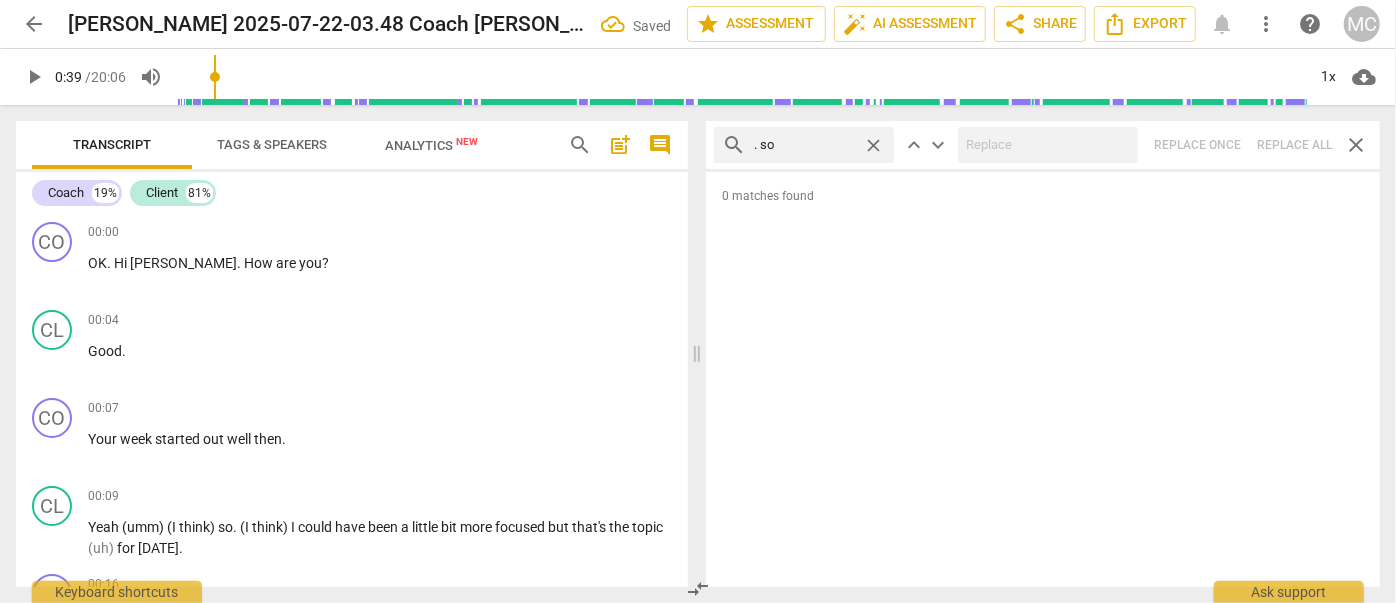 click on "close" at bounding box center (873, 145) 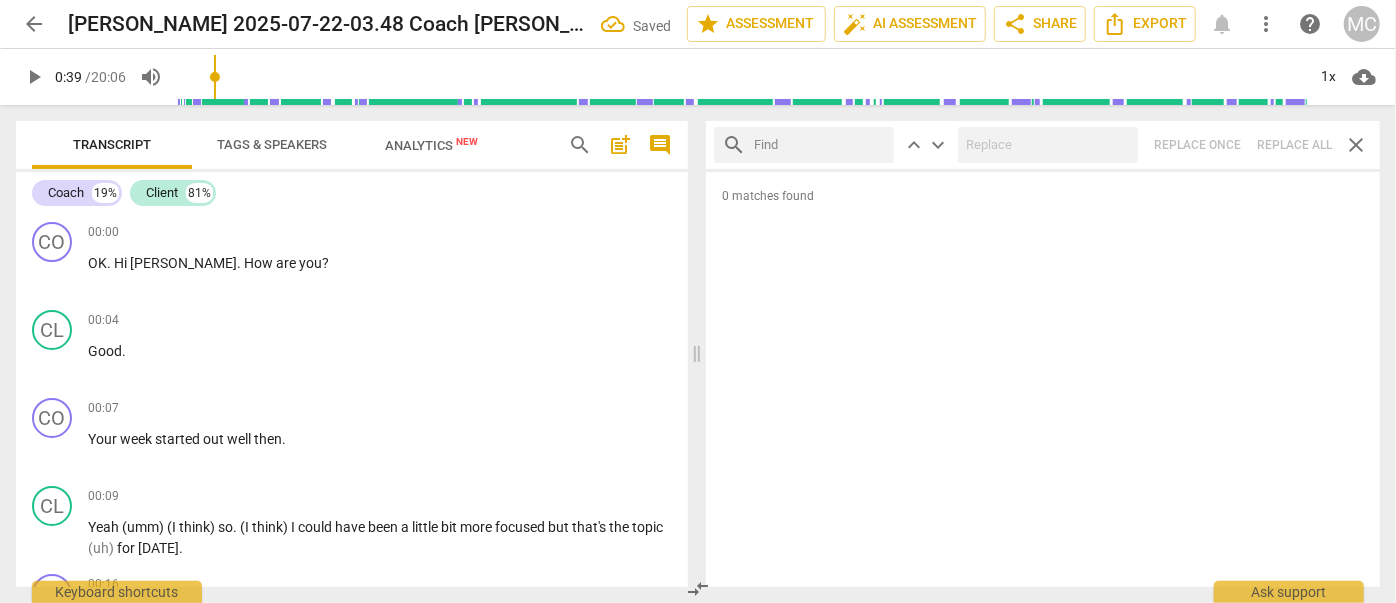 click at bounding box center [820, 145] 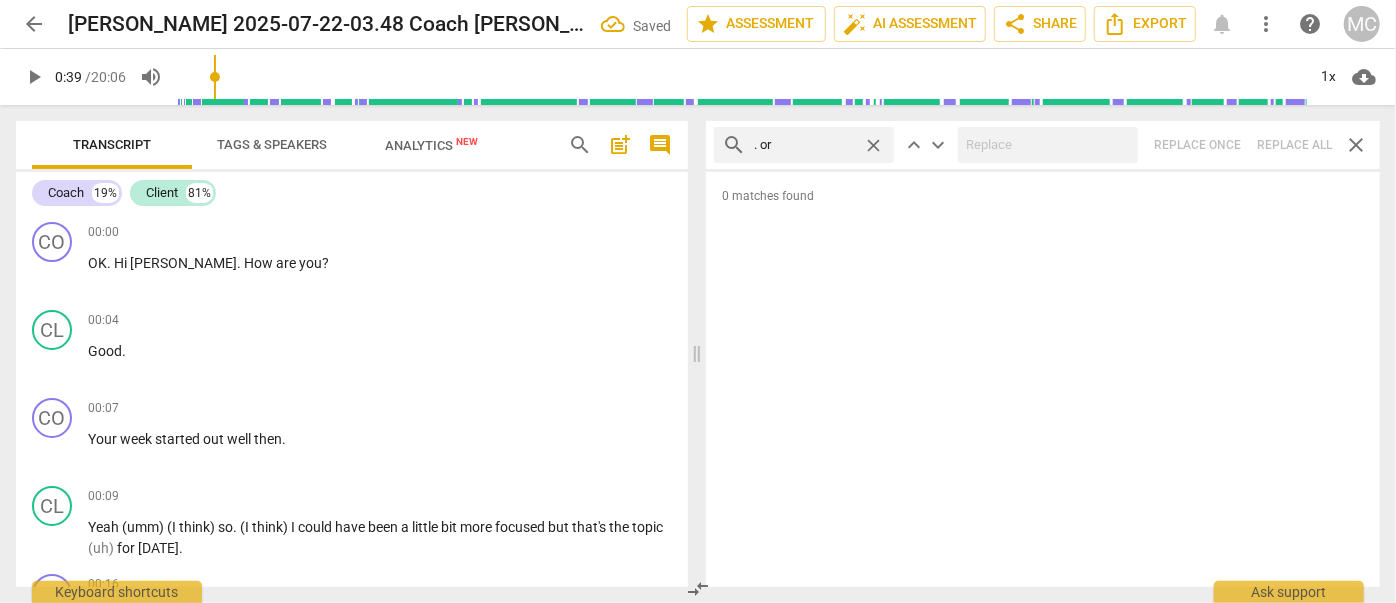 type on ". or" 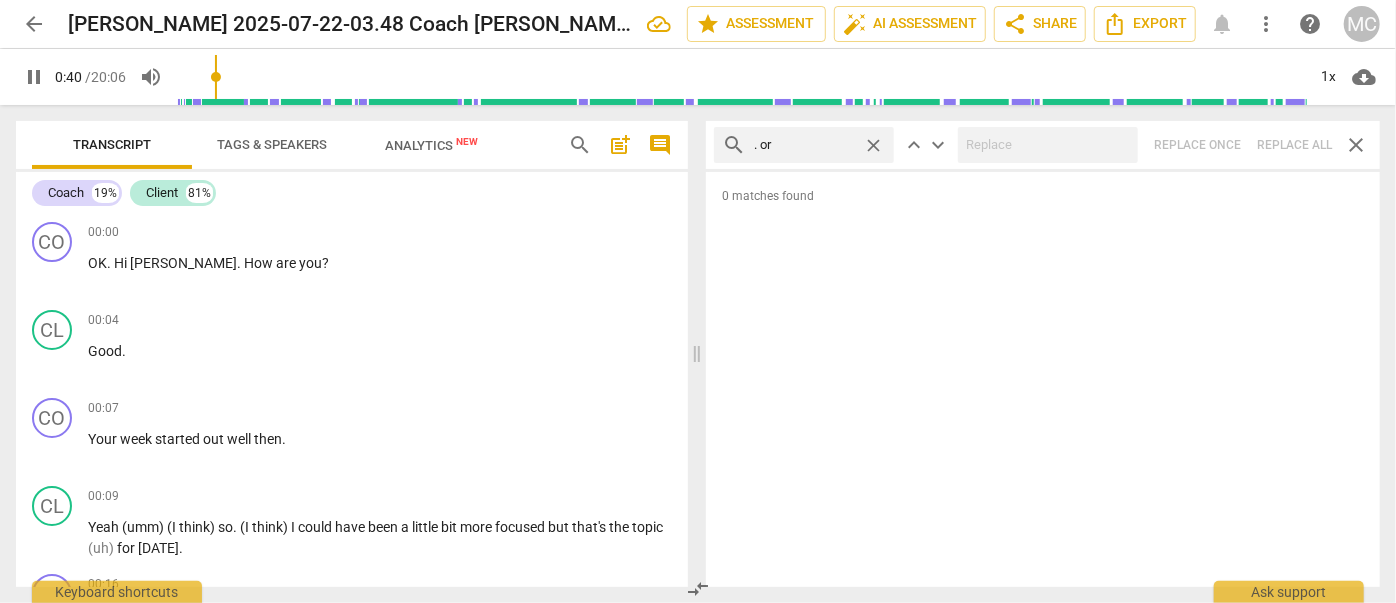 click on "search . or close keyboard_arrow_up keyboard_arrow_down Replace once Replace all close" at bounding box center (1043, 145) 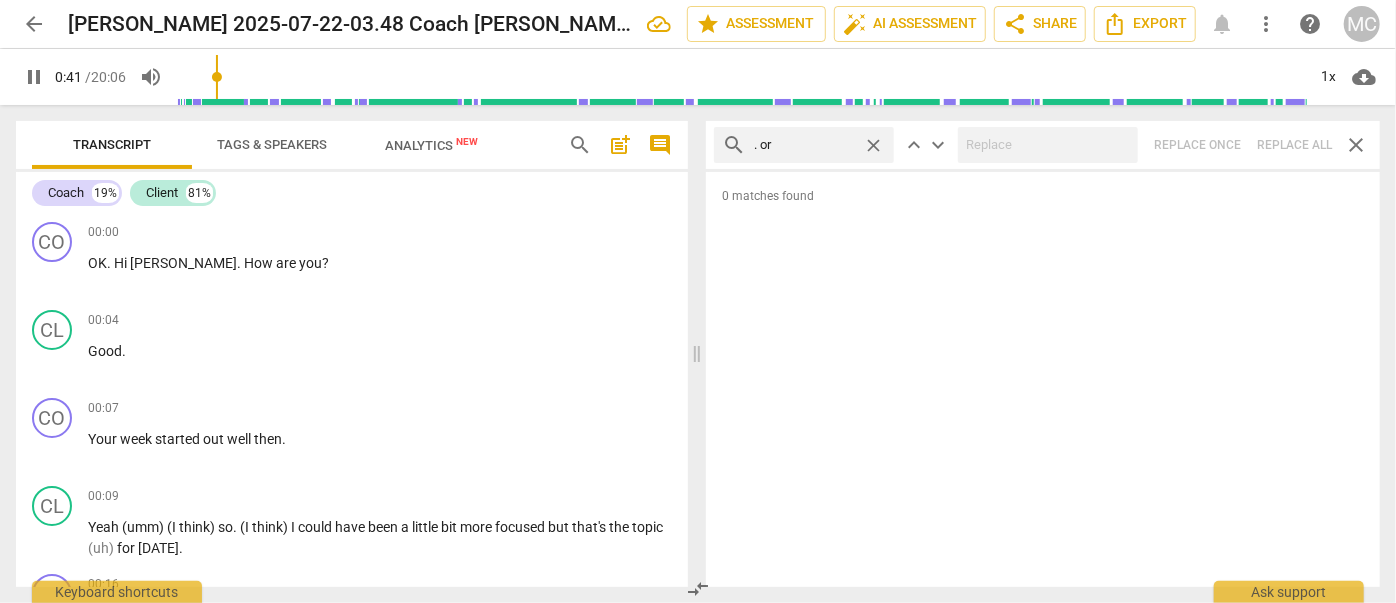 type on "42" 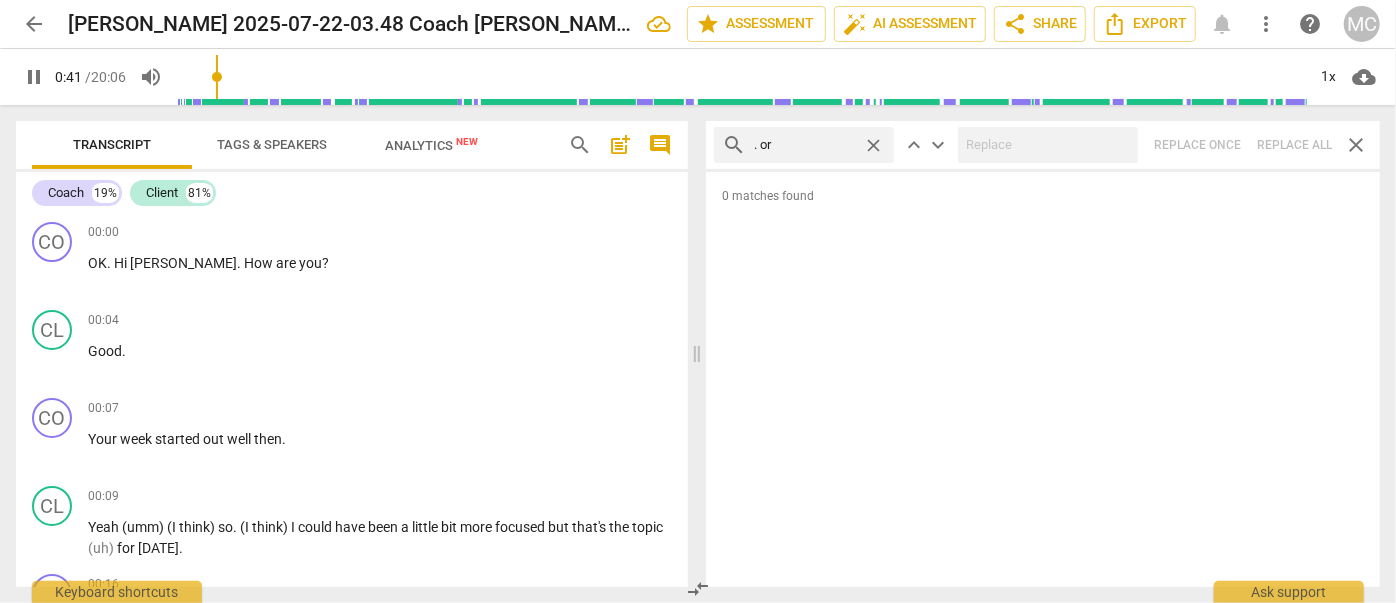 click on "close" at bounding box center [873, 145] 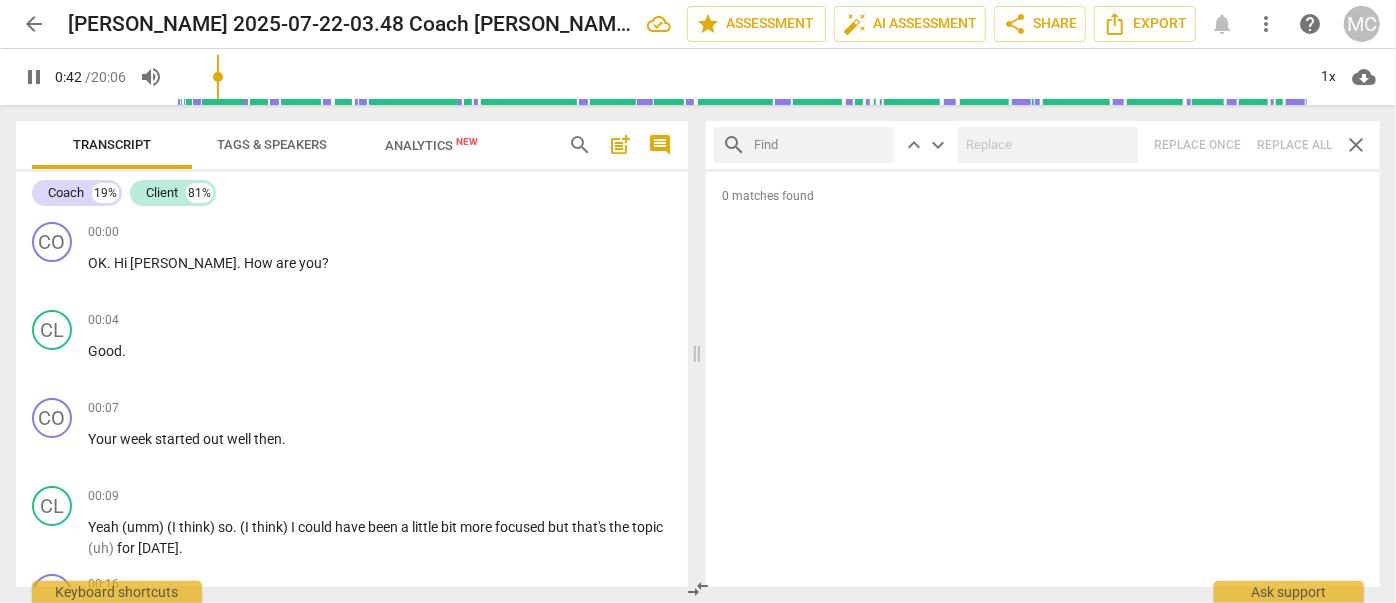 click at bounding box center (820, 145) 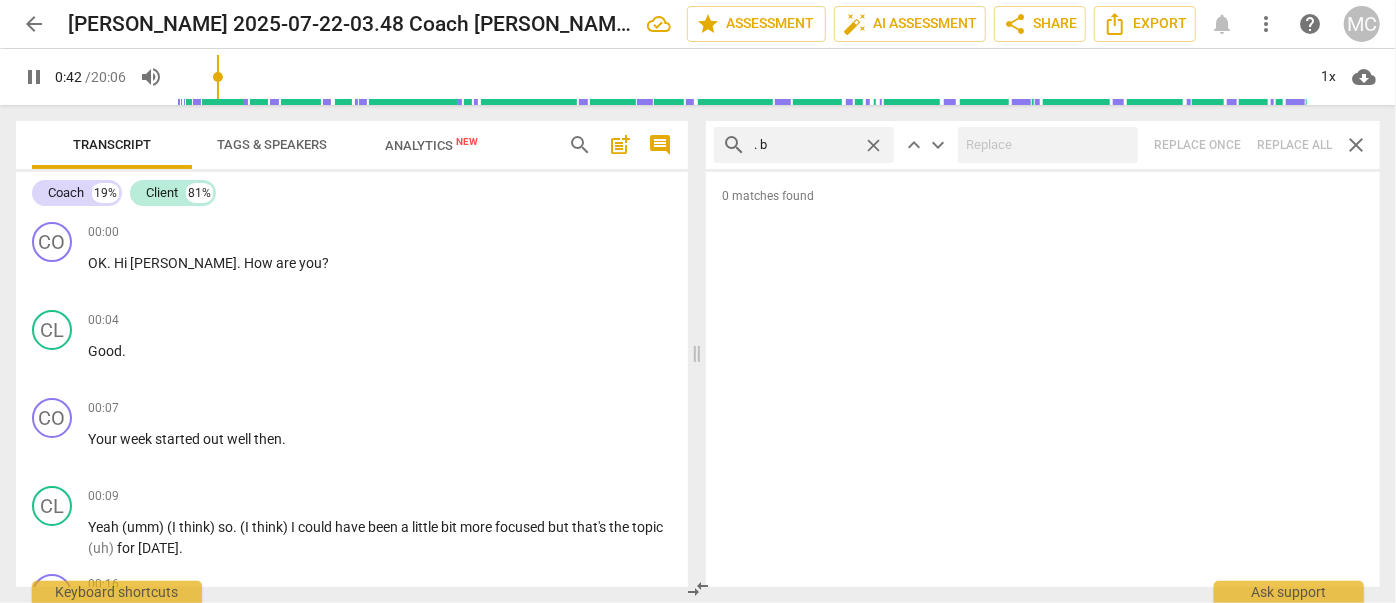 type on ". be" 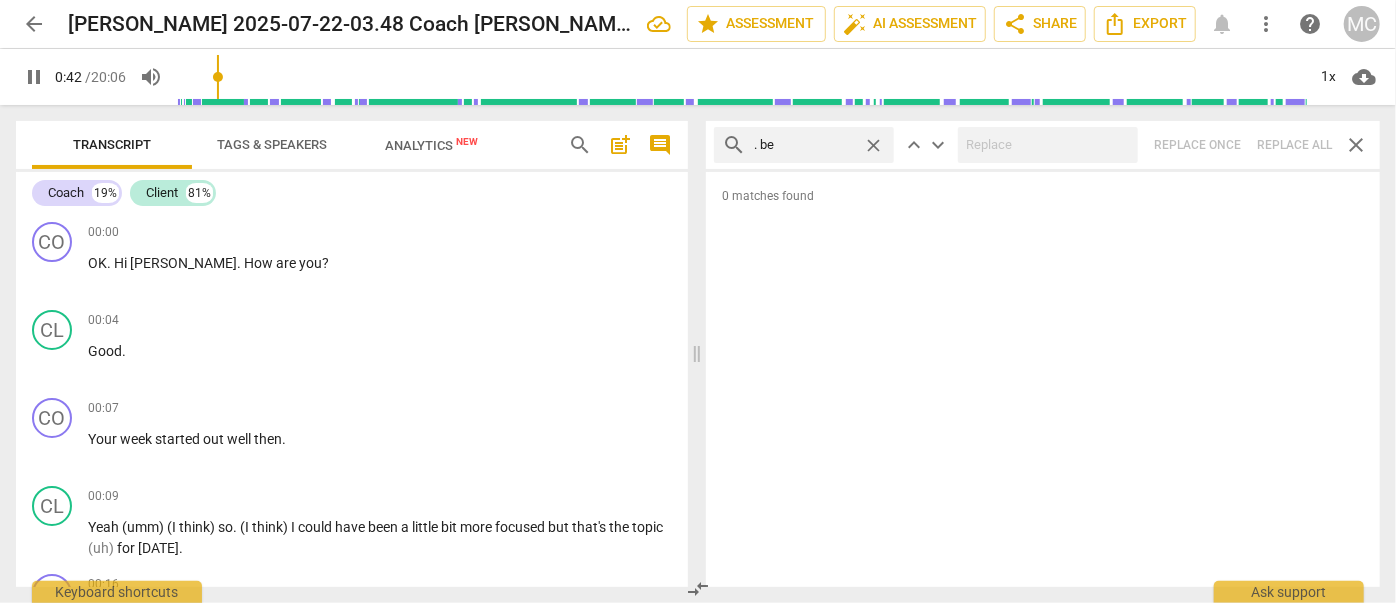 type on "43" 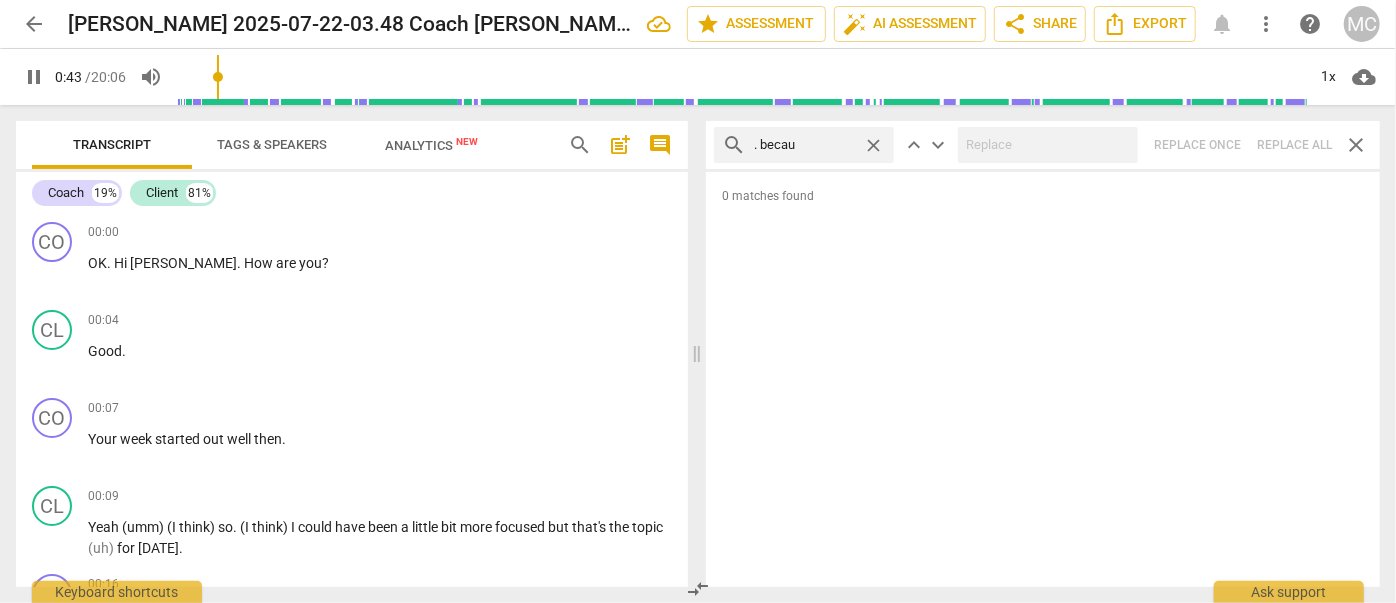 type on ". becaus" 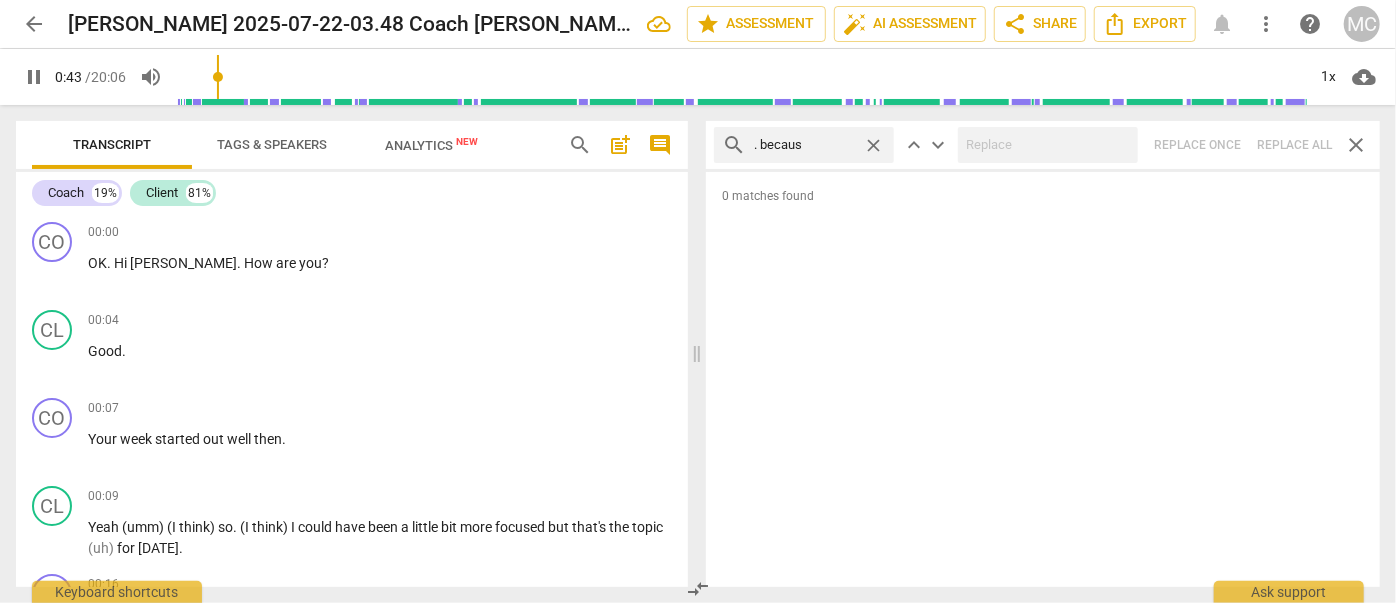 type on "43" 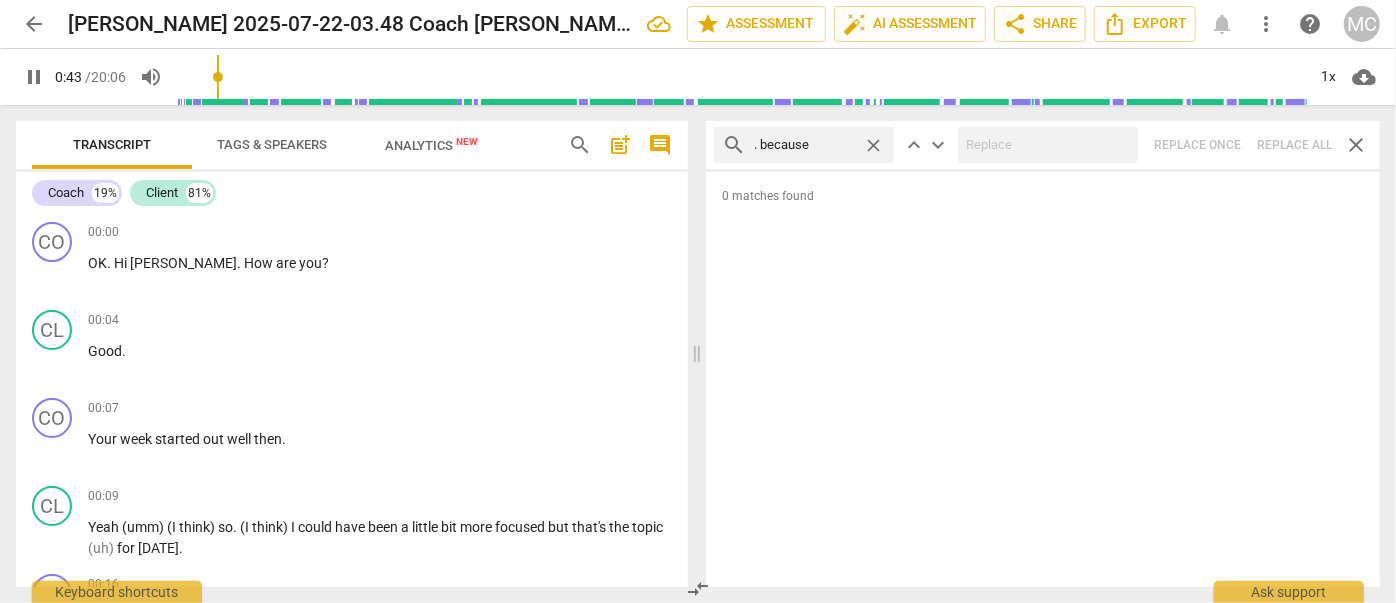 type on ". because" 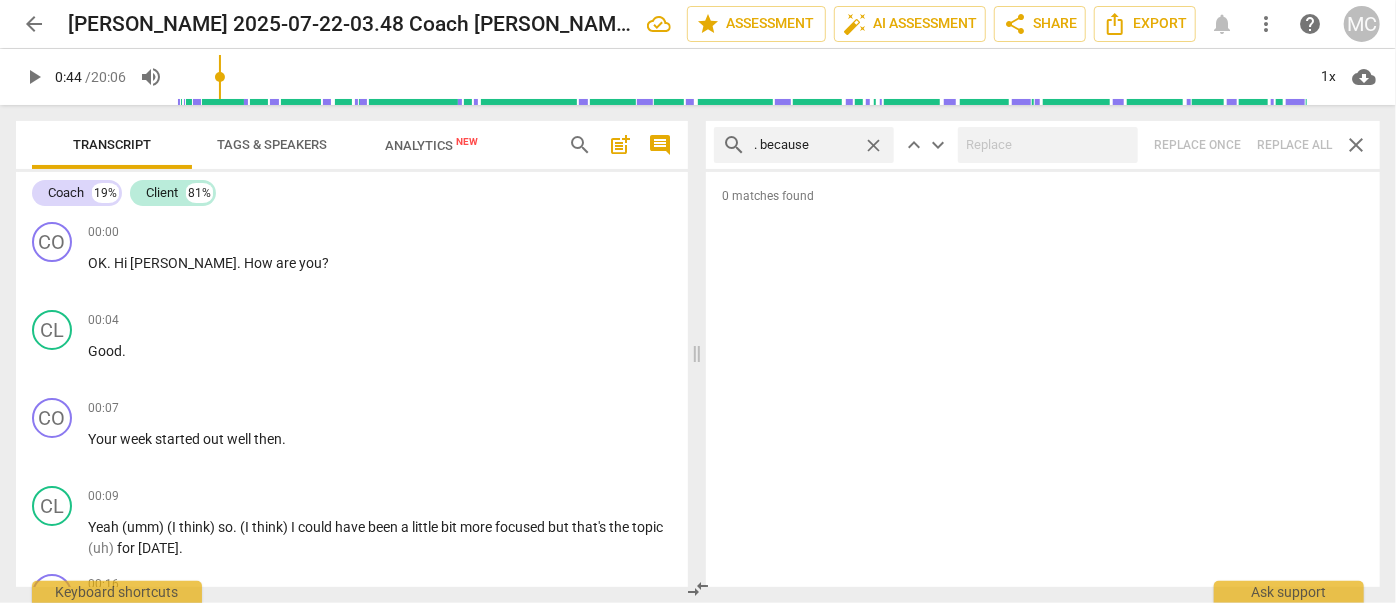 type on "45" 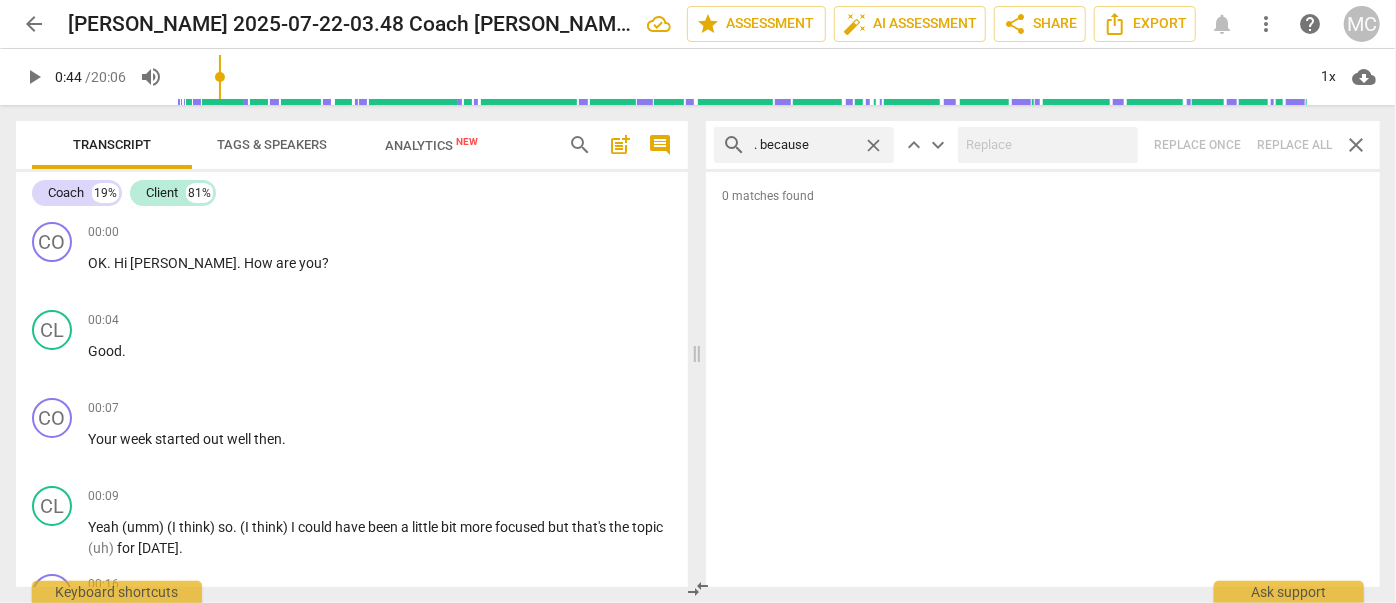 click on "search . because close keyboard_arrow_up keyboard_arrow_down Replace once Replace all close" at bounding box center [1043, 145] 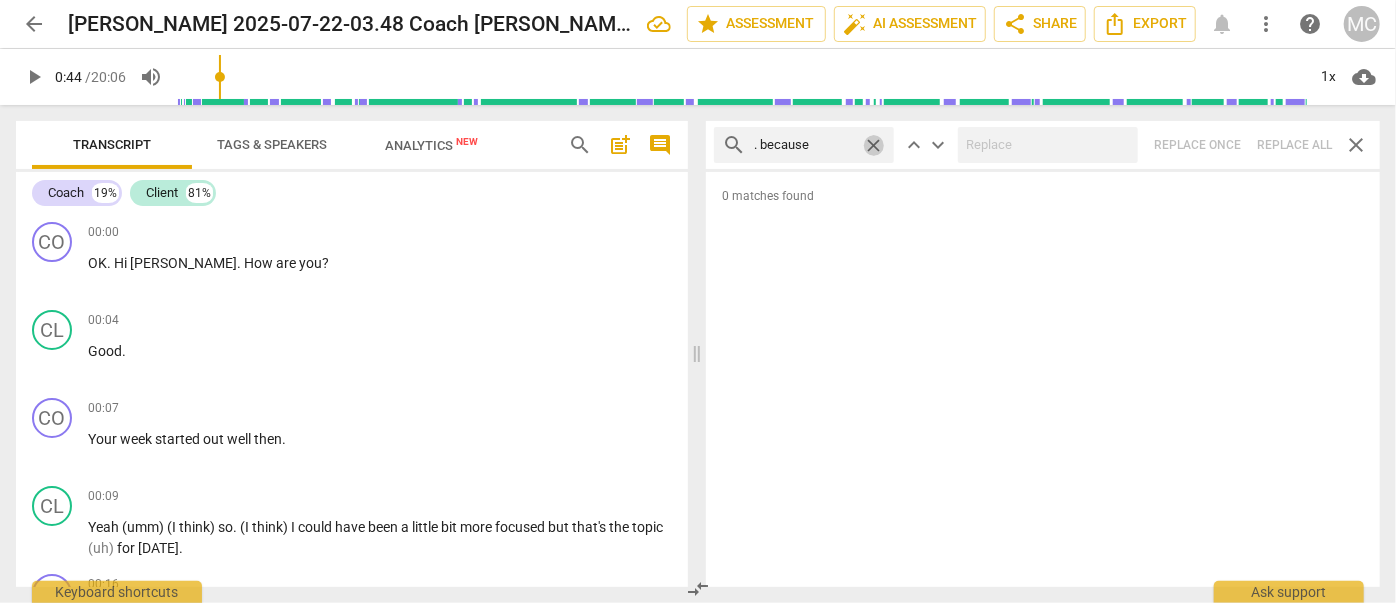 click on "close" at bounding box center (873, 145) 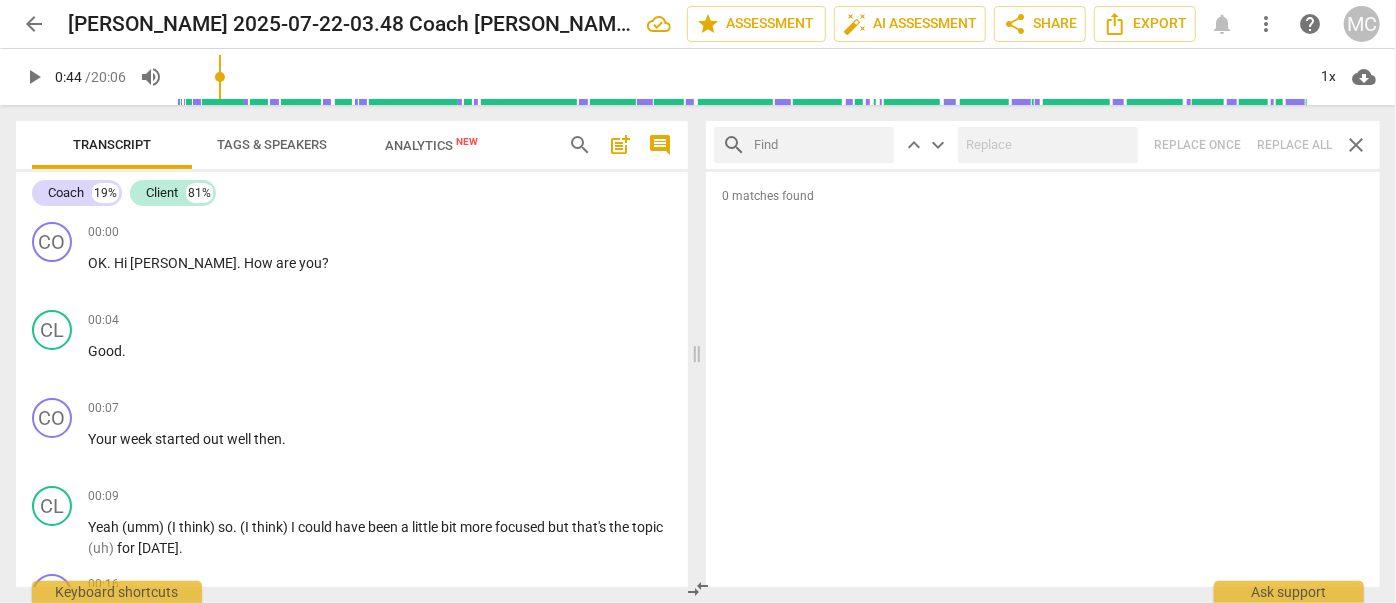 drag, startPoint x: 827, startPoint y: 141, endPoint x: 845, endPoint y: 143, distance: 18.110771 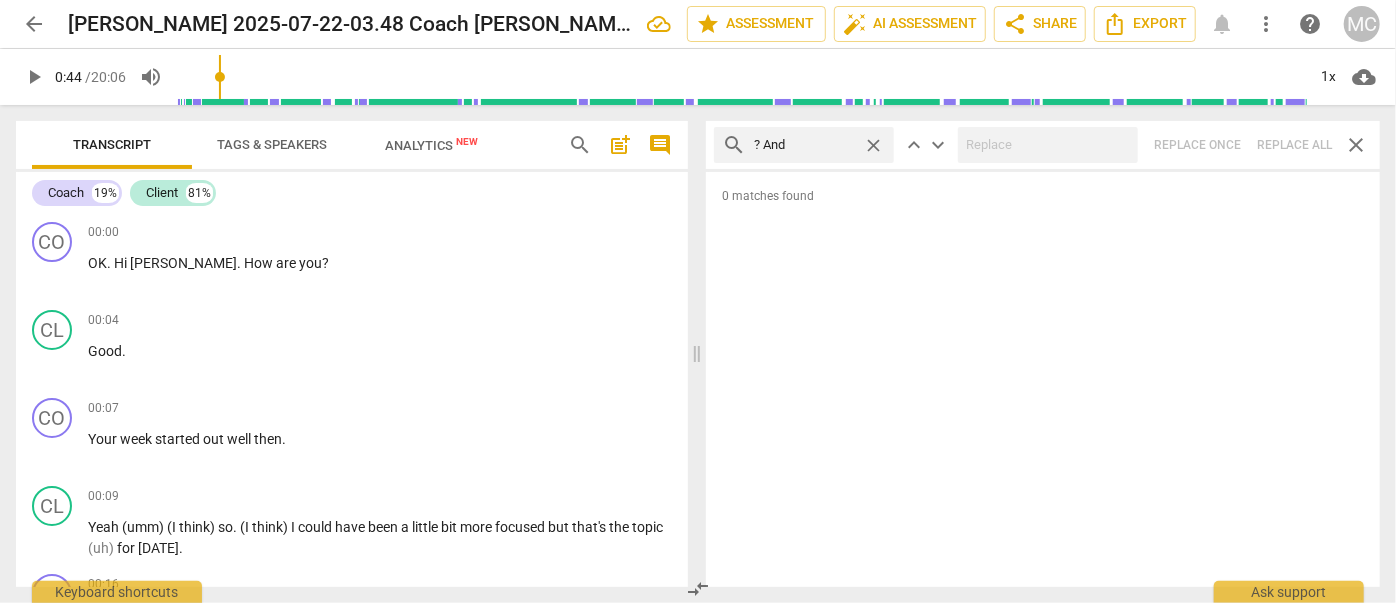 type on "? And" 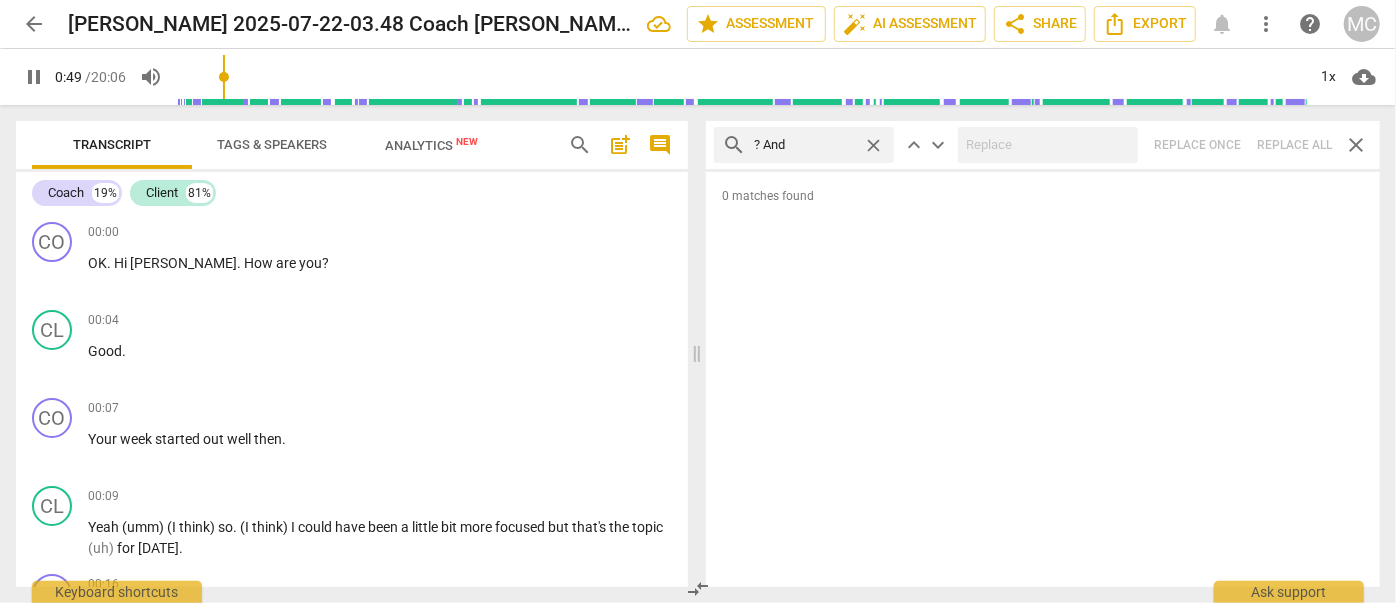 click on "search ? And close keyboard_arrow_up keyboard_arrow_down Replace once Replace all close" at bounding box center (1043, 145) 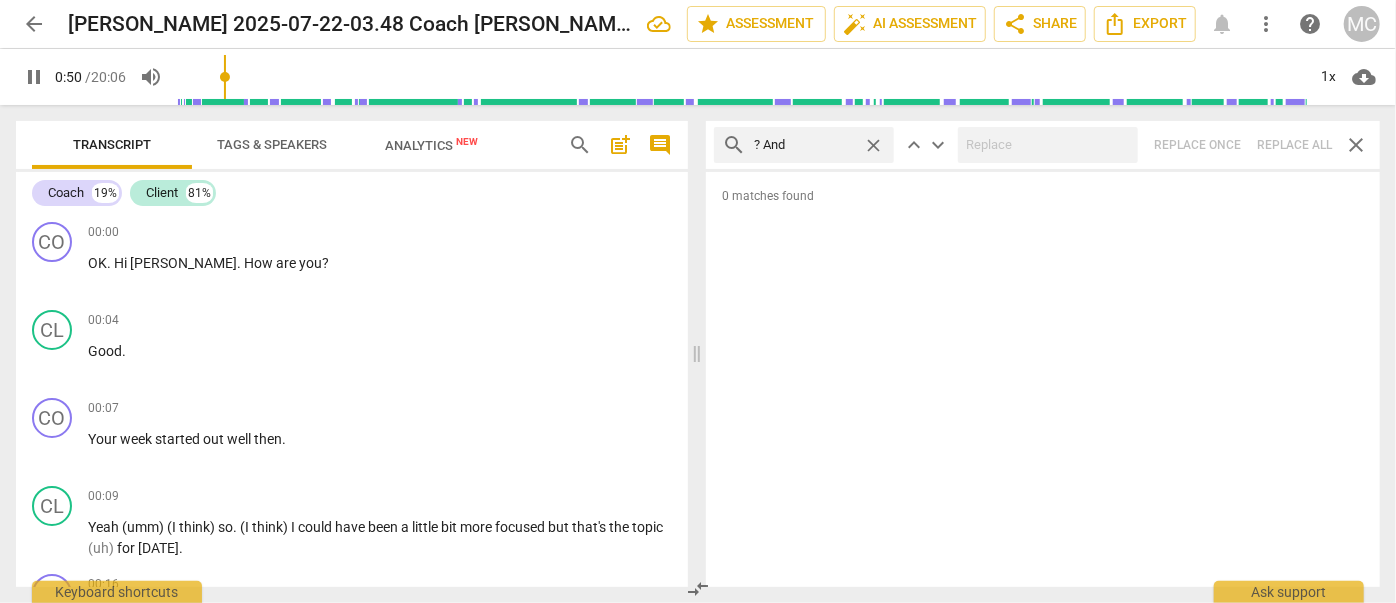 type on "50" 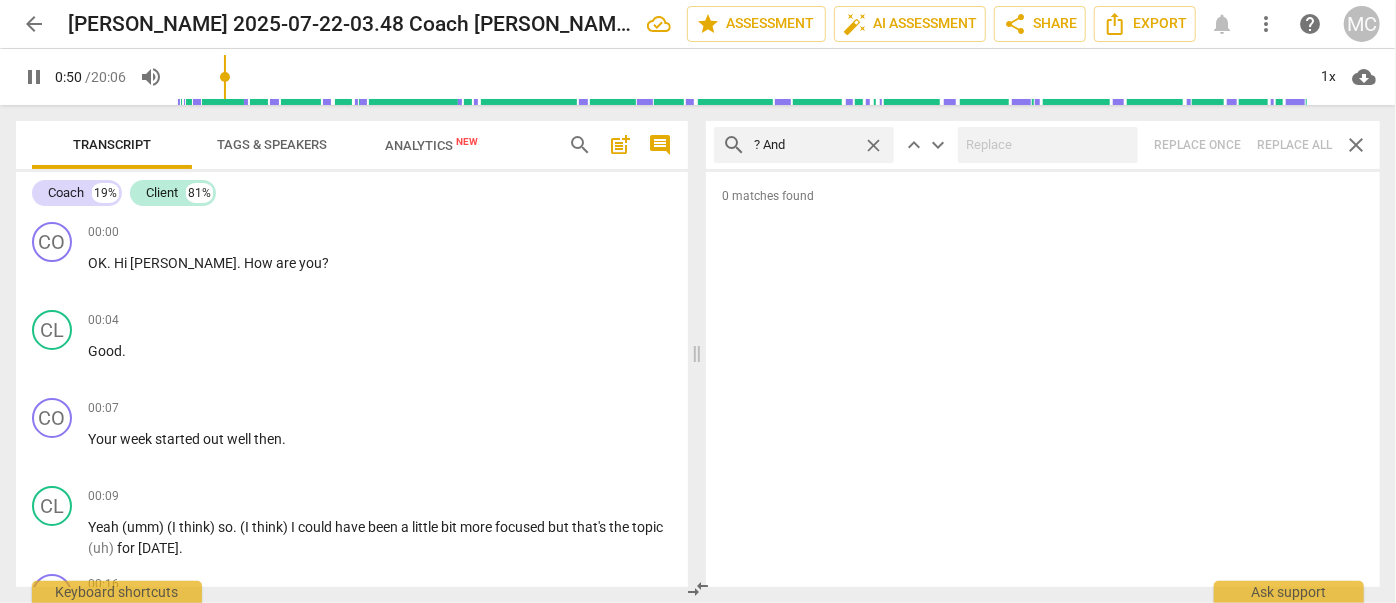 click on "close" at bounding box center [873, 145] 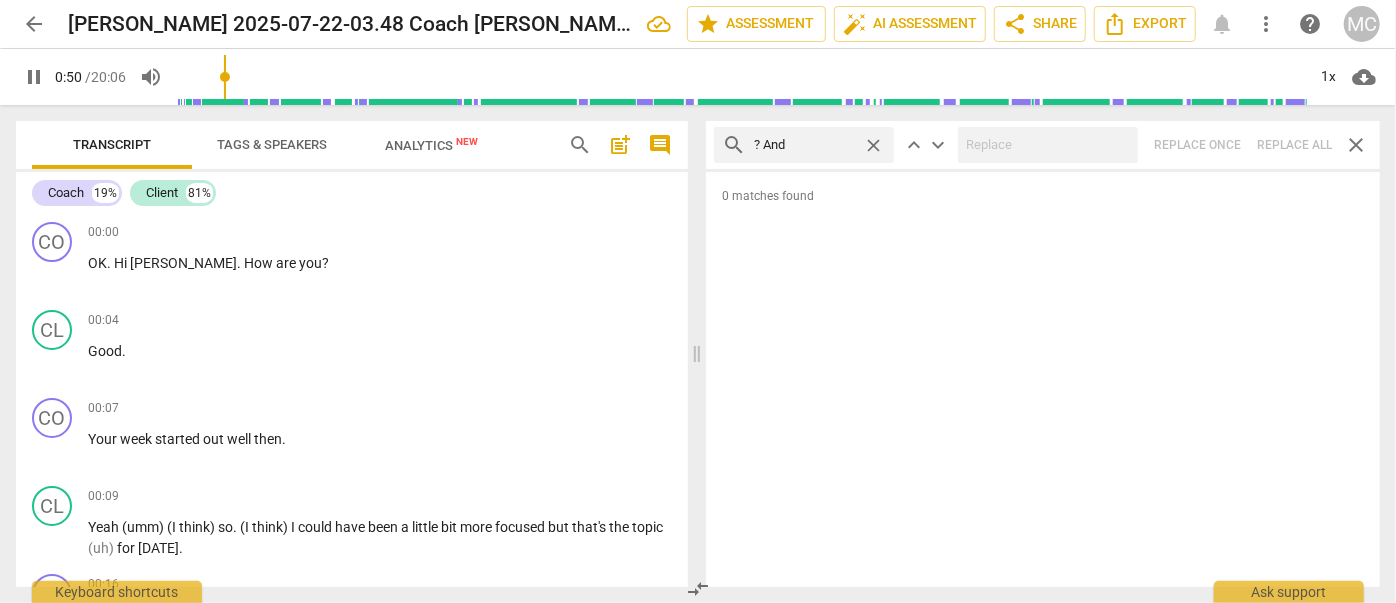 type 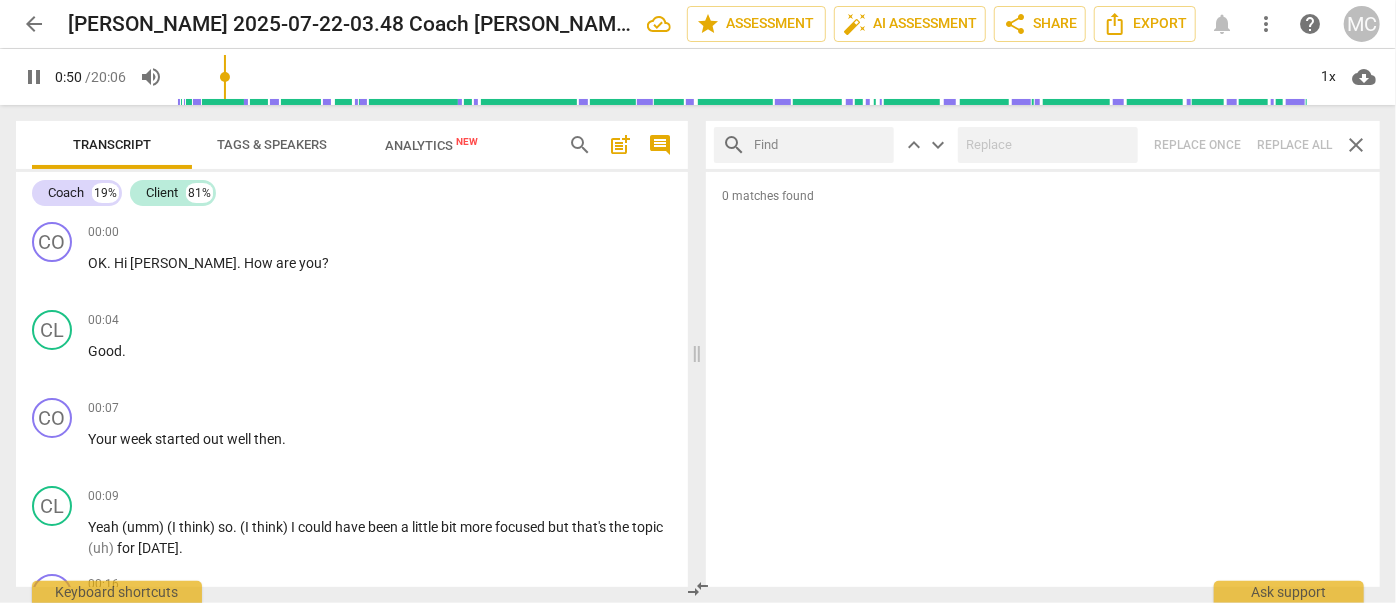 click at bounding box center [820, 145] 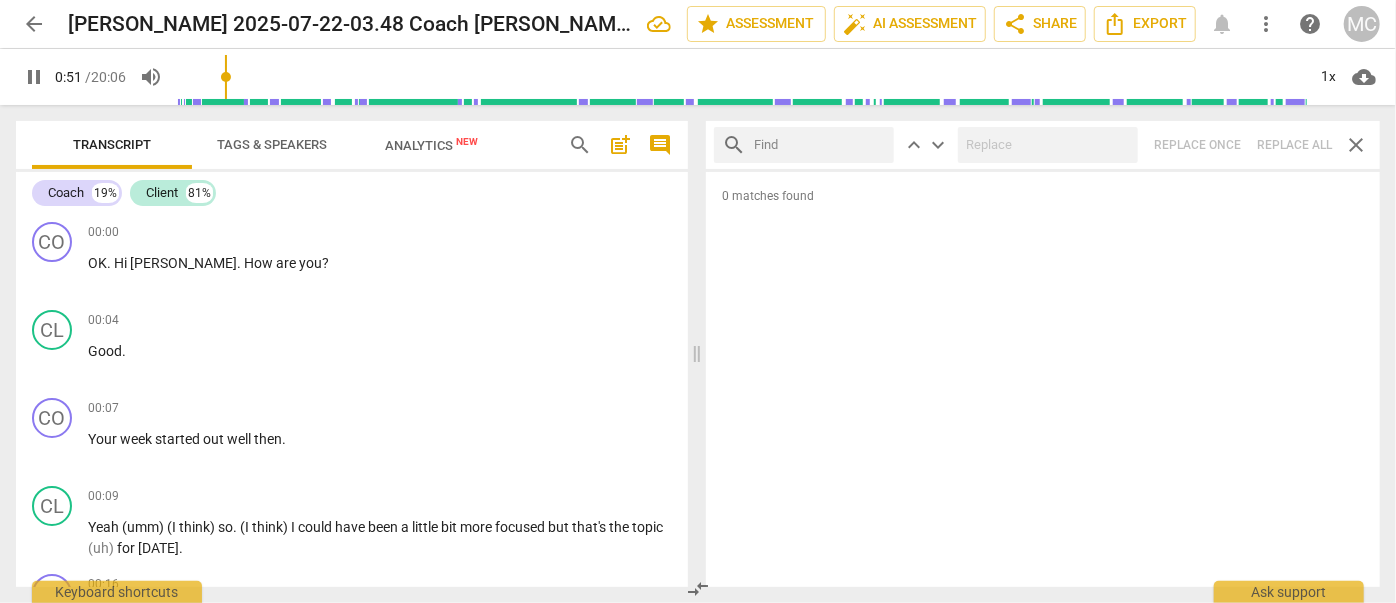 type on "51" 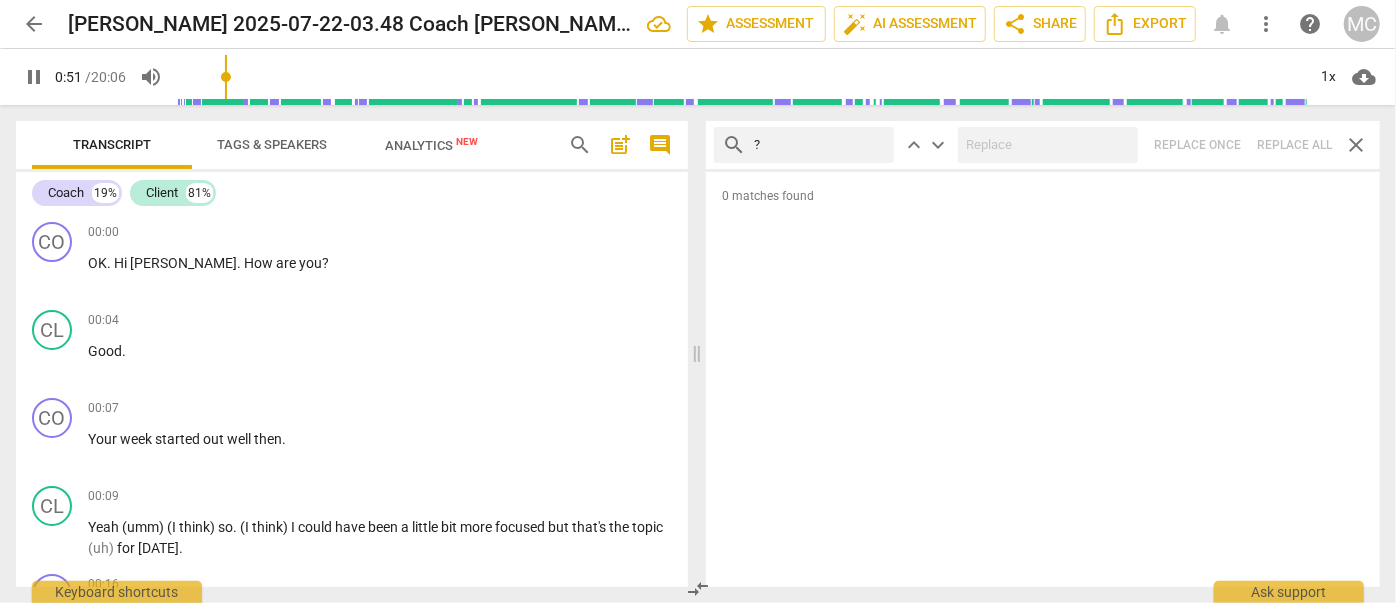 type on "52" 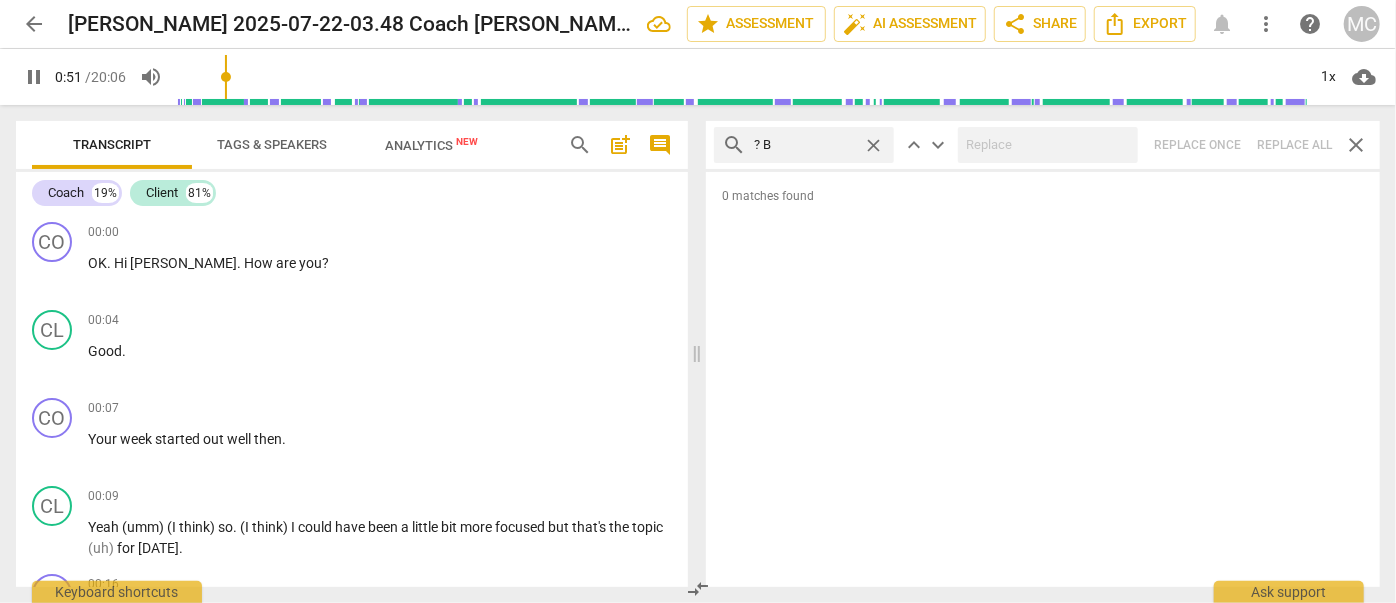 type on "? Bu" 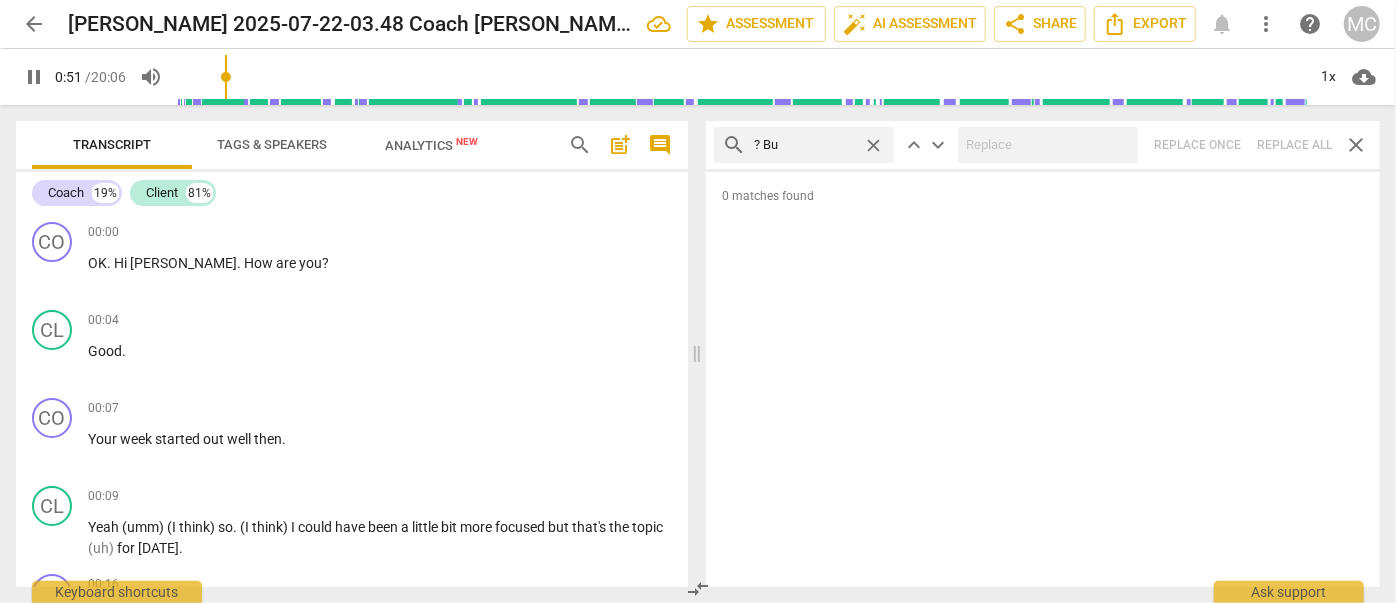 type on "52" 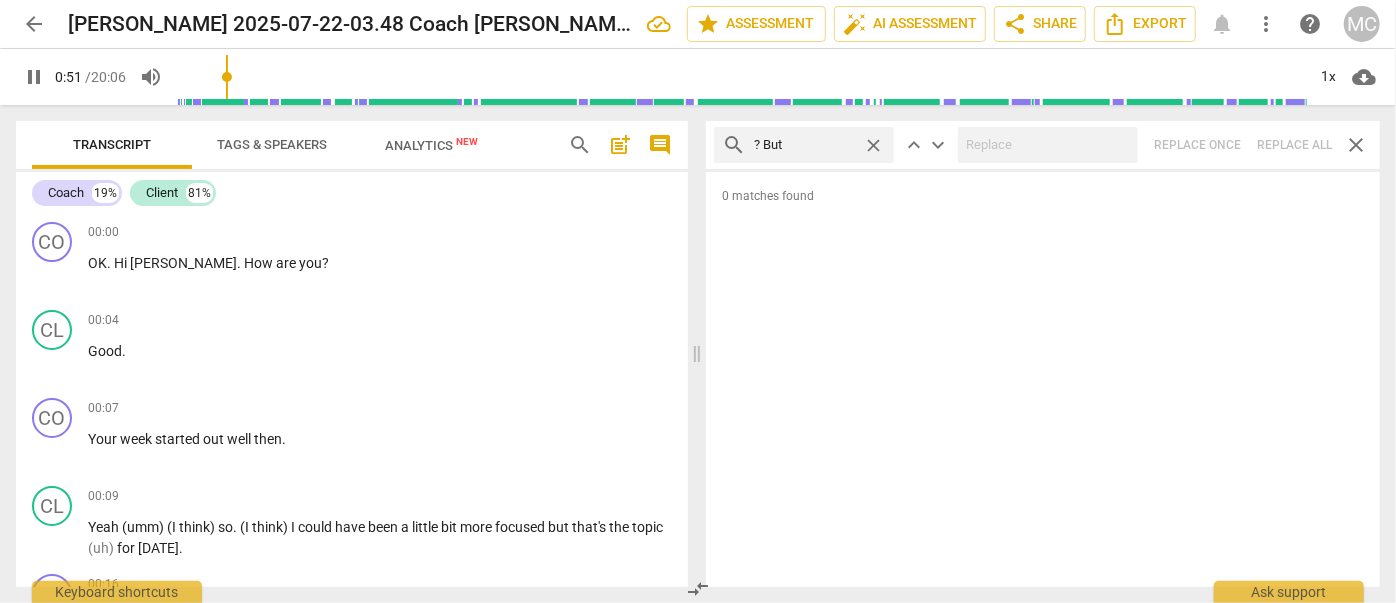 type on "? But" 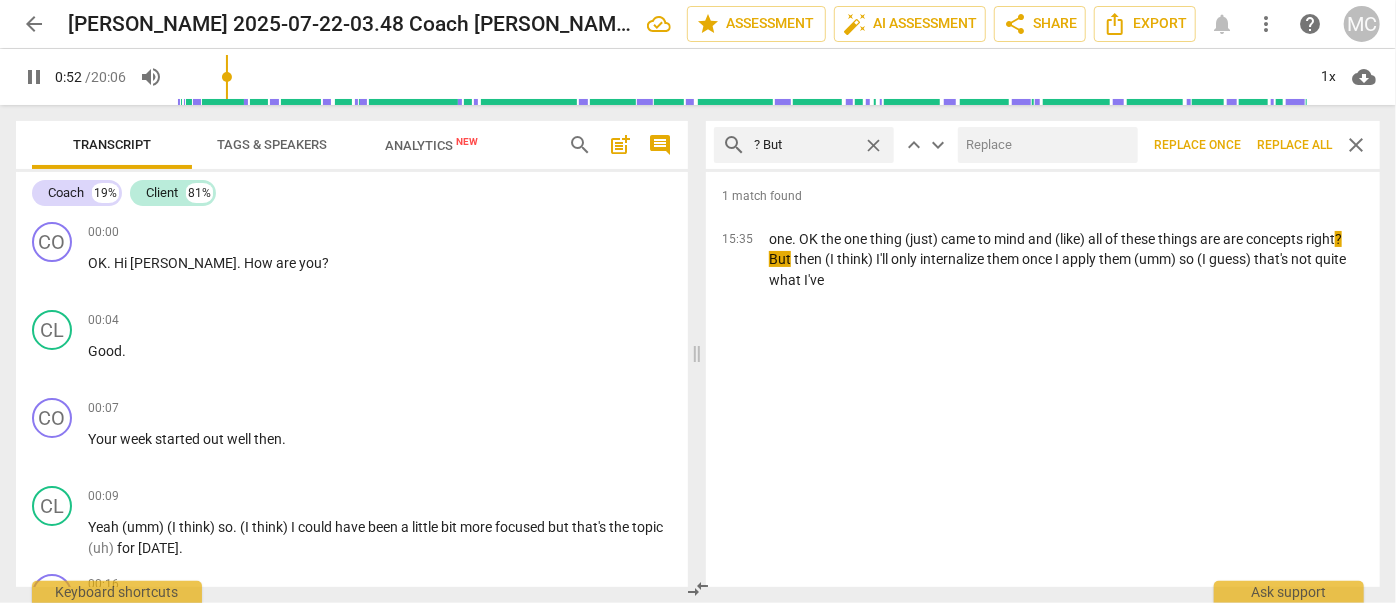 click at bounding box center (1044, 145) 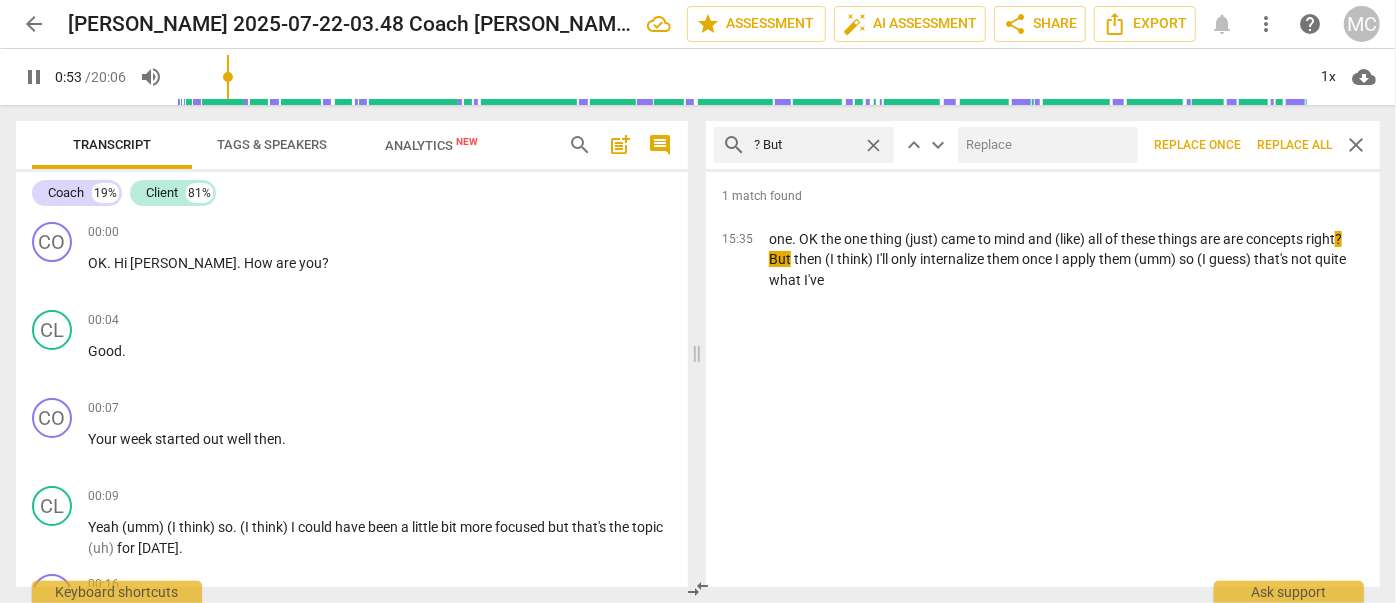 type on "54" 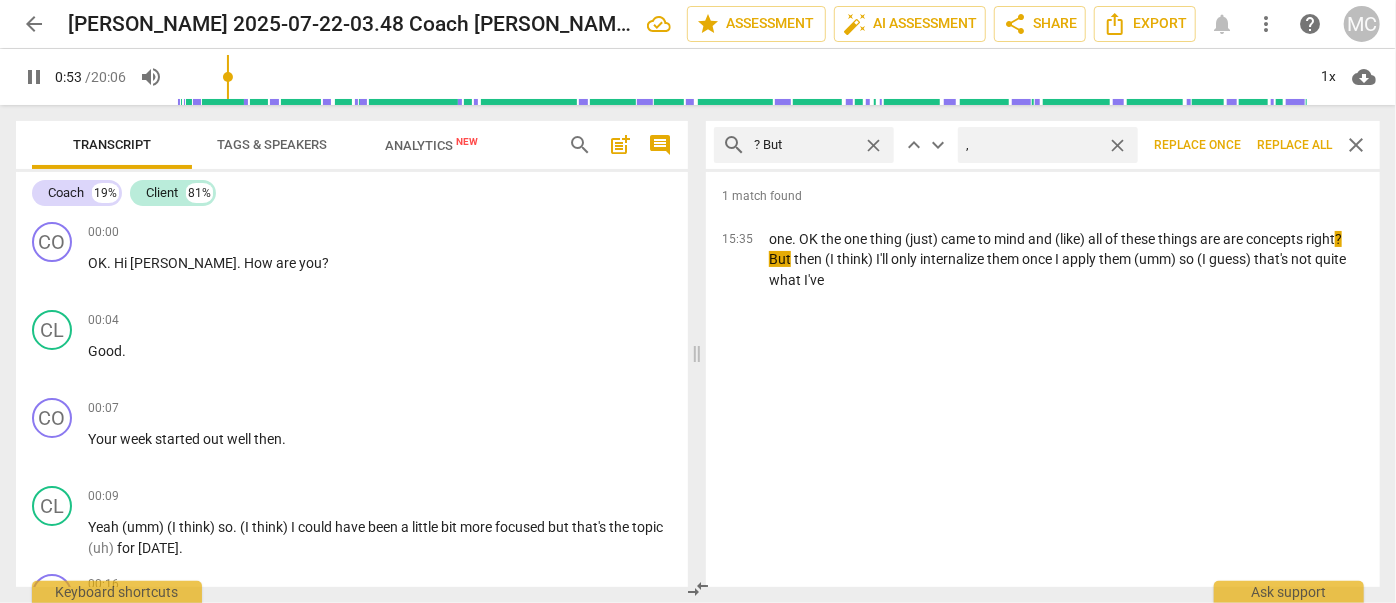 type on "," 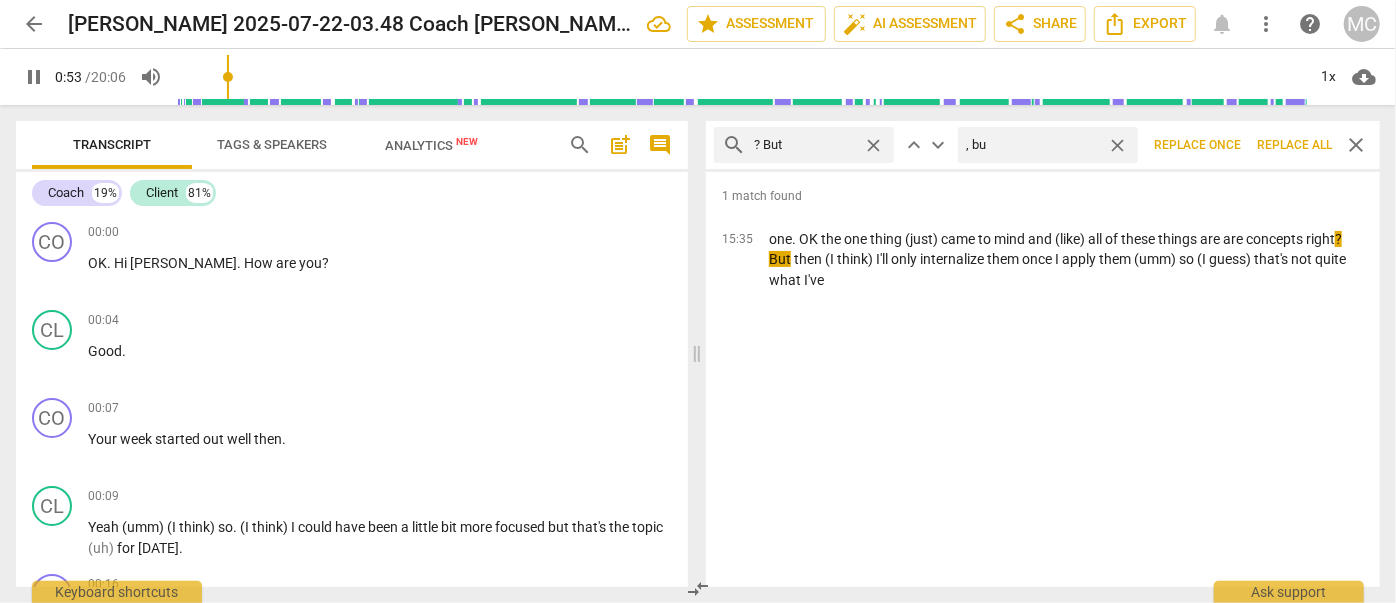 type on ", but" 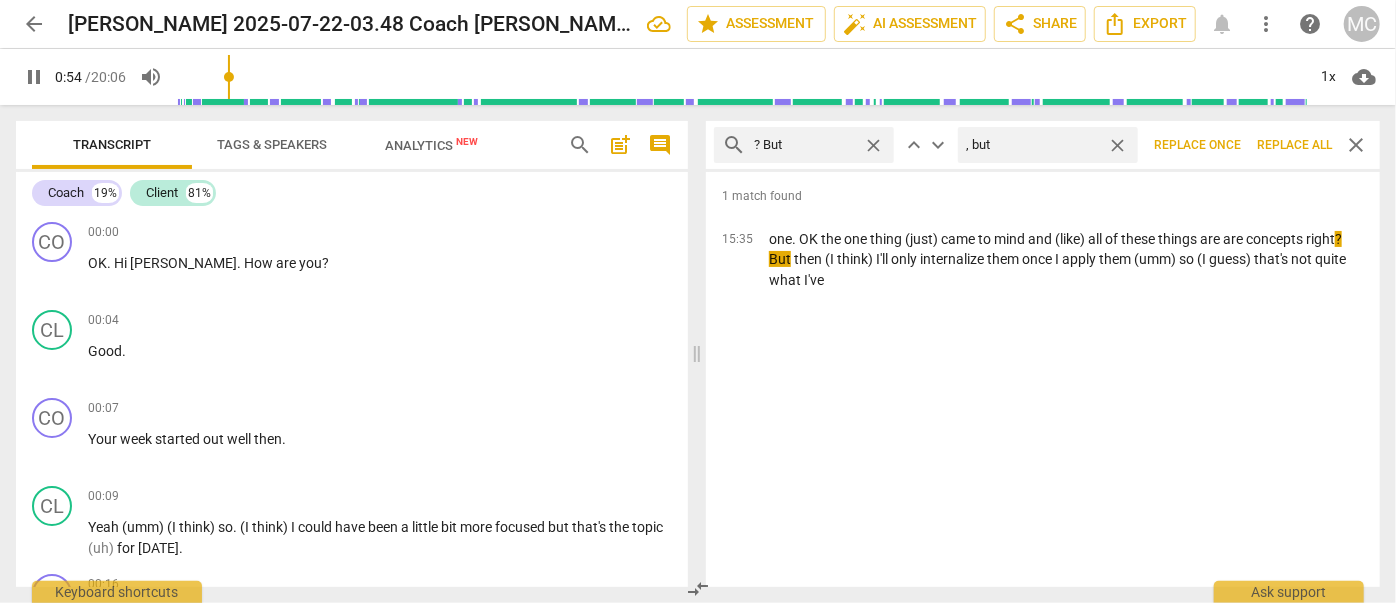 type on "54" 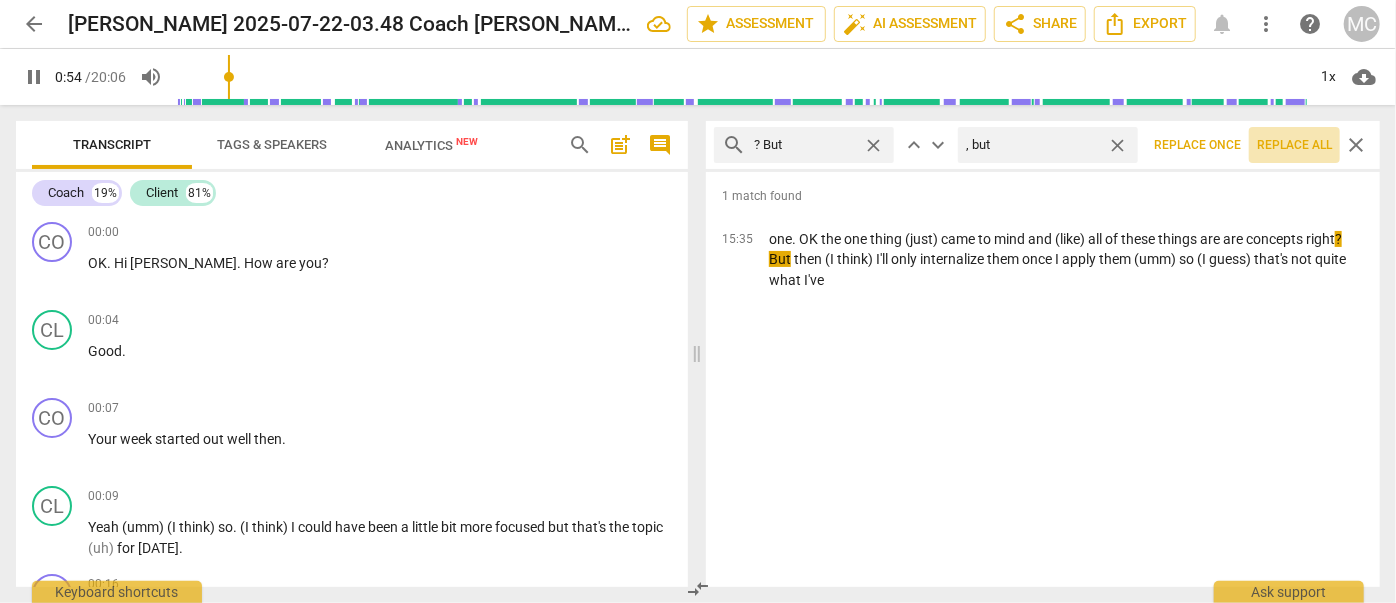 click on "Replace all" at bounding box center [1294, 145] 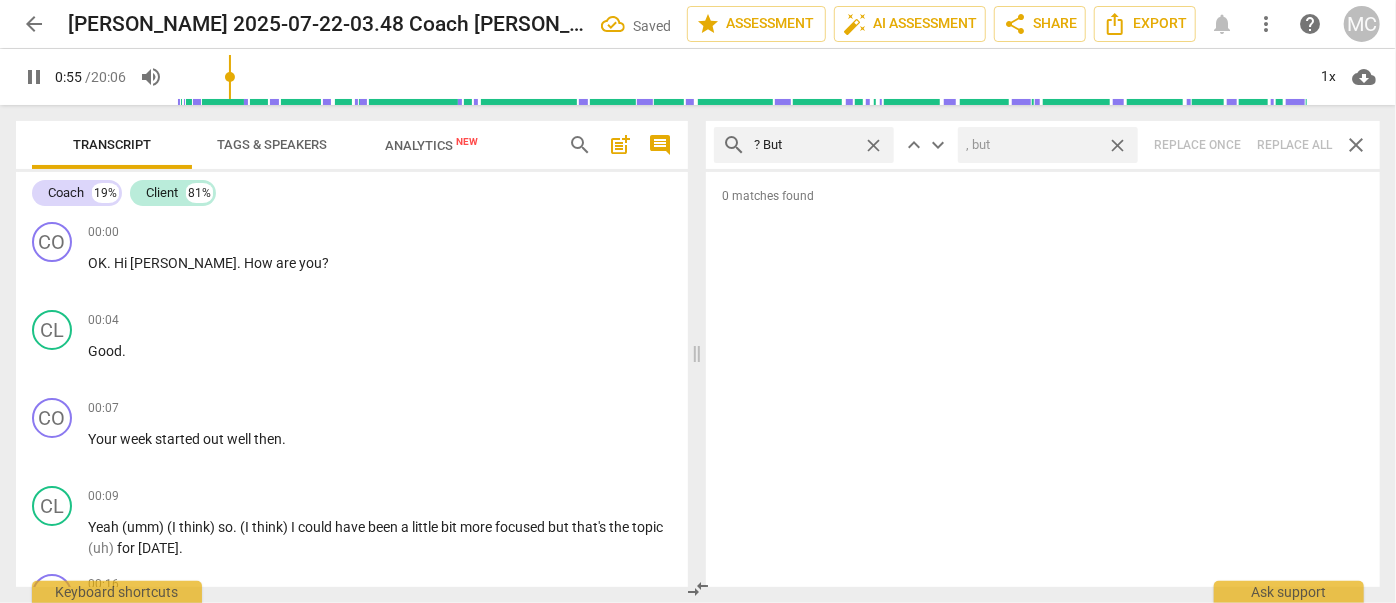 type on "55" 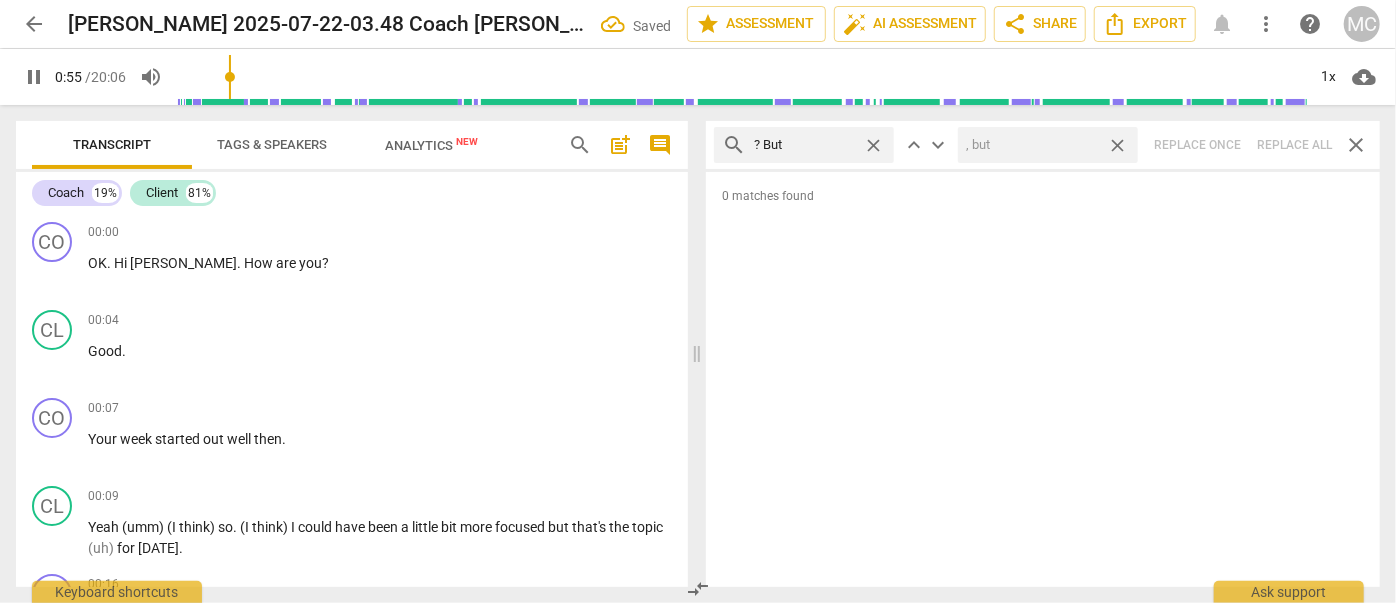 click on "close" at bounding box center [1117, 145] 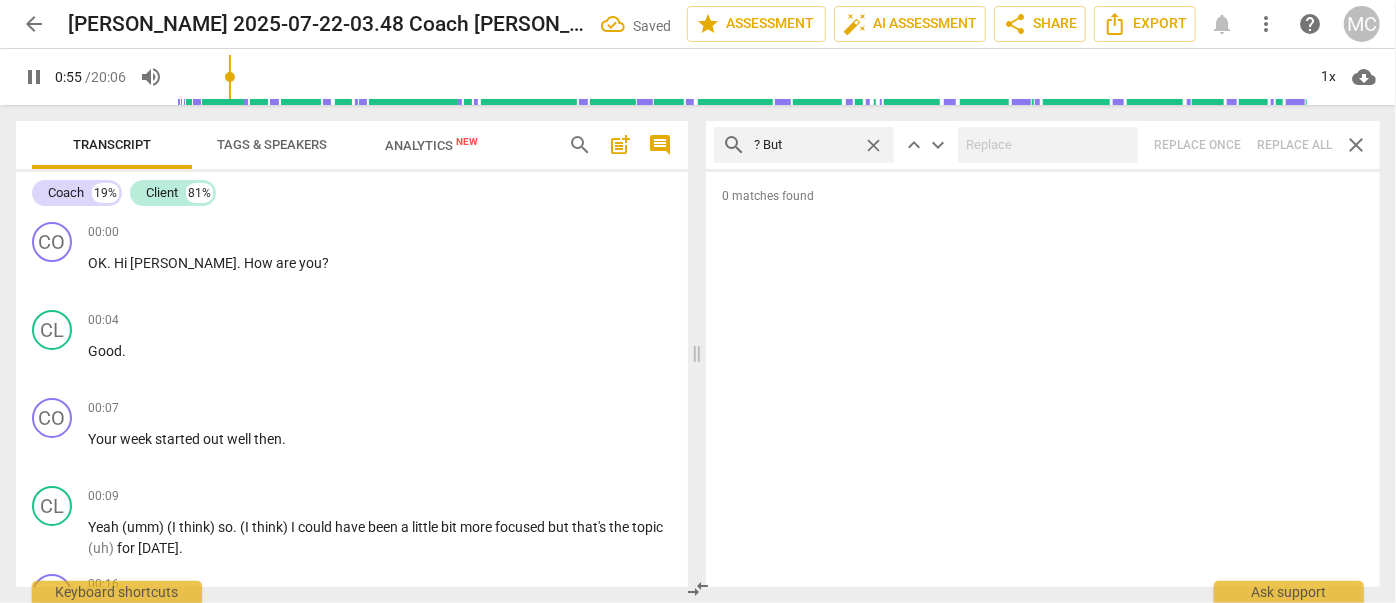 type on "56" 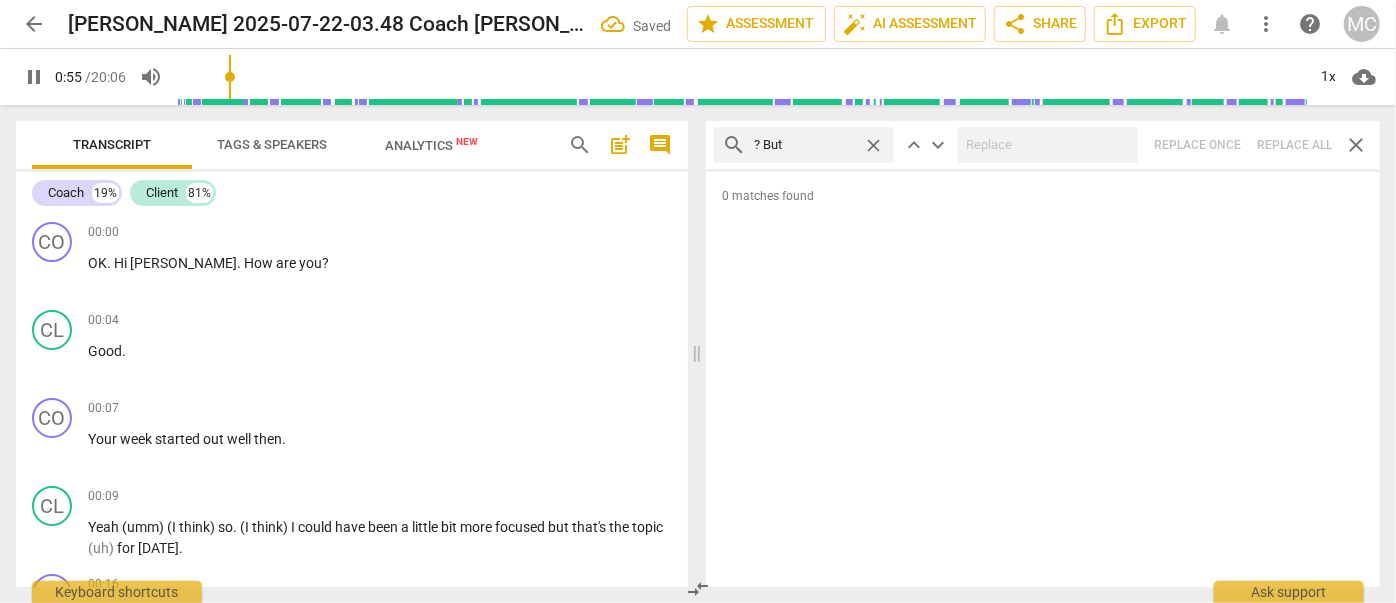 click on "close" at bounding box center (873, 145) 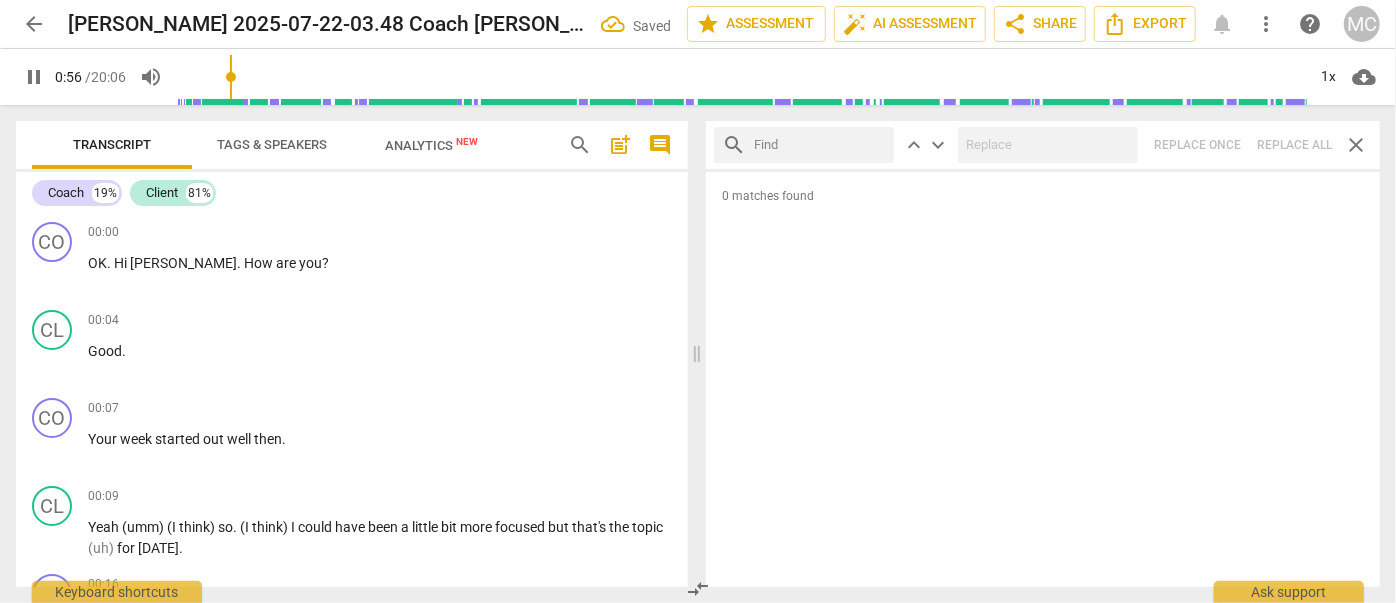 click at bounding box center (820, 145) 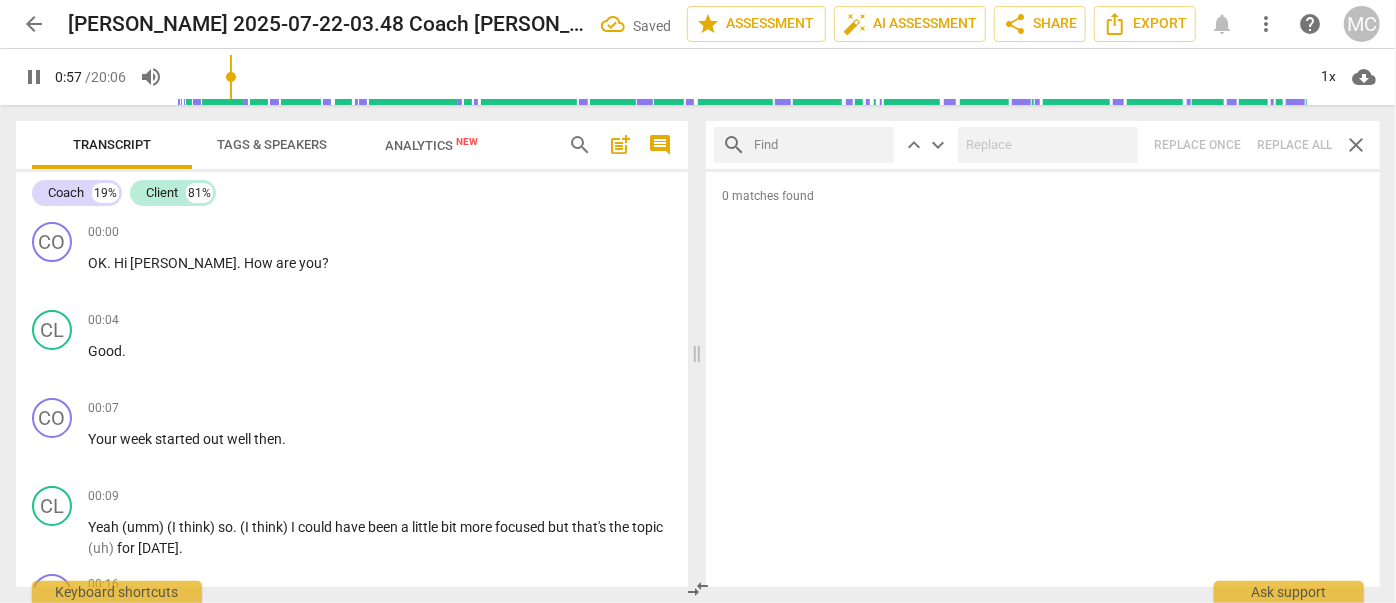 type on "?" 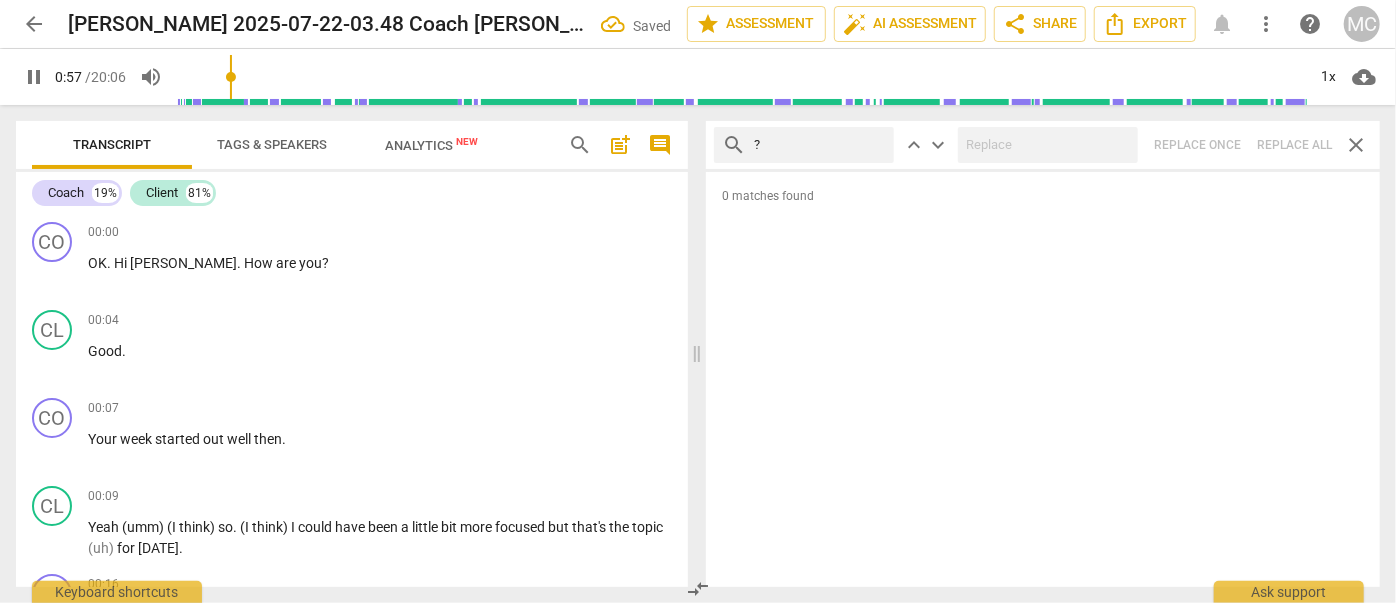 type on "57" 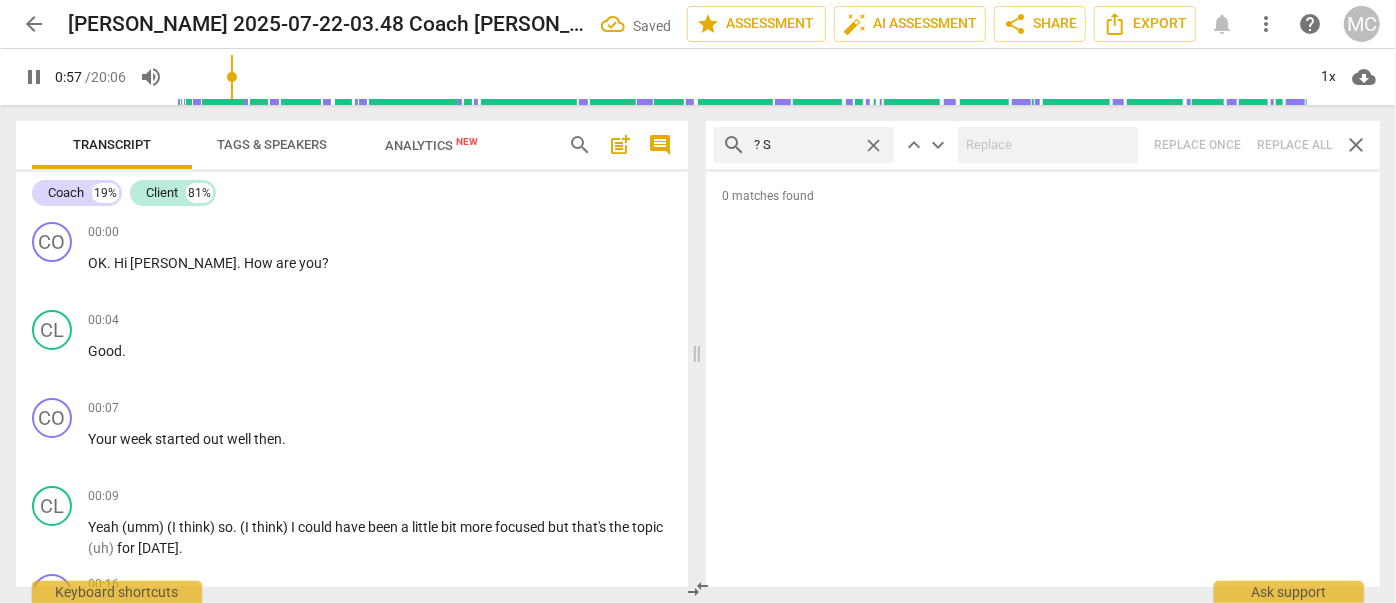type on "? SO" 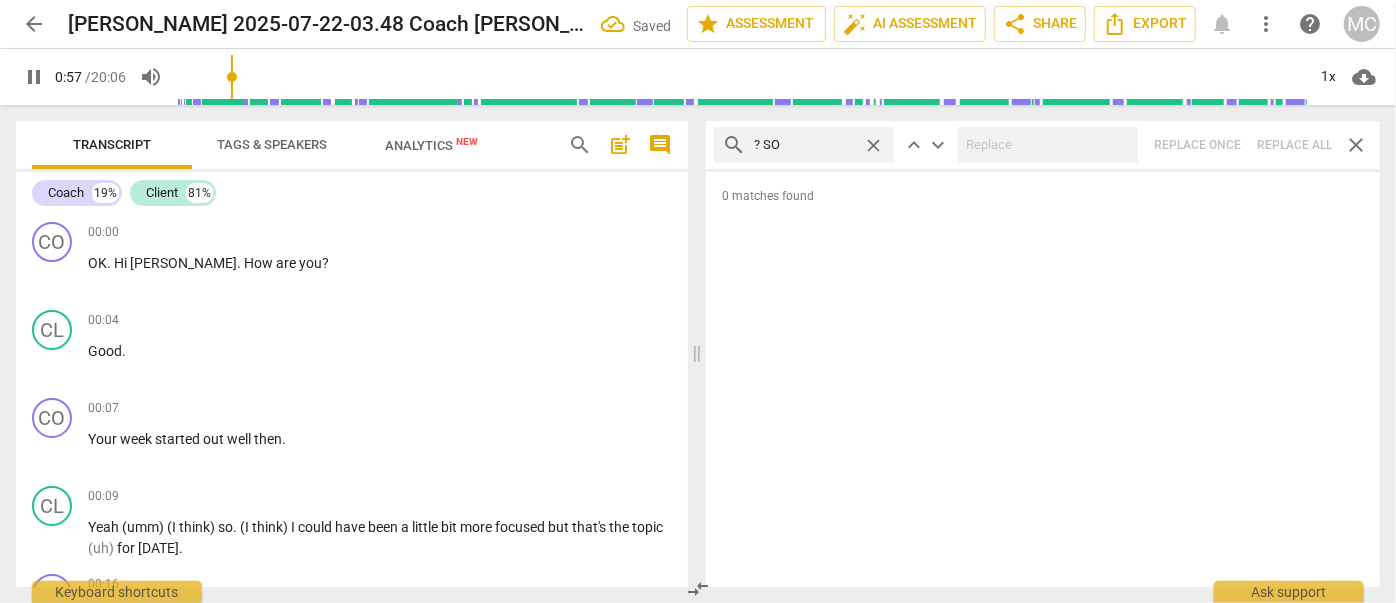 type on "58" 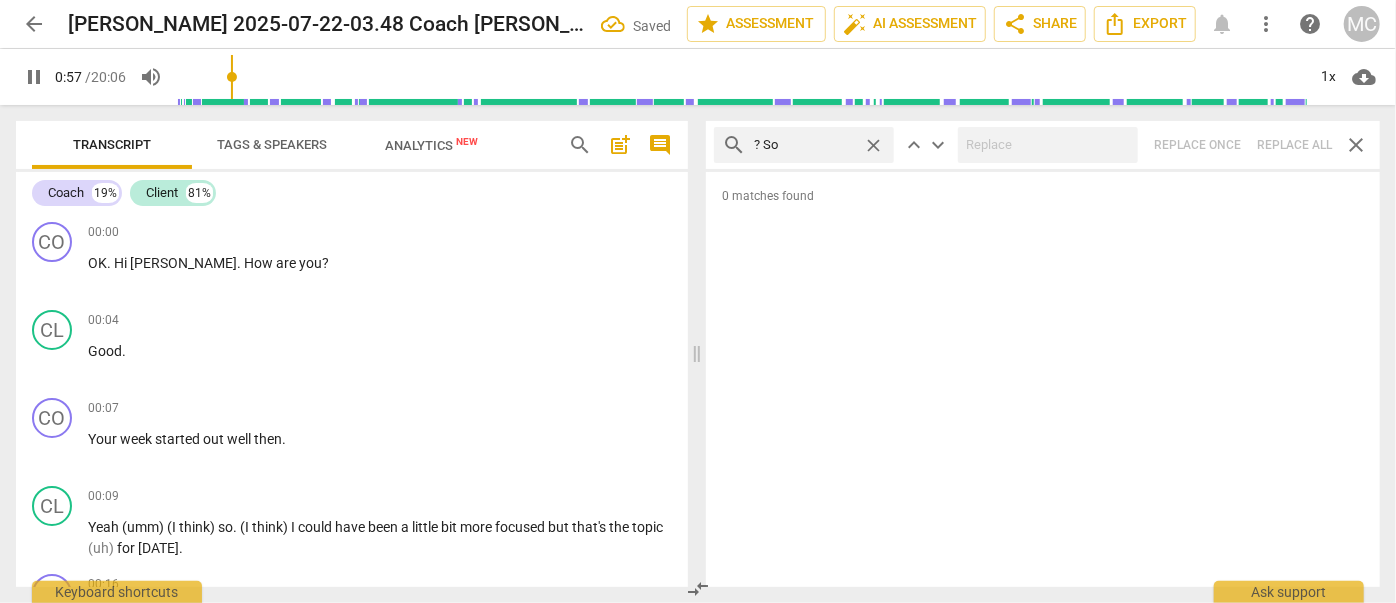 type on "? So" 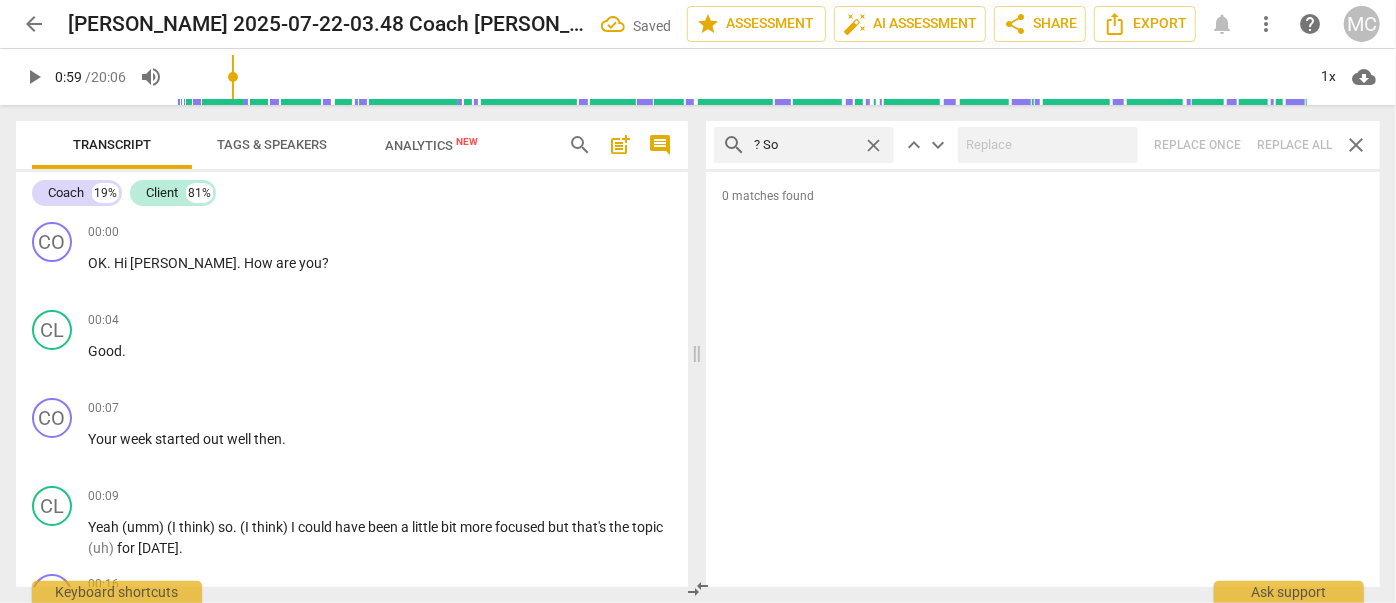 type on "59" 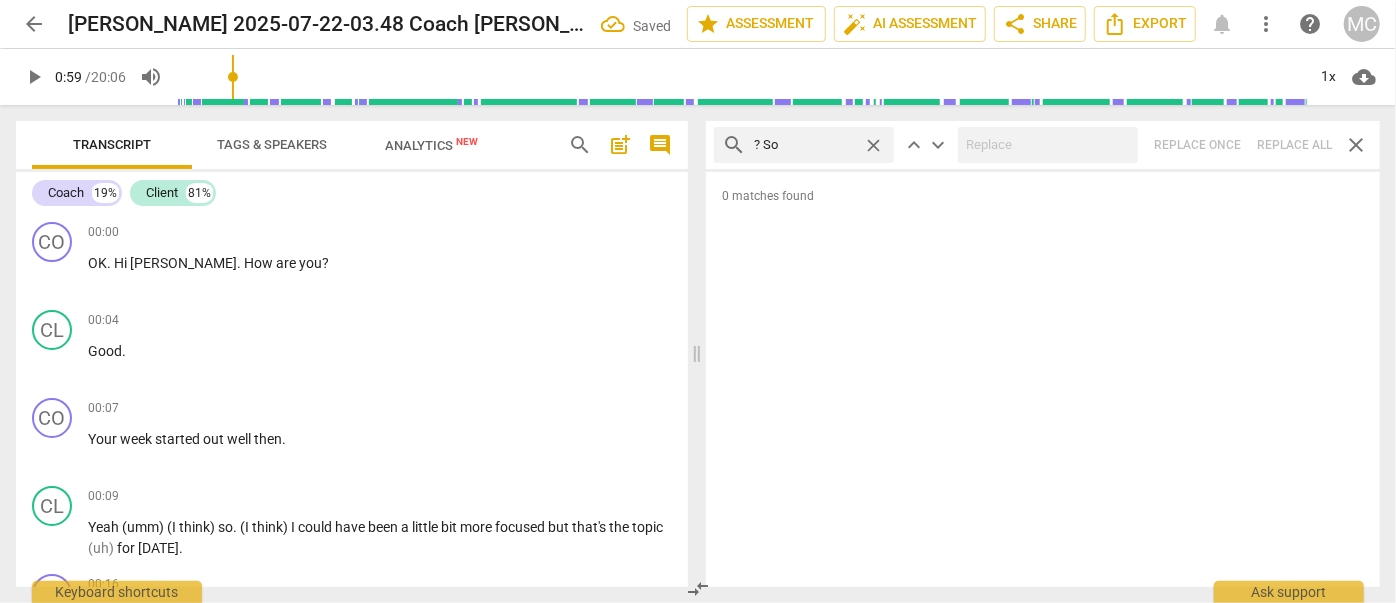 click on "search ? So close keyboard_arrow_up keyboard_arrow_down Replace once Replace all close" at bounding box center [1043, 145] 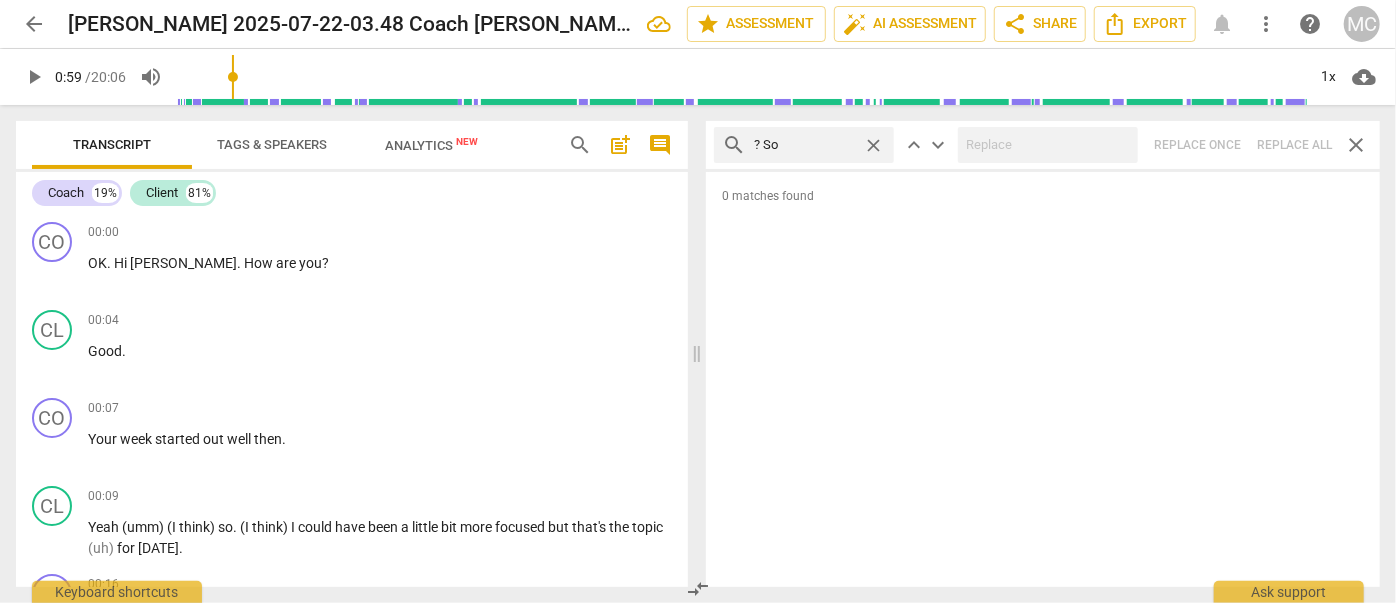 click on "close" at bounding box center [873, 145] 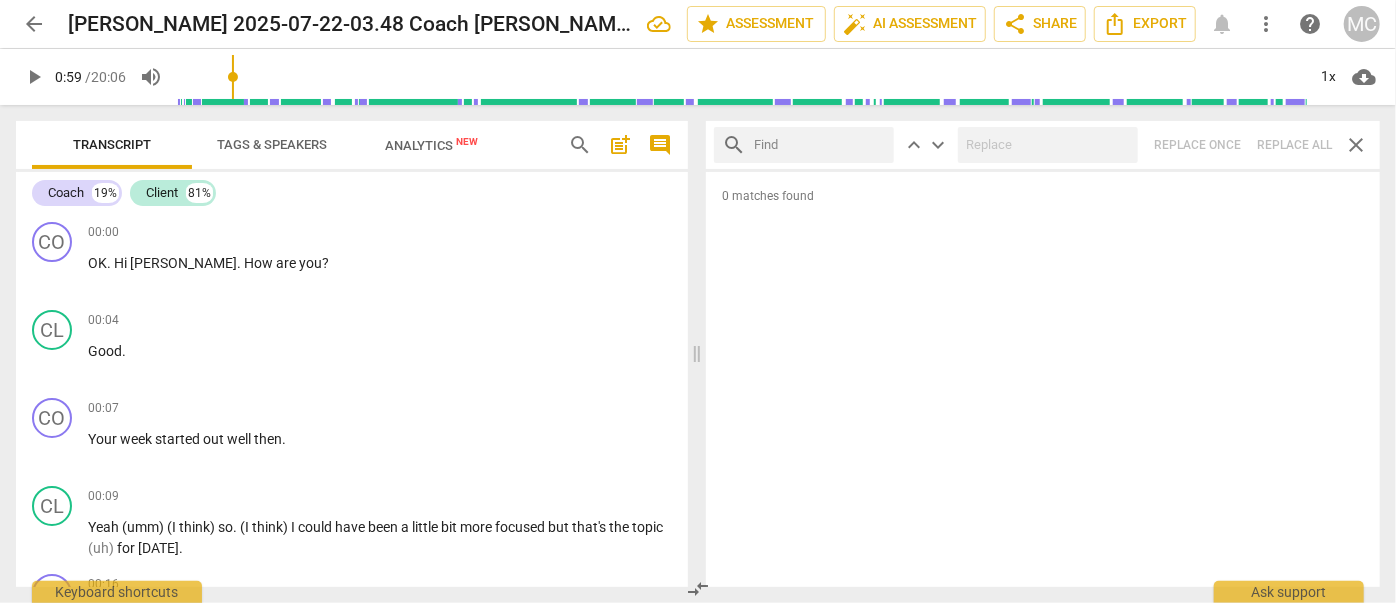 click at bounding box center (820, 145) 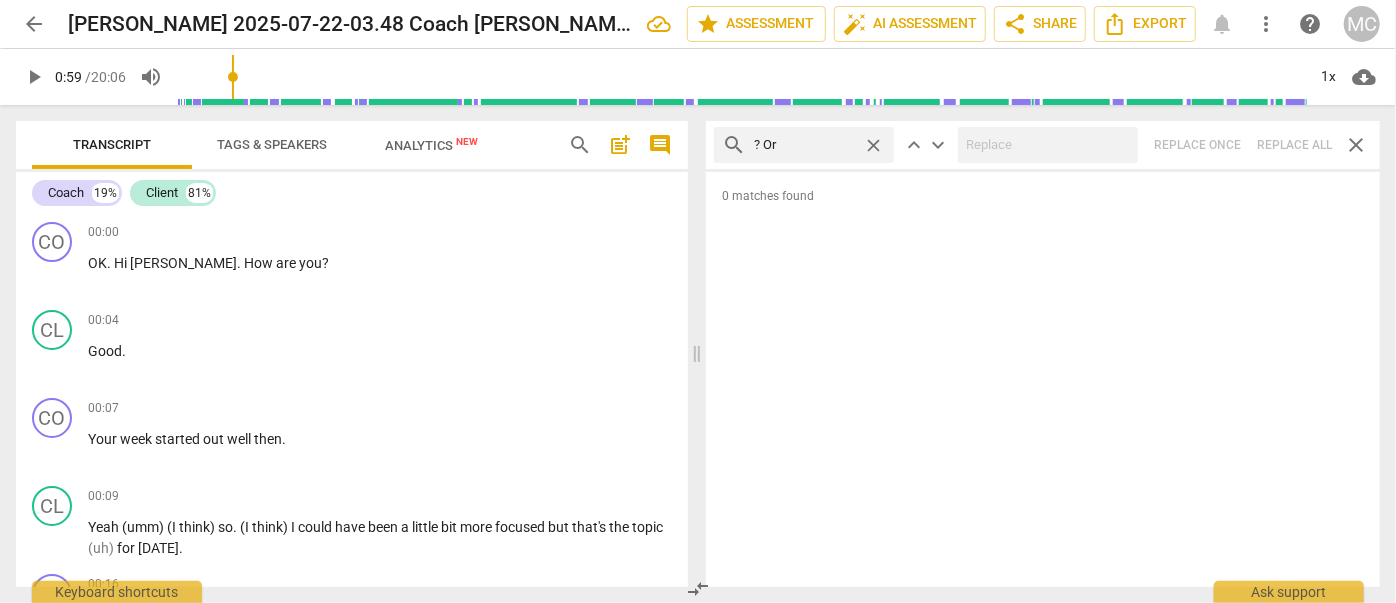 type on "? Or" 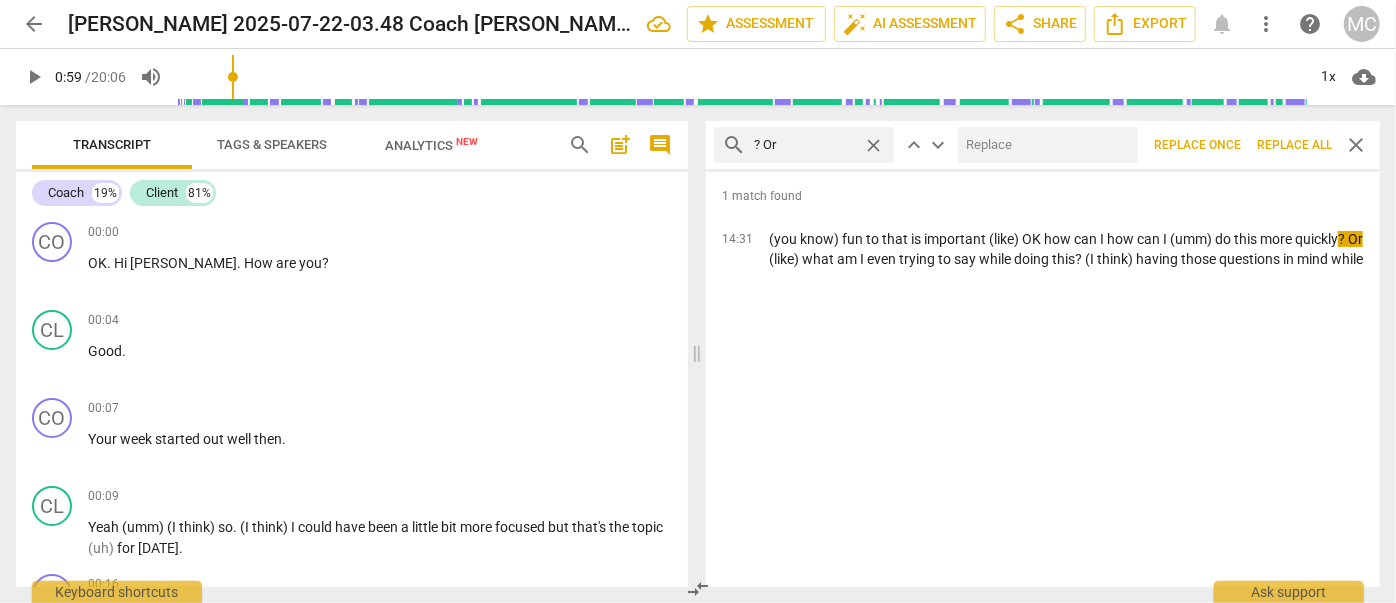 click at bounding box center (1044, 145) 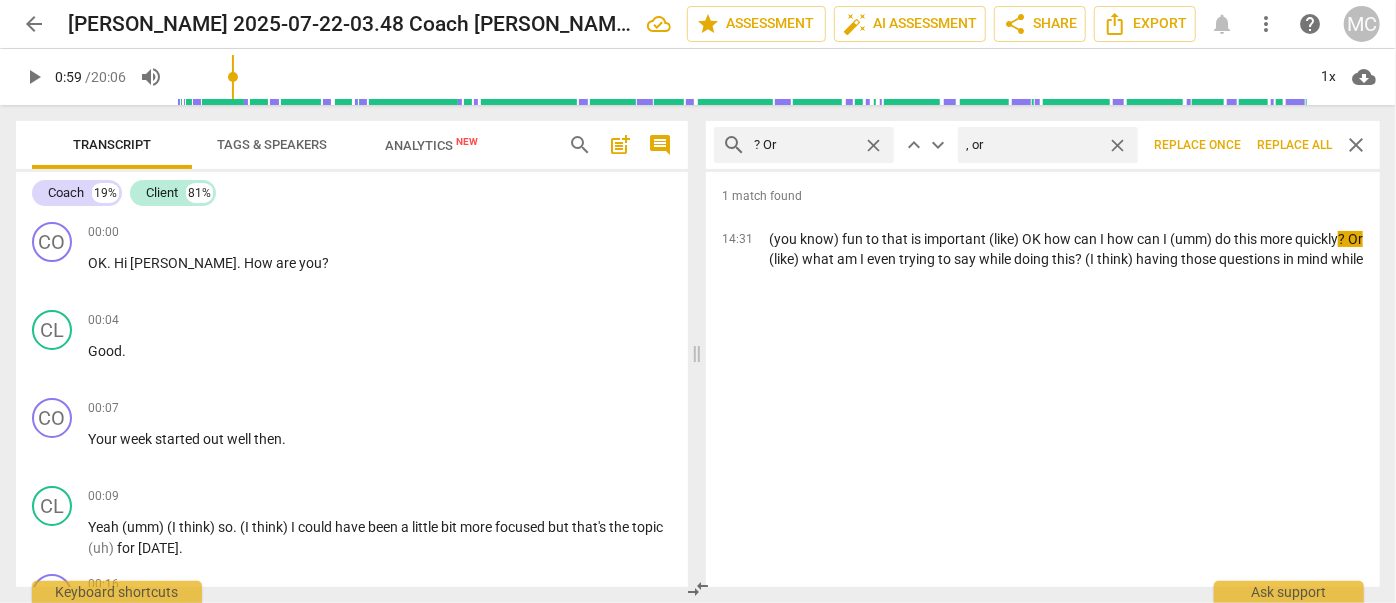 type on ", or" 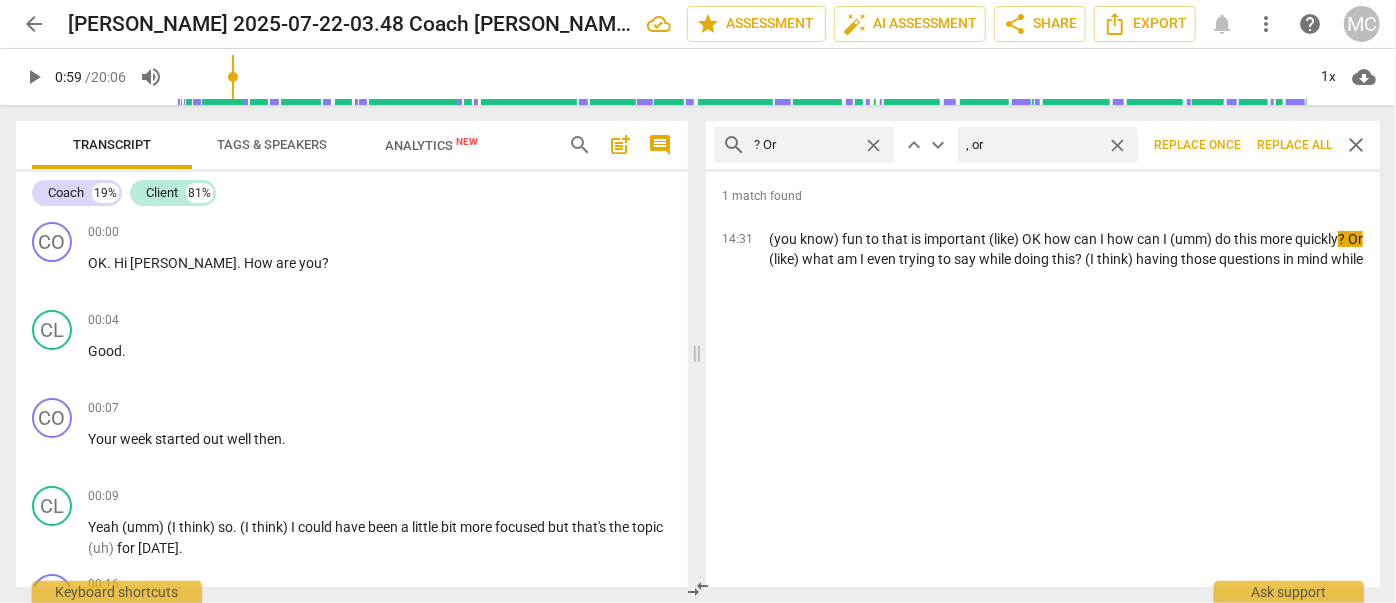 click on "Replace all" at bounding box center [1294, 145] 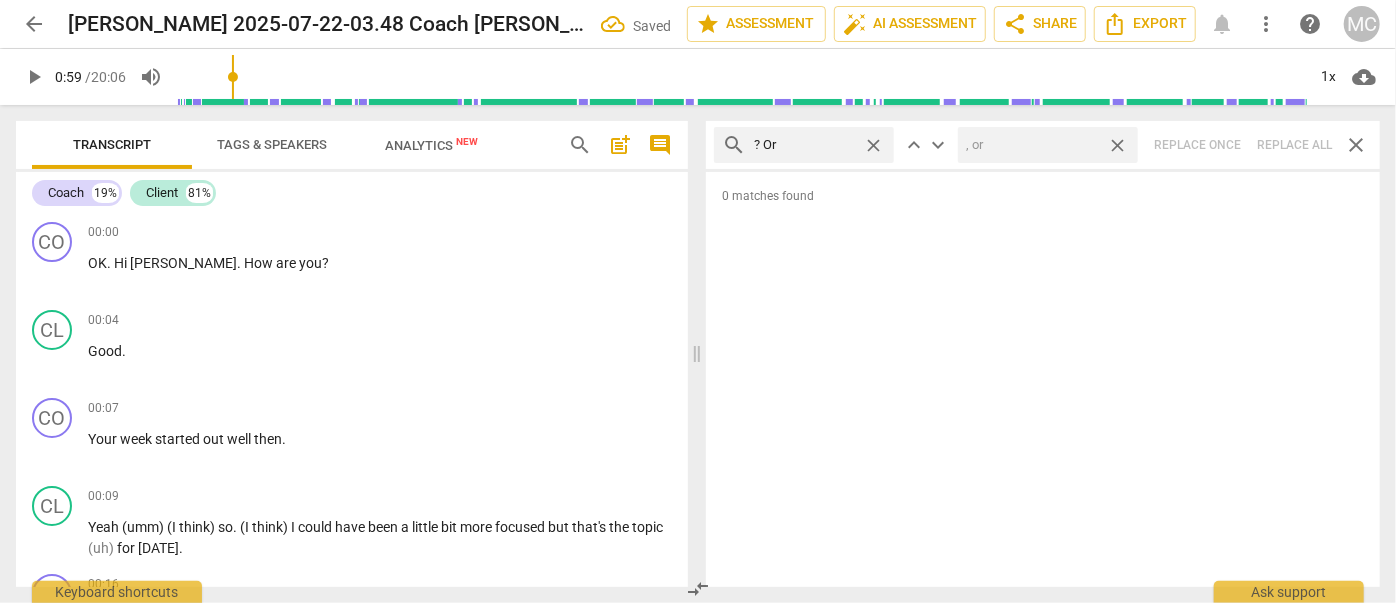 click on "close" at bounding box center (1117, 145) 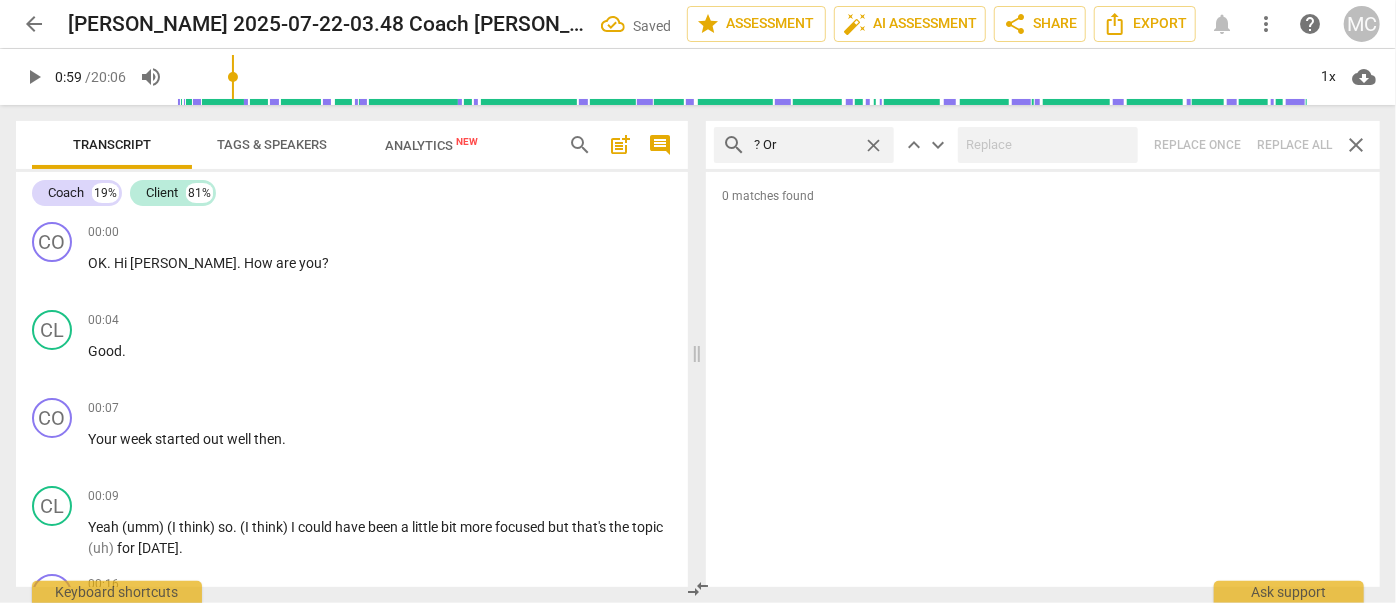 click on "close" at bounding box center [873, 145] 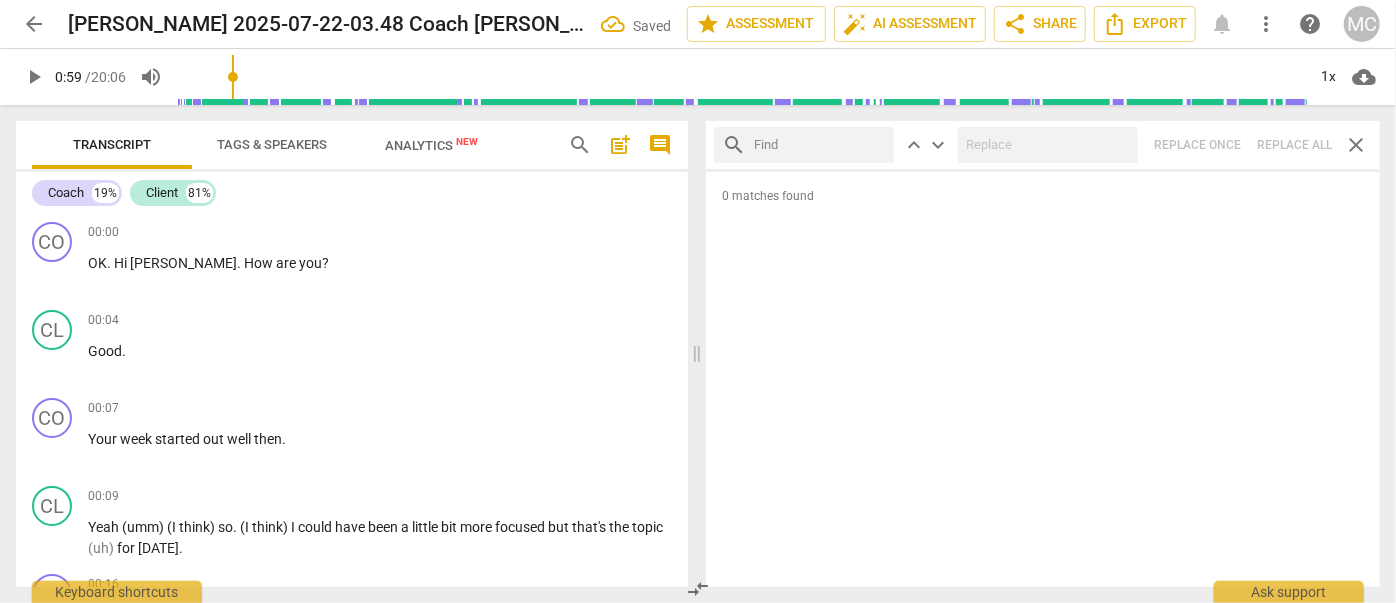 click at bounding box center [820, 145] 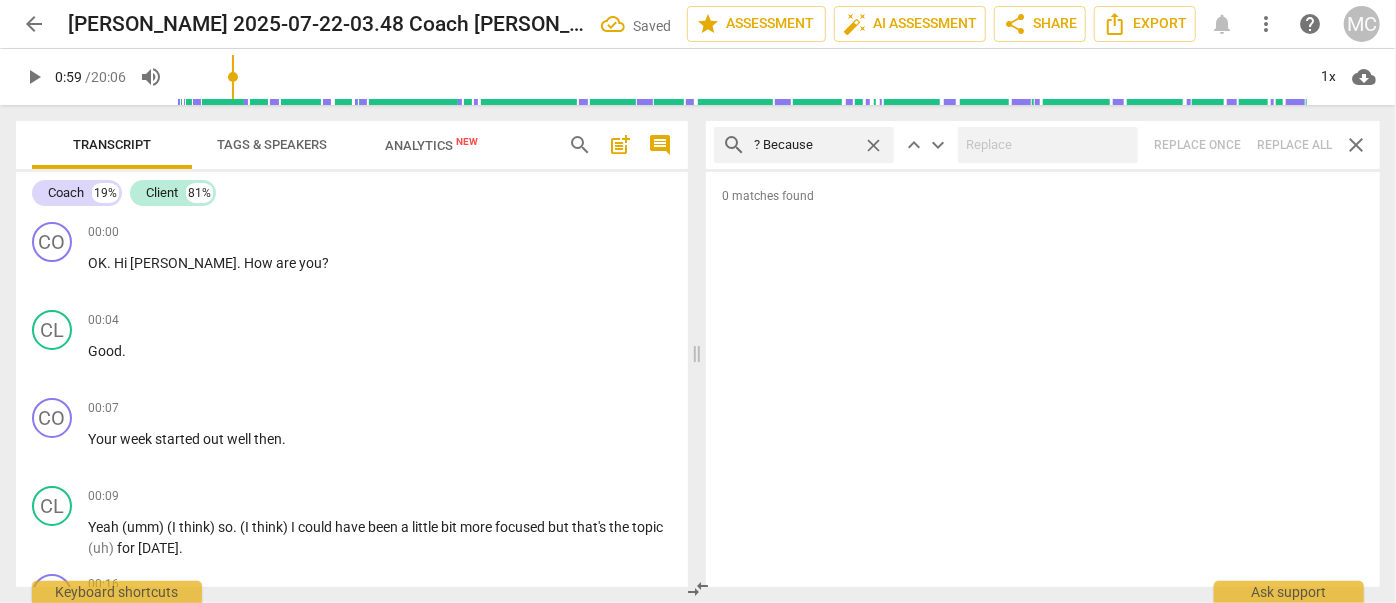 type on "? Because" 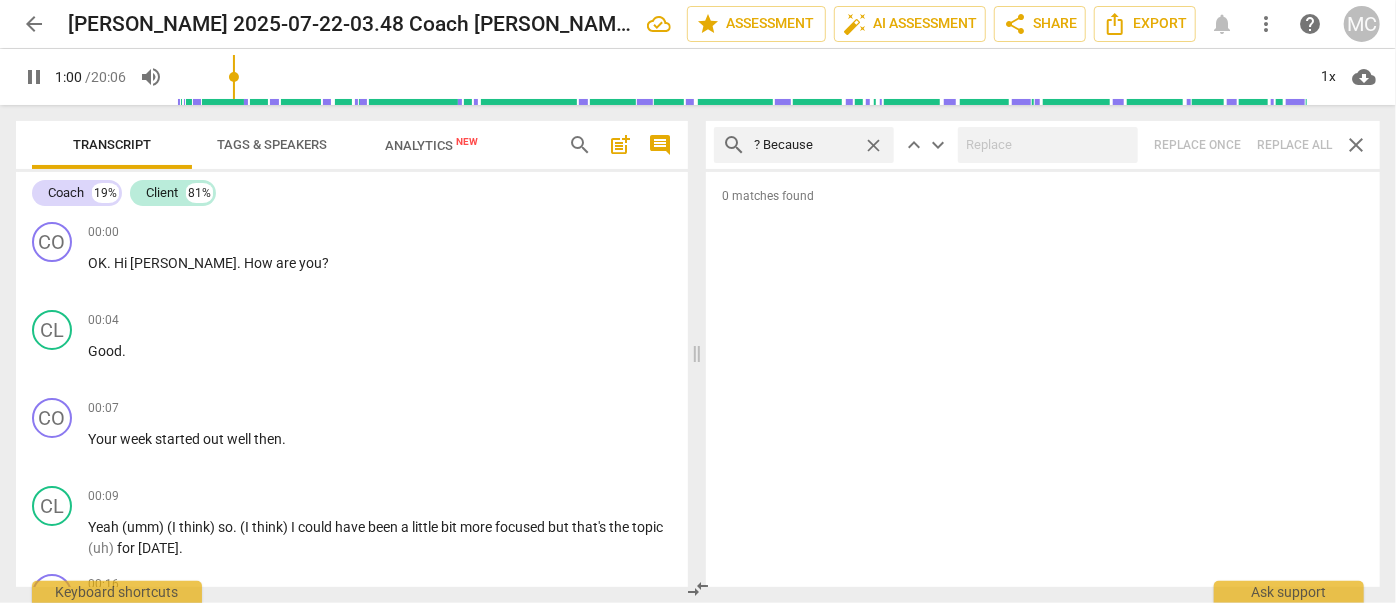 click on "search ? Because close keyboard_arrow_up keyboard_arrow_down Replace once Replace all close" at bounding box center (1043, 145) 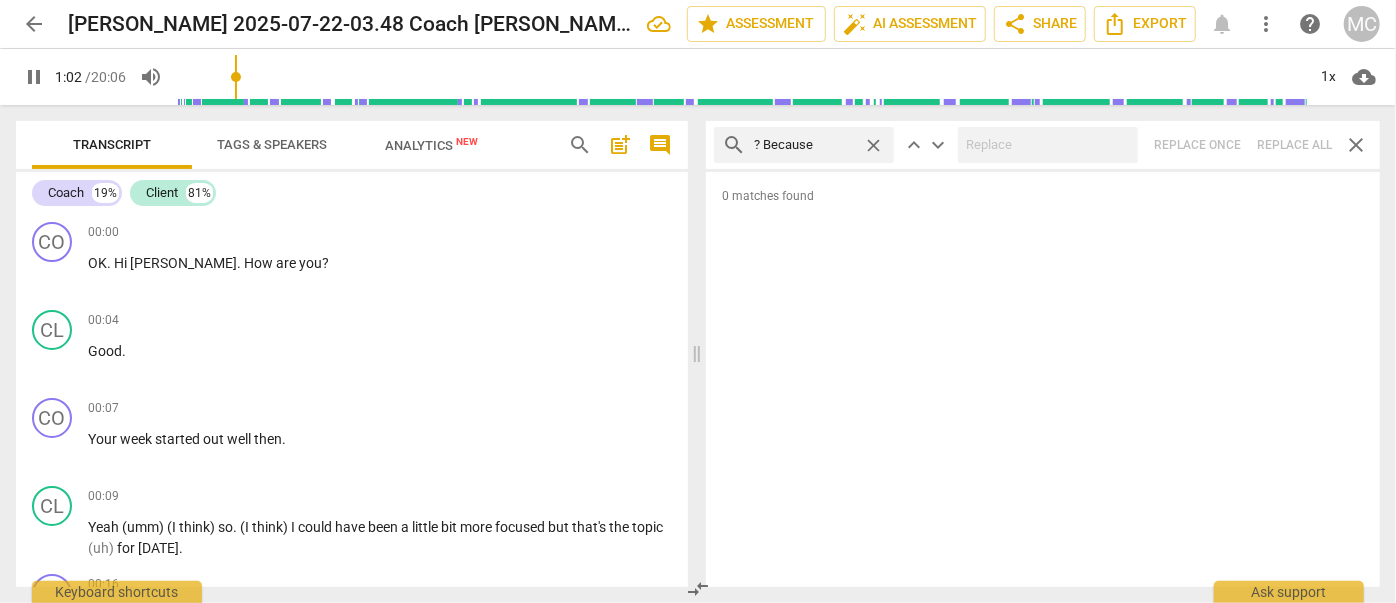 type on "63" 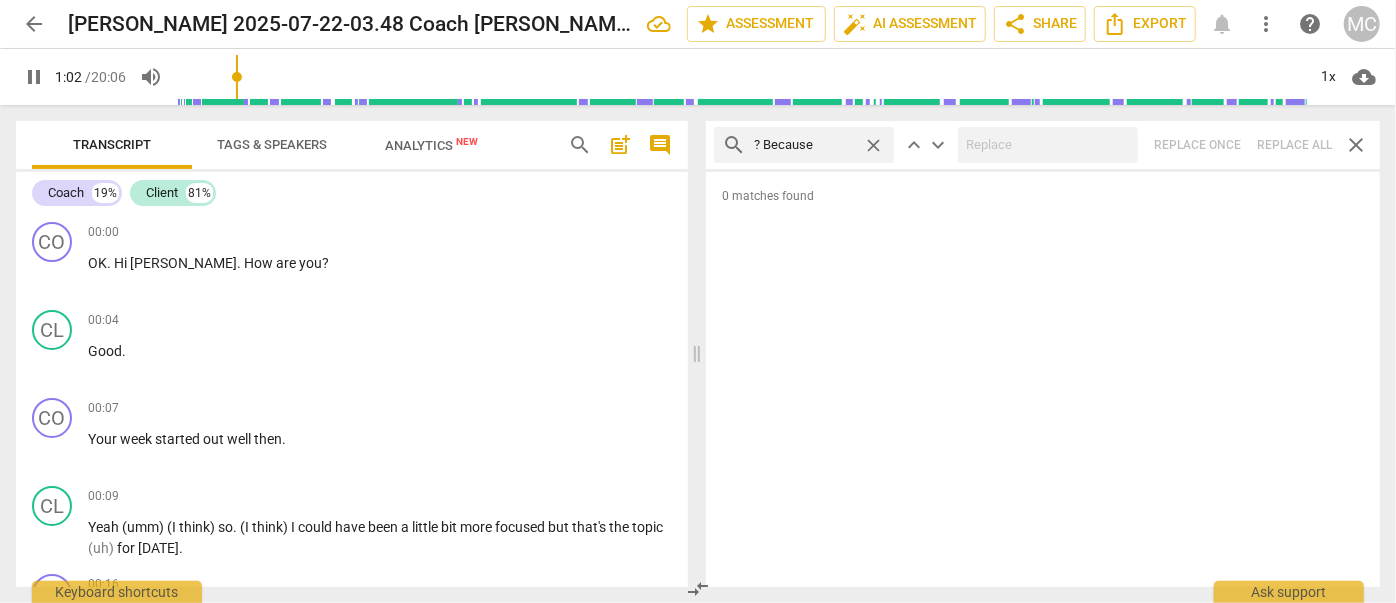 click on "close" at bounding box center (873, 145) 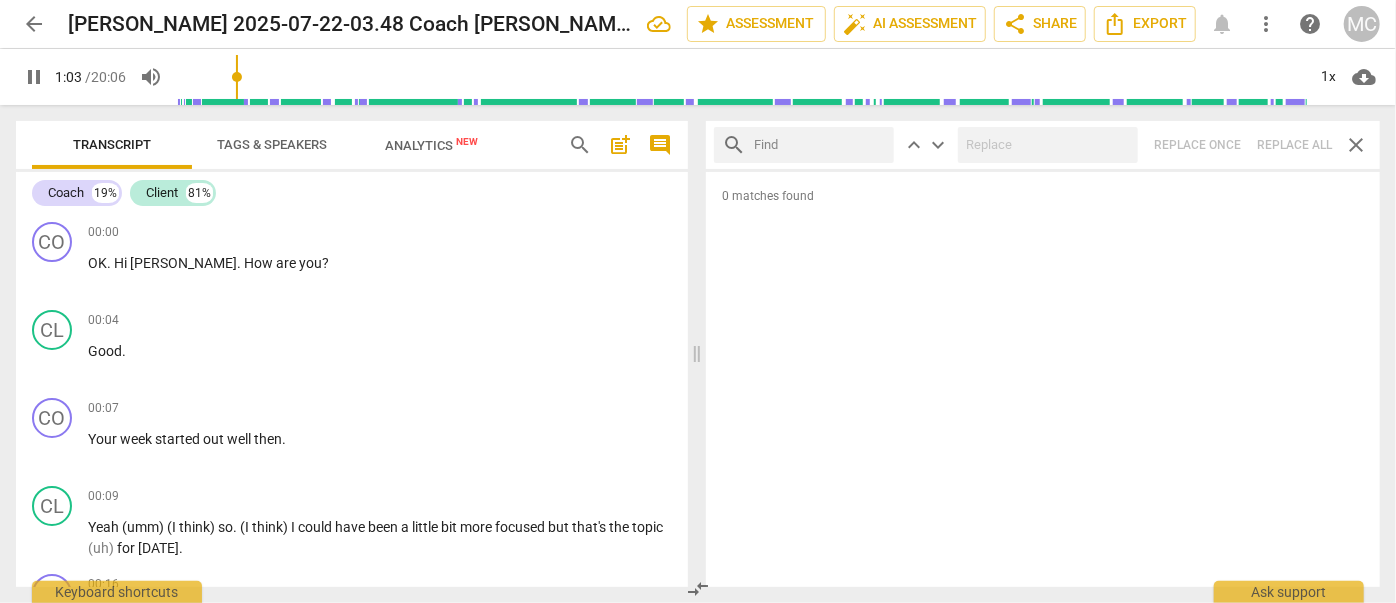 click at bounding box center [820, 145] 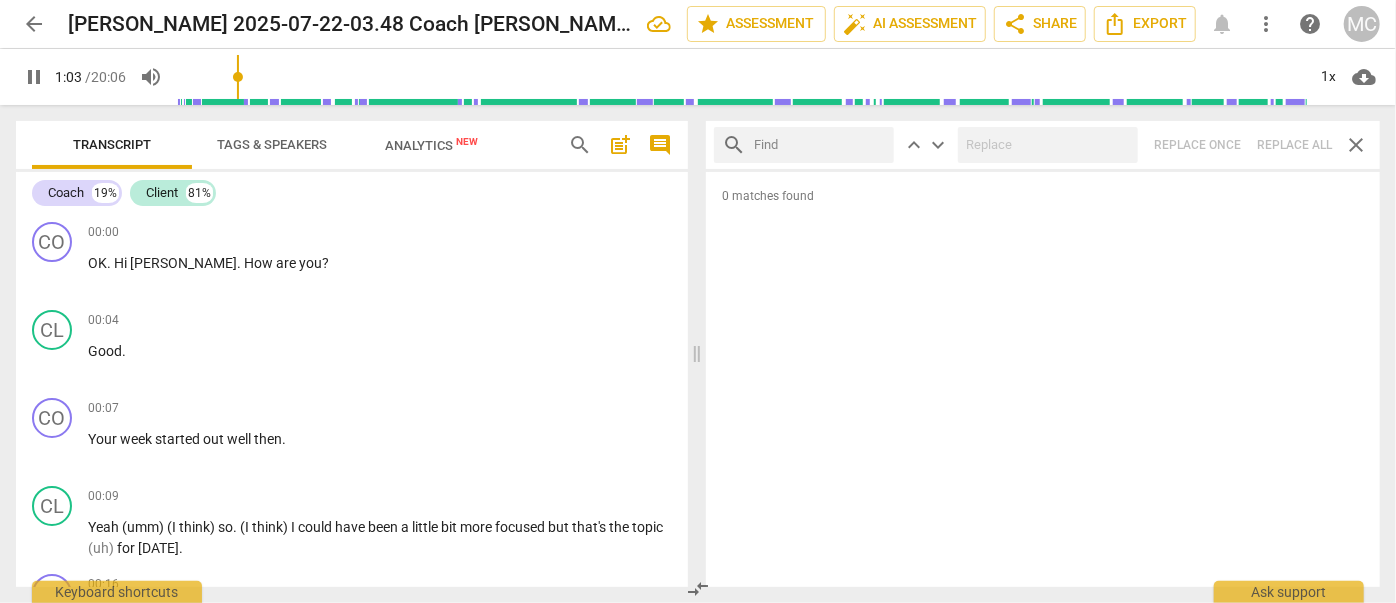 type on "64" 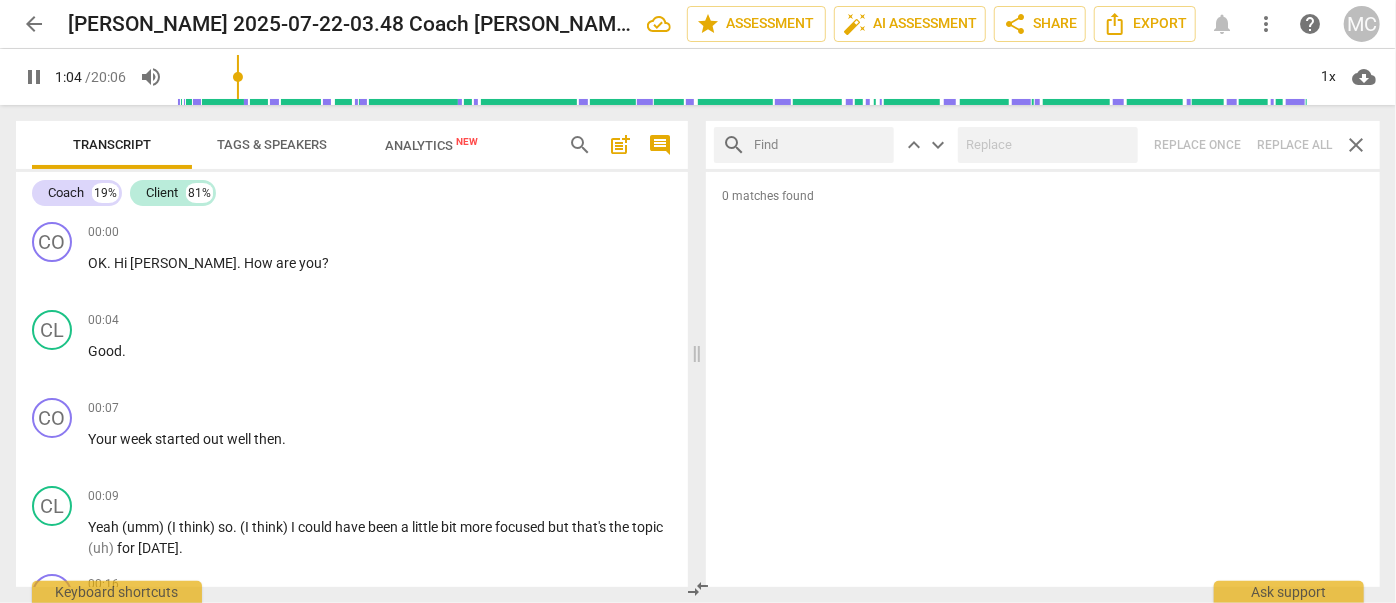 type on "I" 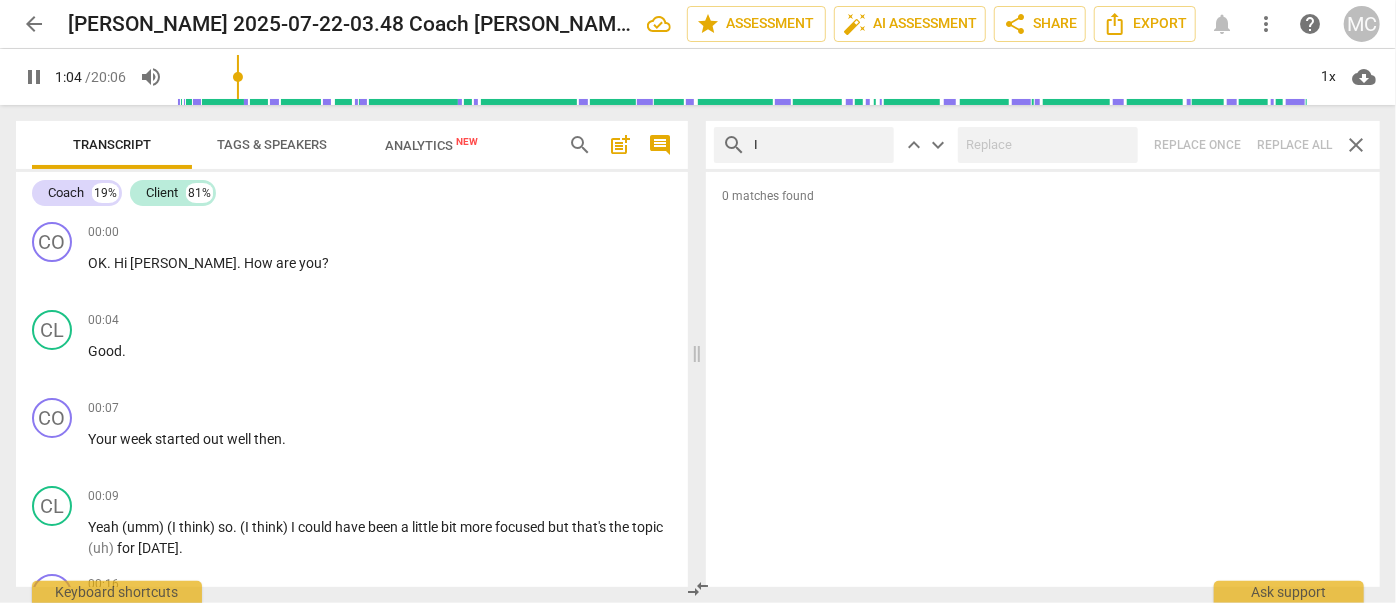 type on "64" 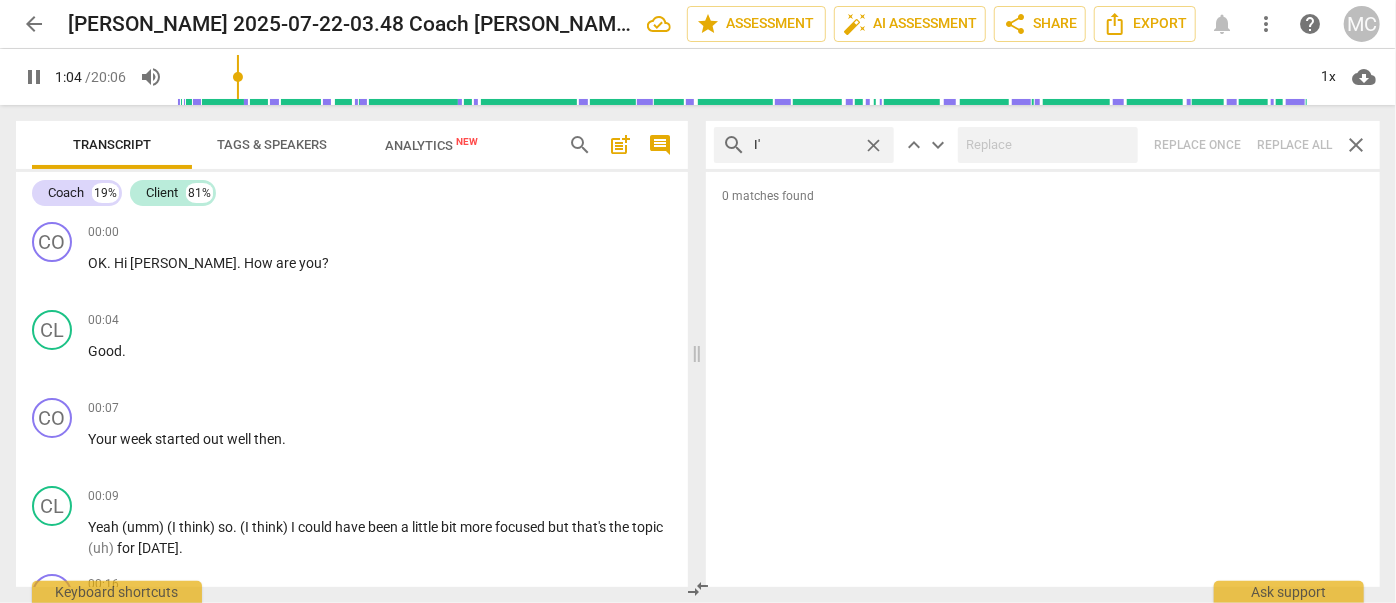 type on "I'm" 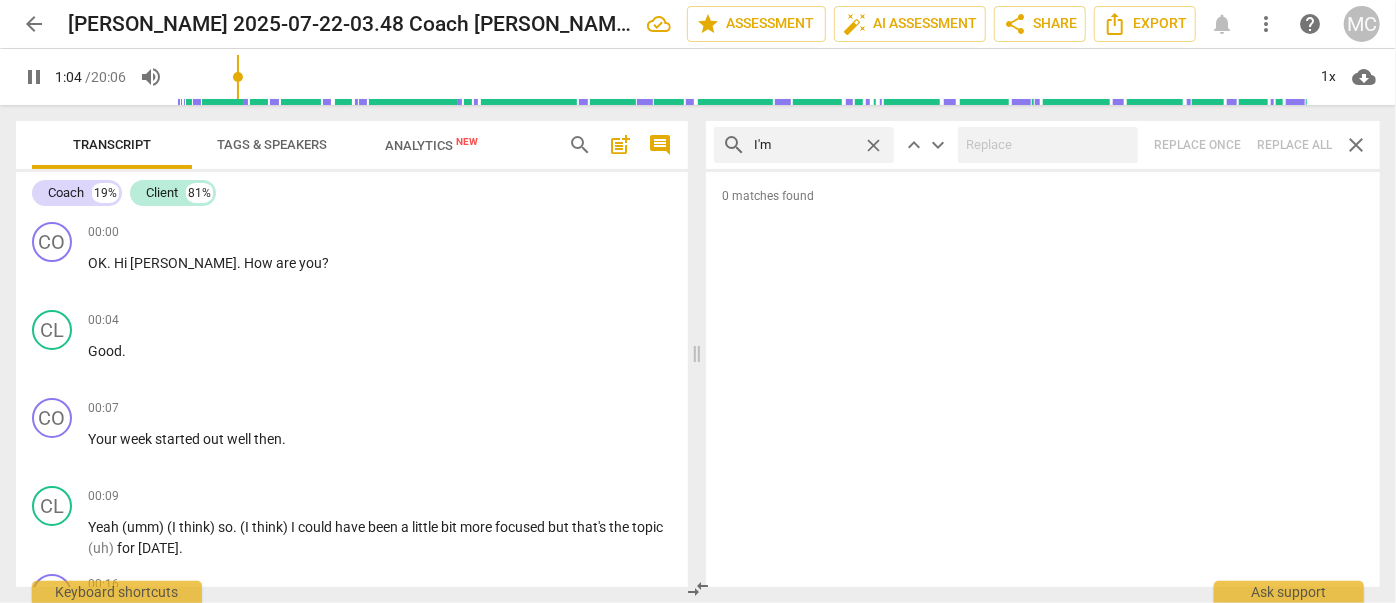 type on "65" 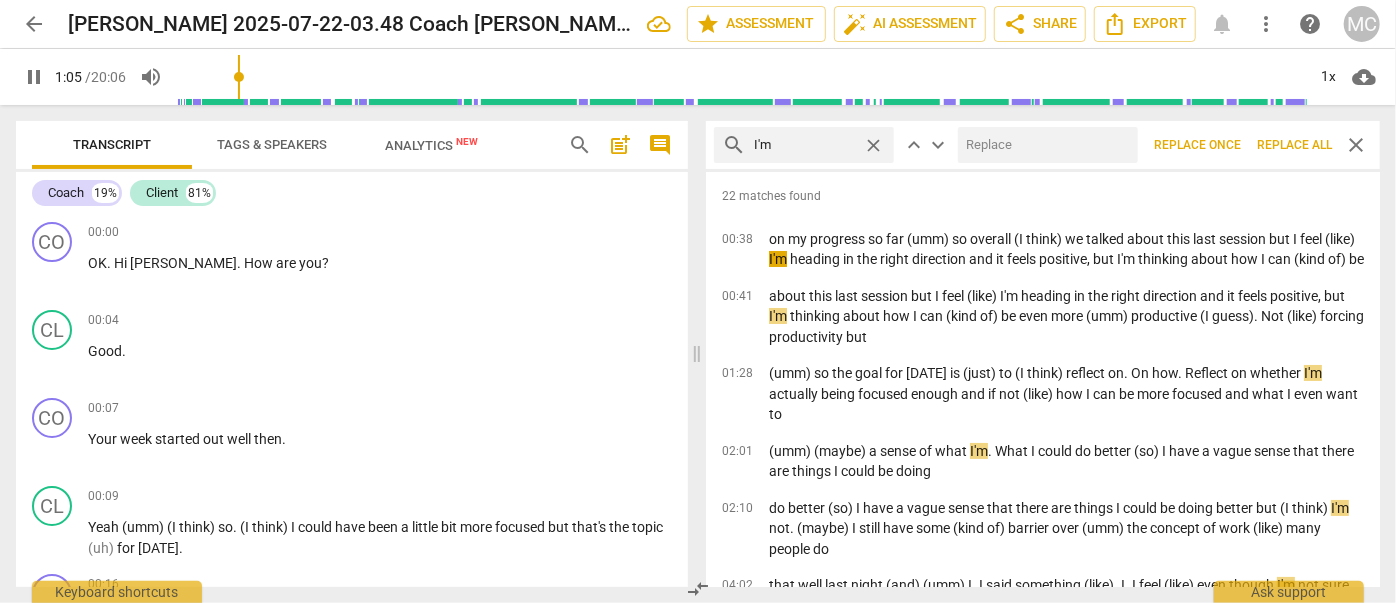 click at bounding box center [1044, 145] 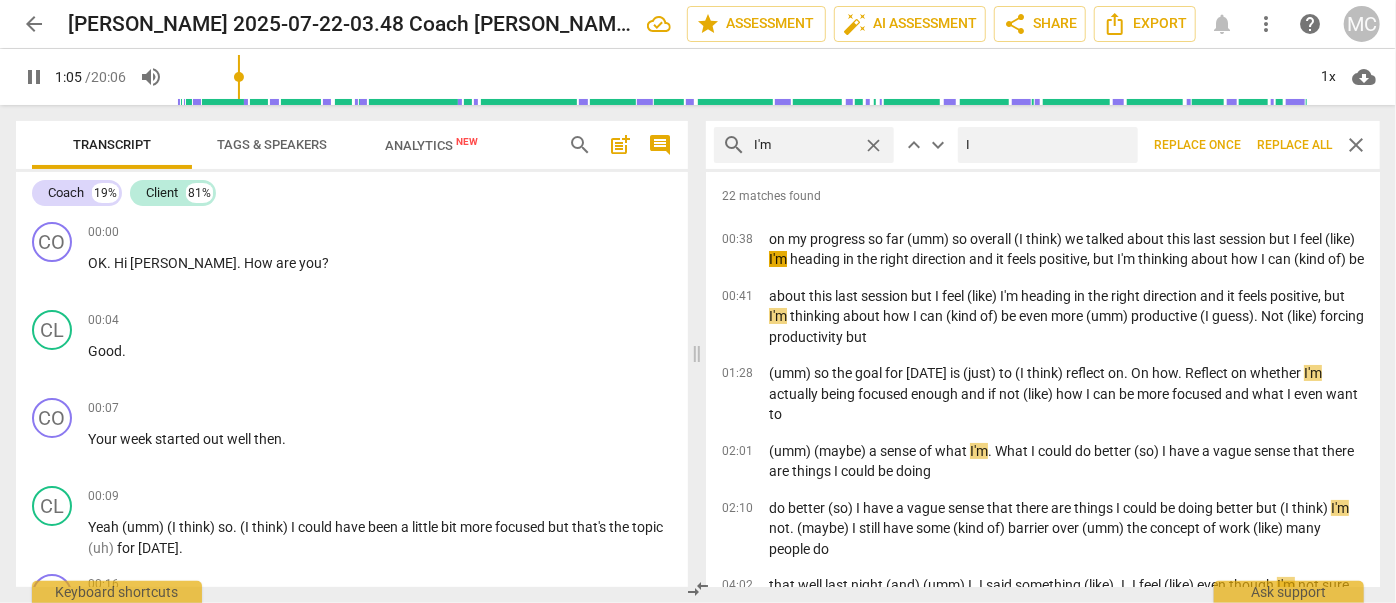 type on "I" 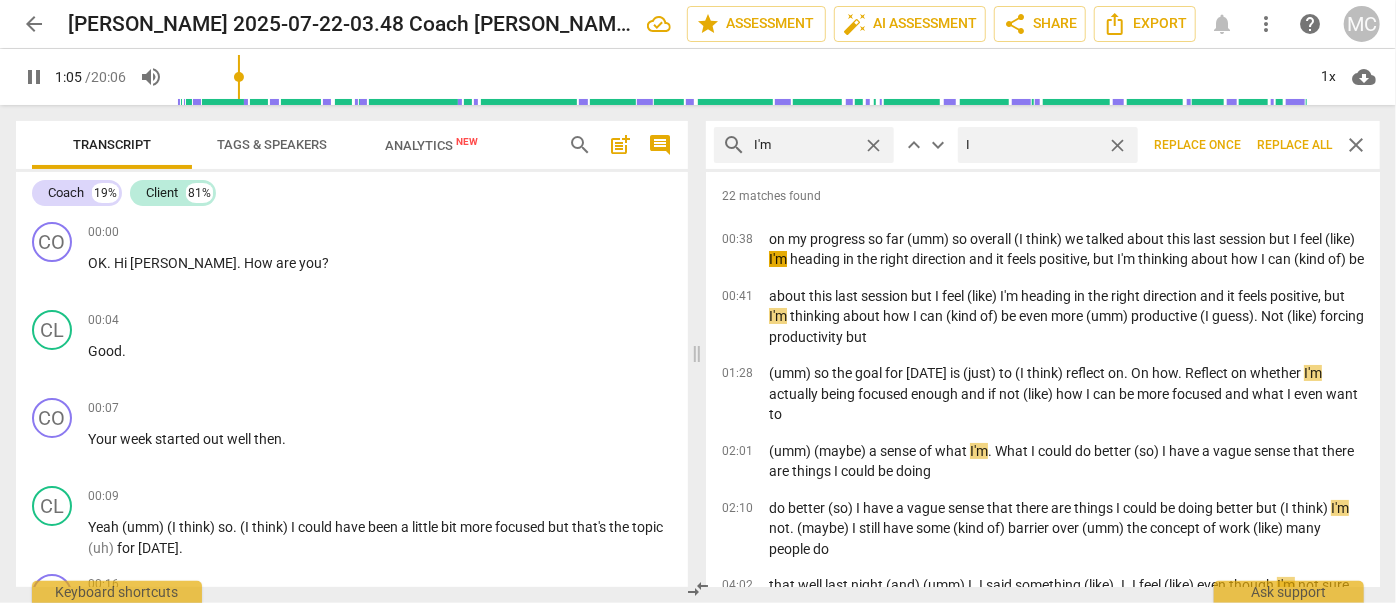 type on "66" 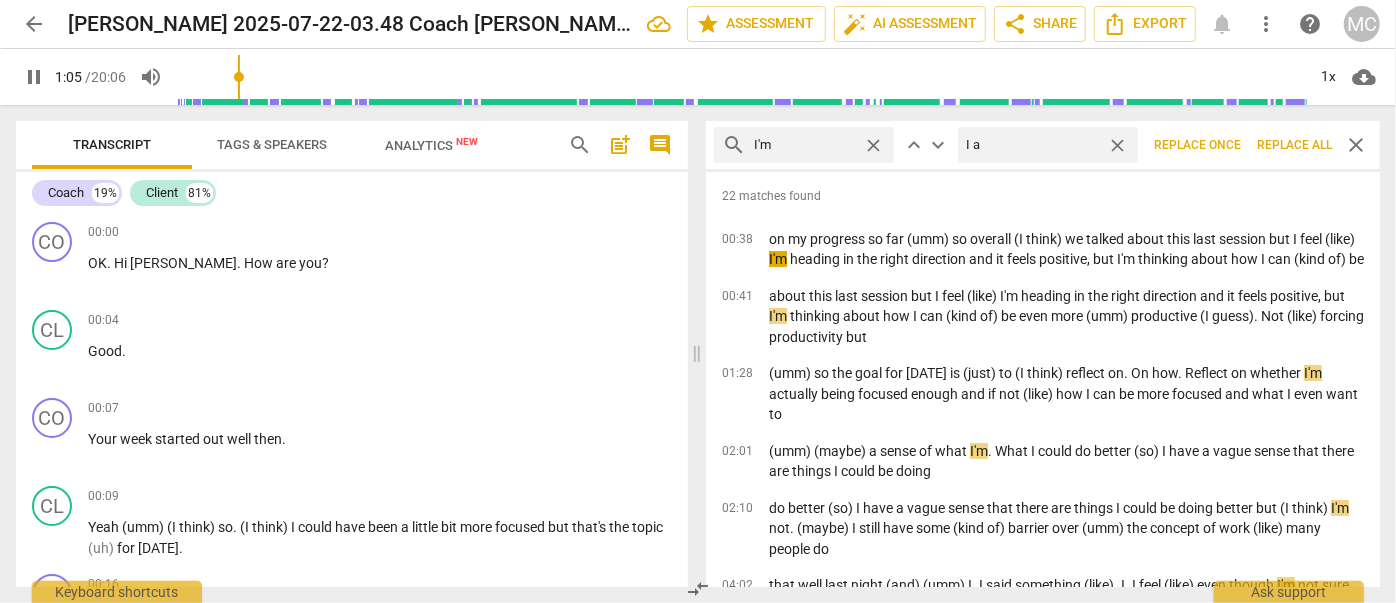 type on "I am" 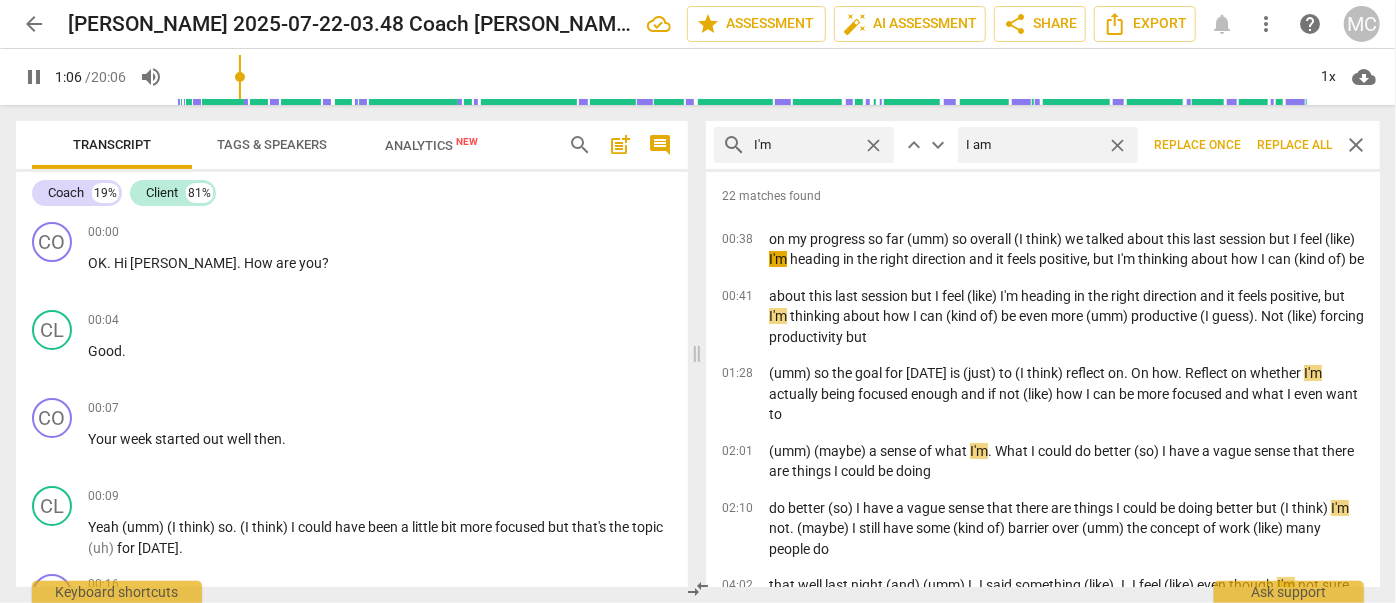 type on "67" 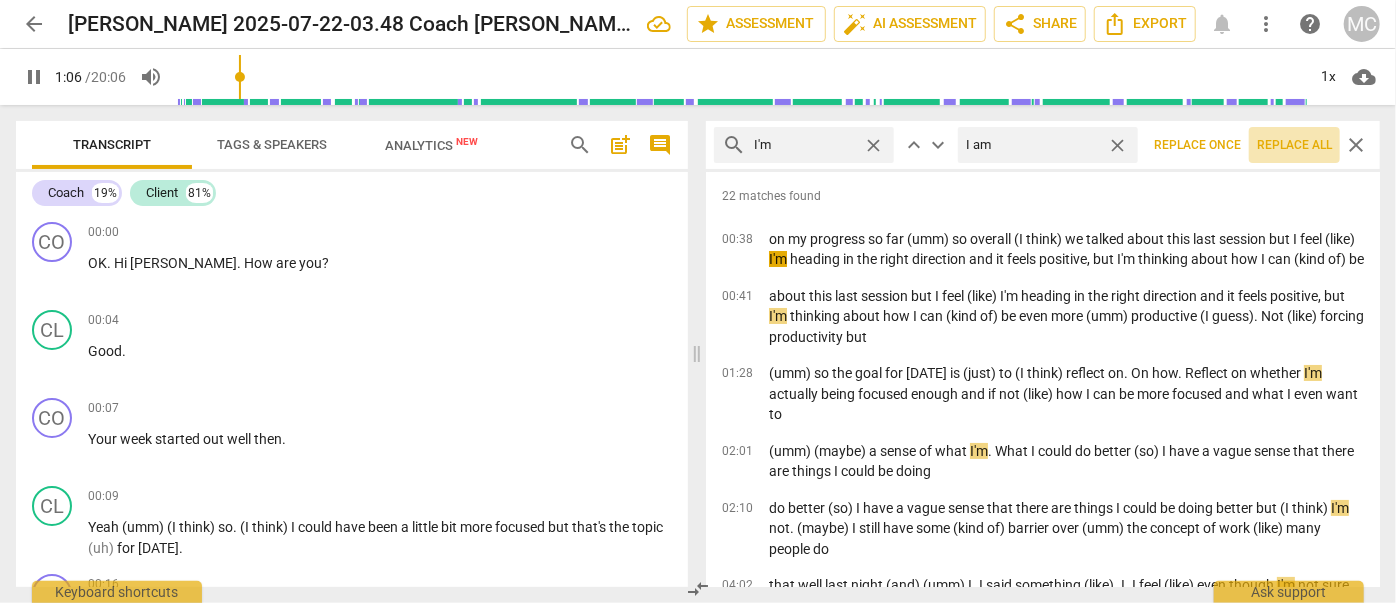 click on "Replace all" at bounding box center (1294, 145) 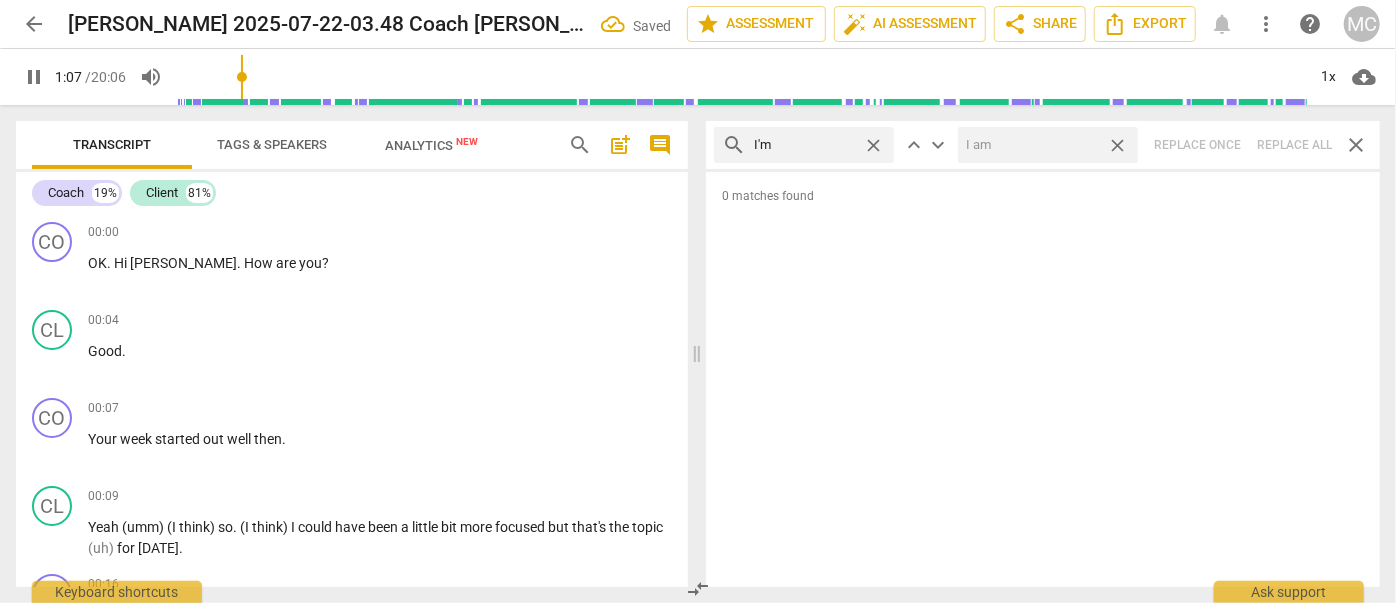 type on "68" 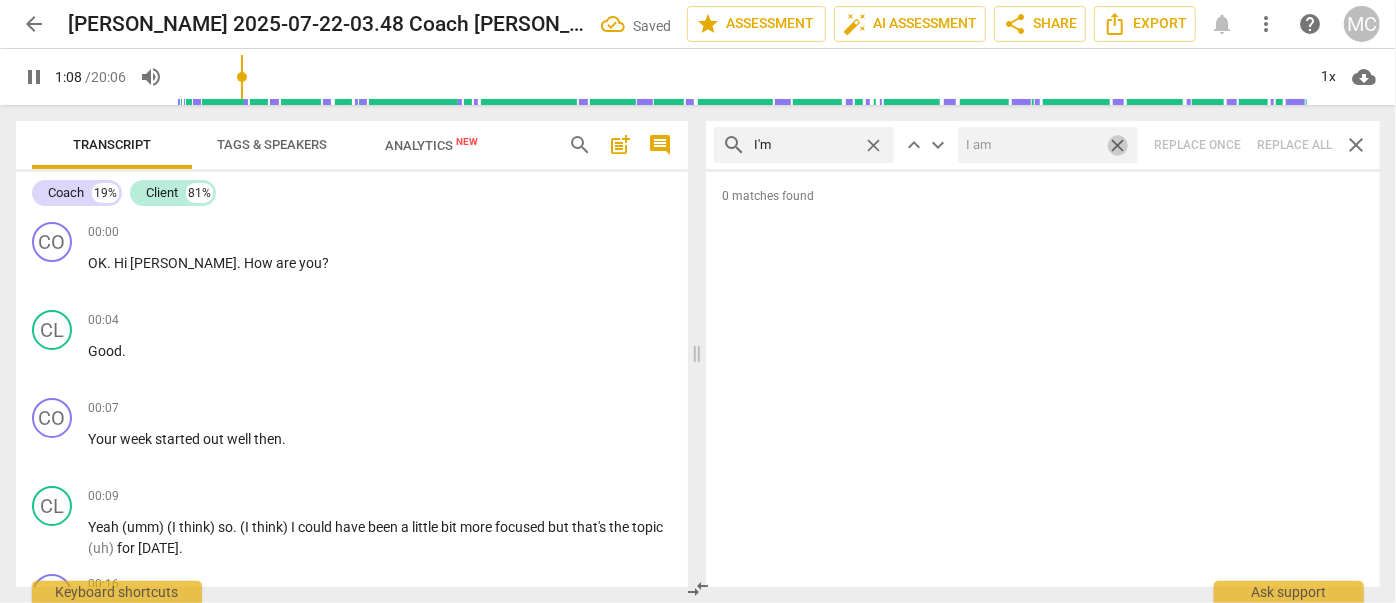 click on "close" at bounding box center [1117, 145] 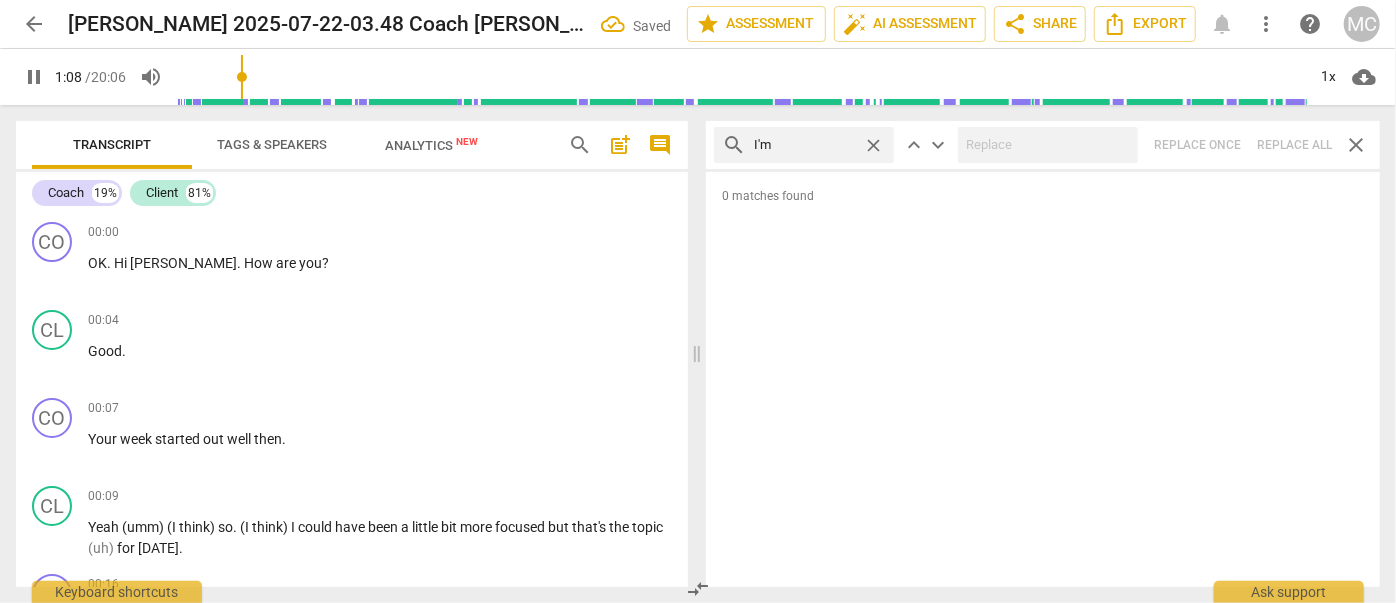 type on "69" 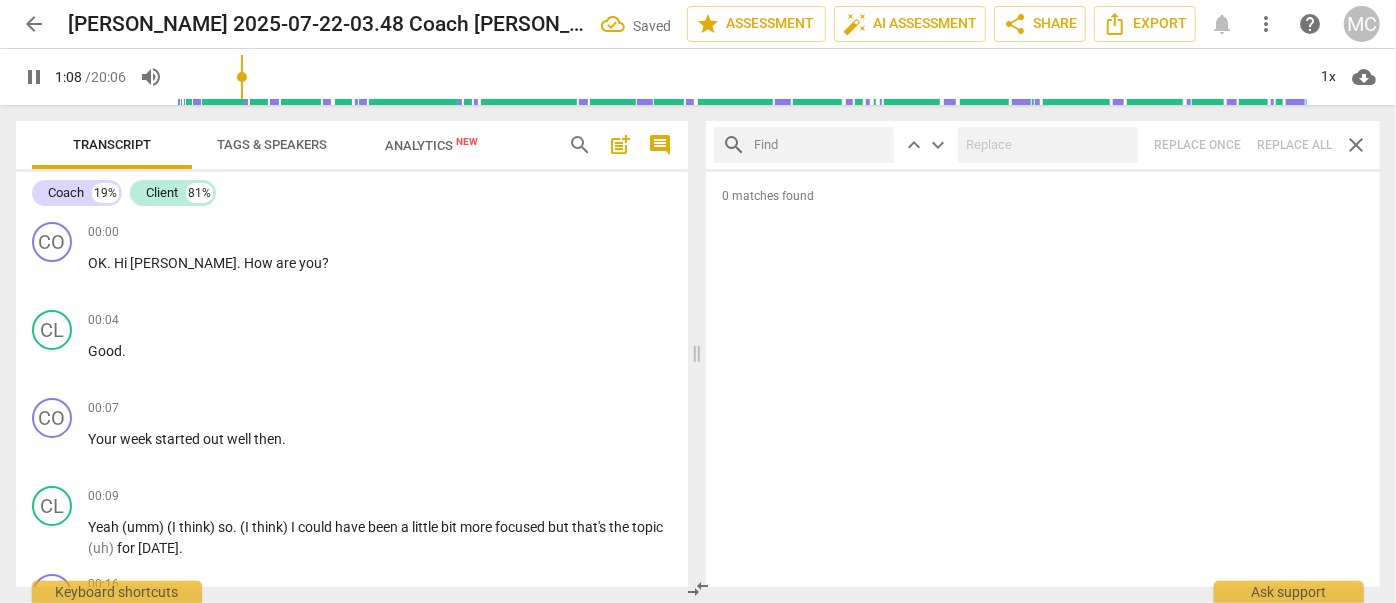 click at bounding box center (820, 145) 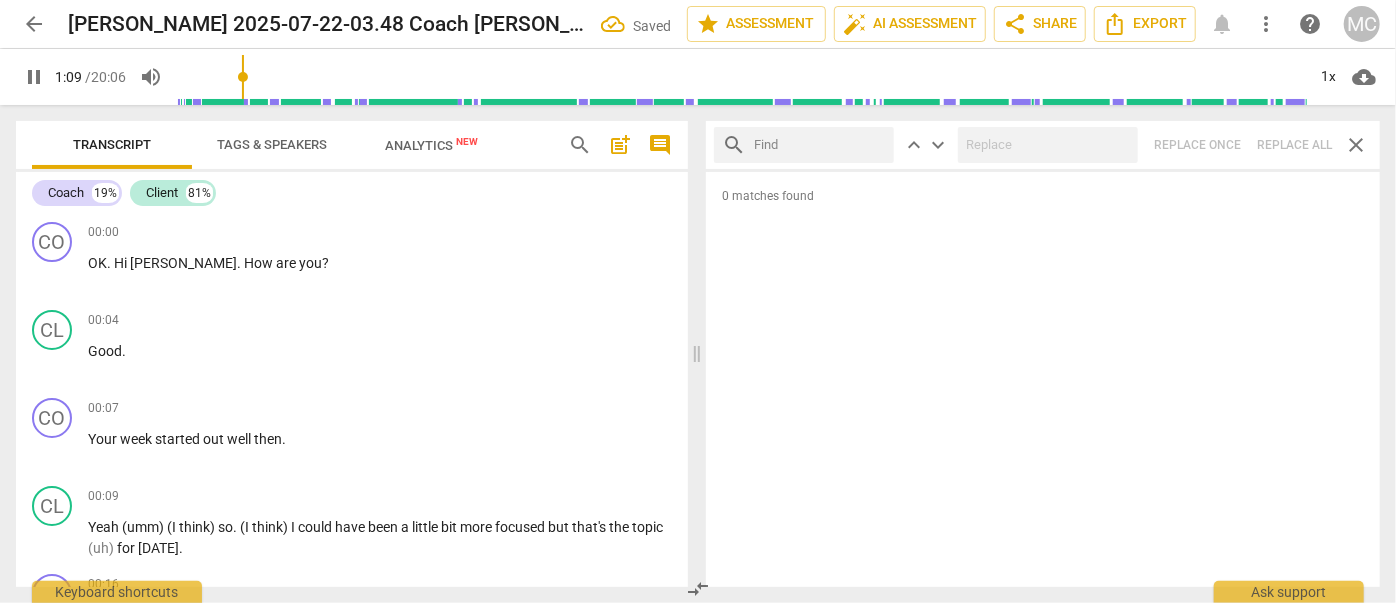 type on "69" 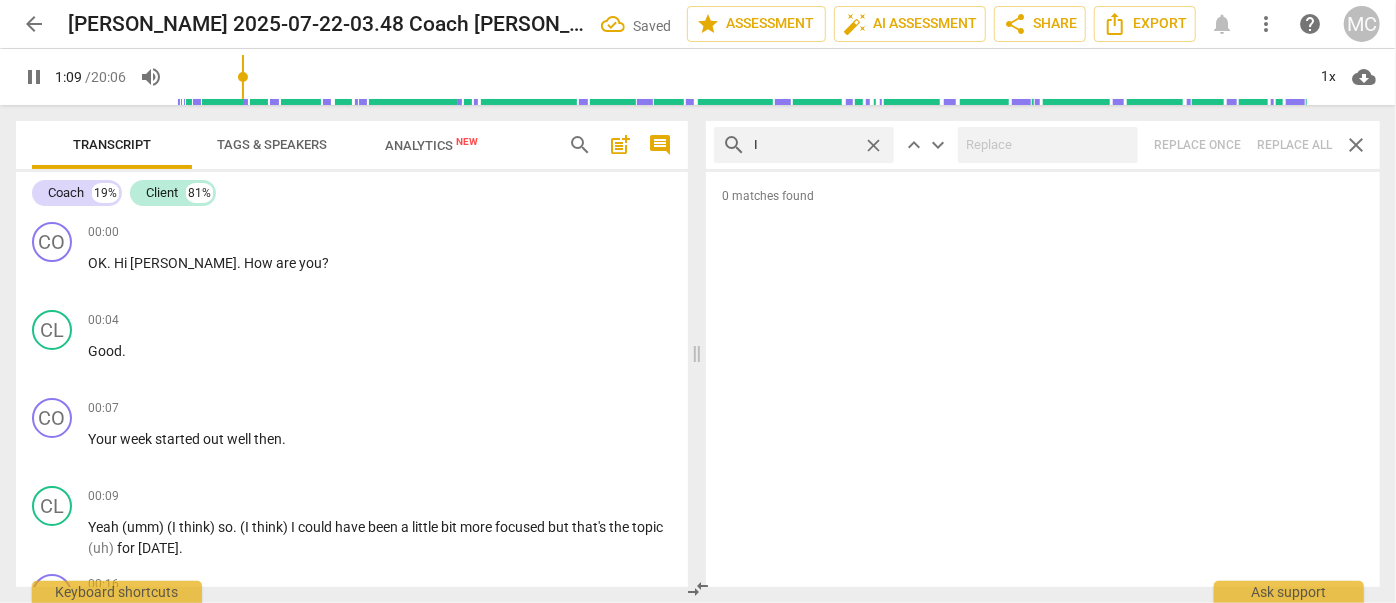 type on "I'" 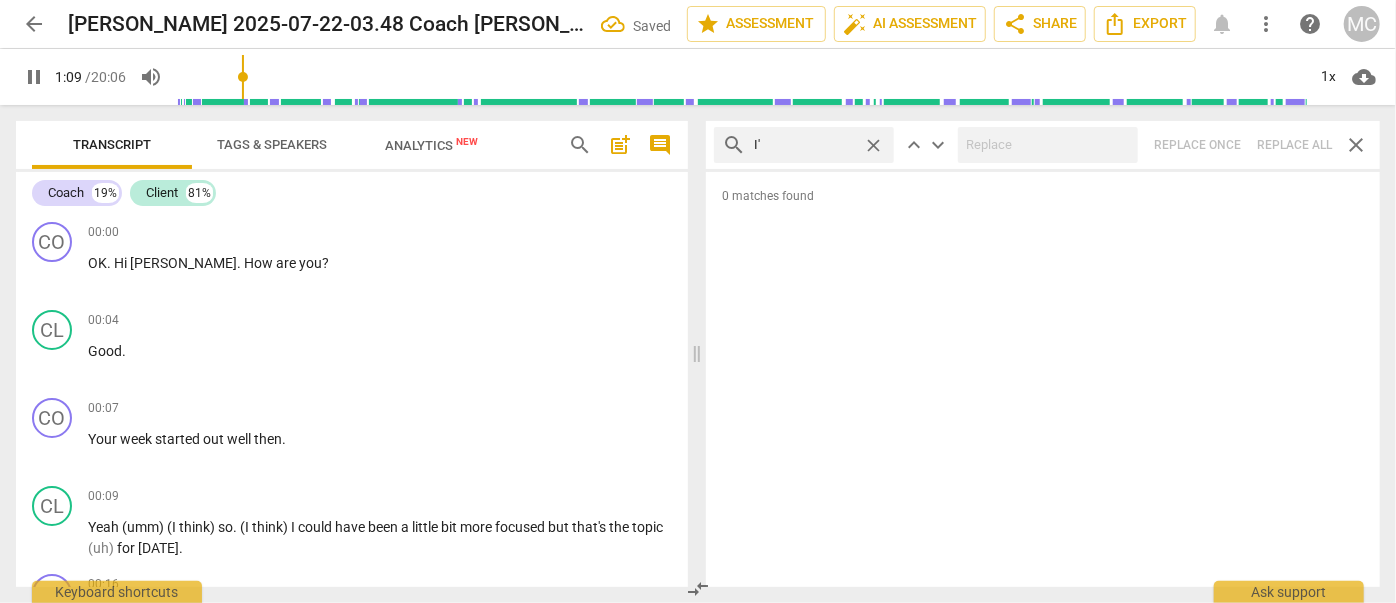 type on "70" 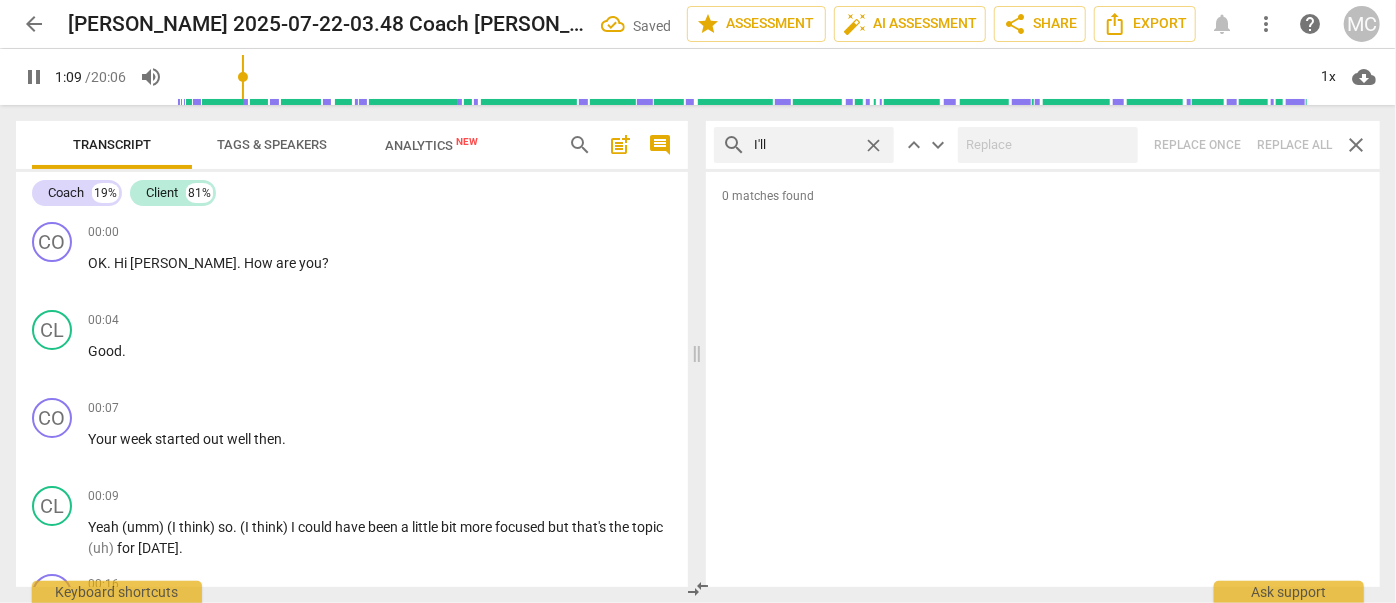 type on "I'll" 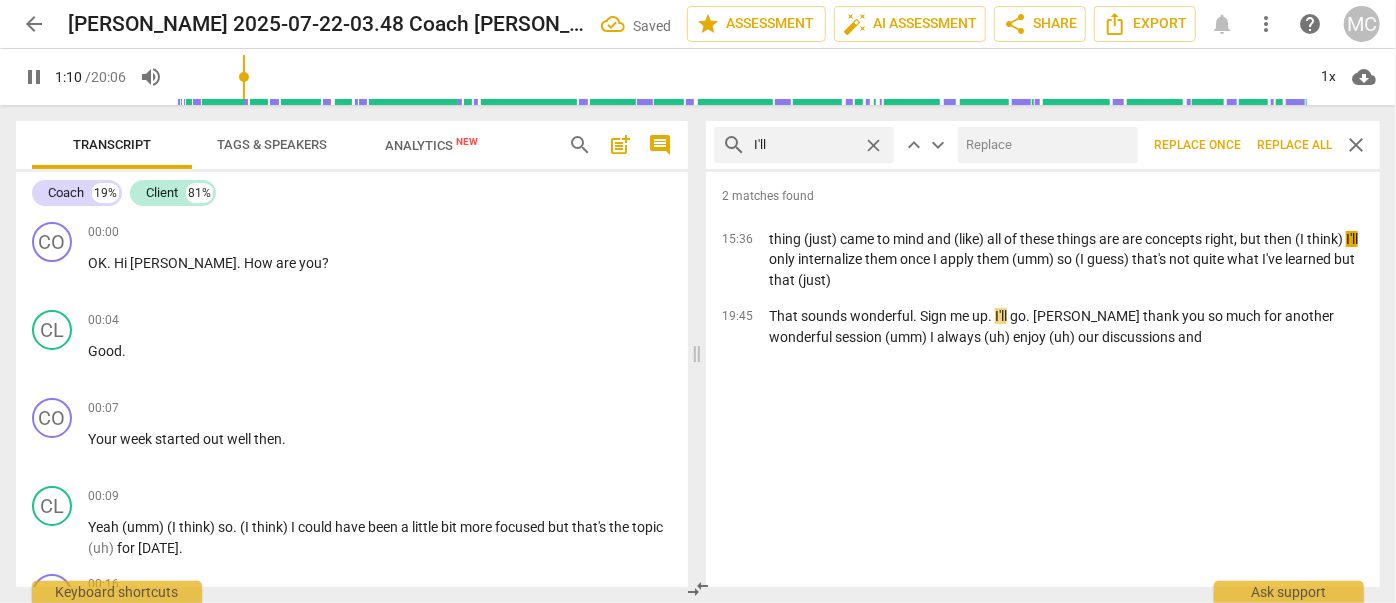 click at bounding box center (1044, 145) 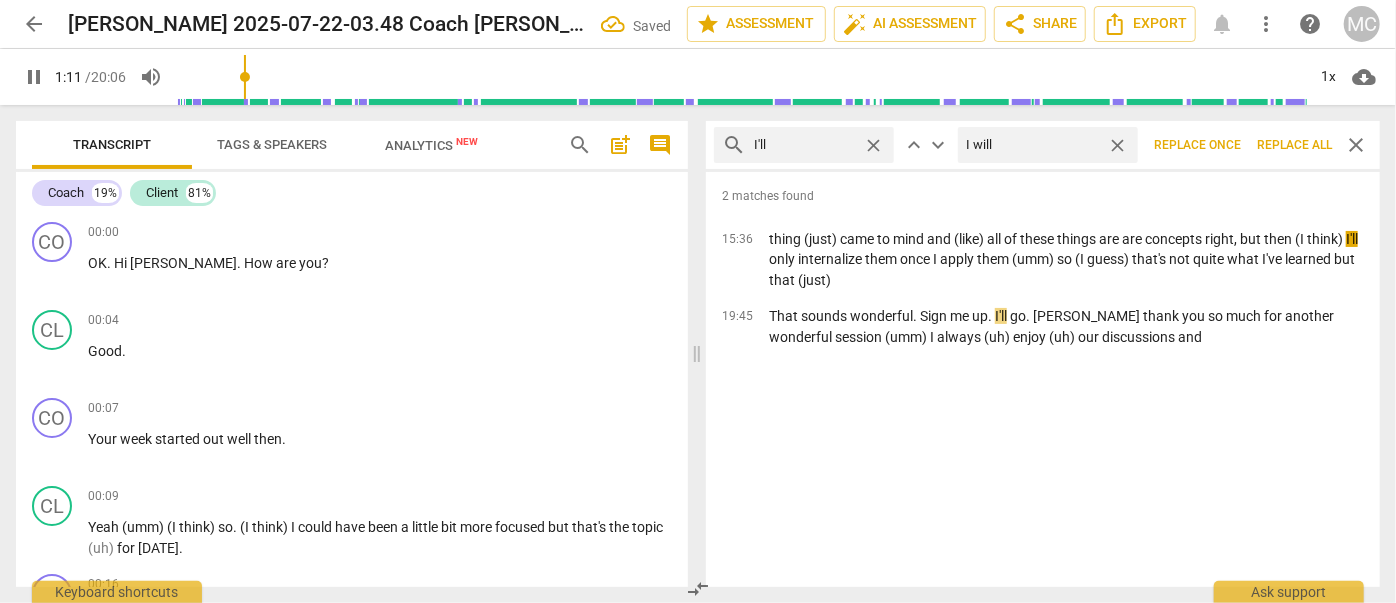 click on "Replace all" at bounding box center (1294, 145) 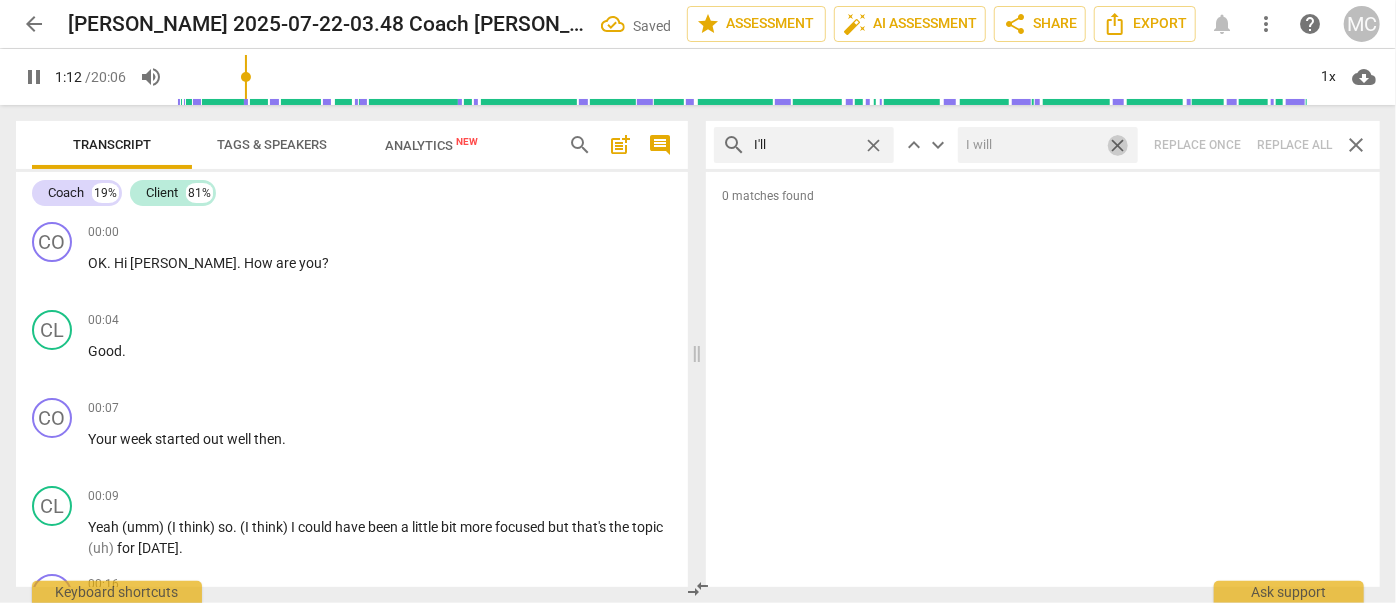 drag, startPoint x: 1119, startPoint y: 140, endPoint x: 1104, endPoint y: 141, distance: 15.033297 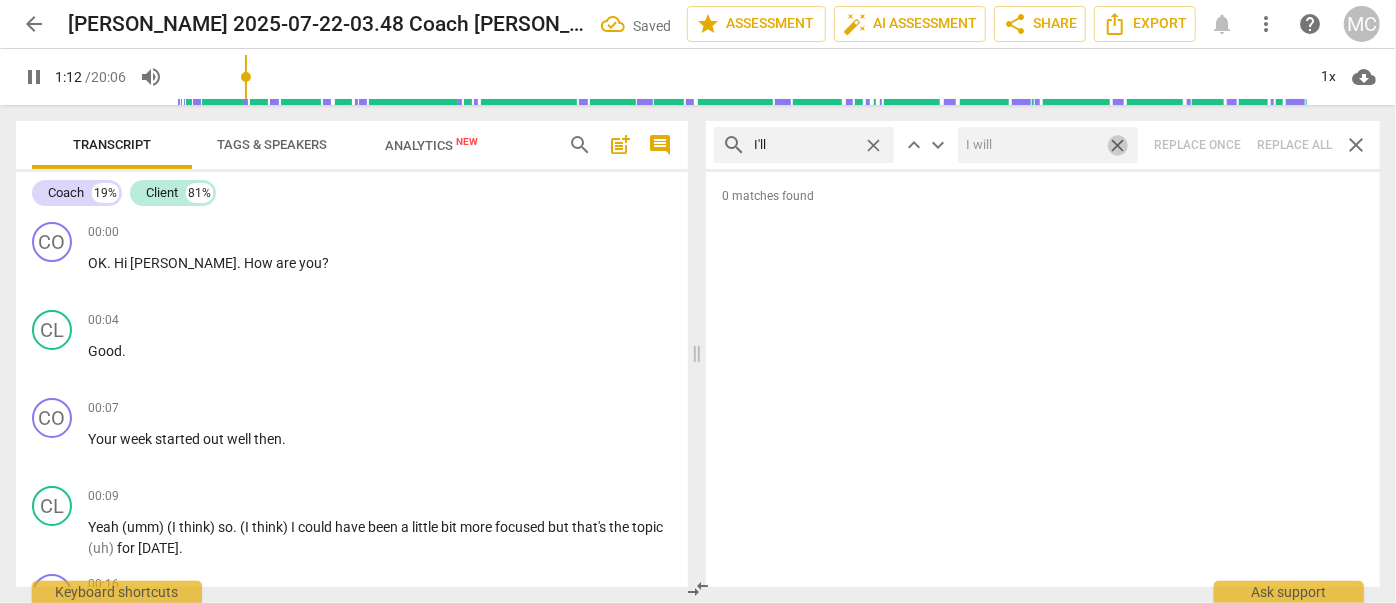 click on "close" at bounding box center [1117, 145] 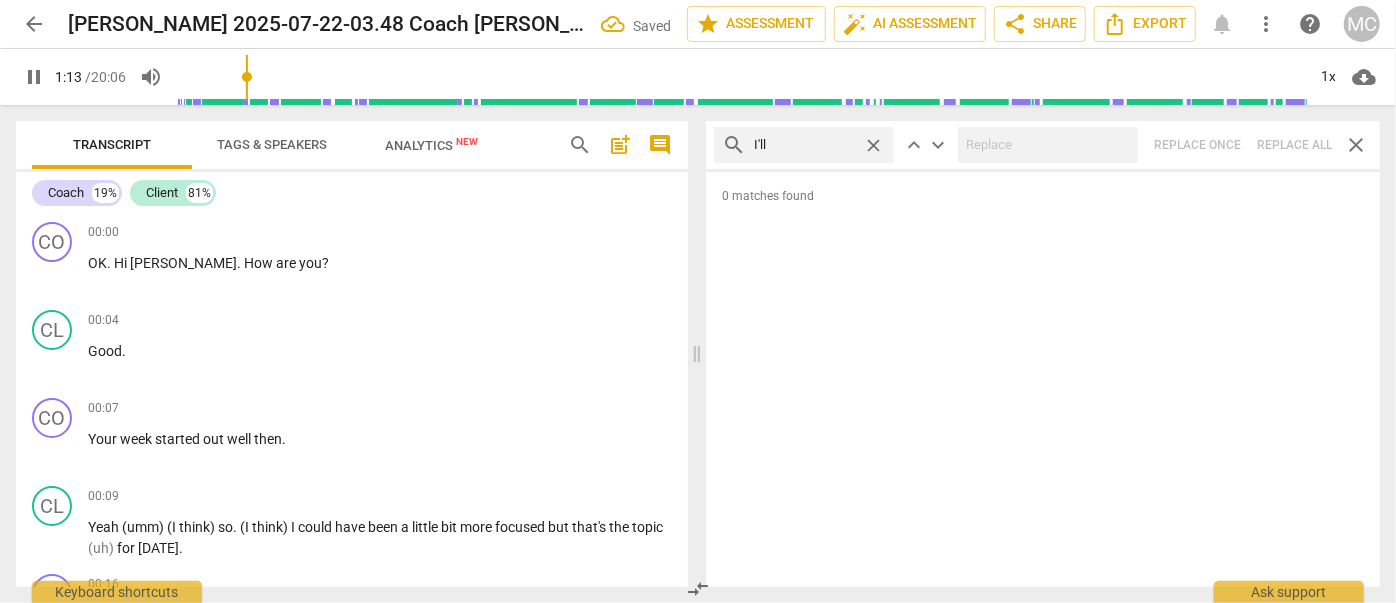 click on "close" at bounding box center [873, 145] 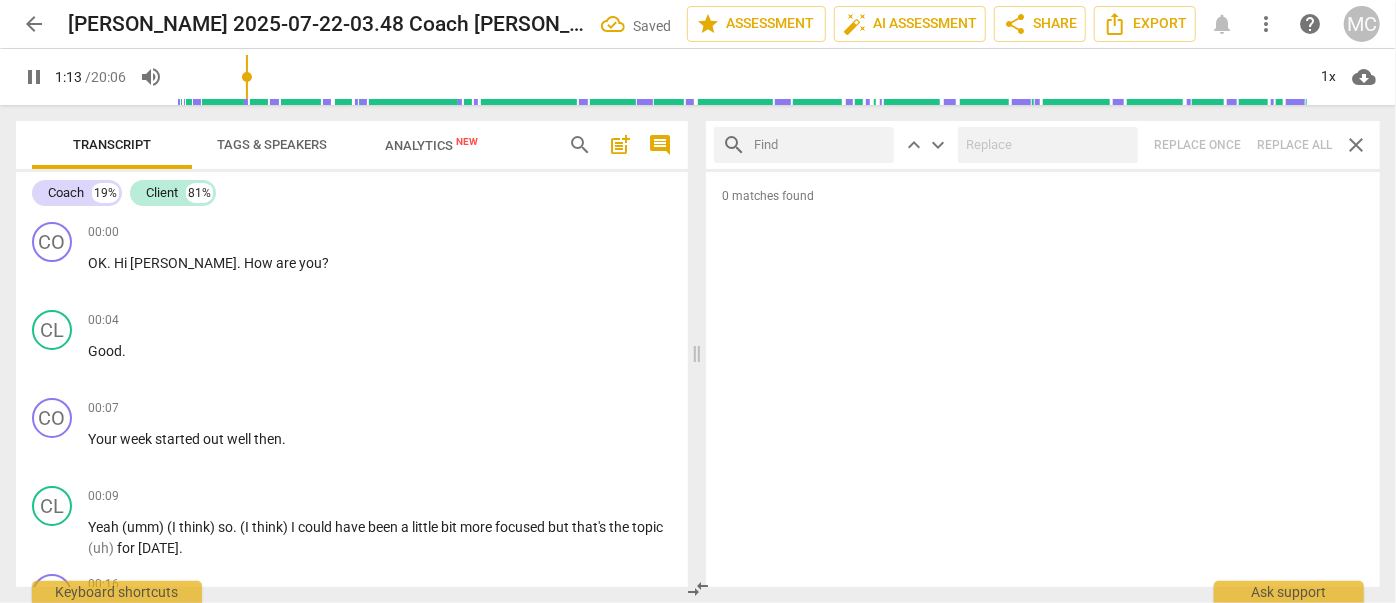 drag, startPoint x: 837, startPoint y: 144, endPoint x: 850, endPoint y: 158, distance: 19.104973 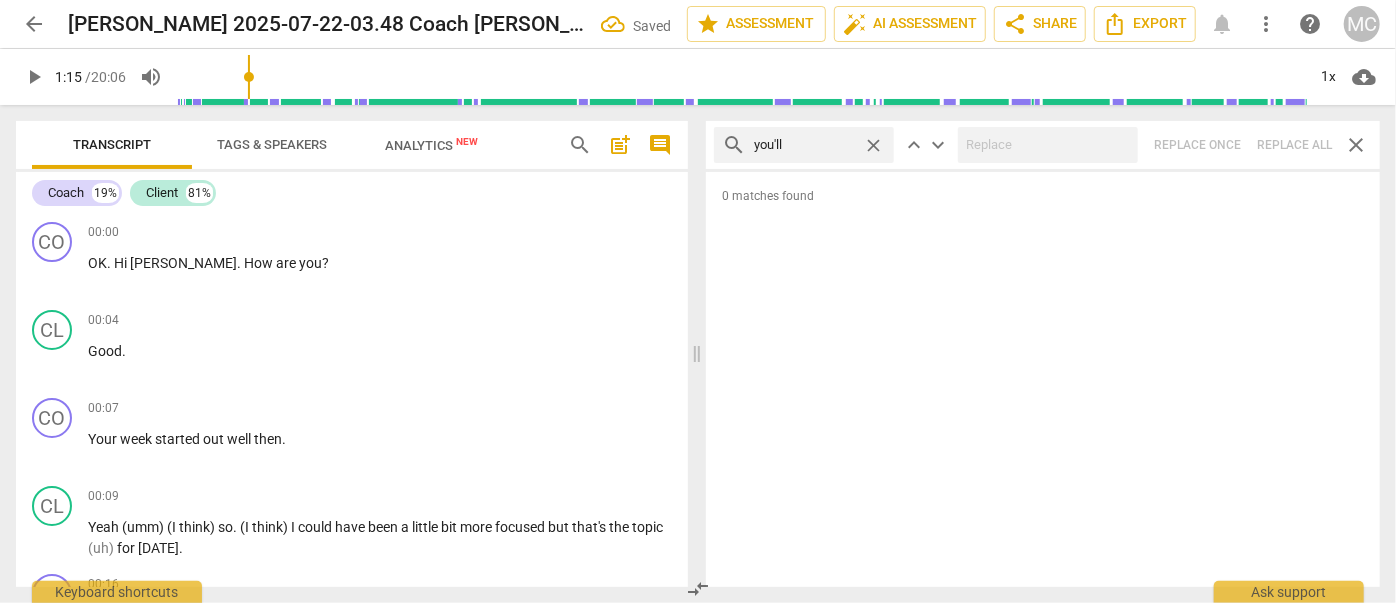 click on "search you'll close keyboard_arrow_up keyboard_arrow_down Replace once Replace all close" at bounding box center (1043, 145) 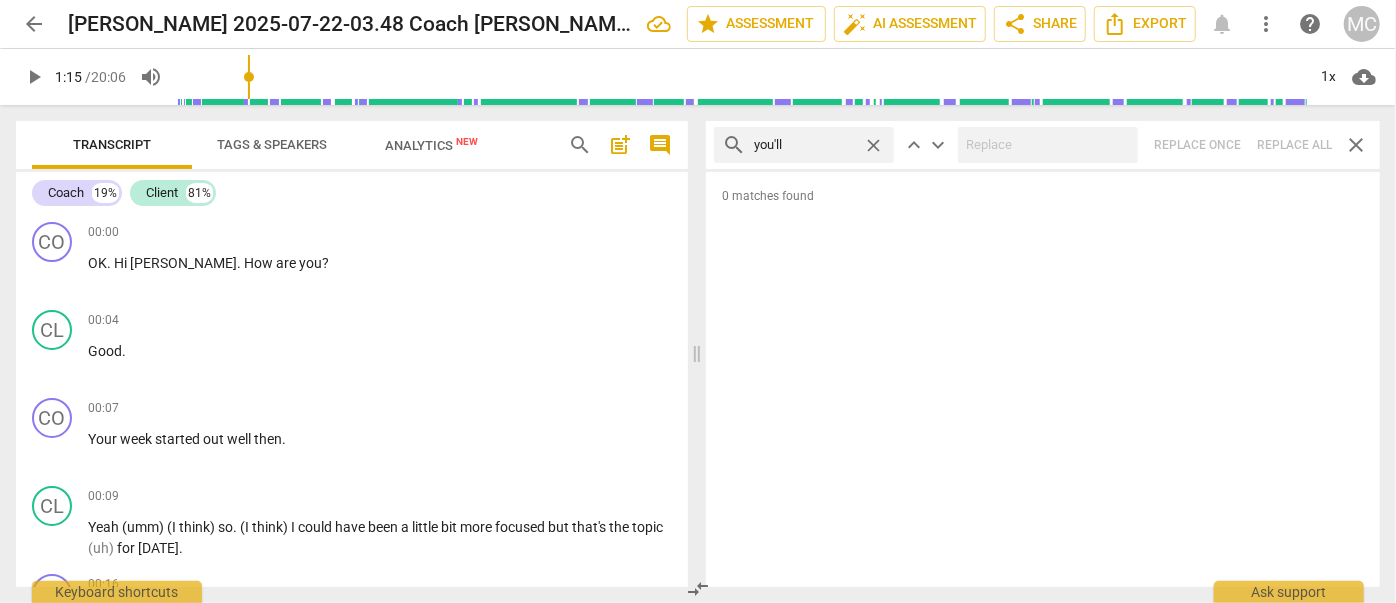 click on "close" at bounding box center [873, 145] 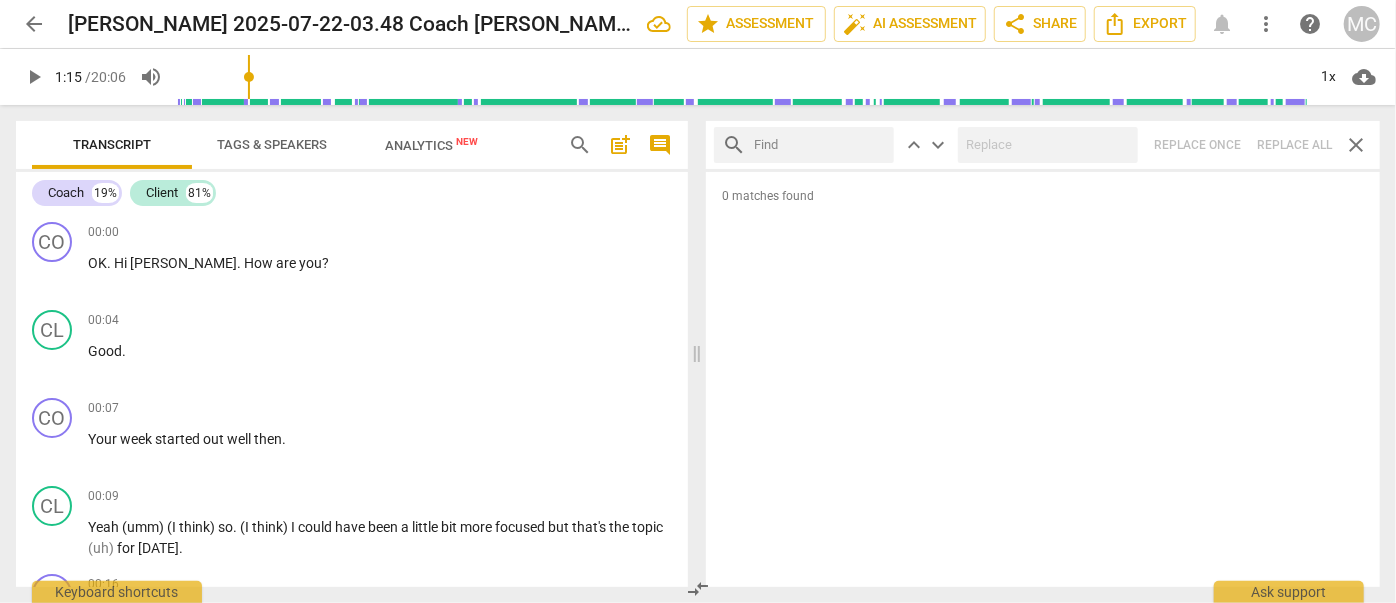 click at bounding box center [820, 145] 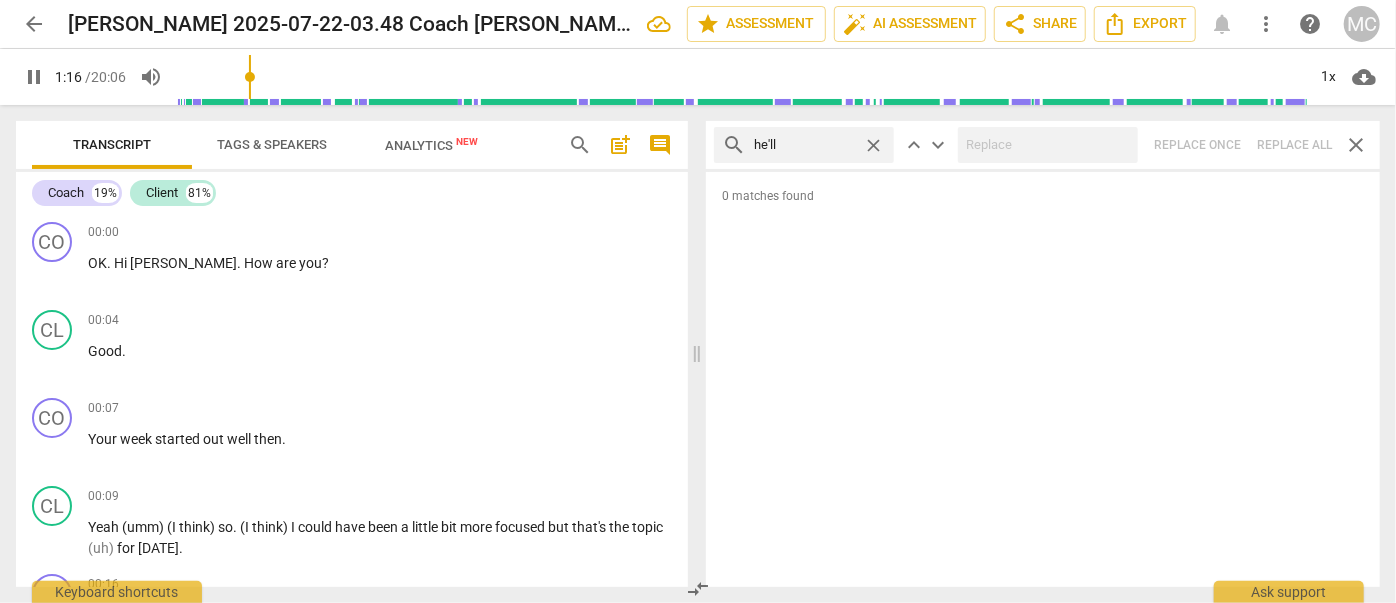 click on "search he'll close keyboard_arrow_up keyboard_arrow_down Replace once Replace all close" at bounding box center [1043, 145] 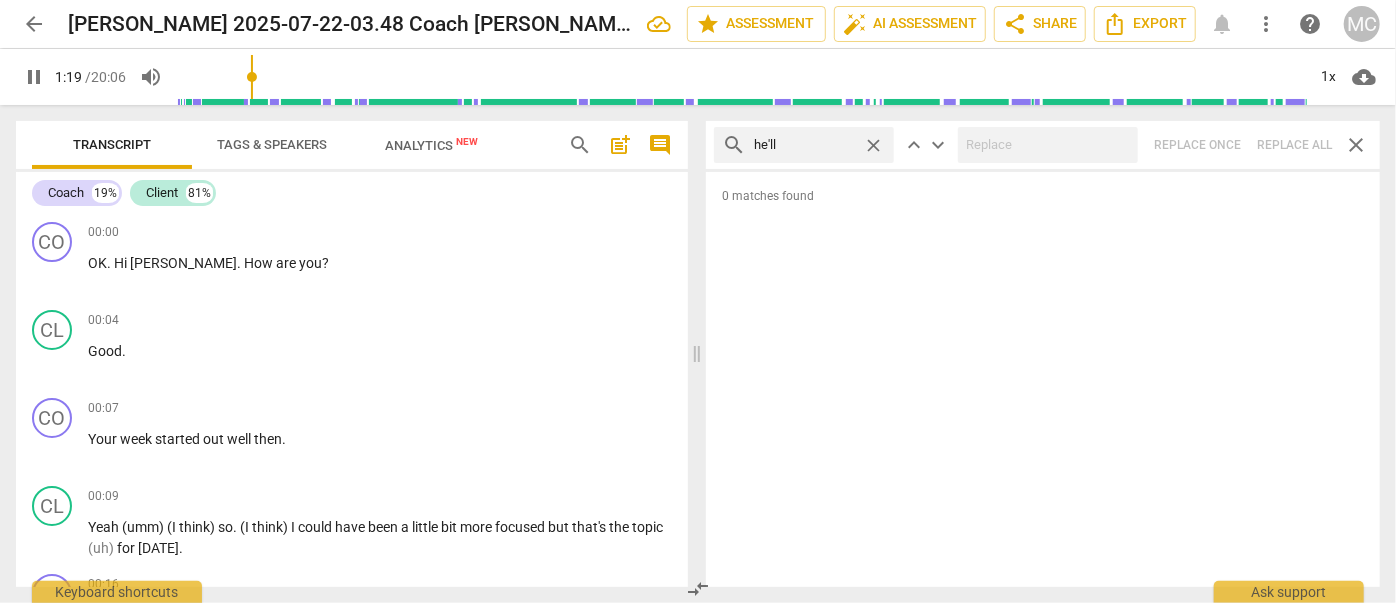 click on "close" at bounding box center [873, 145] 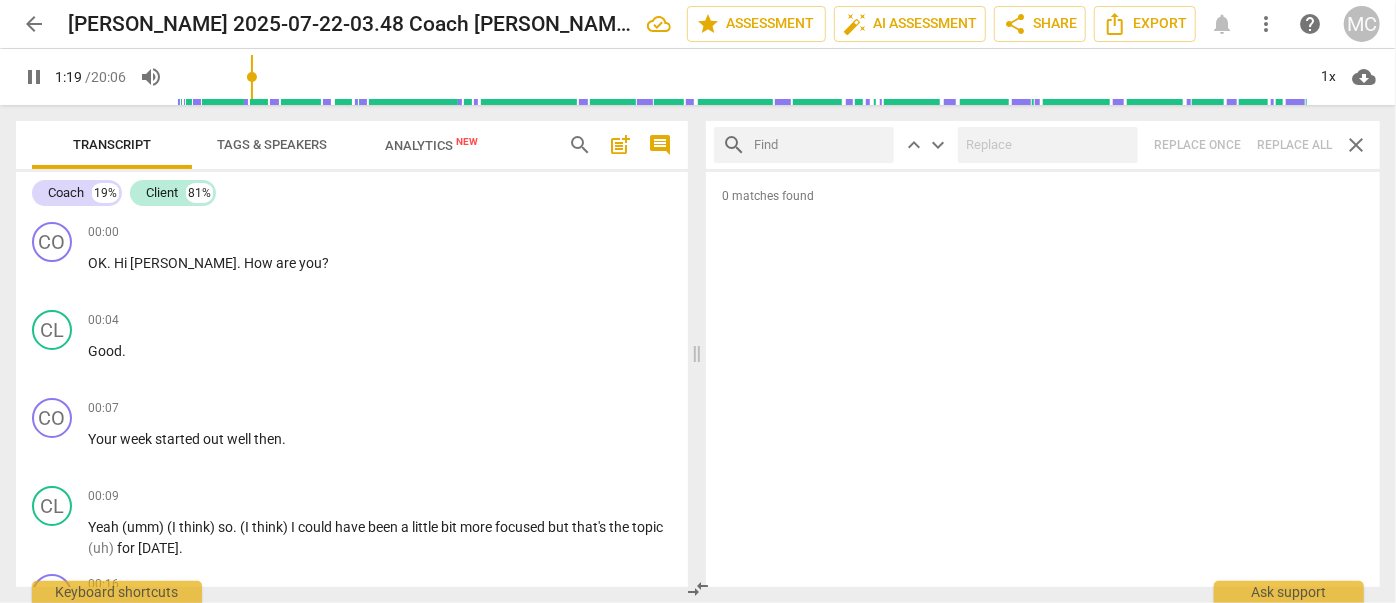 click at bounding box center [820, 145] 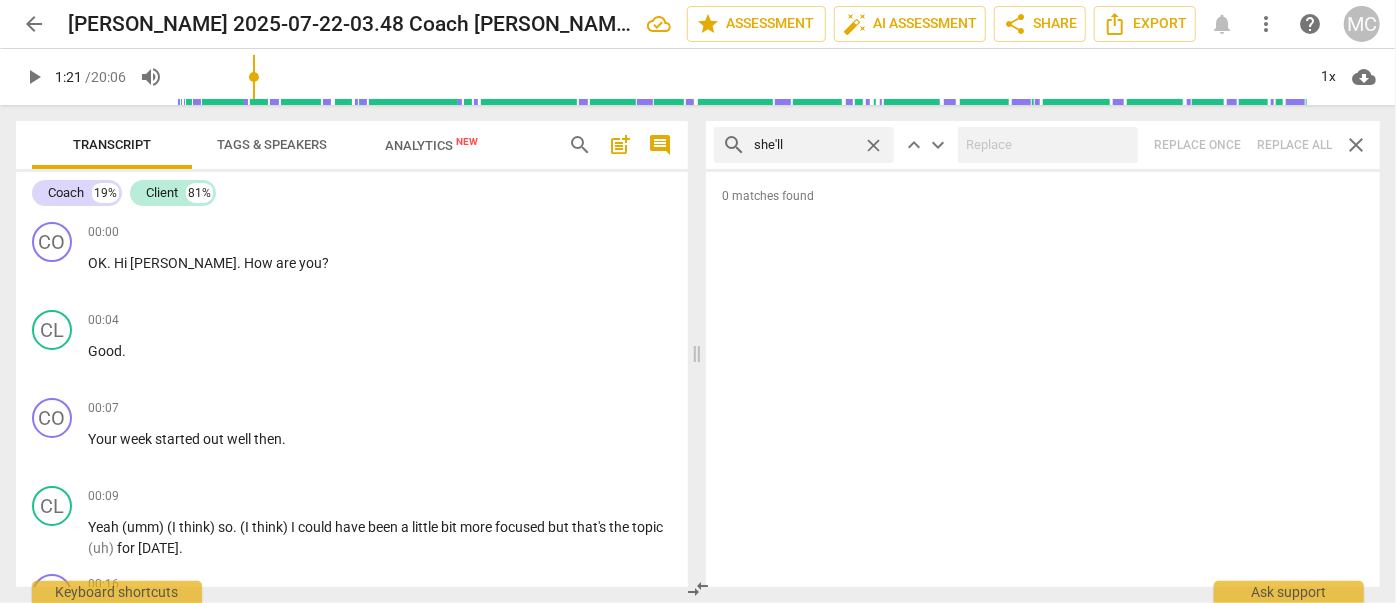 click on "search she'll close keyboard_arrow_up keyboard_arrow_down Replace once Replace all close" at bounding box center [1043, 145] 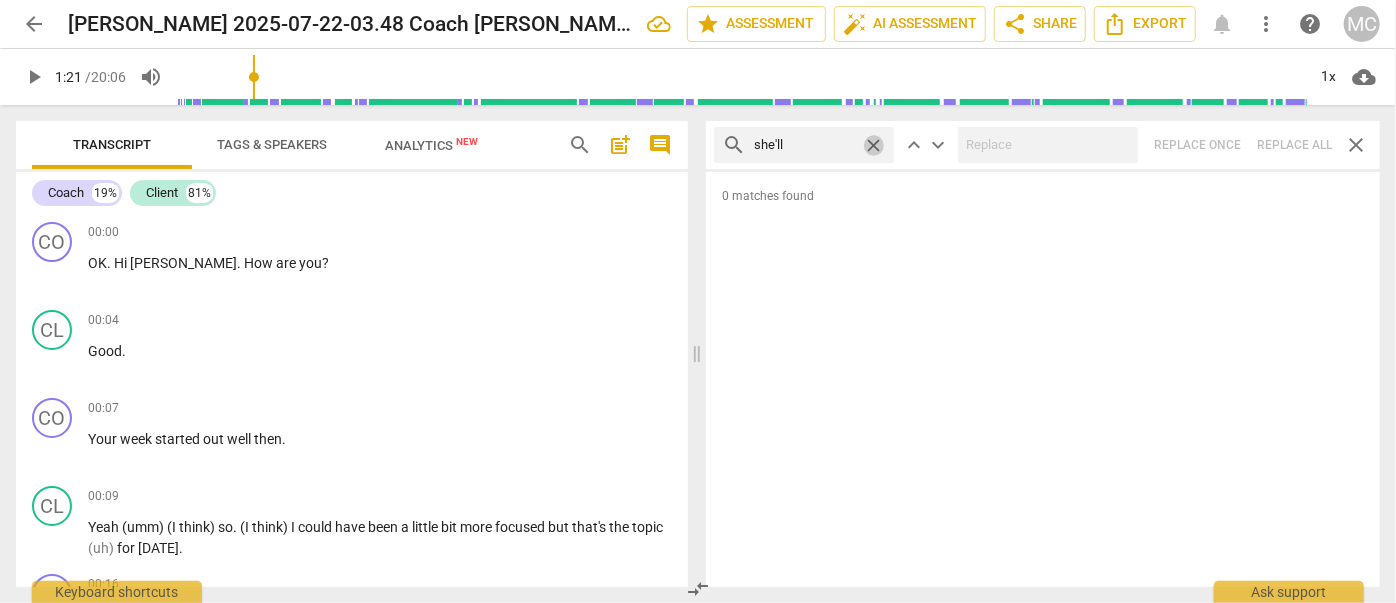 click on "close" at bounding box center (873, 145) 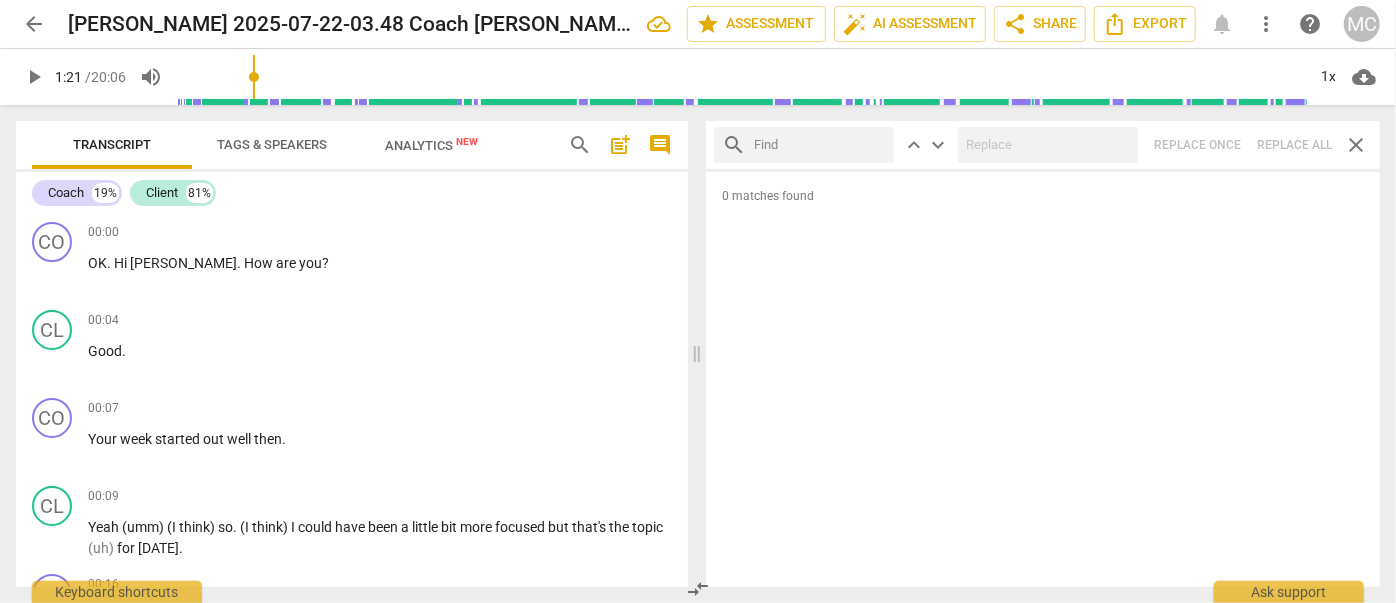 click at bounding box center [820, 145] 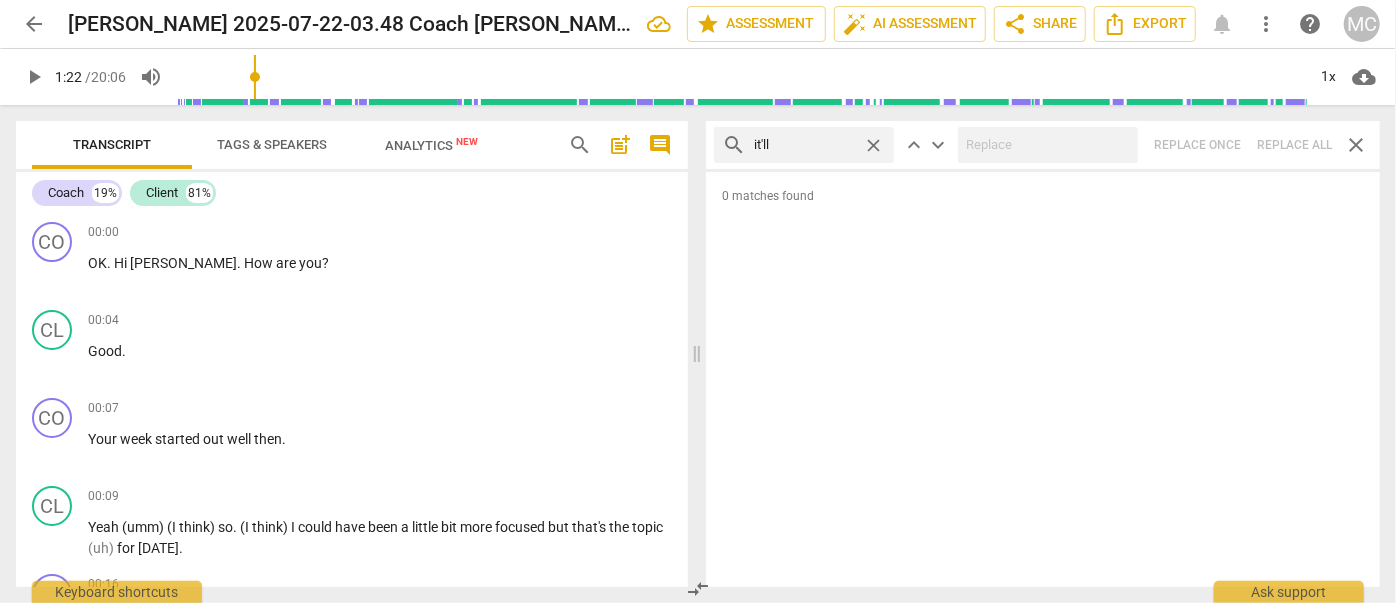 click on "search it'll close keyboard_arrow_up keyboard_arrow_down Replace once Replace all close" at bounding box center (1043, 145) 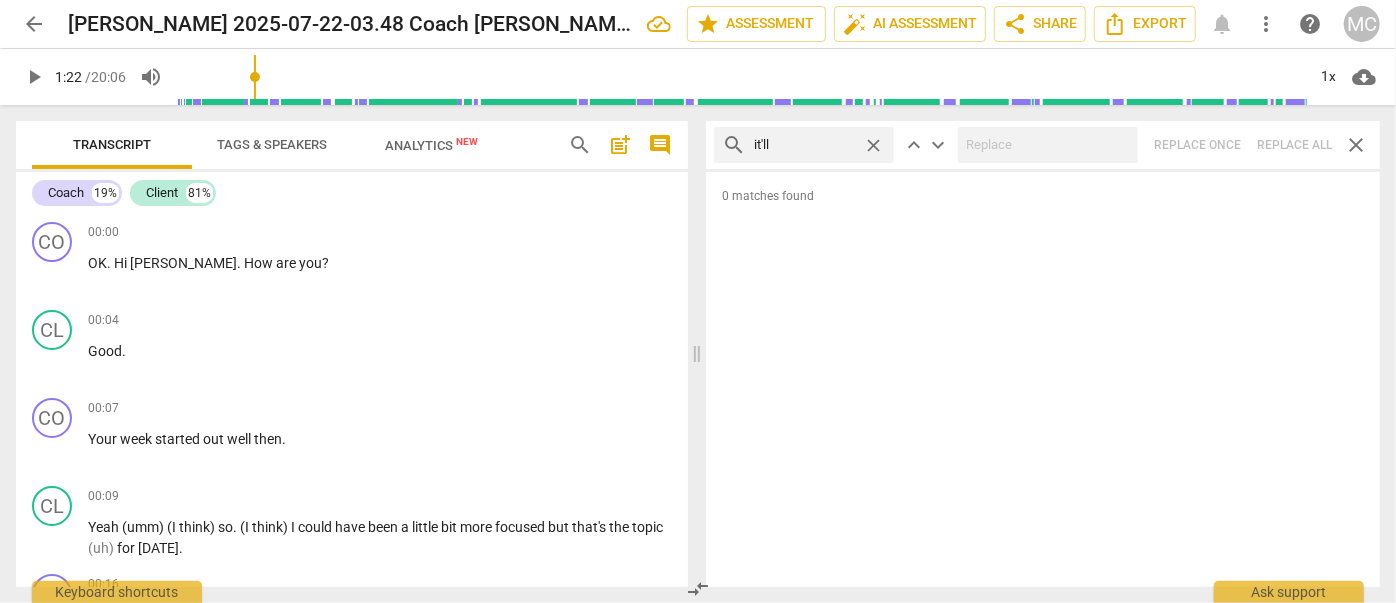 click on "close" at bounding box center (873, 145) 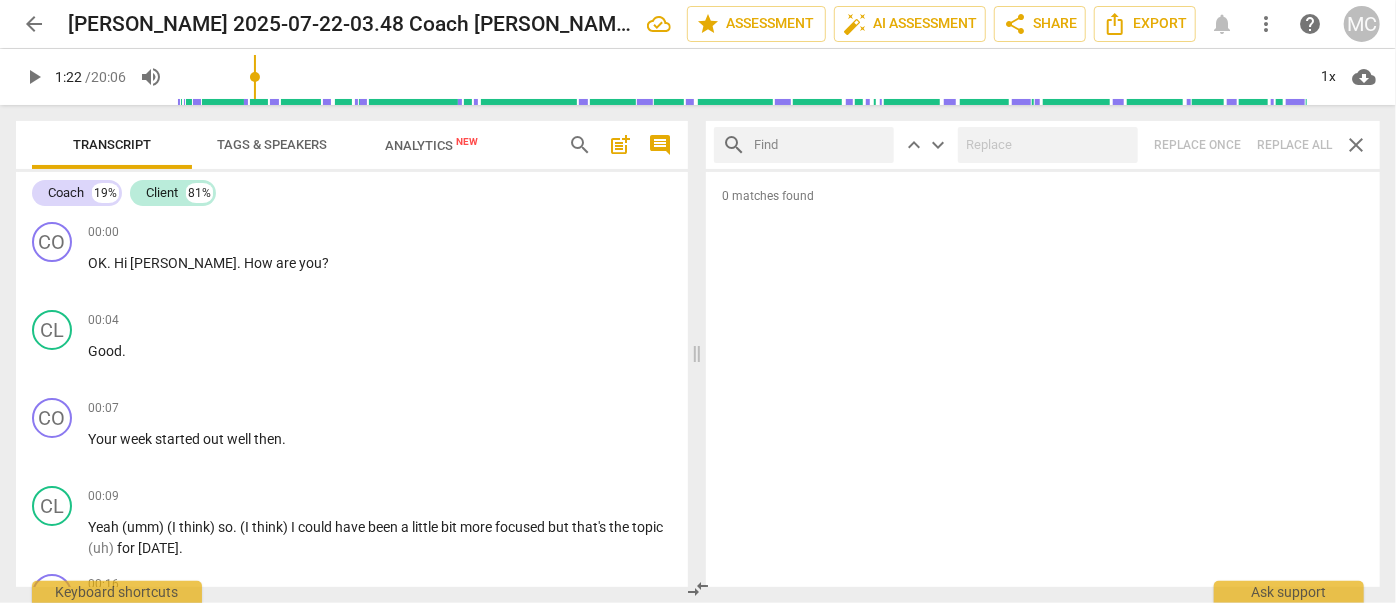 click at bounding box center [820, 145] 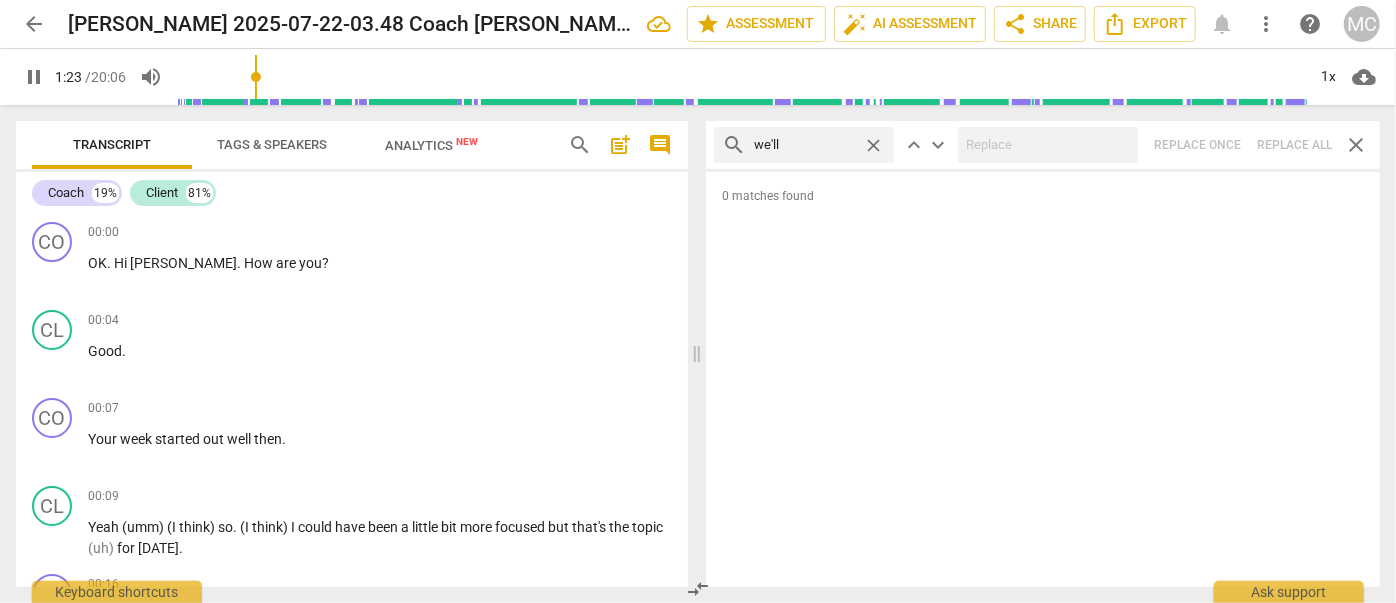 click on "search we'll close keyboard_arrow_up keyboard_arrow_down Replace once Replace all close" at bounding box center (1043, 145) 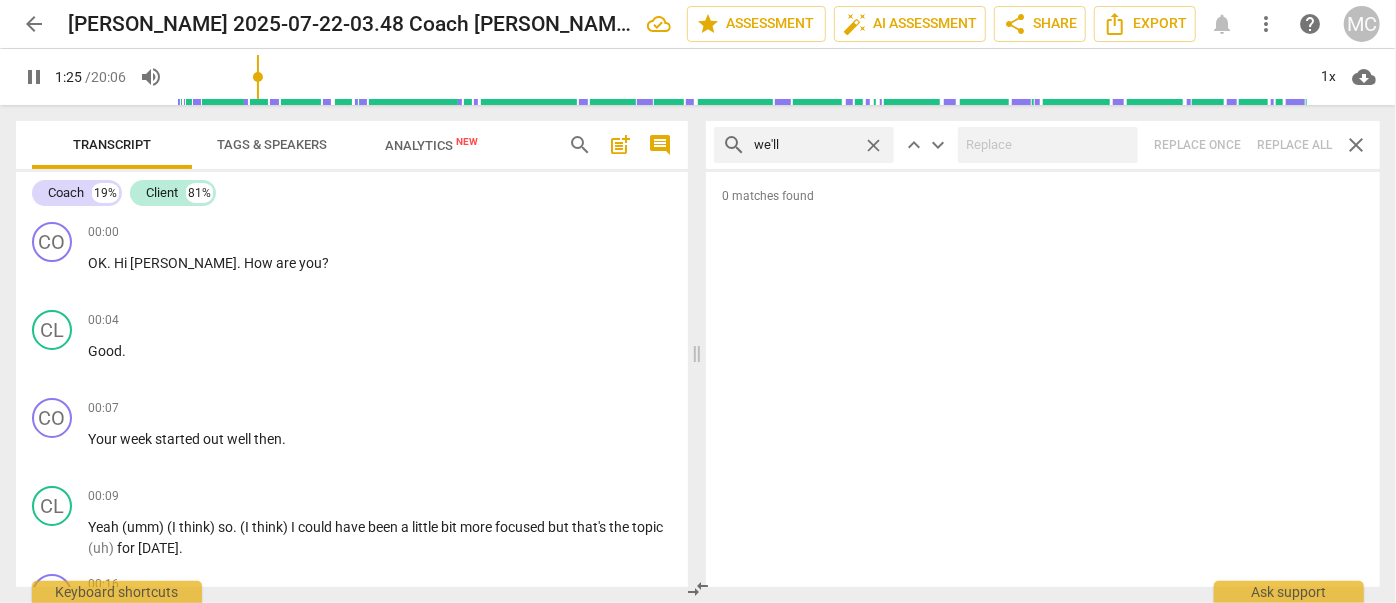 click on "close" at bounding box center (873, 145) 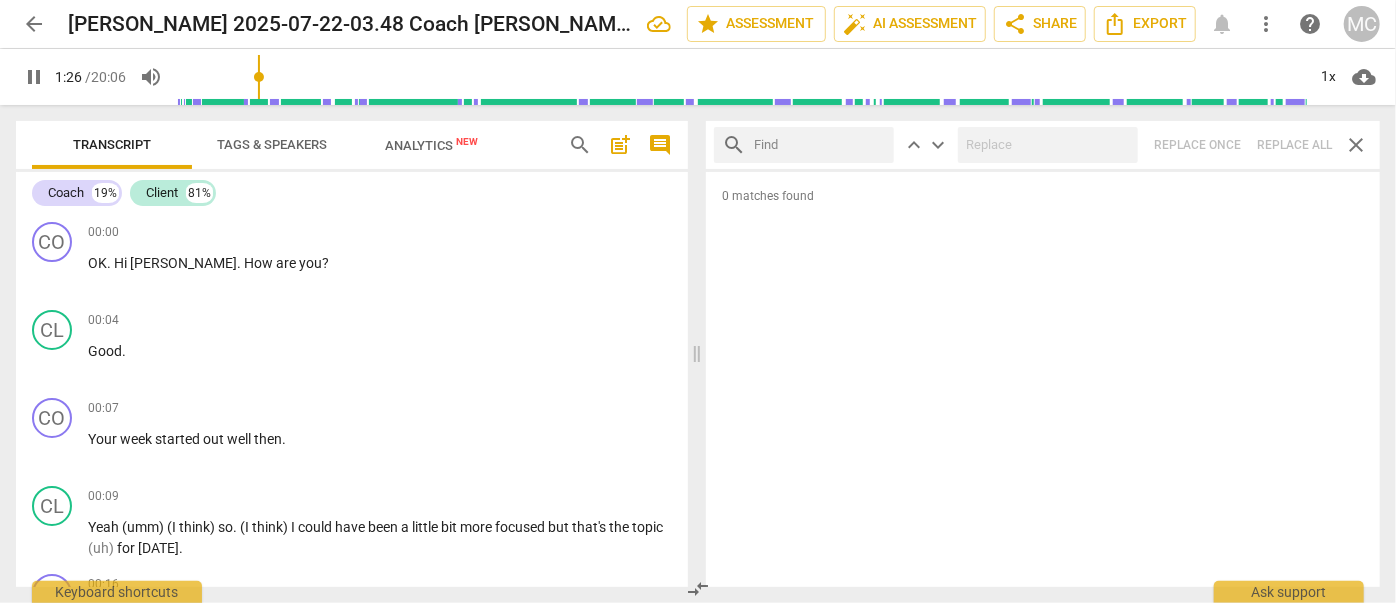 click at bounding box center [820, 145] 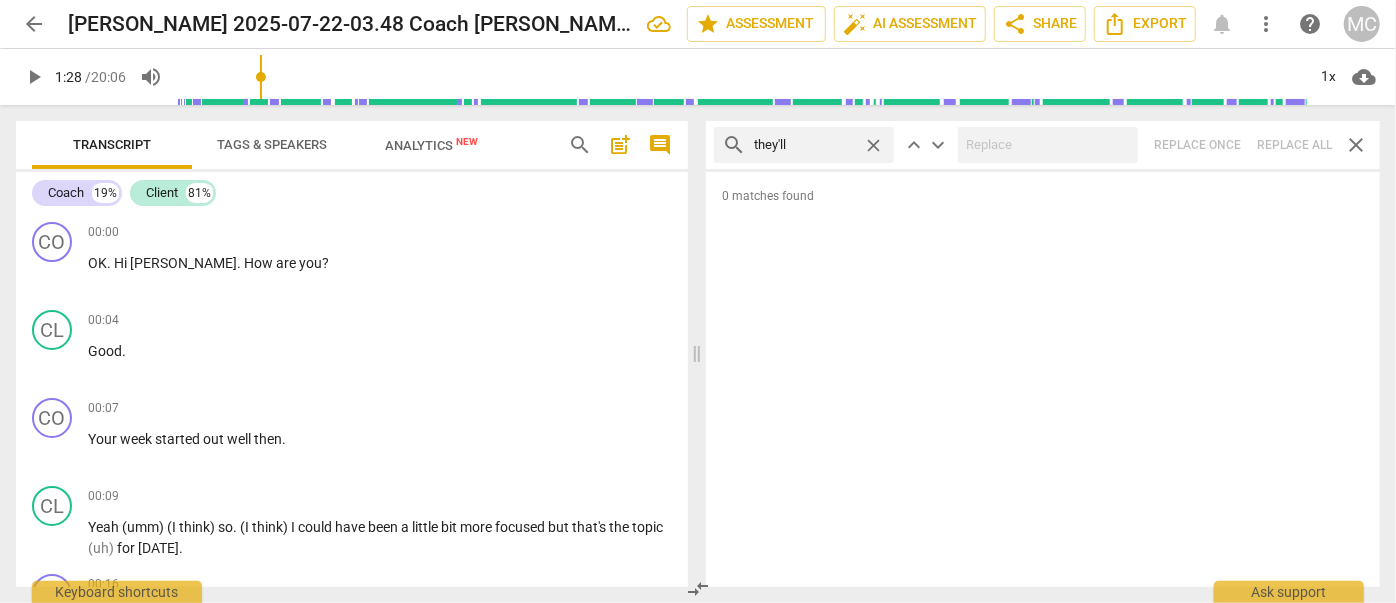 click on "search they'll close keyboard_arrow_up keyboard_arrow_down Replace once Replace all close" at bounding box center [1043, 145] 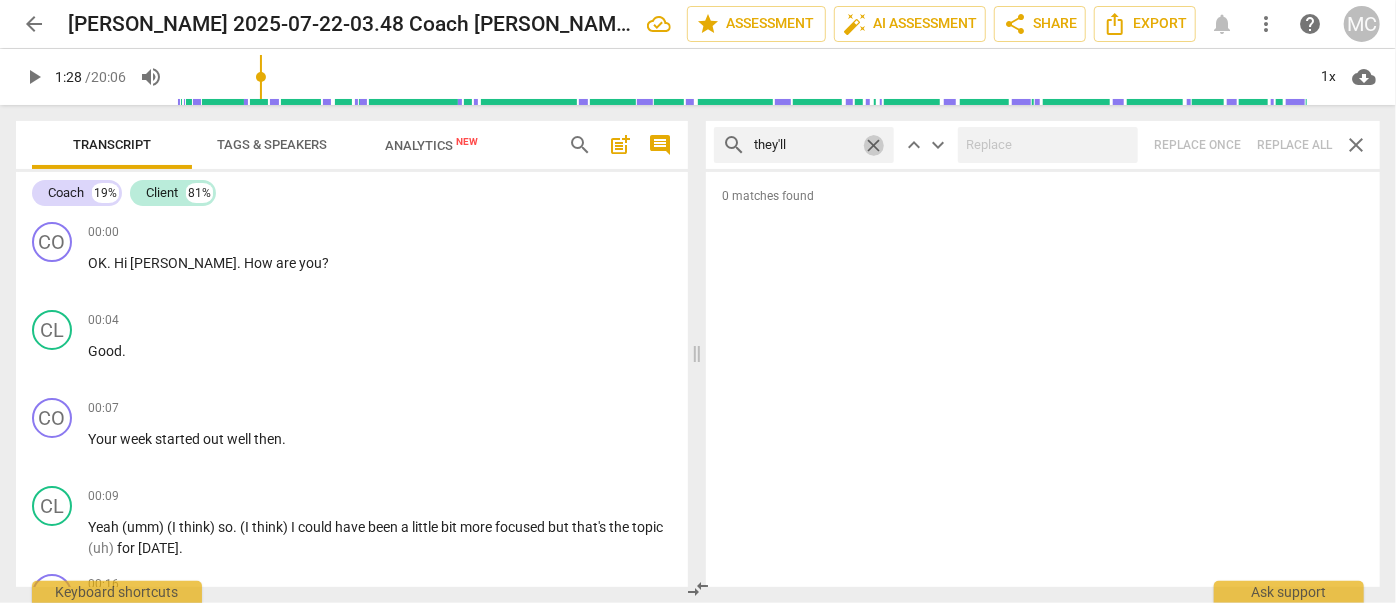 click on "close" at bounding box center [873, 145] 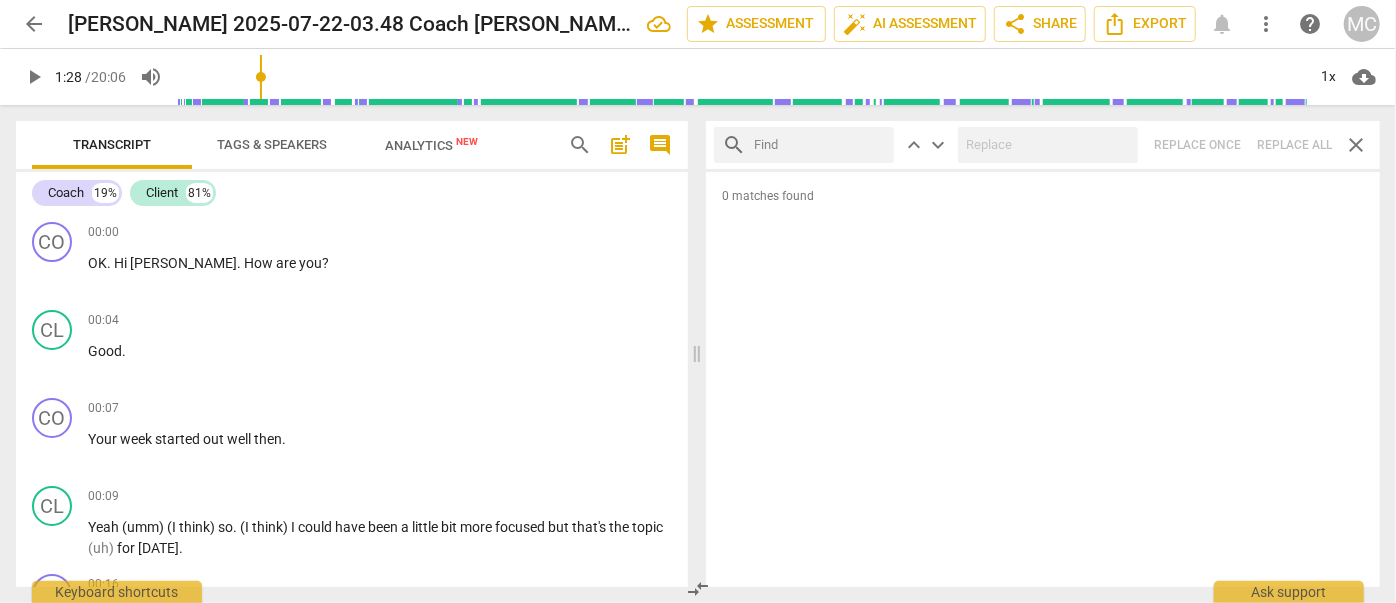click at bounding box center [820, 145] 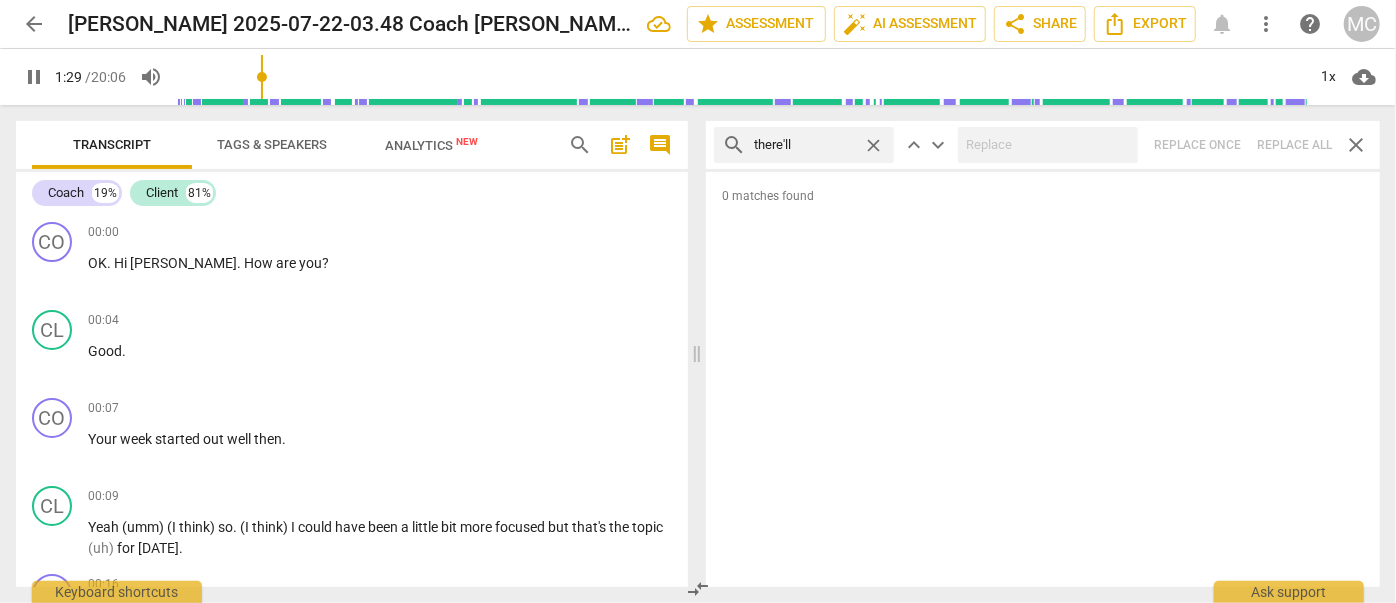 click on "search there'll close keyboard_arrow_up keyboard_arrow_down Replace once Replace all close" at bounding box center (1043, 145) 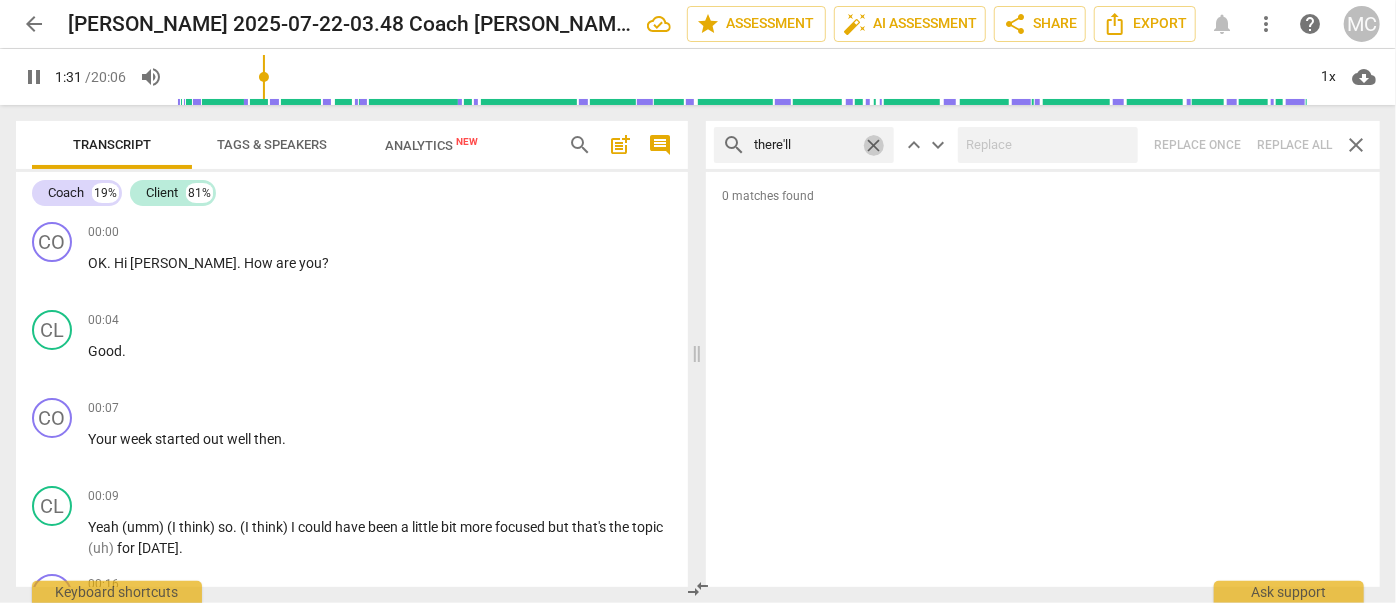 click on "close" at bounding box center [873, 145] 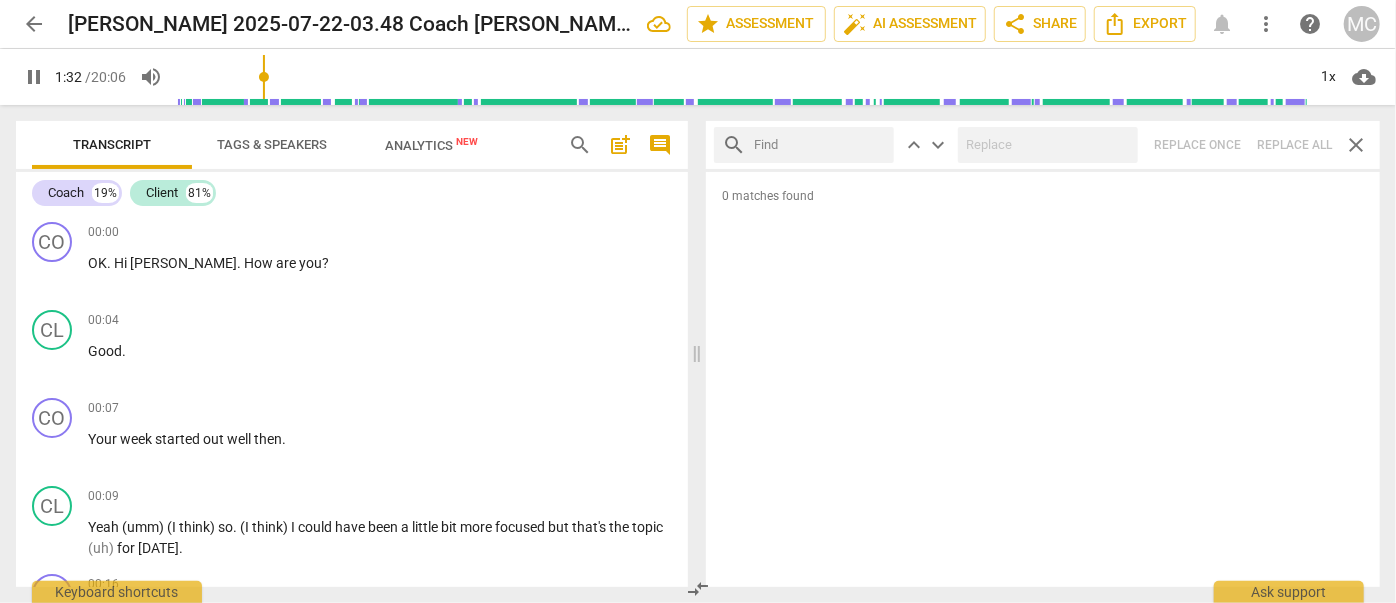 click at bounding box center [820, 145] 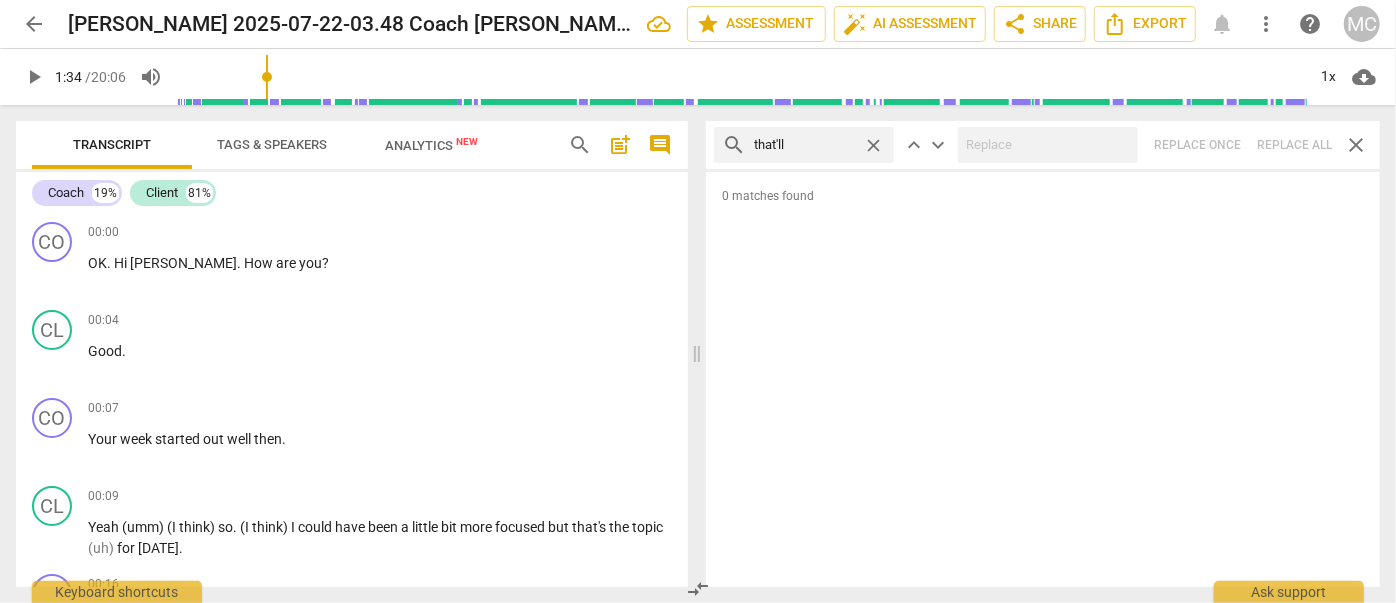 click on "search that'll close keyboard_arrow_up keyboard_arrow_down Replace once Replace all close" at bounding box center [1043, 145] 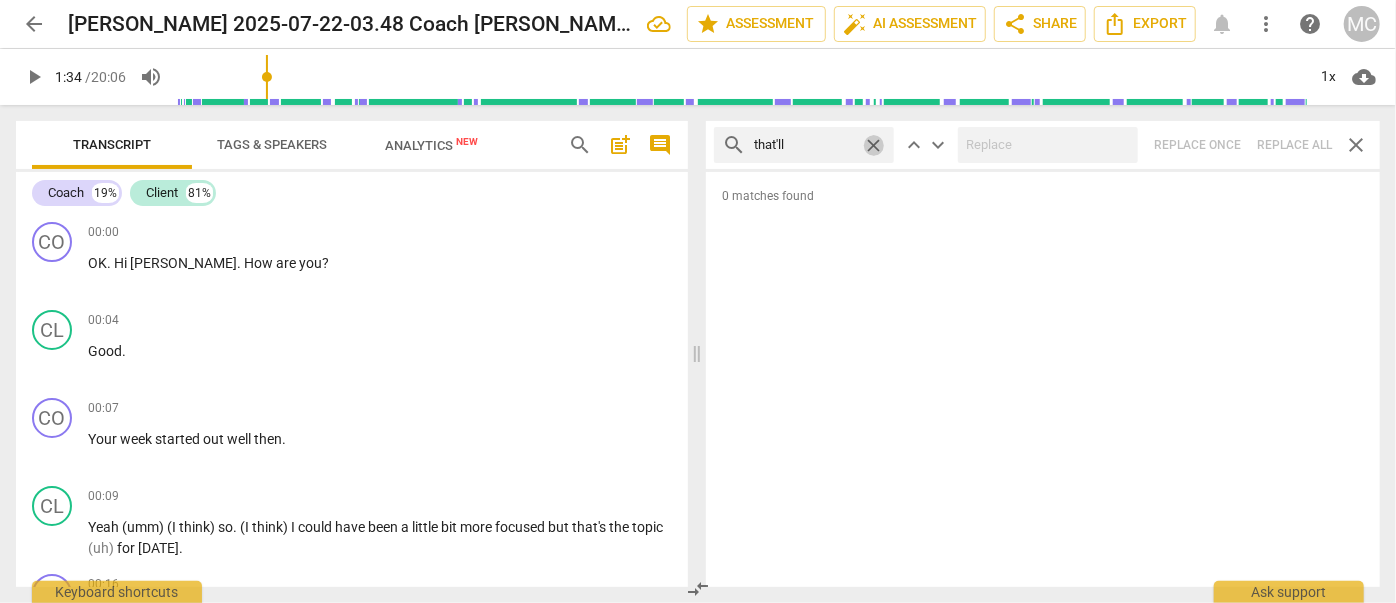 click on "close" at bounding box center (873, 145) 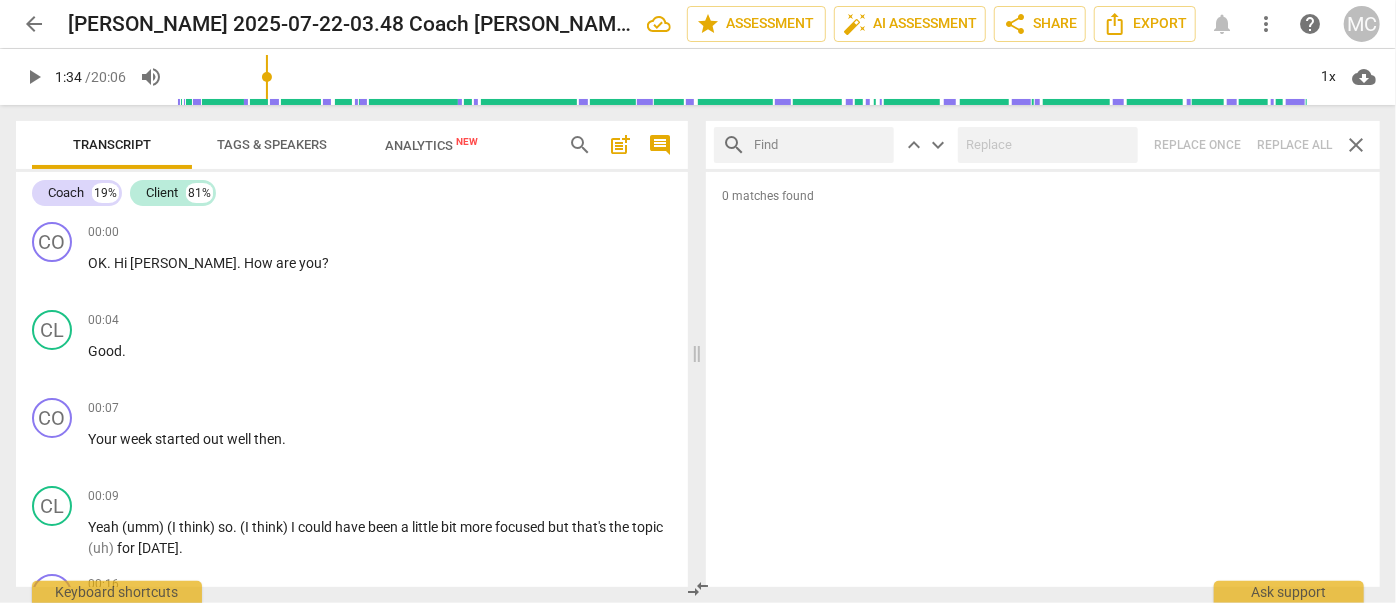 click at bounding box center [820, 145] 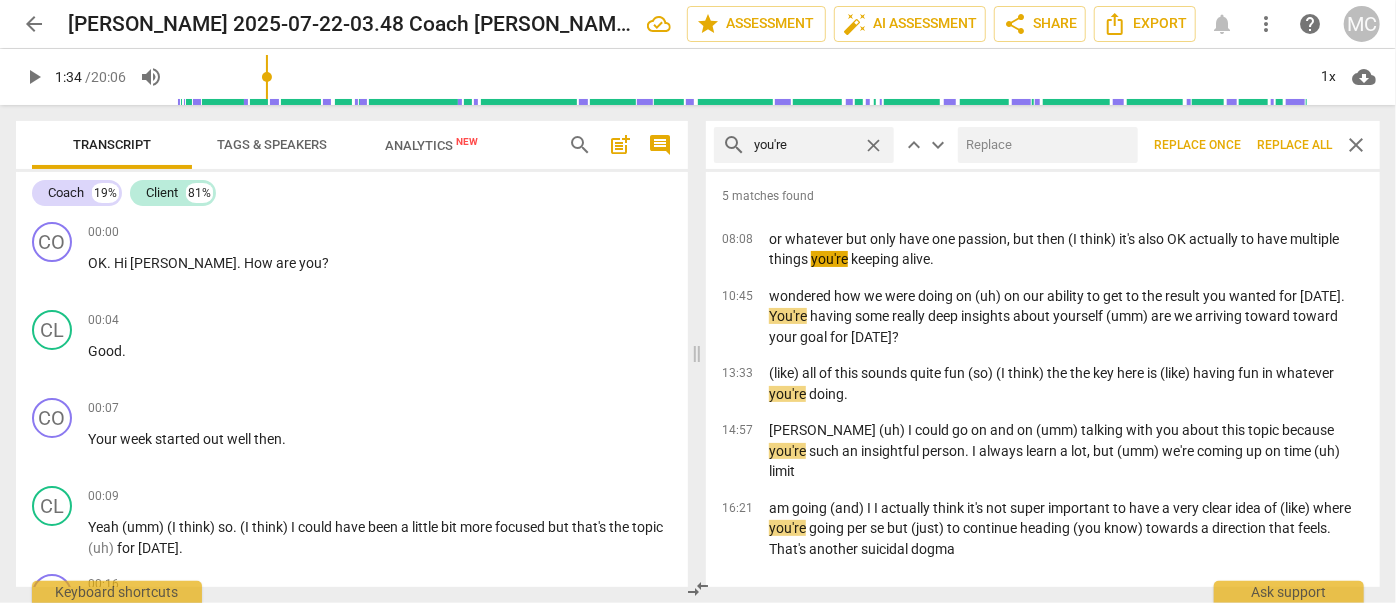 click at bounding box center (1044, 145) 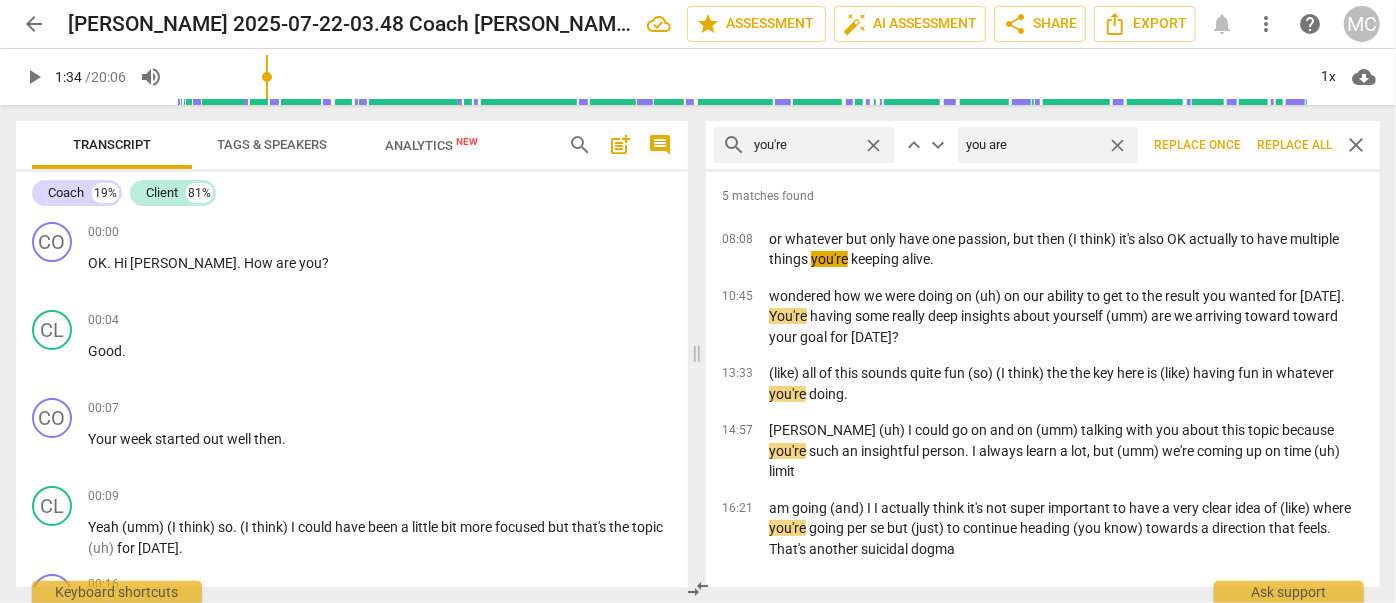 click on "Replace all" at bounding box center (1294, 145) 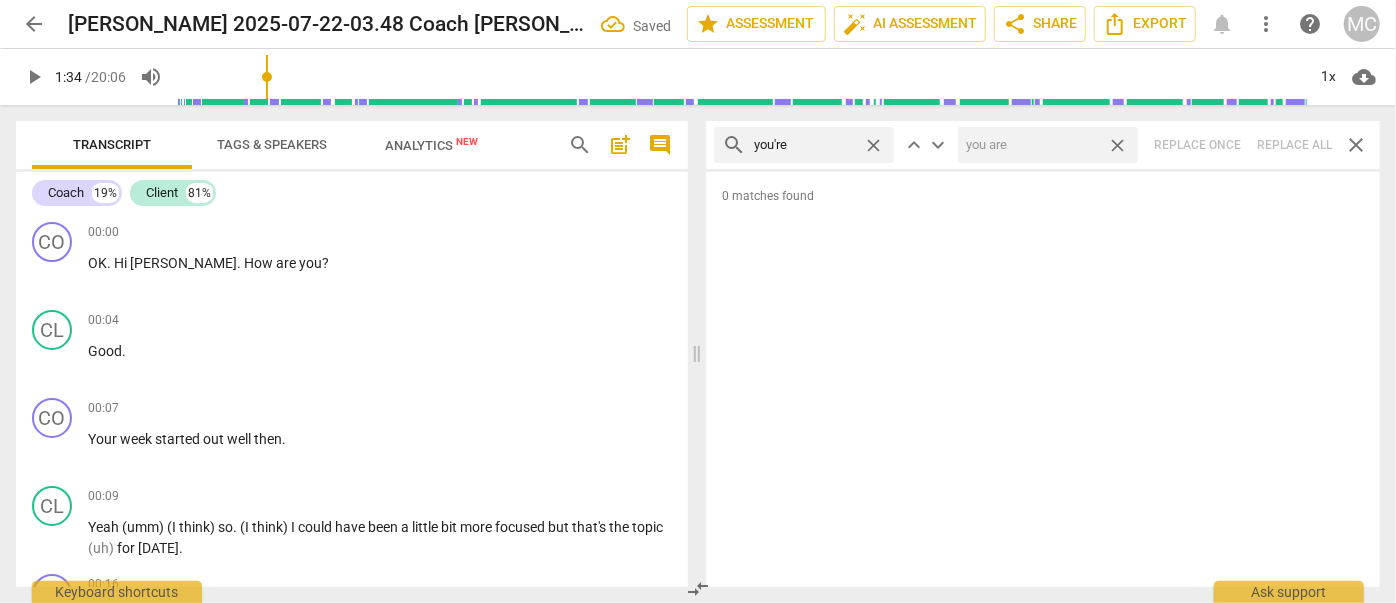 click on "close" at bounding box center (1117, 145) 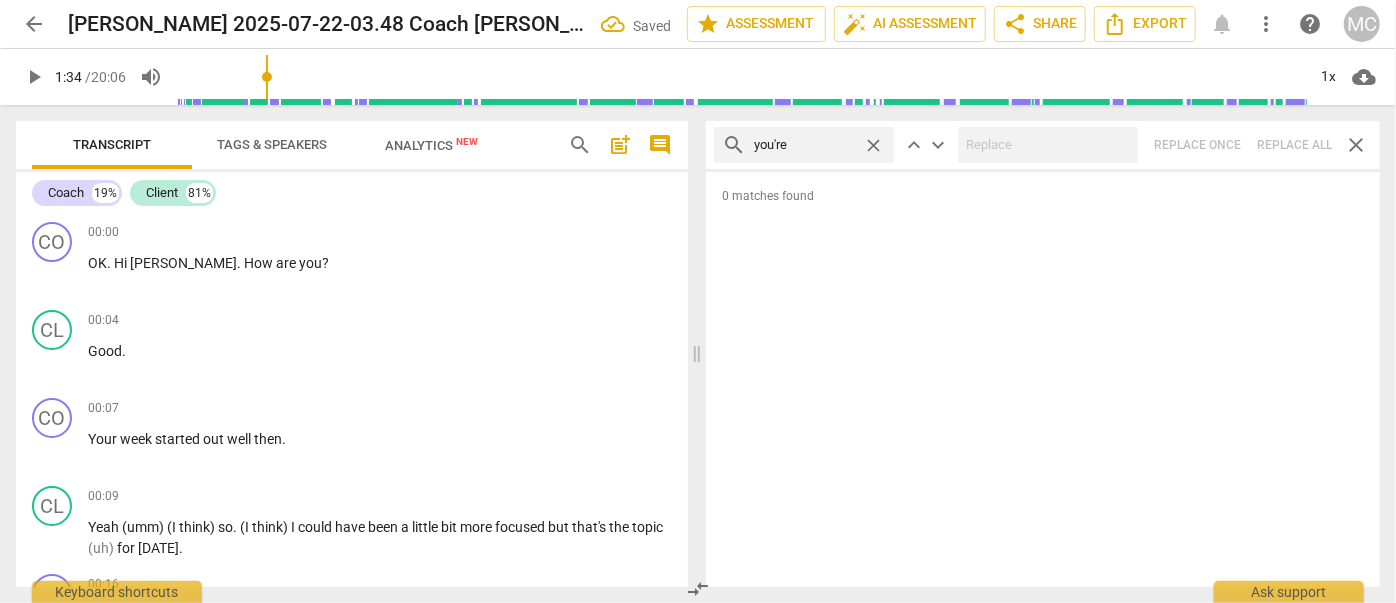 click on "close" at bounding box center [873, 145] 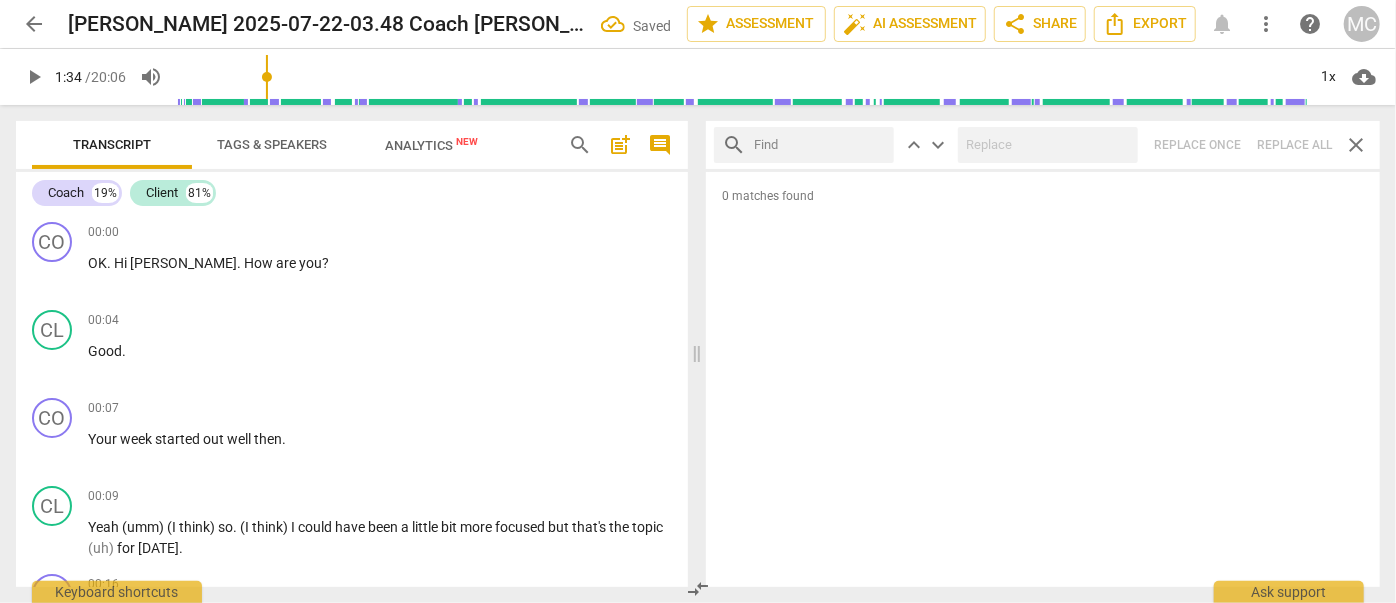 drag, startPoint x: 805, startPoint y: 144, endPoint x: 792, endPoint y: 164, distance: 23.853722 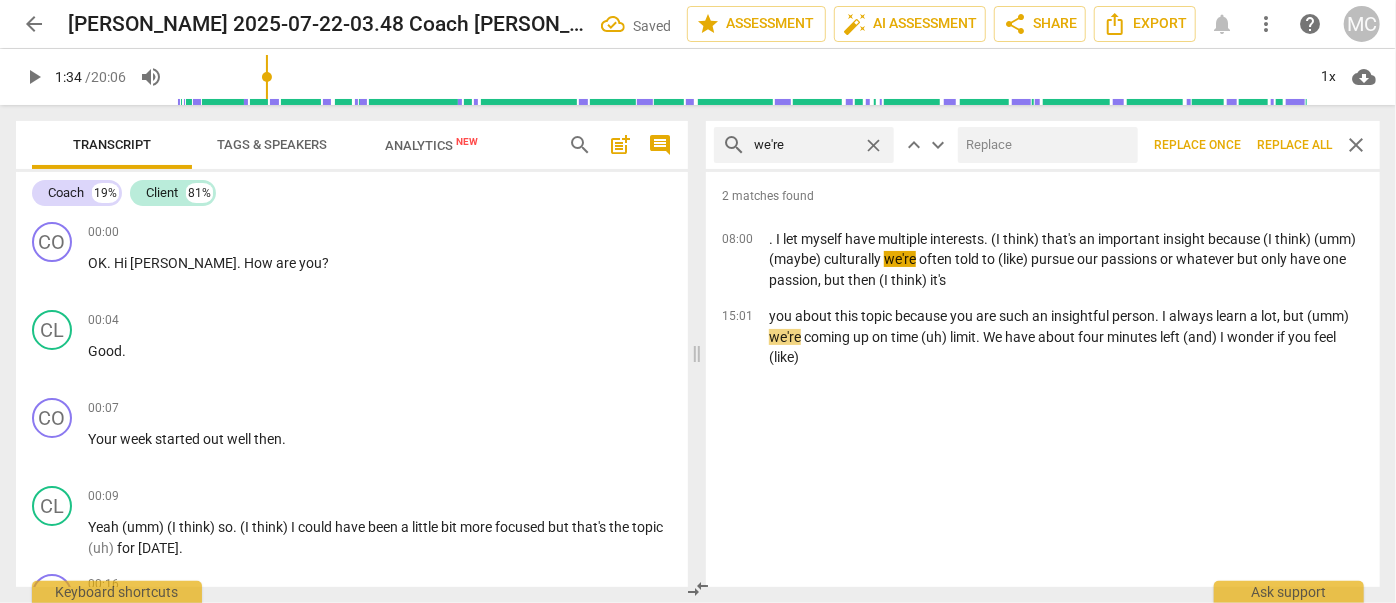 click at bounding box center [1044, 145] 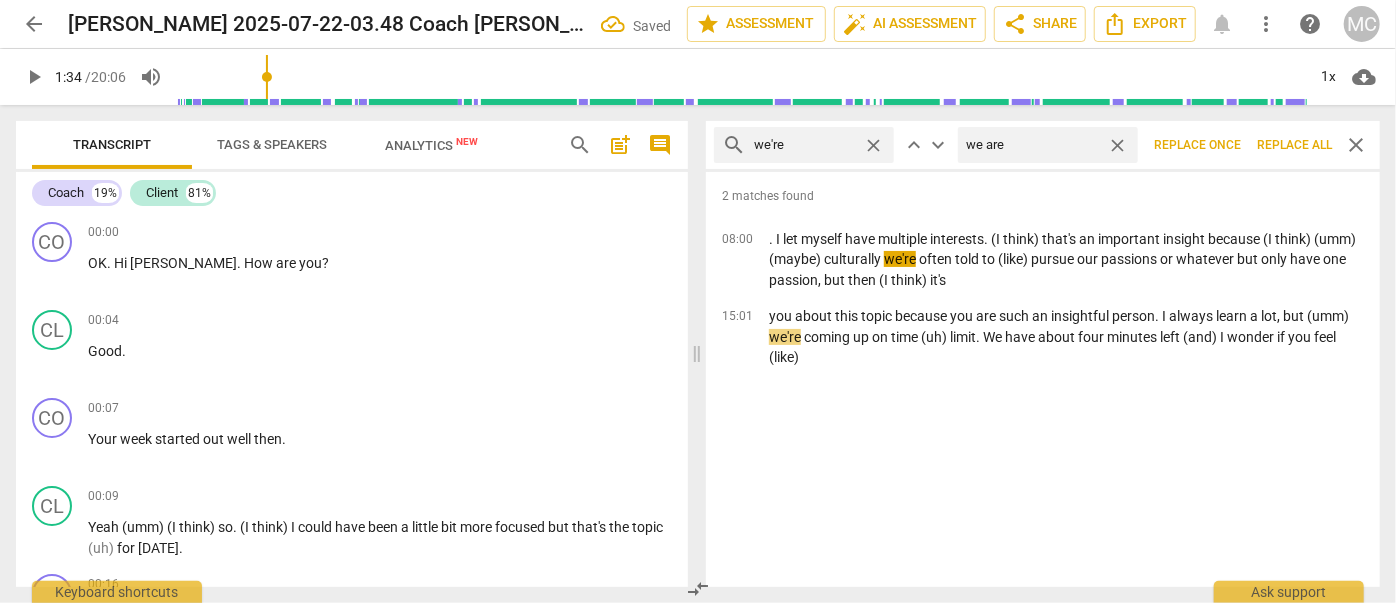 click on "Replace all" at bounding box center (1294, 145) 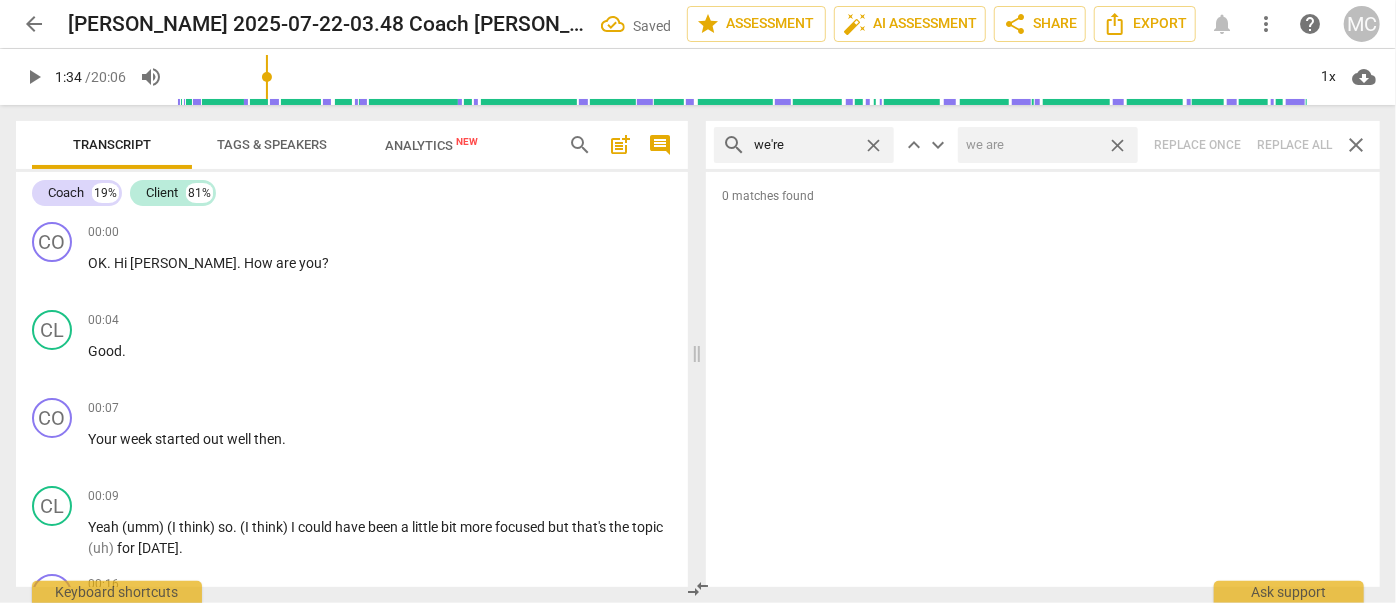 click on "close" at bounding box center [1117, 145] 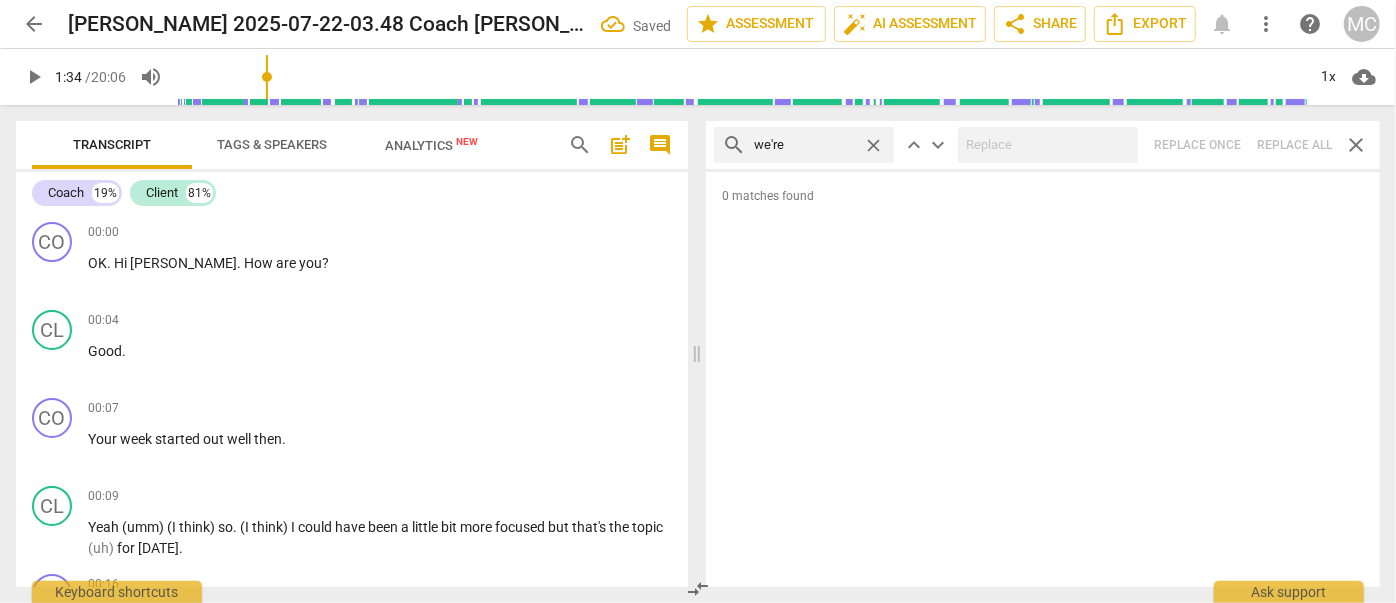 click on "close" at bounding box center (873, 145) 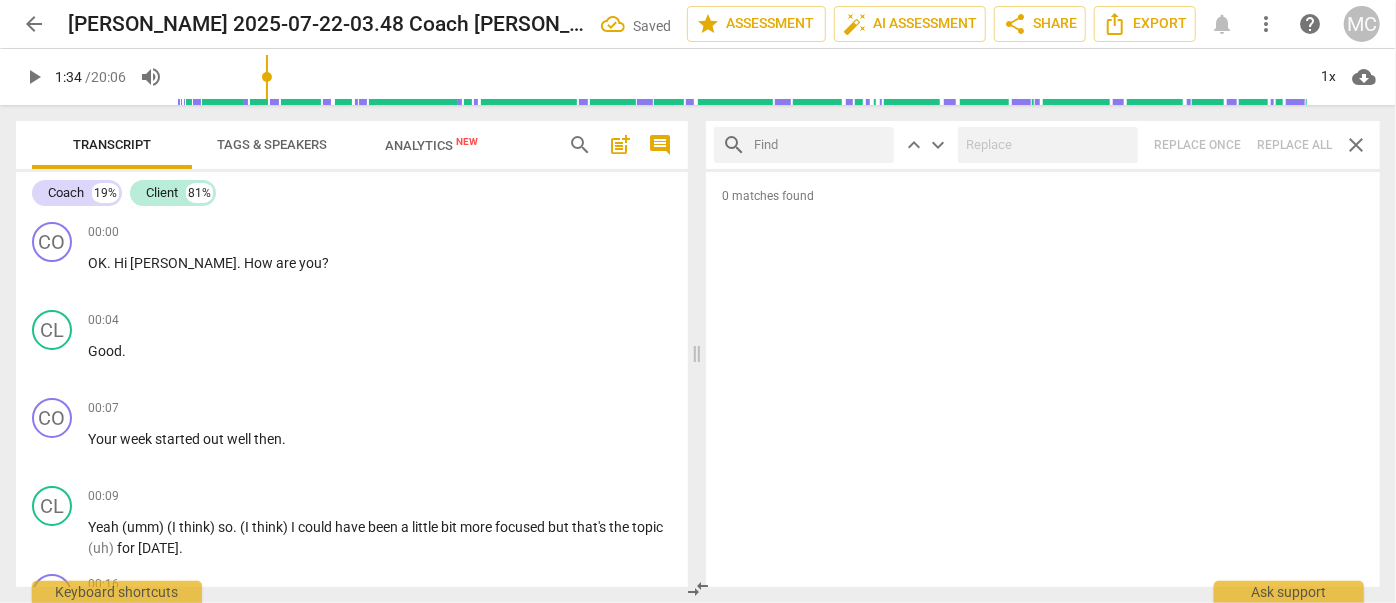 click at bounding box center (820, 145) 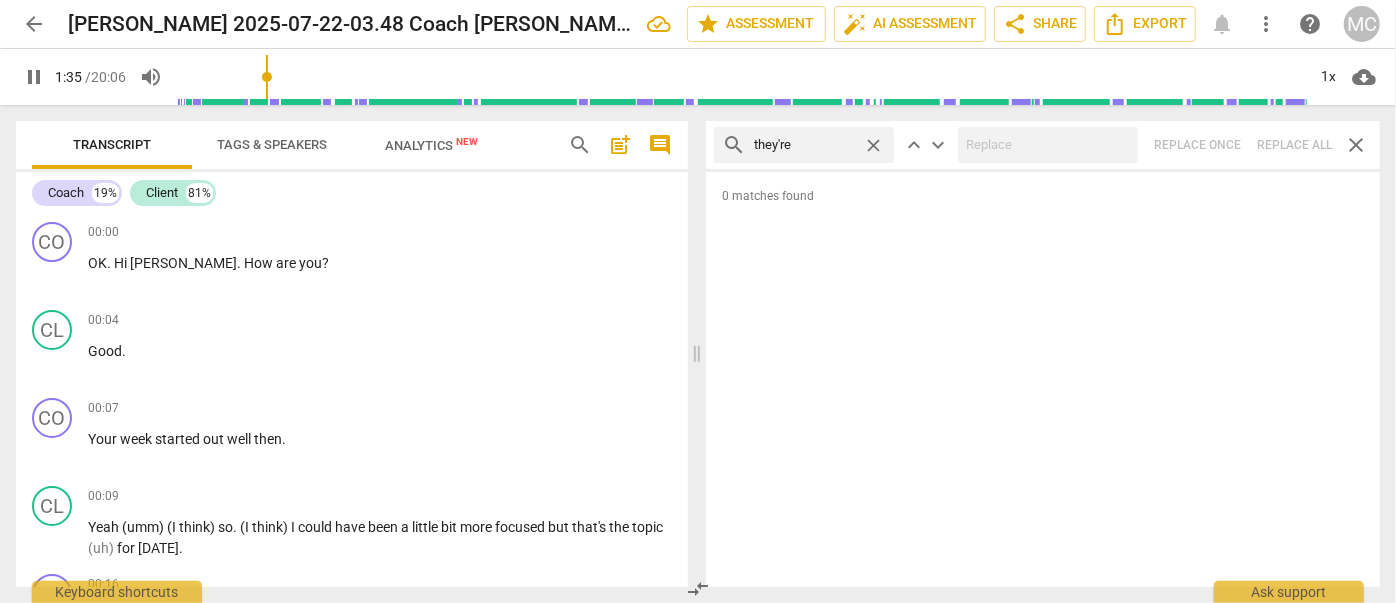 click on "search they're close keyboard_arrow_up keyboard_arrow_down Replace once Replace all close" at bounding box center (1043, 145) 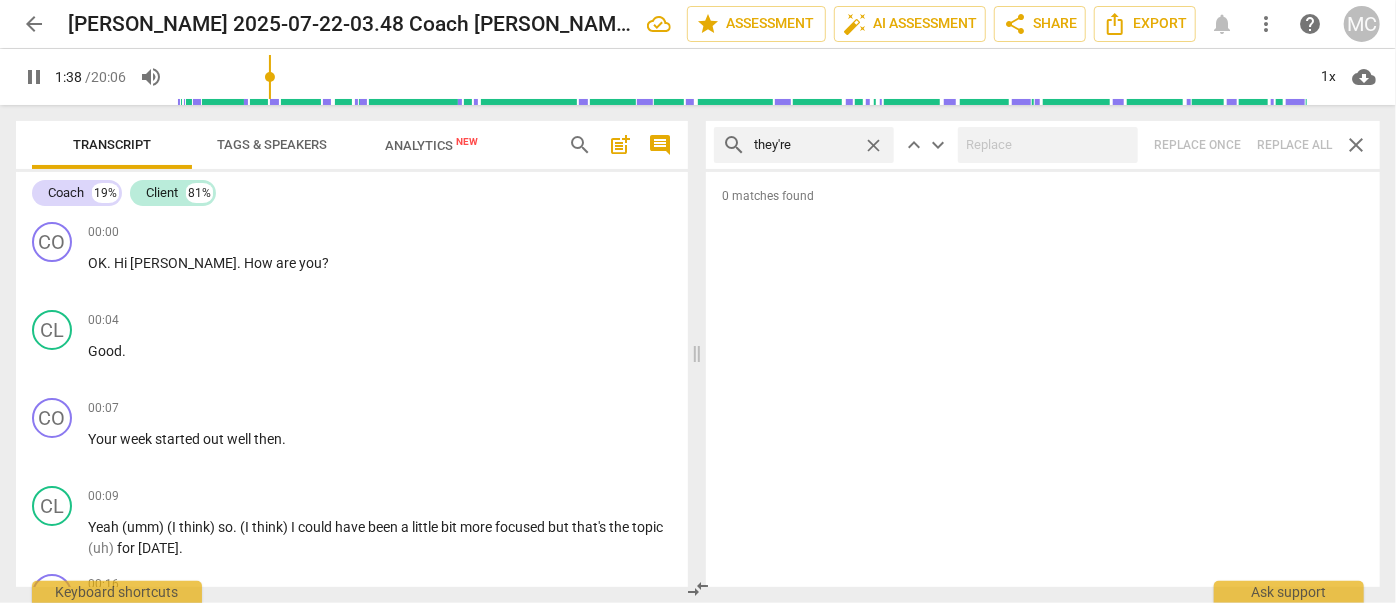 click on "close" at bounding box center [873, 145] 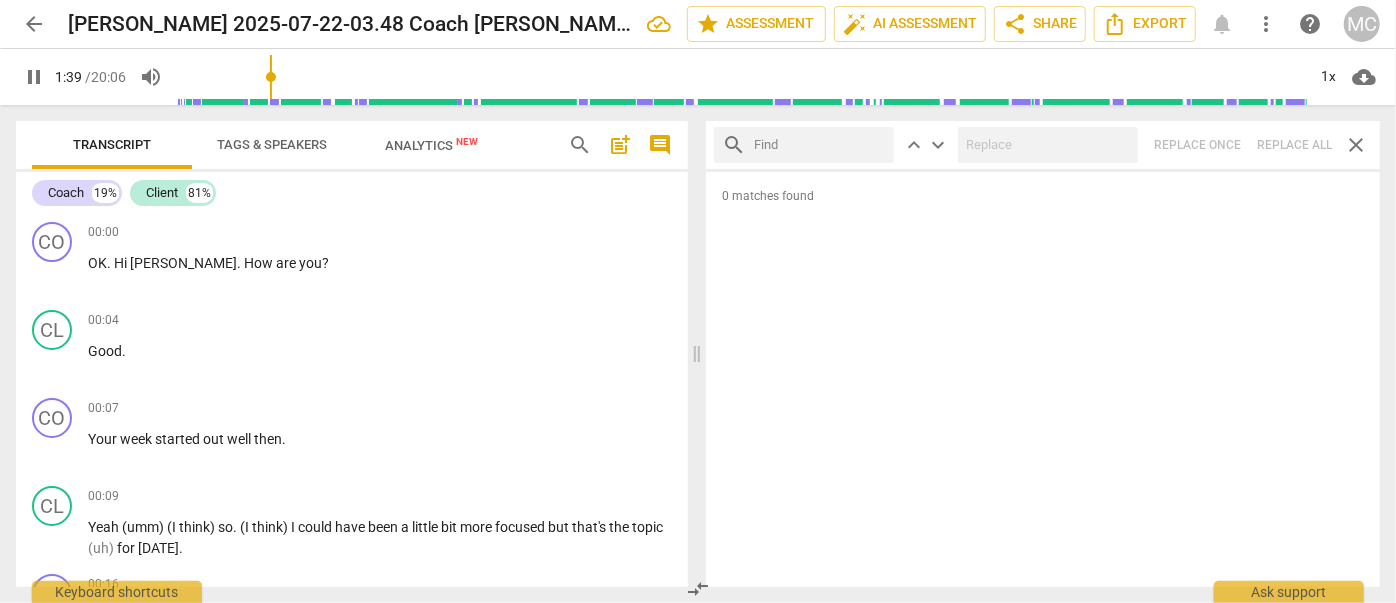 click at bounding box center [820, 145] 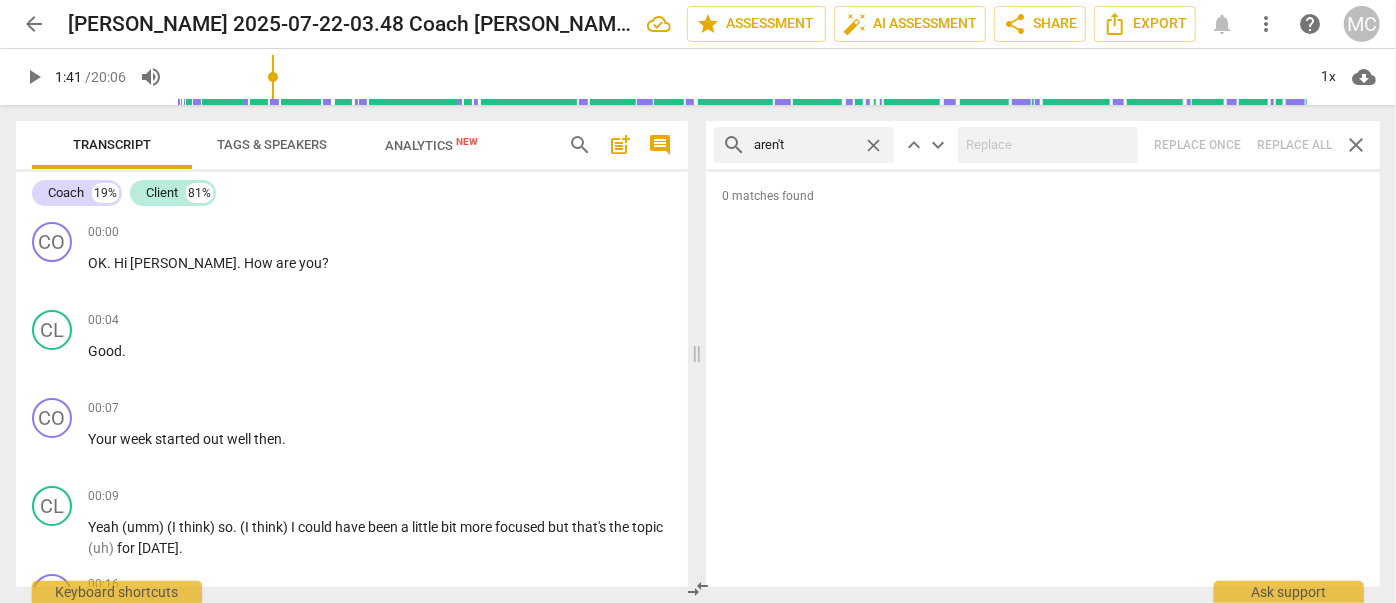 click on "search aren't close keyboard_arrow_up keyboard_arrow_down Replace once Replace all close" at bounding box center (1043, 145) 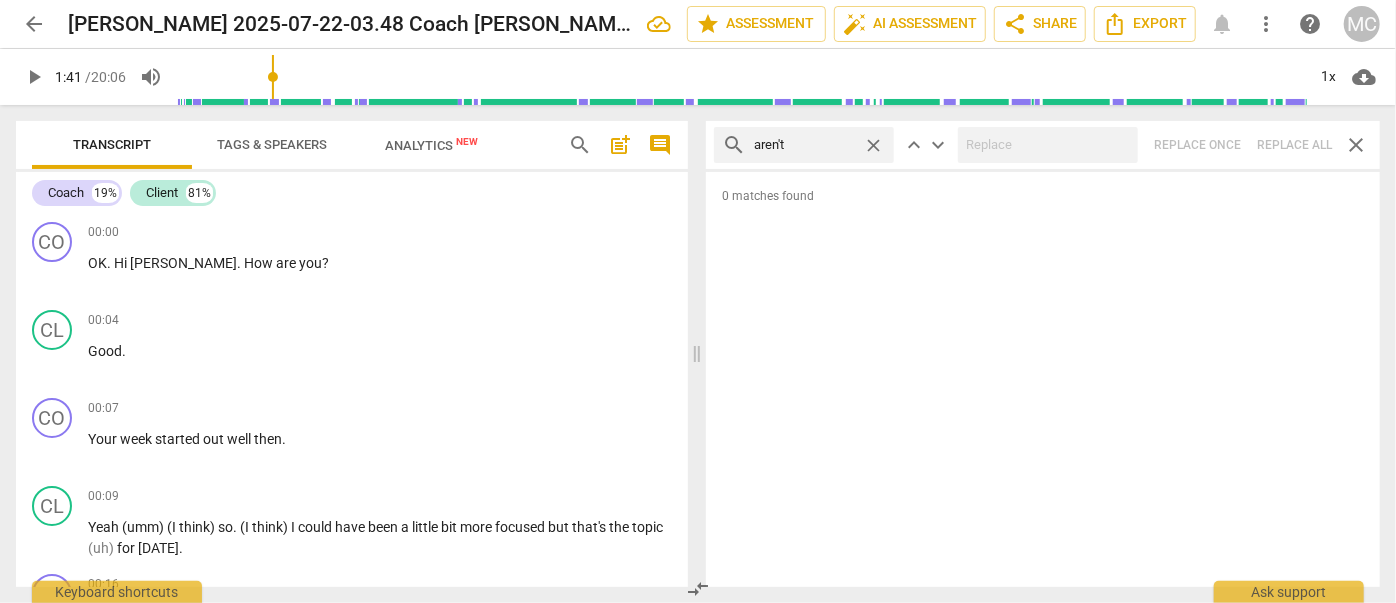click on "close" at bounding box center (873, 145) 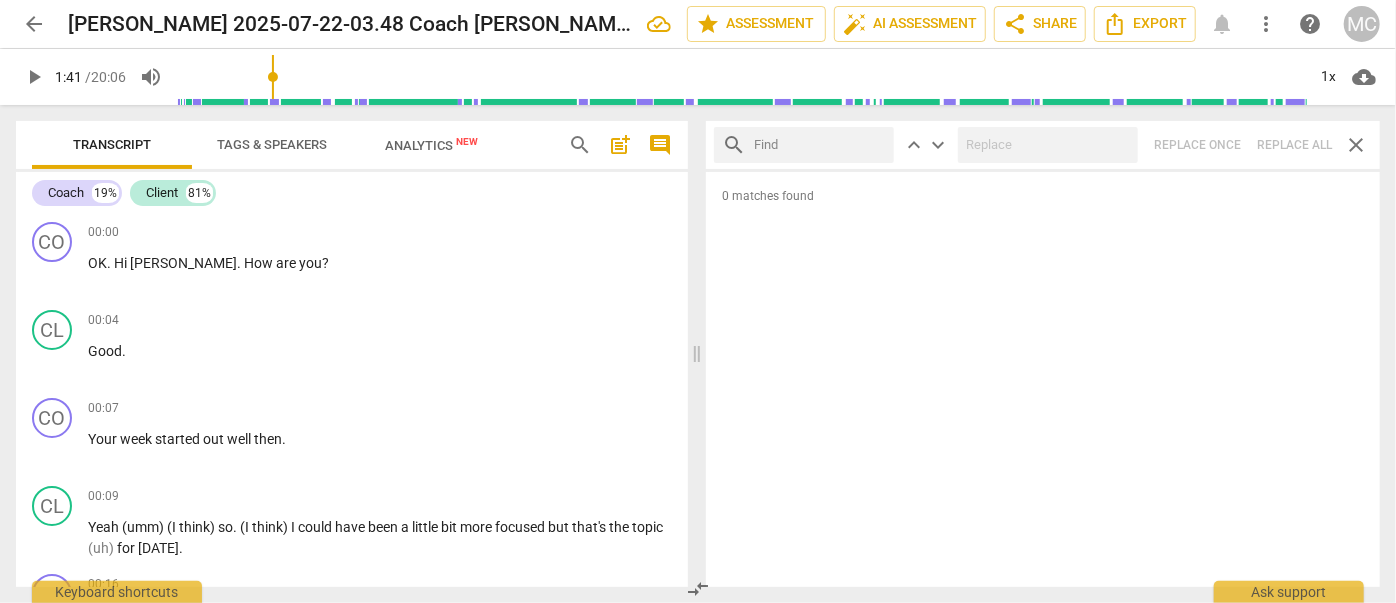 click at bounding box center (820, 145) 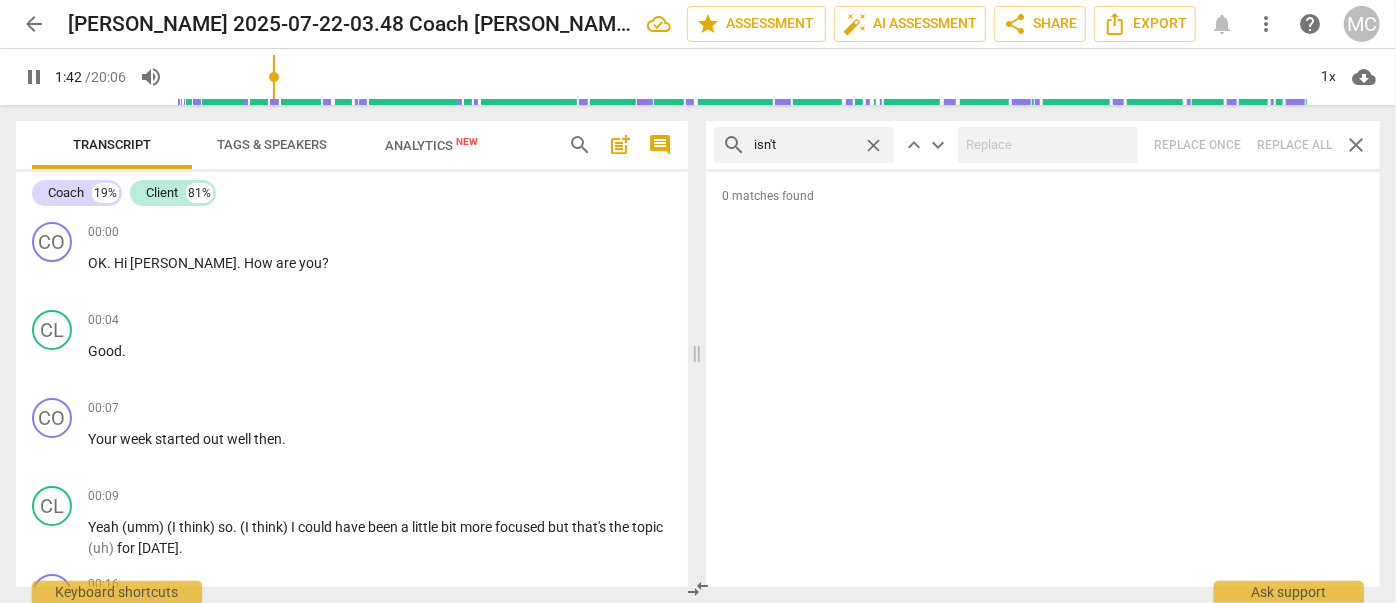 click on "search isn't close keyboard_arrow_up keyboard_arrow_down Replace once Replace all close" at bounding box center (1043, 145) 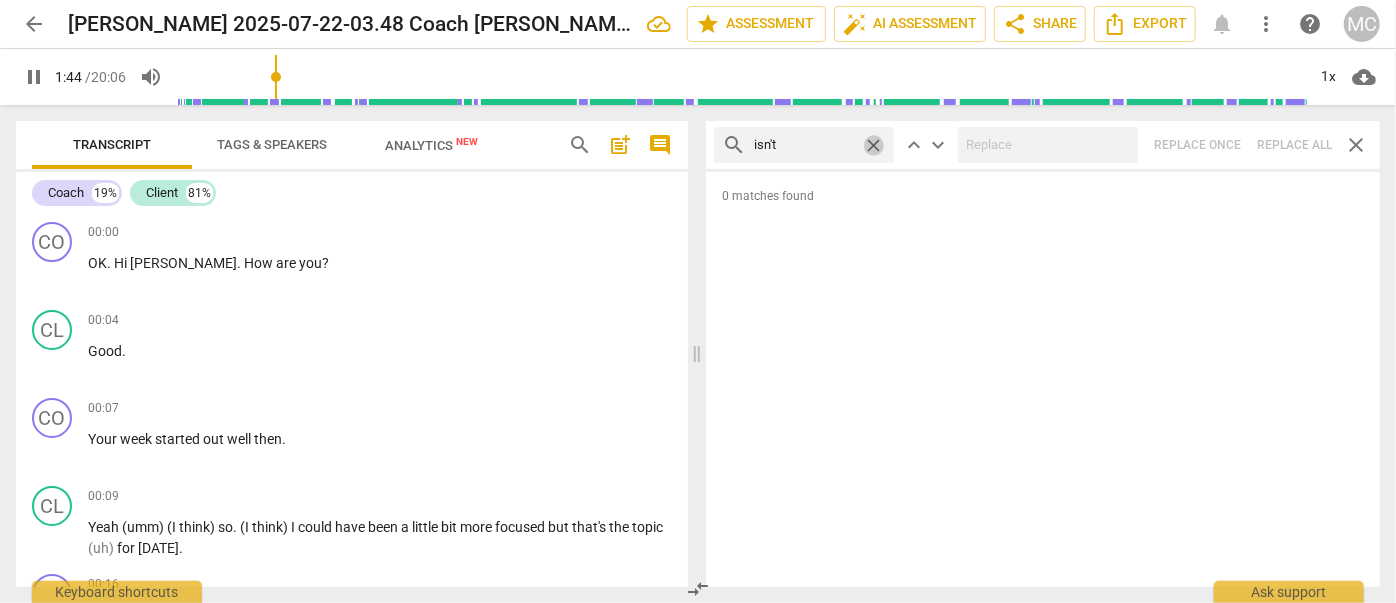 click on "close" at bounding box center (873, 145) 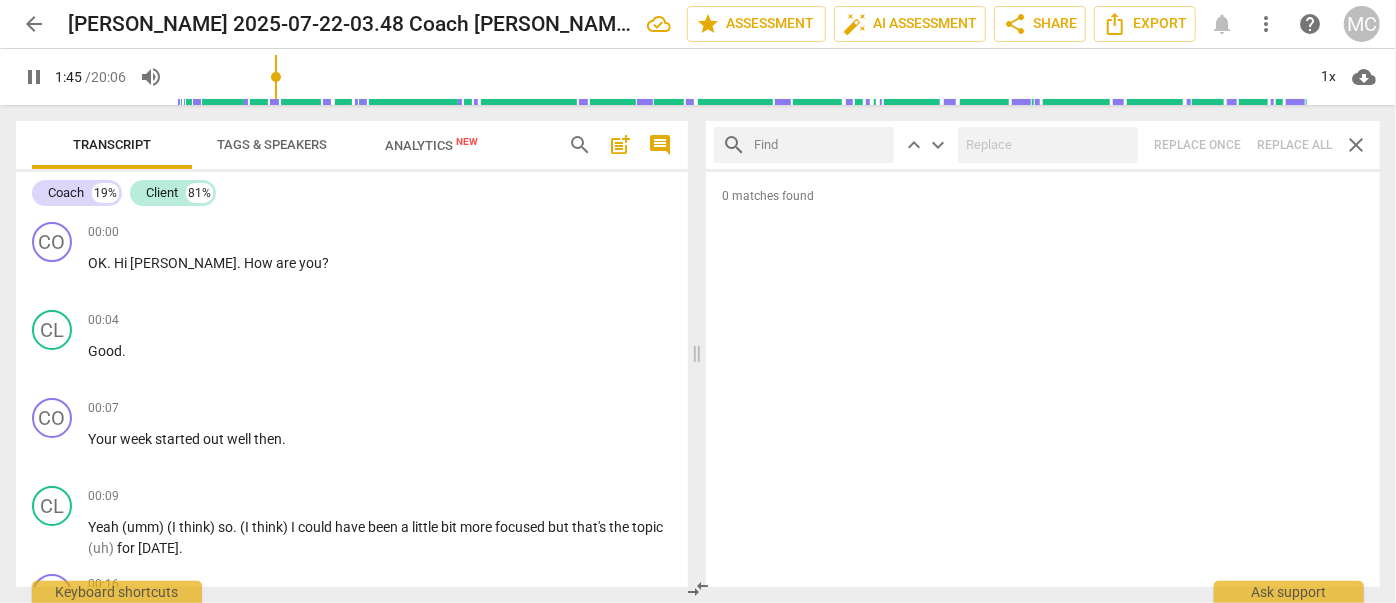 click at bounding box center [820, 145] 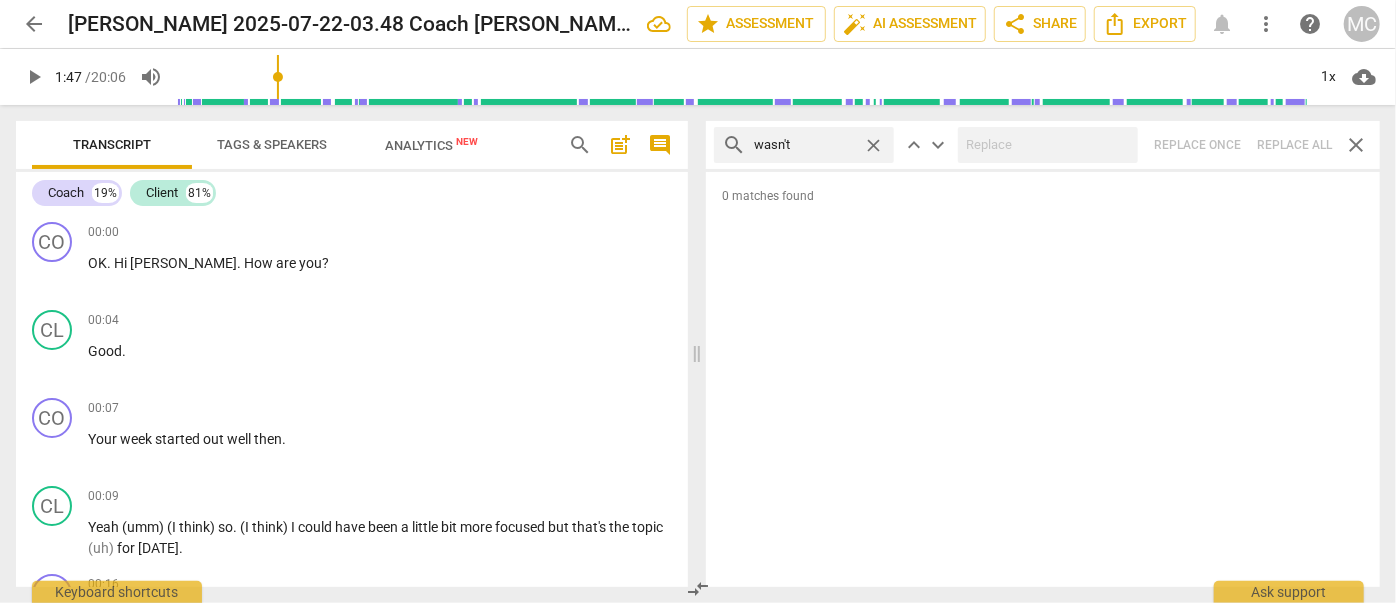 click on "search wasn't close keyboard_arrow_up keyboard_arrow_down Replace once Replace all close" at bounding box center [1043, 145] 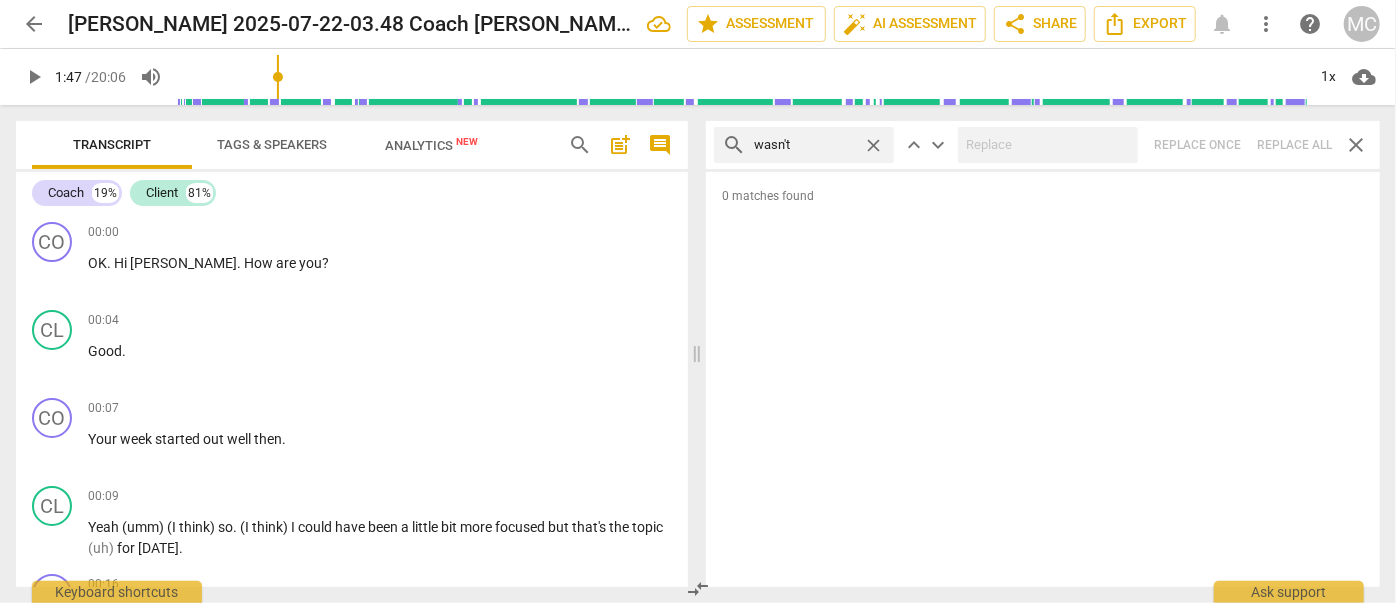 click on "close" at bounding box center [873, 145] 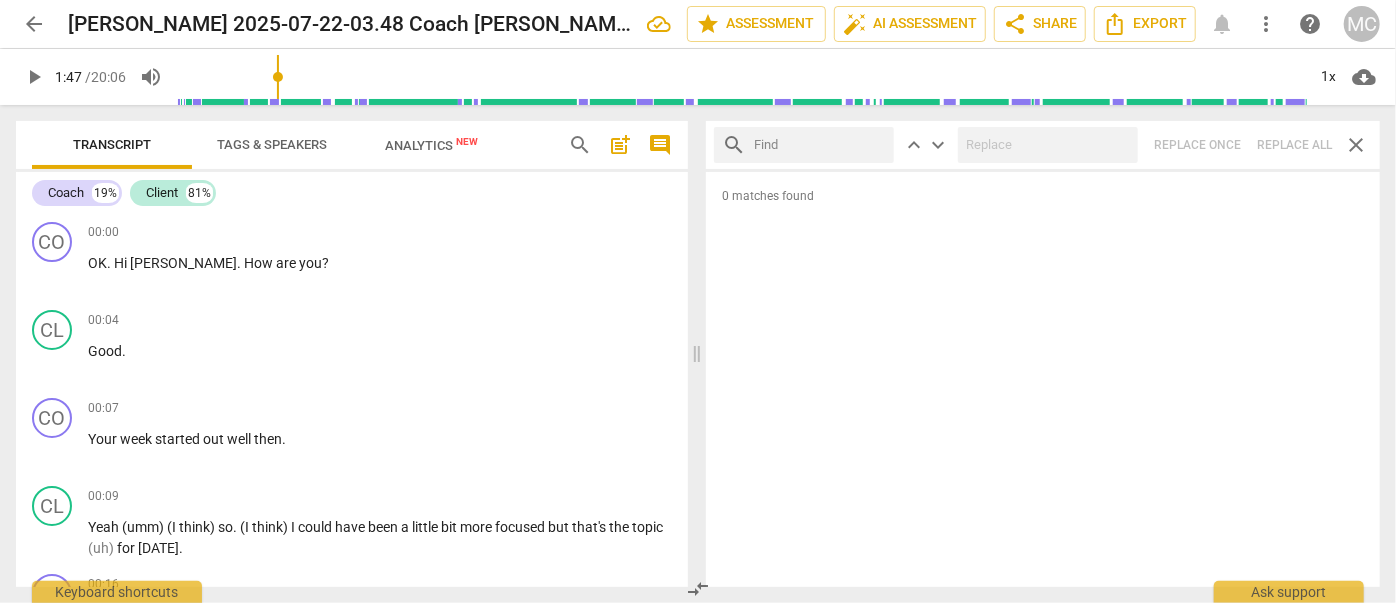 click at bounding box center [820, 145] 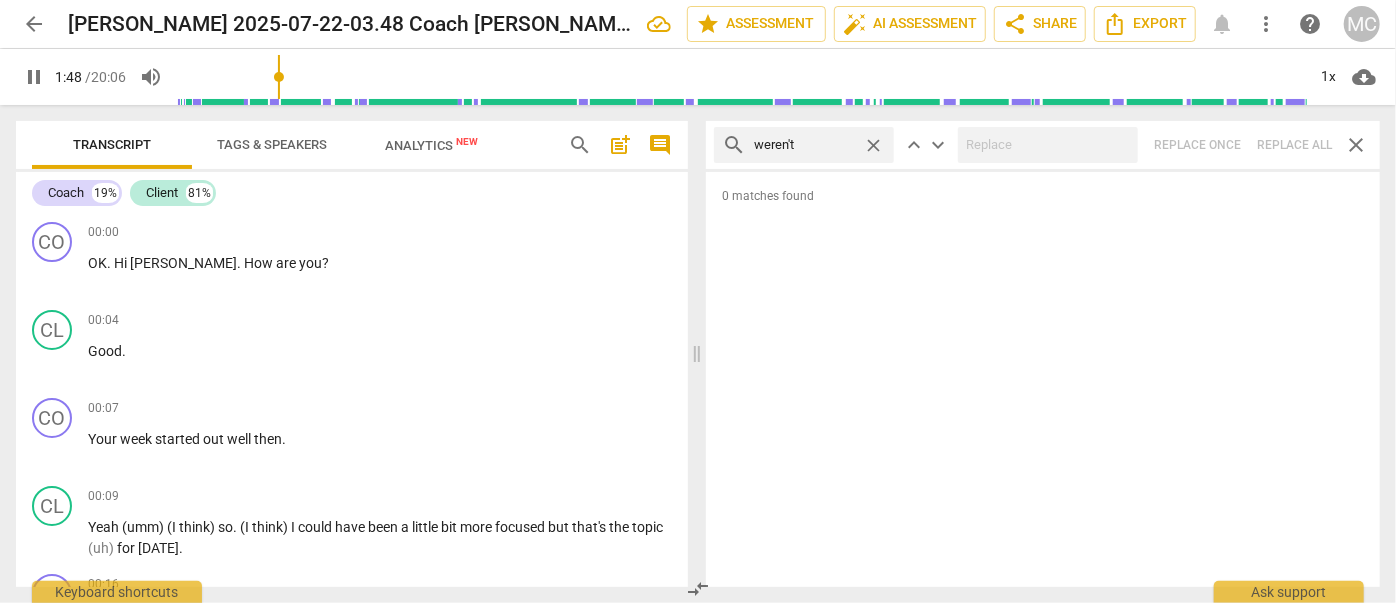 click on "search weren't close keyboard_arrow_up keyboard_arrow_down Replace once Replace all close" at bounding box center [1043, 145] 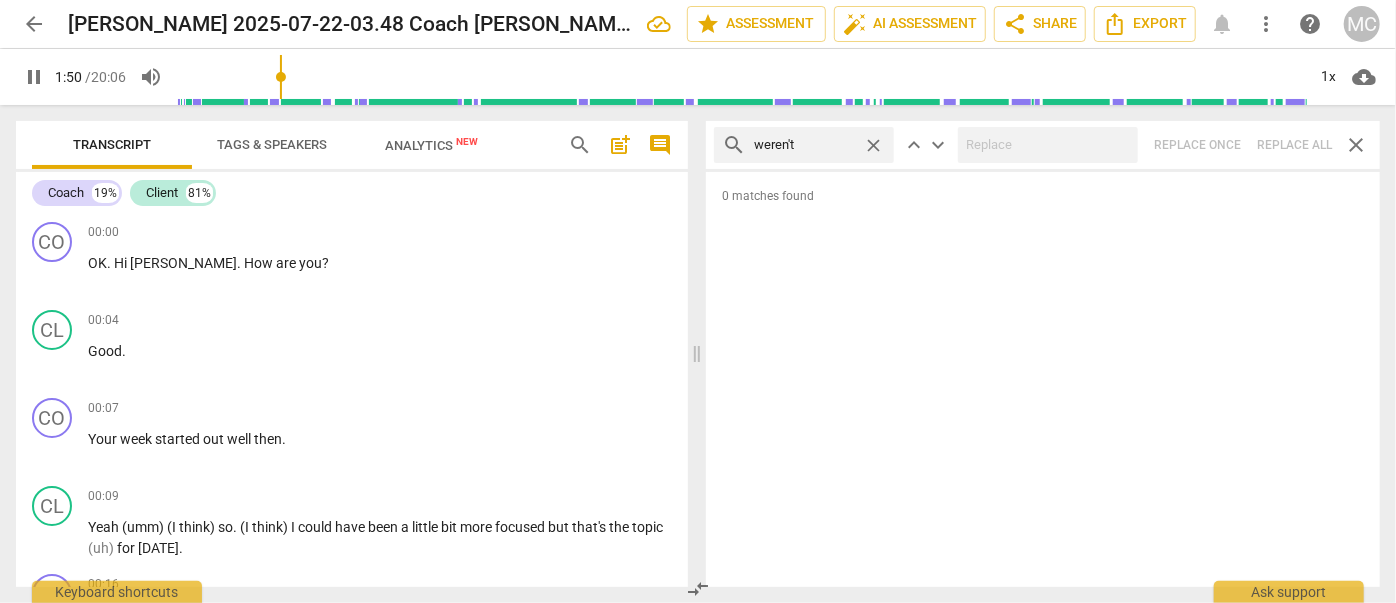 click on "close" at bounding box center (873, 145) 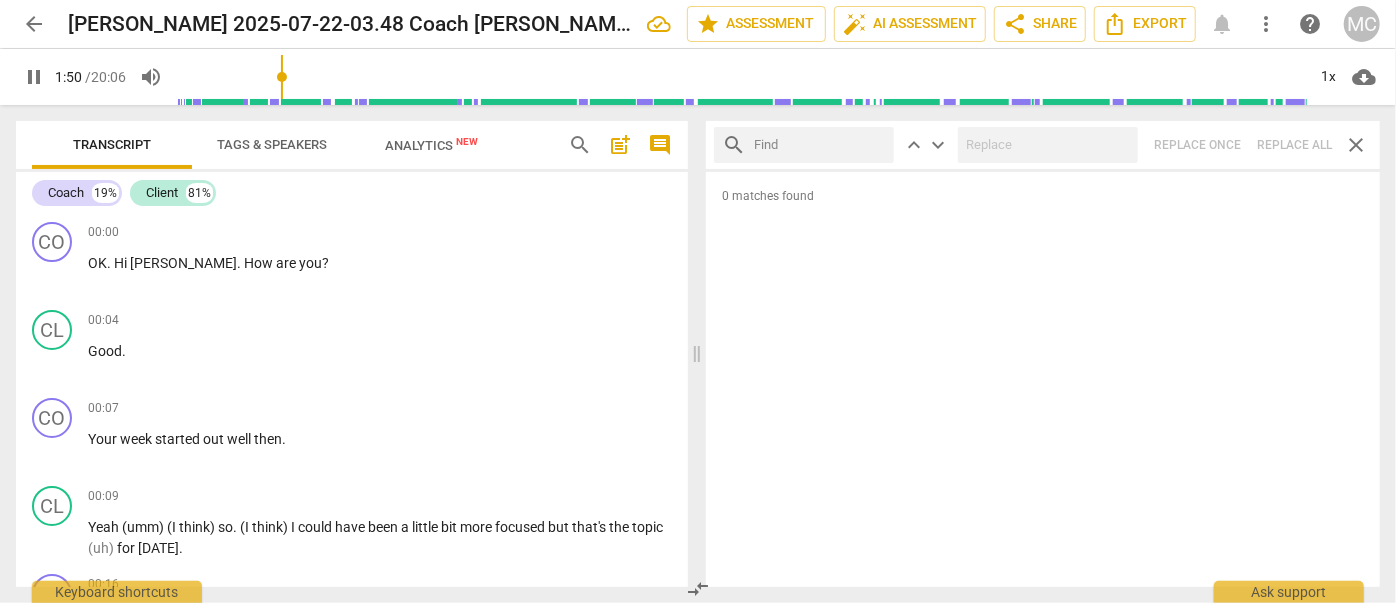 click at bounding box center [820, 145] 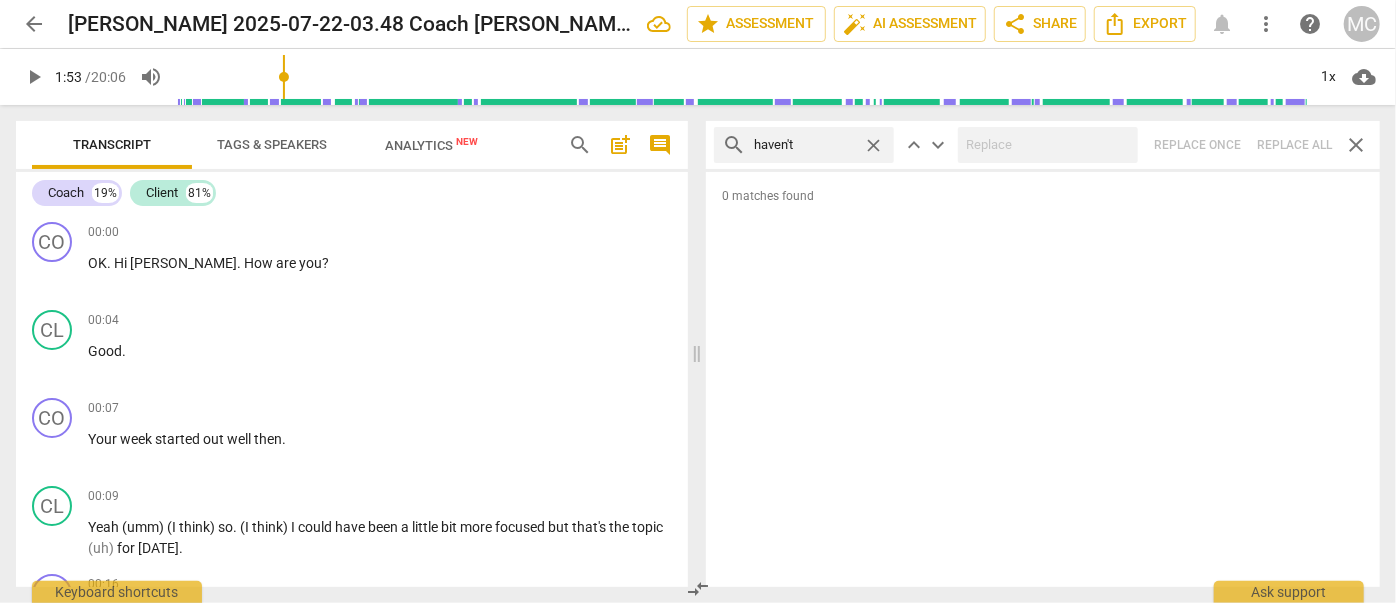 click on "search haven't close keyboard_arrow_up keyboard_arrow_down Replace once Replace all close" at bounding box center (1043, 145) 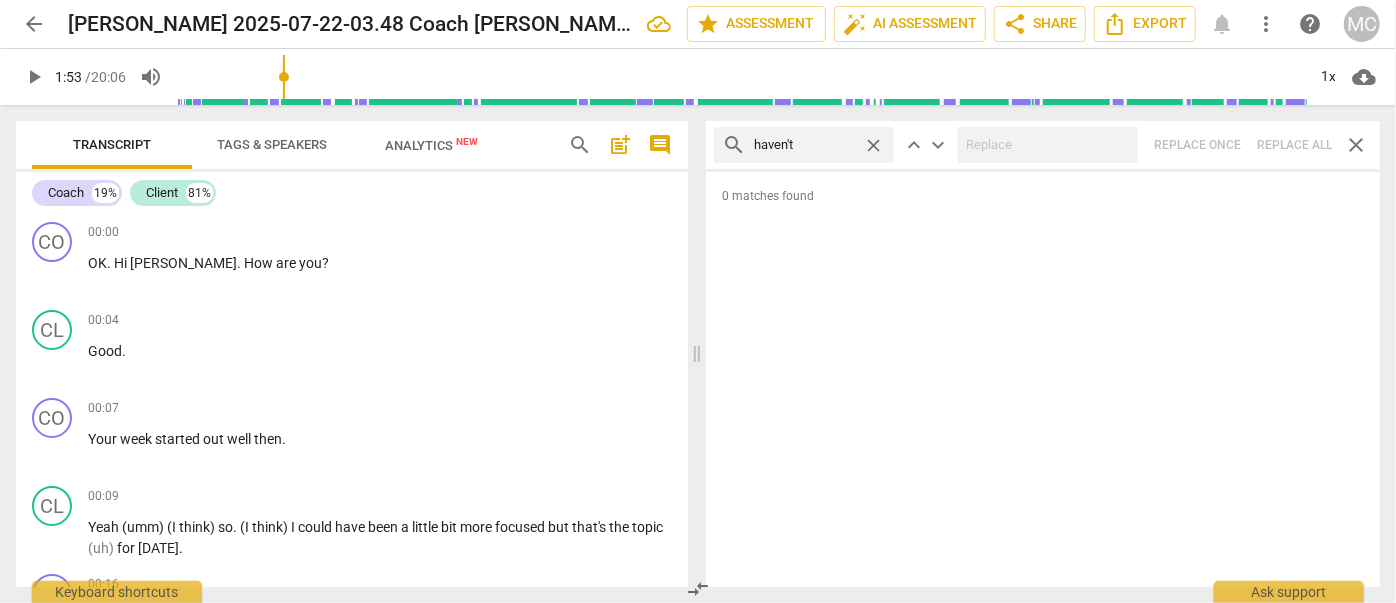 click on "close" at bounding box center (873, 145) 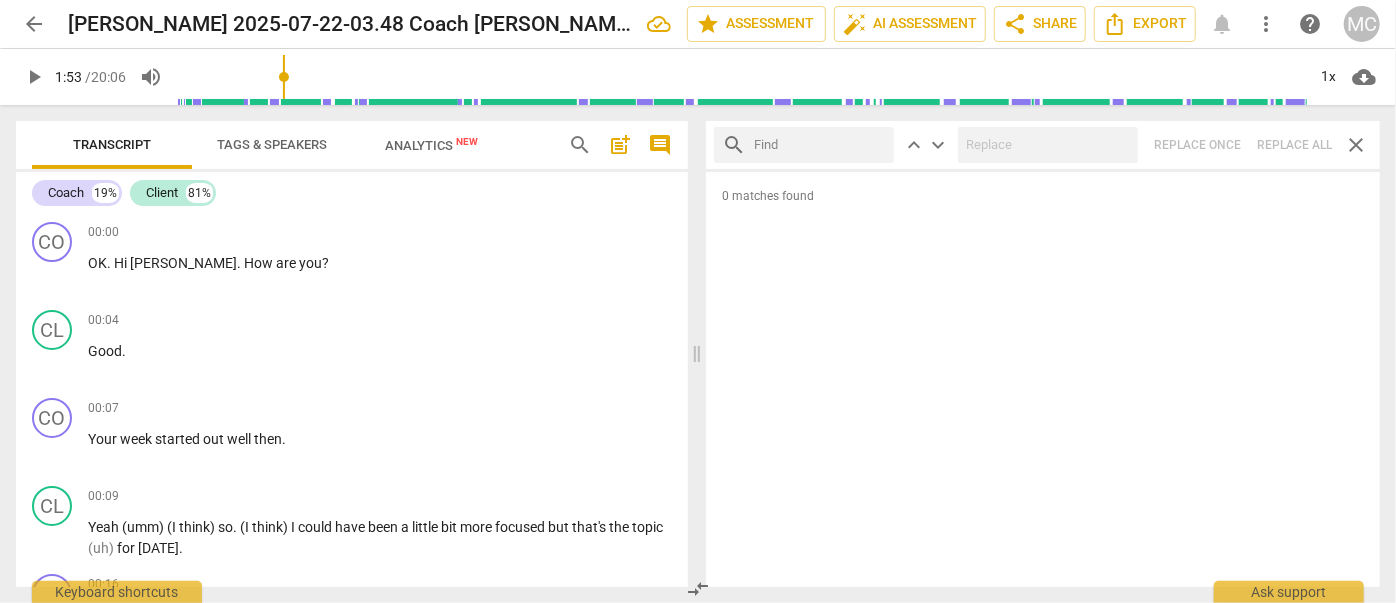 click at bounding box center [820, 145] 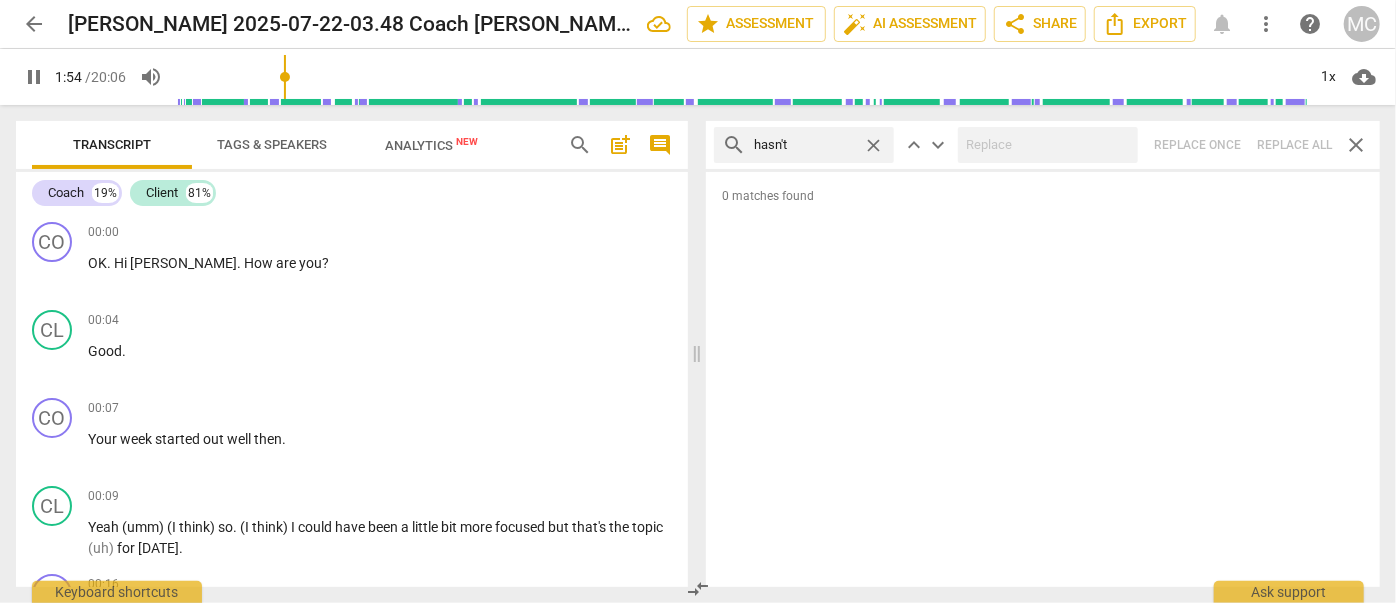 click on "search hasn't close keyboard_arrow_up keyboard_arrow_down Replace once Replace all close" at bounding box center [1043, 145] 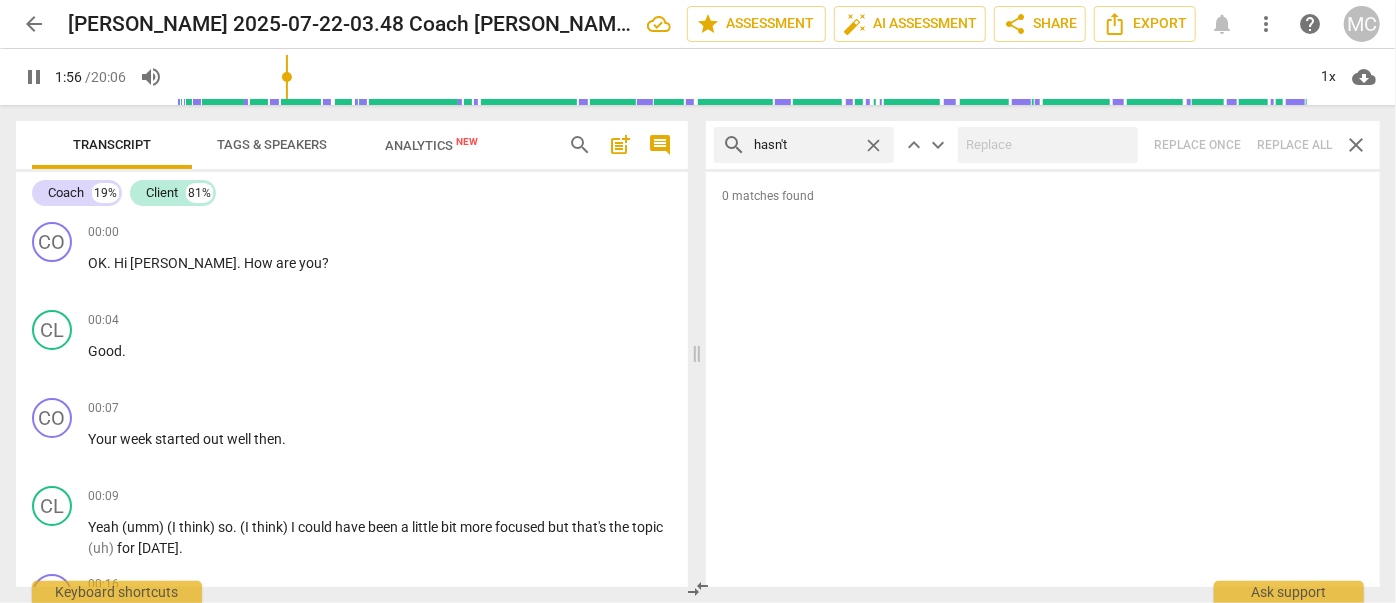 click on "close" at bounding box center (873, 145) 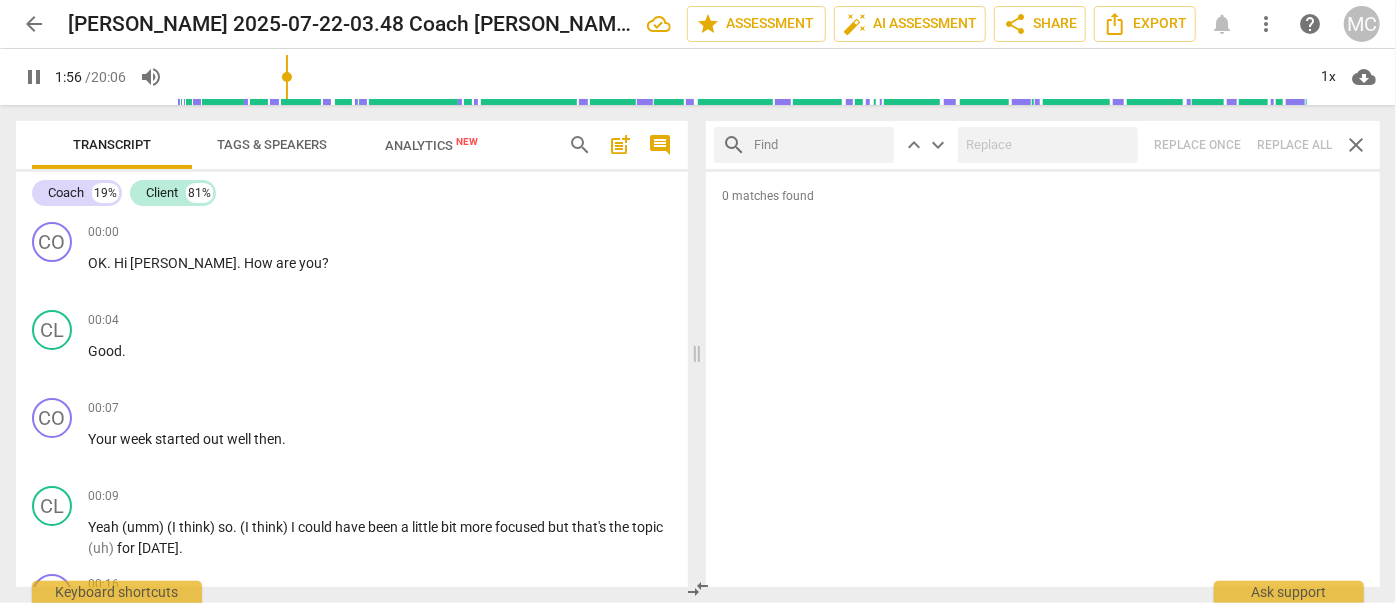 click at bounding box center [820, 145] 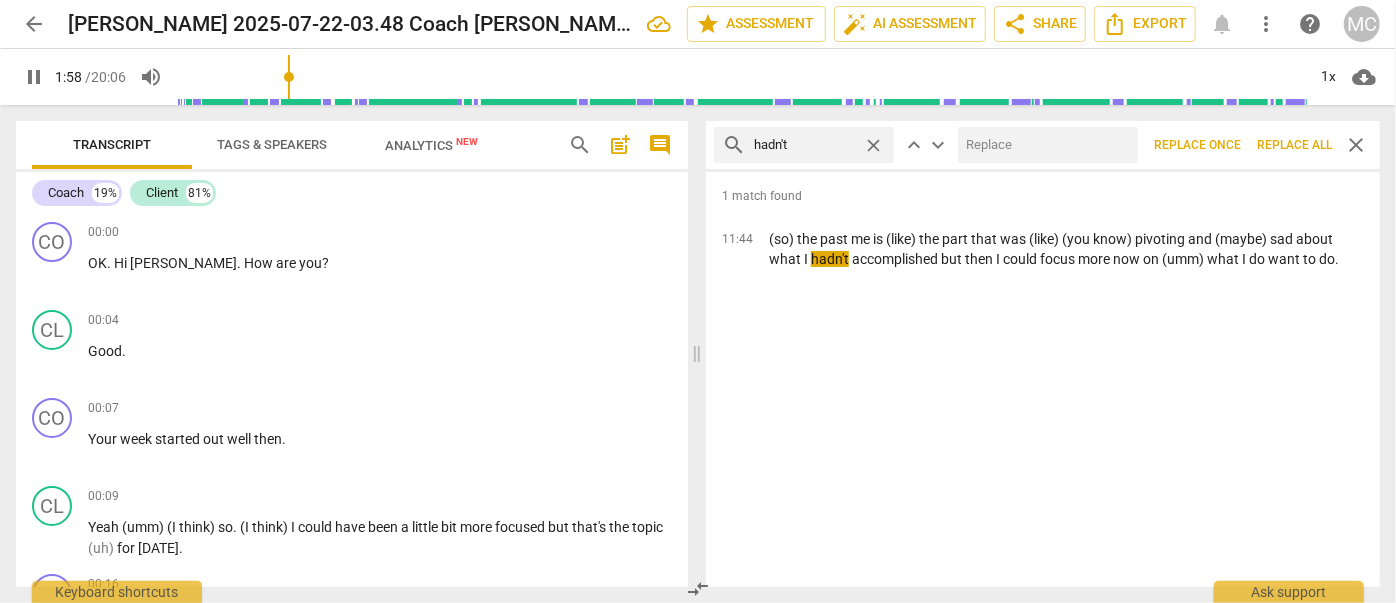 click at bounding box center (1044, 145) 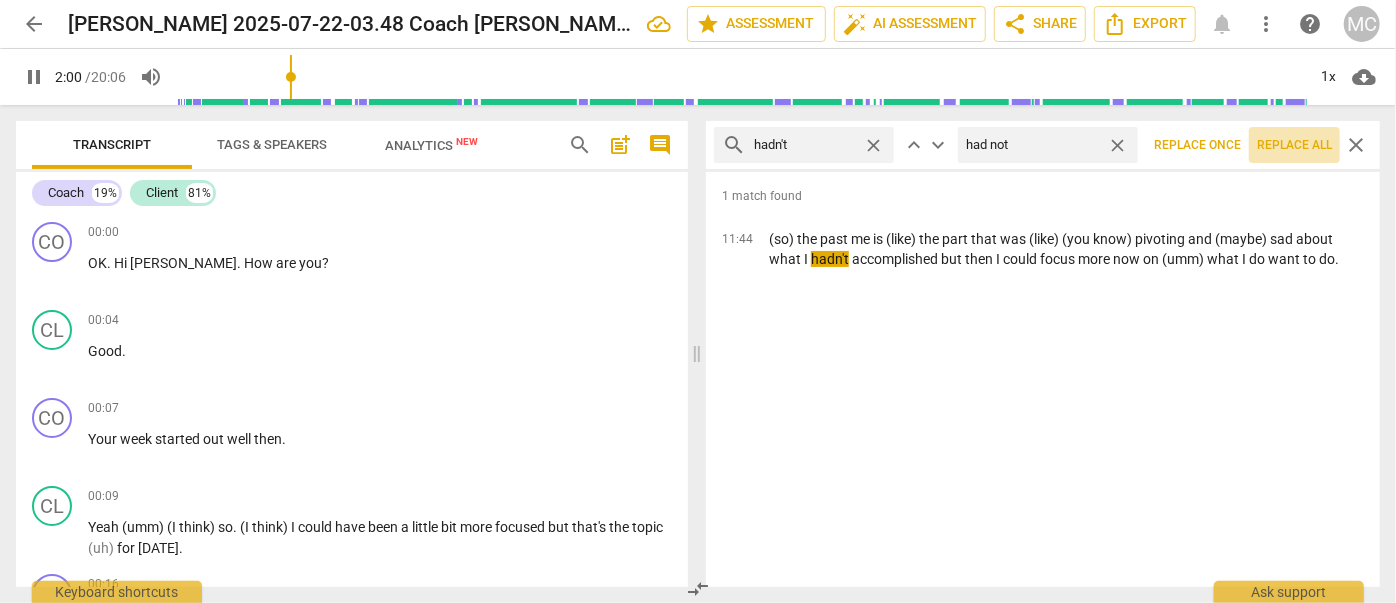 click on "Replace all" at bounding box center [1294, 145] 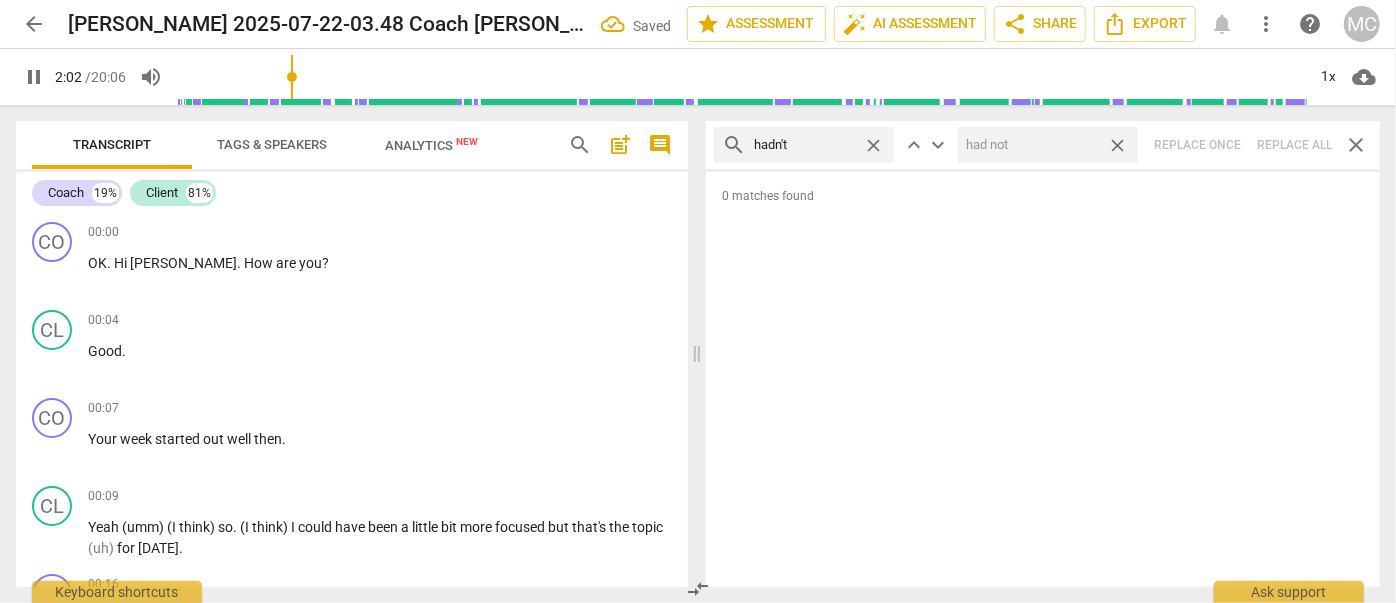 click on "close" at bounding box center [1117, 145] 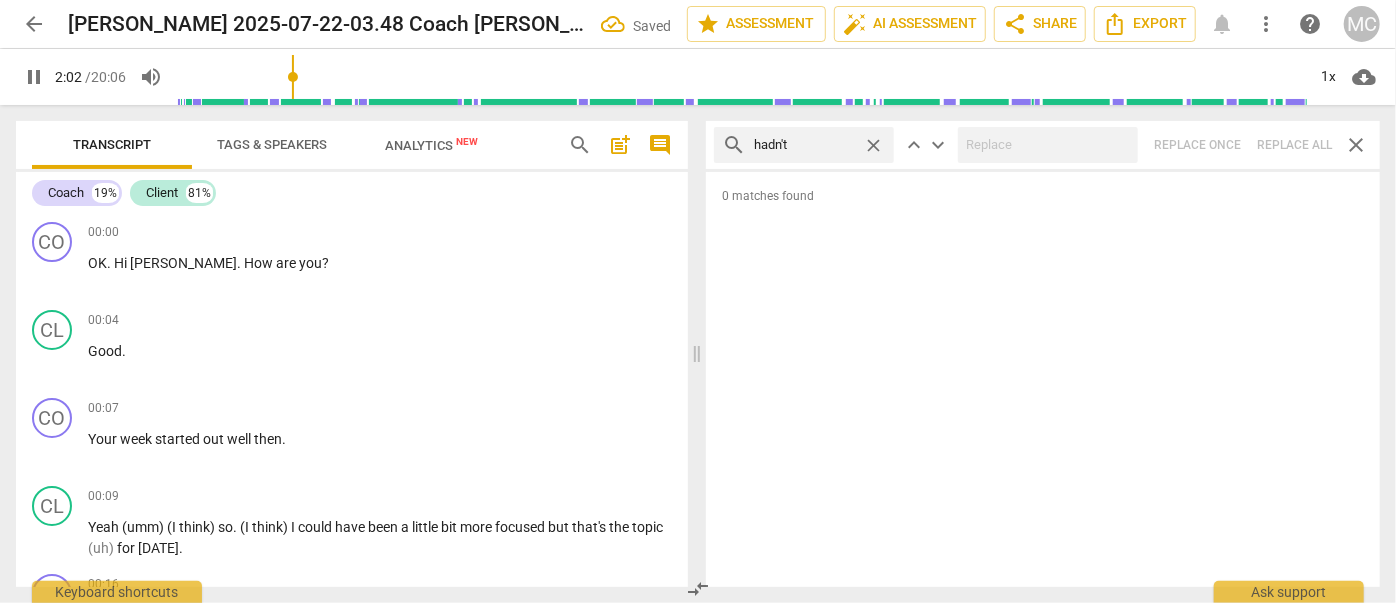 click on "close" at bounding box center (873, 145) 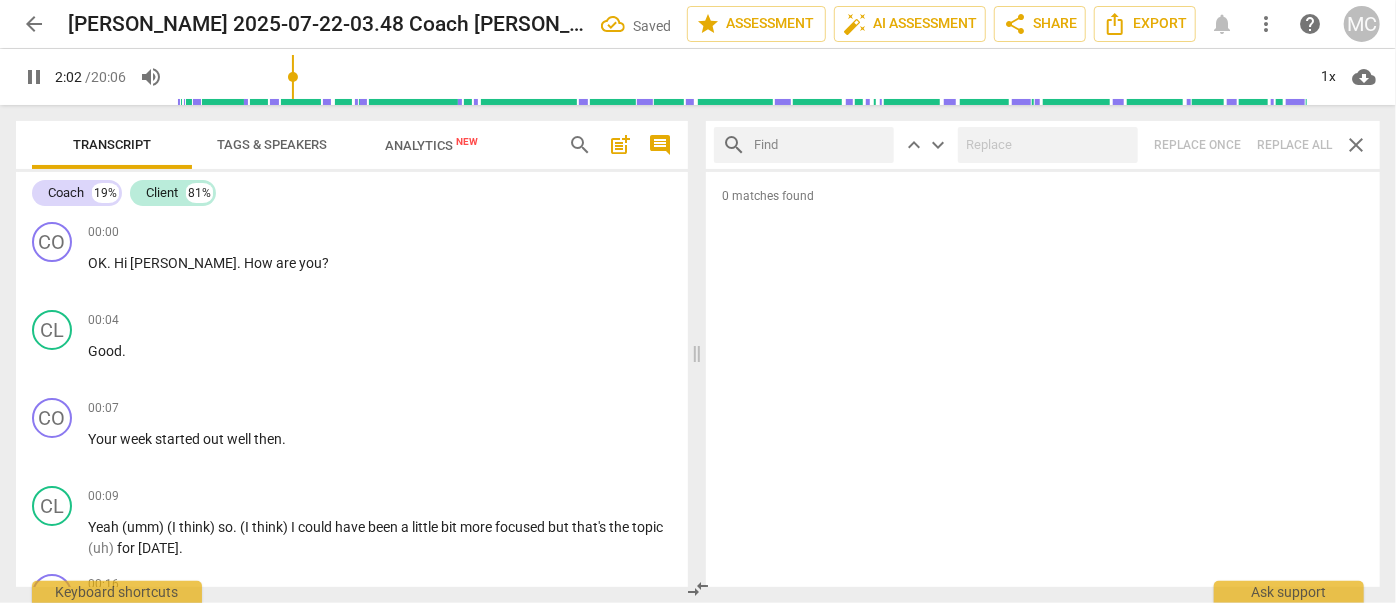 click at bounding box center [820, 145] 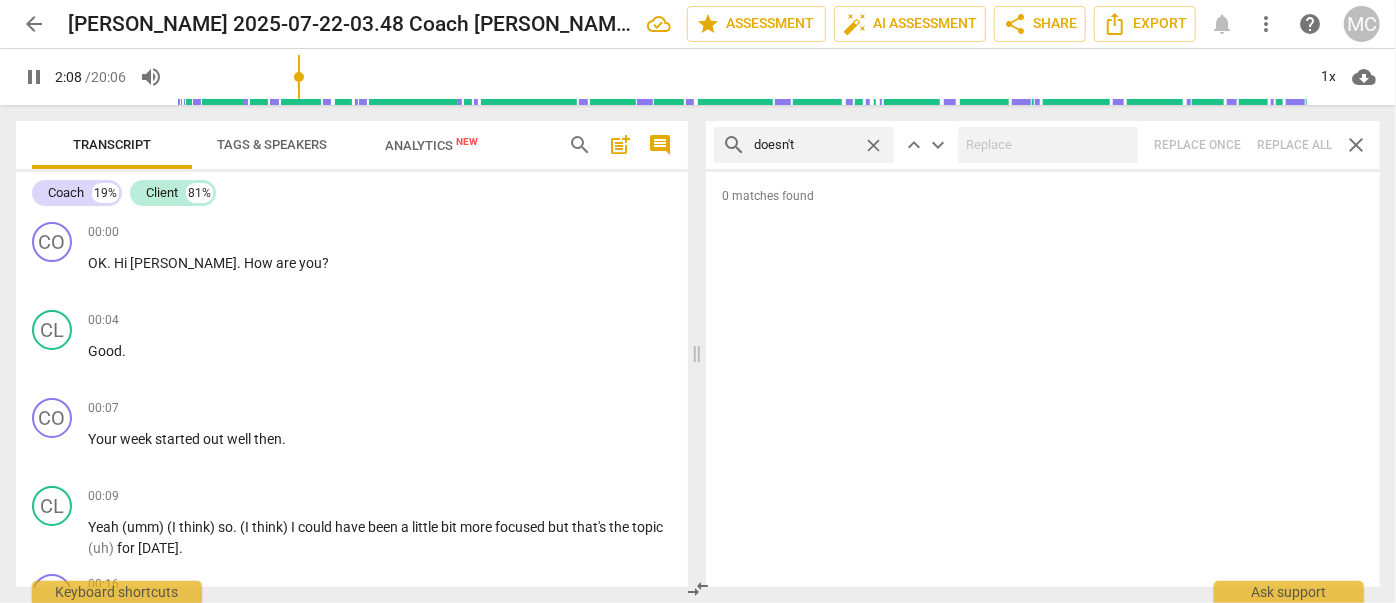 click on "search doesn't close keyboard_arrow_up keyboard_arrow_down Replace once Replace all close" at bounding box center [1043, 145] 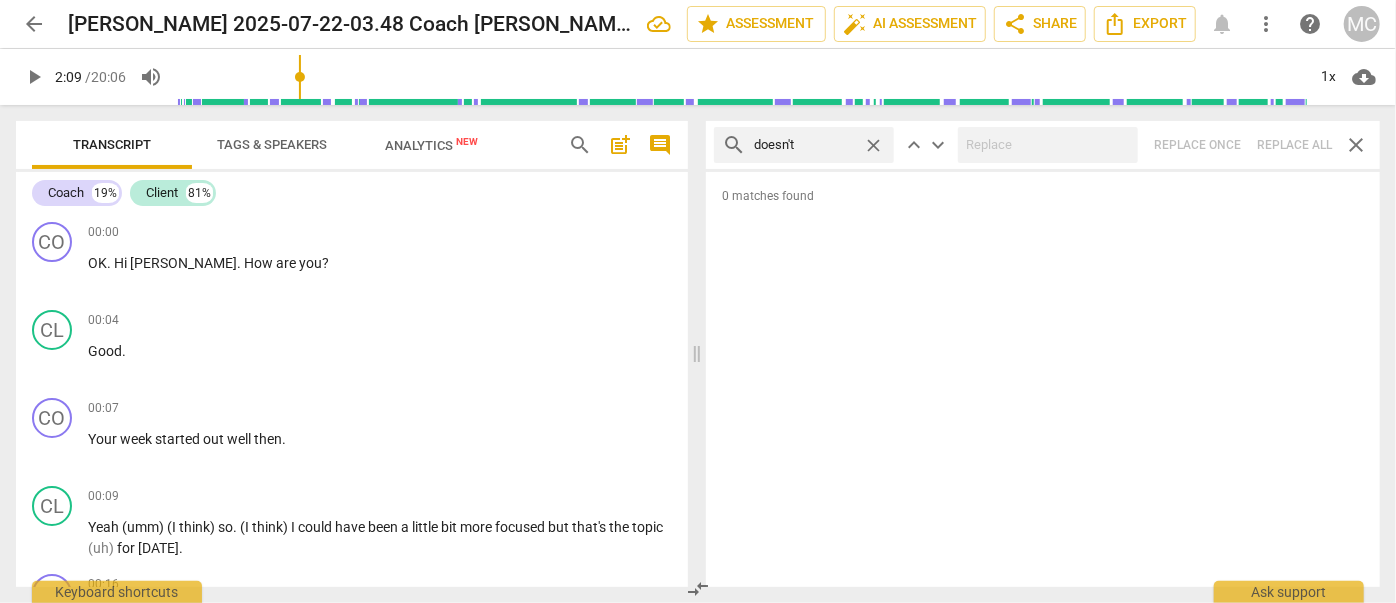 click on "search doesn't close keyboard_arrow_up keyboard_arrow_down Replace once Replace all close" at bounding box center (1043, 145) 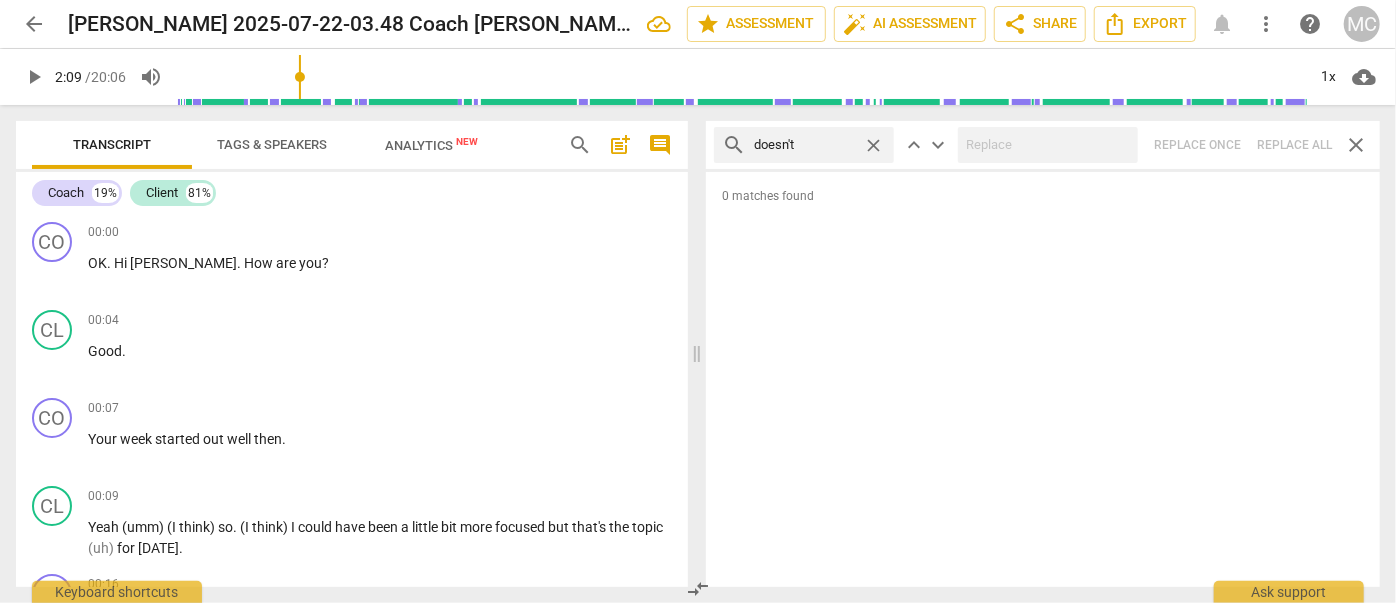 click on "close" at bounding box center [873, 145] 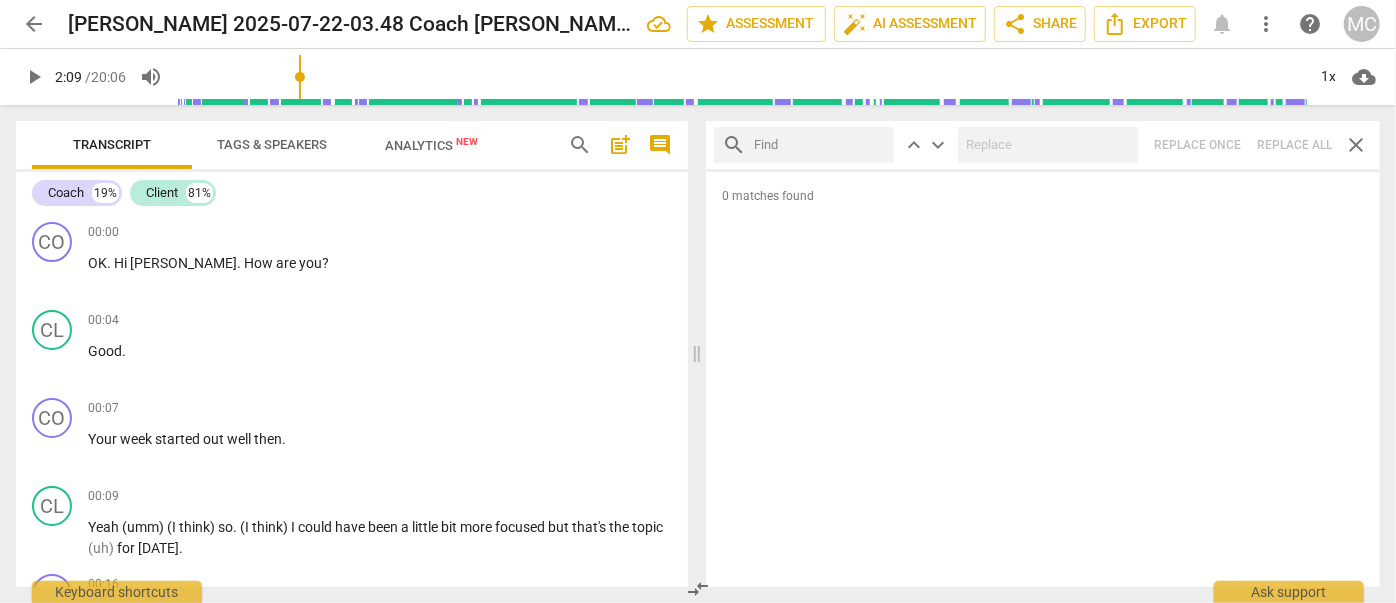 click at bounding box center [820, 145] 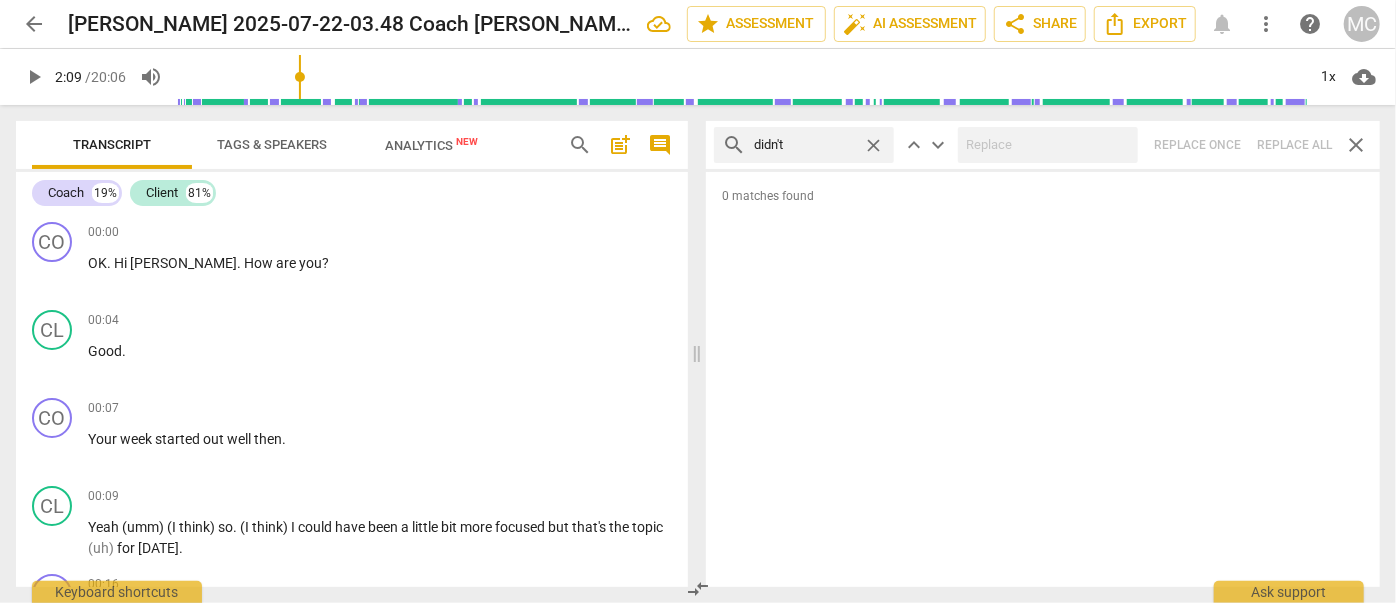 click at bounding box center (1048, 145) 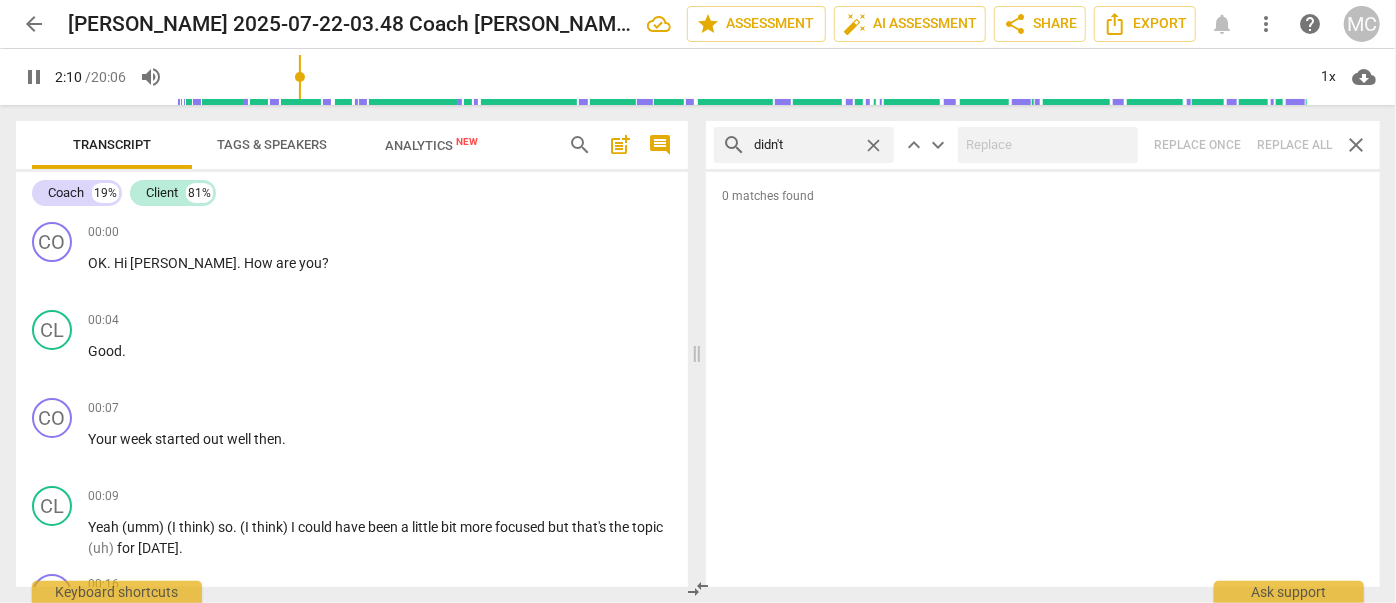 click on "search didn't close keyboard_arrow_up keyboard_arrow_down Replace once Replace all close" at bounding box center [1043, 145] 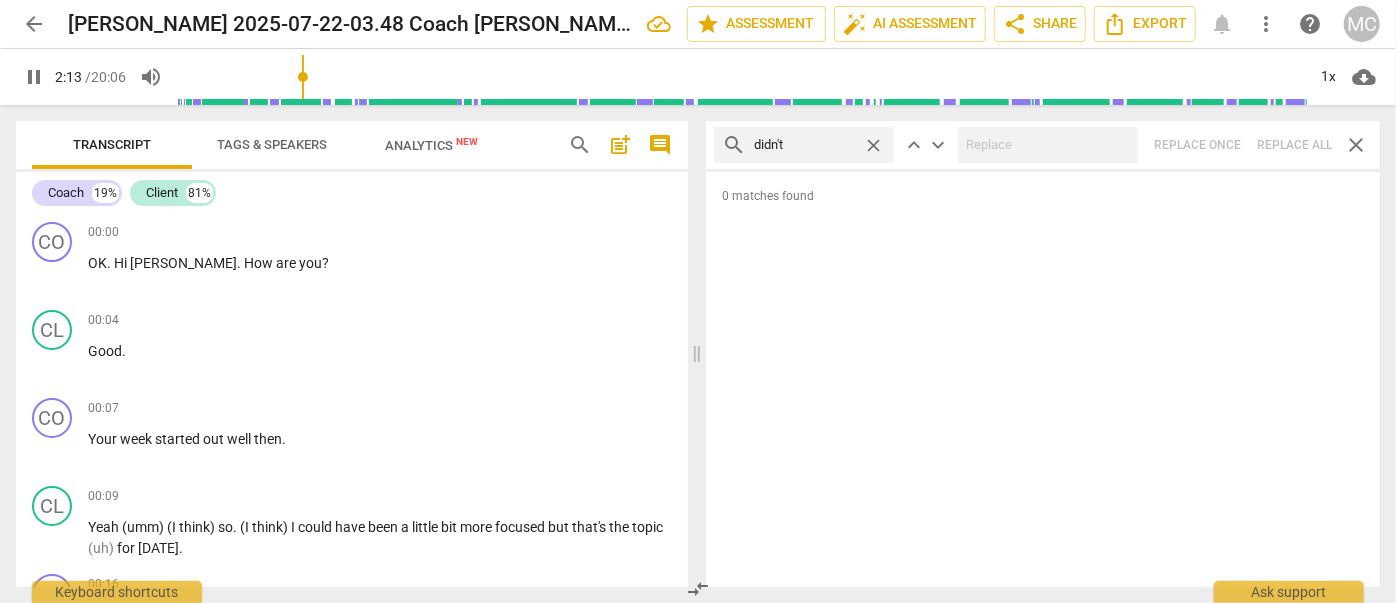 click on "close" at bounding box center (873, 145) 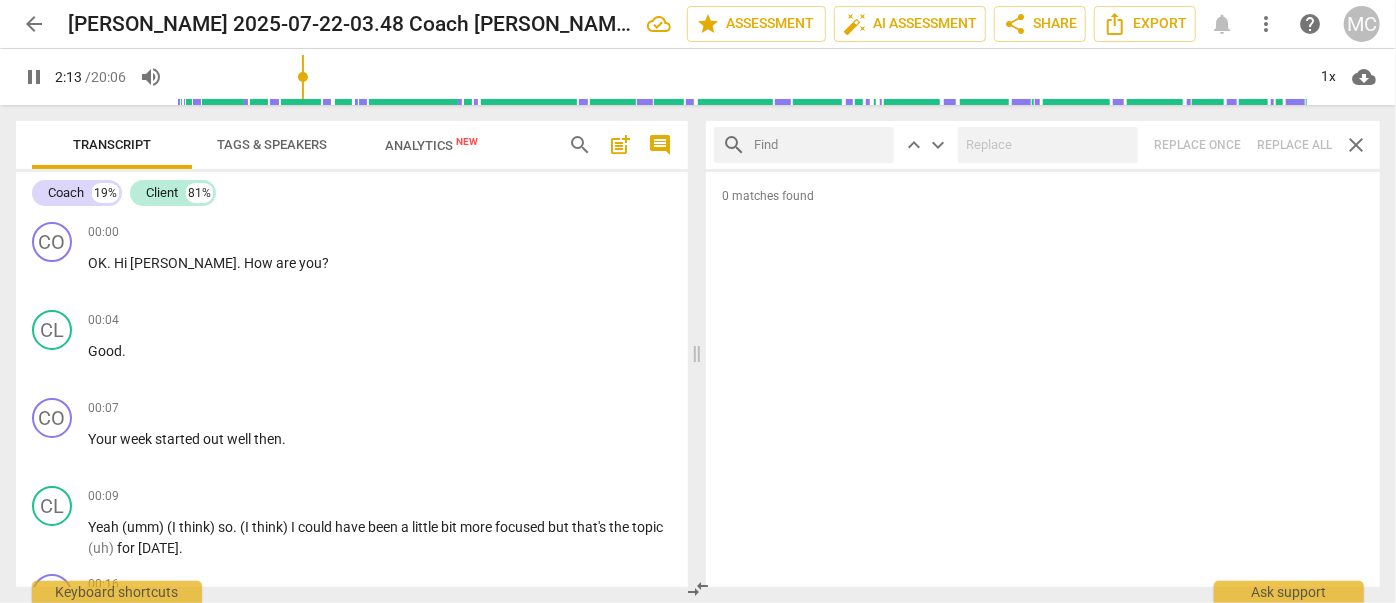 click at bounding box center [820, 145] 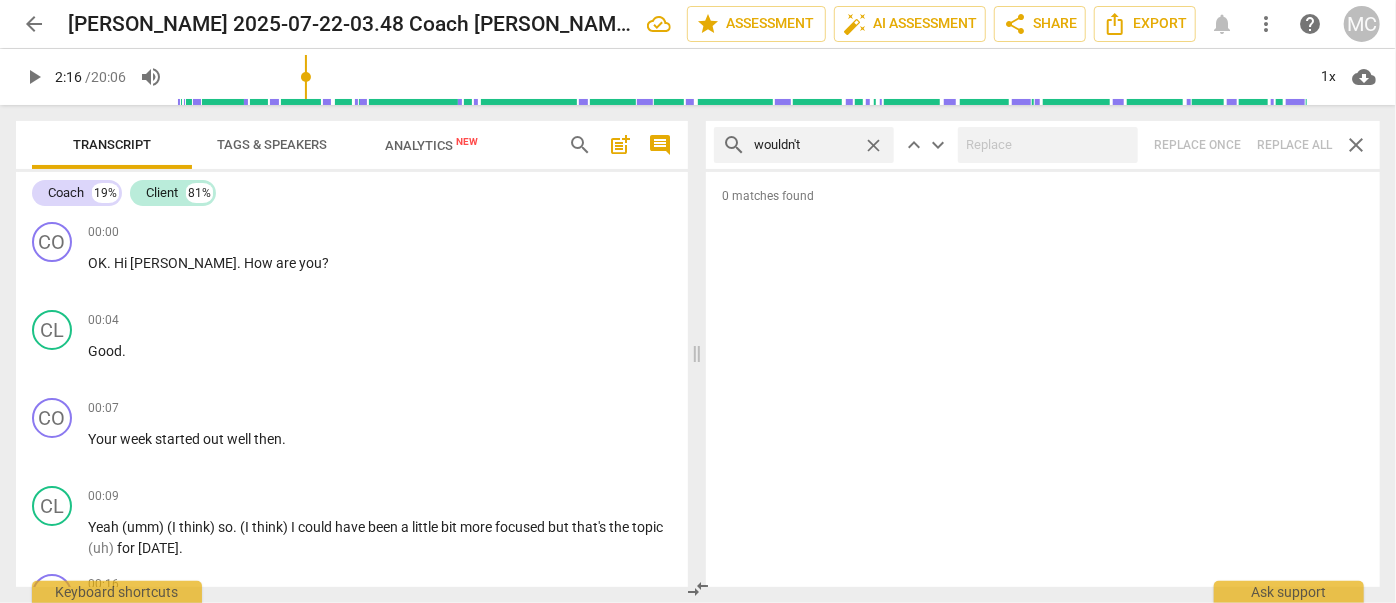 click on "search wouldn't close keyboard_arrow_up keyboard_arrow_down Replace once Replace all close" at bounding box center (1043, 145) 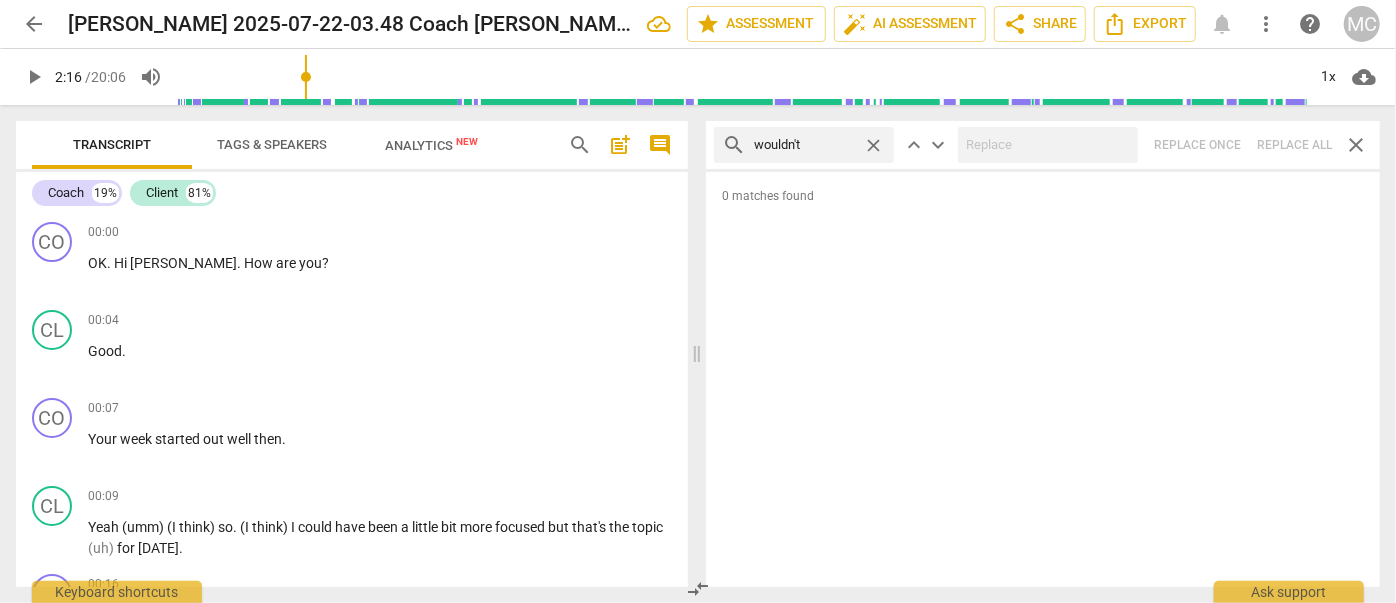 click on "close" at bounding box center [873, 145] 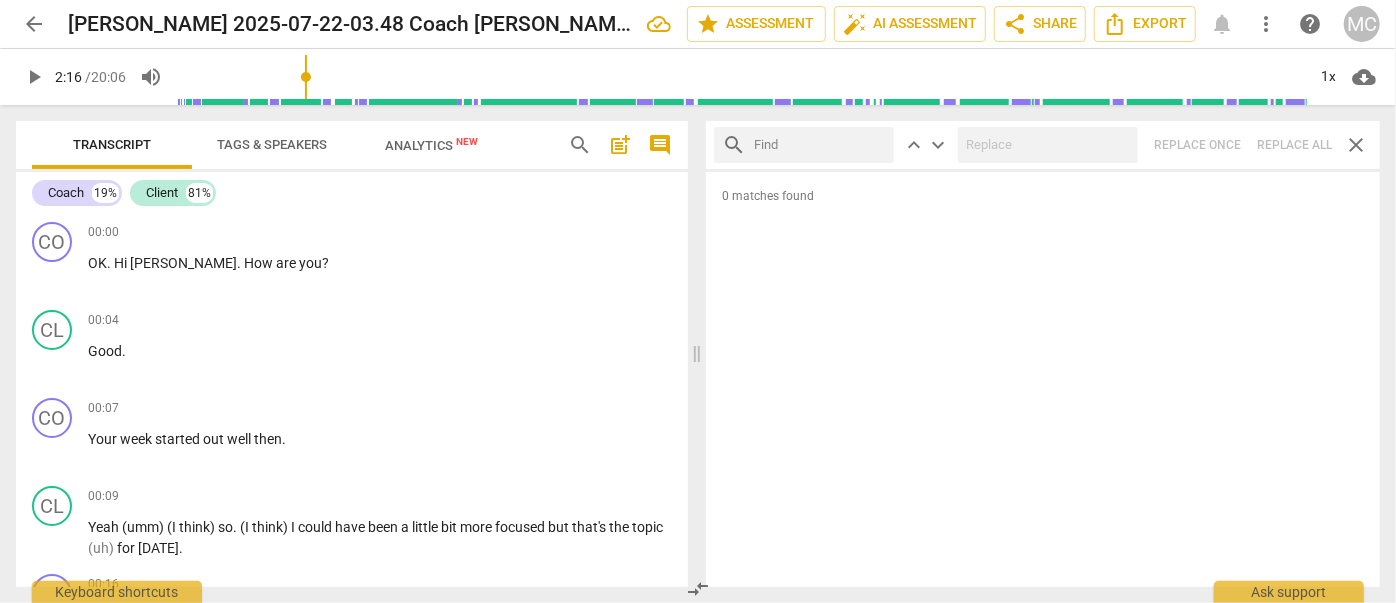 click at bounding box center [820, 145] 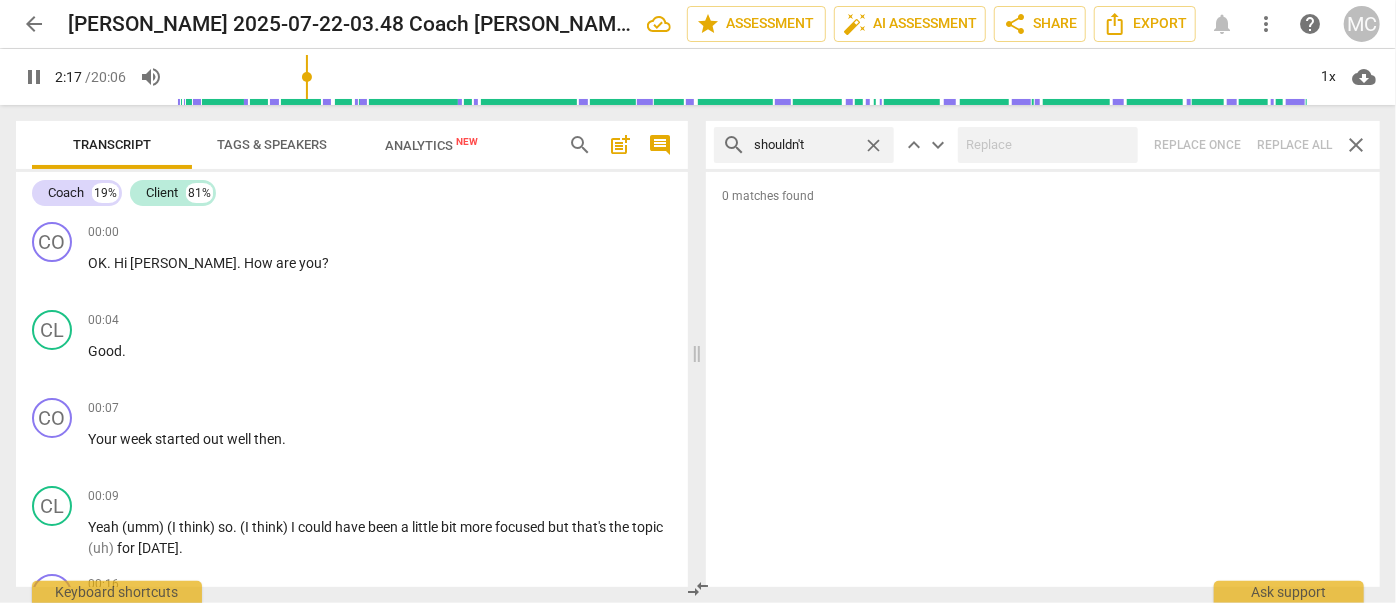 click on "search shouldn't close keyboard_arrow_up keyboard_arrow_down Replace once Replace all close" at bounding box center [1043, 145] 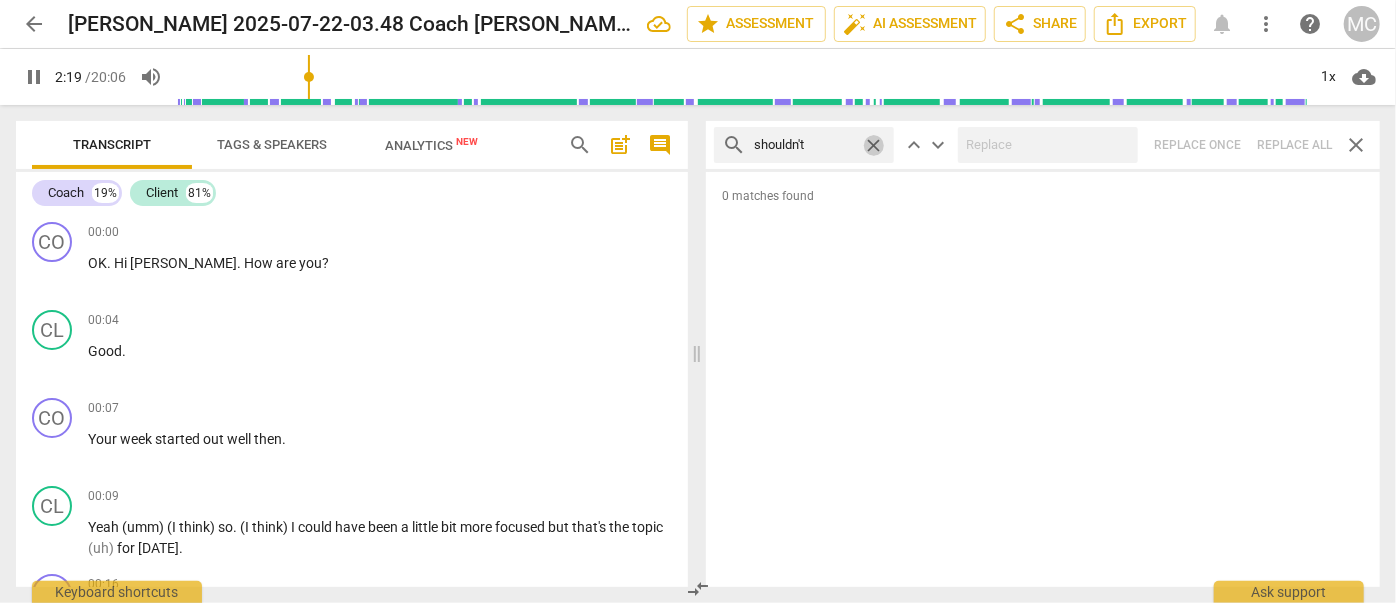 click on "close" at bounding box center (873, 145) 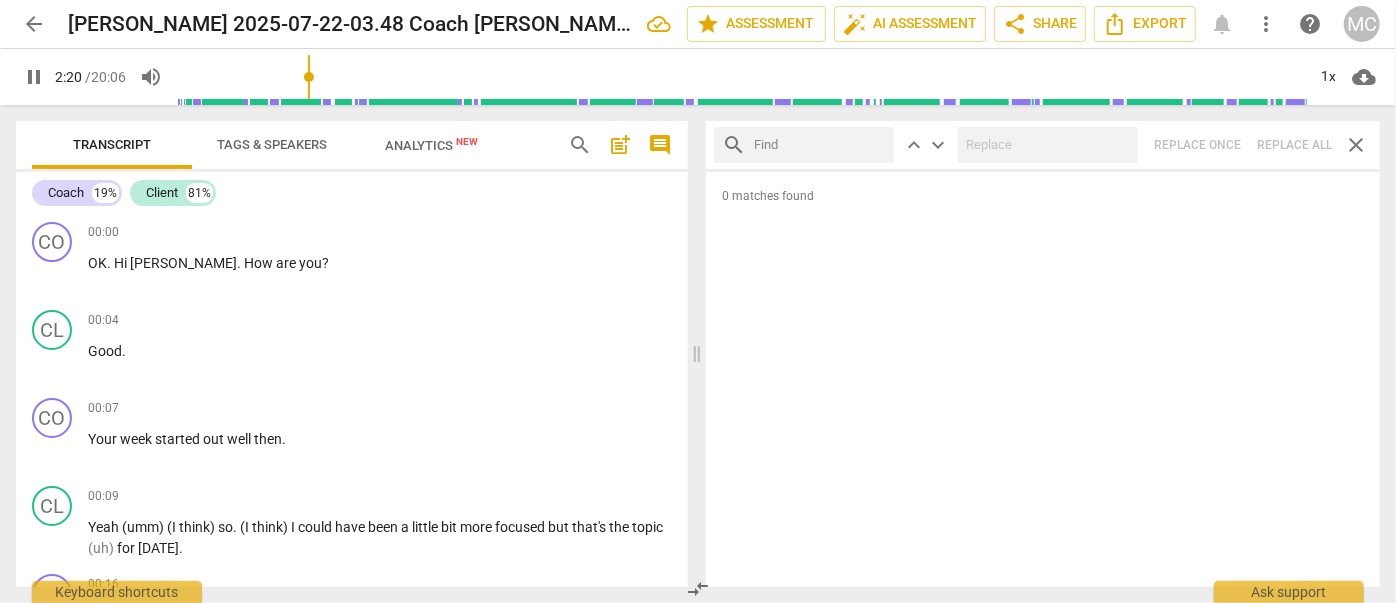 click at bounding box center [820, 145] 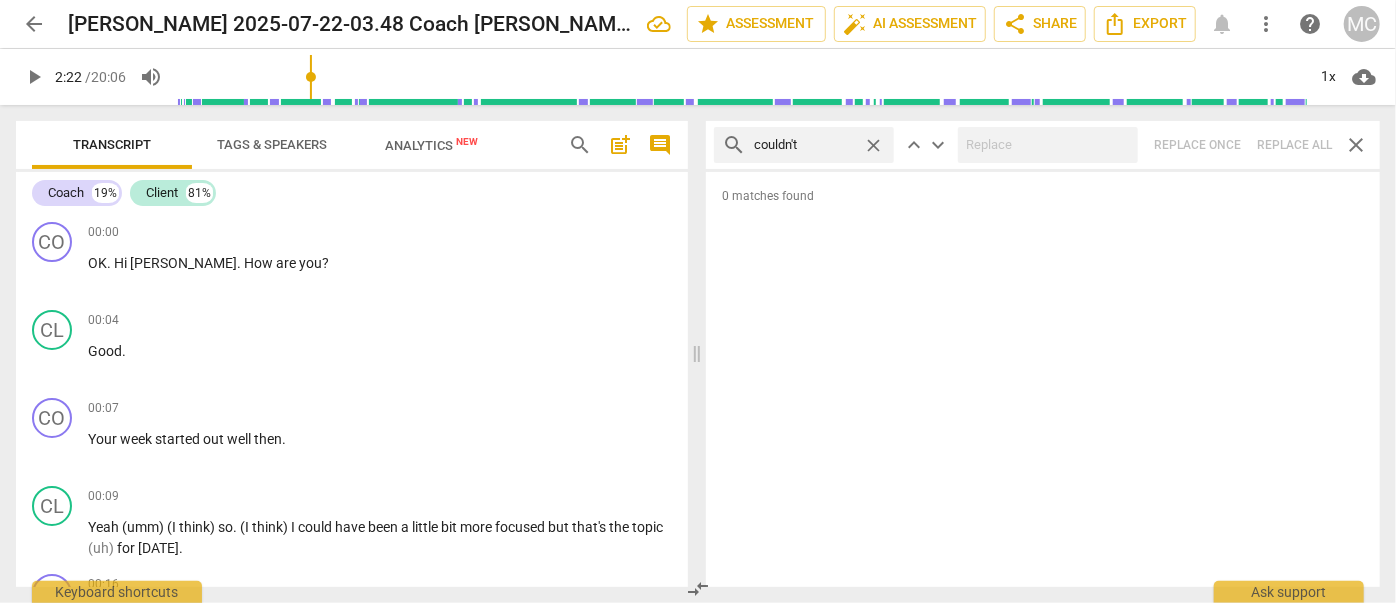 click on "search couldn't close keyboard_arrow_up keyboard_arrow_down Replace once Replace all close" at bounding box center (1043, 145) 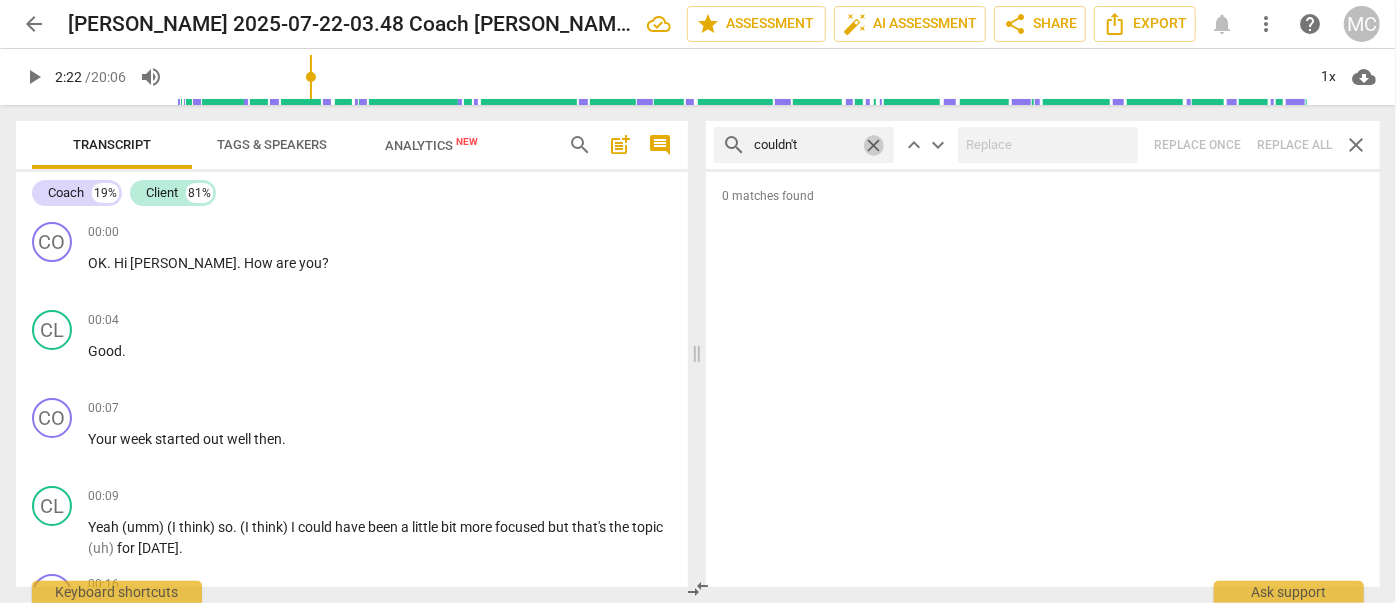 click on "close" at bounding box center (873, 145) 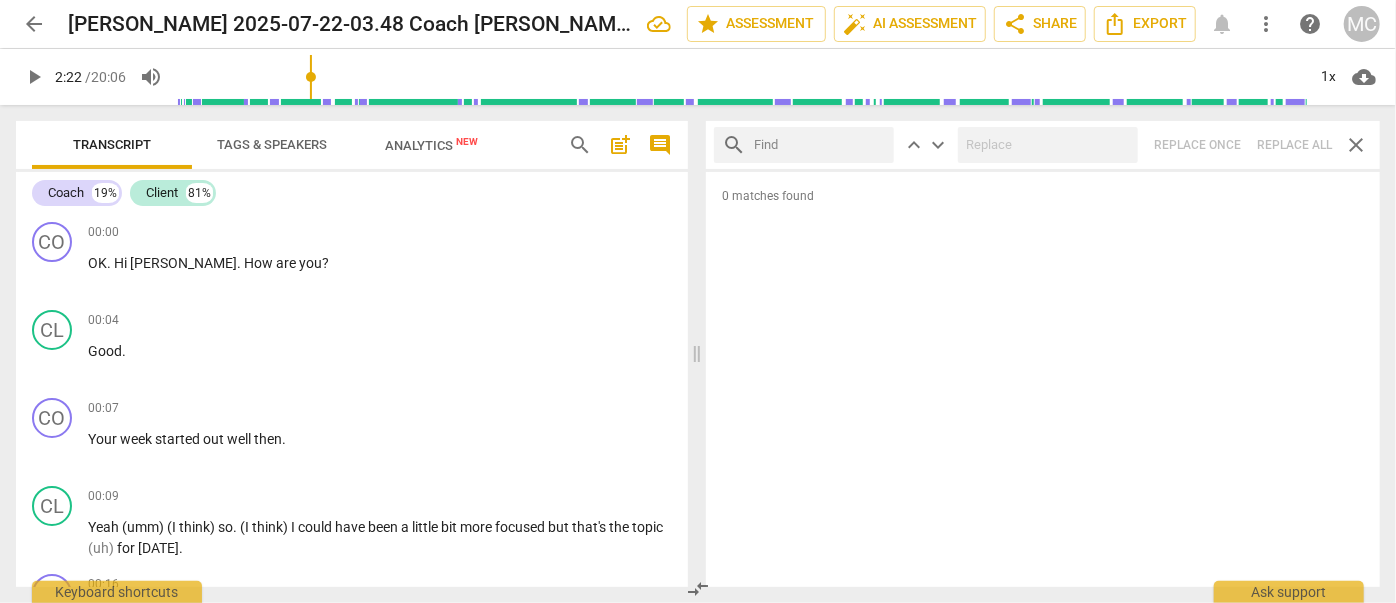 click at bounding box center [820, 145] 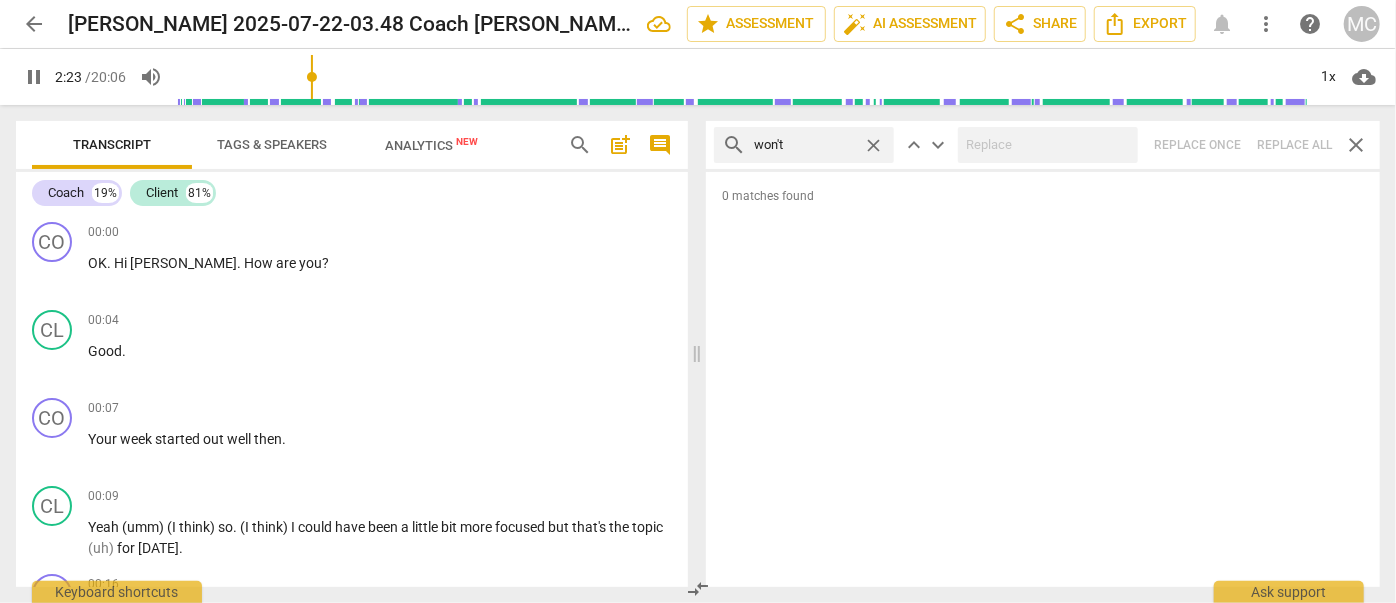 click on "search won't close keyboard_arrow_up keyboard_arrow_down Replace once Replace all close" at bounding box center [1043, 145] 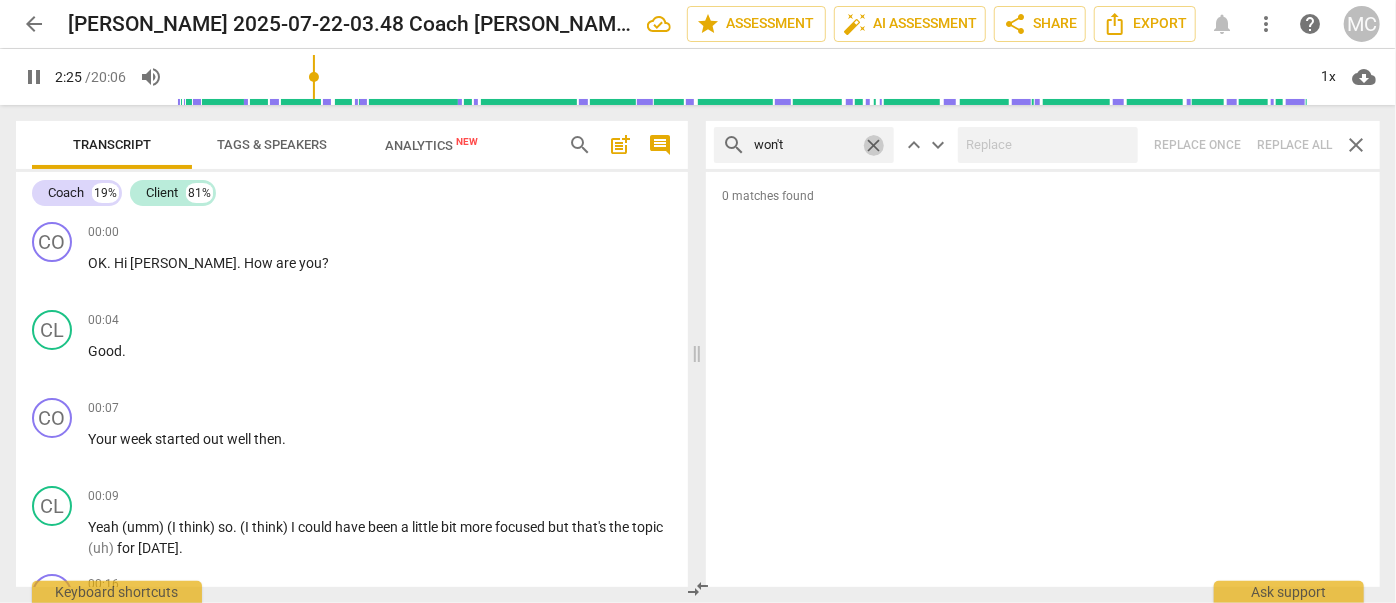 click on "close" at bounding box center (873, 145) 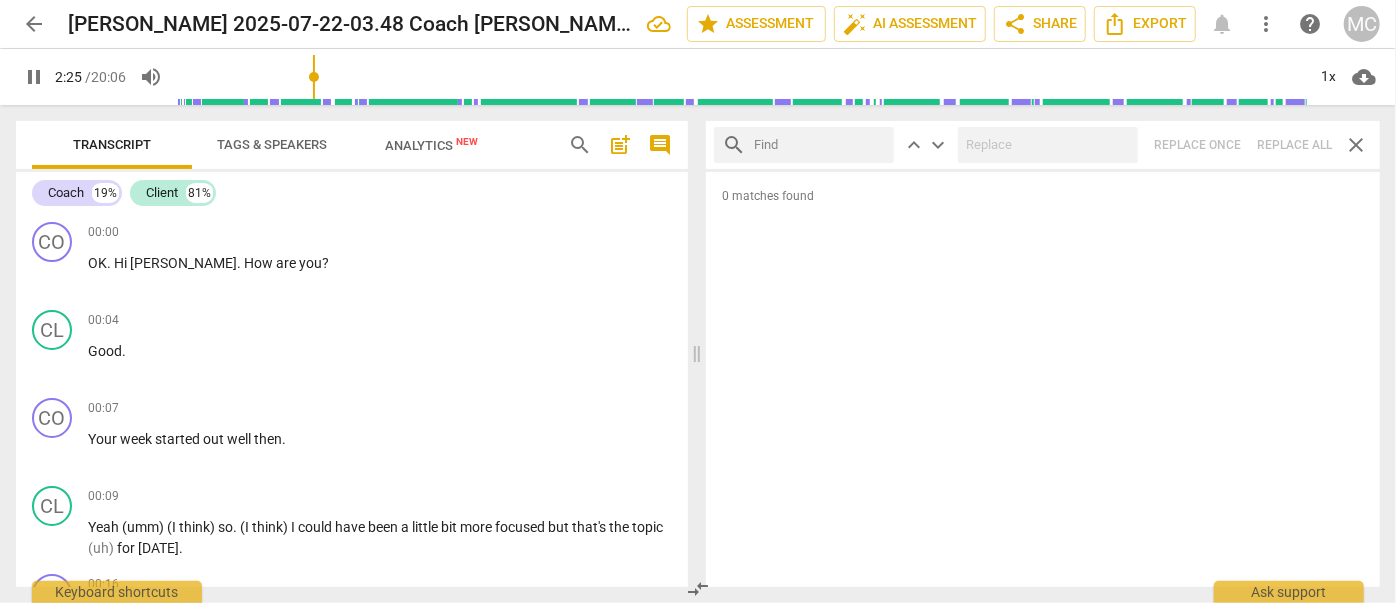click at bounding box center (820, 145) 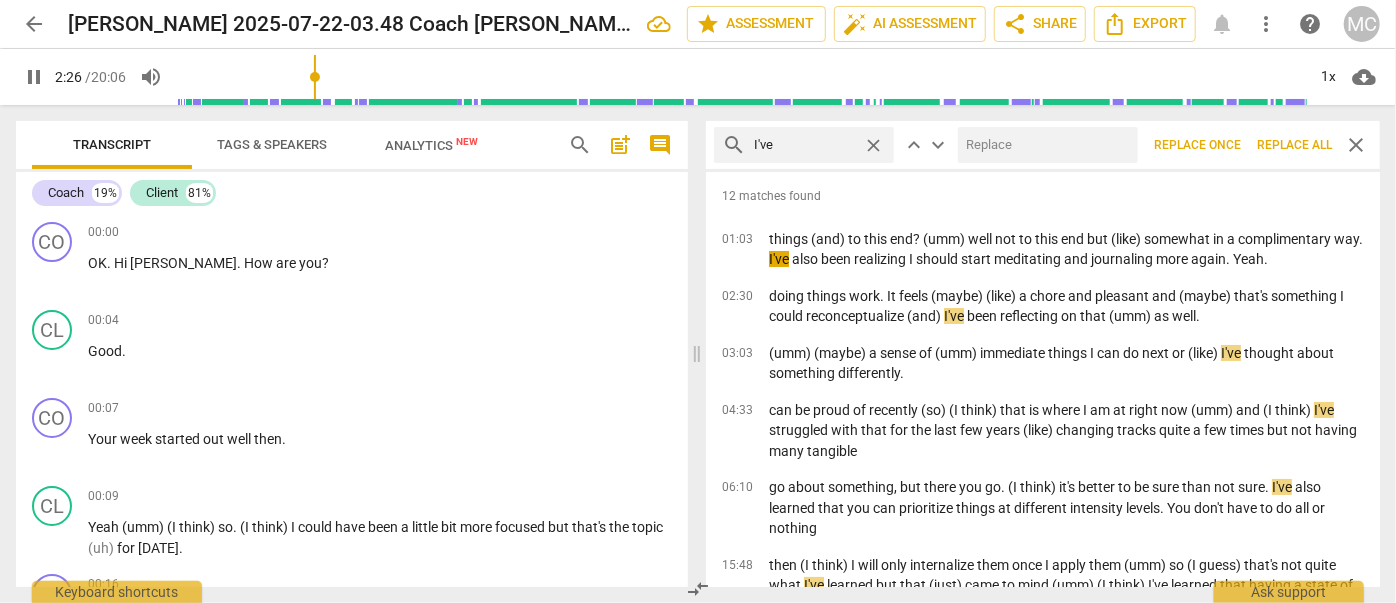 click at bounding box center (1044, 145) 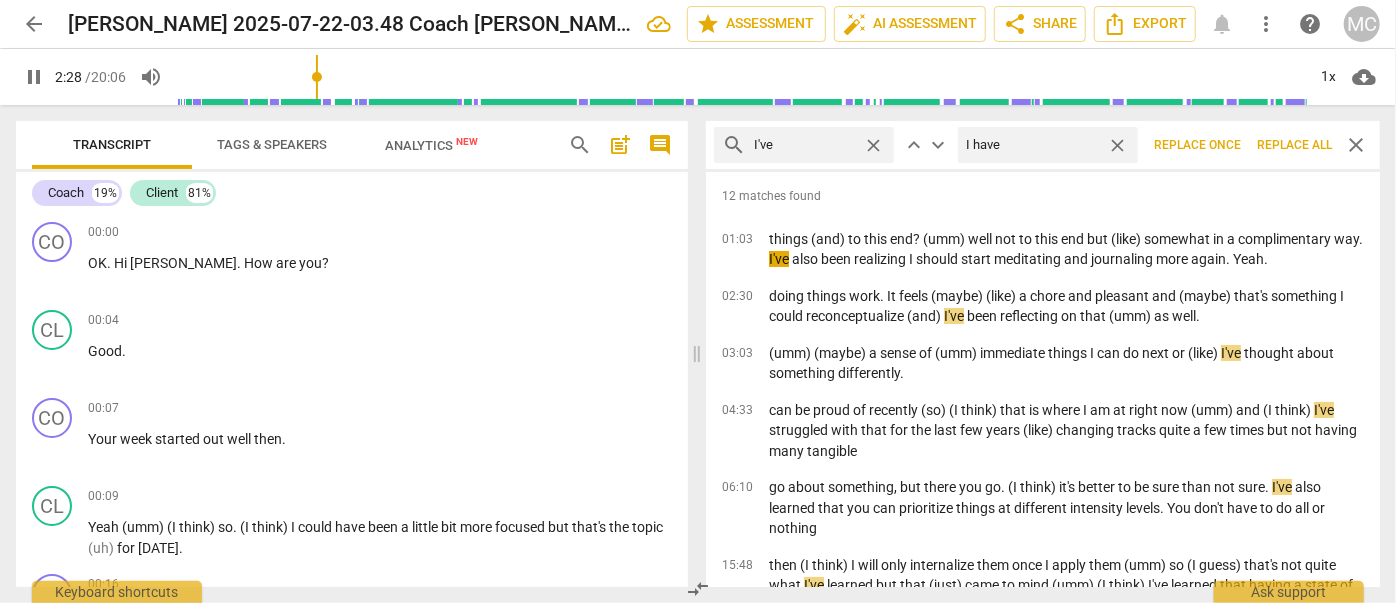 click on "Replace all" at bounding box center (1294, 145) 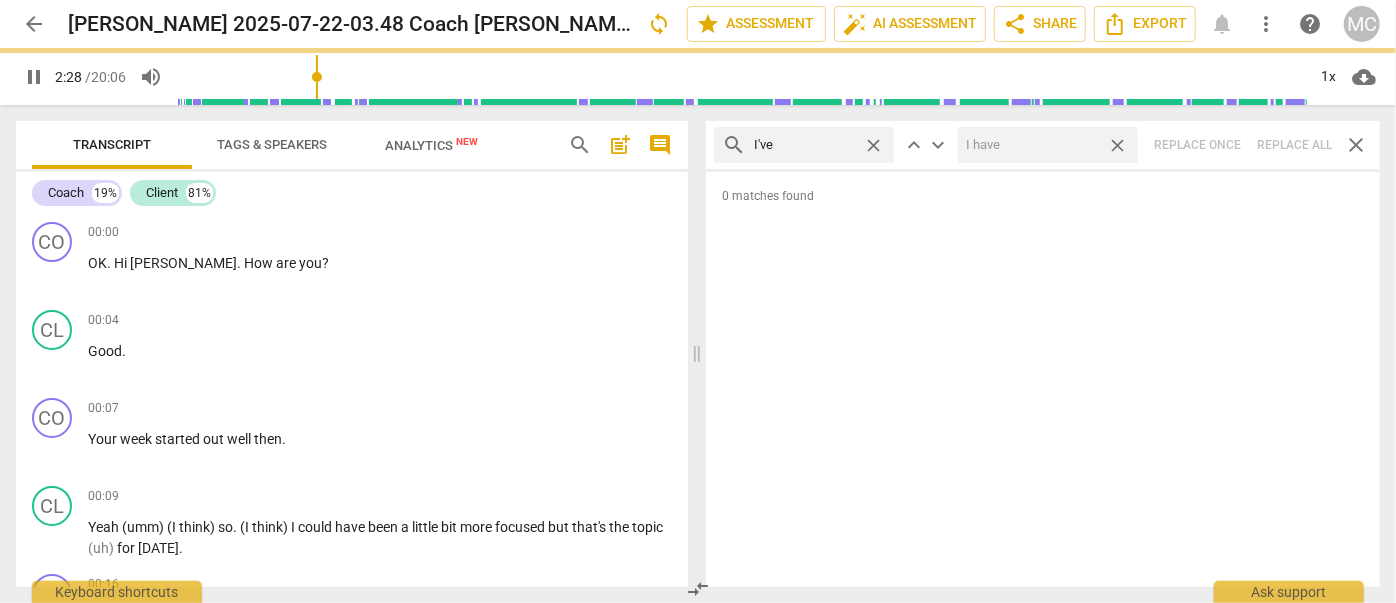 click on "close" at bounding box center [1117, 145] 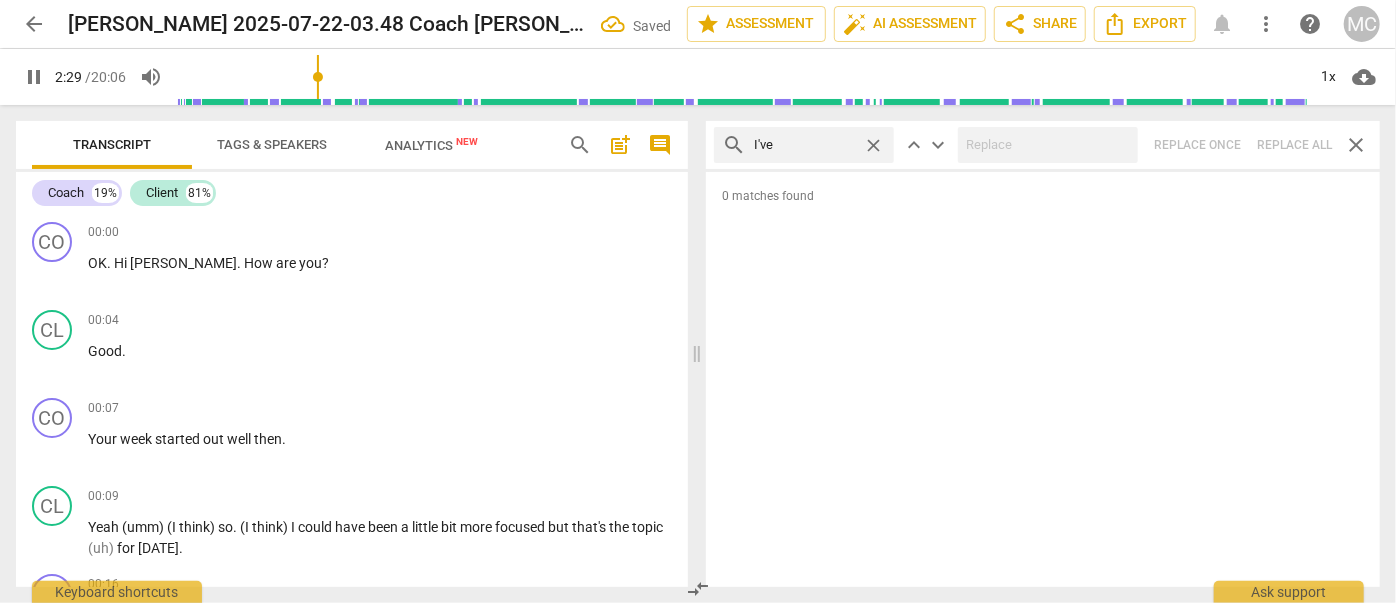 click on "close" at bounding box center (873, 145) 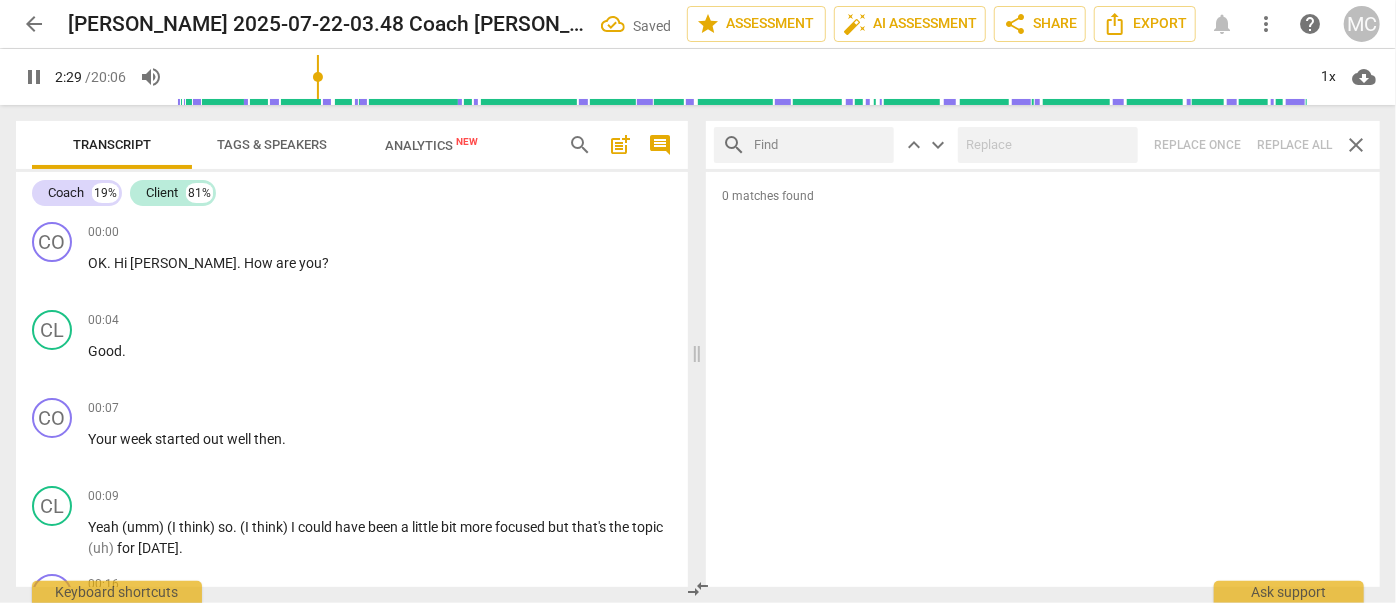 click at bounding box center (820, 145) 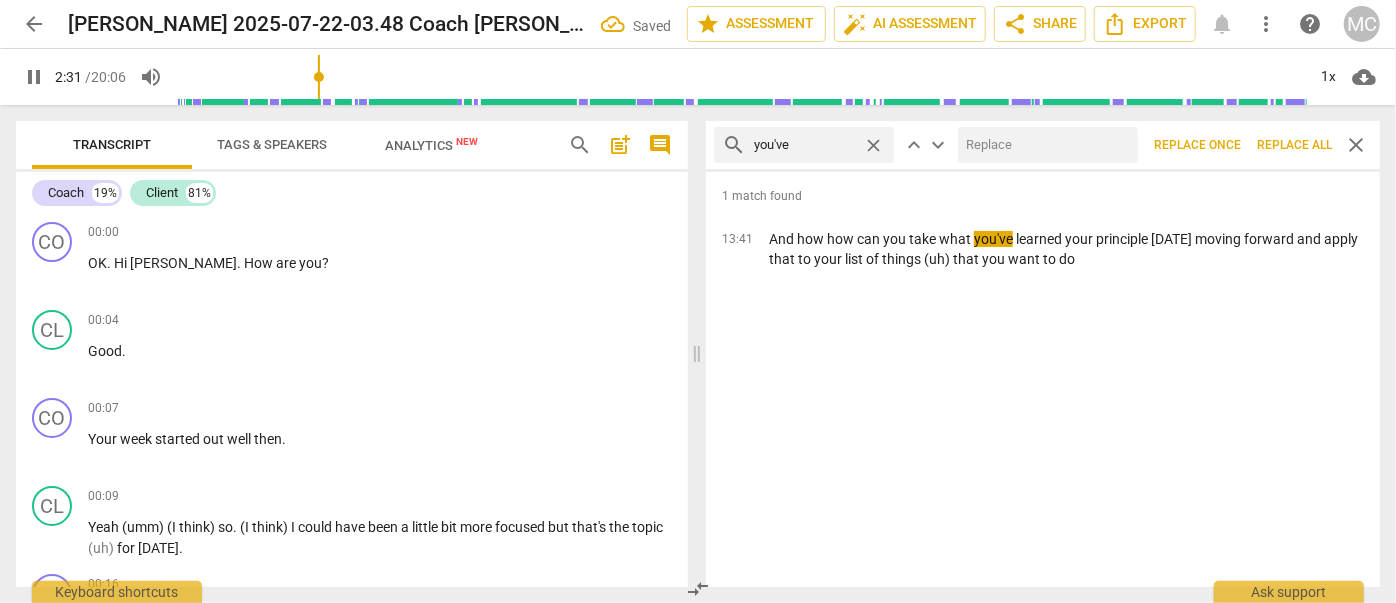 click at bounding box center (1044, 145) 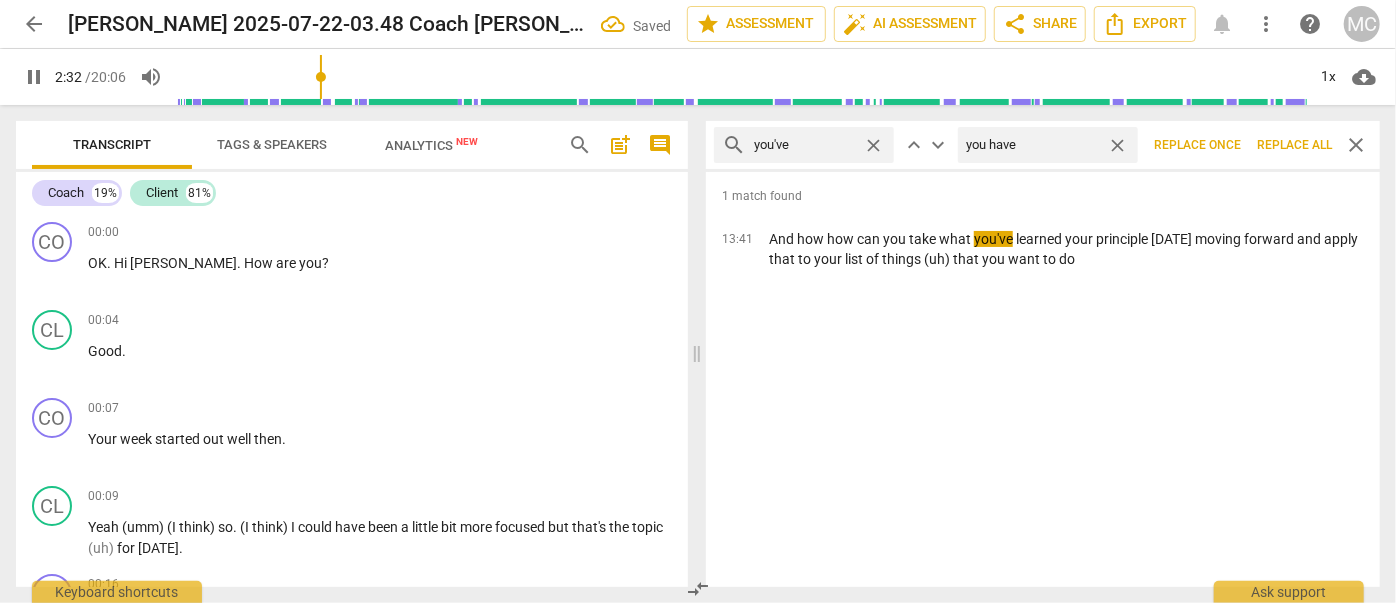 click on "Replace all" at bounding box center [1294, 145] 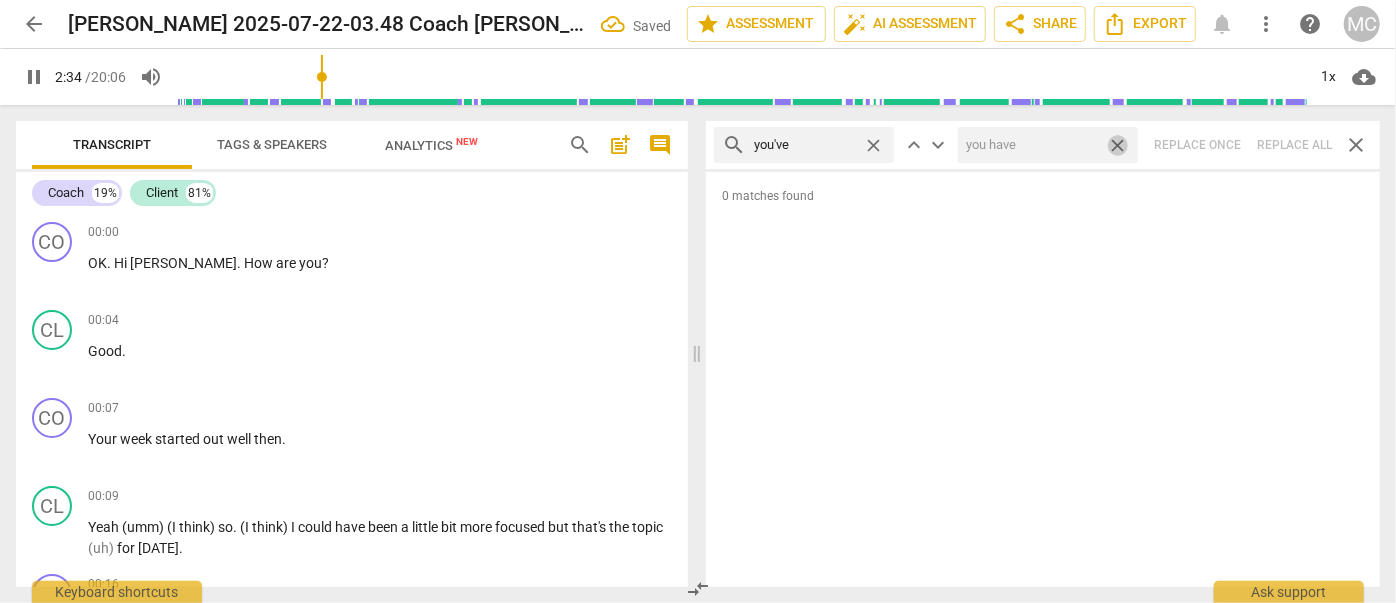 click on "close" at bounding box center [1117, 145] 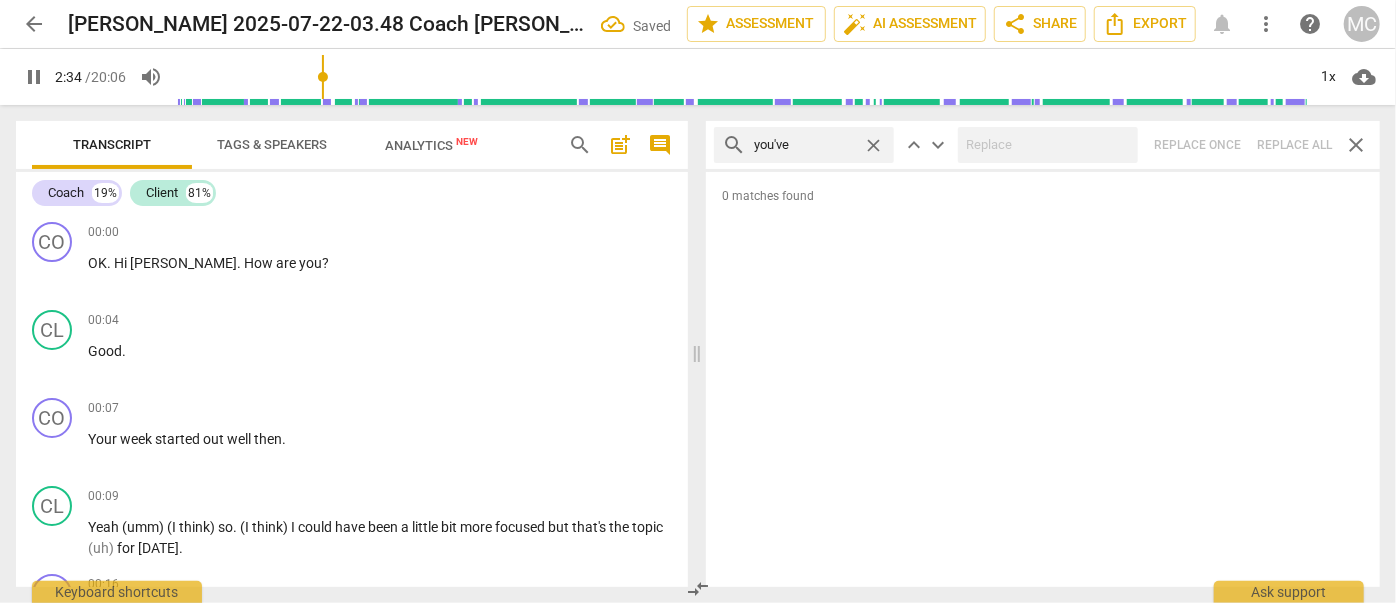 click on "close" at bounding box center [873, 145] 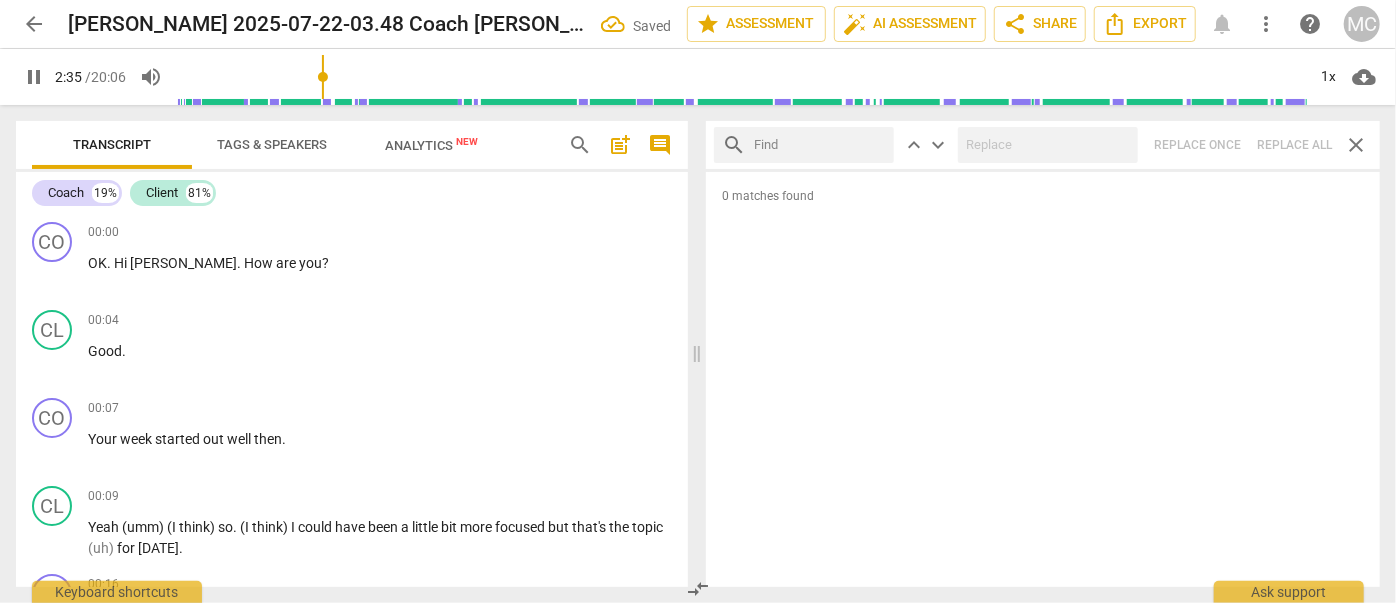 click at bounding box center [820, 145] 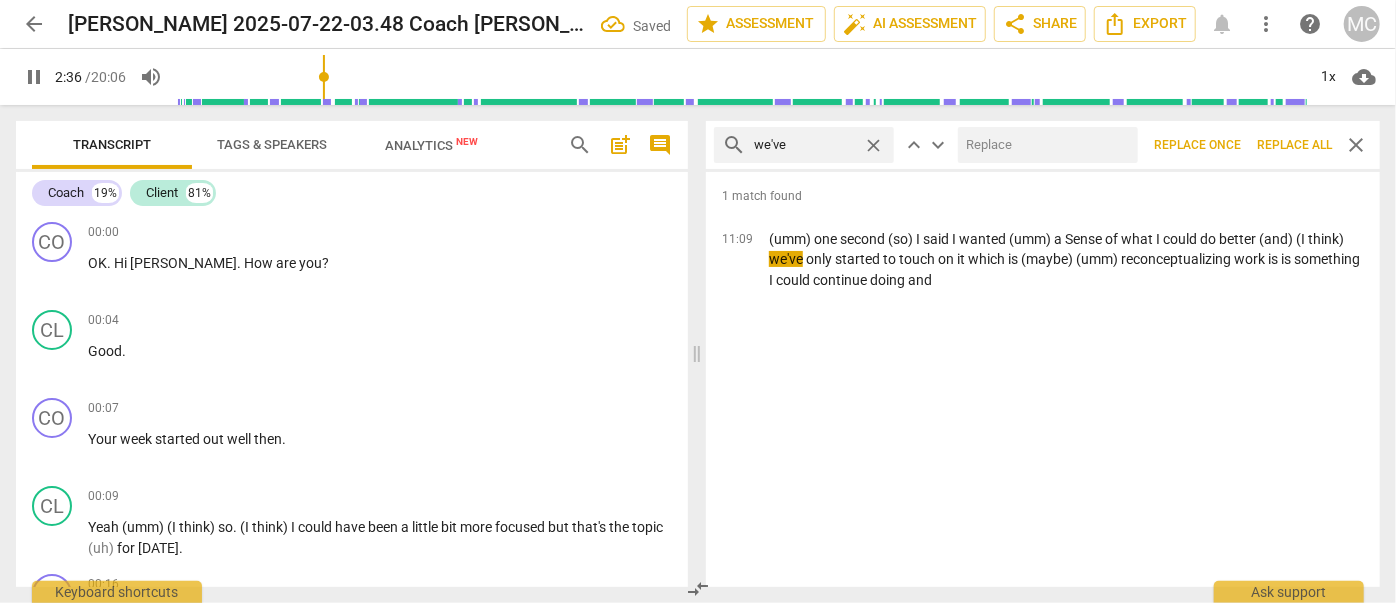click at bounding box center (1044, 145) 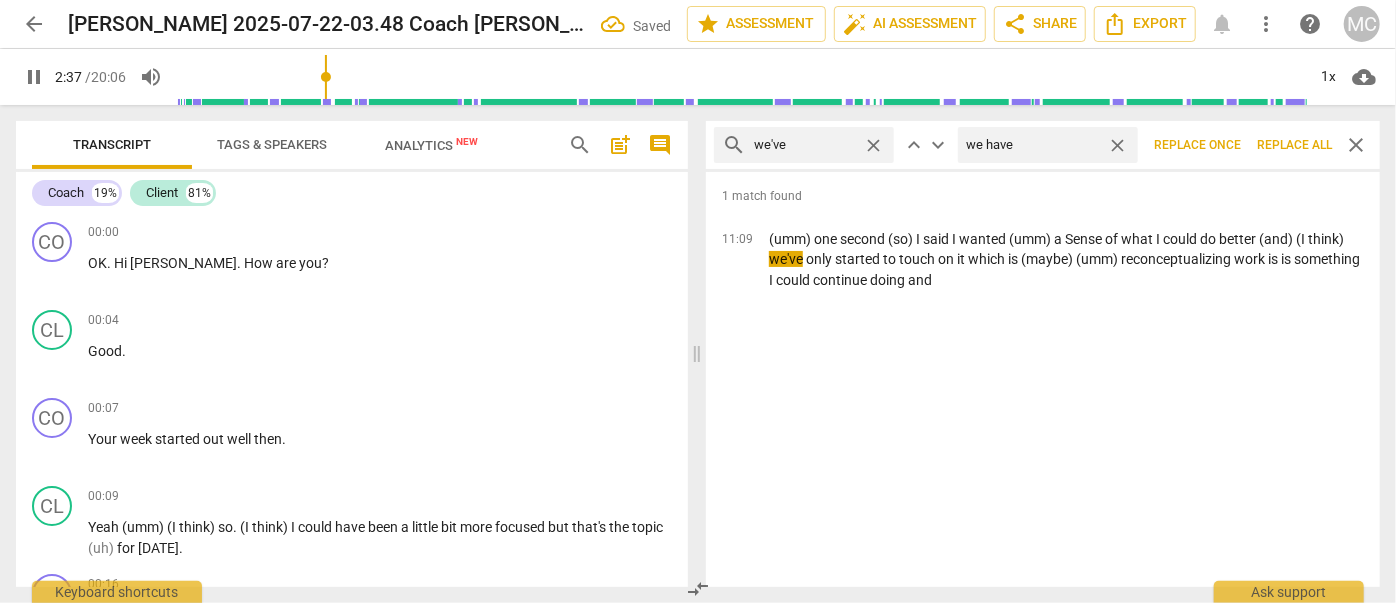 click on "Replace all" at bounding box center [1294, 145] 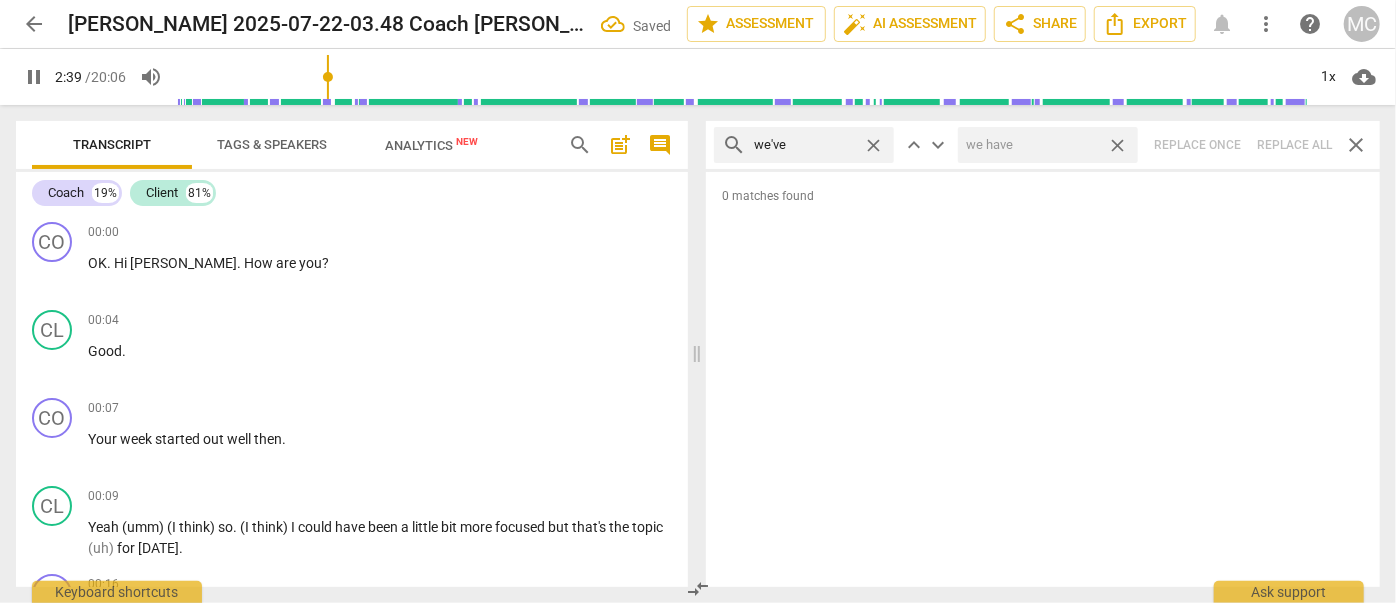 click on "close" at bounding box center [1117, 145] 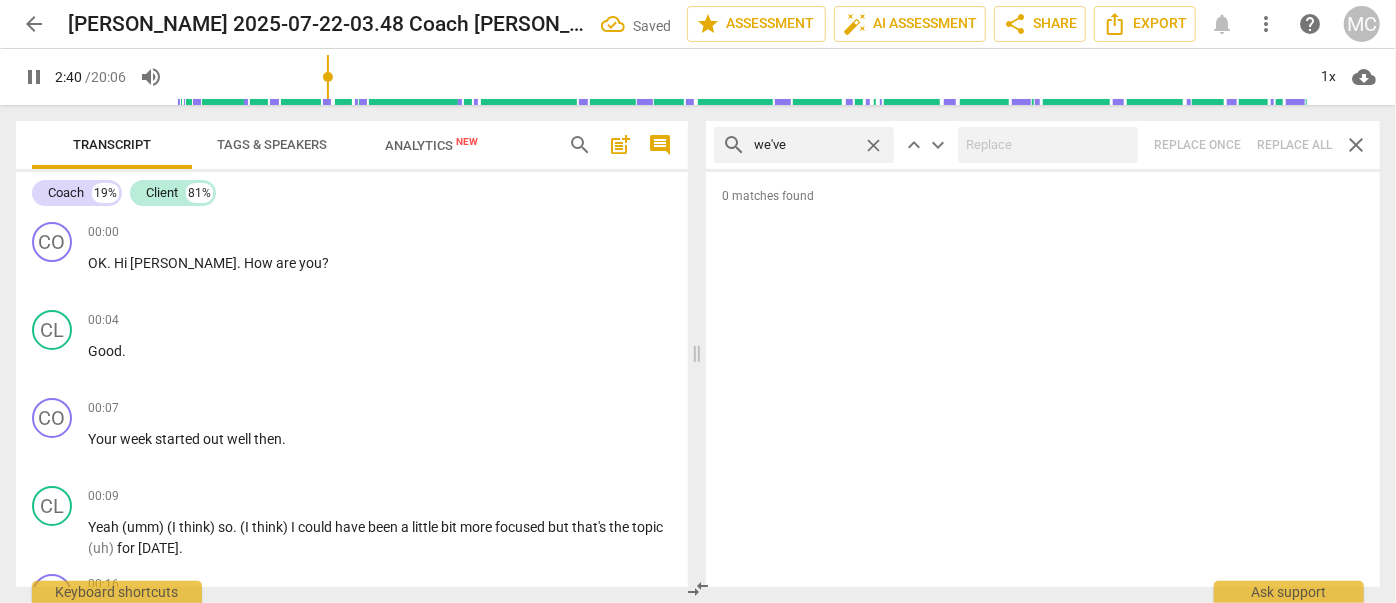 click on "close" at bounding box center (873, 145) 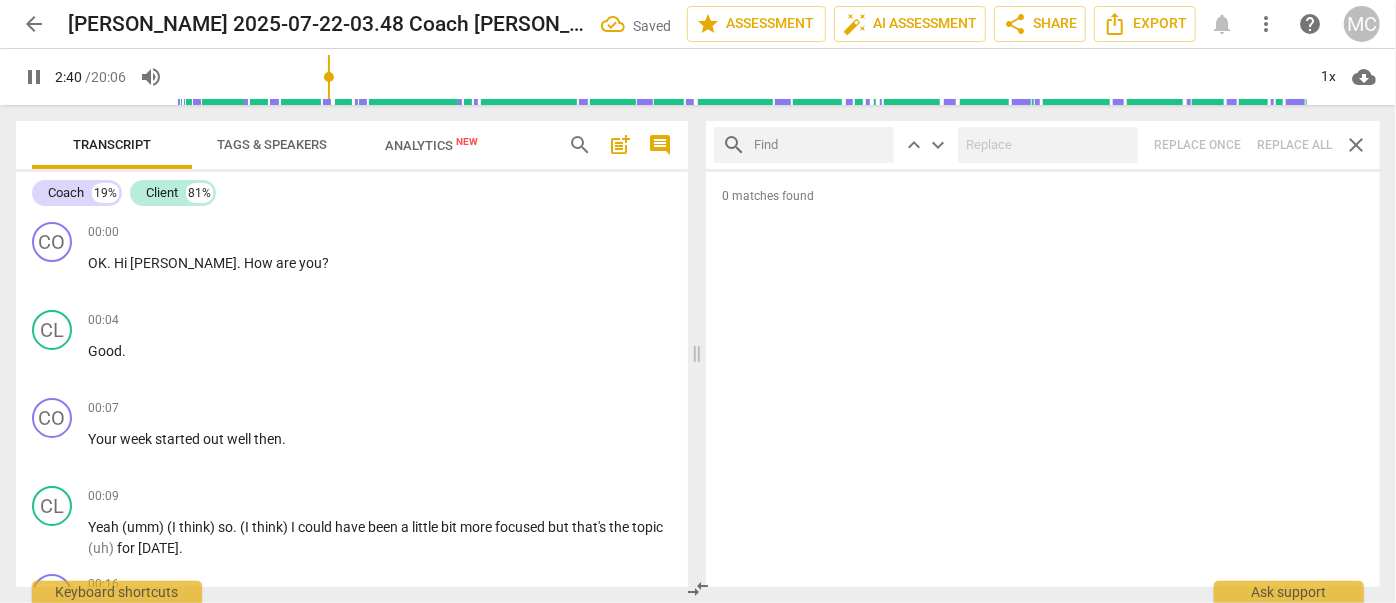 click at bounding box center [820, 145] 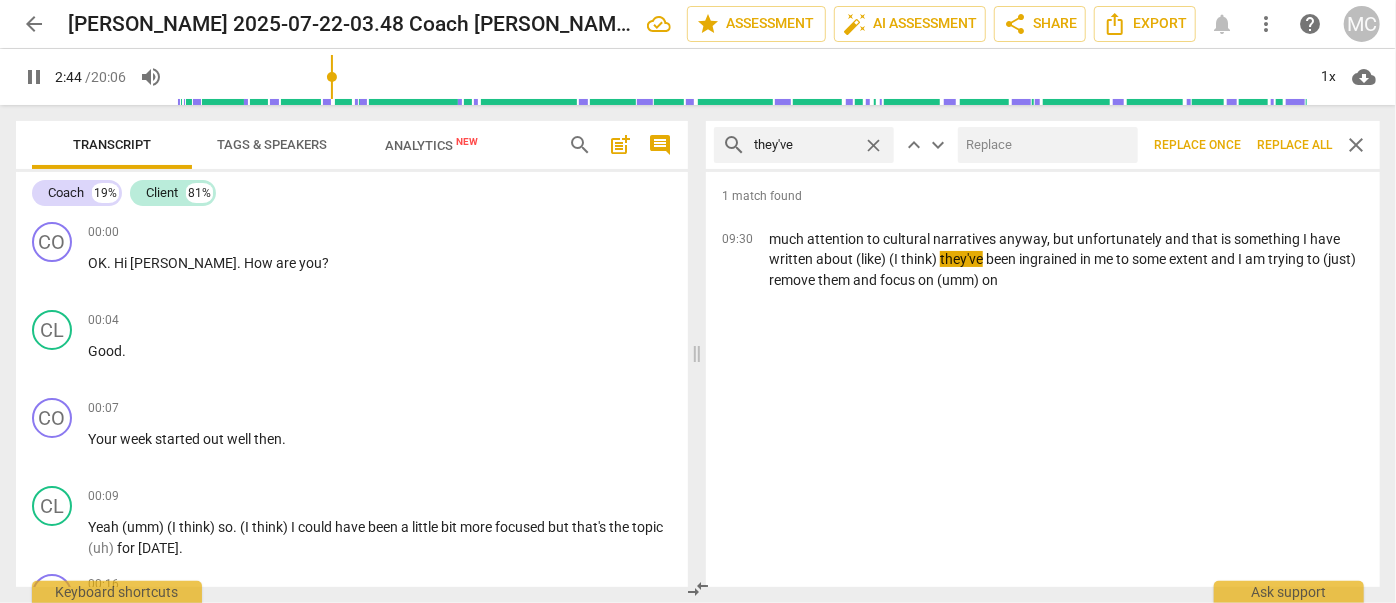 click at bounding box center (1044, 145) 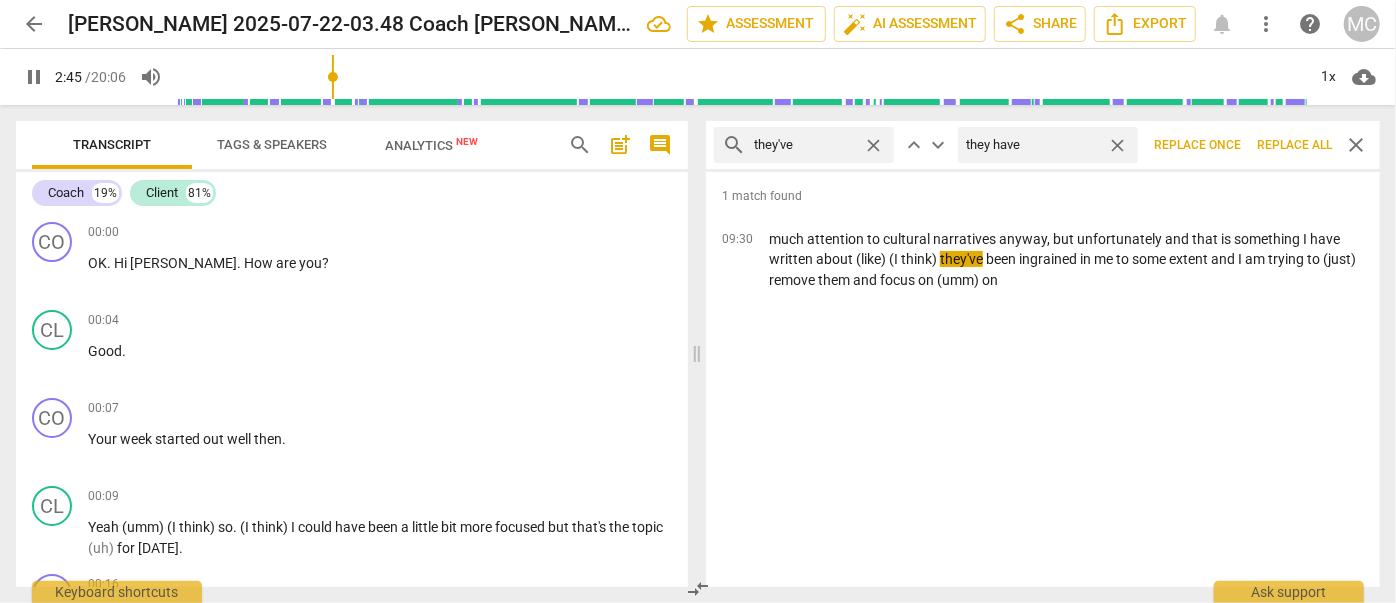 click on "Replace all" at bounding box center [1294, 145] 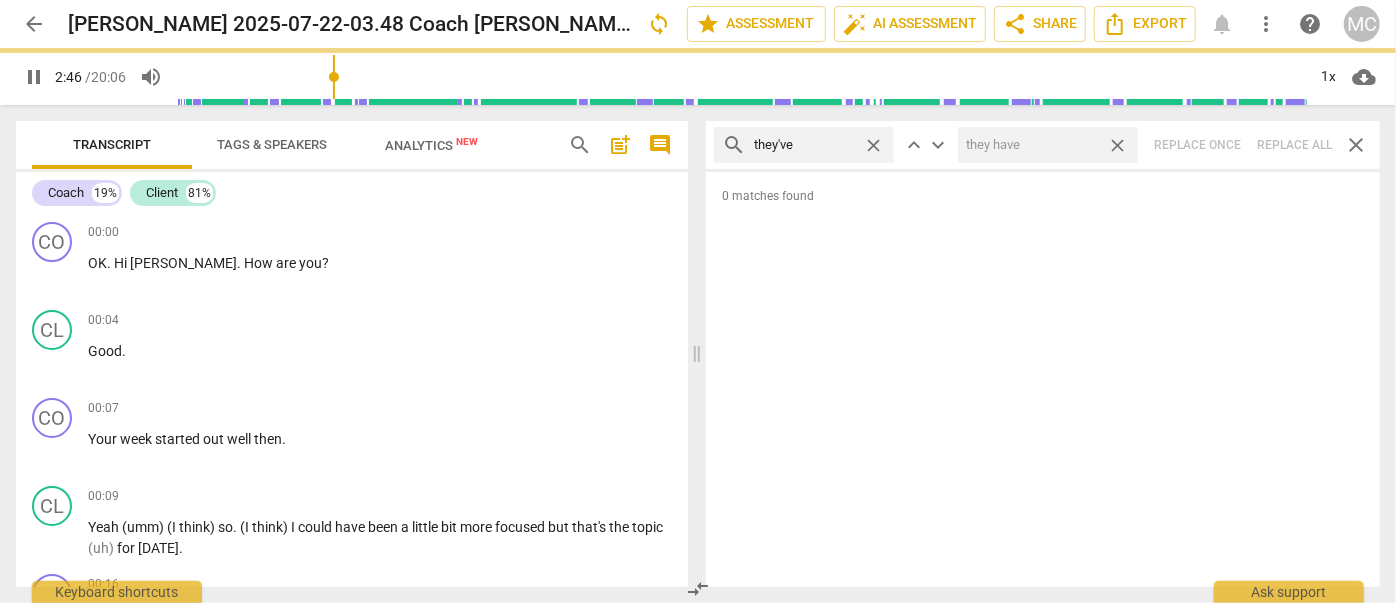 click on "close" at bounding box center (1117, 145) 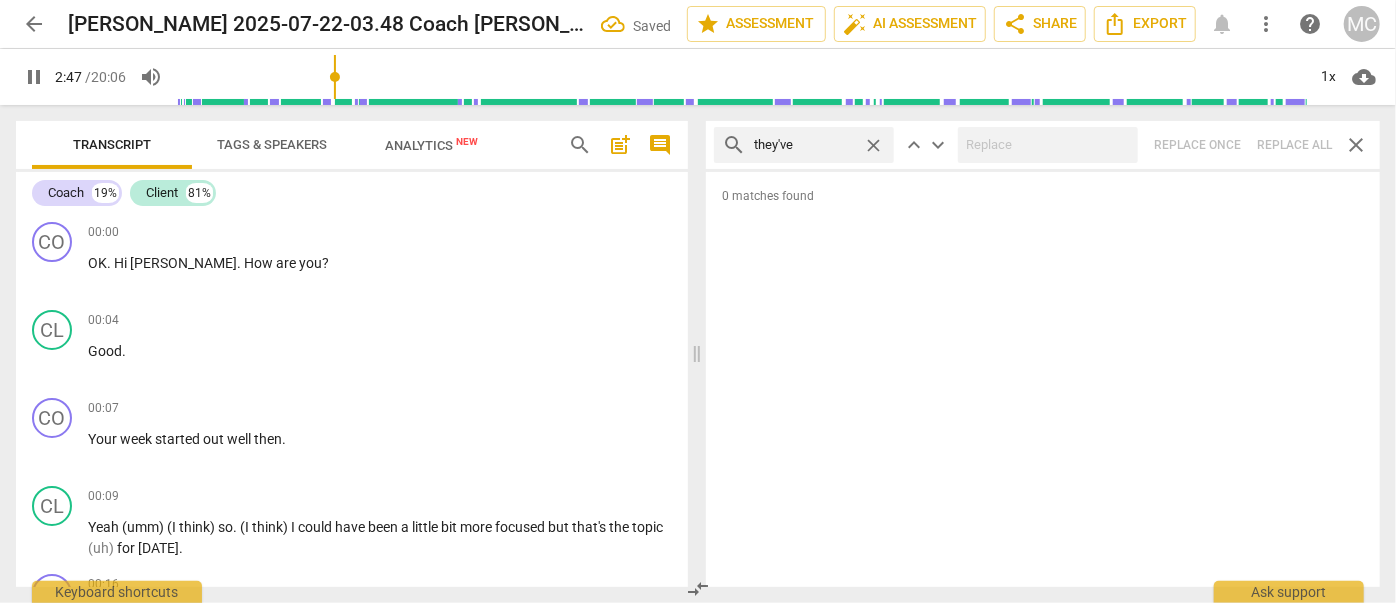 click on "close" at bounding box center (873, 145) 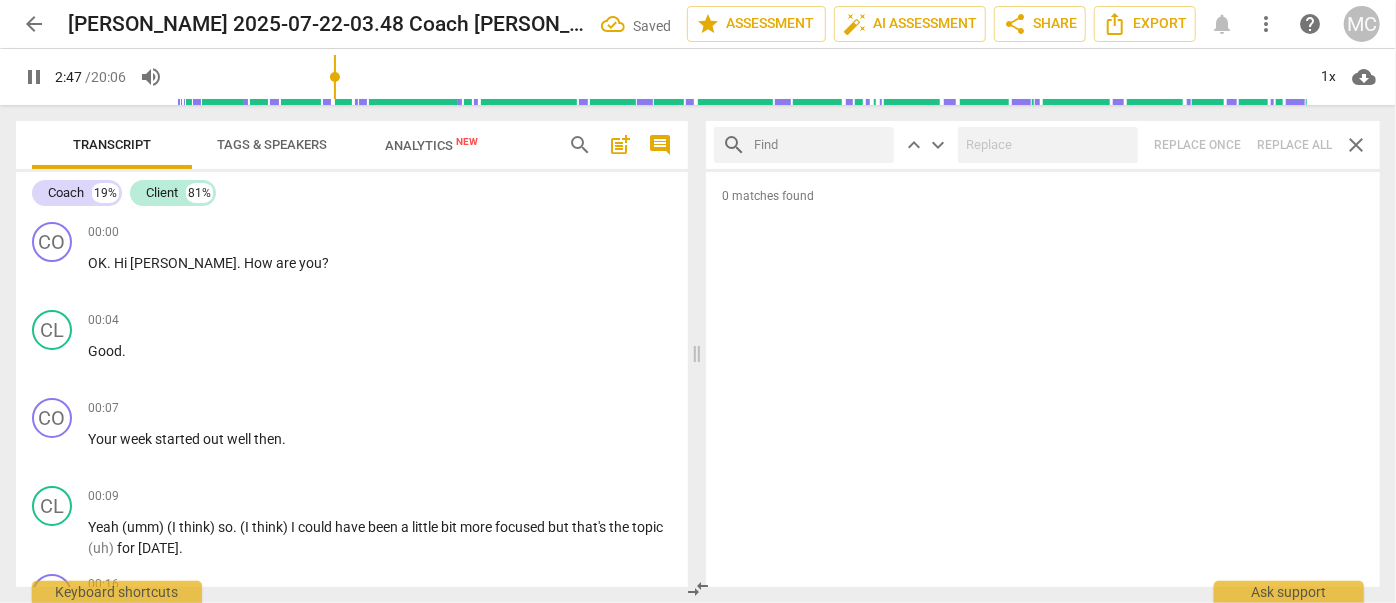 click at bounding box center (820, 145) 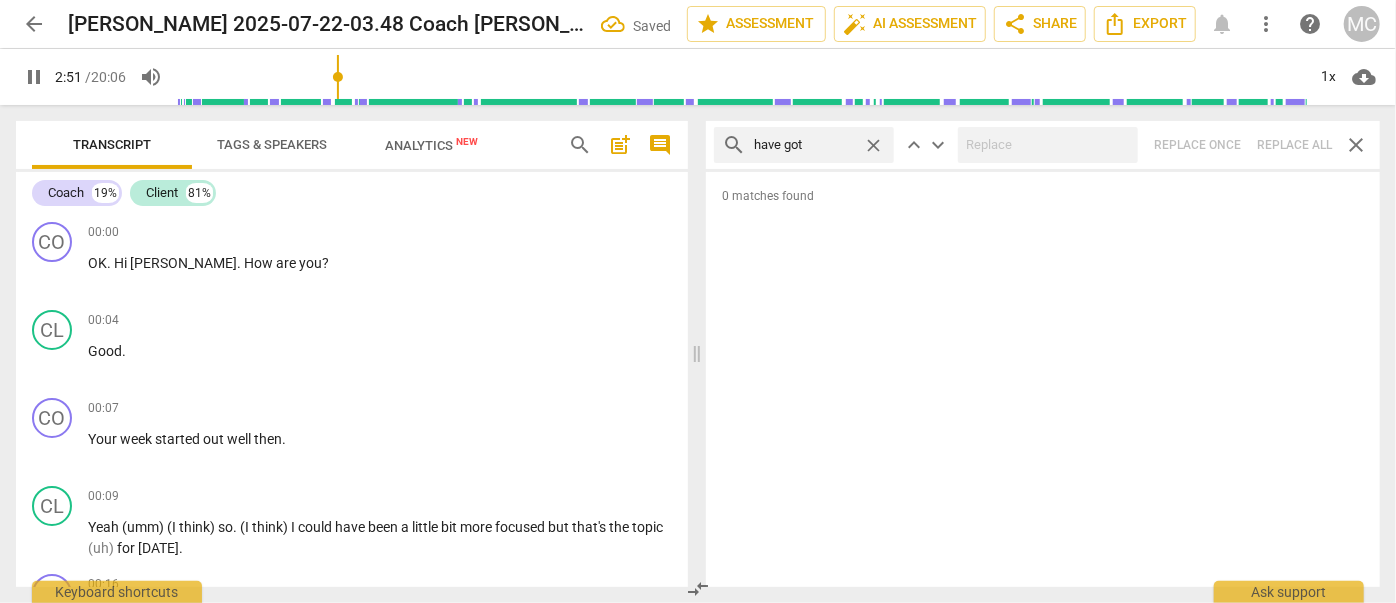click on "search have got close keyboard_arrow_up keyboard_arrow_down Replace once Replace all close" at bounding box center (1043, 145) 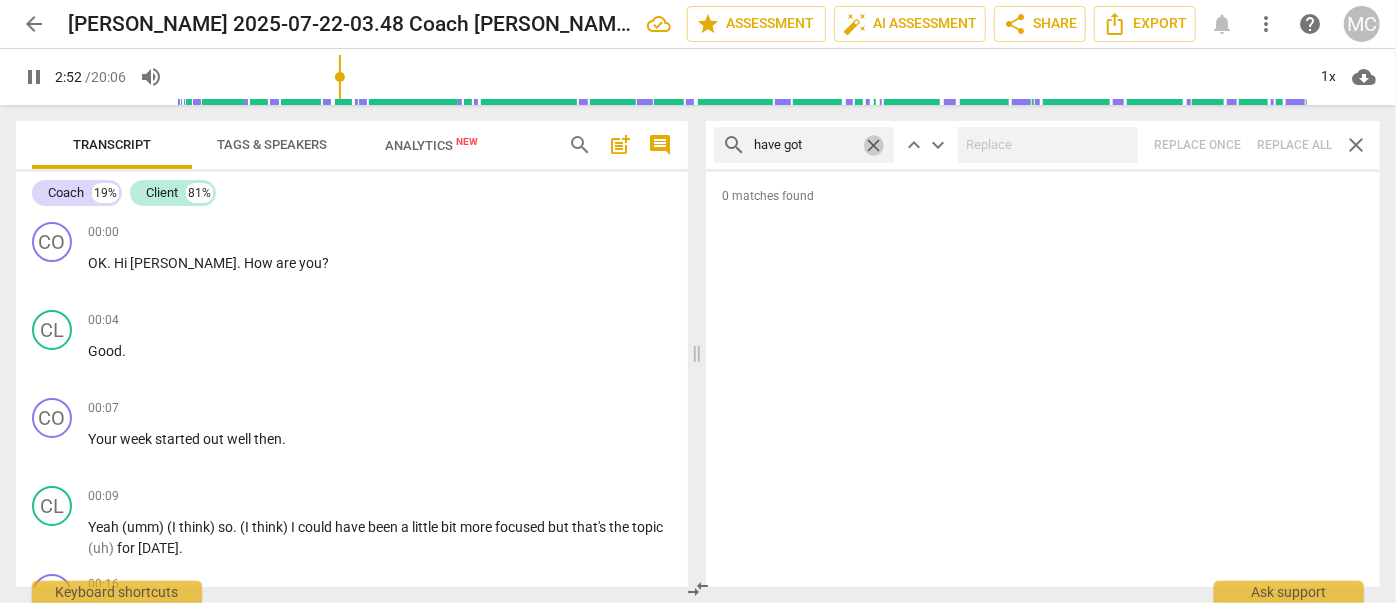 click on "close" at bounding box center [873, 145] 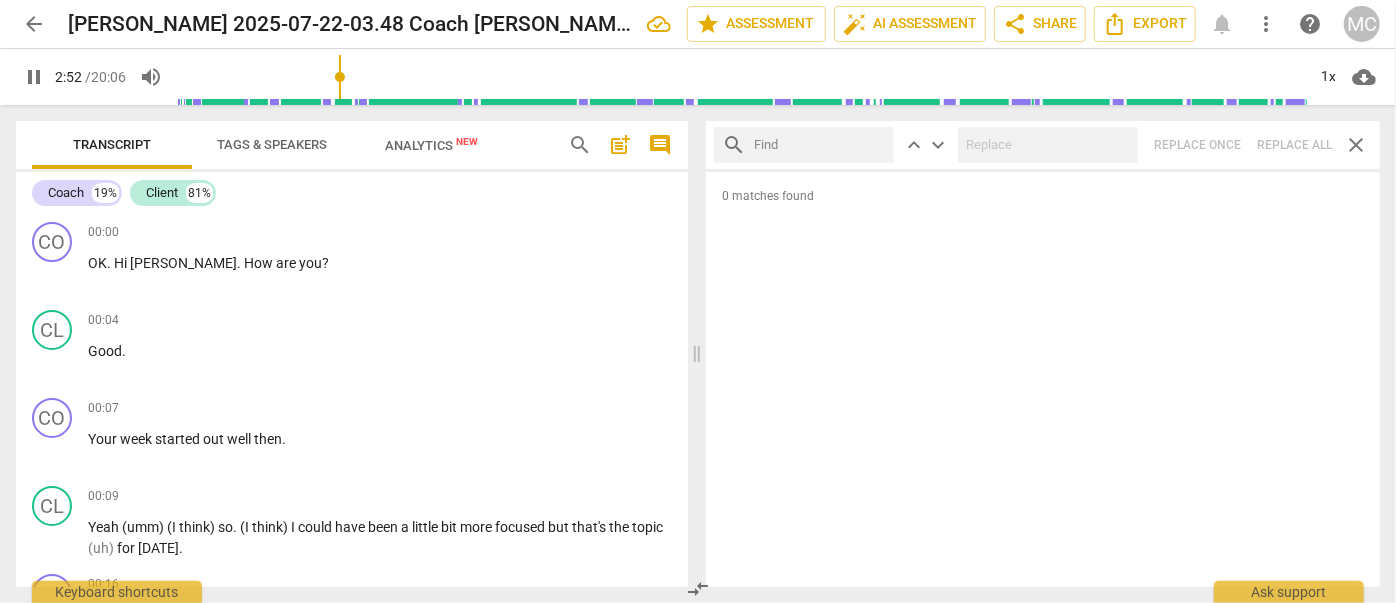 click at bounding box center [820, 145] 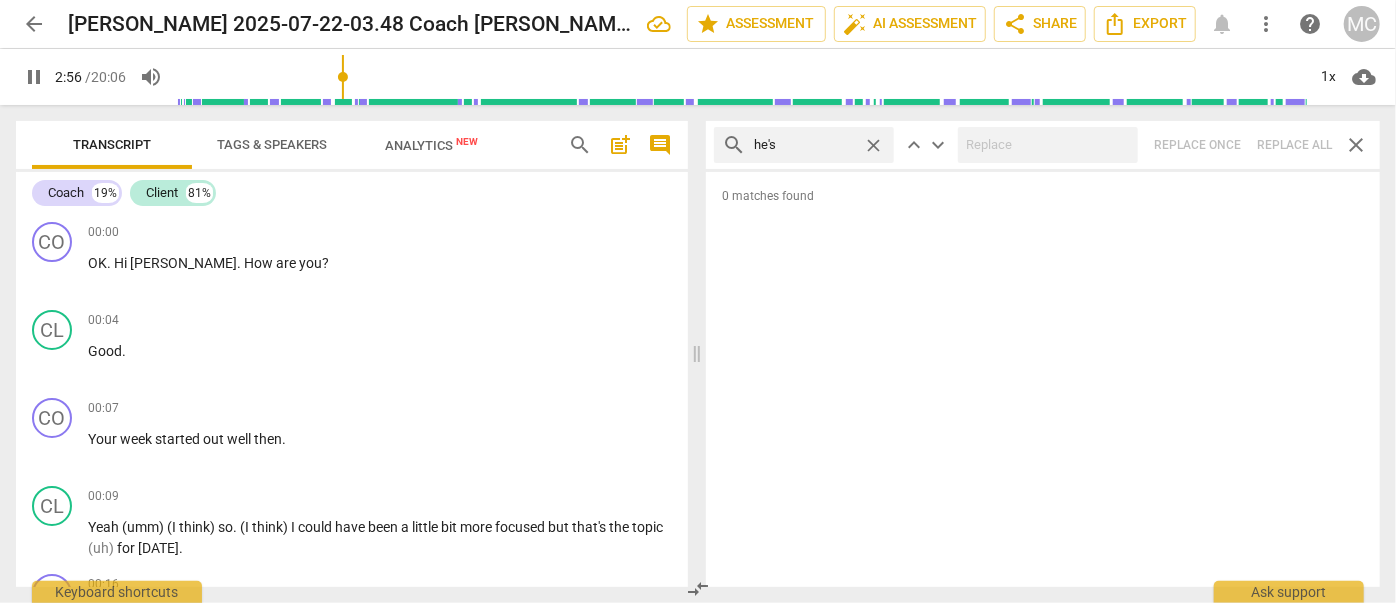 click on "search he's close keyboard_arrow_up keyboard_arrow_down Replace once Replace all close" at bounding box center (1043, 145) 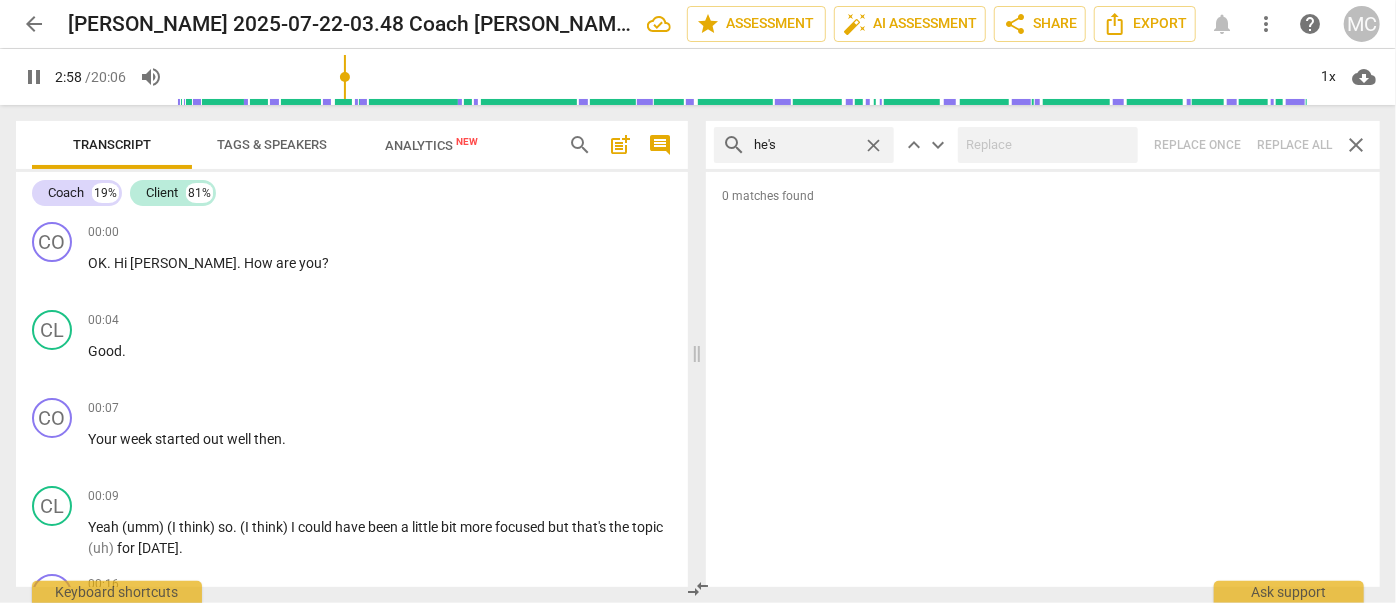click on "close" at bounding box center (873, 145) 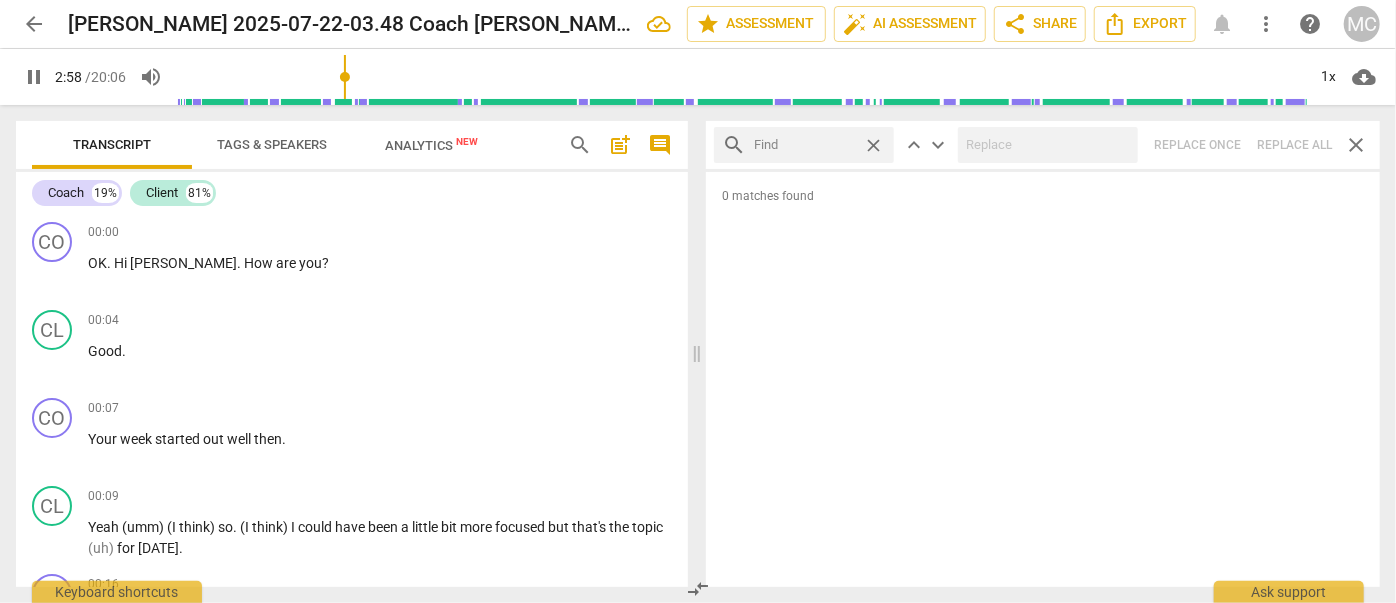 click at bounding box center [804, 145] 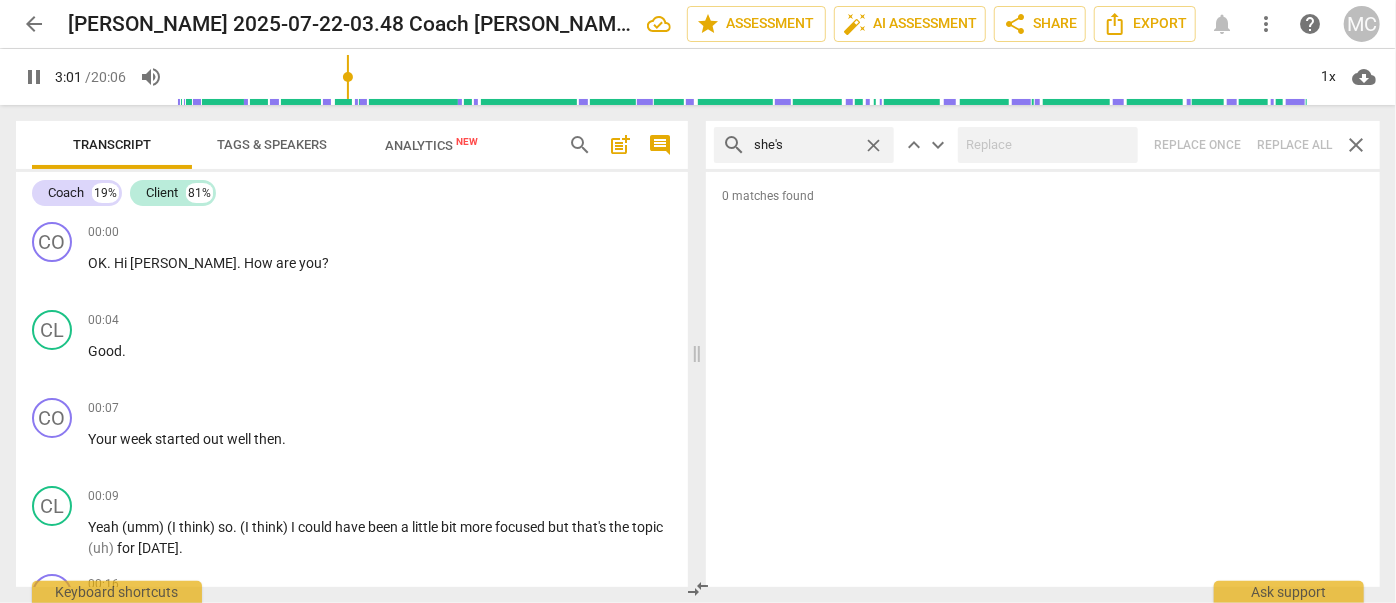 click on "search she's close keyboard_arrow_up keyboard_arrow_down Replace once Replace all close" at bounding box center (1043, 145) 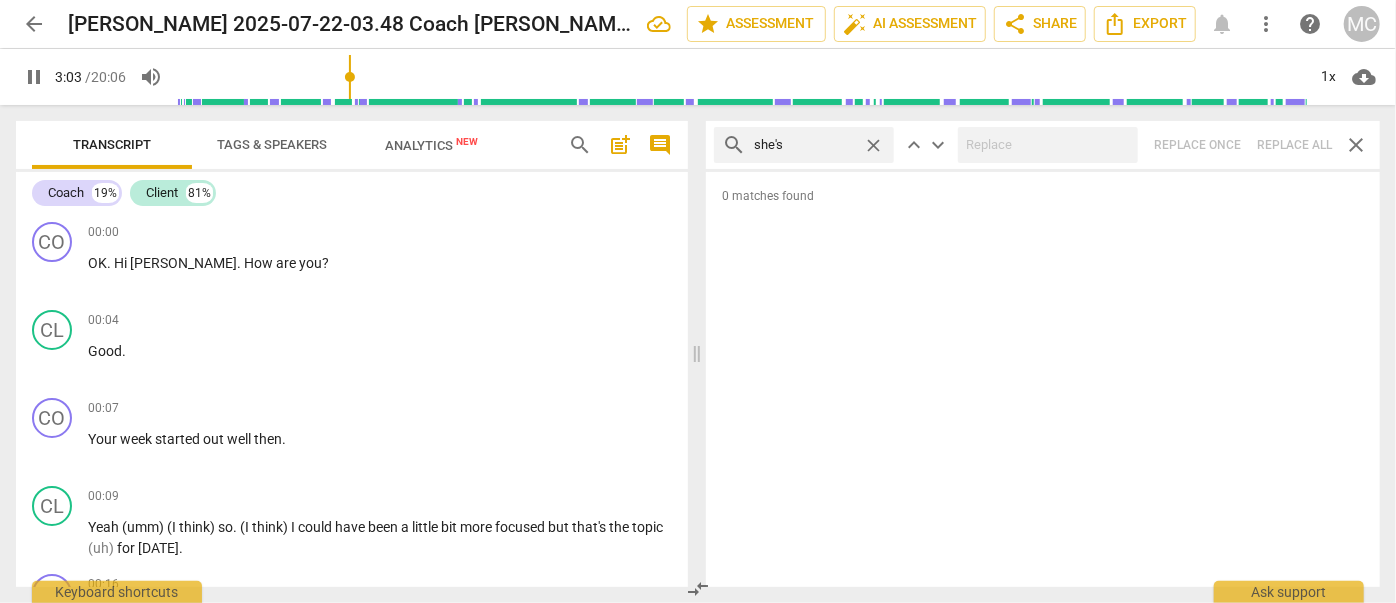 click on "close" at bounding box center [873, 145] 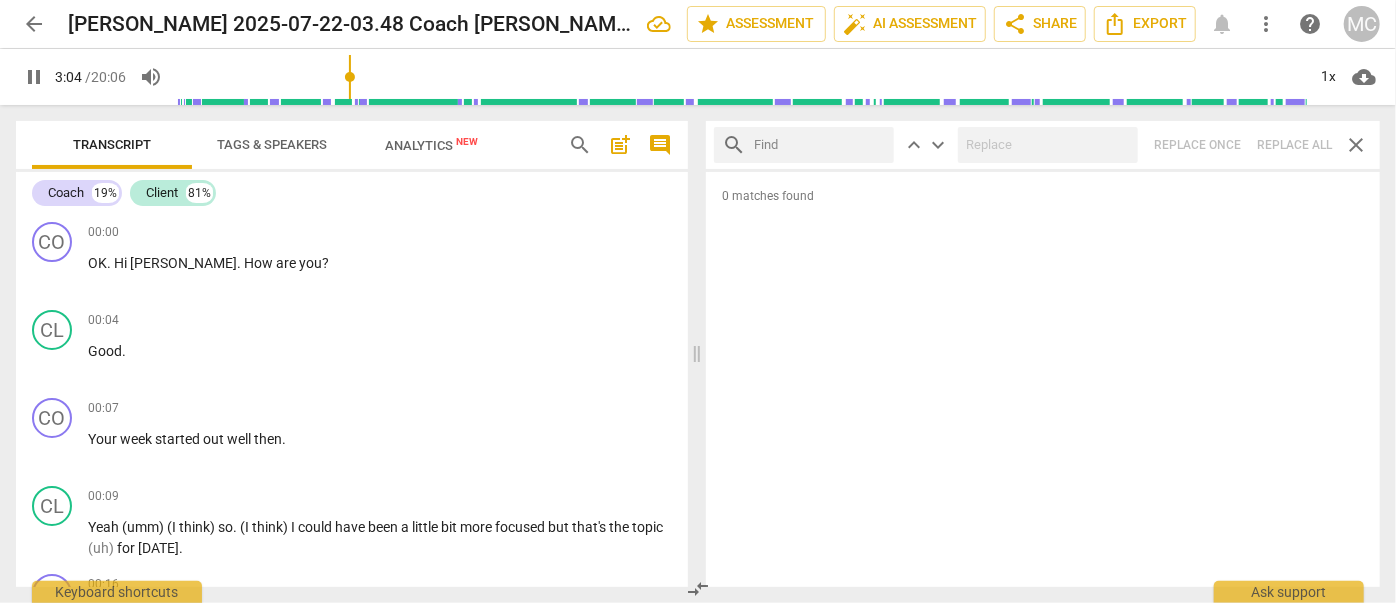 click at bounding box center [820, 145] 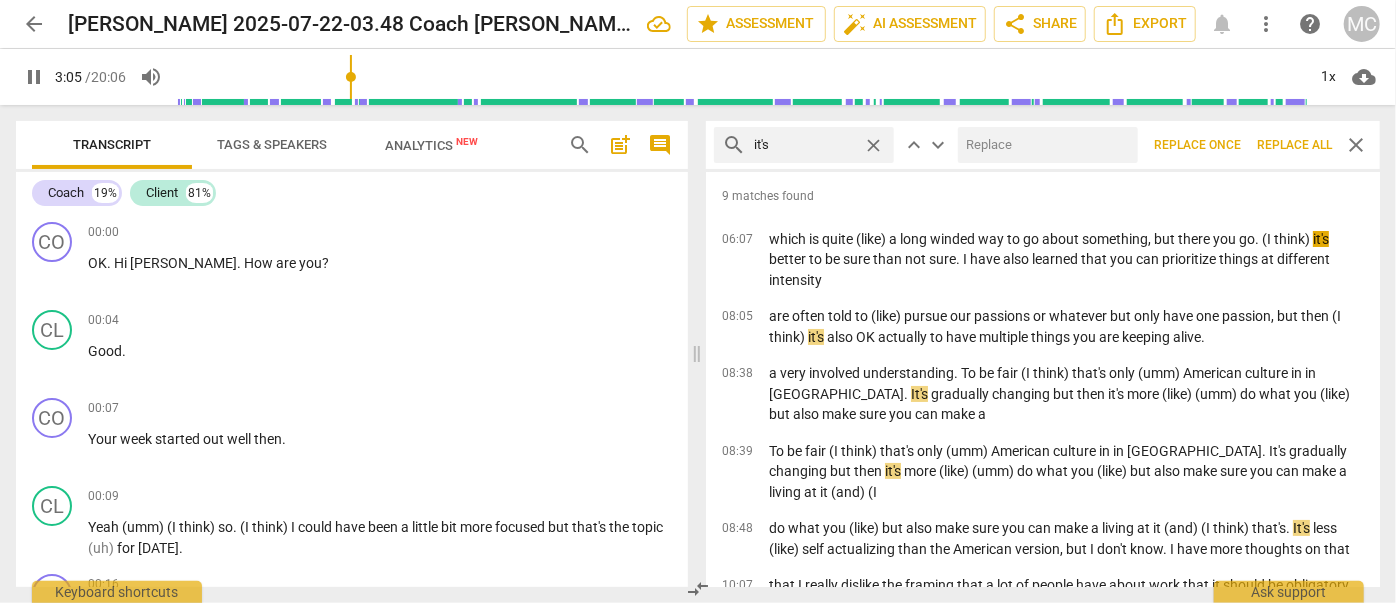 click at bounding box center [1044, 145] 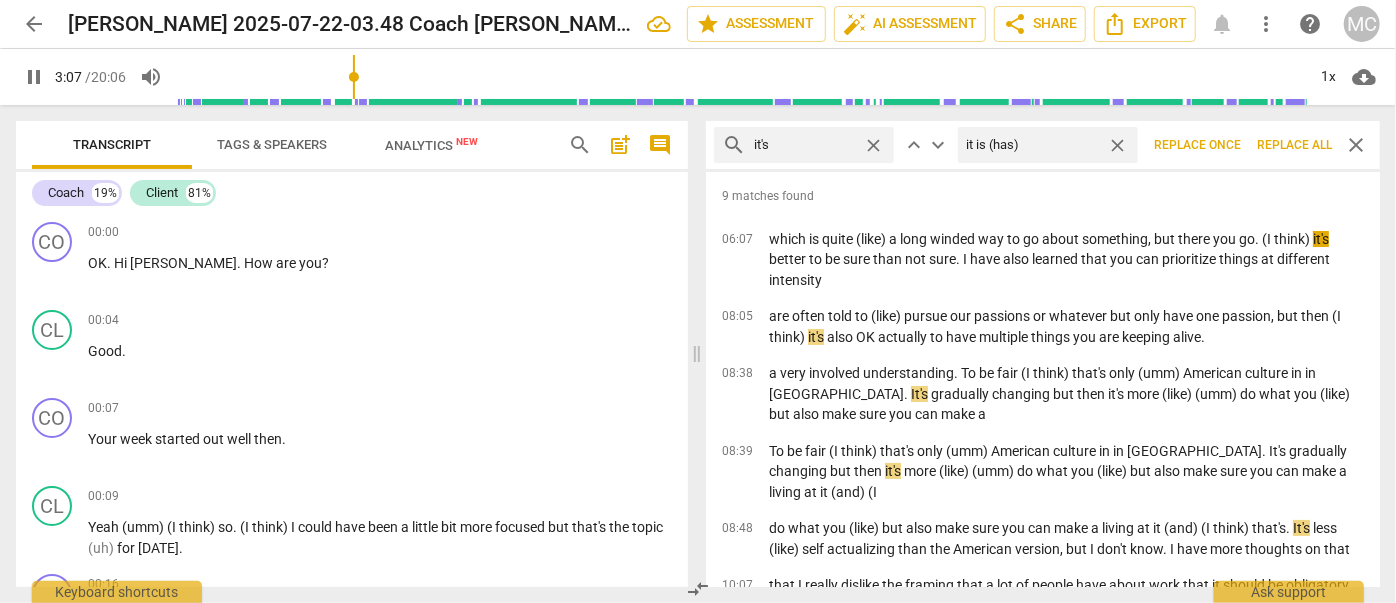 click on "Replace all" at bounding box center [1294, 145] 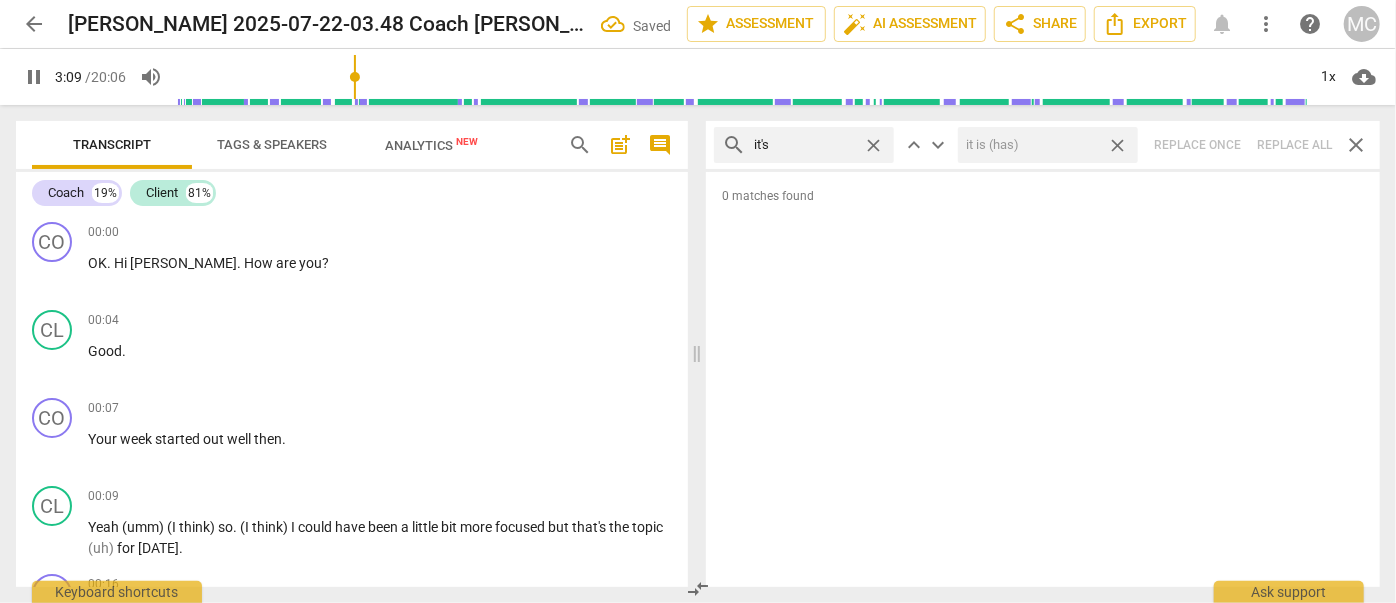 click on "close" at bounding box center (1117, 145) 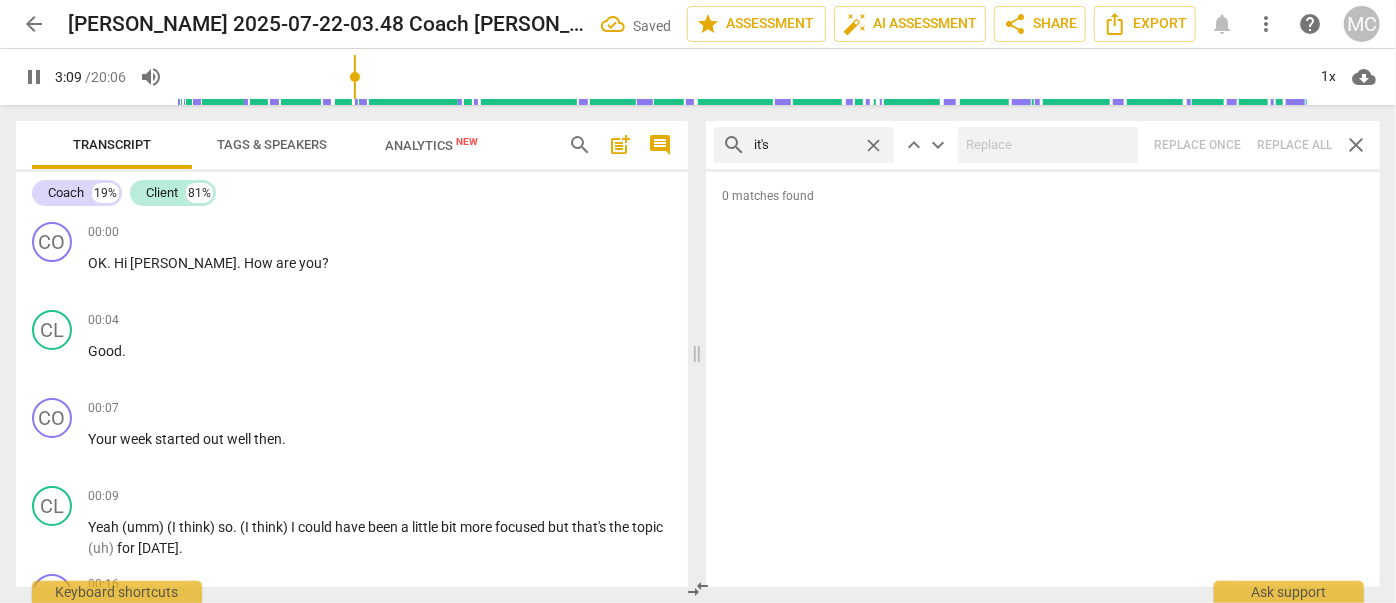 click on "close" at bounding box center [873, 145] 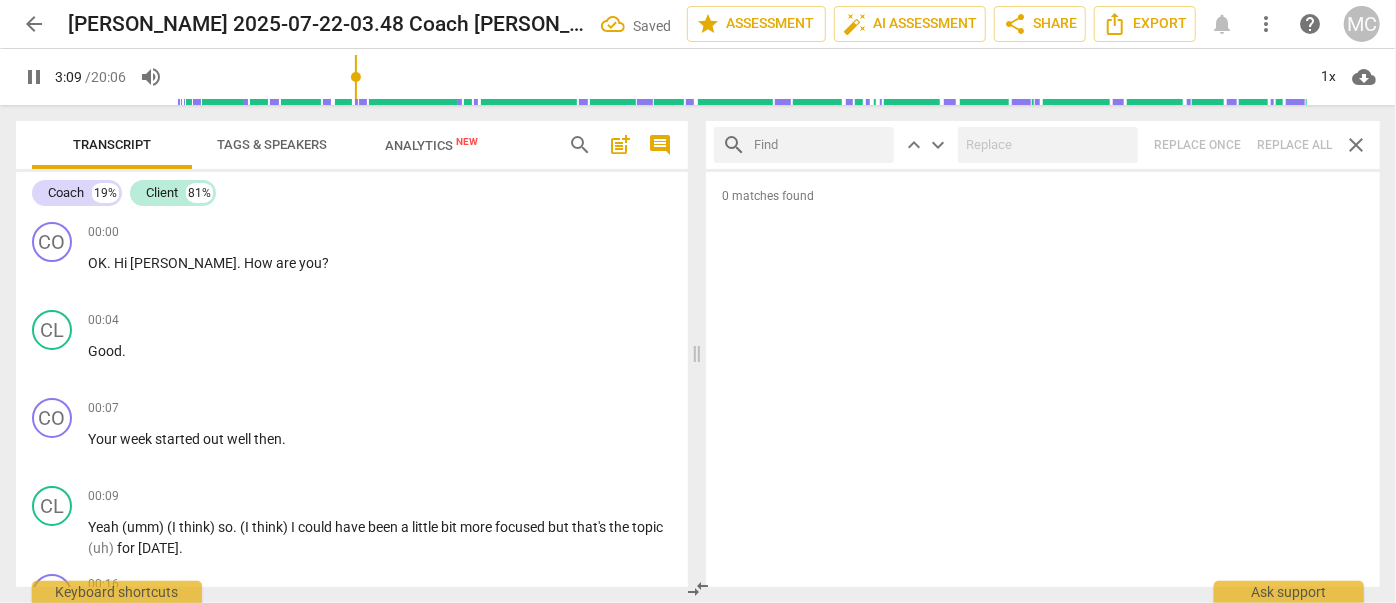 click at bounding box center [820, 145] 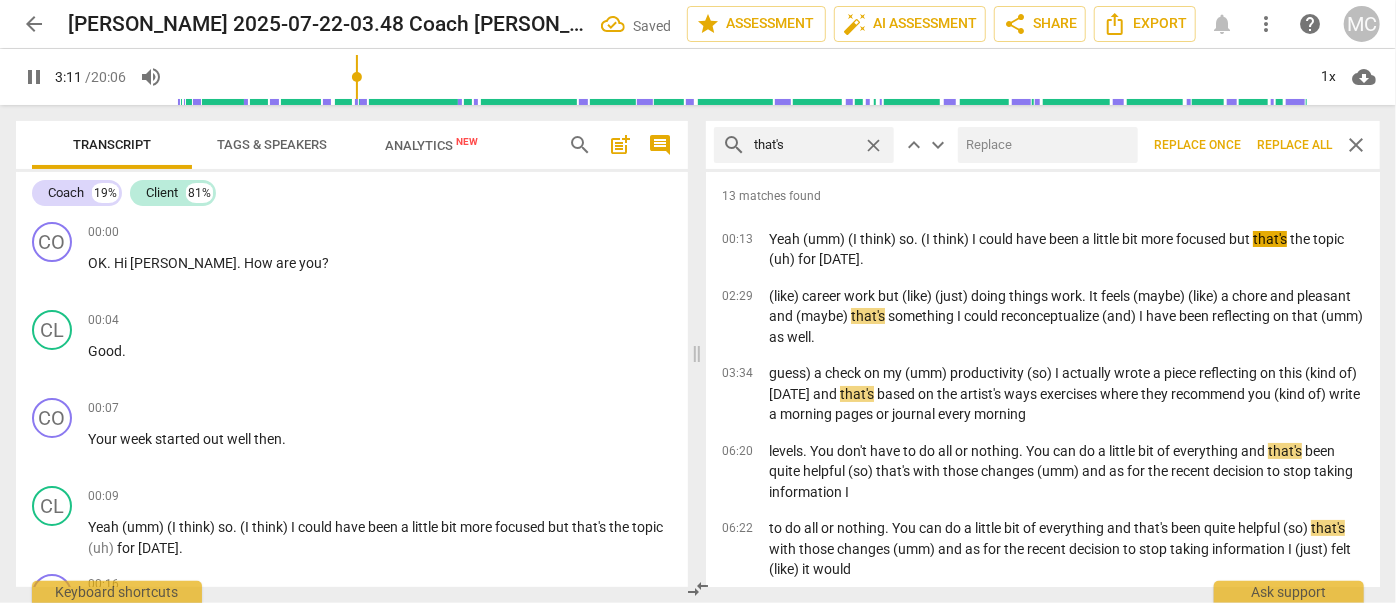 click at bounding box center [1044, 145] 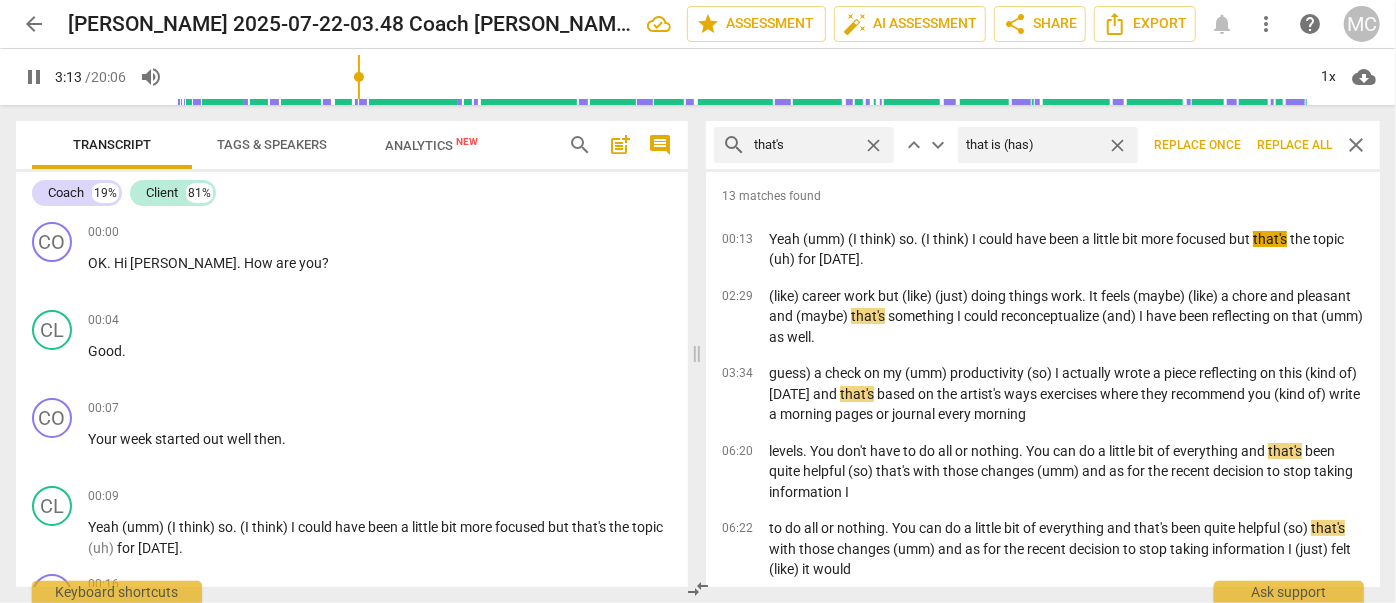 click on "Replace all" at bounding box center (1294, 145) 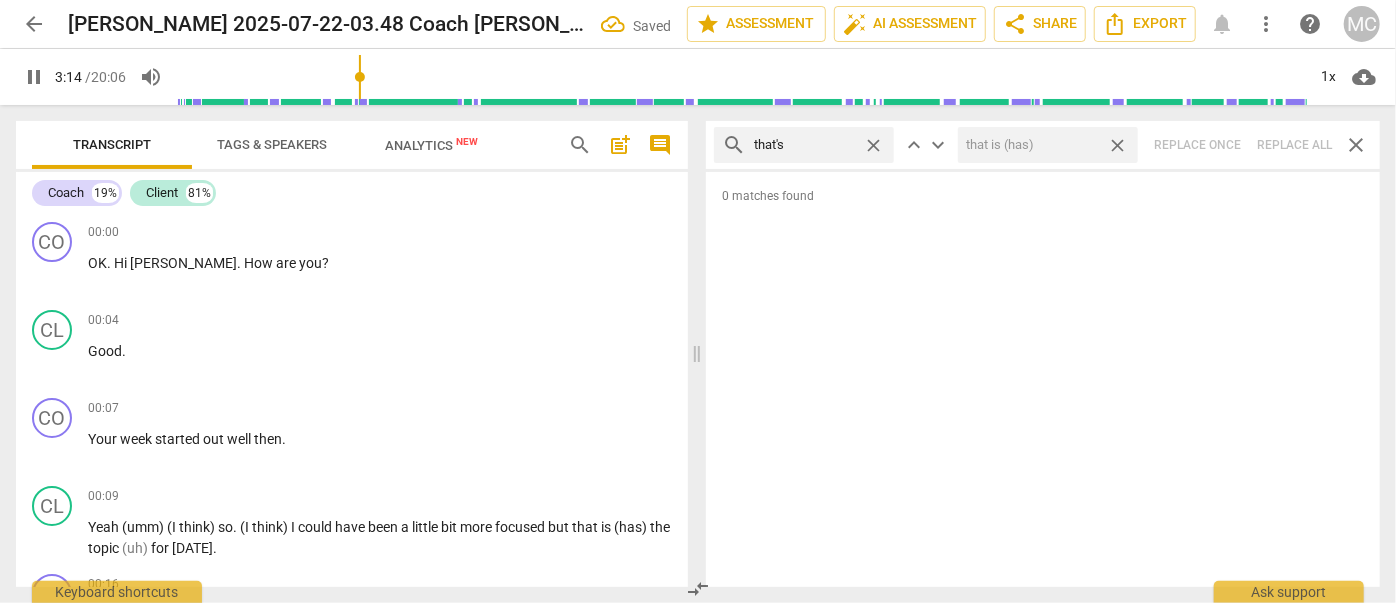 click on "close" at bounding box center (1117, 145) 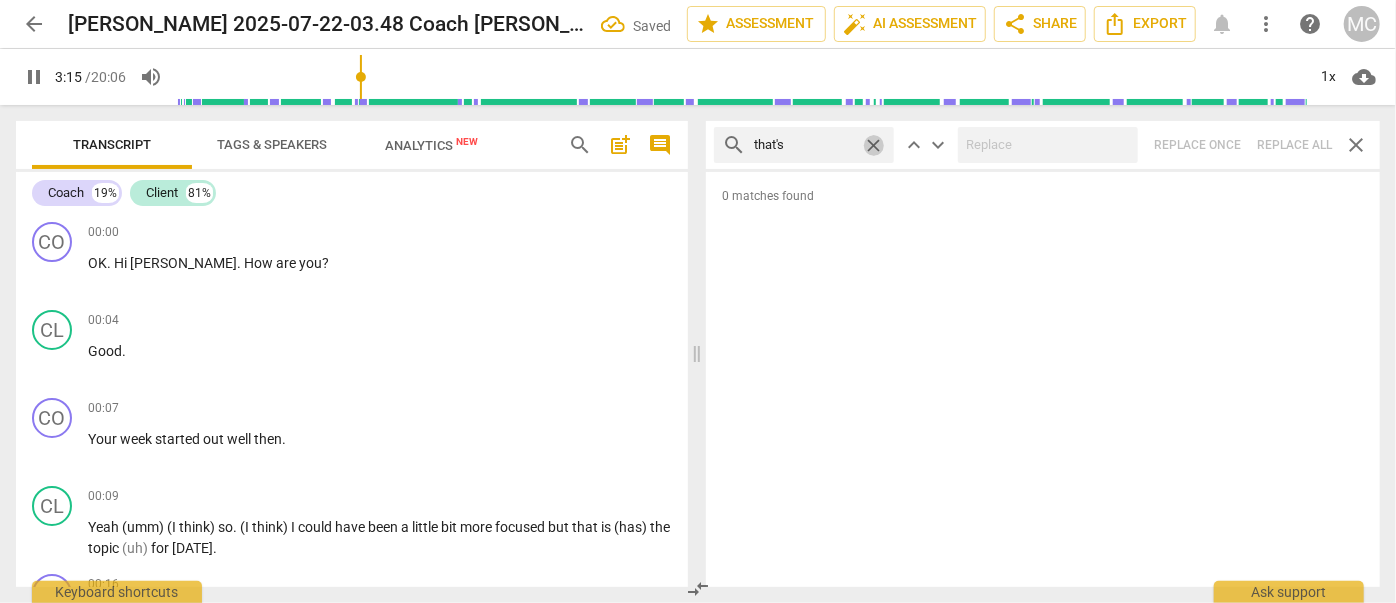 click on "close" at bounding box center (873, 145) 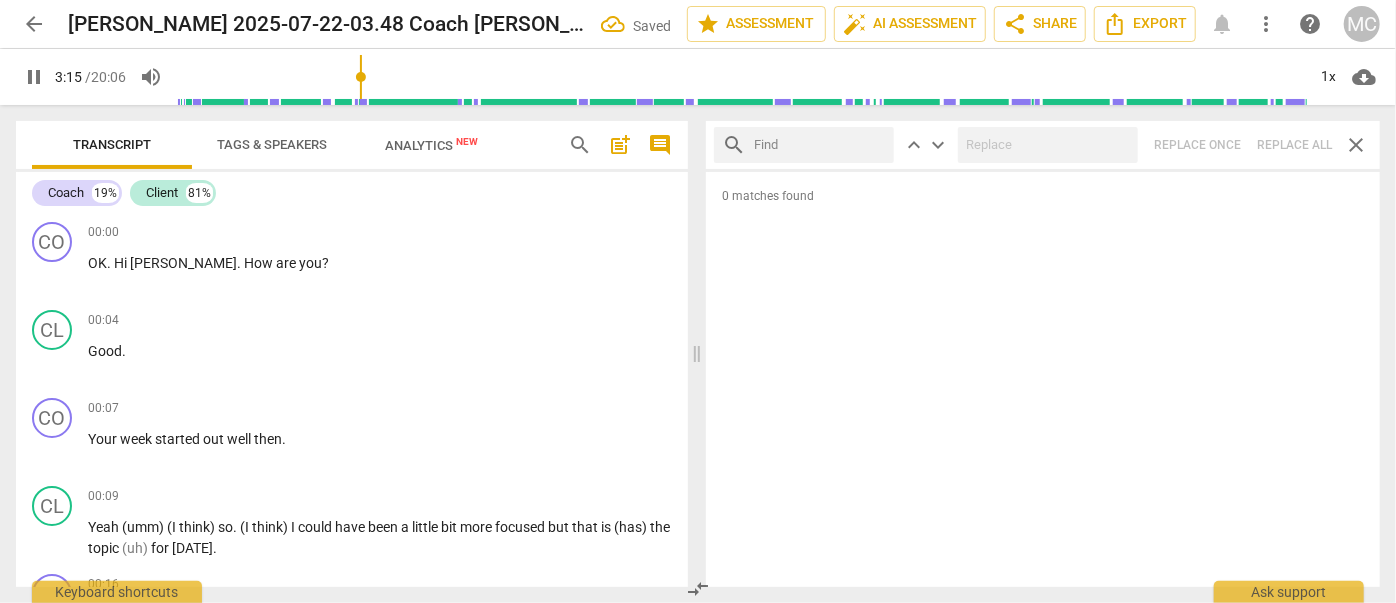click at bounding box center [820, 145] 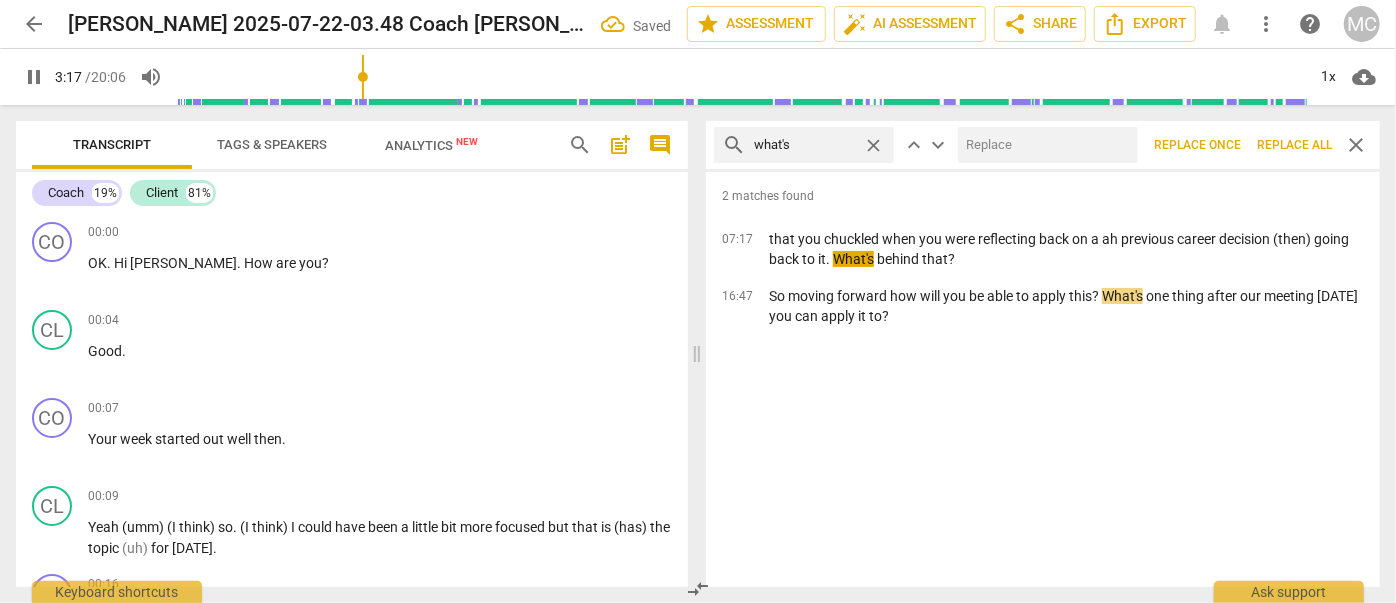 click at bounding box center [1044, 145] 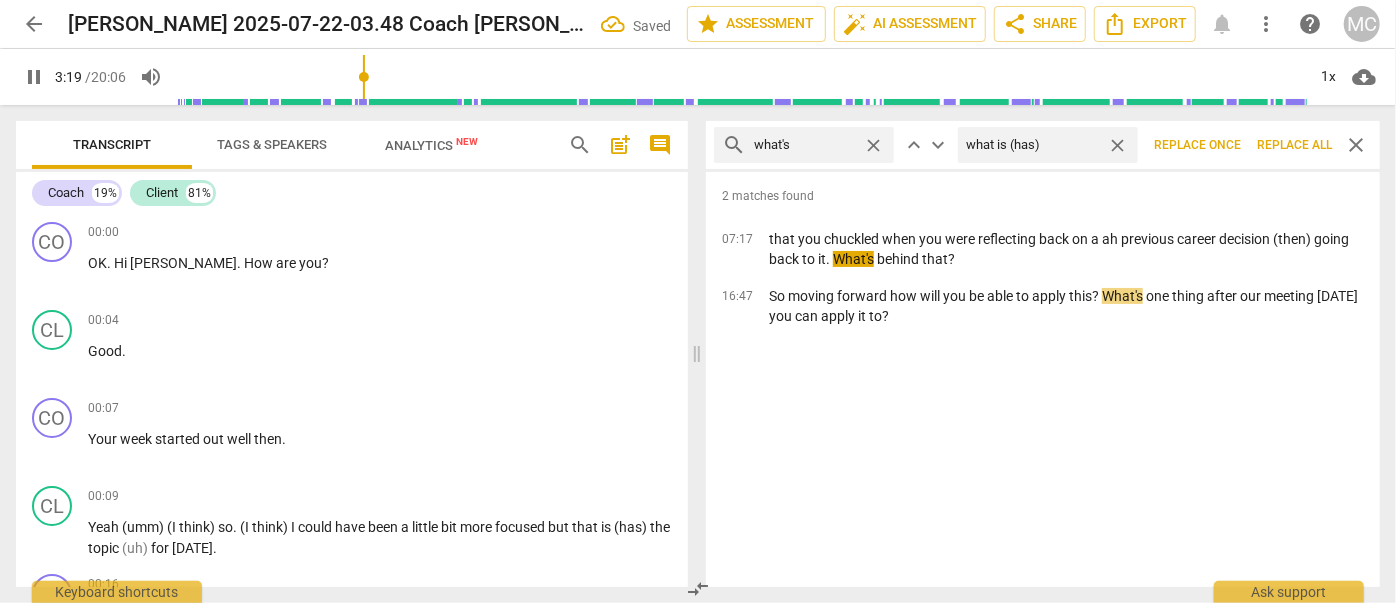 click on "Replace all" at bounding box center [1294, 145] 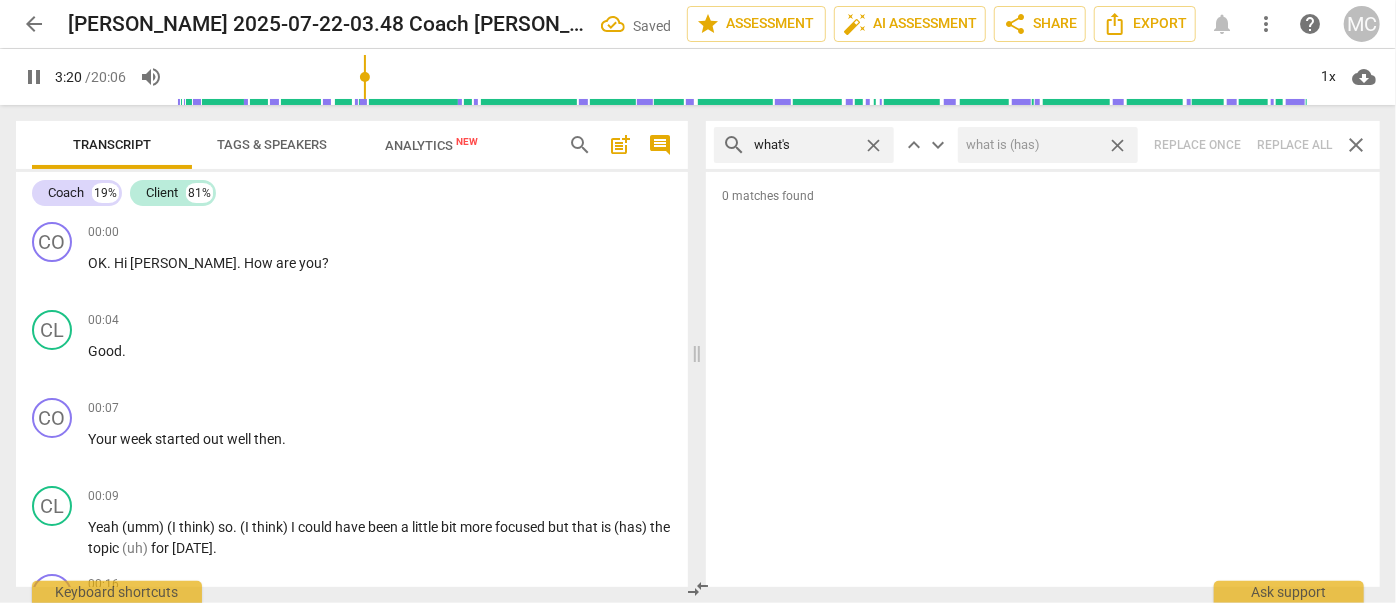 click on "close" at bounding box center [1117, 145] 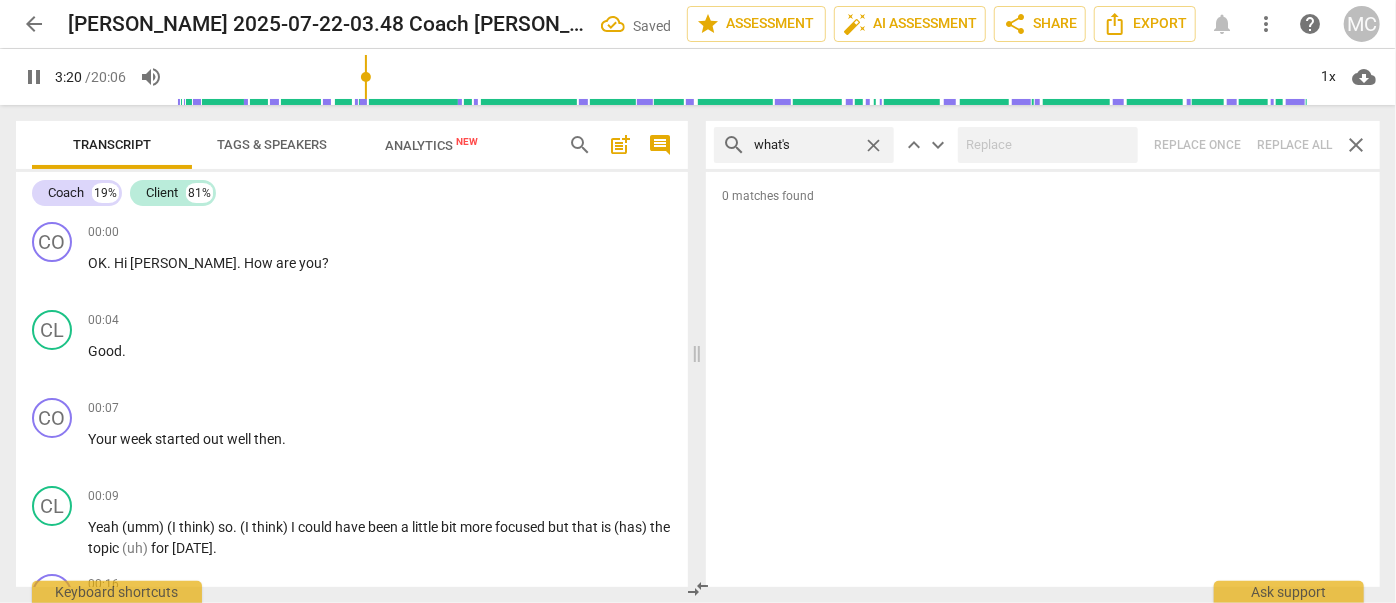click on "close" at bounding box center [873, 145] 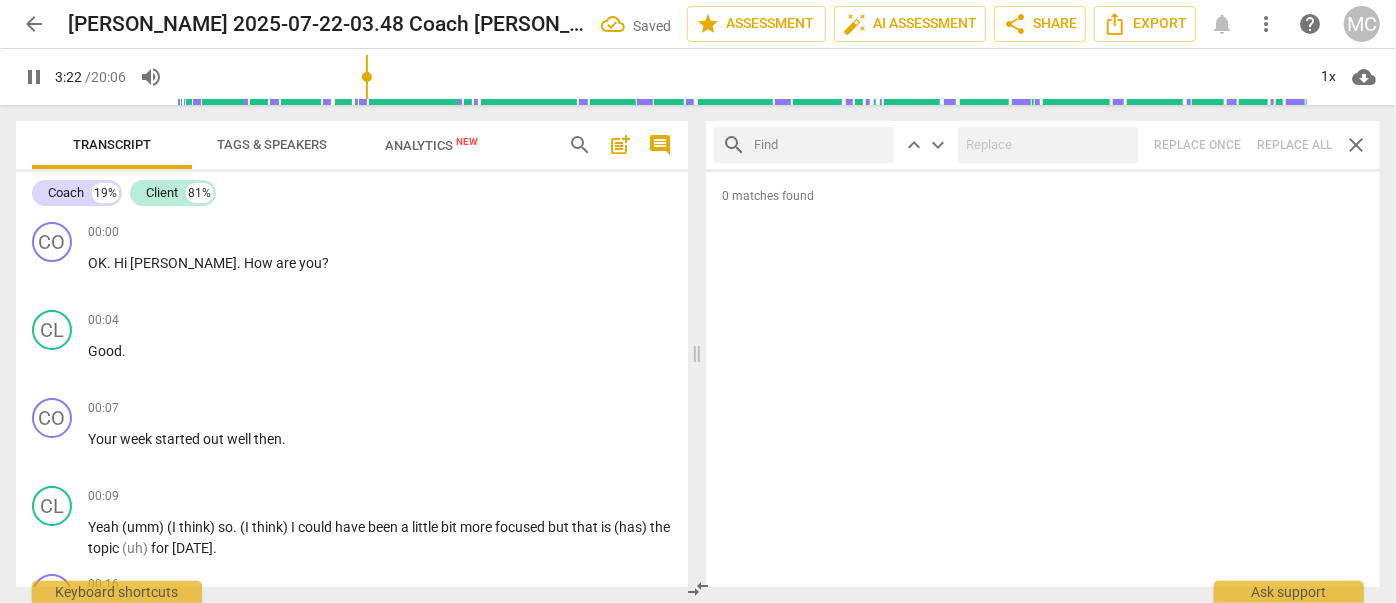 click at bounding box center [820, 145] 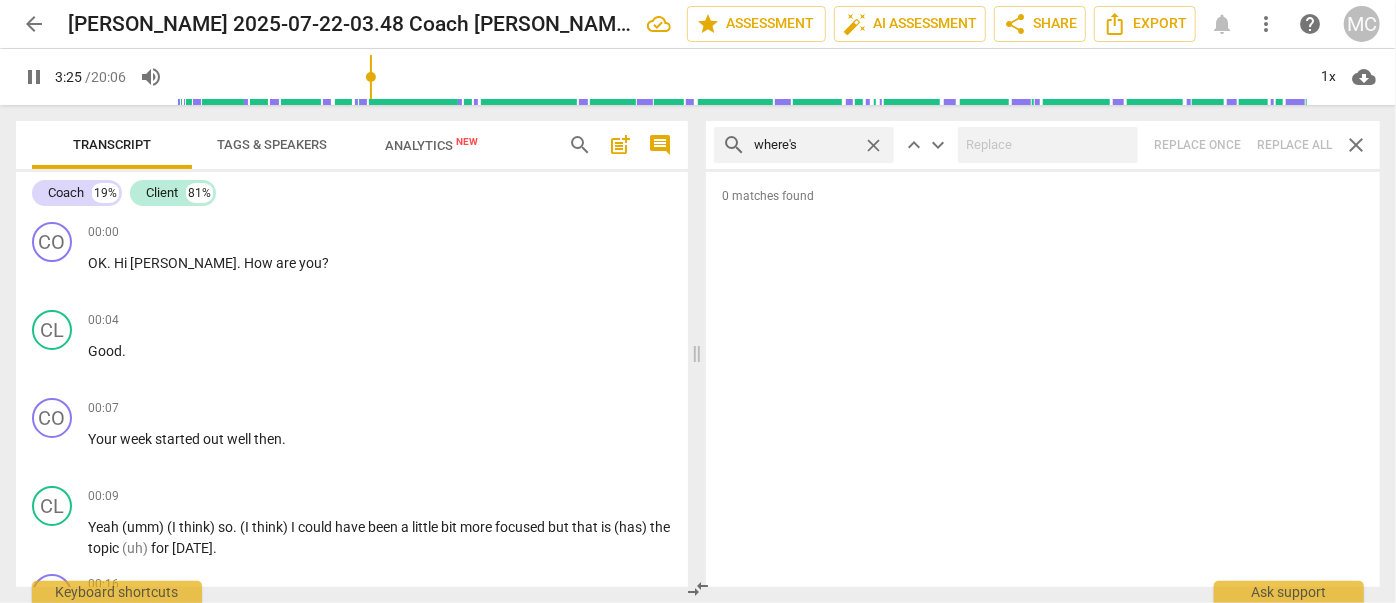 click on "search where's close keyboard_arrow_up keyboard_arrow_down Replace once Replace all close" at bounding box center [1043, 145] 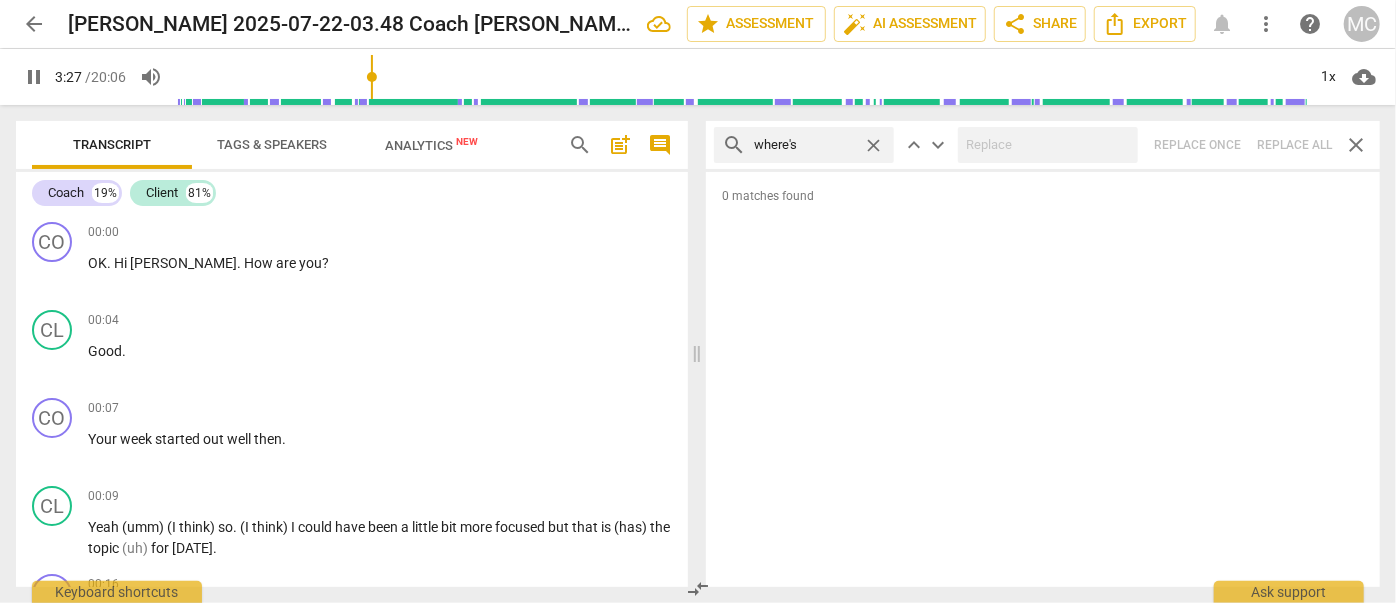 click on "close" at bounding box center (873, 145) 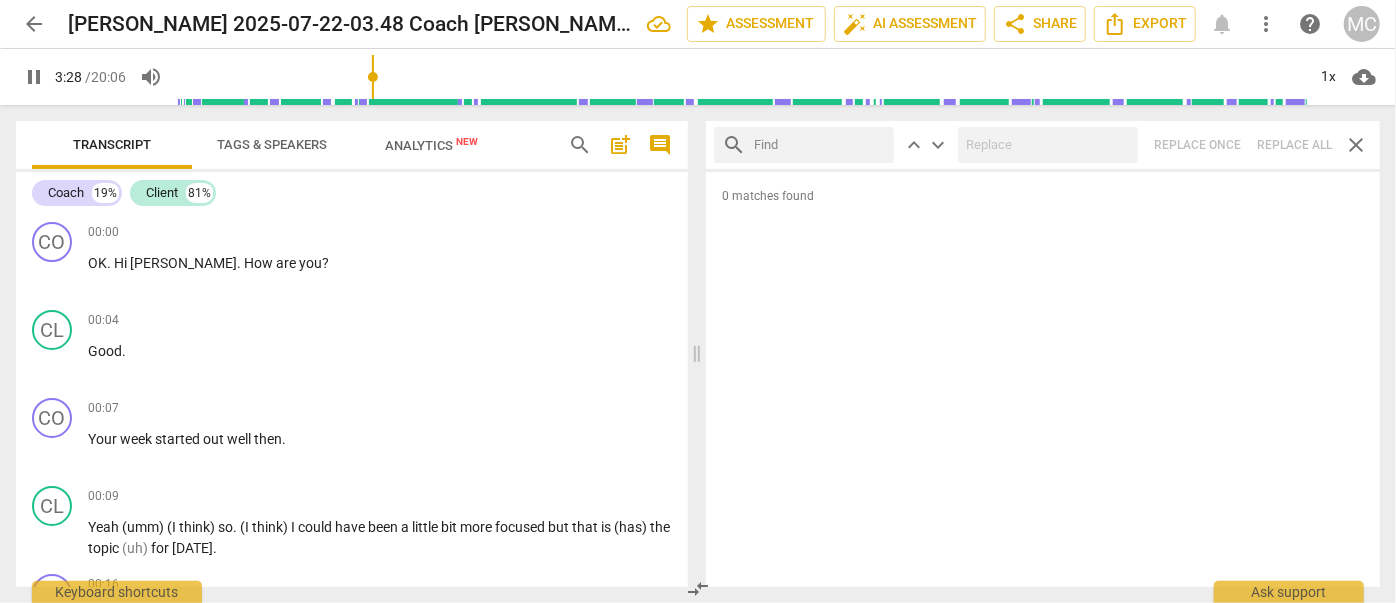 click at bounding box center [820, 145] 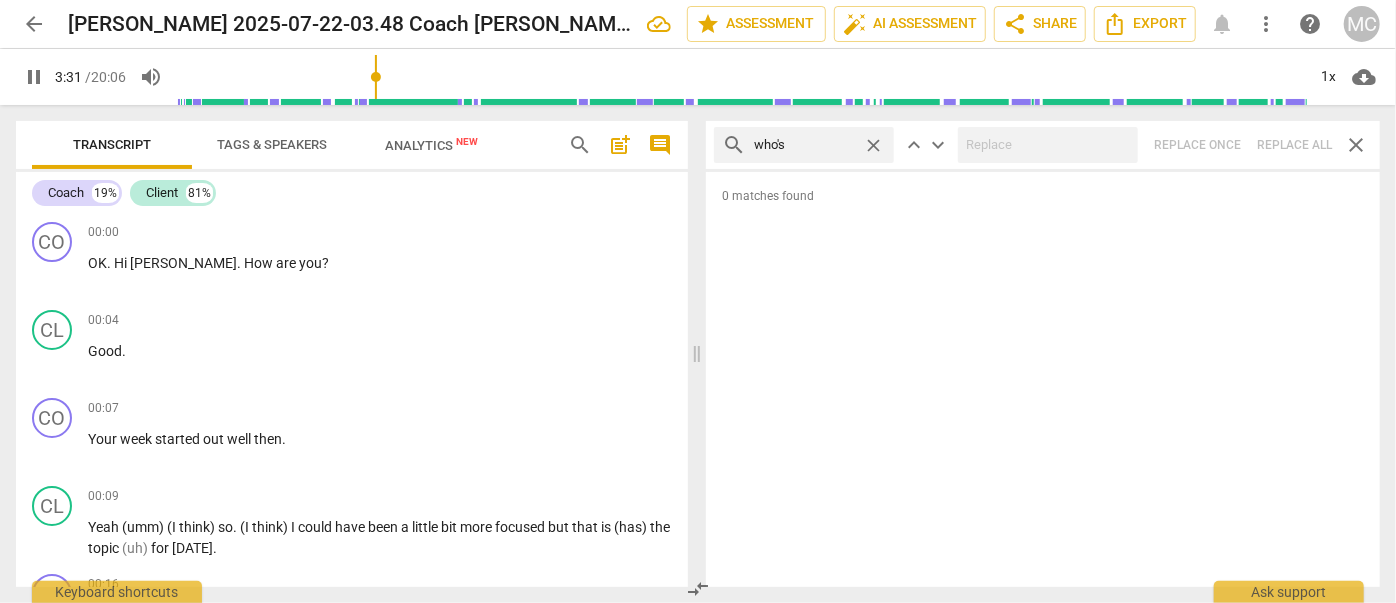 click on "search who's close keyboard_arrow_up keyboard_arrow_down Replace once Replace all close" at bounding box center [1043, 145] 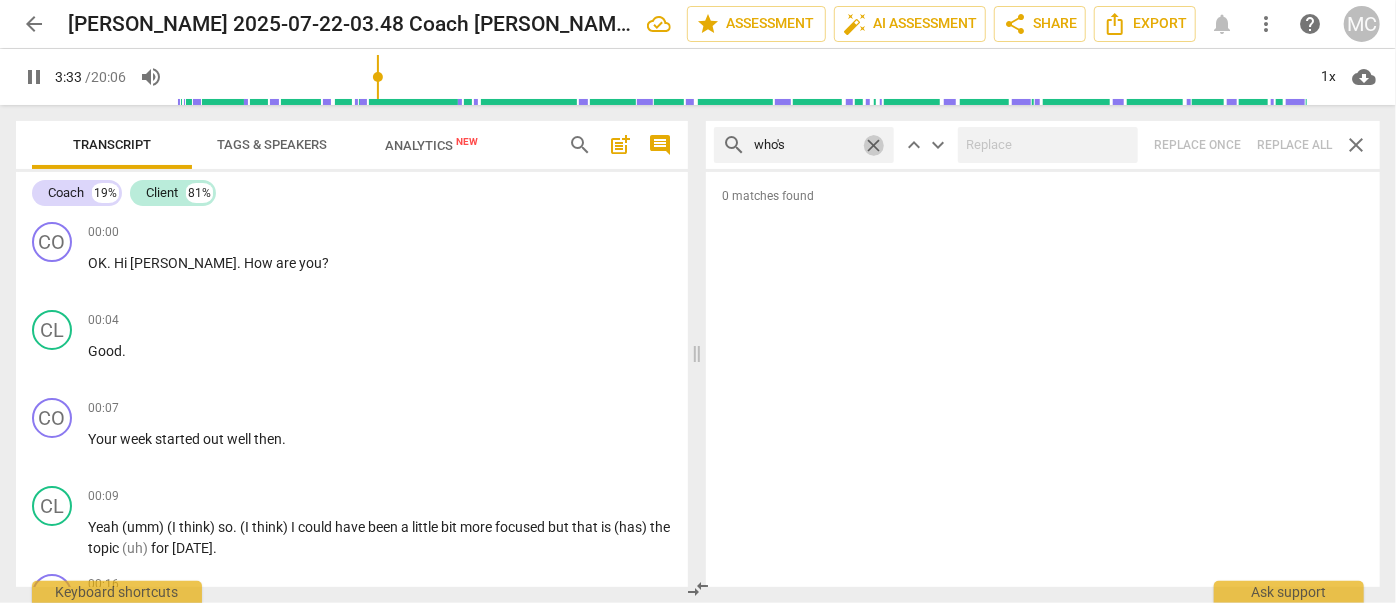 click on "close" at bounding box center [873, 145] 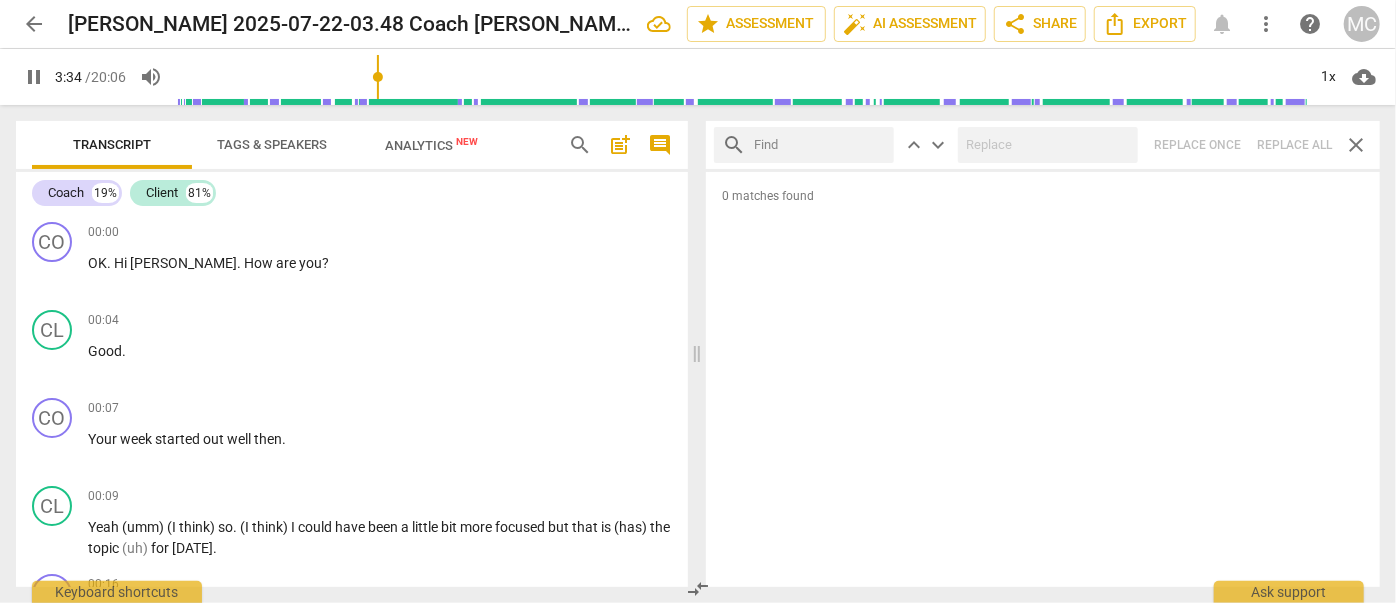 click at bounding box center (820, 145) 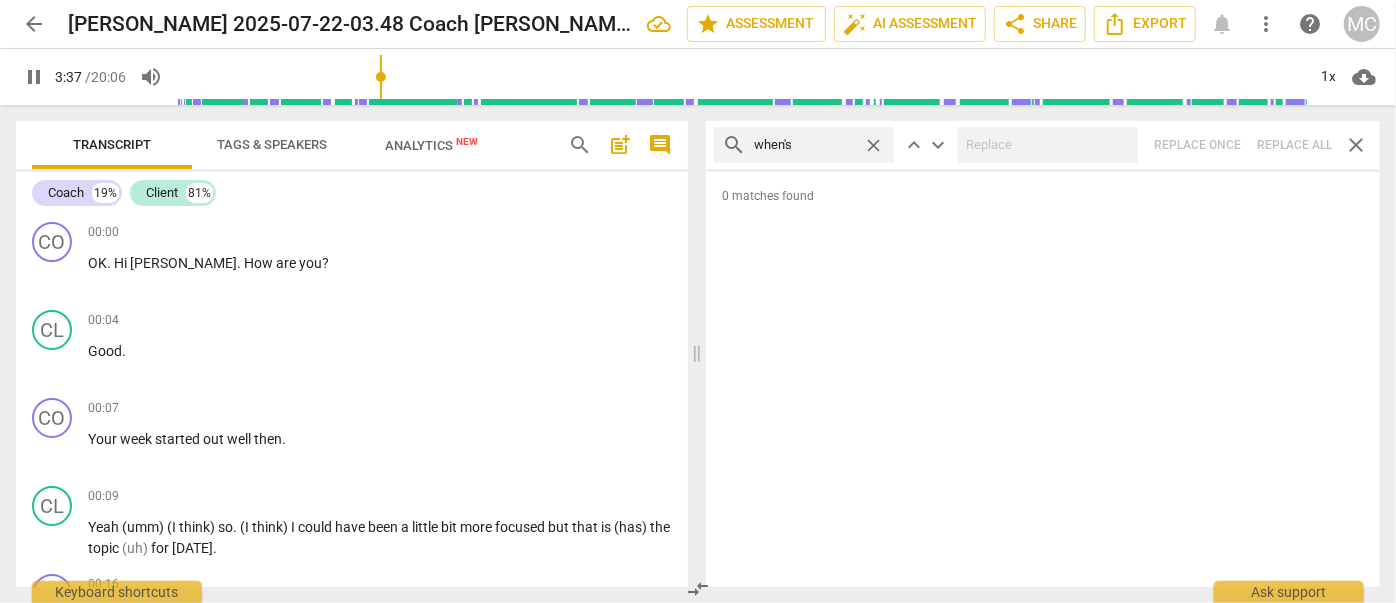 click on "search when's close keyboard_arrow_up keyboard_arrow_down Replace once Replace all close" at bounding box center (1043, 145) 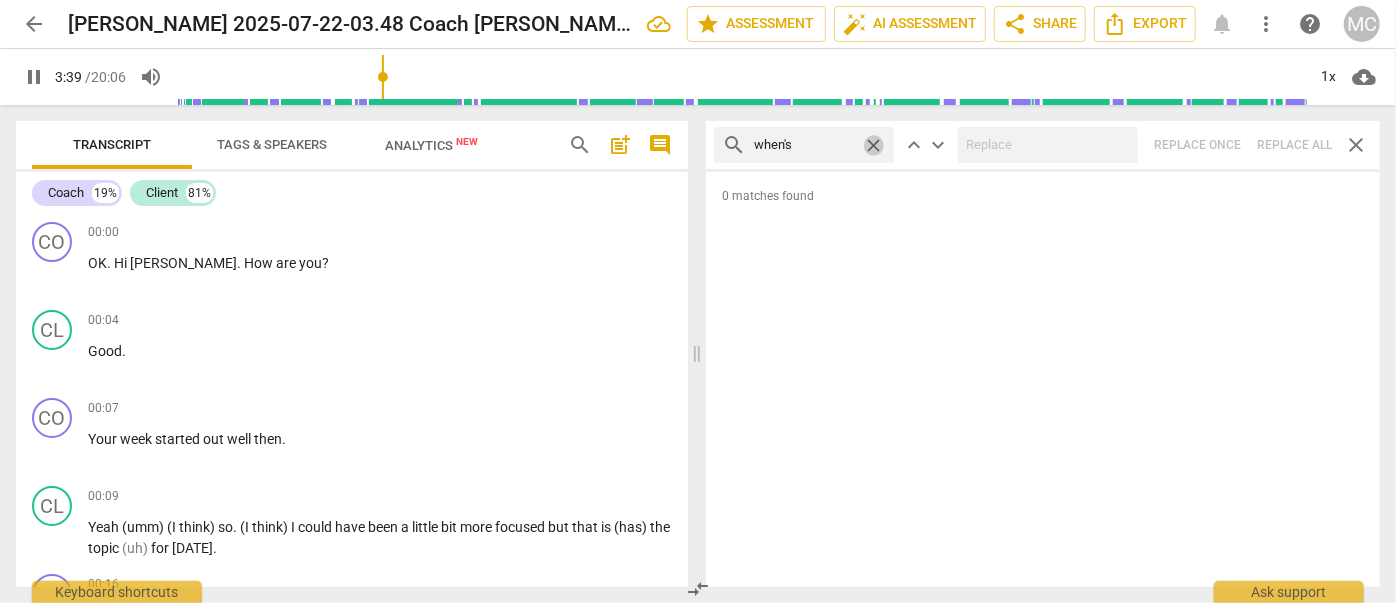 click on "close" at bounding box center (873, 145) 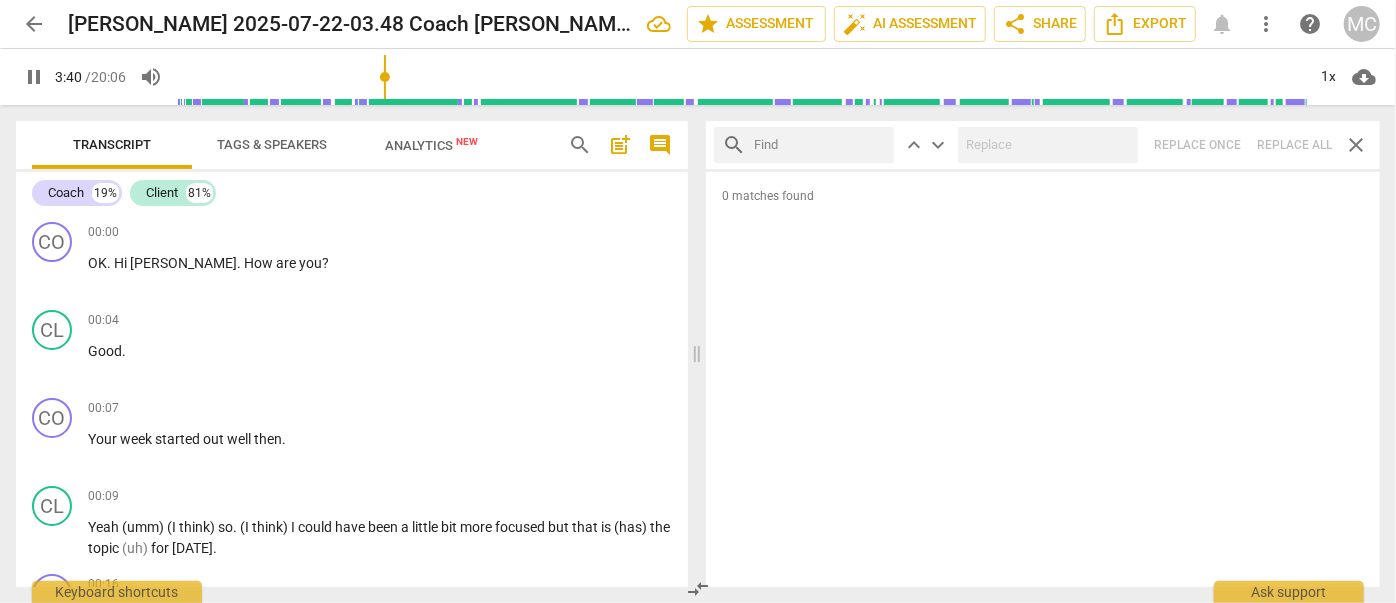 click at bounding box center [820, 145] 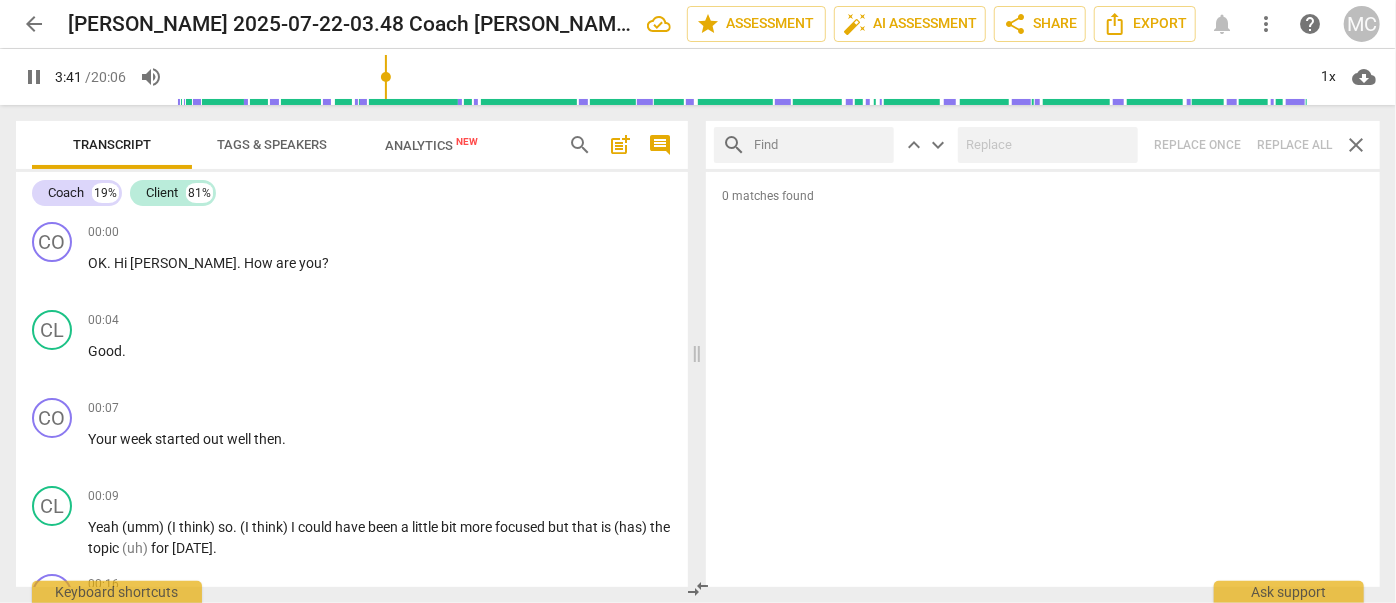 click at bounding box center (820, 145) 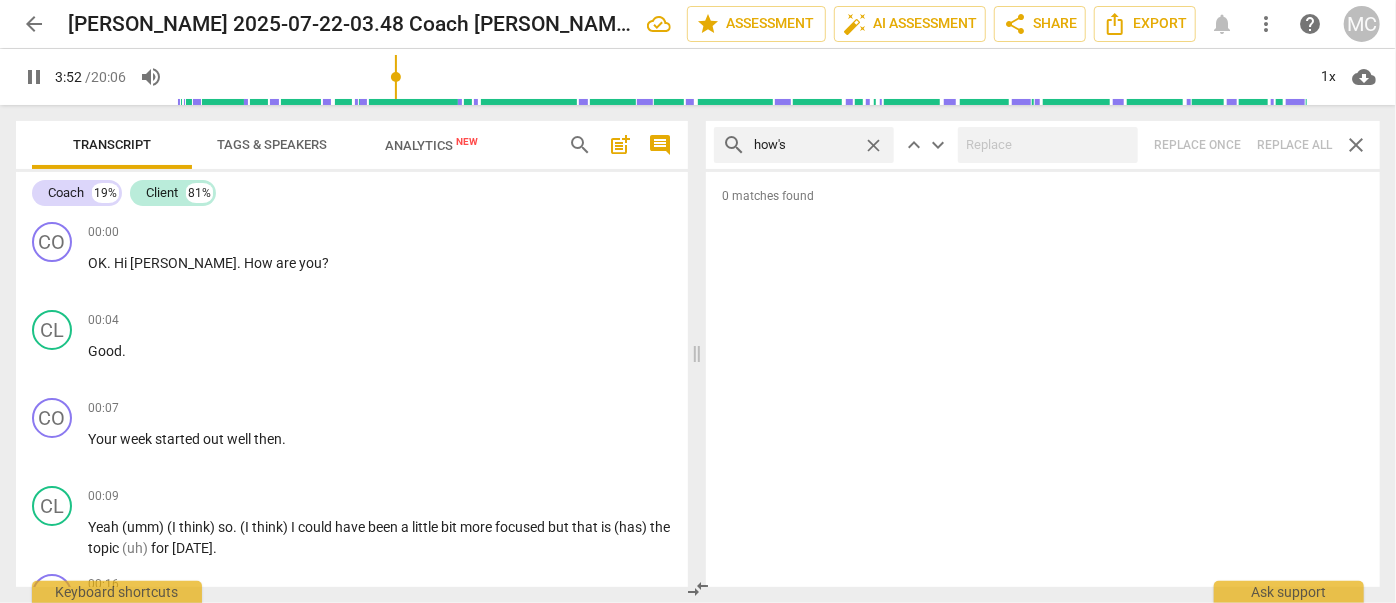 click on "search how's close keyboard_arrow_up keyboard_arrow_down Replace once Replace all close" at bounding box center [1043, 145] 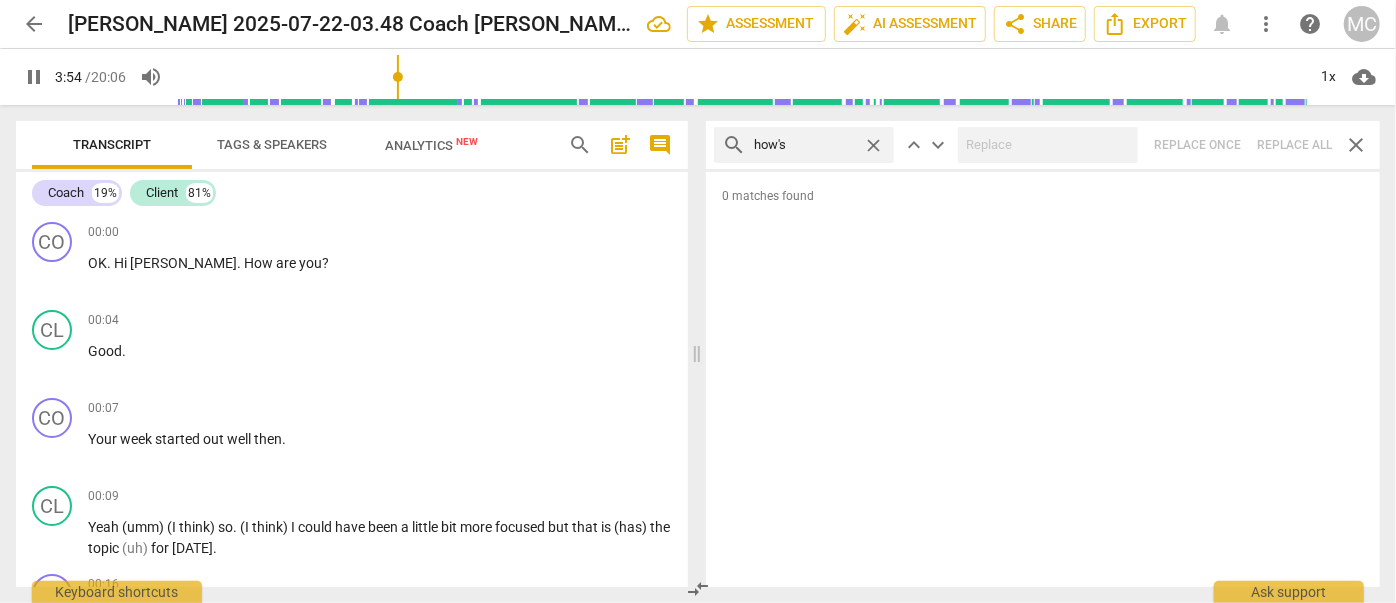 click on "close" at bounding box center [873, 145] 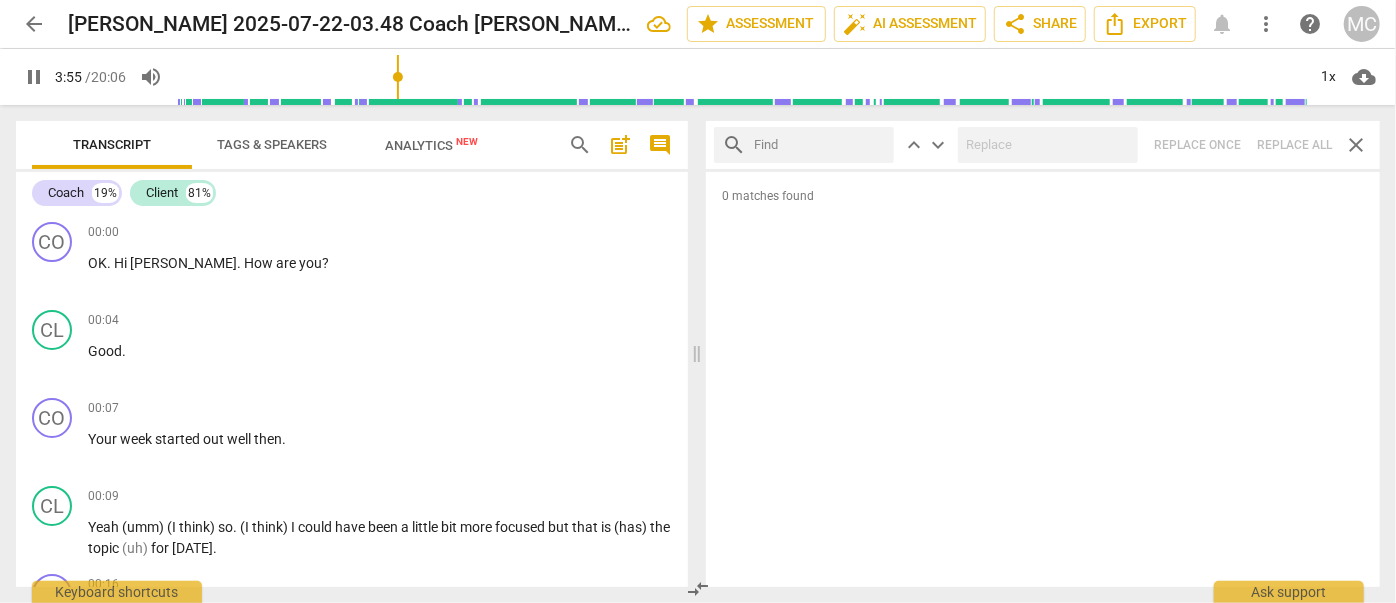 click at bounding box center [820, 145] 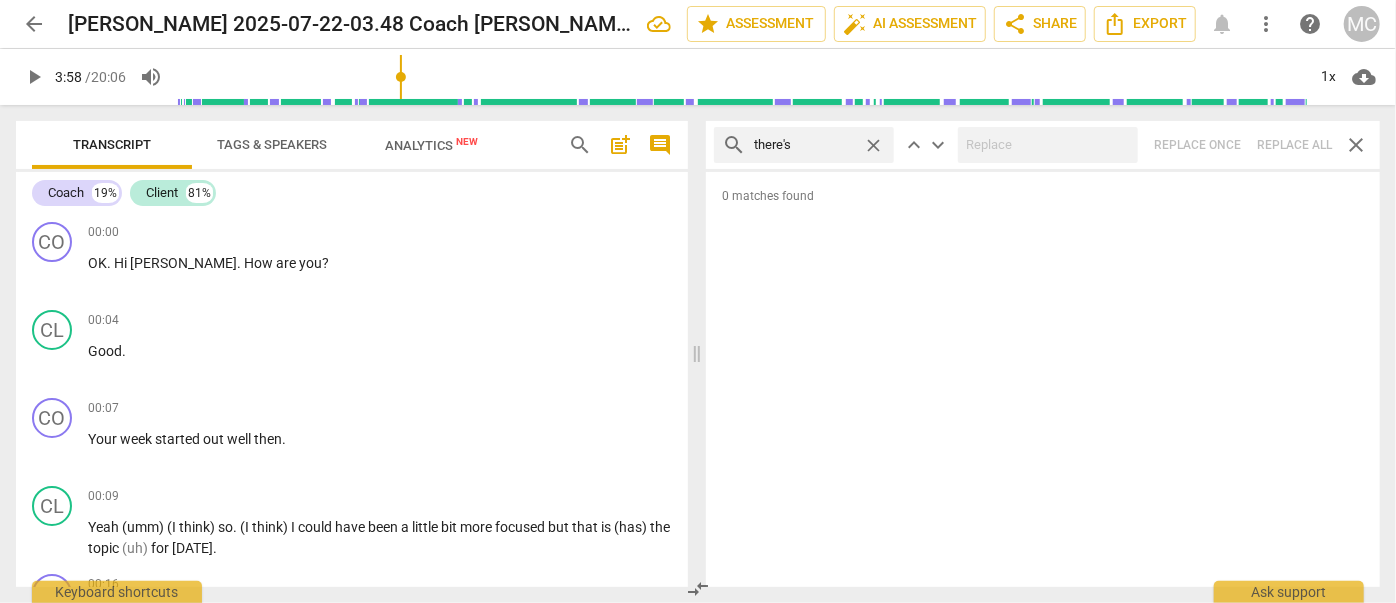 click on "search there's close keyboard_arrow_up keyboard_arrow_down Replace once Replace all close" at bounding box center (1043, 145) 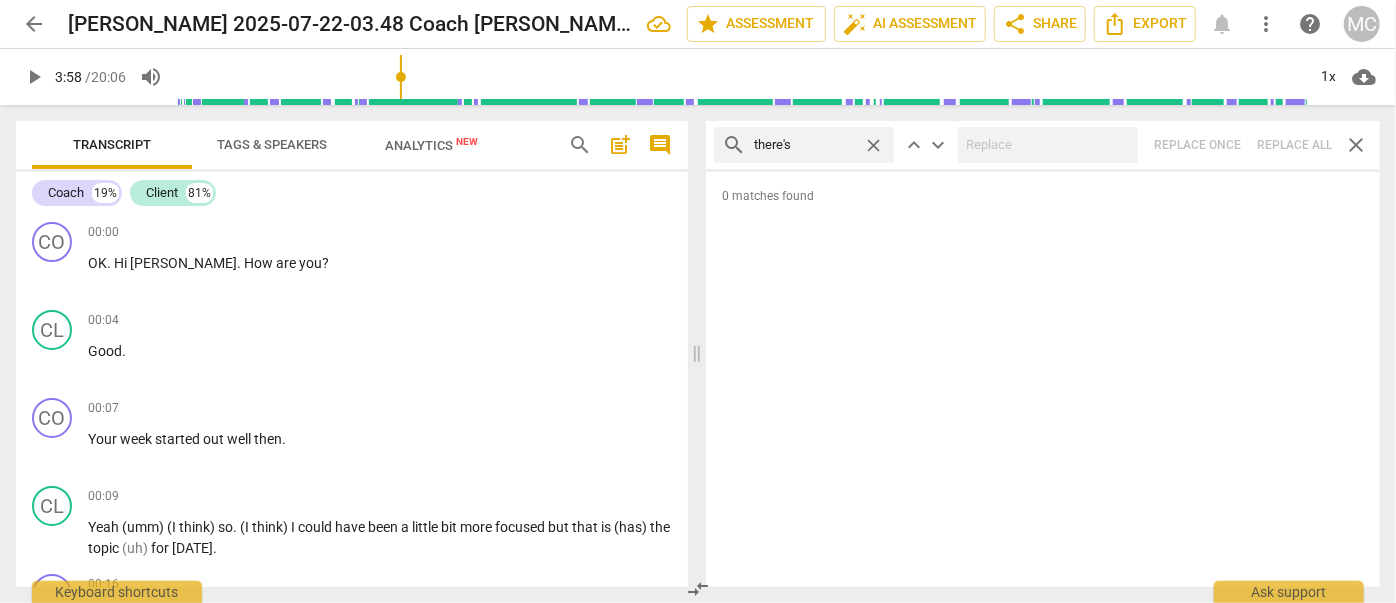 click on "close" at bounding box center [873, 145] 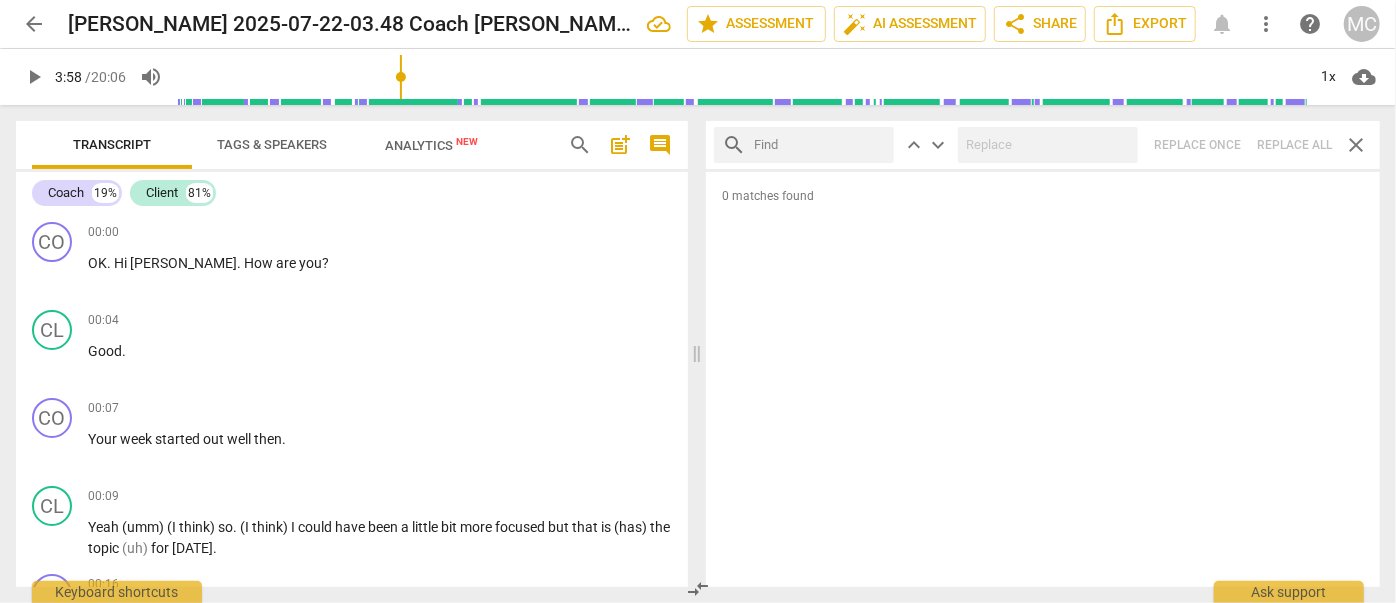 click at bounding box center [820, 145] 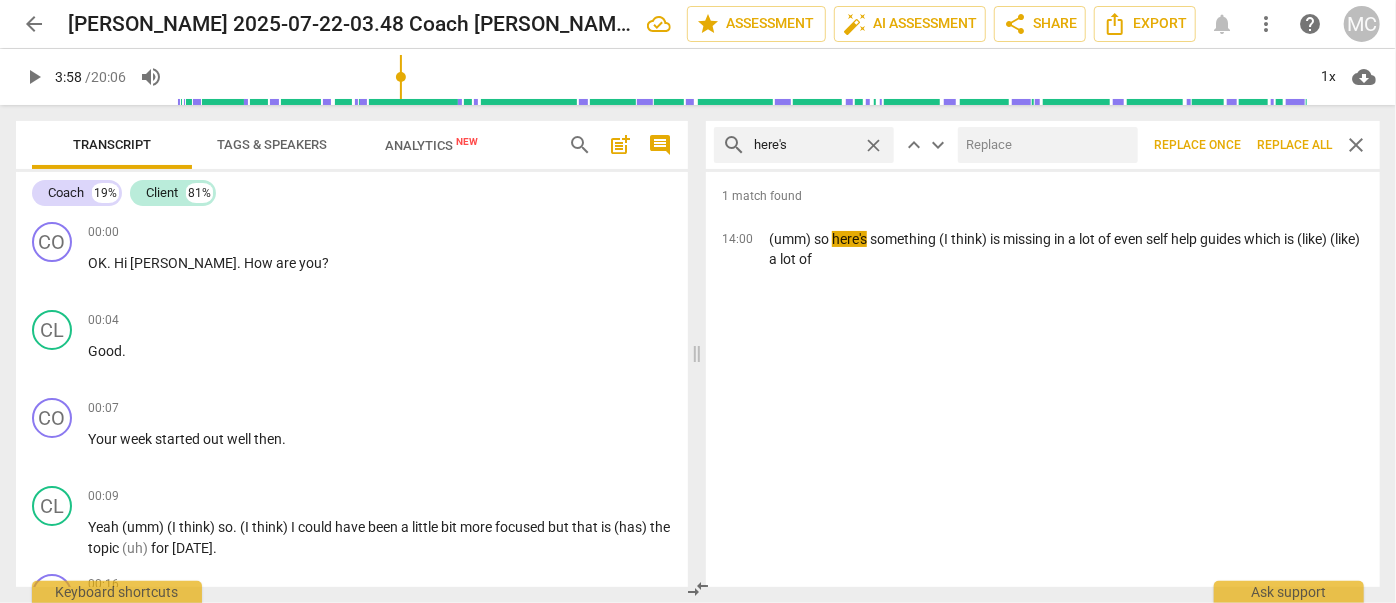 drag, startPoint x: 1050, startPoint y: 155, endPoint x: 1032, endPoint y: 147, distance: 19.697716 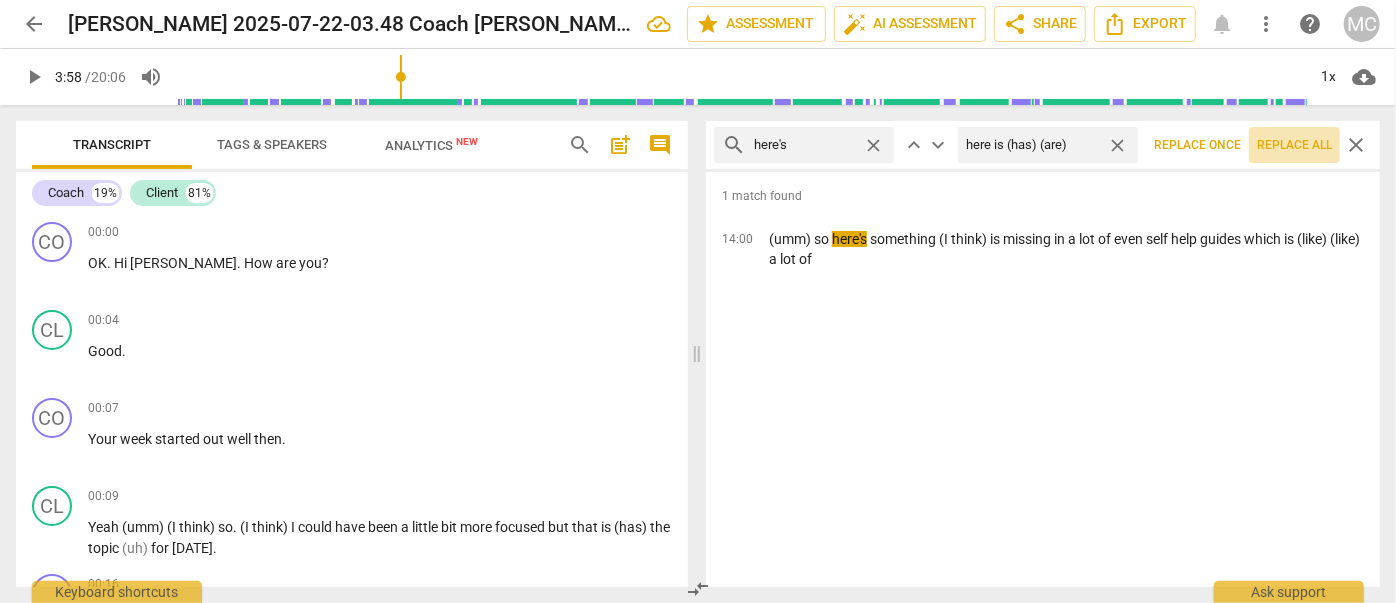 click on "Replace all" at bounding box center (1294, 145) 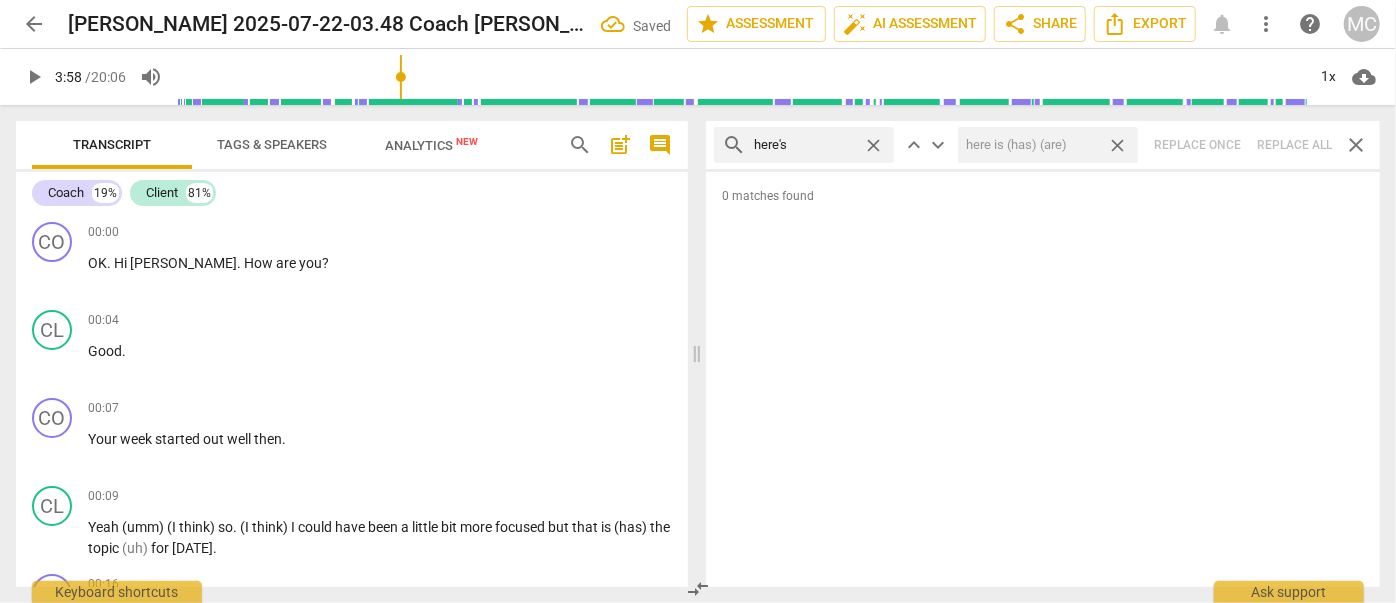 click on "close" at bounding box center [1117, 145] 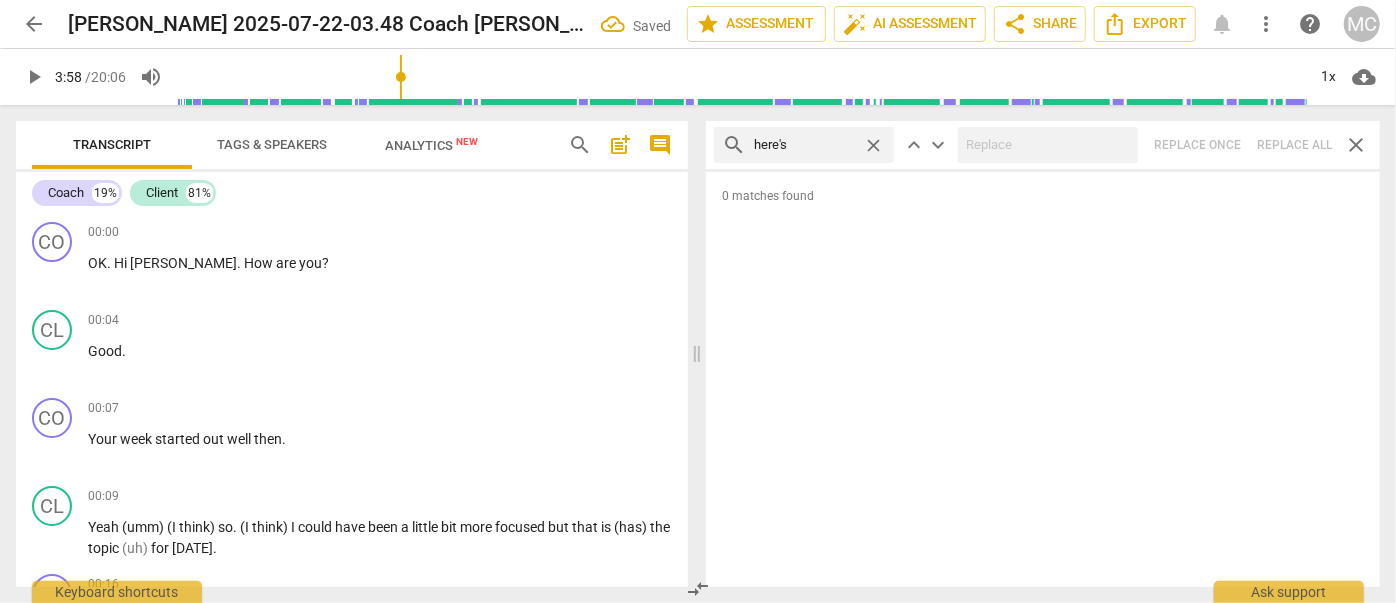 click on "close" at bounding box center [873, 145] 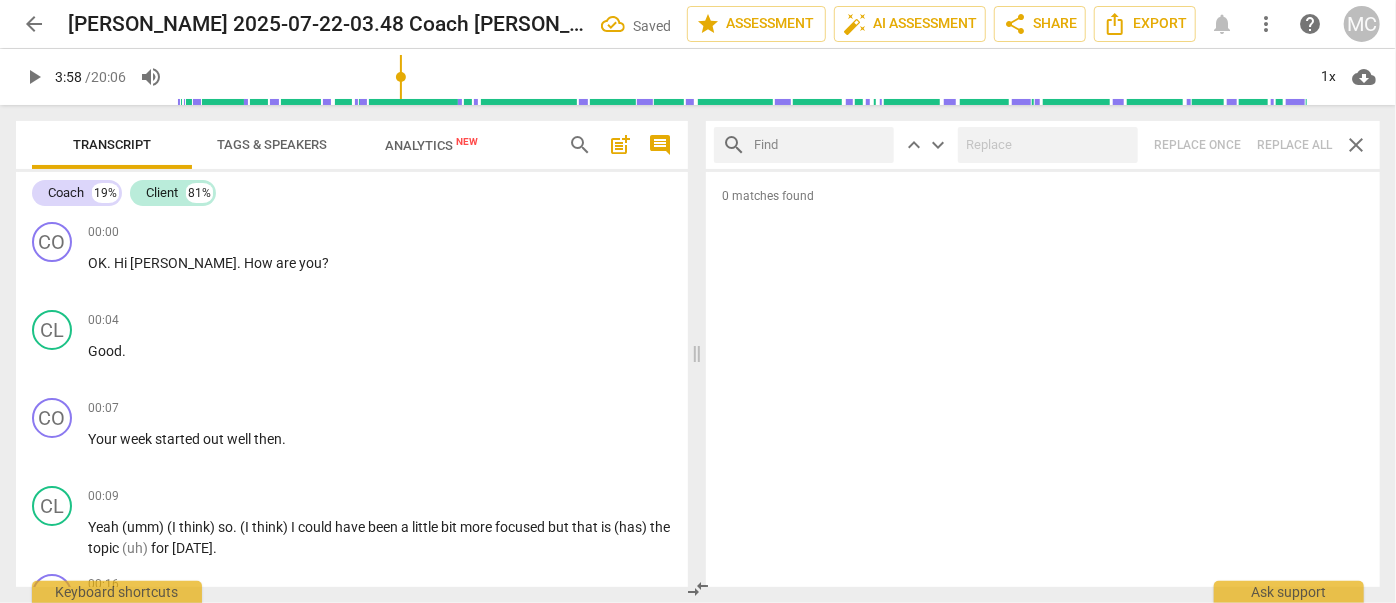 click at bounding box center [820, 145] 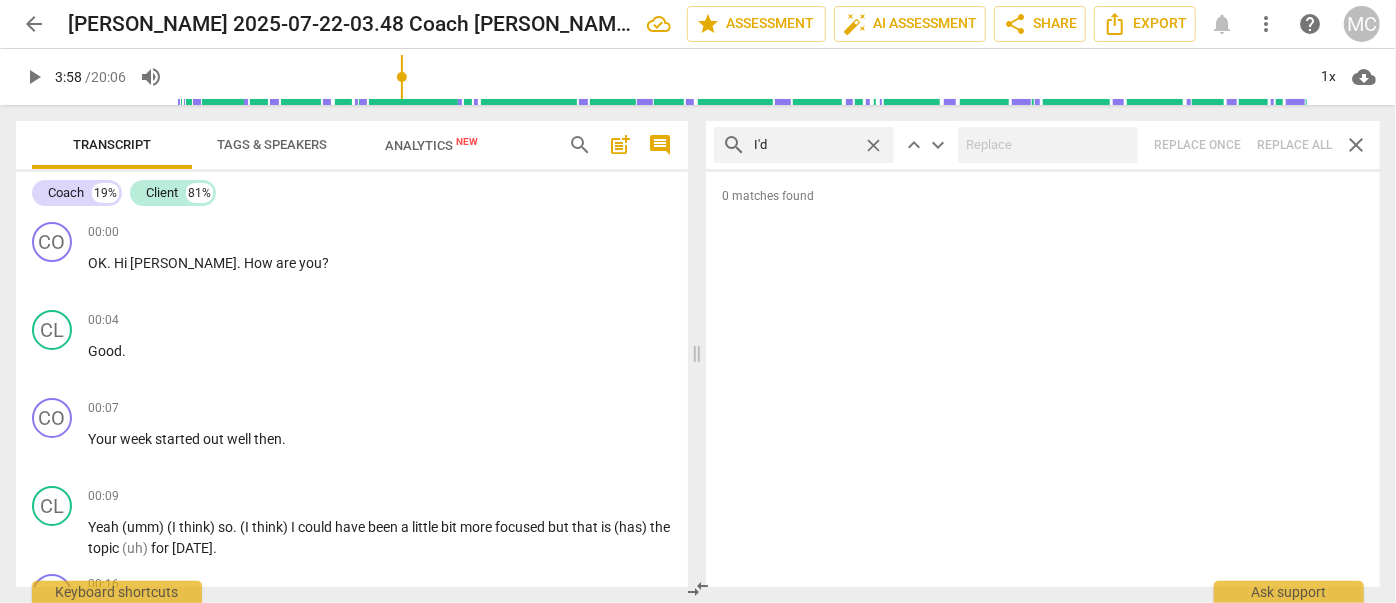 click on "search I'd close keyboard_arrow_up keyboard_arrow_down Replace once Replace all close" at bounding box center (1043, 145) 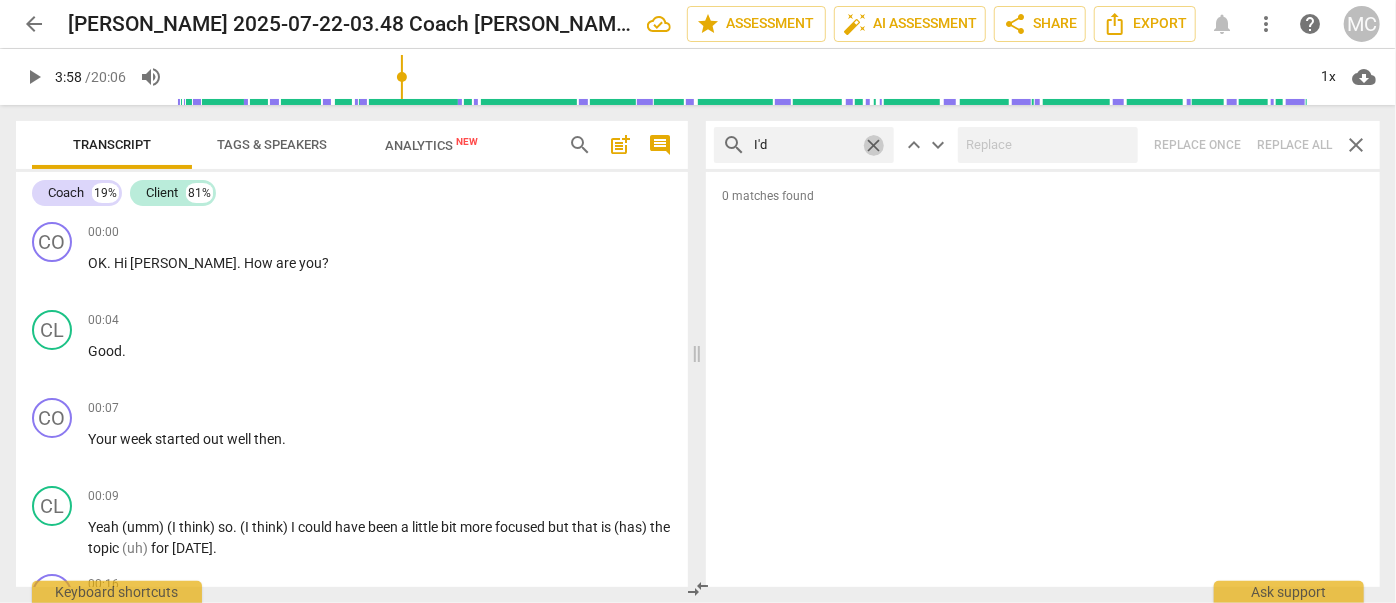 click on "close" at bounding box center (873, 145) 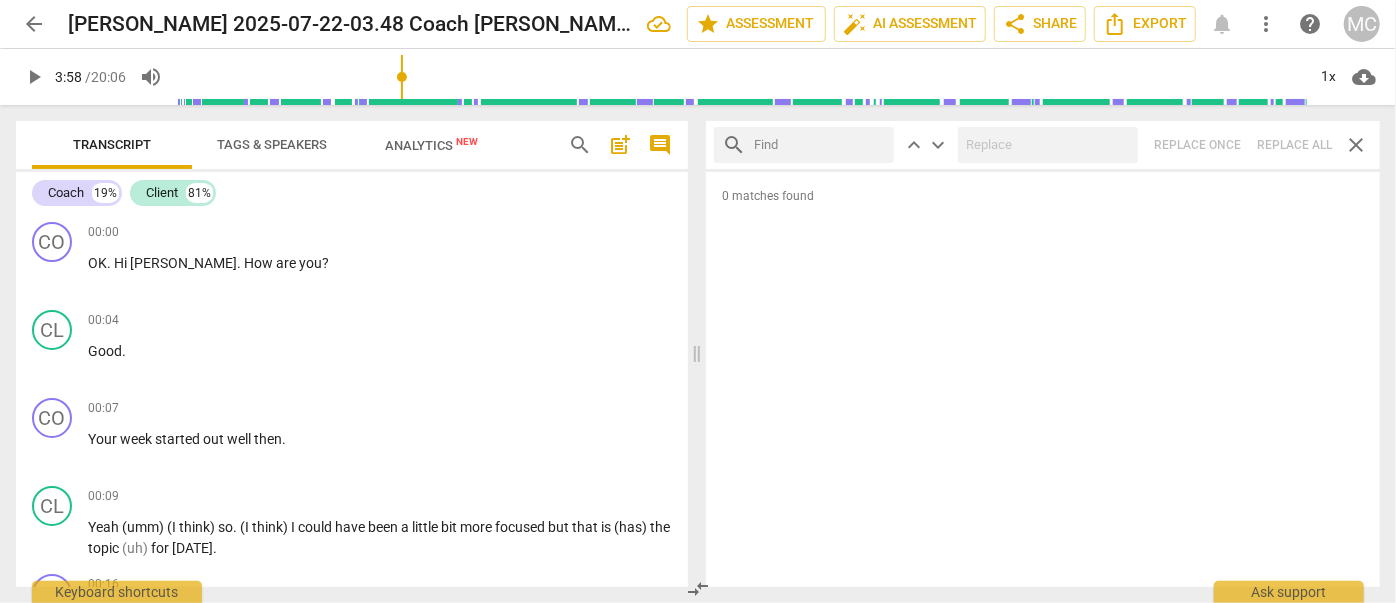 drag, startPoint x: 826, startPoint y: 146, endPoint x: 871, endPoint y: 147, distance: 45.01111 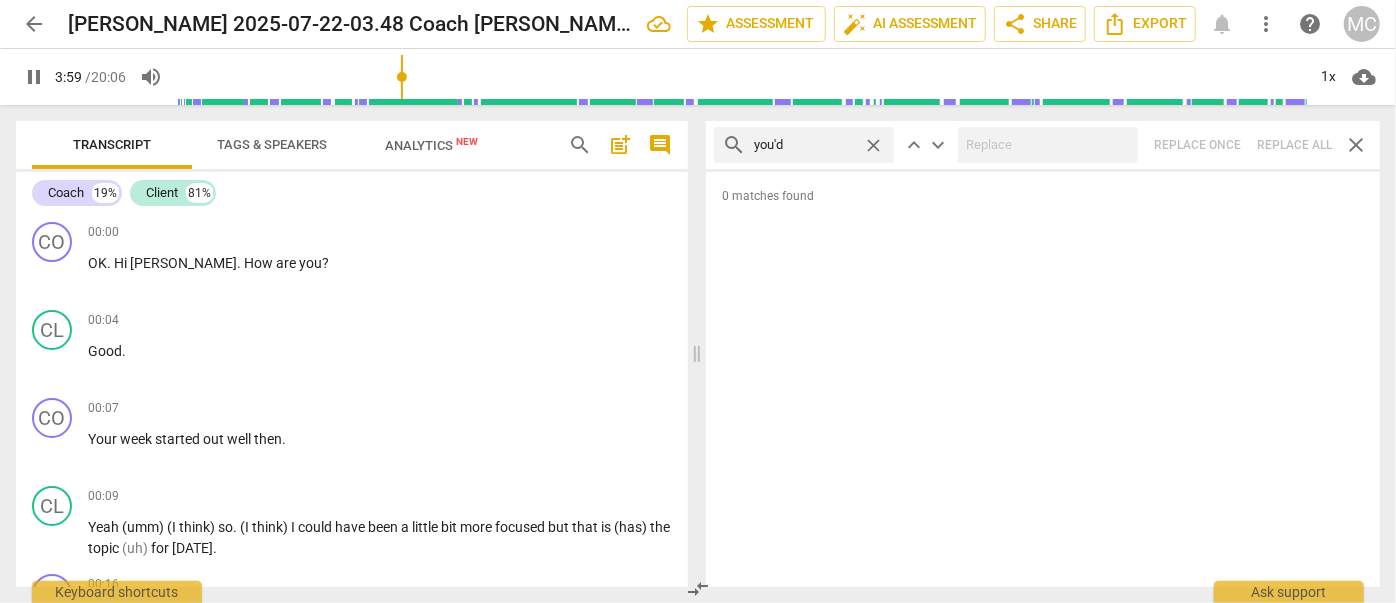 click on "search you'd close keyboard_arrow_up keyboard_arrow_down Replace once Replace all close" at bounding box center [1043, 145] 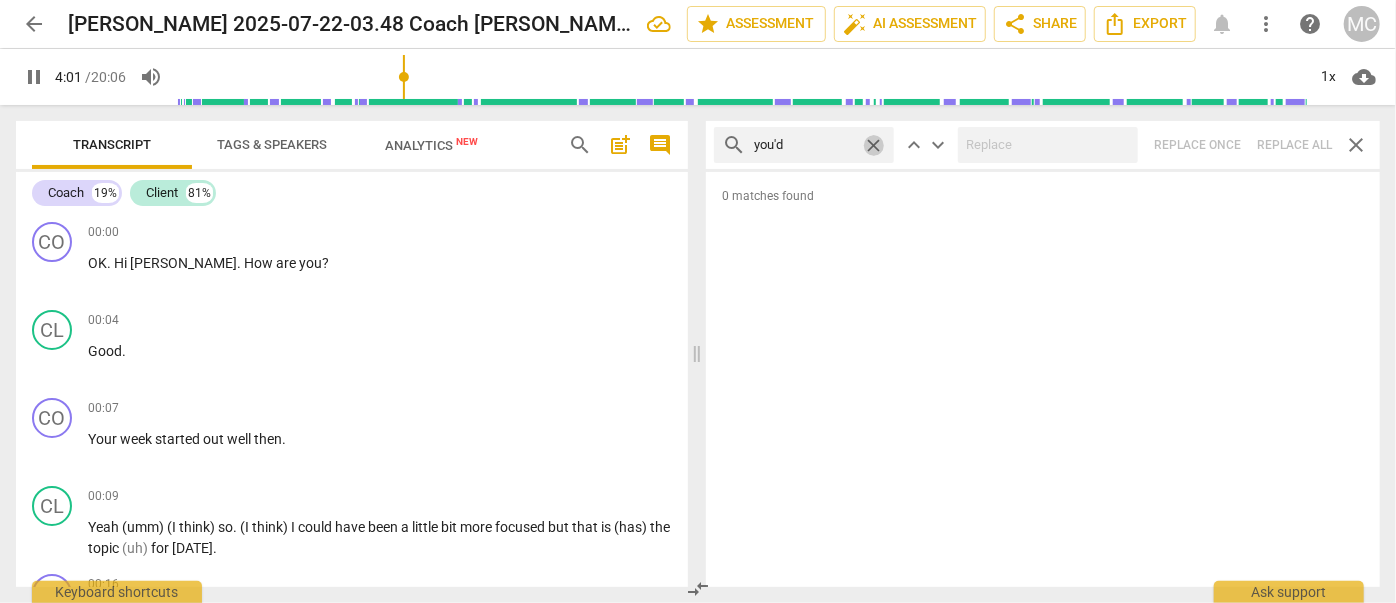 click on "close" at bounding box center (873, 145) 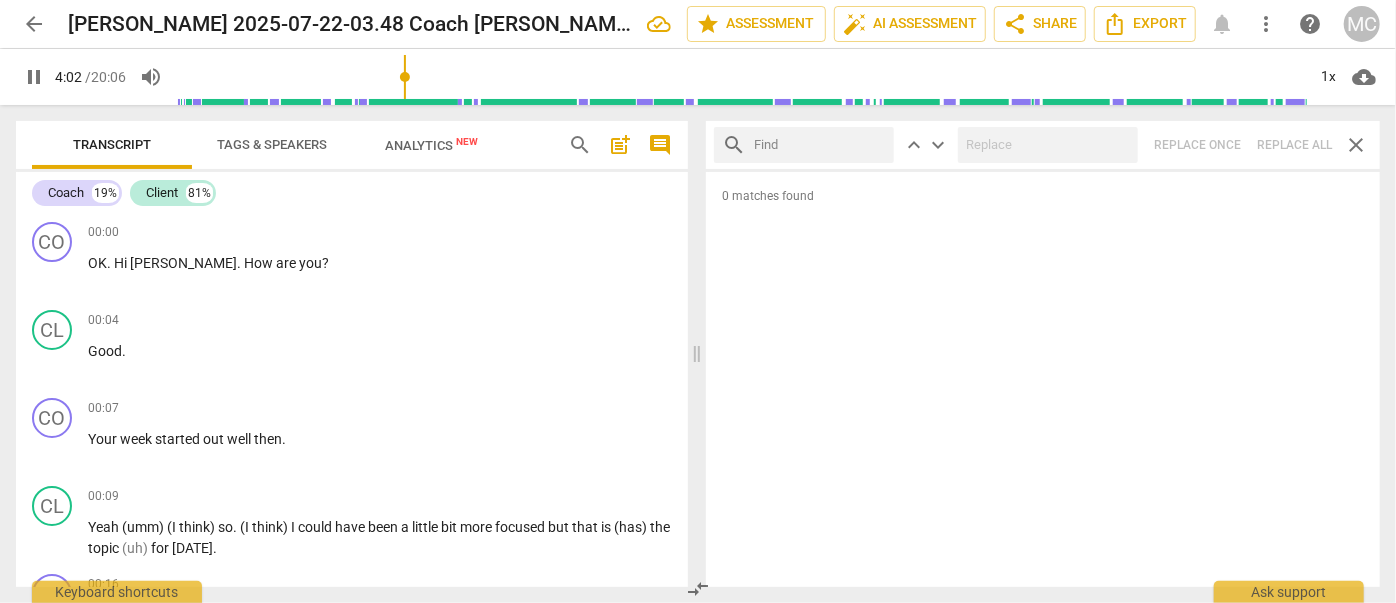 click at bounding box center (820, 145) 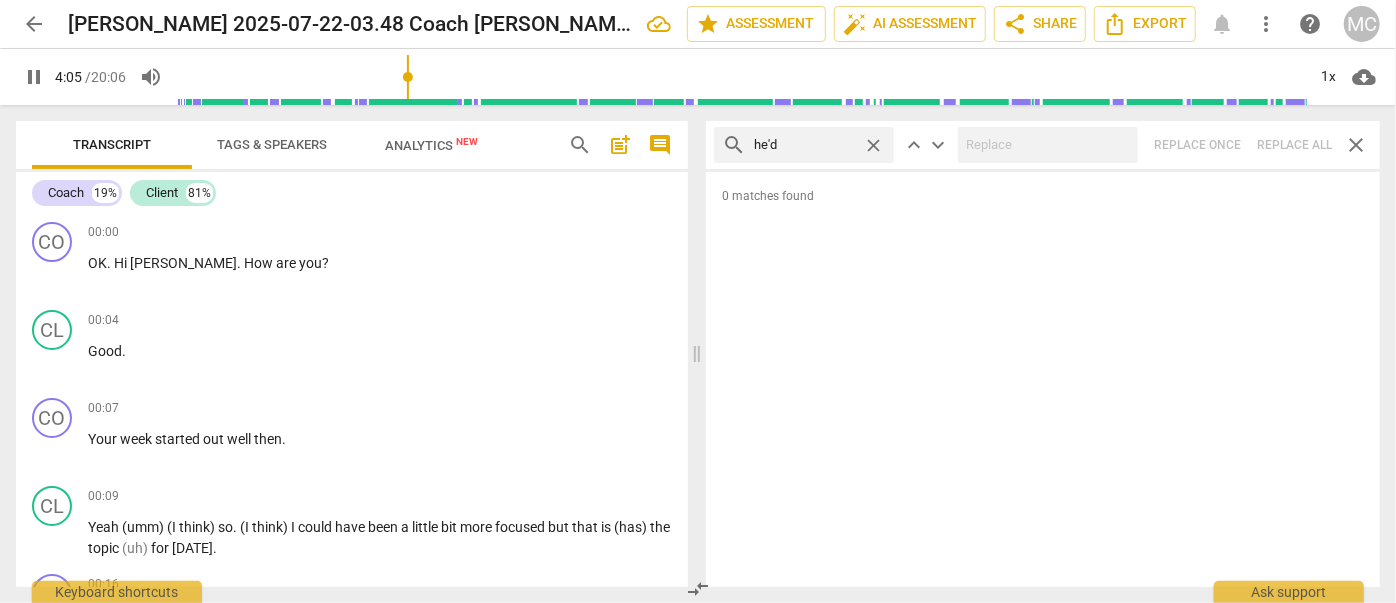 click on "search he'd close keyboard_arrow_up keyboard_arrow_down Replace once Replace all close" at bounding box center [1043, 145] 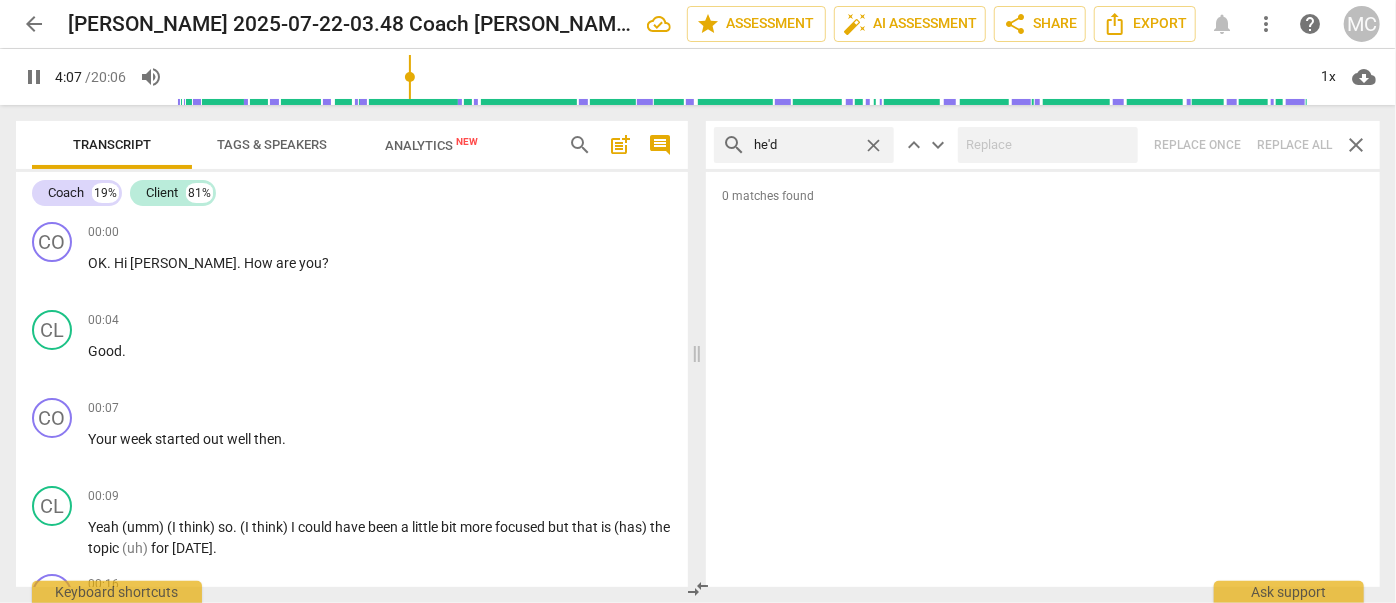 click on "close" at bounding box center [873, 145] 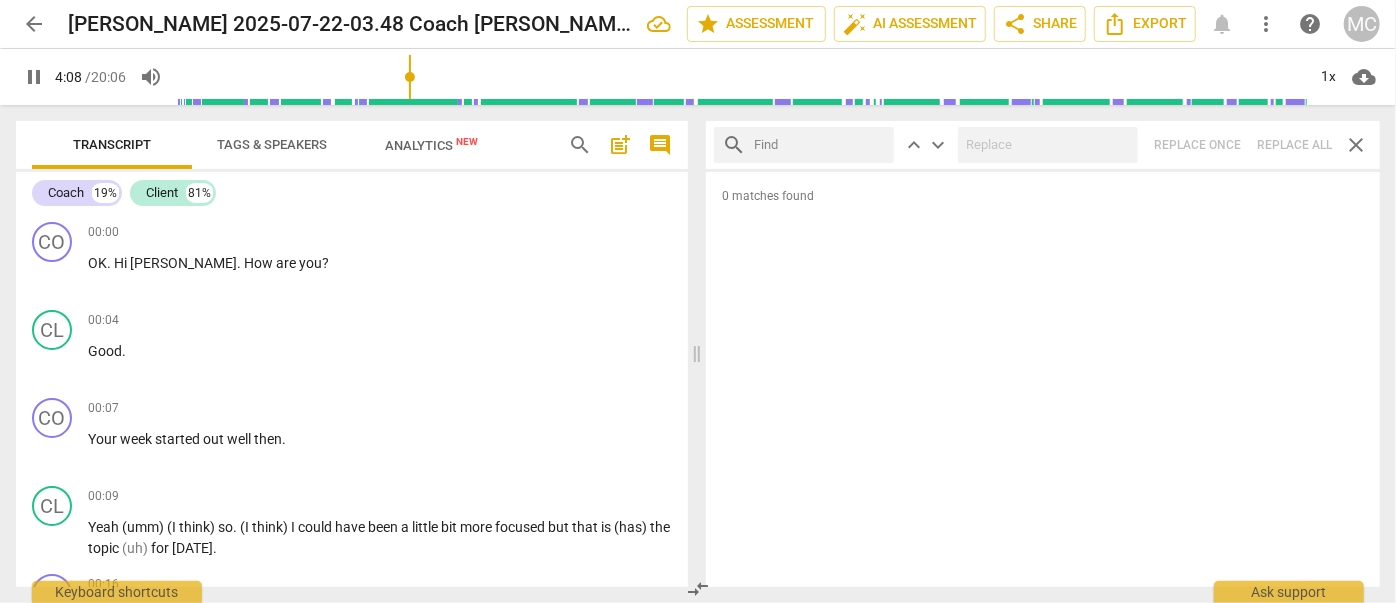 click at bounding box center (820, 145) 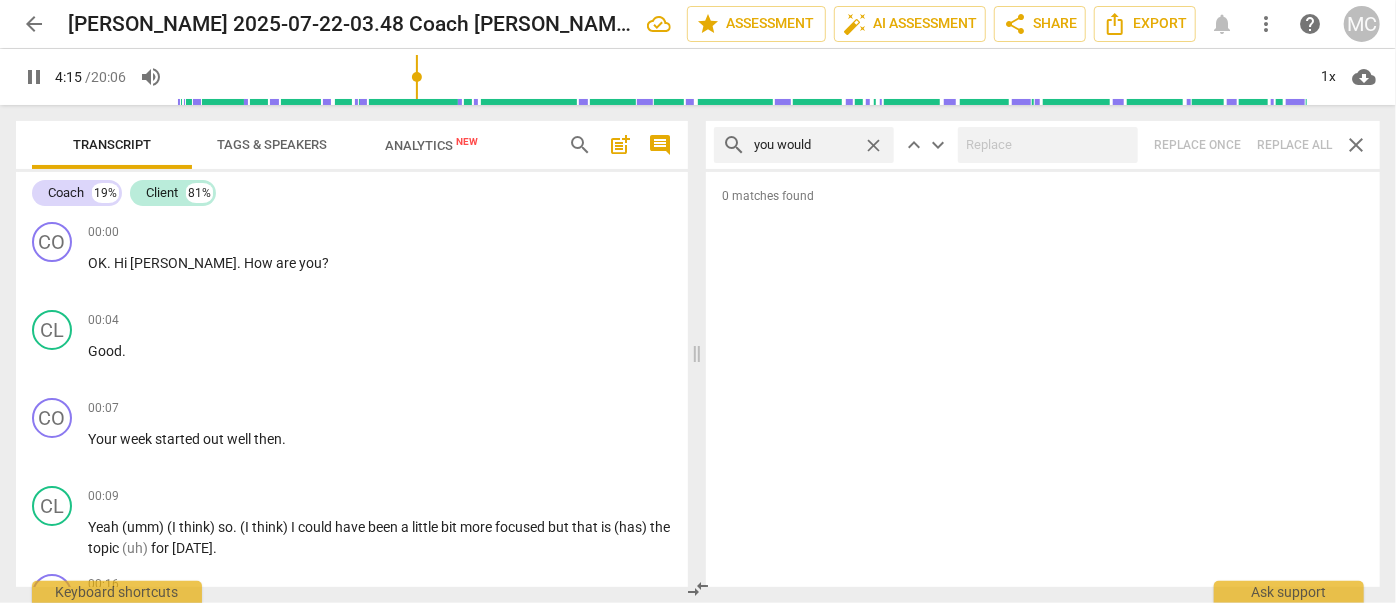 click on "search you would close keyboard_arrow_up keyboard_arrow_down Replace once Replace all close" at bounding box center (1043, 145) 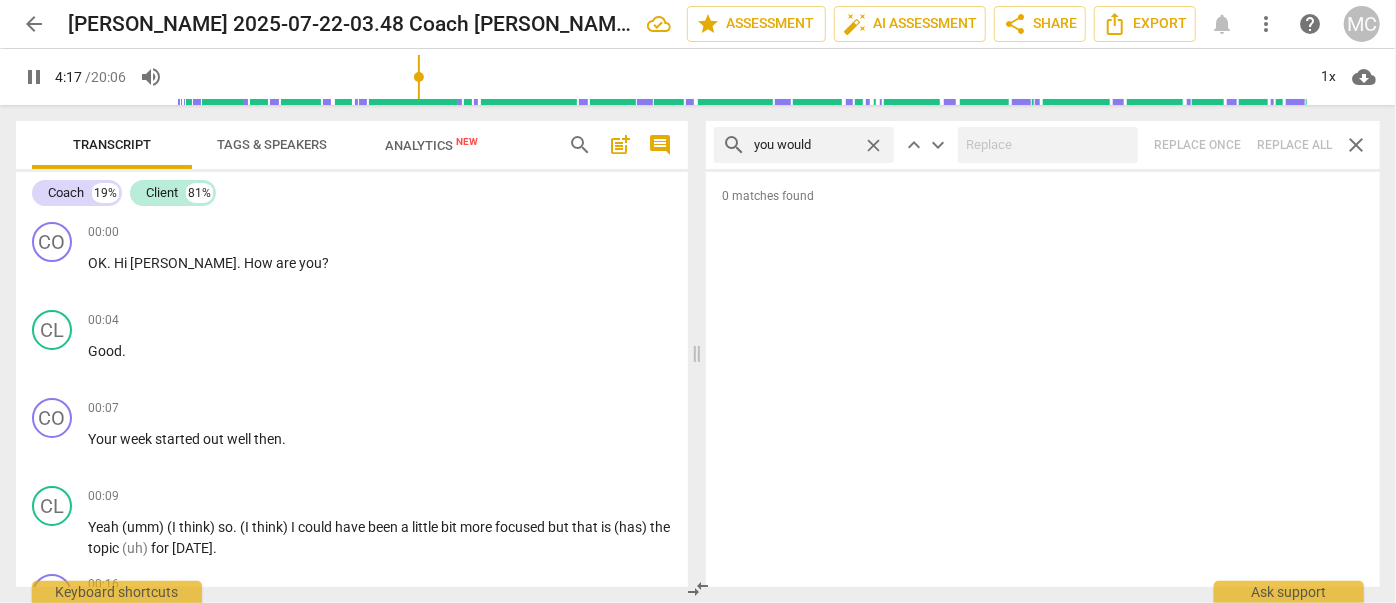 click on "close" at bounding box center [873, 145] 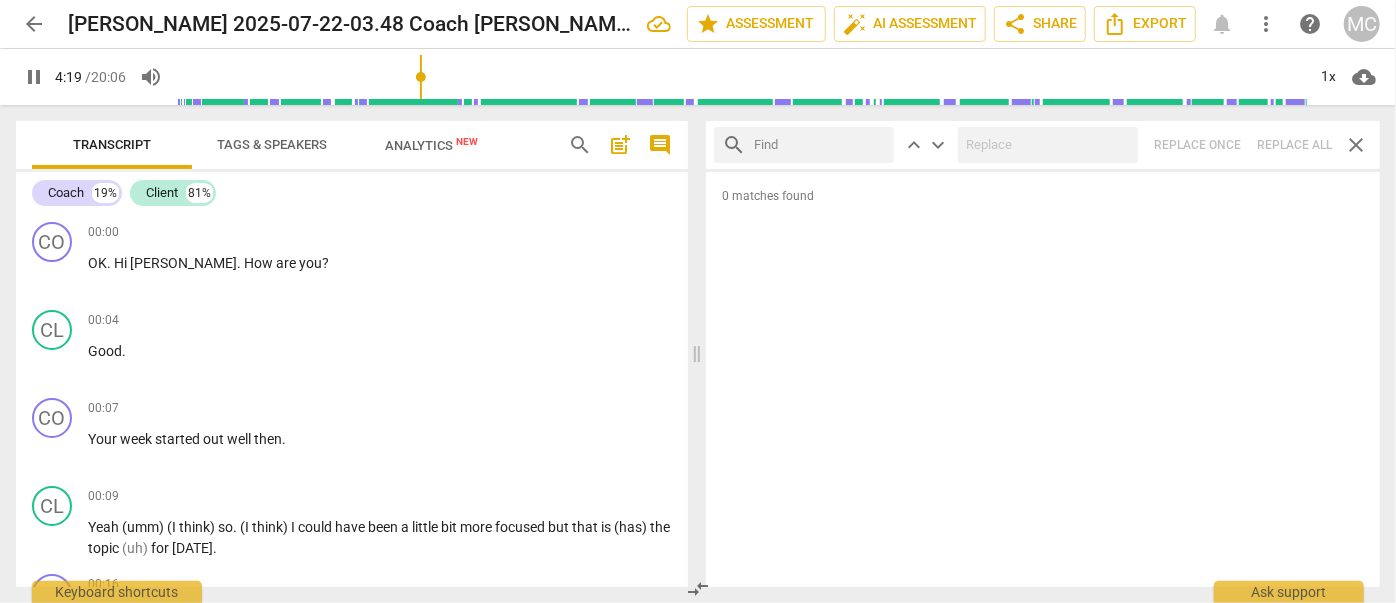 click at bounding box center (820, 145) 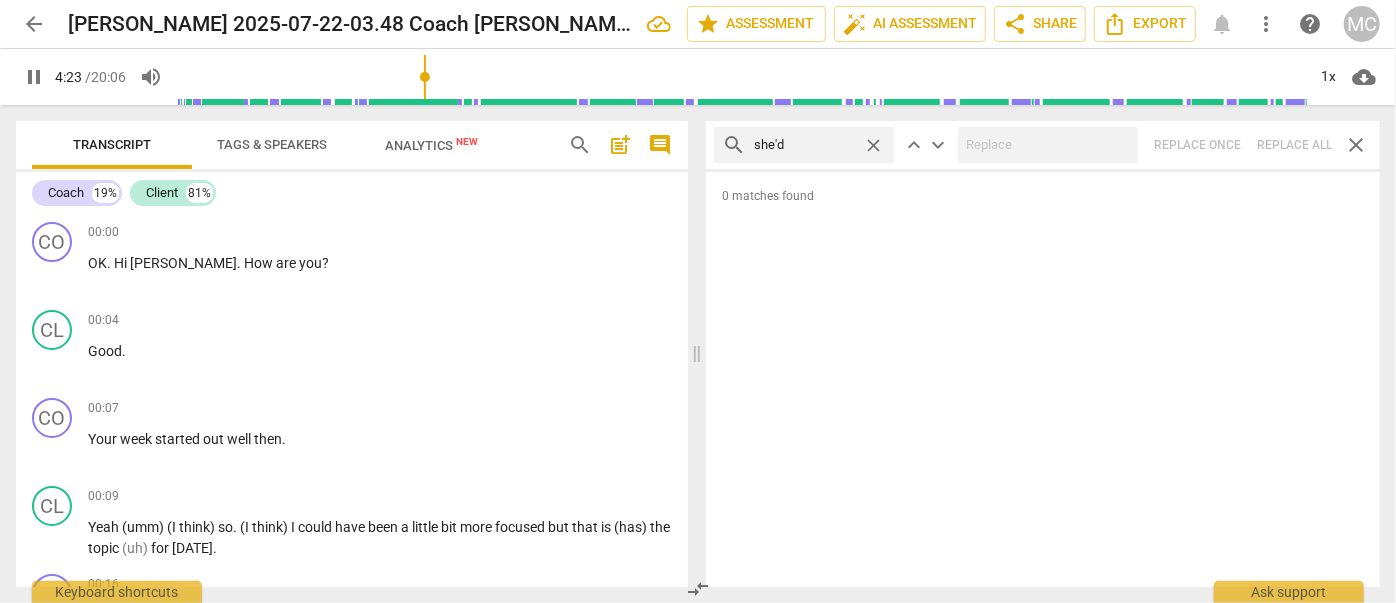 click on "search she'd close keyboard_arrow_up keyboard_arrow_down Replace once Replace all close" at bounding box center (1043, 145) 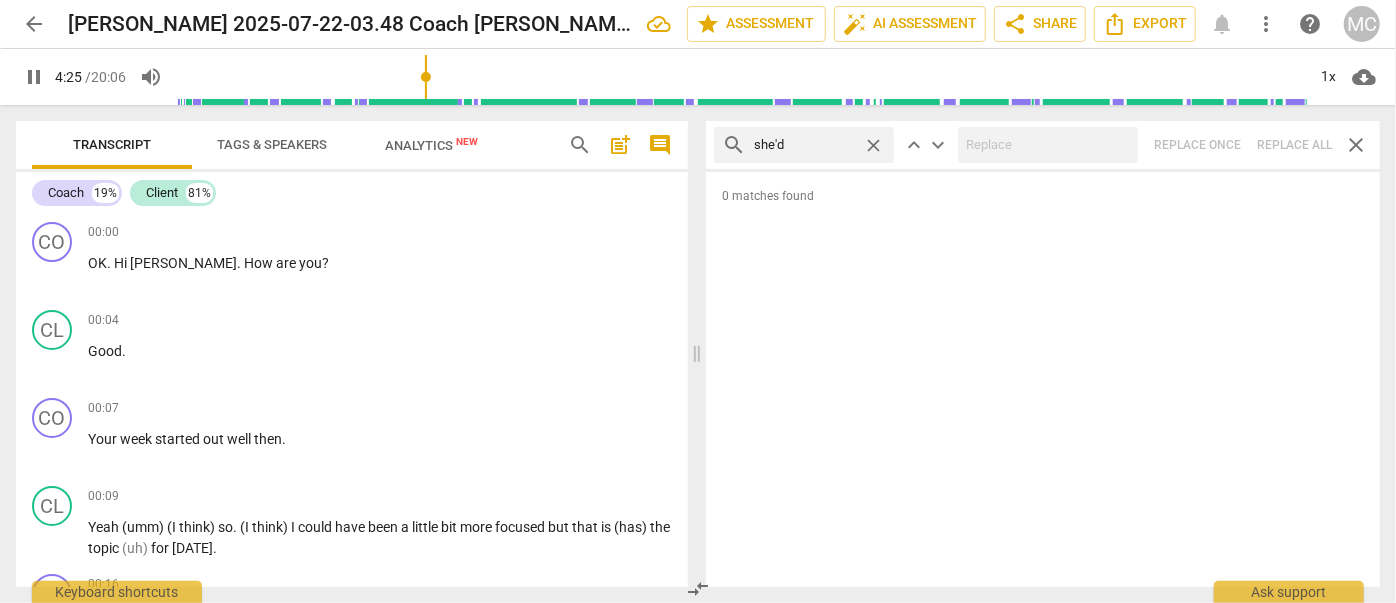 click on "close" at bounding box center (873, 145) 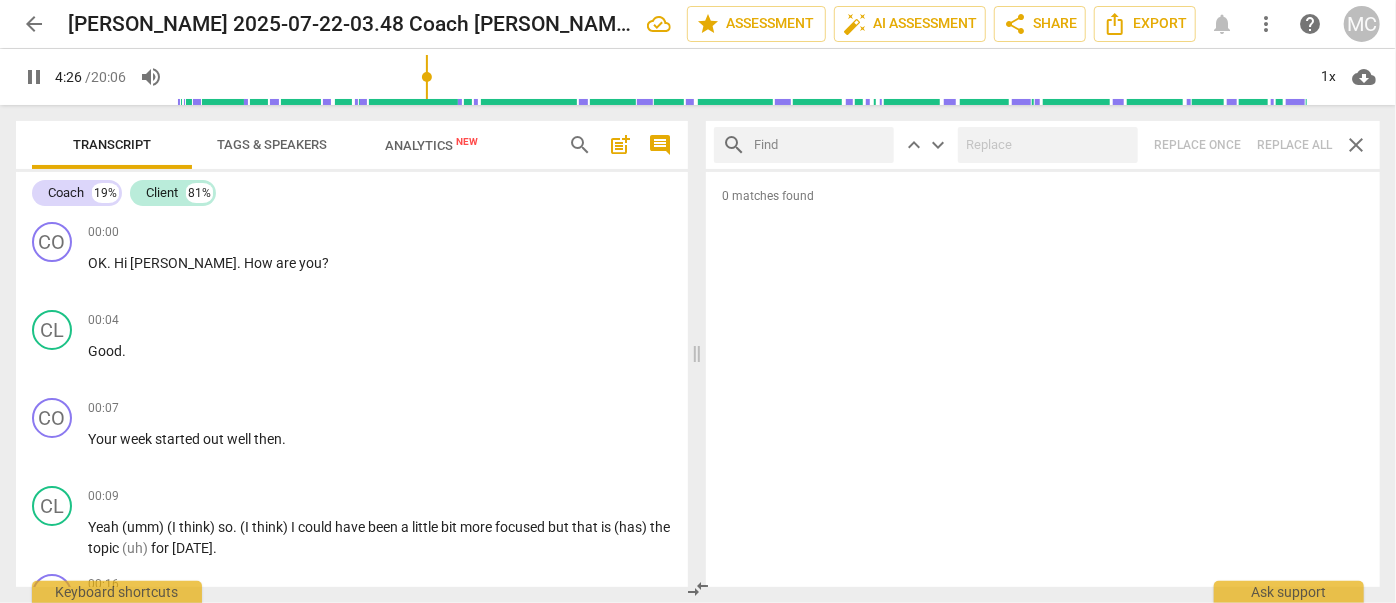 click at bounding box center (820, 145) 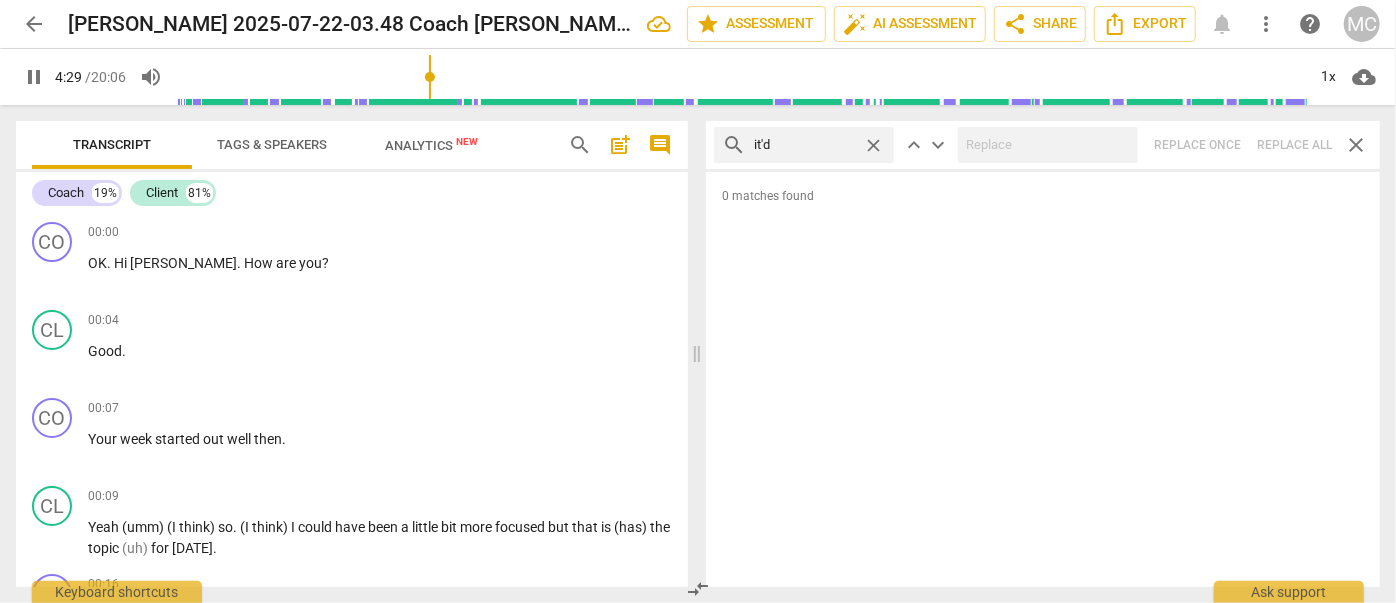 click on "search it'd close keyboard_arrow_up keyboard_arrow_down Replace once Replace all close" at bounding box center (1043, 145) 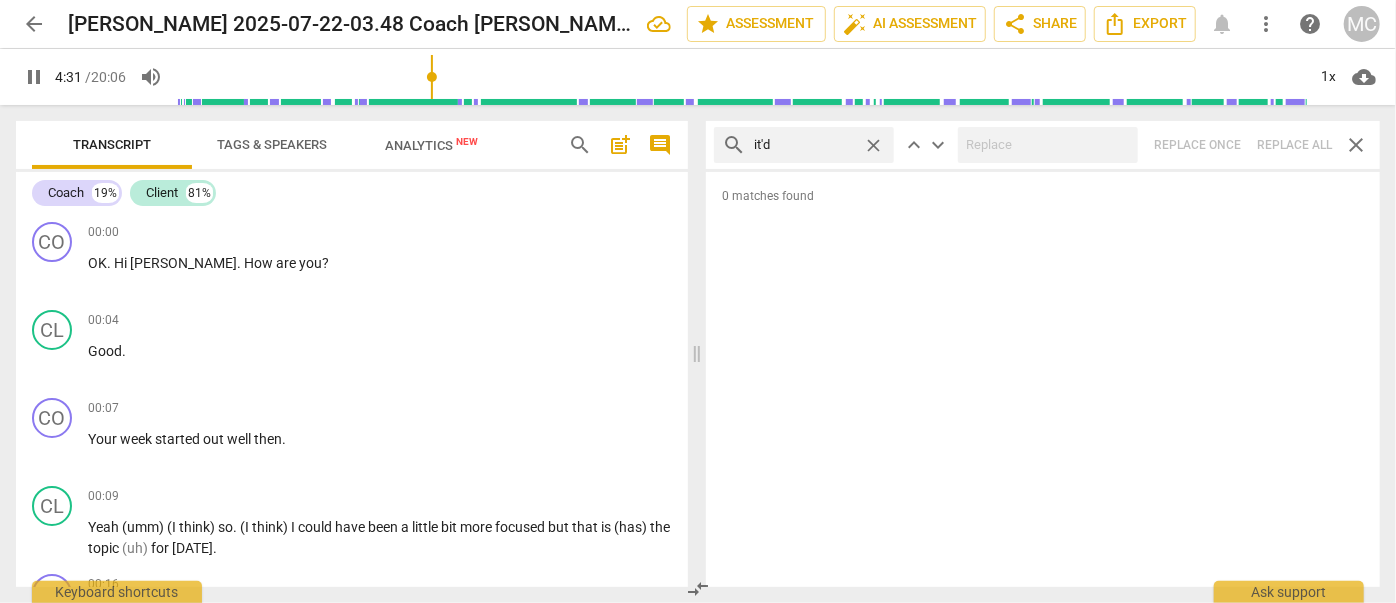 click on "close" at bounding box center (873, 145) 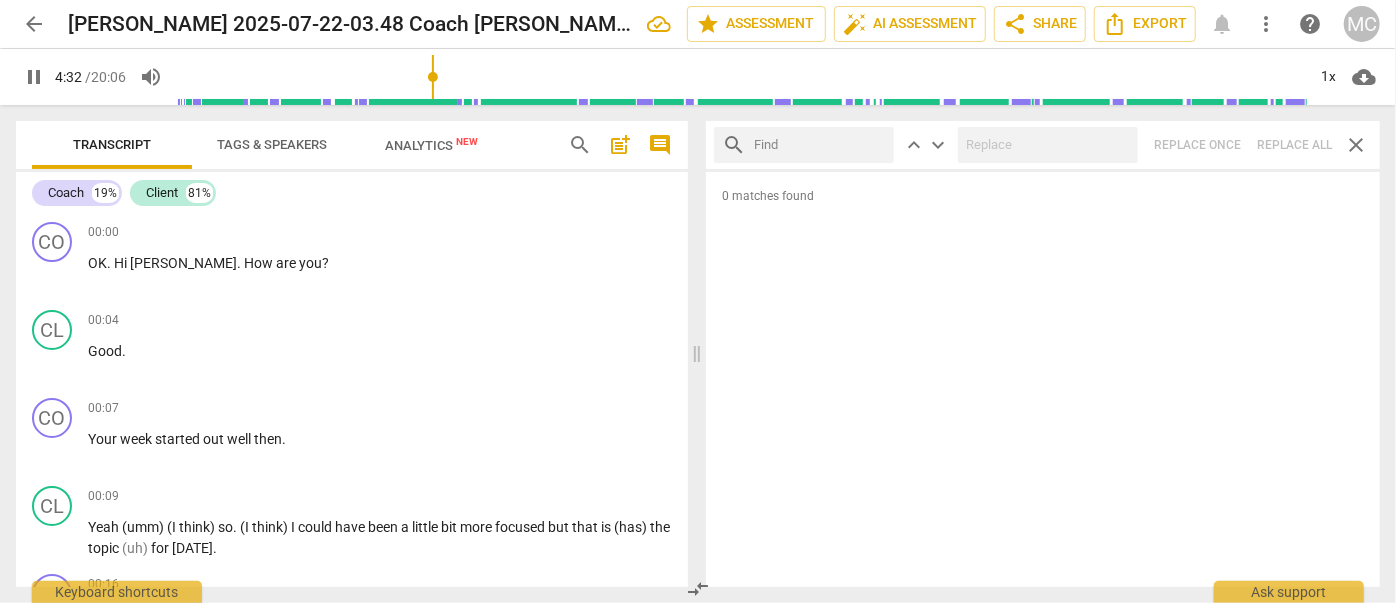 click at bounding box center [820, 145] 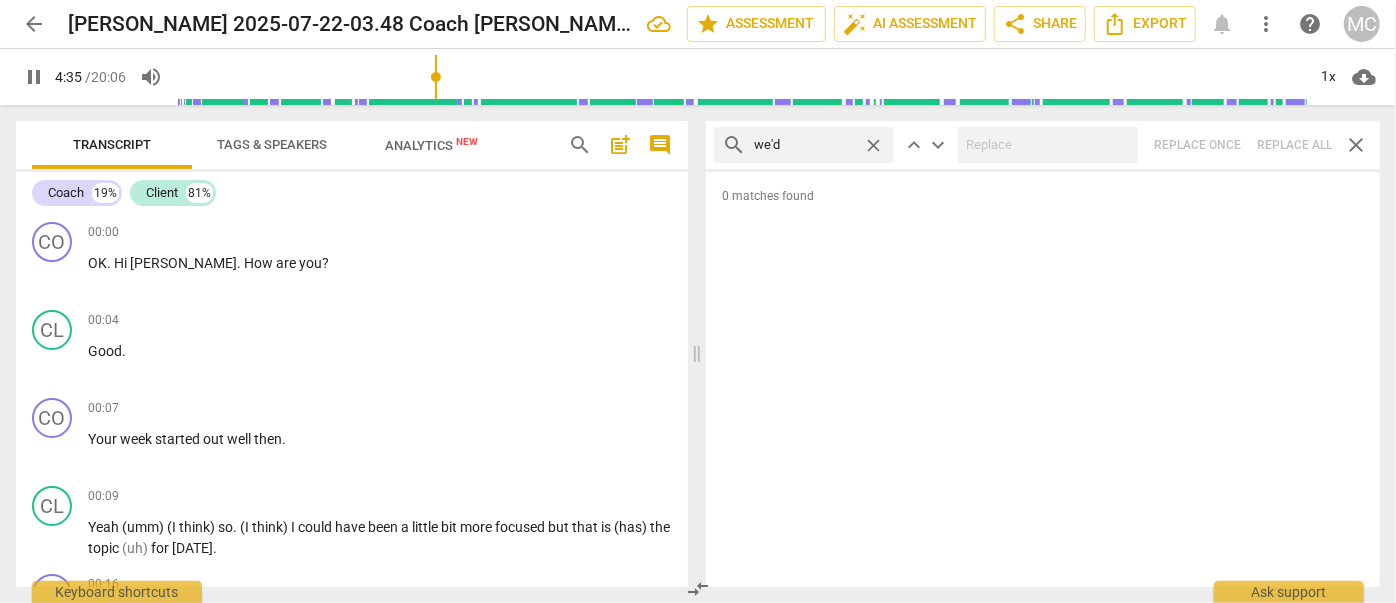 click on "search we'd close keyboard_arrow_up keyboard_arrow_down Replace once Replace all close" at bounding box center [1043, 145] 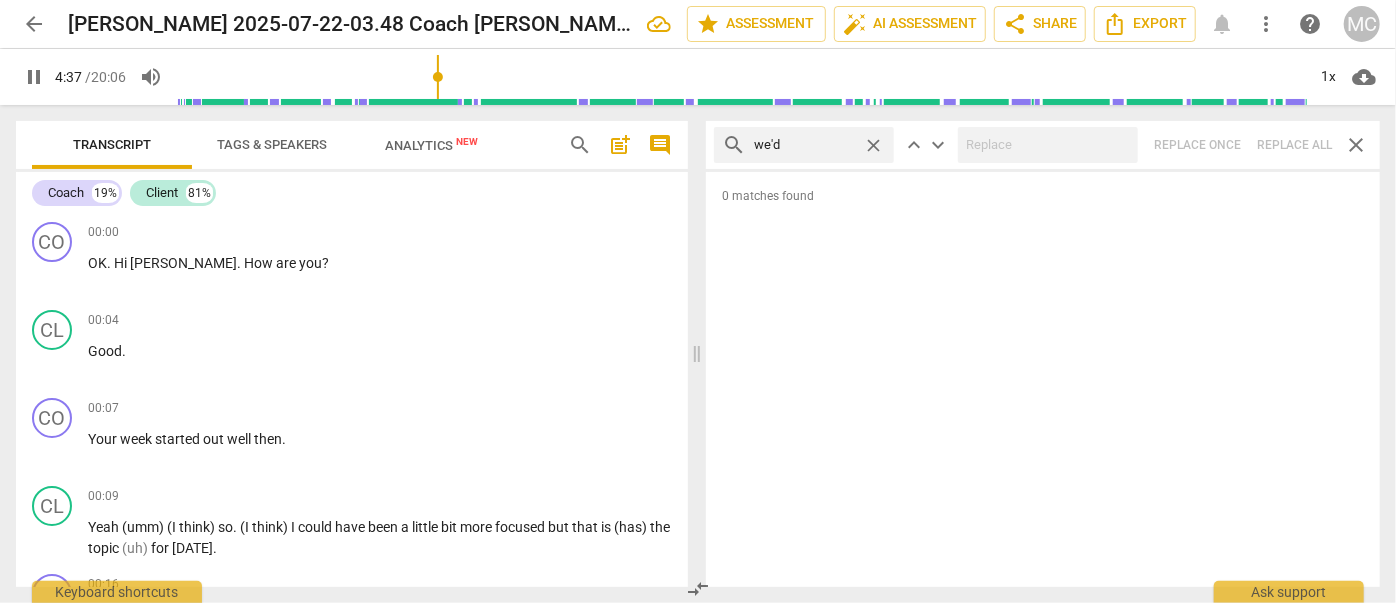 click on "close" at bounding box center [873, 145] 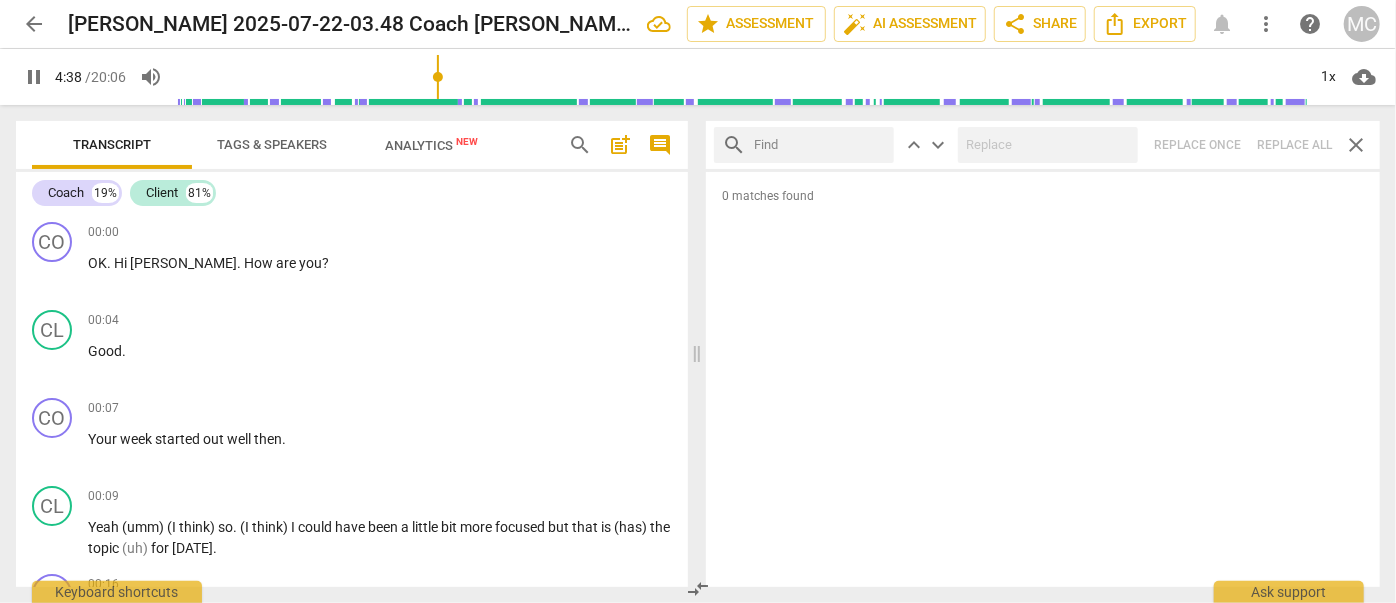 click at bounding box center [820, 145] 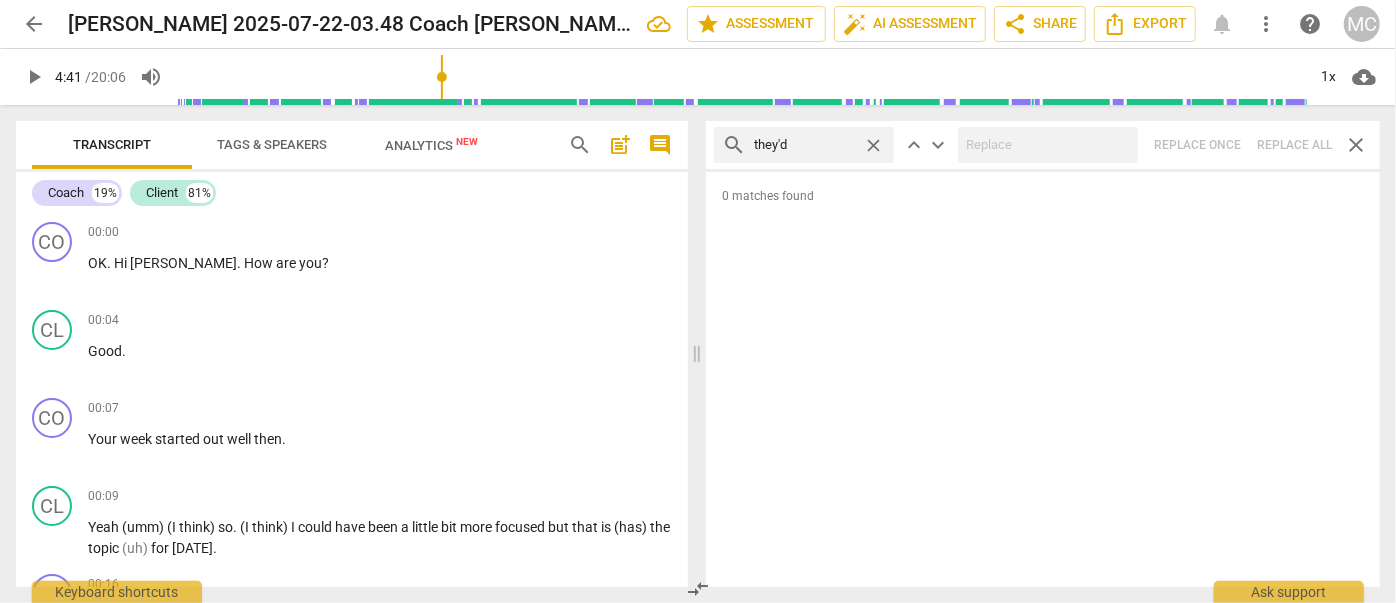 click on "search they'd close keyboard_arrow_up keyboard_arrow_down Replace once Replace all close" at bounding box center (1043, 145) 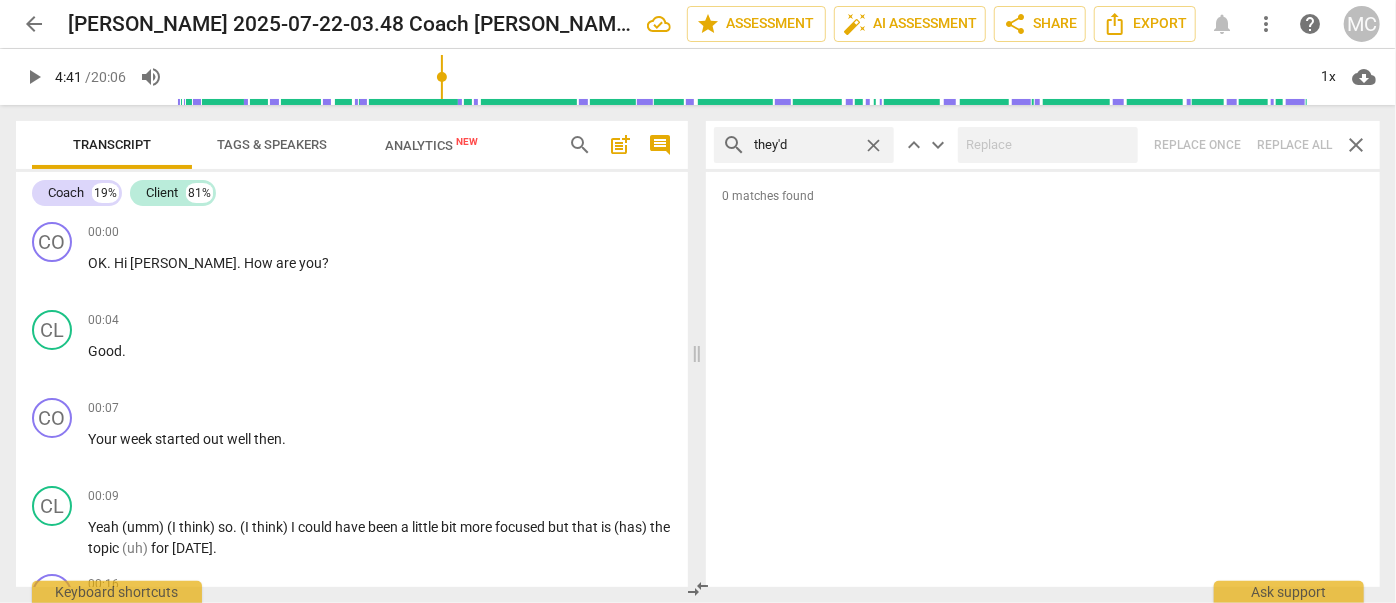 click on "close" at bounding box center (873, 145) 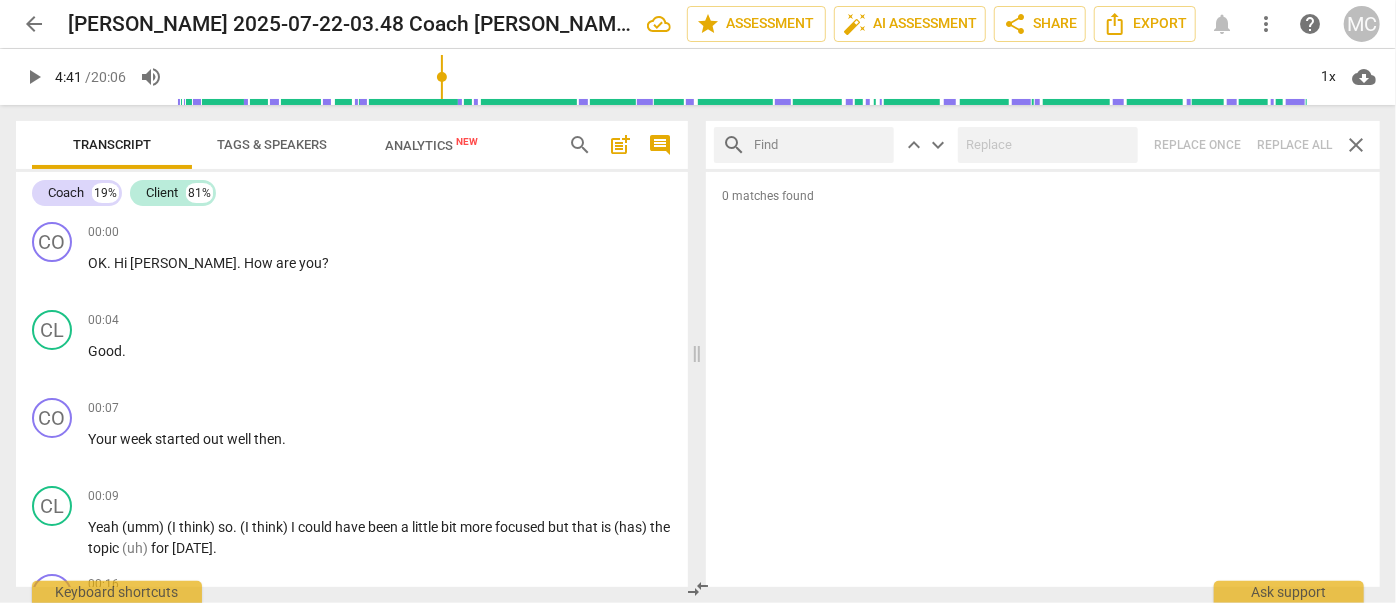 click on "arrow_back" at bounding box center (34, 24) 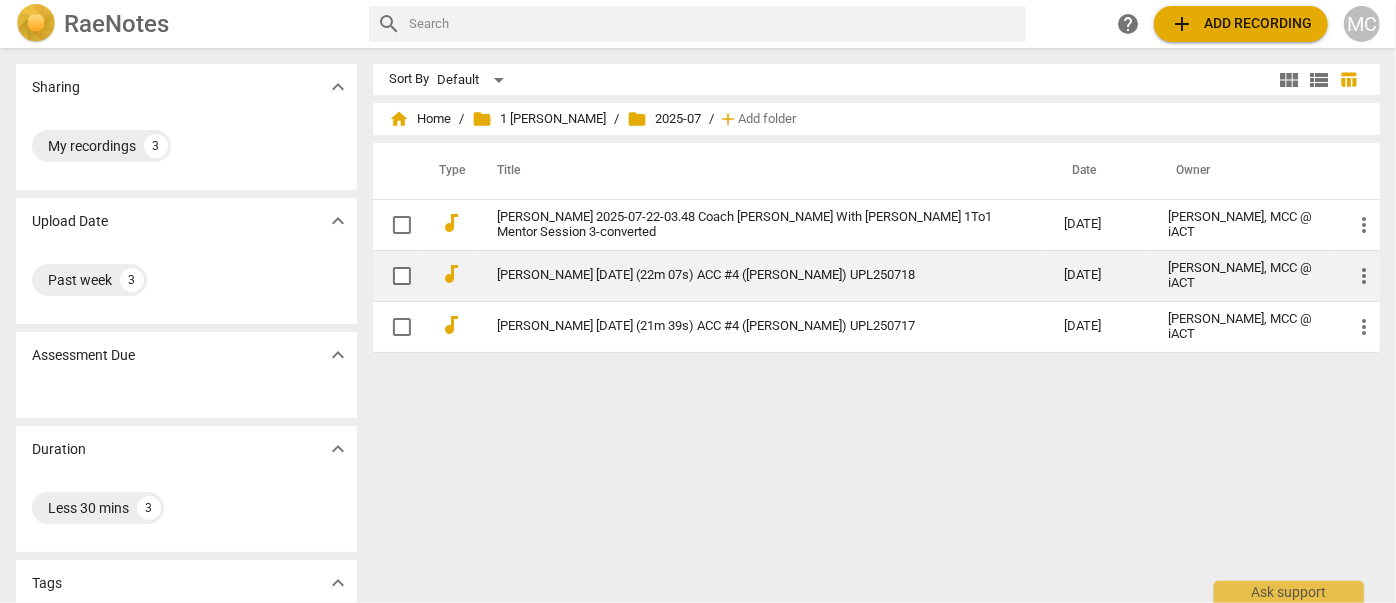 click on "[PERSON_NAME] [DATE] (22m 07s) ACC #4 ([PERSON_NAME]) UPL250718" at bounding box center [744, 275] 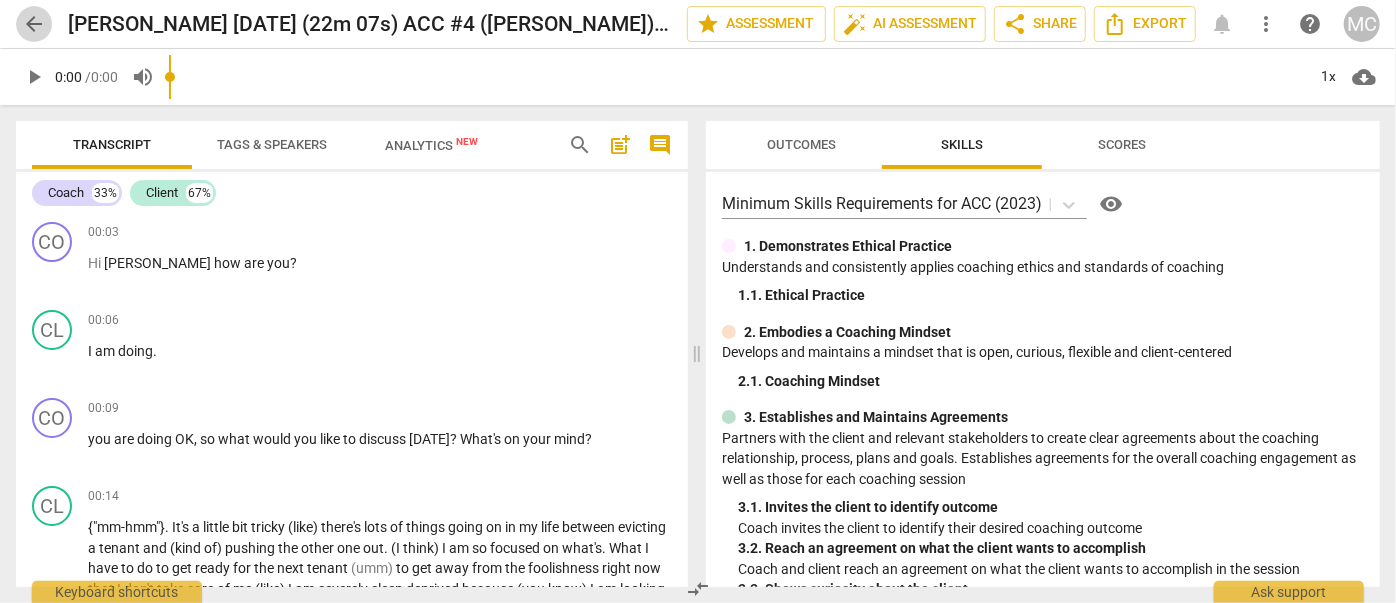 click on "arrow_back" at bounding box center (34, 24) 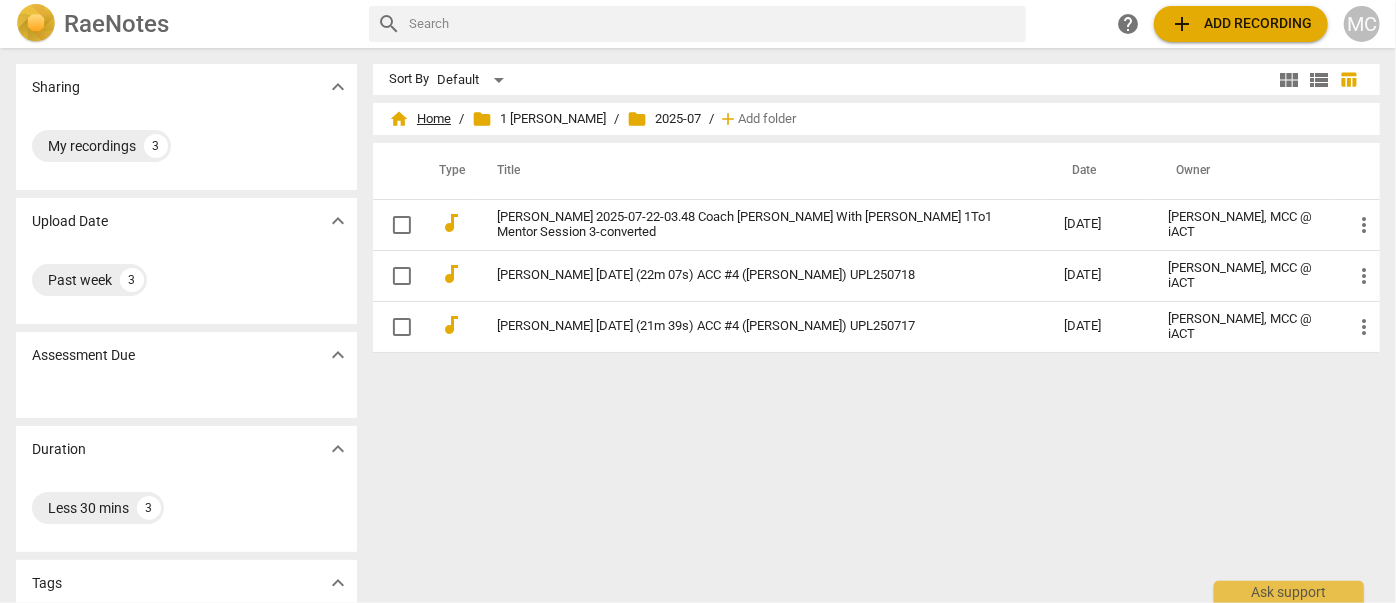 click on "home Home" at bounding box center (420, 119) 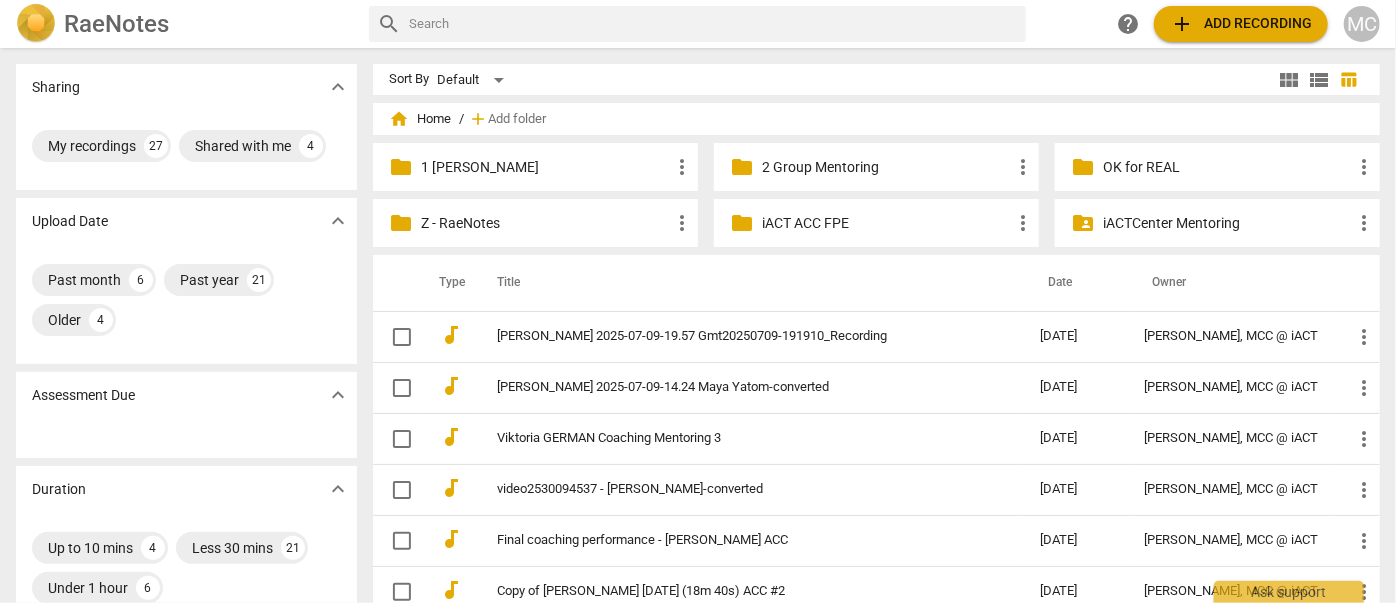 click on "1 [PERSON_NAME]" at bounding box center (545, 167) 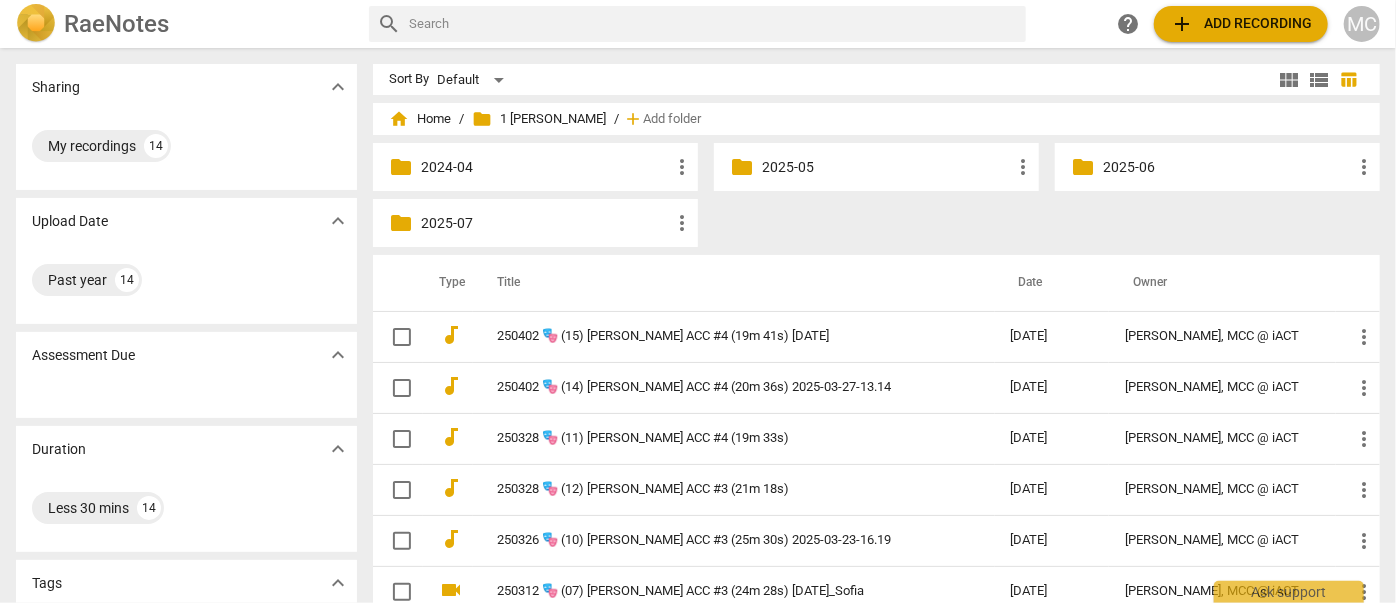 click on "2025-07" at bounding box center (545, 223) 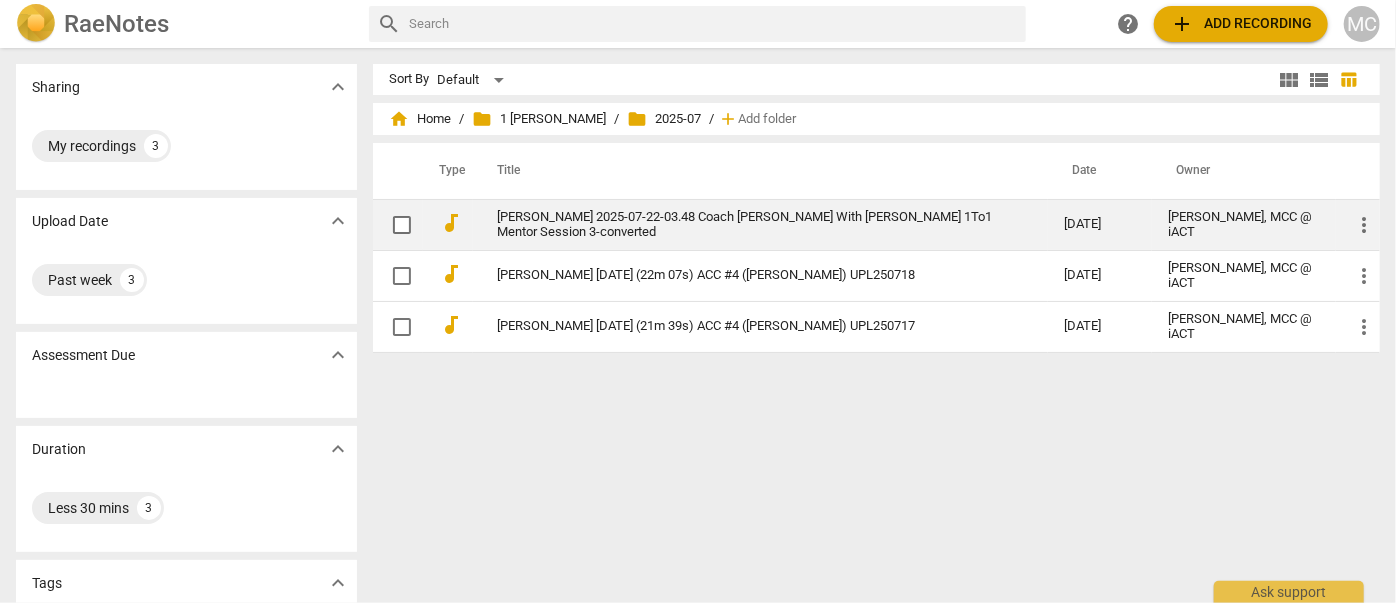 click on "[PERSON_NAME] 2025-07-22-03.48 Coach [PERSON_NAME] With [PERSON_NAME] 1To1 Mentor Session 3-converted" at bounding box center (744, 225) 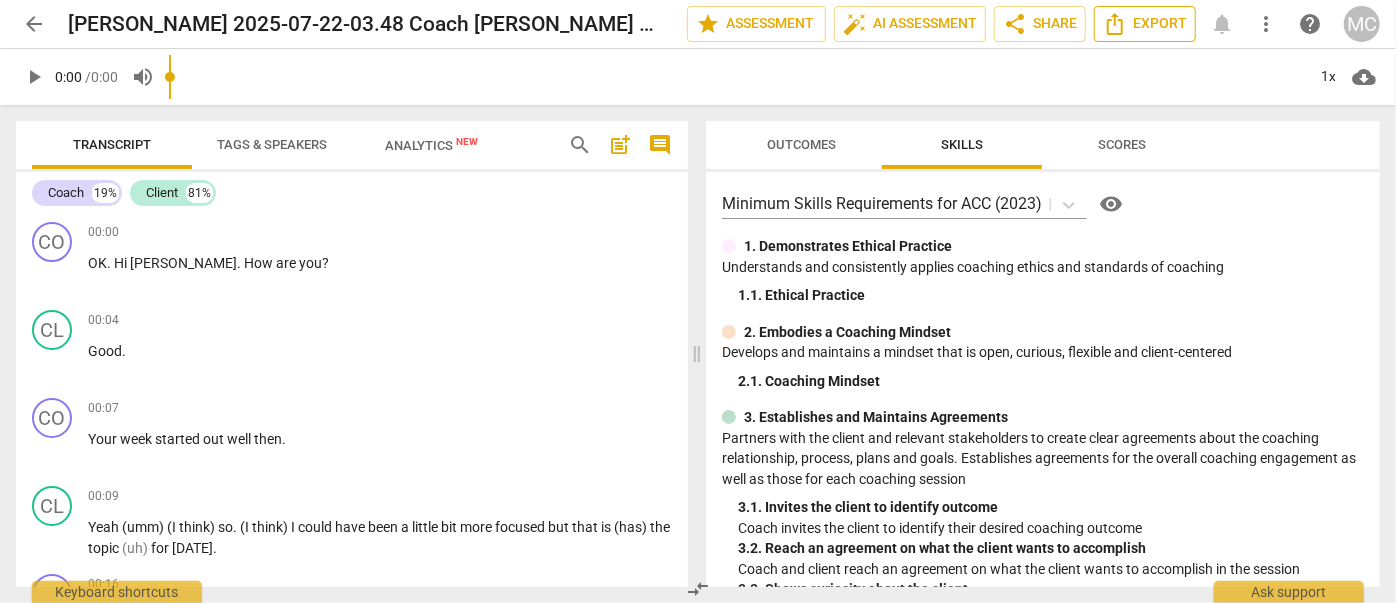 click on "Export" at bounding box center (1145, 24) 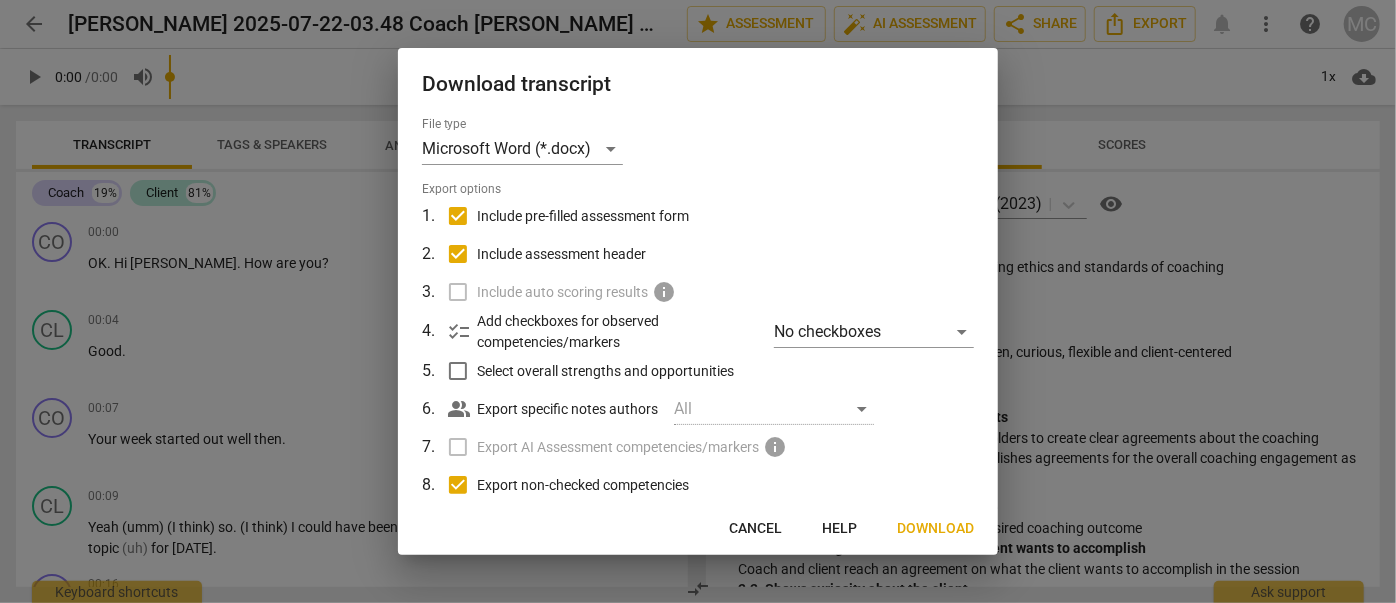click on "Download" at bounding box center [935, 529] 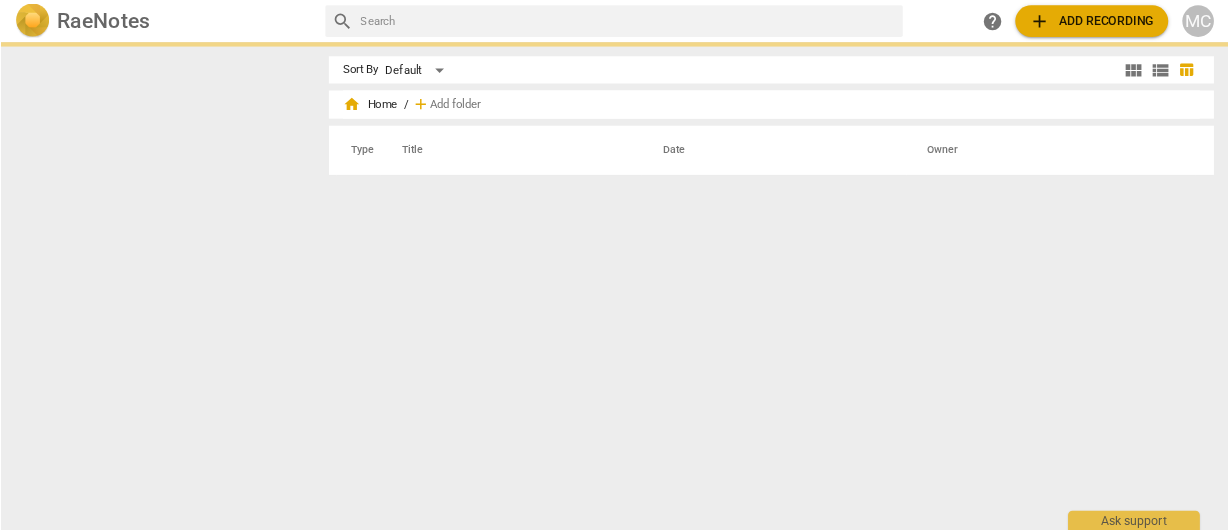 scroll, scrollTop: 0, scrollLeft: 0, axis: both 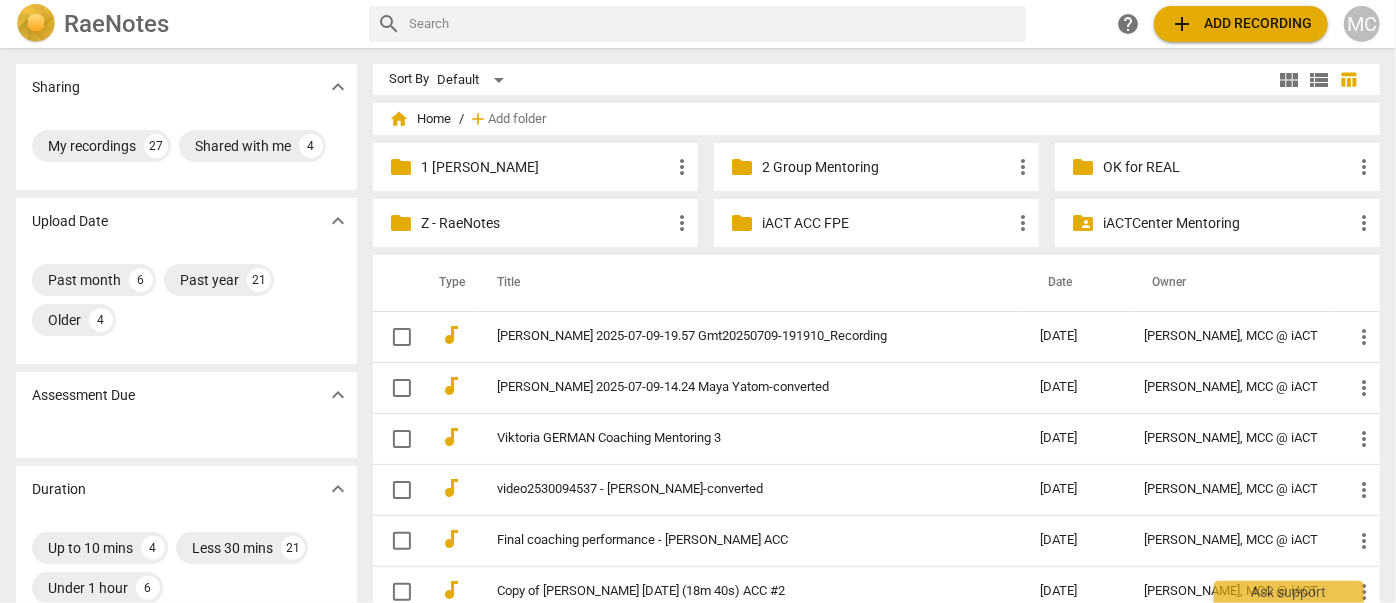 click at bounding box center [713, 24] 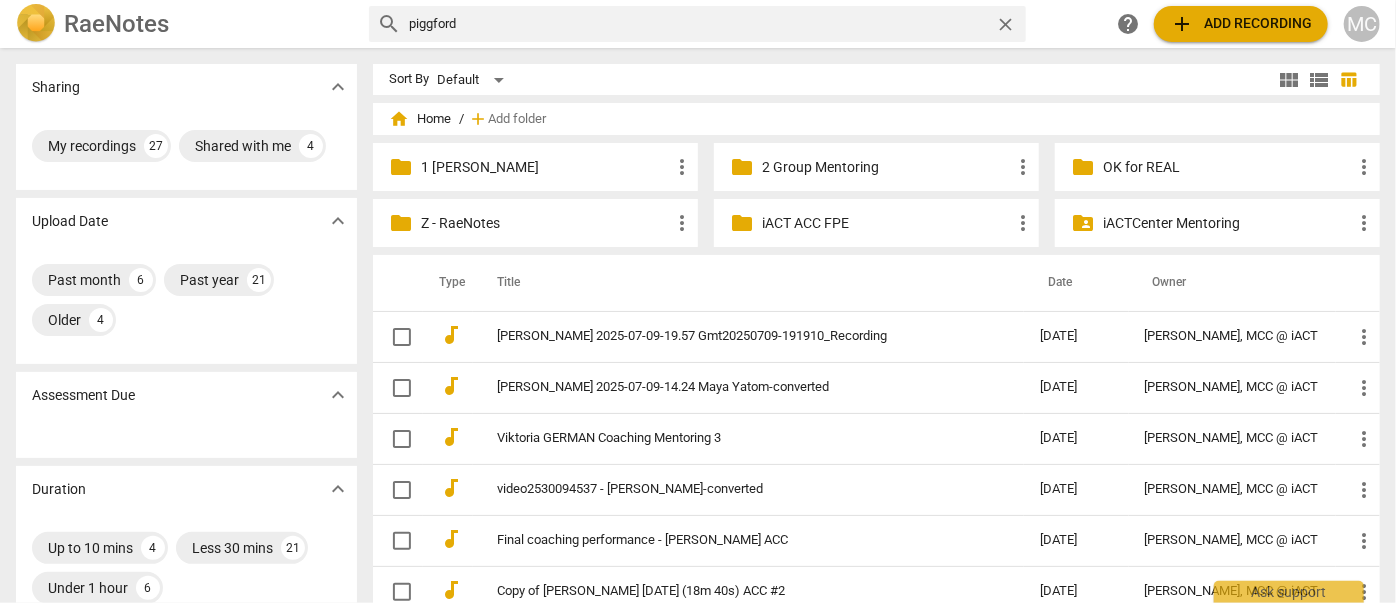 type on "piggford" 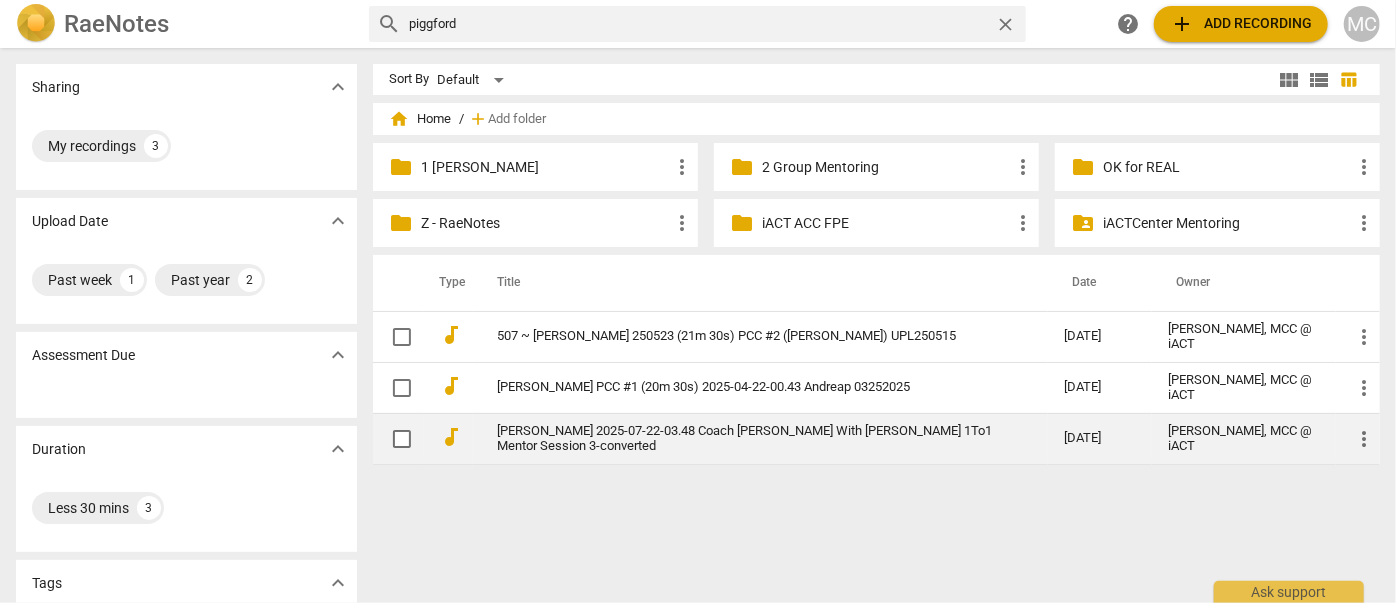 click on "Laura Piggford 2025-07-22-03.48 Coach Laura With Odetta 1To1 Mentor Session 3-converted" at bounding box center (744, 439) 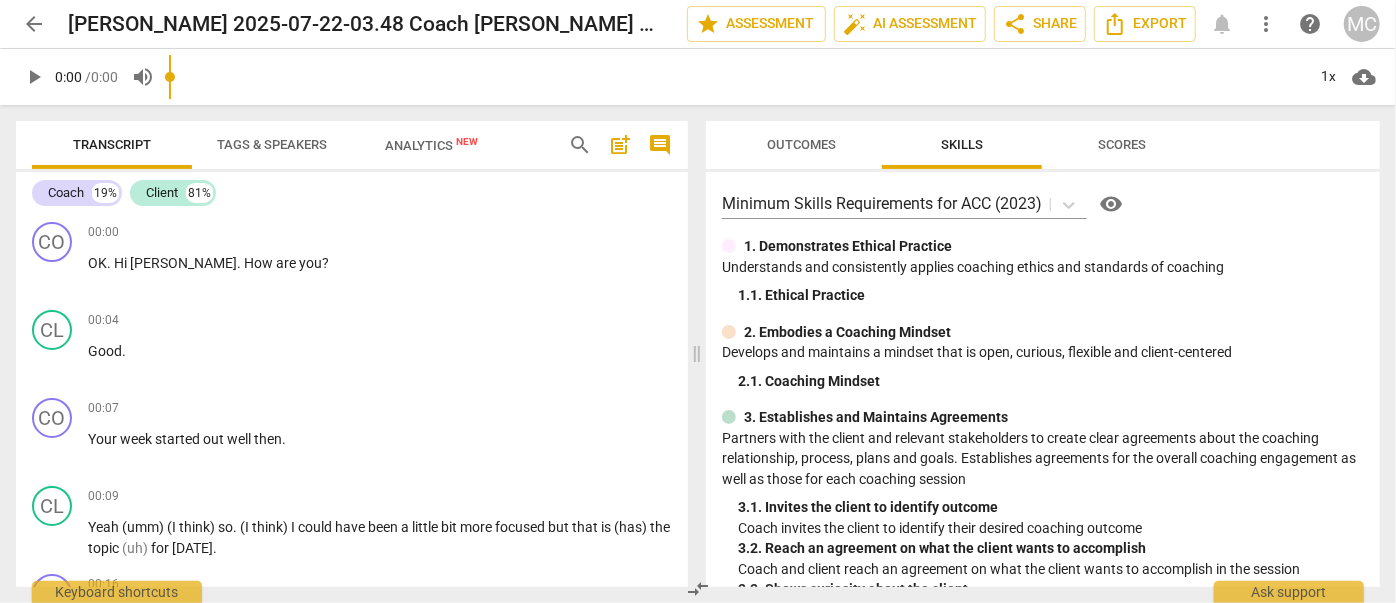 click on "Analytics   New" at bounding box center [432, 145] 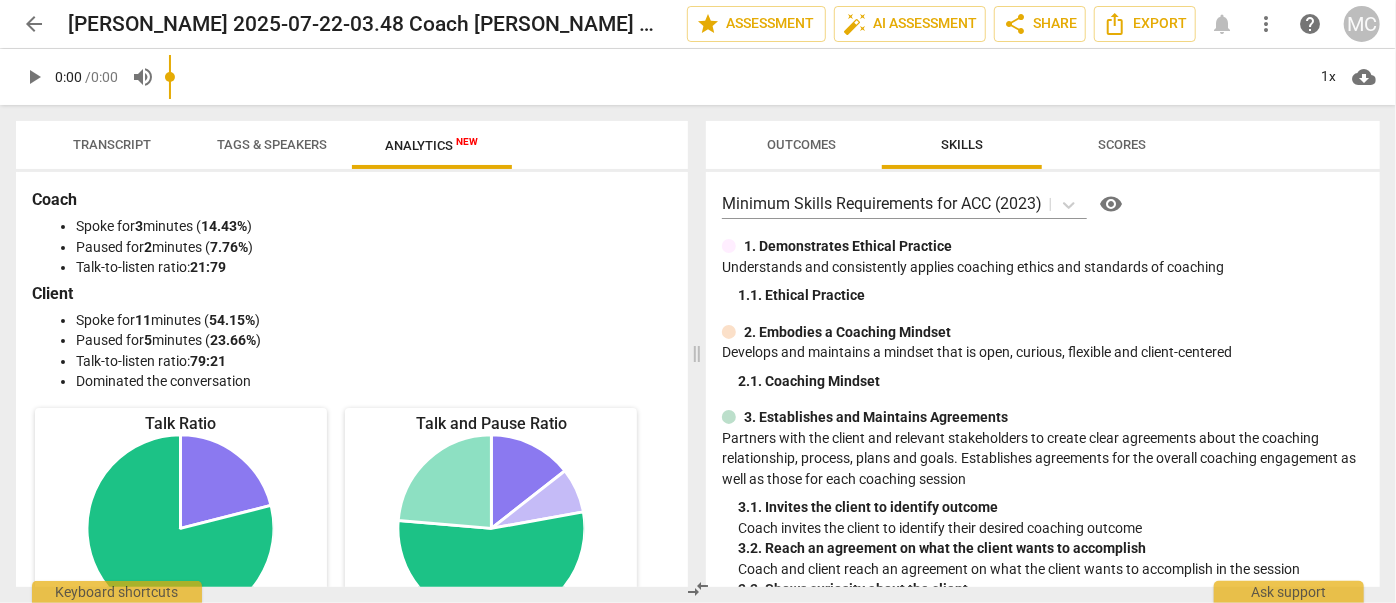 click on "Transcript" at bounding box center (112, 144) 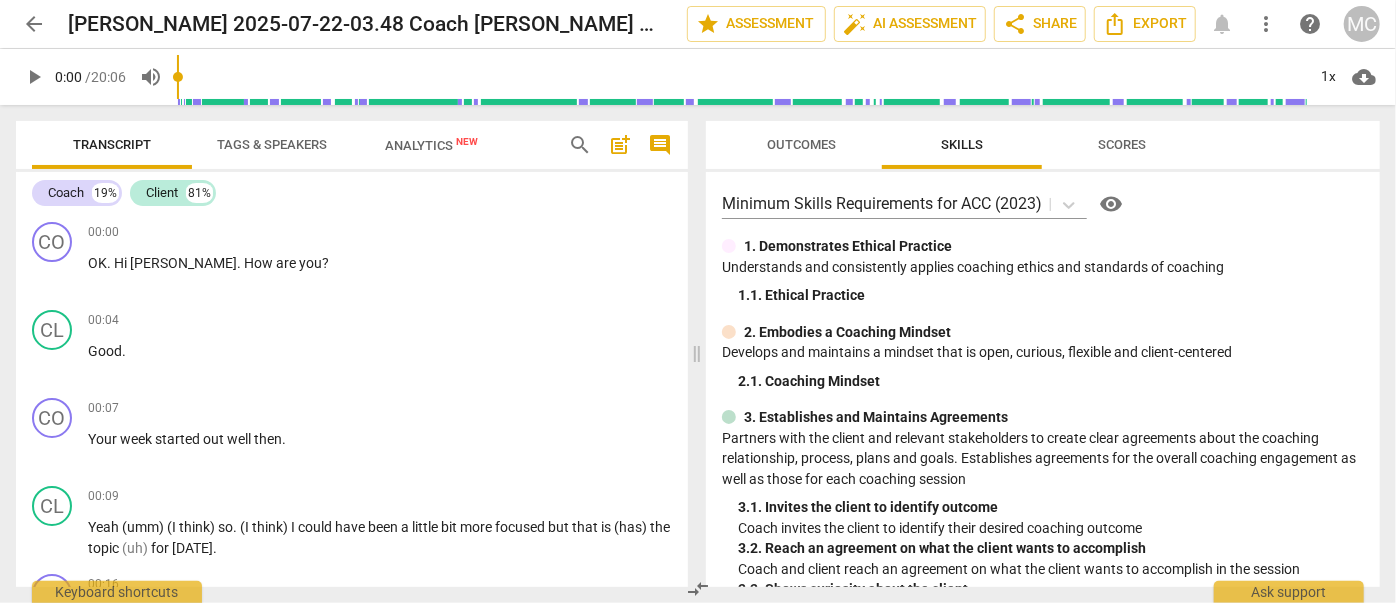 drag, startPoint x: 426, startPoint y: 142, endPoint x: 358, endPoint y: 178, distance: 76.941536 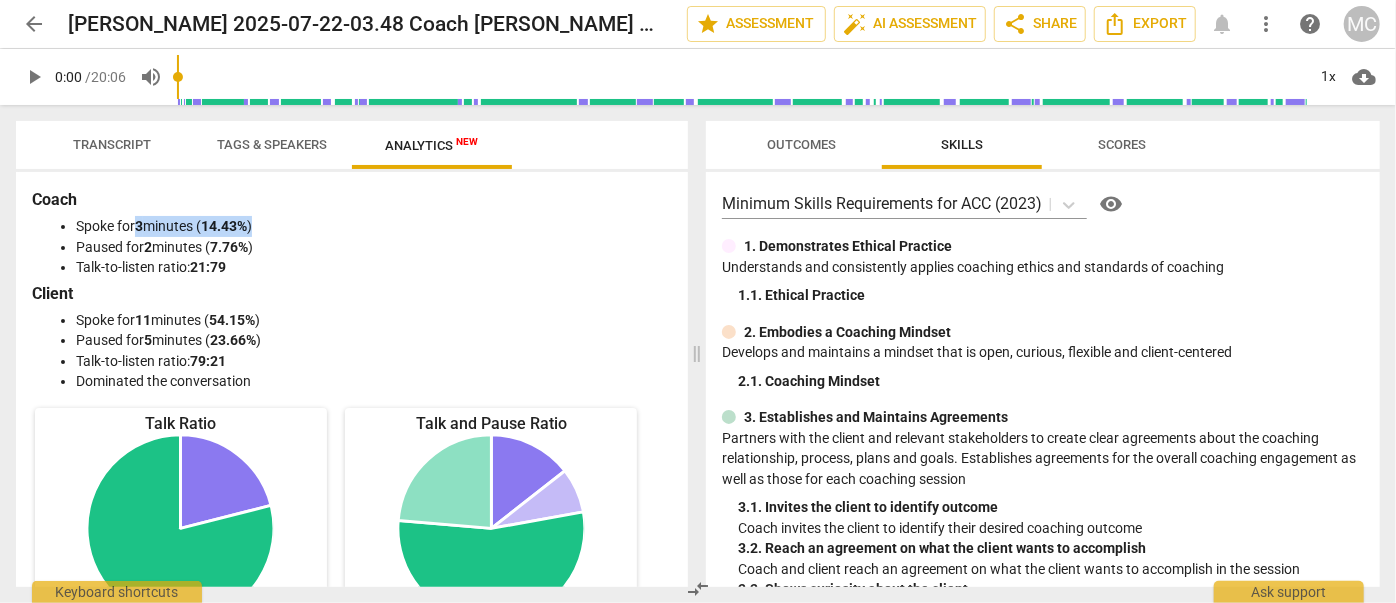 drag, startPoint x: 140, startPoint y: 224, endPoint x: 309, endPoint y: 234, distance: 169.2956 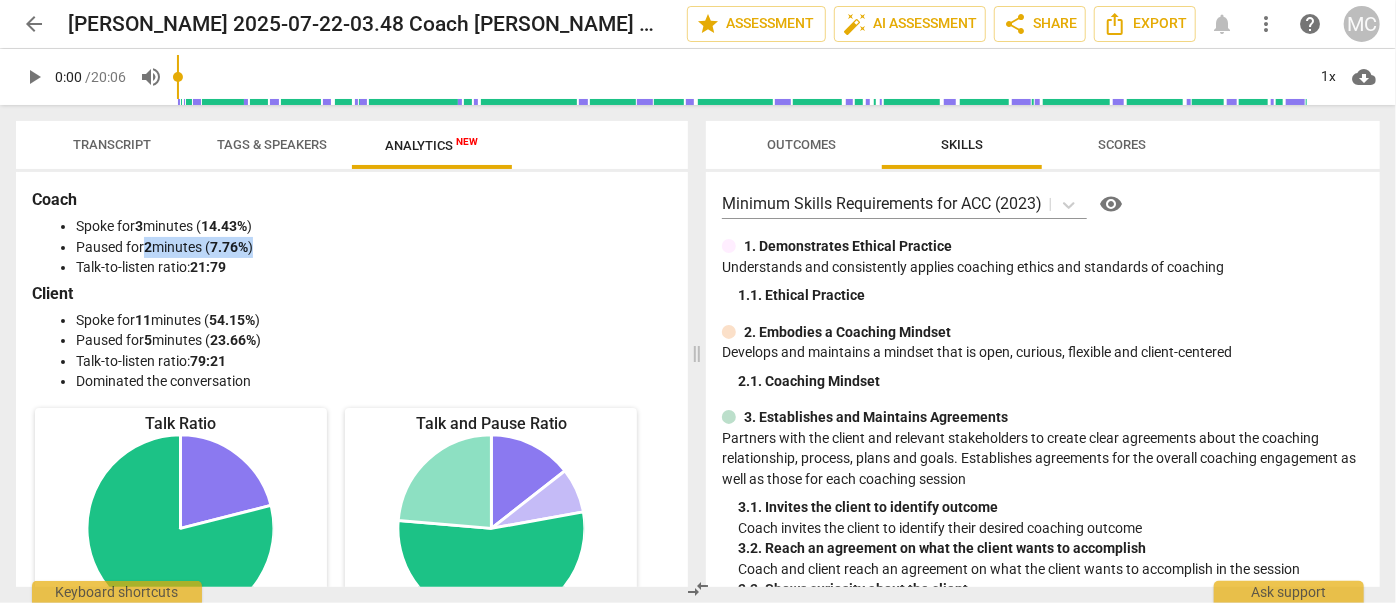 drag, startPoint x: 148, startPoint y: 243, endPoint x: 288, endPoint y: 247, distance: 140.05713 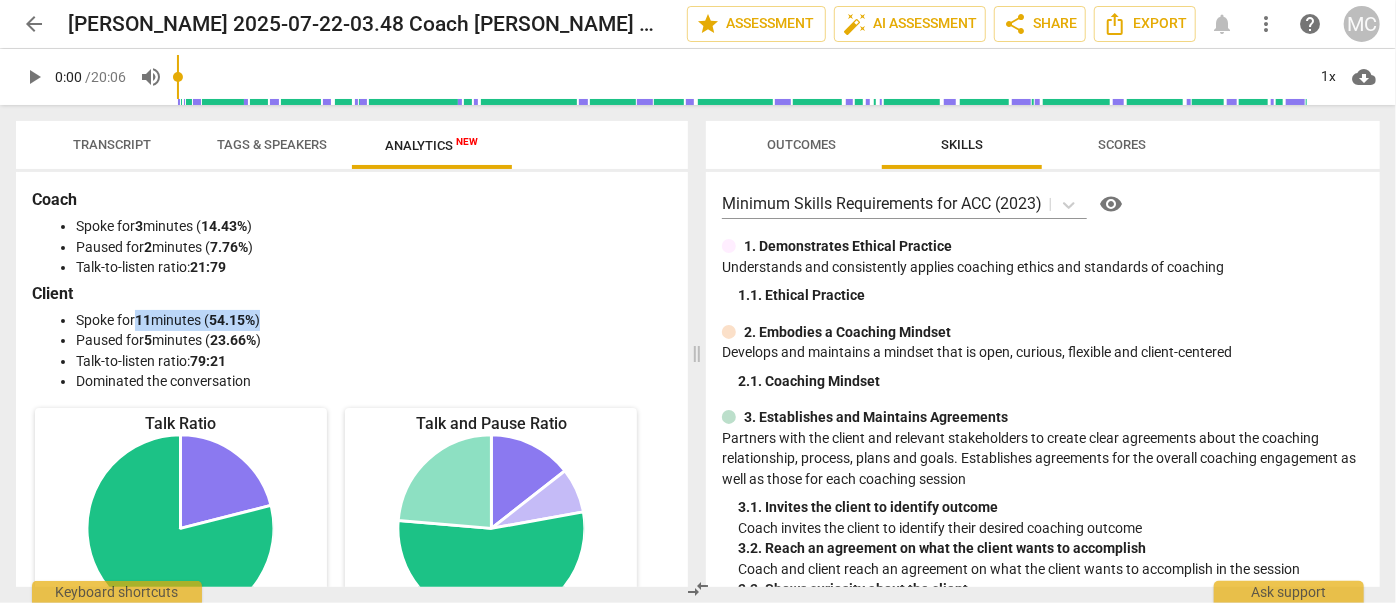 drag, startPoint x: 140, startPoint y: 318, endPoint x: 281, endPoint y: 314, distance: 141.05673 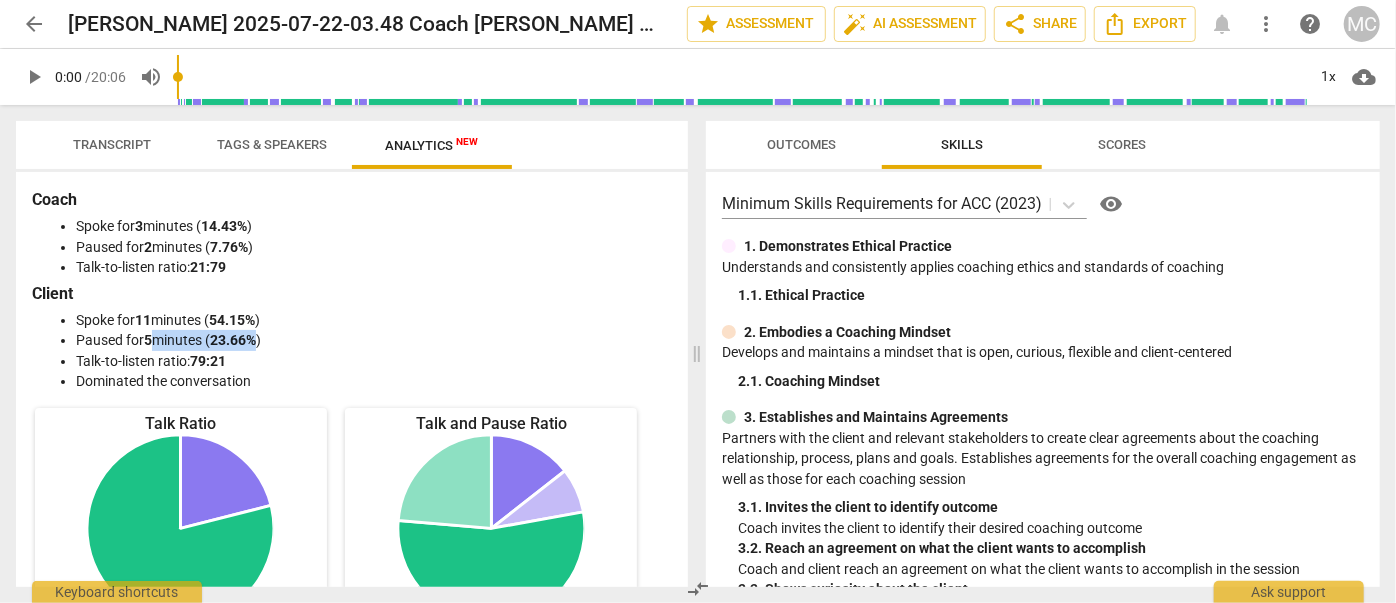 drag, startPoint x: 151, startPoint y: 340, endPoint x: 280, endPoint y: 335, distance: 129.09686 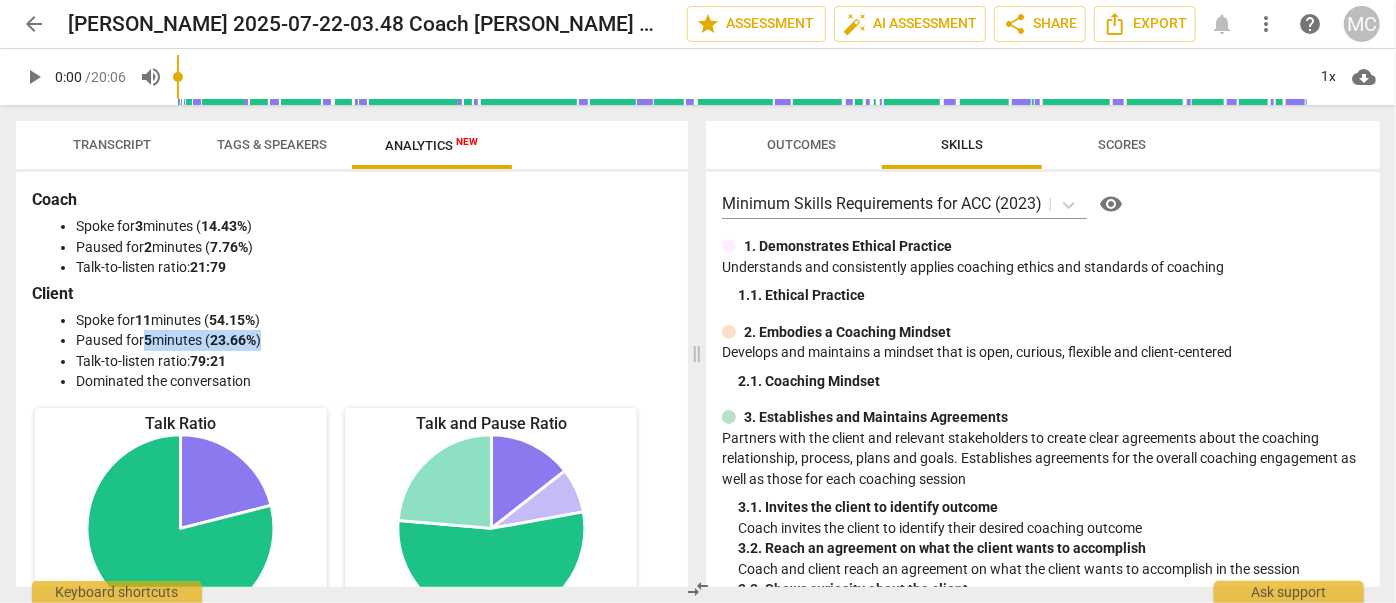 drag, startPoint x: 298, startPoint y: 337, endPoint x: 149, endPoint y: 340, distance: 149.0302 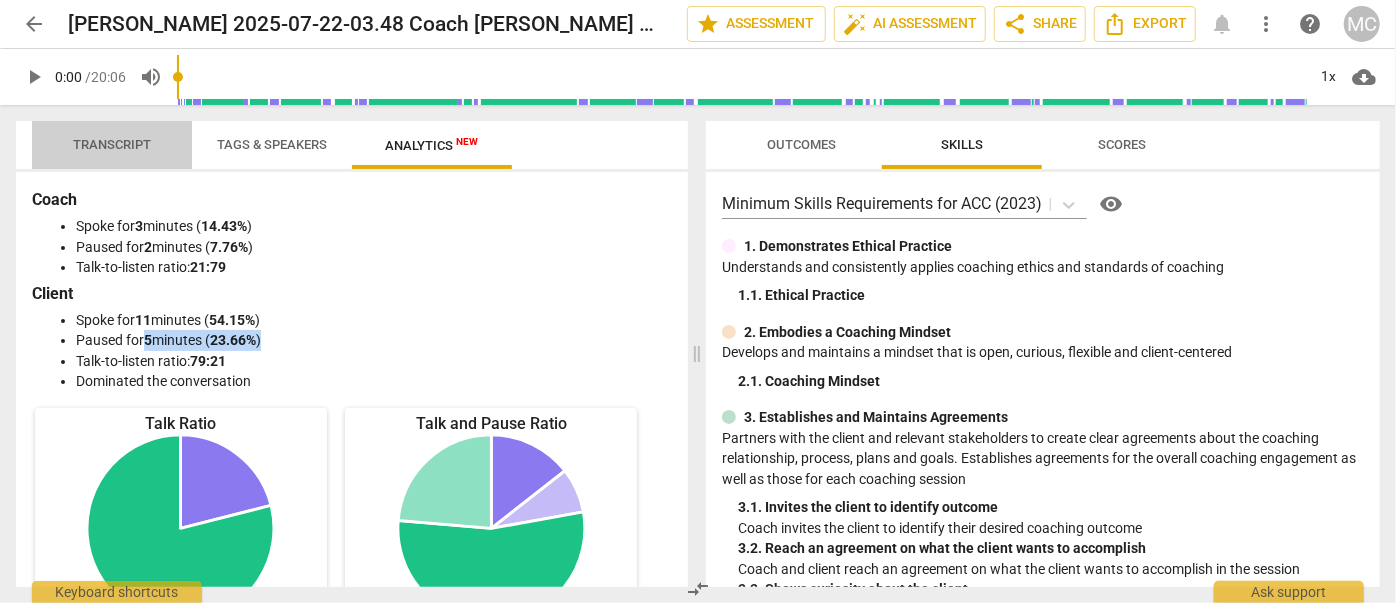 click on "Transcript" at bounding box center [112, 145] 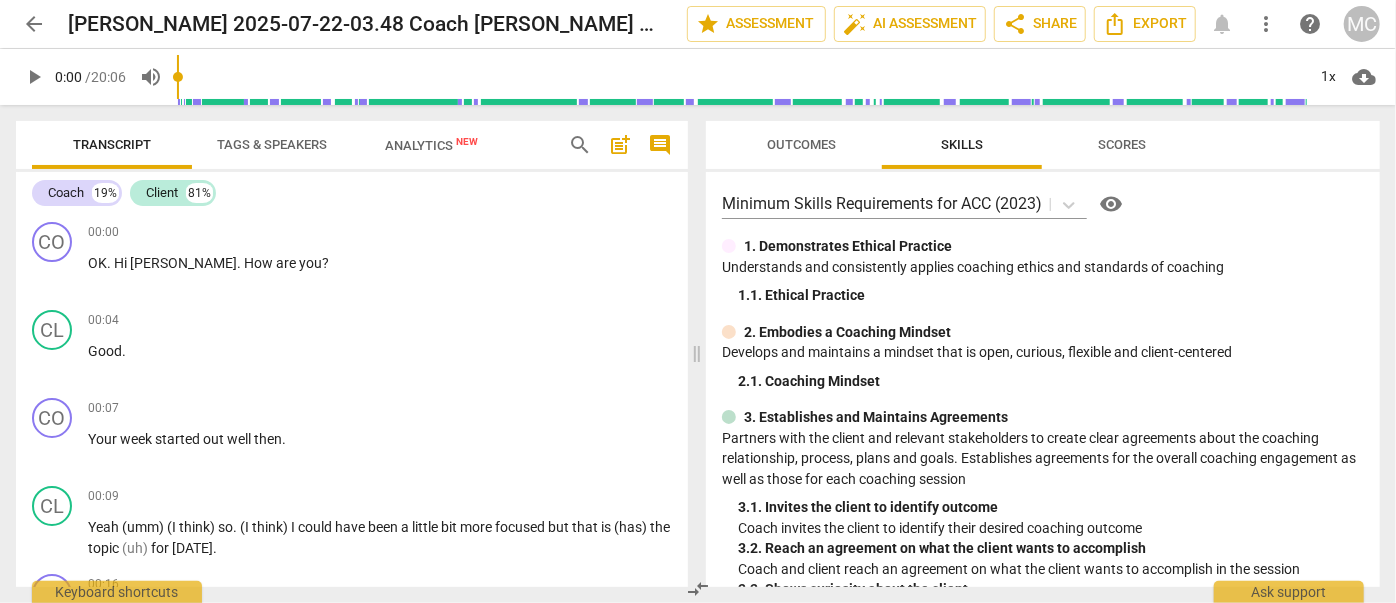 click on "arrow_back" at bounding box center (34, 24) 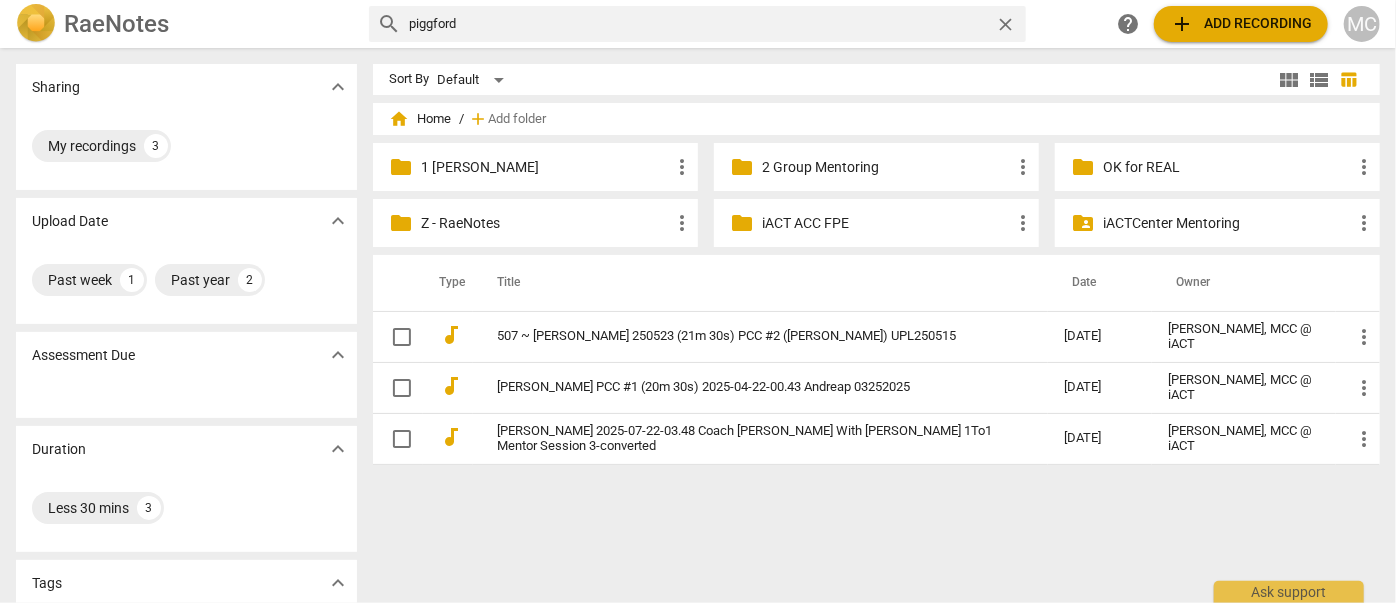 click on "1 [PERSON_NAME]" at bounding box center [545, 167] 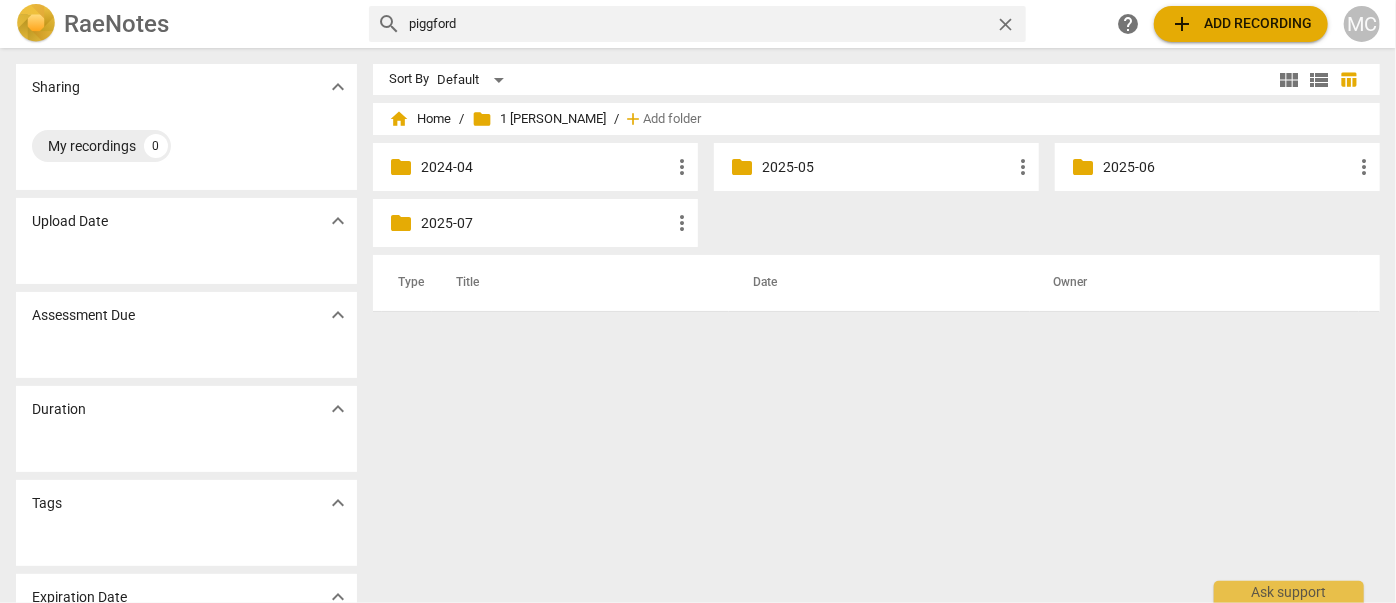 click on "2025-07" at bounding box center [545, 223] 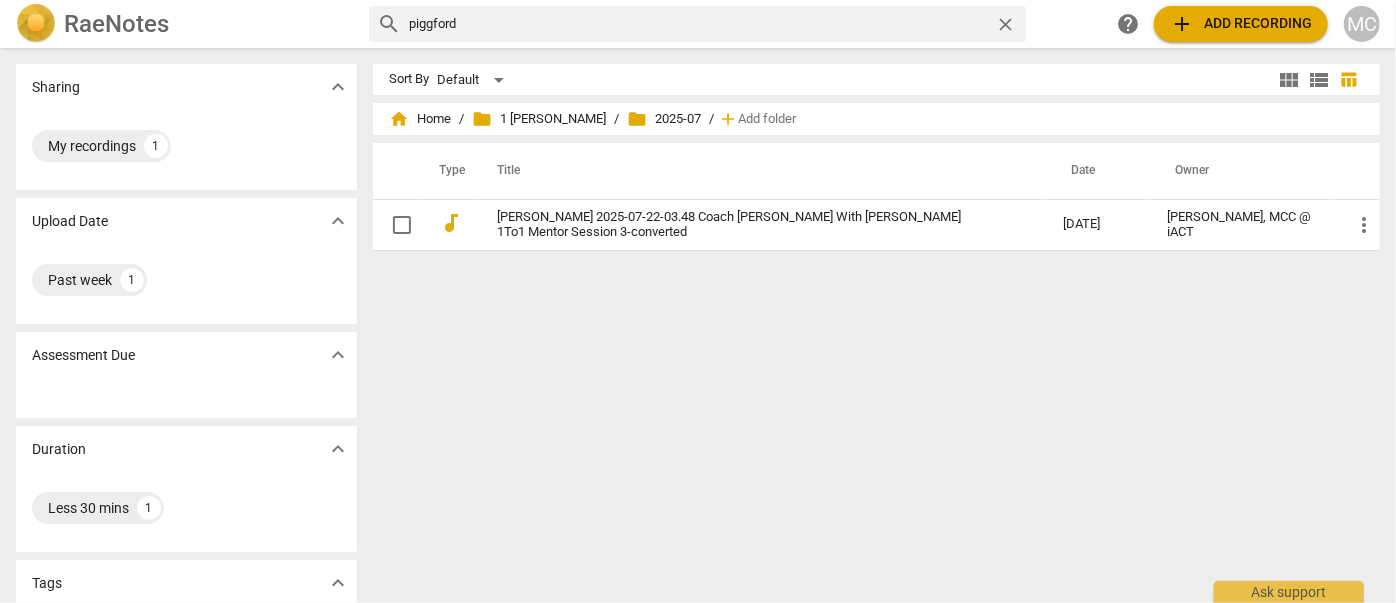 click on "close" at bounding box center (1005, 24) 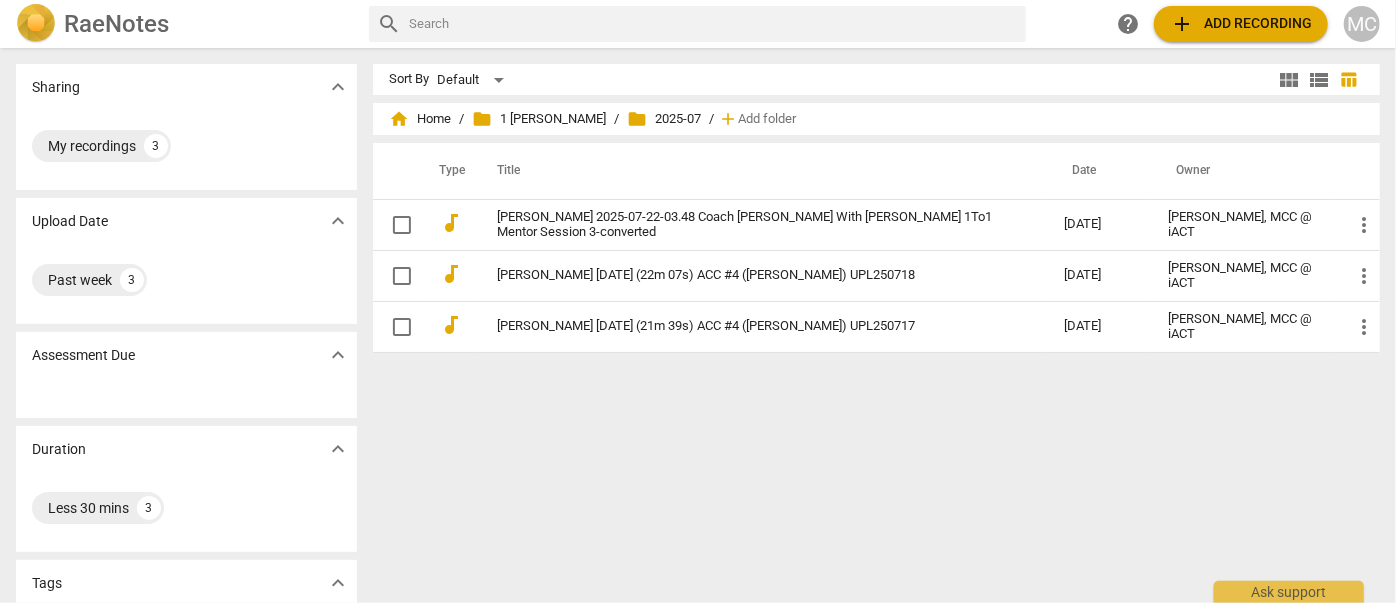 click on "Sort By Default view_module view_list table_chart home Home / folder 1 Matthew Mentoring / folder 2025-07 / add Add folder Type Title Date Owner audiotrack Laura Piggford 2025-07-22-03.48 Coach Laura With Odetta 1To1 Mentor Session 3-converted 2025-07-22 Matthew Cintron-Quinones, MCC @ iACT more_vert audiotrack Katarina Stiles 2025-07-22 (22m 07s) ACC #4 (Teneka) UPL250718 2025-07-20 Matthew Cintron-Quinones, MCC @ iACT more_vert audiotrack Katie Karayianis 2025-07-21 (21m 39s) ACC #4 (Suzanne) UPL250717 2025-07-20 Matthew Cintron-Quinones, MCC @ iACT more_vert" at bounding box center [884, 325] 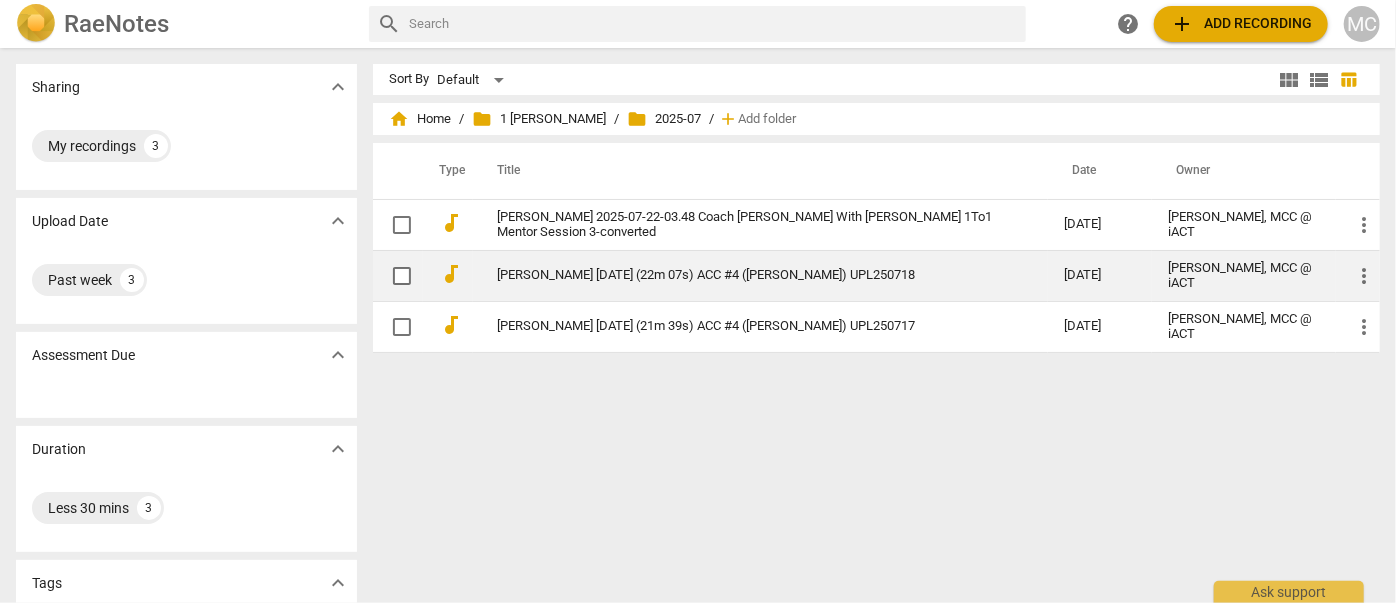 click on "[PERSON_NAME] [DATE] (22m 07s) ACC #4 ([PERSON_NAME]) UPL250718" at bounding box center (760, 275) 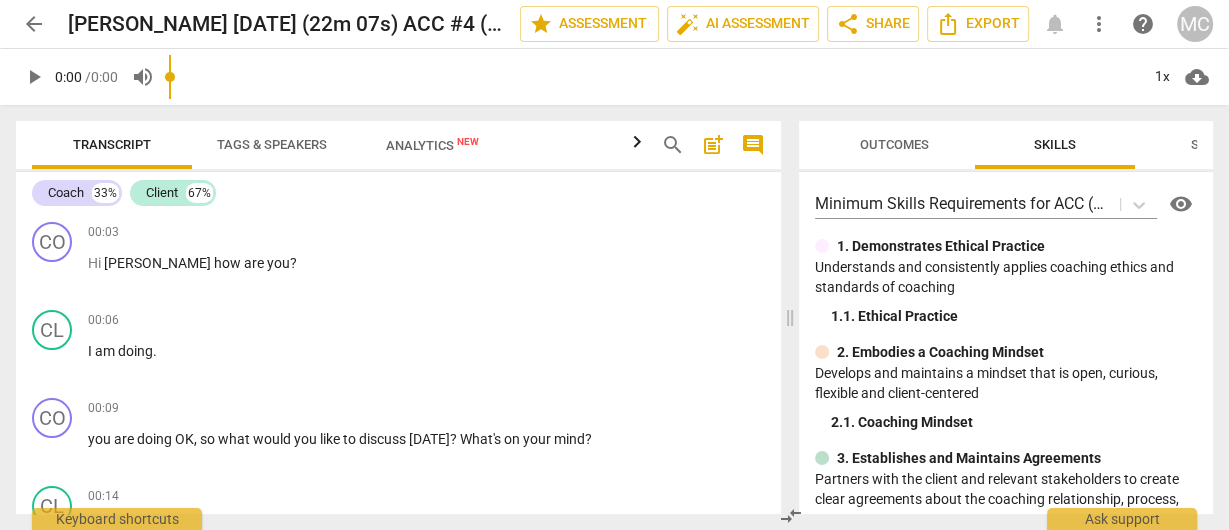 drag, startPoint x: 609, startPoint y: 277, endPoint x: 814, endPoint y: 191, distance: 222.30835 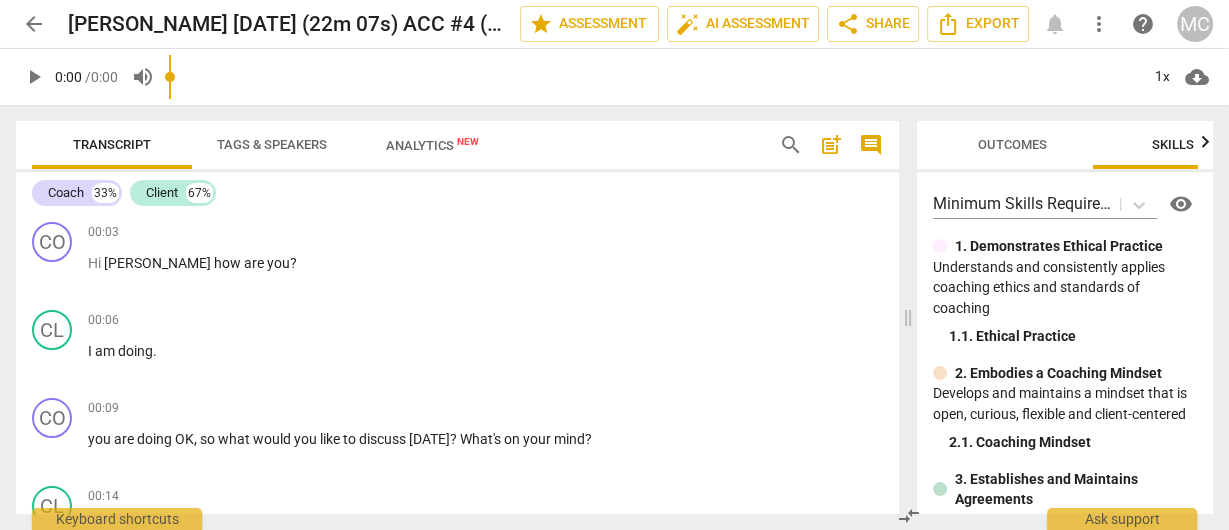 click on "Transcript Tags & Speakers Analytics   New search post_add comment" at bounding box center (457, 145) 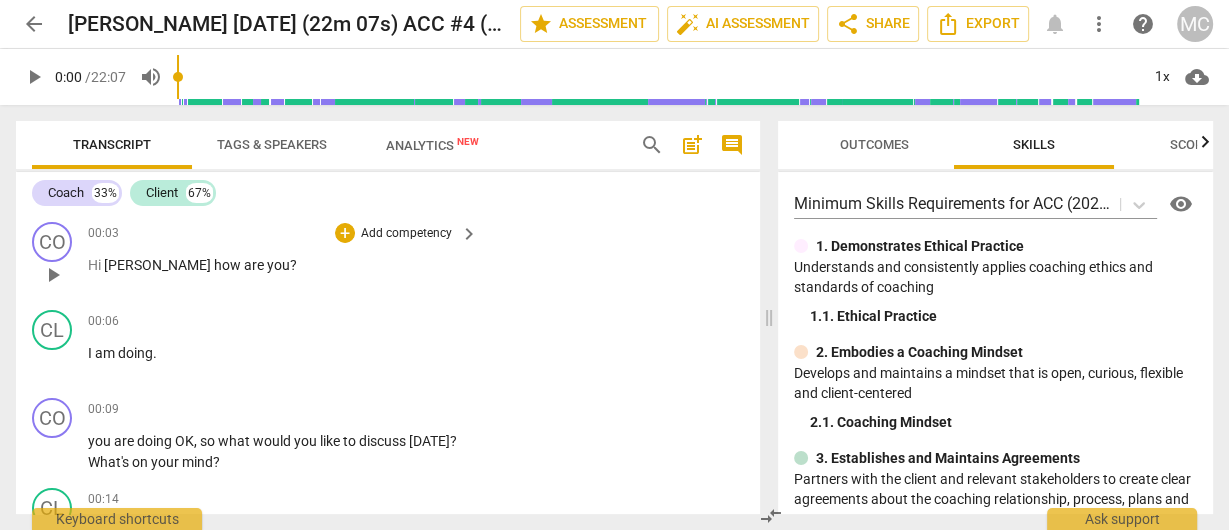 drag, startPoint x: 710, startPoint y: 300, endPoint x: 573, endPoint y: 266, distance: 141.15594 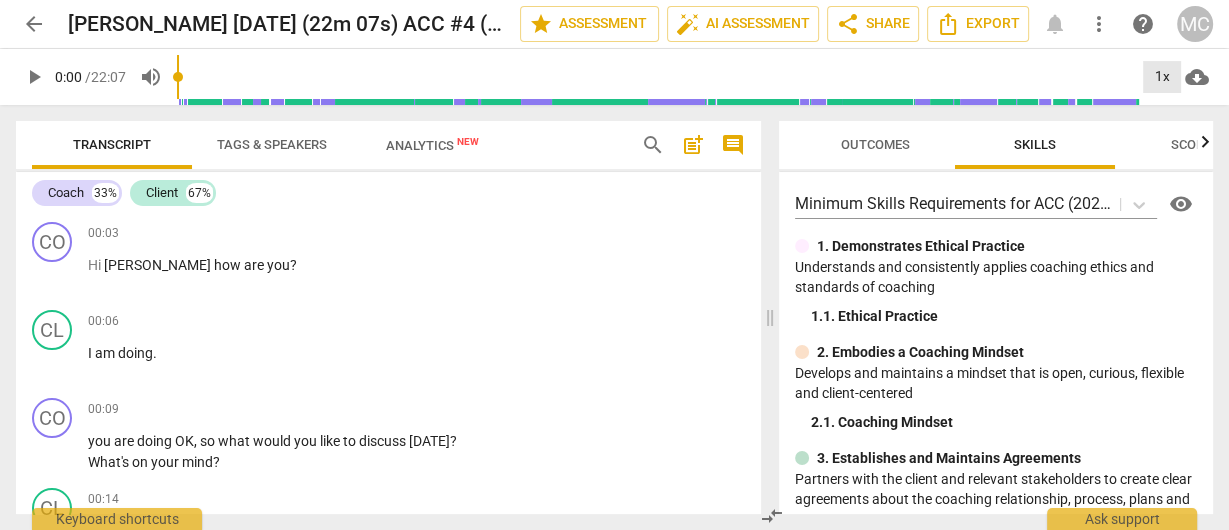 click on "1x" at bounding box center [1162, 77] 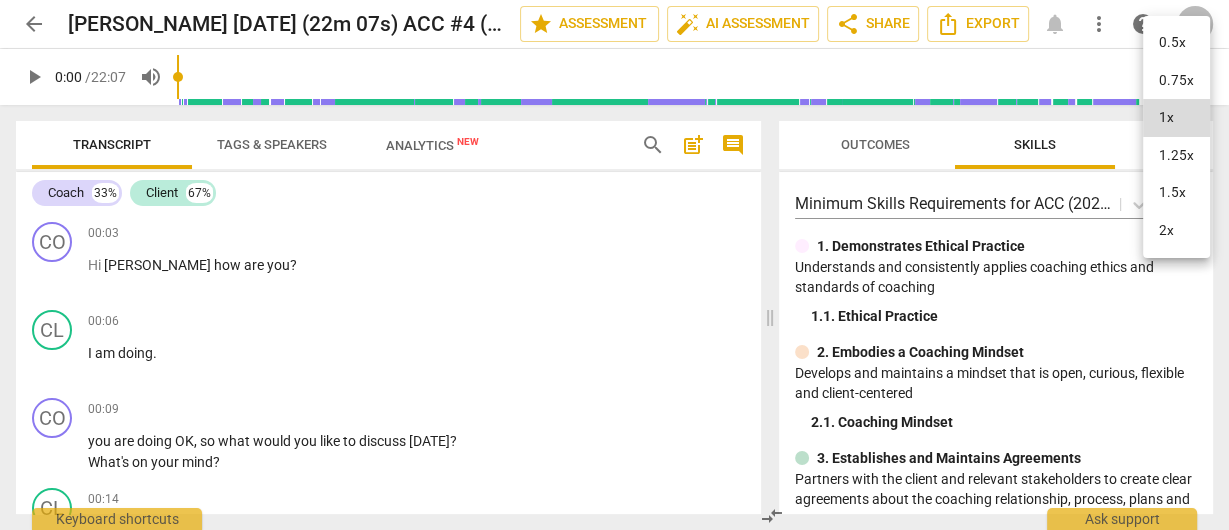 click on "1.25x" at bounding box center [1176, 156] 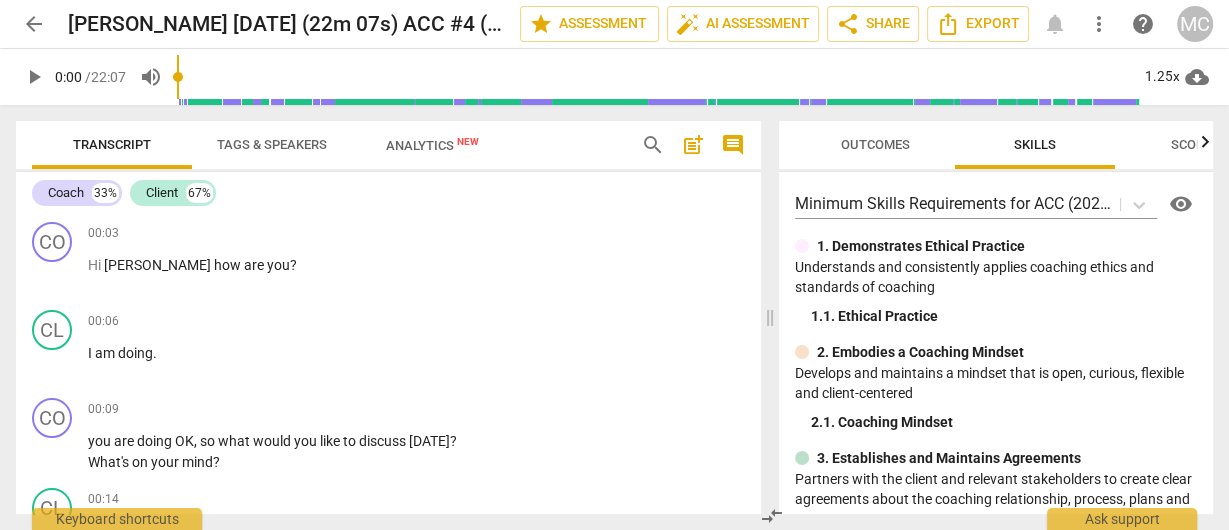 click on "Coach 33% Client 67% CO play_arrow pause 00:03 + Add competency keyboard_arrow_right Hi   Tanika   how   are   you ? CL play_arrow pause 00:06 + Add competency keyboard_arrow_right I   am   doing . CO play_arrow pause 00:09 + Add competency keyboard_arrow_right you   are   doing   OK ,   so   what   would   you   like   to   discuss   today ?   What's   on   your   mind ? CL play_arrow pause 00:14 + Add competency keyboard_arrow_right {"mm-hmm"} .   It's   a   little   bit   tricky   (like)   there's   lots   of   things   going   on   in   my   life   between   evicting   a   tenant   and   (kind   of)   pushing   the   other   one   out .   (I   think)   I   am   so   focused   on   what's .   What   I   have   to   do   to   get   ready   for   the   next   tenant   (umm)   to   get   away   from   the   foolishness   right   now   that   I   don't   take   care   of   me   (like)   I   am   severely   sleep   deprived   because   (you   know)   I   am   looking   at   things   that   I   put   in   the" at bounding box center (388, 343) 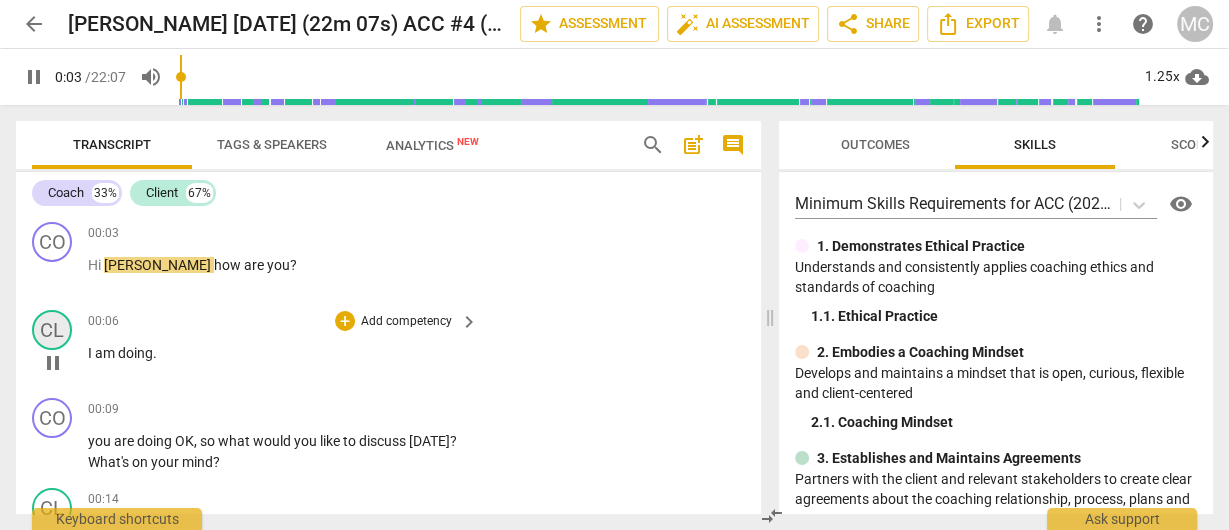 drag, startPoint x: 146, startPoint y: 10, endPoint x: 68, endPoint y: 339, distance: 338.1198 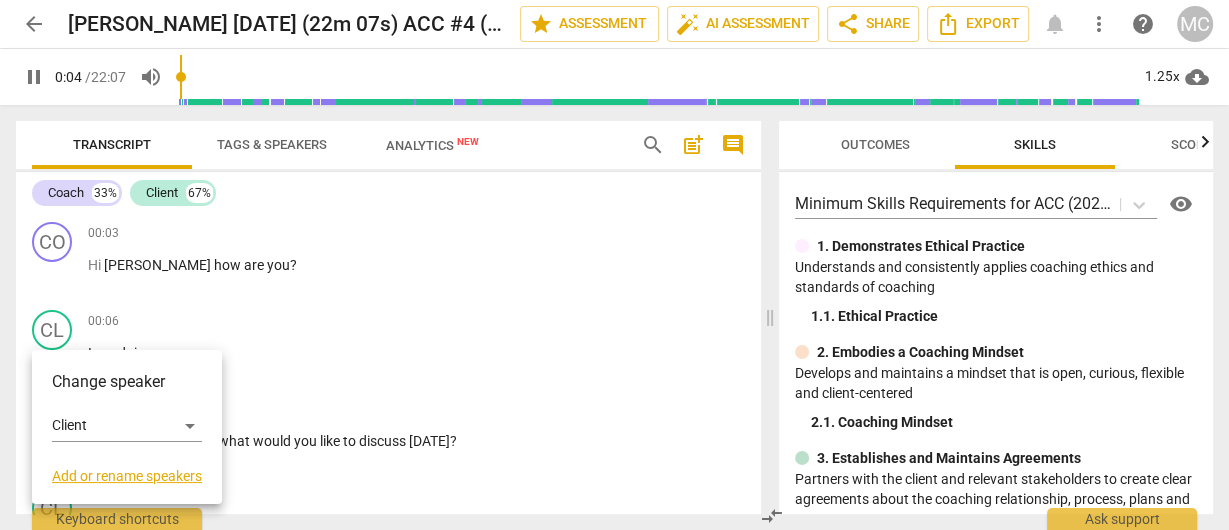click at bounding box center (614, 265) 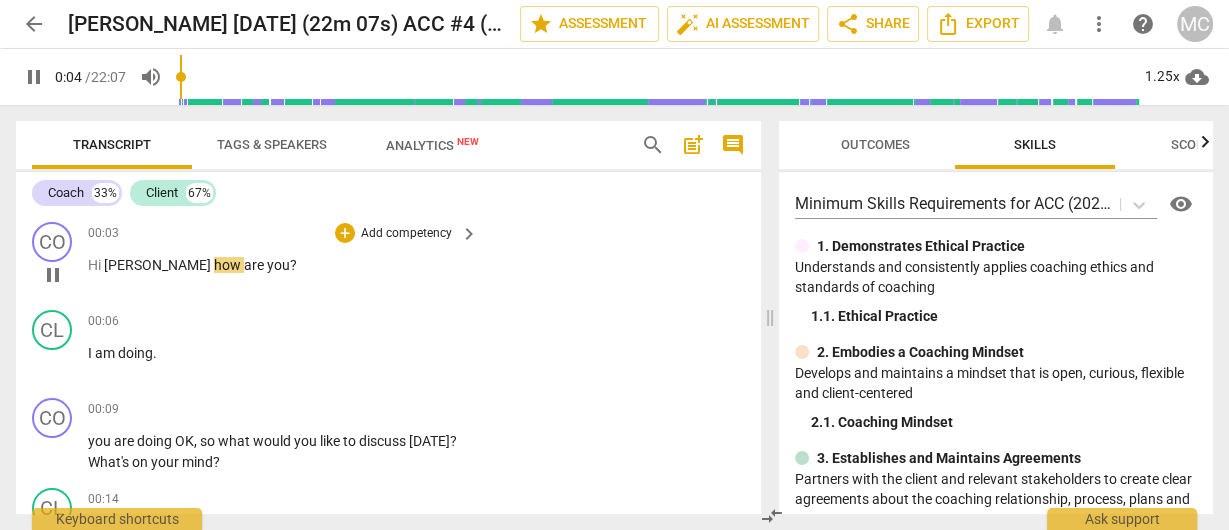 click on "[PERSON_NAME]" at bounding box center [159, 265] 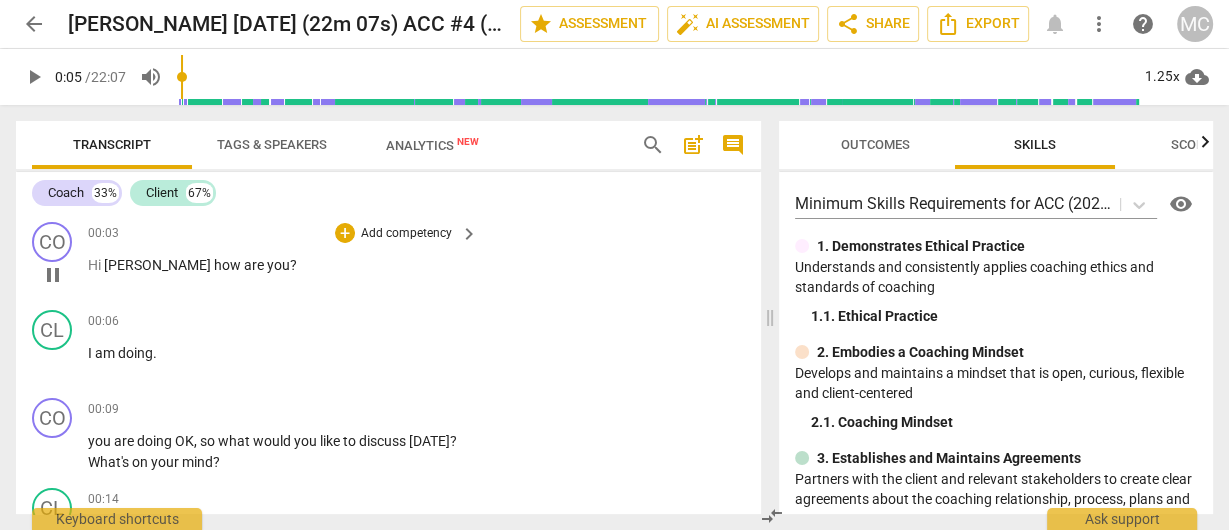 type on "5" 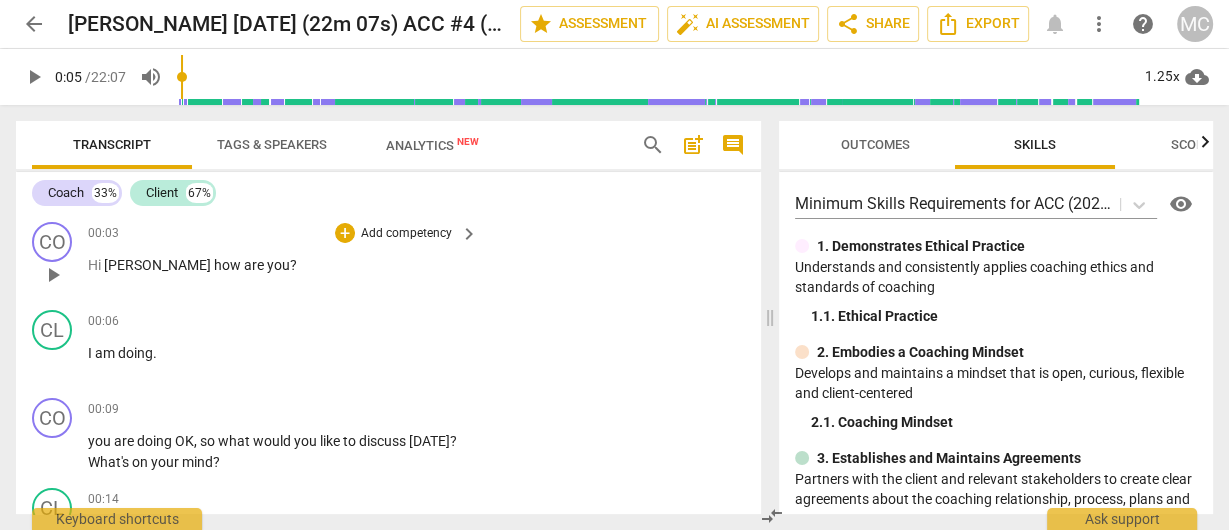 type 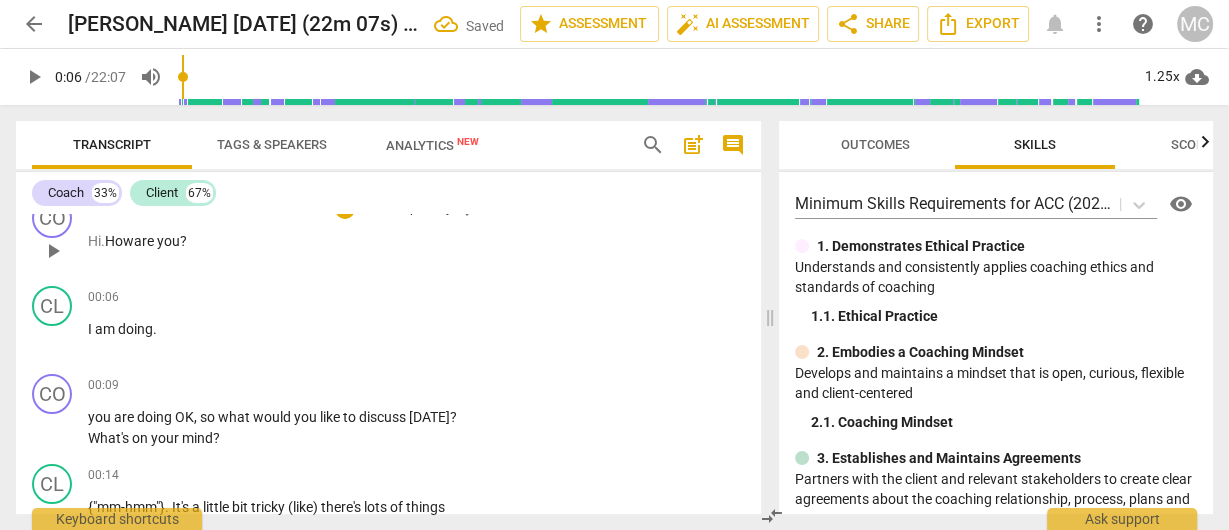 scroll, scrollTop: 0, scrollLeft: 0, axis: both 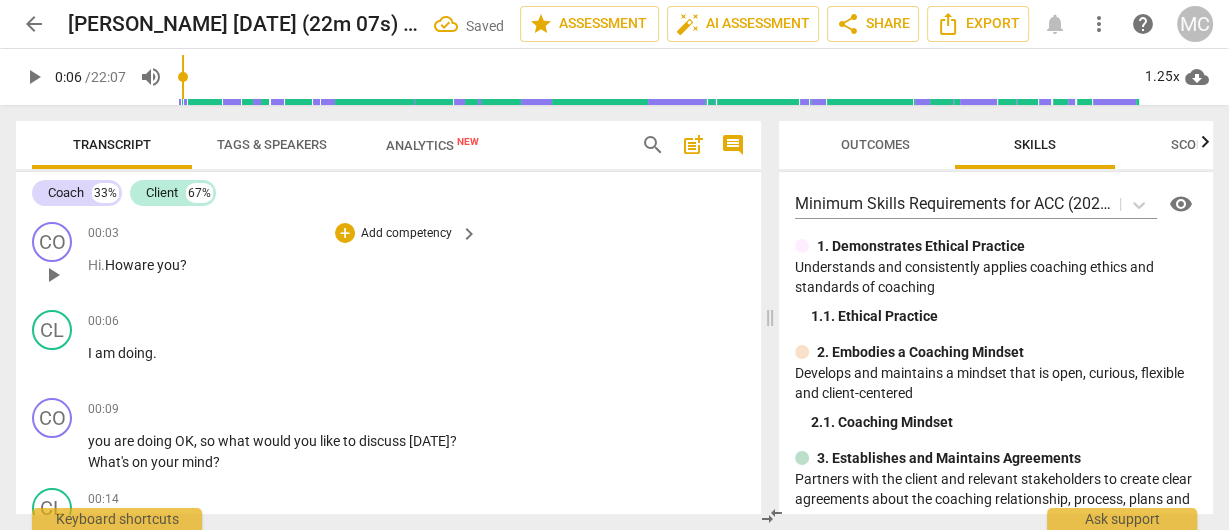 click on "are" at bounding box center [145, 265] 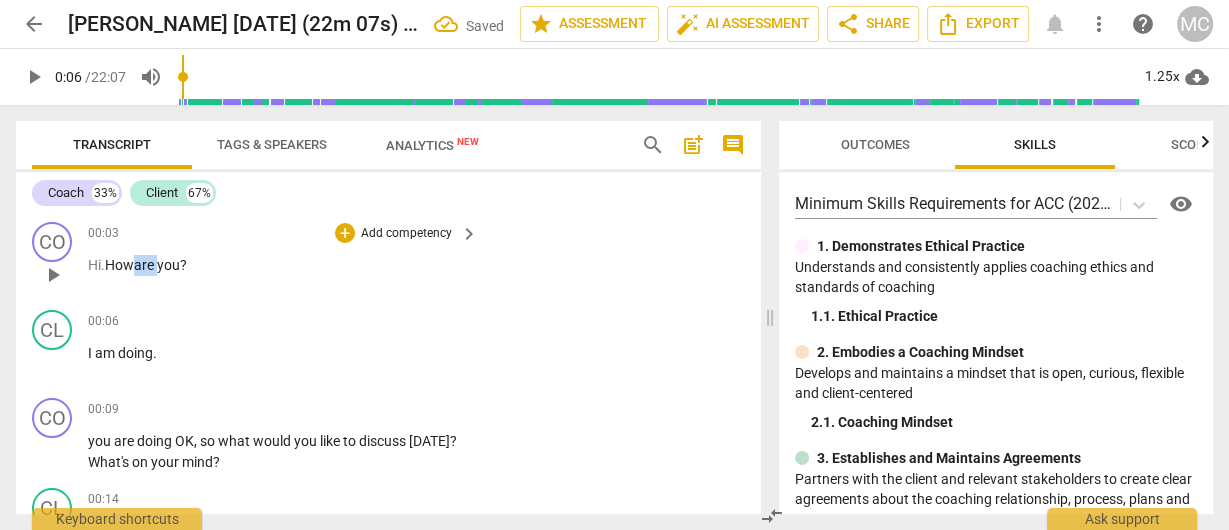 click on "are" at bounding box center (145, 265) 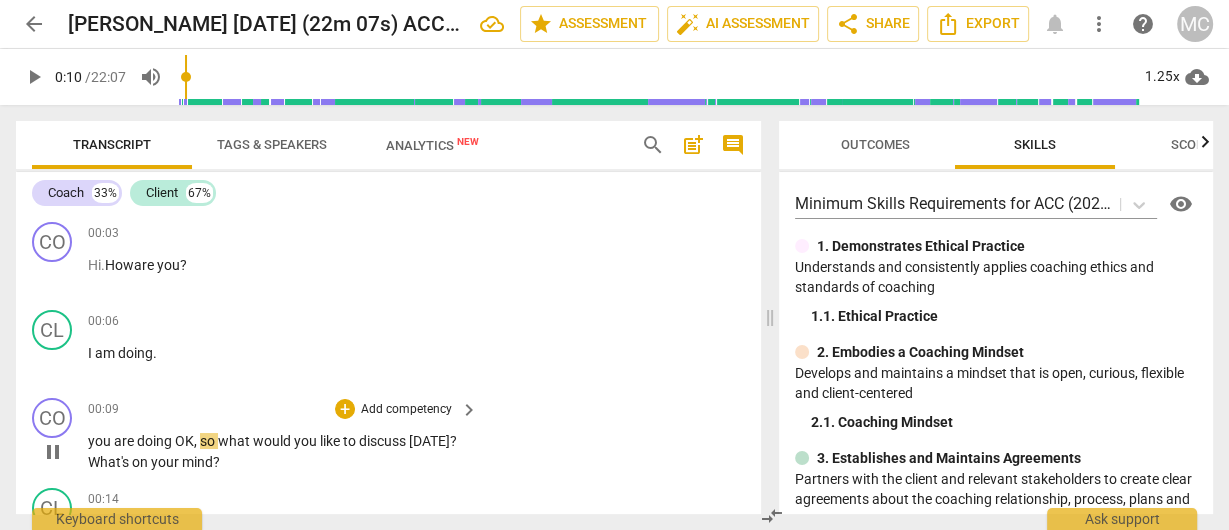 click on "you" at bounding box center (101, 441) 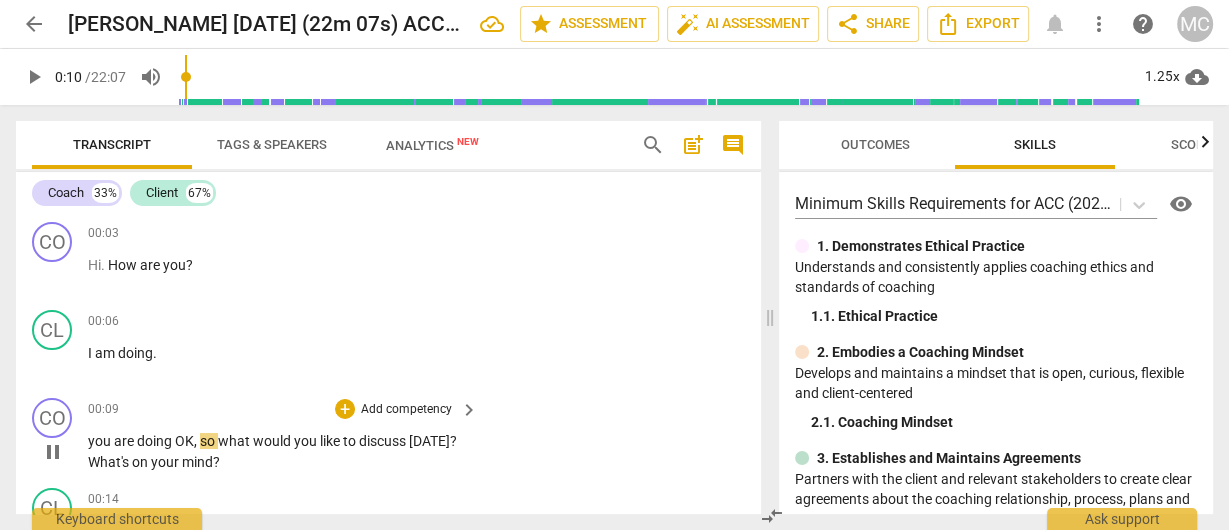 type on "11" 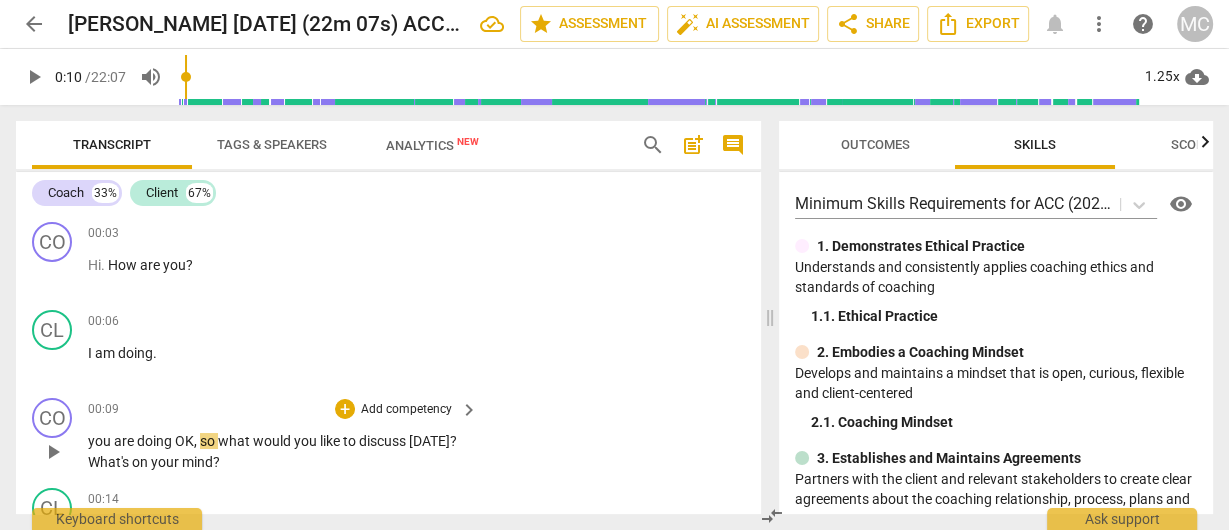 type 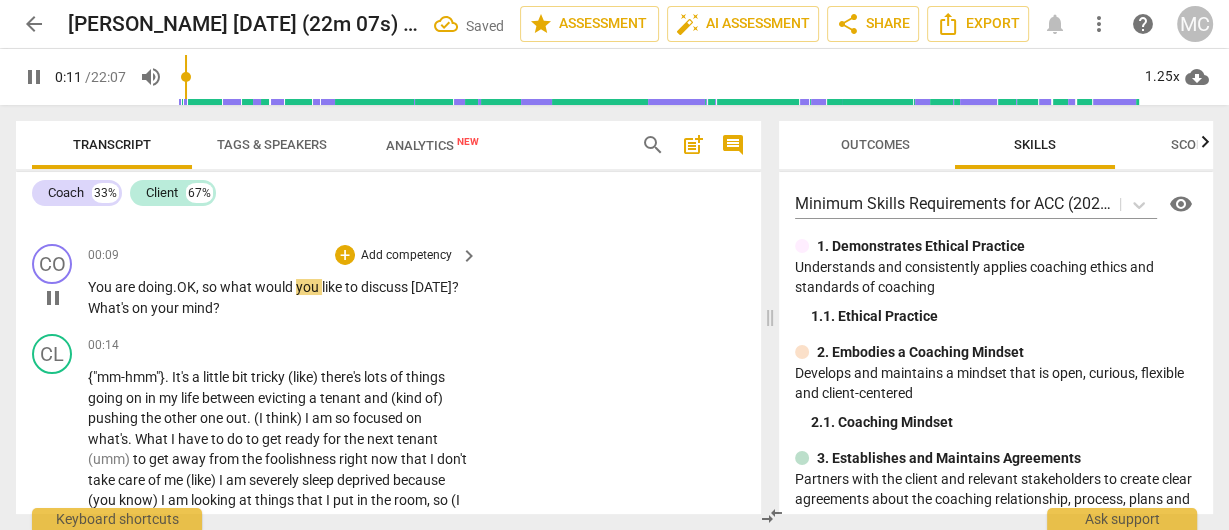 scroll, scrollTop: 160, scrollLeft: 0, axis: vertical 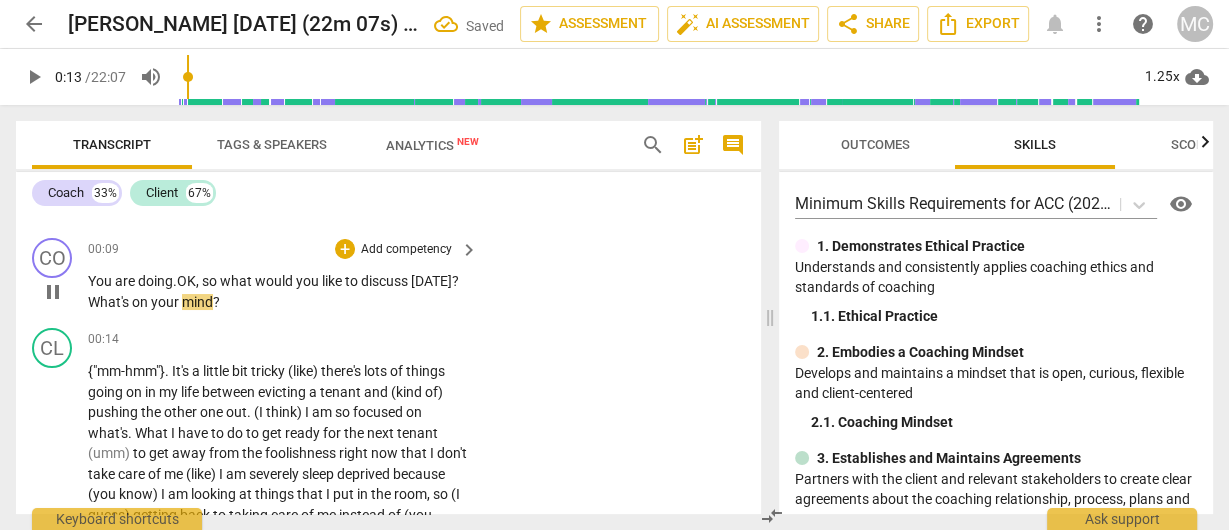 click on "what" at bounding box center (237, 281) 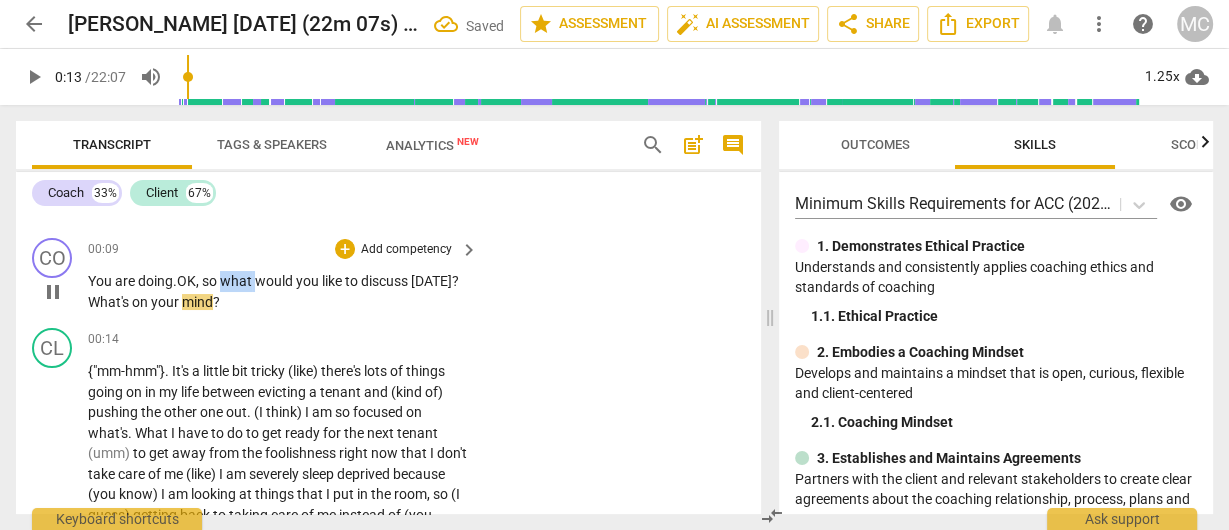 click on "what" at bounding box center [237, 281] 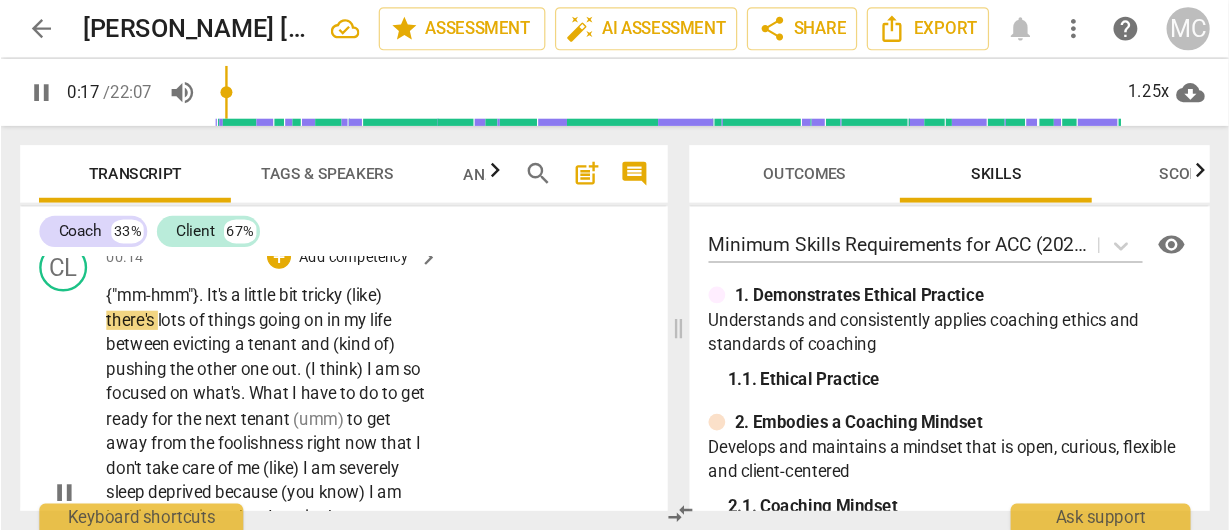 scroll, scrollTop: 306, scrollLeft: 0, axis: vertical 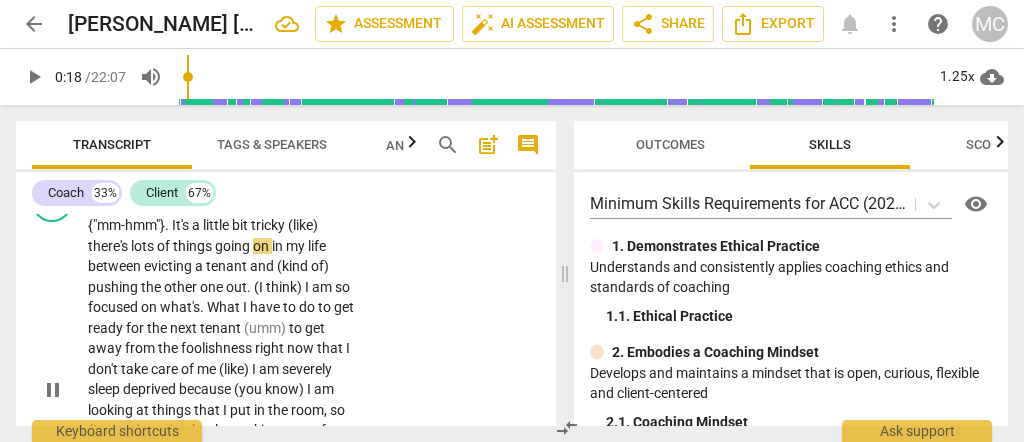 type on "18" 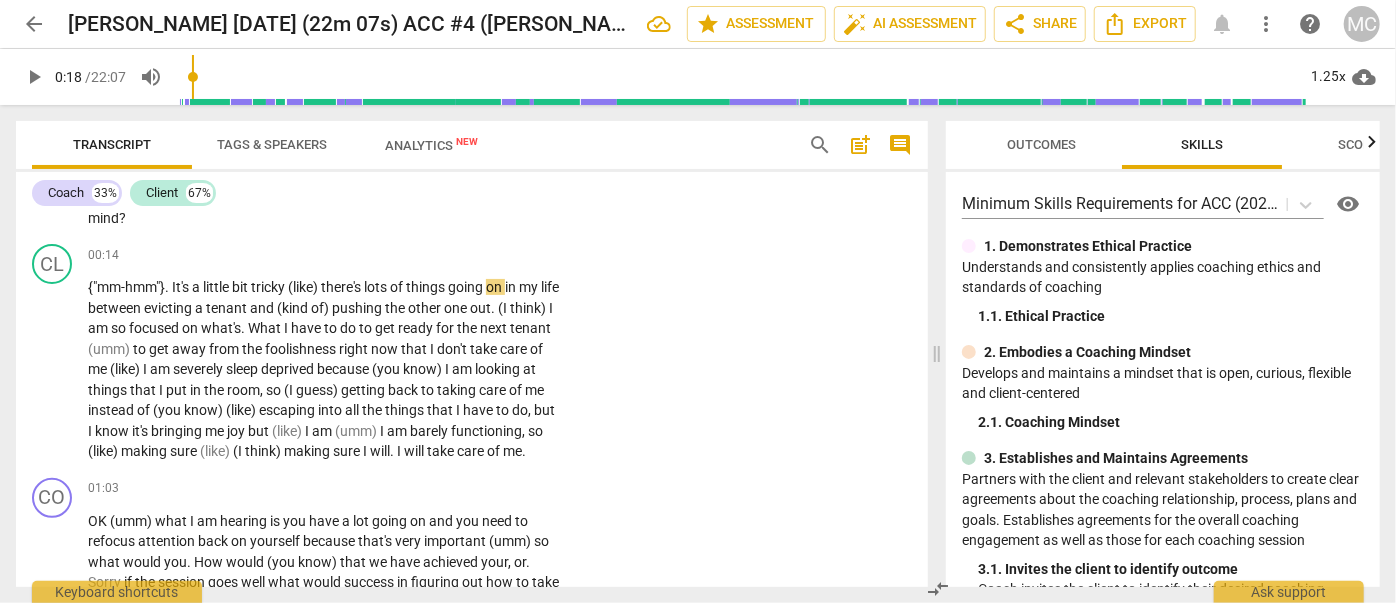 scroll, scrollTop: 216, scrollLeft: 0, axis: vertical 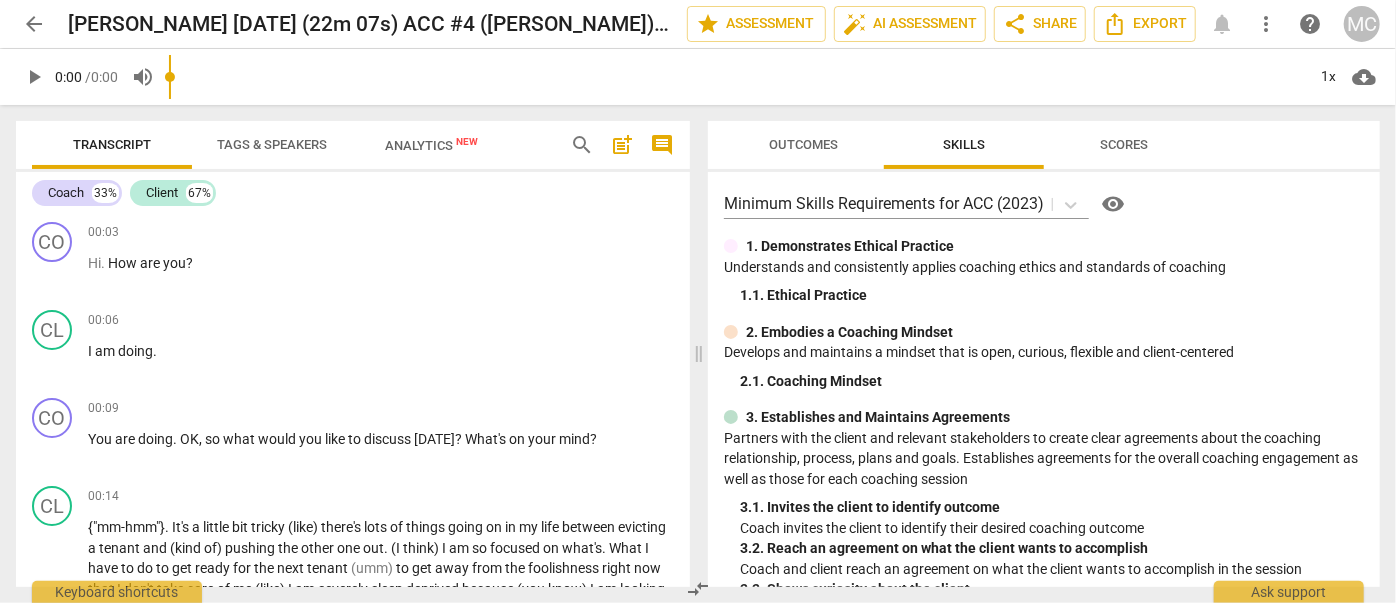click at bounding box center [737, 77] 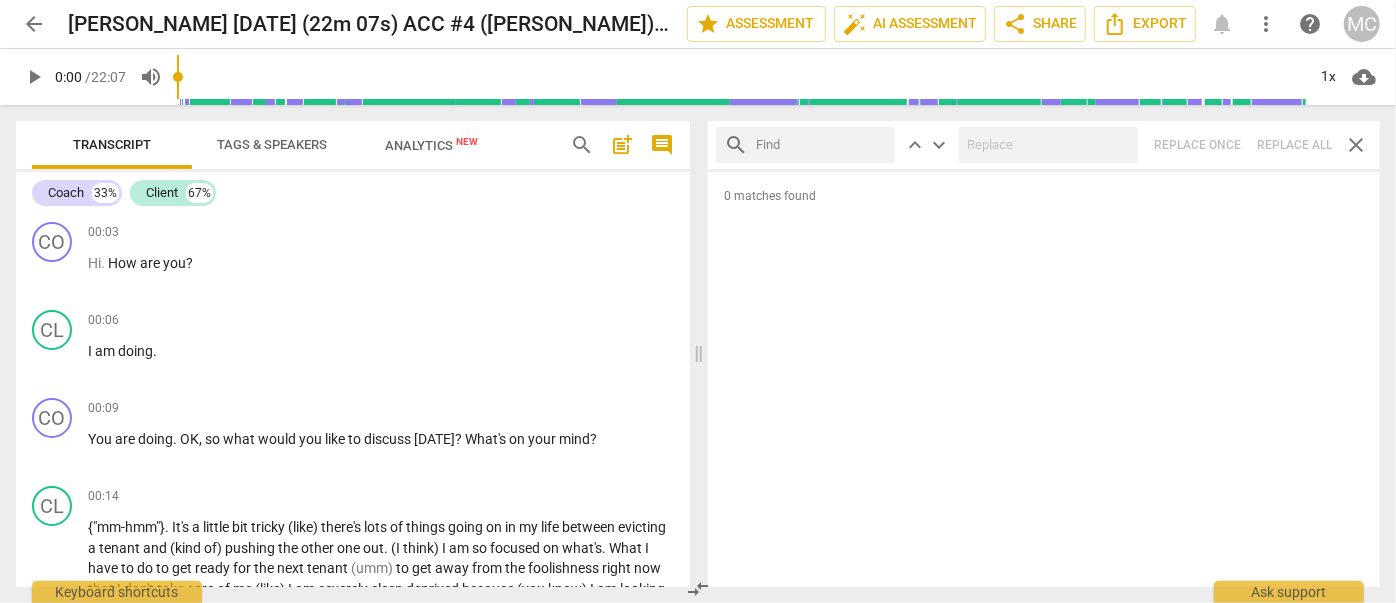 click at bounding box center (821, 145) 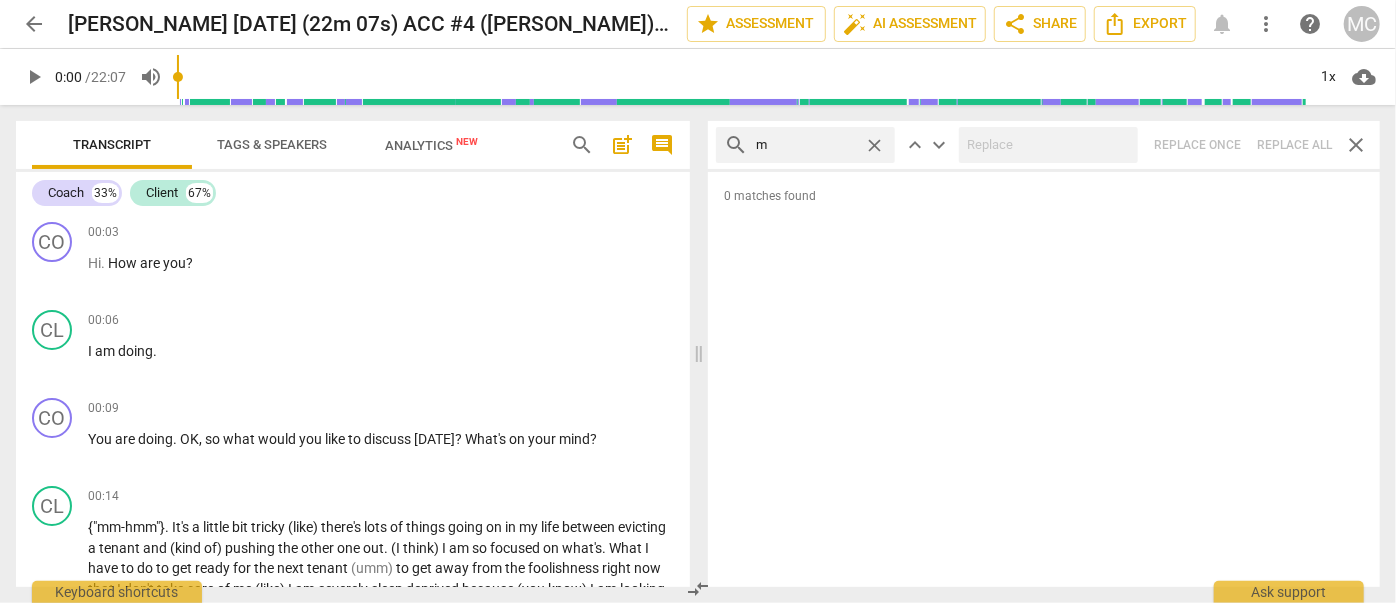 type on "m" 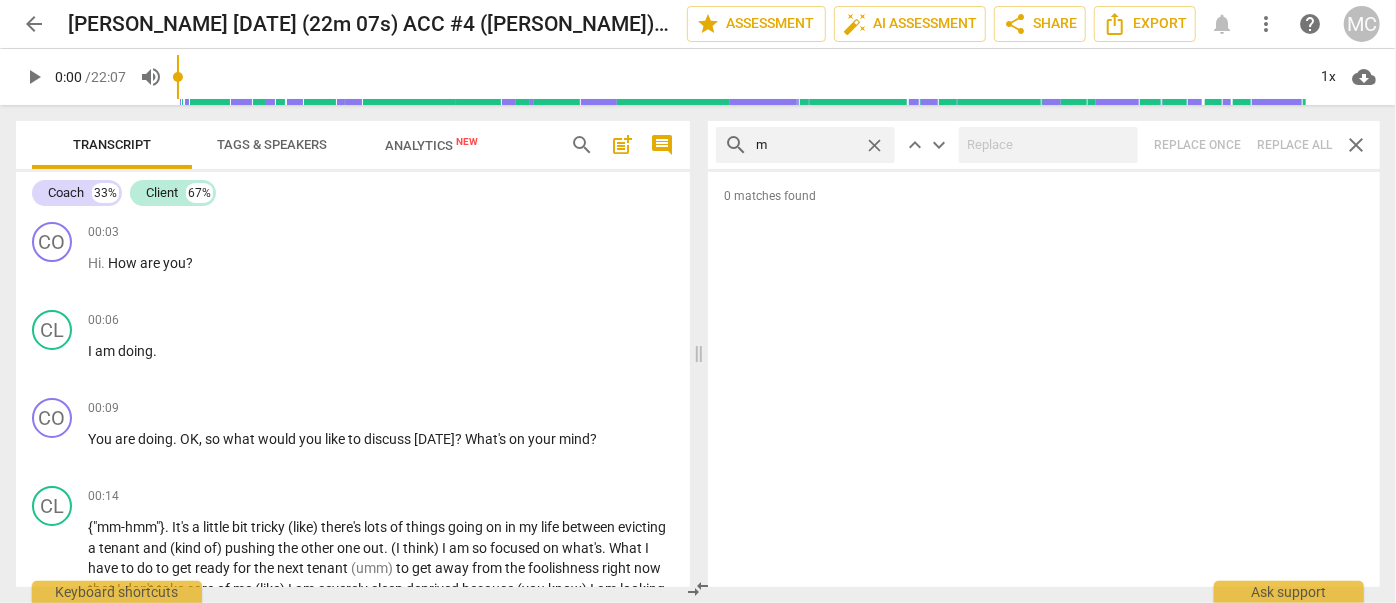 click on "search m close keyboard_arrow_up keyboard_arrow_down Replace once Replace all close" at bounding box center (1044, 145) 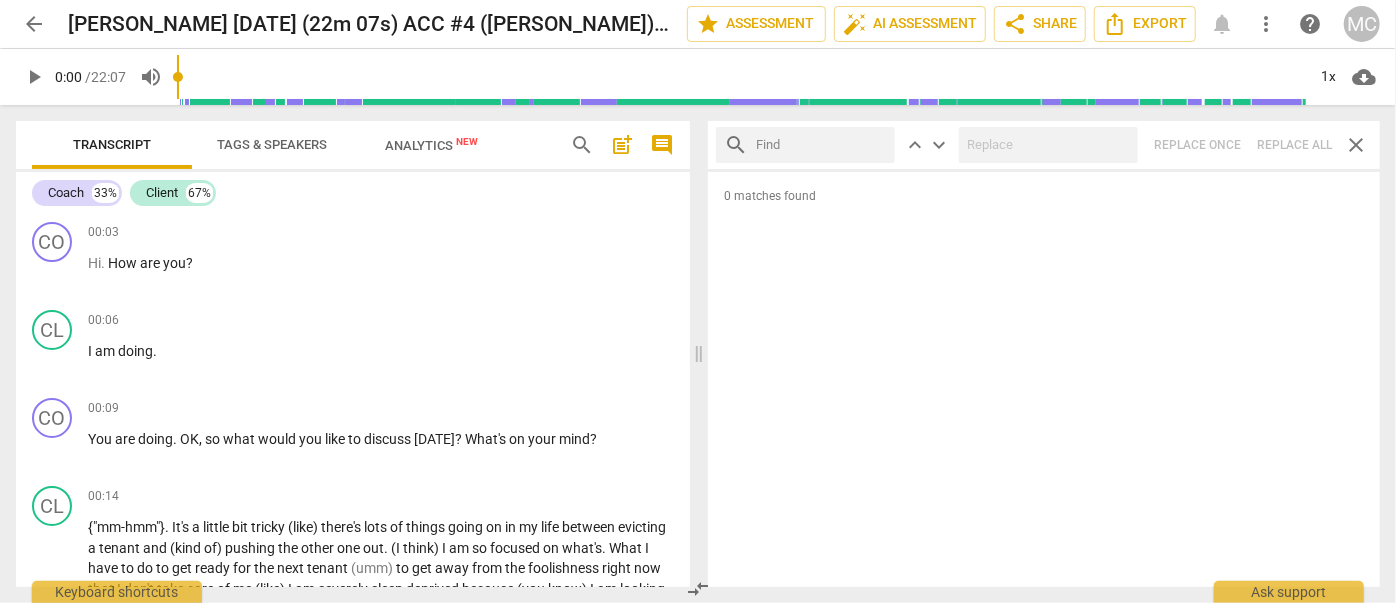 click at bounding box center (821, 145) 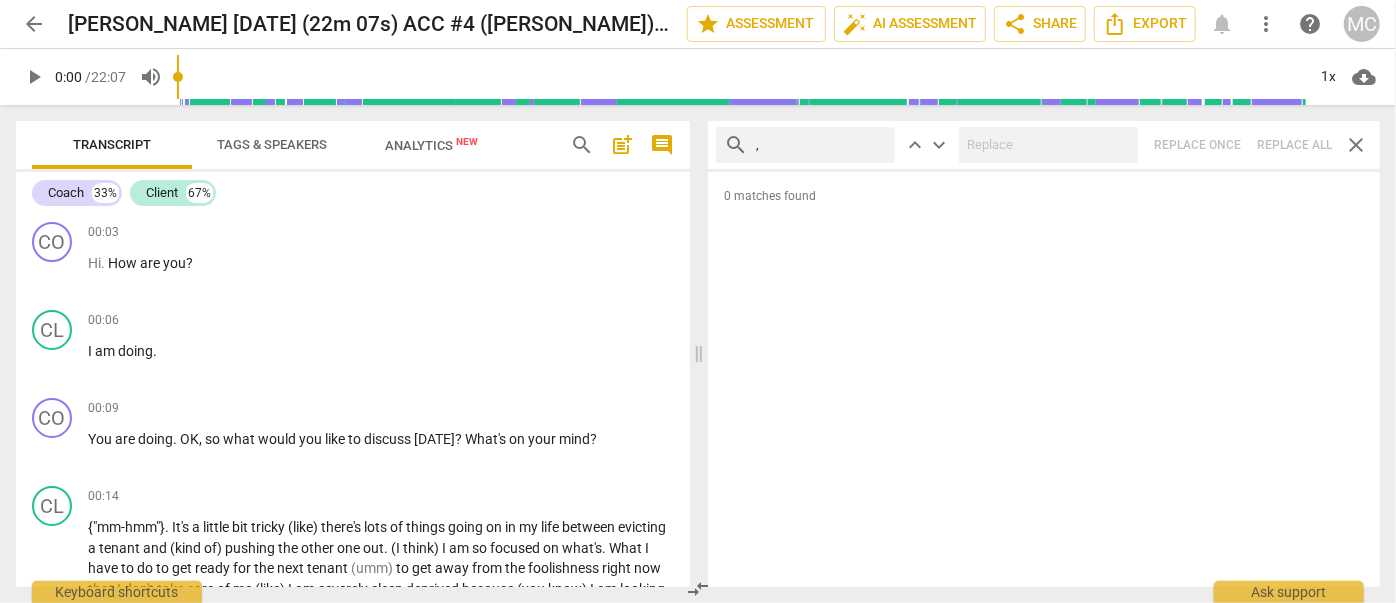 type on "," 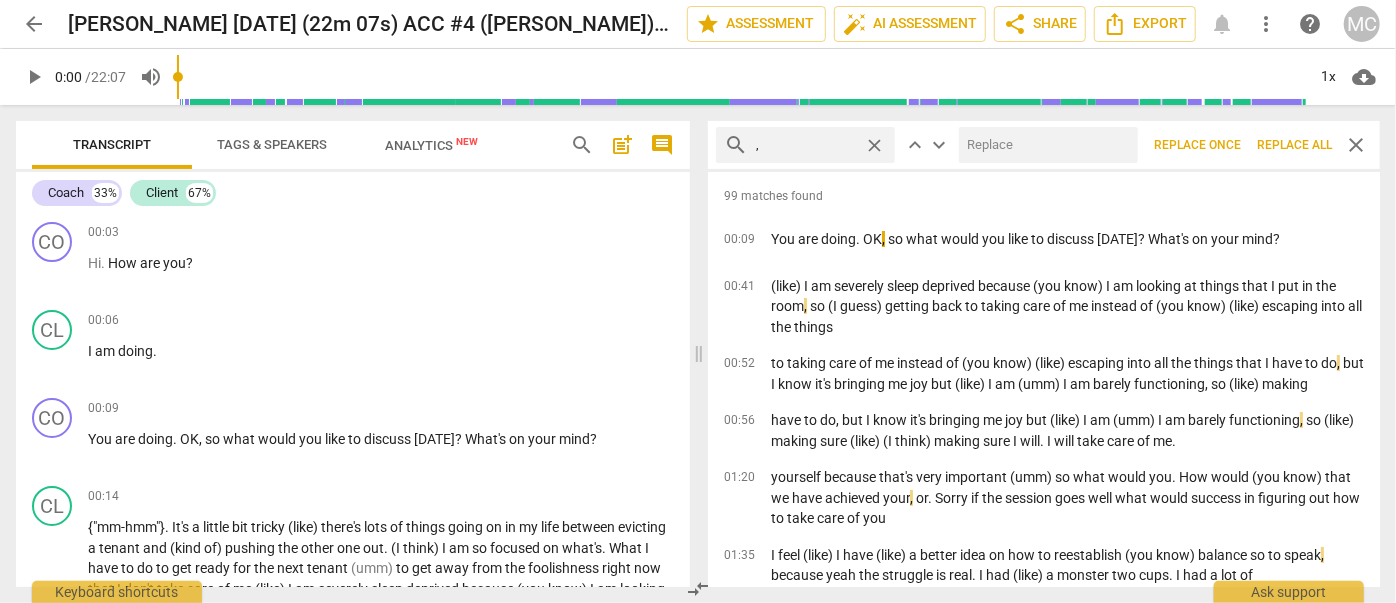 click on "Replace all" at bounding box center [1294, 145] 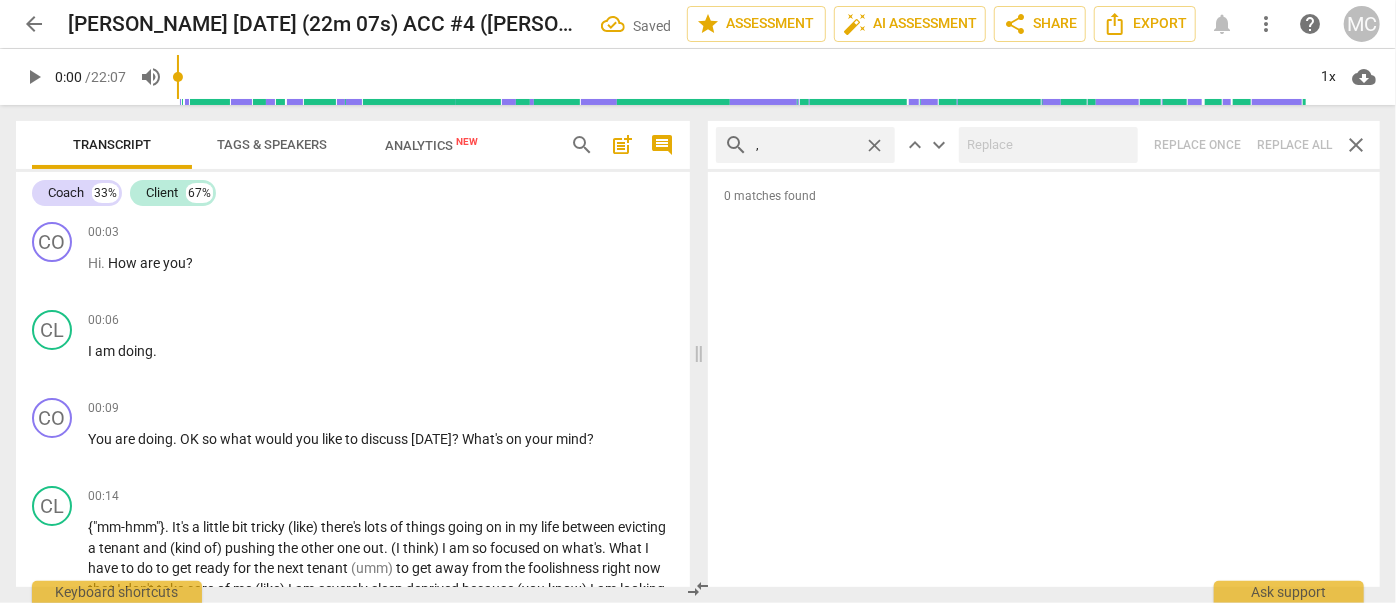 click on "close" at bounding box center [874, 145] 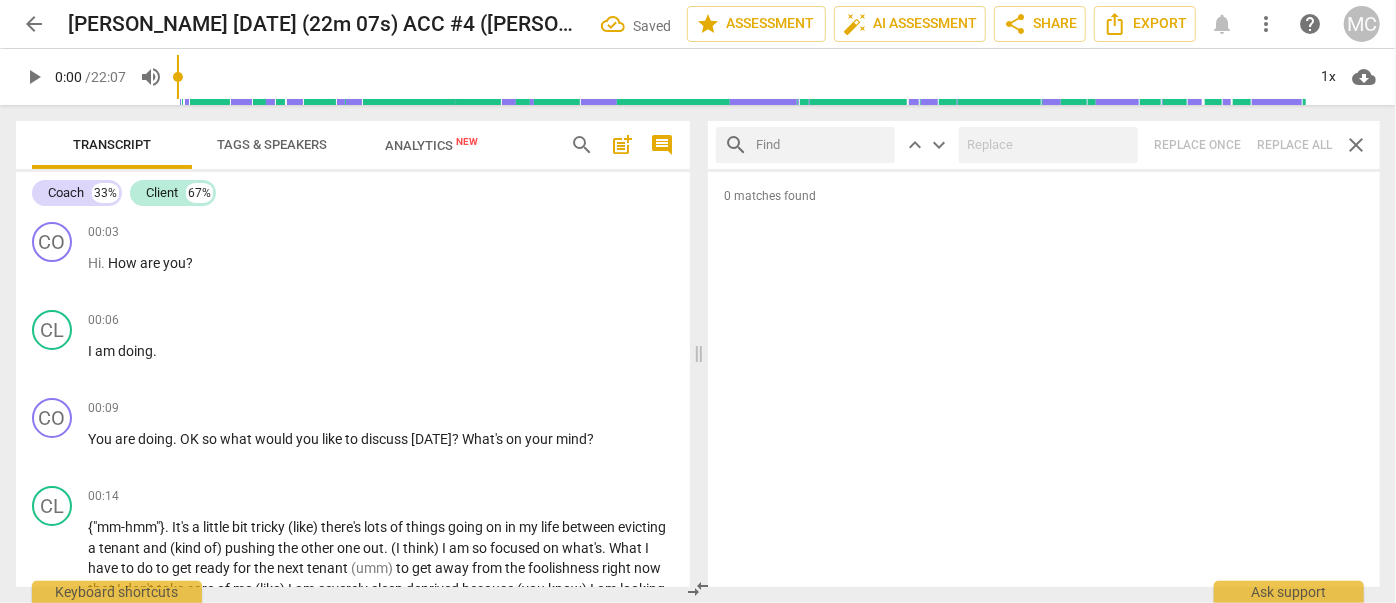 click at bounding box center (821, 145) 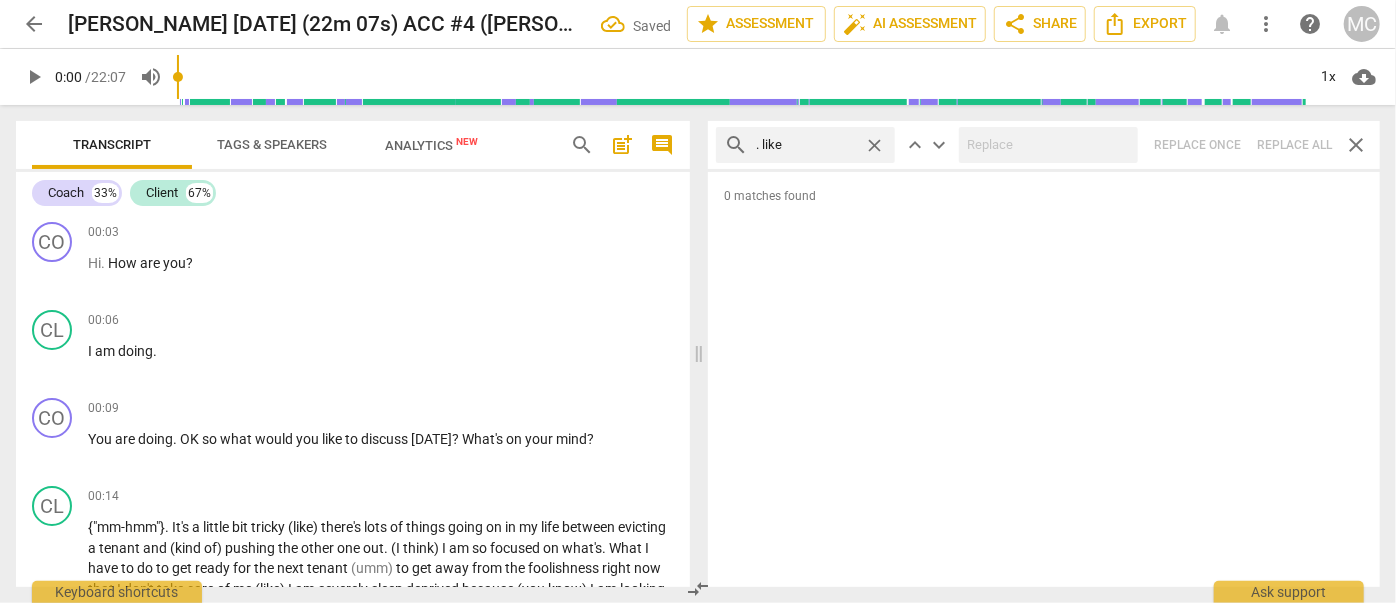 type on ". like" 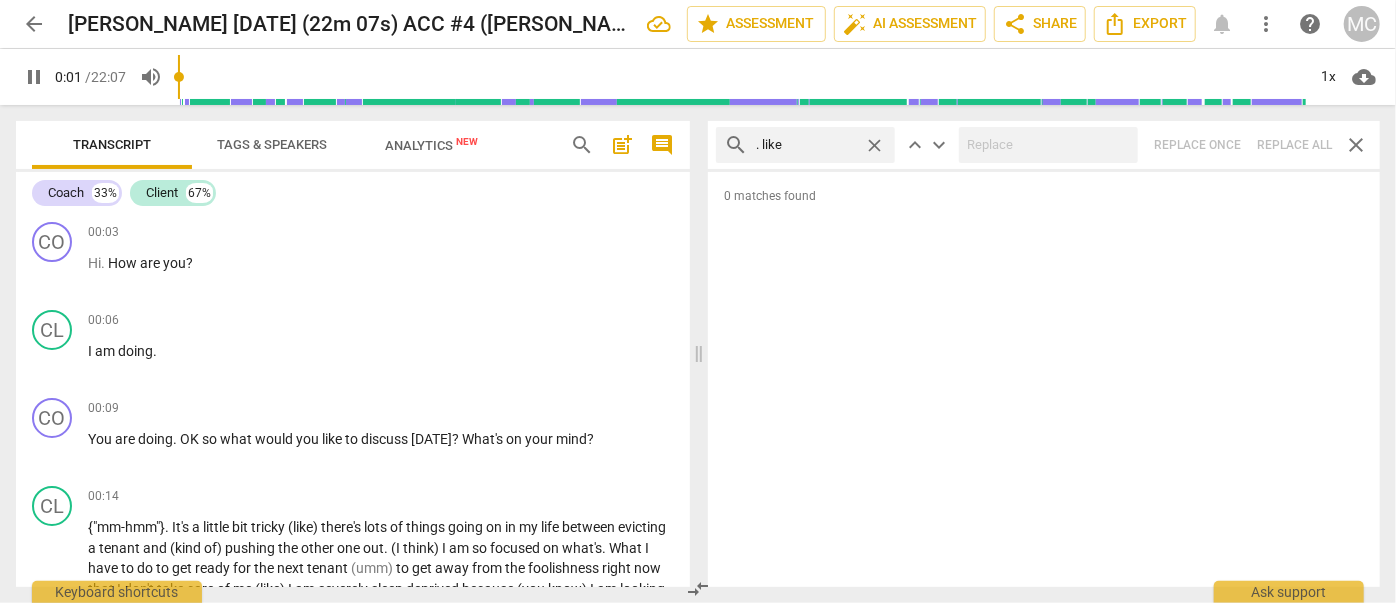 click on "search . like close keyboard_arrow_up keyboard_arrow_down Replace once Replace all close" at bounding box center (1044, 145) 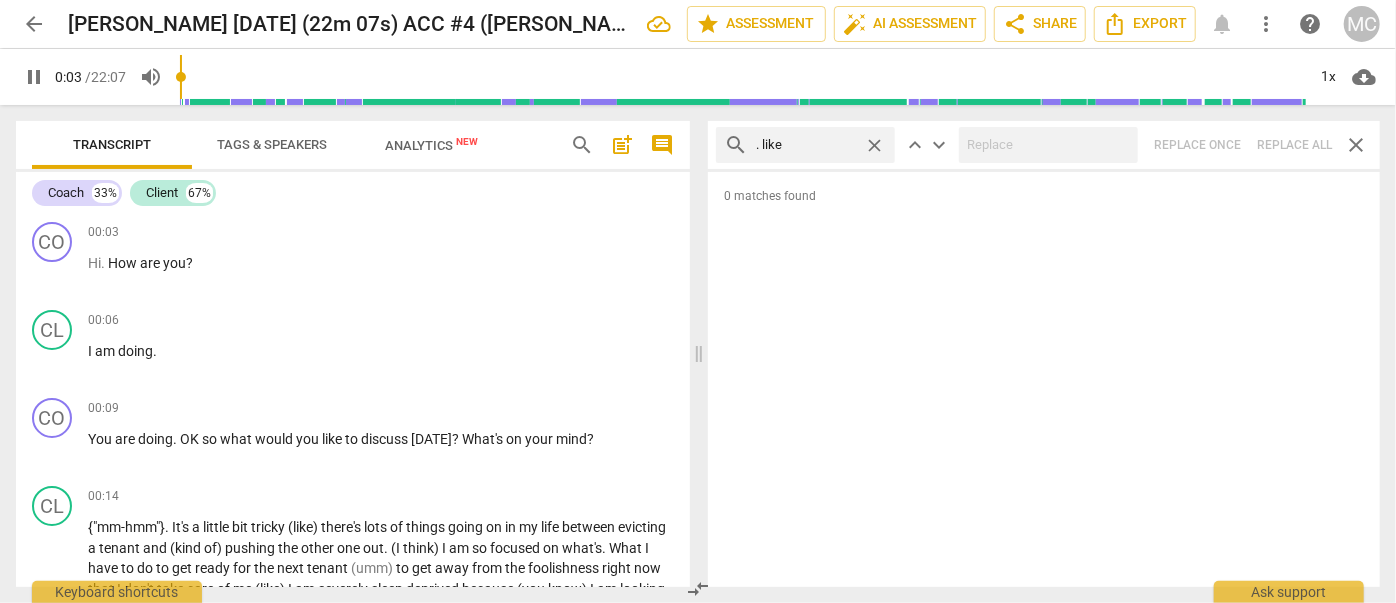 type on "4" 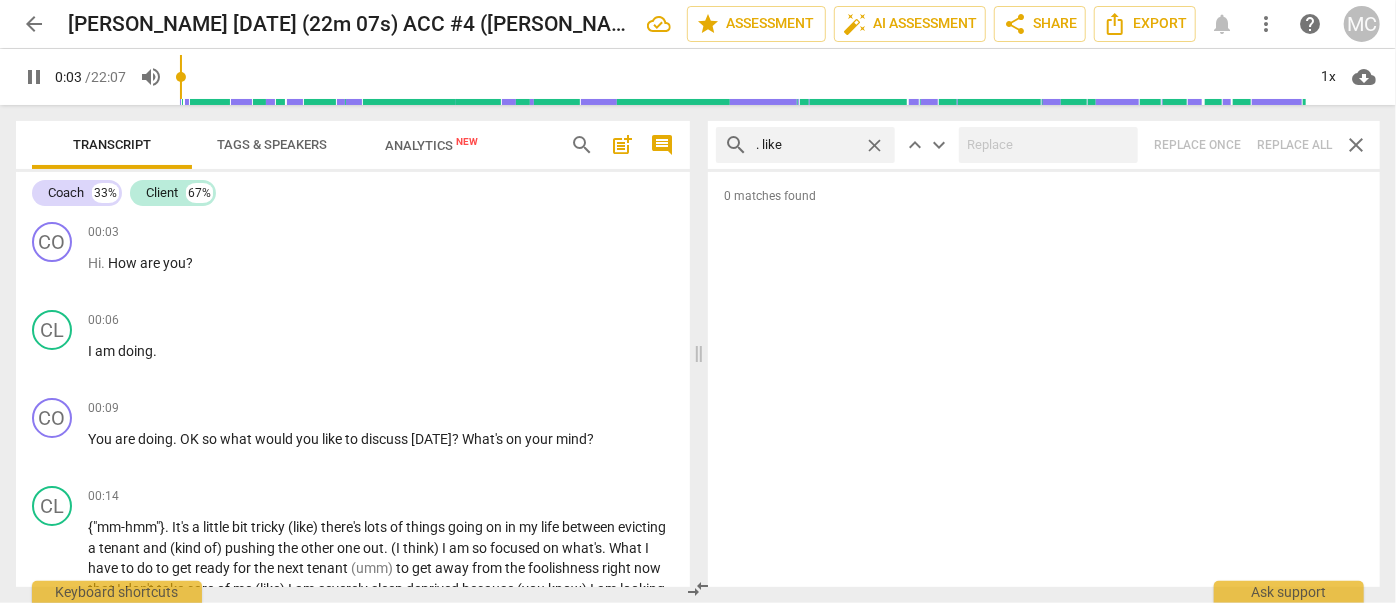 click on "close" at bounding box center (874, 145) 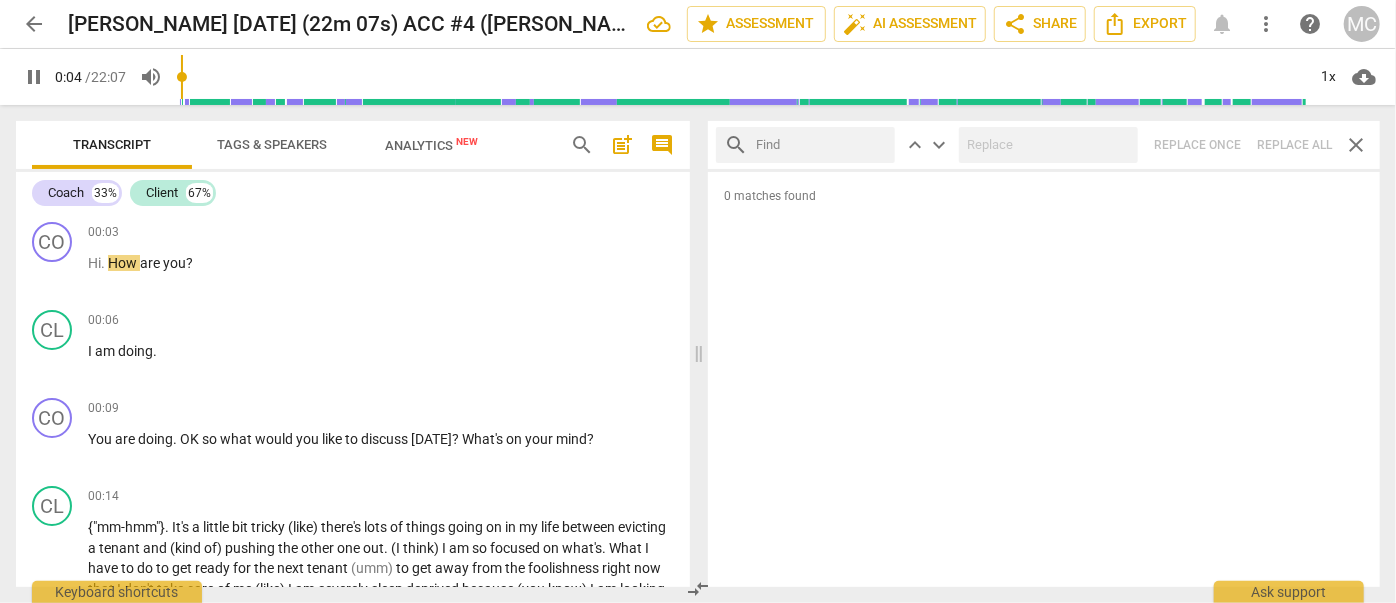 click at bounding box center (821, 145) 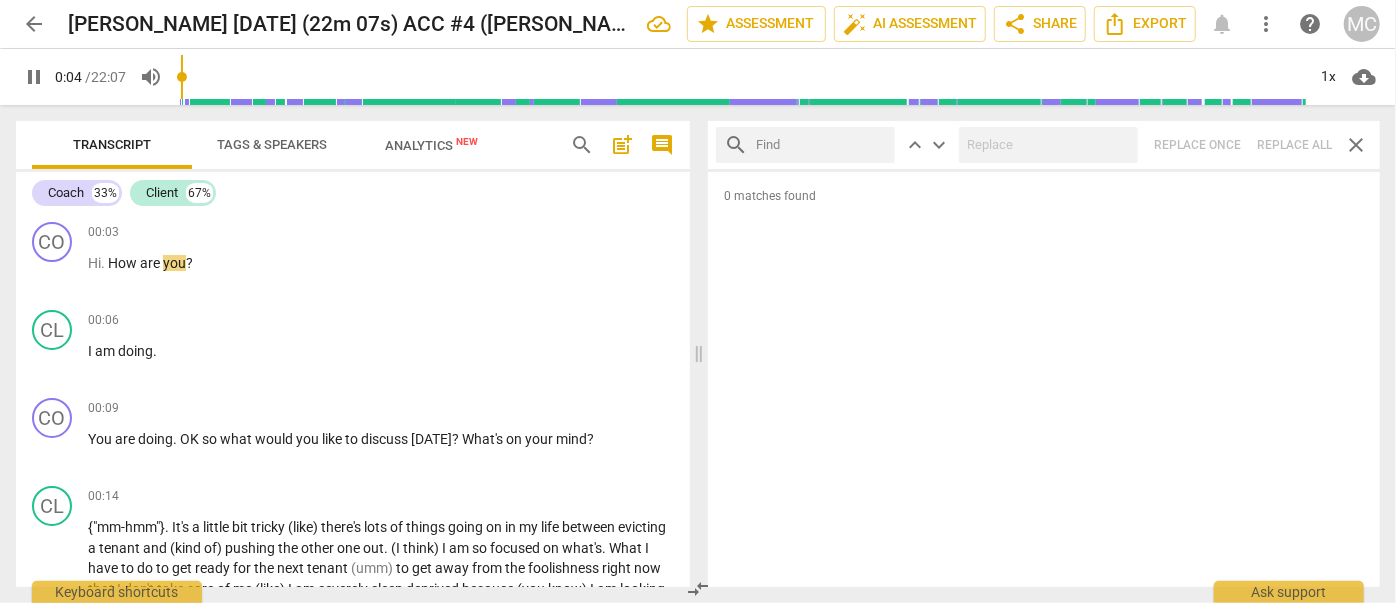 type on "5" 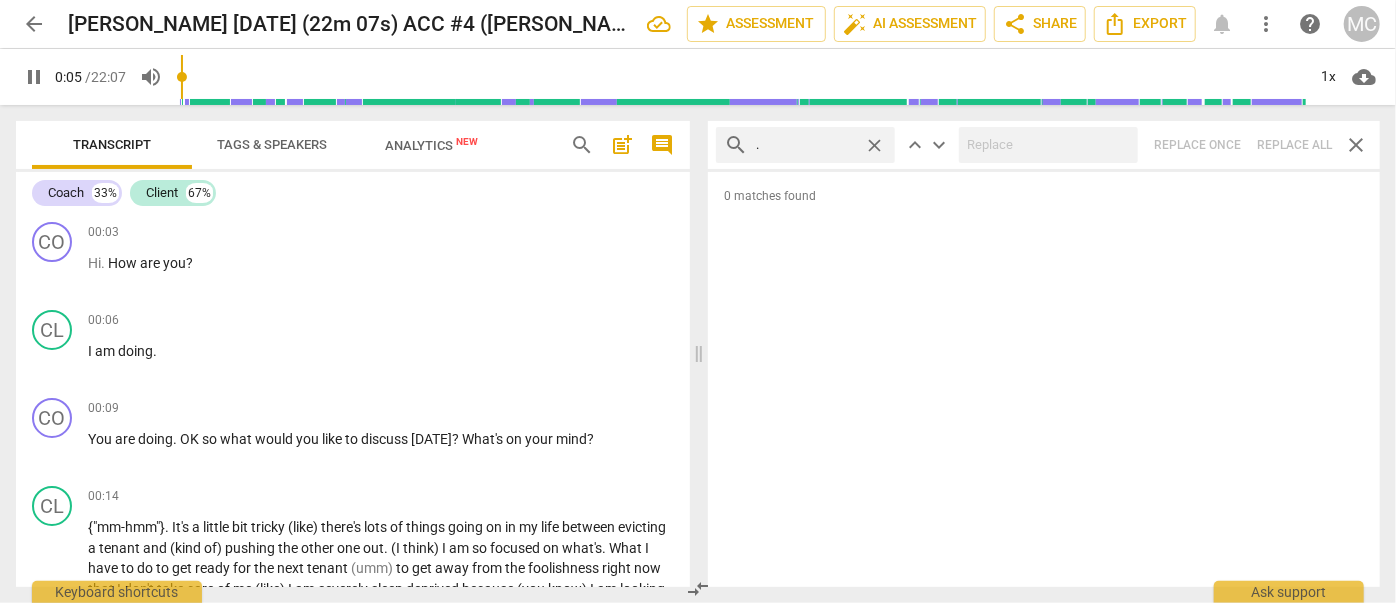 type on ". u" 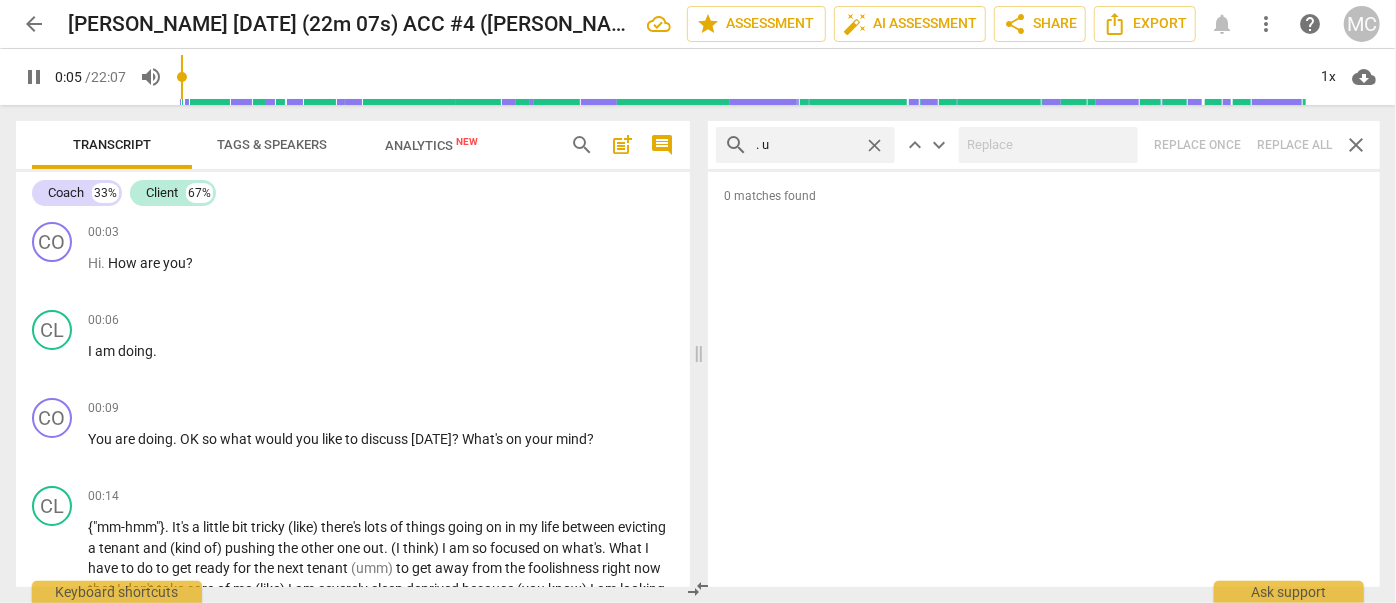 type on "6" 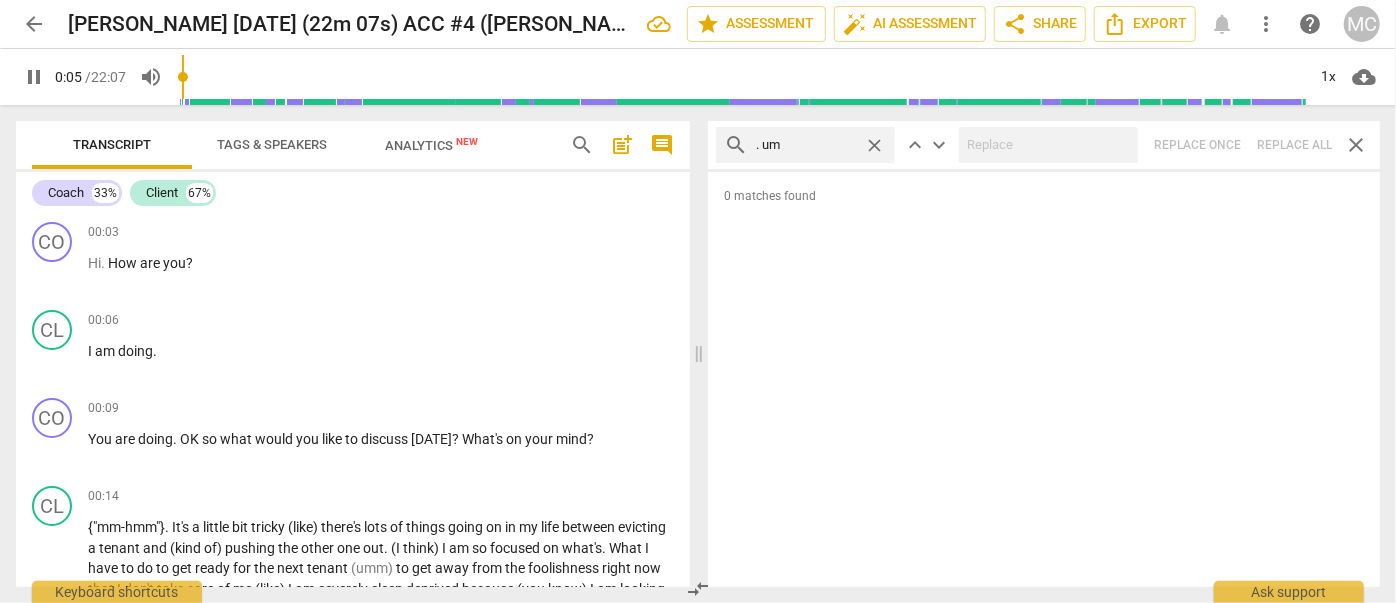 type on ". um" 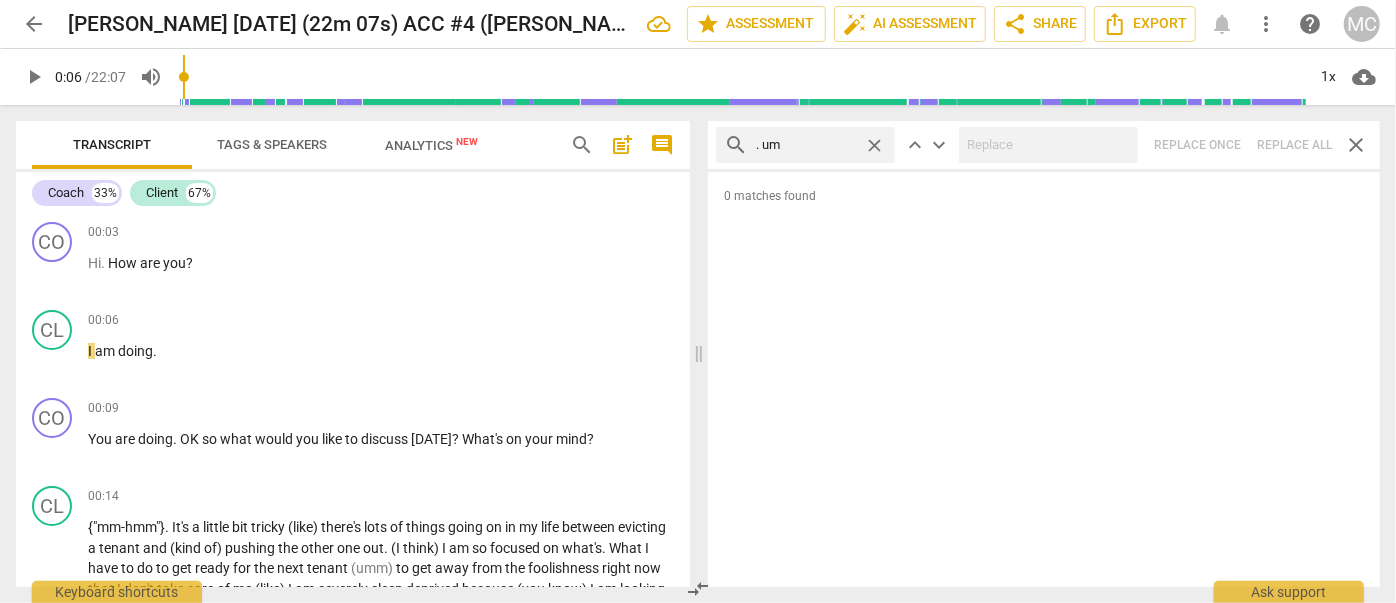 type on "7" 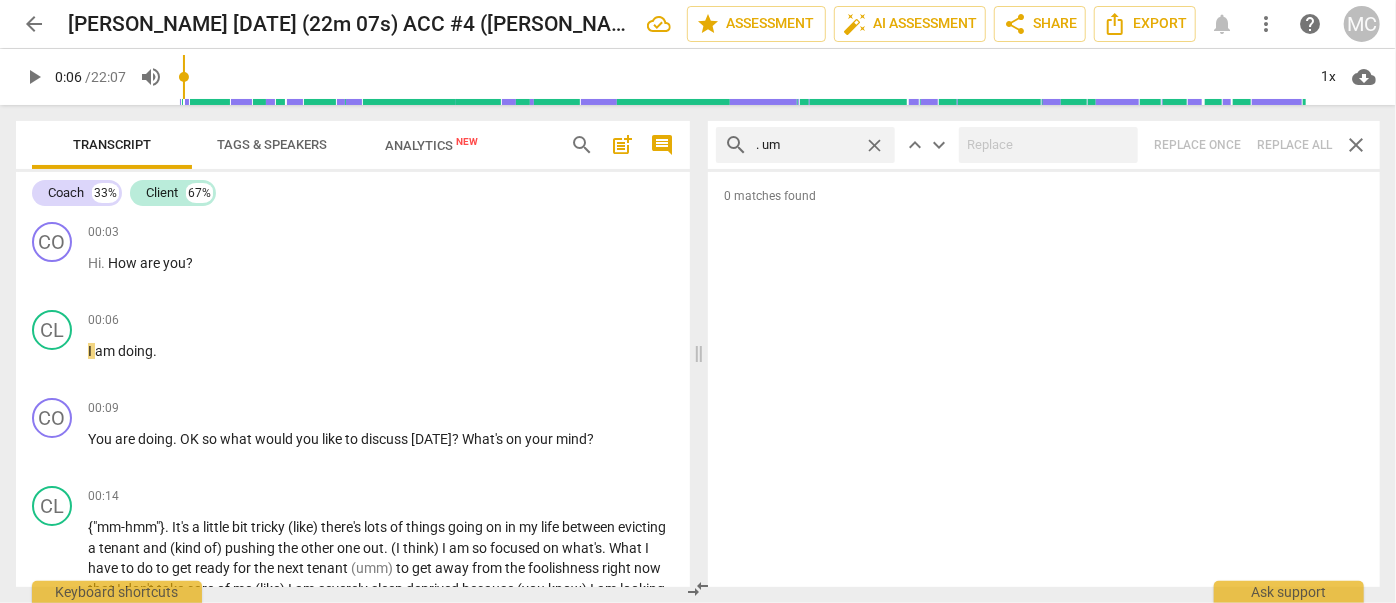 click on "search . um close keyboard_arrow_up keyboard_arrow_down Replace once Replace all close" at bounding box center (1044, 145) 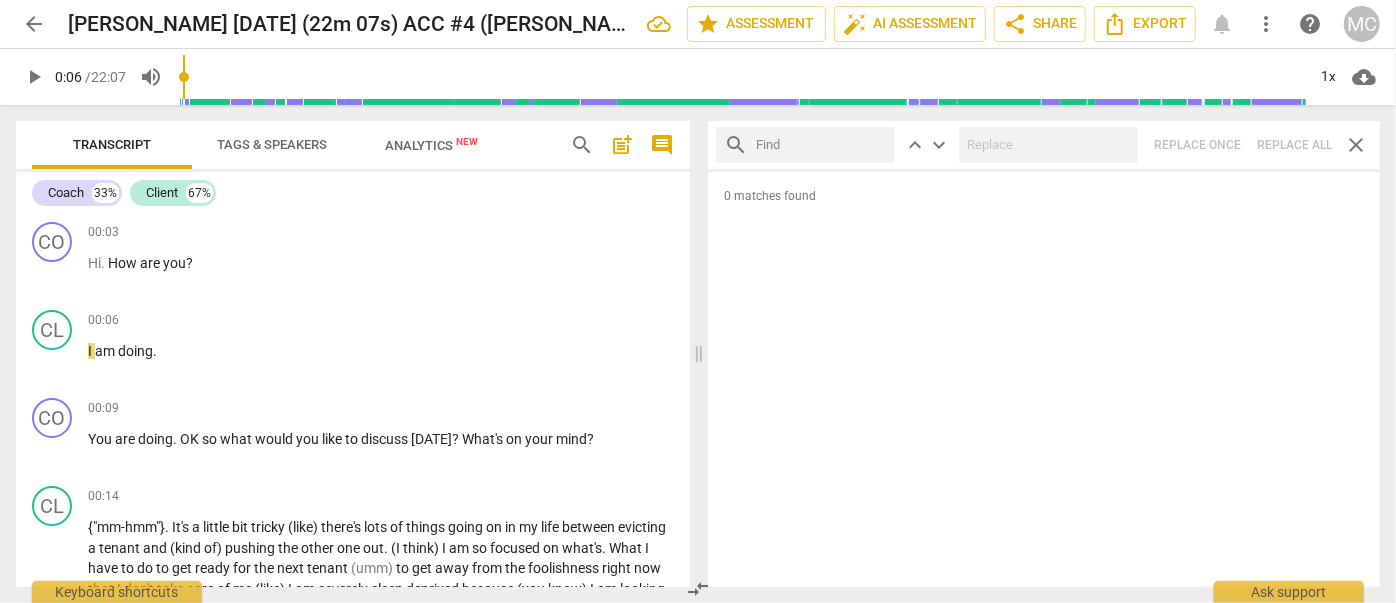 click at bounding box center (821, 145) 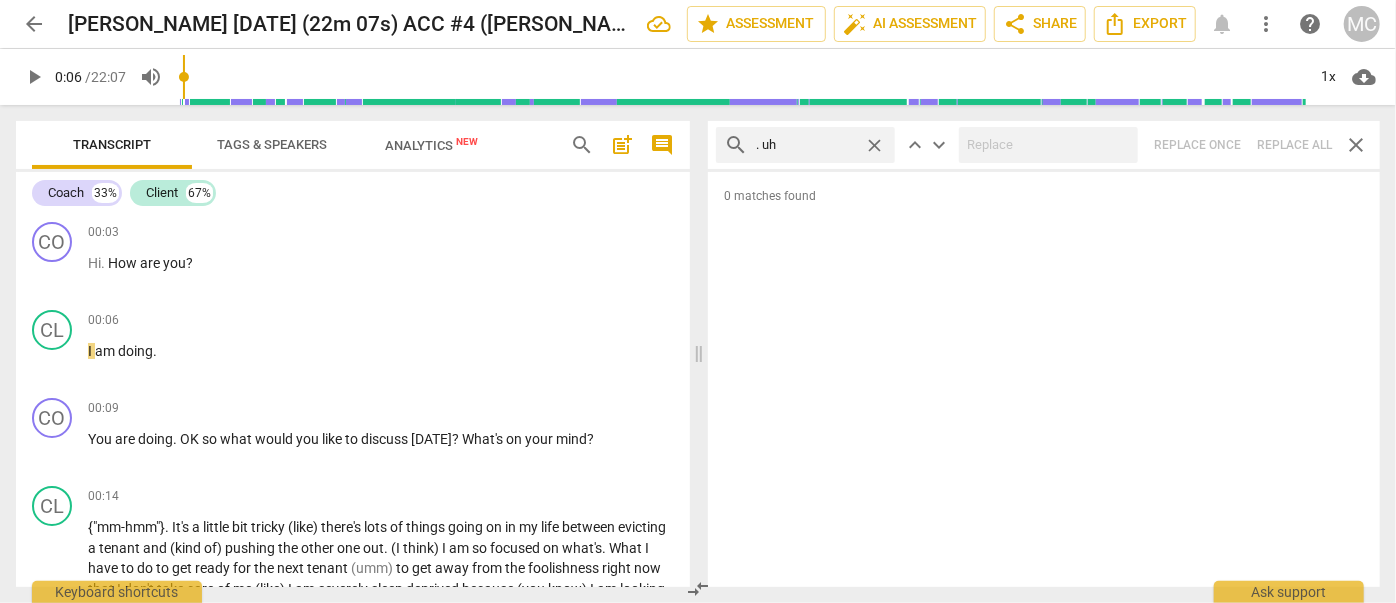 type on ". uh" 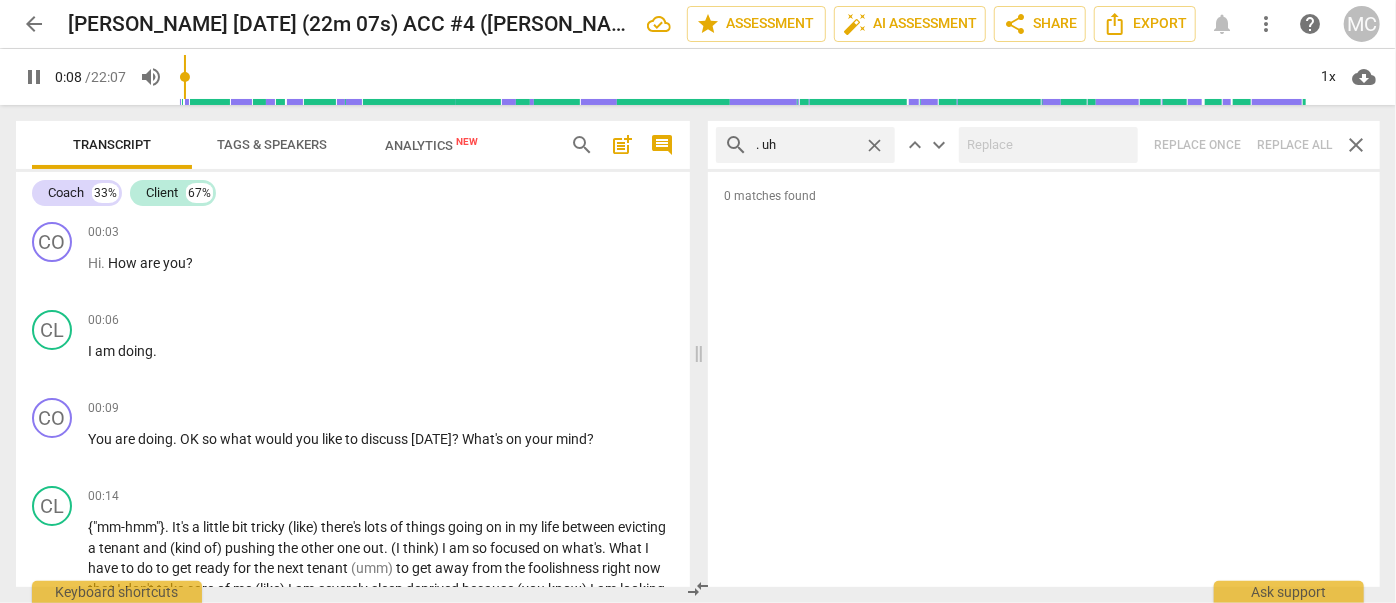 click on "search . uh close keyboard_arrow_up keyboard_arrow_down Replace once Replace all close" at bounding box center (1044, 145) 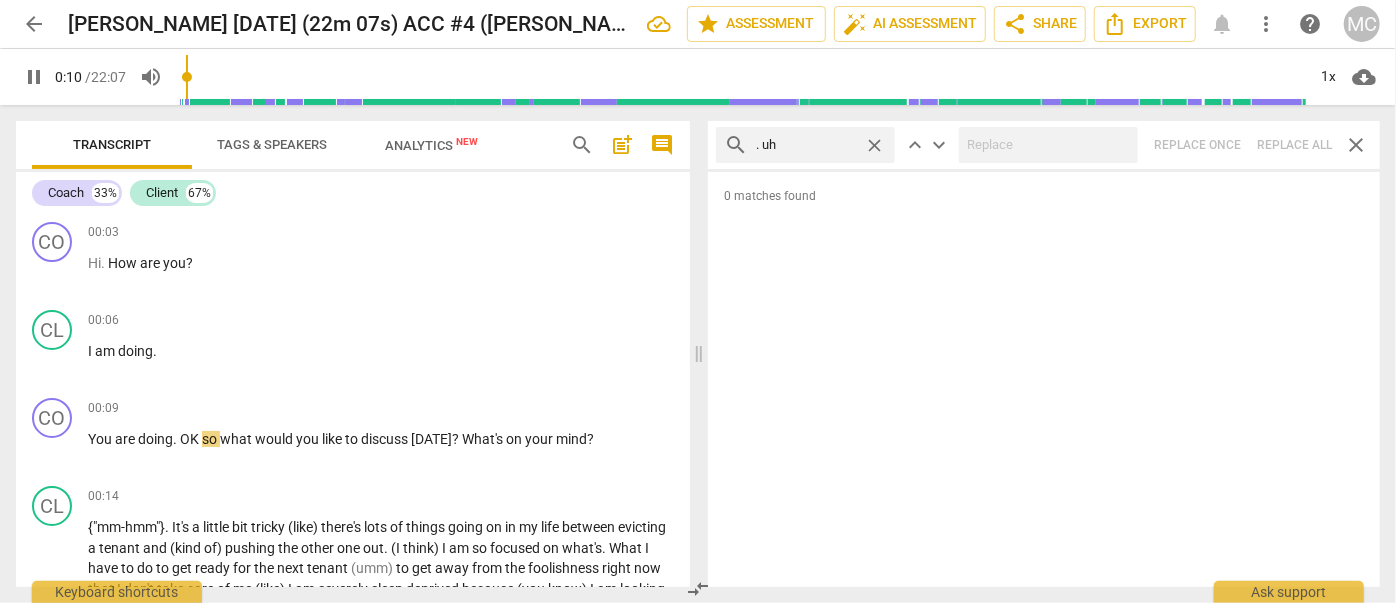type on "11" 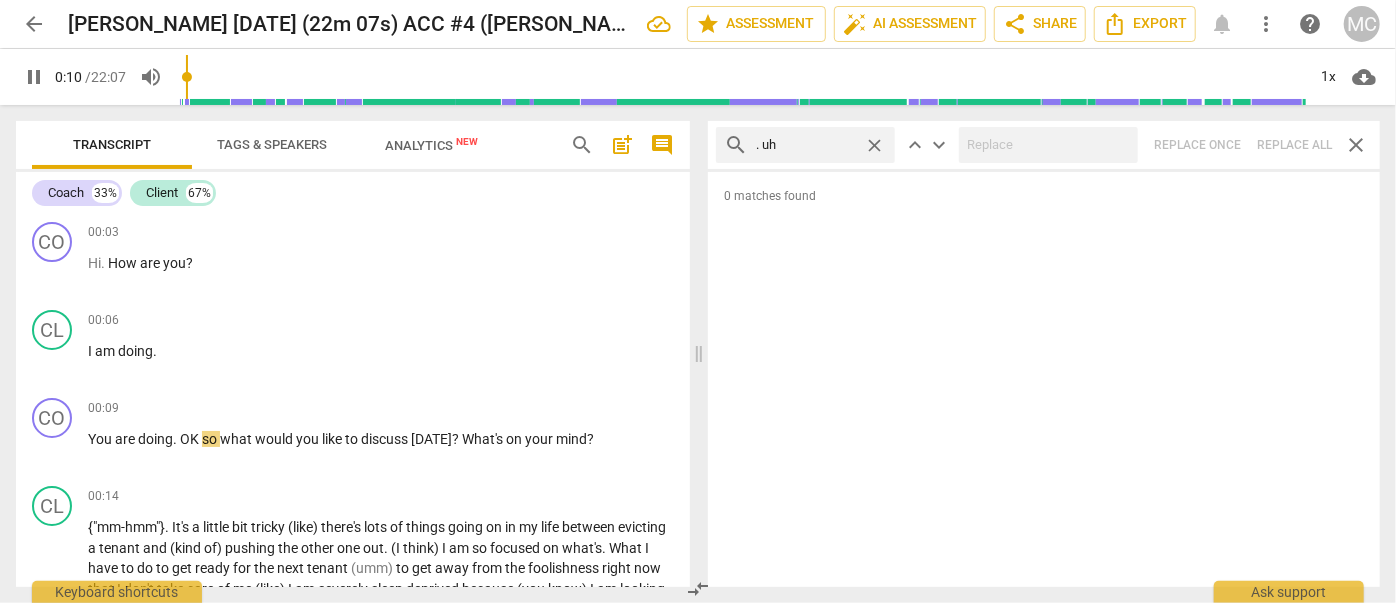 click on "close" at bounding box center [874, 145] 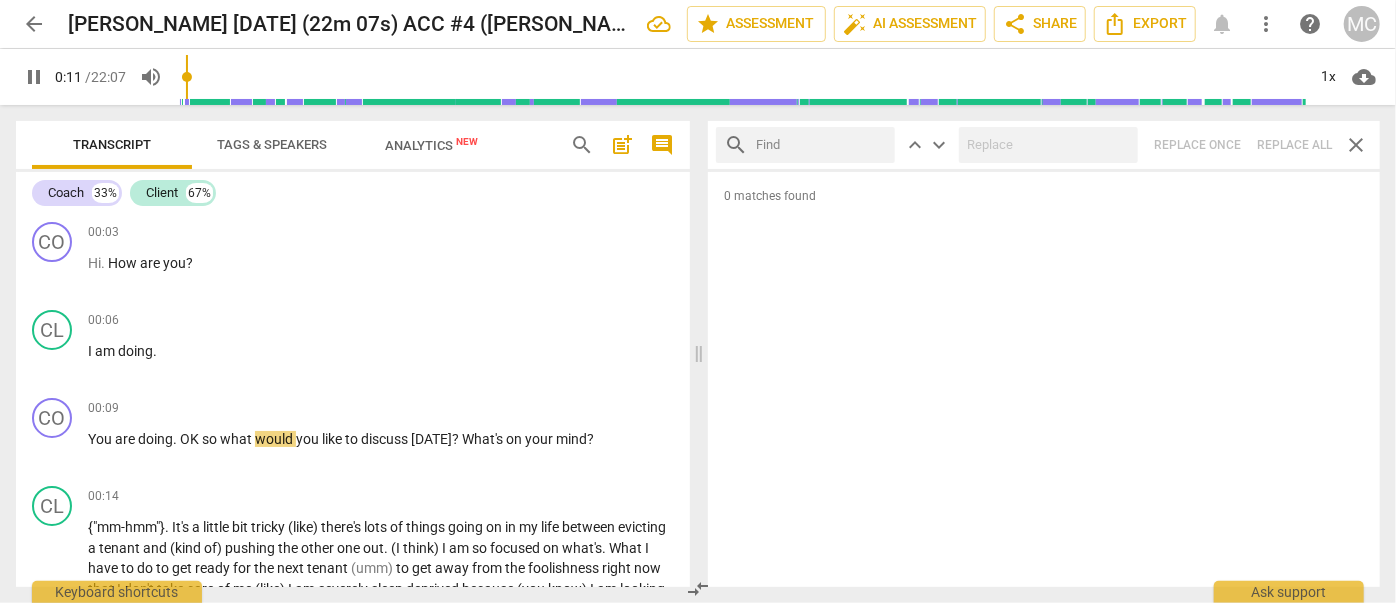 click at bounding box center (821, 145) 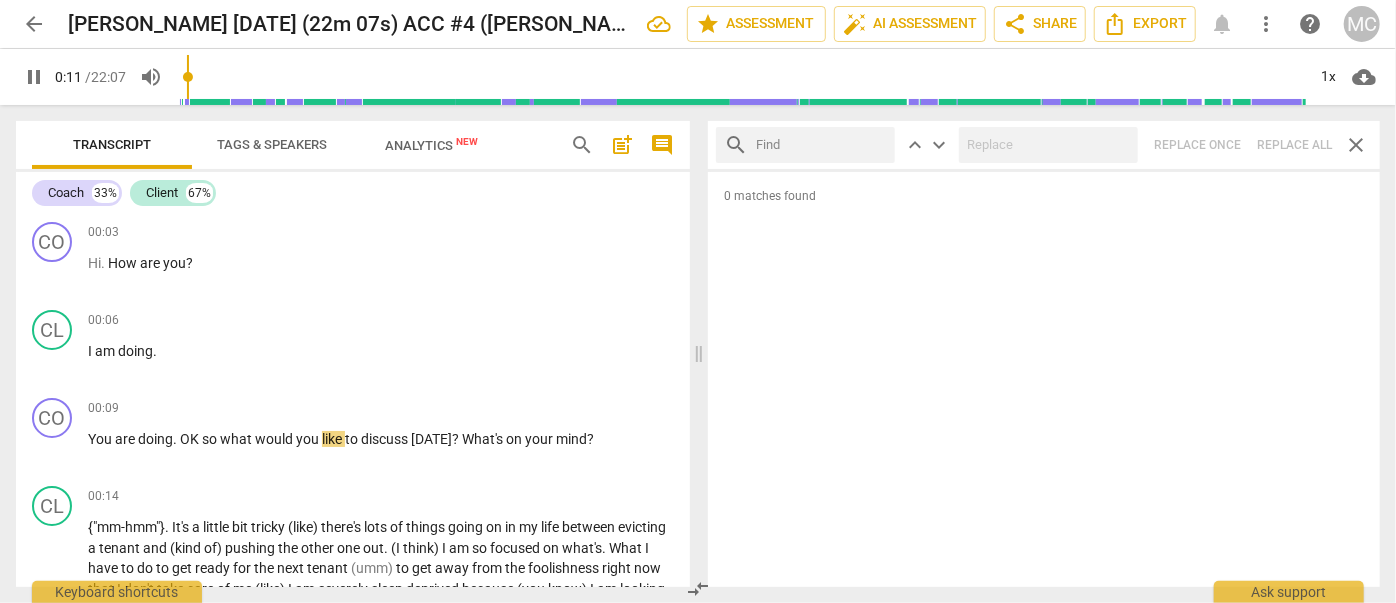 type on "12" 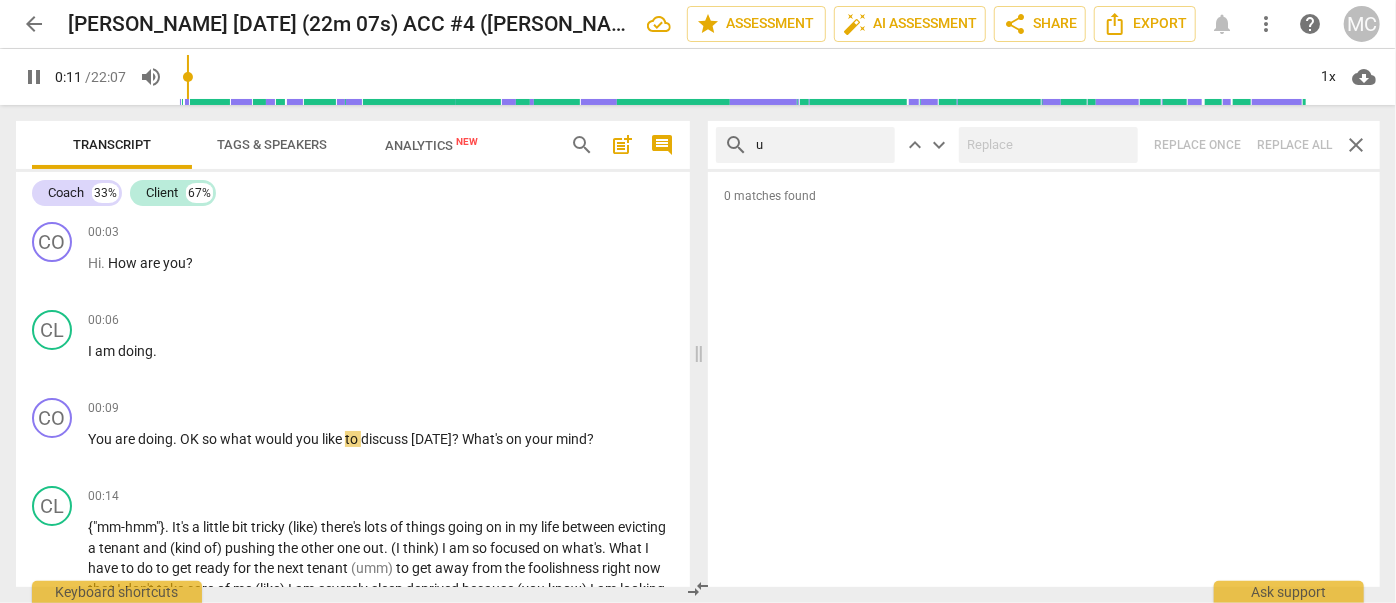type on "um" 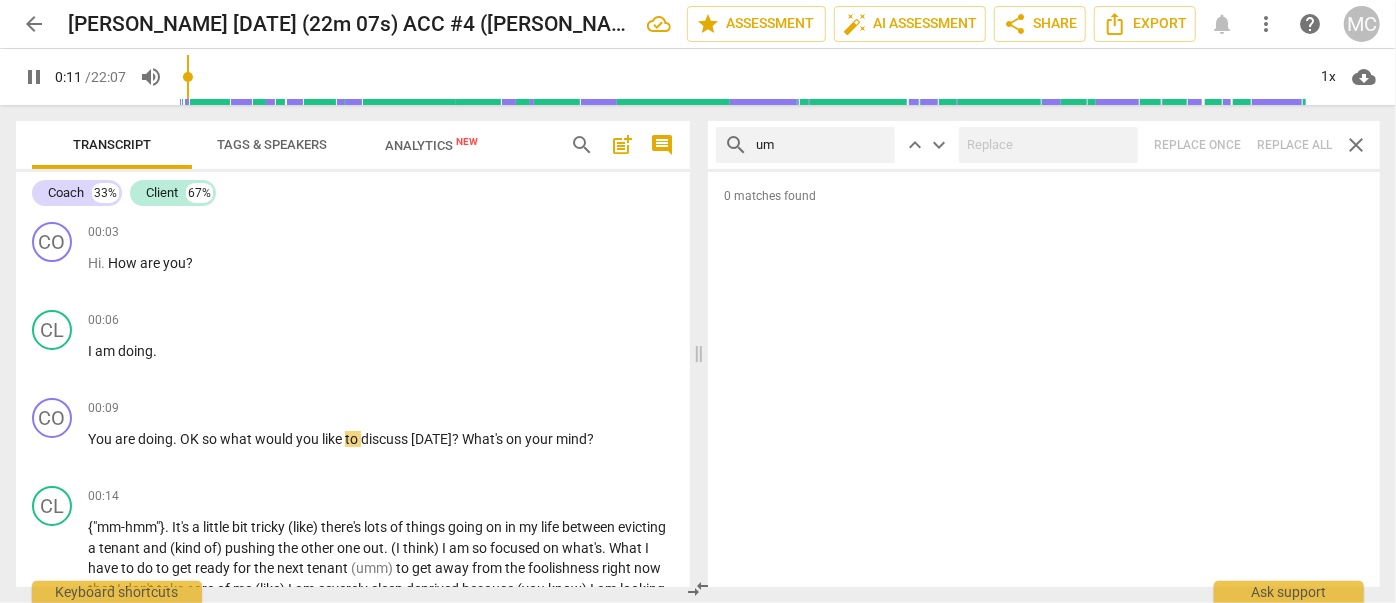 type on "12" 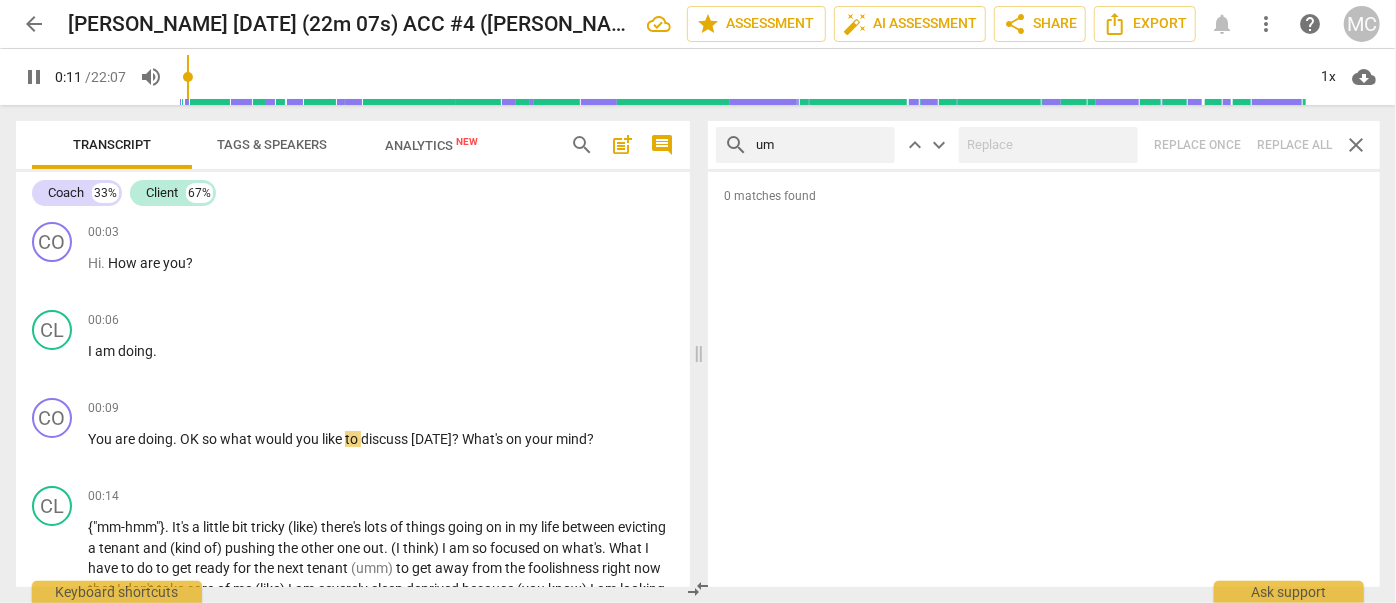 type on "um" 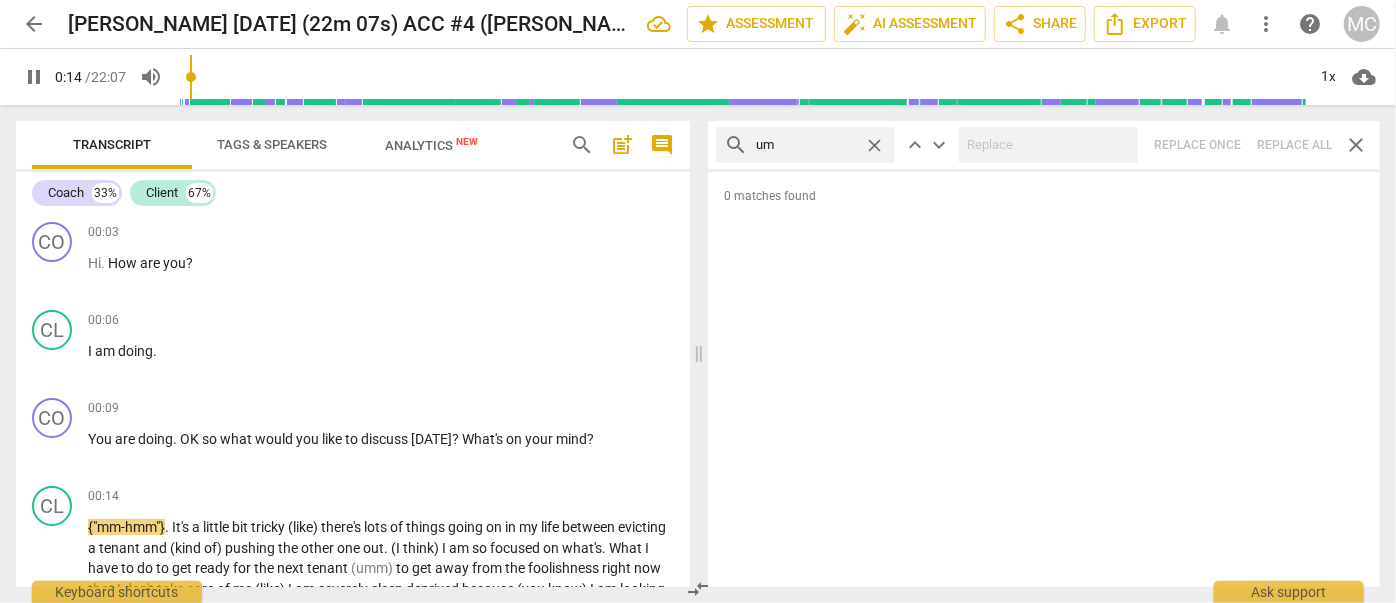 click on "search um close keyboard_arrow_up keyboard_arrow_down Replace once Replace all close" at bounding box center [1044, 145] 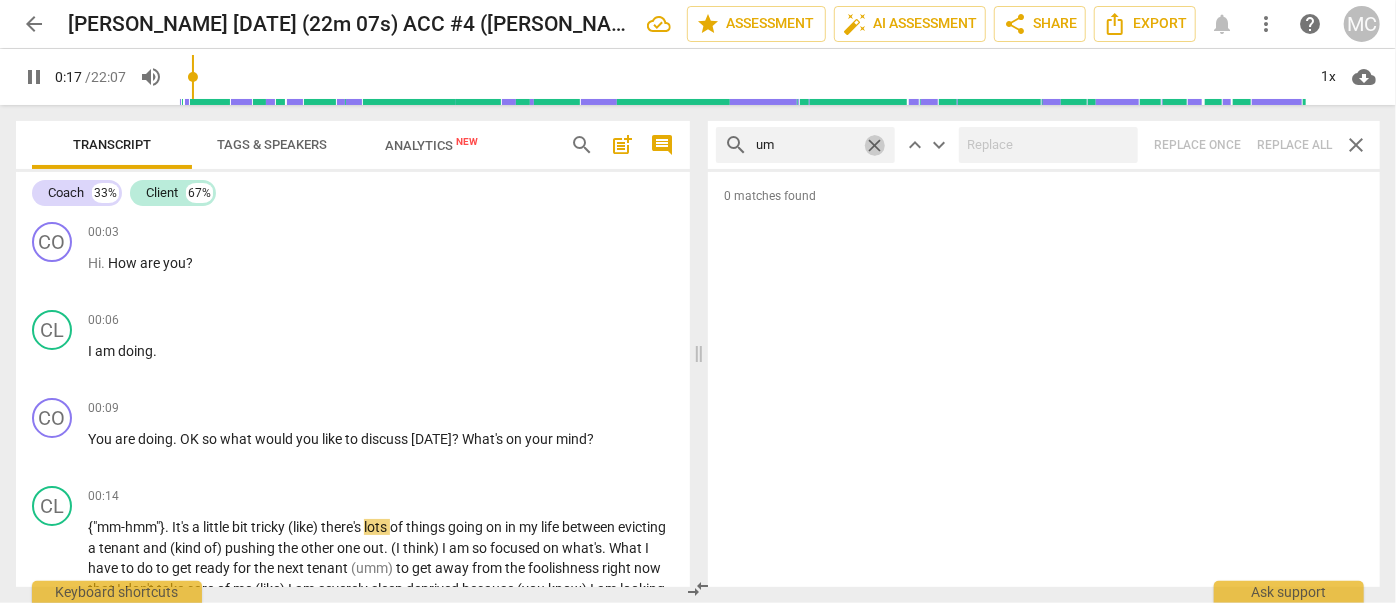 type on "18" 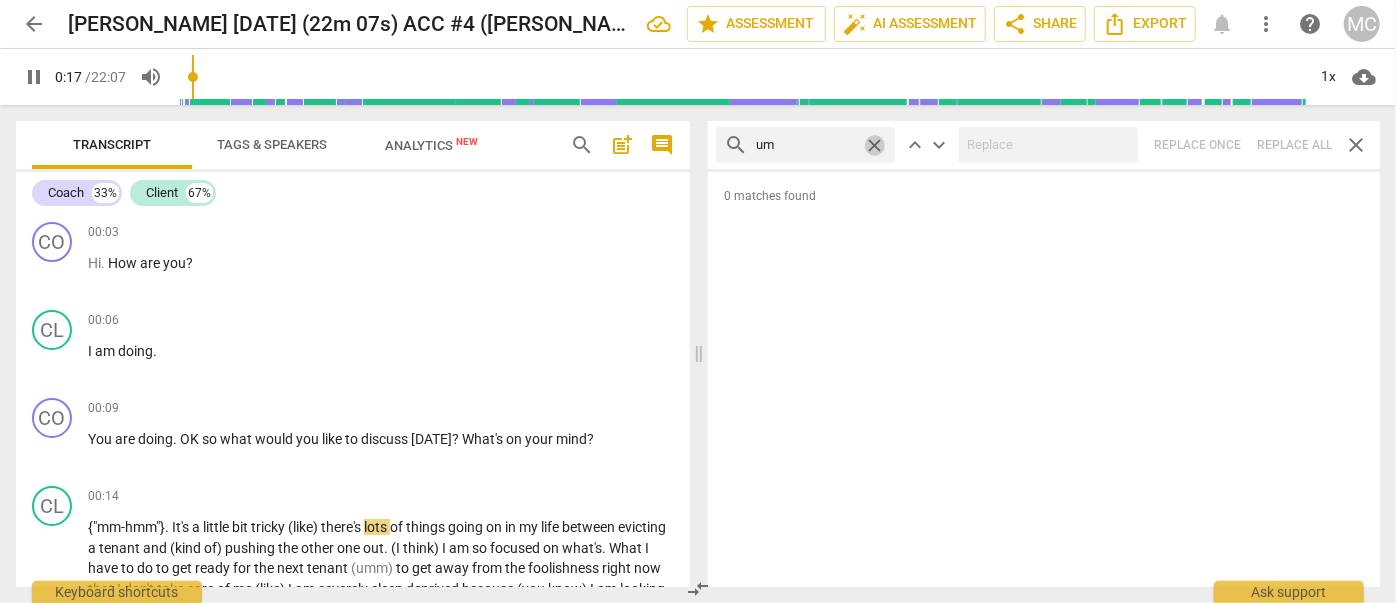 click on "close" at bounding box center [874, 145] 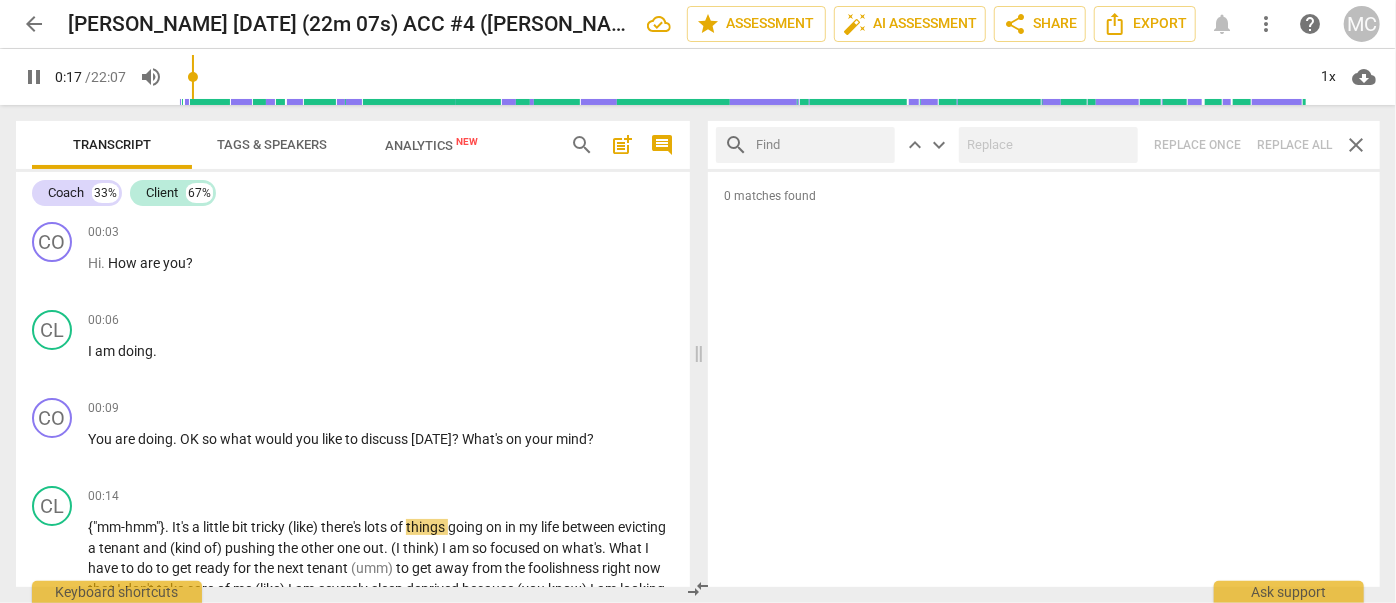 click at bounding box center (821, 145) 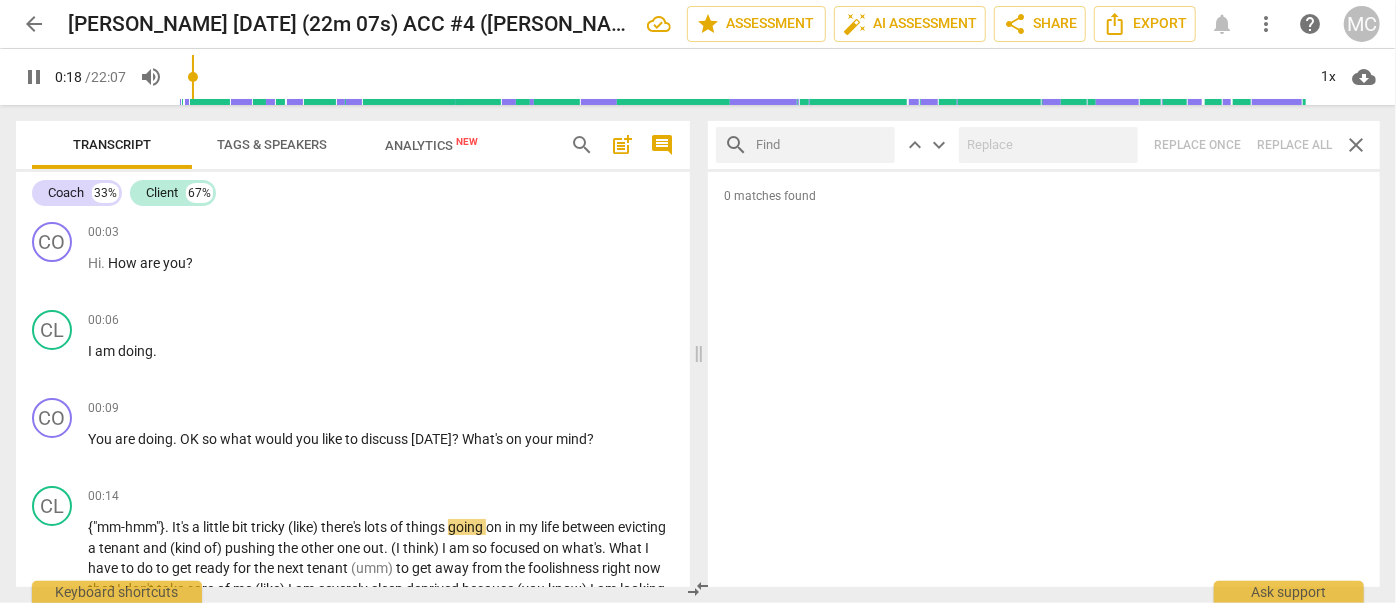 type on "18" 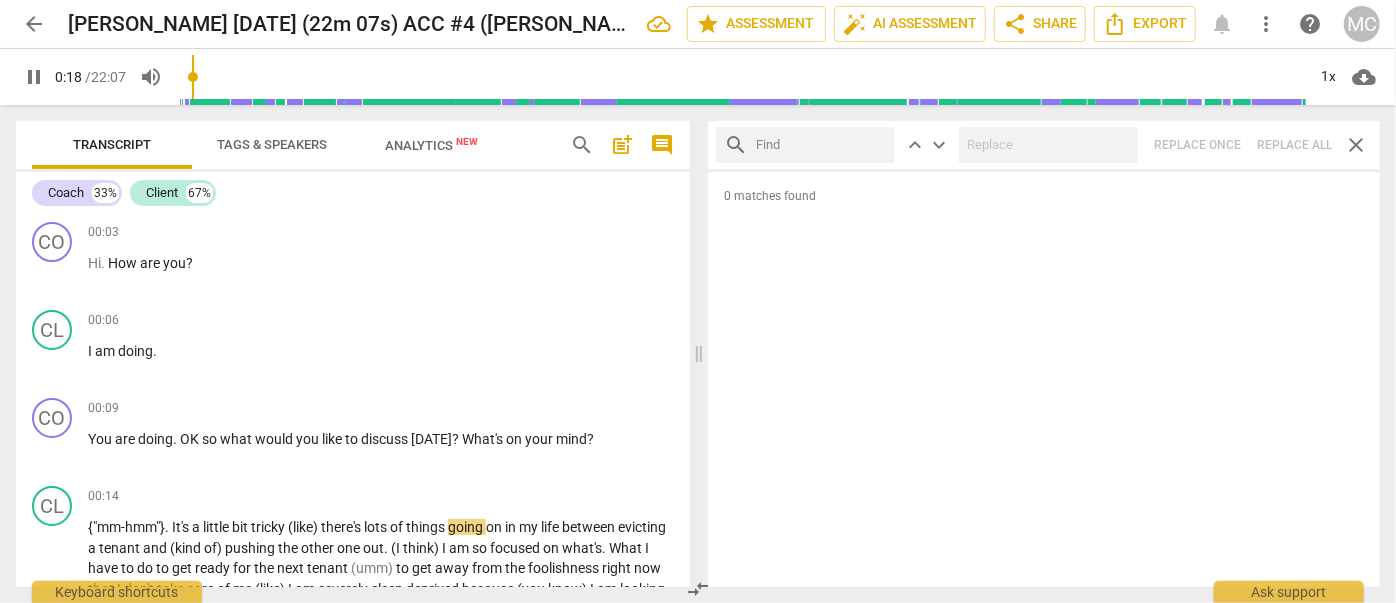 type on "u" 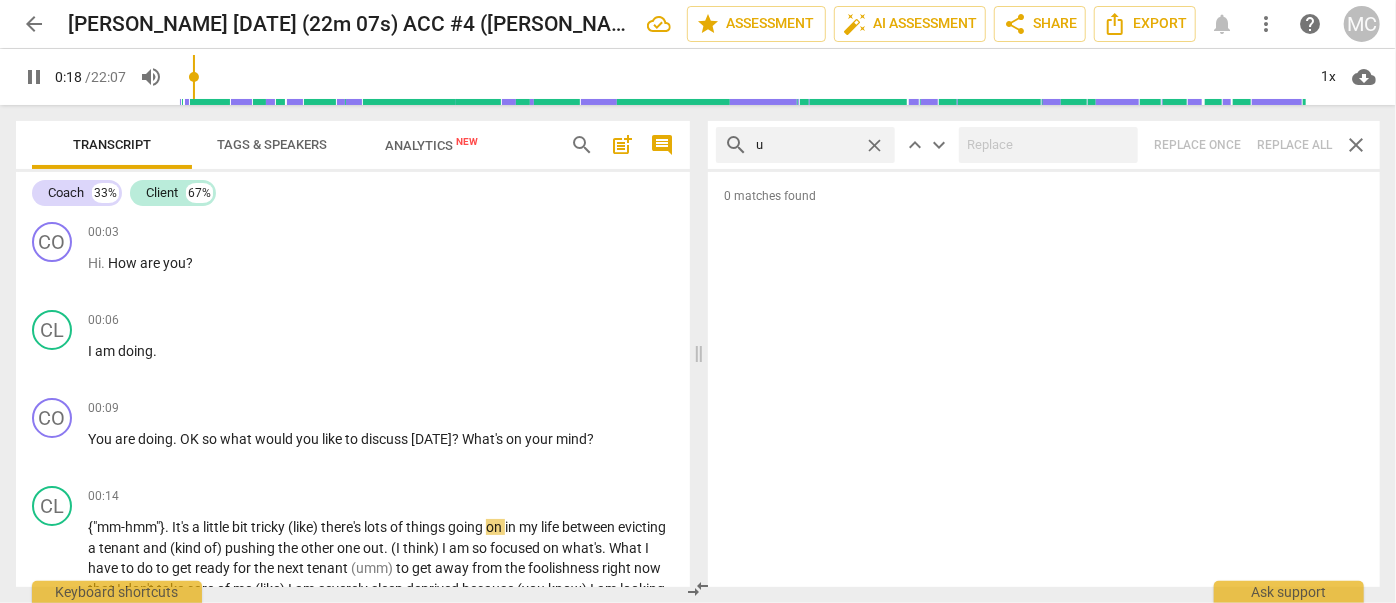 type on "19" 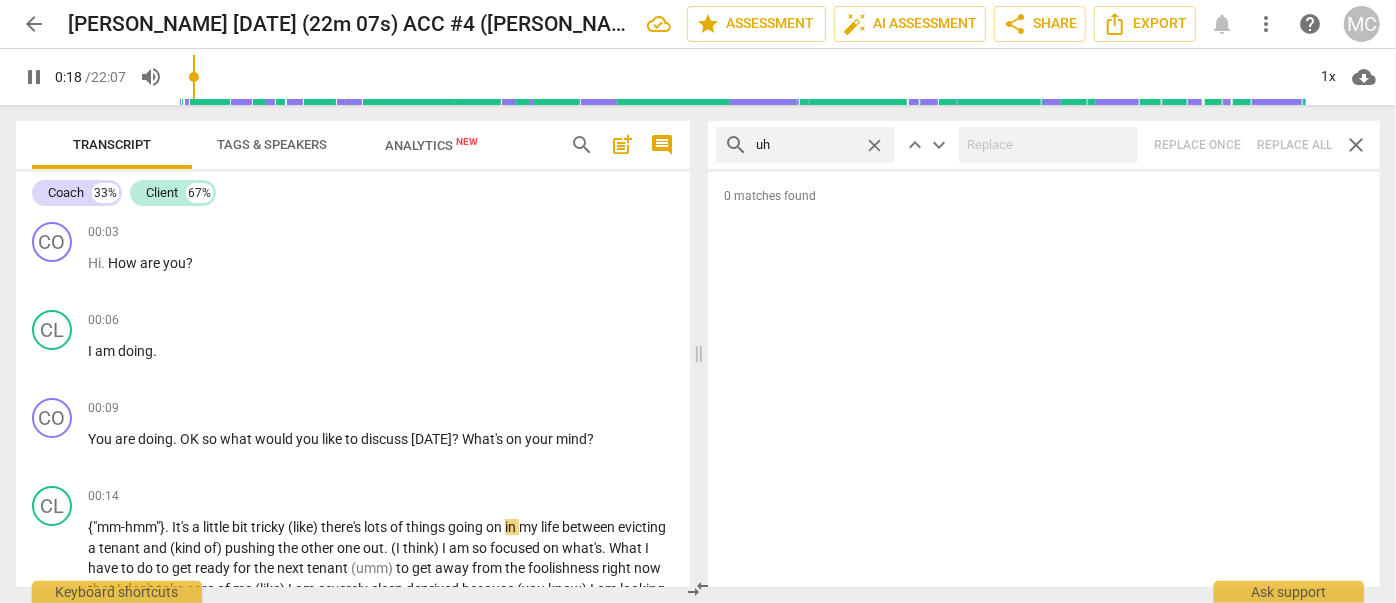 type on "uh" 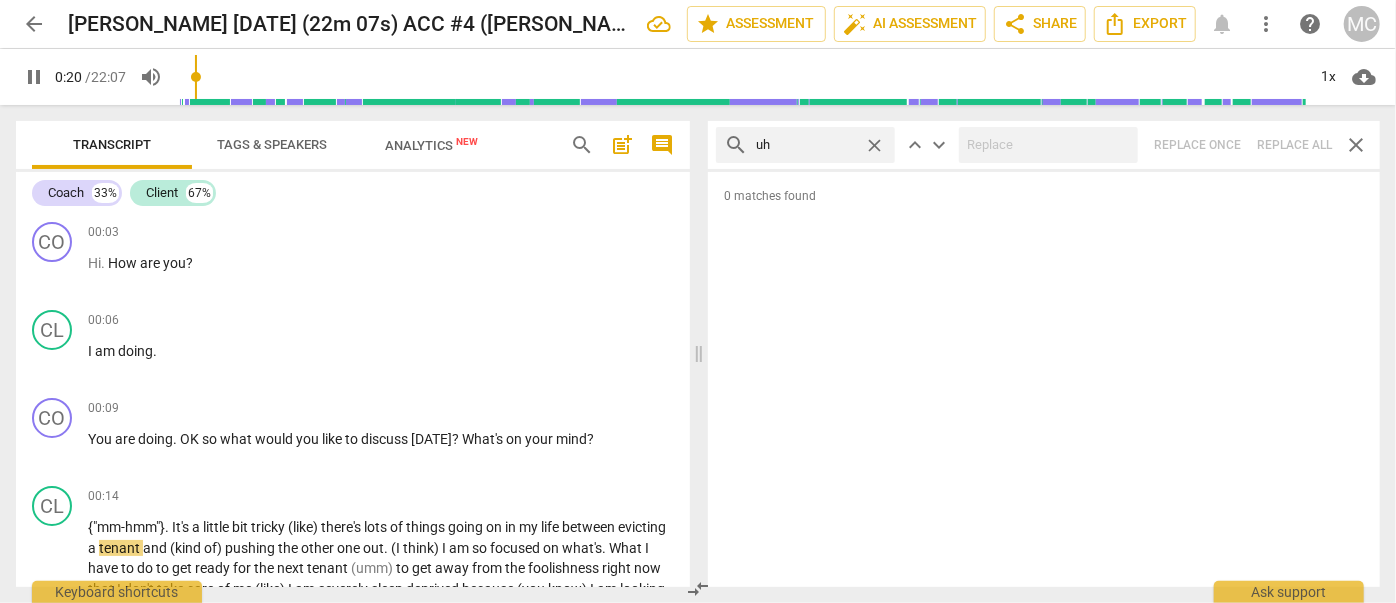 click on "search uh close keyboard_arrow_up keyboard_arrow_down Replace once Replace all close" at bounding box center (1044, 145) 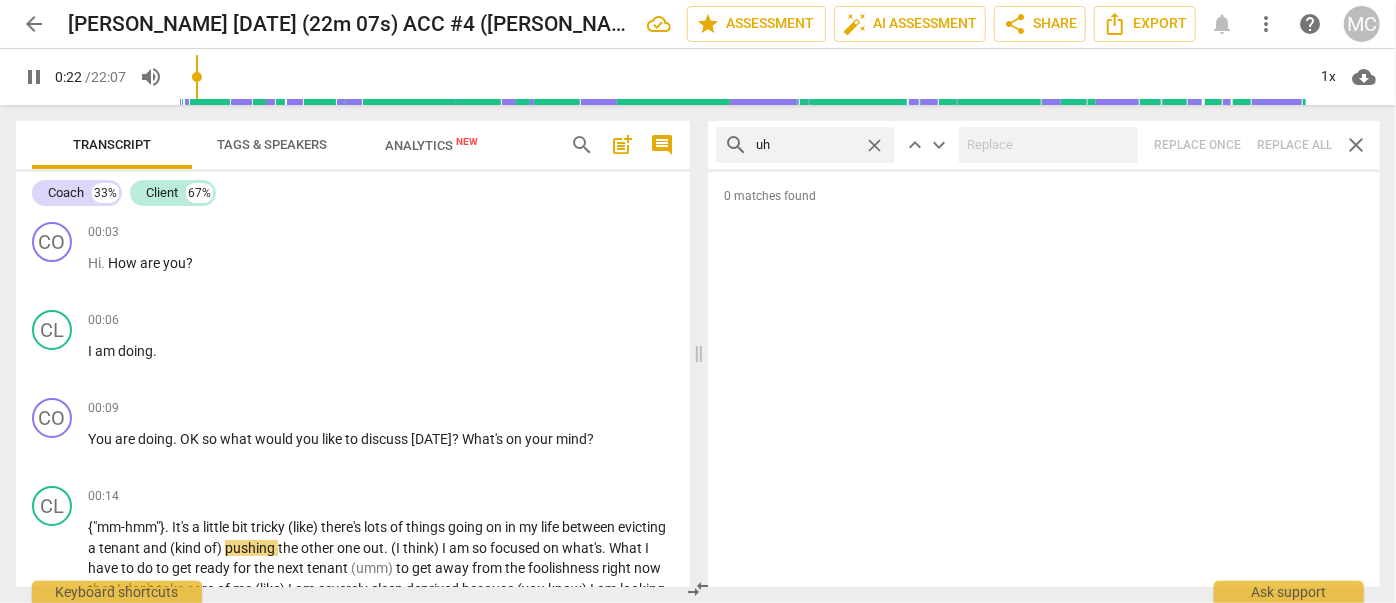 type on "23" 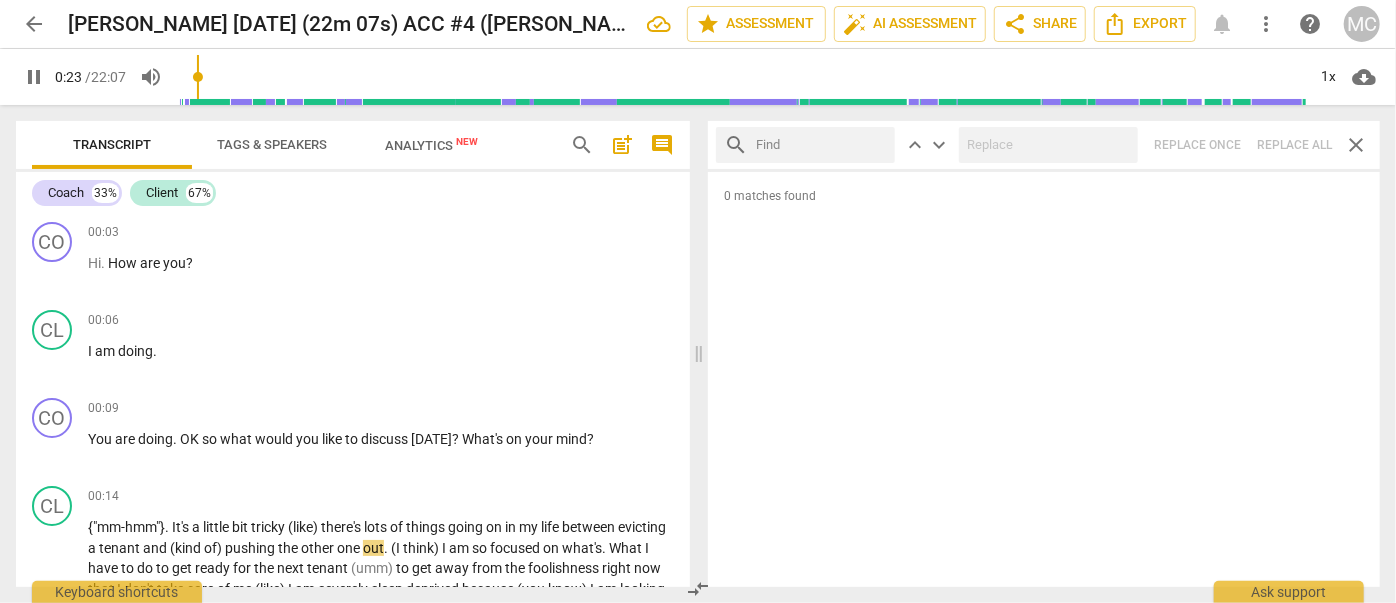 click at bounding box center (821, 145) 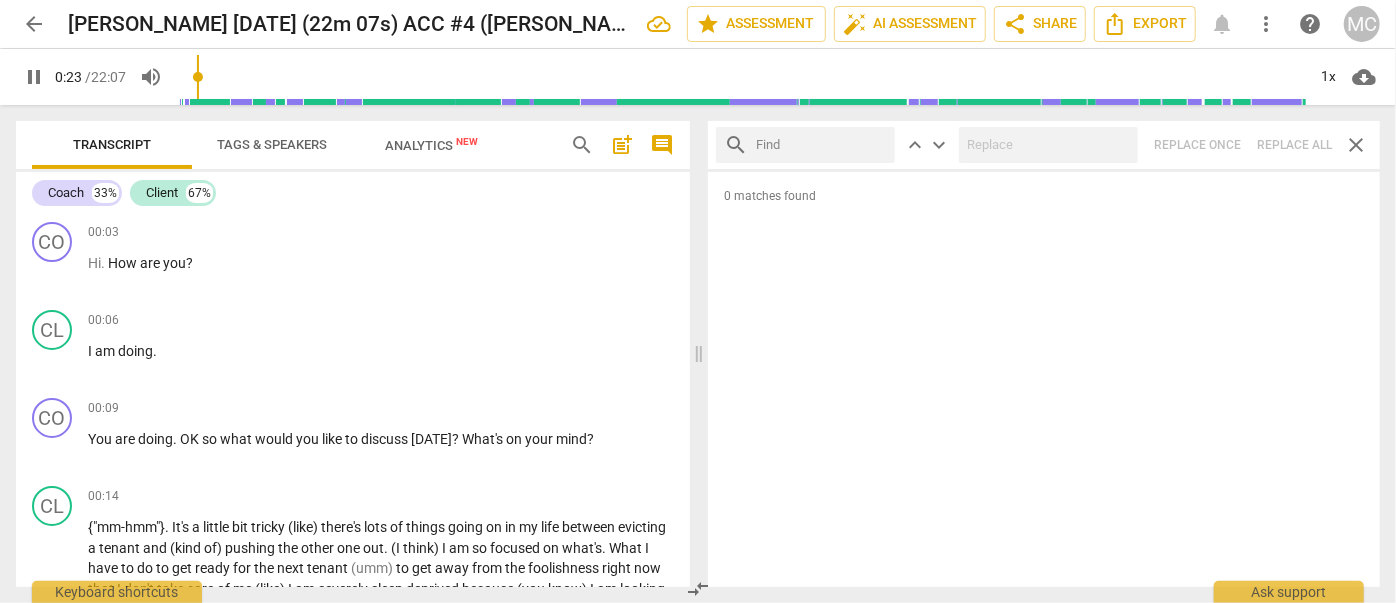 type on "24" 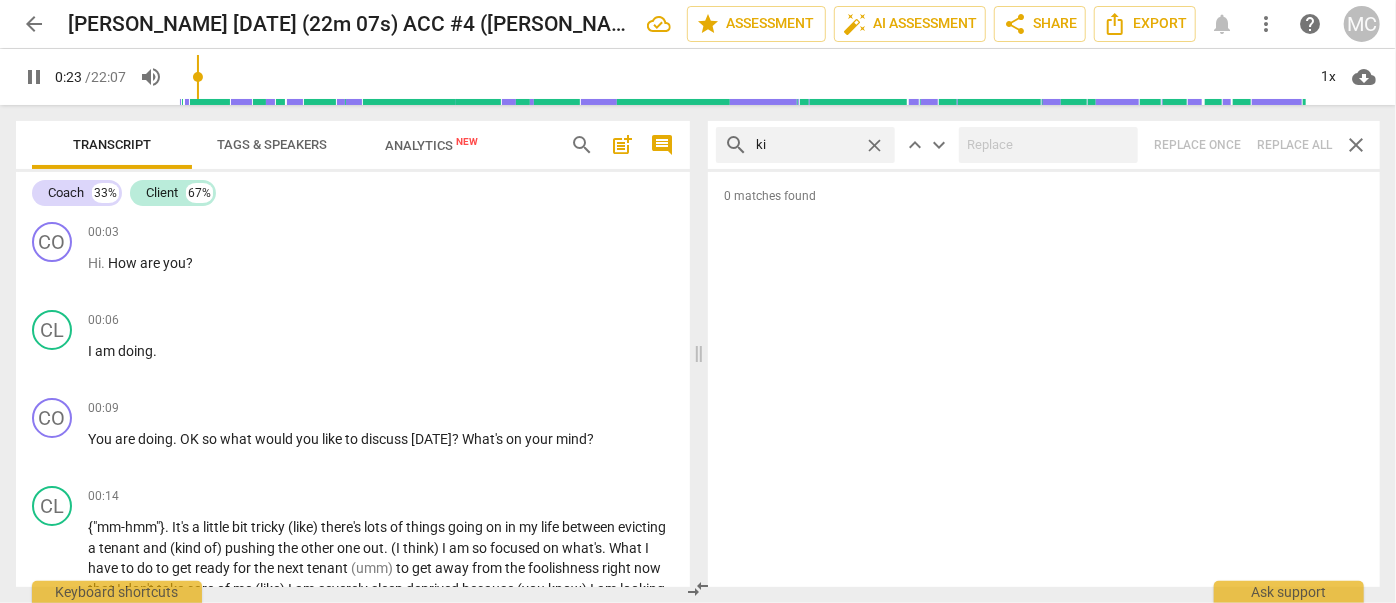 type on "kin" 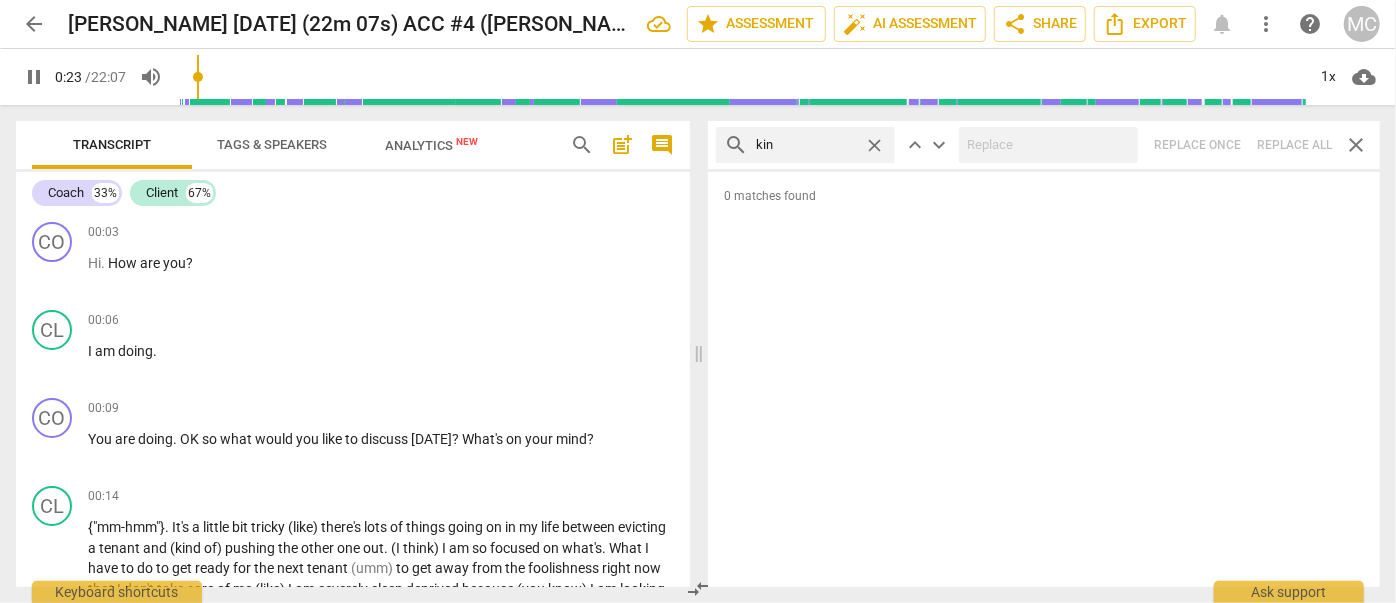 type on "24" 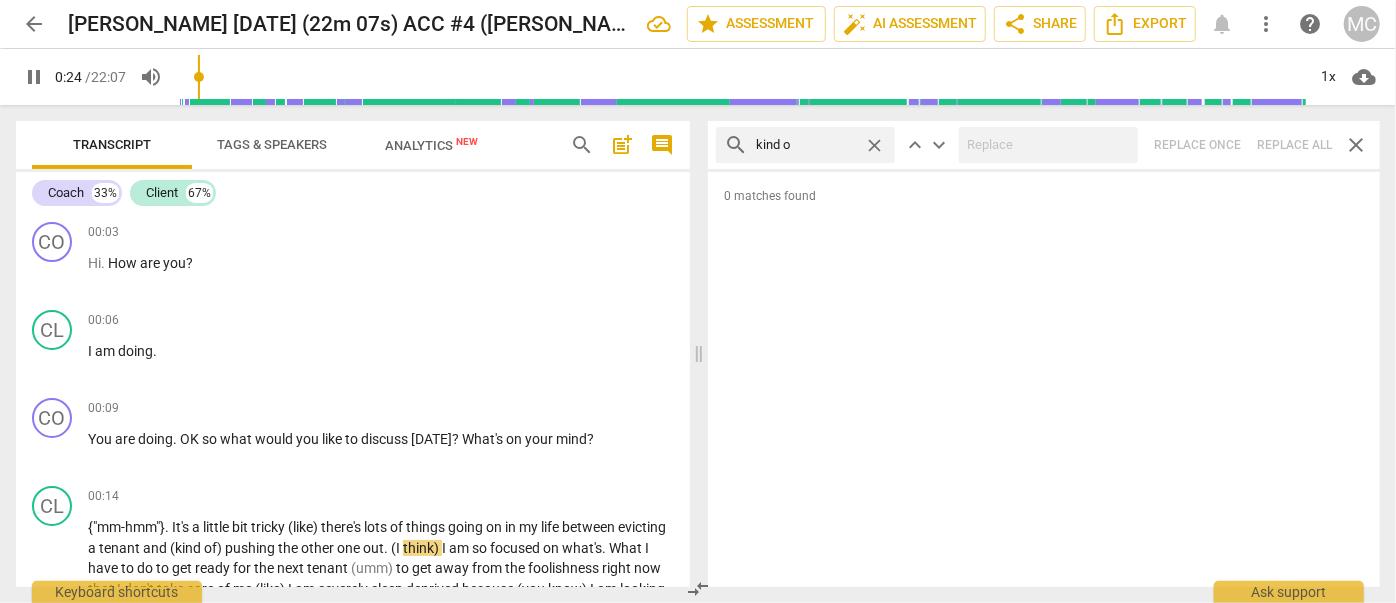 type on "kind of" 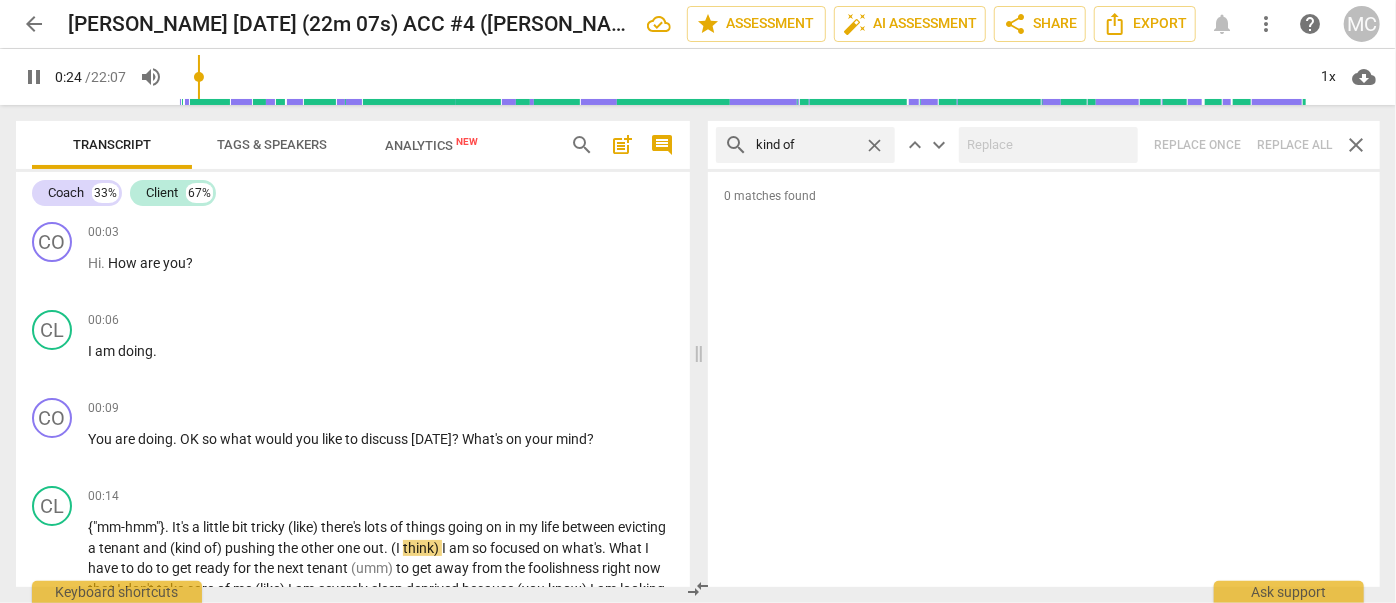 type on "24" 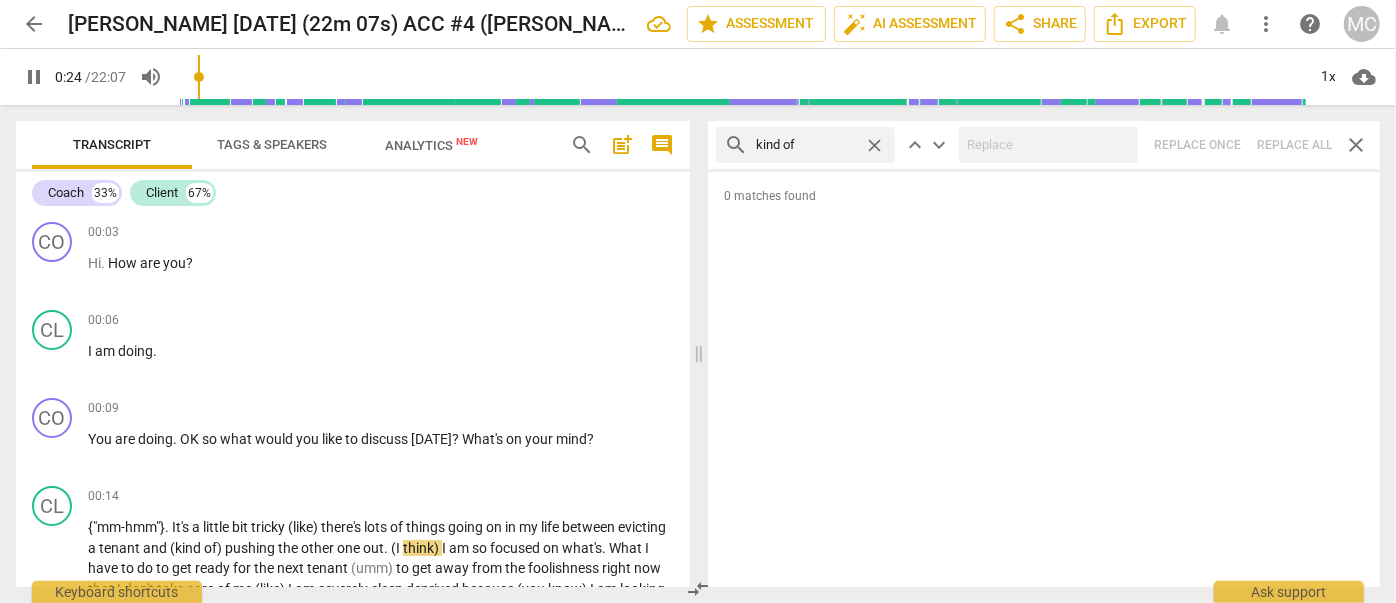 type on "kind of" 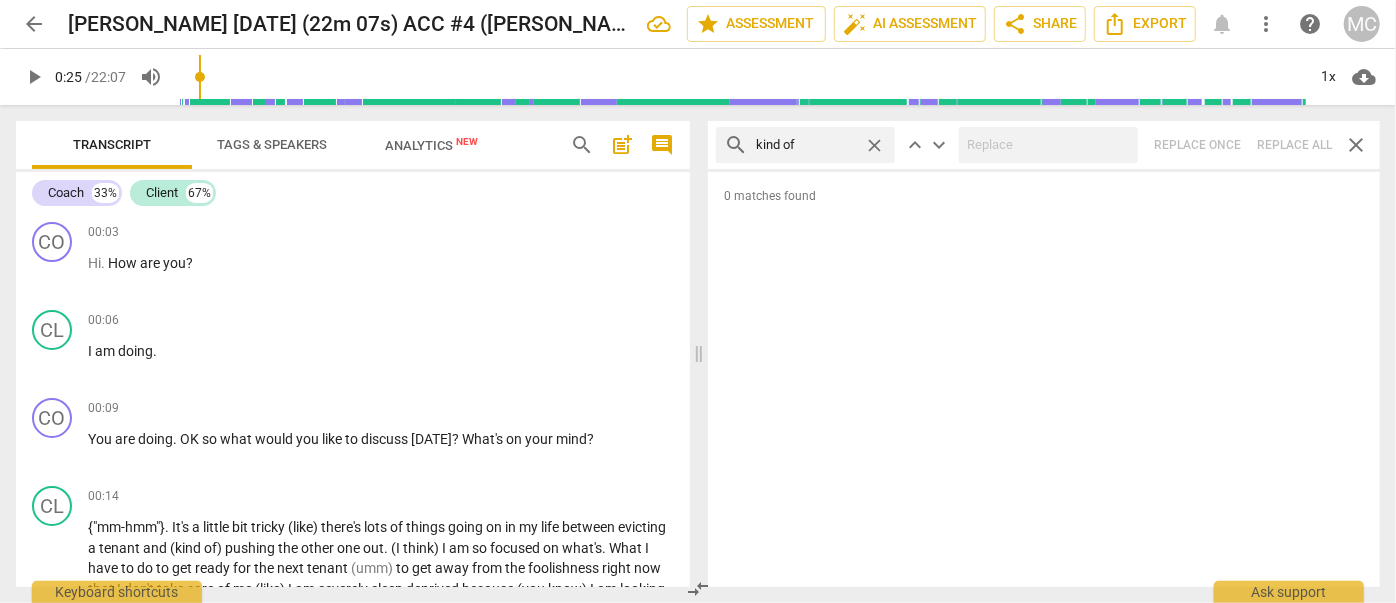 type on "26" 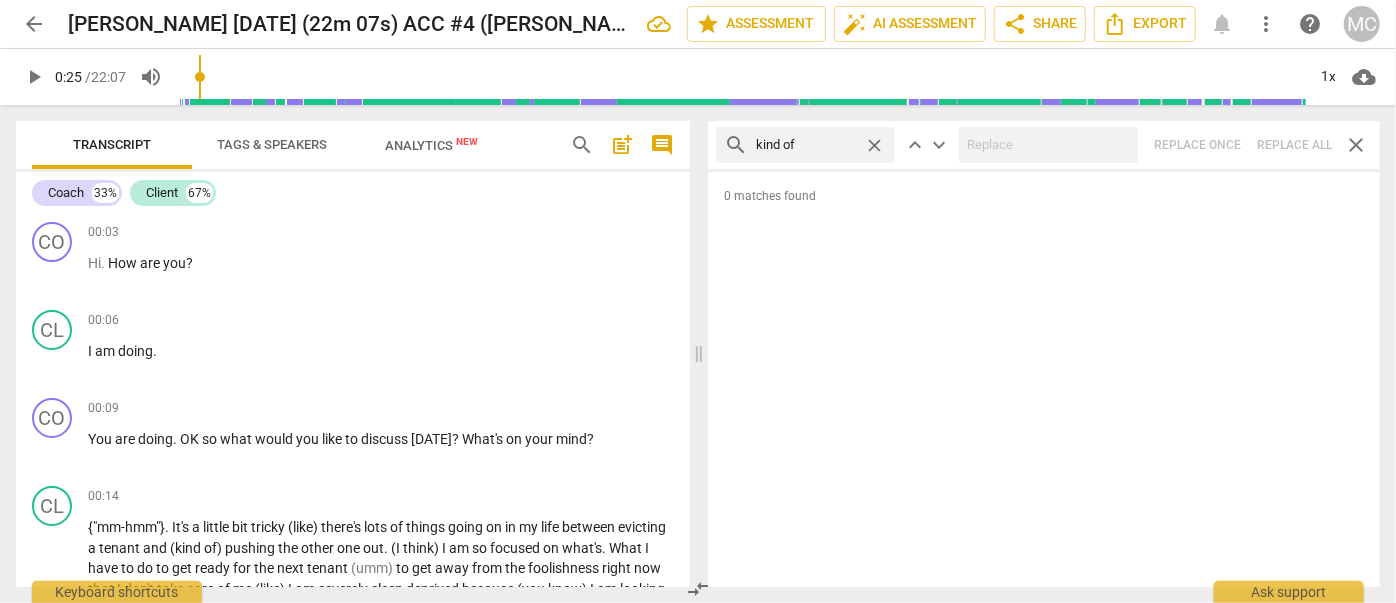 click on "close" at bounding box center (874, 145) 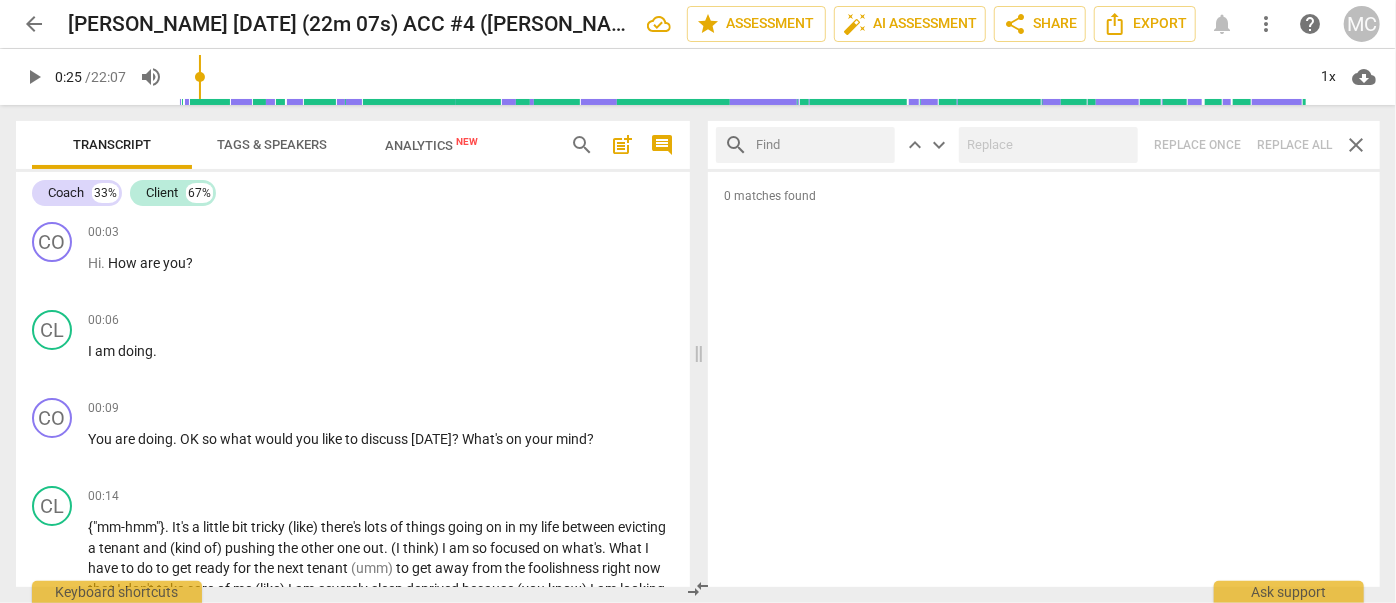 click at bounding box center [821, 145] 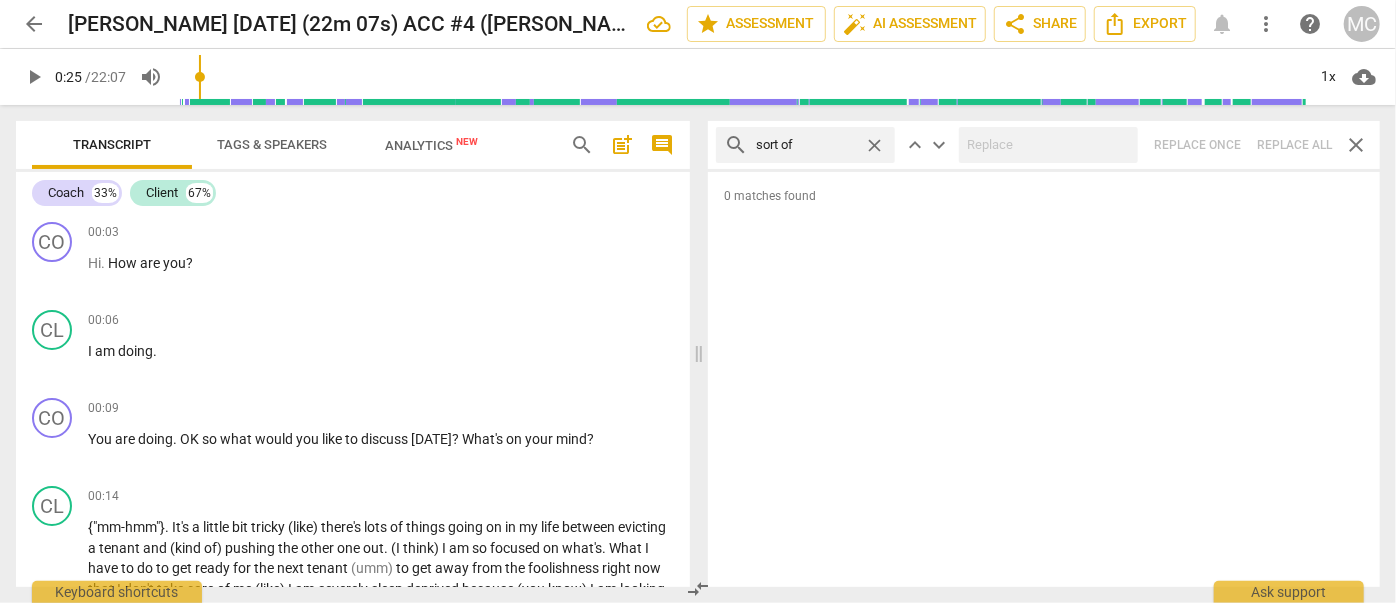 type on "sort of" 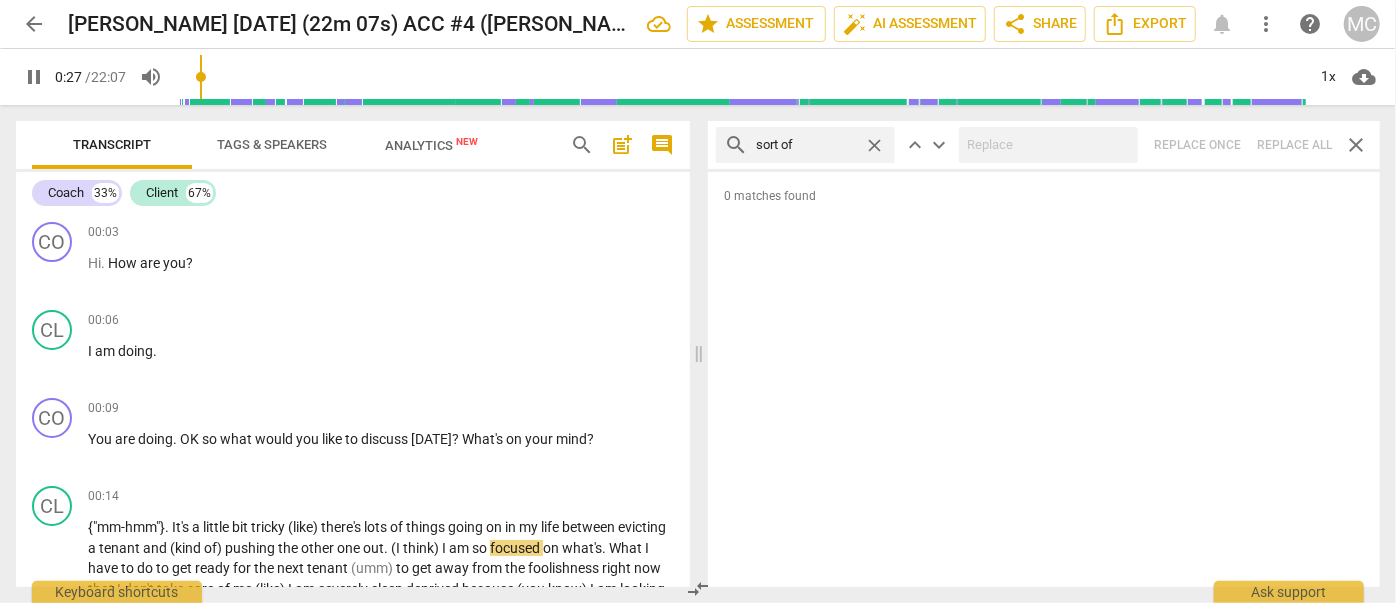 click on "search sort of close keyboard_arrow_up keyboard_arrow_down Replace once Replace all close" at bounding box center [1044, 145] 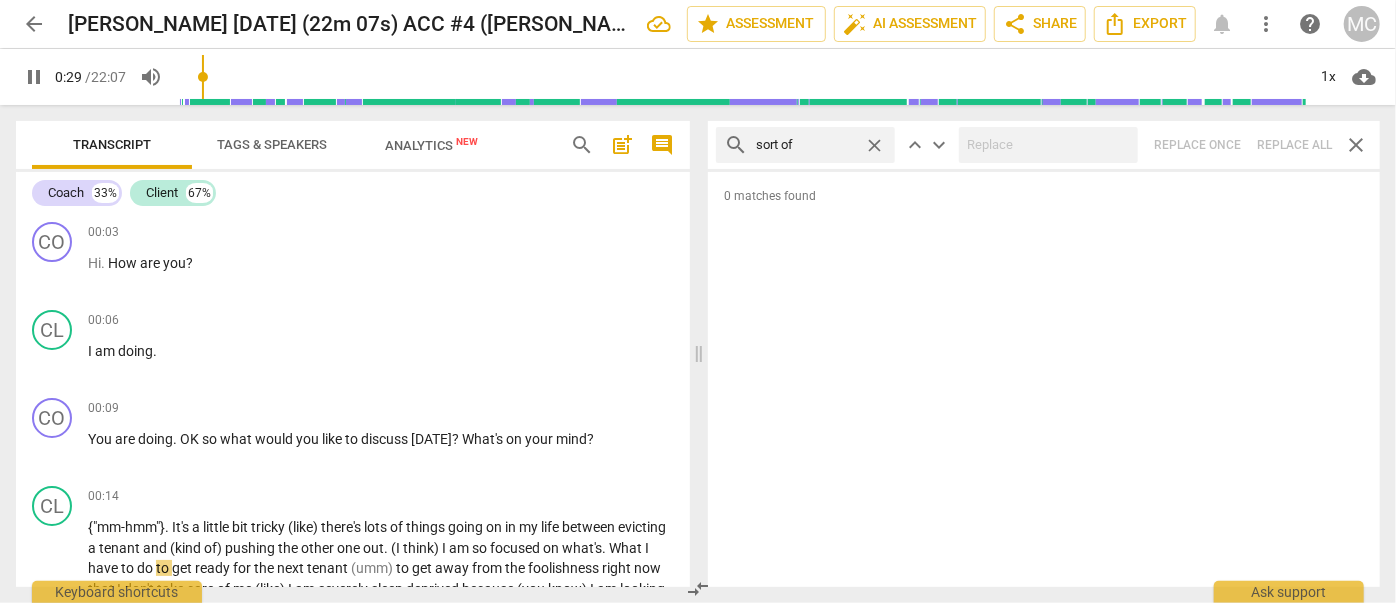 type on "30" 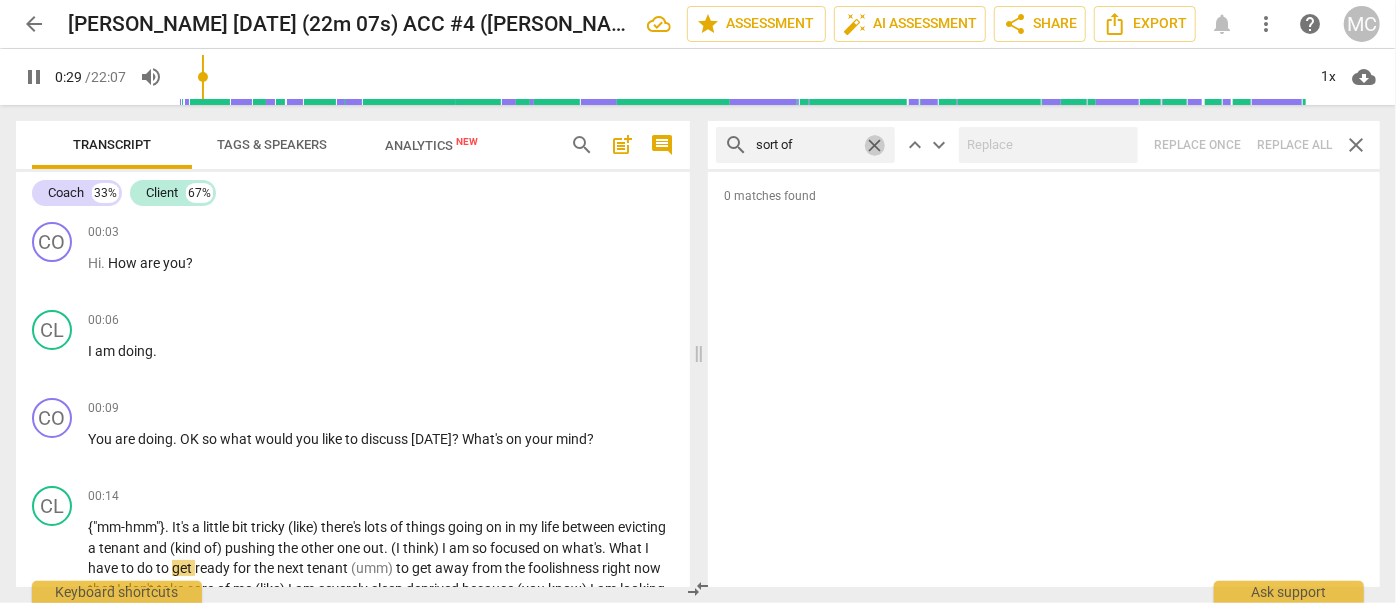 click on "close" at bounding box center (874, 145) 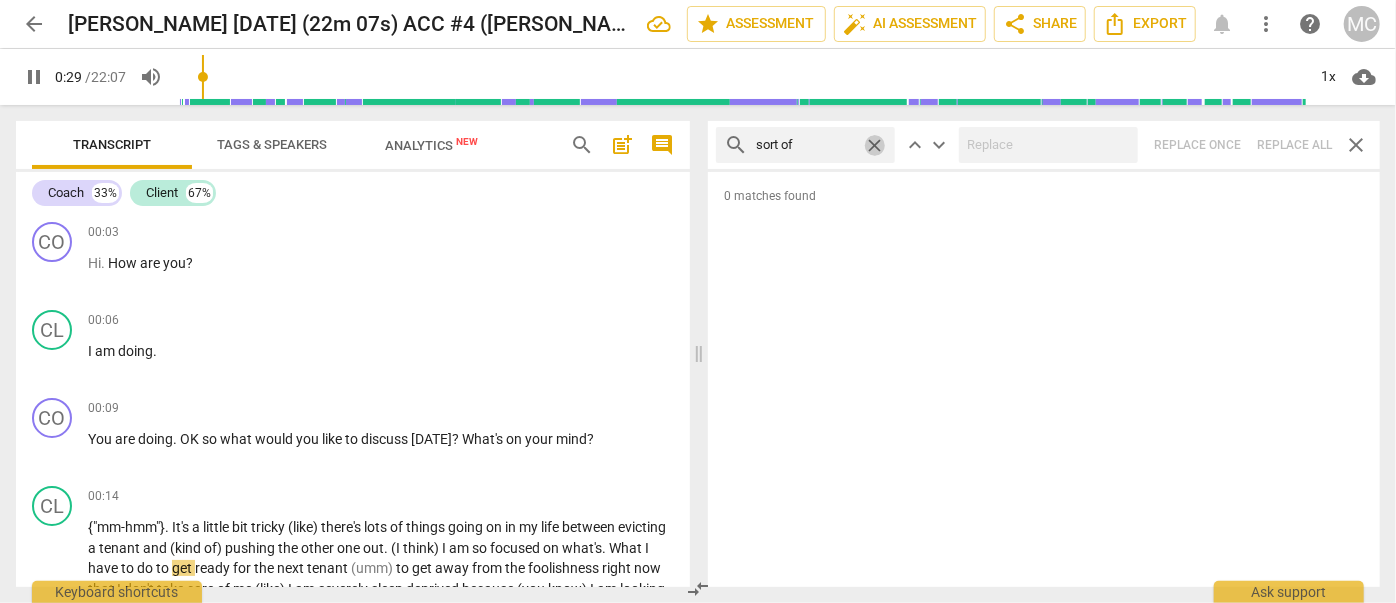 type 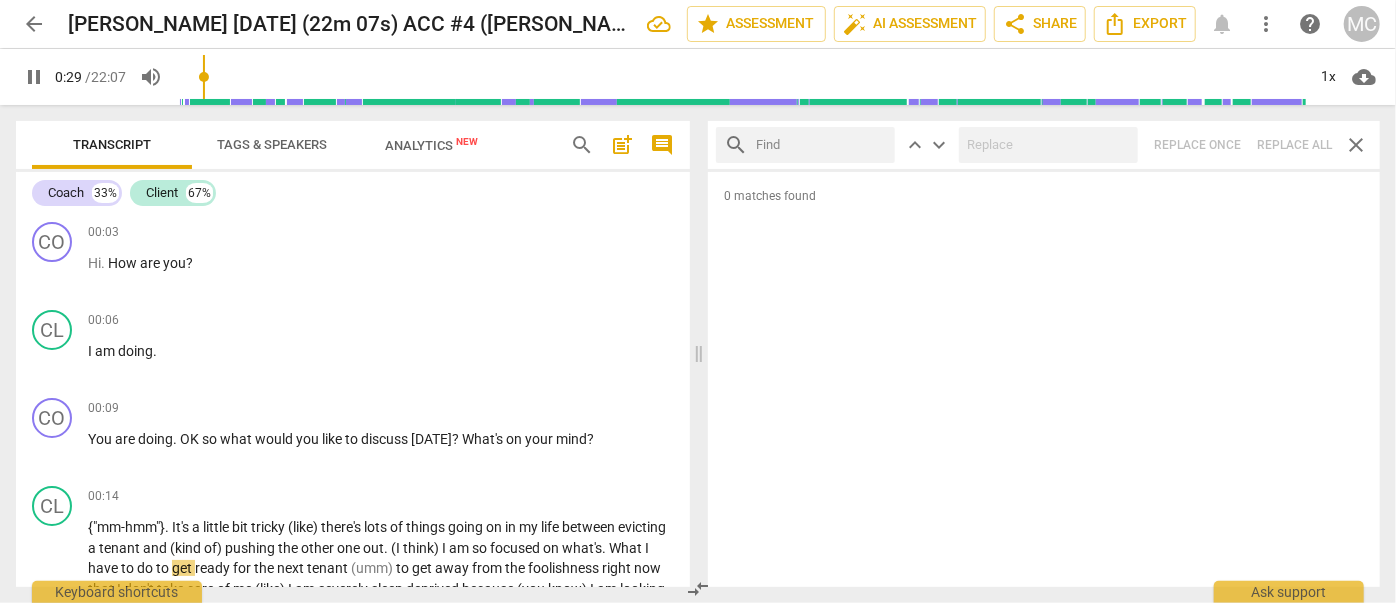 click at bounding box center (821, 145) 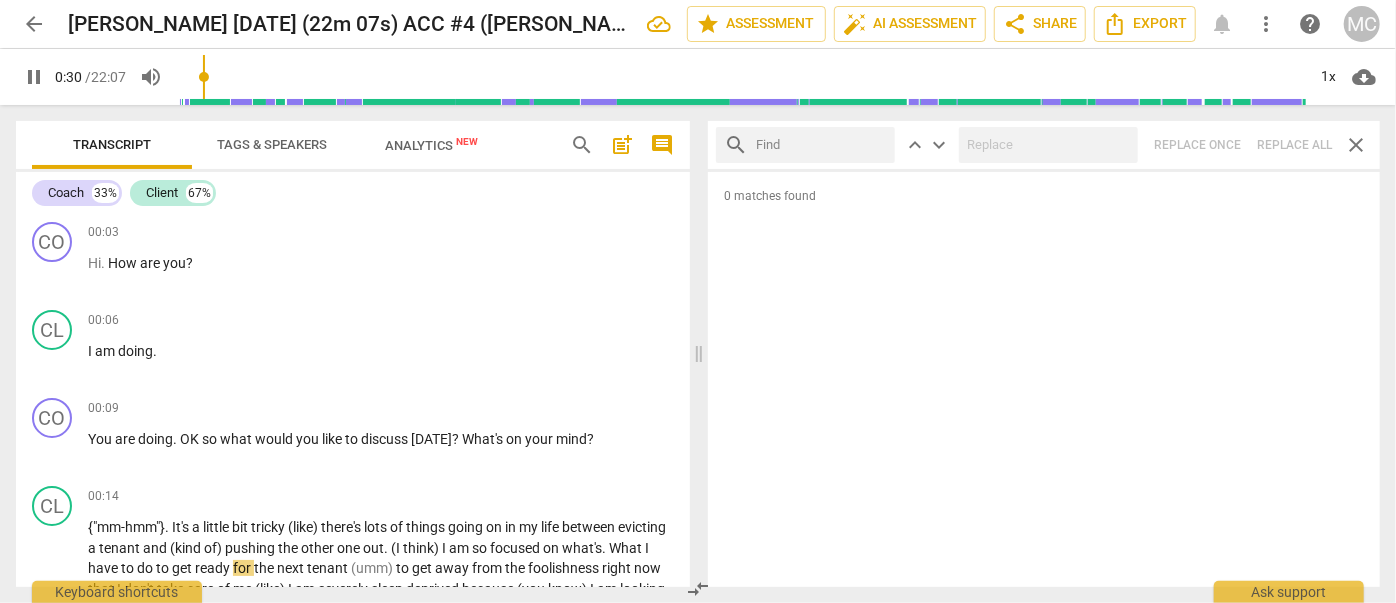 type on "31" 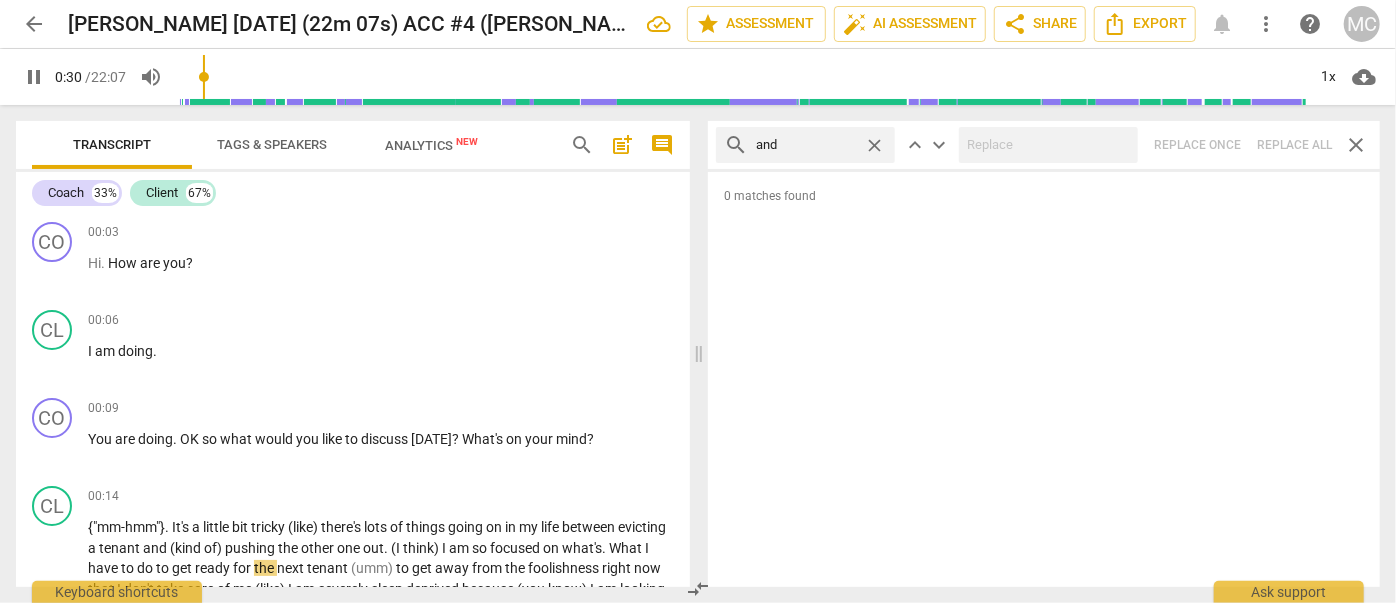 type on "and" 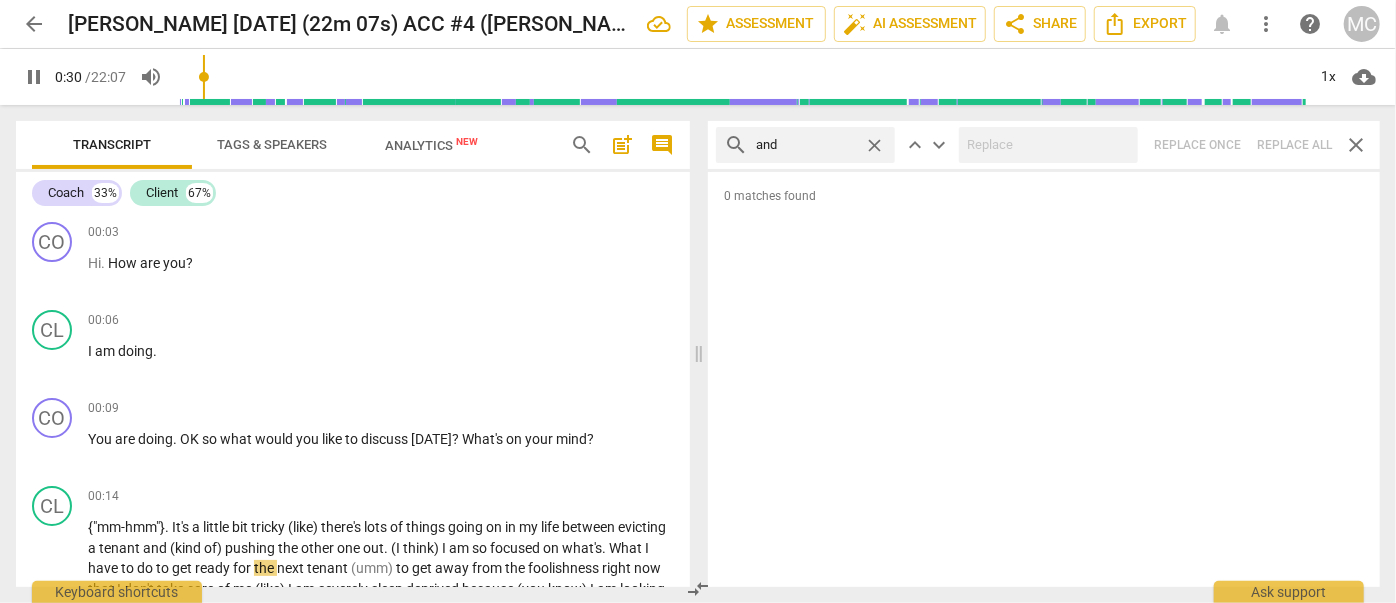 type on "31" 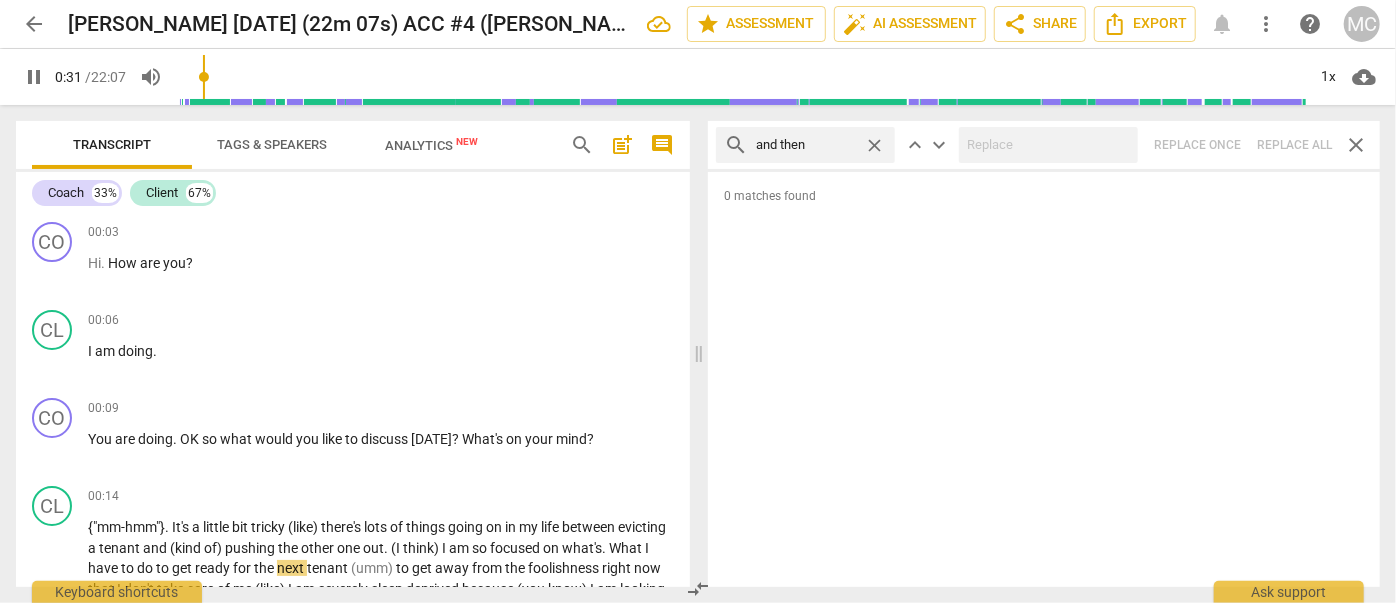 type on "and then" 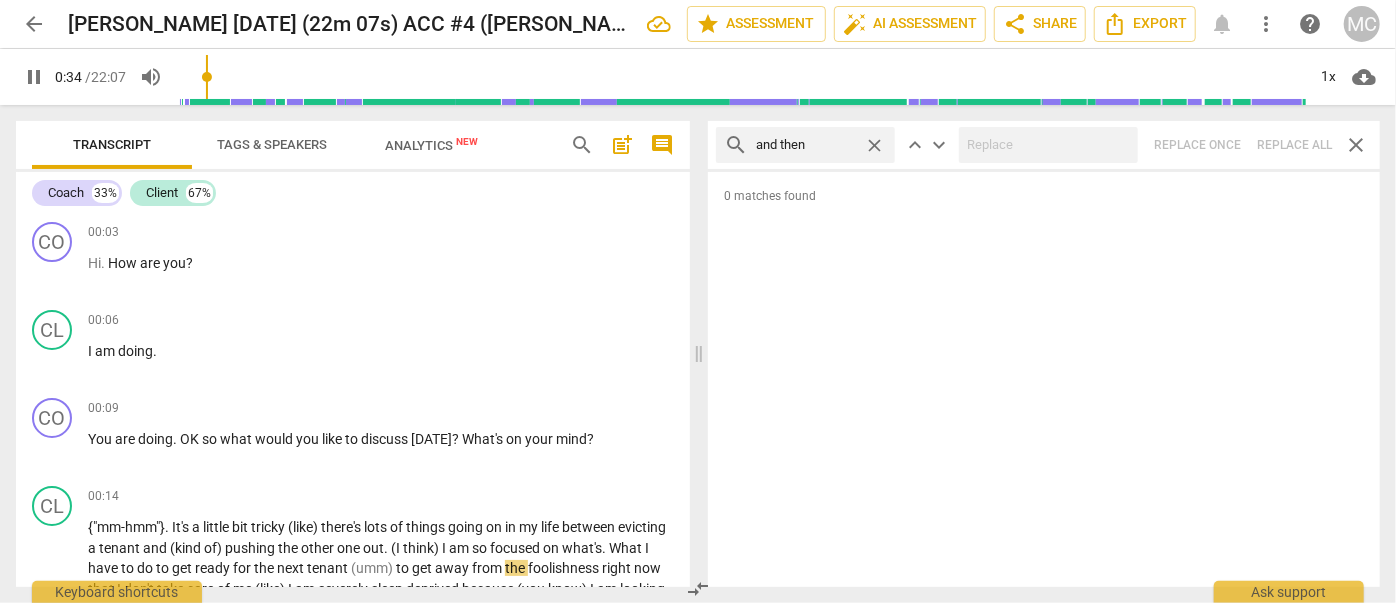 click on "search and then close keyboard_arrow_up keyboard_arrow_down Replace once Replace all close" at bounding box center [1044, 145] 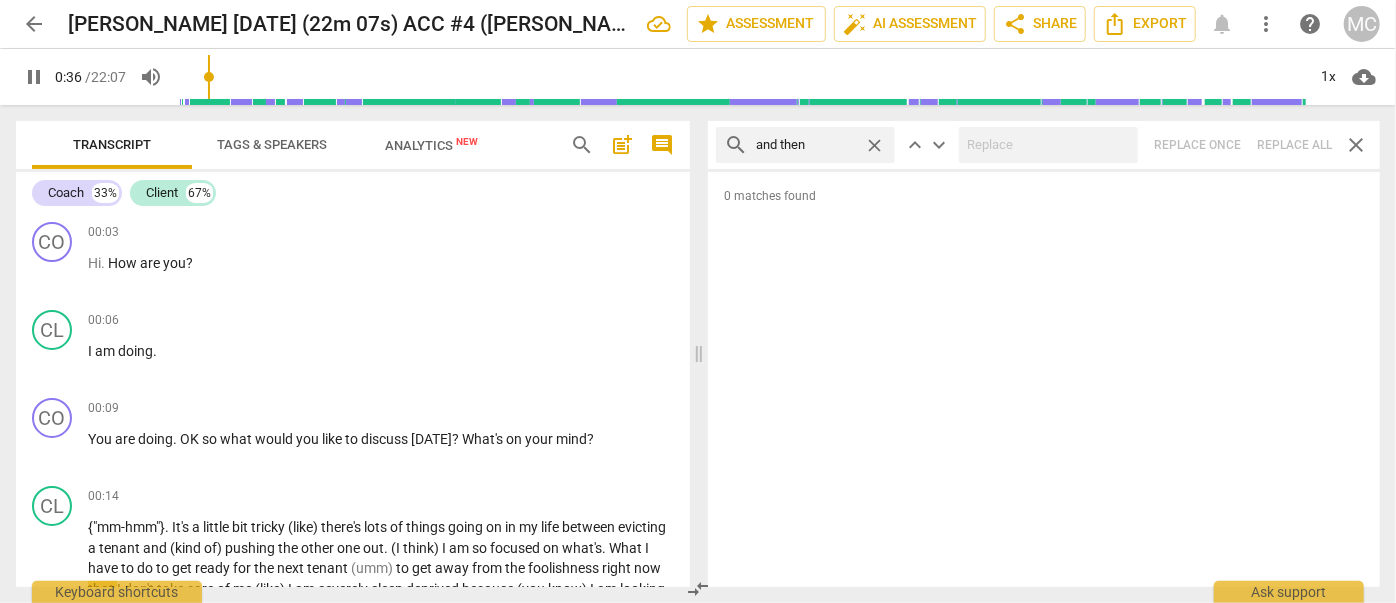 click on "close" at bounding box center (874, 145) 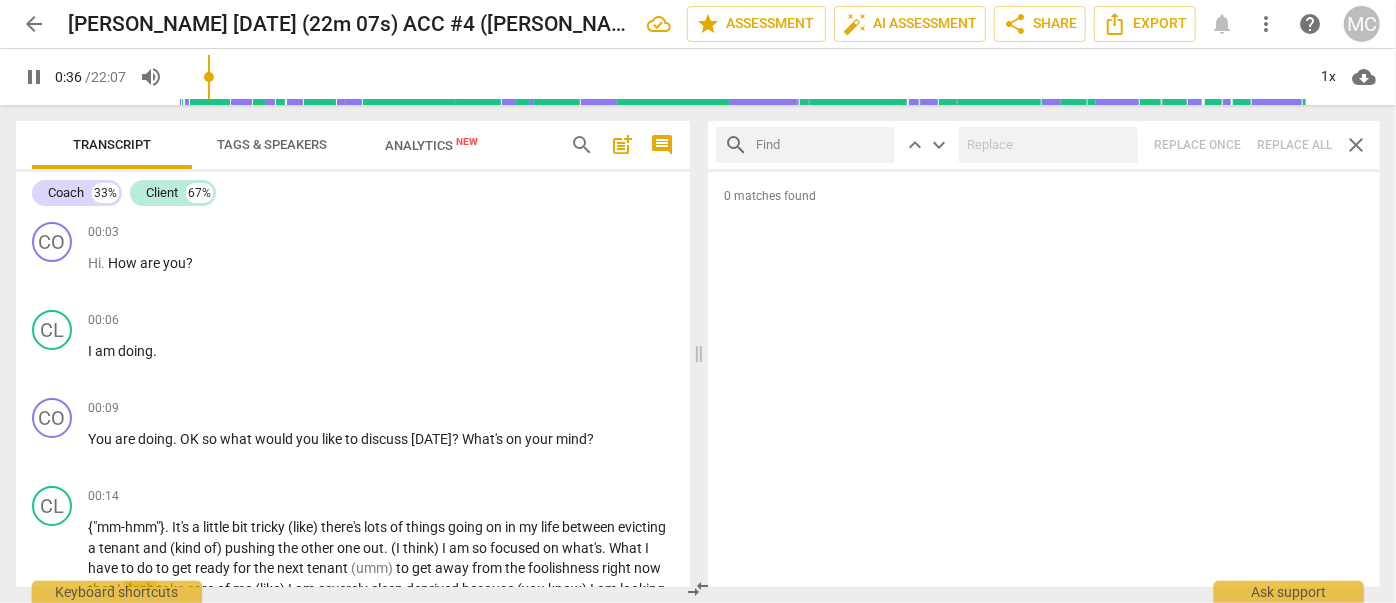 click at bounding box center (821, 145) 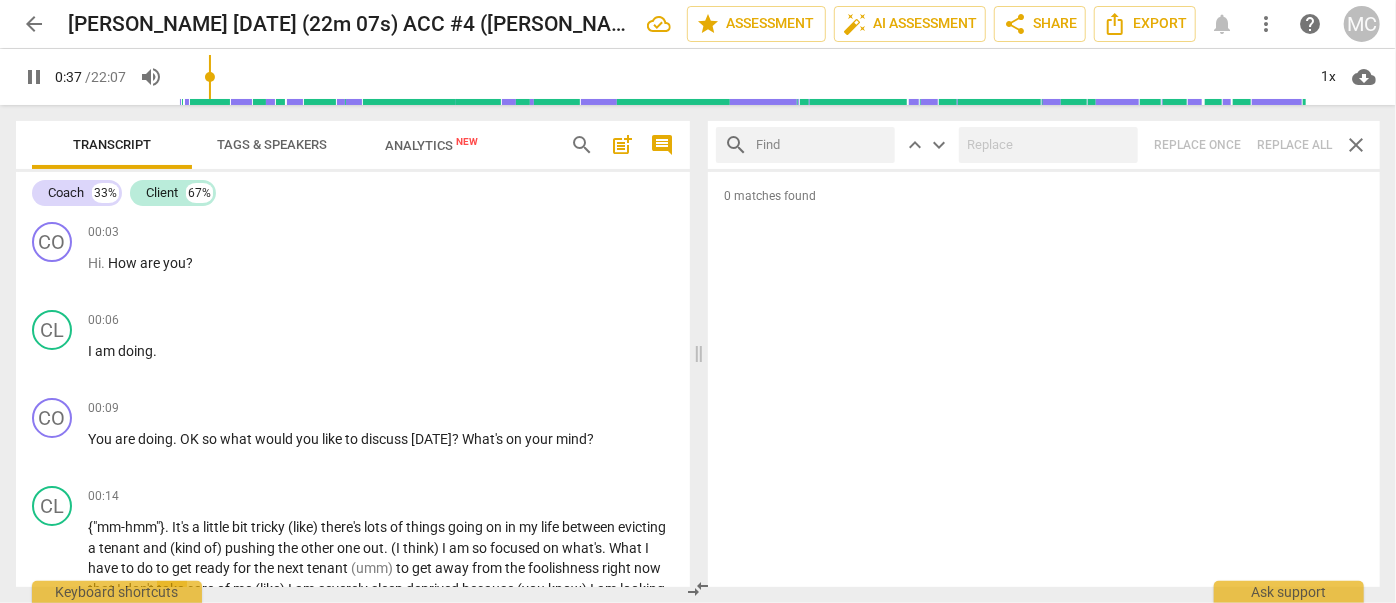 type on "37" 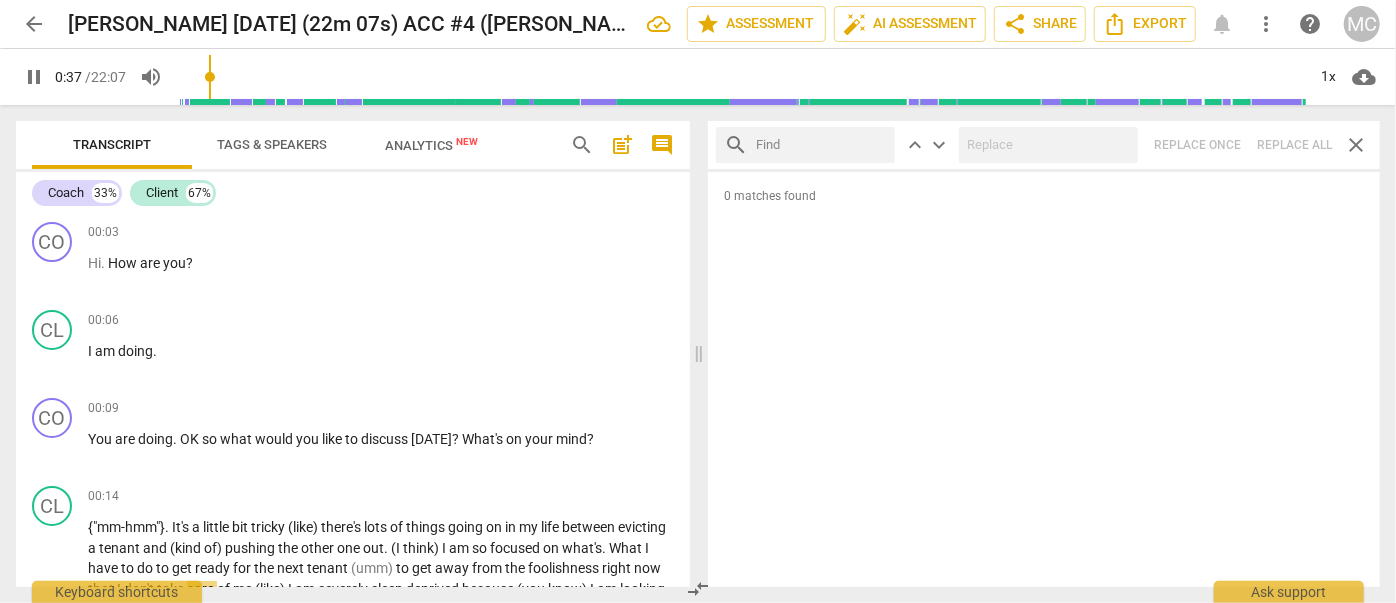 type on "l" 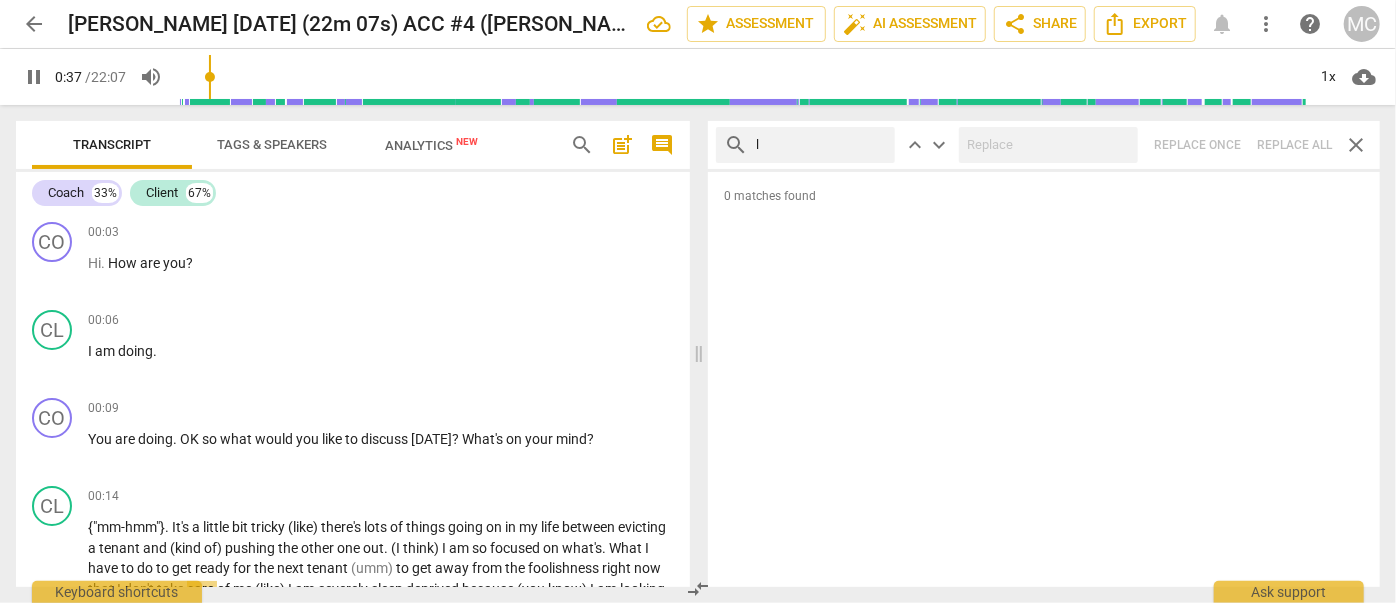 type on "38" 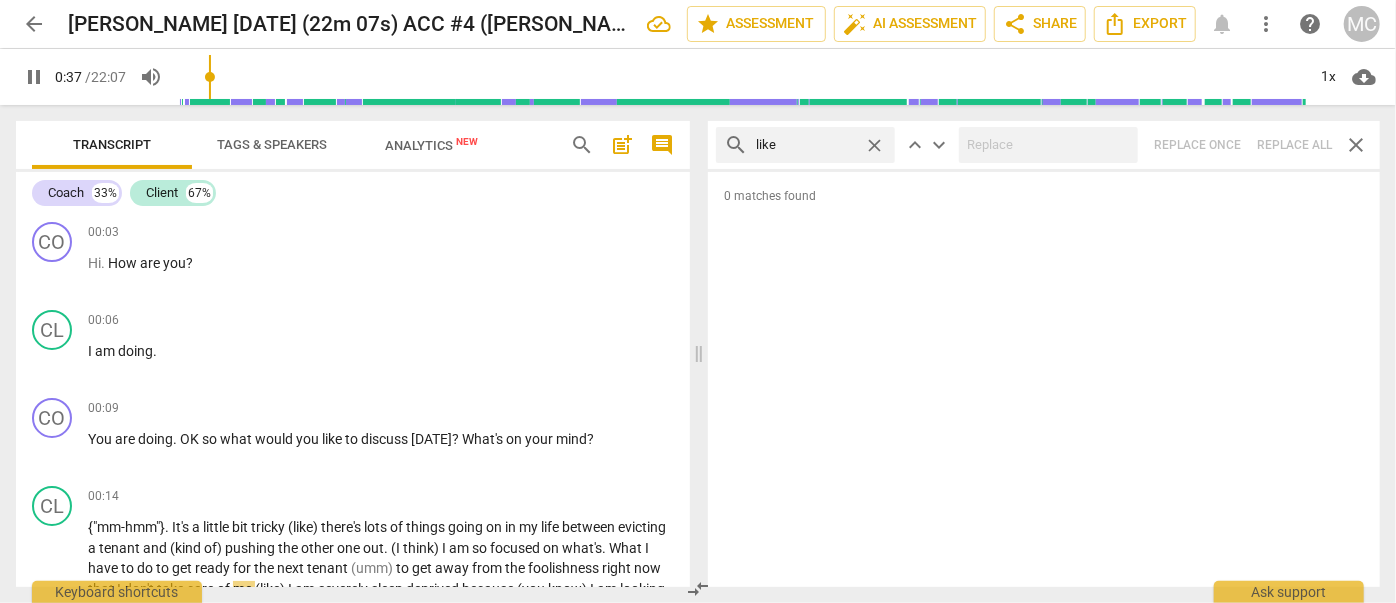 type on "like" 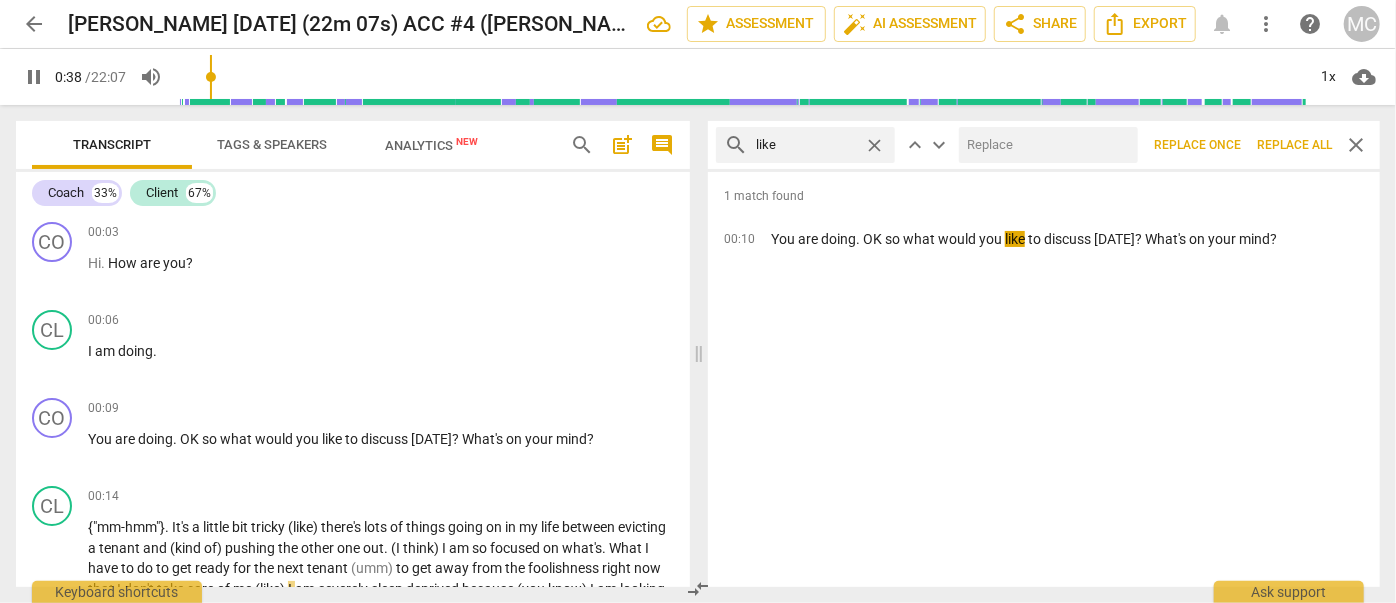 click at bounding box center [1044, 145] 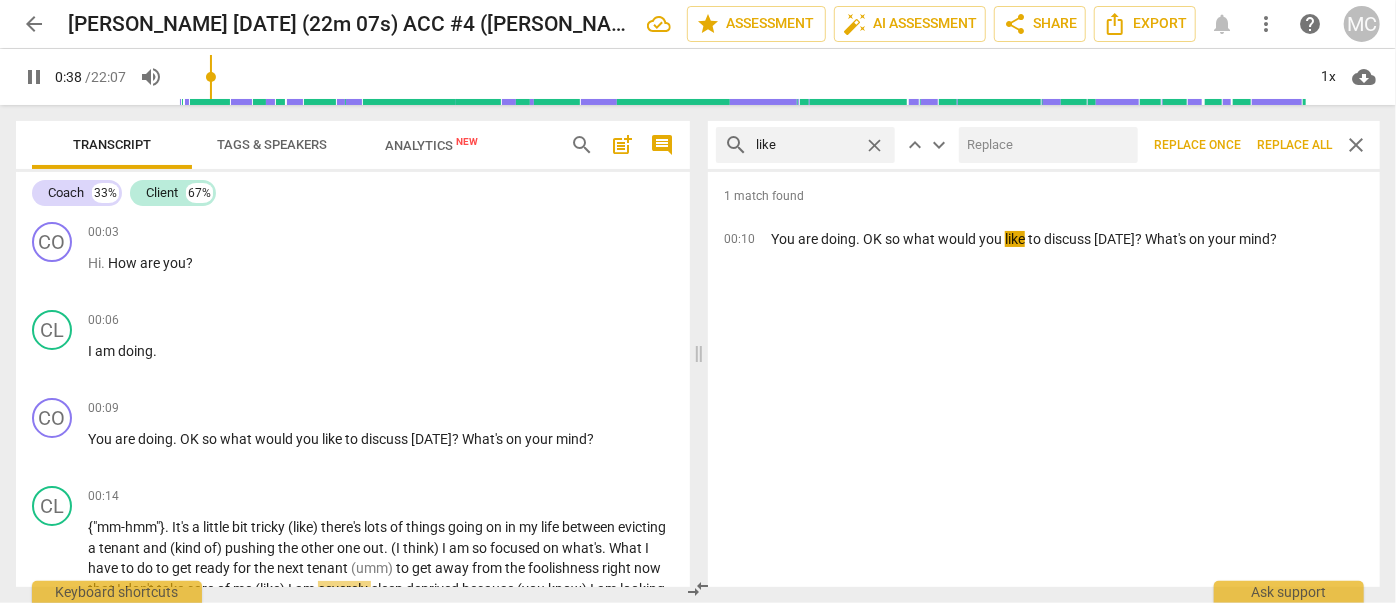 type on "39" 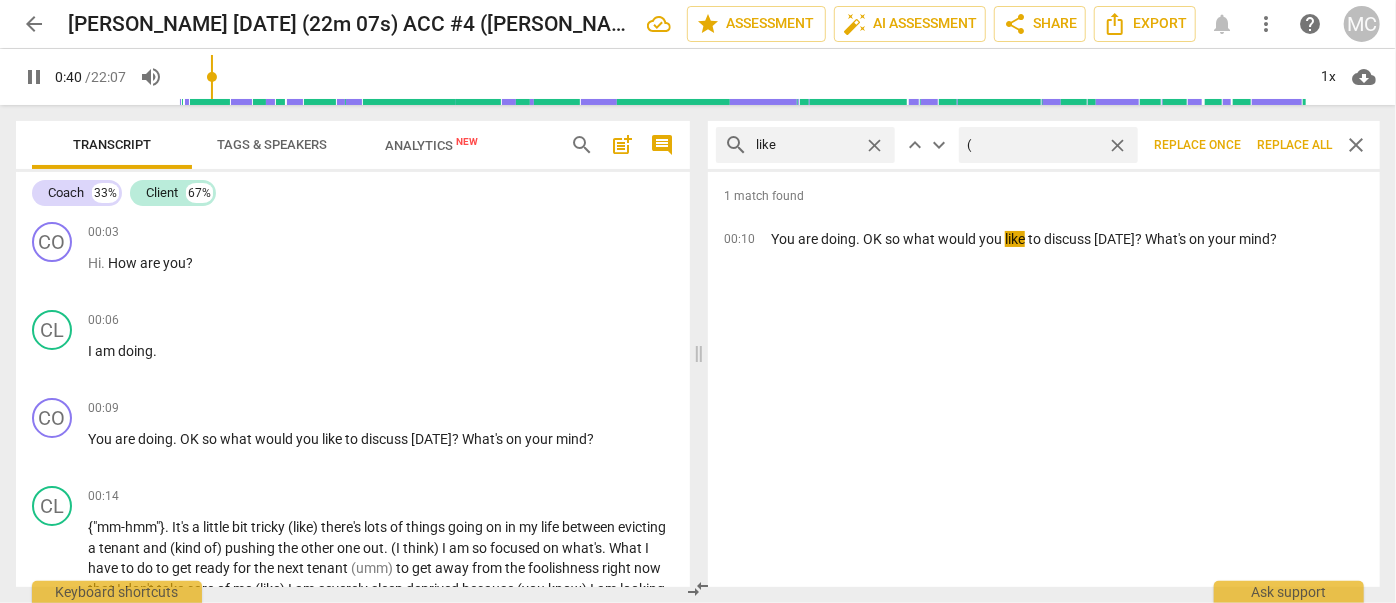 type on "40" 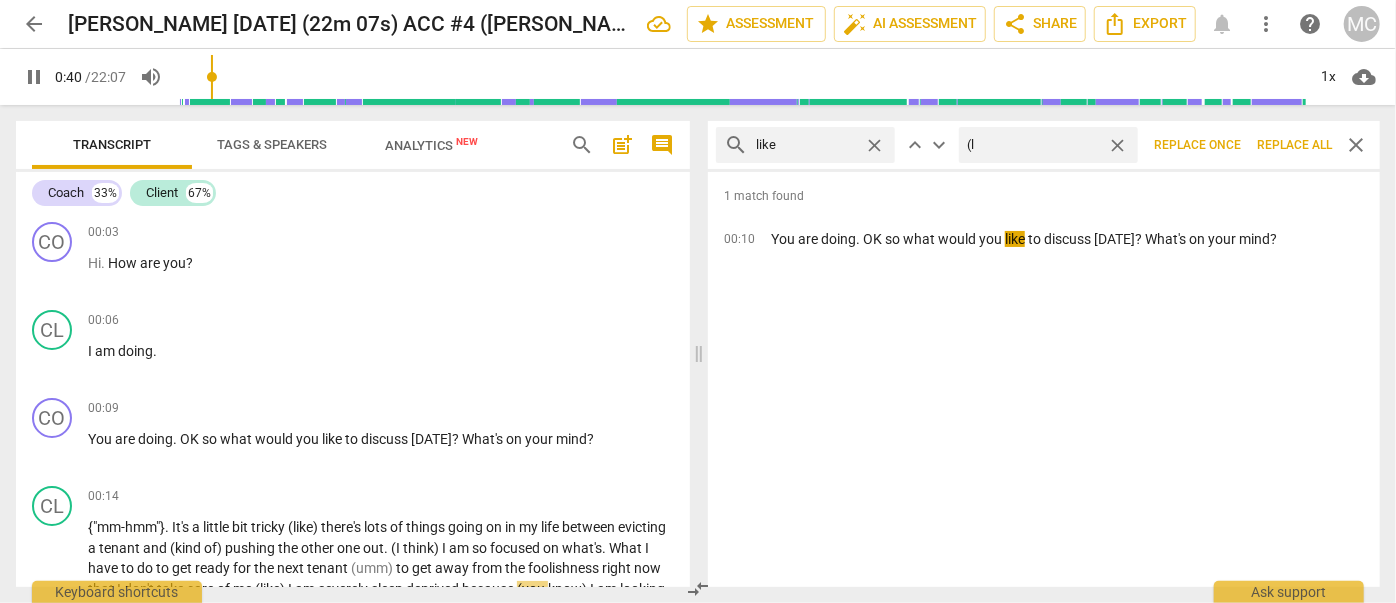 type on "(li" 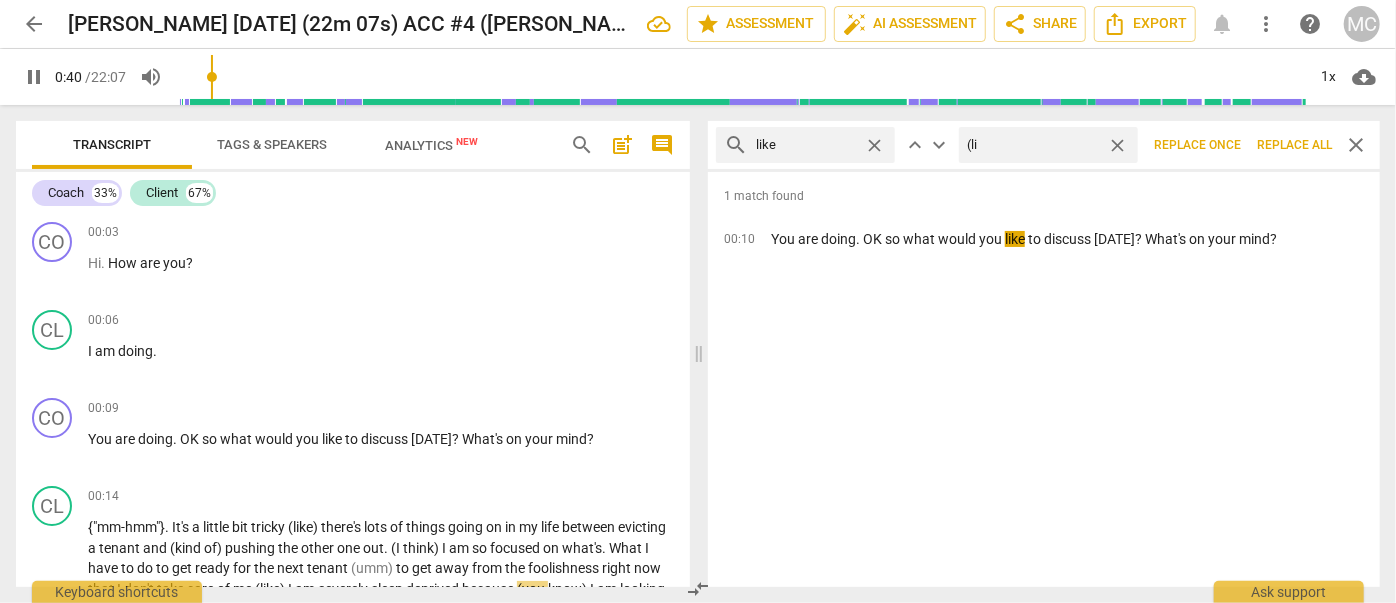 type on "41" 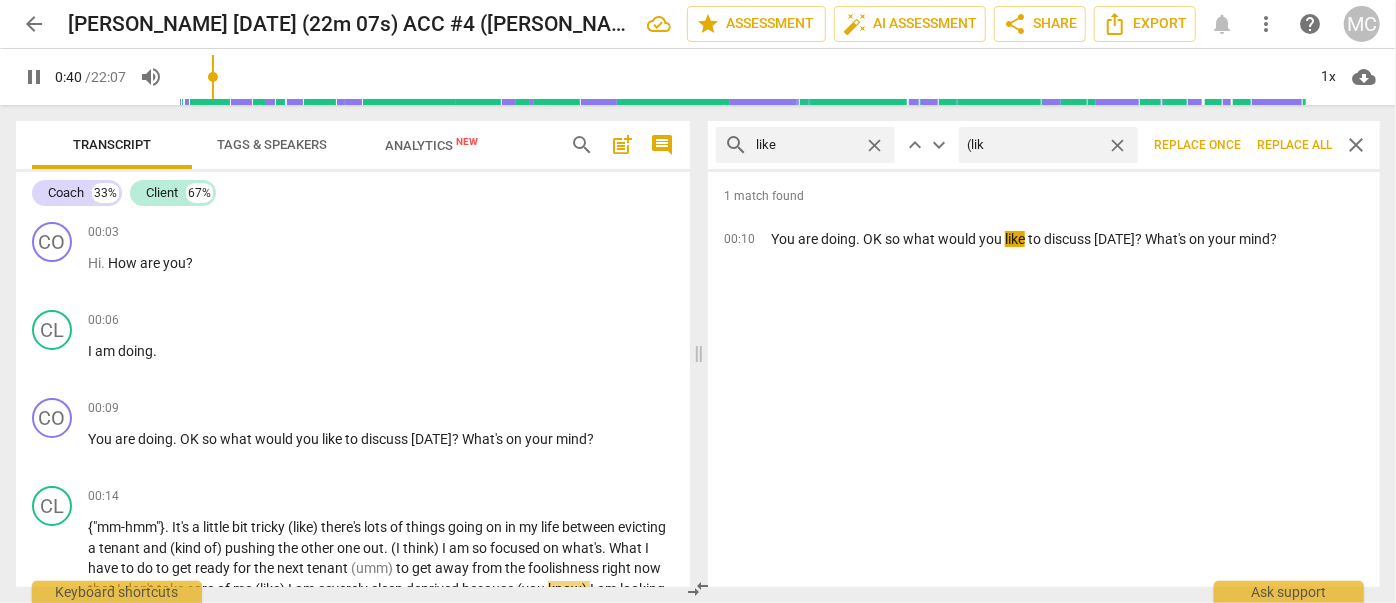 type on "(like" 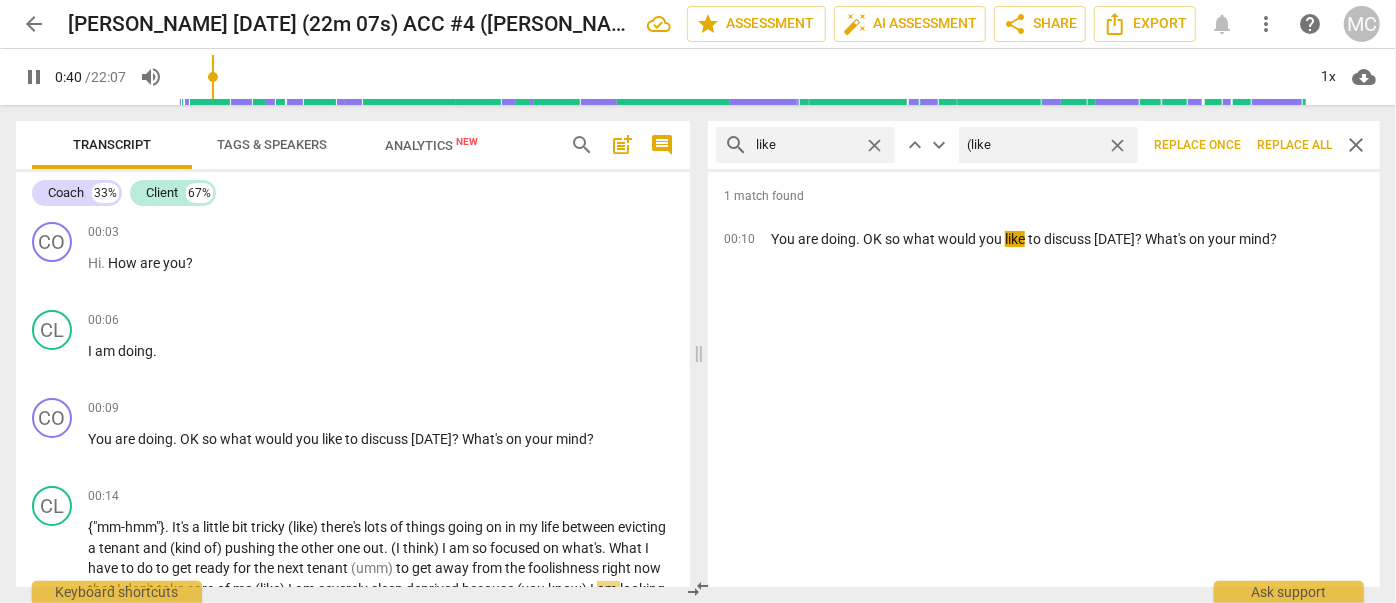 scroll, scrollTop: 383, scrollLeft: 0, axis: vertical 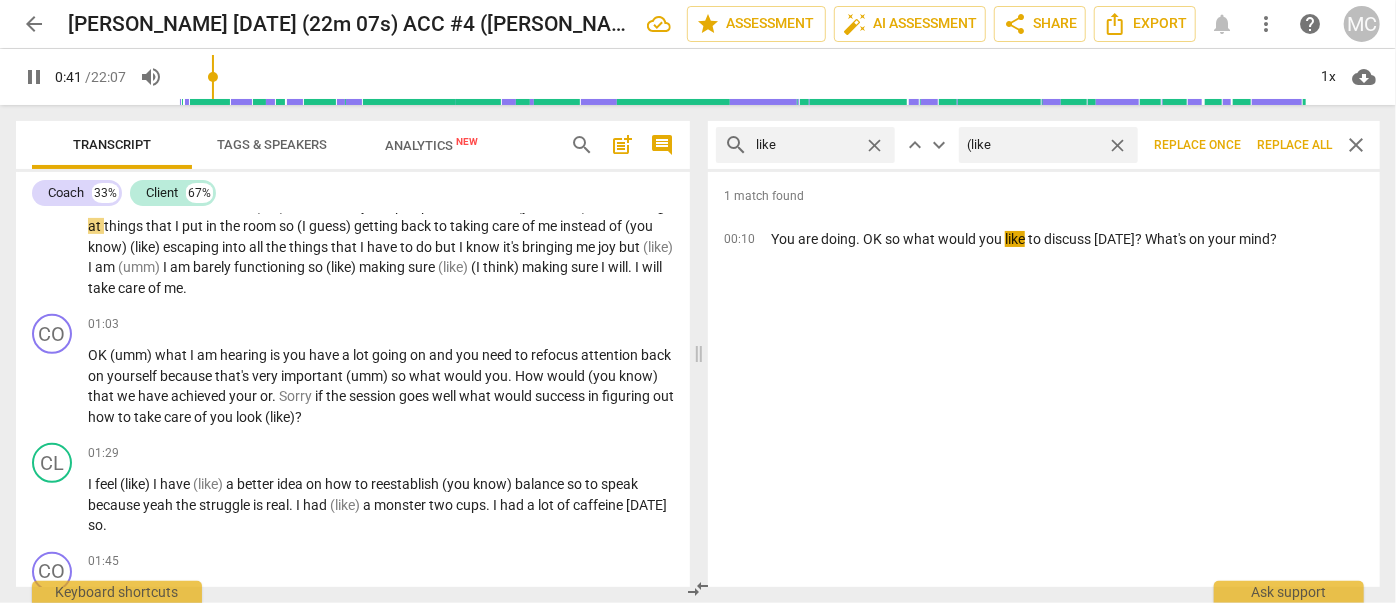 type on "41" 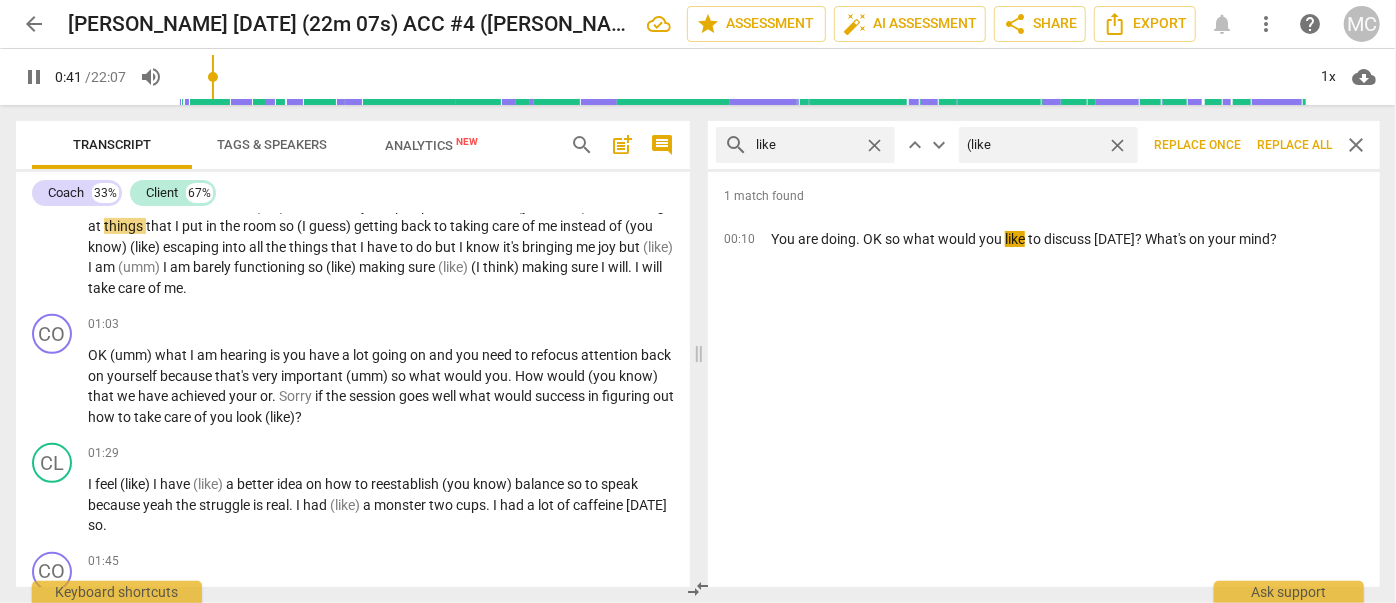 type on "(like)" 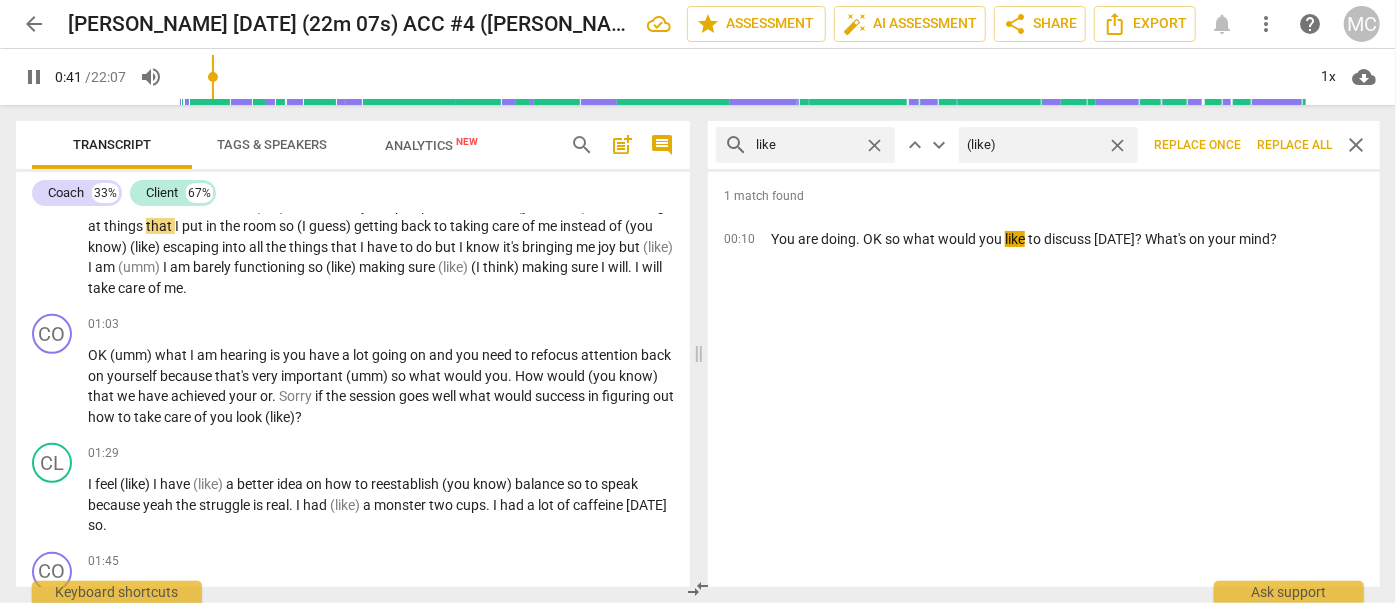 type on "42" 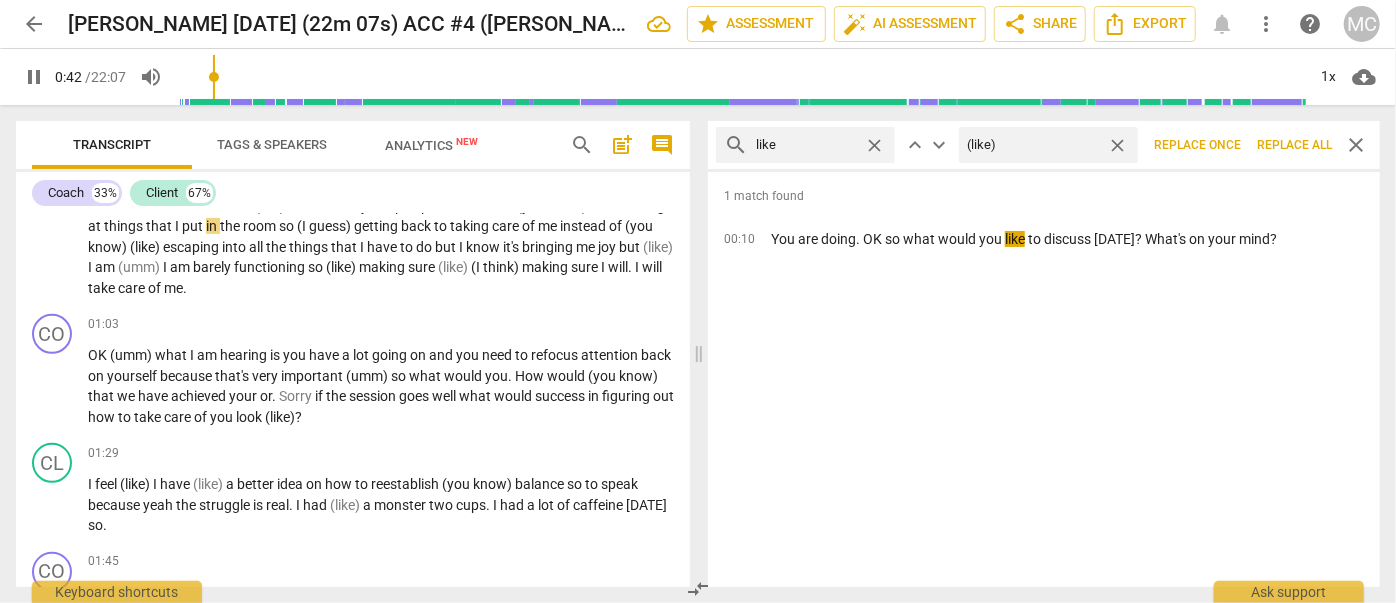 type on "42" 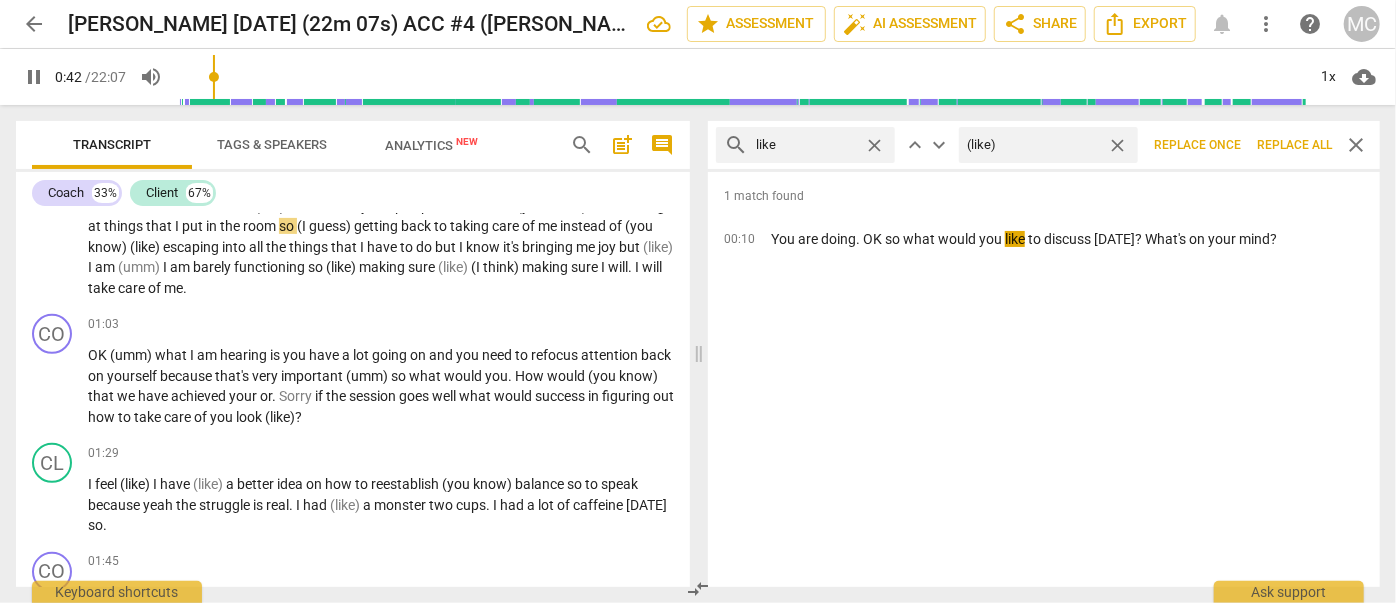 type on "43" 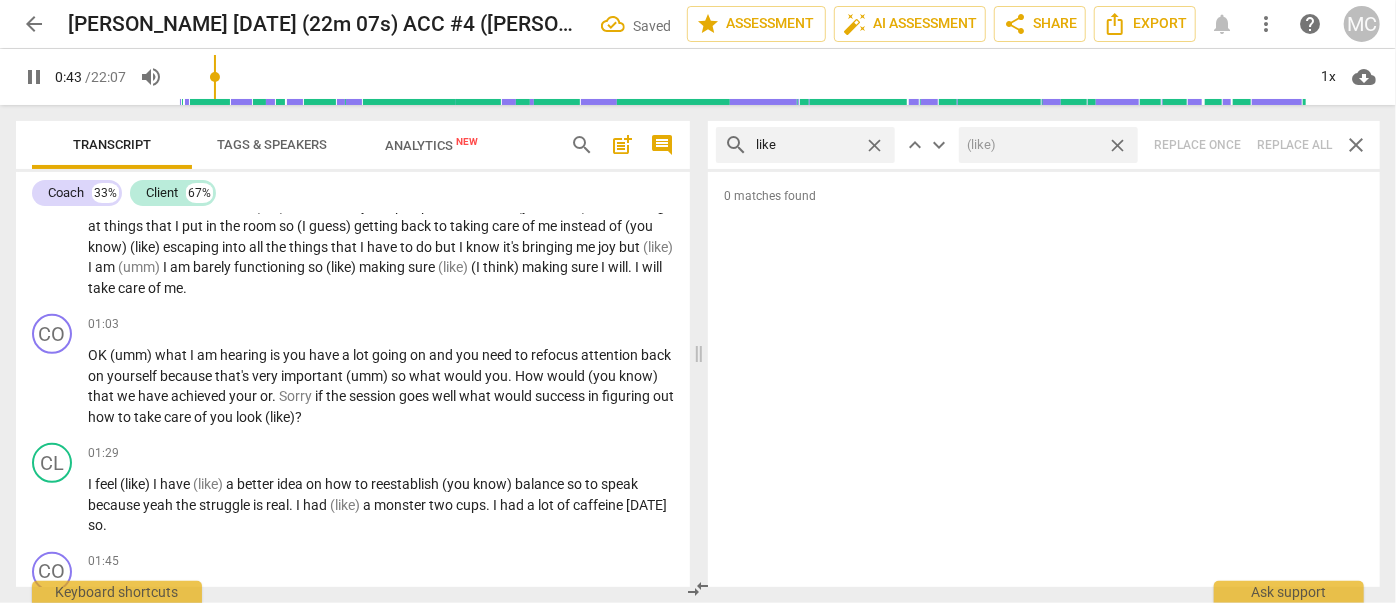 type on "44" 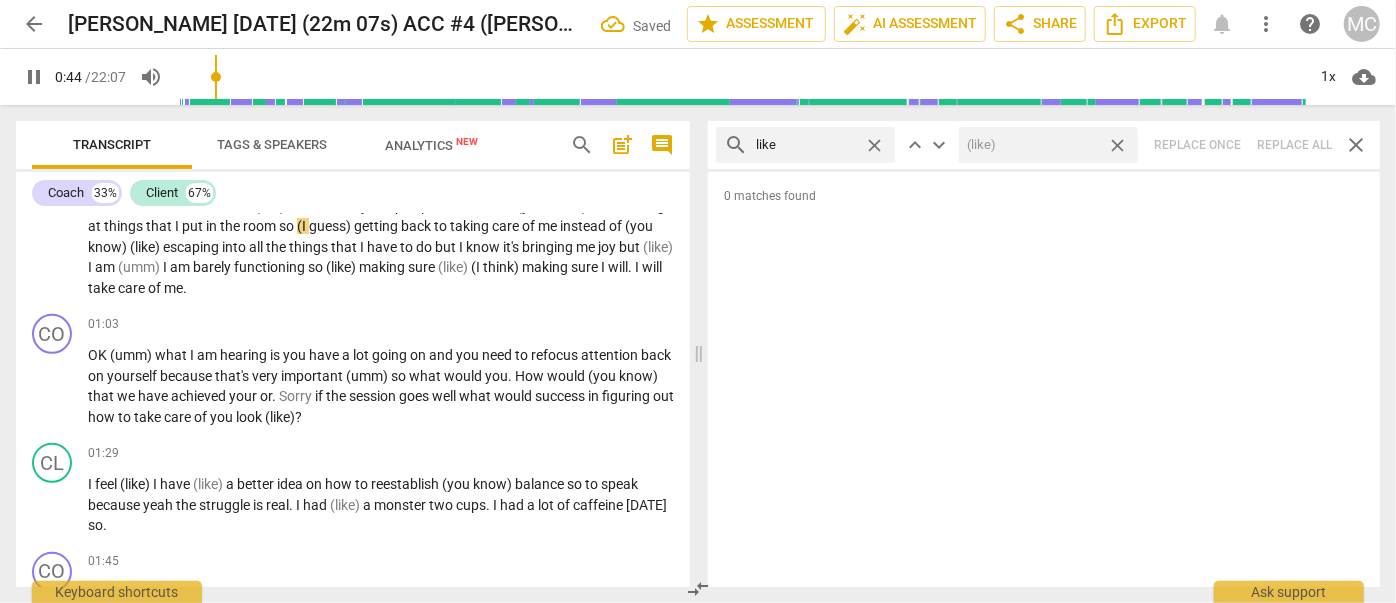 click on "close" at bounding box center [1117, 145] 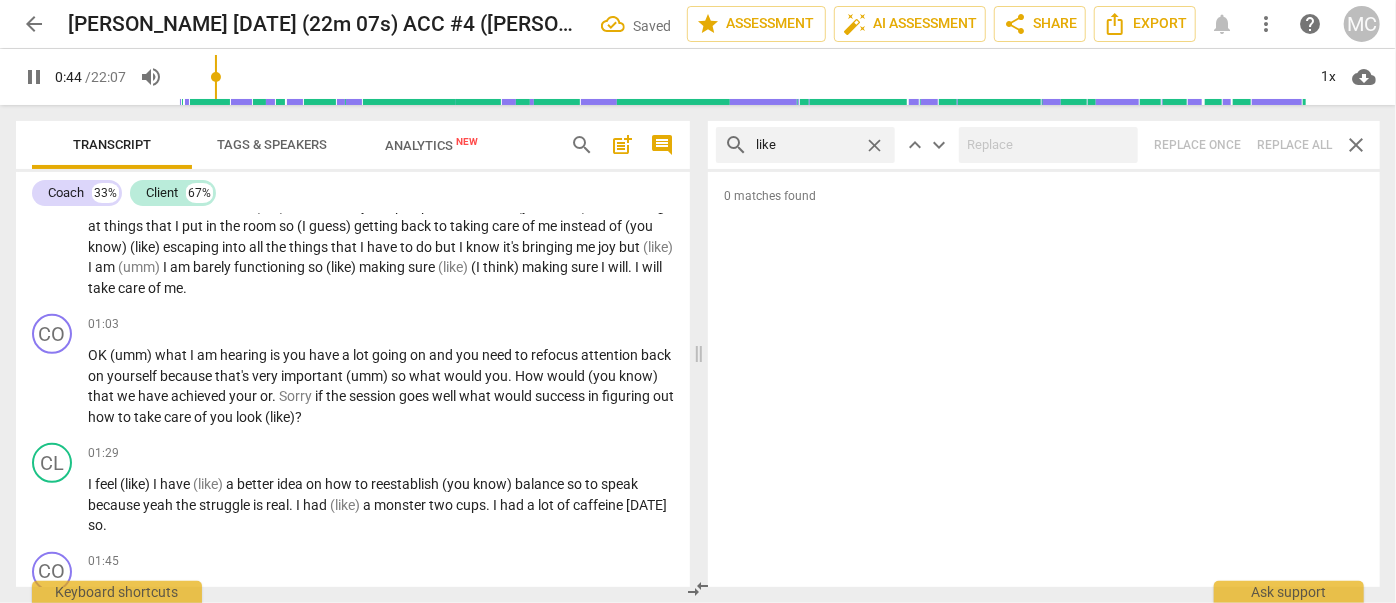 type on "45" 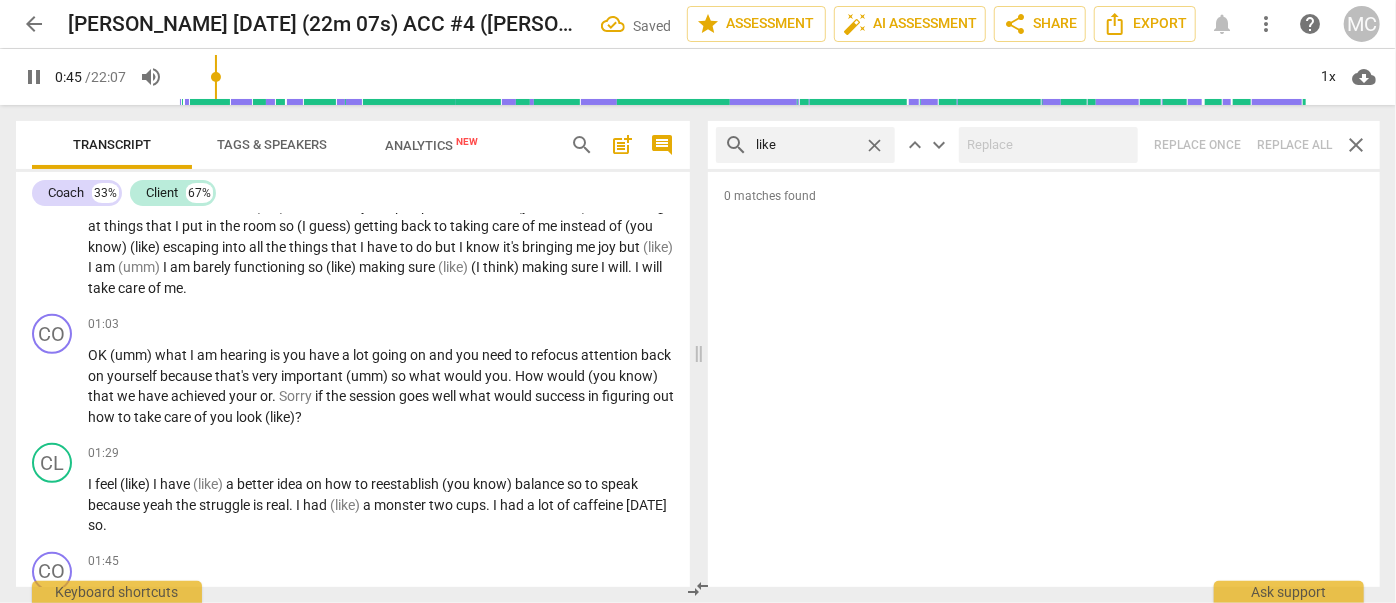 click on "close" at bounding box center [874, 145] 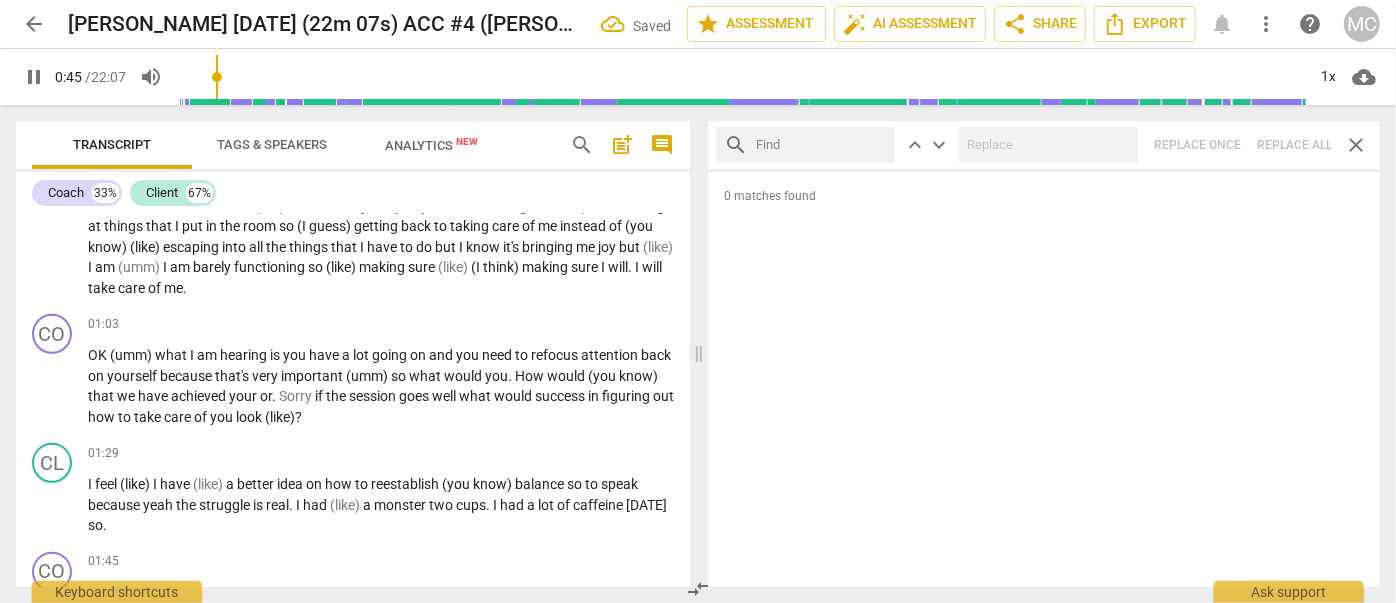 click at bounding box center [821, 145] 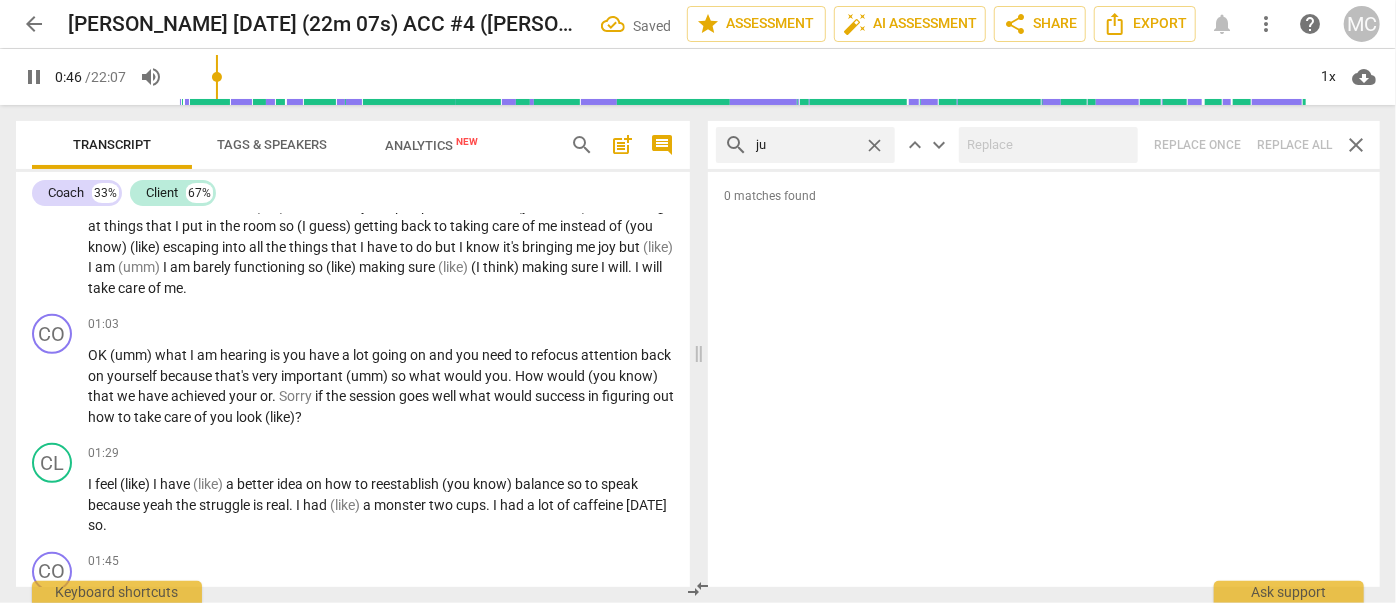 type on "jus" 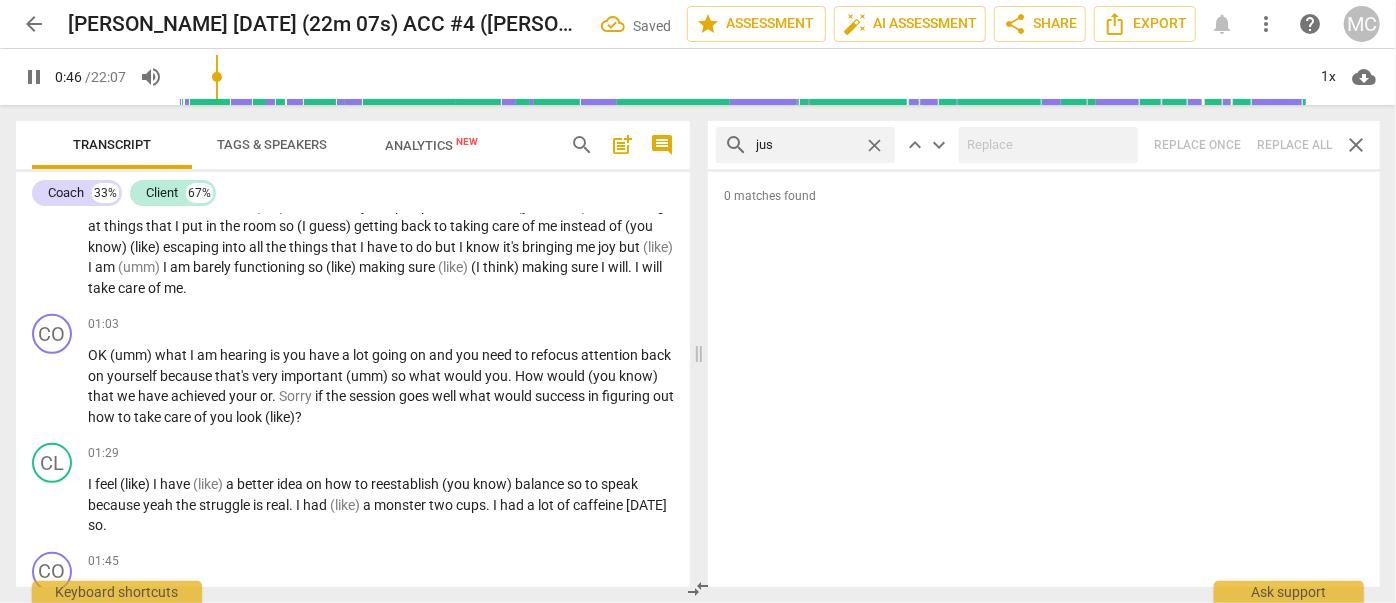 type on "47" 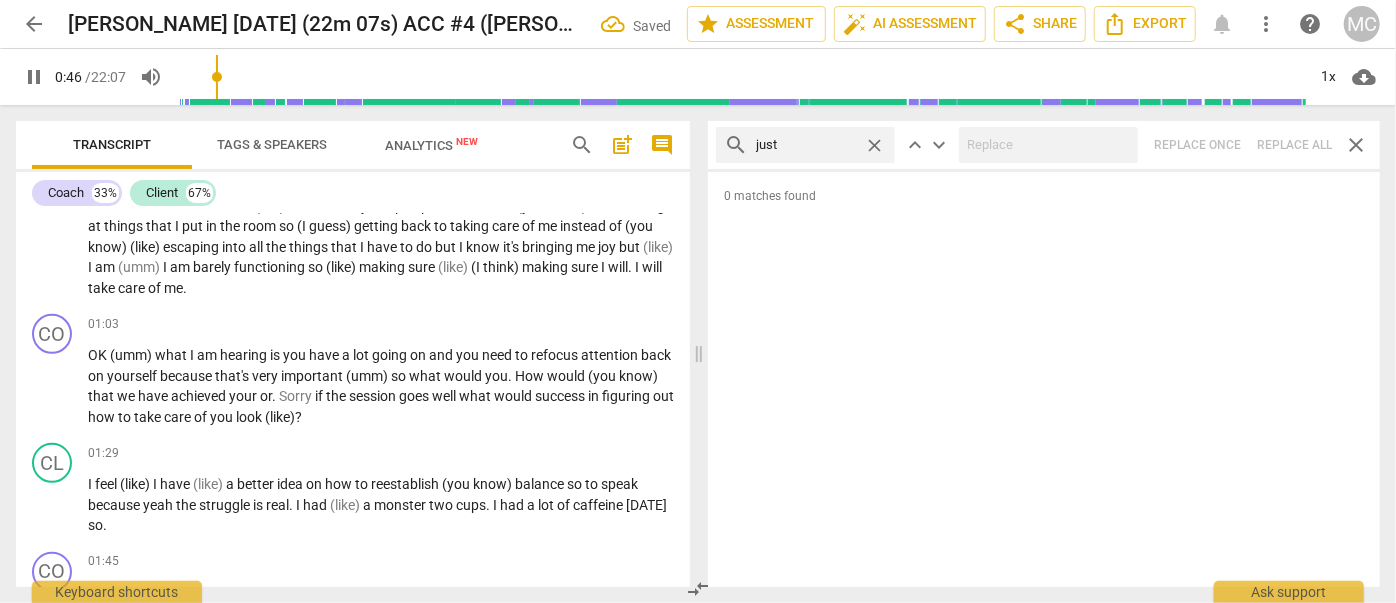 type on "just" 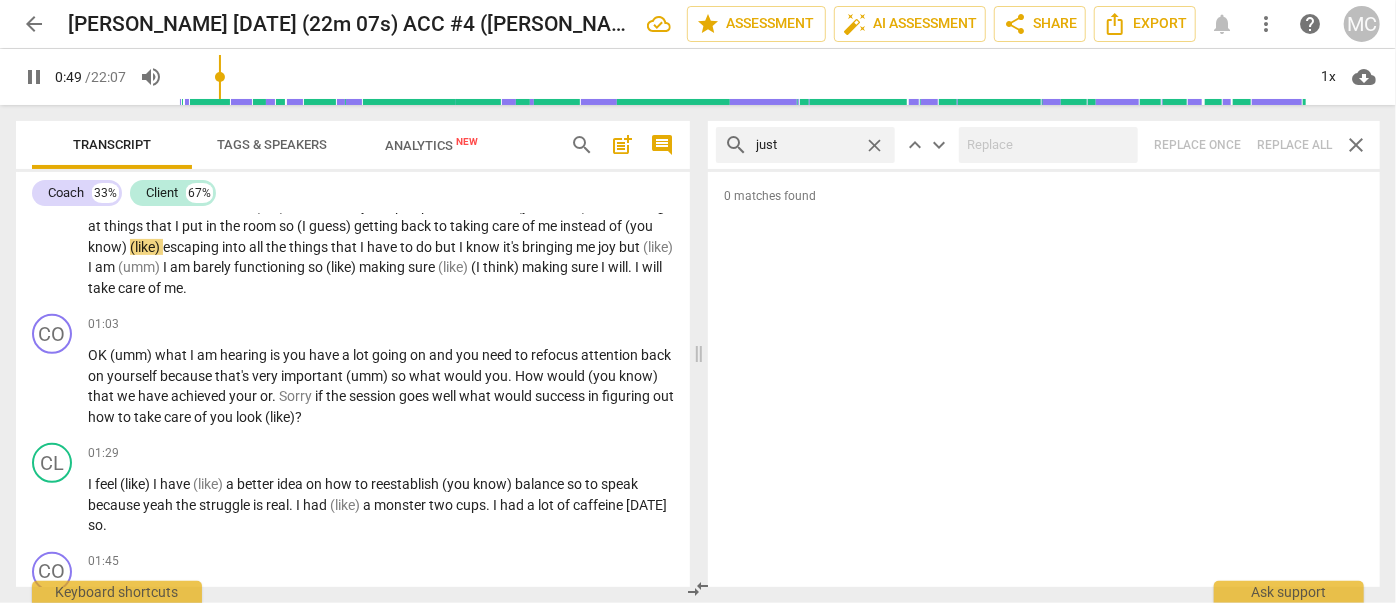 click on "search just close keyboard_arrow_up keyboard_arrow_down Replace once Replace all close" at bounding box center [1044, 145] 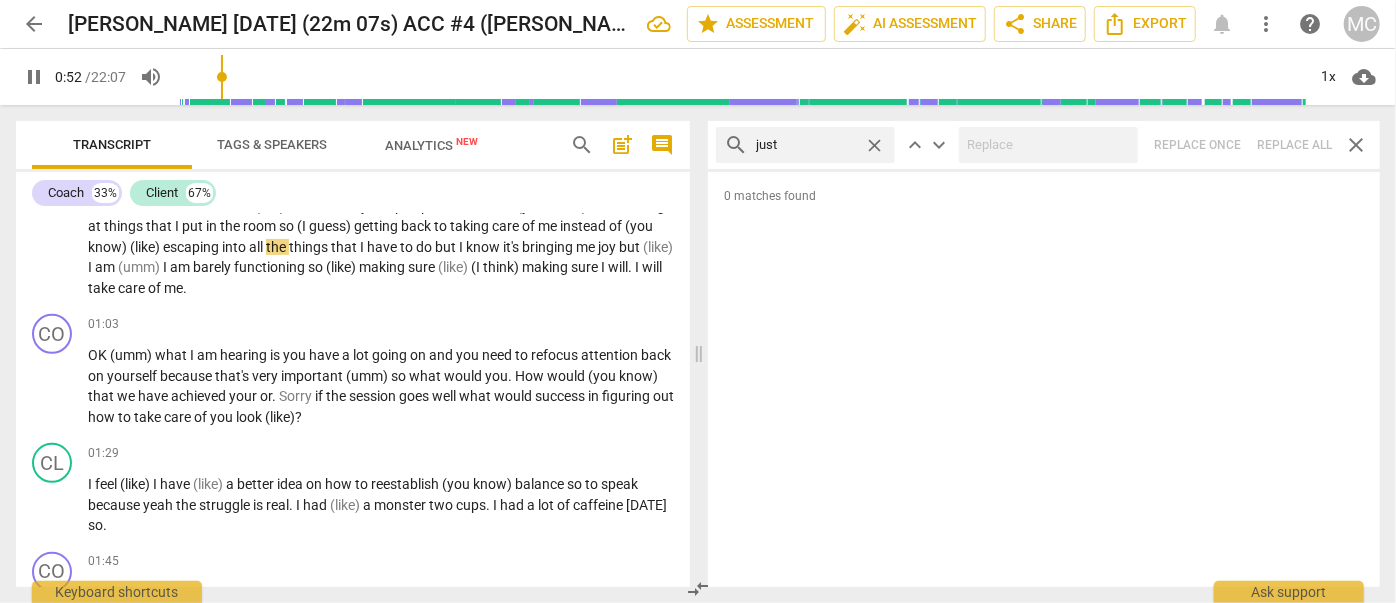 type on "52" 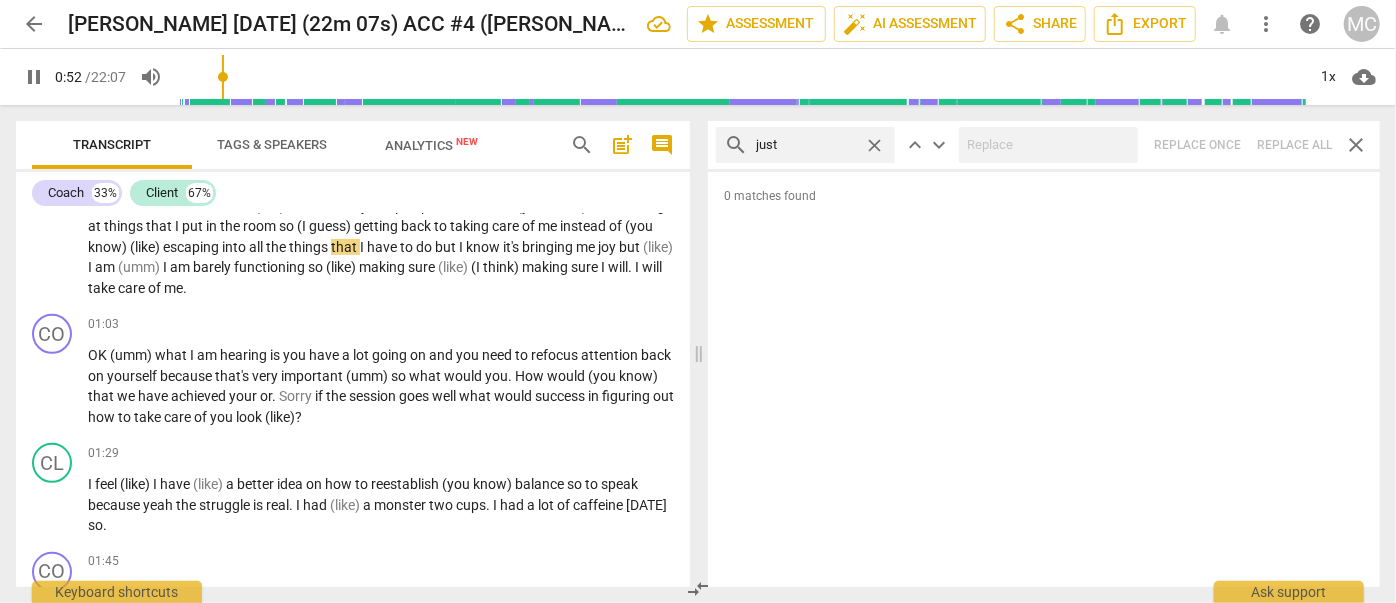 click on "close" at bounding box center [874, 145] 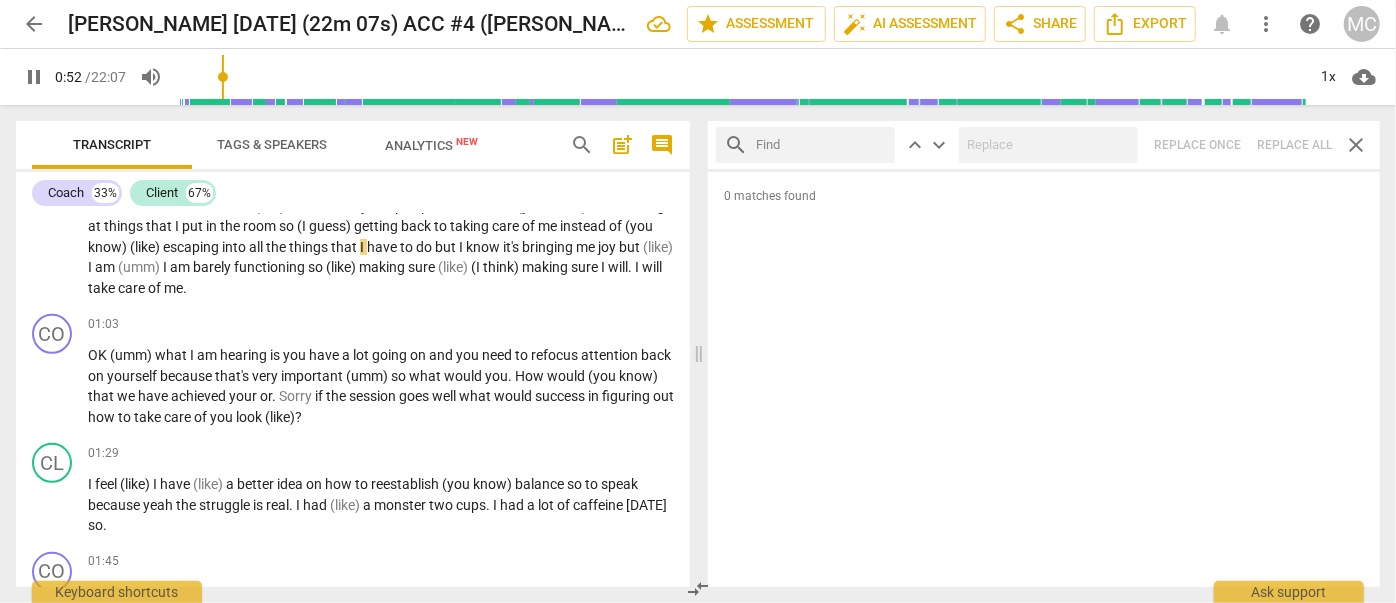 click at bounding box center [821, 145] 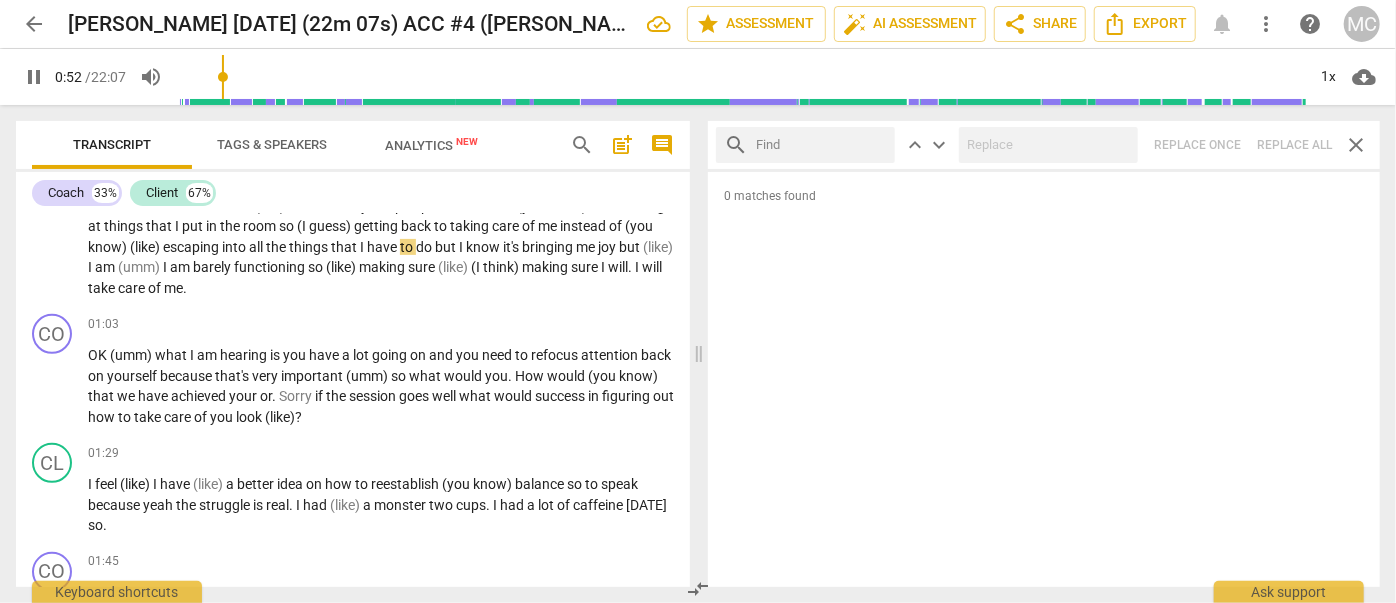 type on "53" 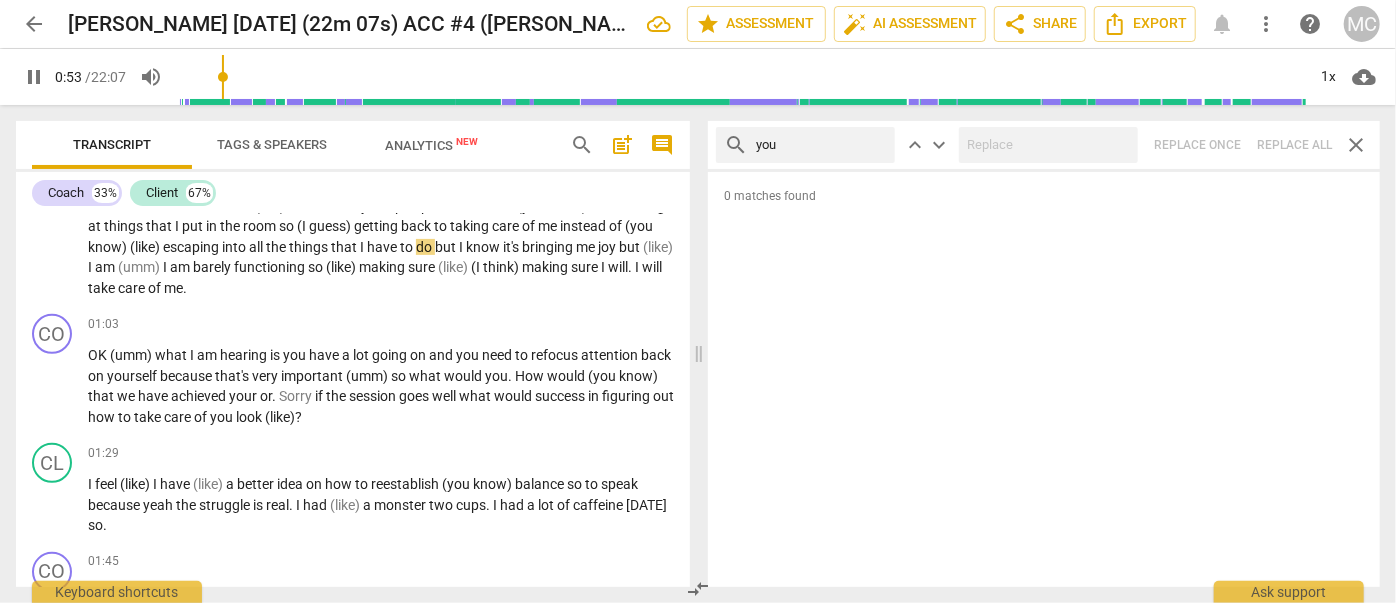 type on "you" 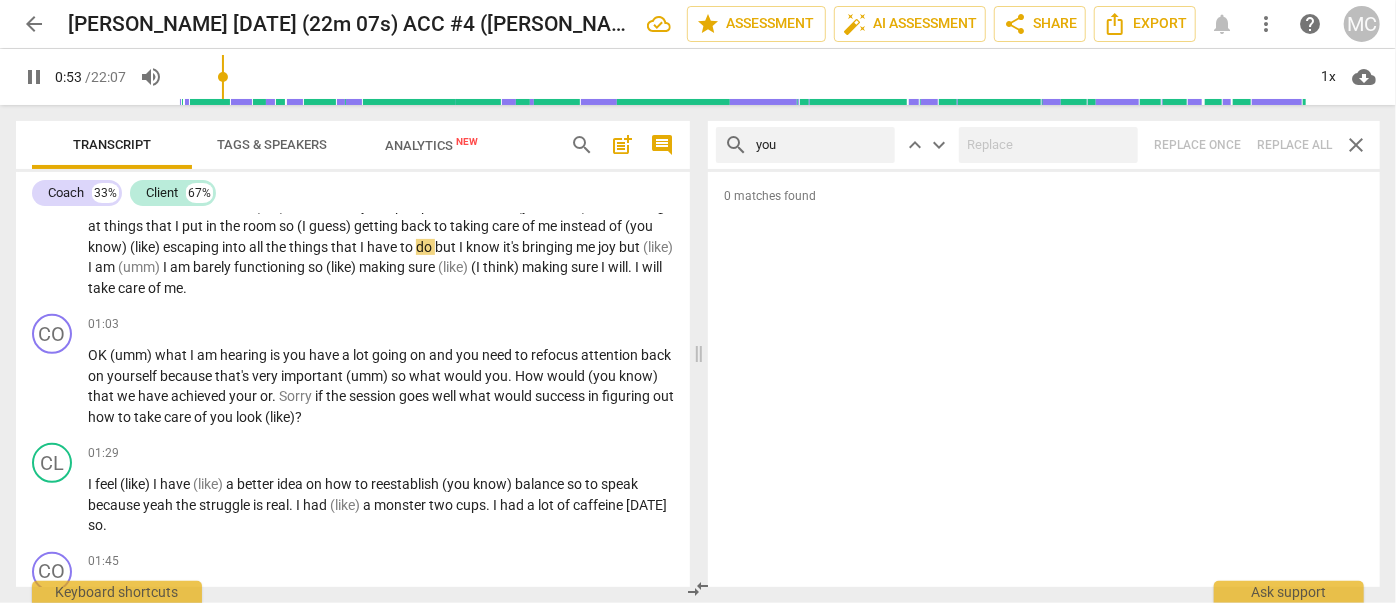 type on "53" 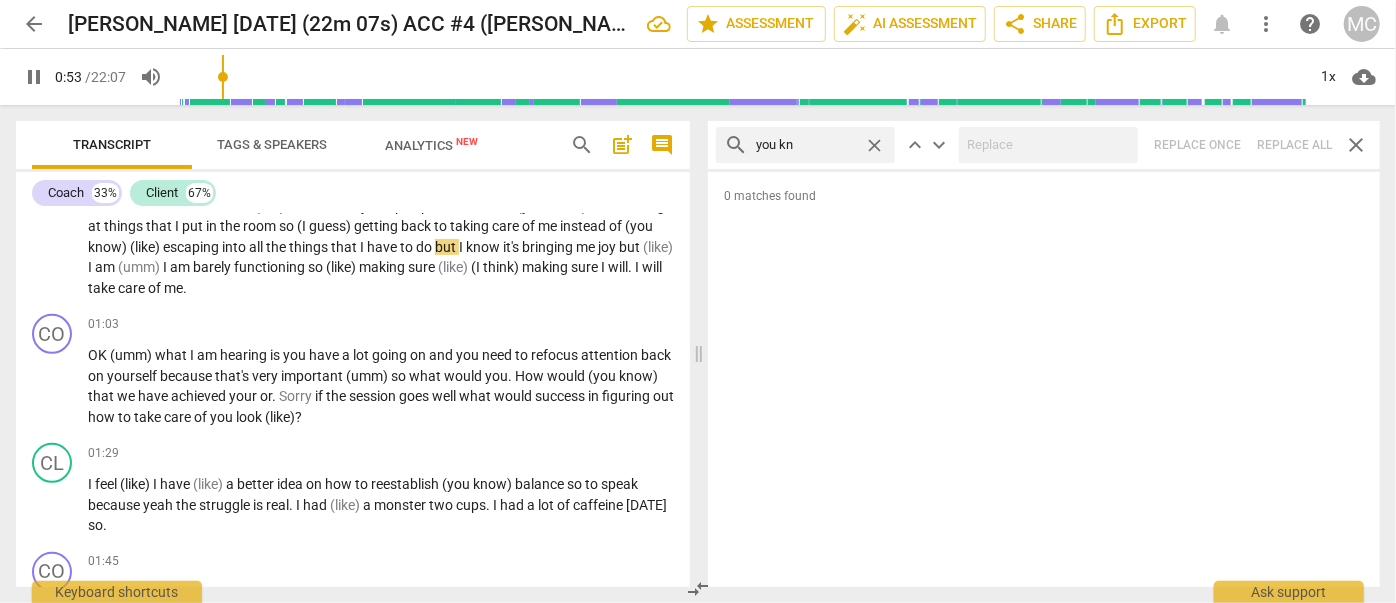 type on "you kno" 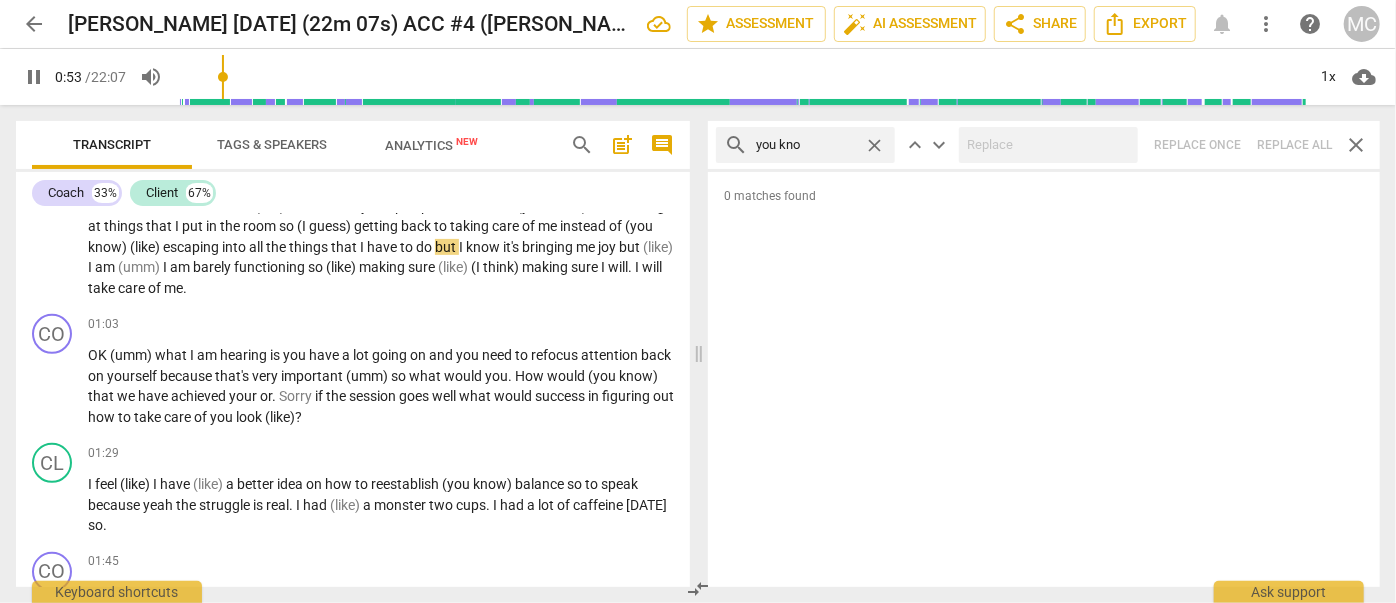 type on "54" 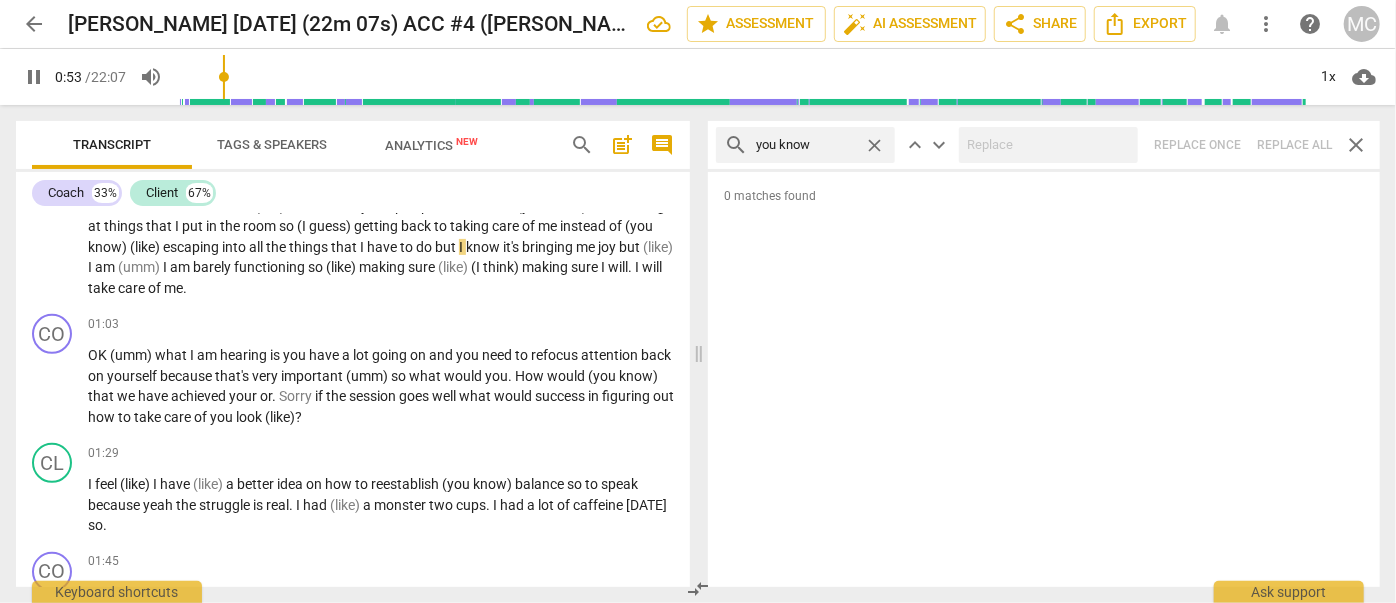 type on "you know" 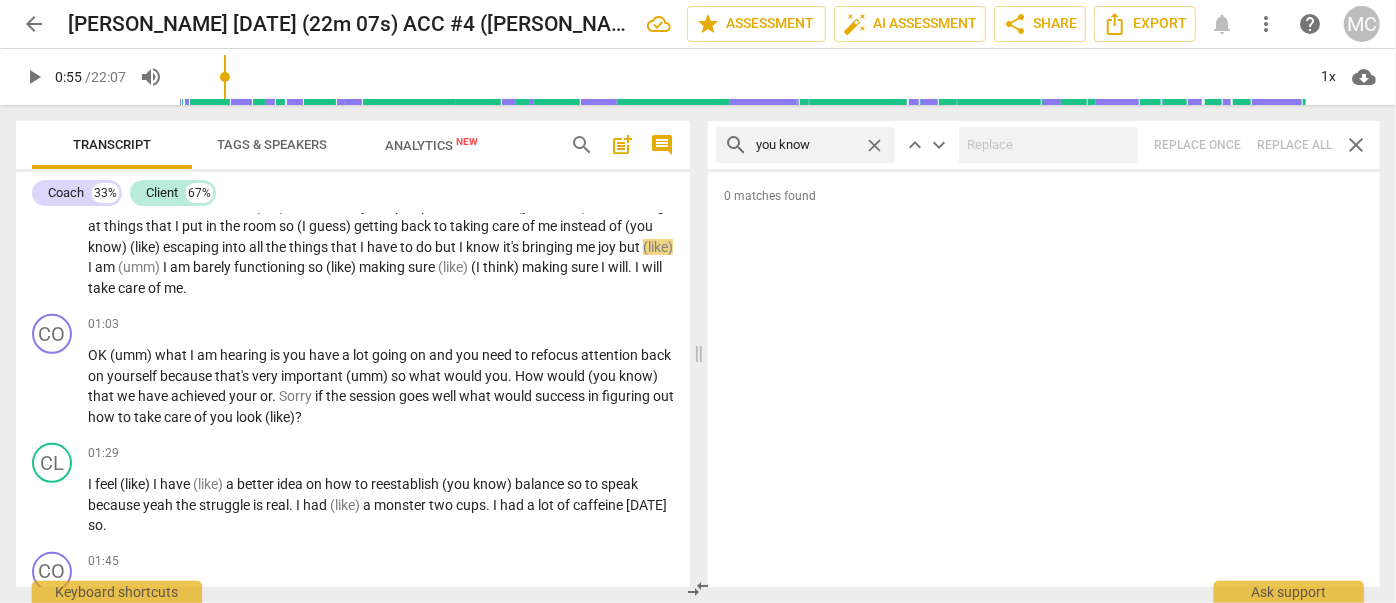 type on "55" 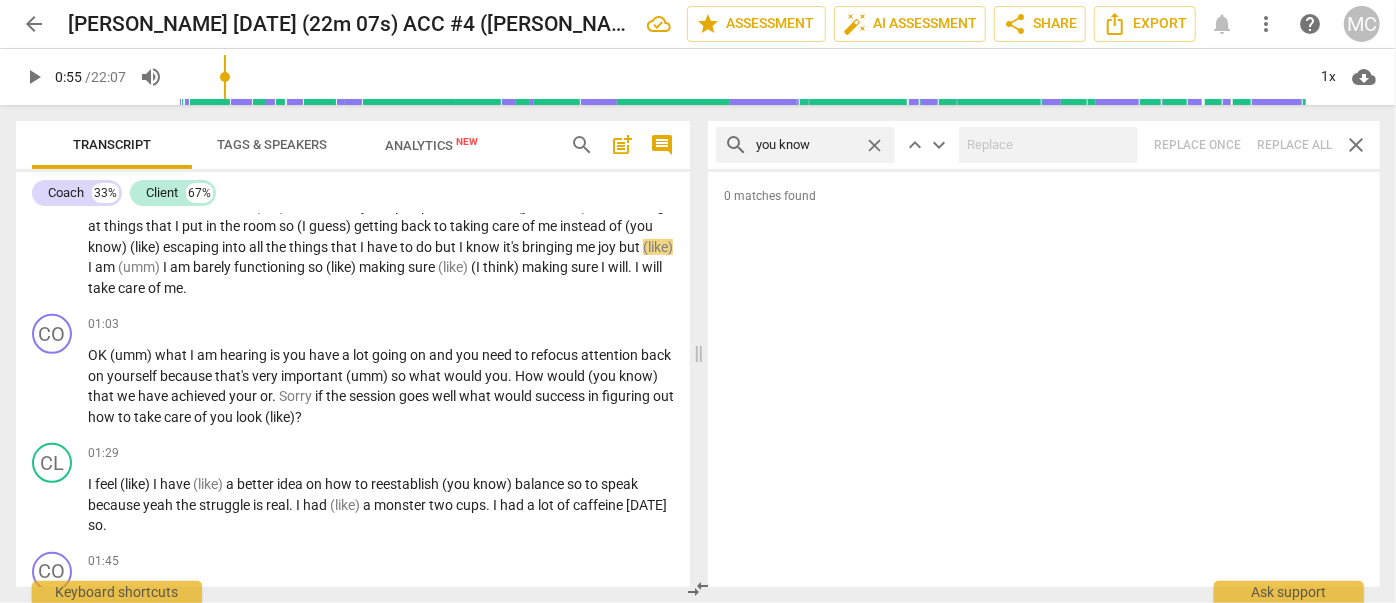 click on "search you know close keyboard_arrow_up keyboard_arrow_down Replace once Replace all close" at bounding box center [1044, 145] 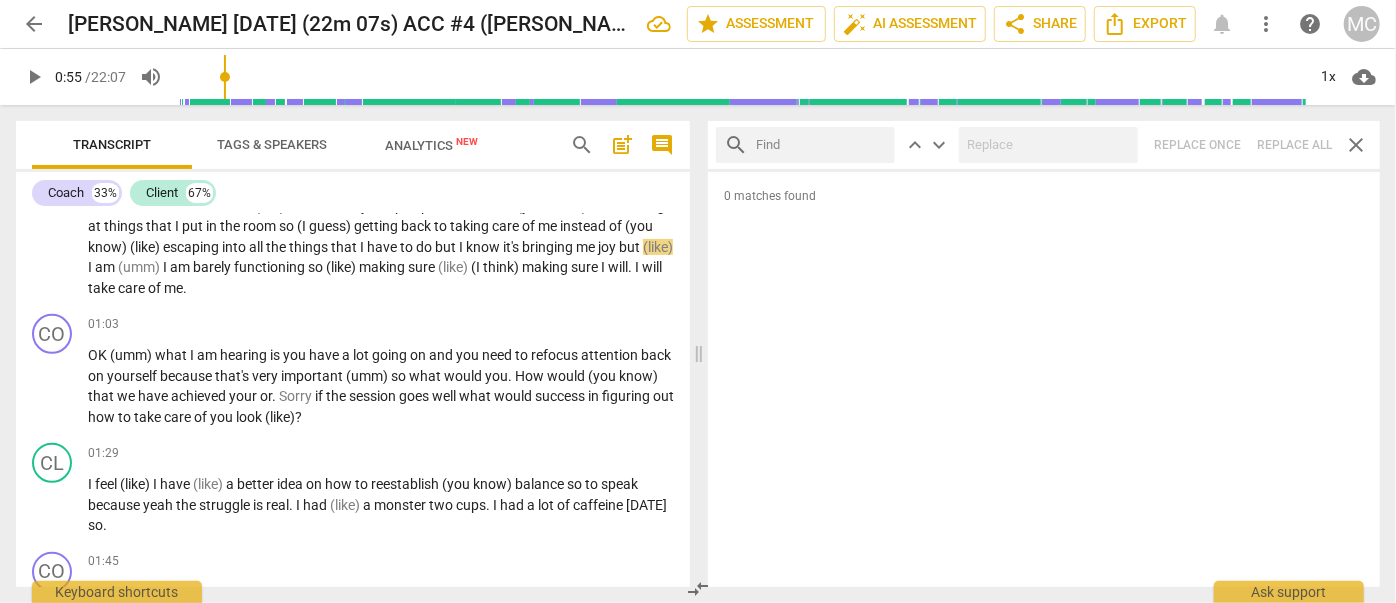 click at bounding box center [821, 145] 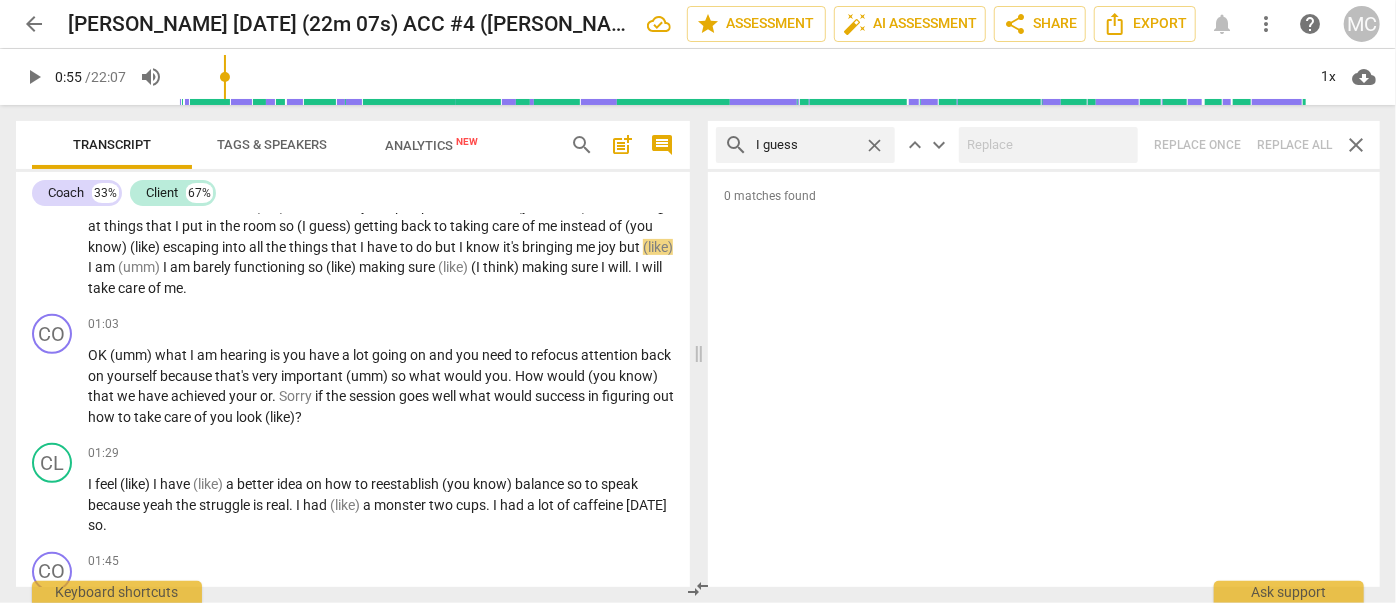 type on "I guess" 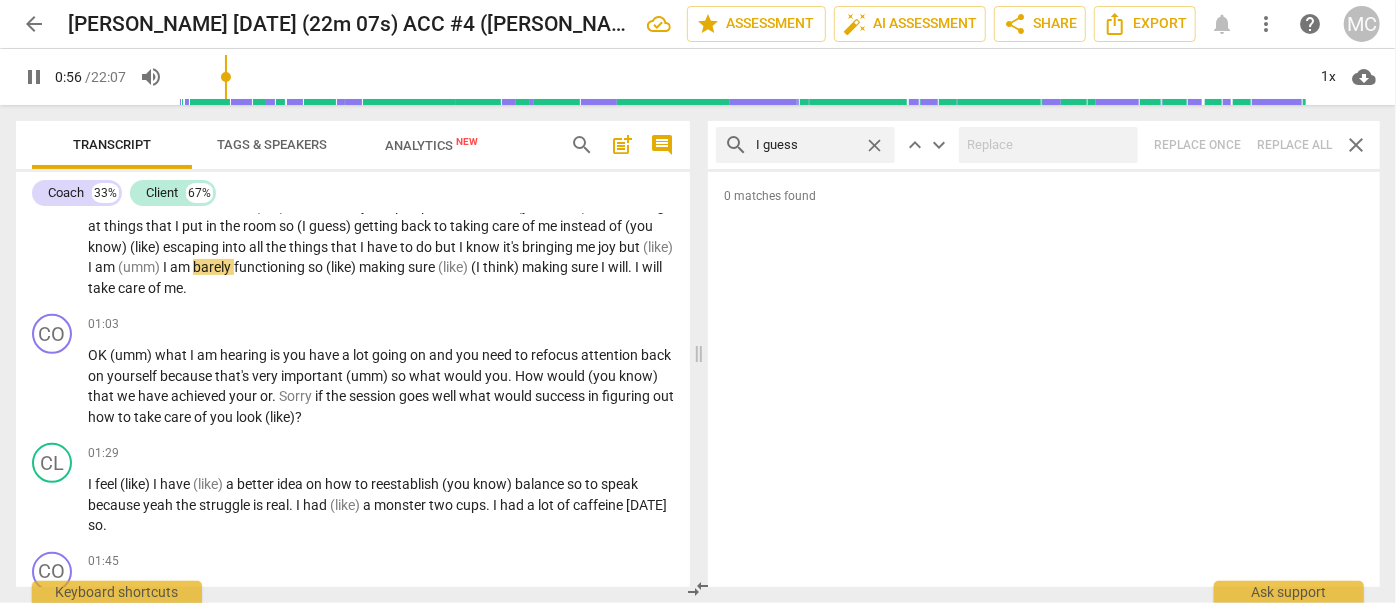 click on "search I guess close keyboard_arrow_up keyboard_arrow_down Replace once Replace all close" at bounding box center [1044, 145] 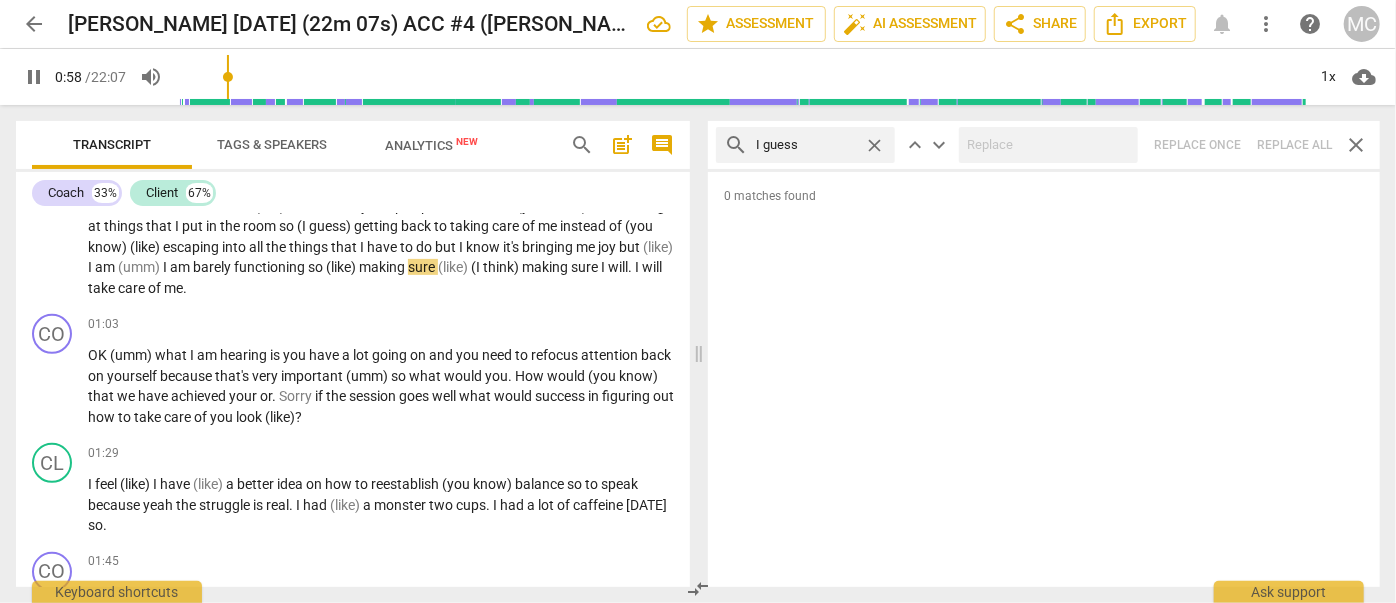 type on "59" 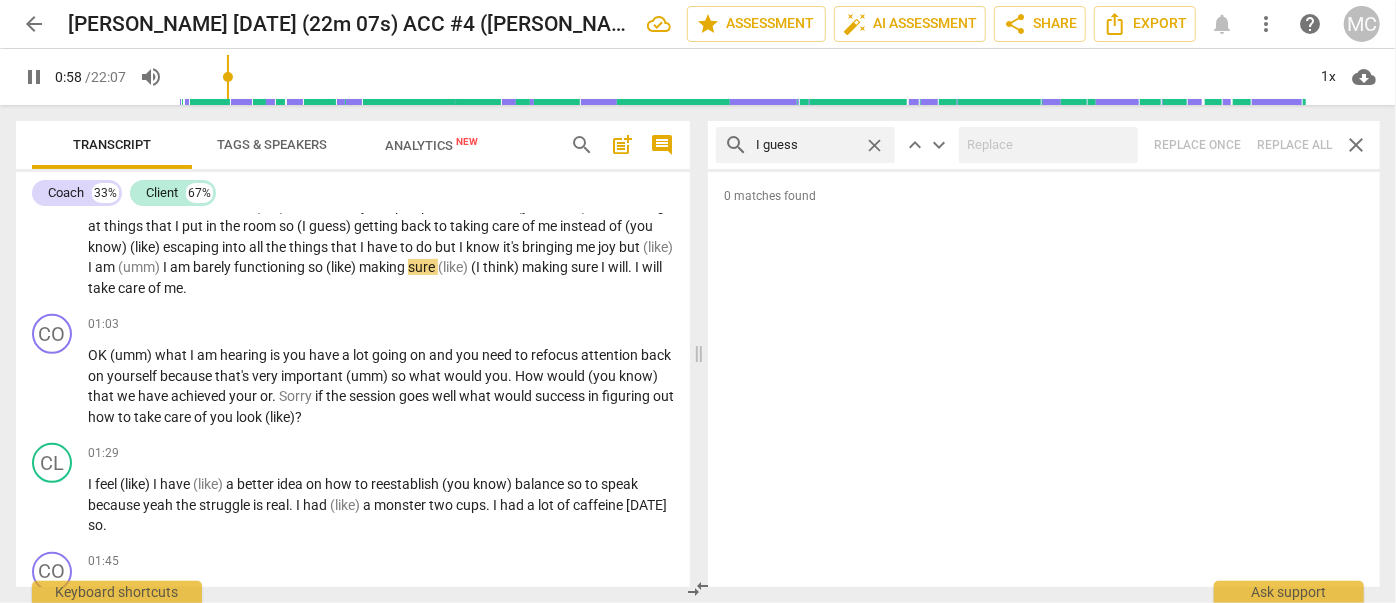 click on "close" at bounding box center [874, 145] 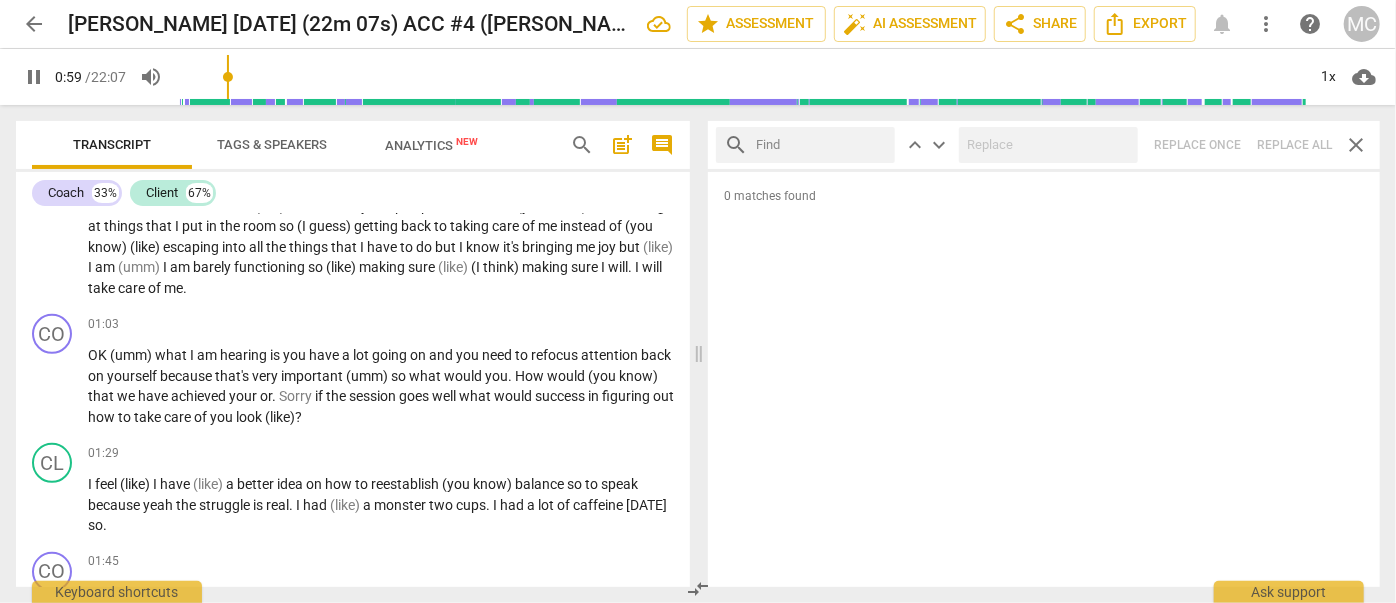 click at bounding box center (821, 145) 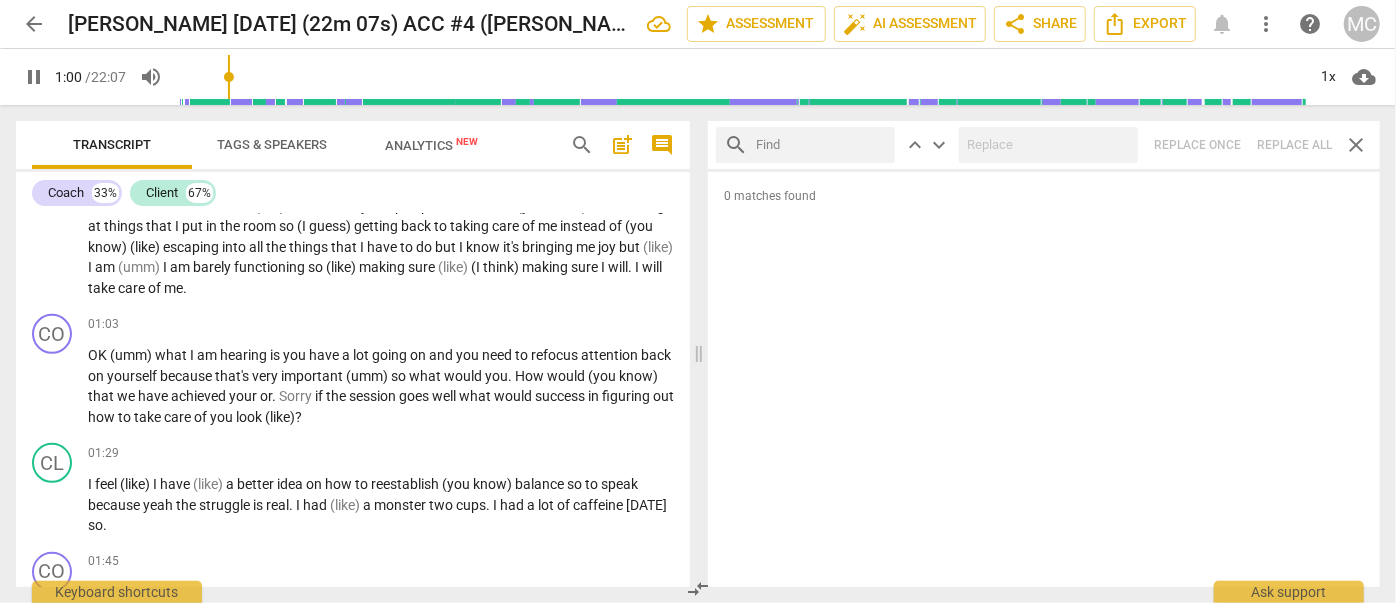 type on "60" 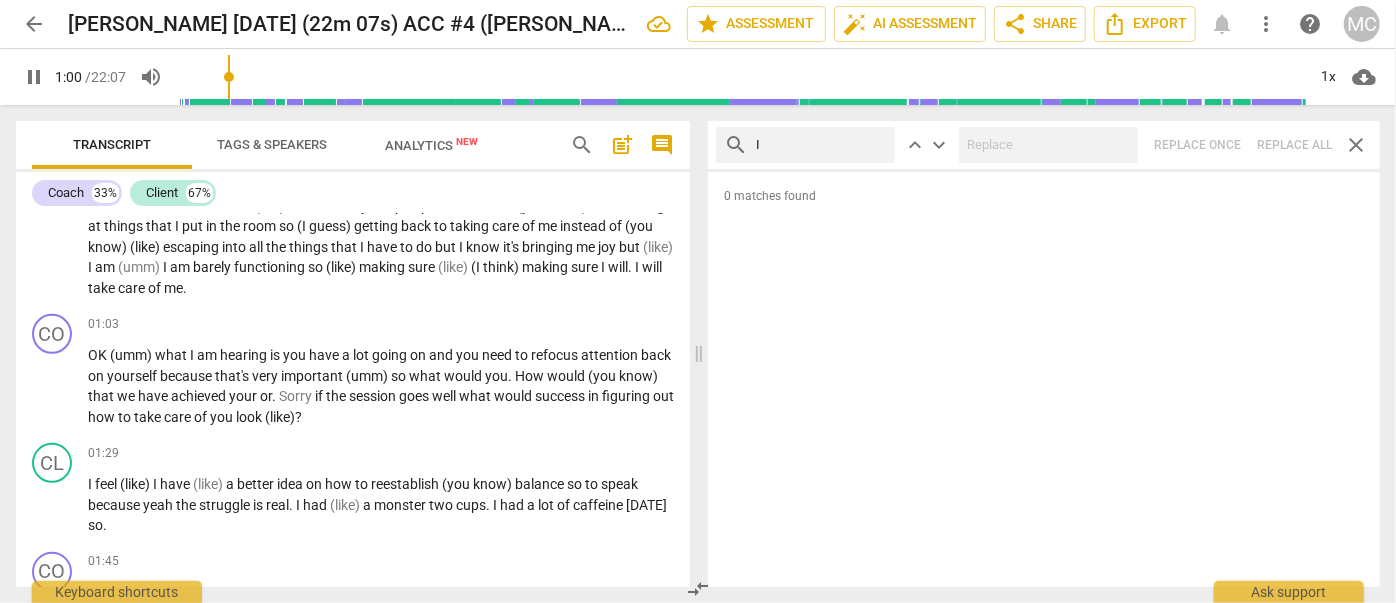 type on "61" 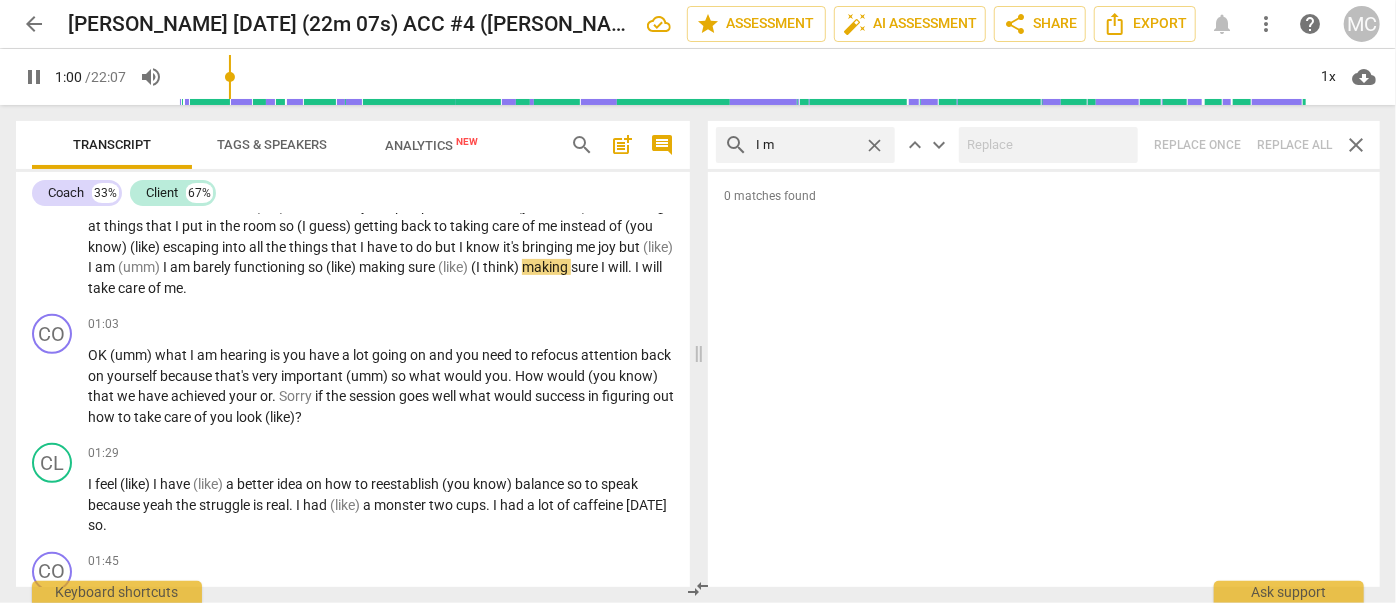 type on "I me" 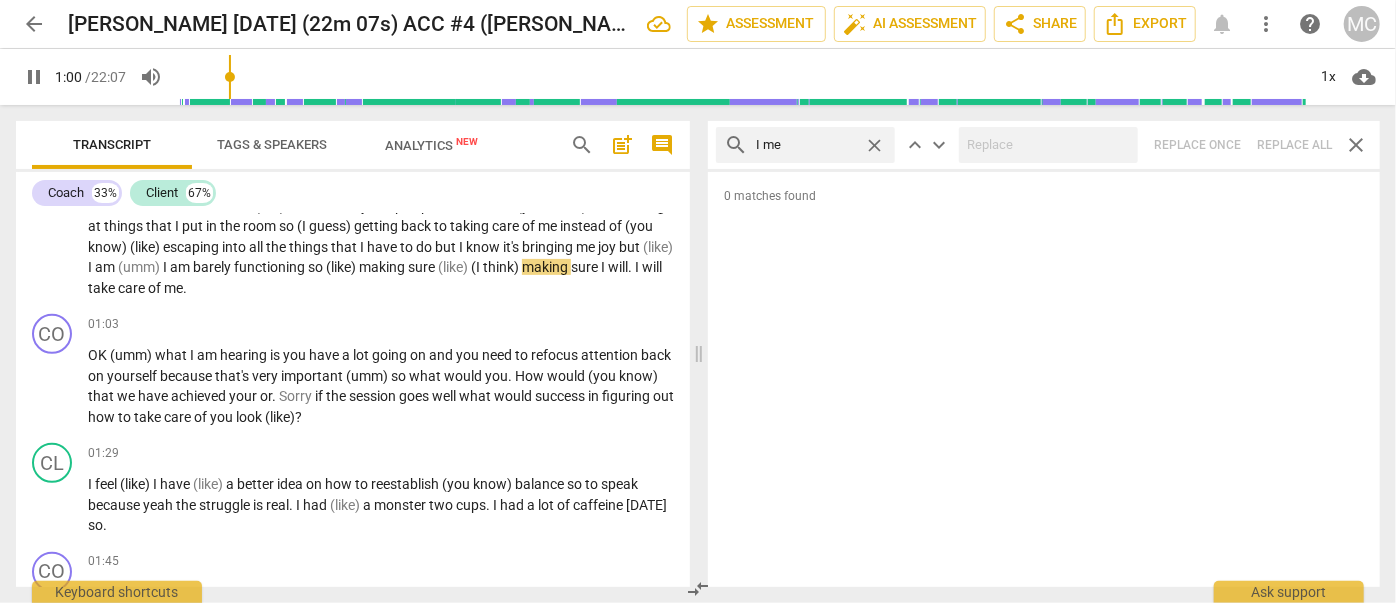 type on "61" 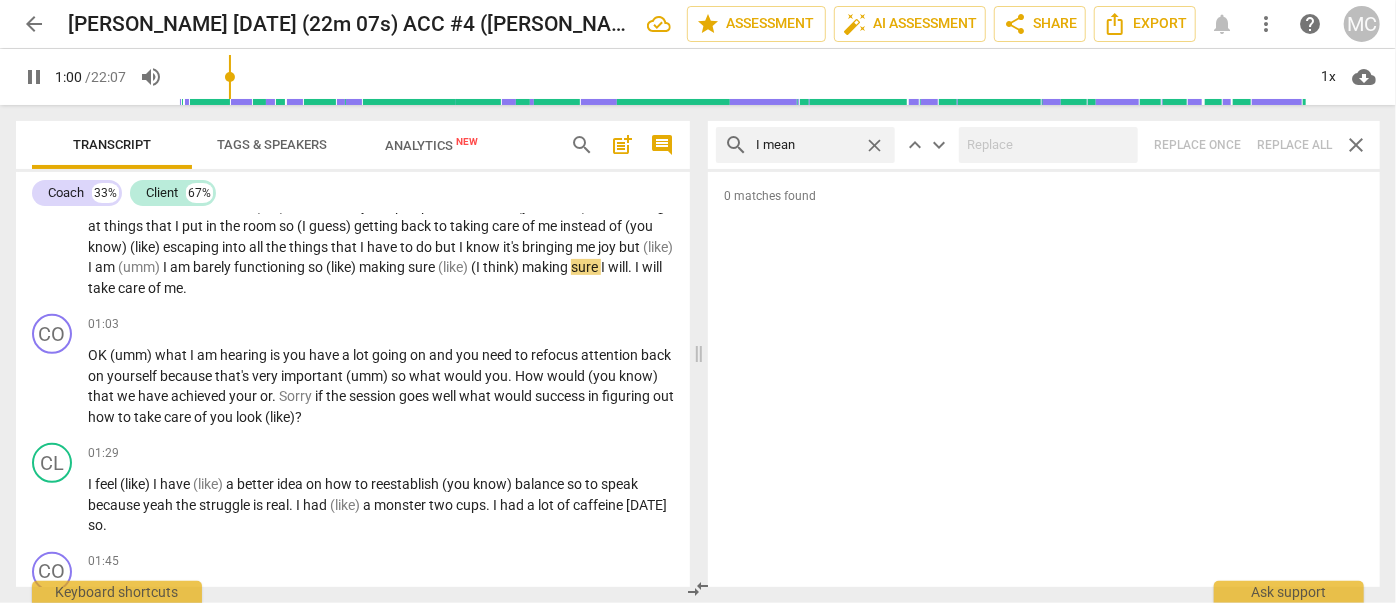 type on "I mean" 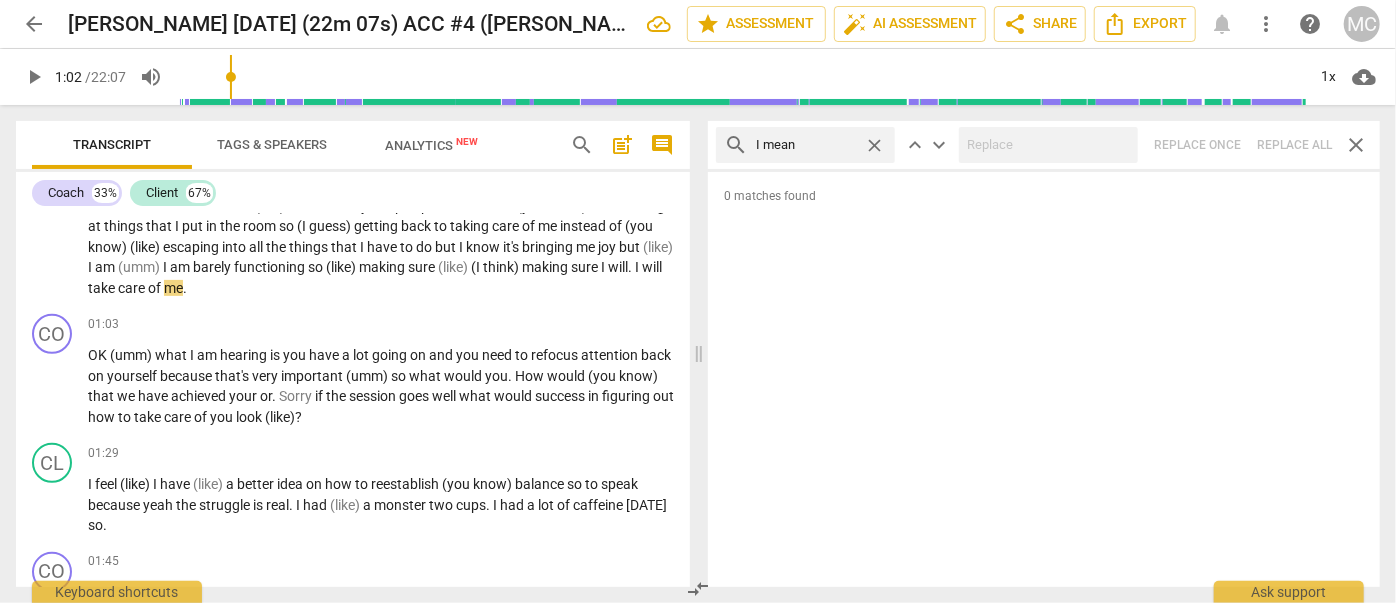 type on "62" 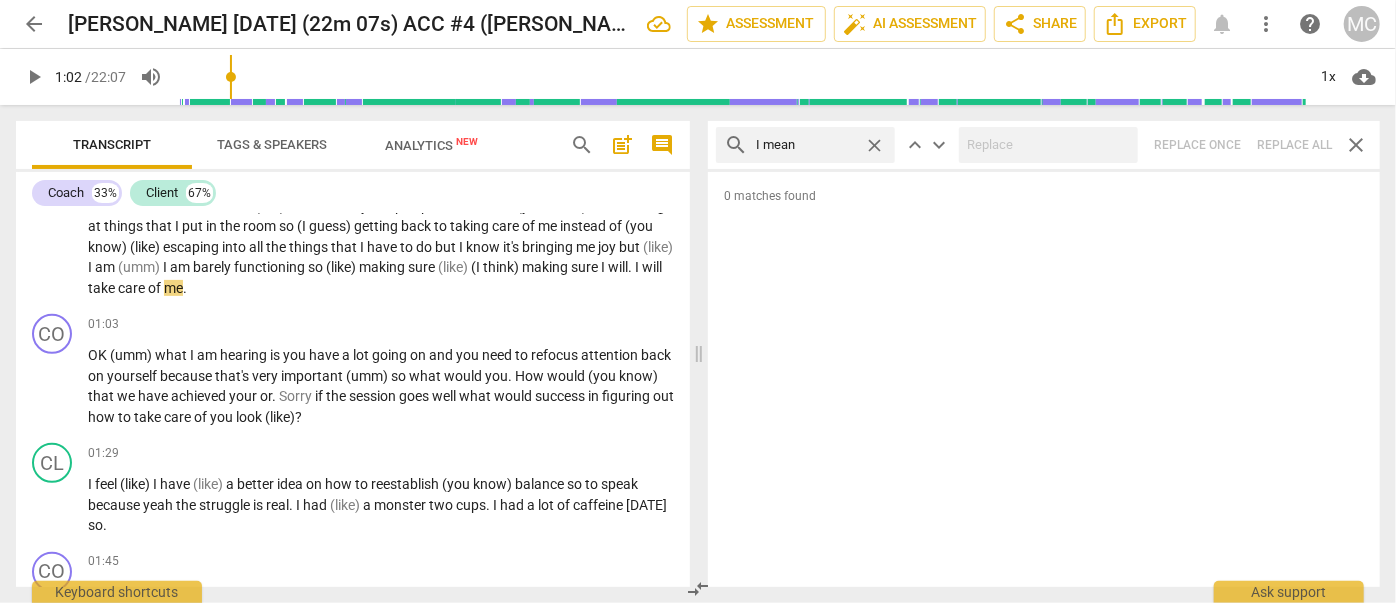 click on "search I mean close keyboard_arrow_up keyboard_arrow_down Replace once Replace all close" at bounding box center (1044, 145) 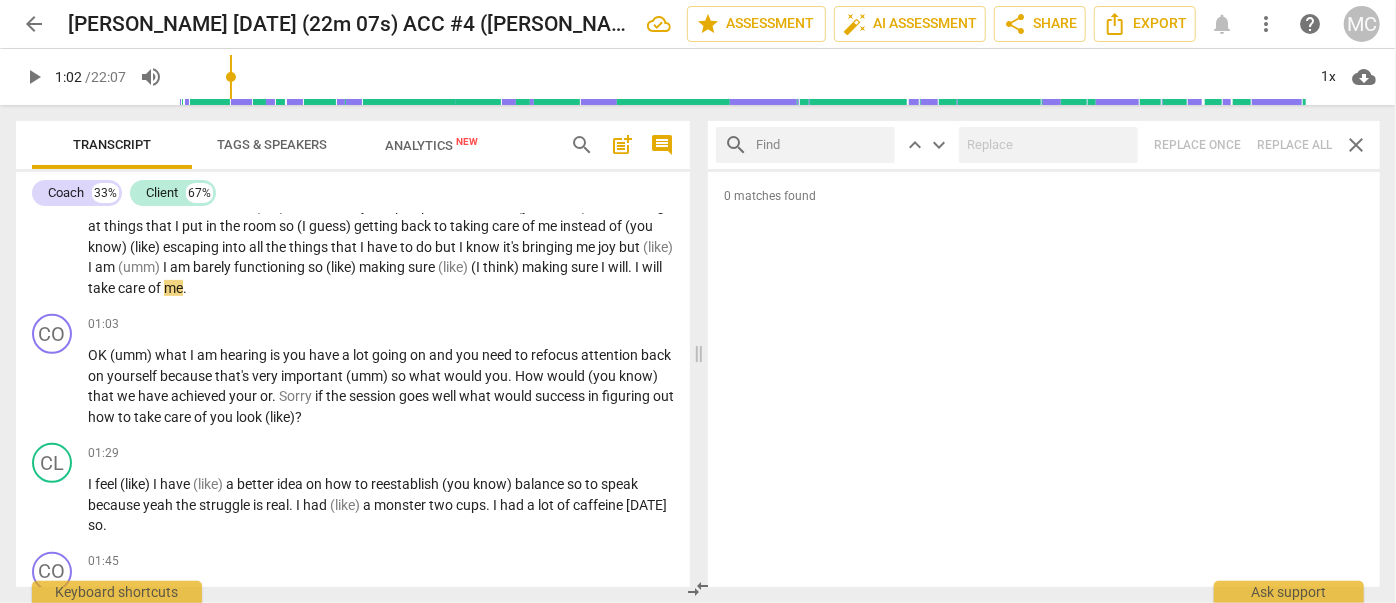 click at bounding box center (821, 145) 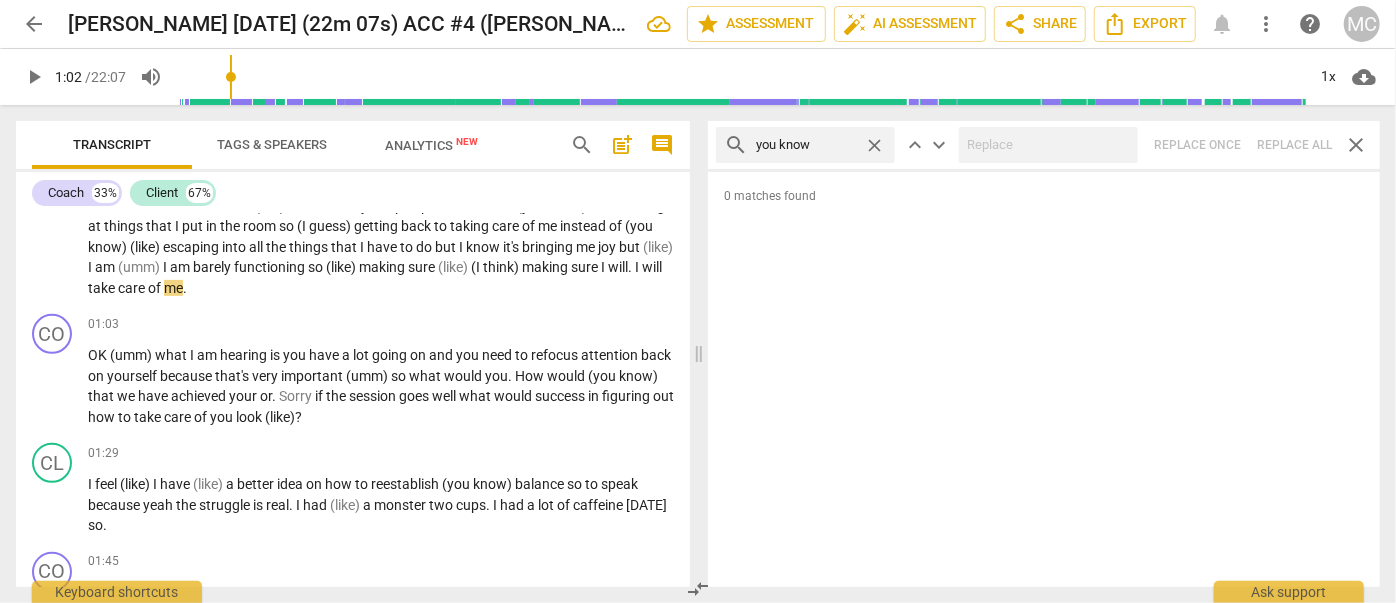 type on "you know" 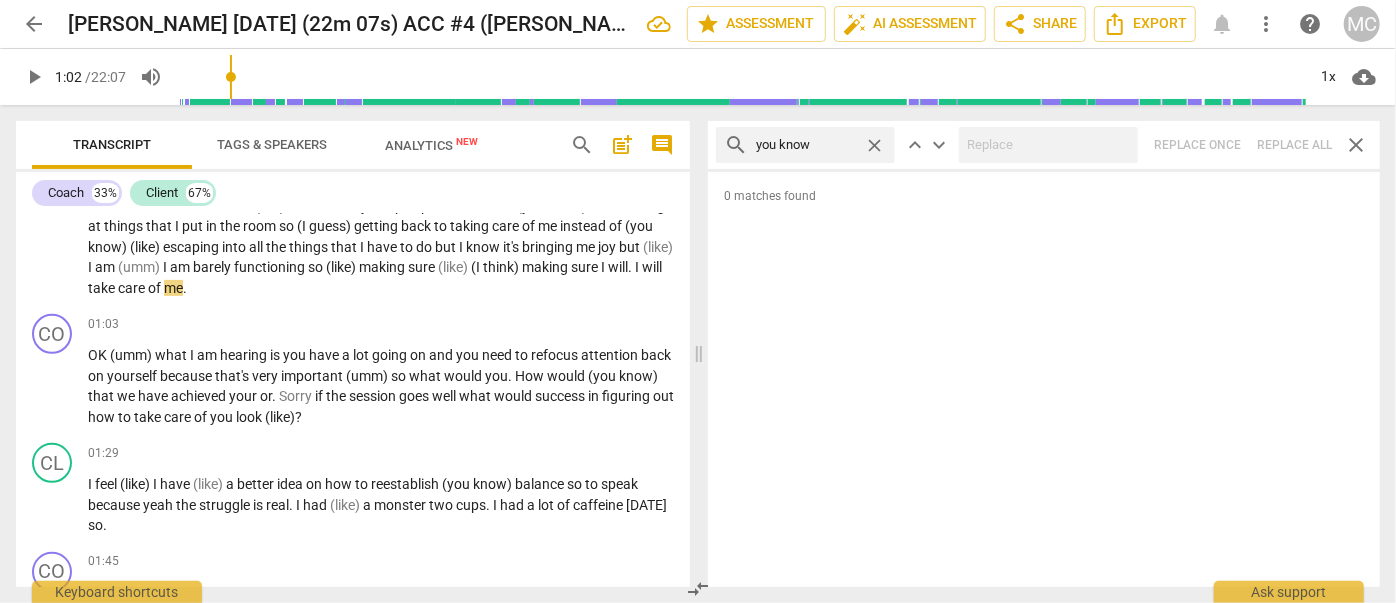 click on "close" at bounding box center (874, 145) 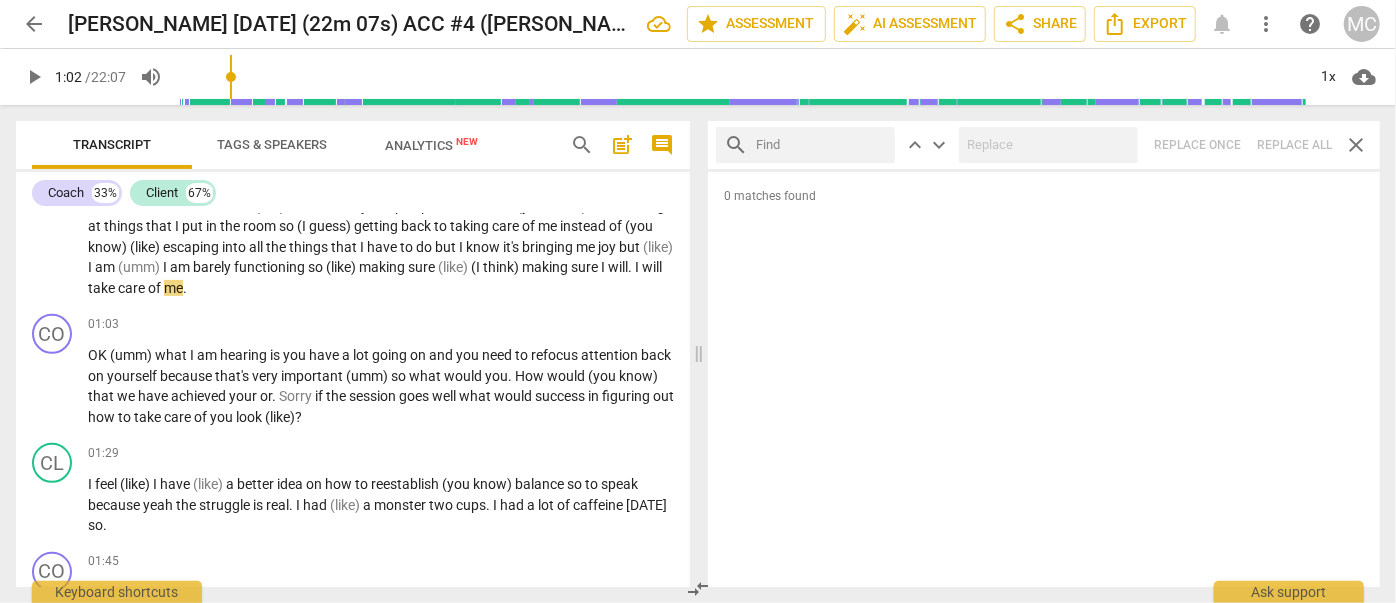 click at bounding box center (821, 145) 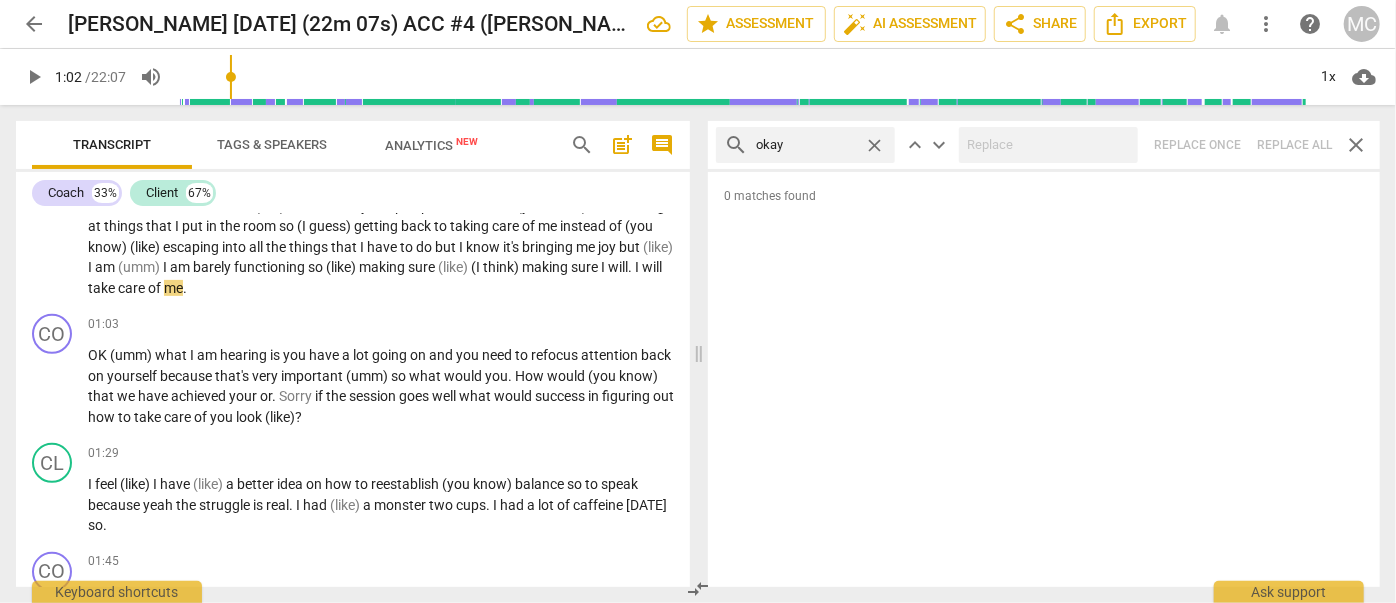 type on "okay" 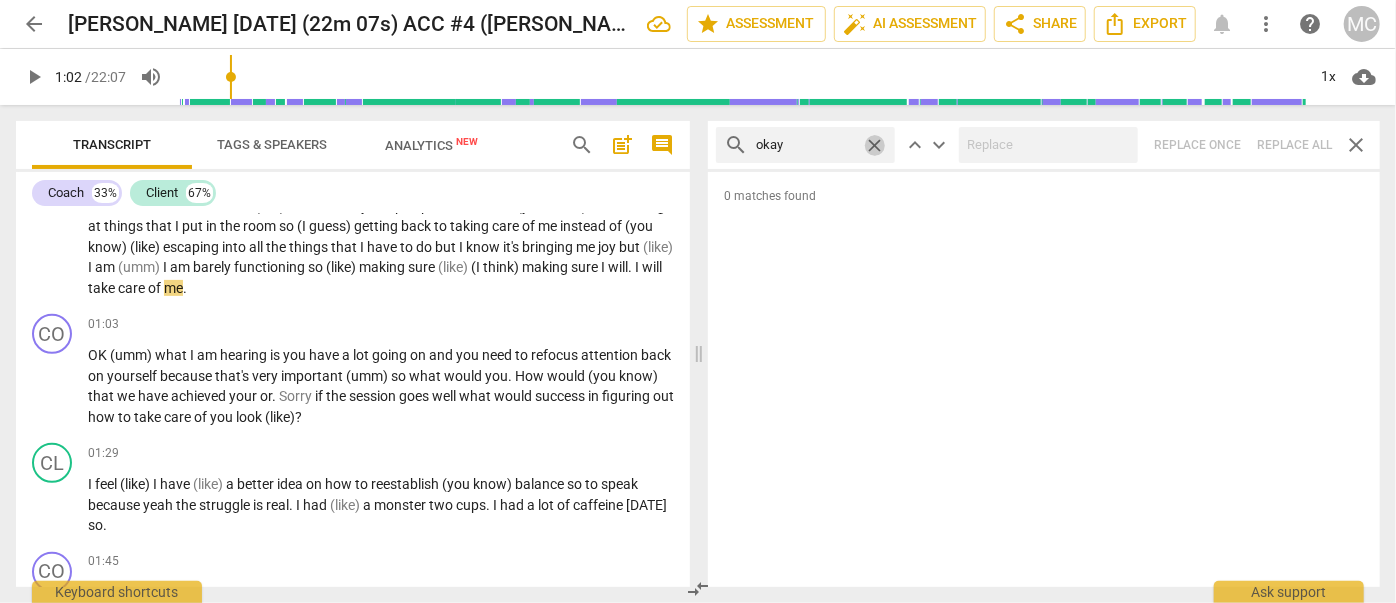 click on "close" at bounding box center (874, 145) 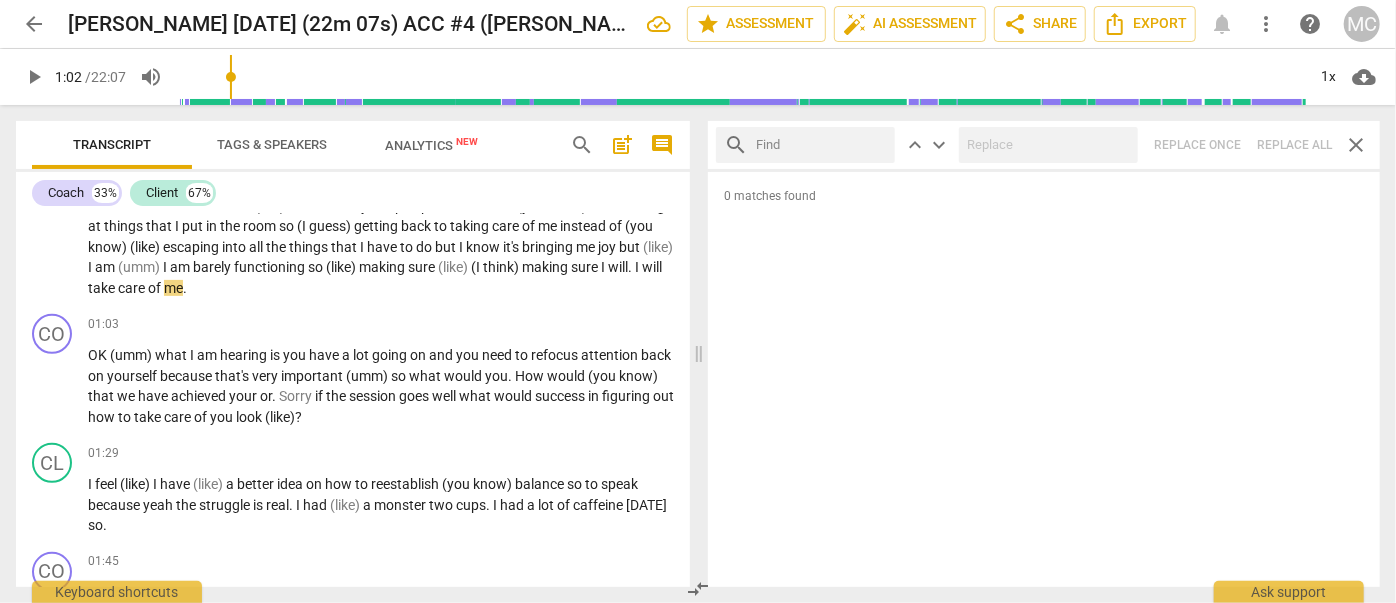 click at bounding box center (821, 145) 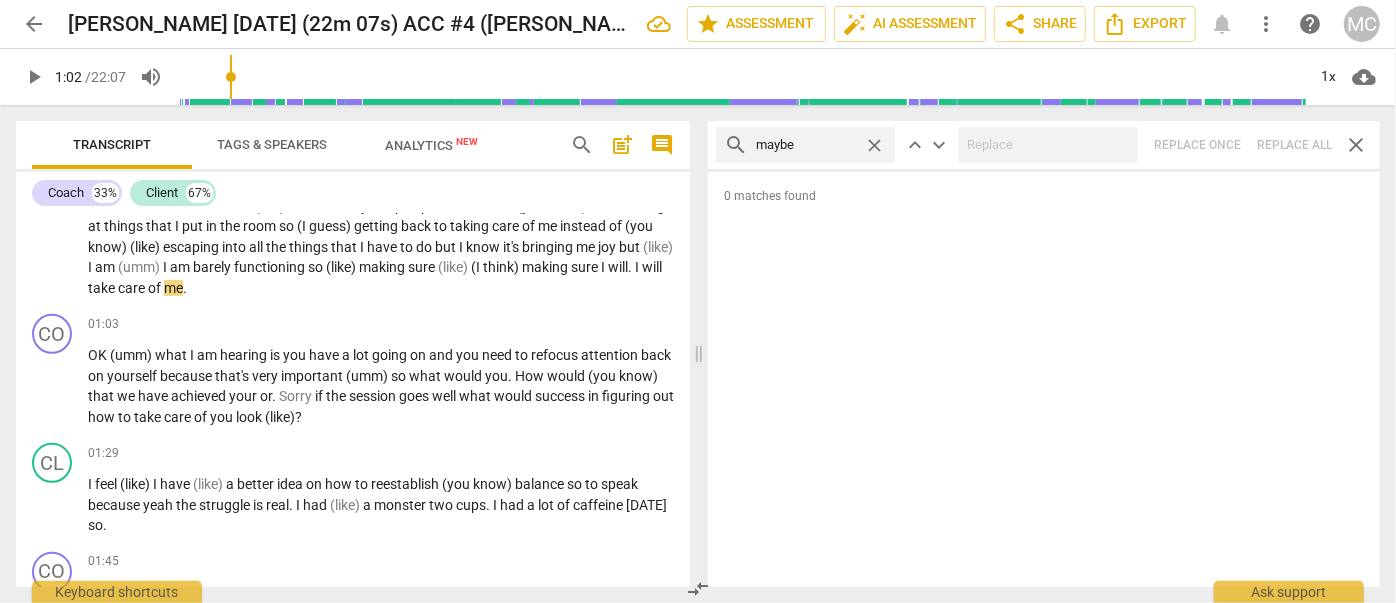 type on "maybe" 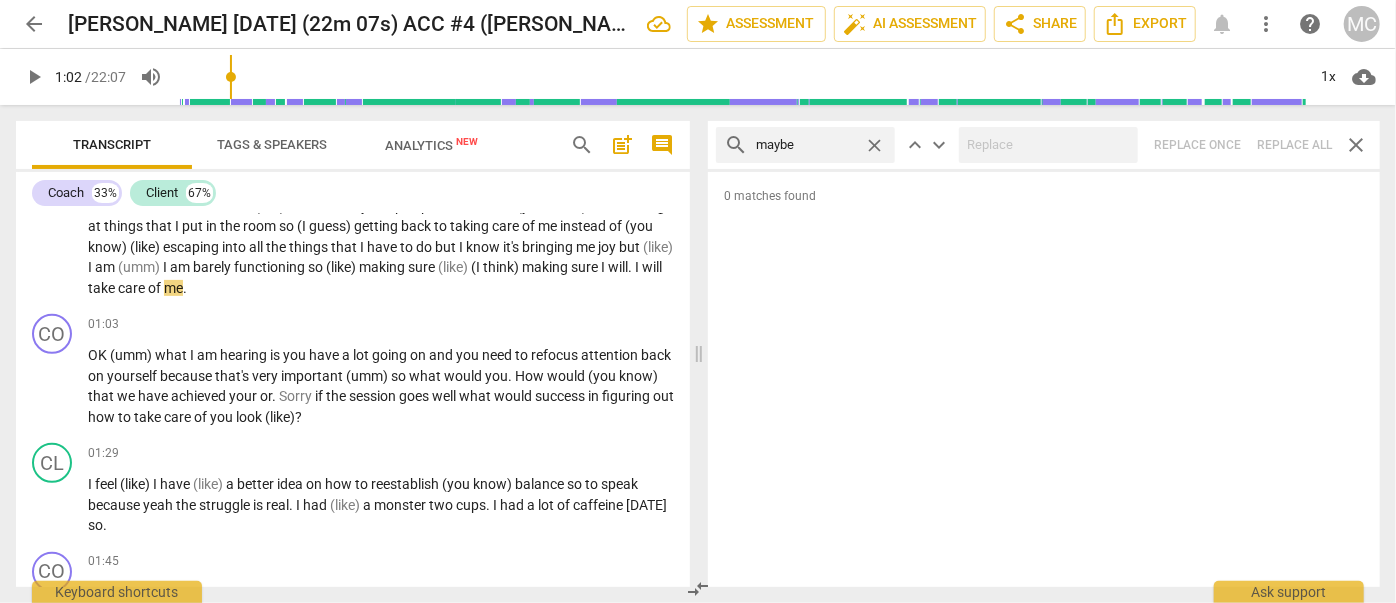 click on "close" at bounding box center [874, 145] 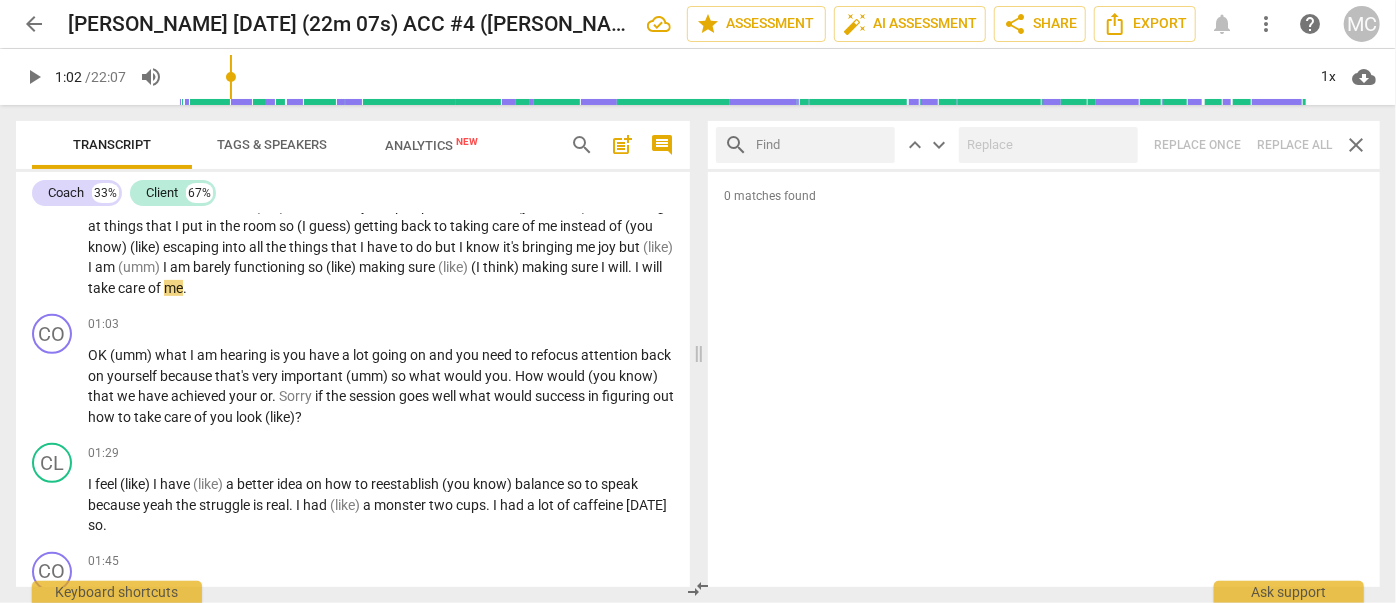 click at bounding box center (821, 145) 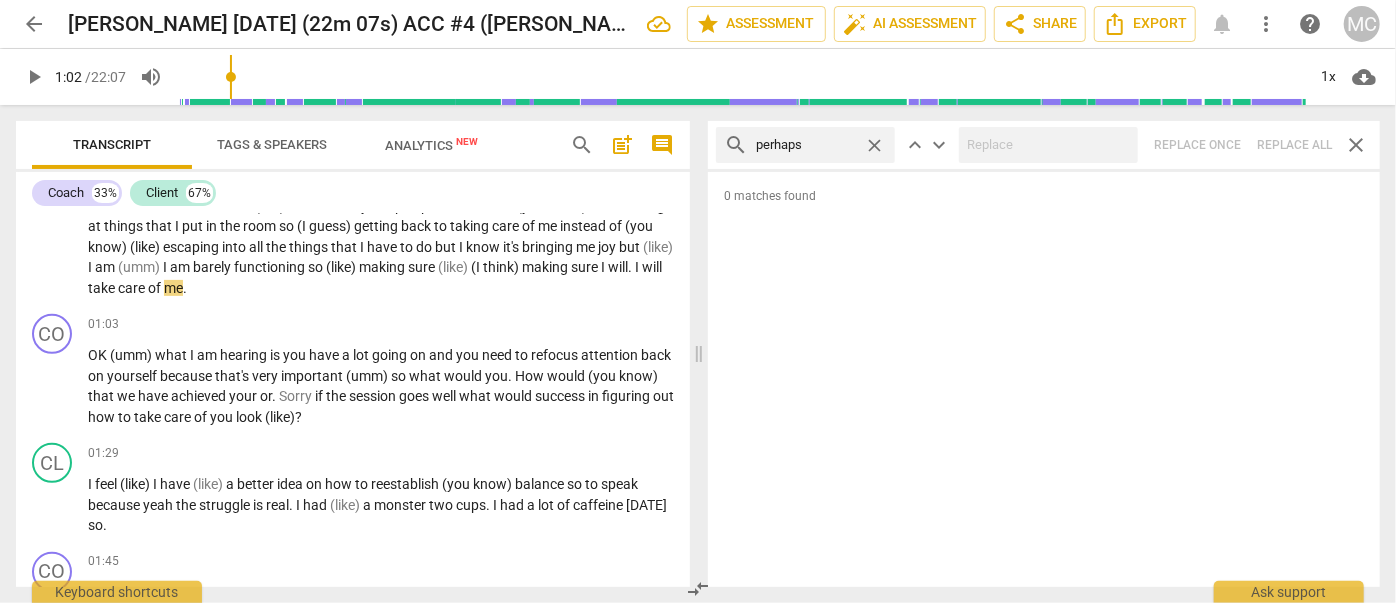 type on "perhaps" 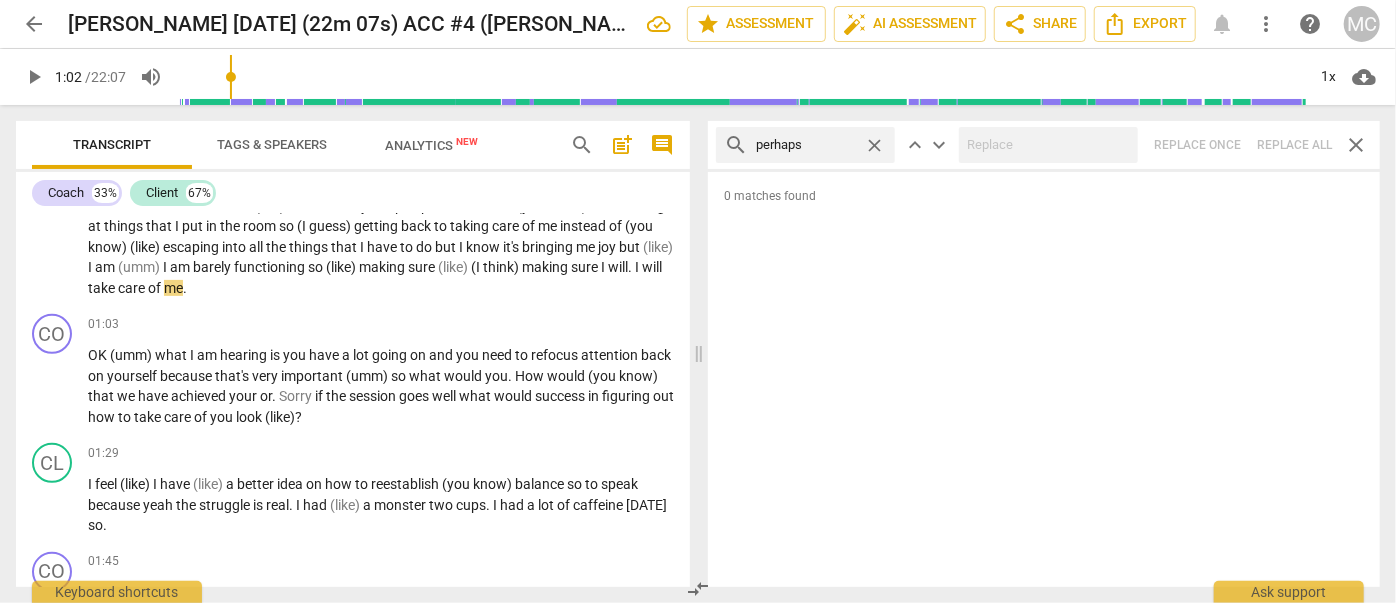 click on "close" at bounding box center (874, 145) 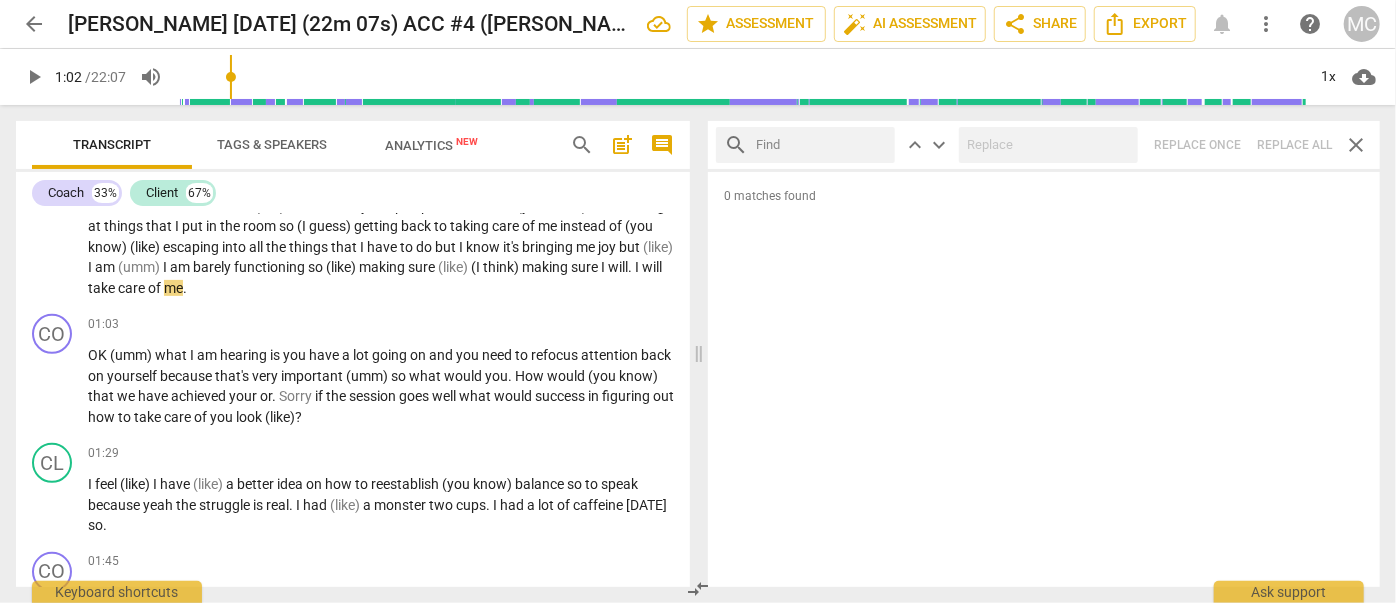 click at bounding box center [821, 145] 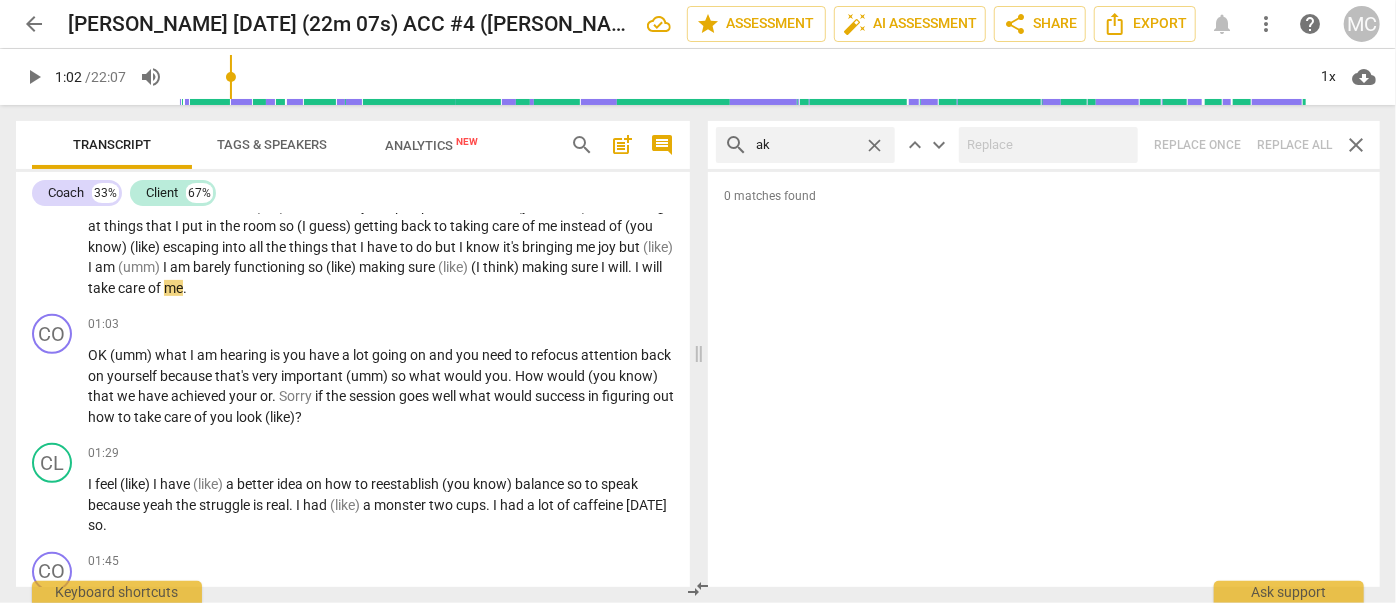 type on "a" 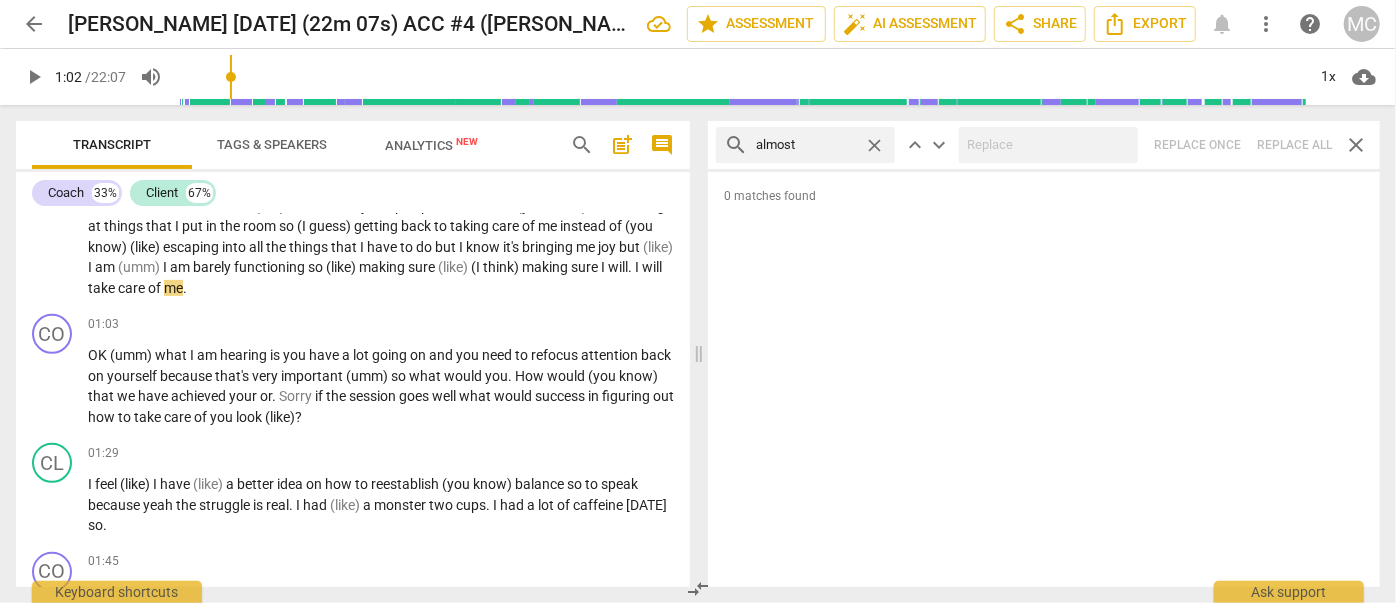 type on "almost" 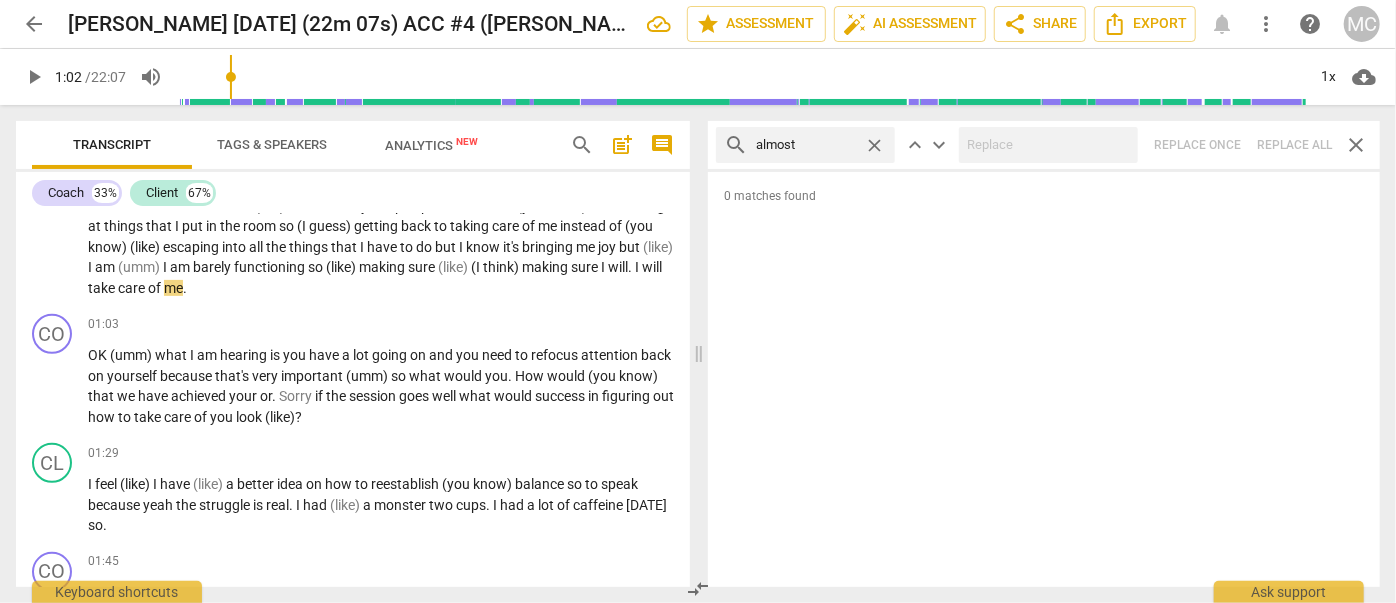 click on "search almost close keyboard_arrow_up keyboard_arrow_down Replace once Replace all close" at bounding box center (1044, 145) 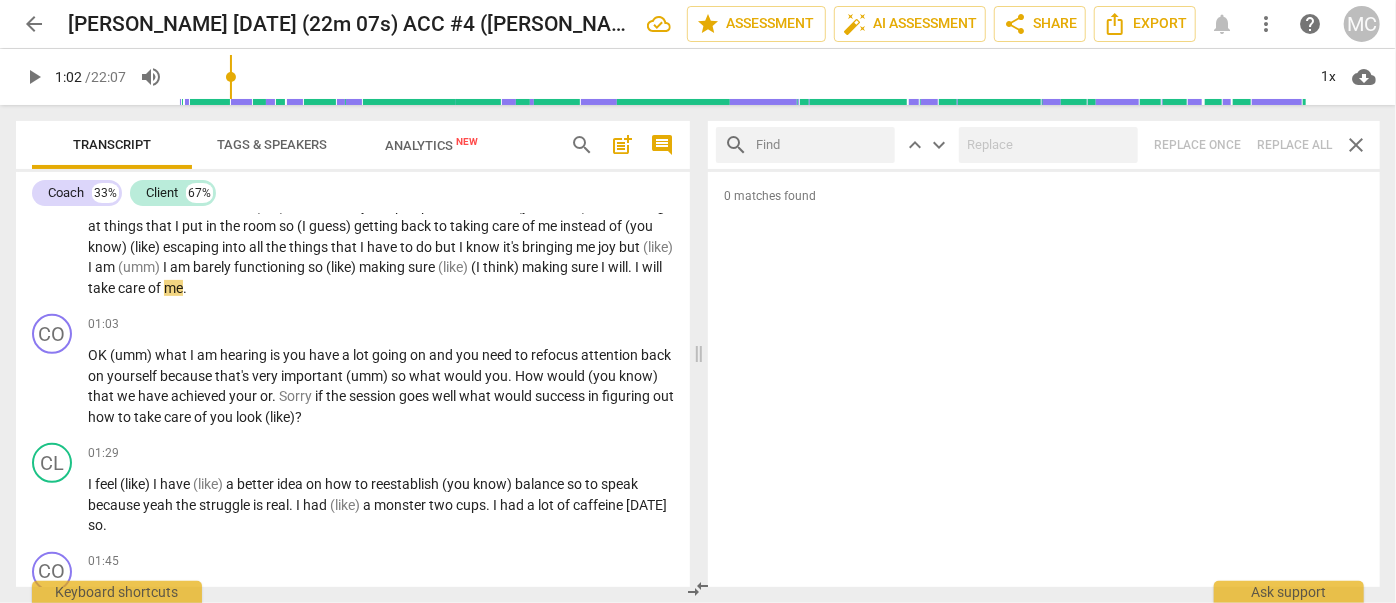 click at bounding box center [821, 145] 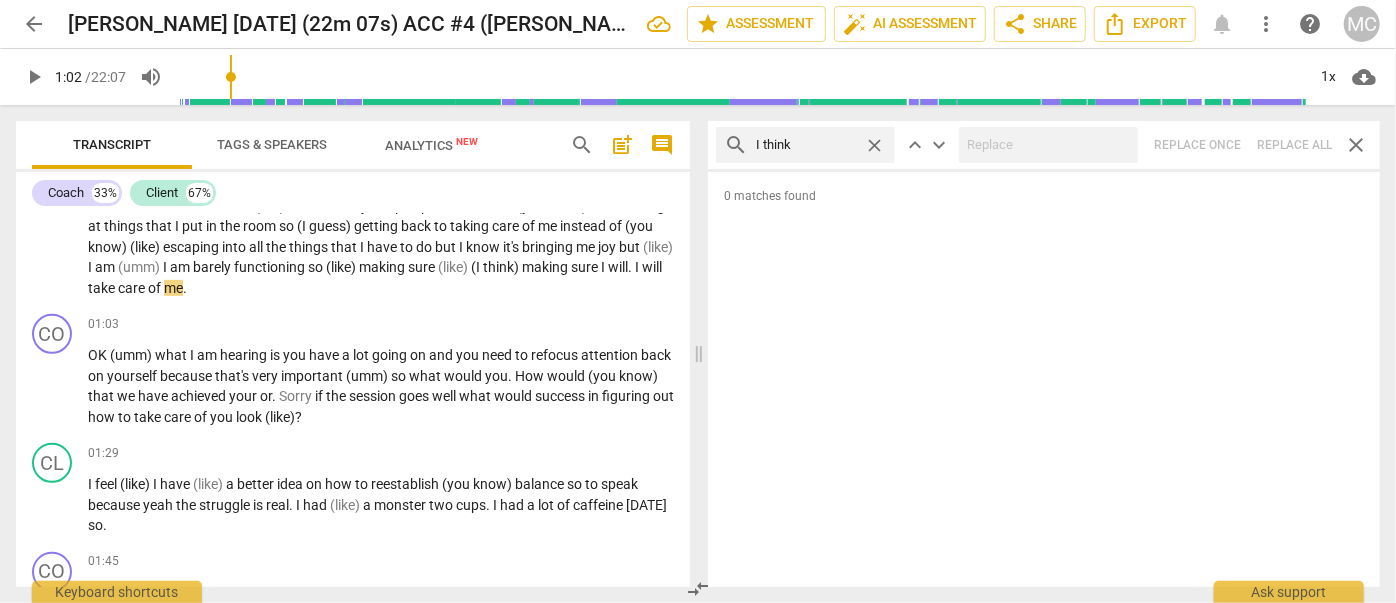 type on "I think" 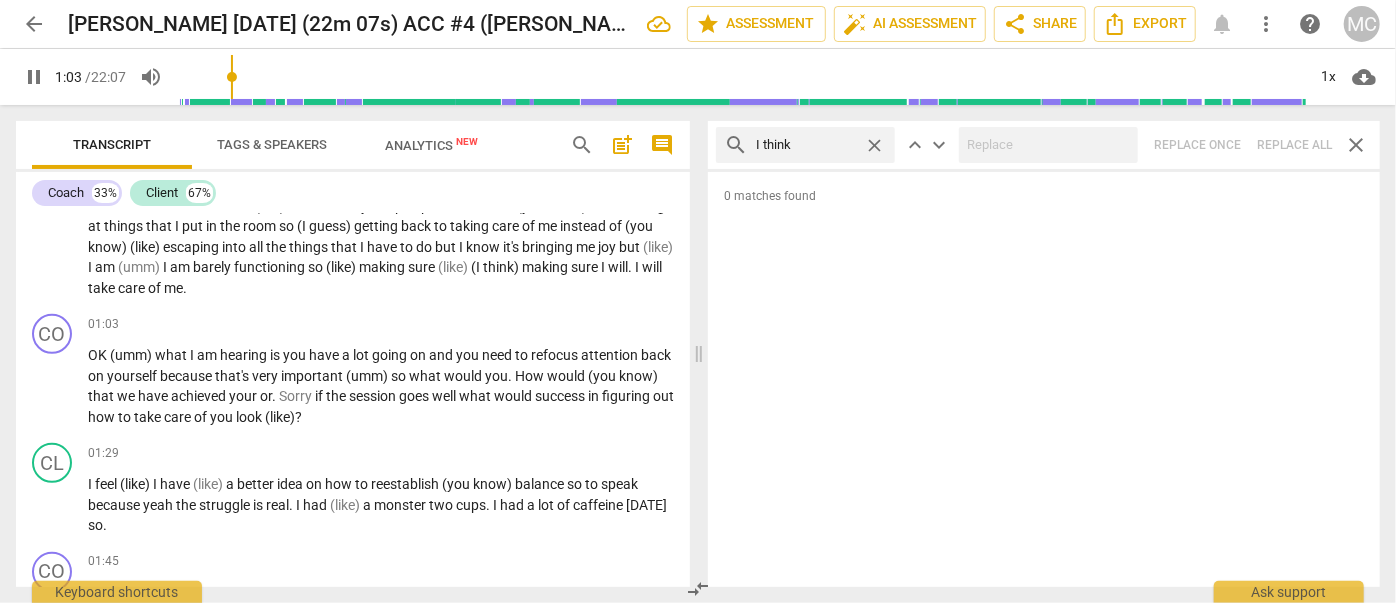 click on "search I think close keyboard_arrow_up keyboard_arrow_down Replace once Replace all close" at bounding box center (1044, 145) 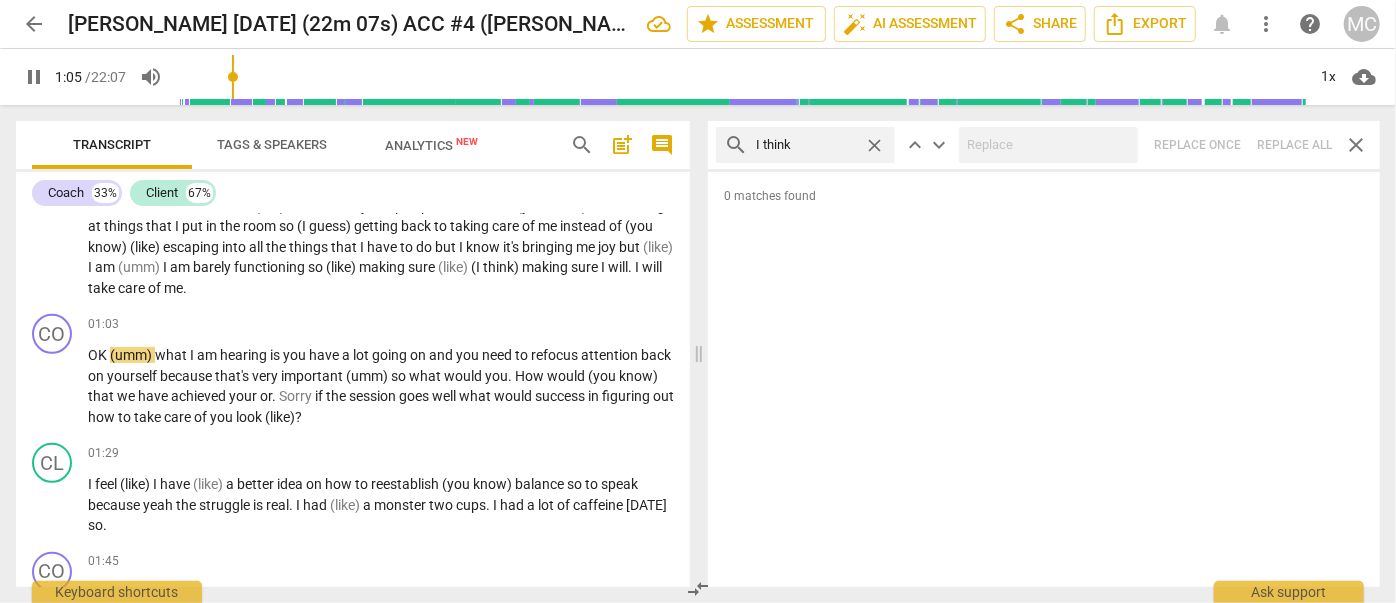 type on "65" 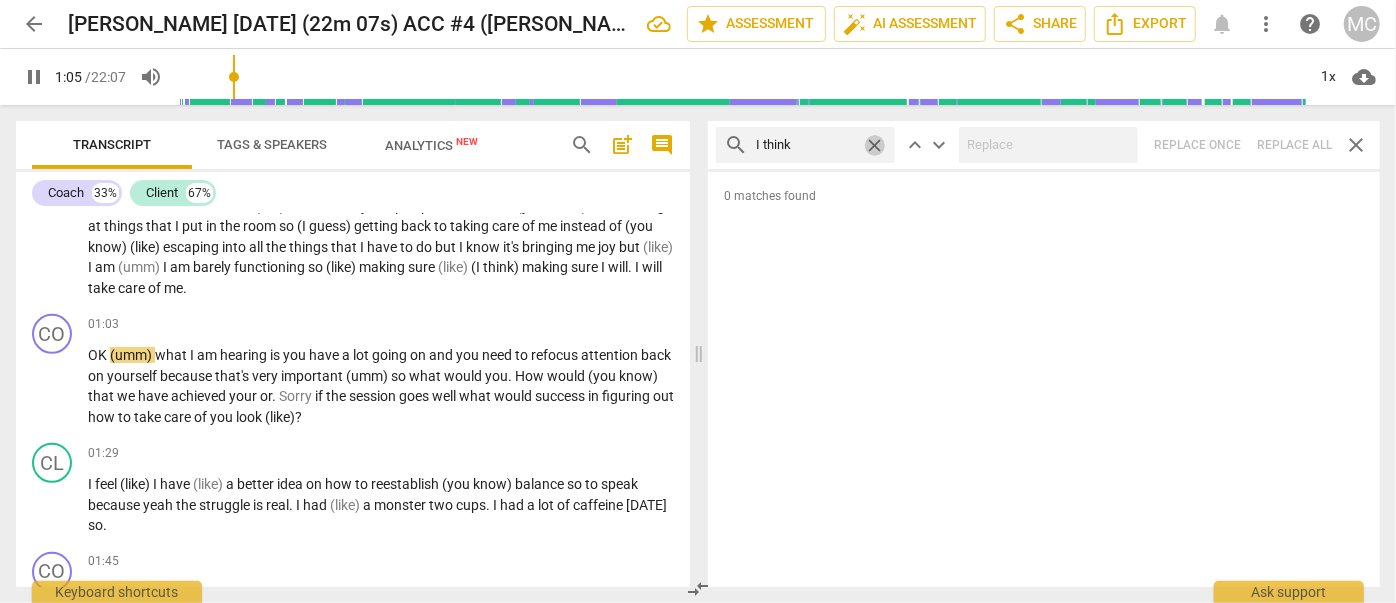 click on "close" at bounding box center [874, 145] 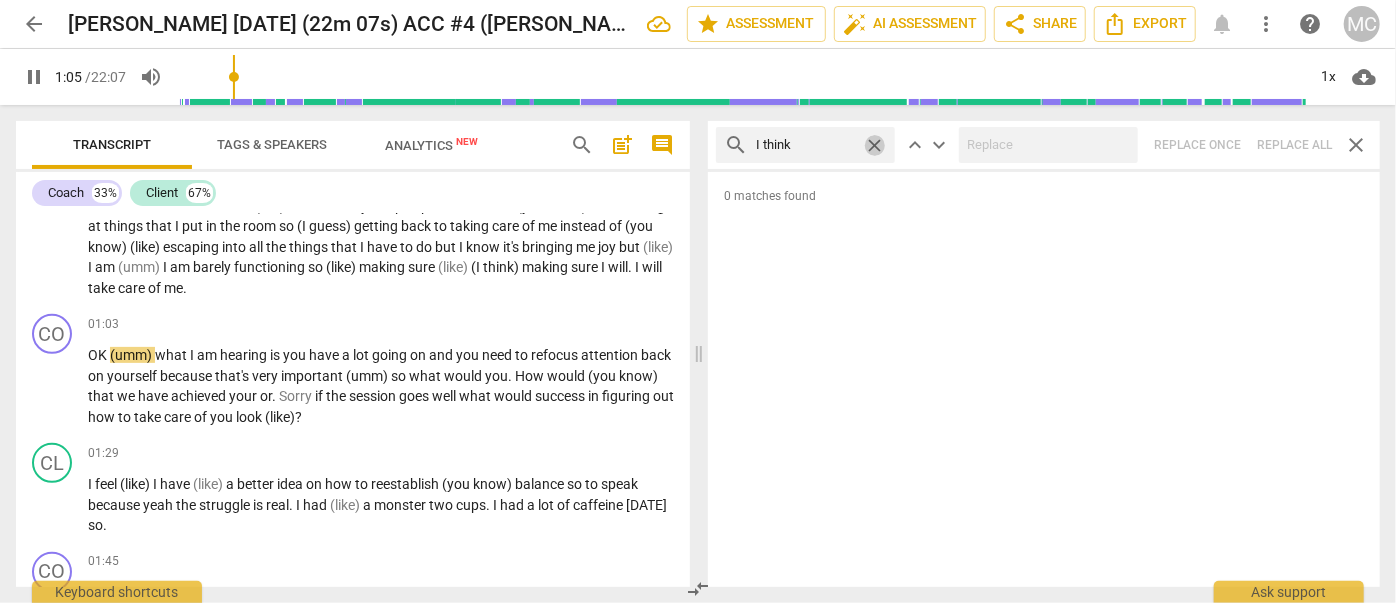 type 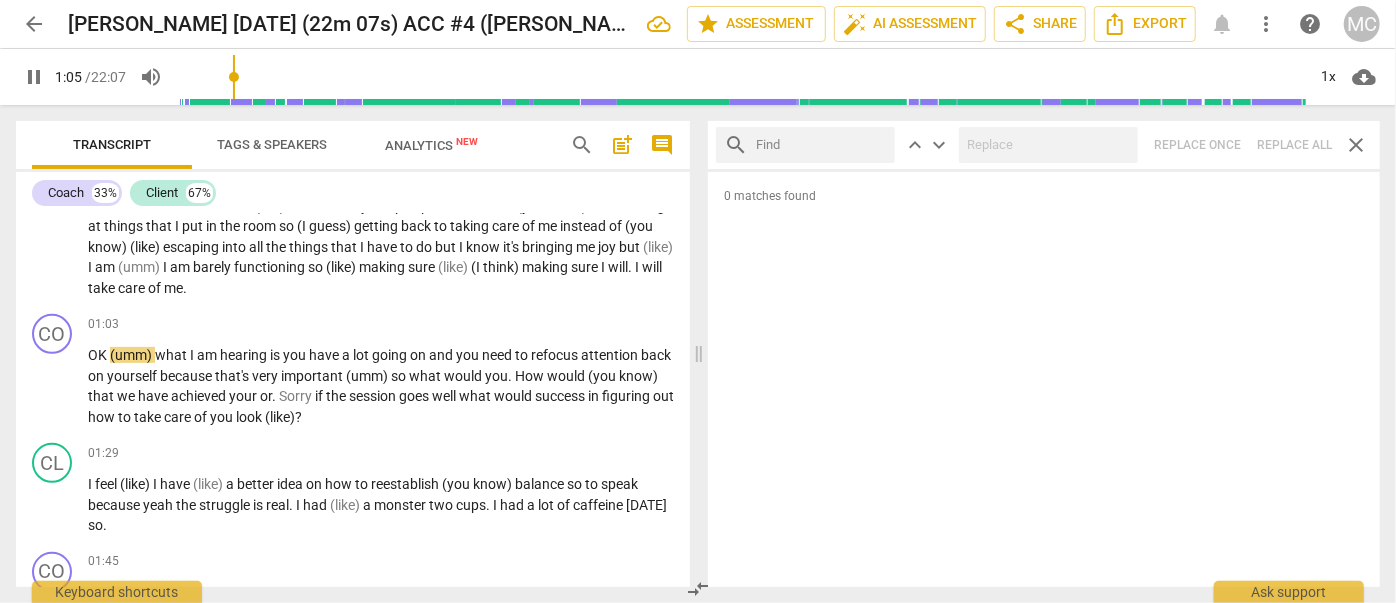 click at bounding box center (821, 145) 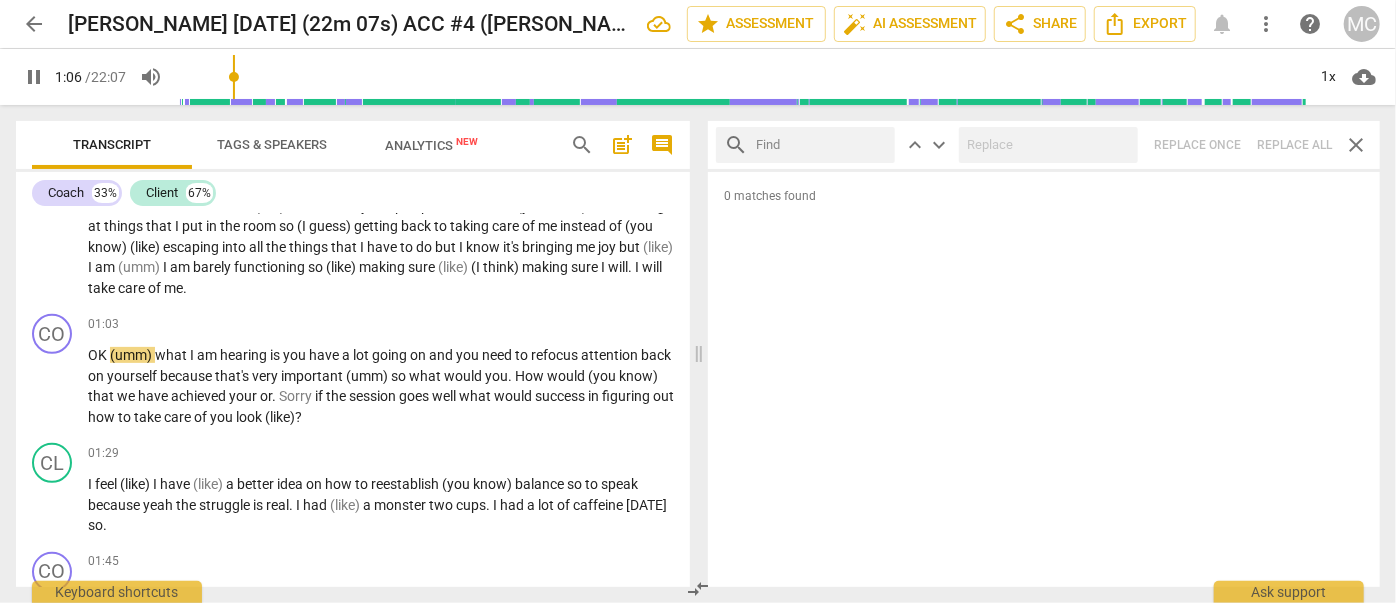 type on "66" 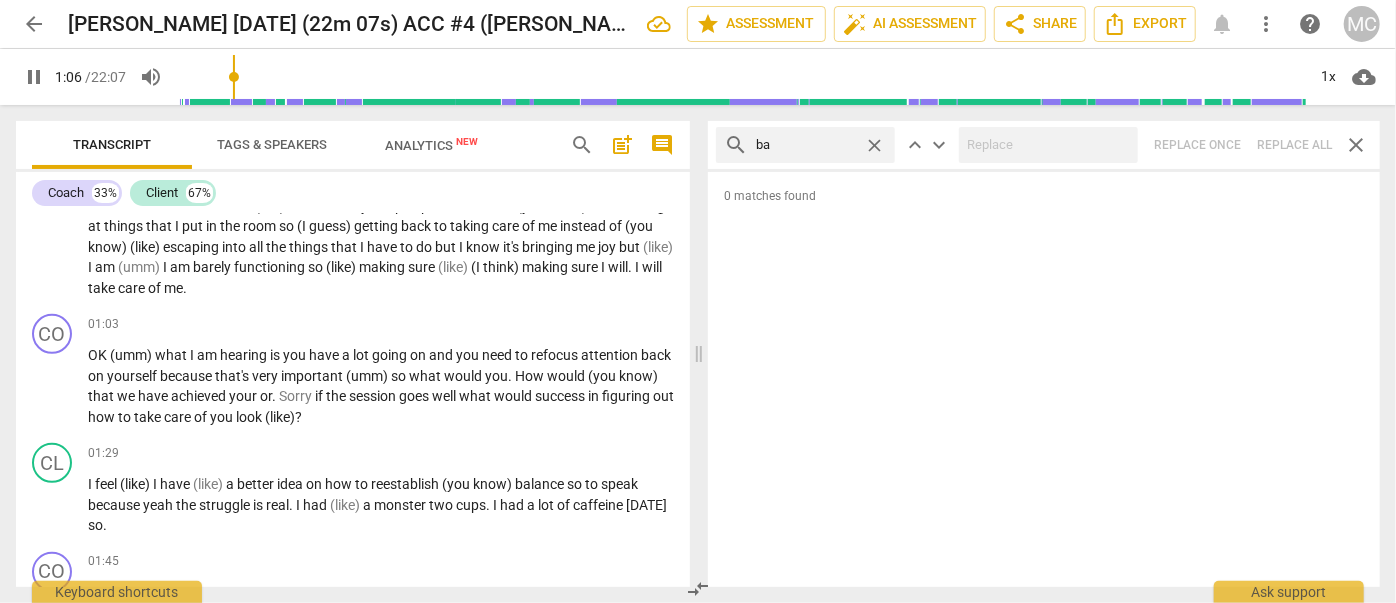 type on "bas" 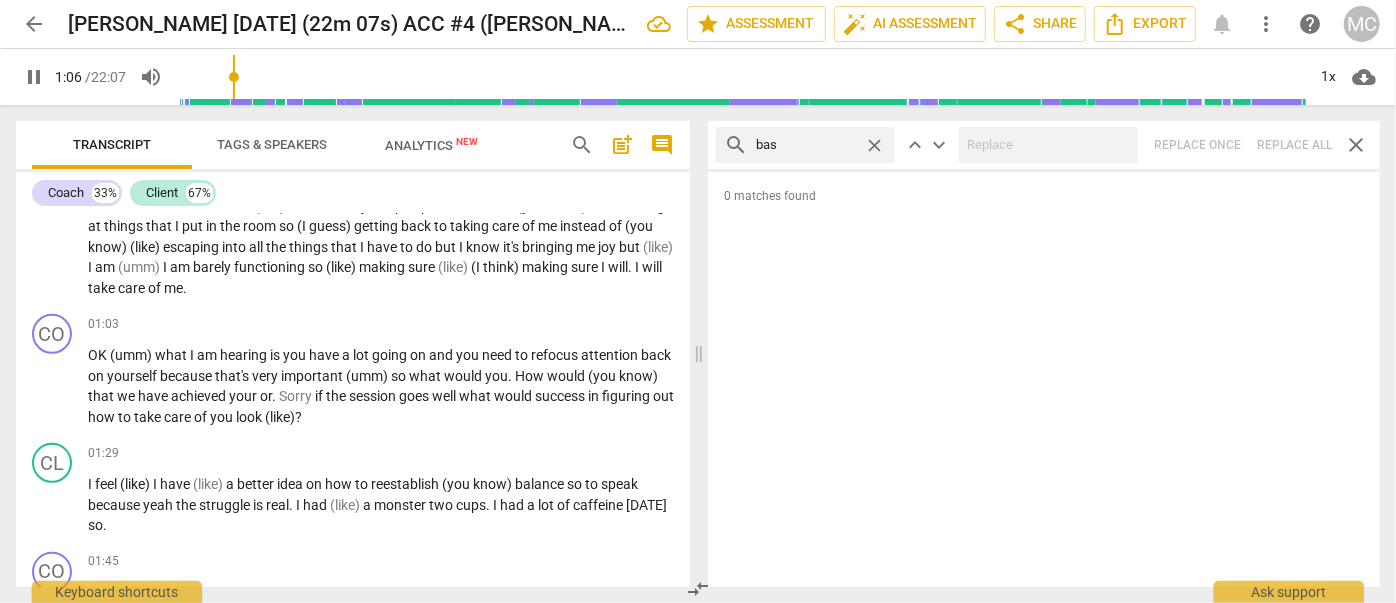 type on "67" 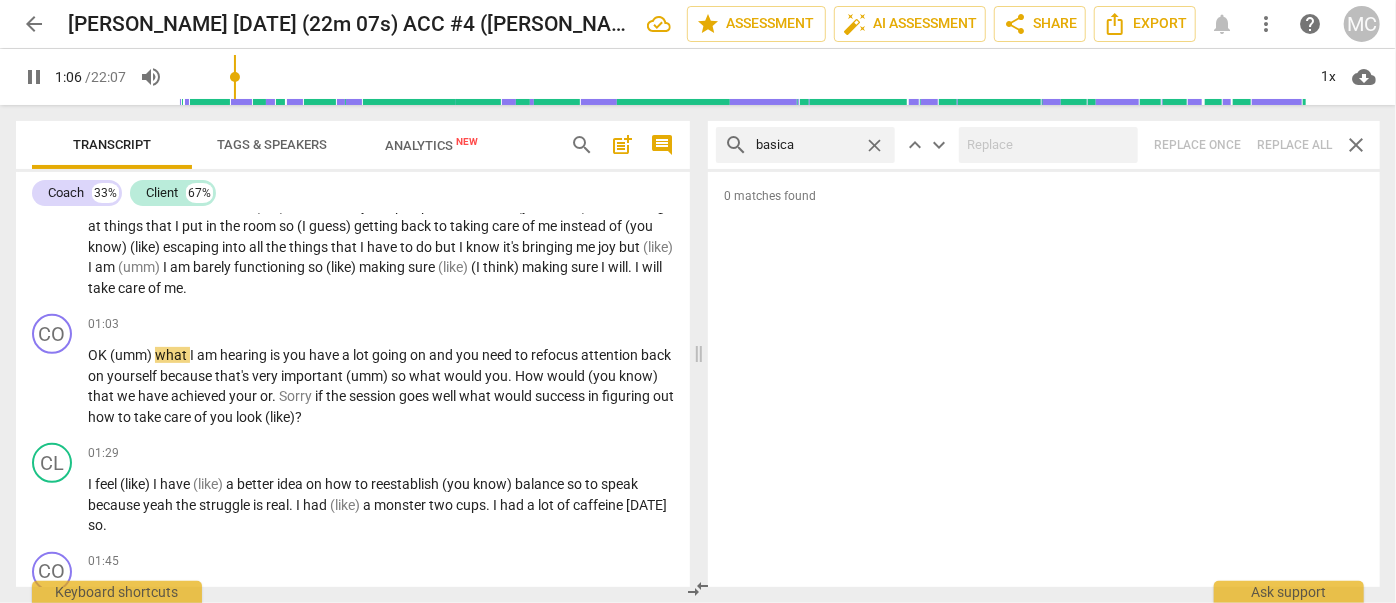 type on "basical" 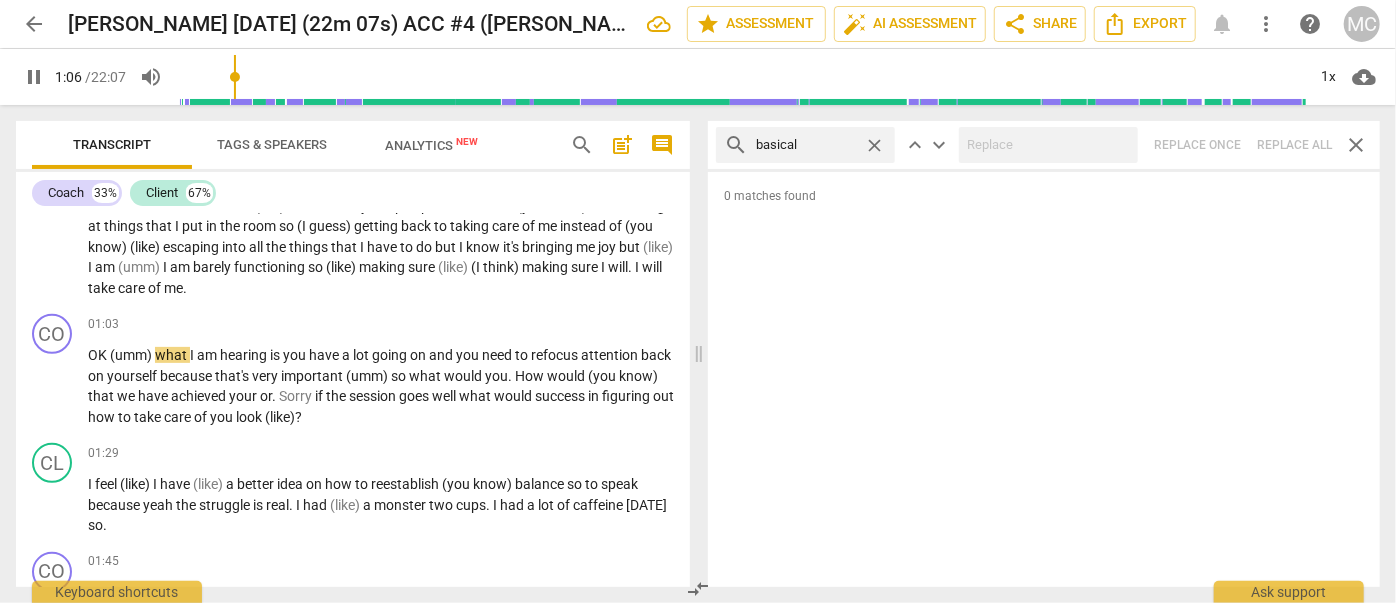 type on "67" 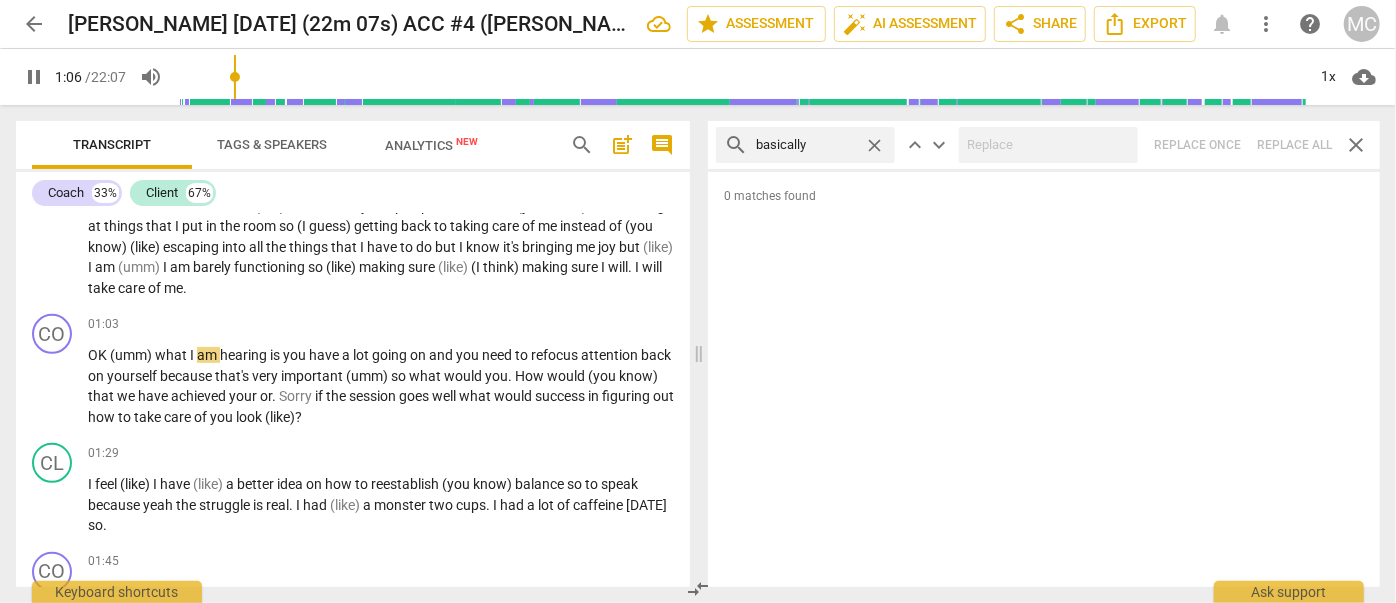 type on "basically" 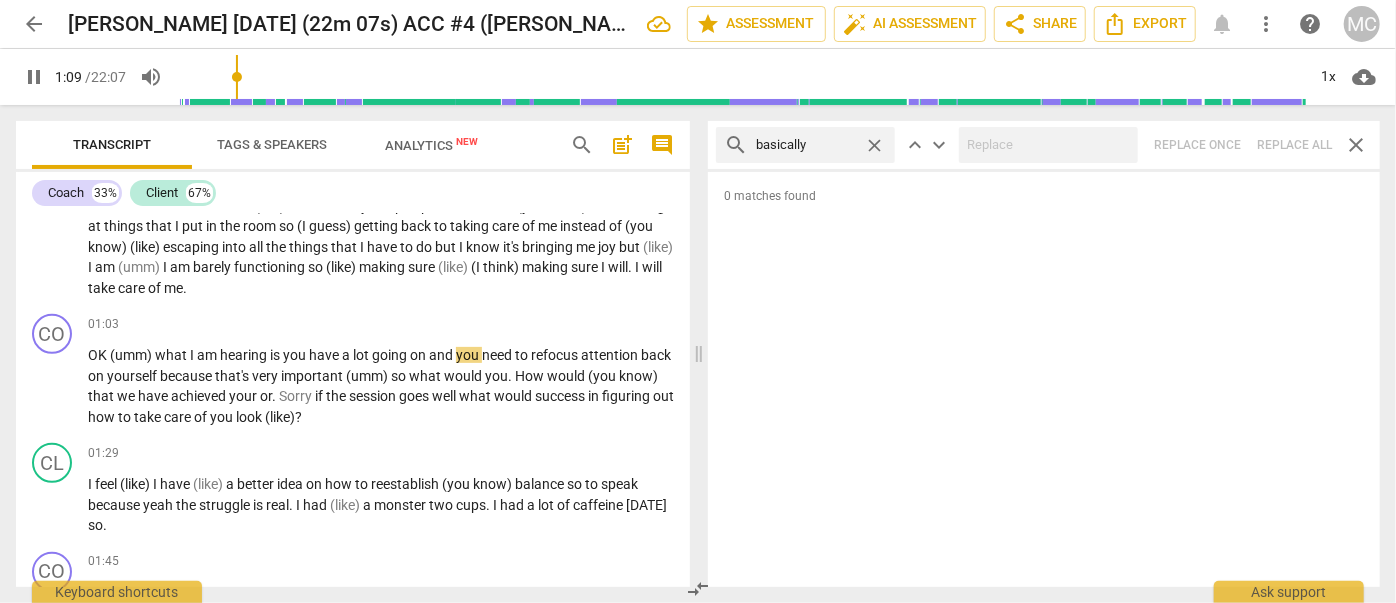click on "search basically close keyboard_arrow_up keyboard_arrow_down Replace once Replace all close" at bounding box center (1044, 145) 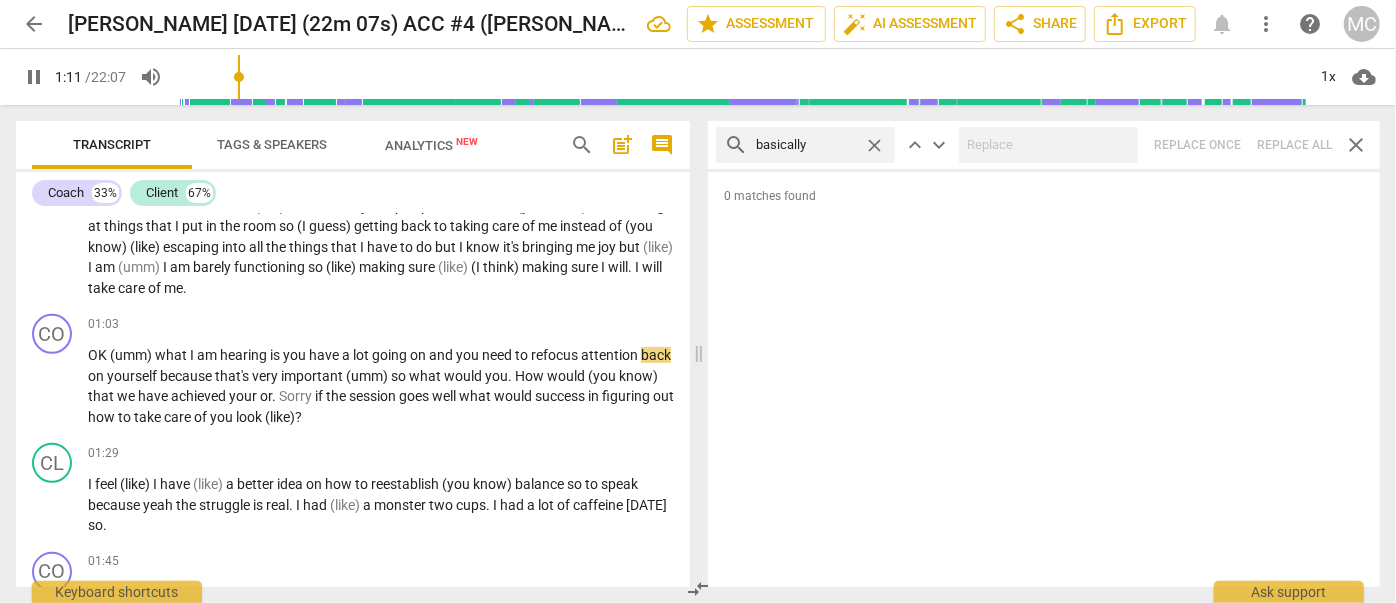 type on "71" 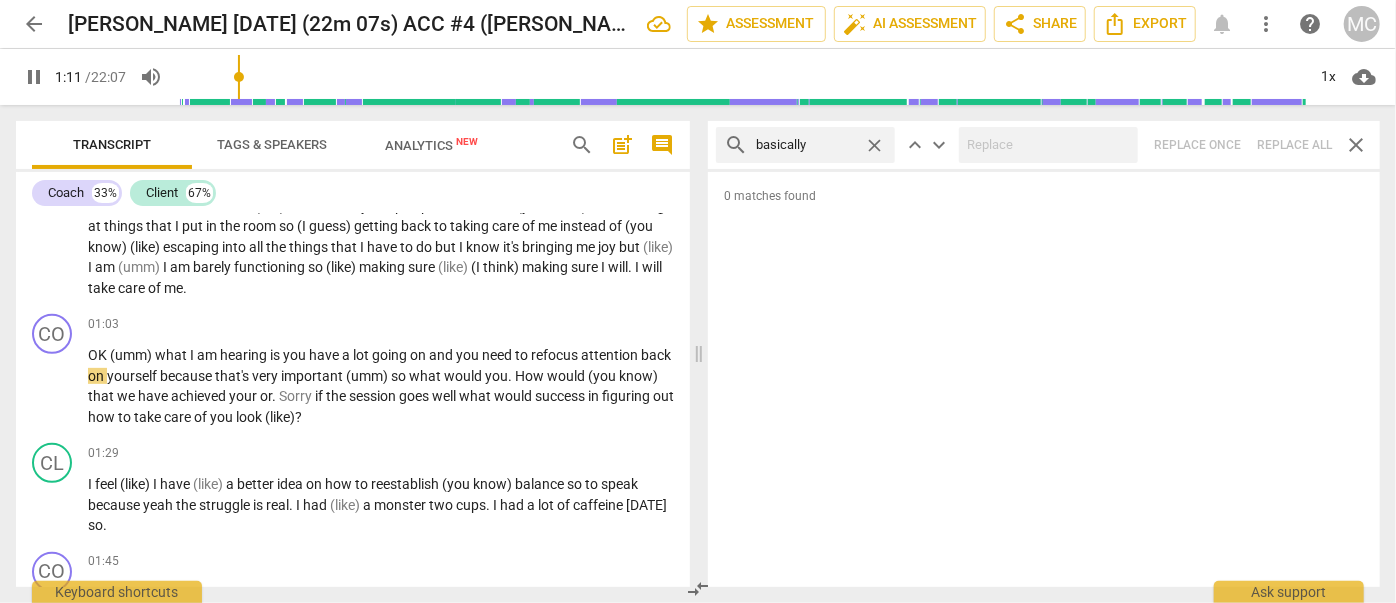 click on "close" at bounding box center (874, 145) 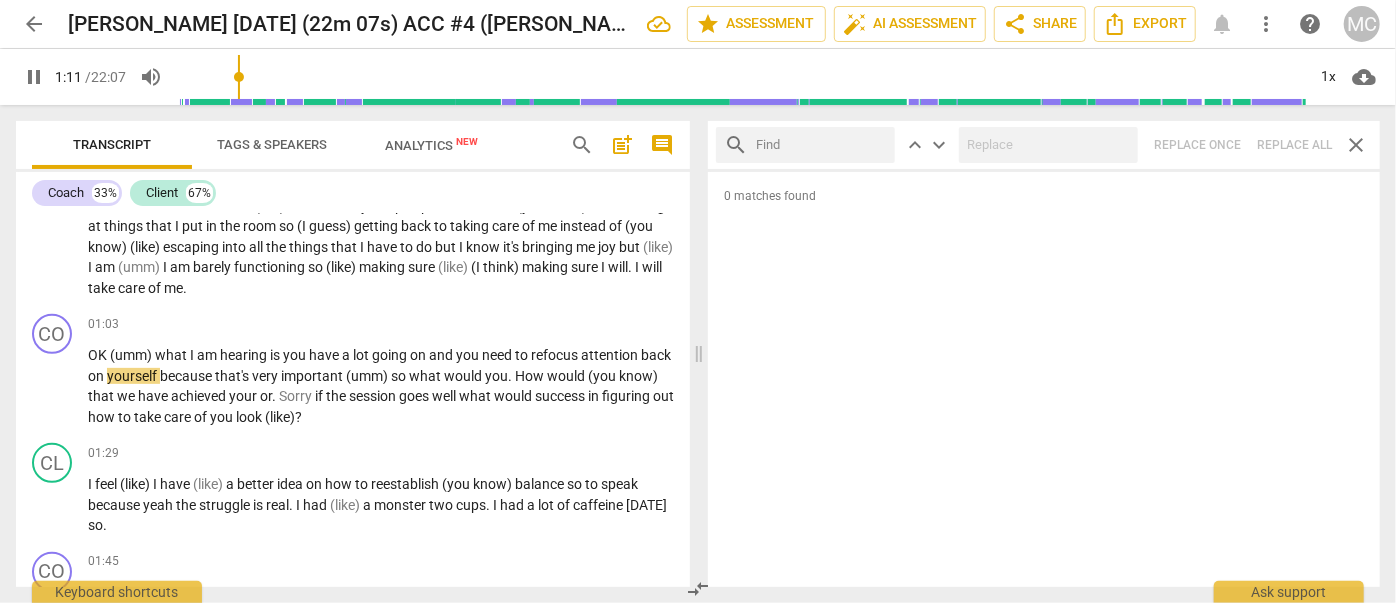 click at bounding box center [821, 145] 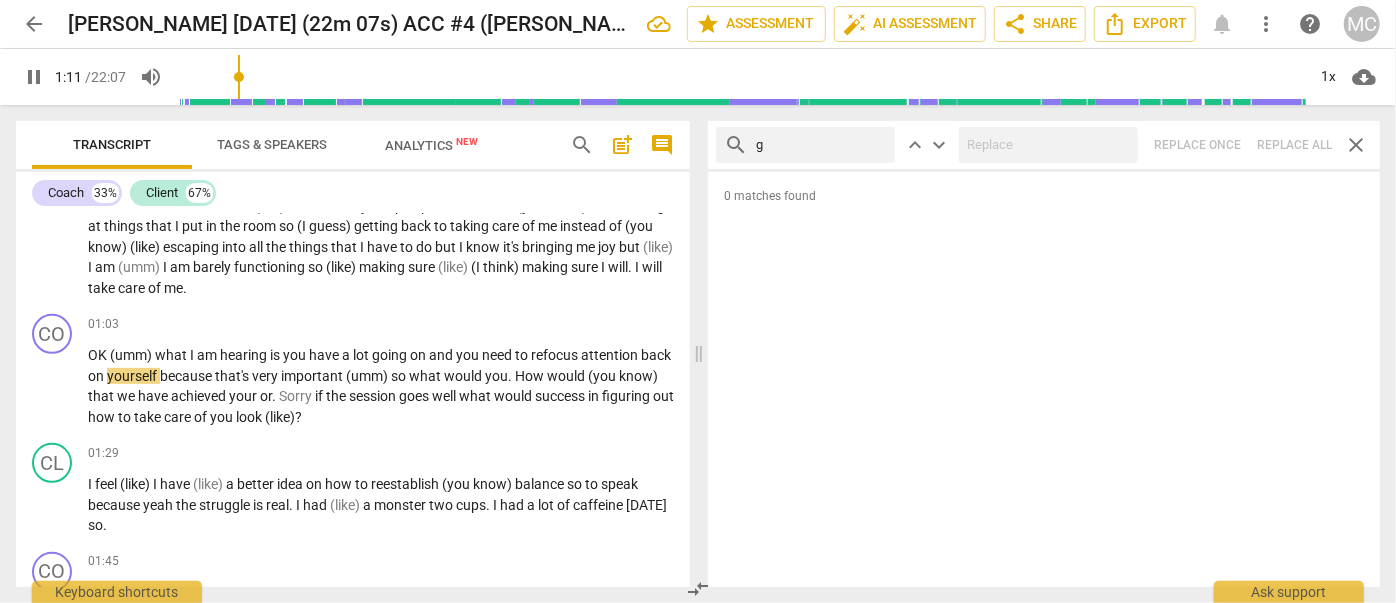 type on "72" 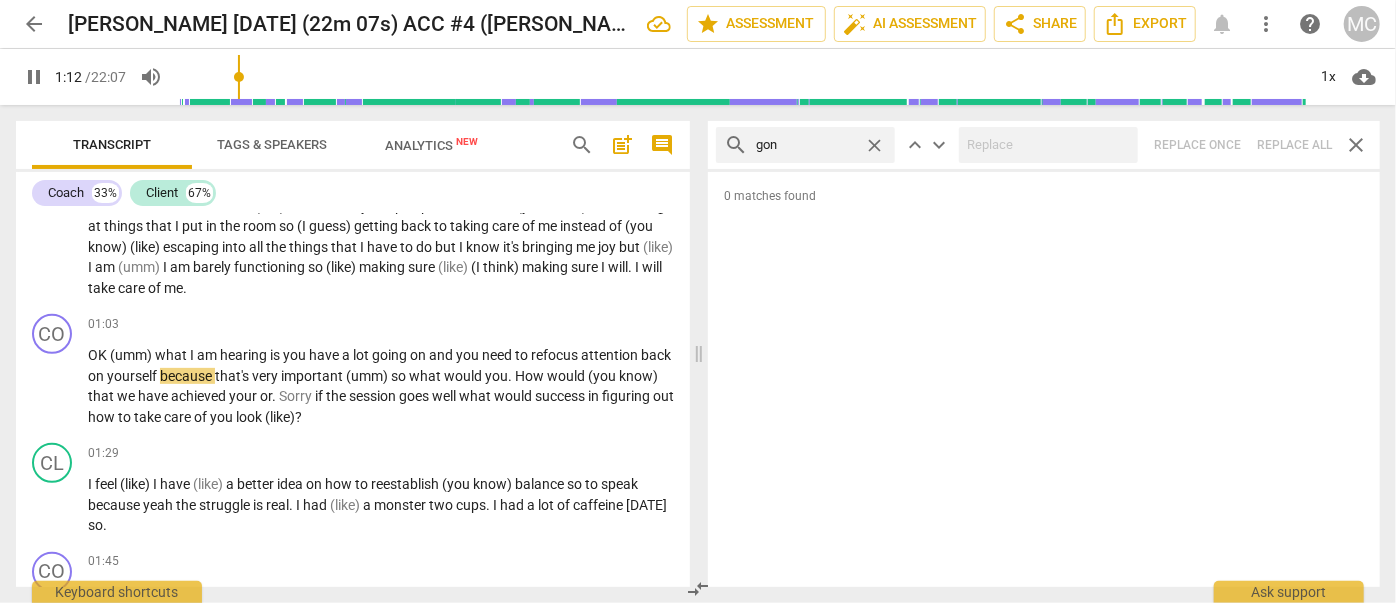 type on "gonn" 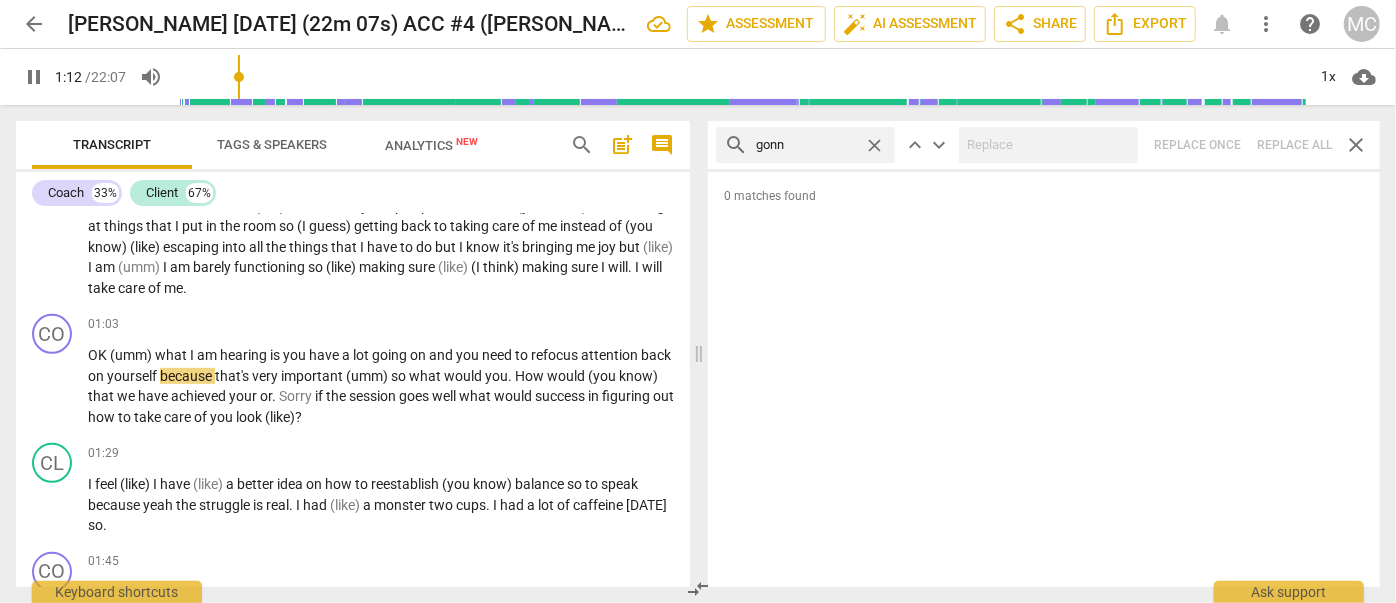 type on "72" 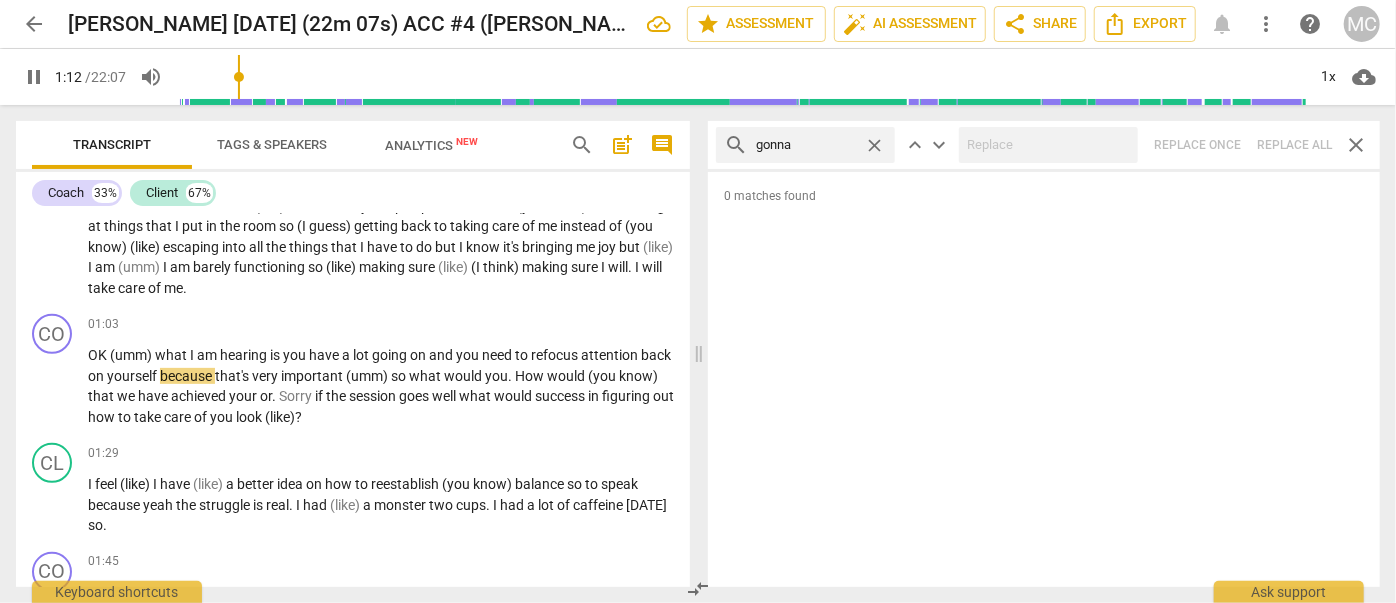 type on "gonna" 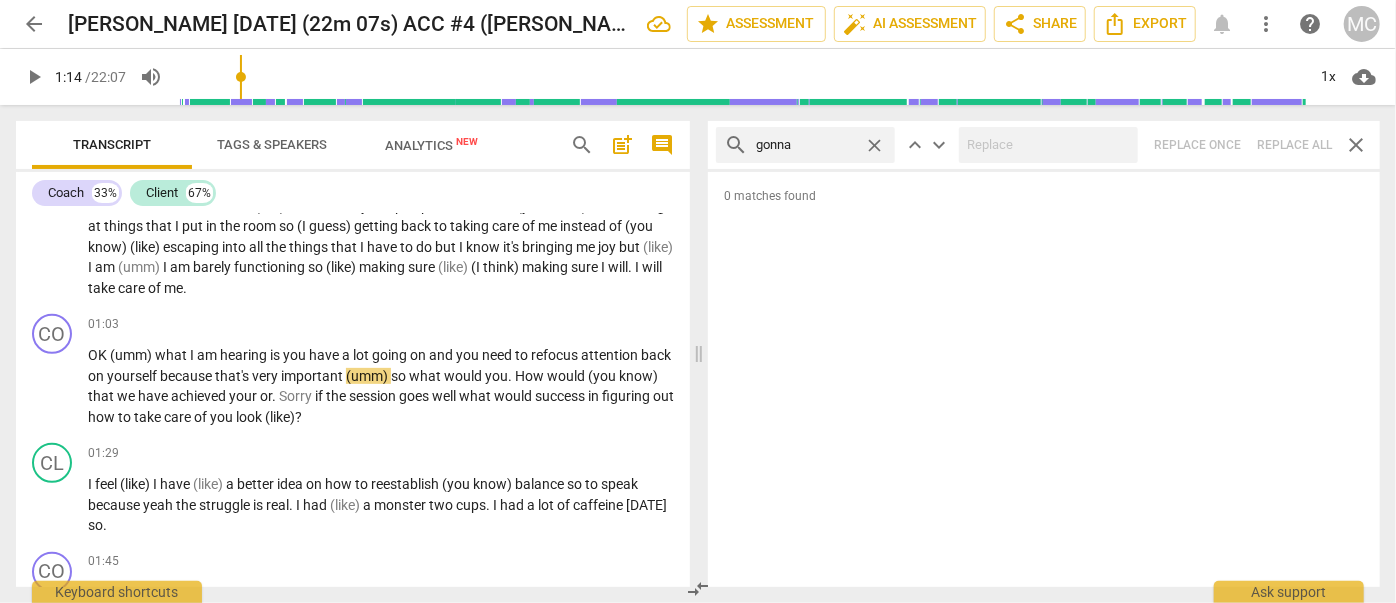 type on "74" 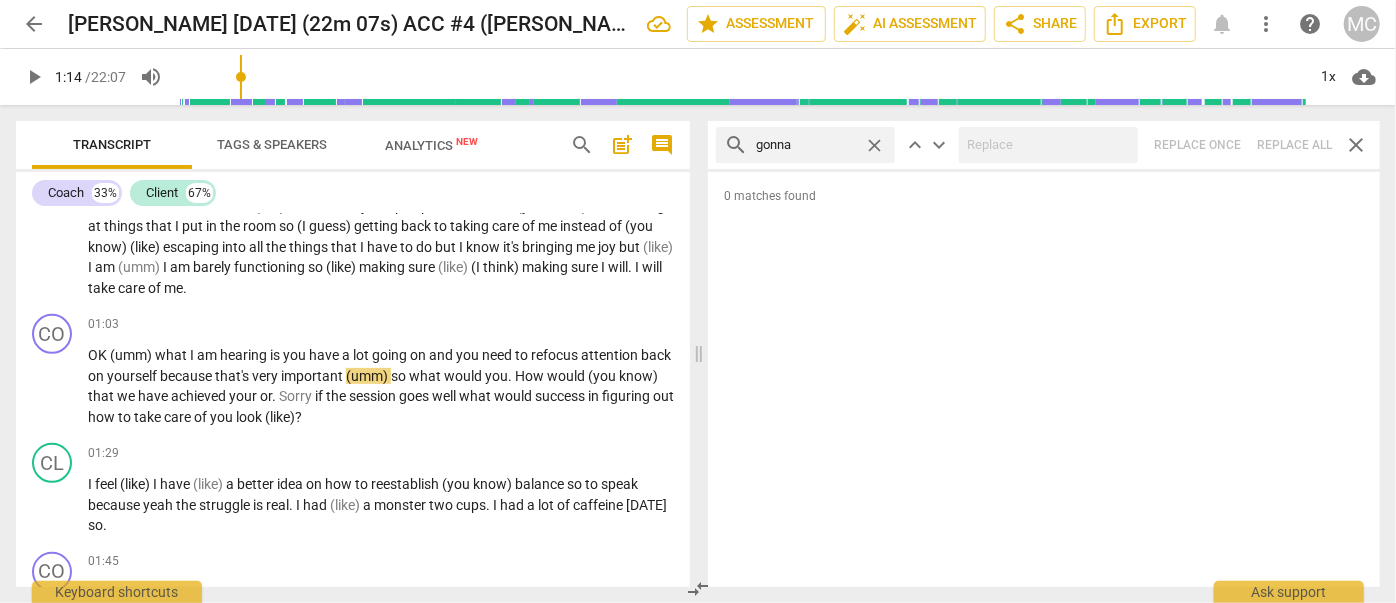 click on "search gonna close keyboard_arrow_up keyboard_arrow_down Replace once Replace all close" at bounding box center [1044, 145] 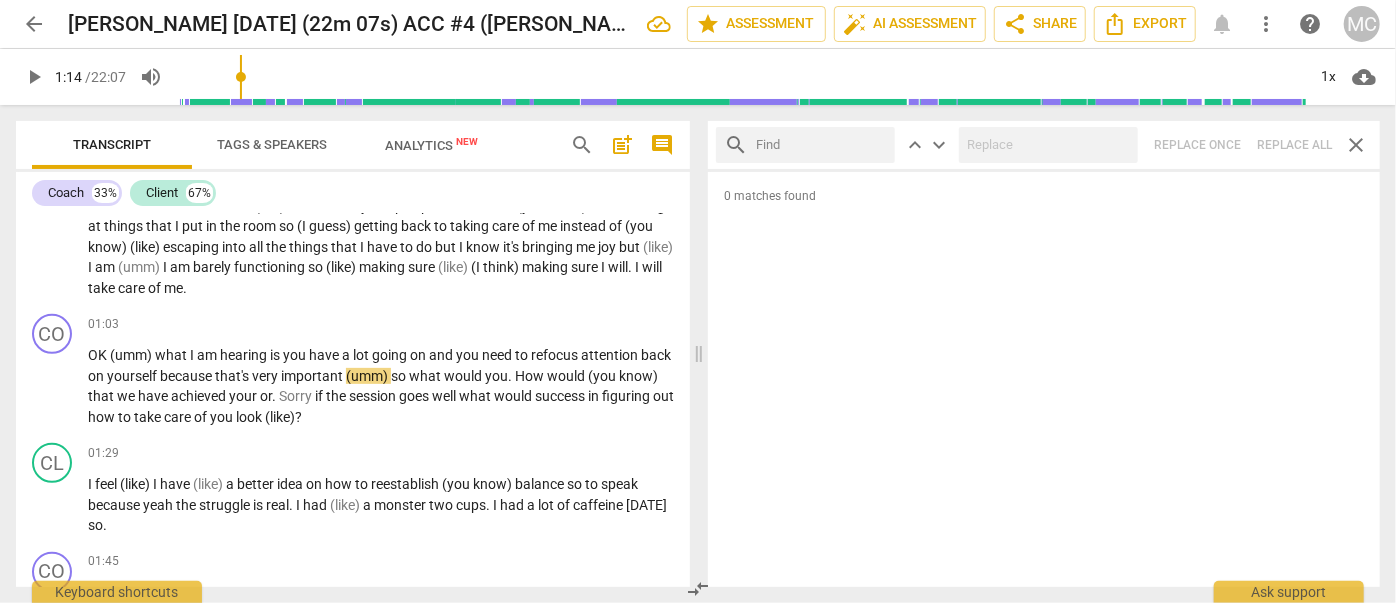click at bounding box center (821, 145) 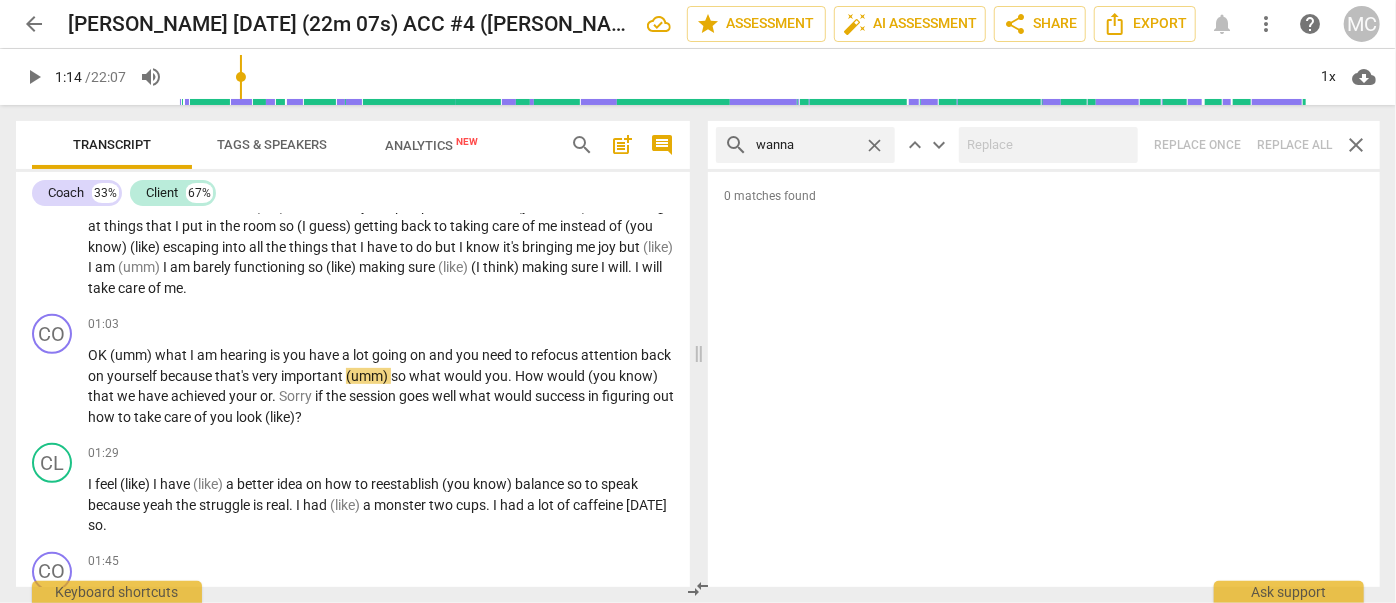 type on "wanna" 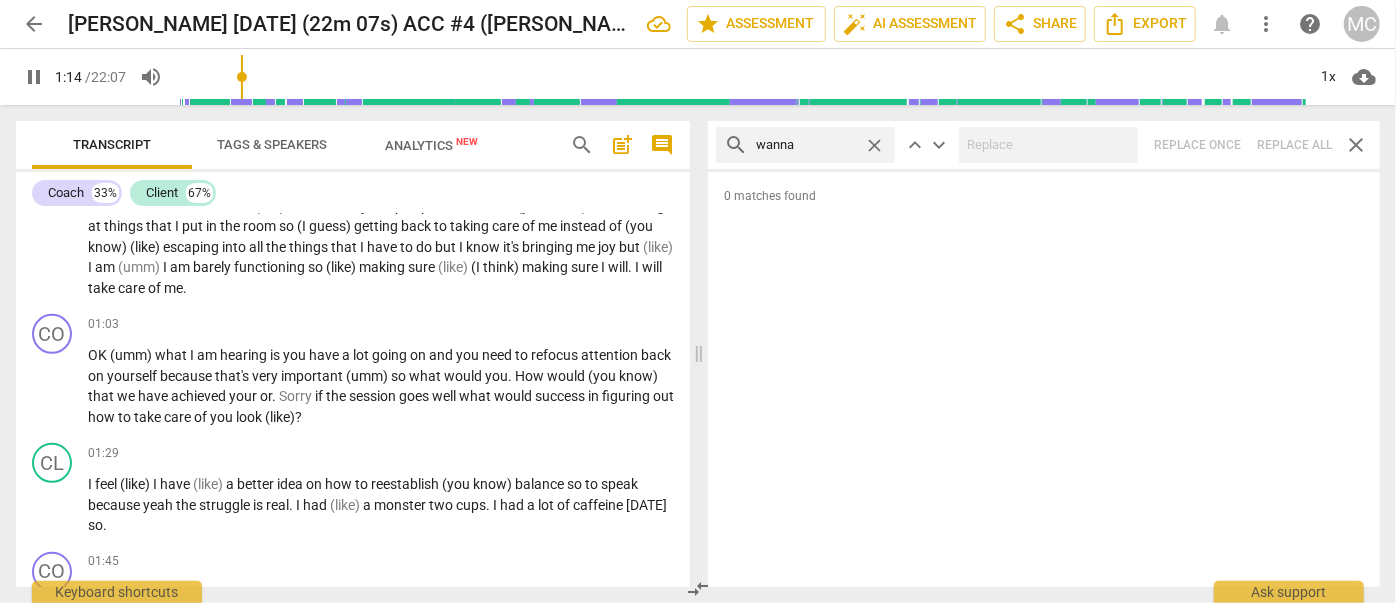 click on "search wanna close keyboard_arrow_up keyboard_arrow_down Replace once Replace all close" at bounding box center (1044, 145) 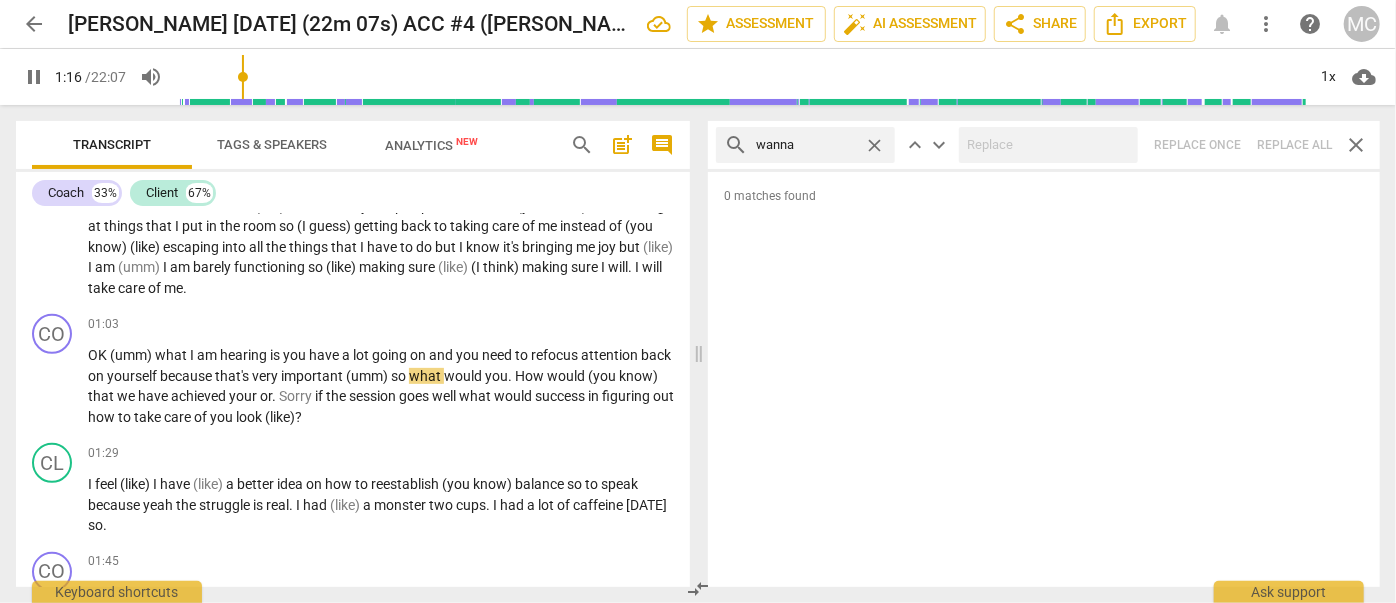type on "77" 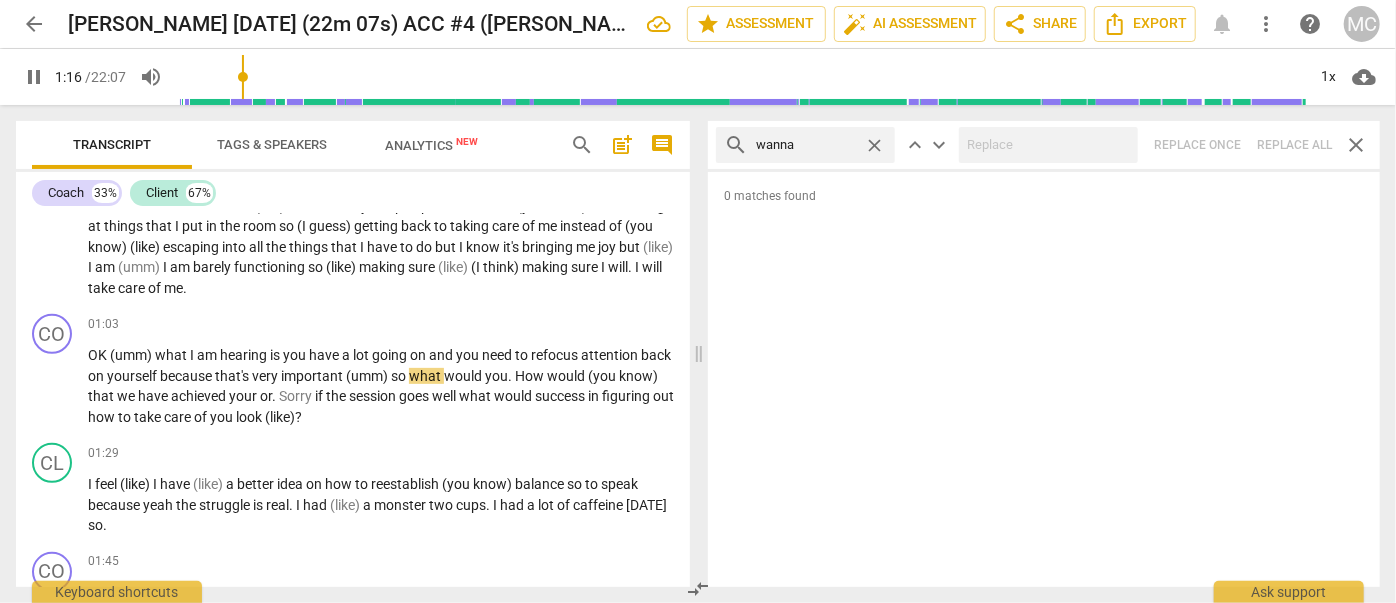 click on "close" at bounding box center [874, 145] 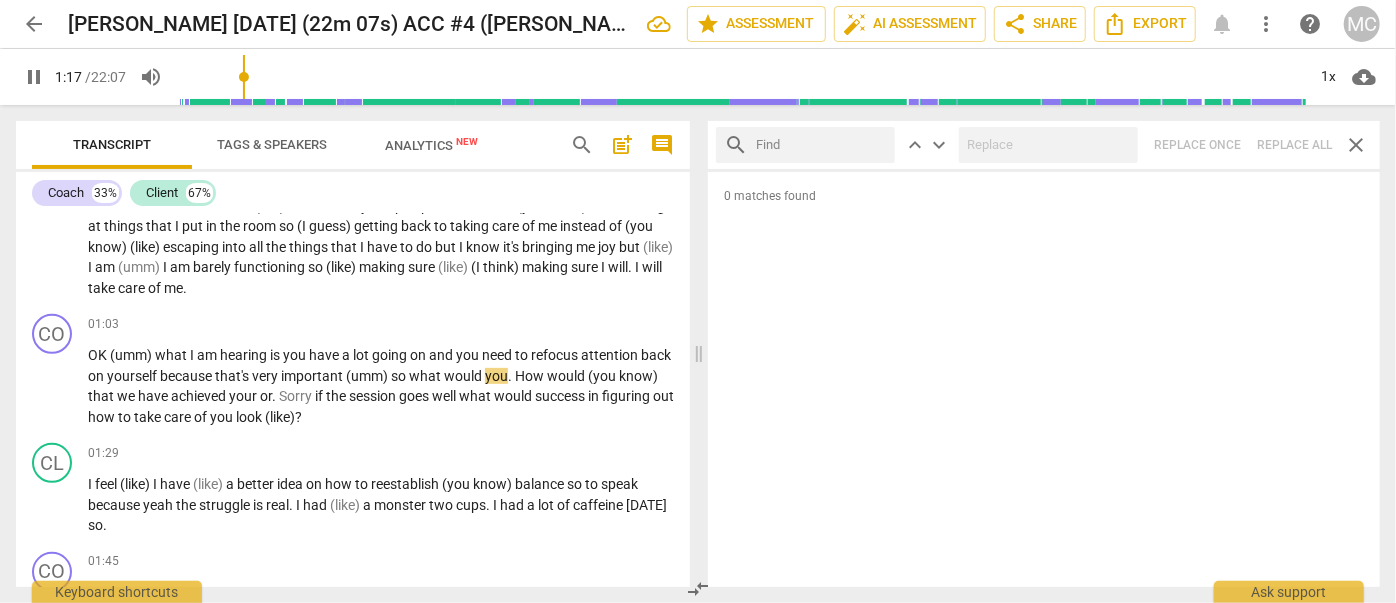 click at bounding box center [821, 145] 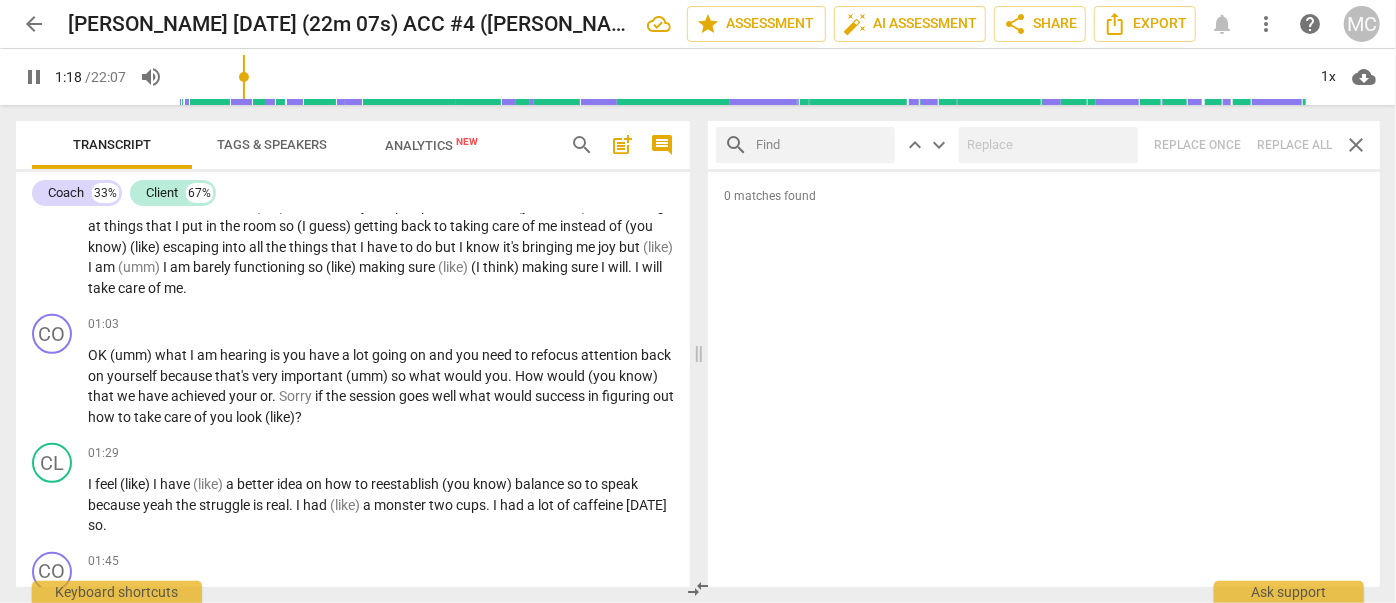 type on "78" 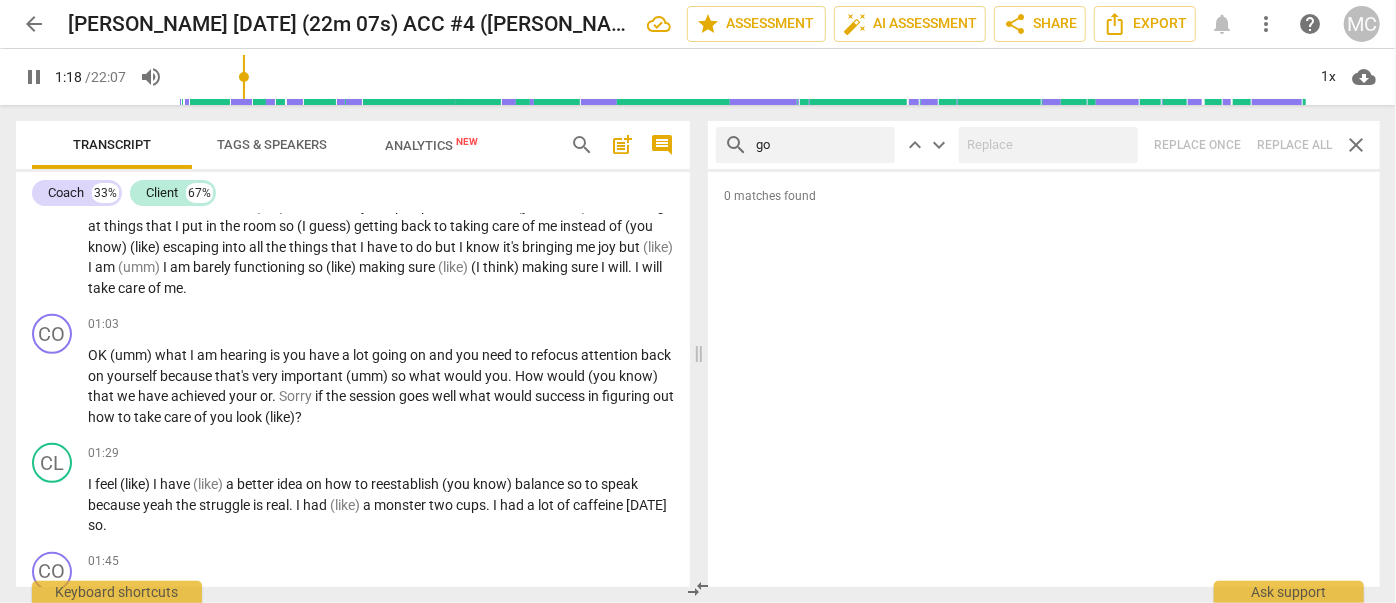 type on "got" 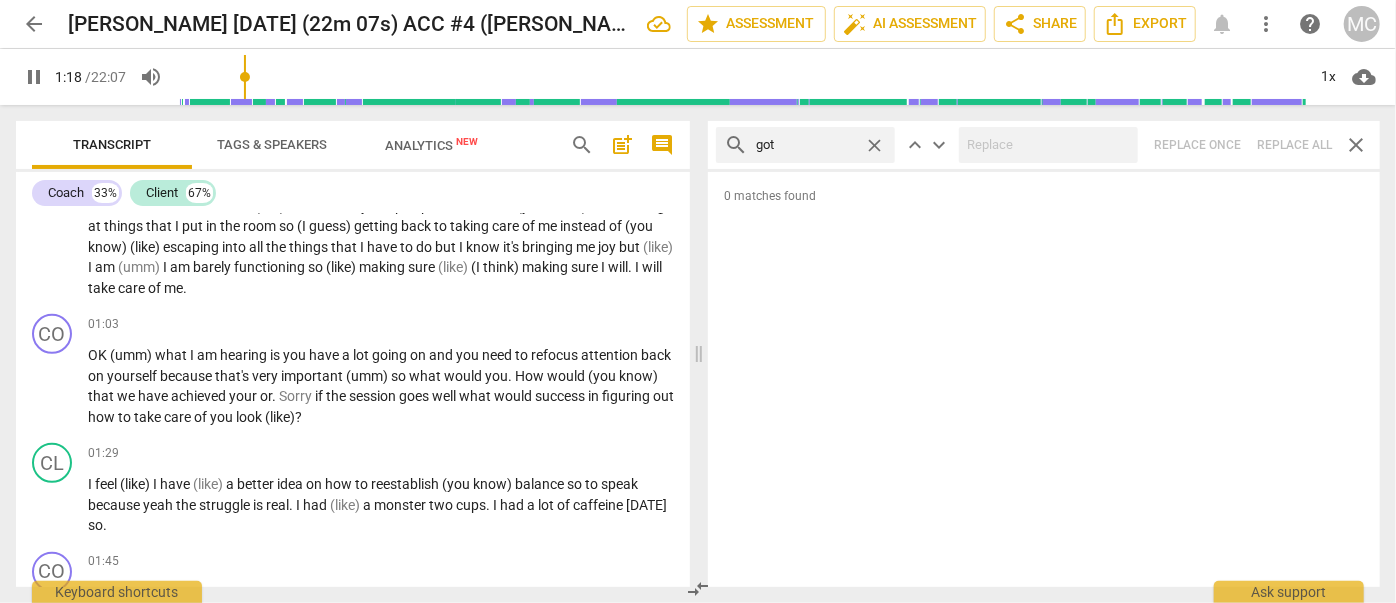 type on "79" 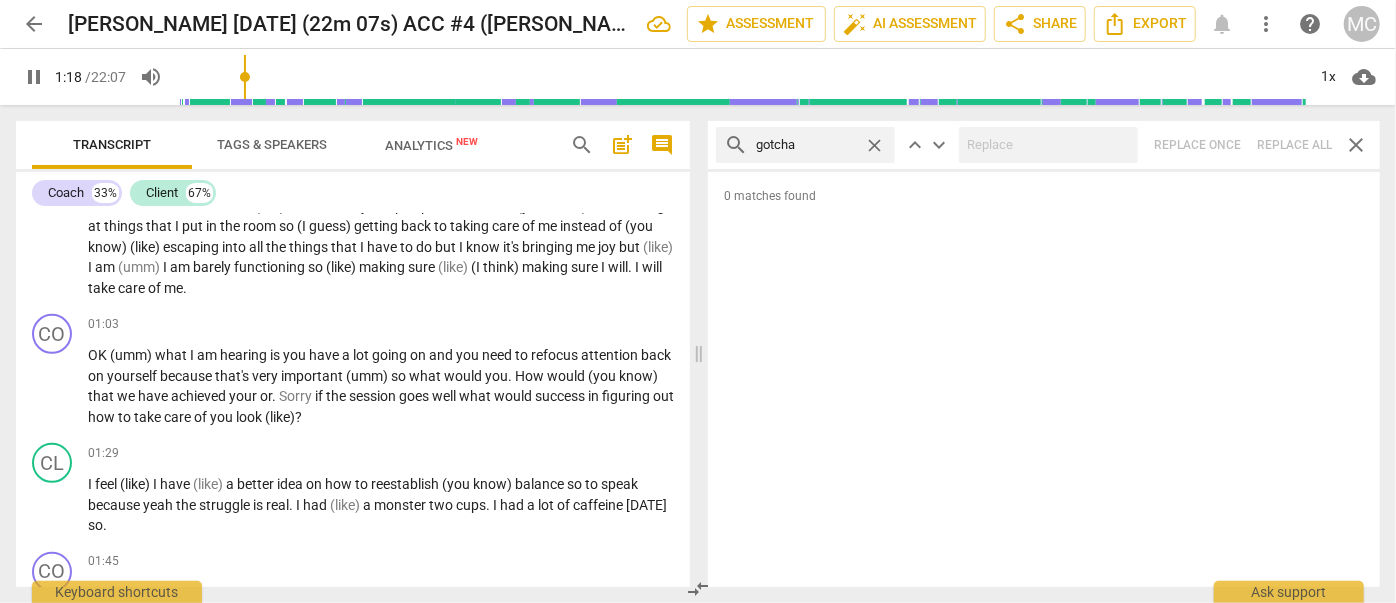 type on "gotcha" 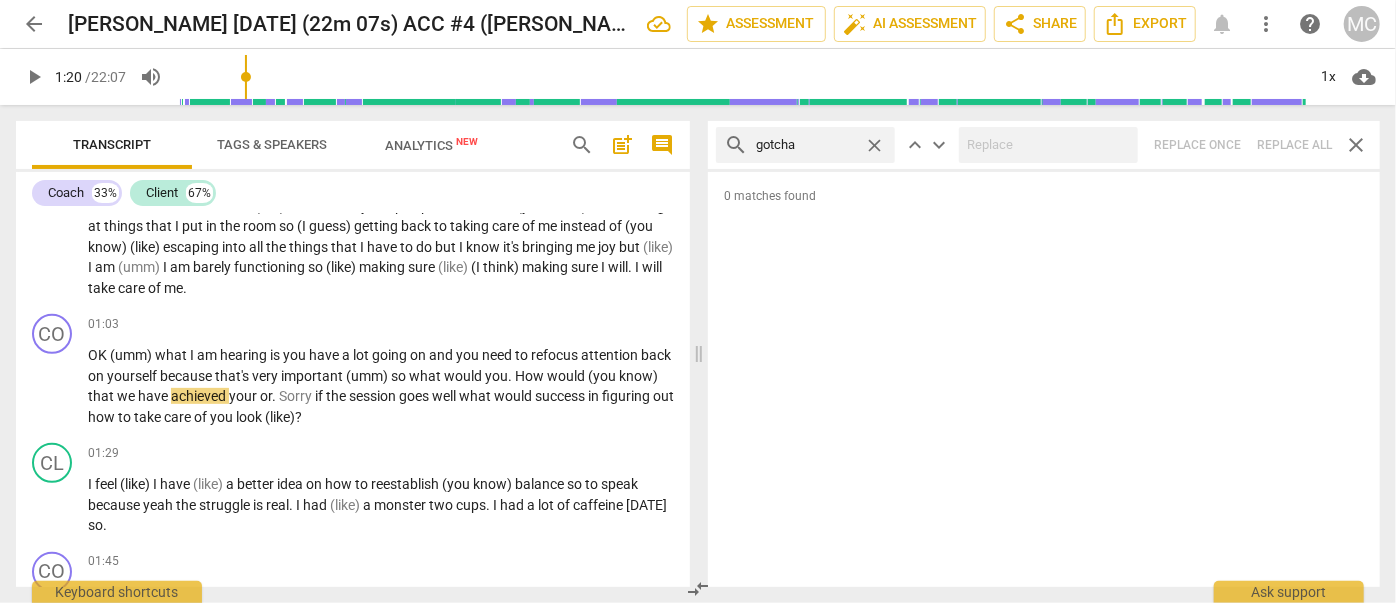 type on "80" 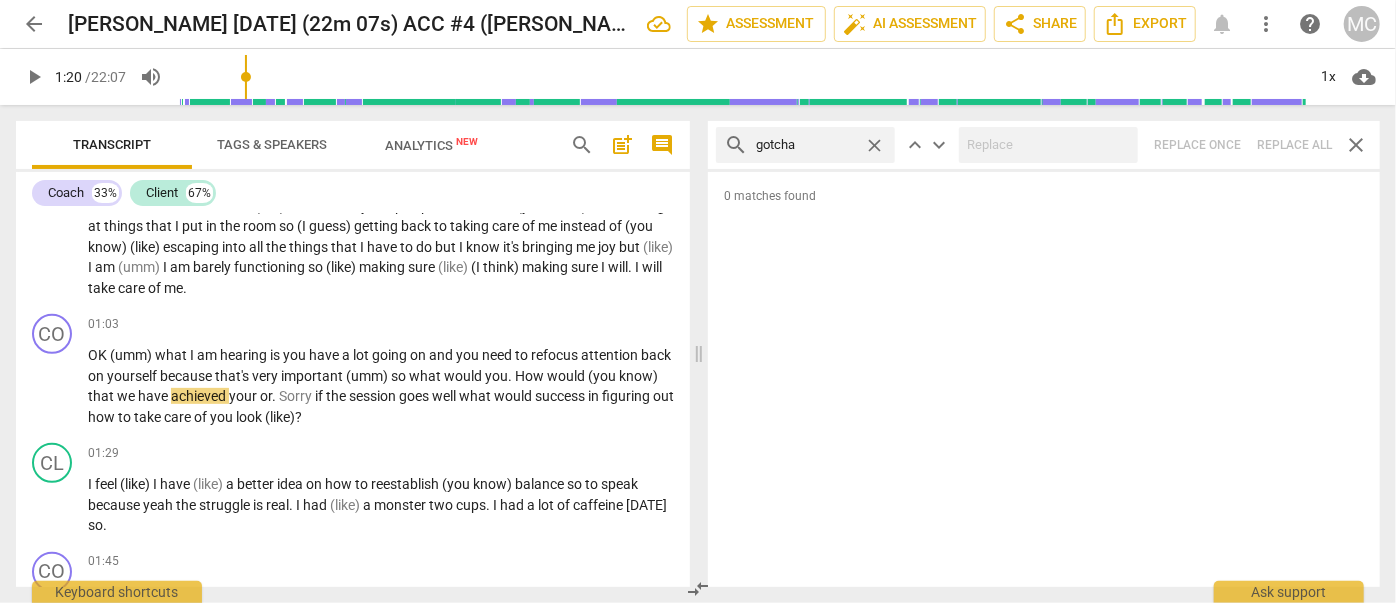 click on "close" at bounding box center (874, 145) 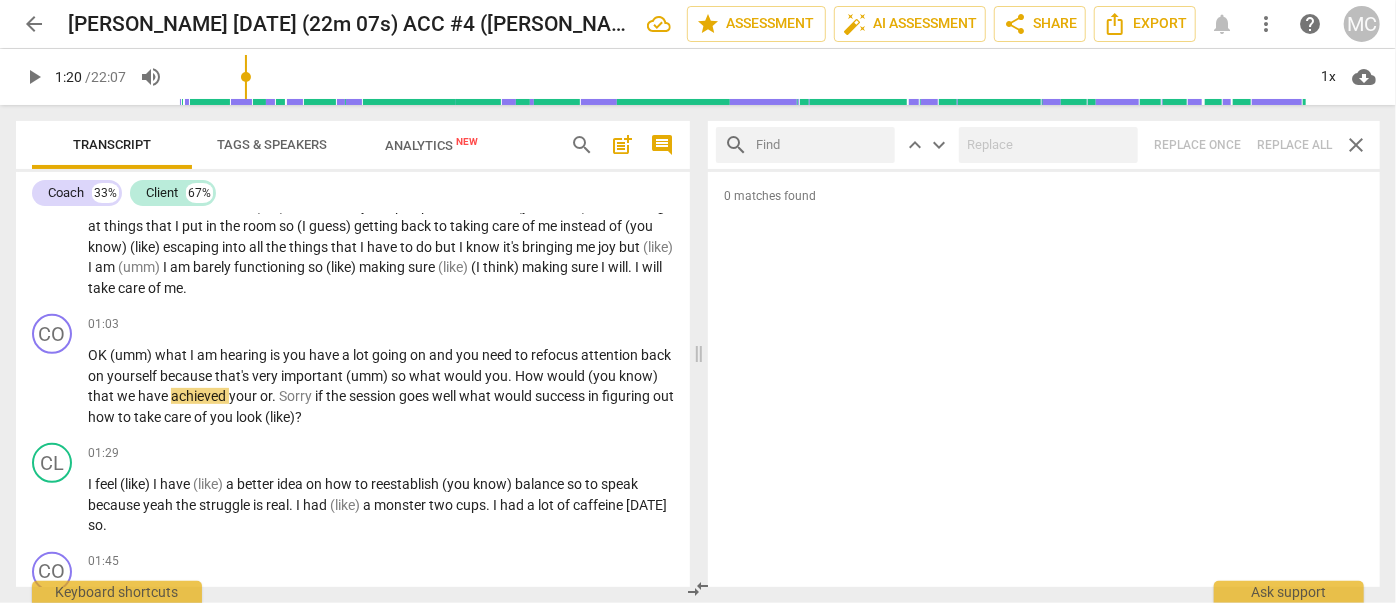 click at bounding box center [821, 145] 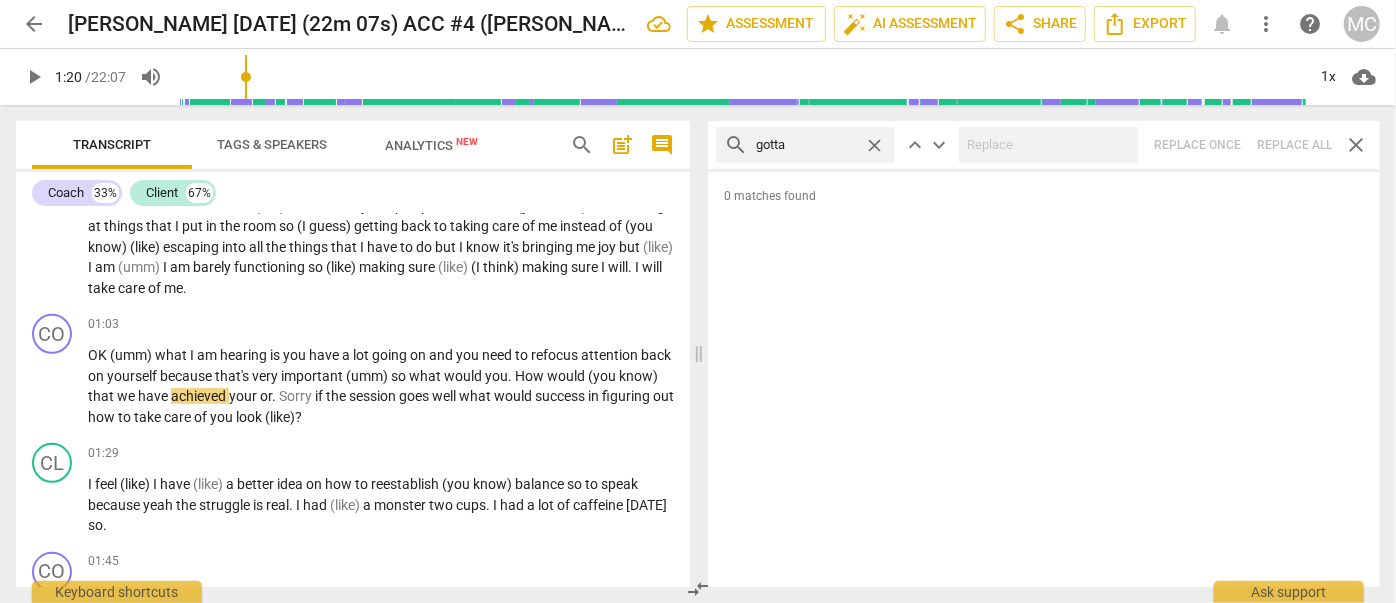 type on "gotta" 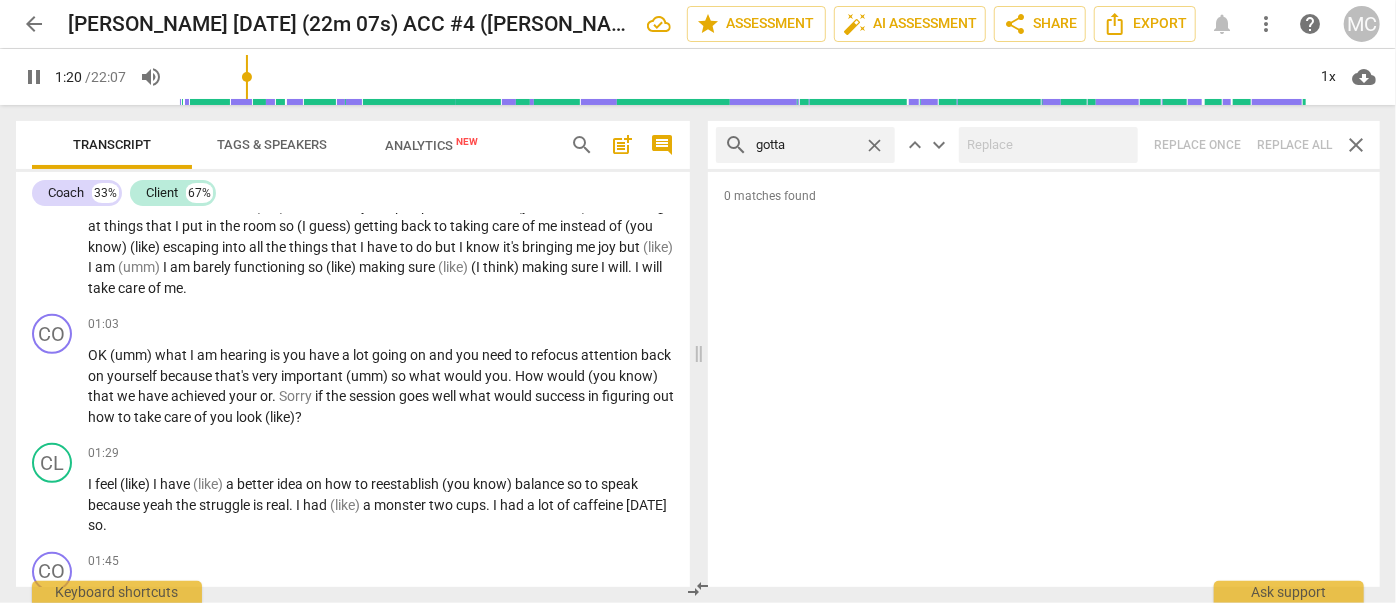 click on "search gotta close keyboard_arrow_up keyboard_arrow_down Replace once Replace all close" at bounding box center (1044, 145) 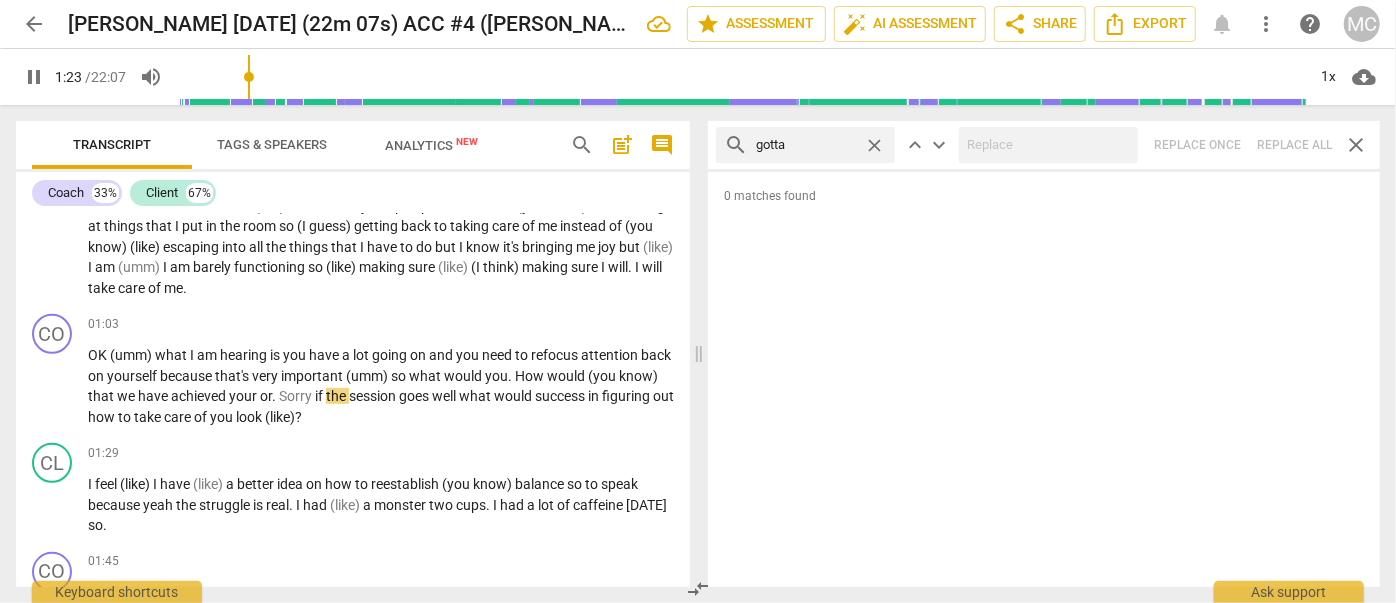type on "83" 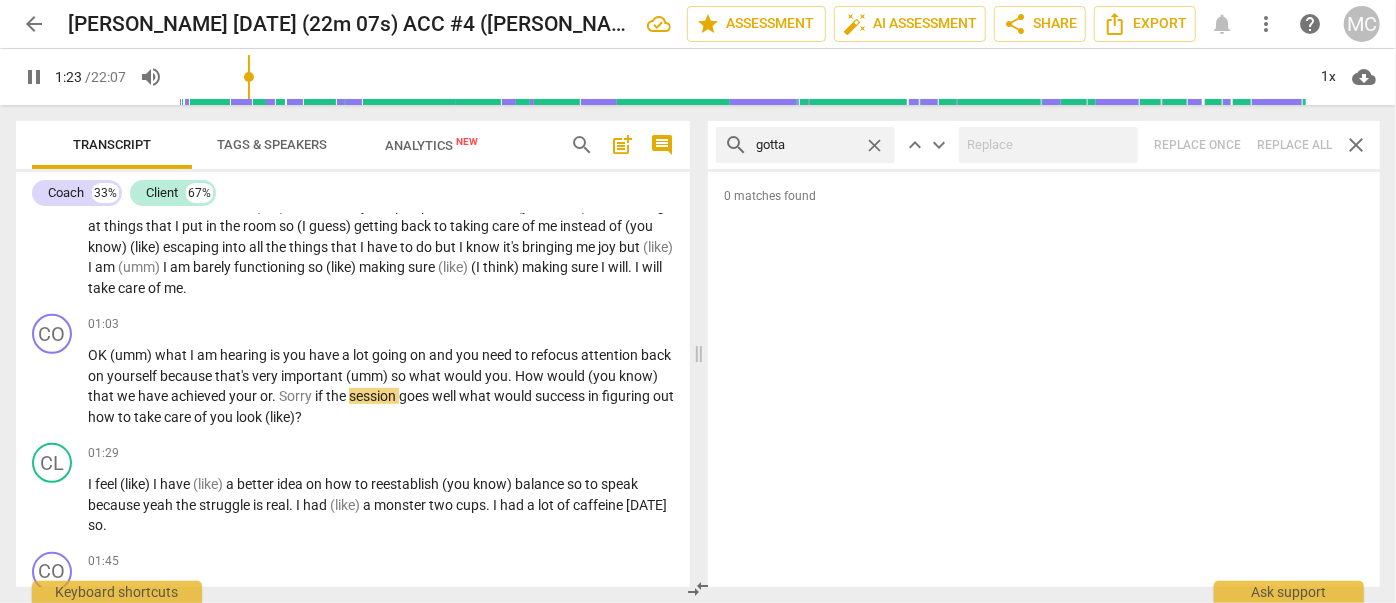 click on "close" at bounding box center [874, 145] 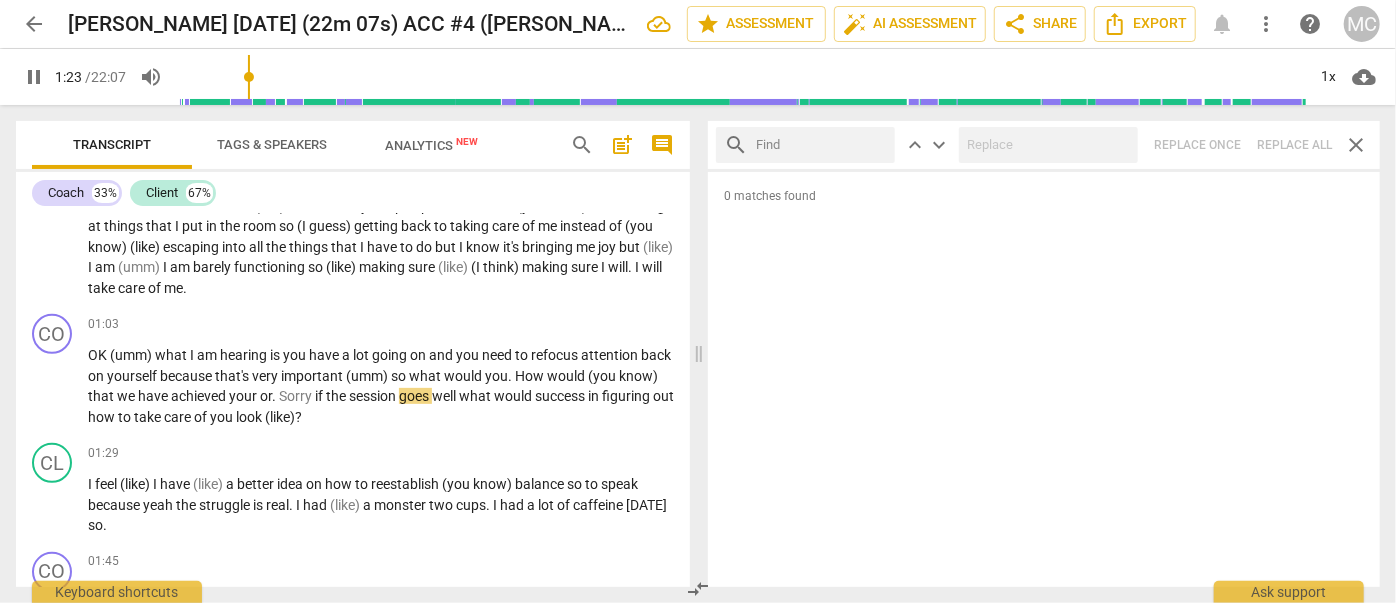 click at bounding box center [821, 145] 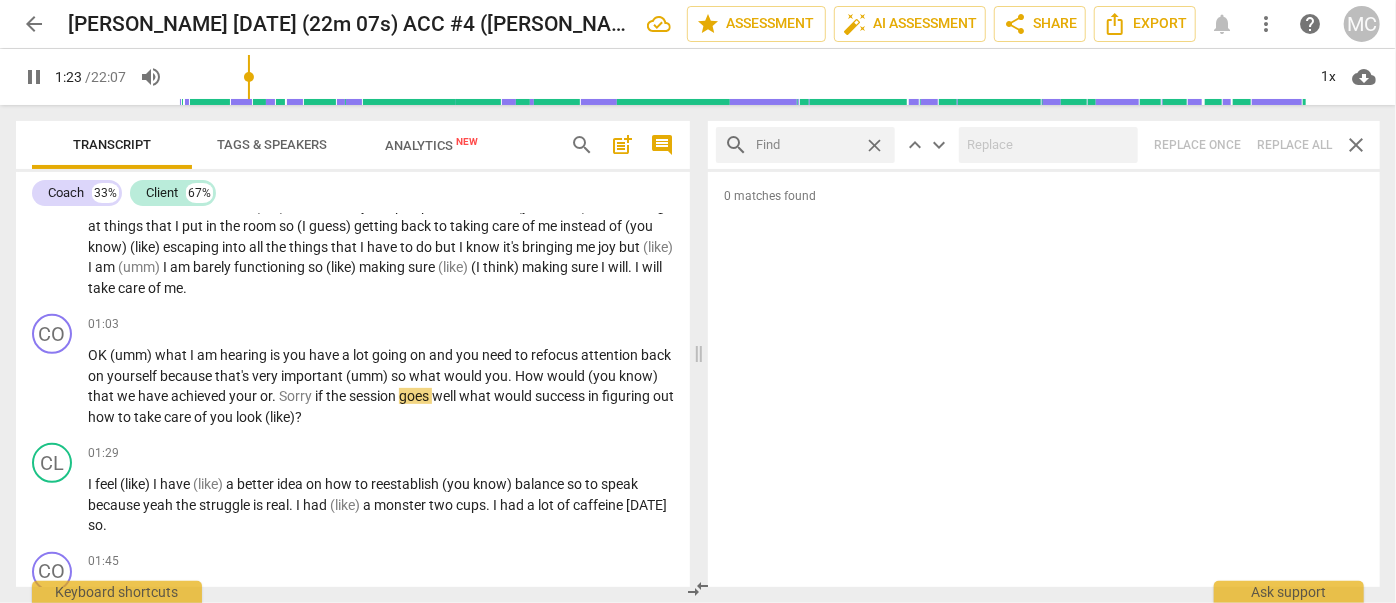 type on "." 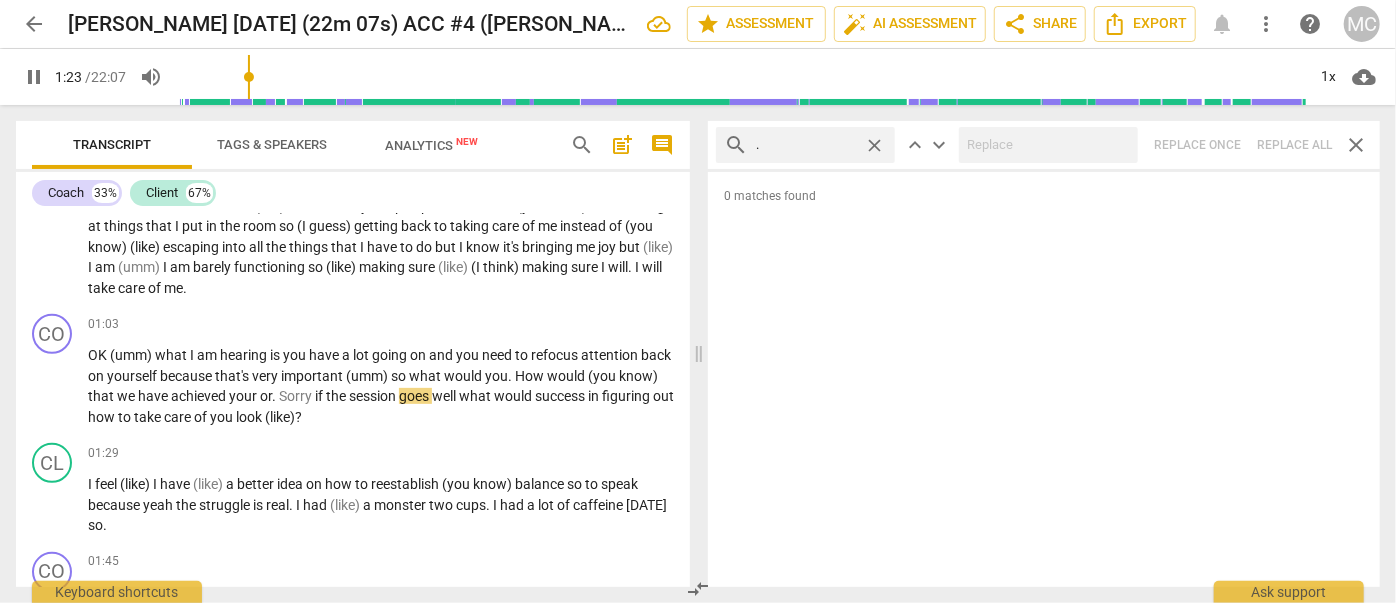 type on "84" 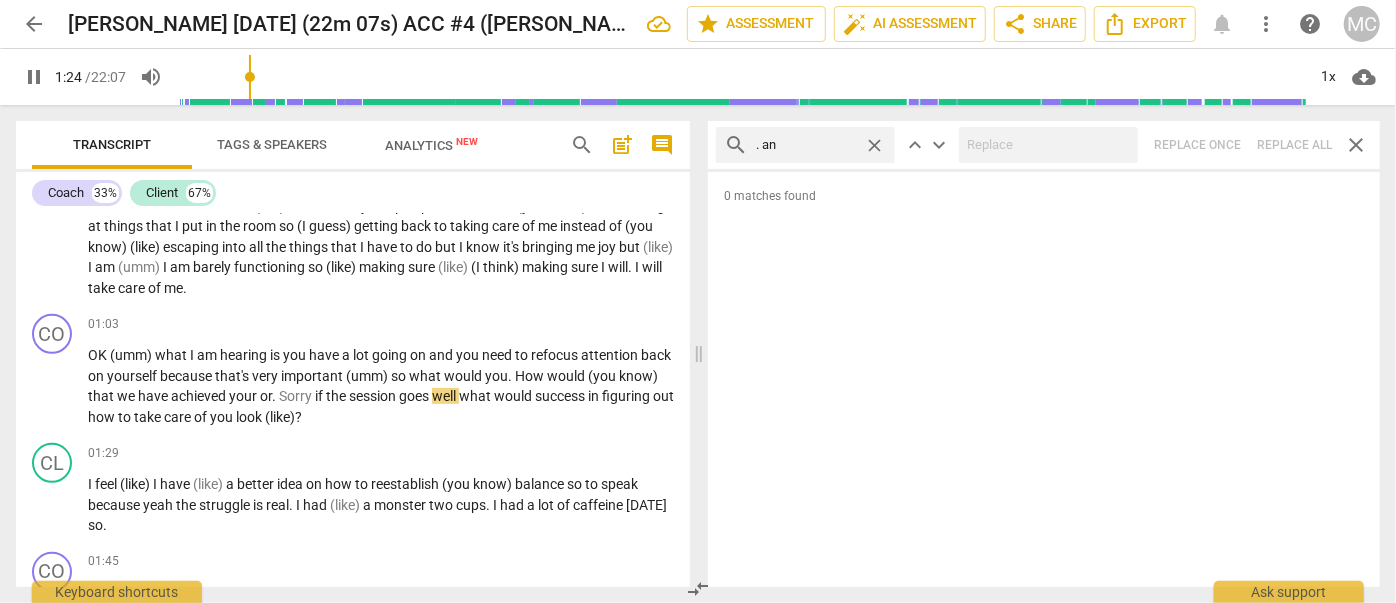 type on ". and" 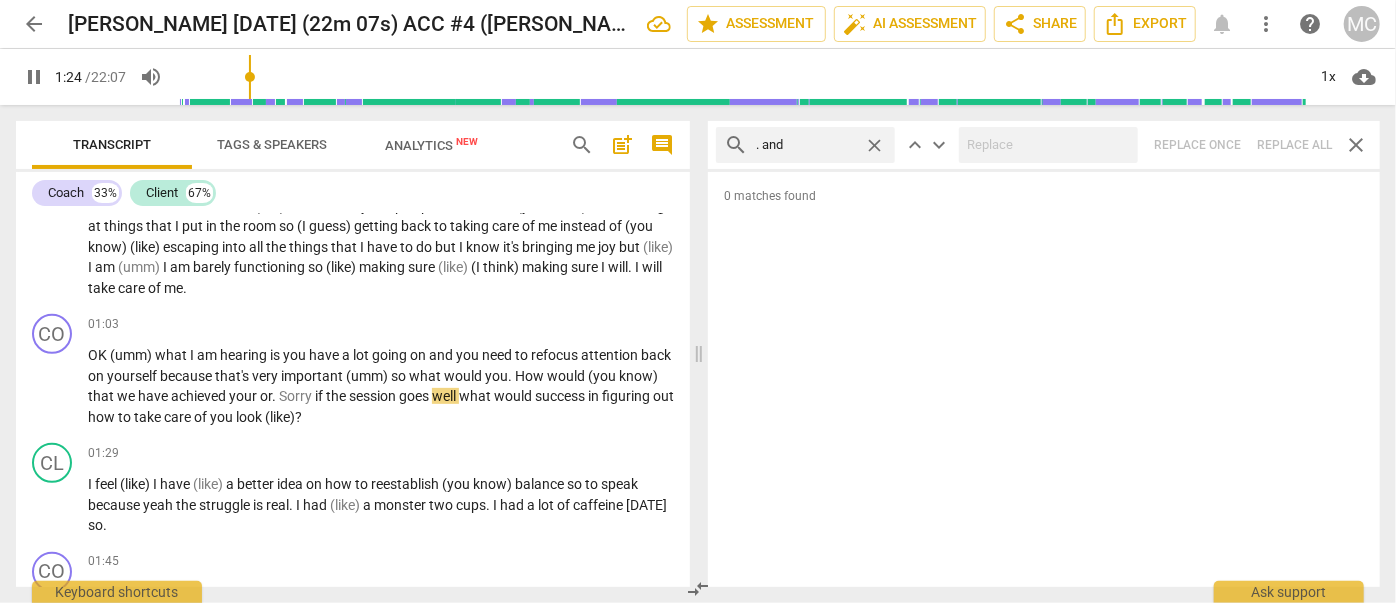 type on "84" 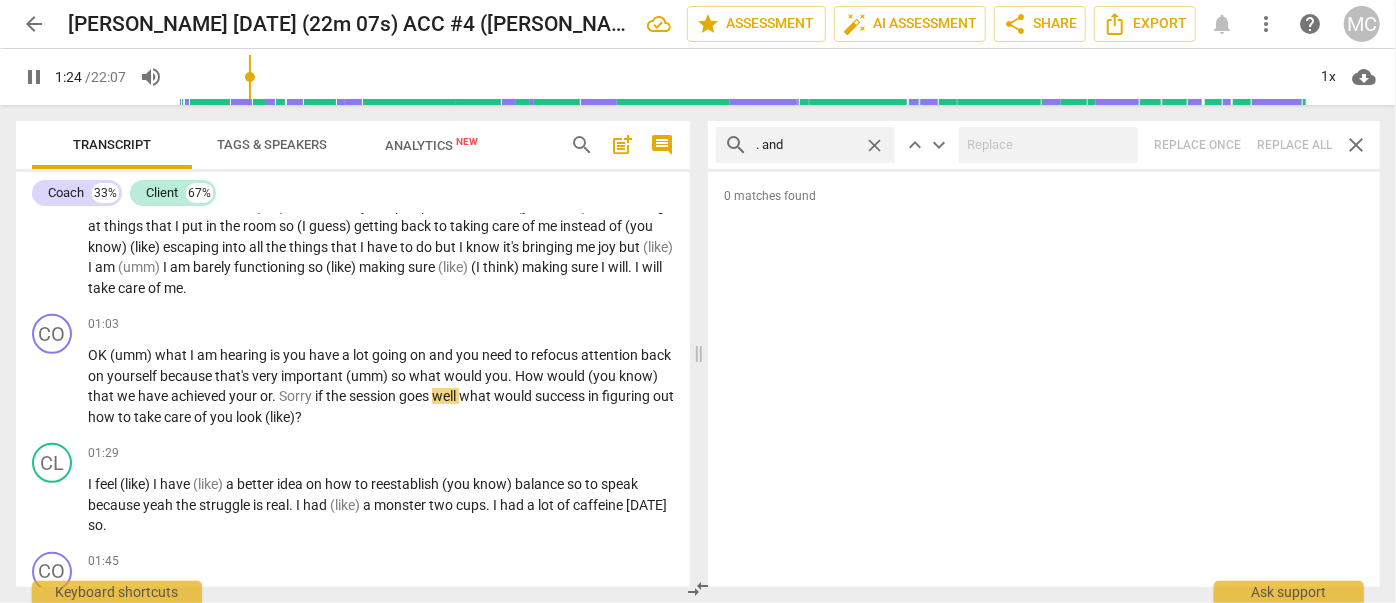 type on ". and" 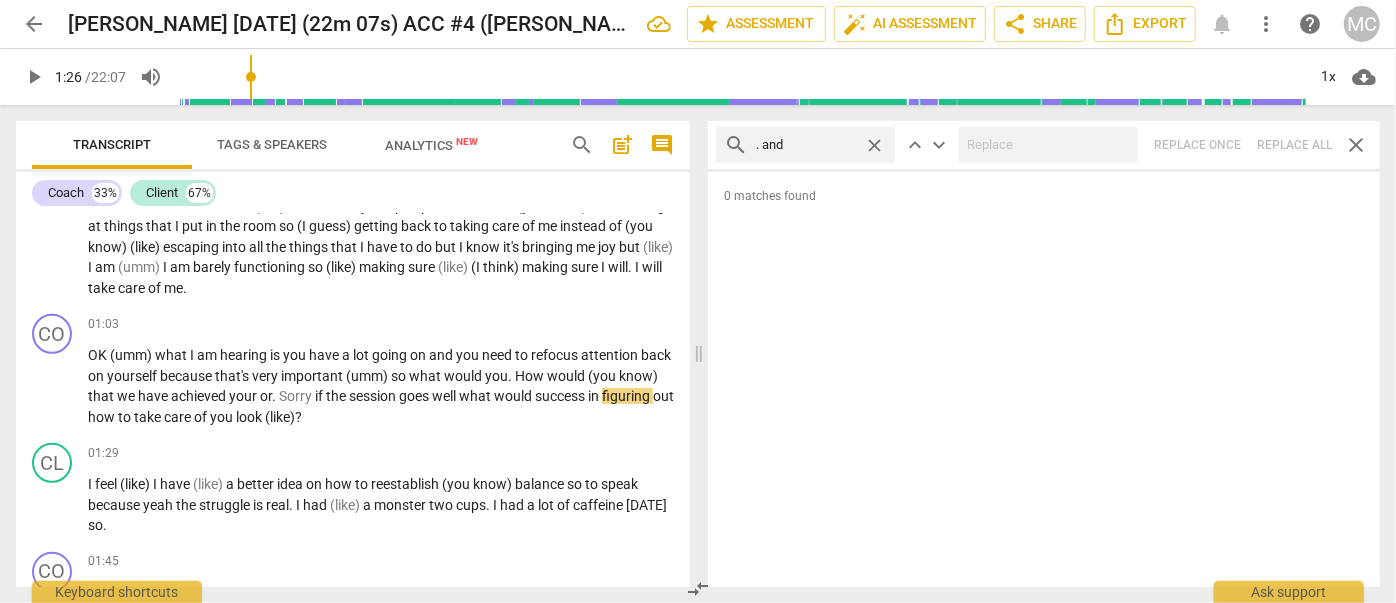 type on "86" 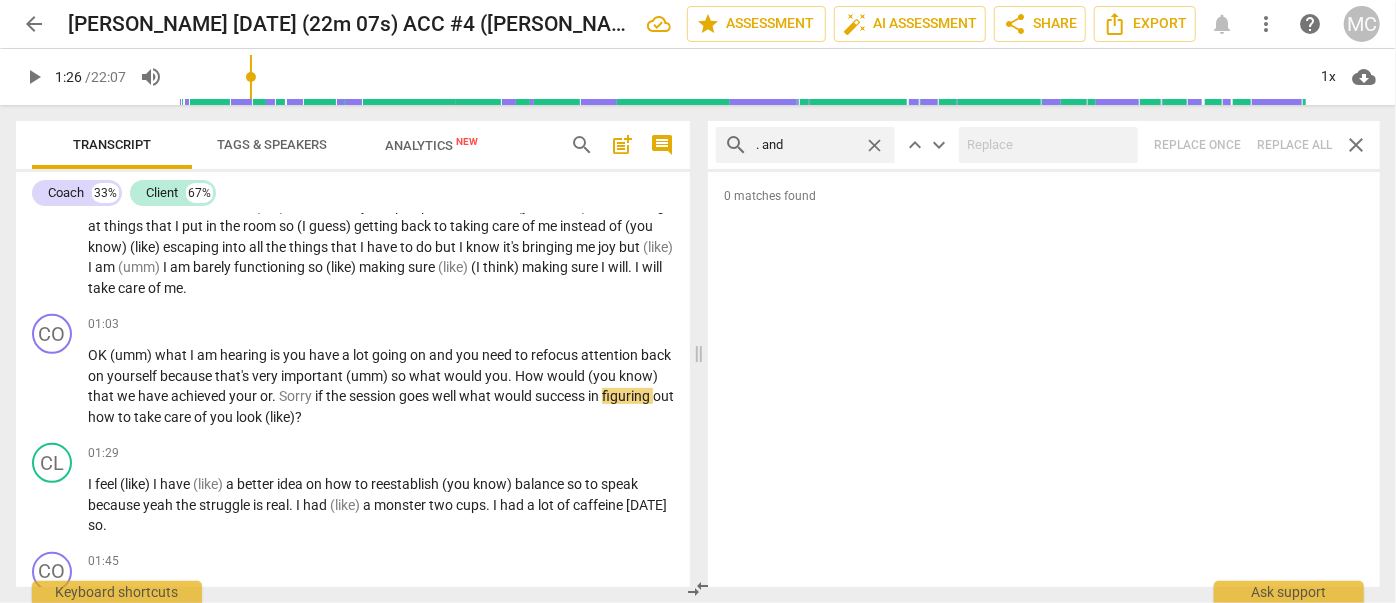click on "close" at bounding box center [874, 145] 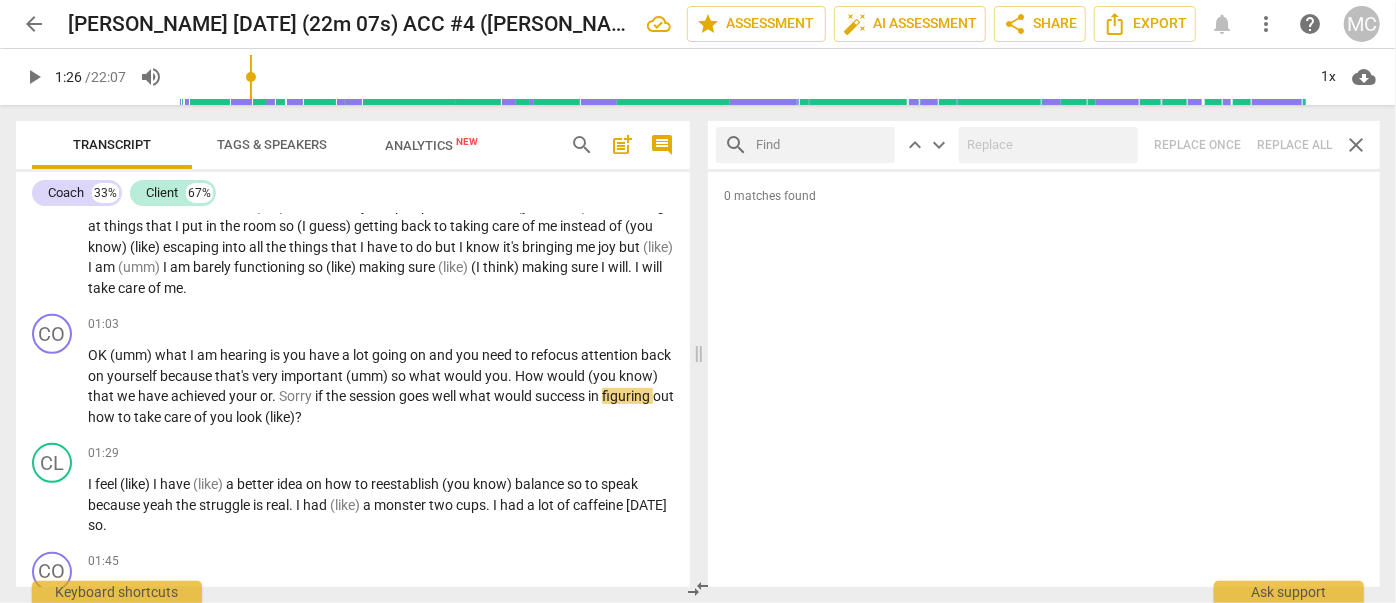 click at bounding box center [821, 145] 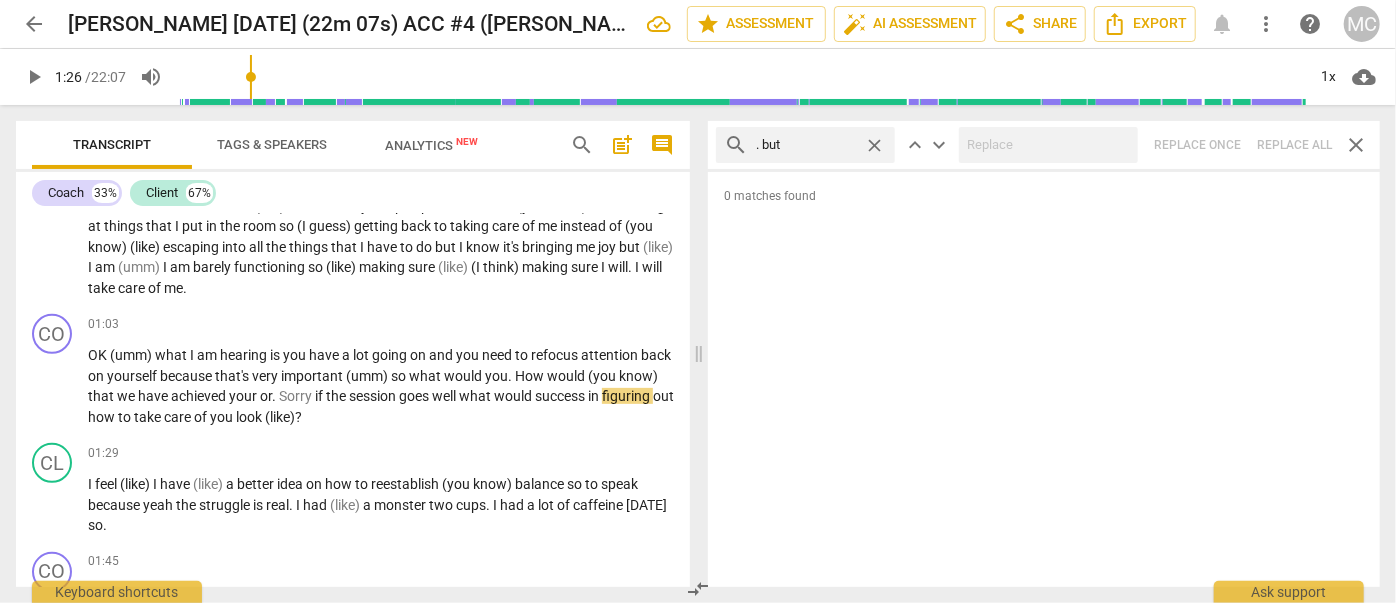 type on ". but" 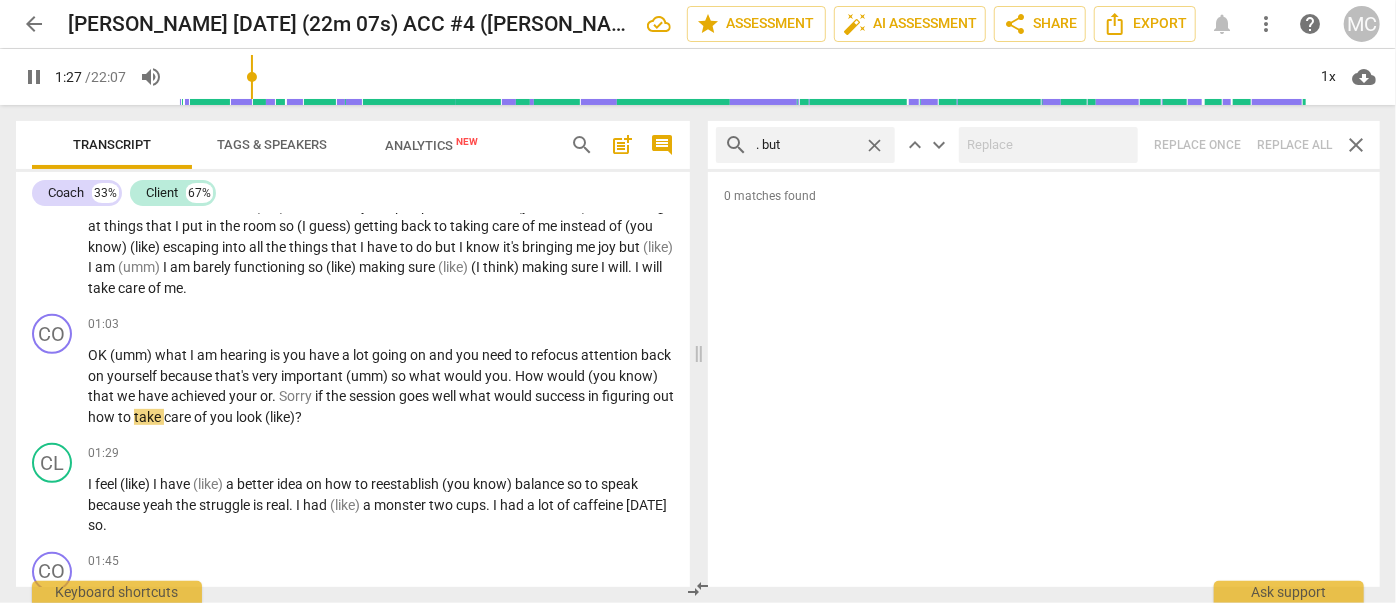 click on "search . but close keyboard_arrow_up keyboard_arrow_down Replace once Replace all close" at bounding box center (1044, 145) 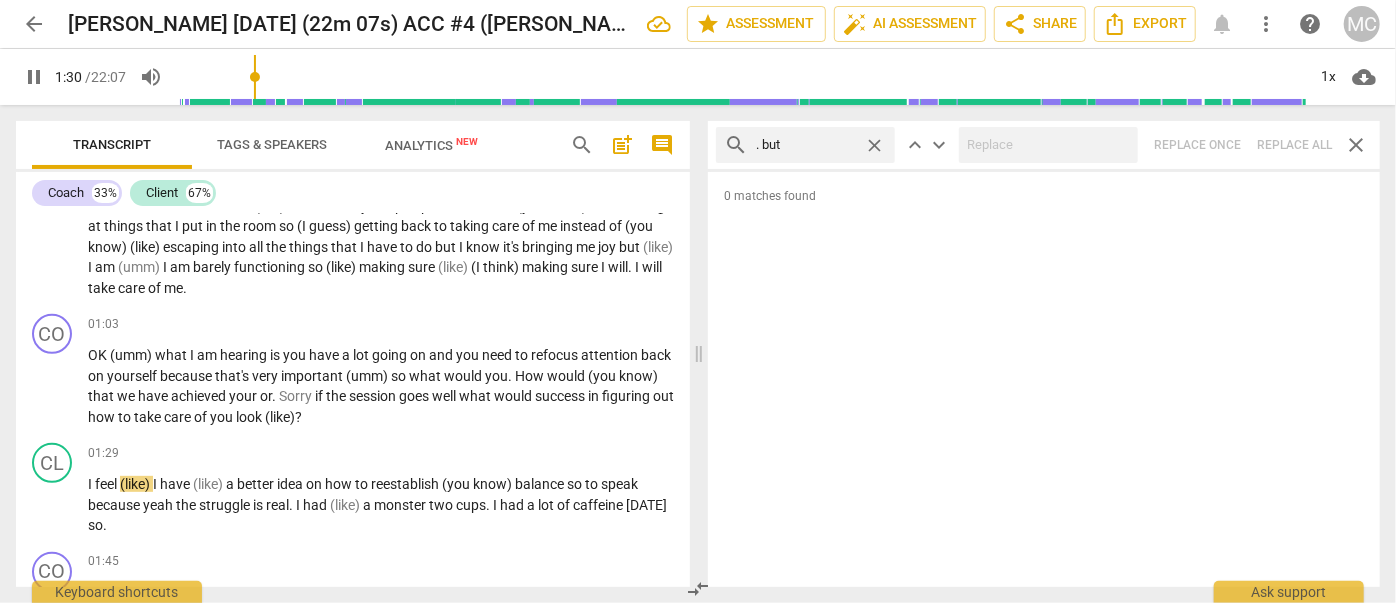 click on "close" at bounding box center (874, 145) 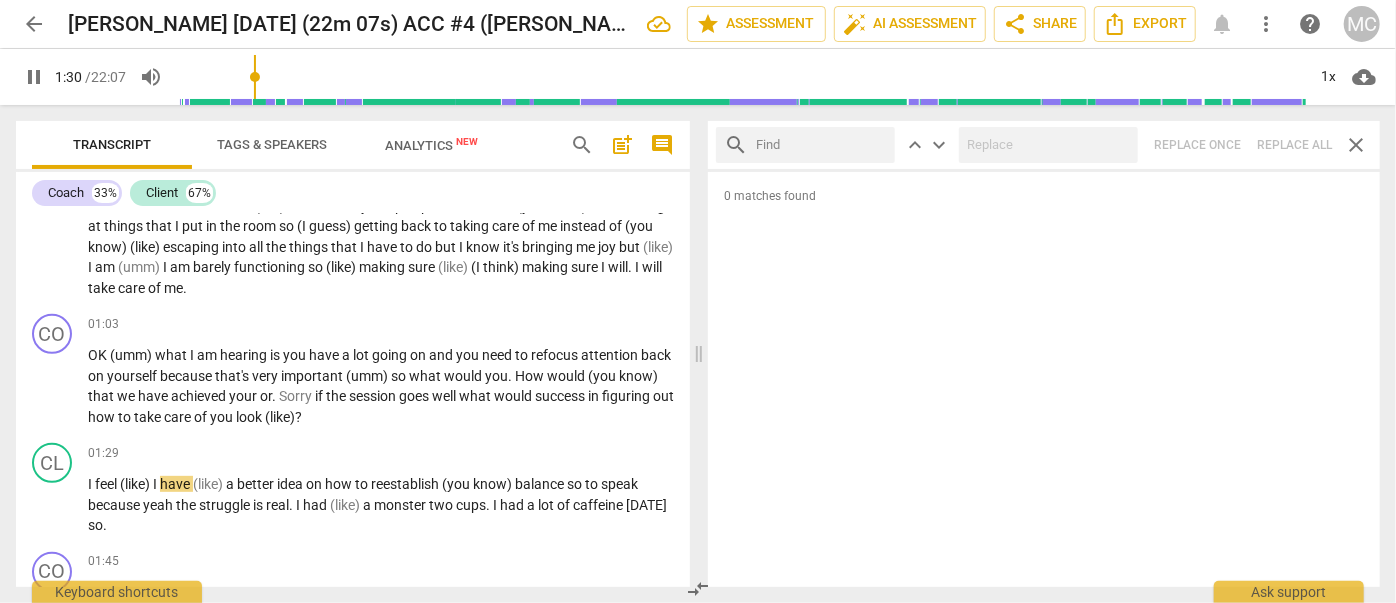 click at bounding box center (821, 145) 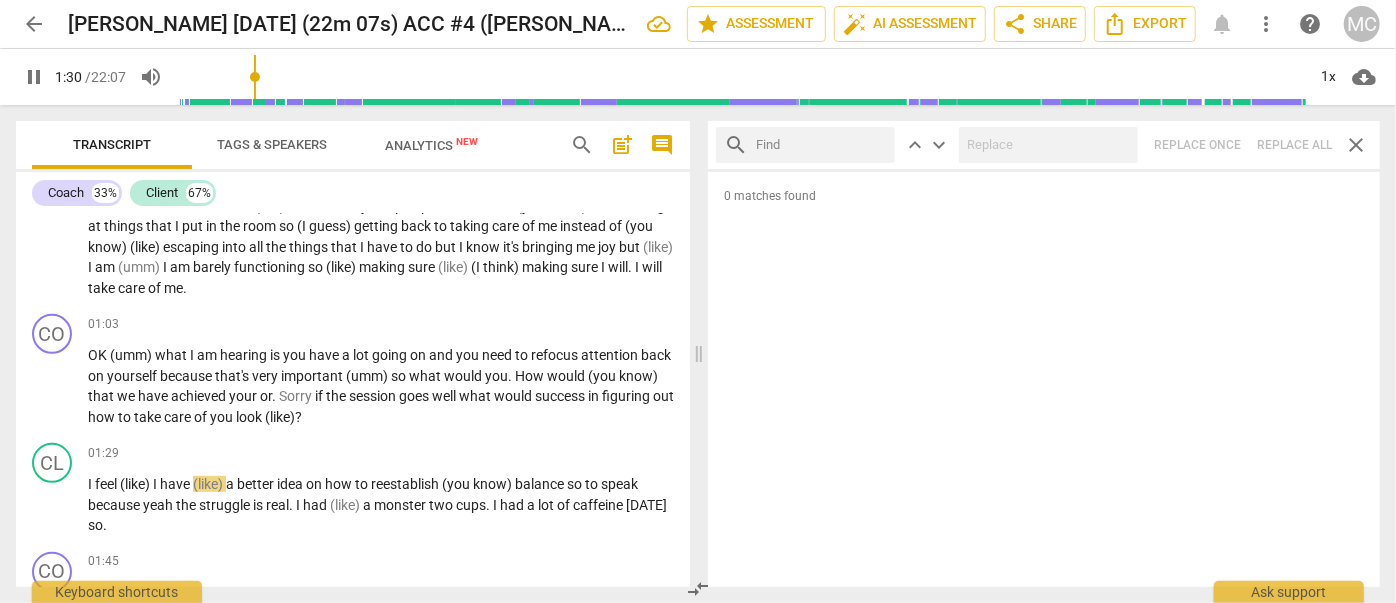 type on "91" 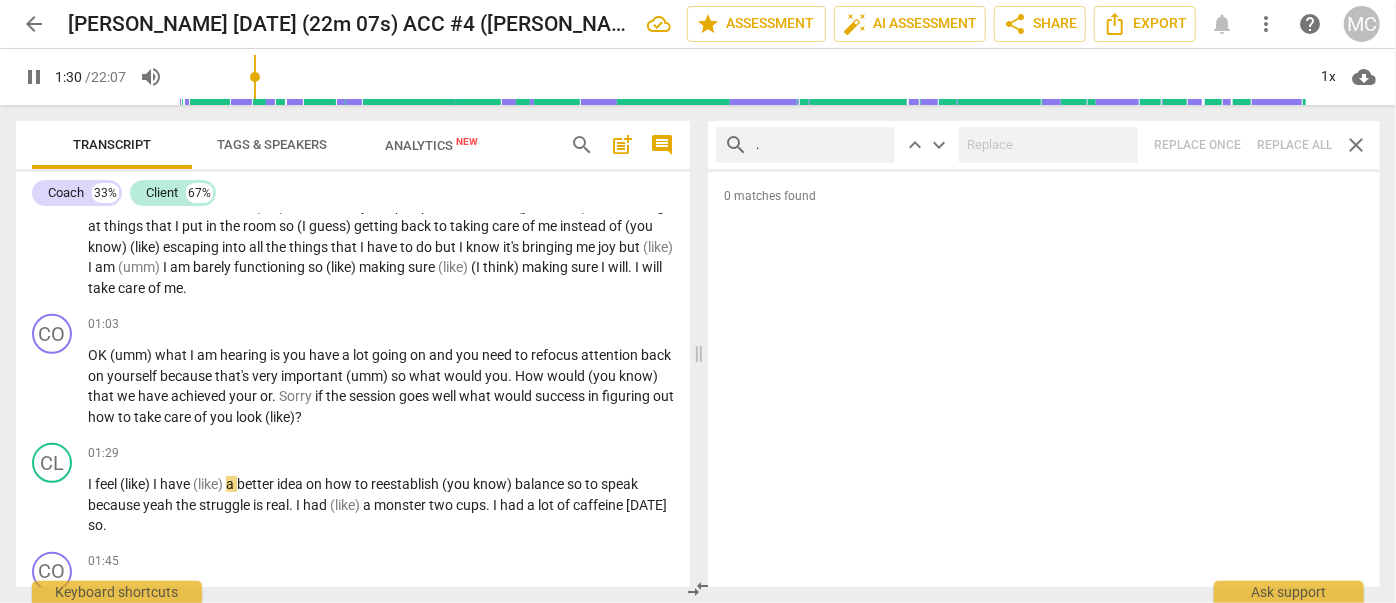 type on "." 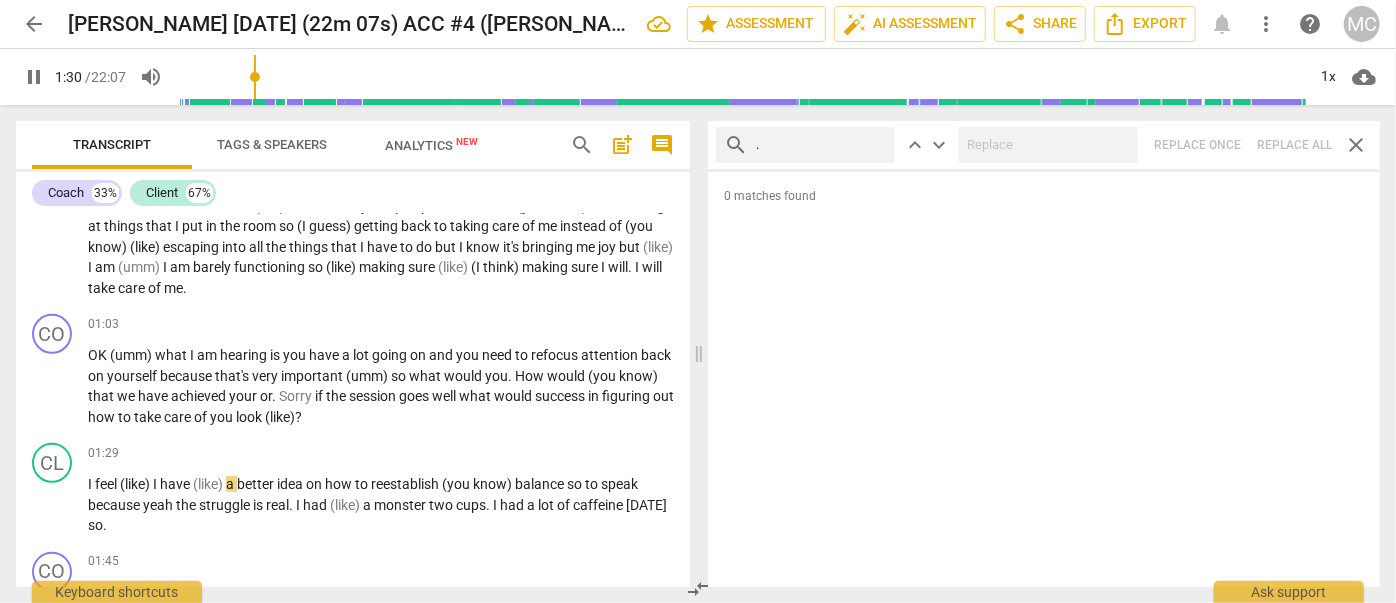 type on "91" 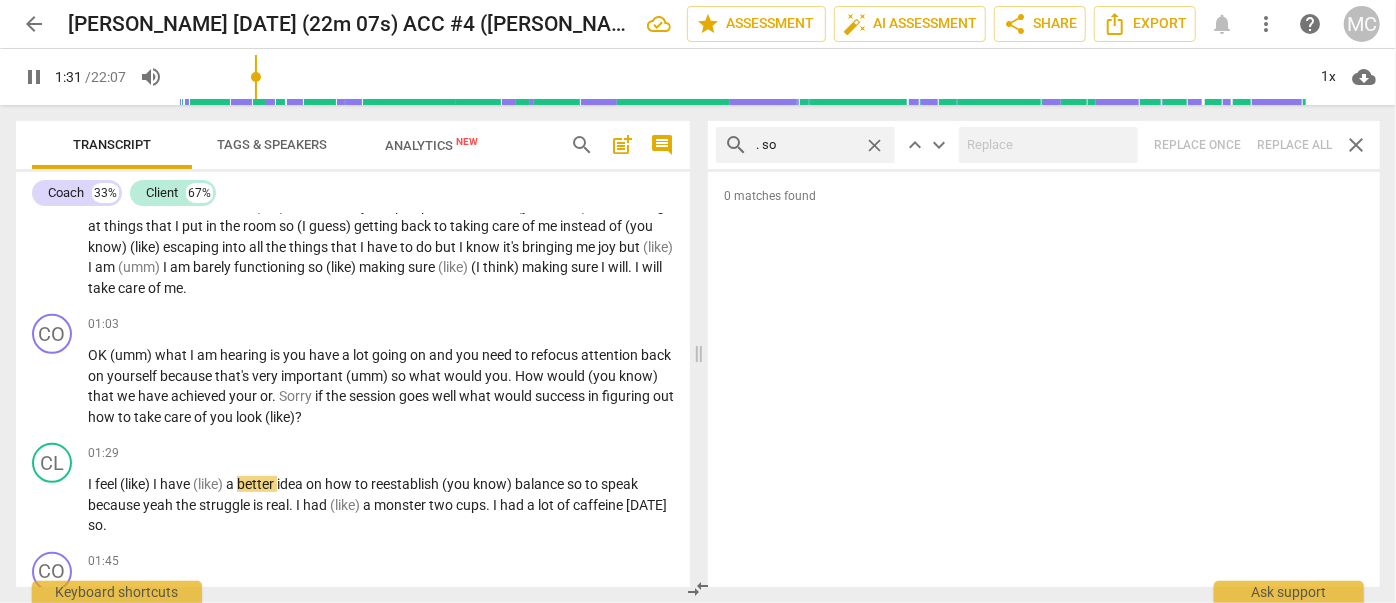 type on ". so" 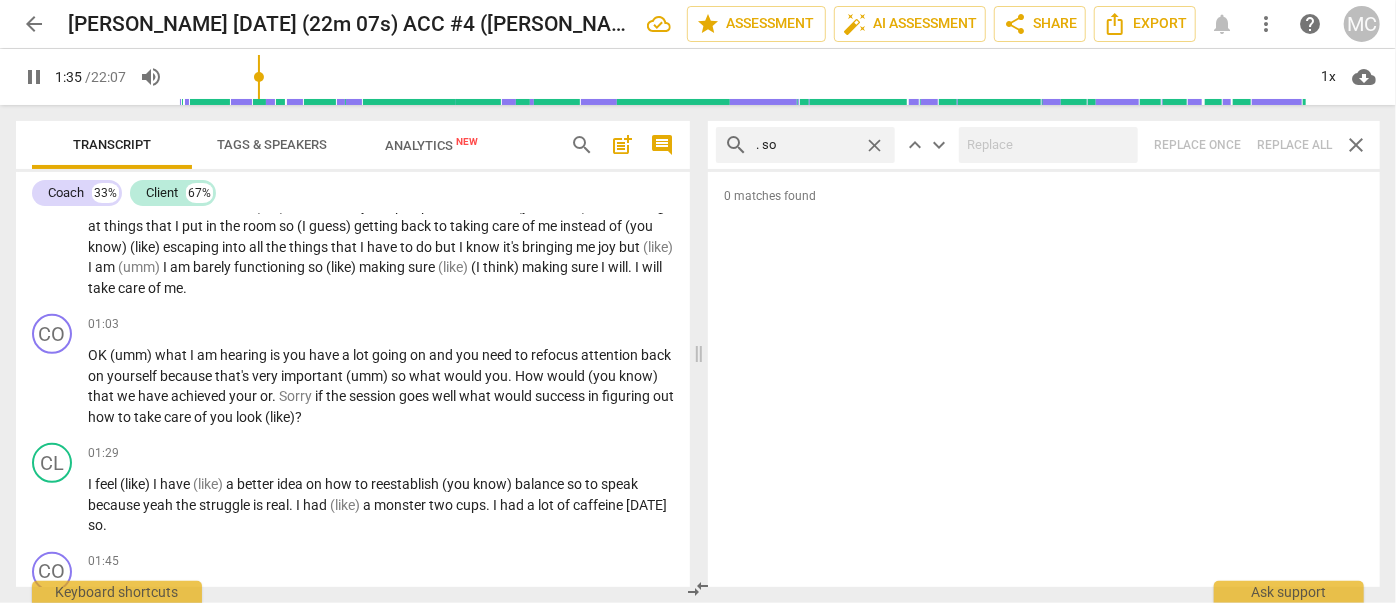 click on "search . so close keyboard_arrow_up keyboard_arrow_down Replace once Replace all close" at bounding box center (1044, 145) 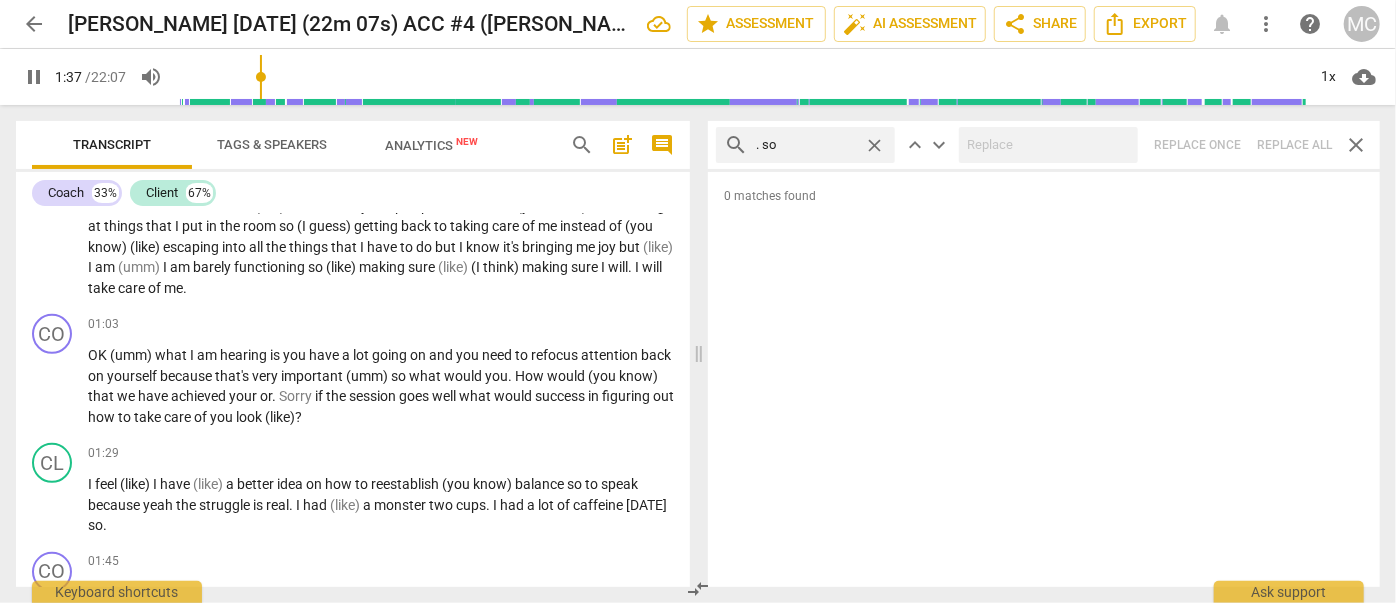 type on "98" 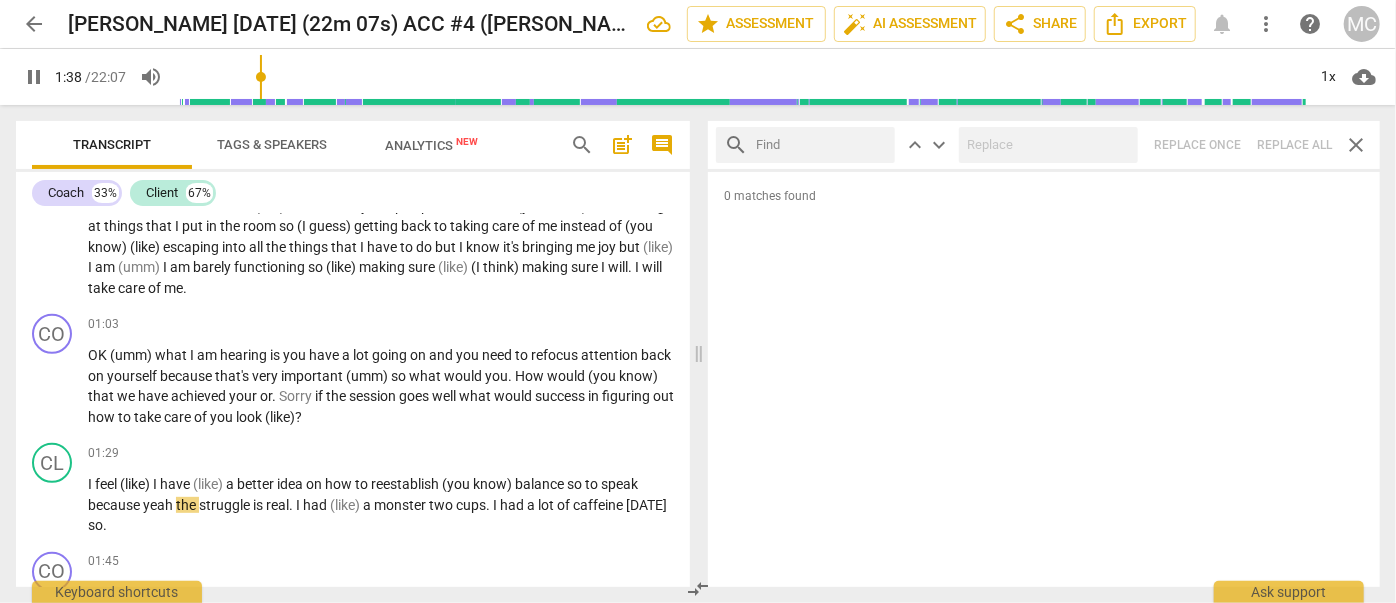 click at bounding box center (821, 145) 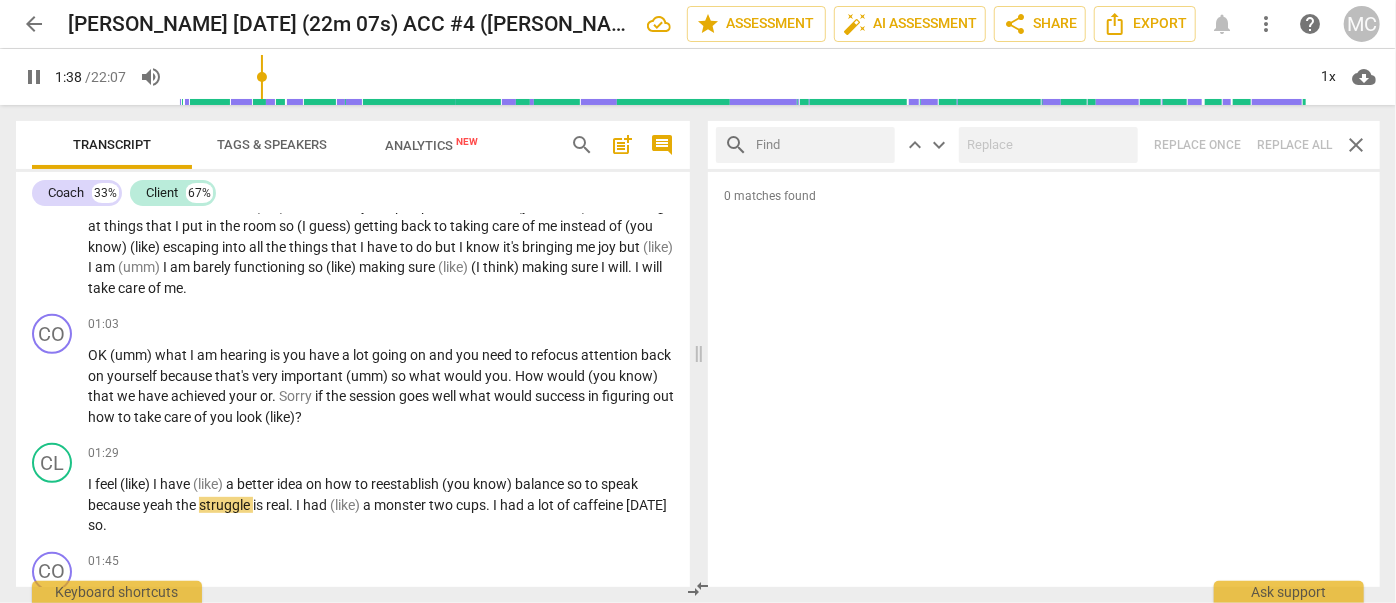 type on "99" 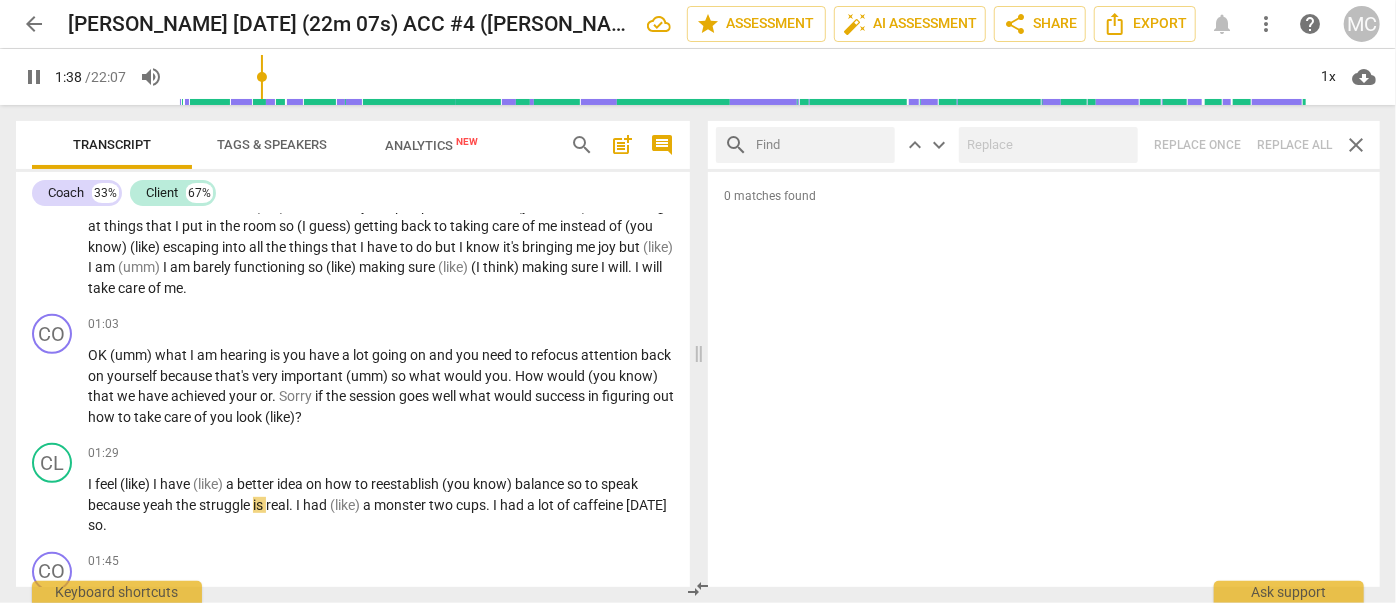 type on "." 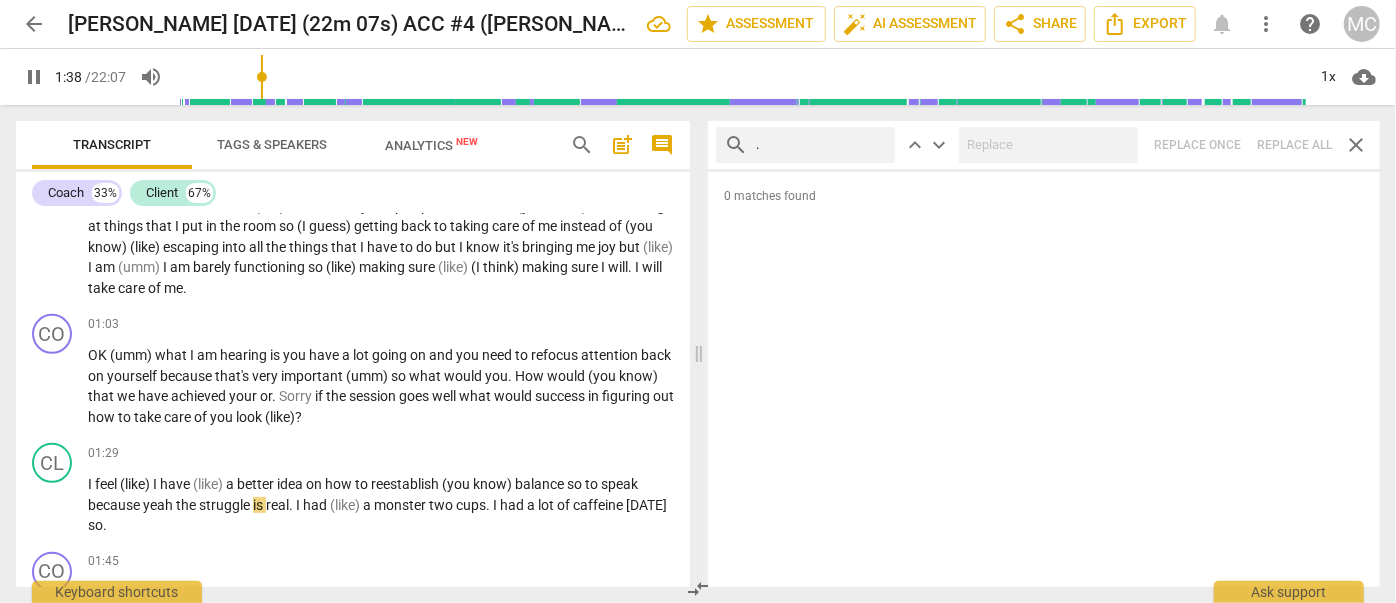 type on "99" 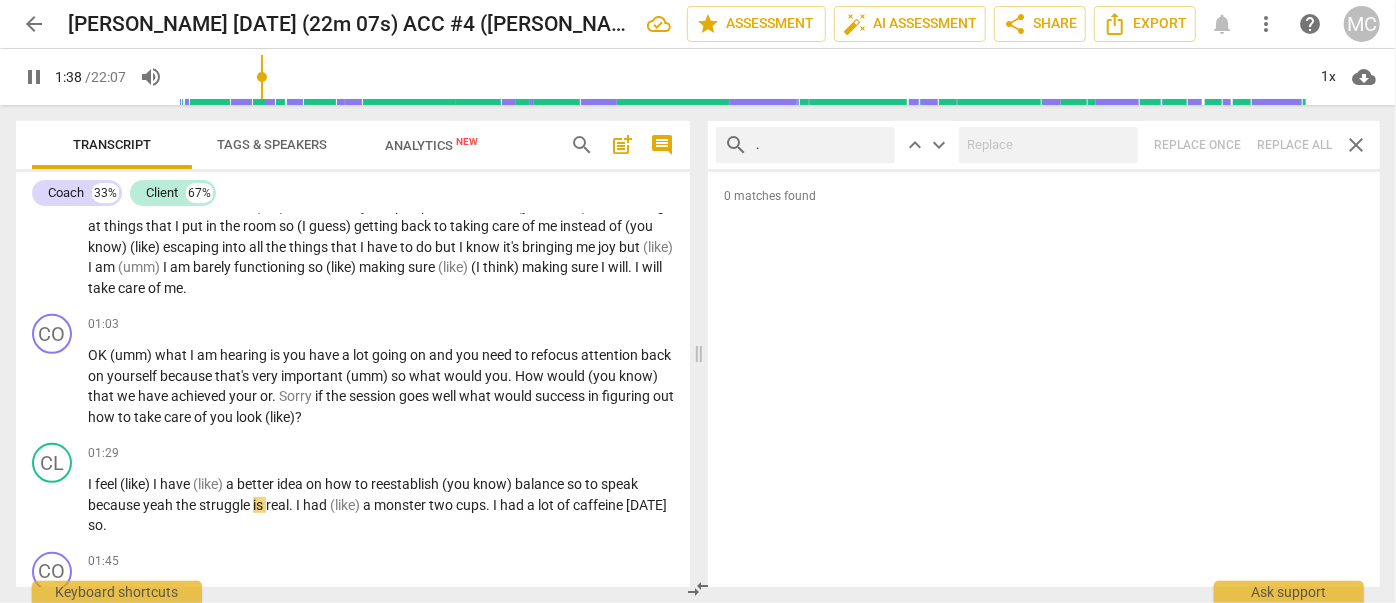 type on "." 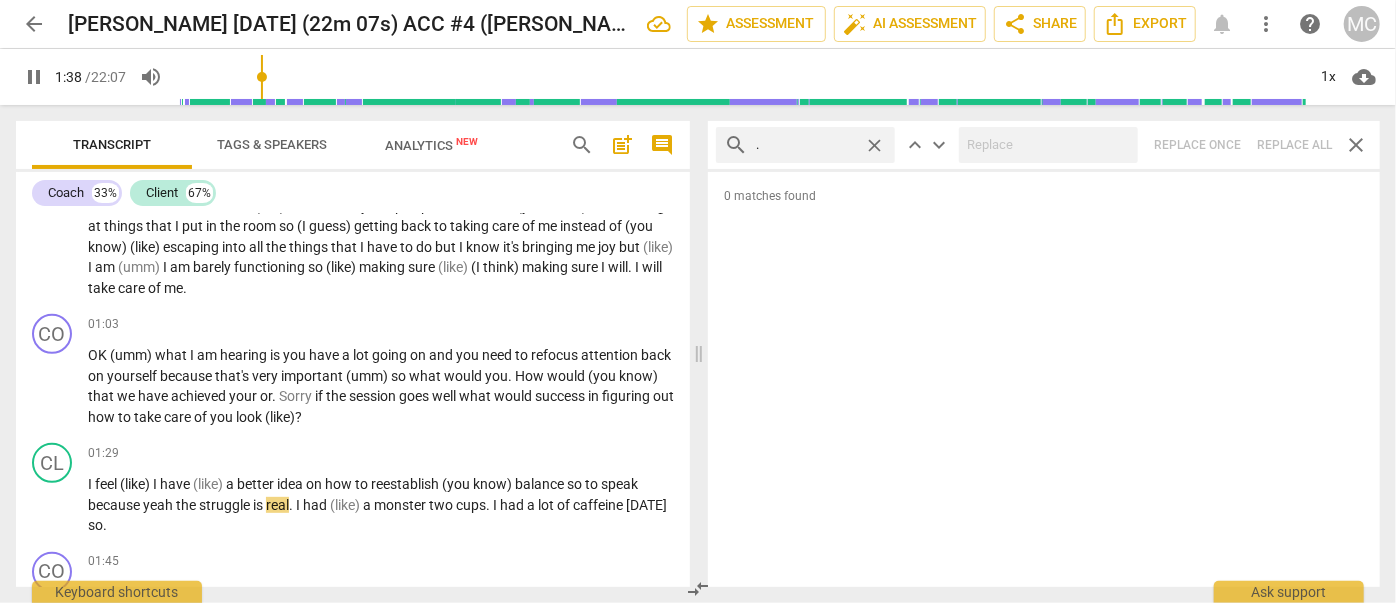 type on "99" 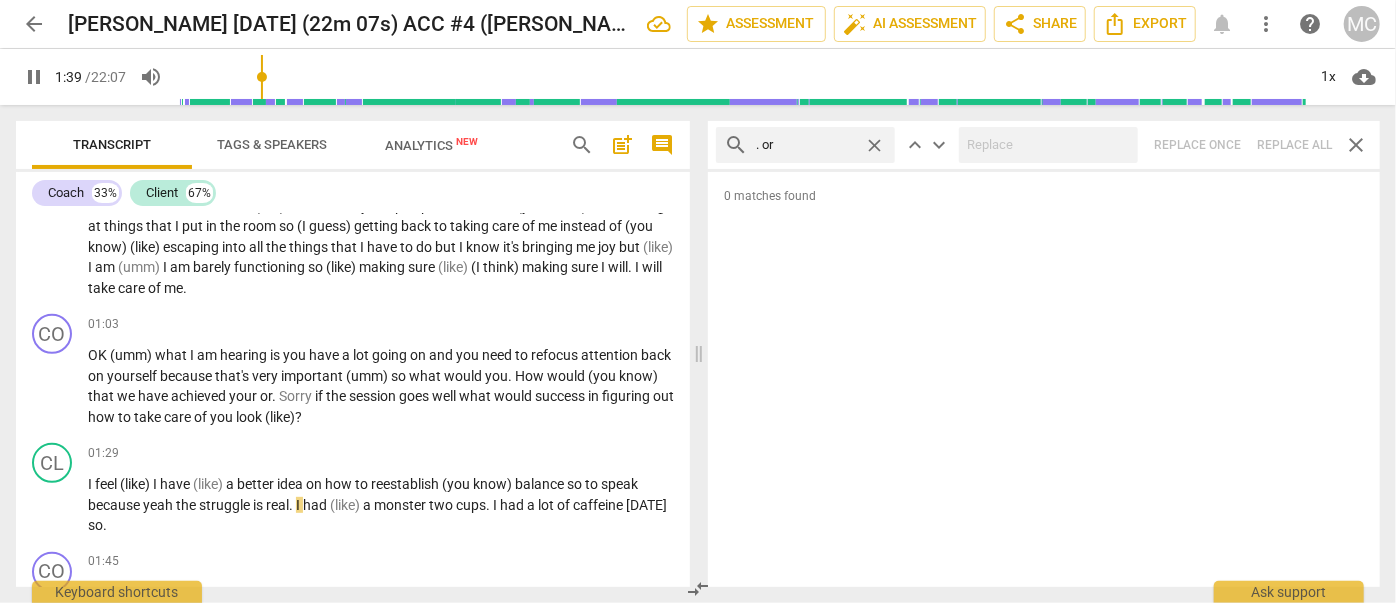 type on ". or" 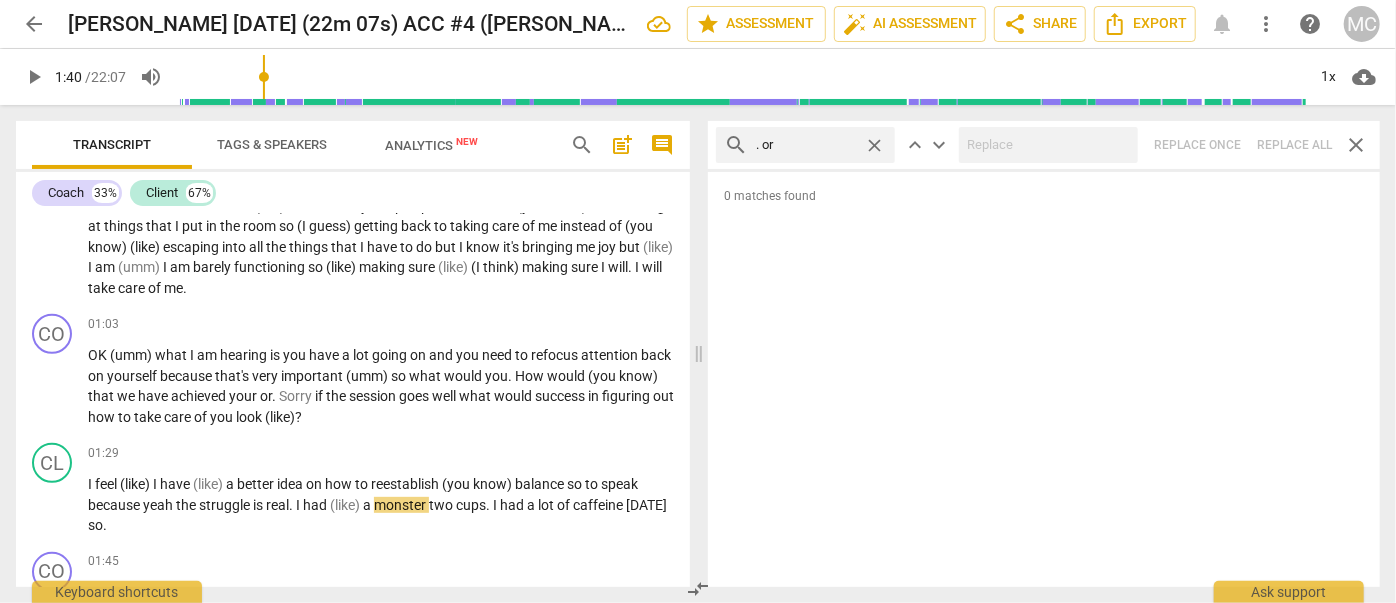 type on "101" 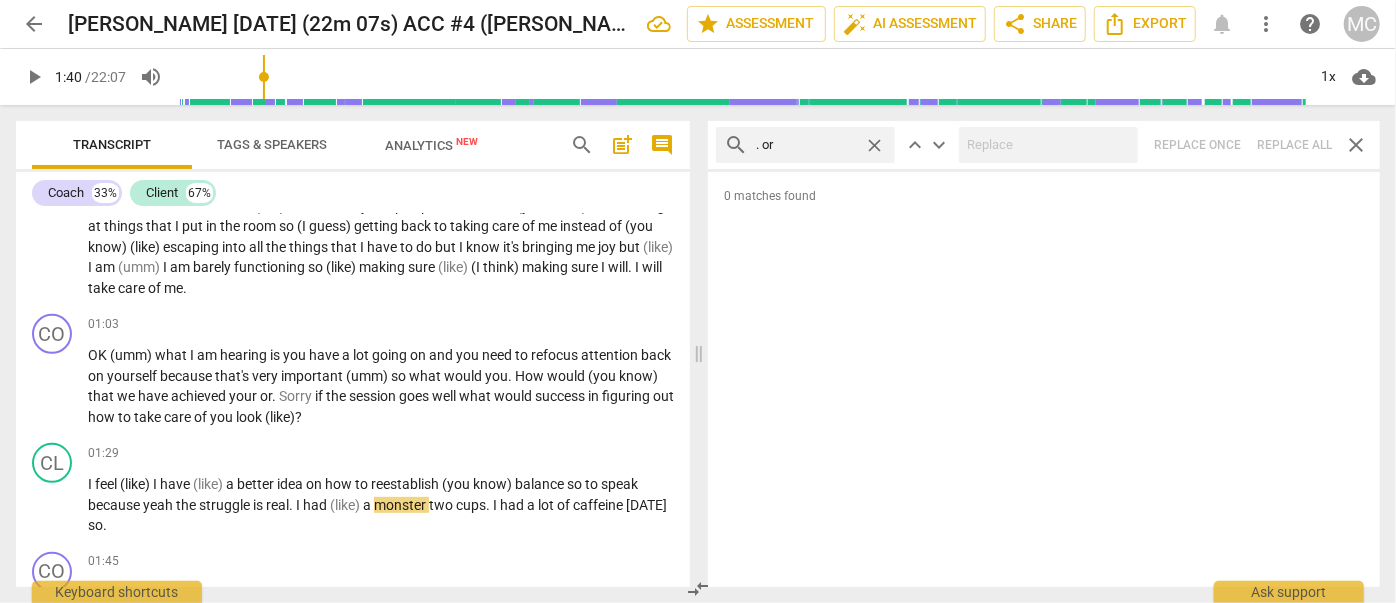 click on "search . or close keyboard_arrow_up keyboard_arrow_down Replace once Replace all close" at bounding box center [1044, 145] 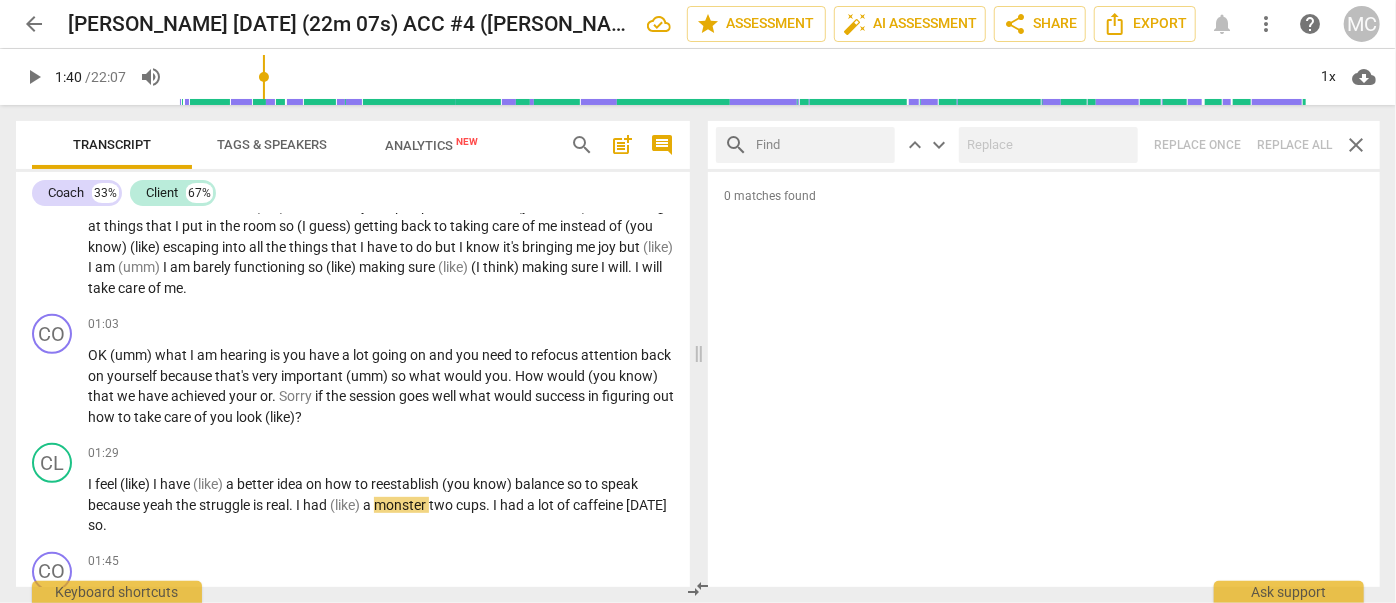 click at bounding box center (821, 145) 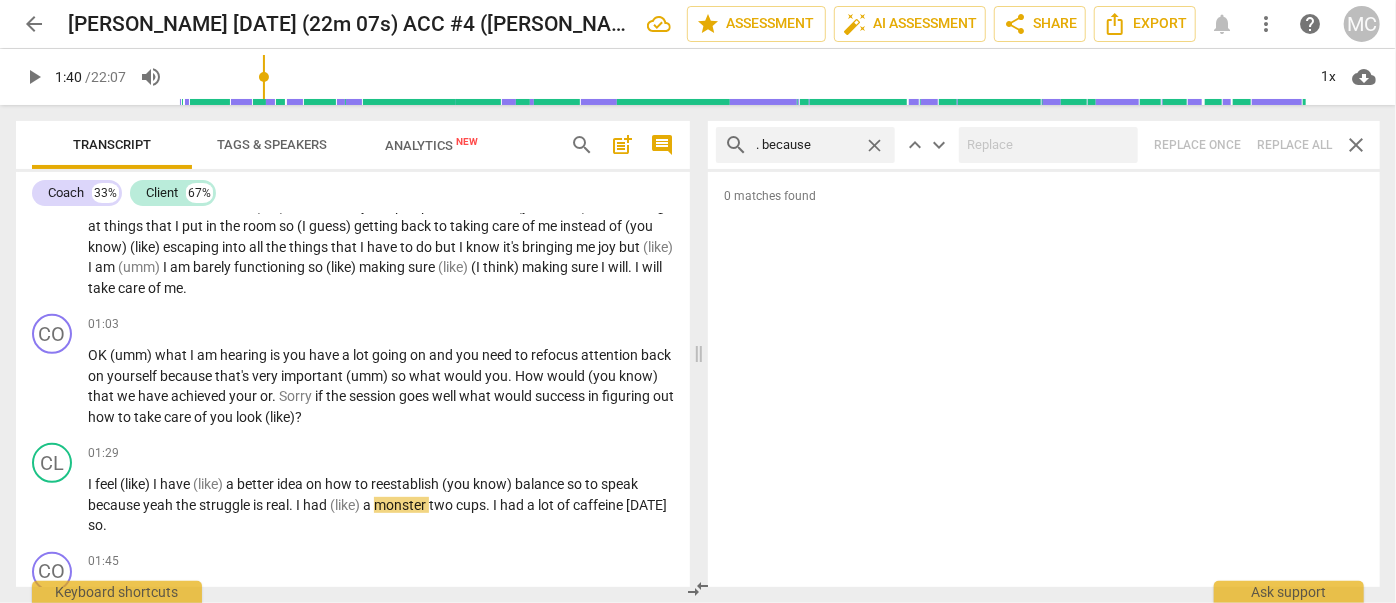 type on ". because" 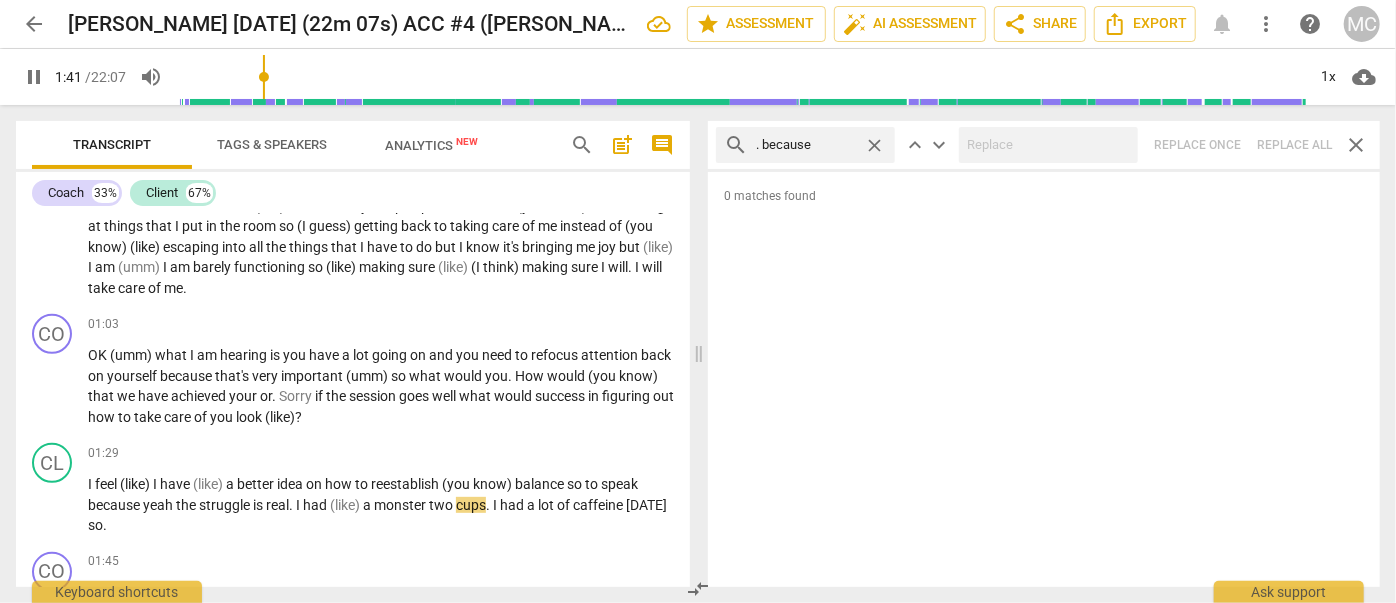 click on "search . because close keyboard_arrow_up keyboard_arrow_down Replace once Replace all close" at bounding box center [1044, 145] 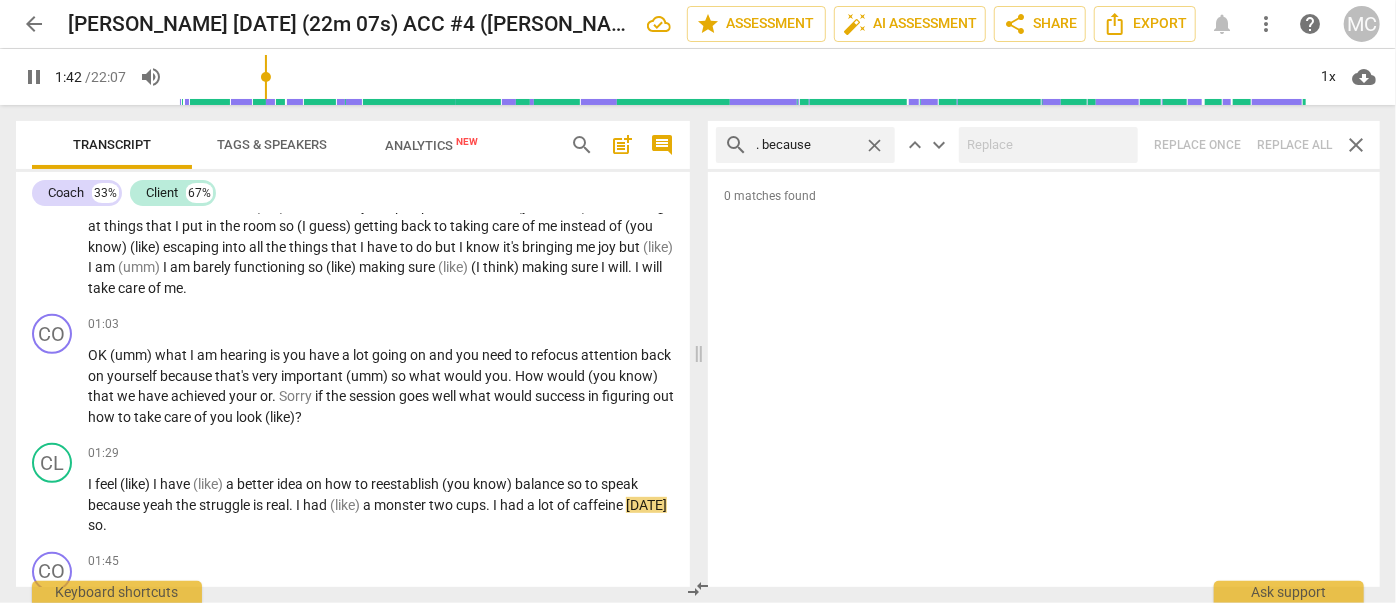 type on "103" 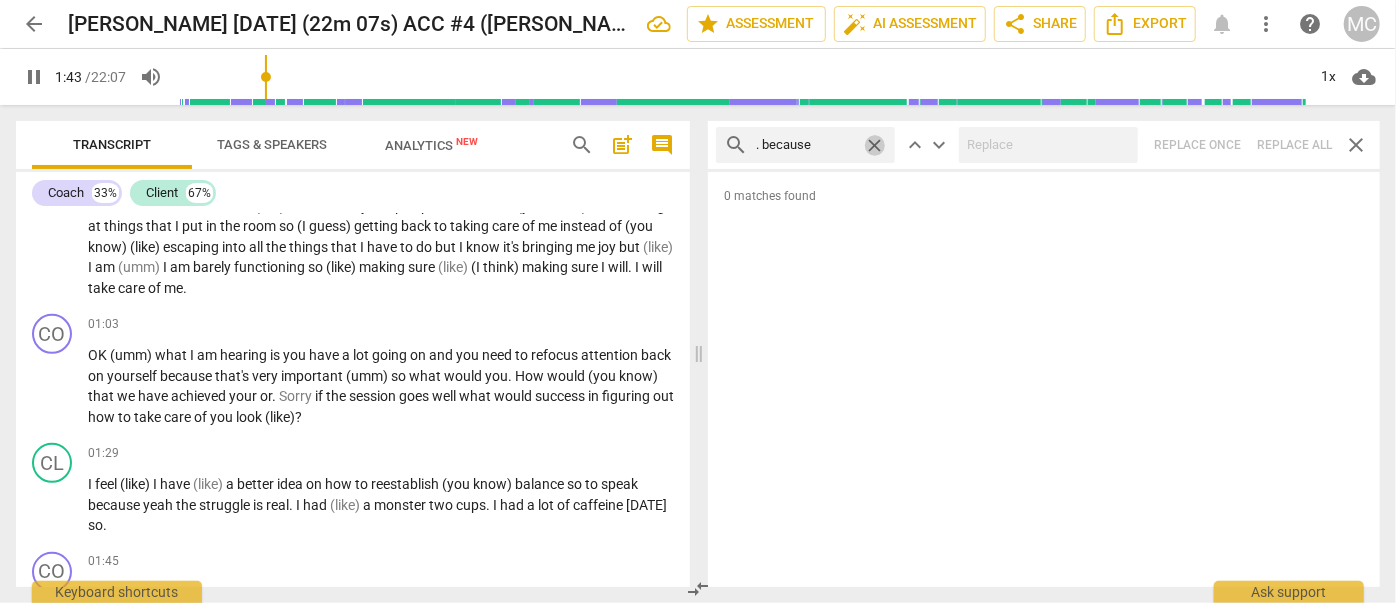 click on "close" at bounding box center [874, 145] 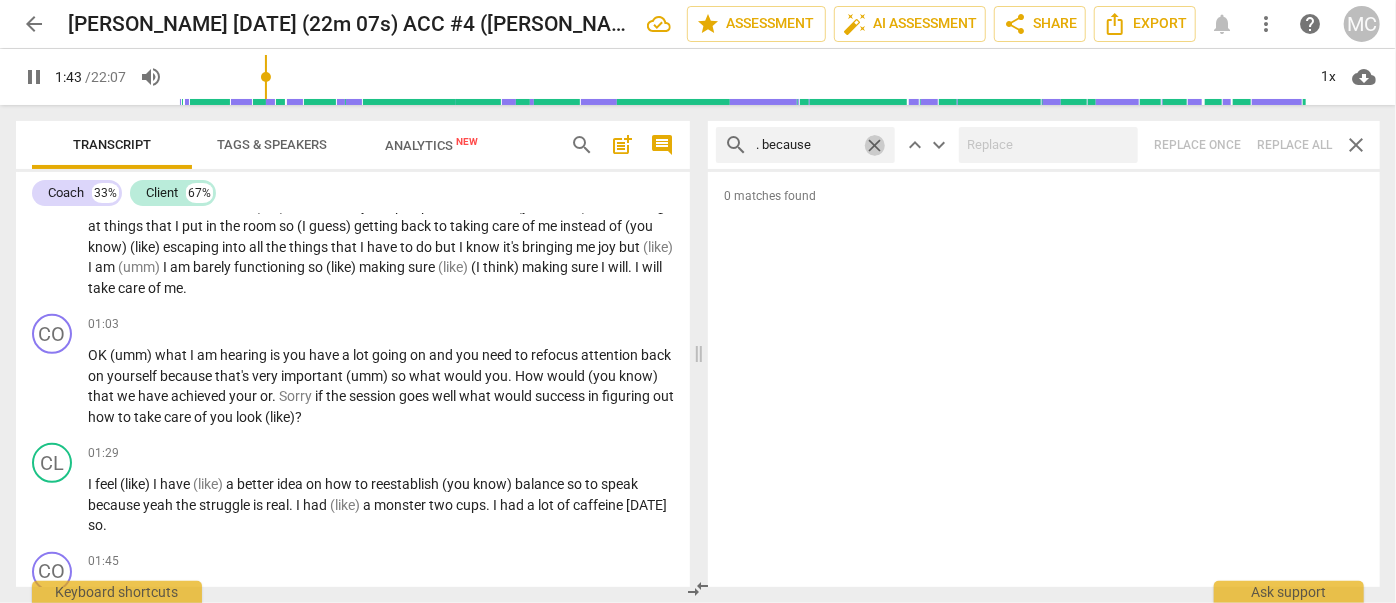 type 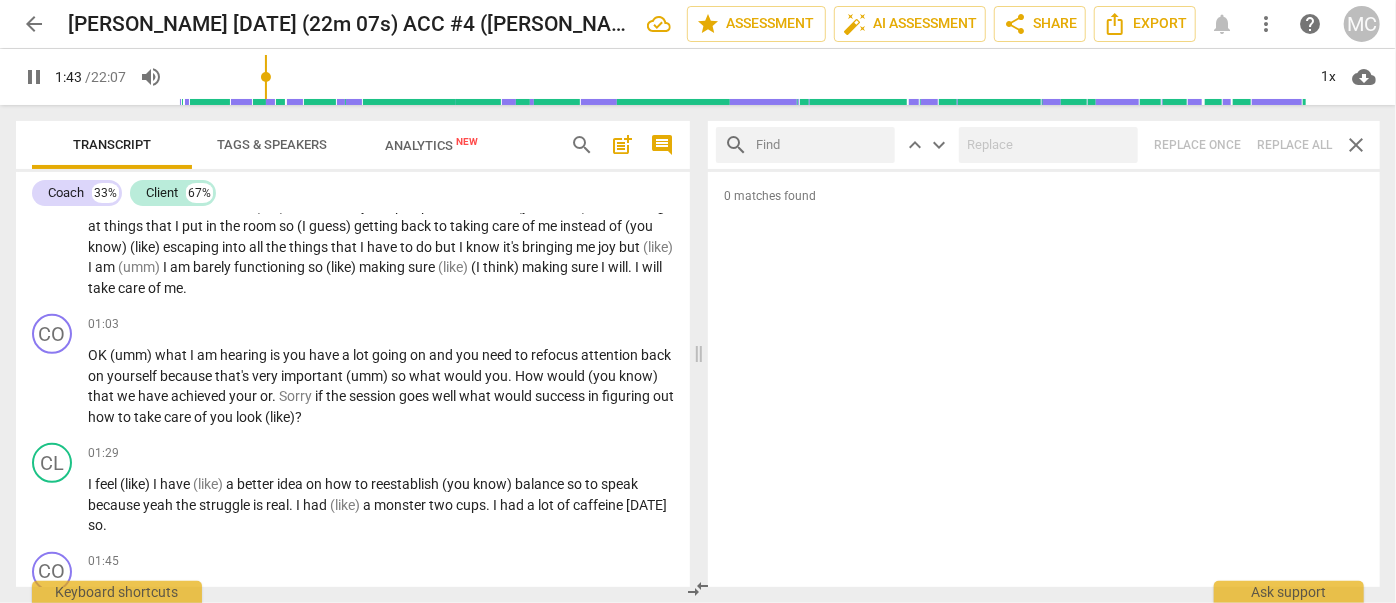 click at bounding box center [821, 145] 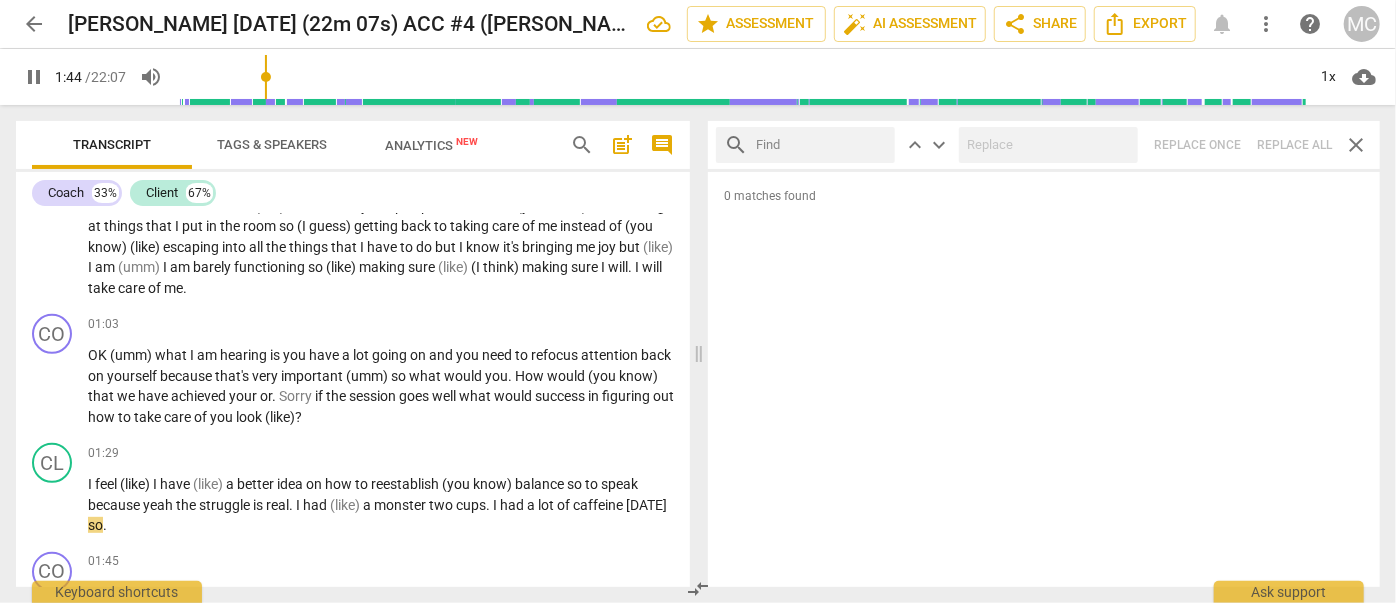 type on "?" 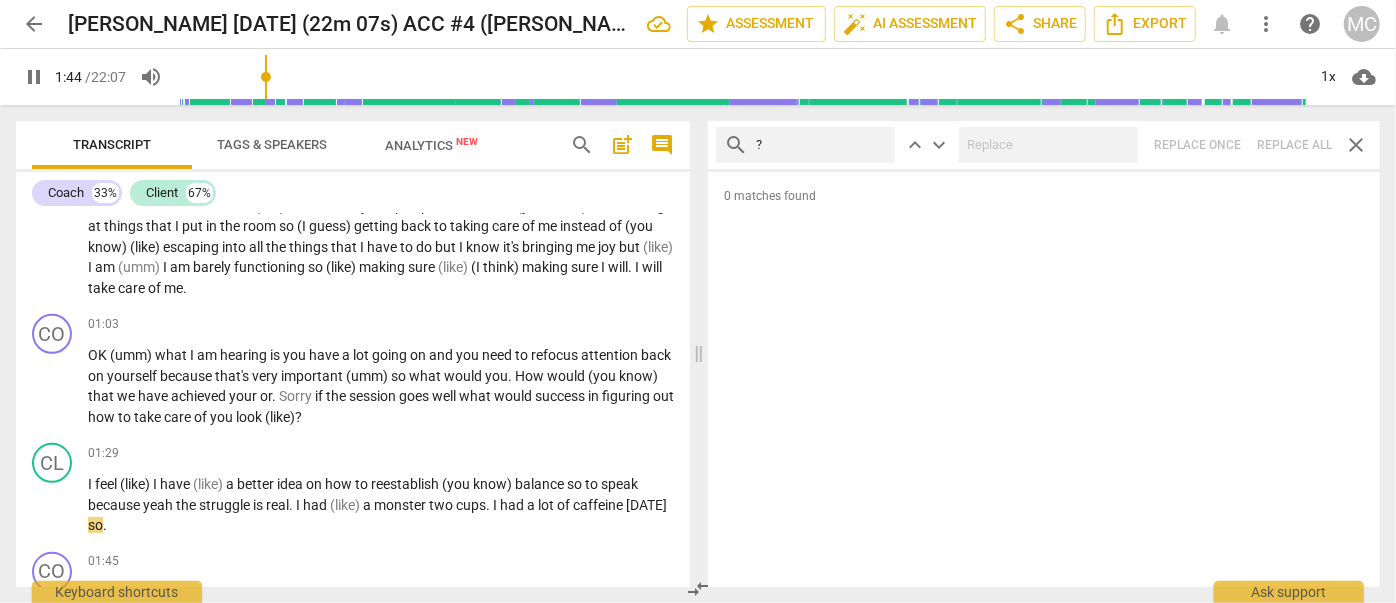 type on "104" 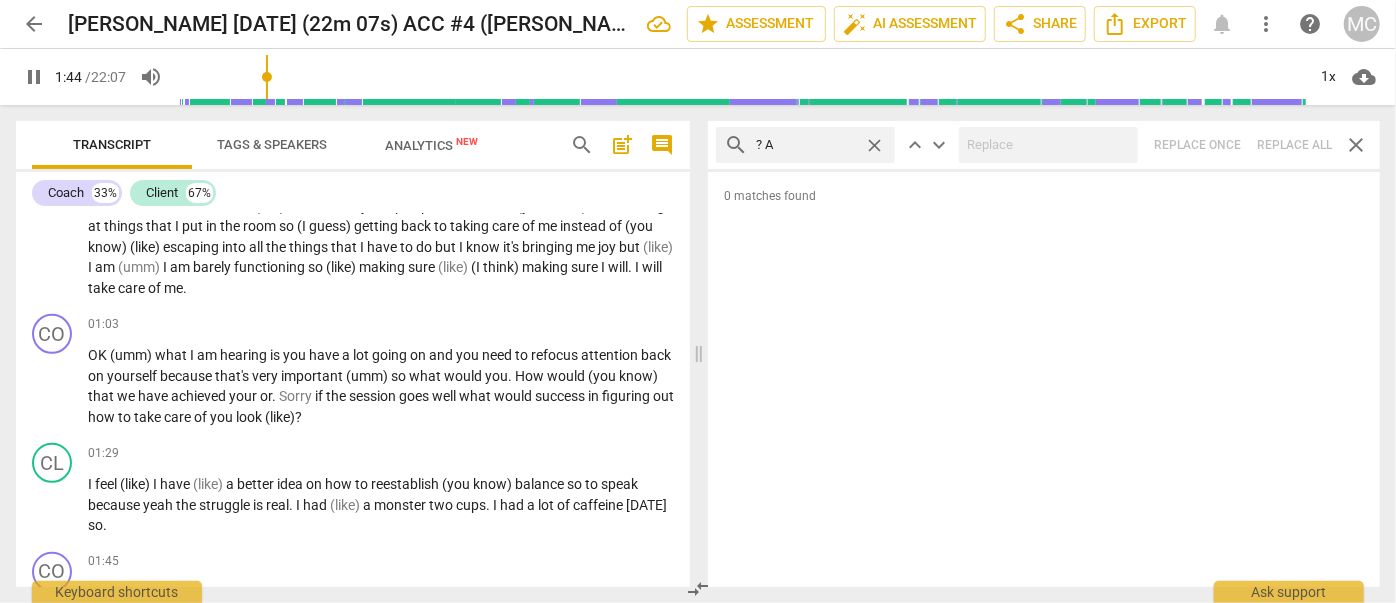 type on "? An" 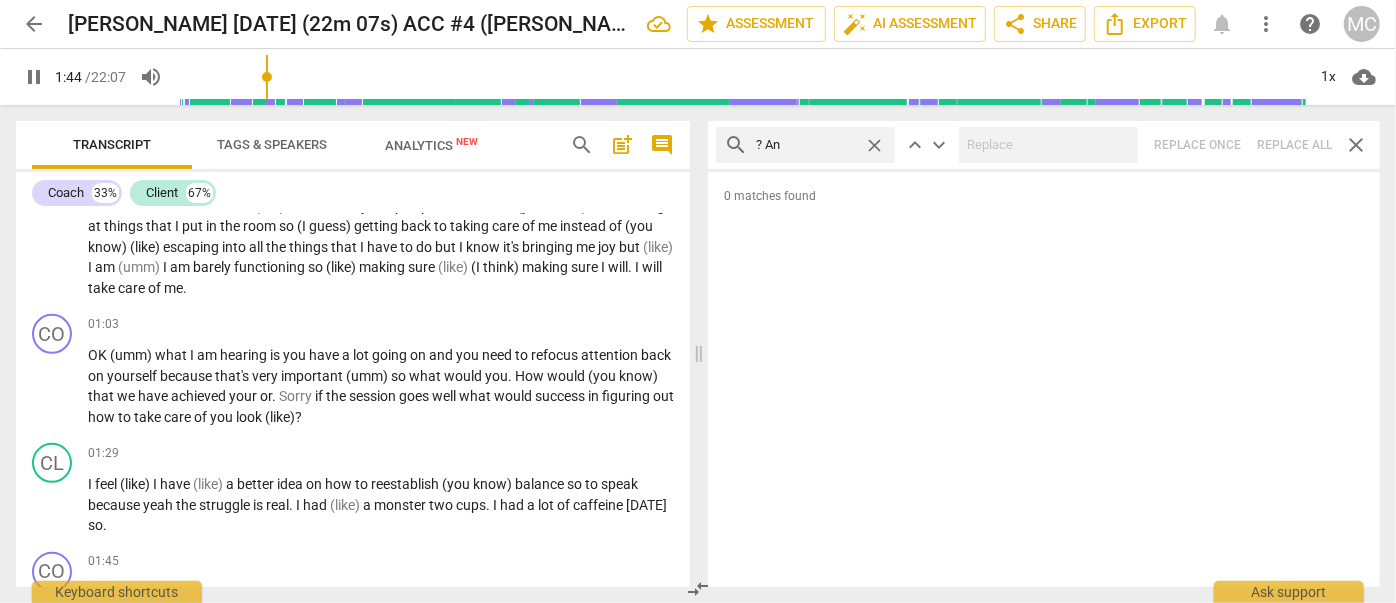 type on "105" 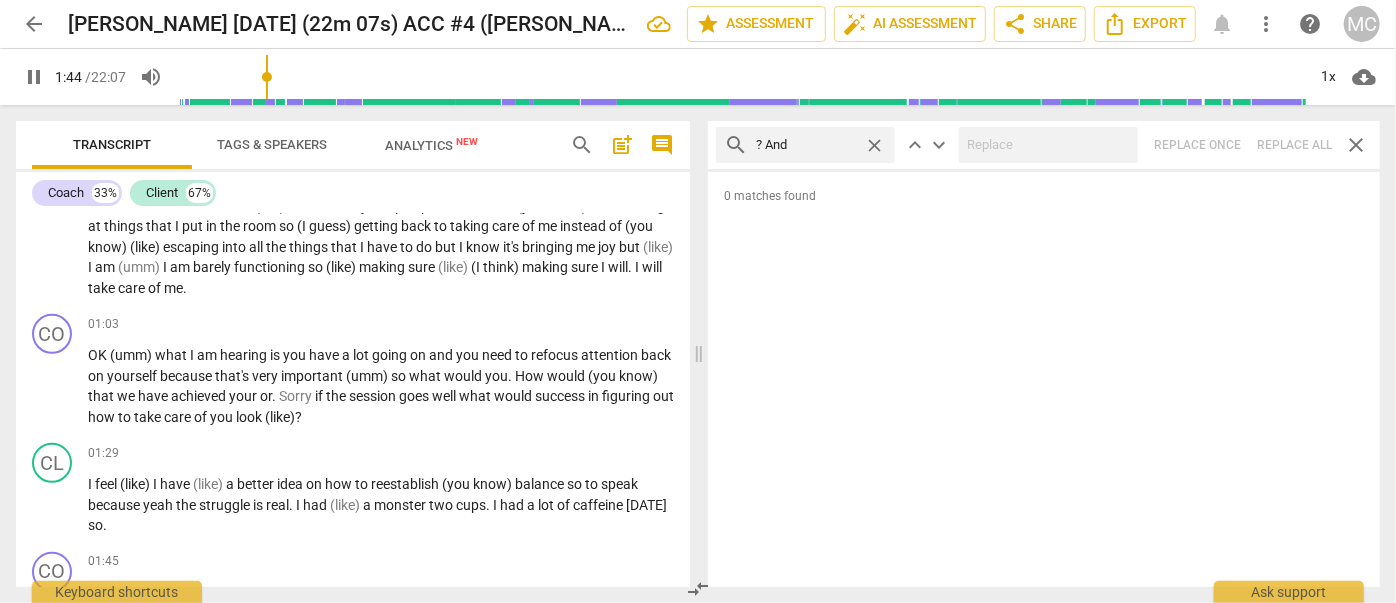 type on "? And" 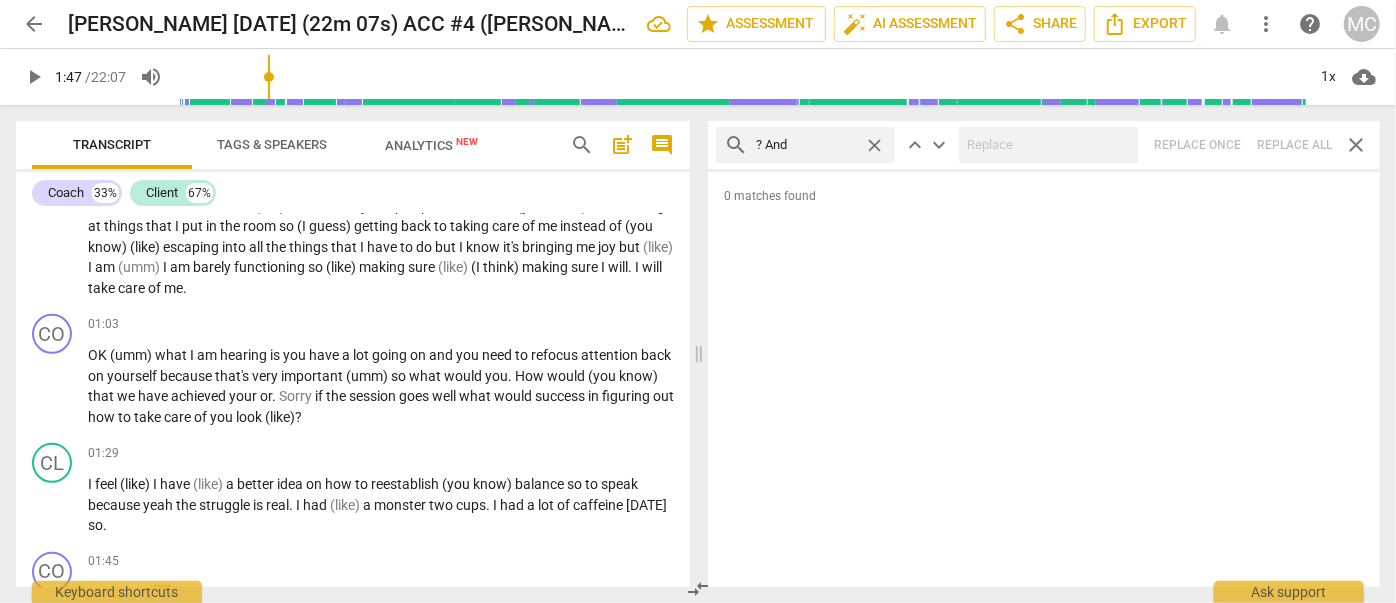type on "107" 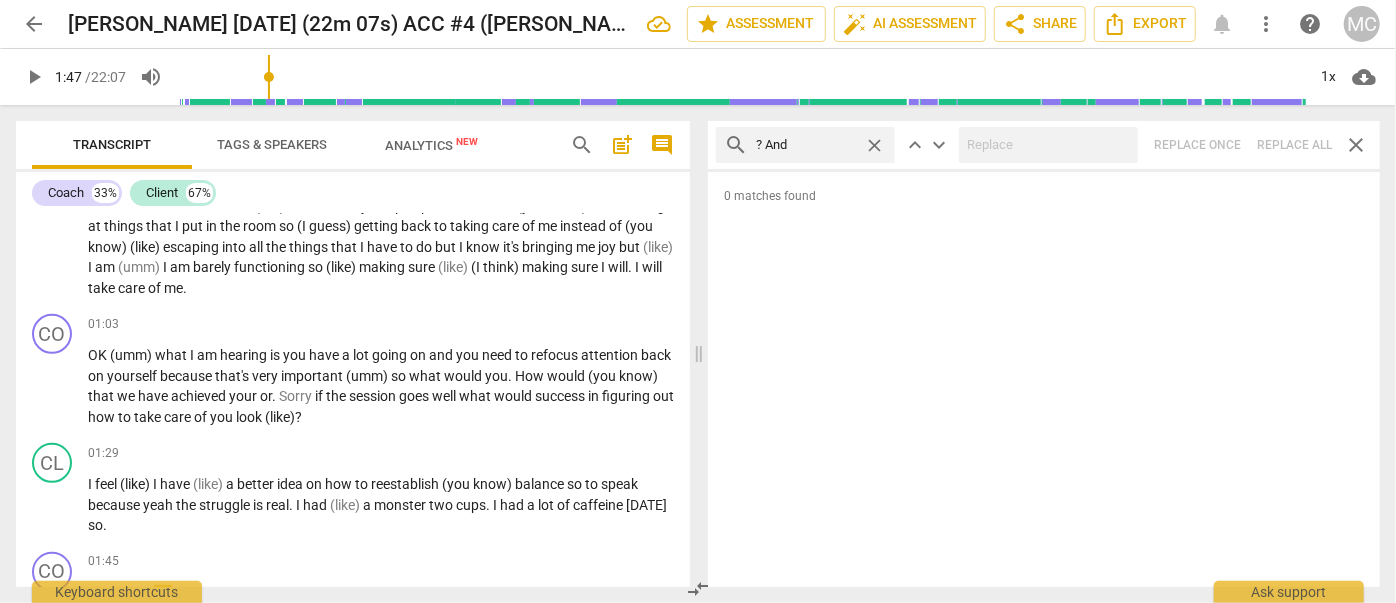 click on "search ? And close keyboard_arrow_up keyboard_arrow_down Replace once Replace all close" at bounding box center [1044, 145] 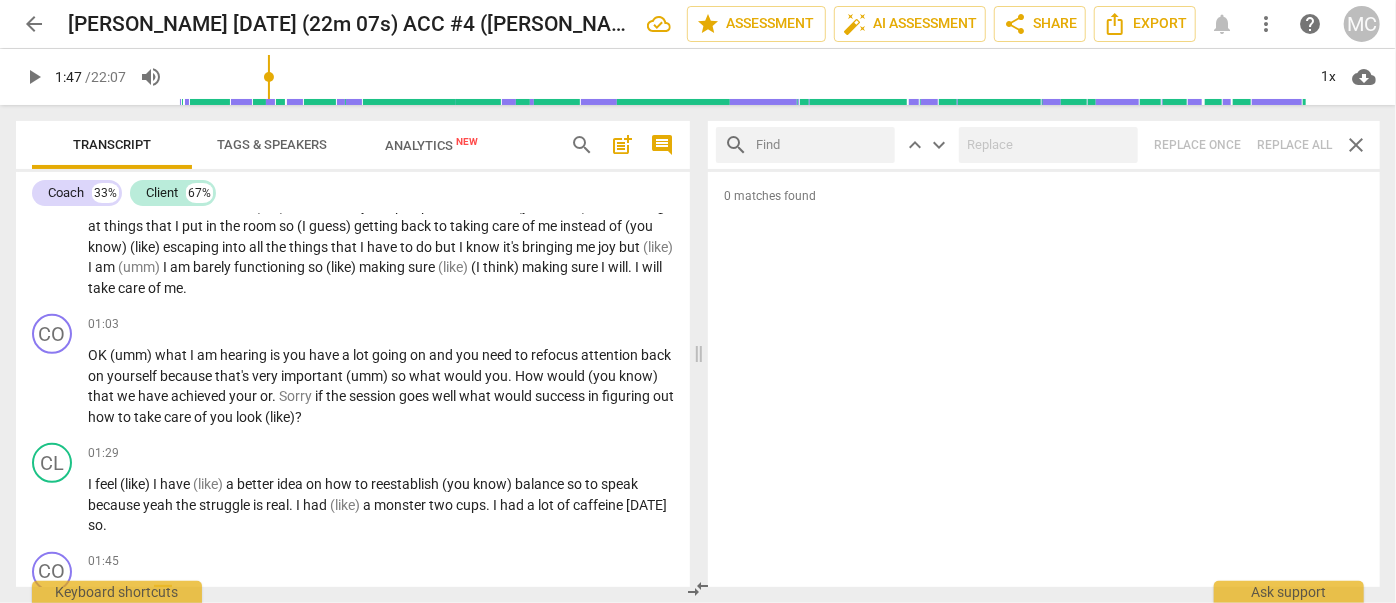 click at bounding box center [821, 145] 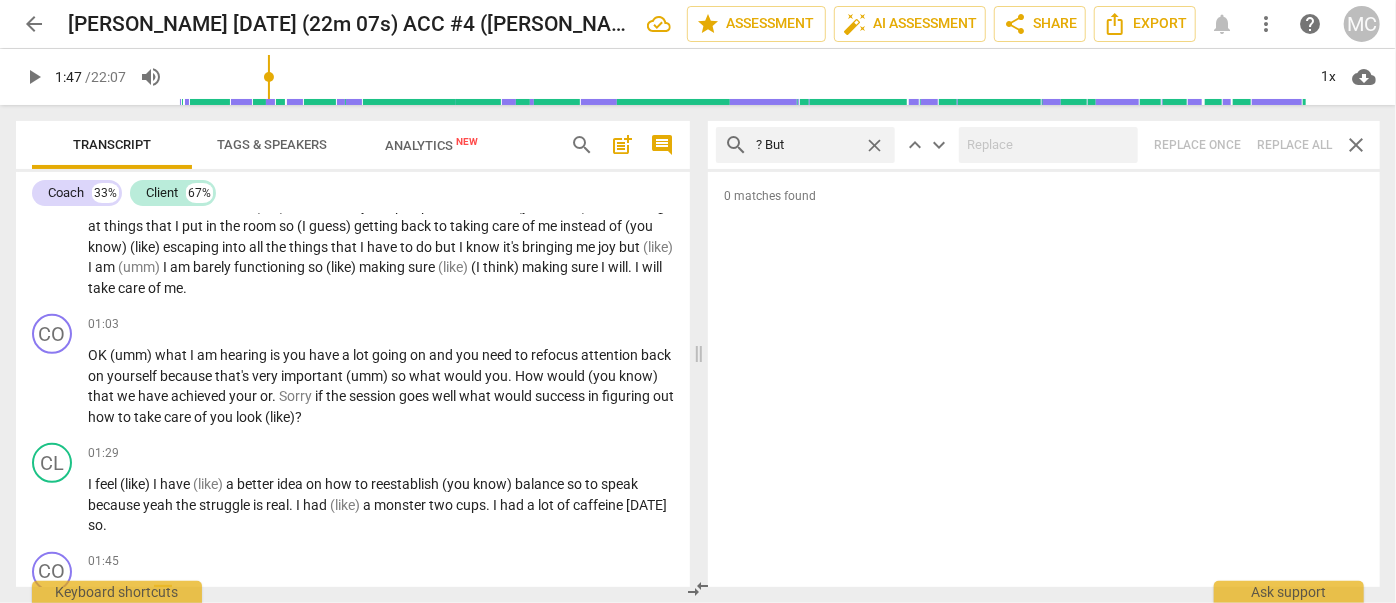 type on "? But" 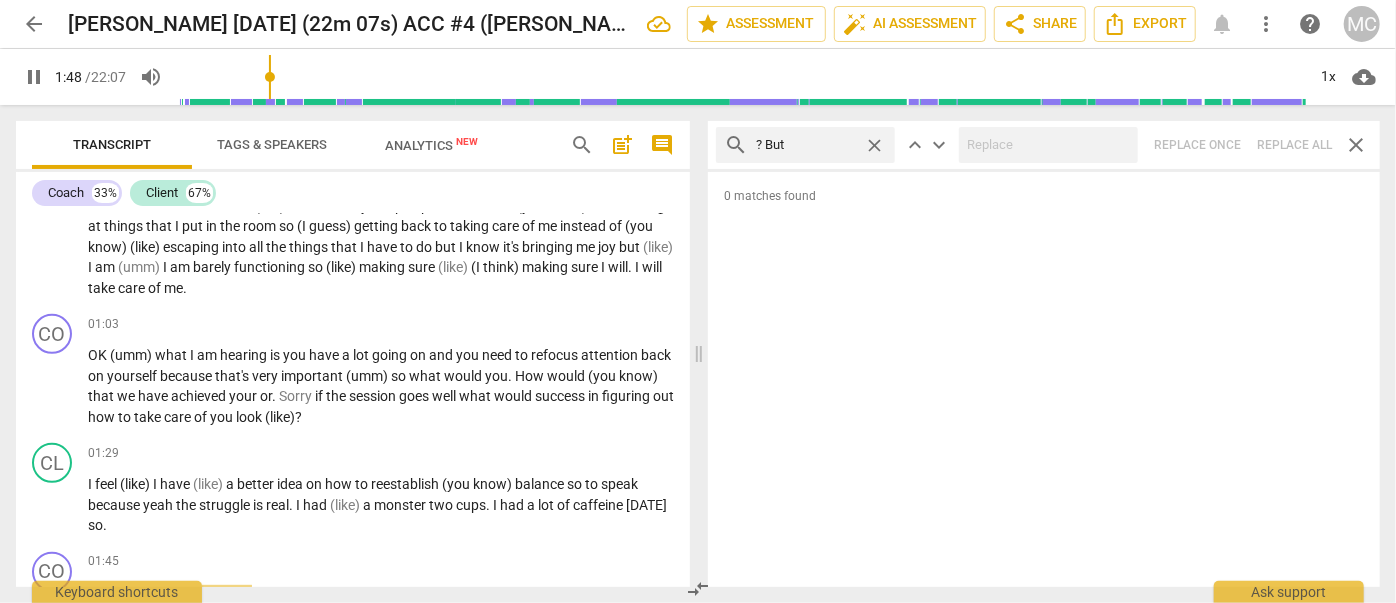 click on "search ? But close keyboard_arrow_up keyboard_arrow_down Replace once Replace all close" at bounding box center (1044, 145) 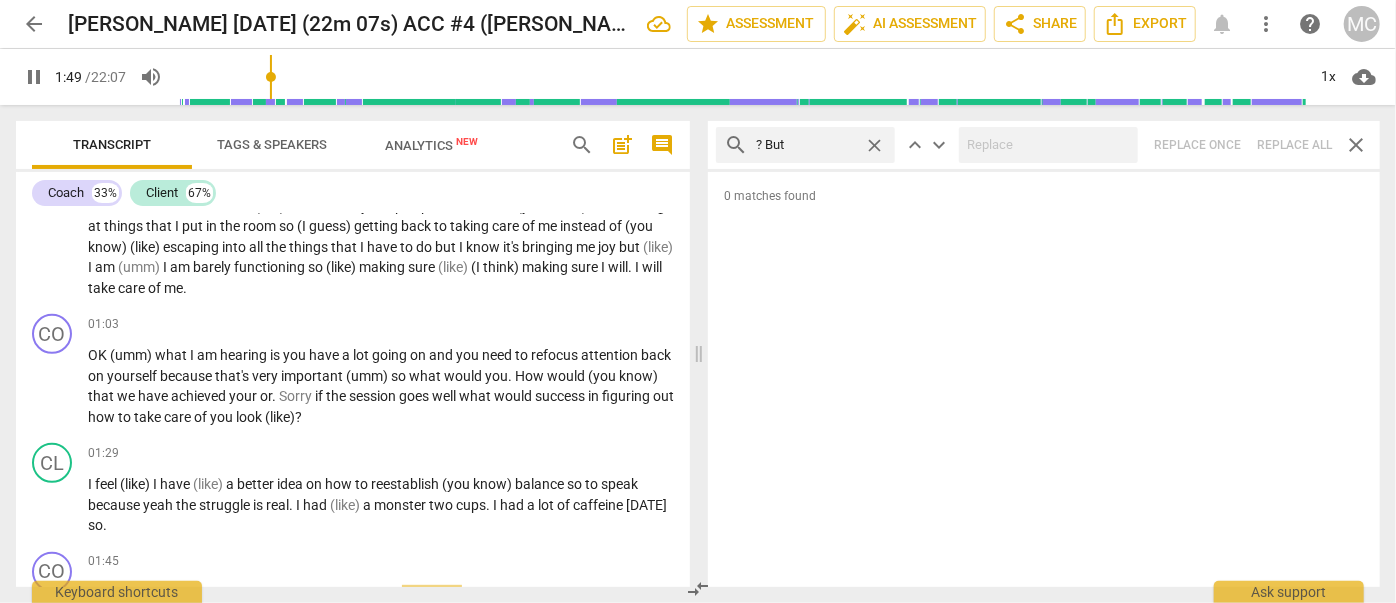 type on "110" 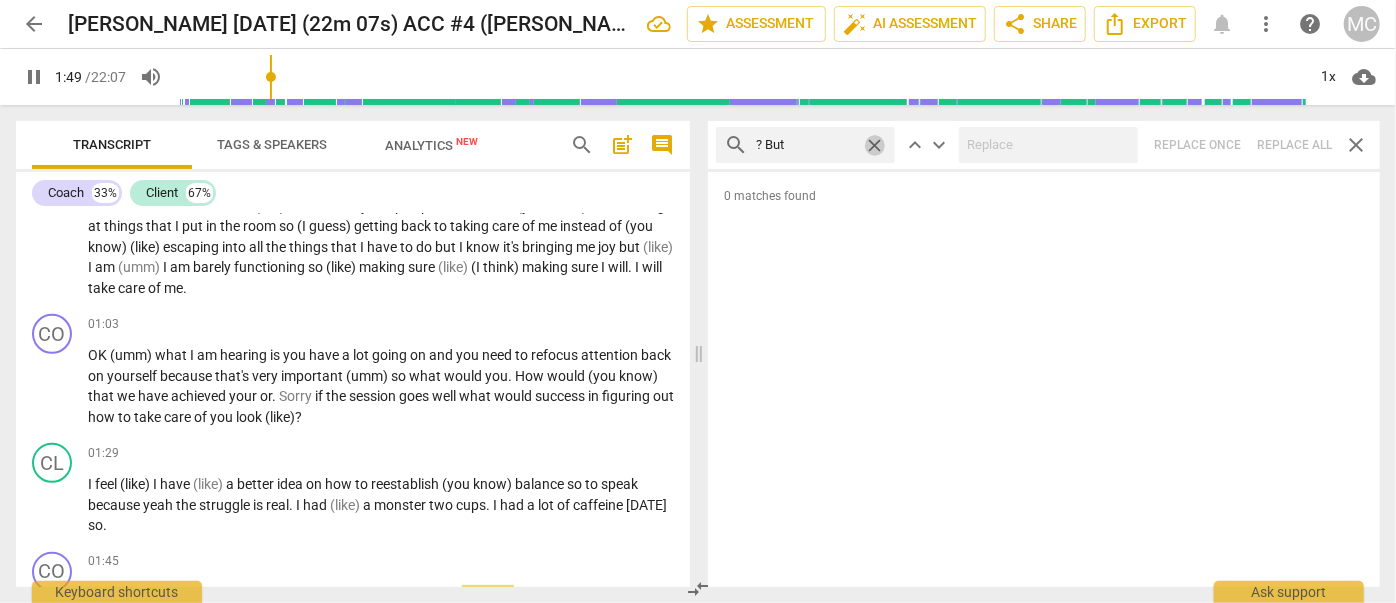 click on "close" at bounding box center [874, 145] 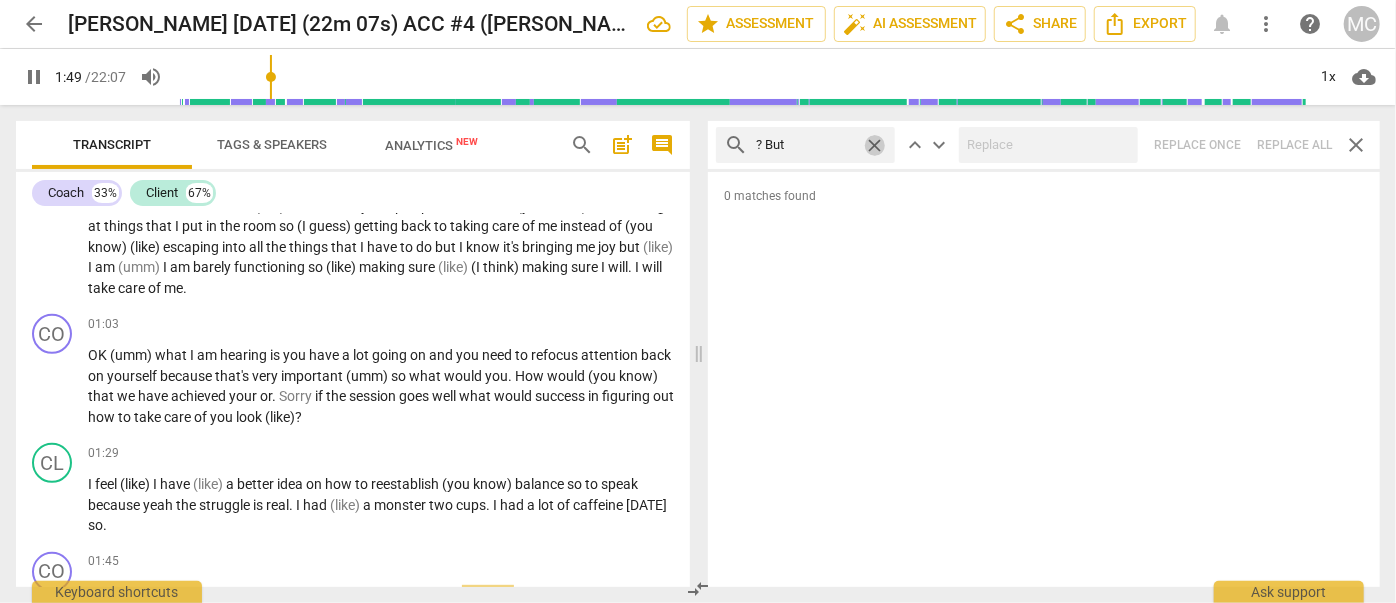 type 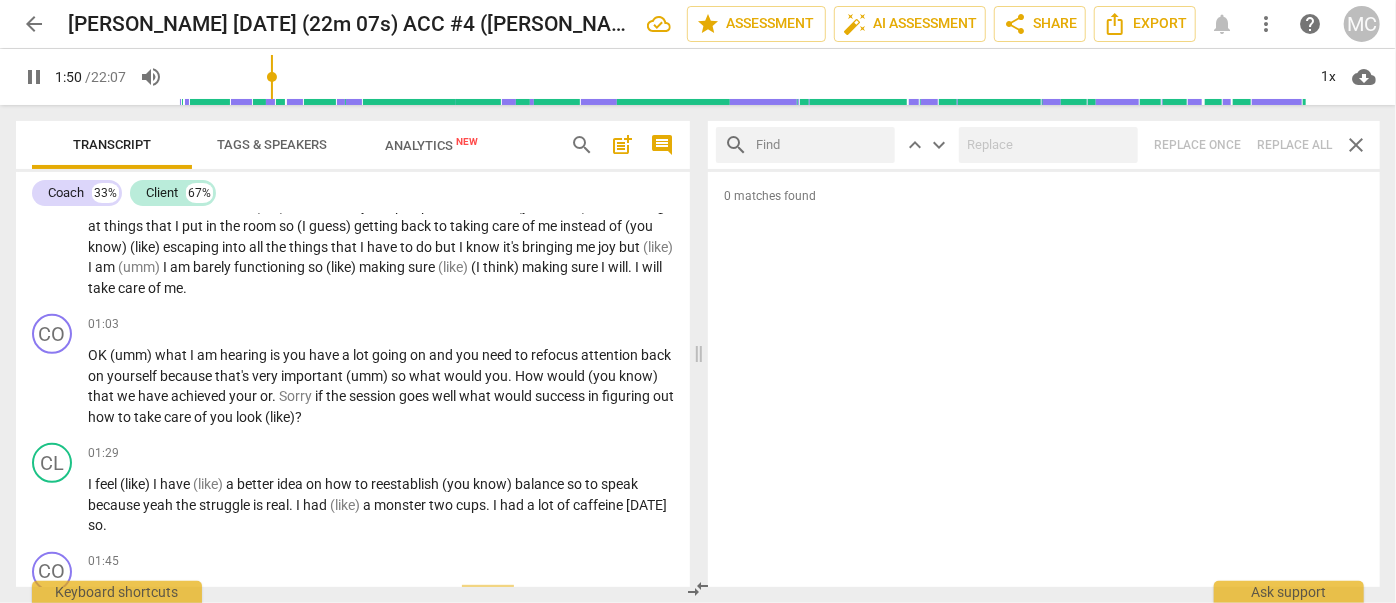 click at bounding box center (821, 145) 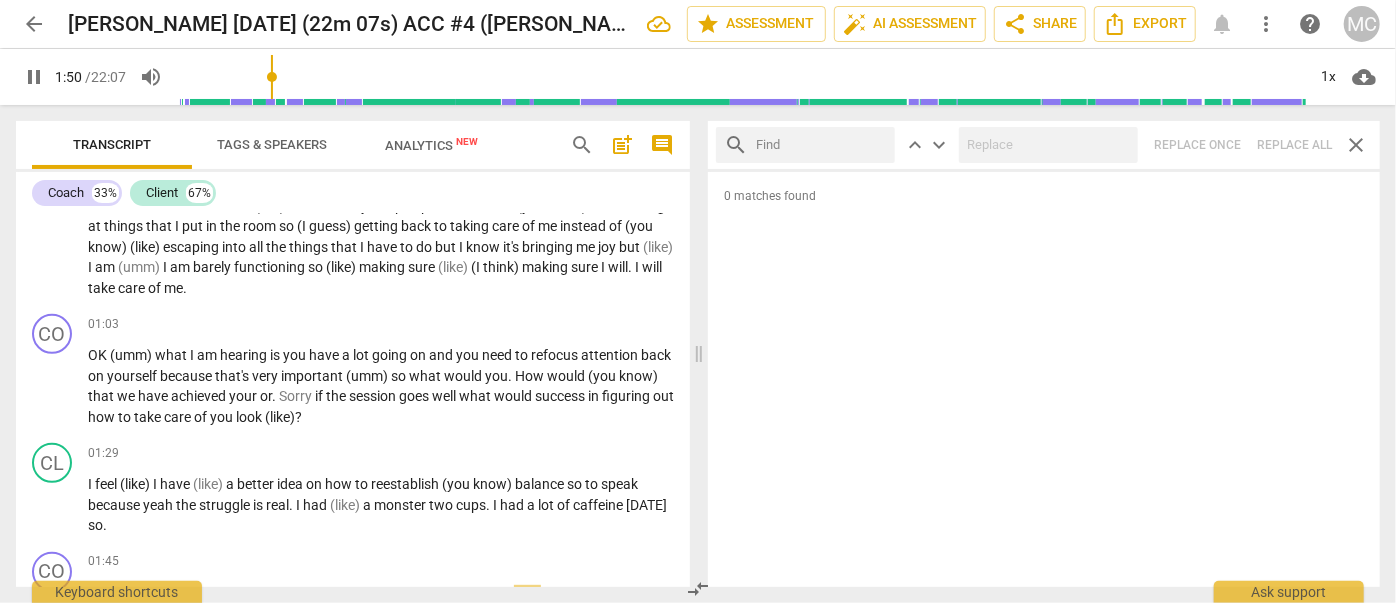 type on "111" 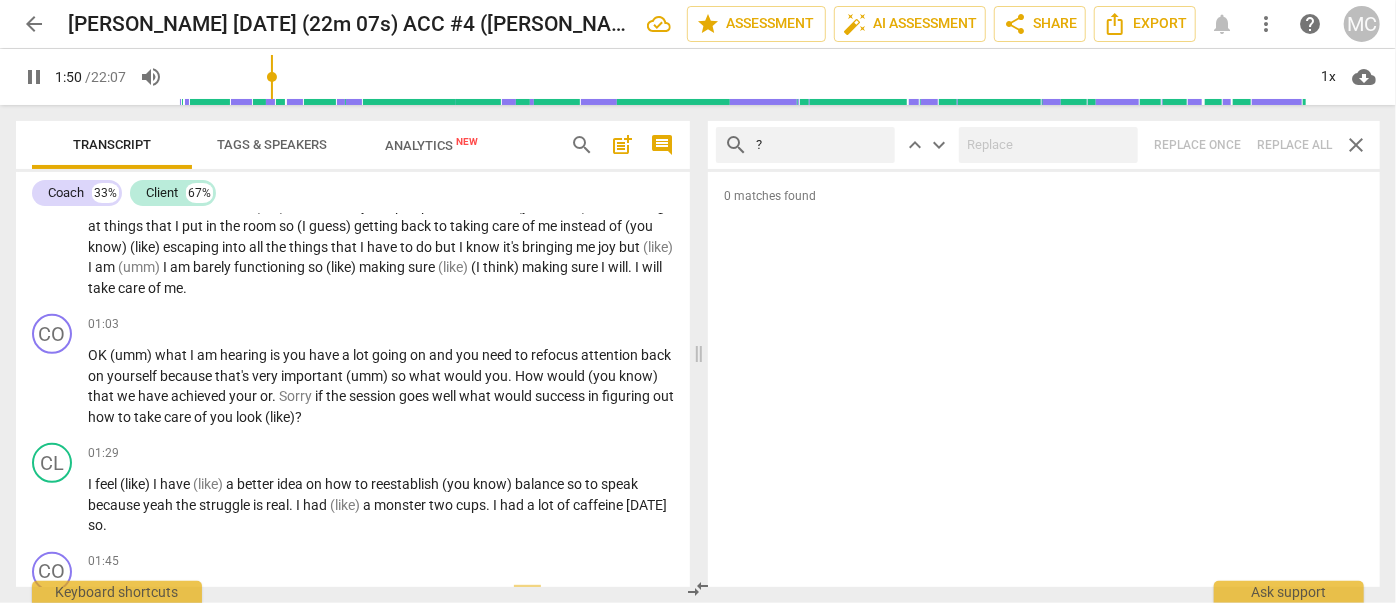 type on "?" 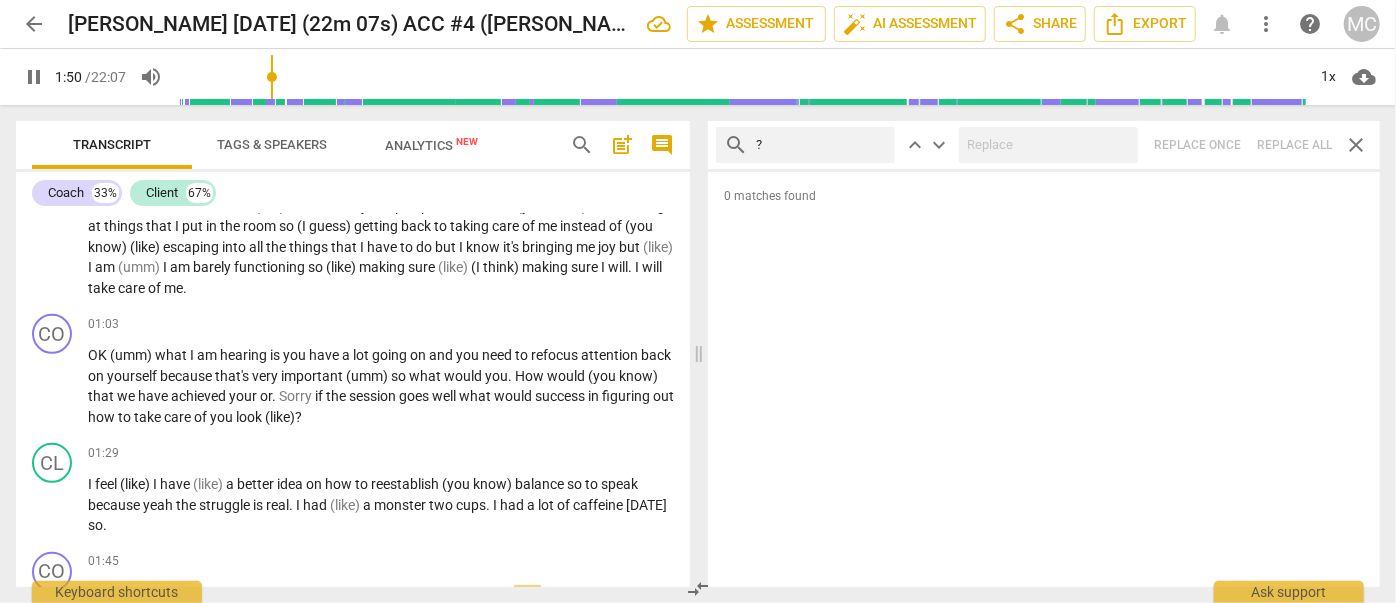 type on "111" 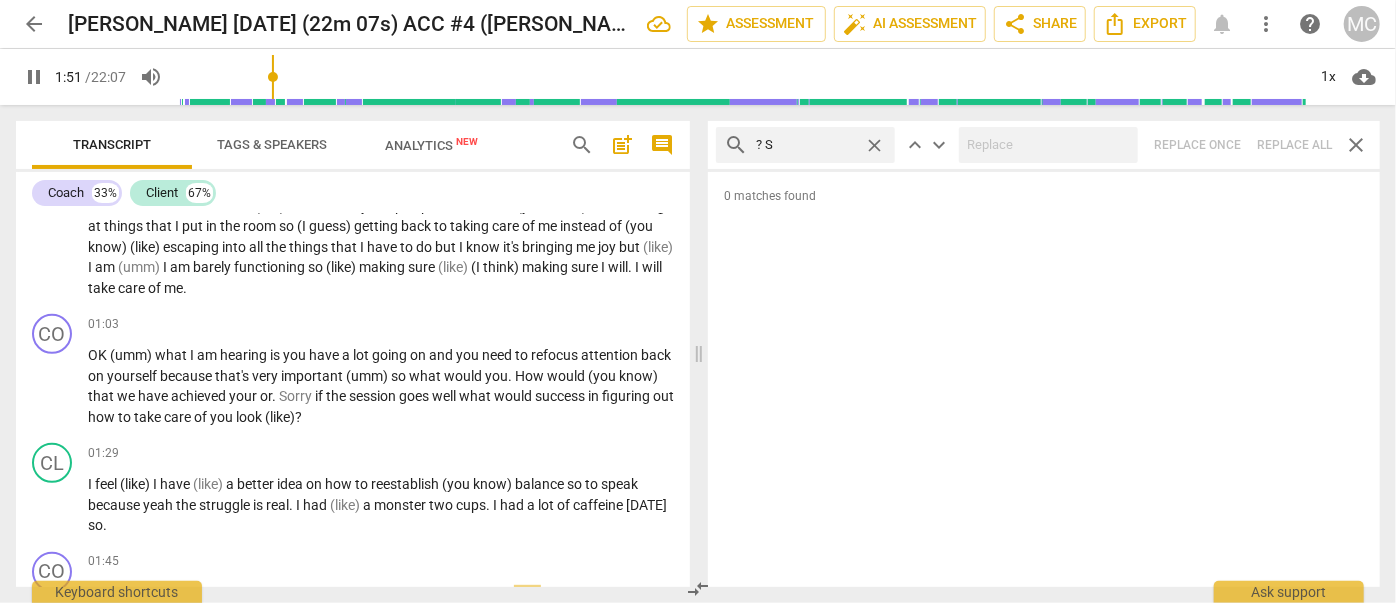 type on "? SO" 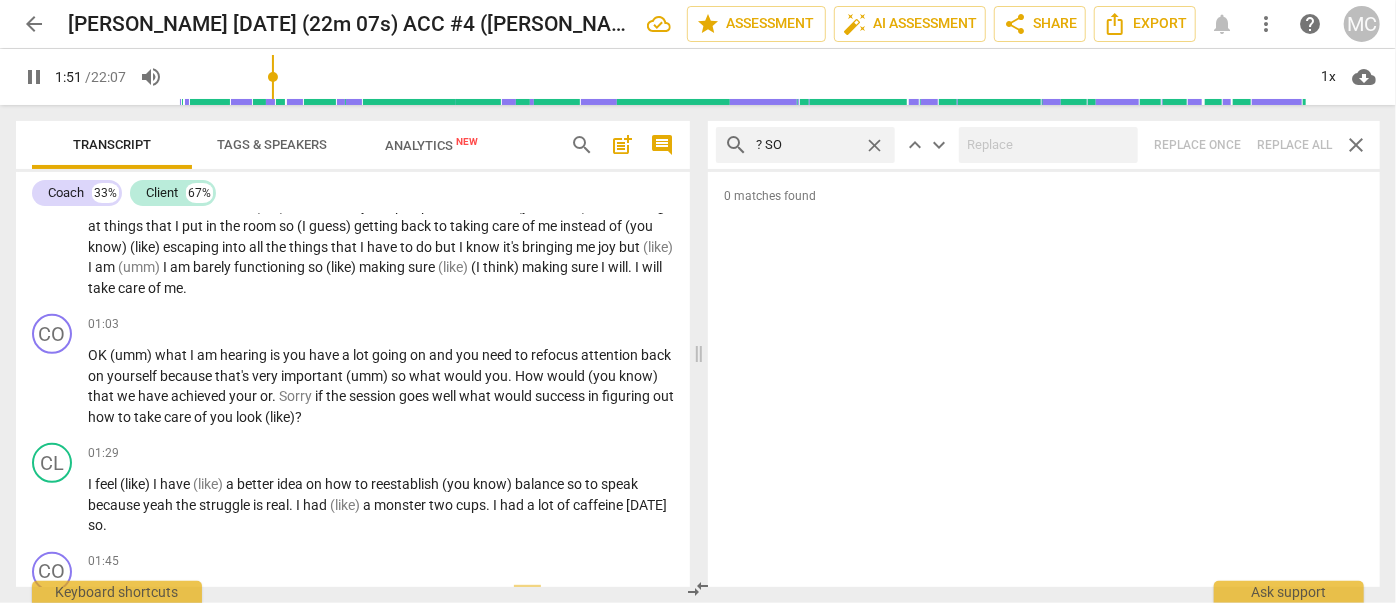 type on "111" 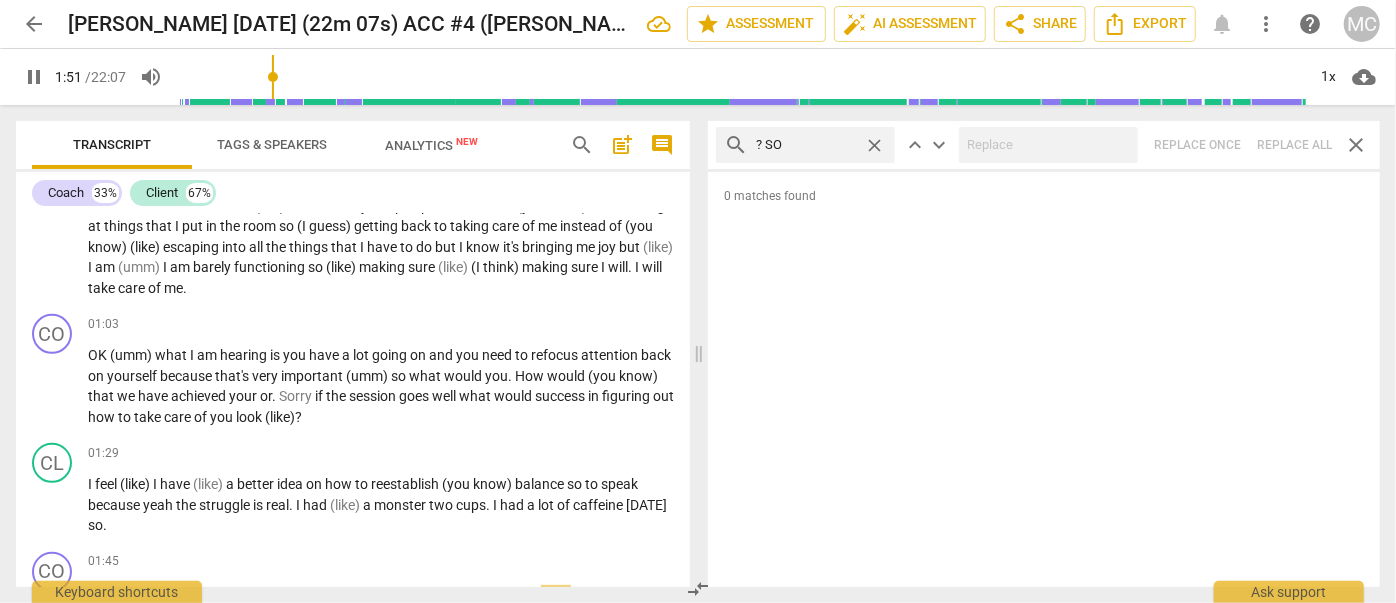 type on "? S" 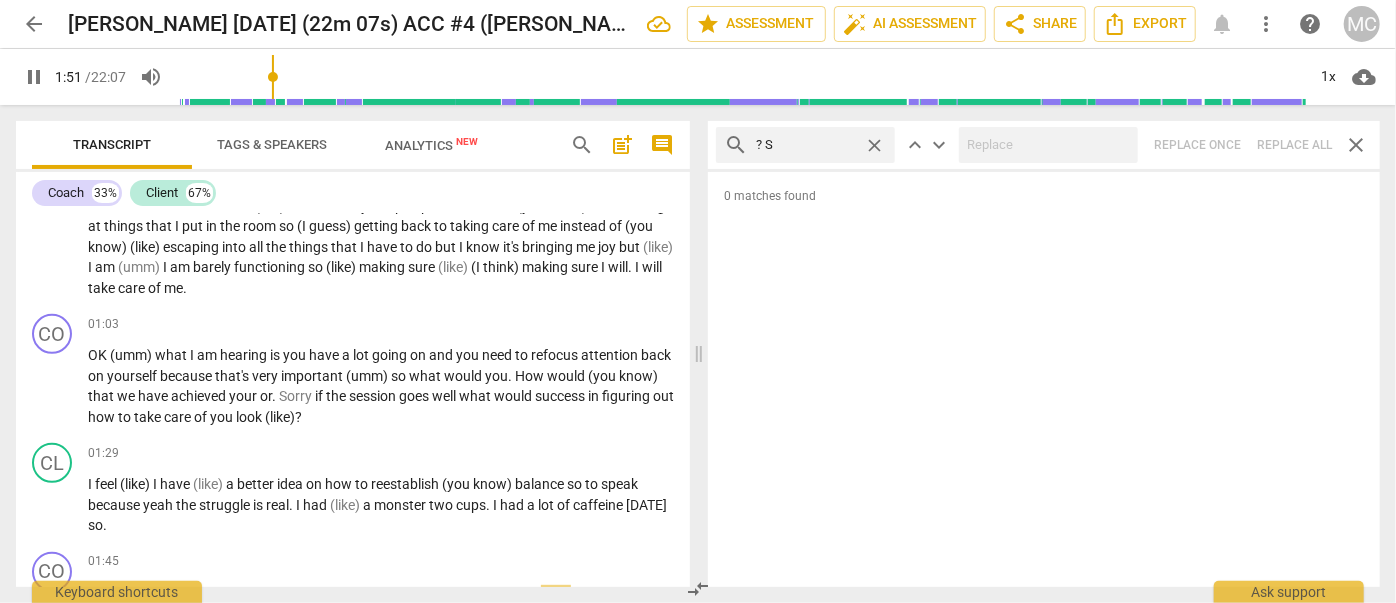 type on "112" 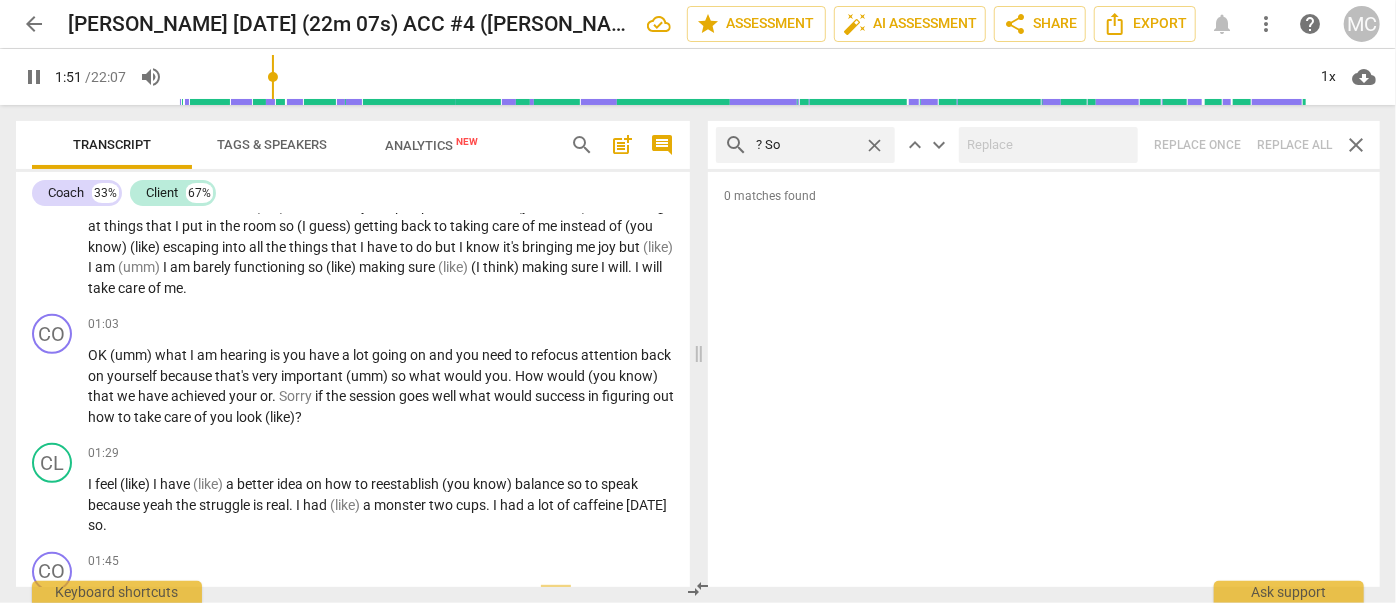 type on "? So" 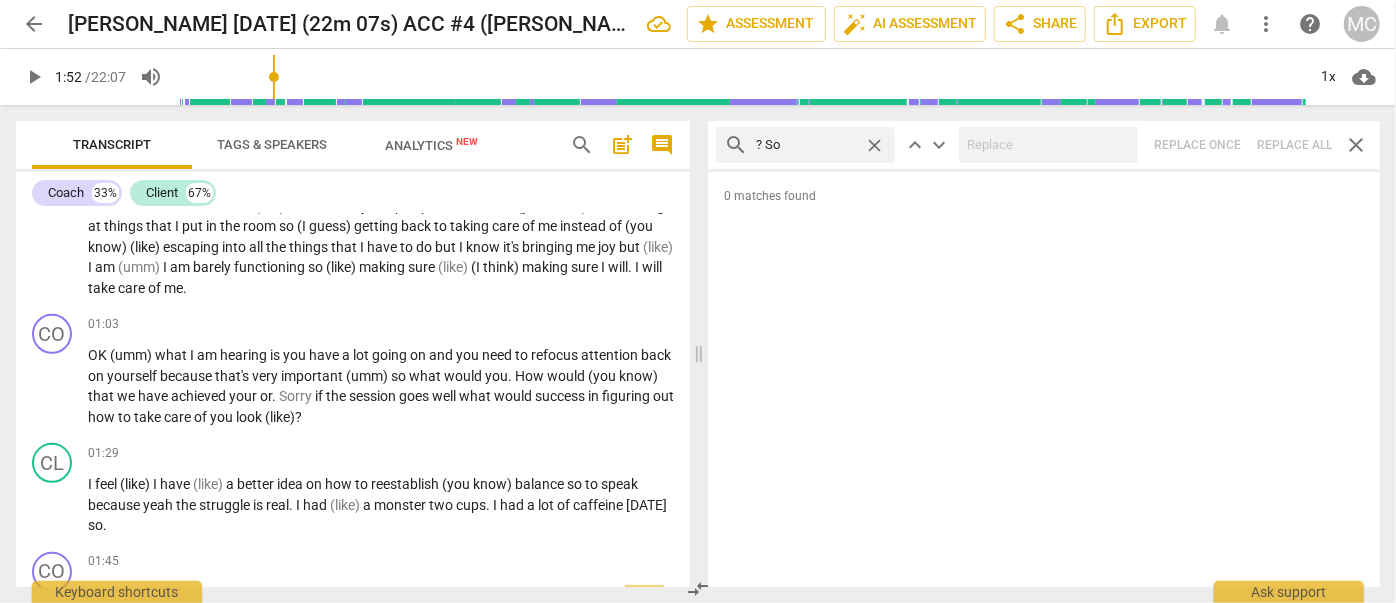 type on "113" 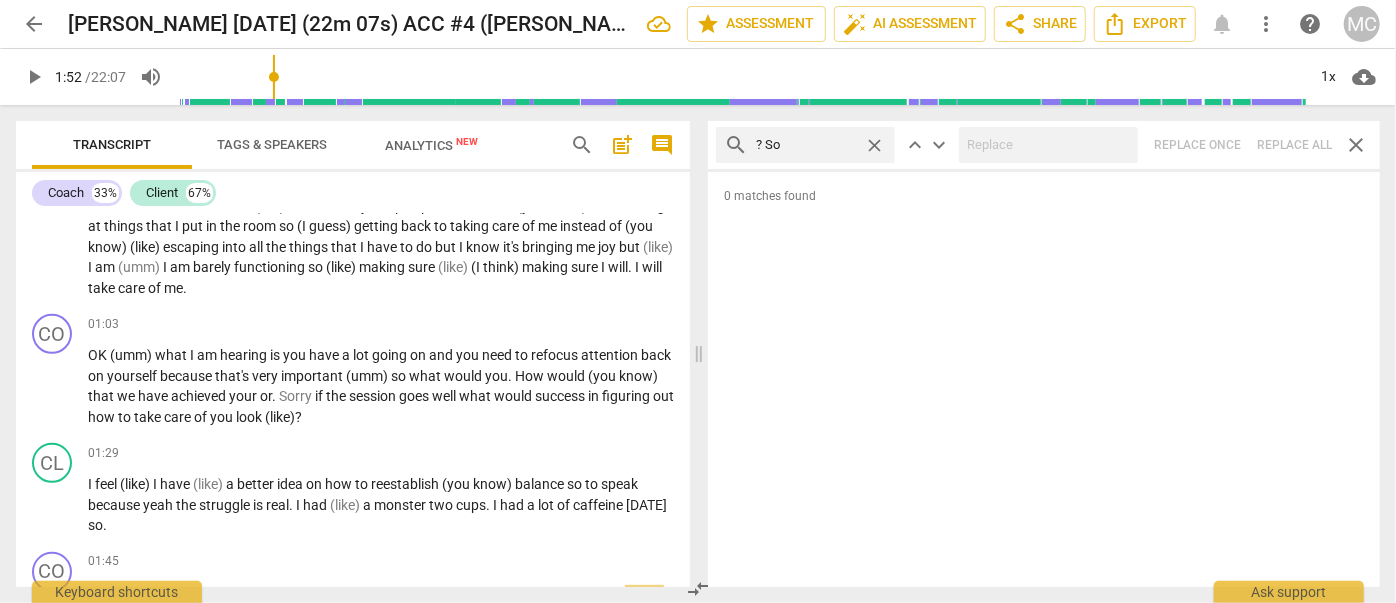 click on "search ? So close keyboard_arrow_up keyboard_arrow_down Replace once Replace all close" at bounding box center [1044, 145] 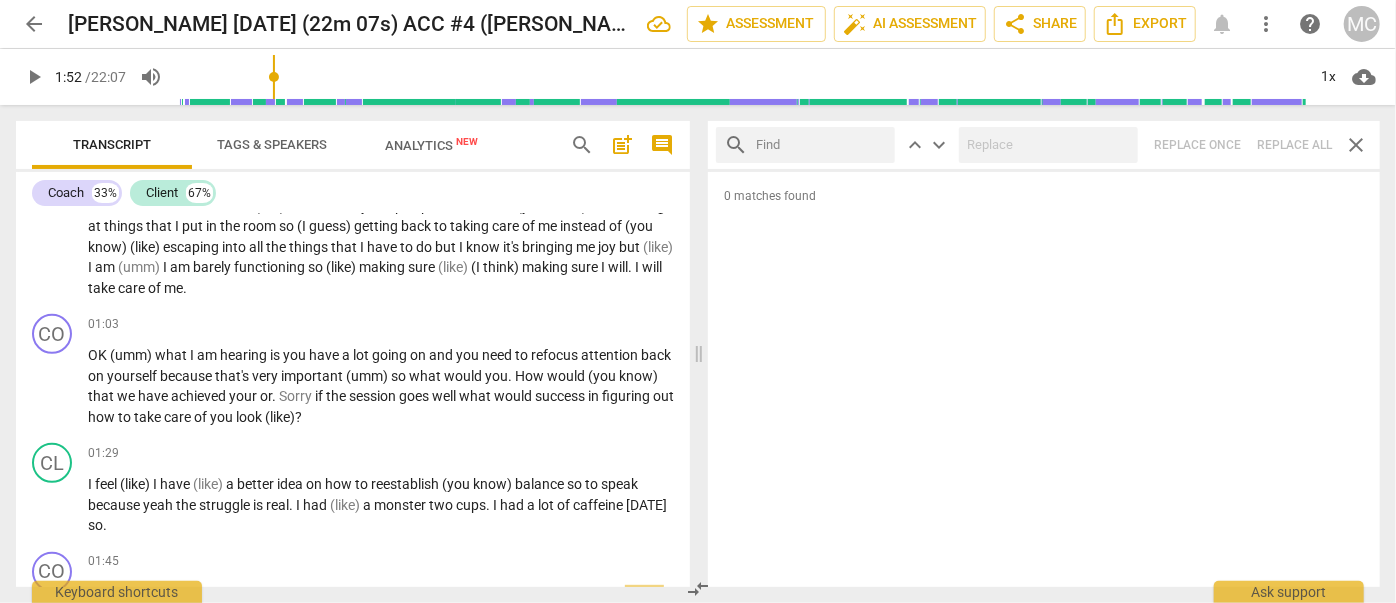 click at bounding box center [821, 145] 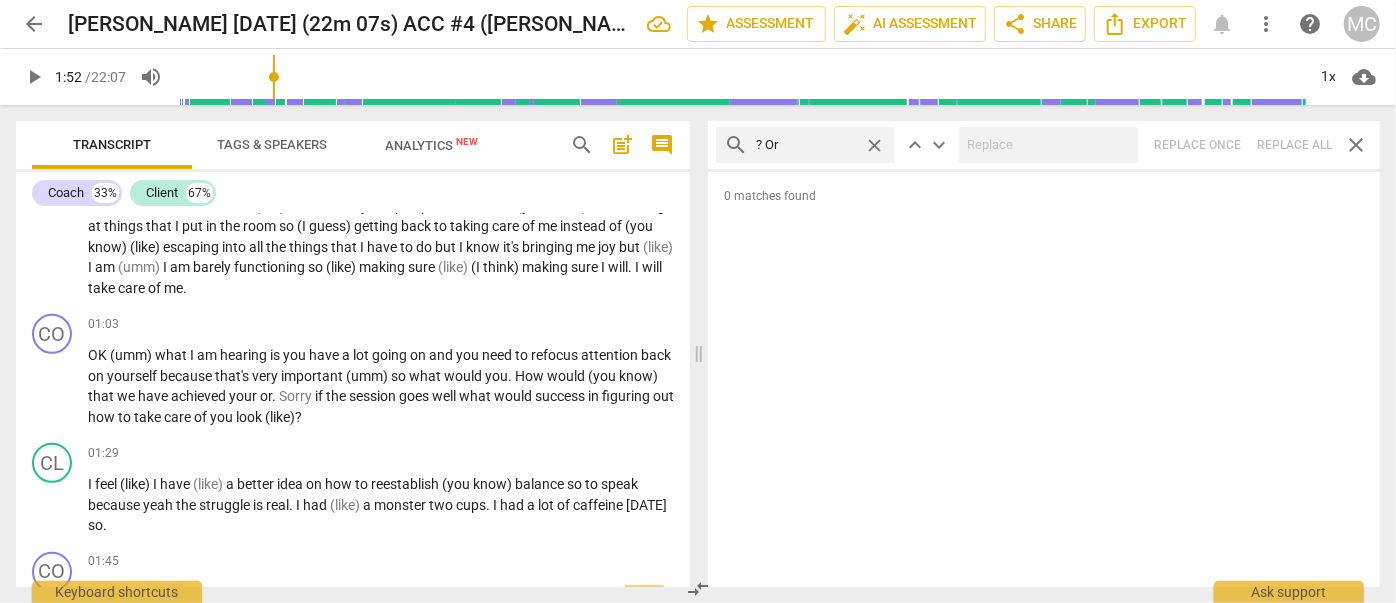 type on "? Or" 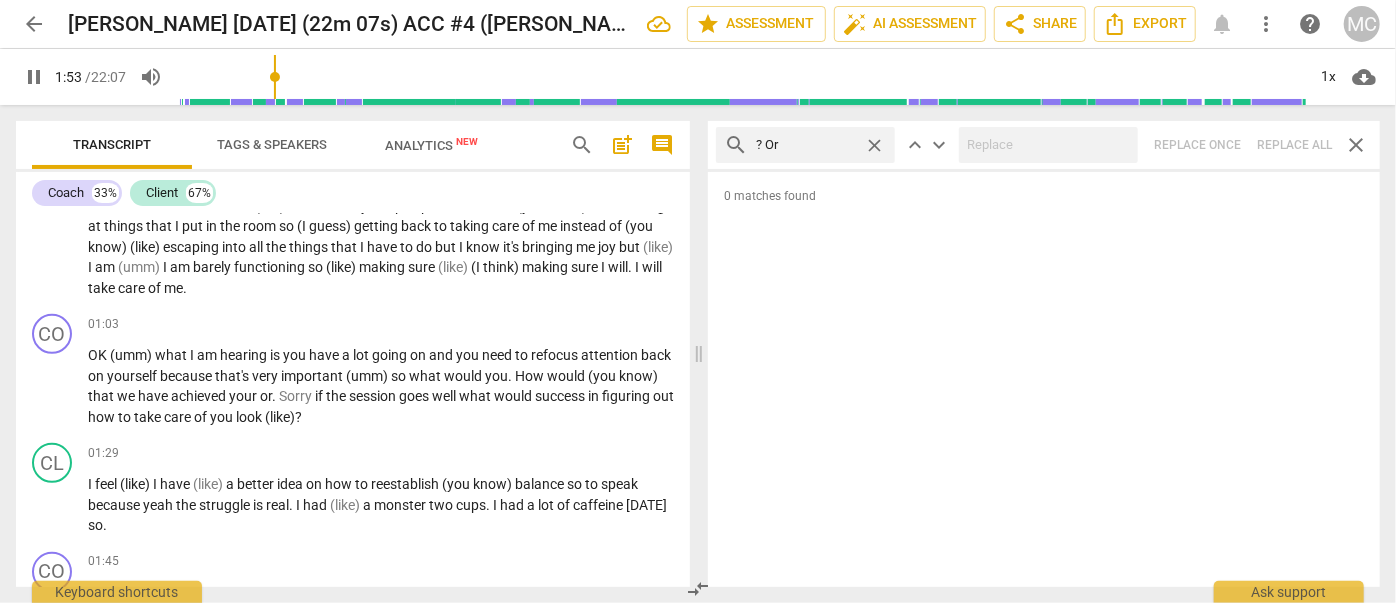 scroll, scrollTop: 770, scrollLeft: 0, axis: vertical 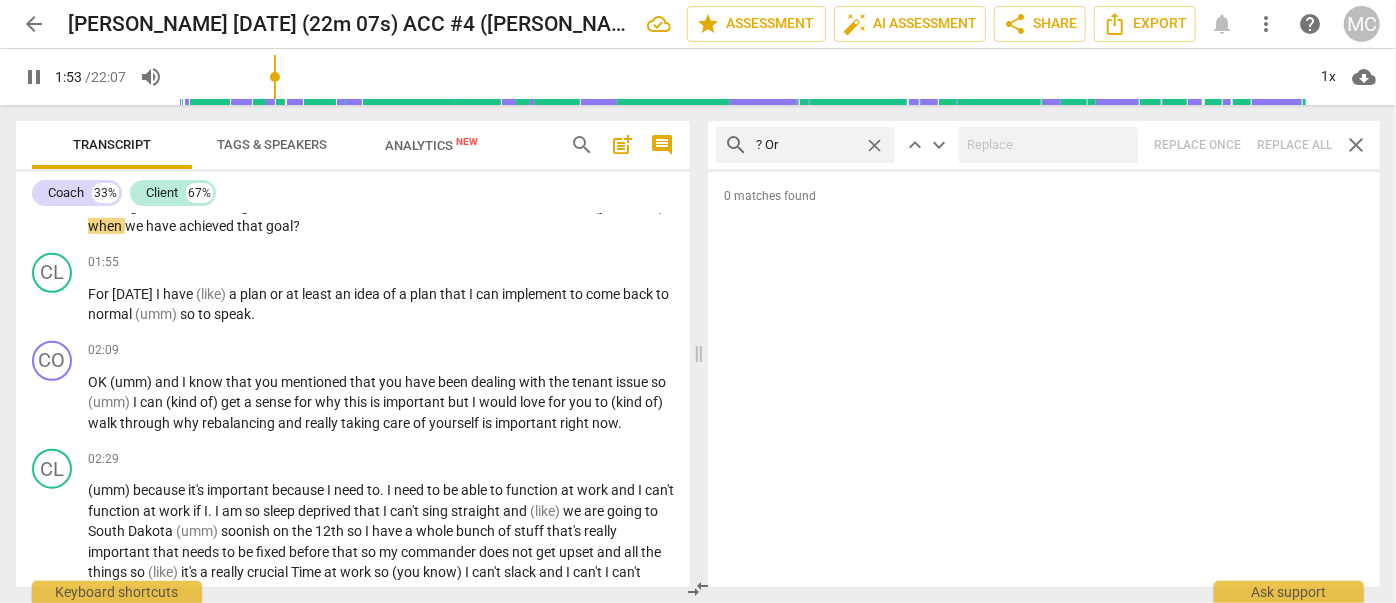 click on "search ? Or close keyboard_arrow_up keyboard_arrow_down Replace once Replace all close" at bounding box center [1044, 145] 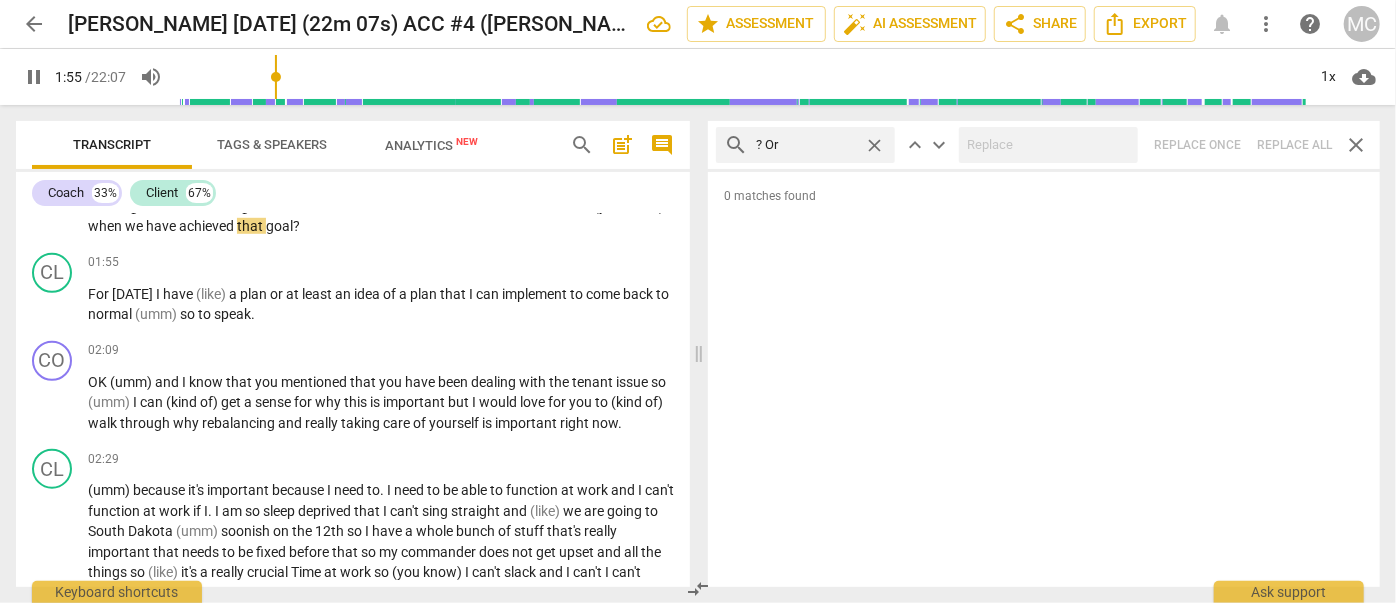 type on "115" 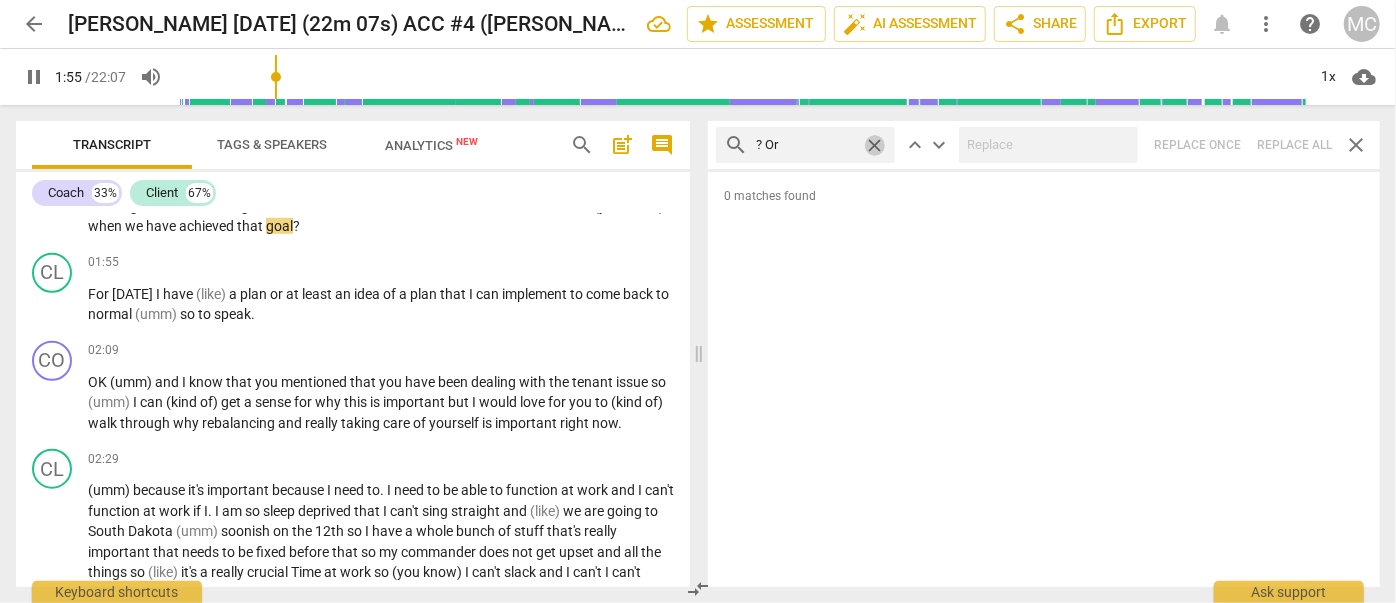 click on "close" at bounding box center (874, 145) 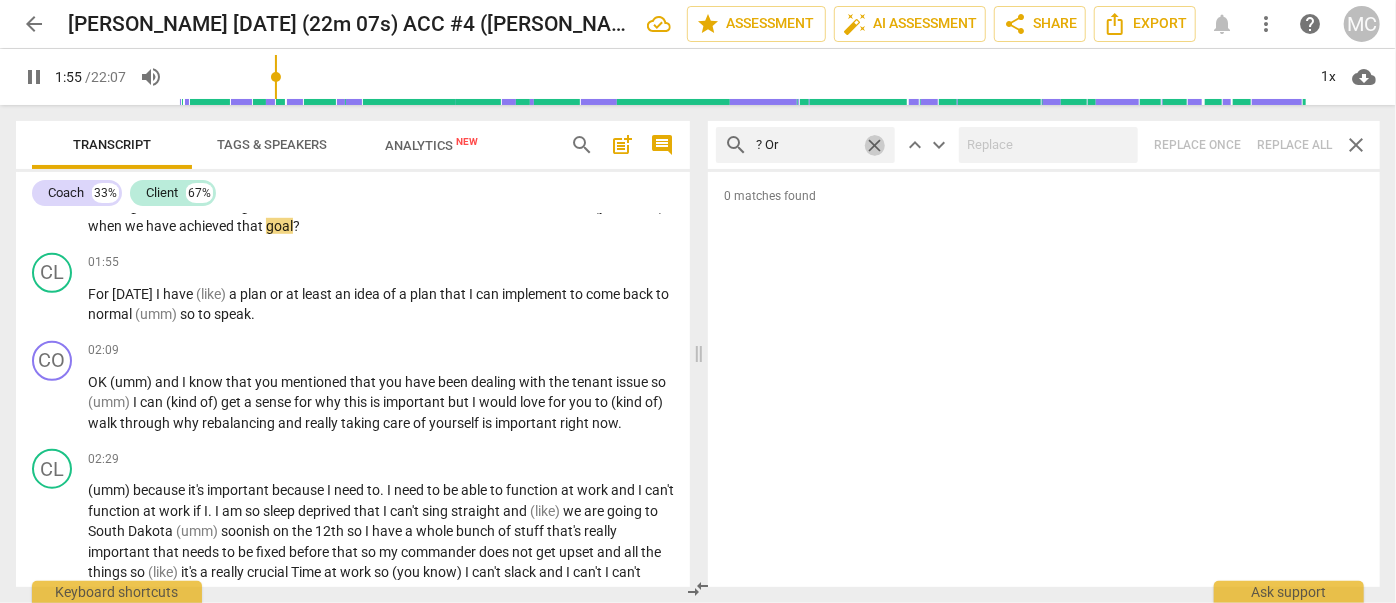 type 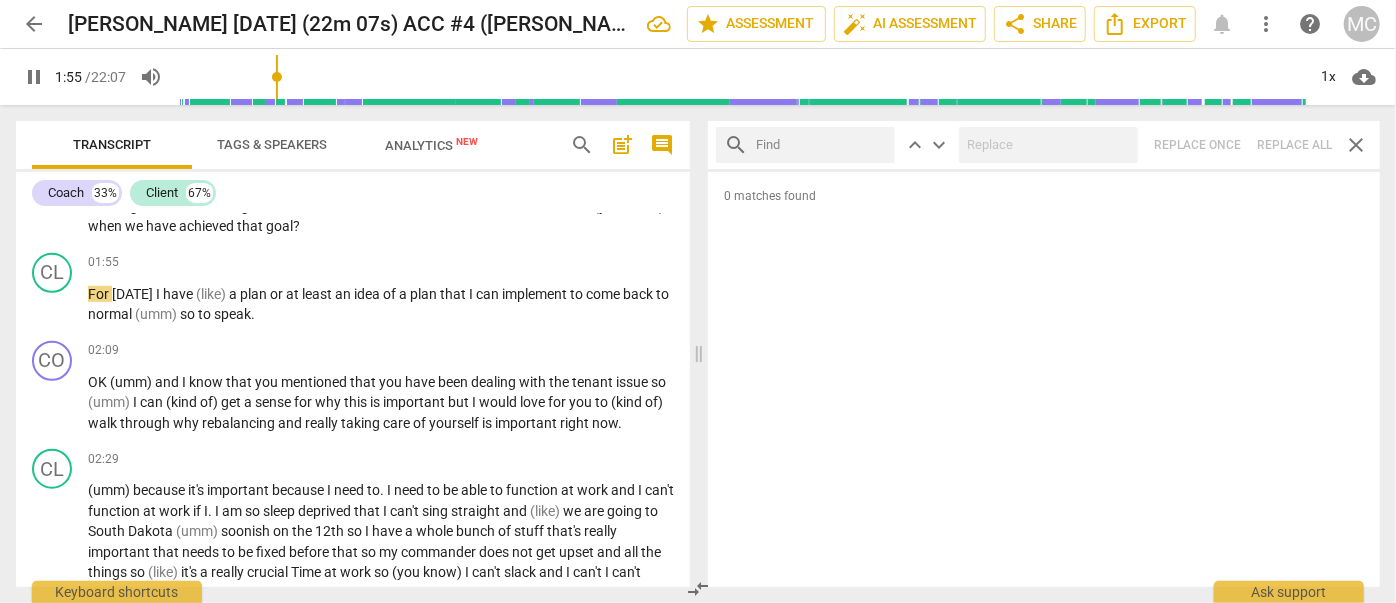 click at bounding box center (821, 145) 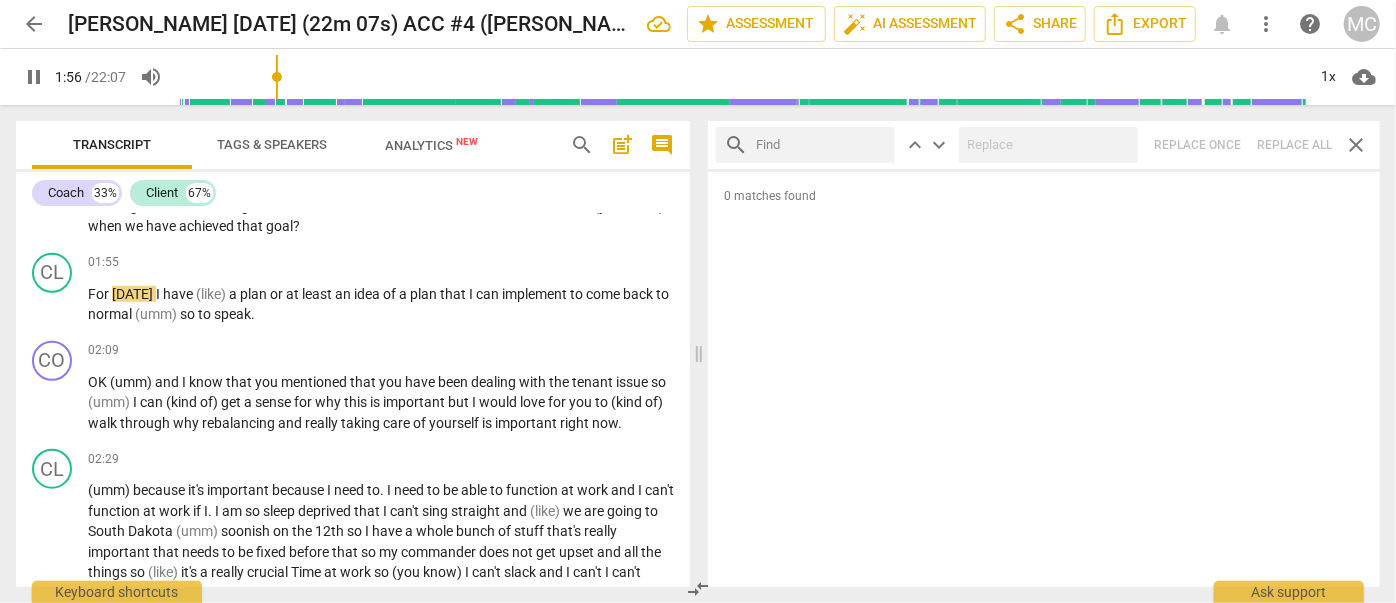 type on "116" 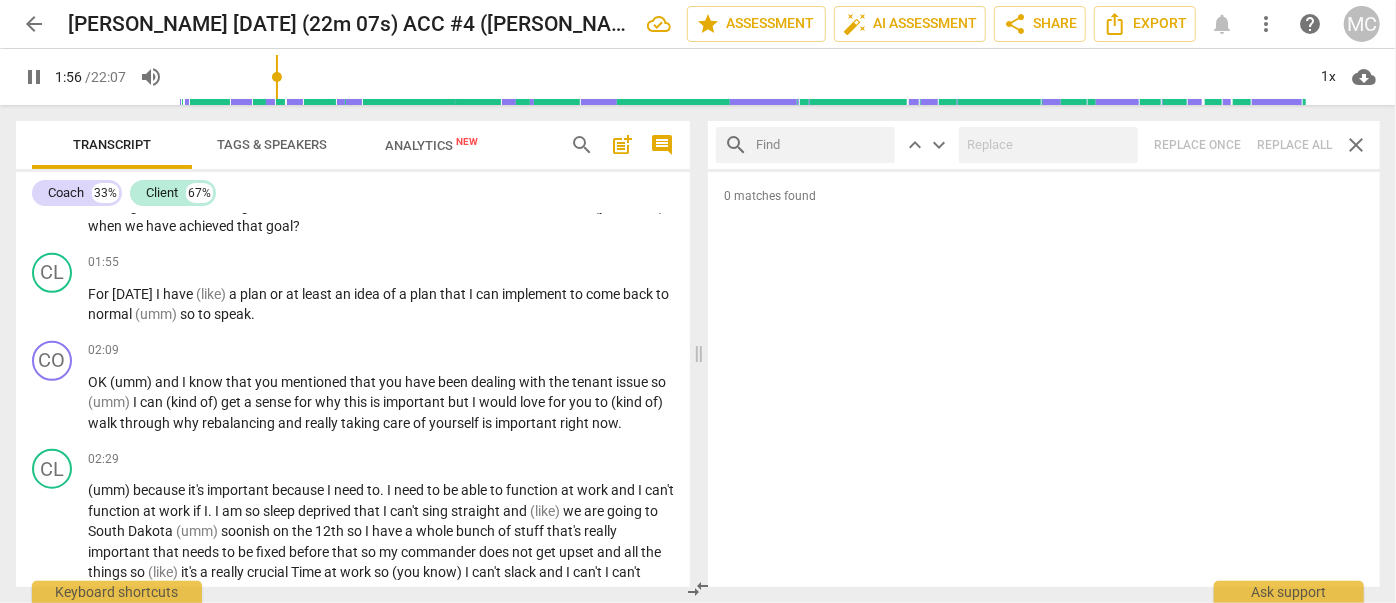 type on "?" 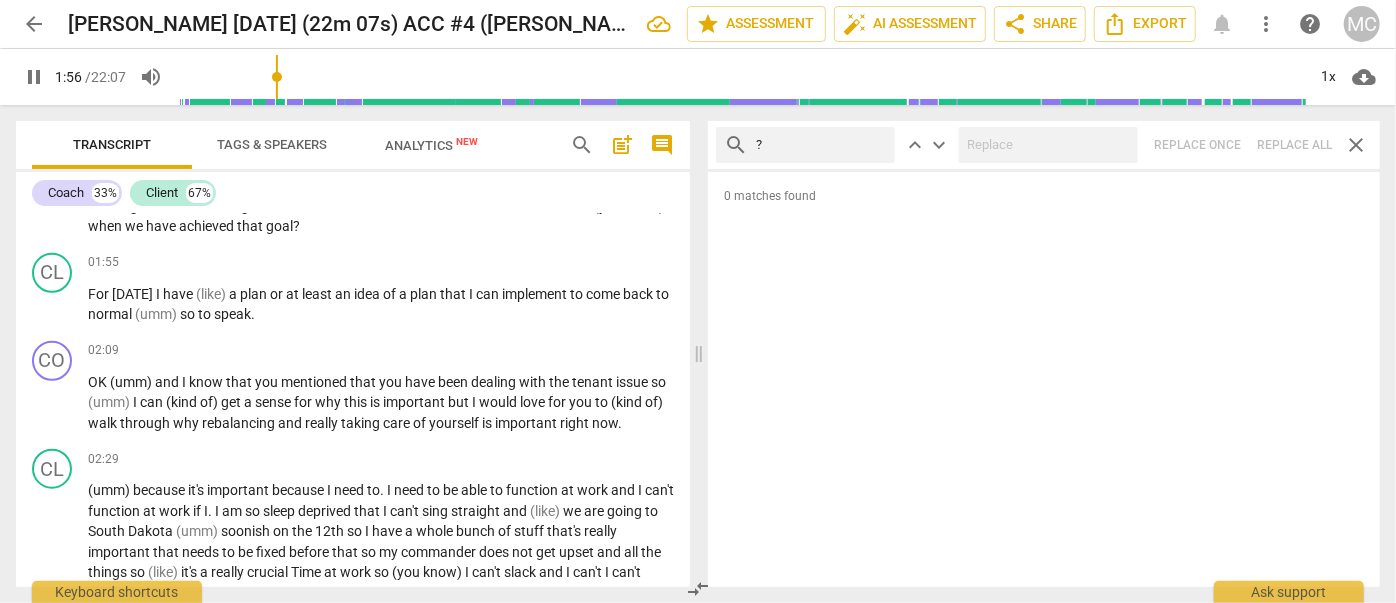 type on "117" 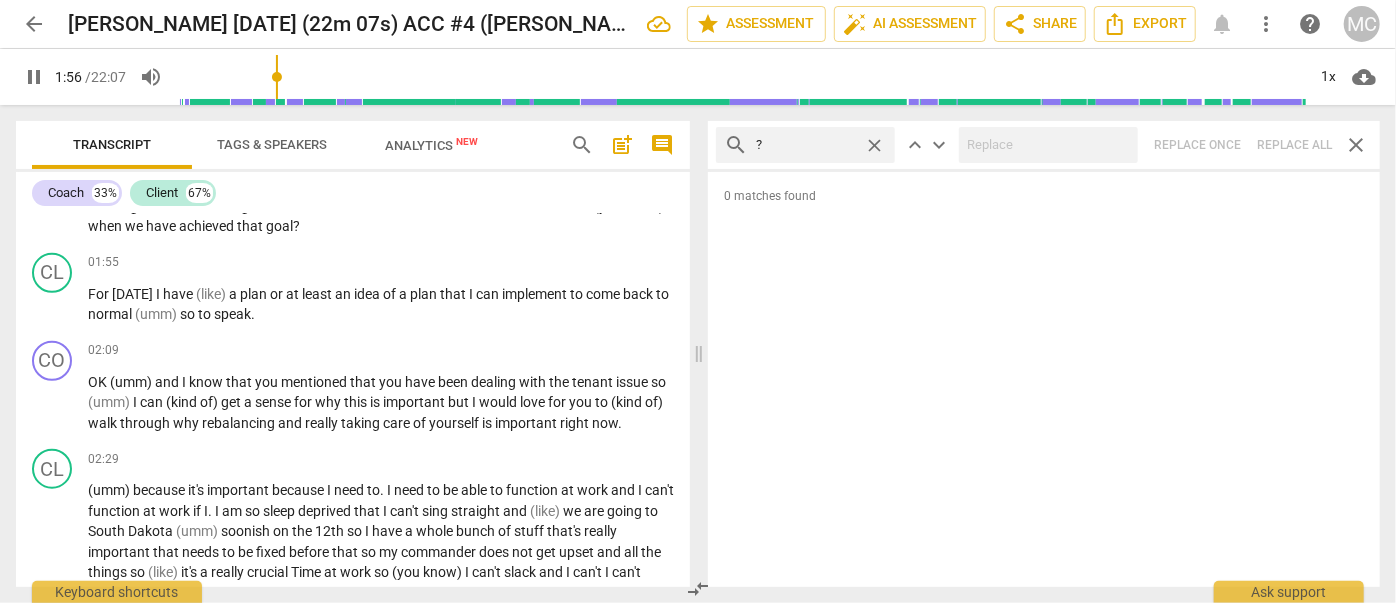 type on "? B" 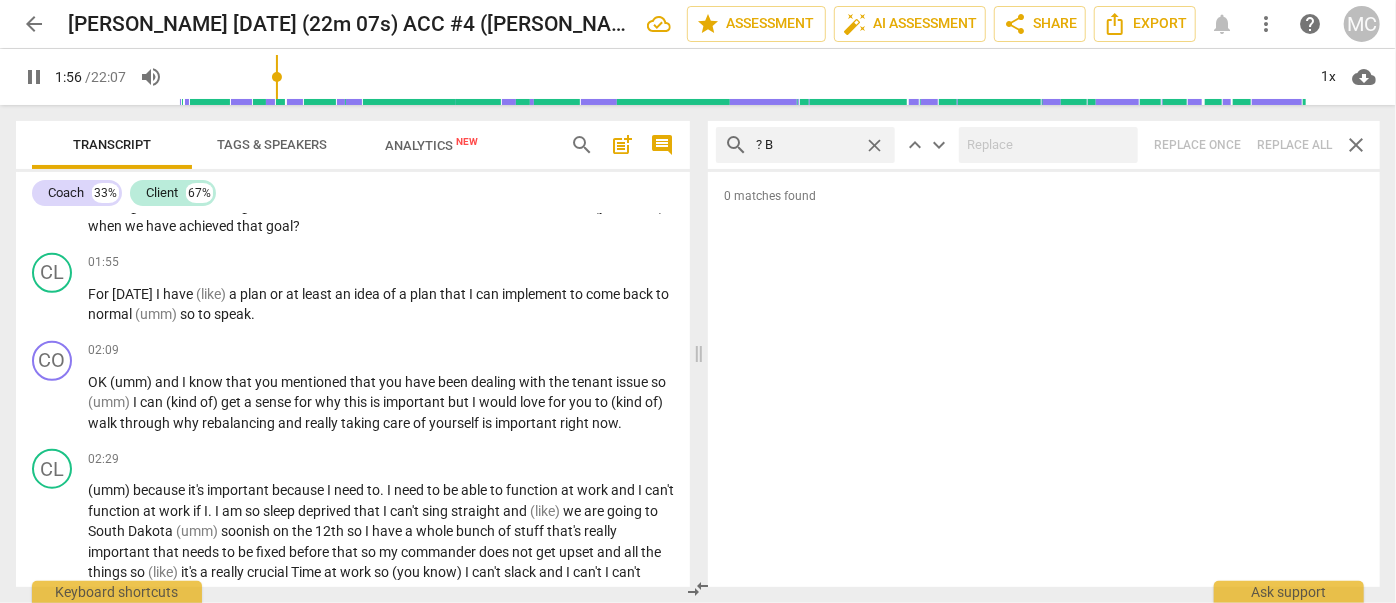 type on "117" 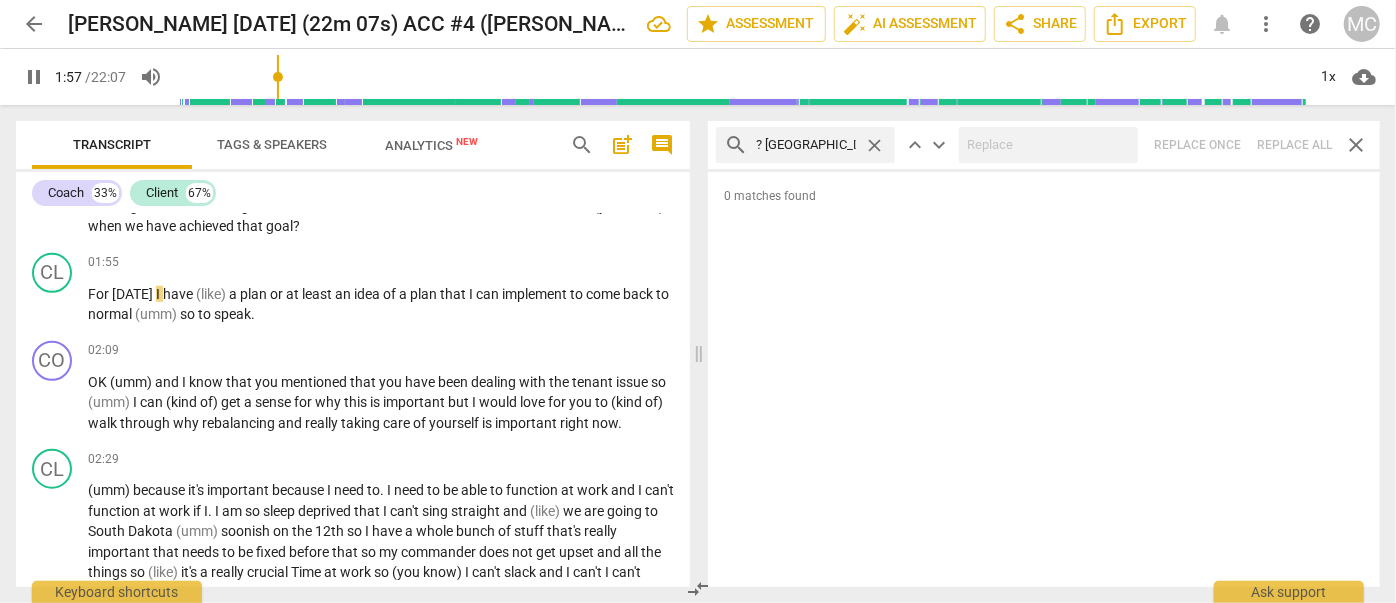 type on "? Becaus" 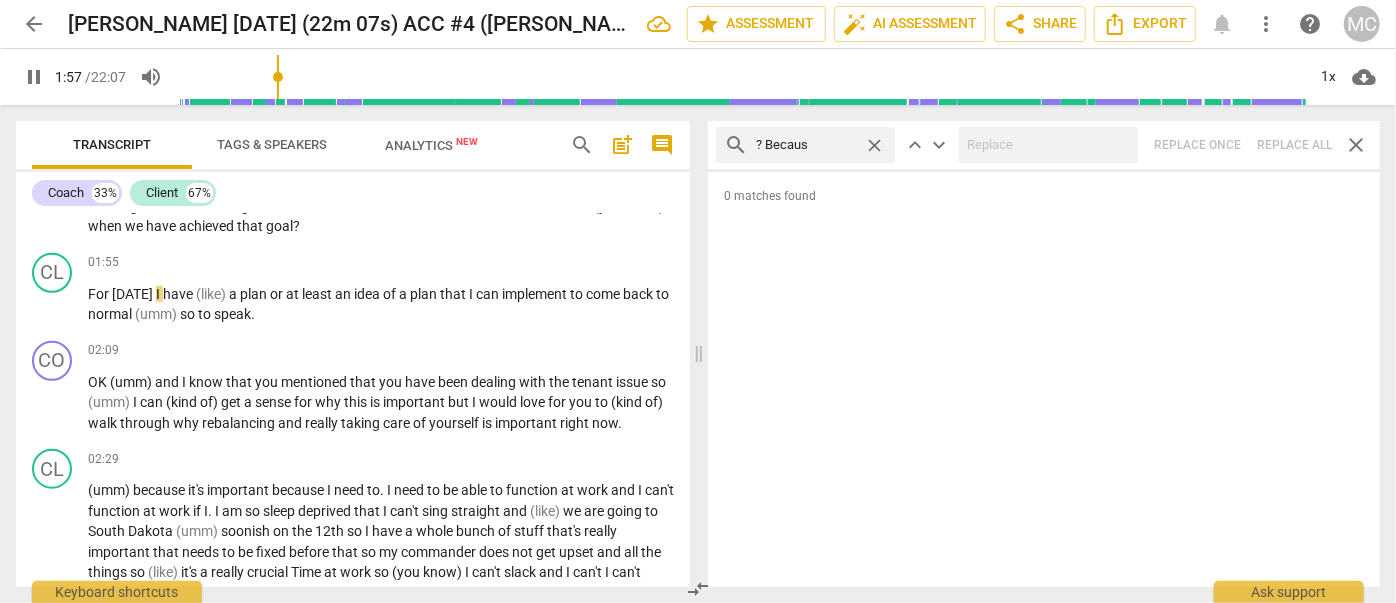 type on "117" 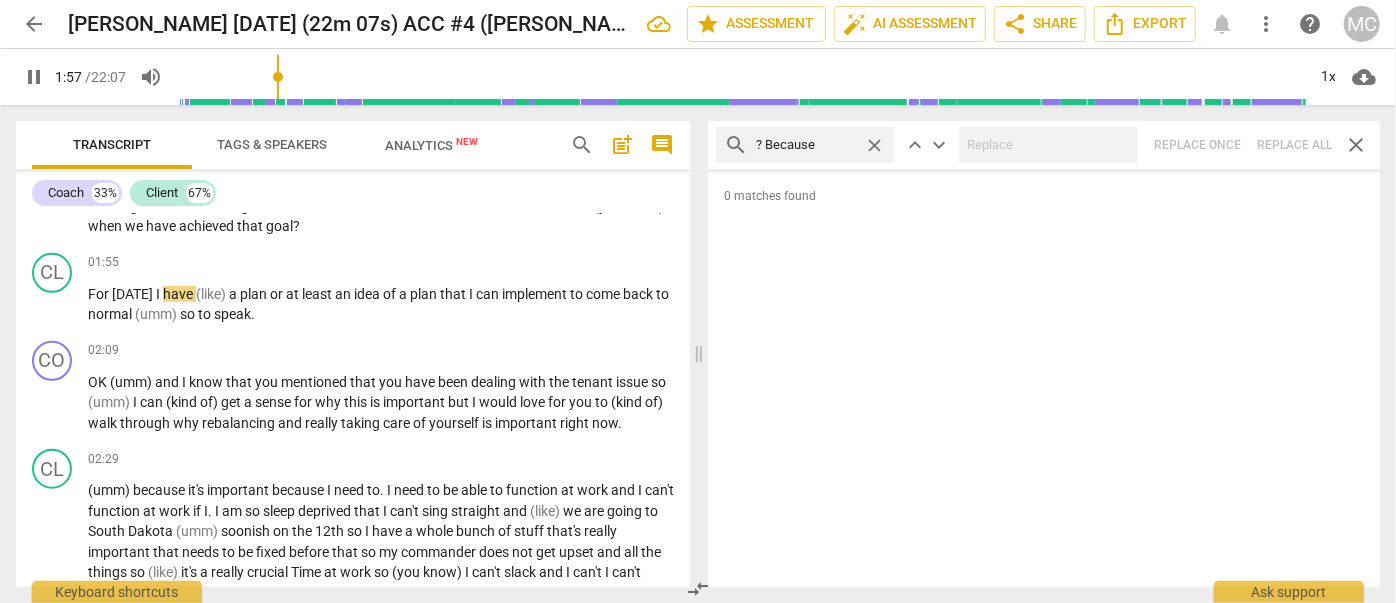 type on "? Because" 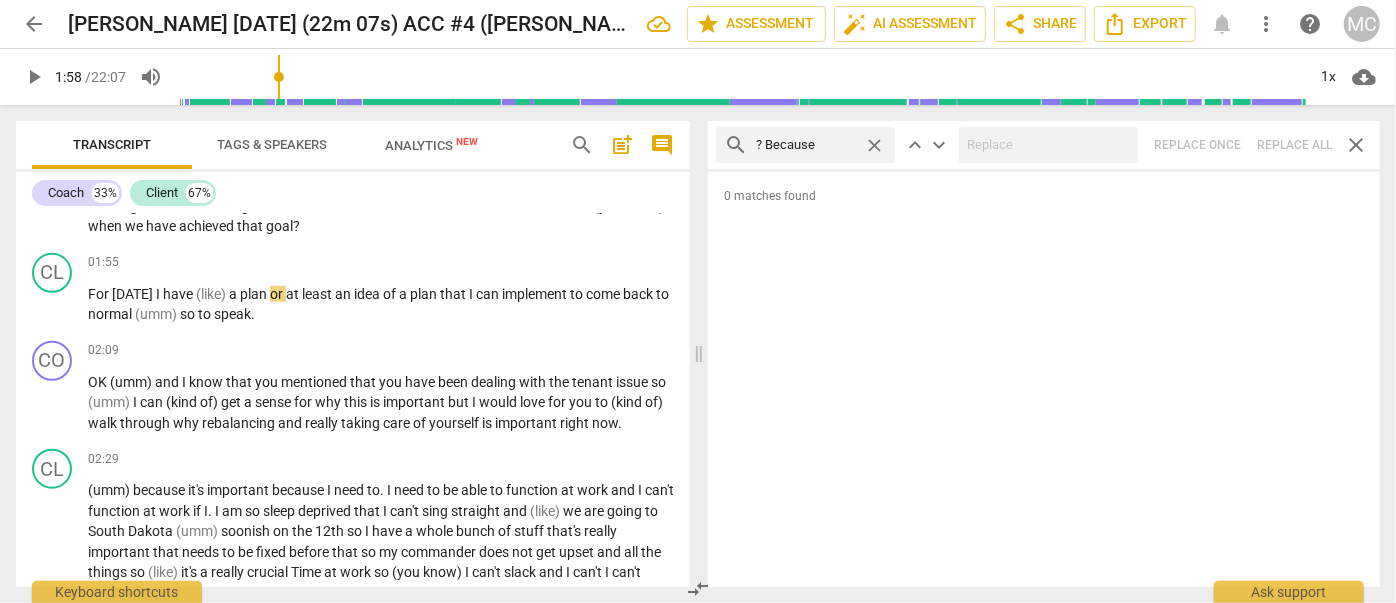 type on "119" 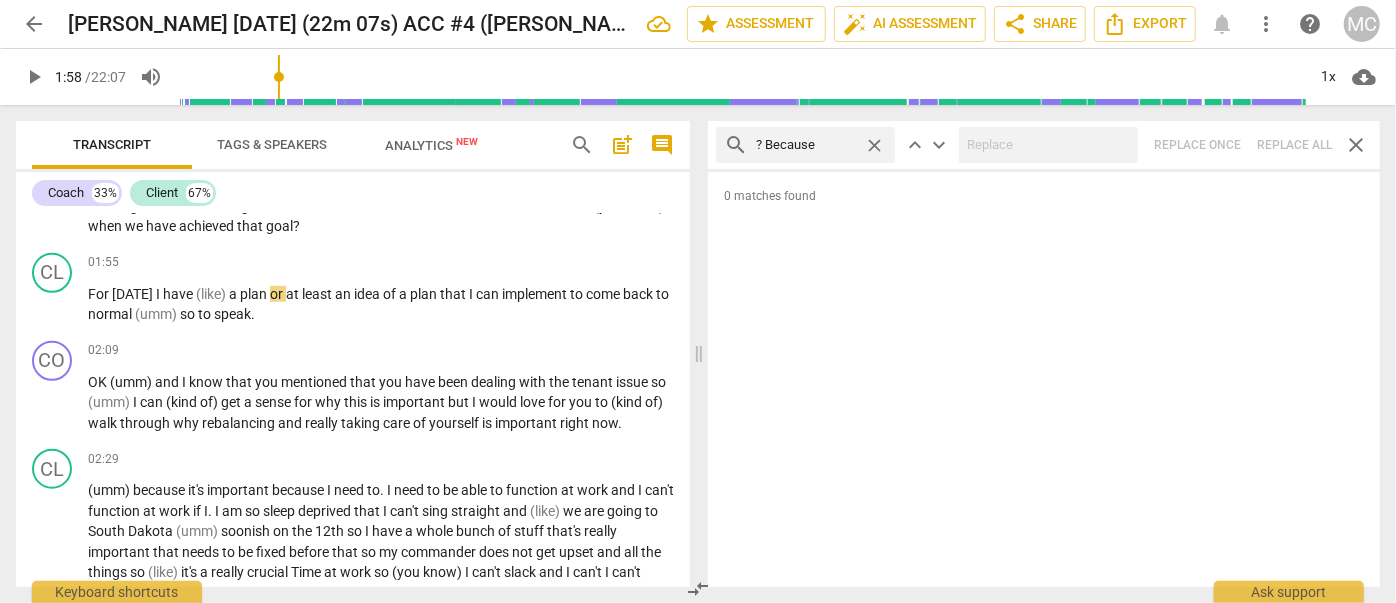 click on "search ? Because close keyboard_arrow_up keyboard_arrow_down Replace once Replace all close" at bounding box center (1044, 145) 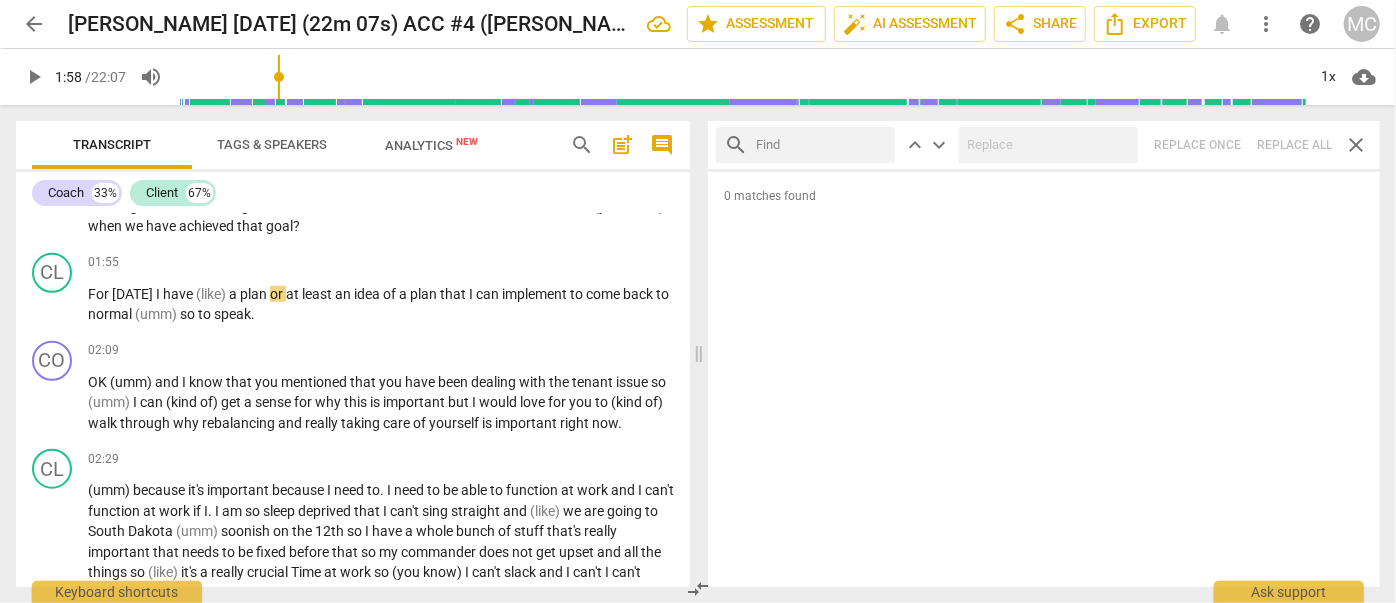 click at bounding box center (821, 145) 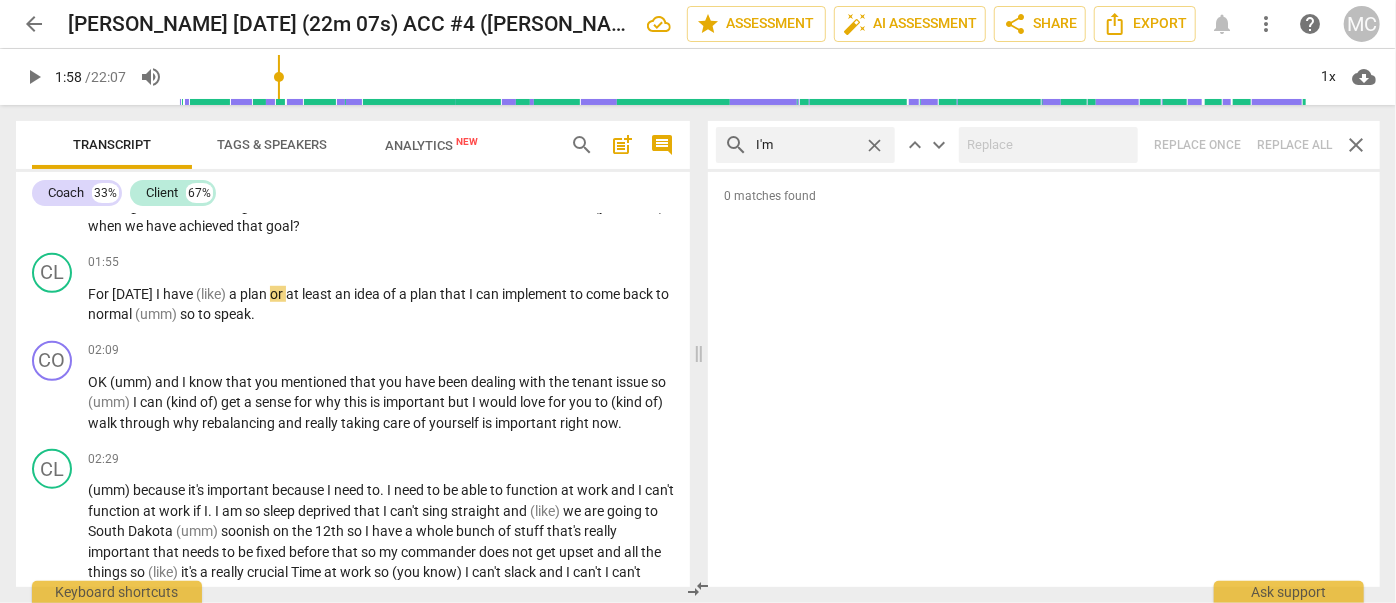 type on "I'm" 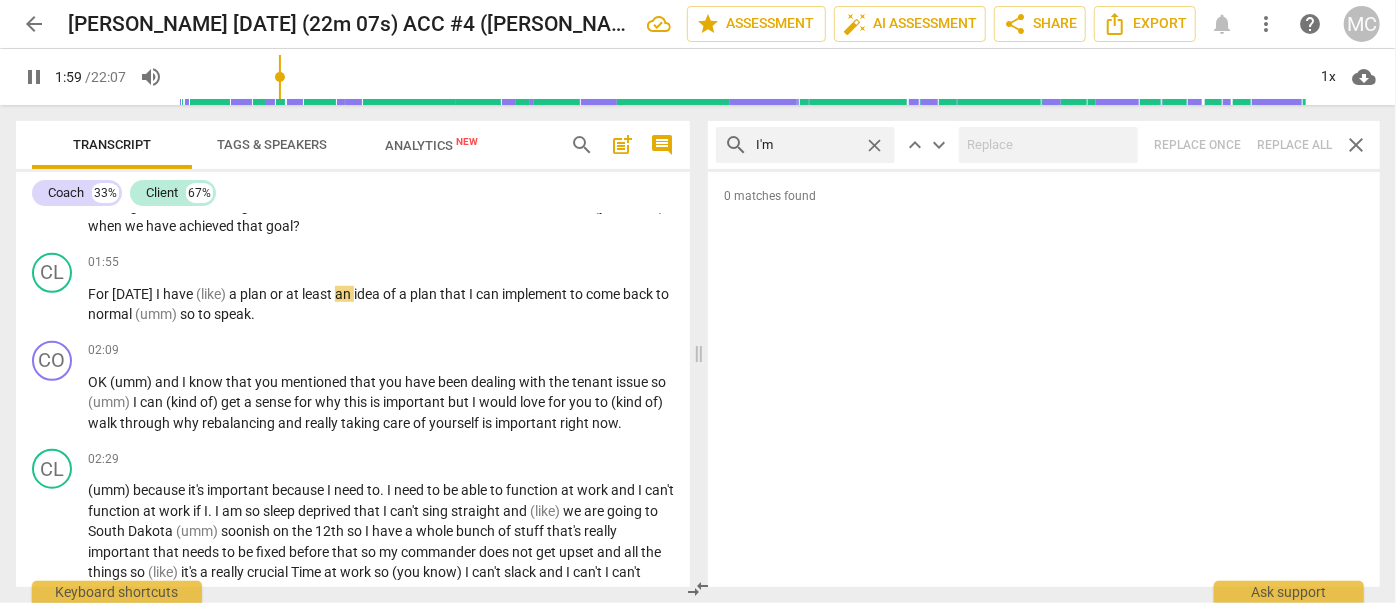 click on "search I'm close keyboard_arrow_up keyboard_arrow_down Replace once Replace all close" at bounding box center (1044, 145) 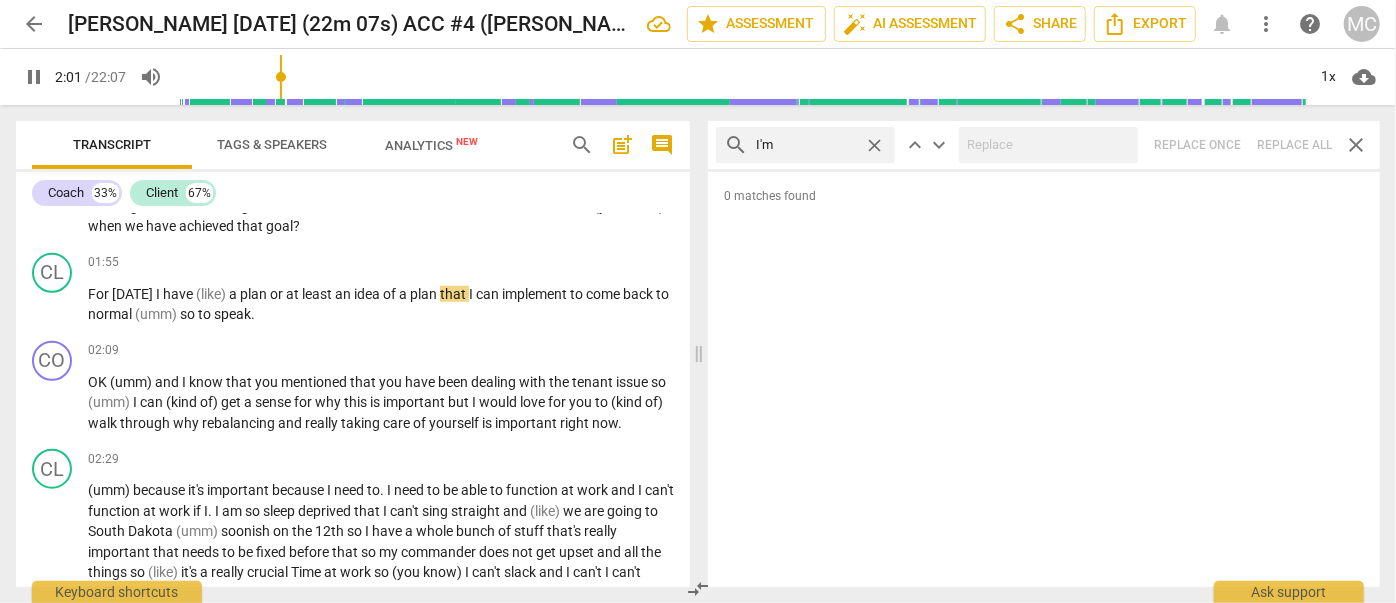 type on "122" 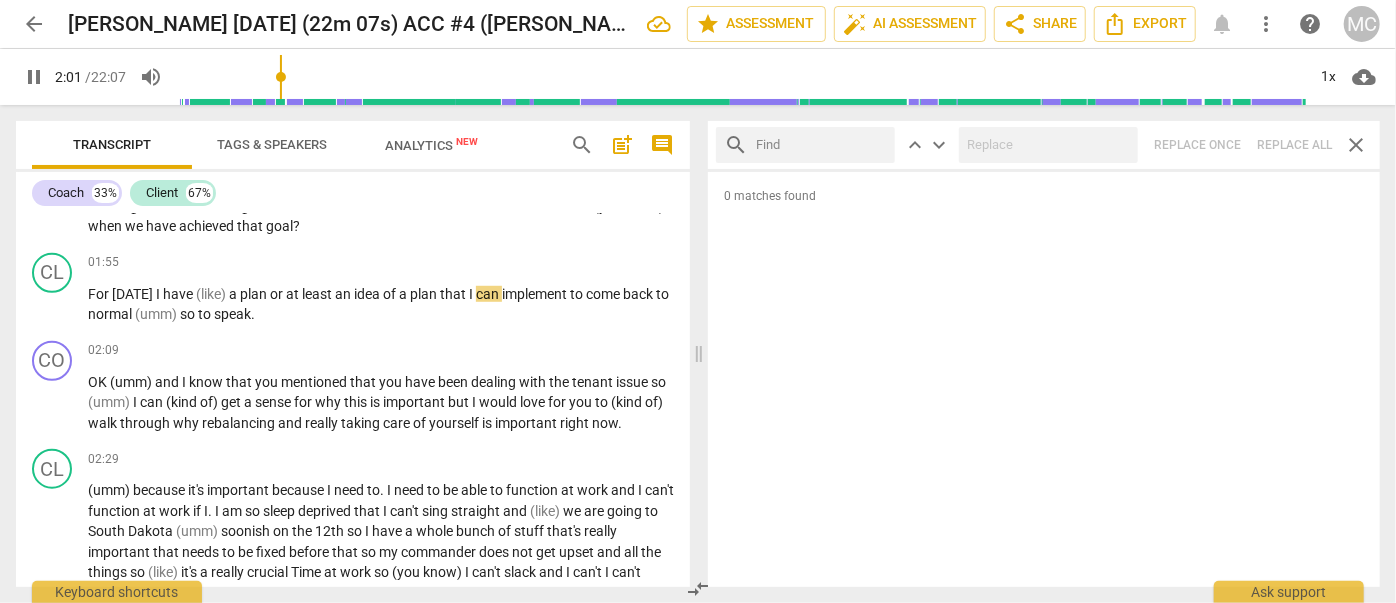 click at bounding box center (821, 145) 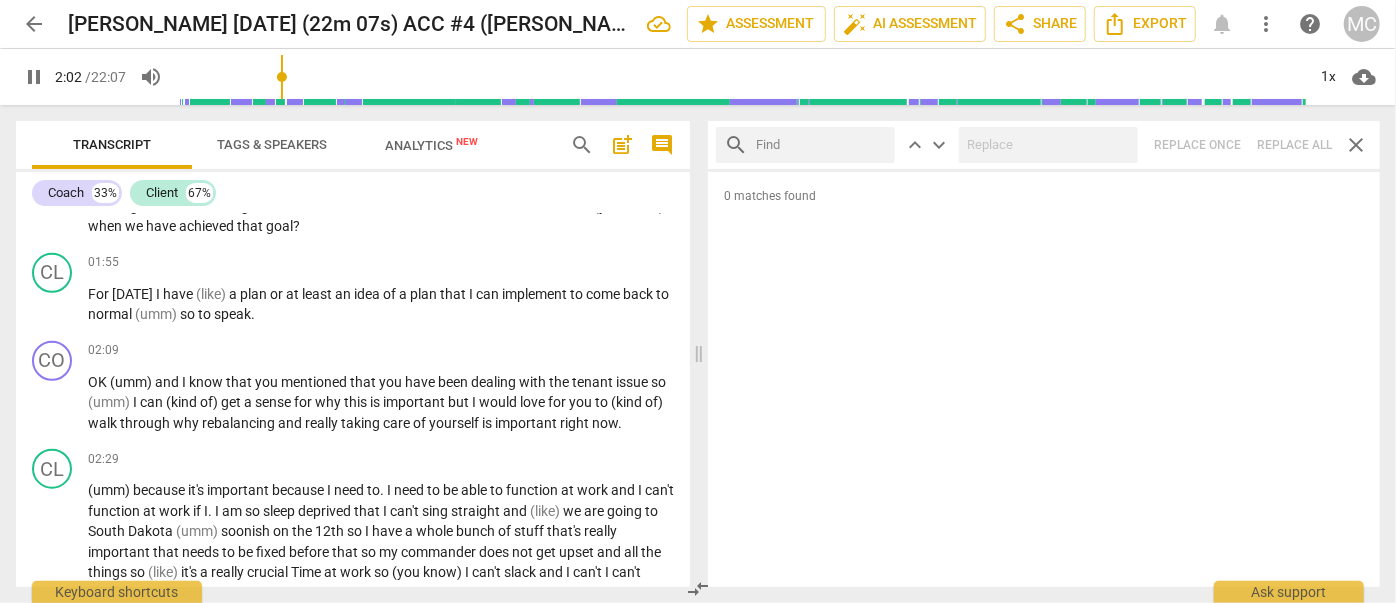 type on "122" 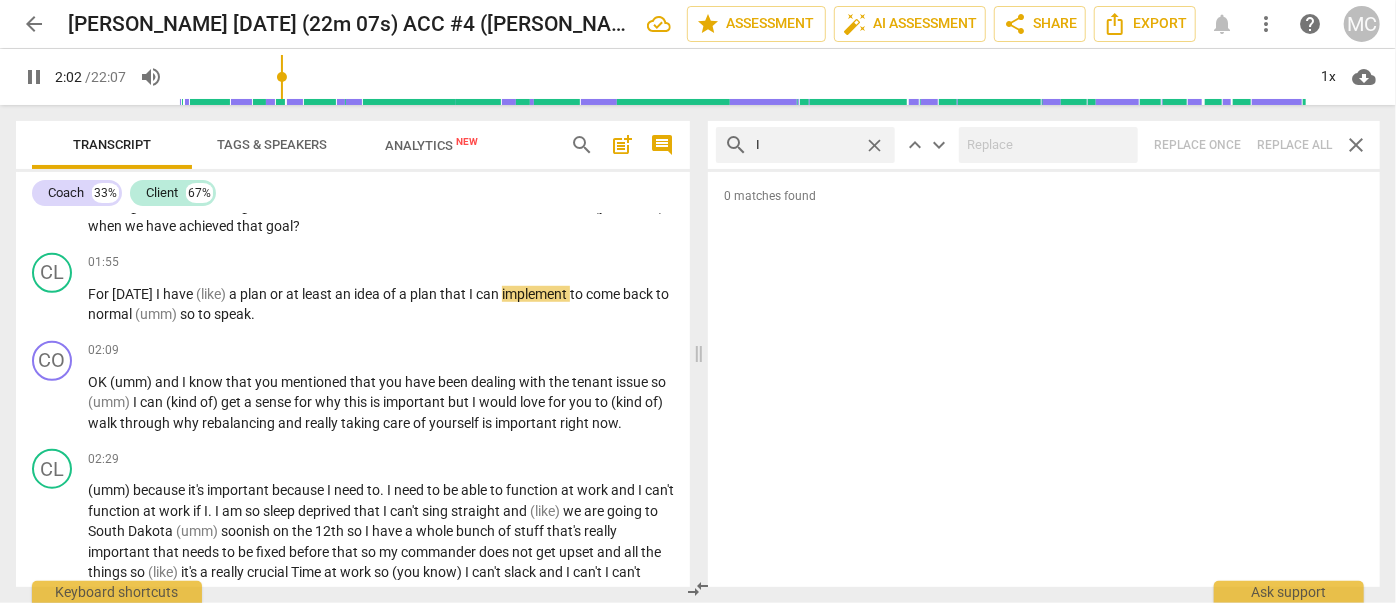 type on "I'" 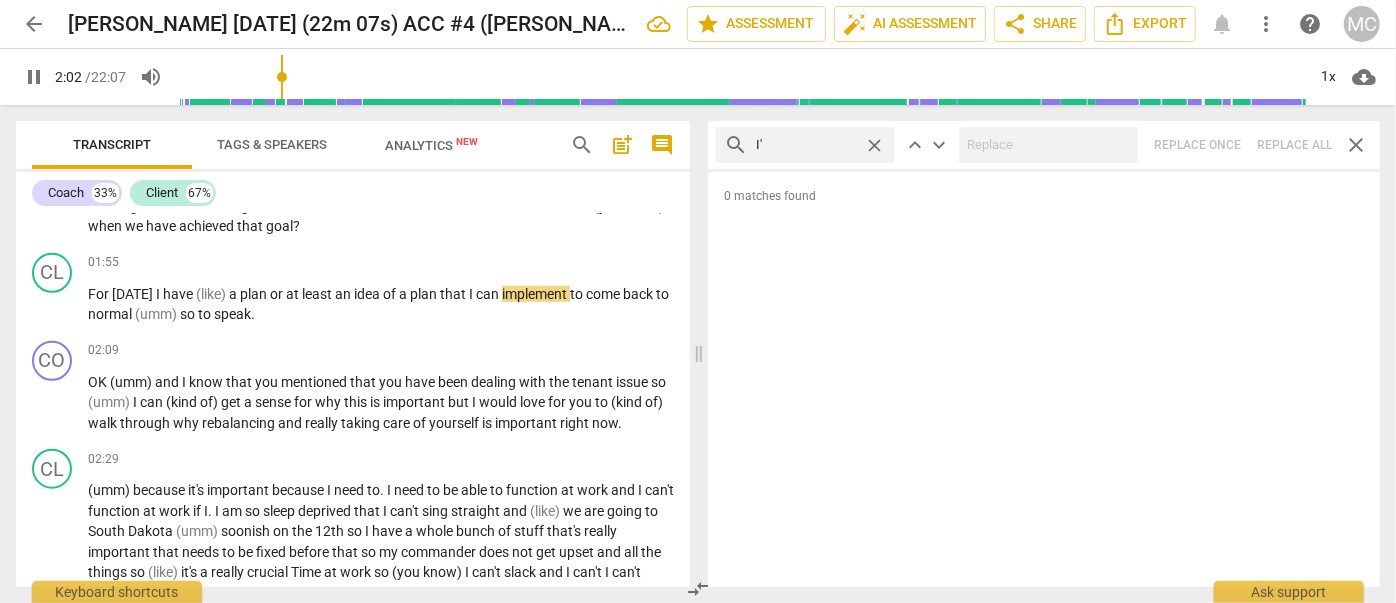 type on "123" 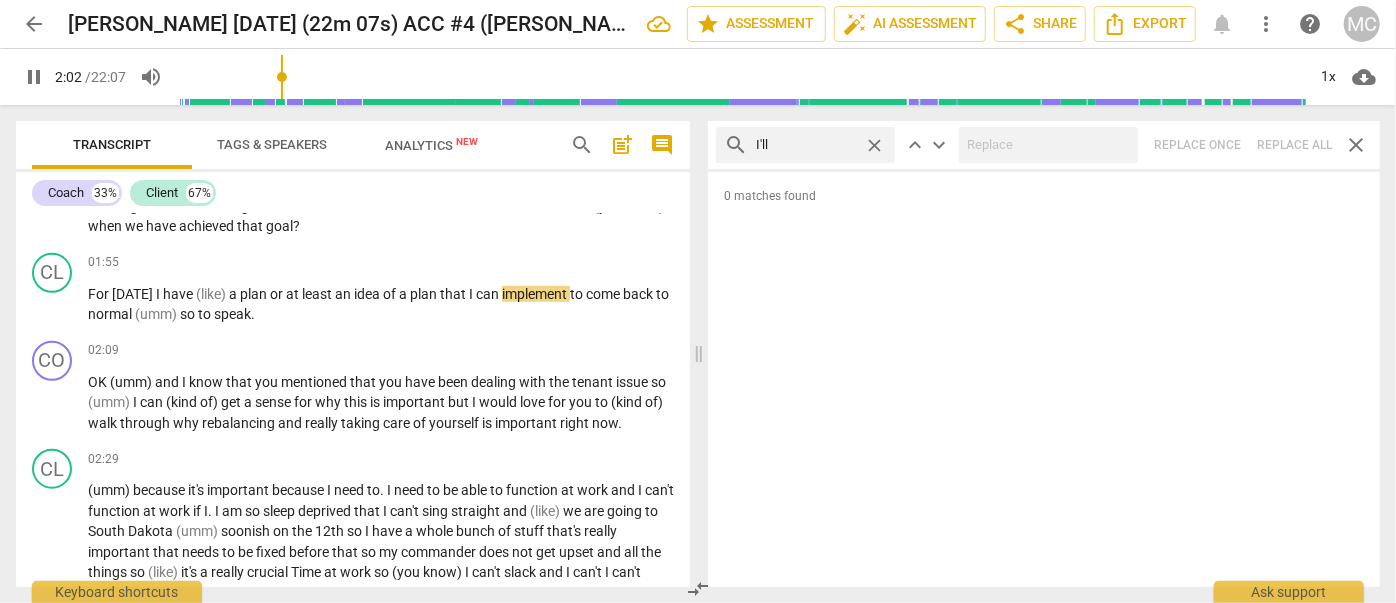 type on "I'll" 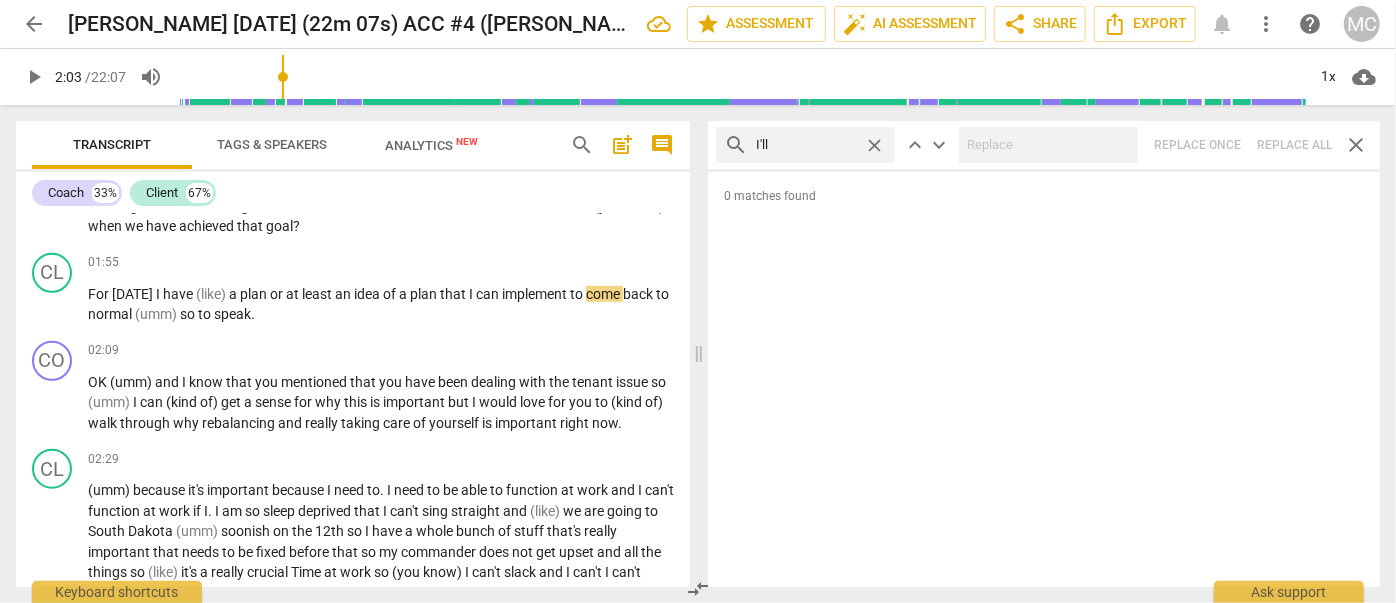 type on "124" 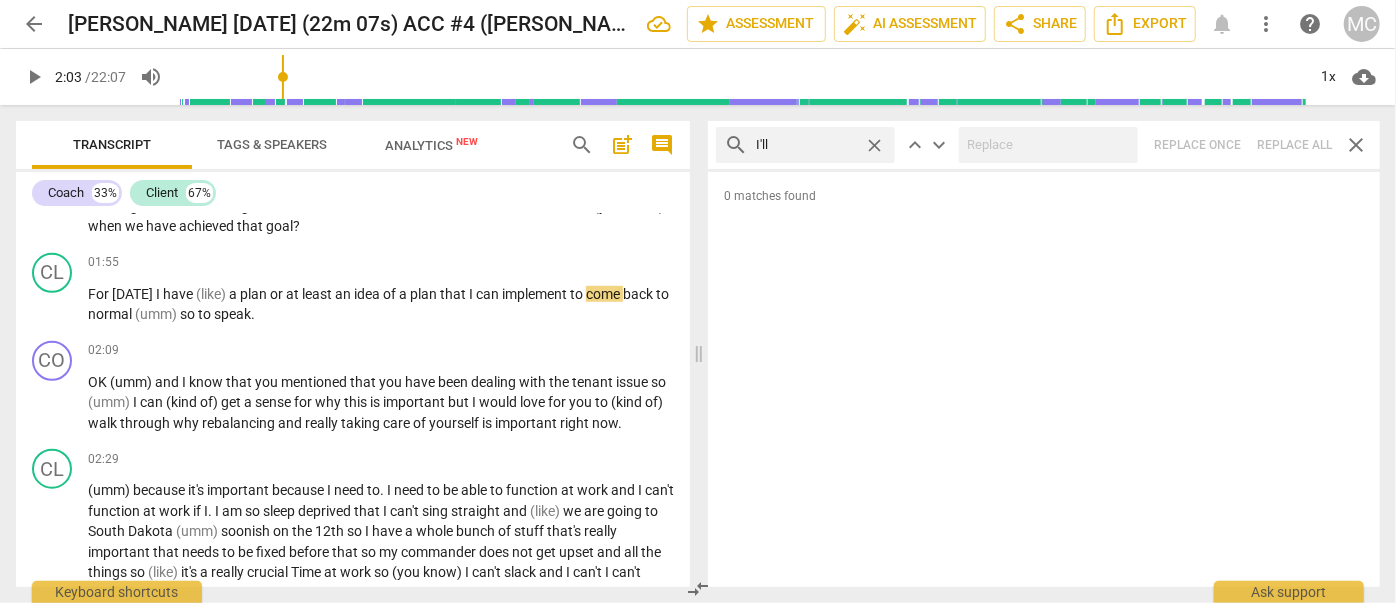 click on "search I'll close keyboard_arrow_up keyboard_arrow_down Replace once Replace all close" at bounding box center [1044, 145] 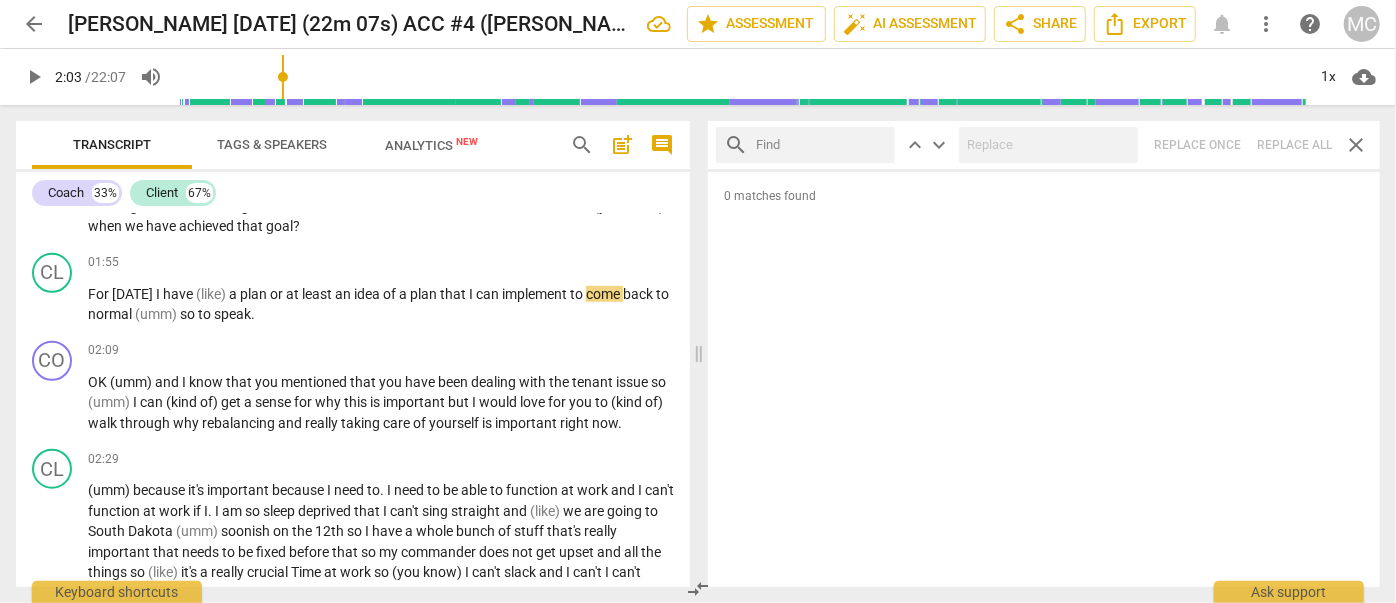 click at bounding box center [821, 145] 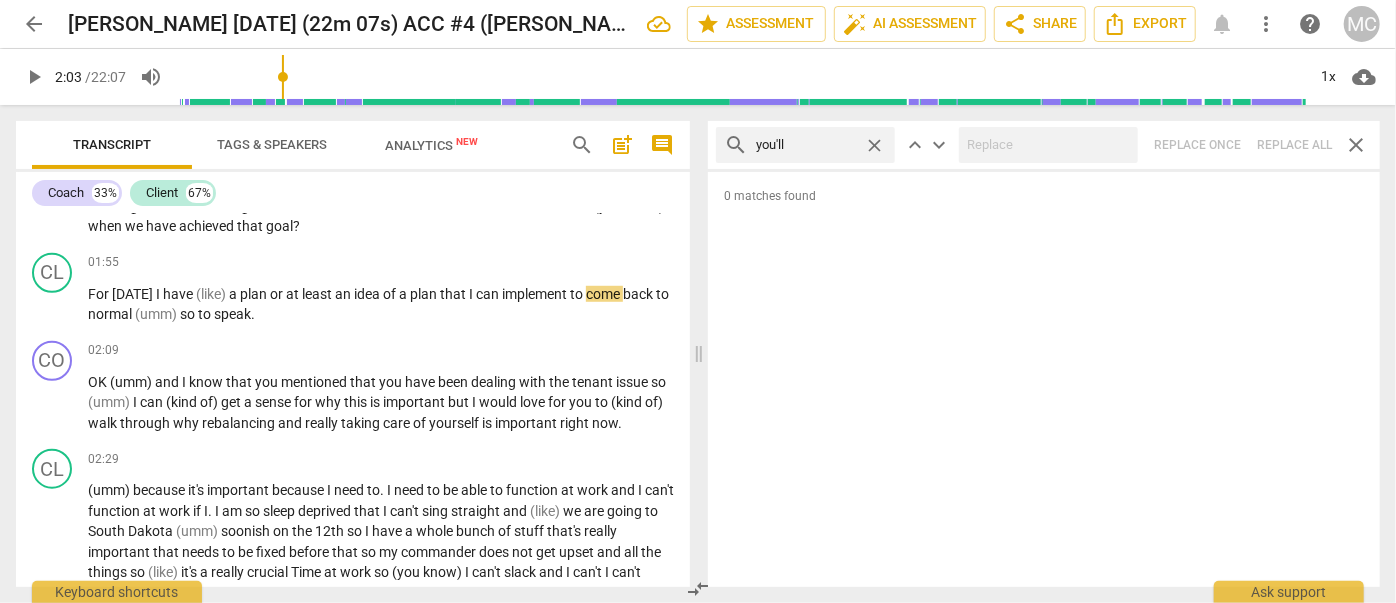 type on "you'll" 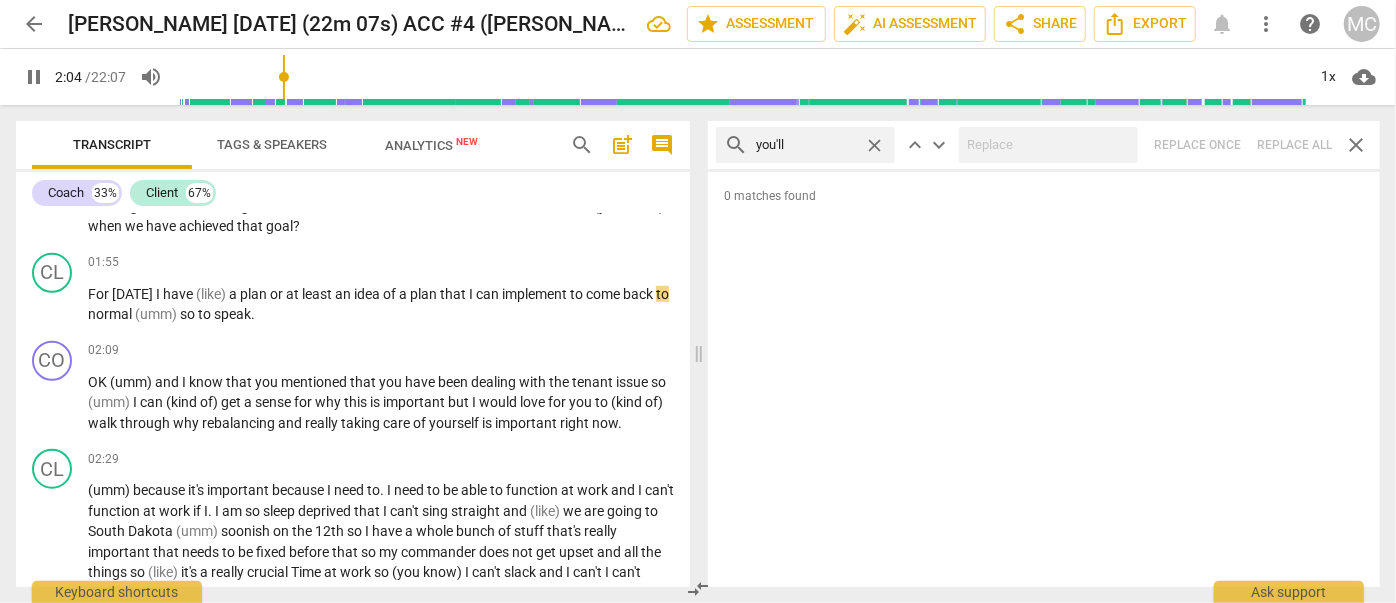click on "search you'll close keyboard_arrow_up keyboard_arrow_down Replace once Replace all close" at bounding box center [1044, 145] 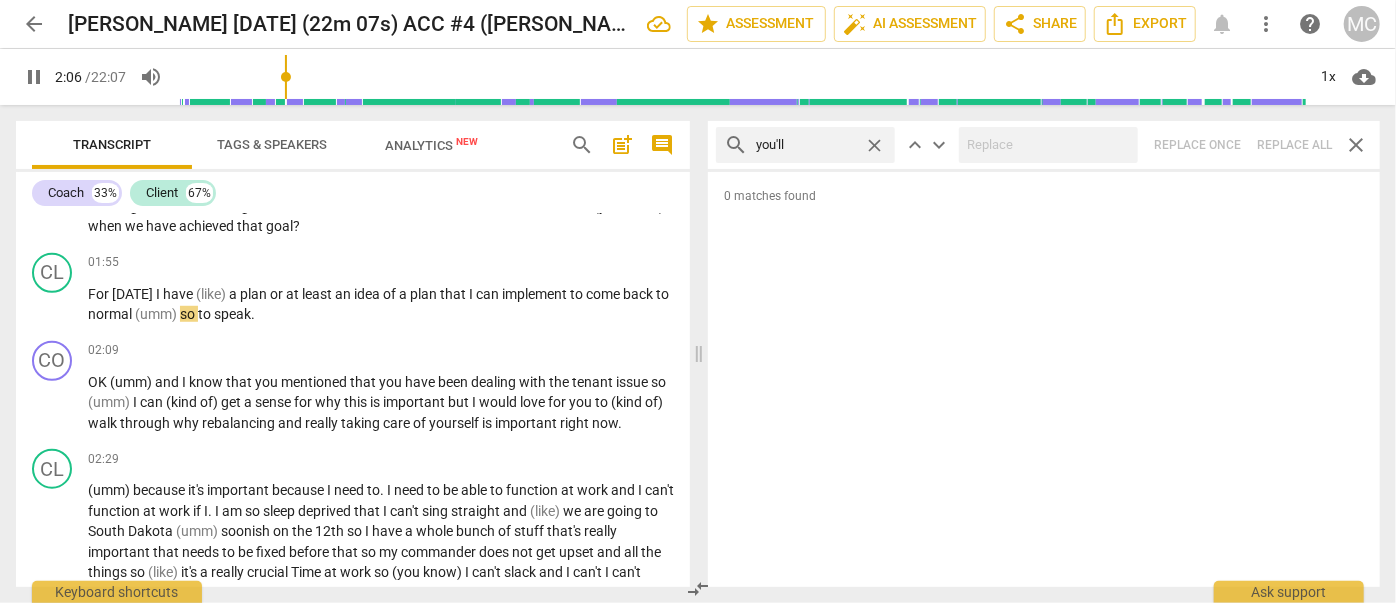 click on "close" at bounding box center (874, 145) 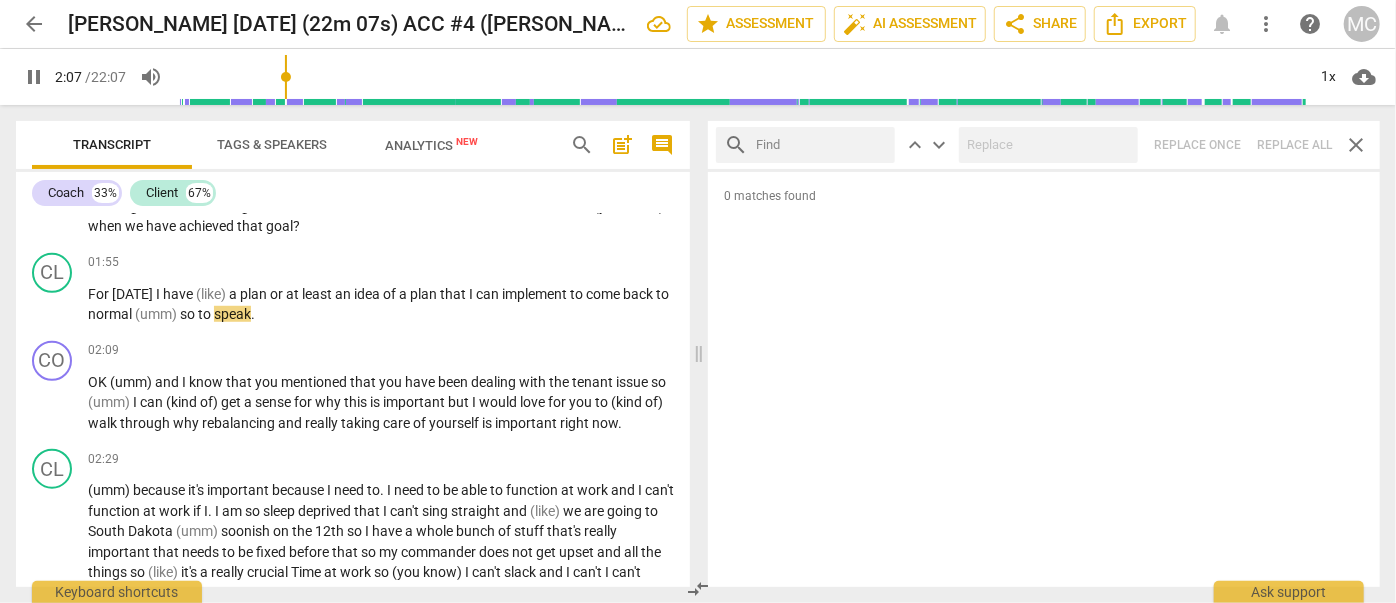 click at bounding box center (821, 145) 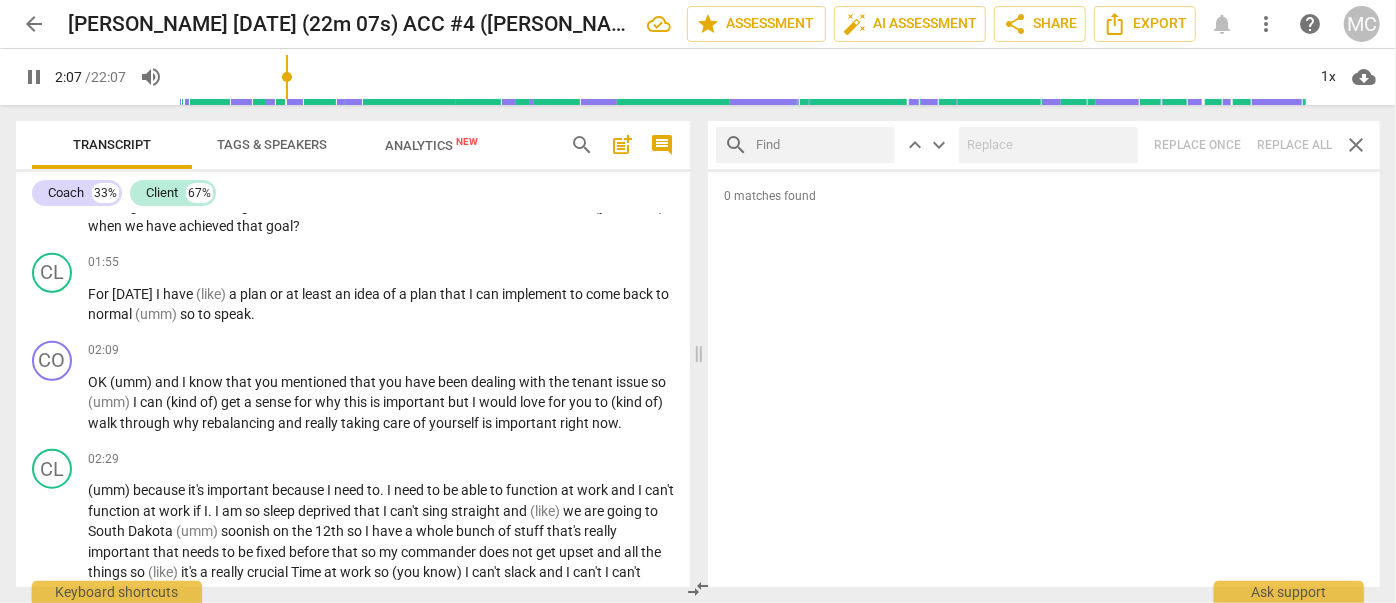 type on "128" 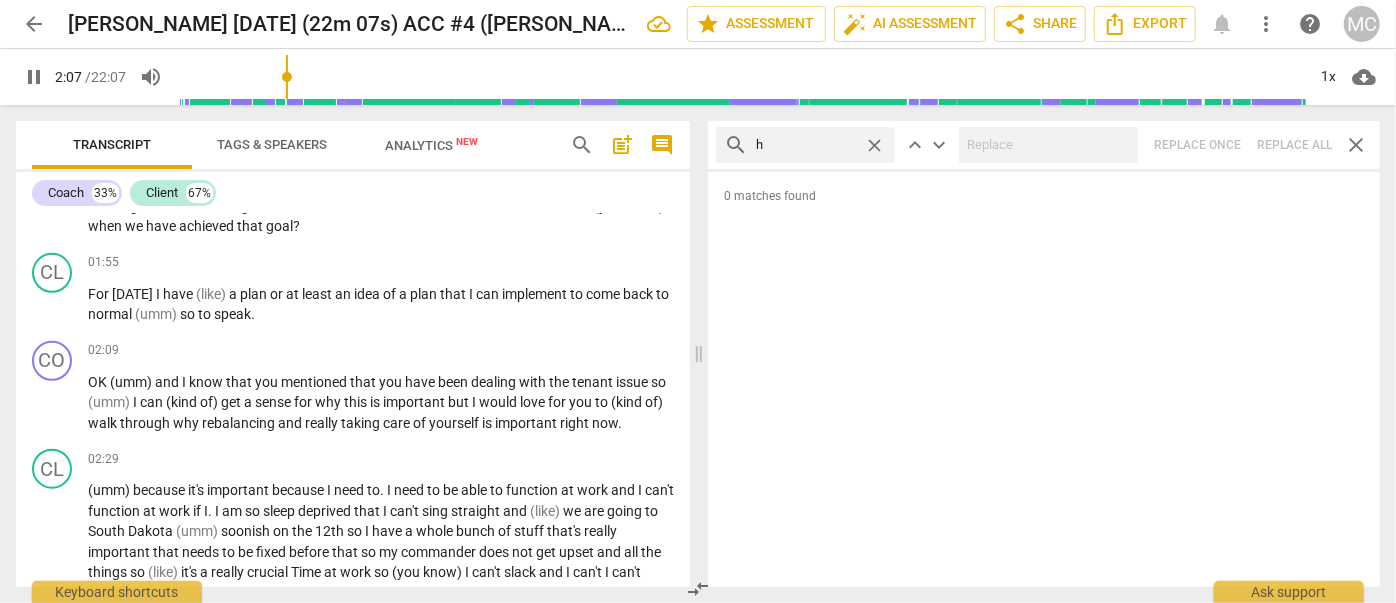 type on "he" 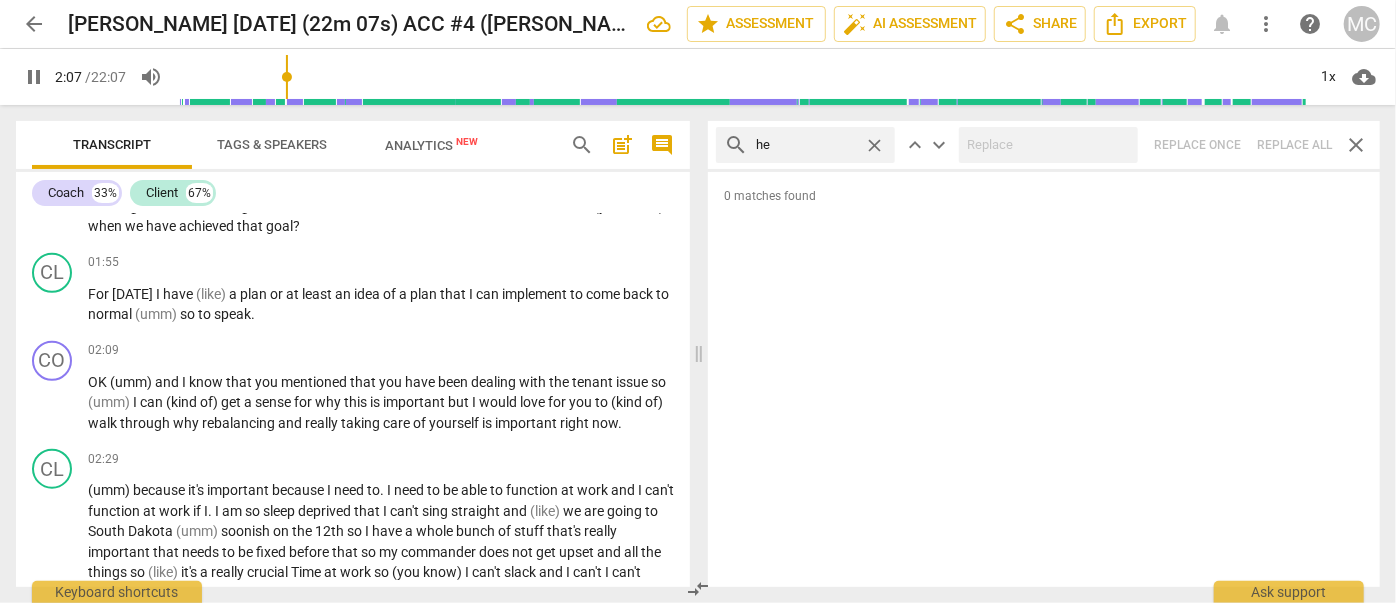 type on "128" 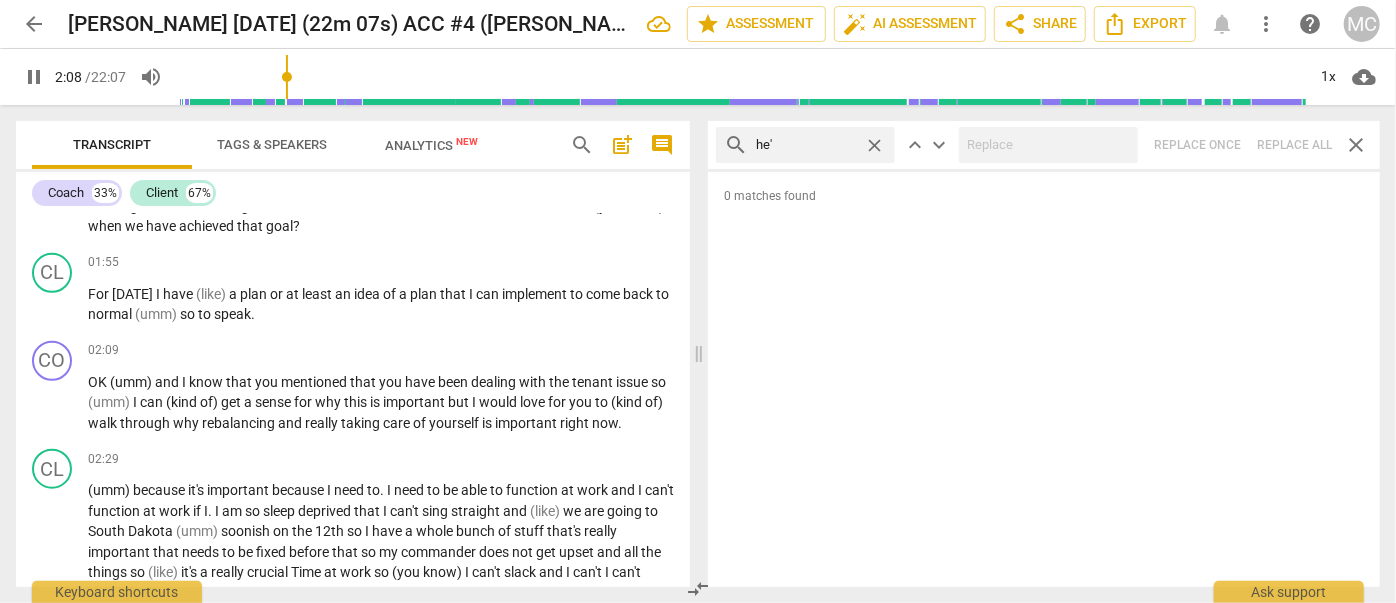 type on "he'l" 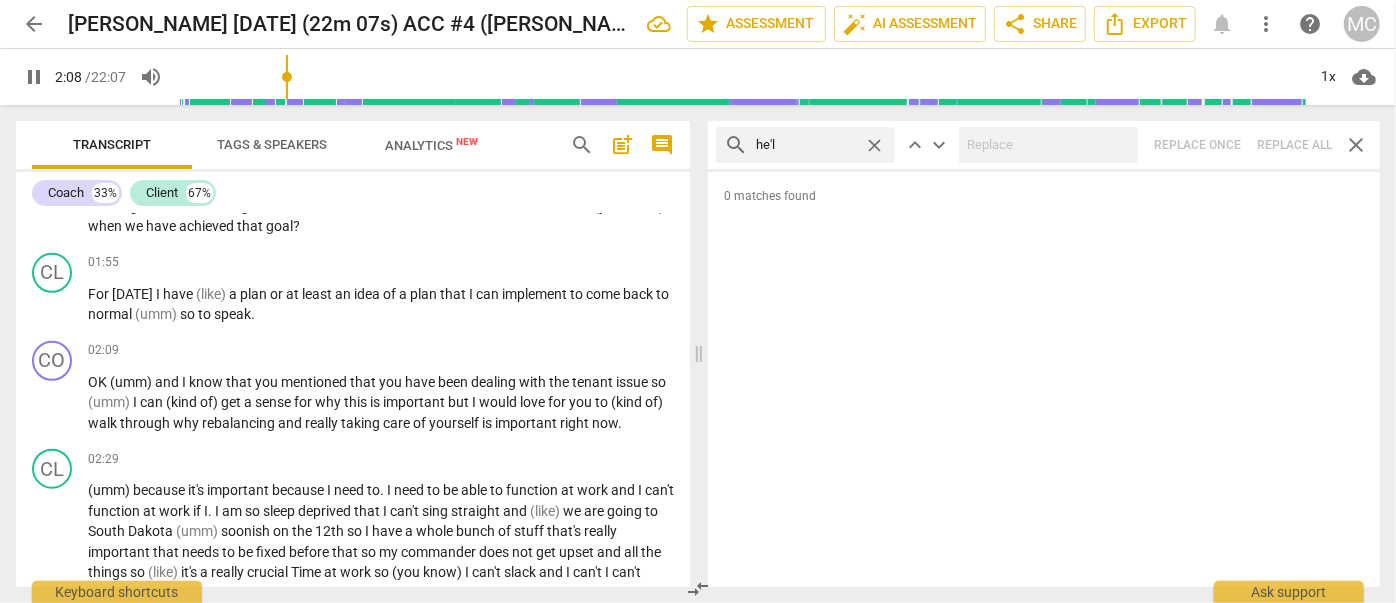 type on "129" 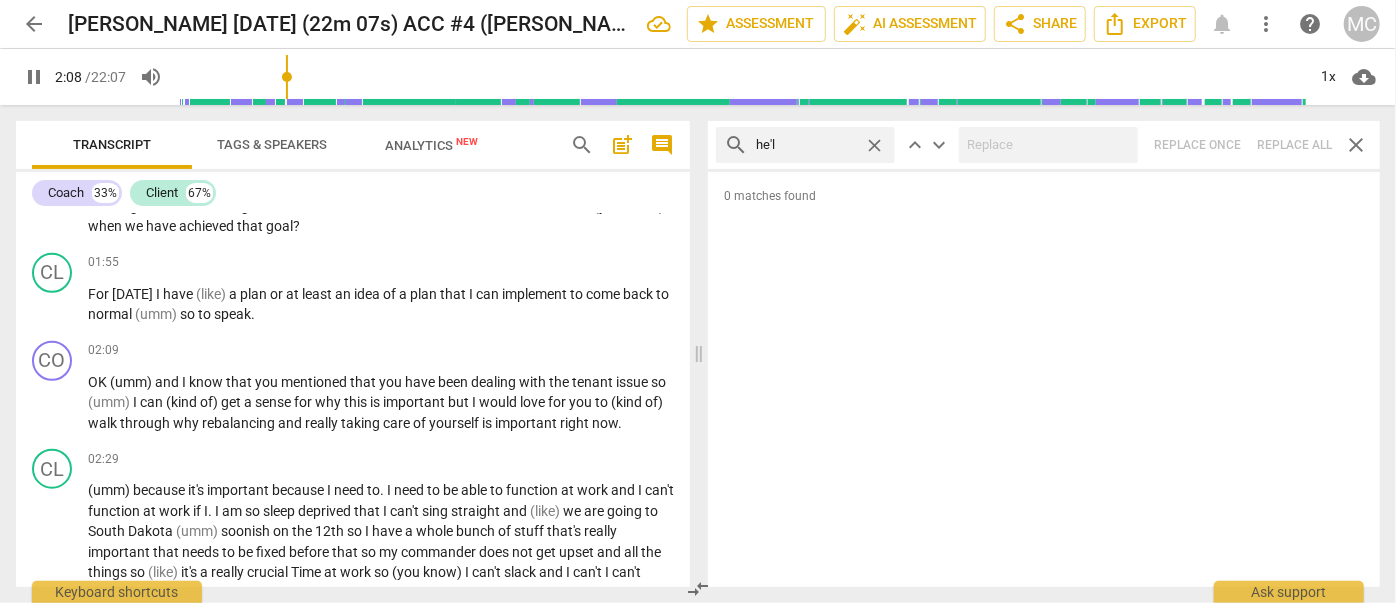 type on "he'll" 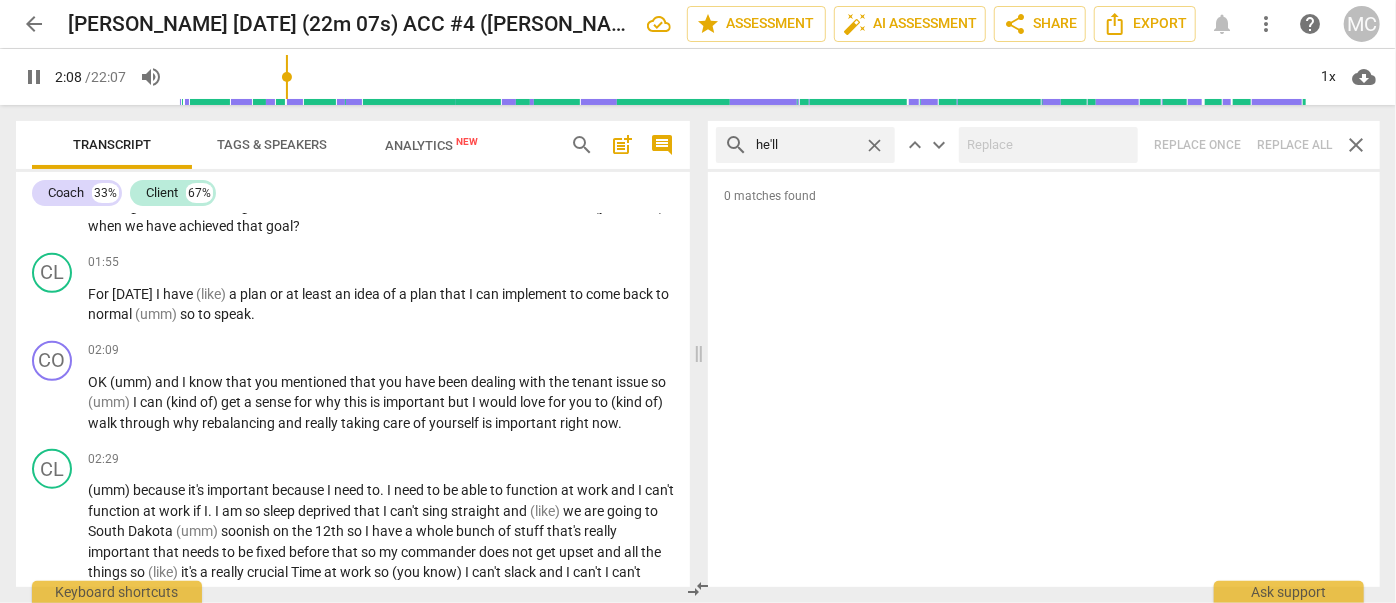 type on "129" 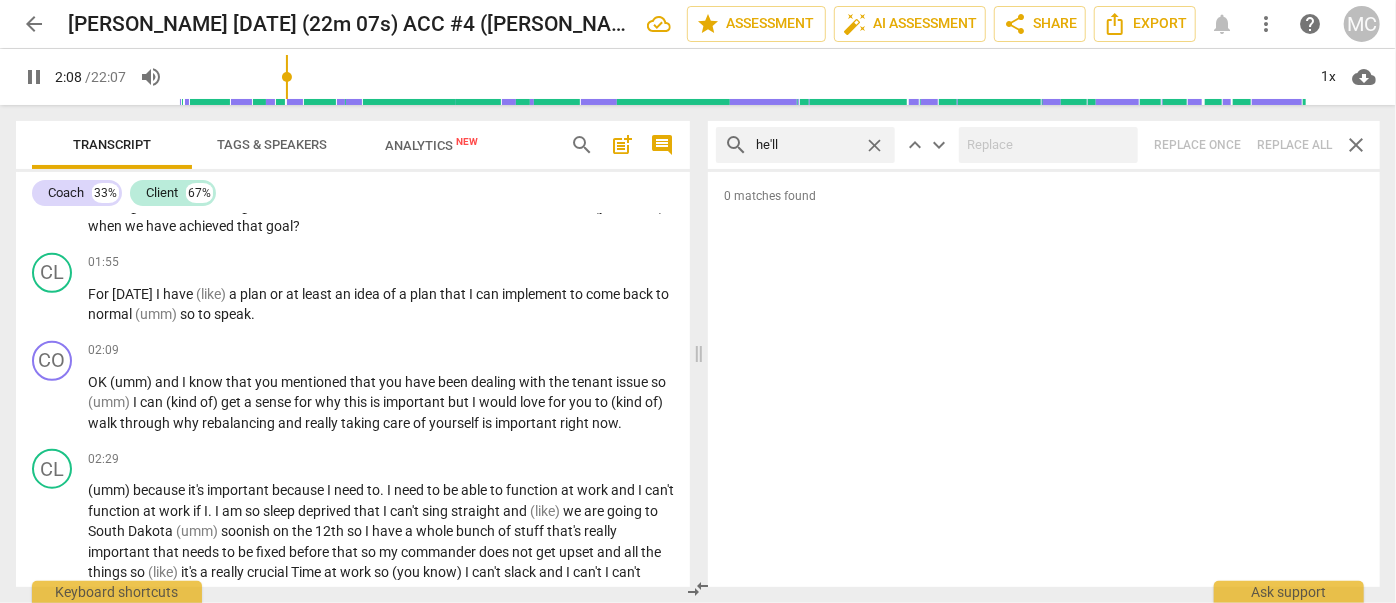type on "he'll" 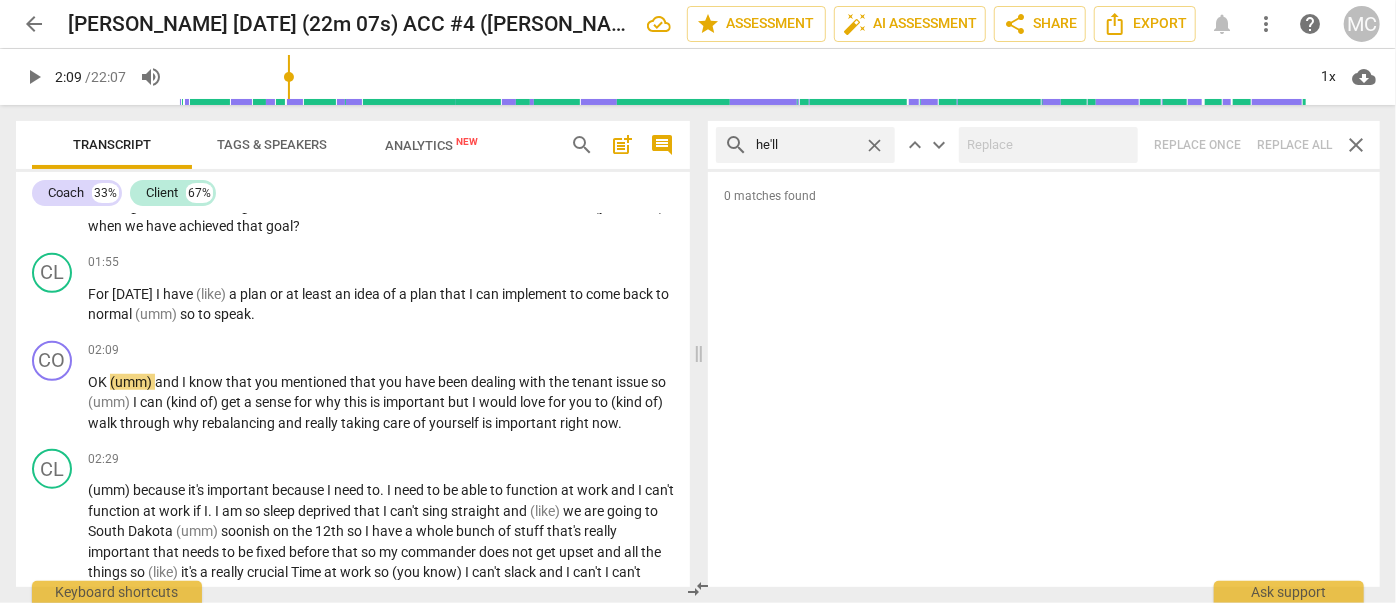 type on "130" 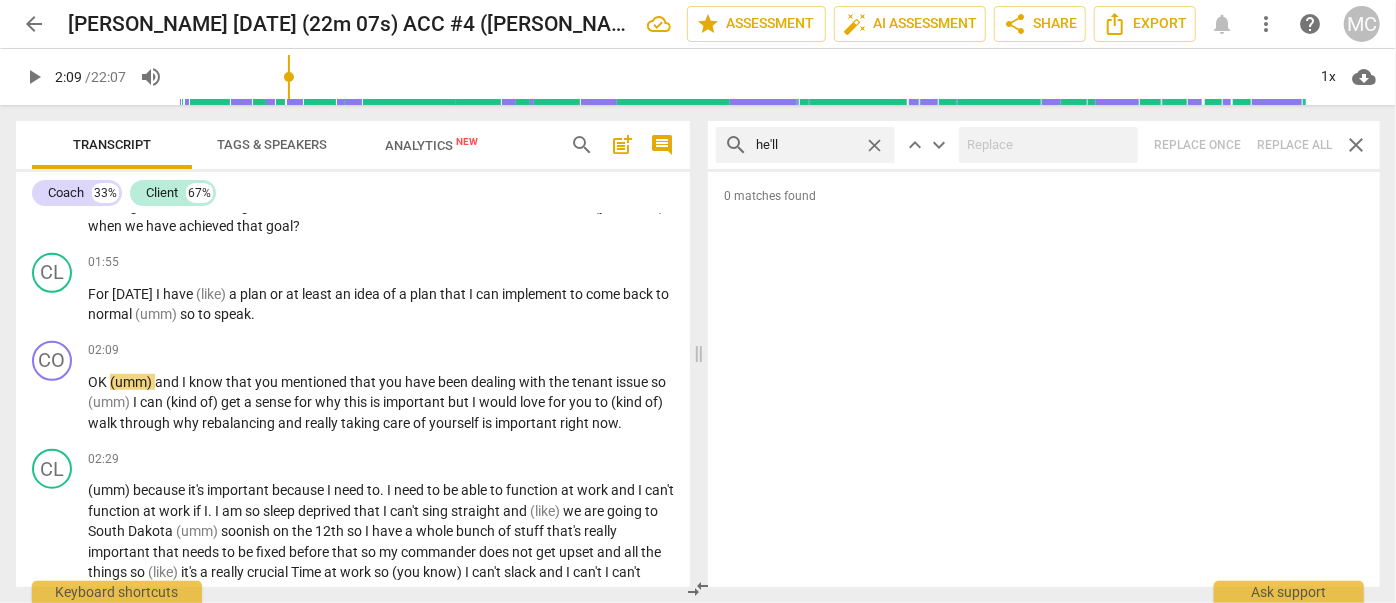 click on "search he'll close keyboard_arrow_up keyboard_arrow_down Replace once Replace all close" at bounding box center [1044, 145] 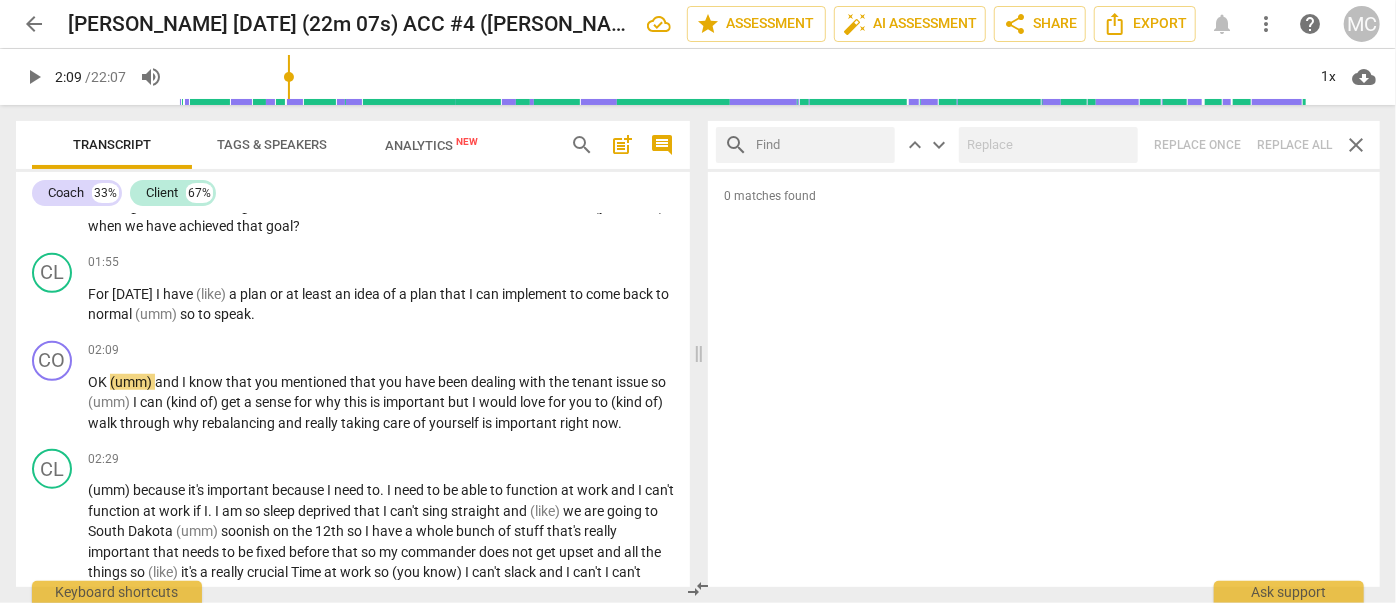 click at bounding box center (821, 145) 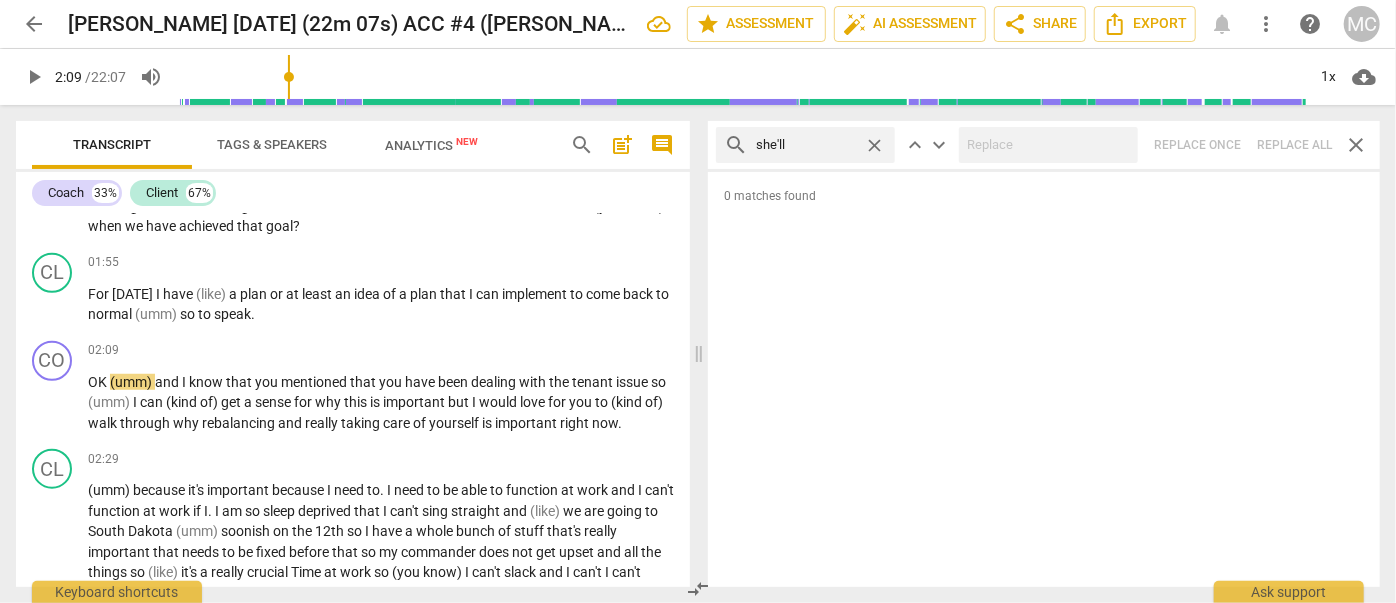 type on "she'll" 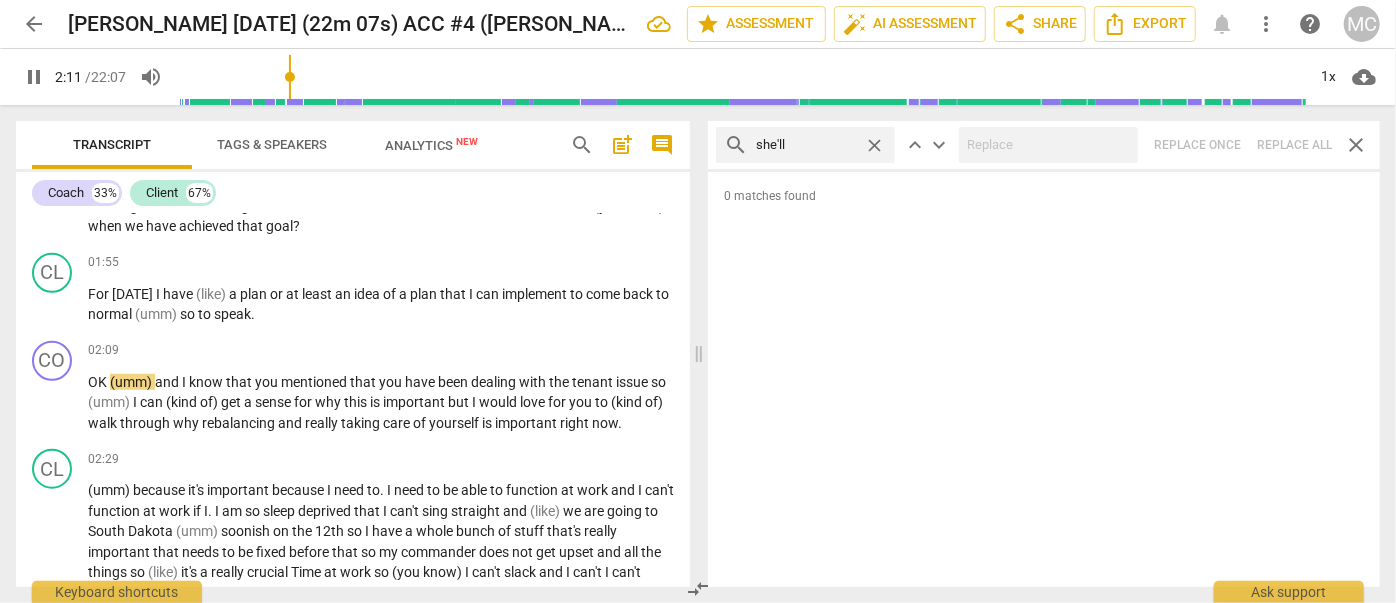 click on "search she'll close keyboard_arrow_up keyboard_arrow_down Replace once Replace all close" at bounding box center [1044, 145] 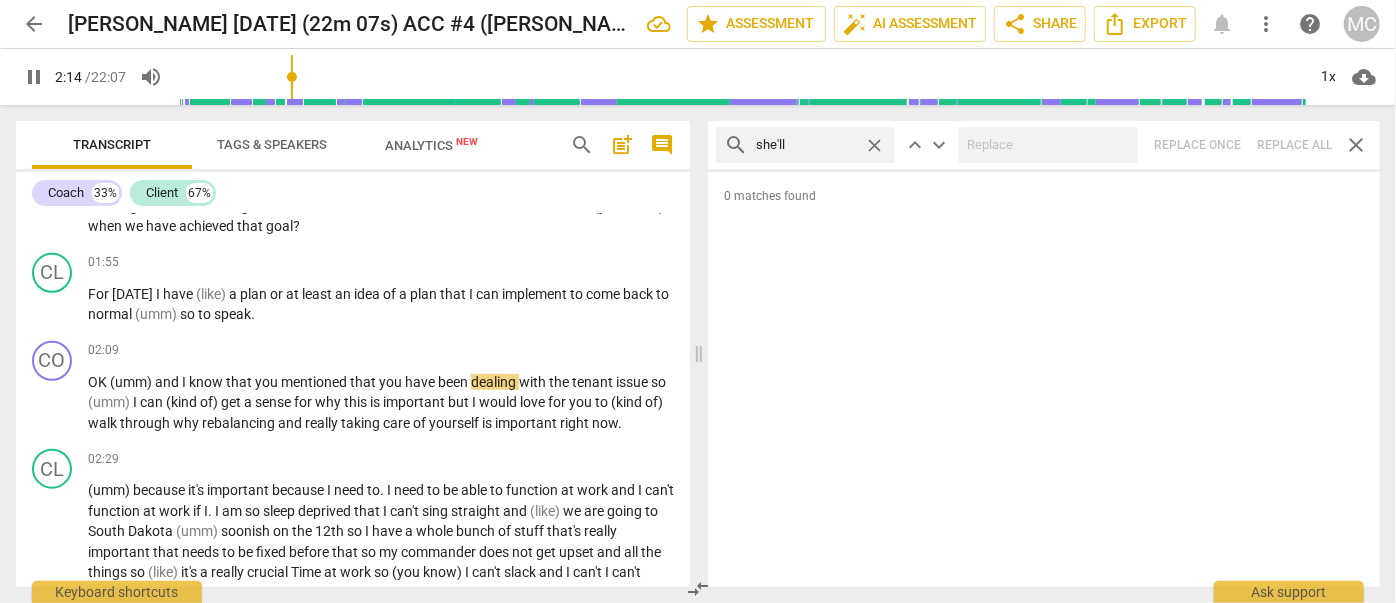 type on "135" 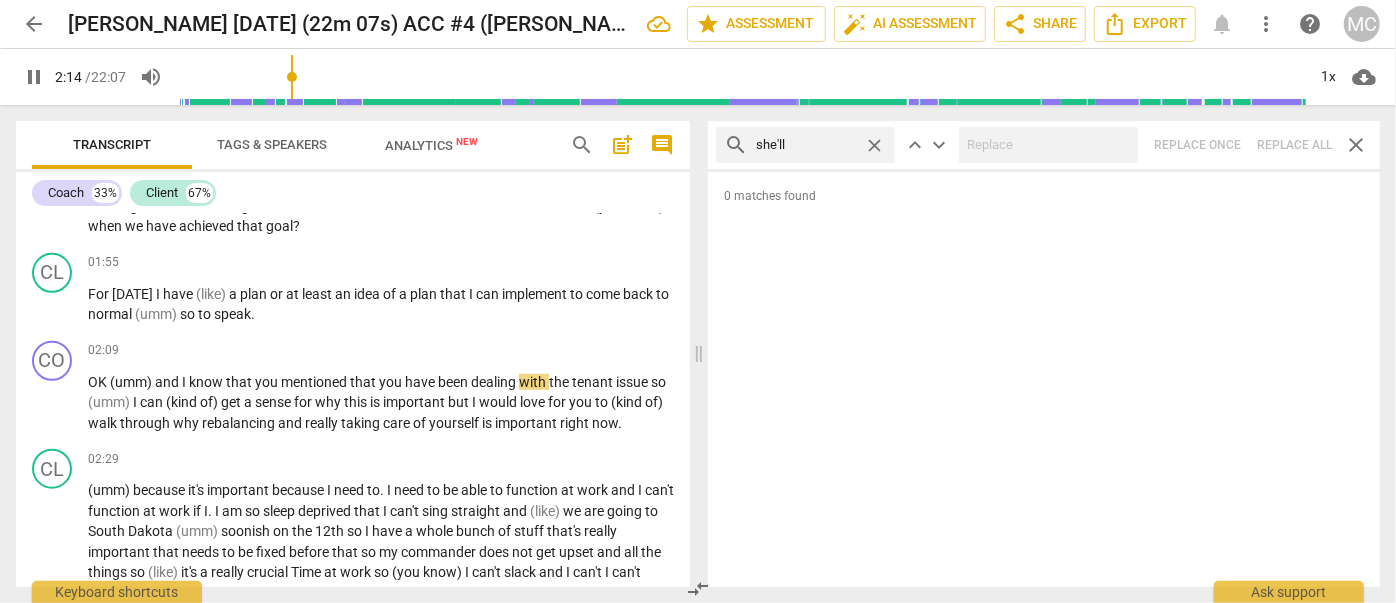 click on "close" at bounding box center [874, 145] 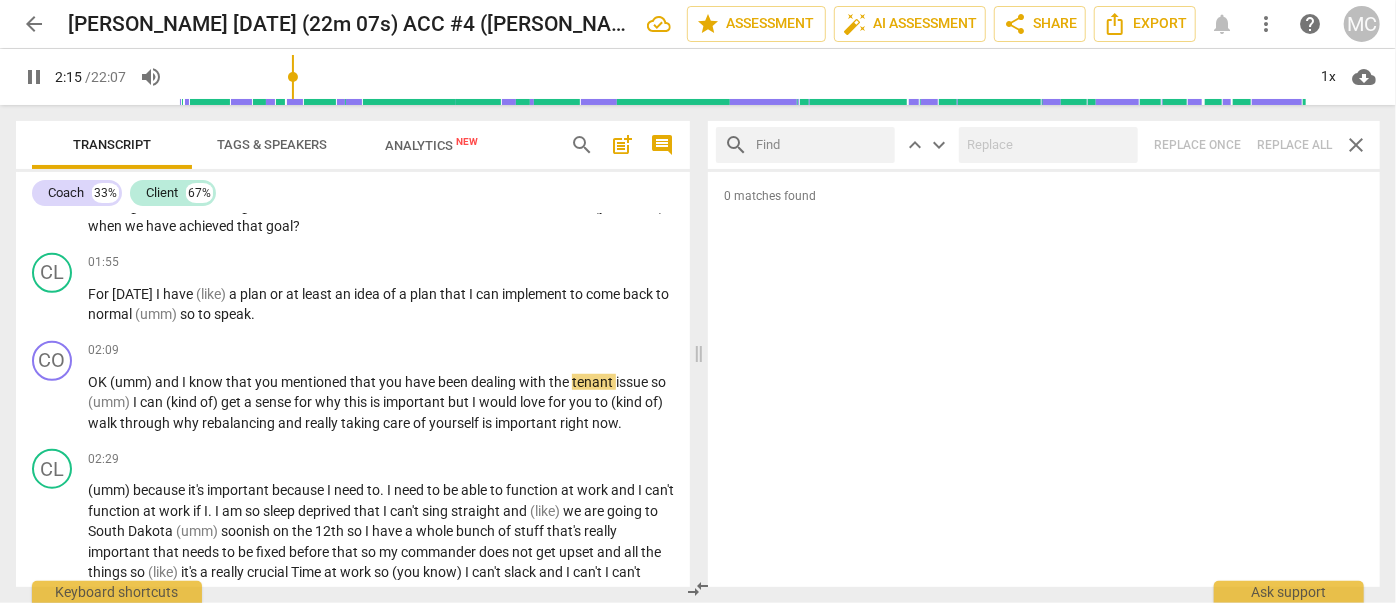 click at bounding box center (821, 145) 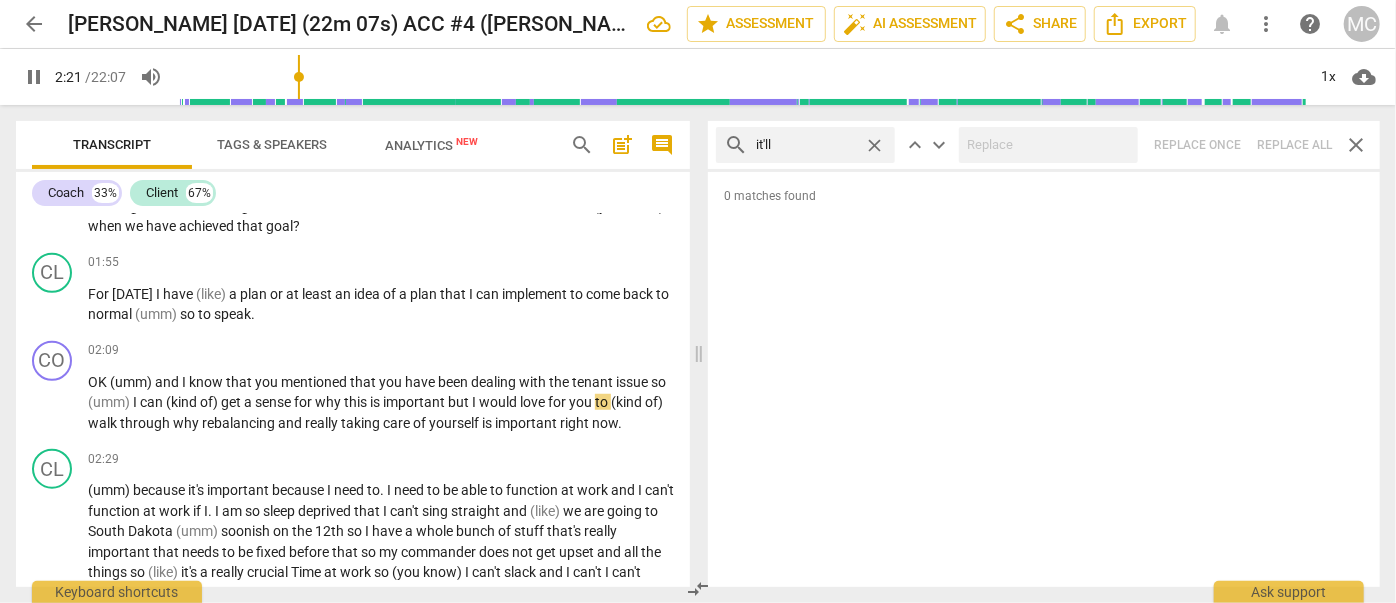 click on "search it'll close keyboard_arrow_up keyboard_arrow_down Replace once Replace all close" at bounding box center (1044, 145) 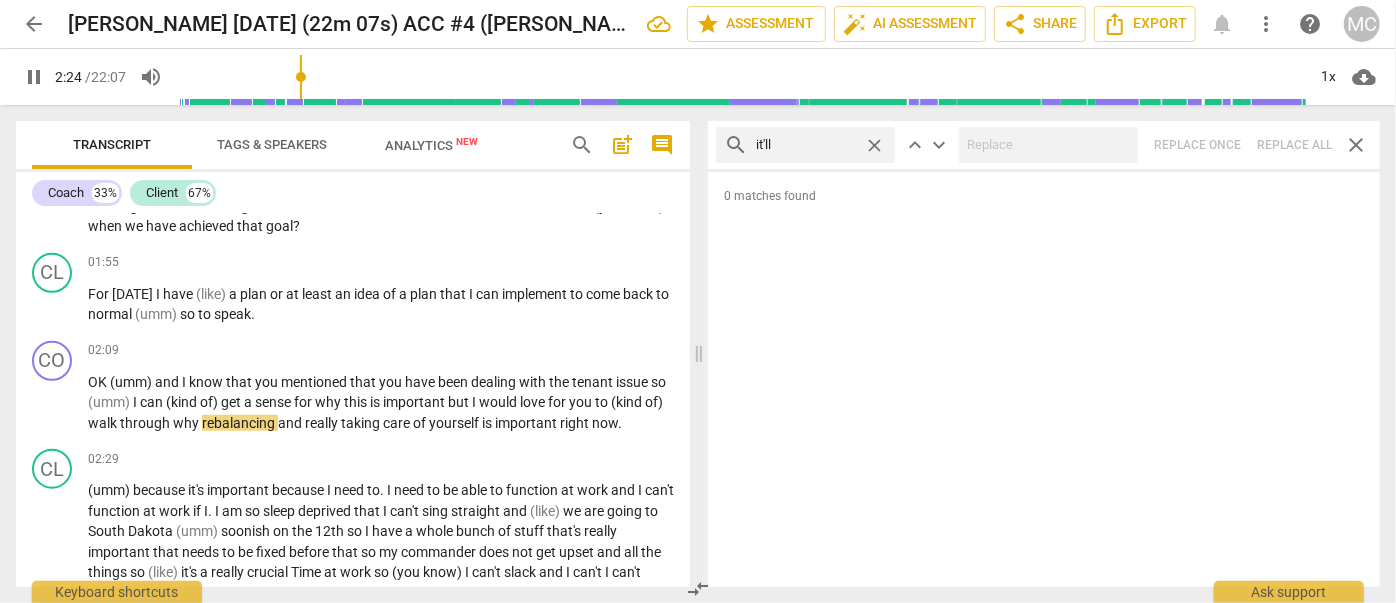 click on "close" at bounding box center (874, 145) 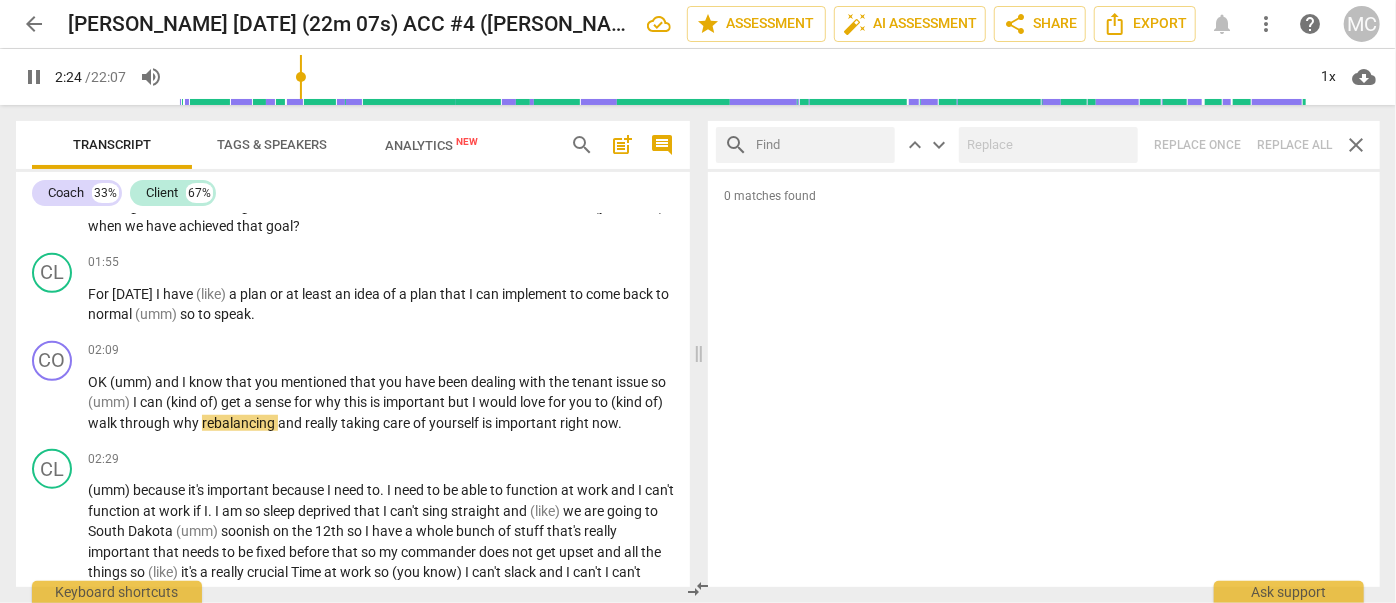 click at bounding box center [821, 145] 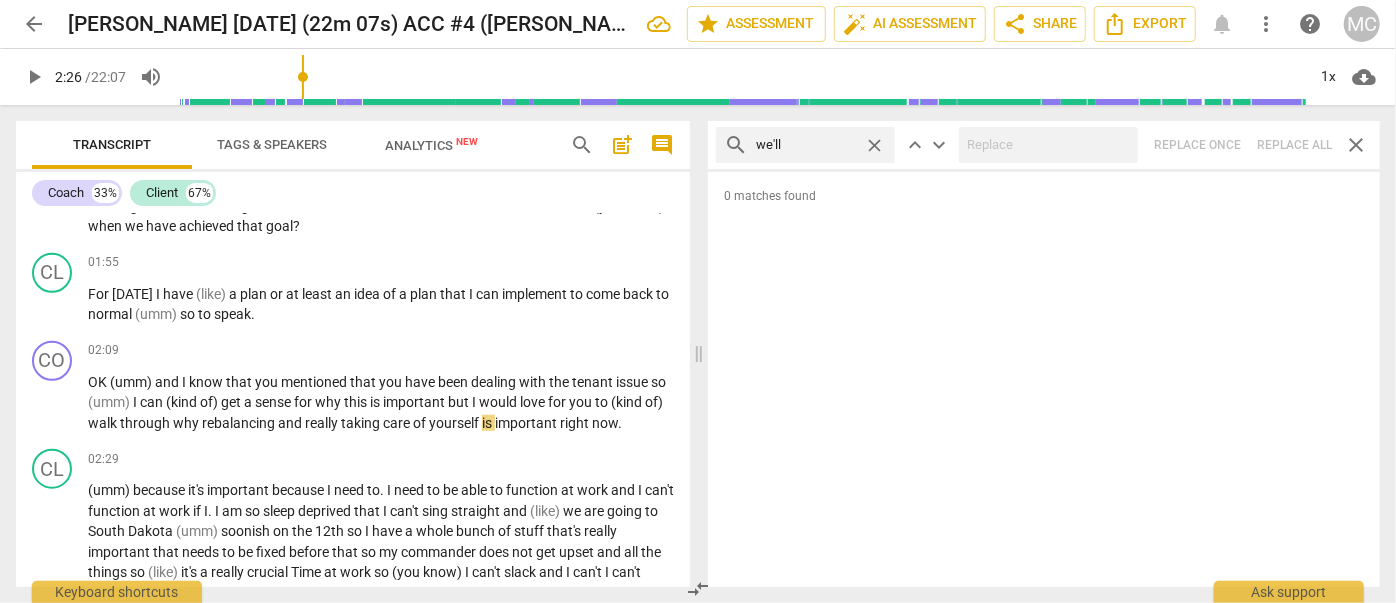 click on "search we'll close keyboard_arrow_up keyboard_arrow_down Replace once Replace all close" at bounding box center (1044, 145) 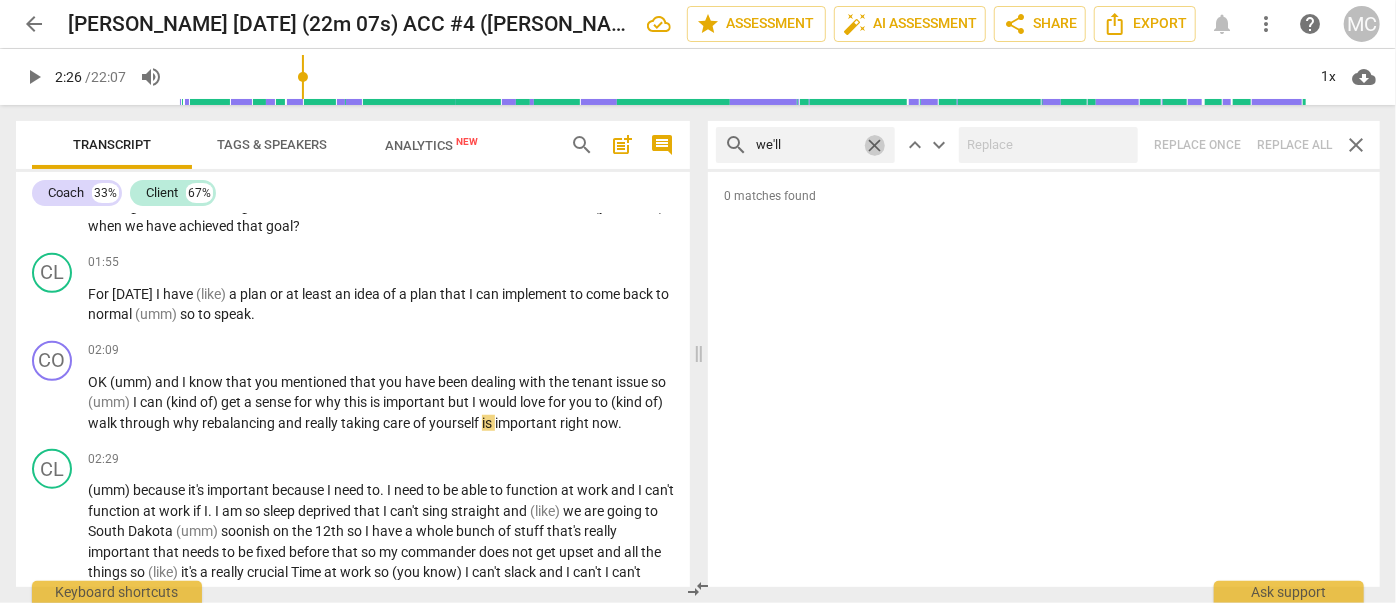 click on "close" at bounding box center [874, 145] 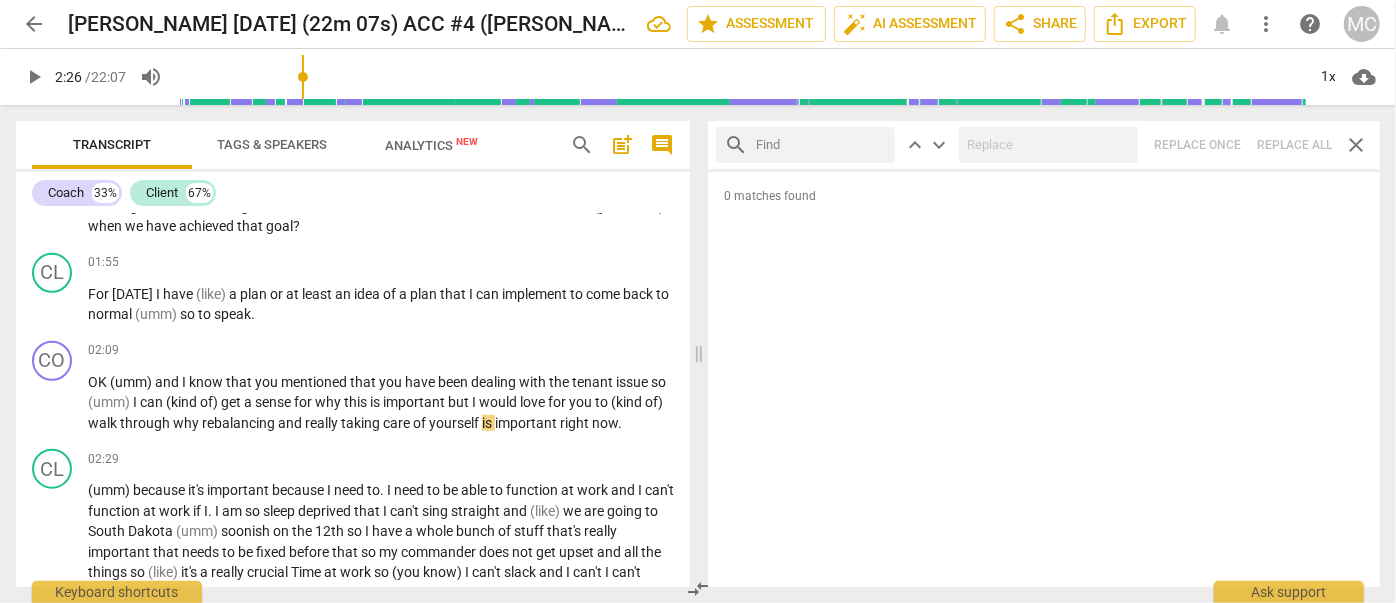 click at bounding box center [821, 145] 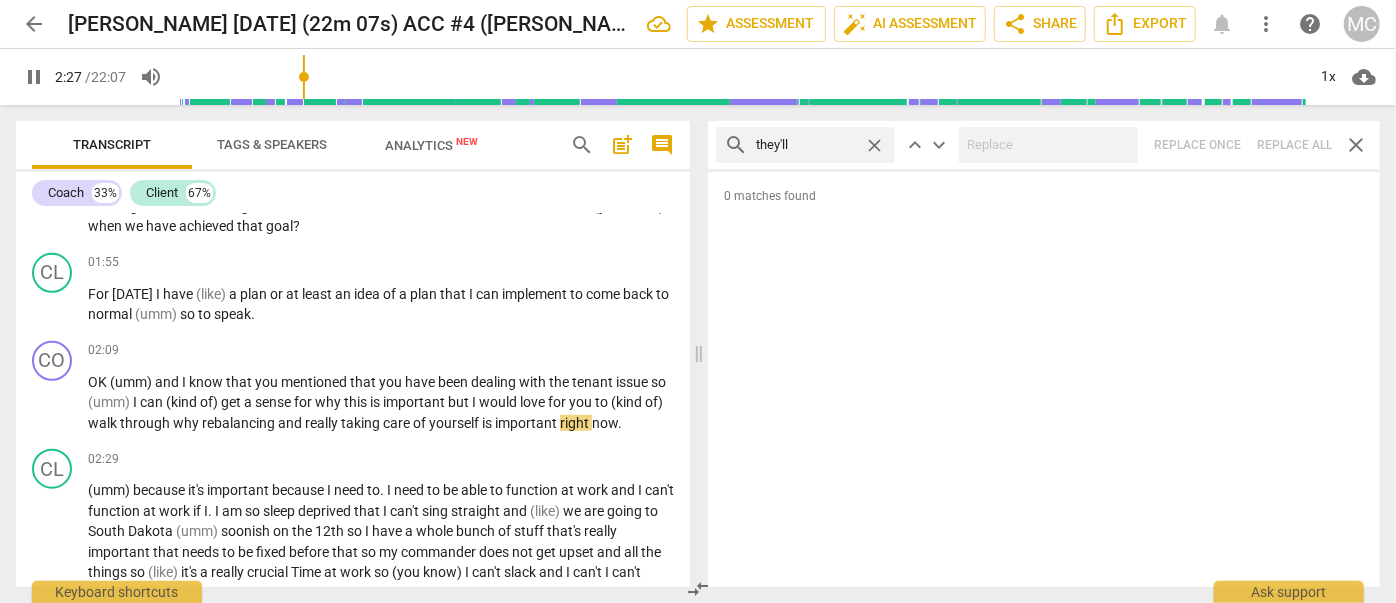 click on "search they'll close keyboard_arrow_up keyboard_arrow_down Replace once Replace all close" at bounding box center (1044, 145) 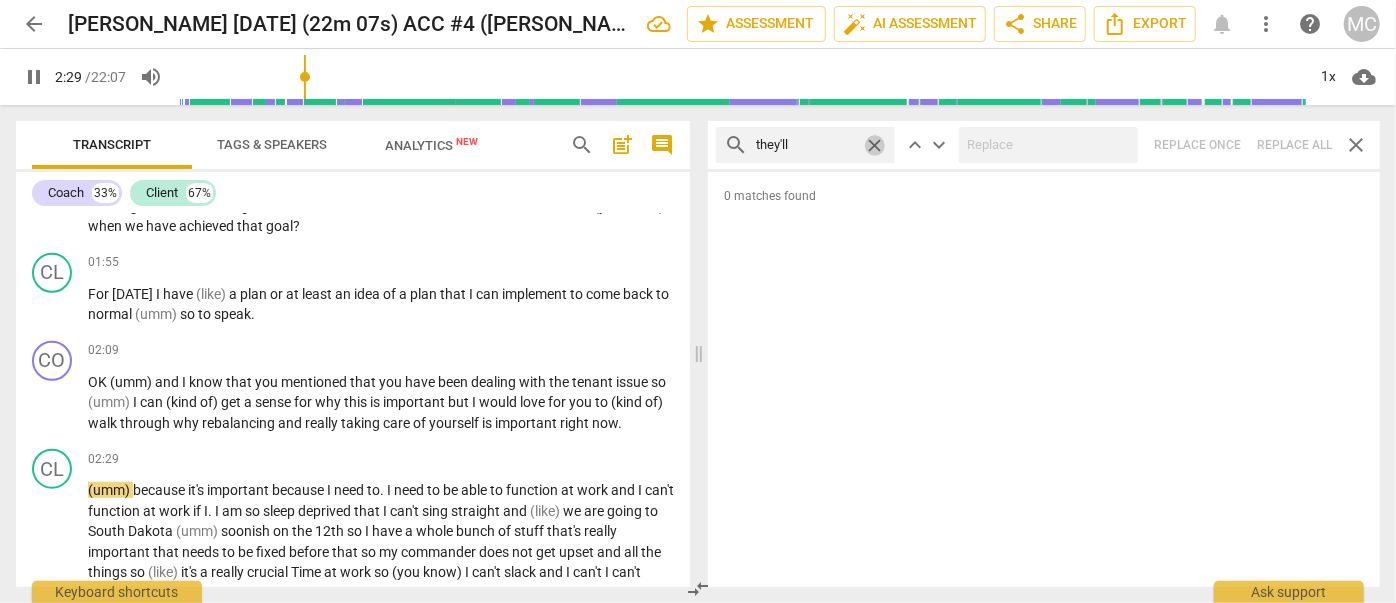 click on "close" at bounding box center [874, 145] 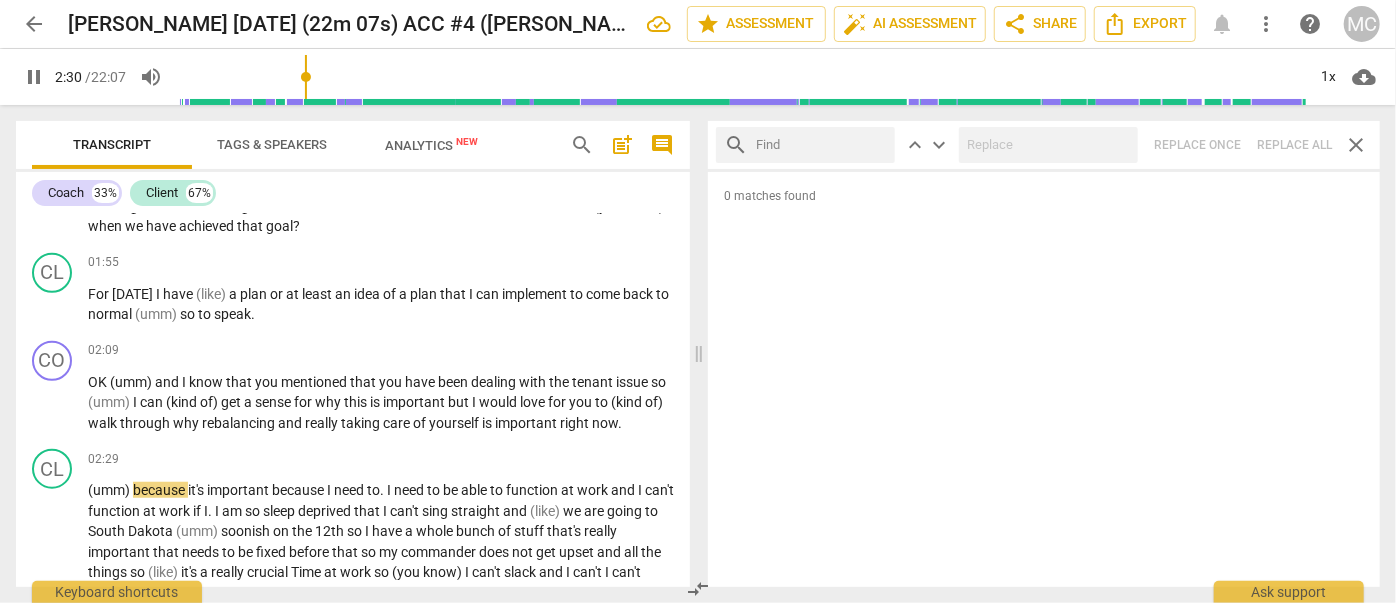 click at bounding box center [821, 145] 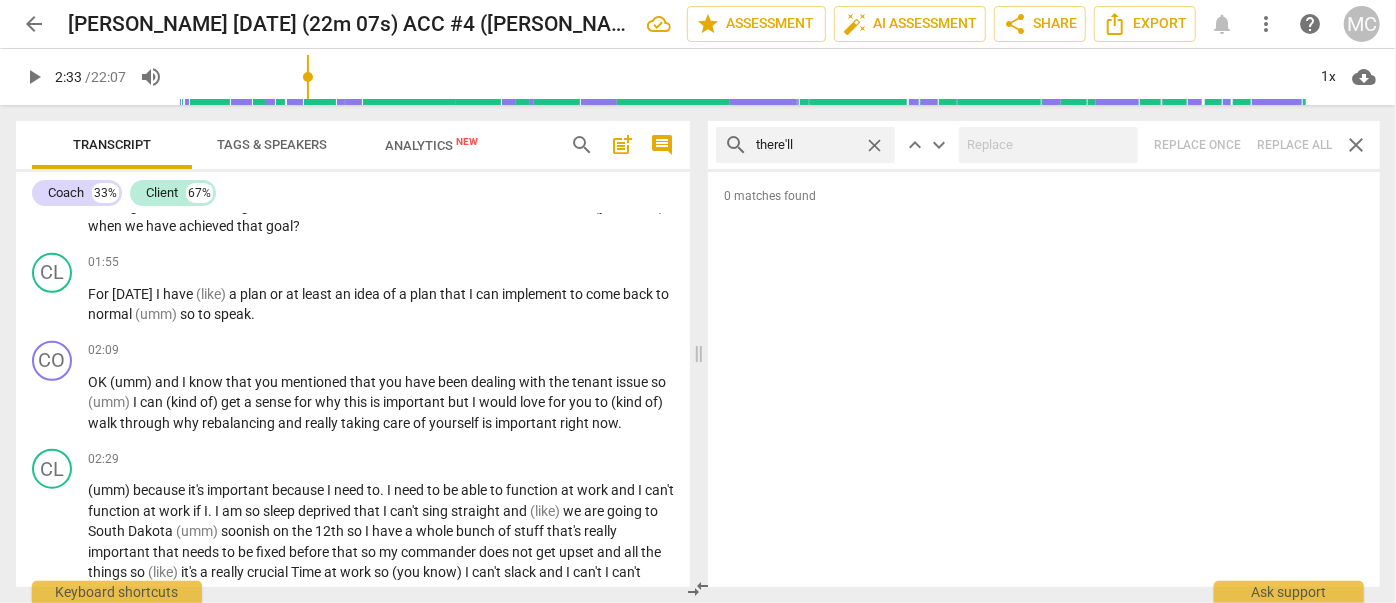 click on "search there'll close keyboard_arrow_up keyboard_arrow_down Replace once Replace all close" at bounding box center [1044, 145] 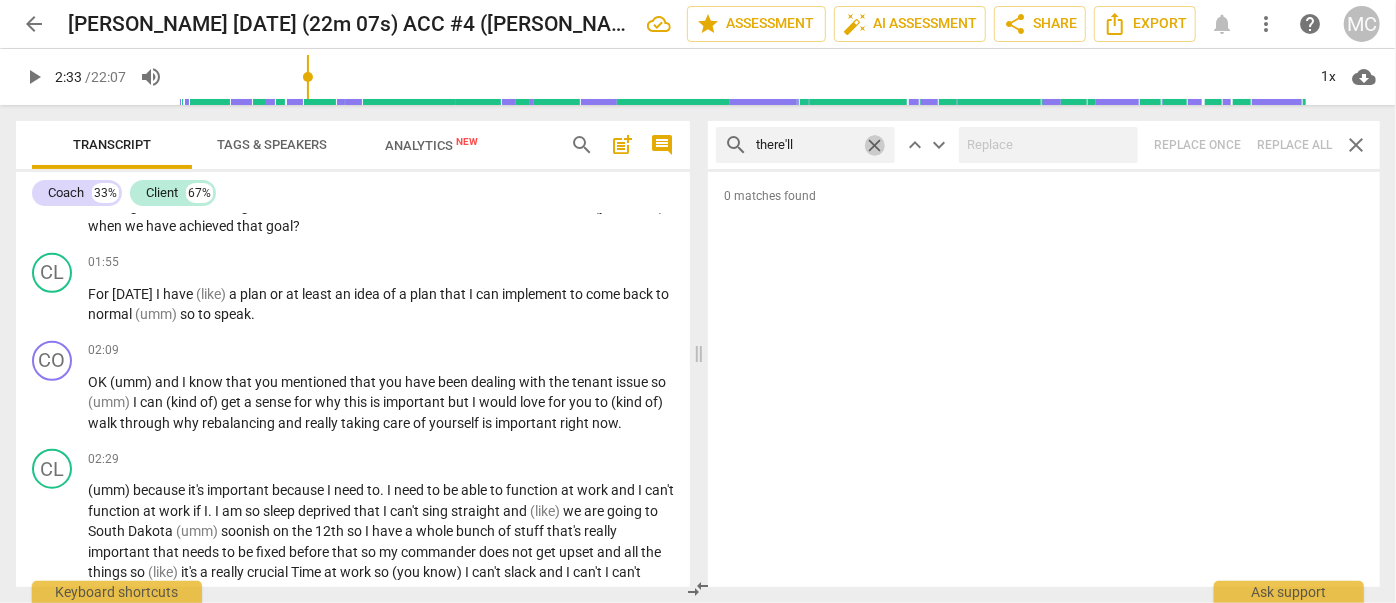 click on "close" at bounding box center (874, 145) 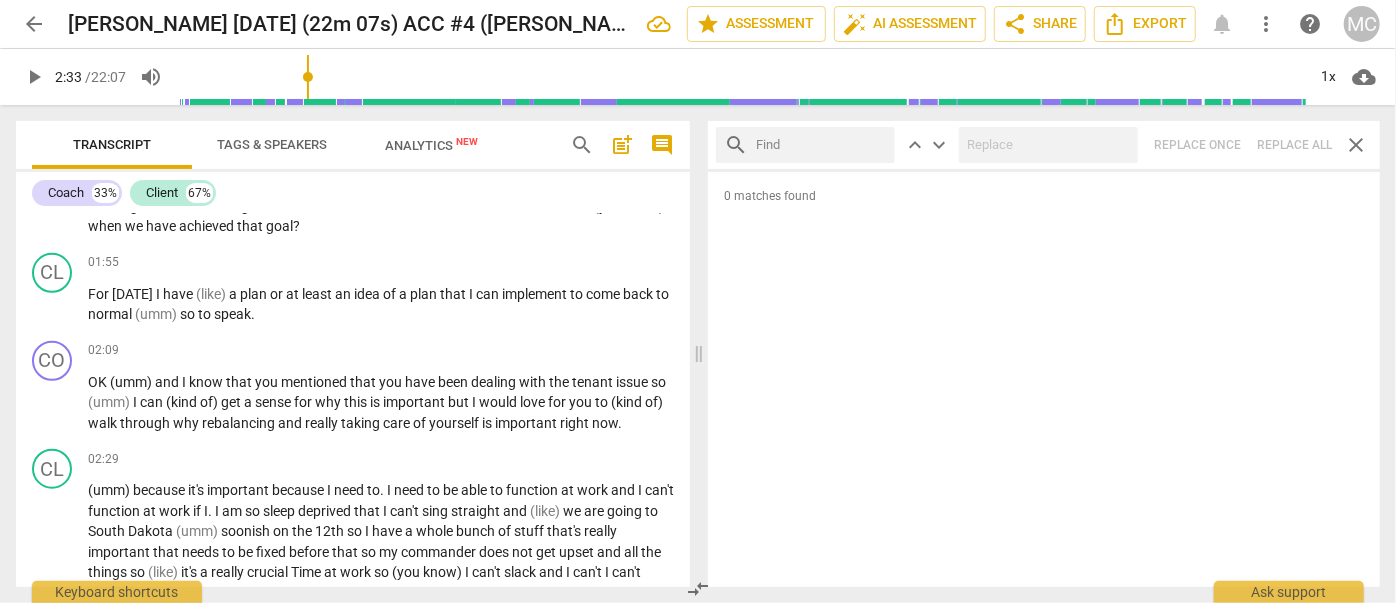 click at bounding box center (821, 145) 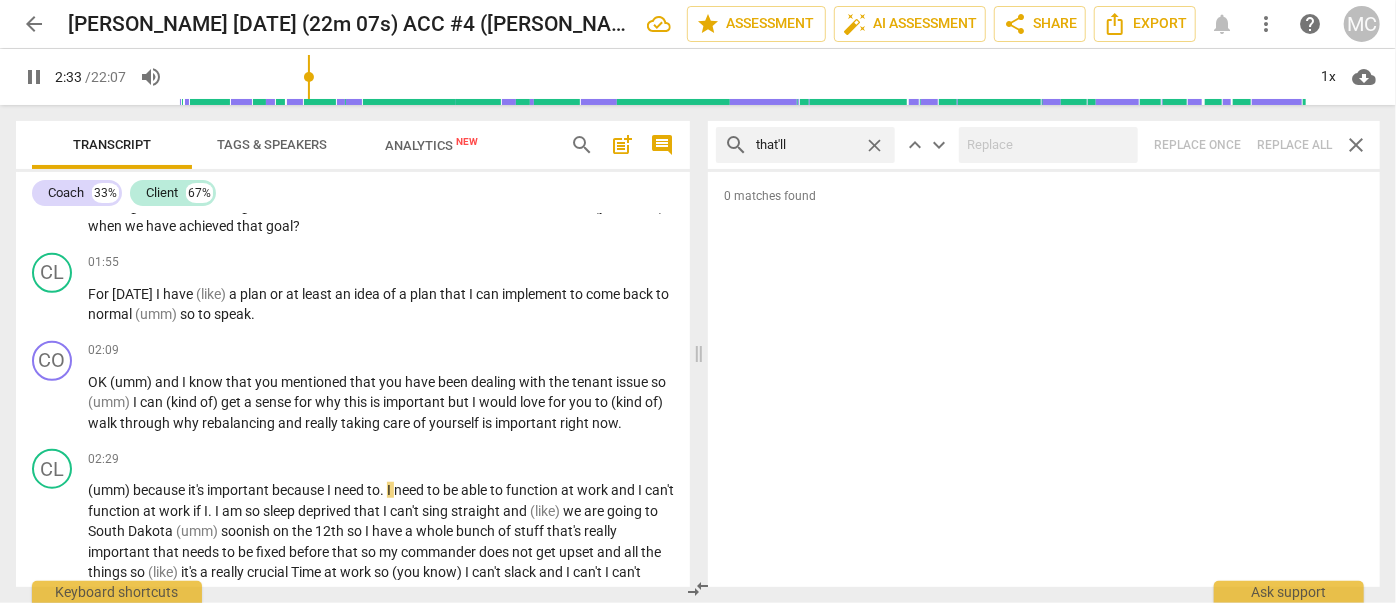 click on "search that'll close keyboard_arrow_up keyboard_arrow_down Replace once Replace all close" at bounding box center (1044, 145) 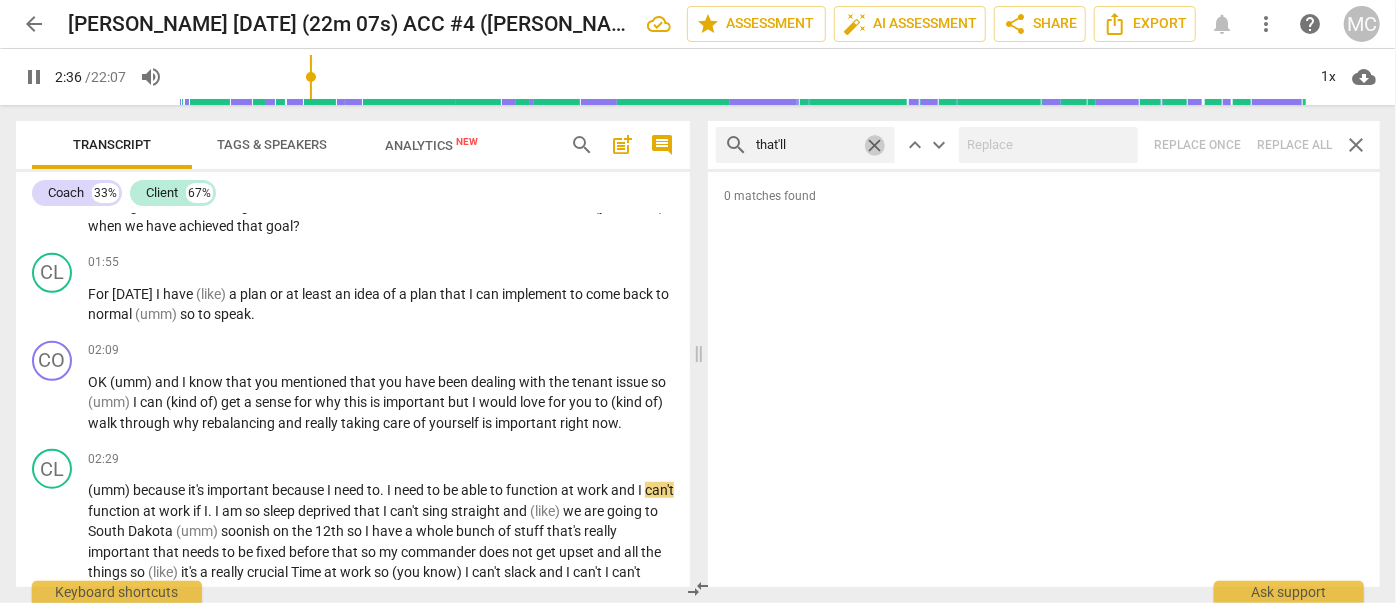 click on "close" at bounding box center [874, 145] 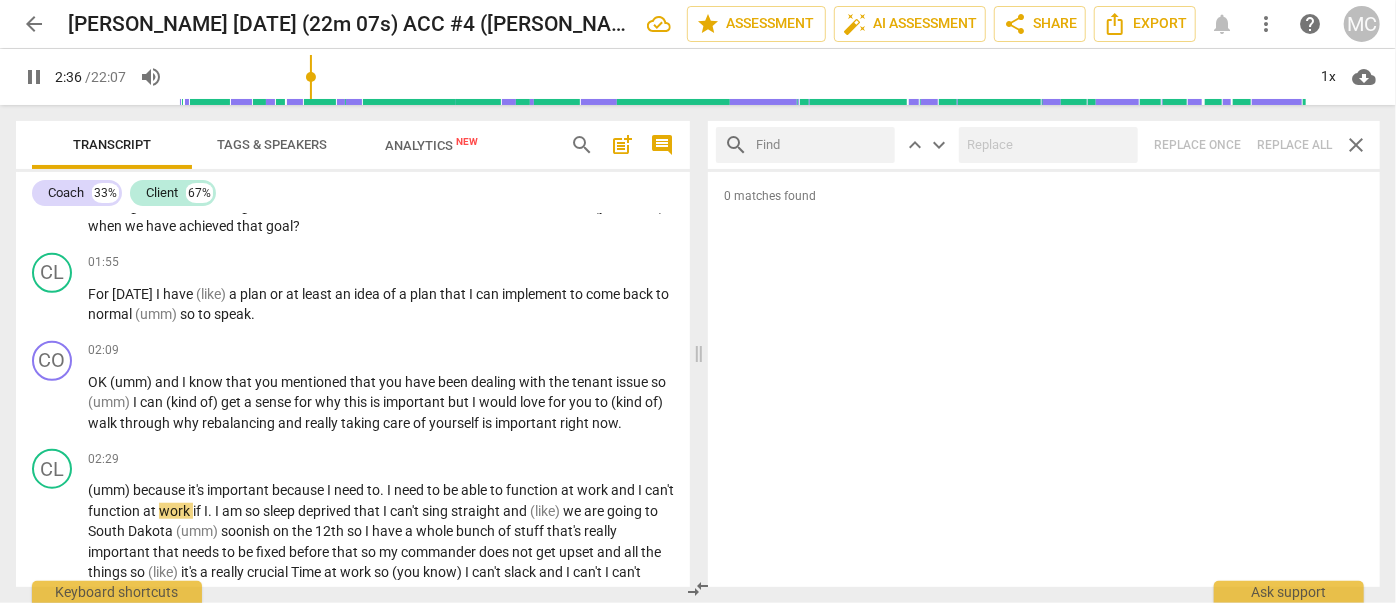 click at bounding box center [821, 145] 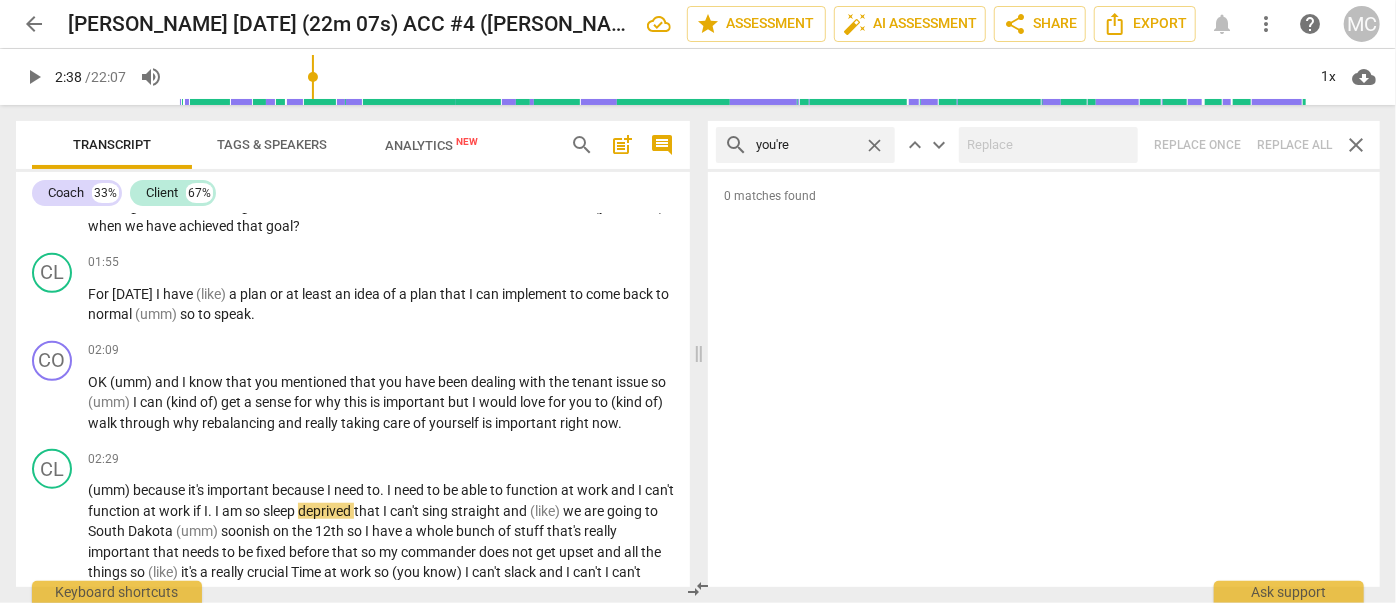 click on "search you're close keyboard_arrow_up keyboard_arrow_down Replace once Replace all close" at bounding box center (1044, 145) 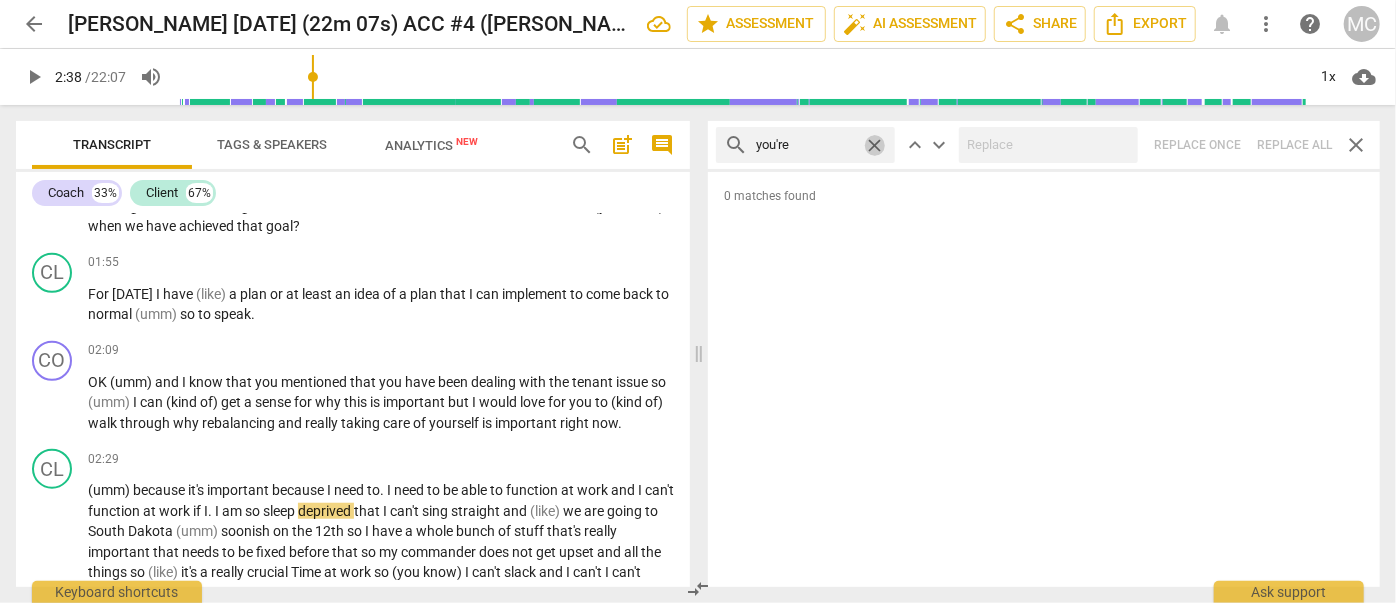 click on "close" at bounding box center [874, 145] 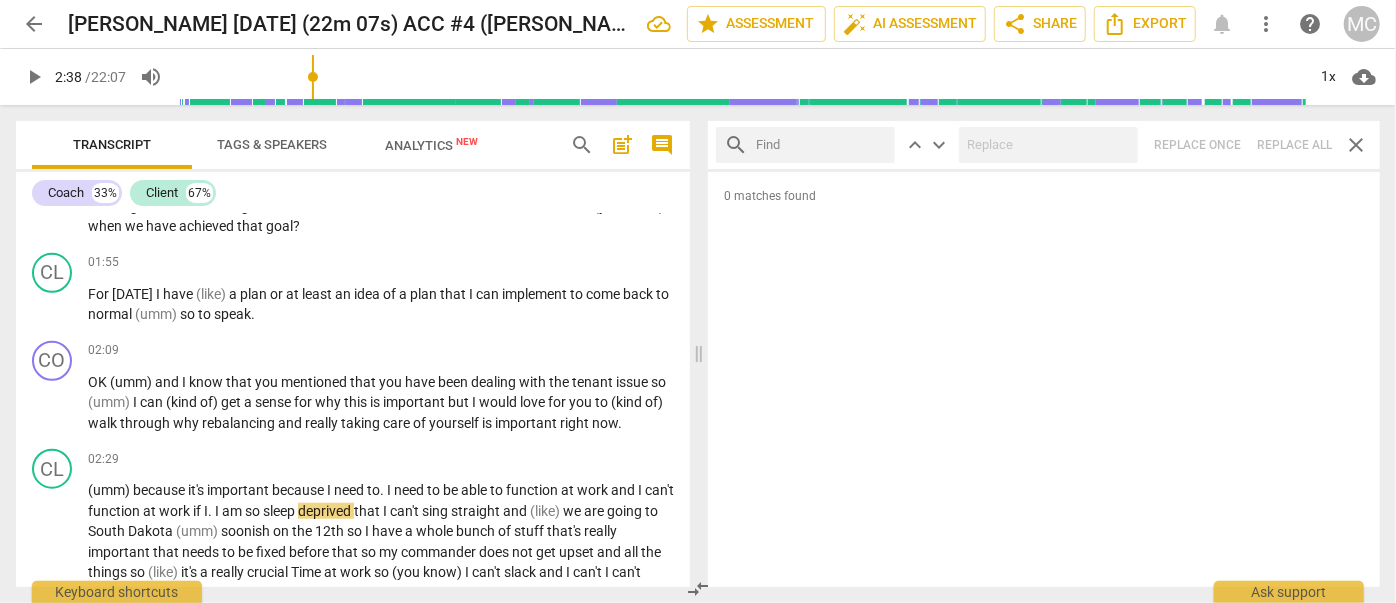 click at bounding box center [821, 145] 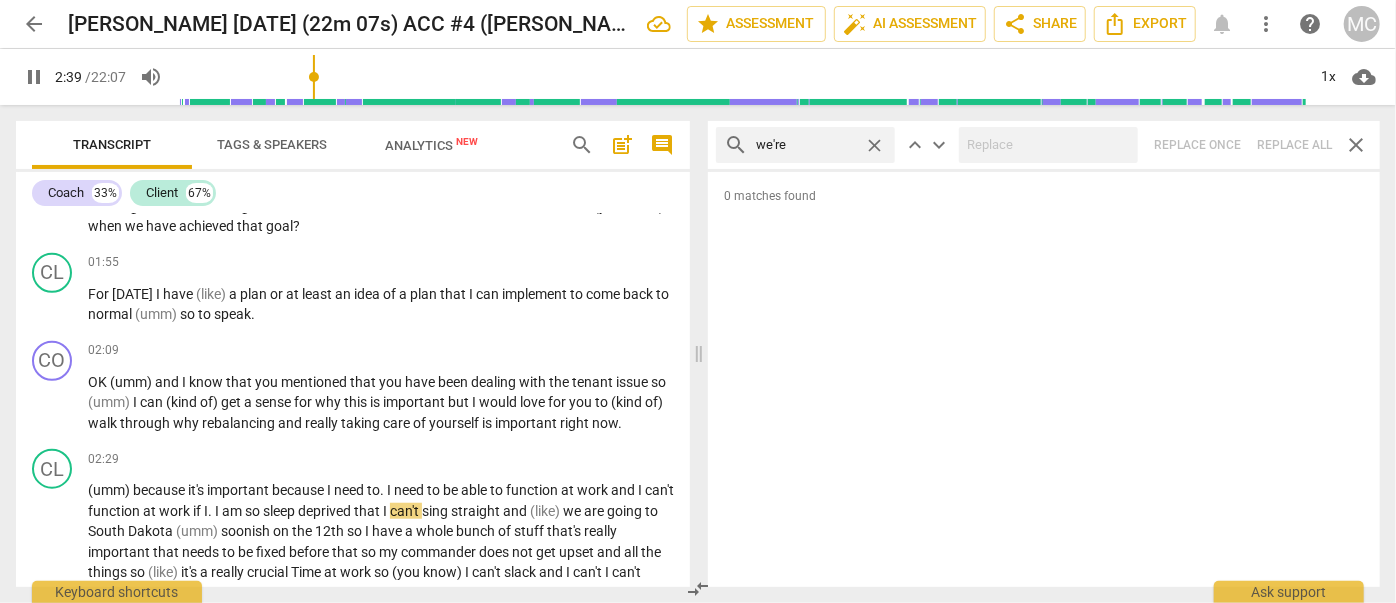click on "search we're close keyboard_arrow_up keyboard_arrow_down Replace once Replace all close" at bounding box center [1044, 145] 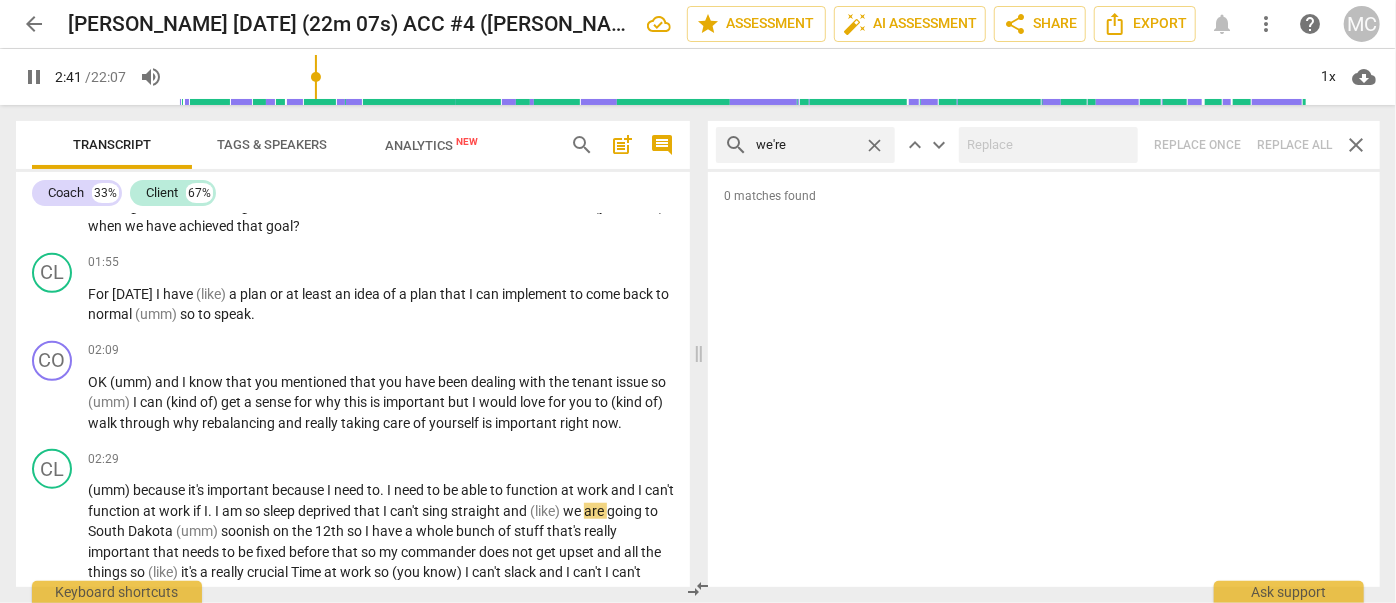 click on "close" at bounding box center [874, 145] 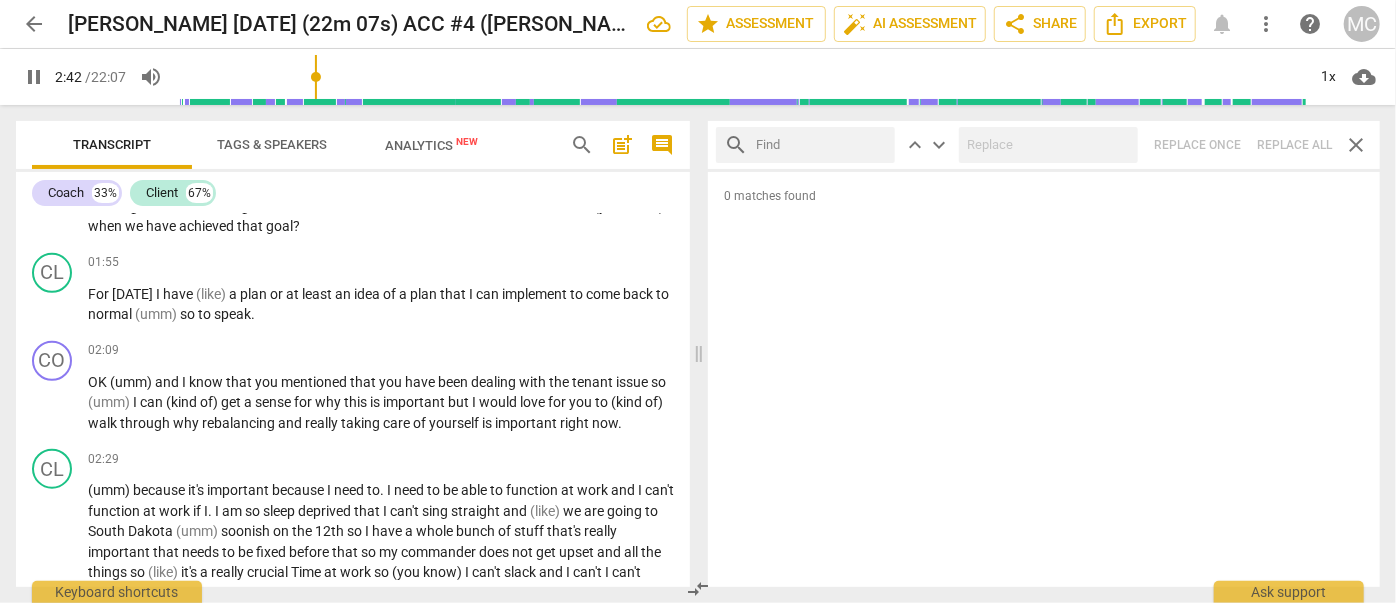 click at bounding box center (821, 145) 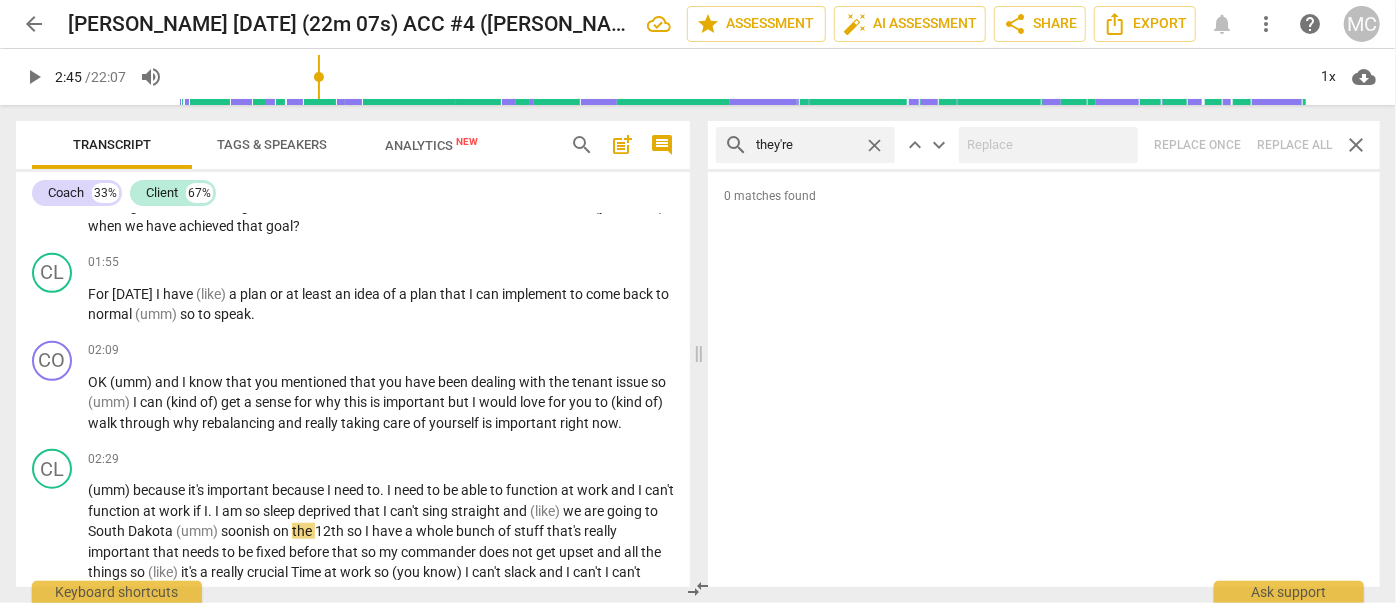 click on "search they're close keyboard_arrow_up keyboard_arrow_down Replace once Replace all close" at bounding box center (1044, 145) 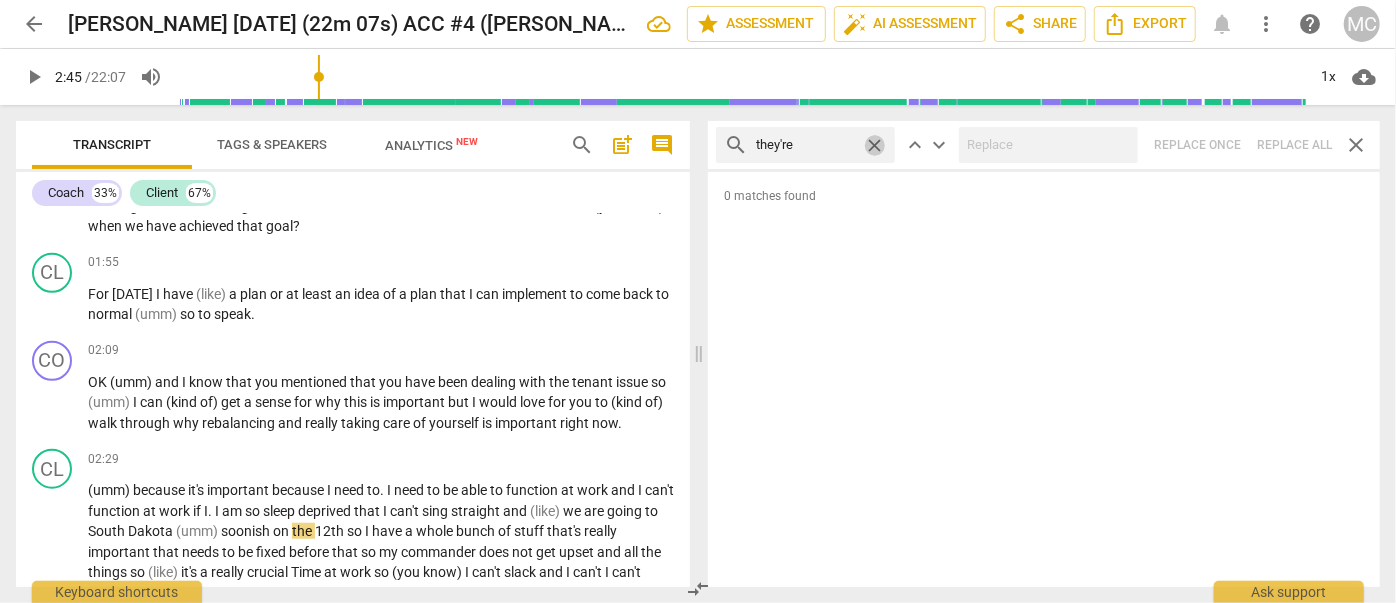 click on "close" at bounding box center [874, 145] 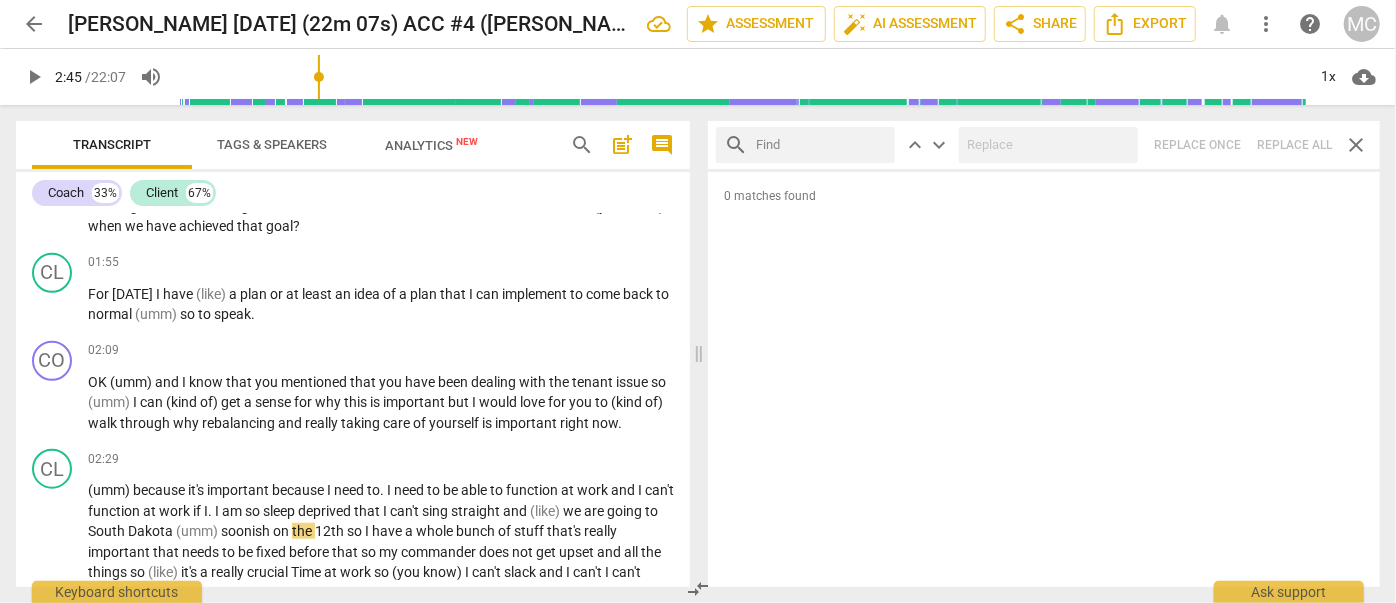 click at bounding box center (821, 145) 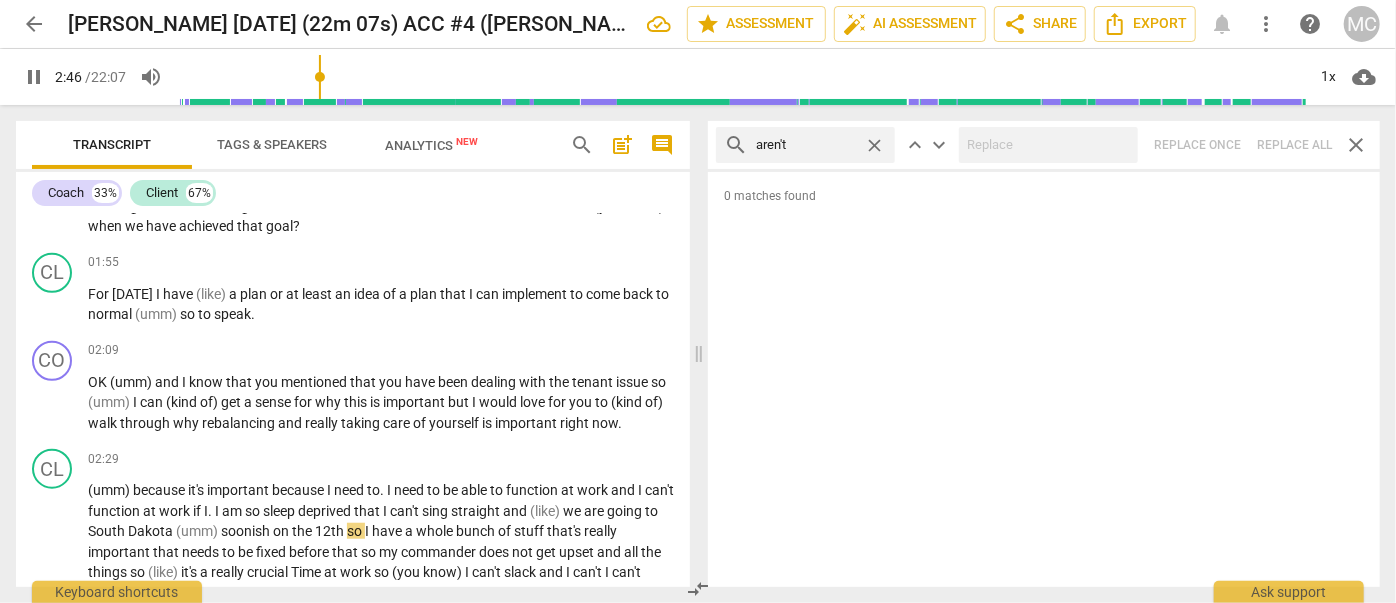 click on "search aren't close keyboard_arrow_up keyboard_arrow_down Replace once Replace all close" at bounding box center (1044, 145) 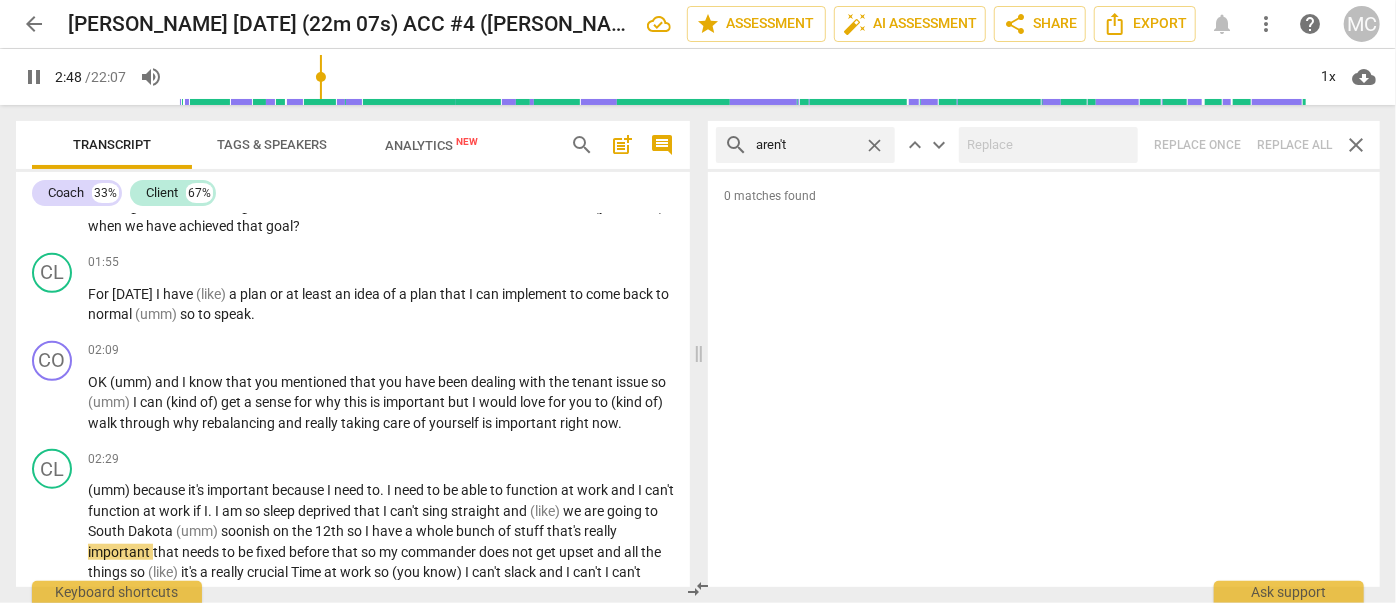 click on "close" at bounding box center (874, 145) 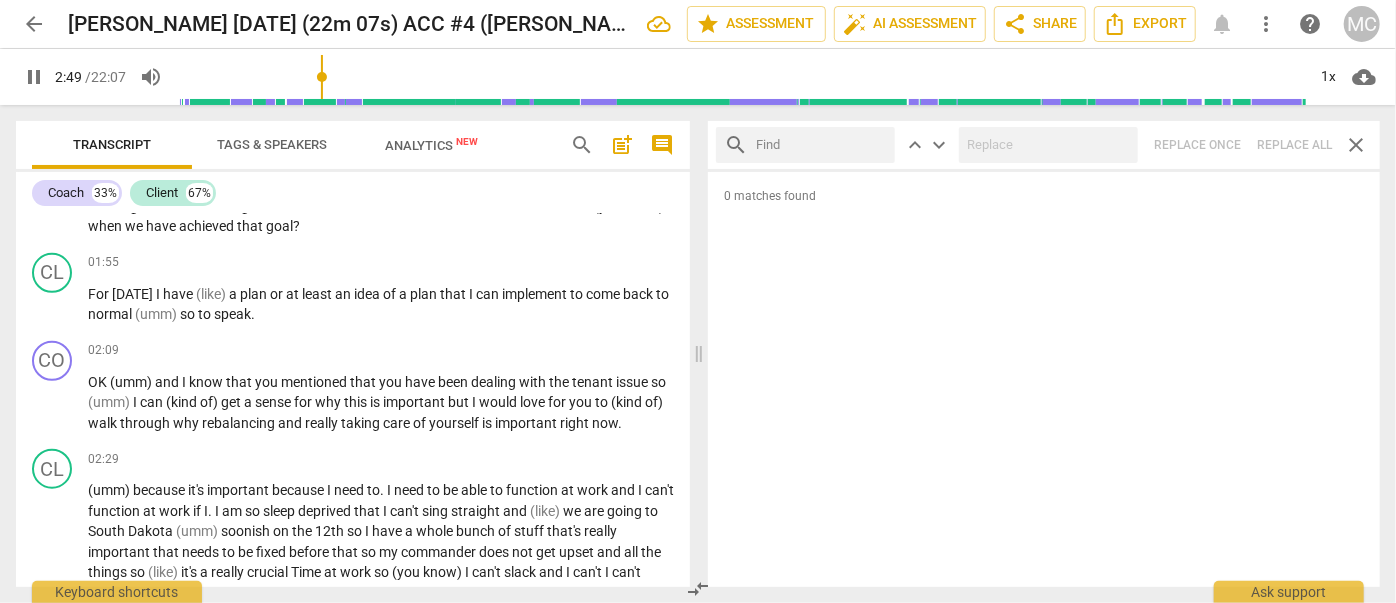 click at bounding box center (821, 145) 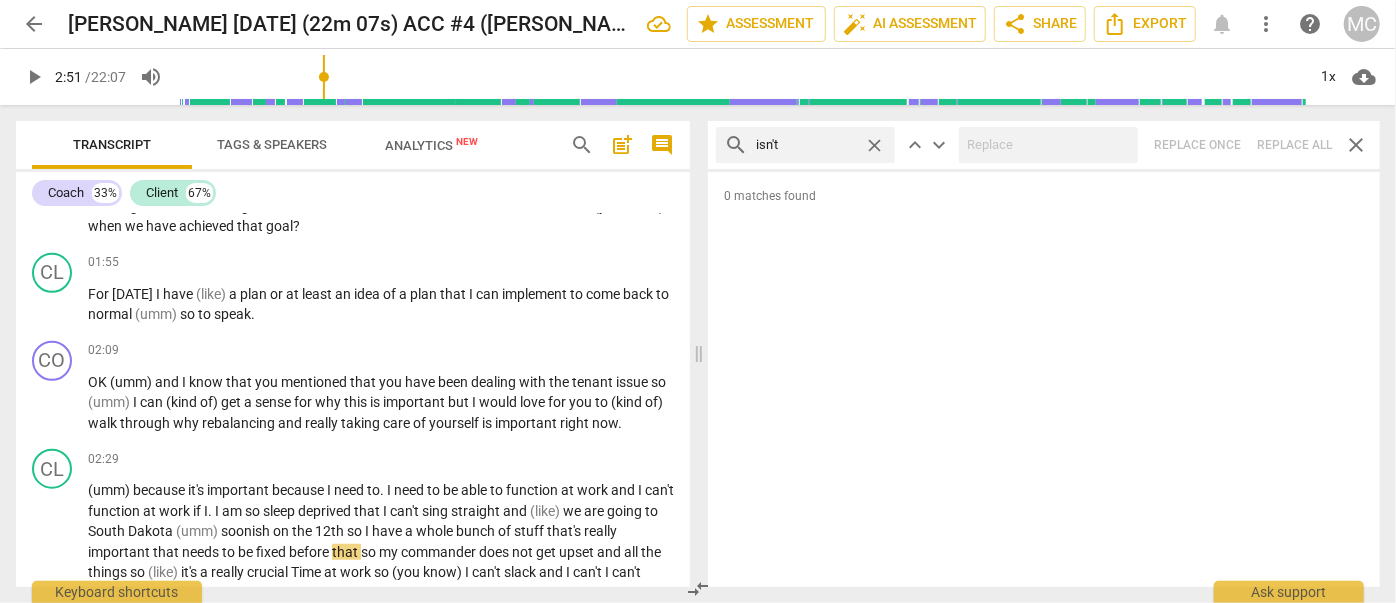 click on "search isn't close keyboard_arrow_up keyboard_arrow_down Replace once Replace all close" at bounding box center (1044, 145) 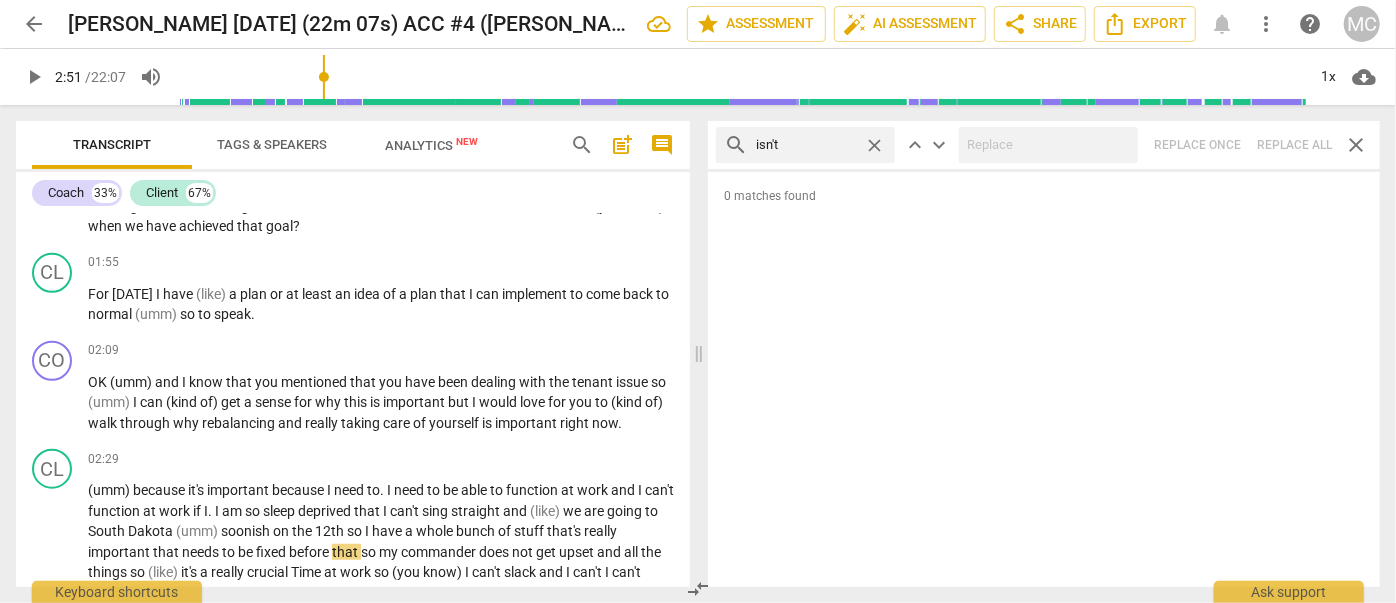 click on "close" at bounding box center (874, 145) 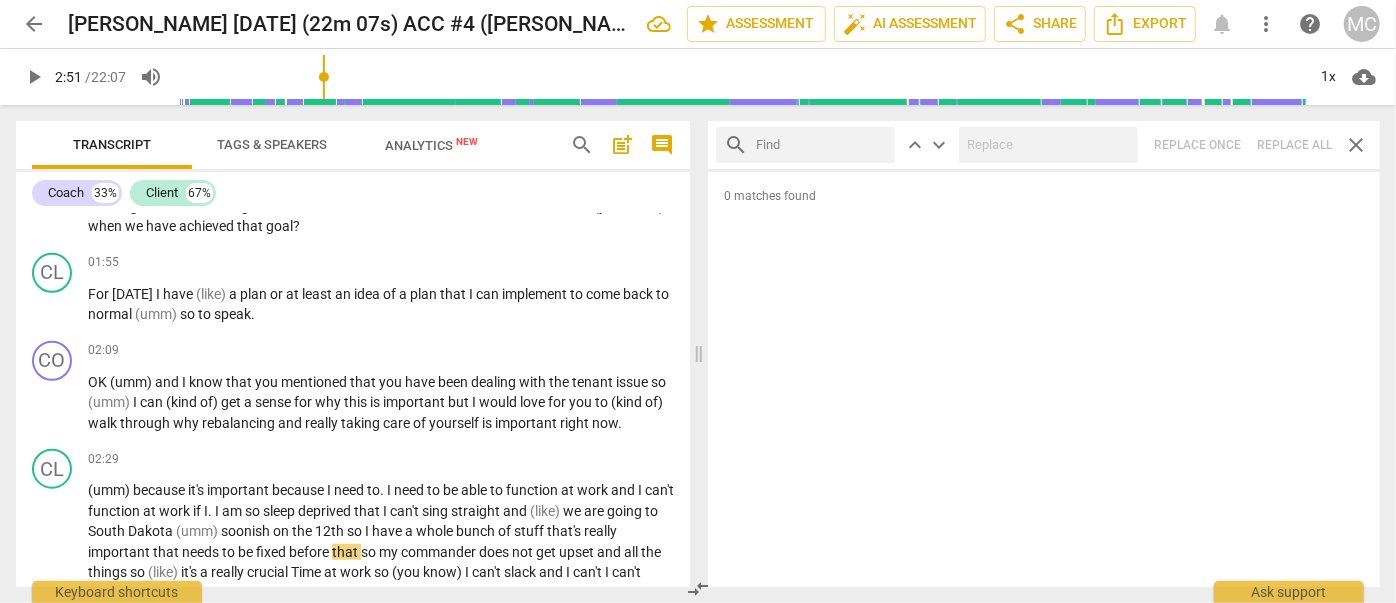 click at bounding box center (821, 145) 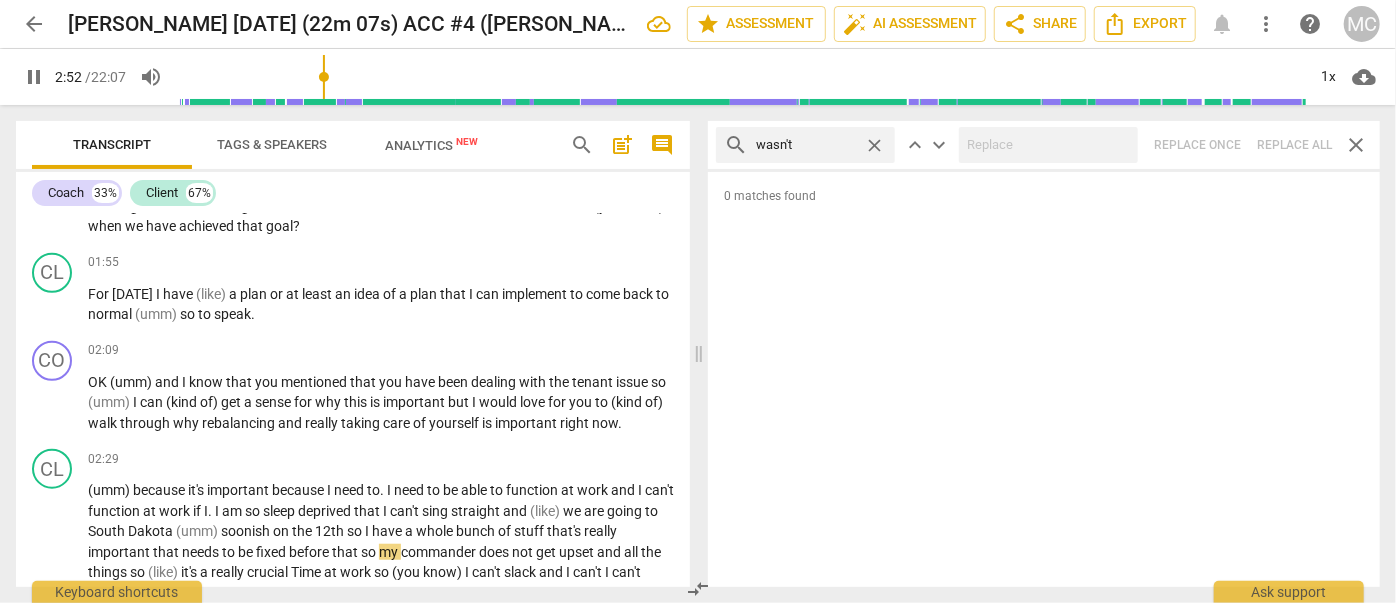 click on "search wasn't close keyboard_arrow_up keyboard_arrow_down Replace once Replace all close" at bounding box center (1044, 145) 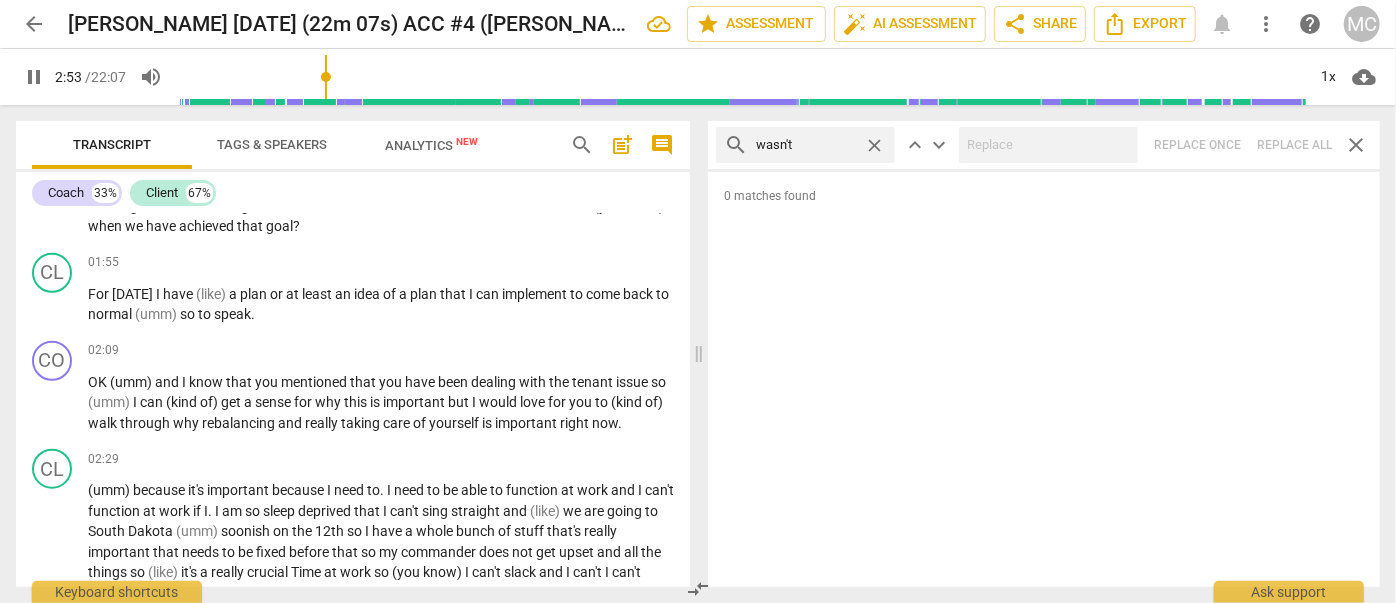 click on "close" at bounding box center [874, 145] 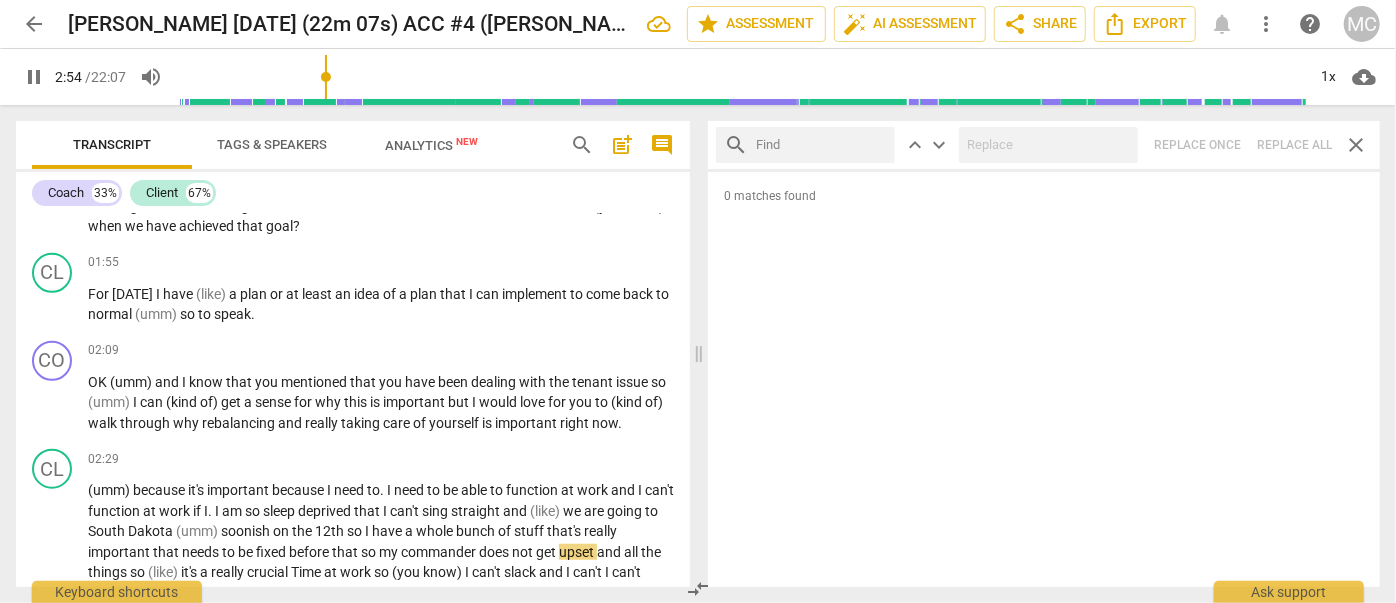 click at bounding box center [821, 145] 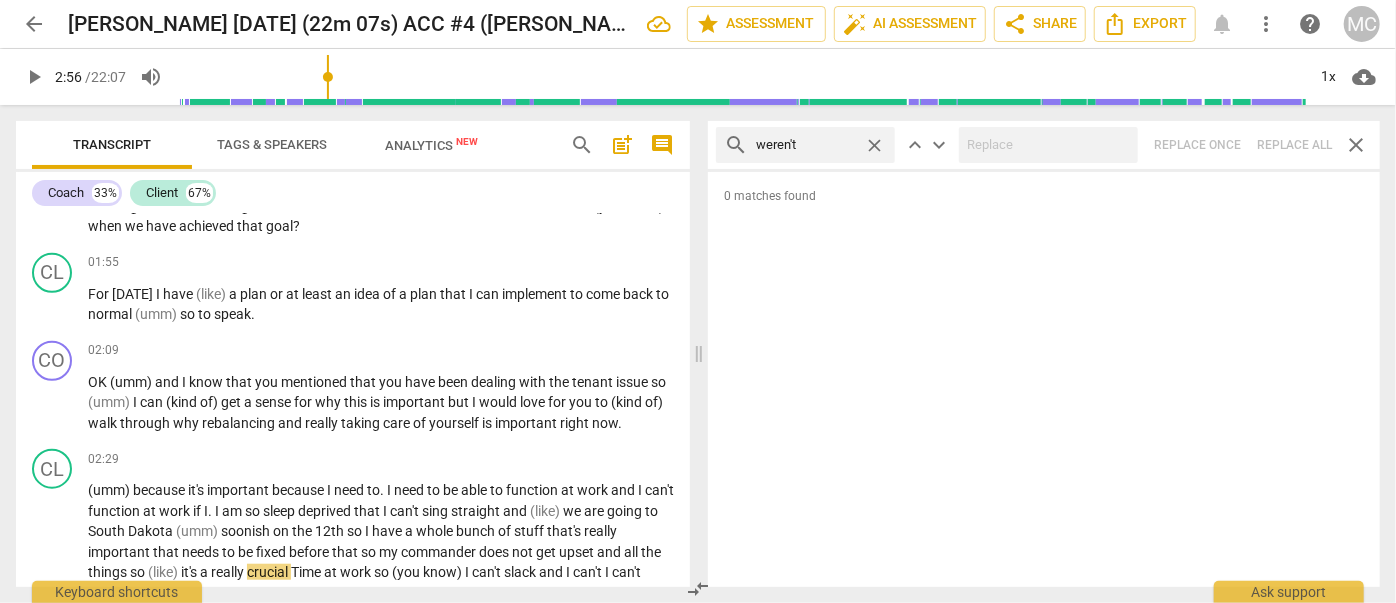 click on "search weren't close keyboard_arrow_up keyboard_arrow_down Replace once Replace all close" at bounding box center [1044, 145] 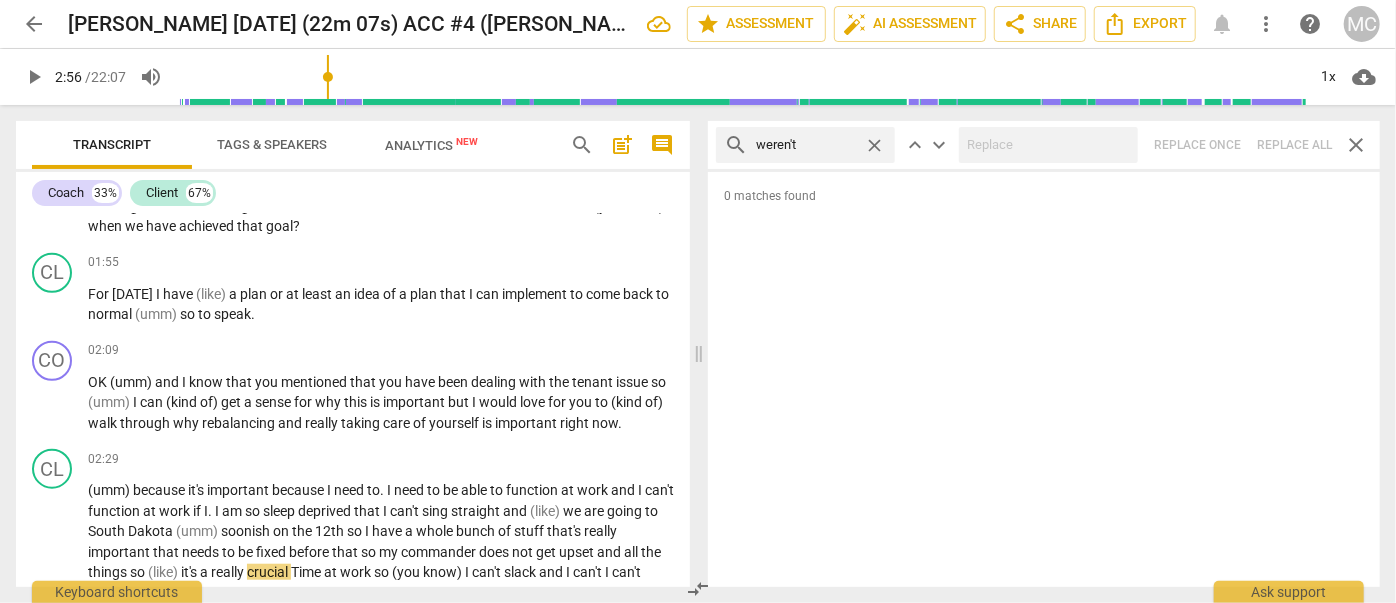 click on "close" at bounding box center (874, 145) 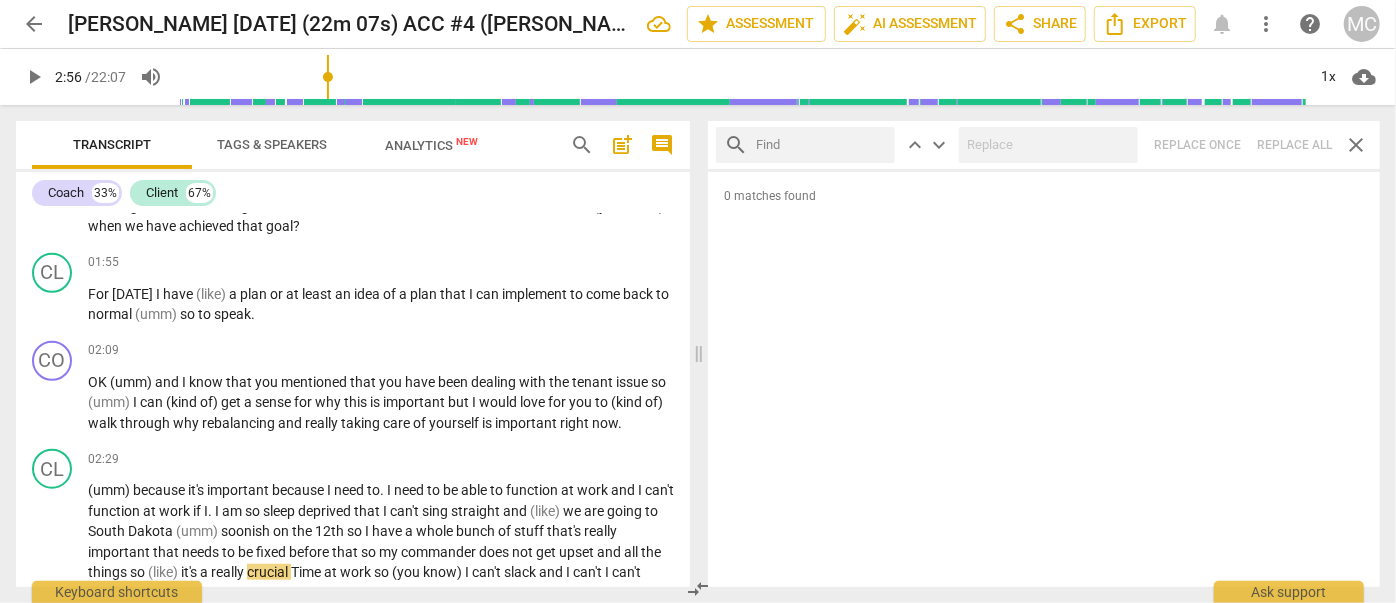 click at bounding box center (821, 145) 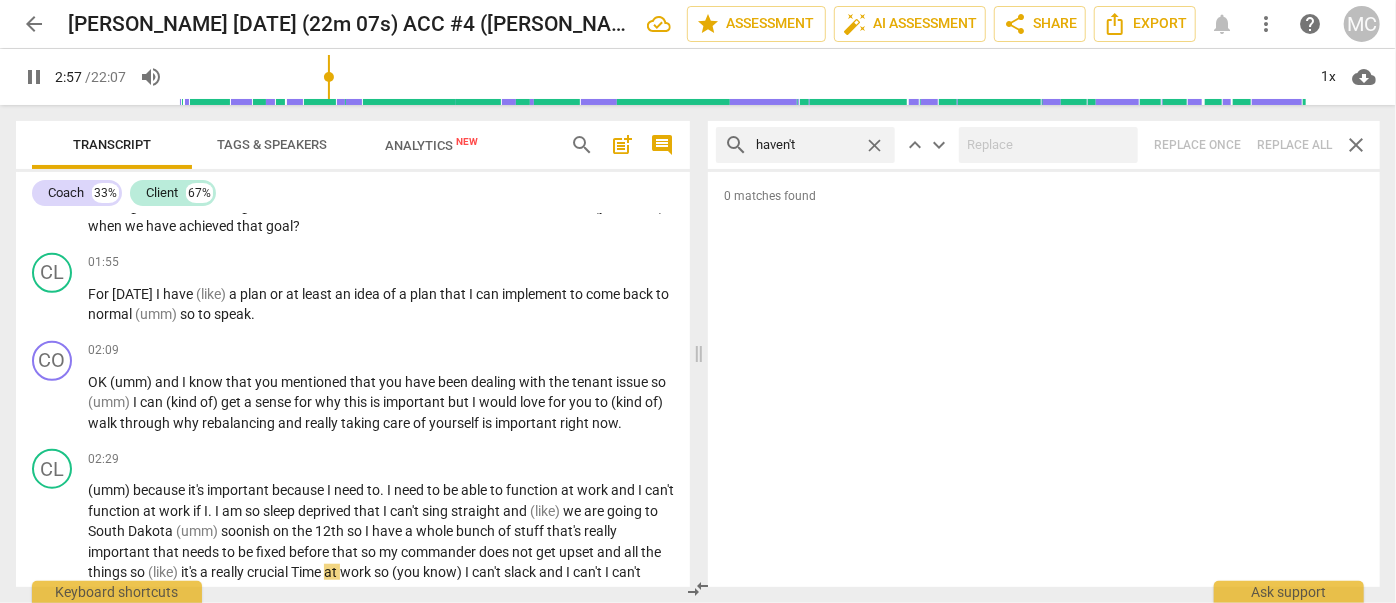 click on "search haven't close keyboard_arrow_up keyboard_arrow_down Replace once Replace all close" at bounding box center (1044, 145) 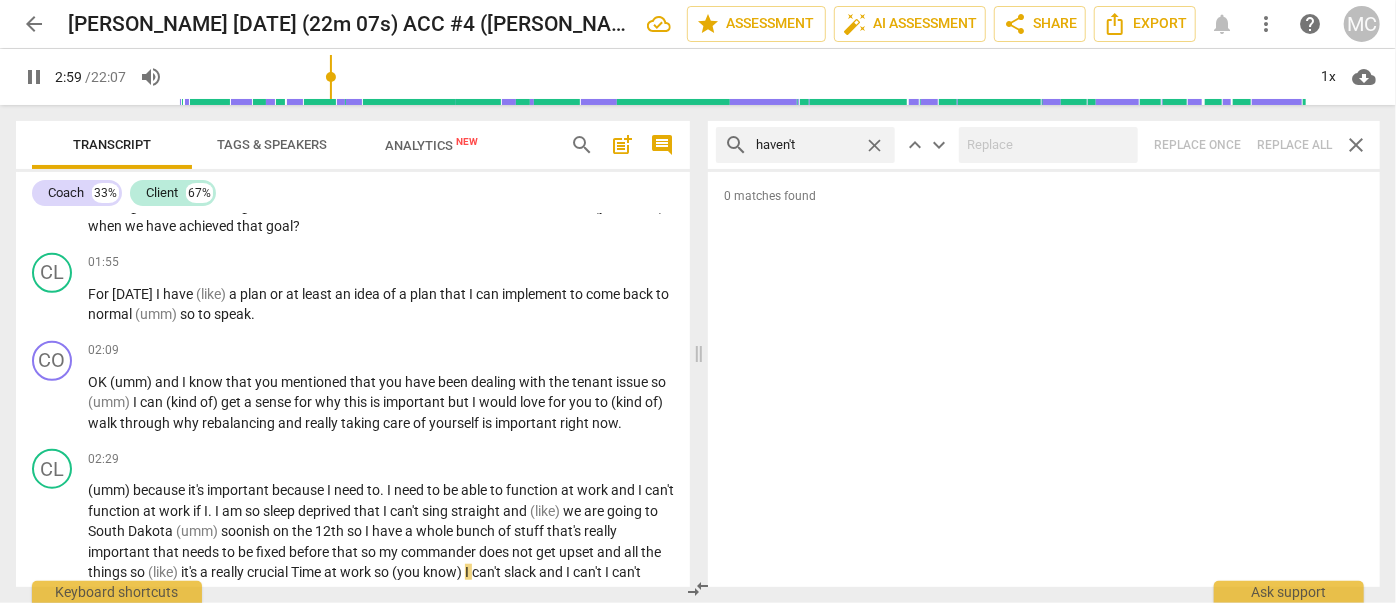 click on "close" at bounding box center [874, 145] 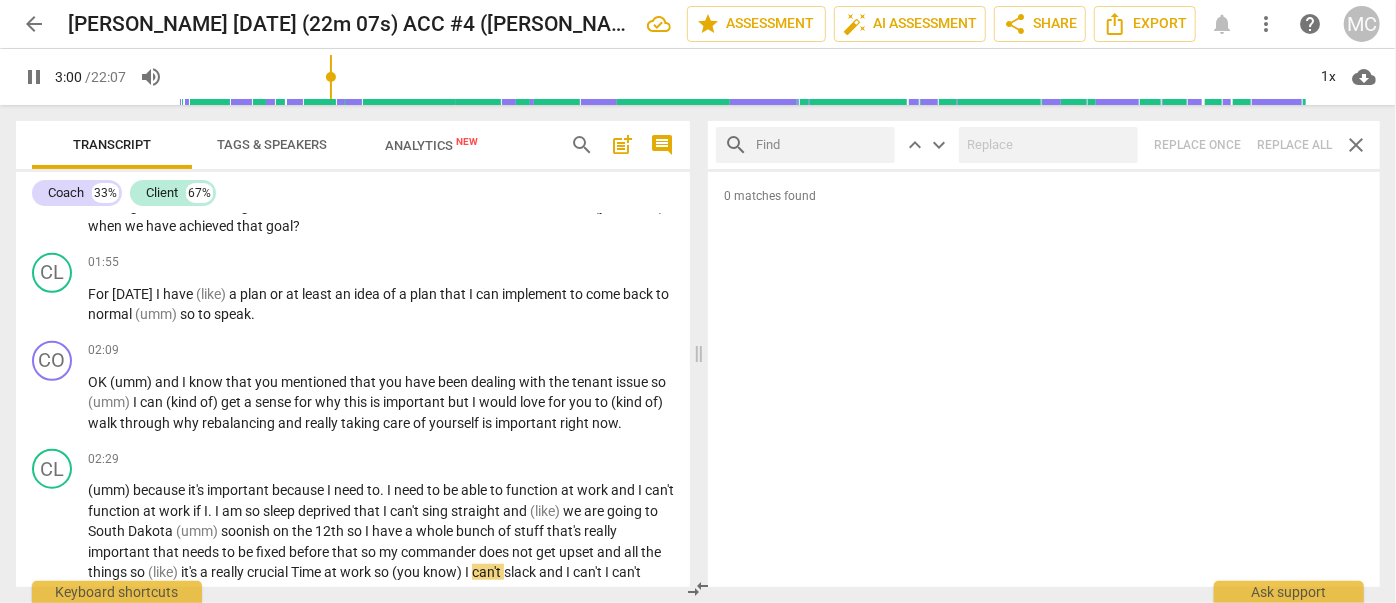 click at bounding box center [821, 145] 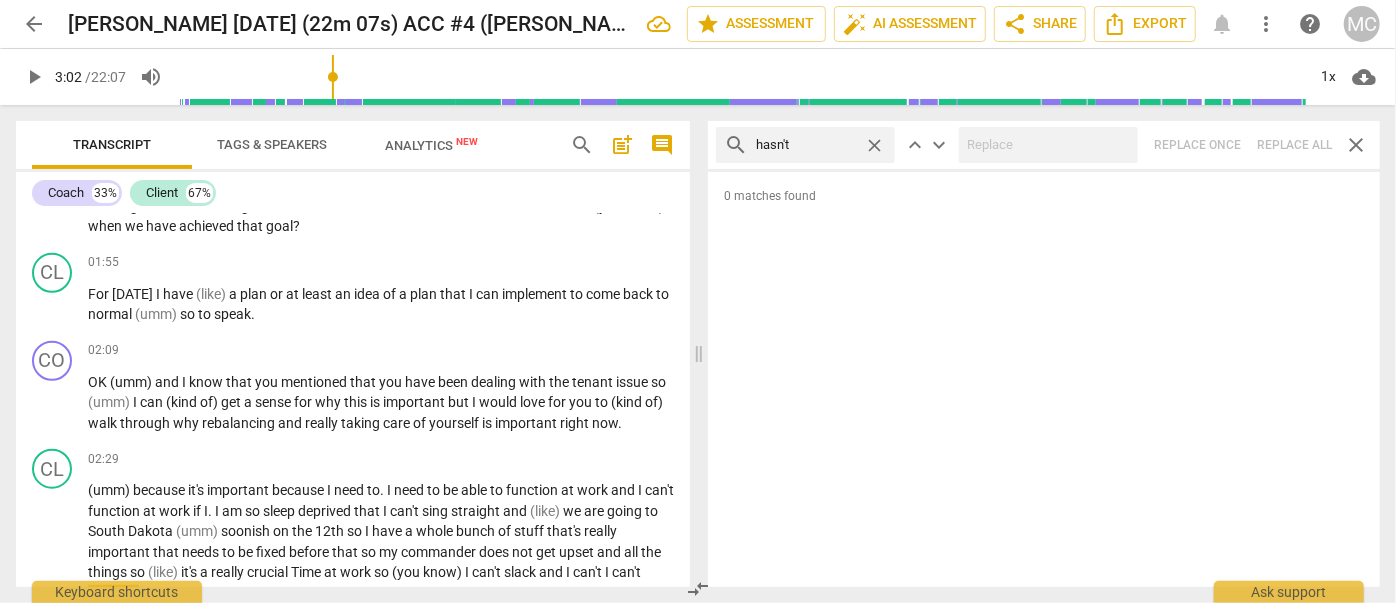 click on "search hasn't close keyboard_arrow_up keyboard_arrow_down Replace once Replace all close" at bounding box center (1044, 145) 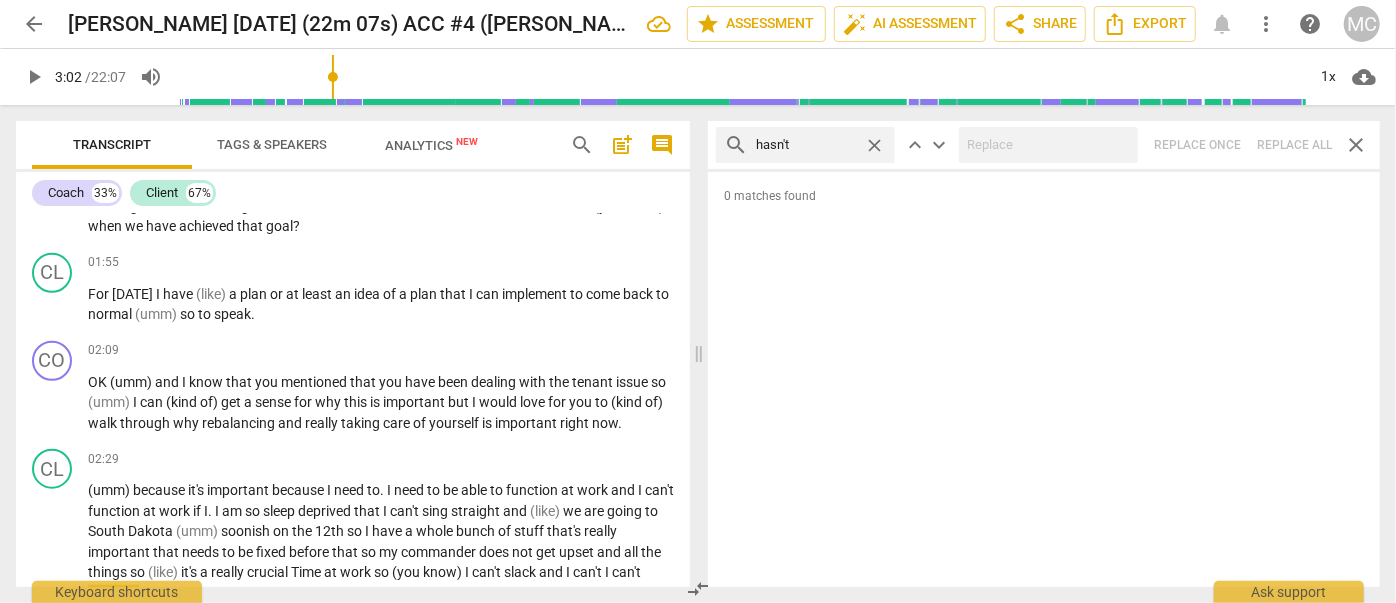 click on "close" at bounding box center [874, 145] 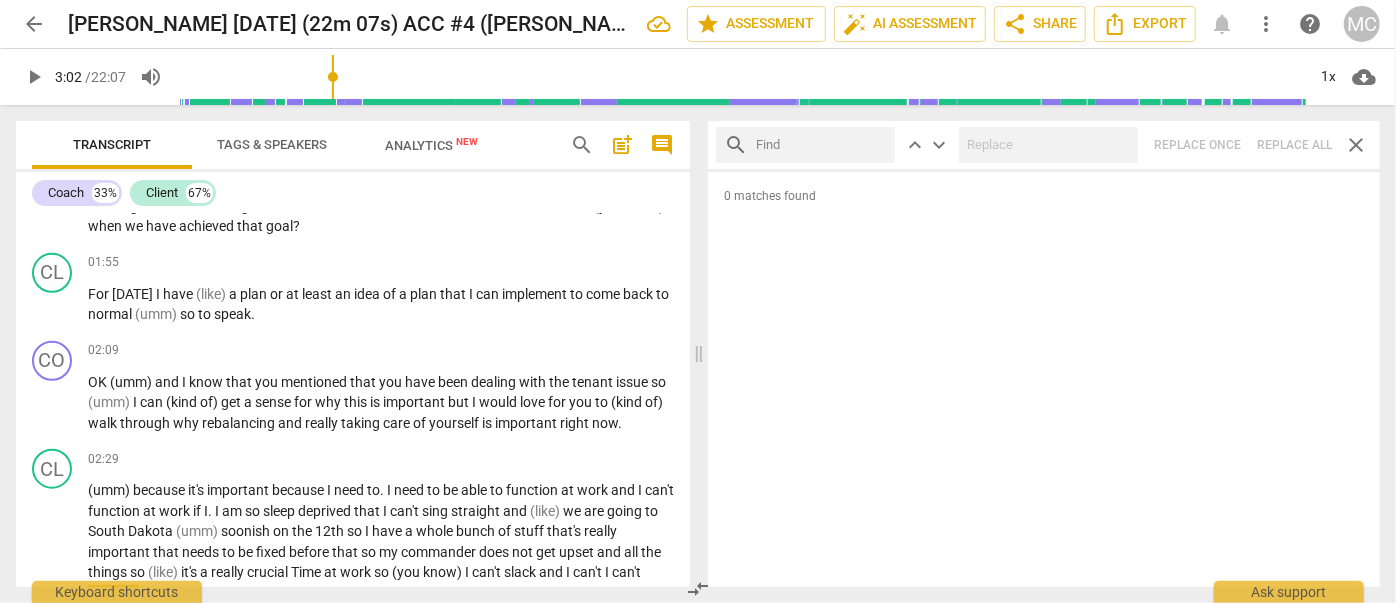 click at bounding box center (821, 145) 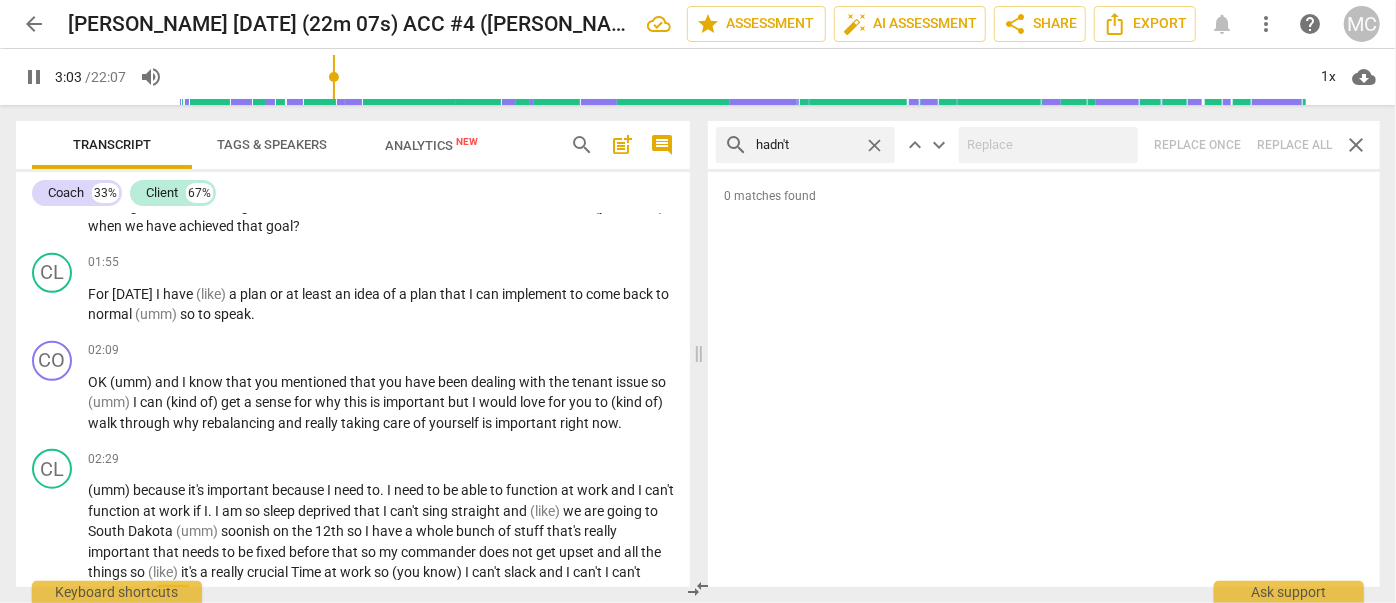 click on "search hadn't close keyboard_arrow_up keyboard_arrow_down Replace once Replace all close" at bounding box center [1044, 145] 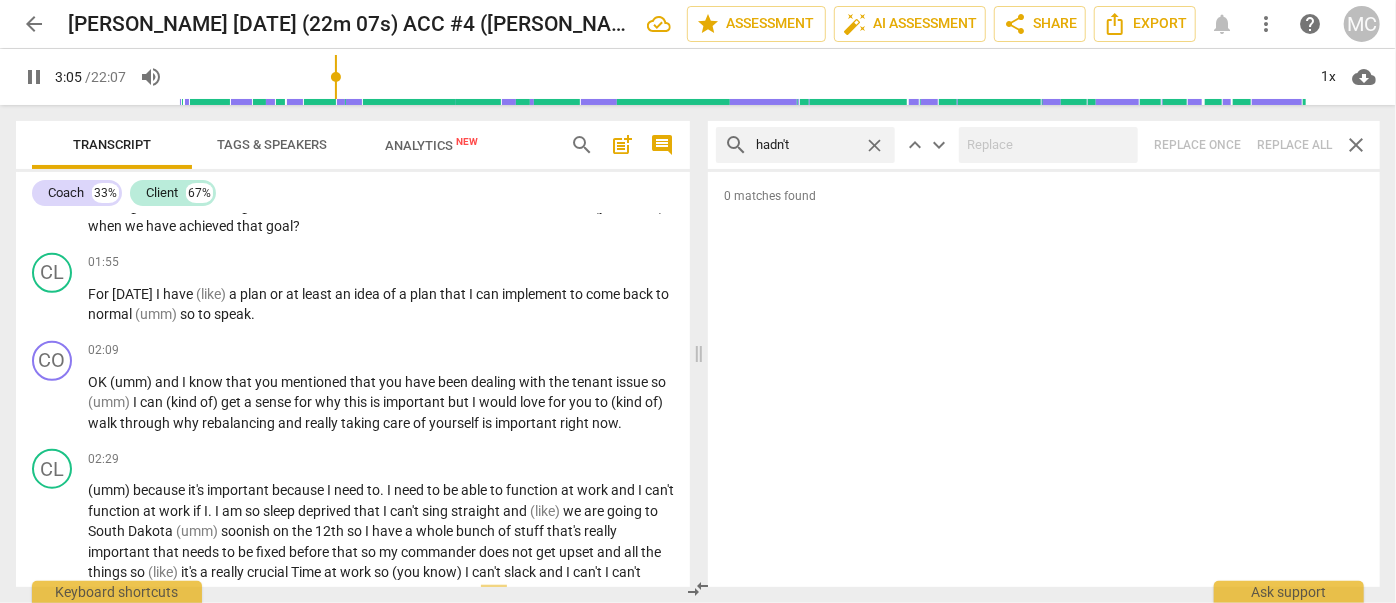 click on "close" at bounding box center (874, 145) 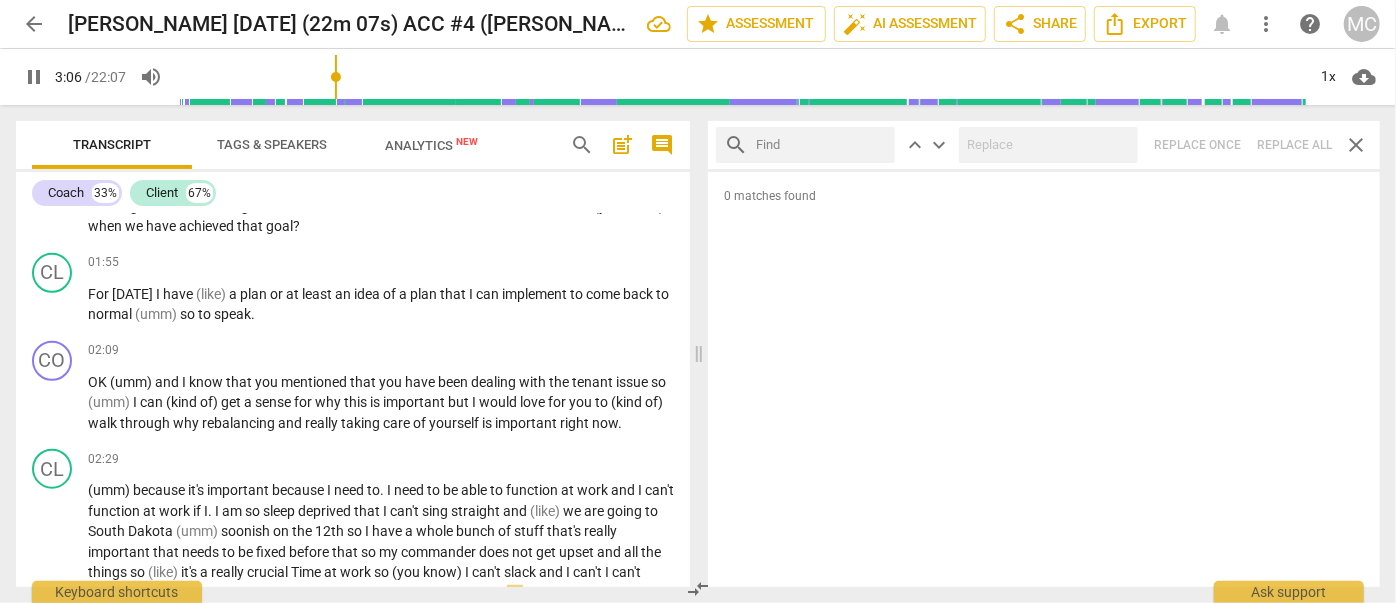 click at bounding box center [821, 145] 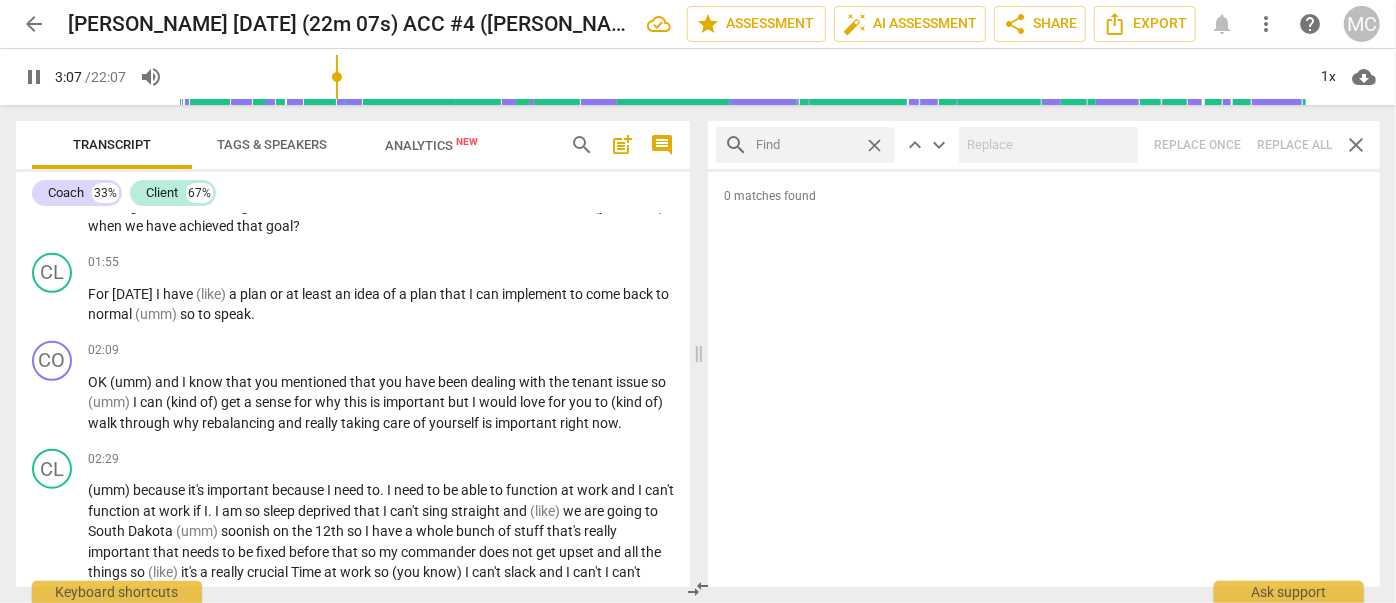 scroll, scrollTop: 1204, scrollLeft: 0, axis: vertical 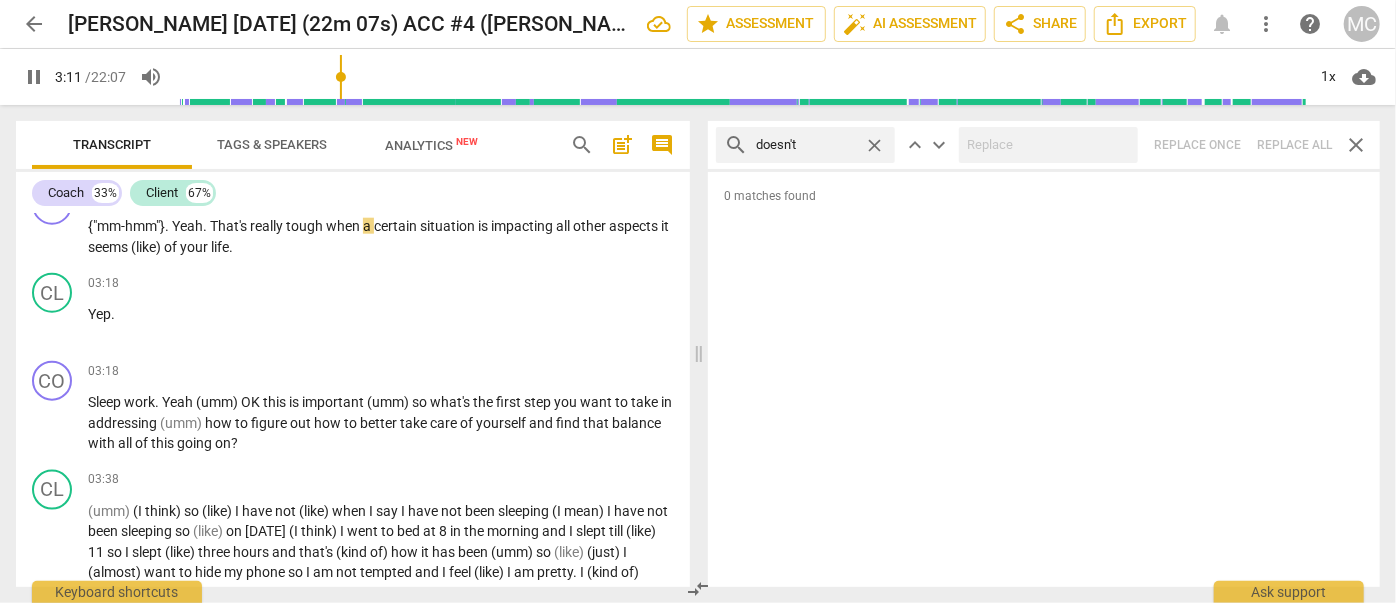 click on "search doesn't close keyboard_arrow_up keyboard_arrow_down Replace once Replace all close" at bounding box center [1044, 145] 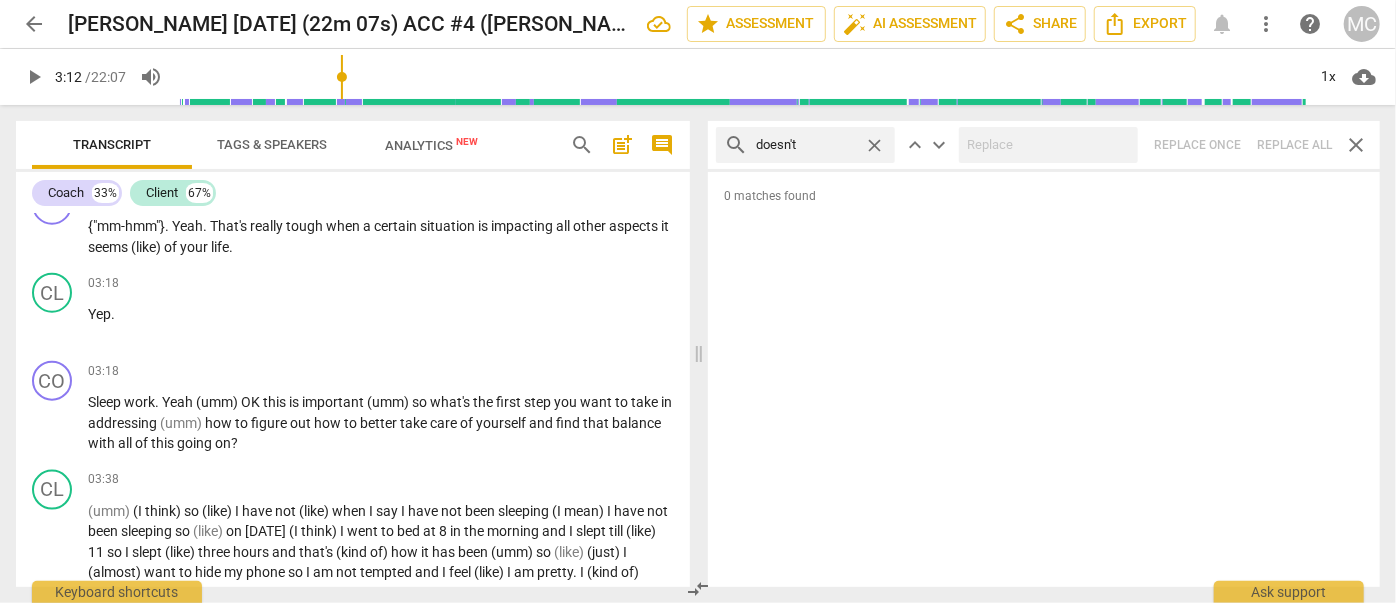 click on "search doesn't close keyboard_arrow_up keyboard_arrow_down Replace once Replace all close" at bounding box center [1044, 145] 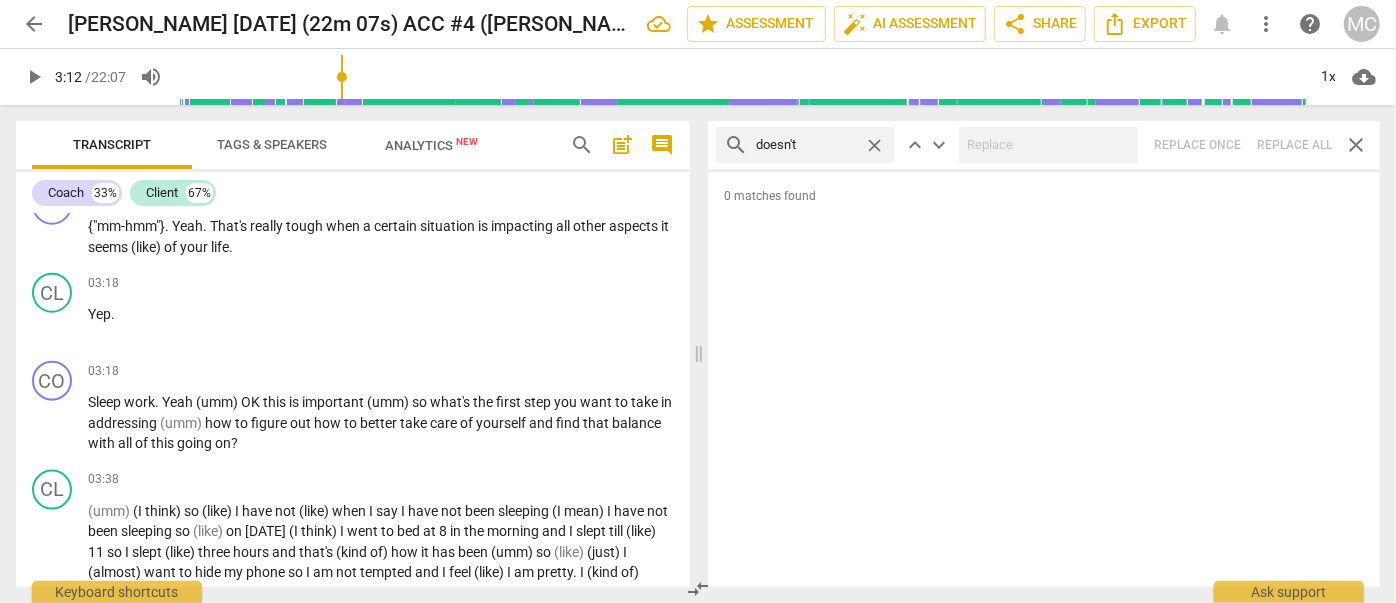 click on "close" at bounding box center (874, 145) 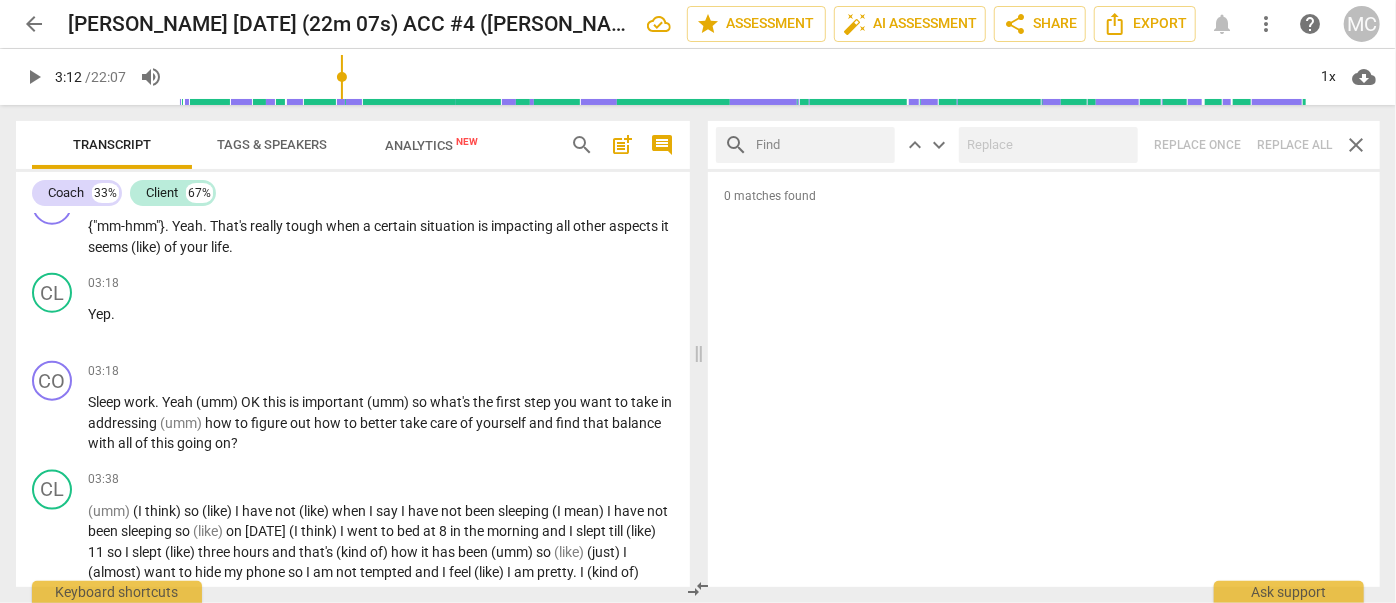click at bounding box center (821, 145) 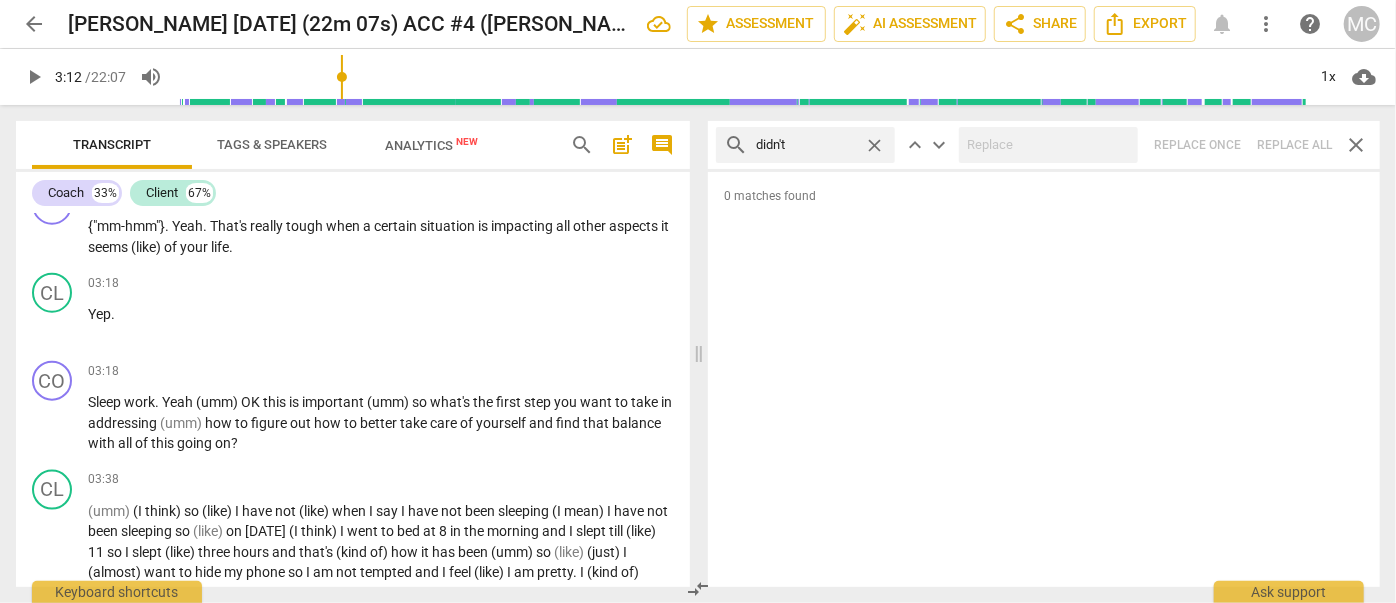 click at bounding box center [1048, 145] 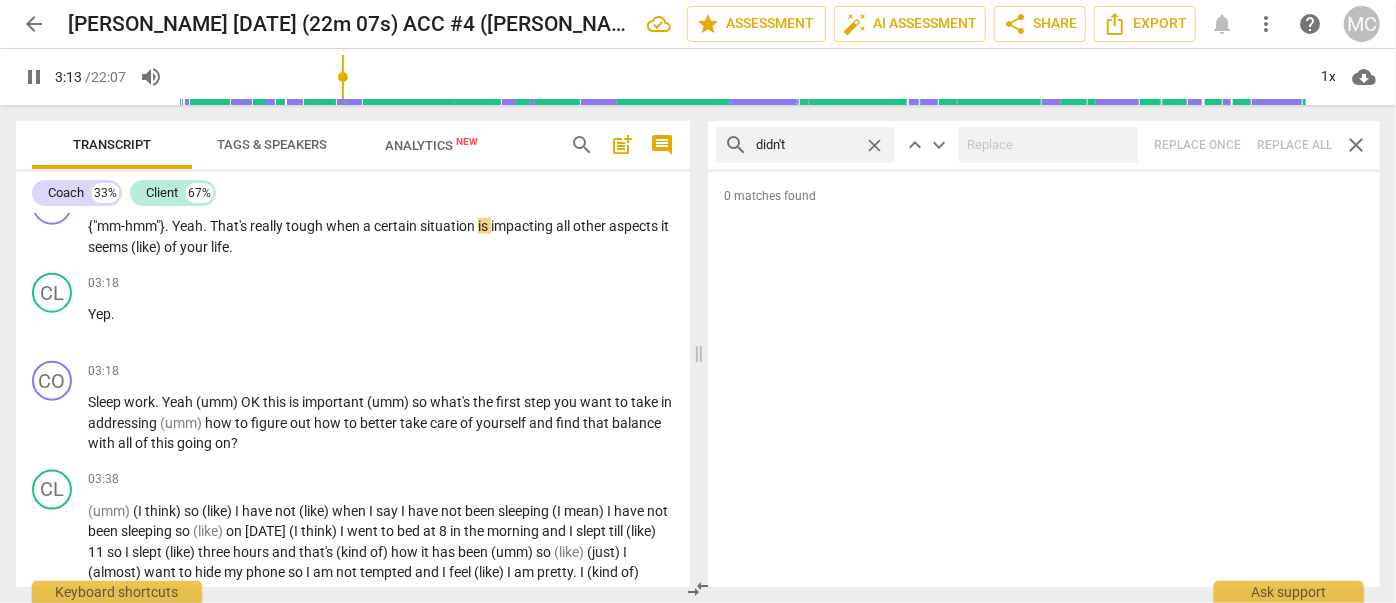 click on "search didn't close keyboard_arrow_up keyboard_arrow_down Replace once Replace all close" at bounding box center [1044, 145] 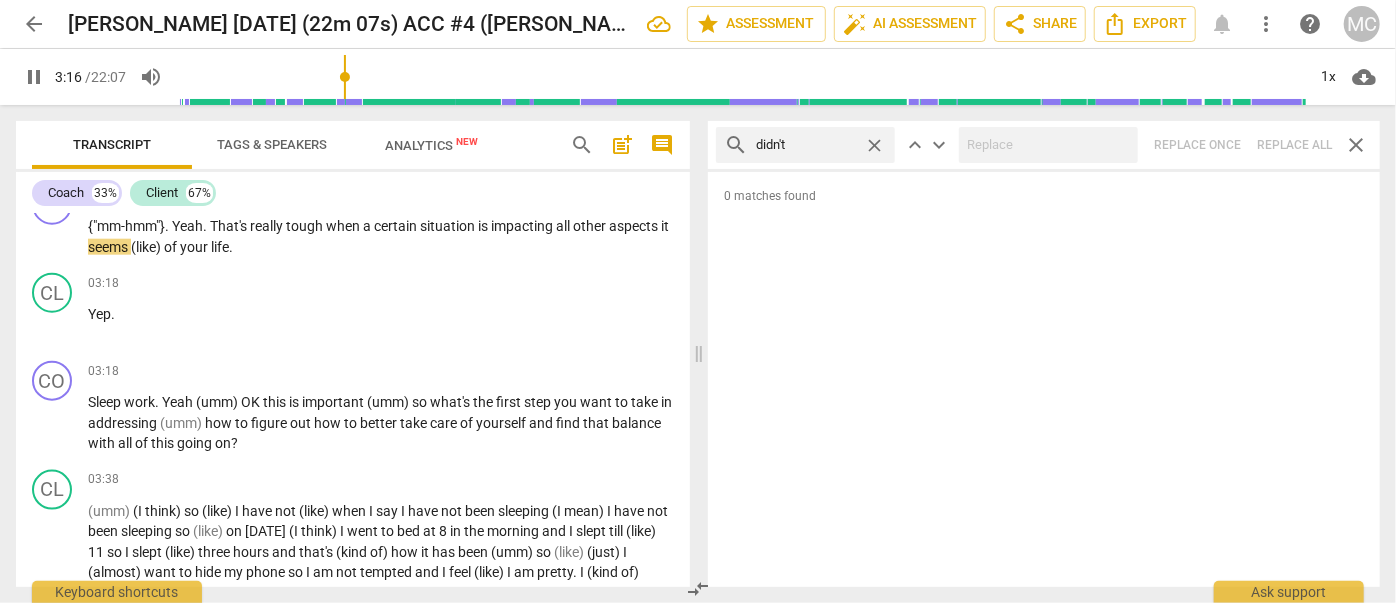 click on "close" at bounding box center (874, 145) 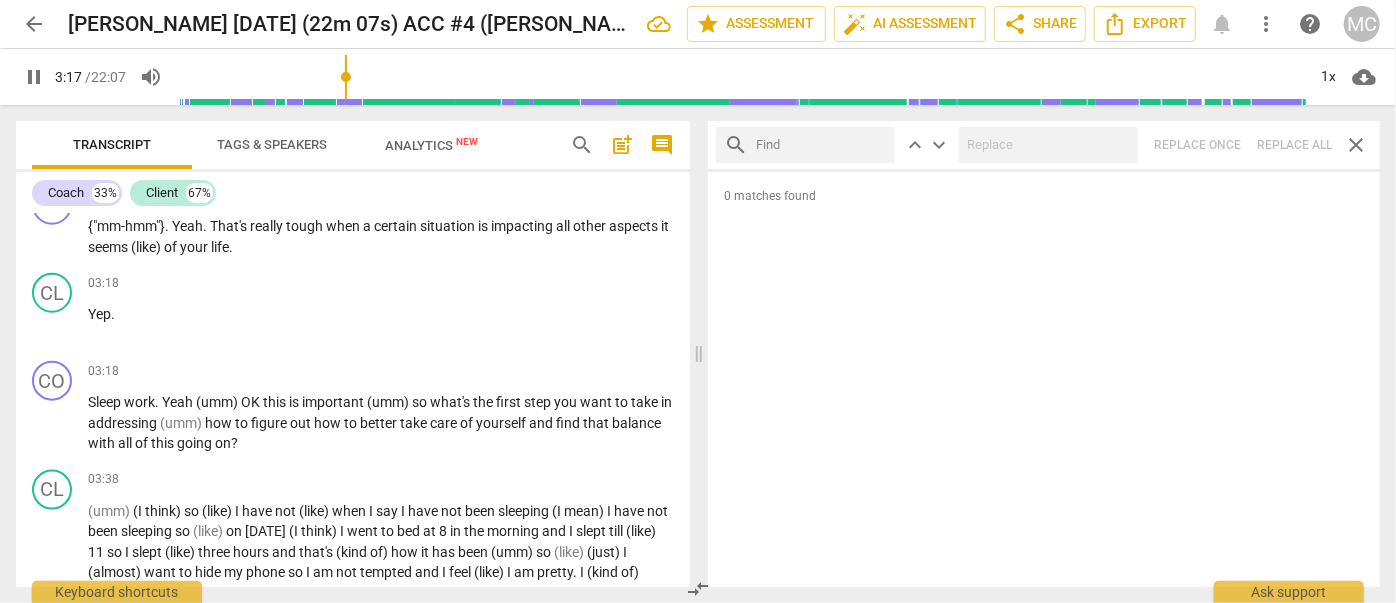 click at bounding box center [821, 145] 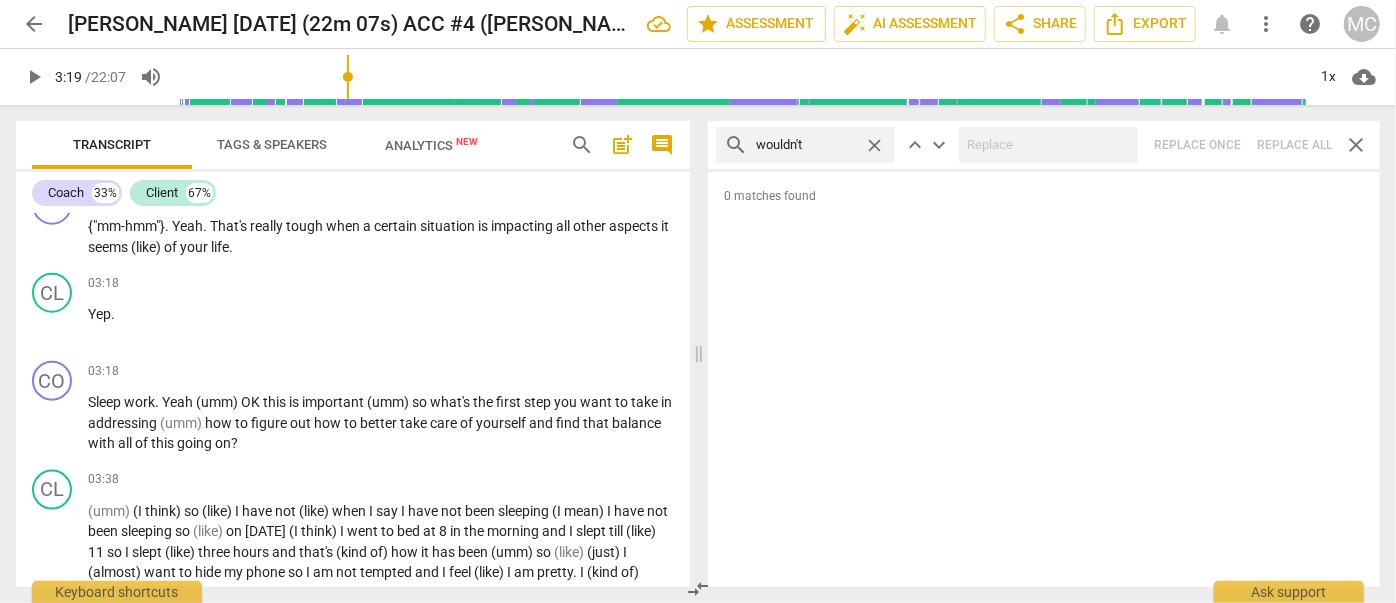 click on "search wouldn't close keyboard_arrow_up keyboard_arrow_down Replace once Replace all close" at bounding box center [1044, 145] 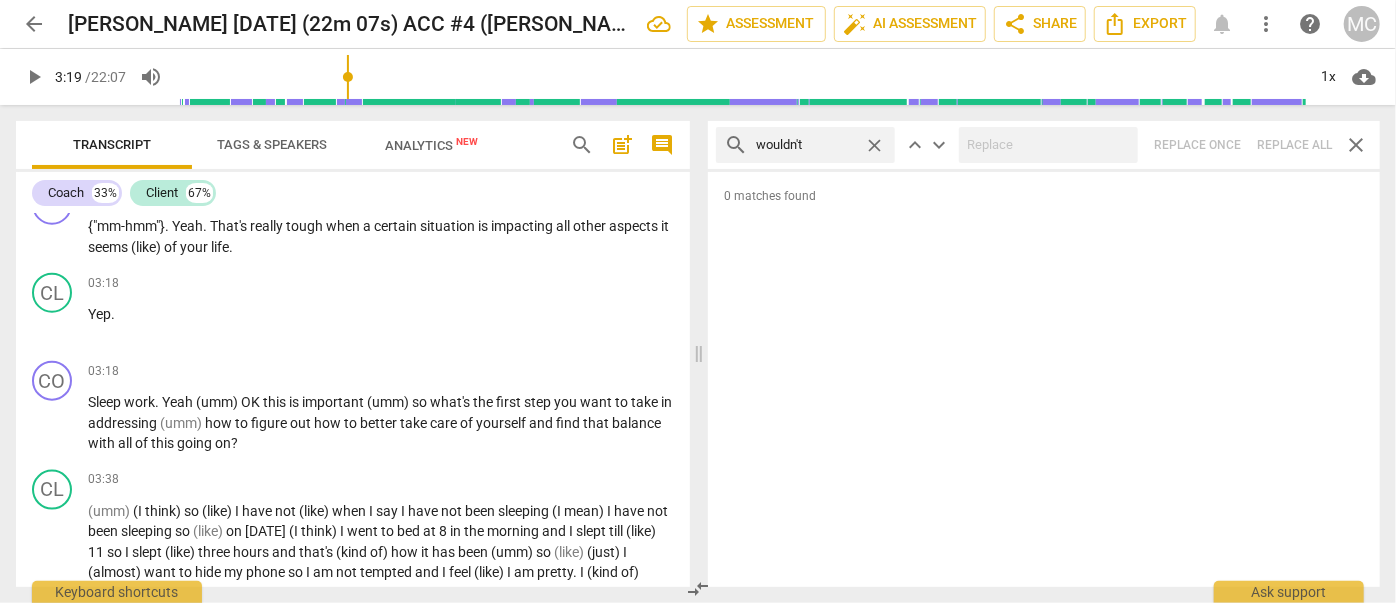 click on "close" at bounding box center (874, 145) 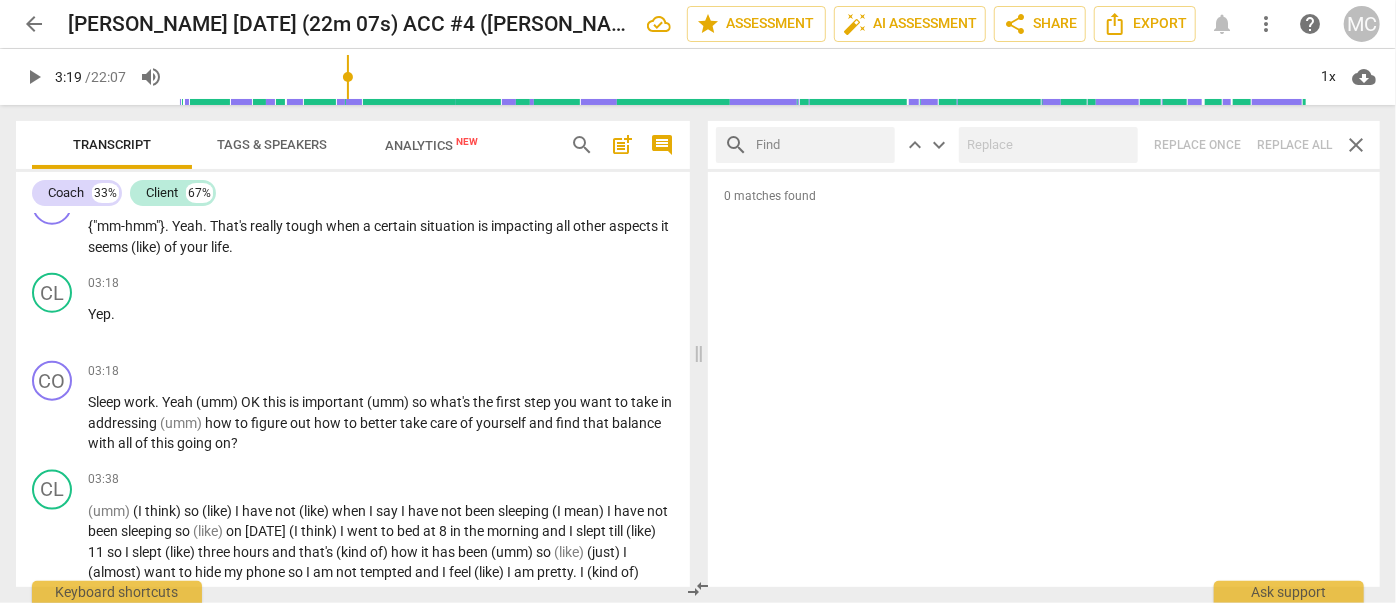 click at bounding box center (821, 145) 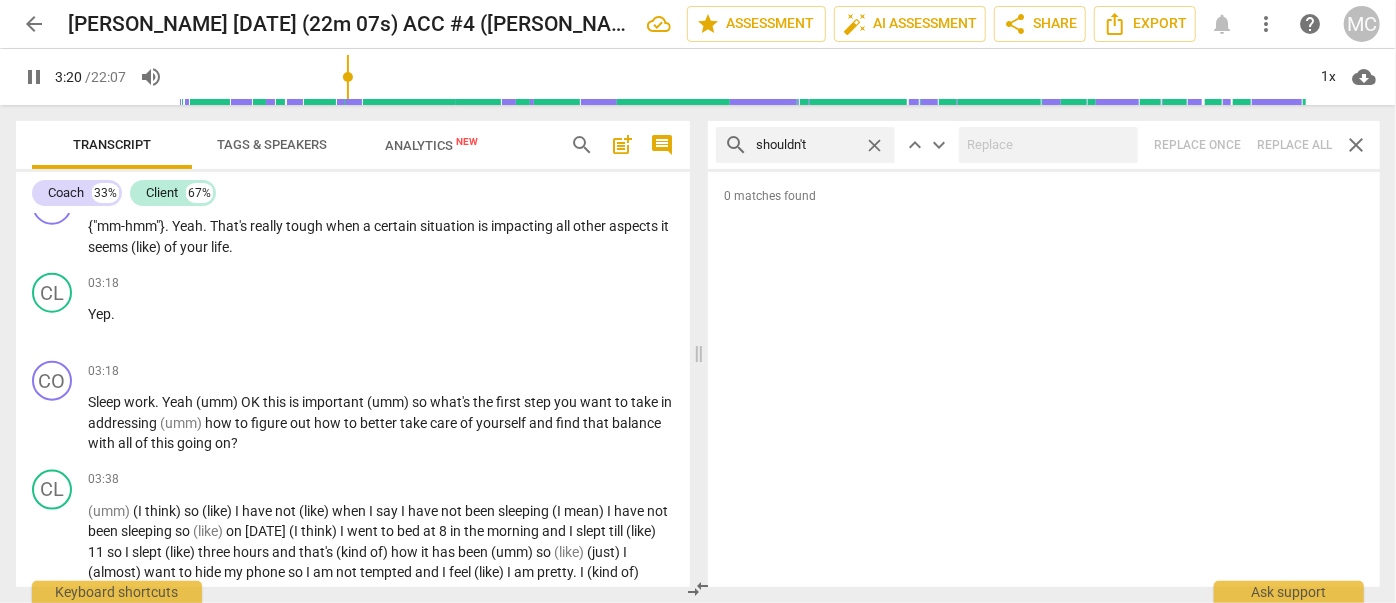 click on "search shouldn't close keyboard_arrow_up keyboard_arrow_down Replace once Replace all close" at bounding box center (1044, 145) 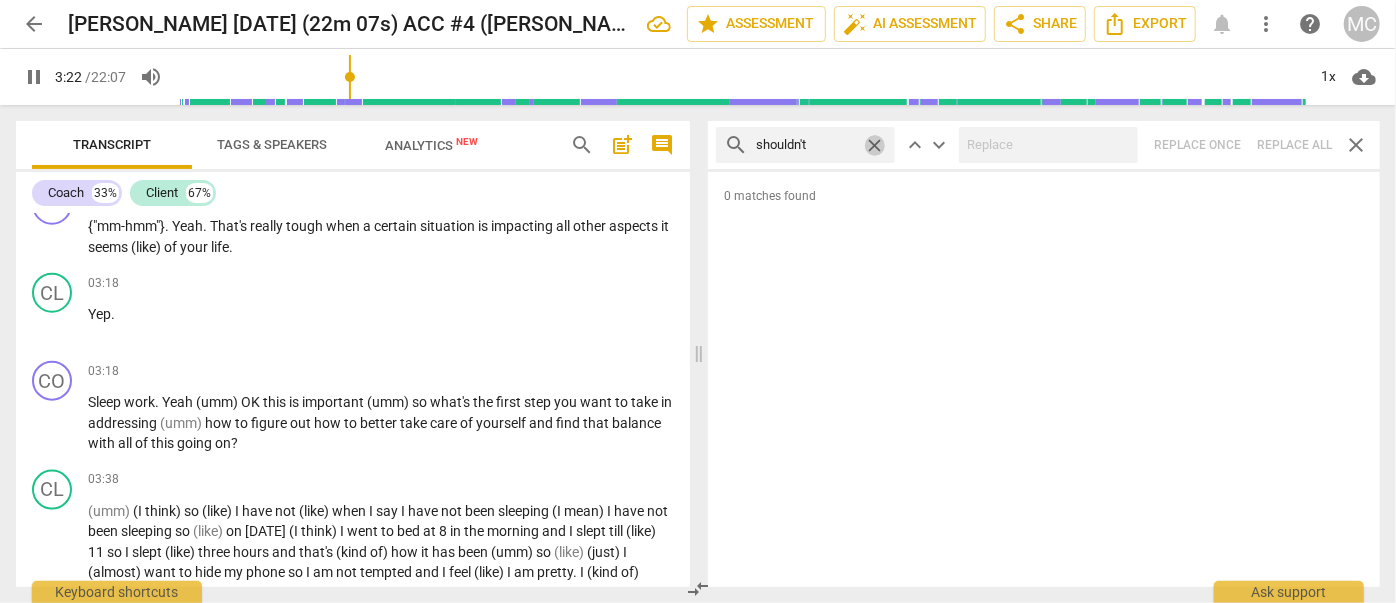 click on "close" at bounding box center [874, 145] 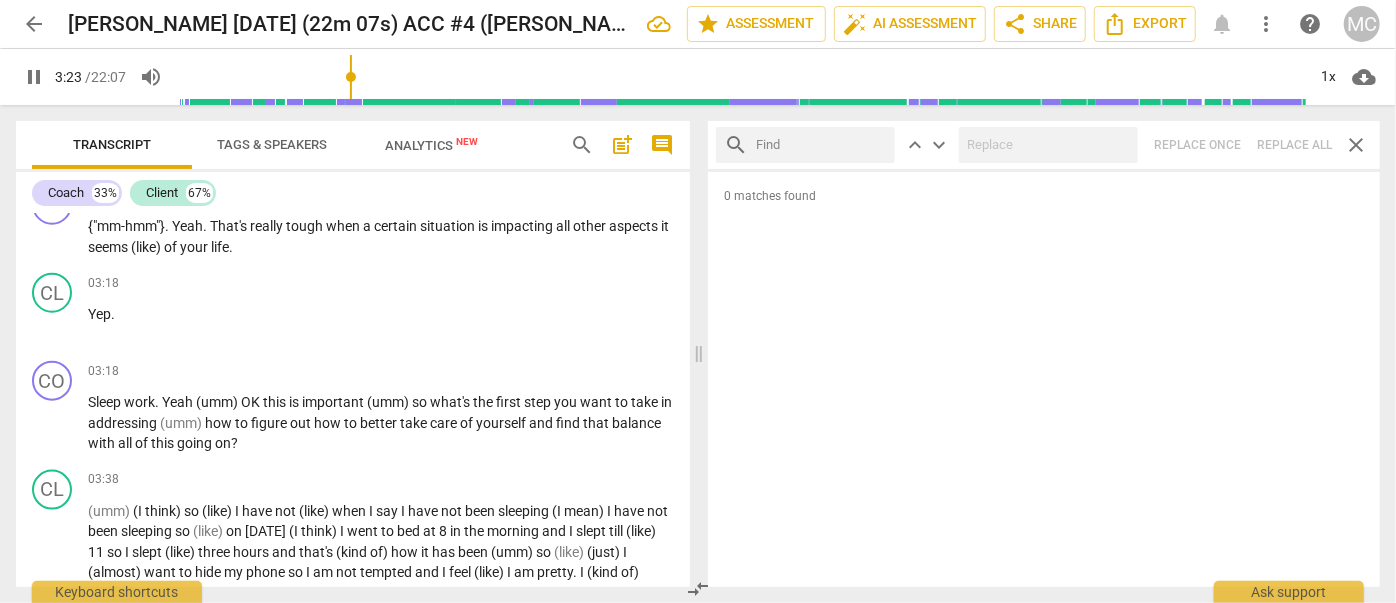 click at bounding box center [821, 145] 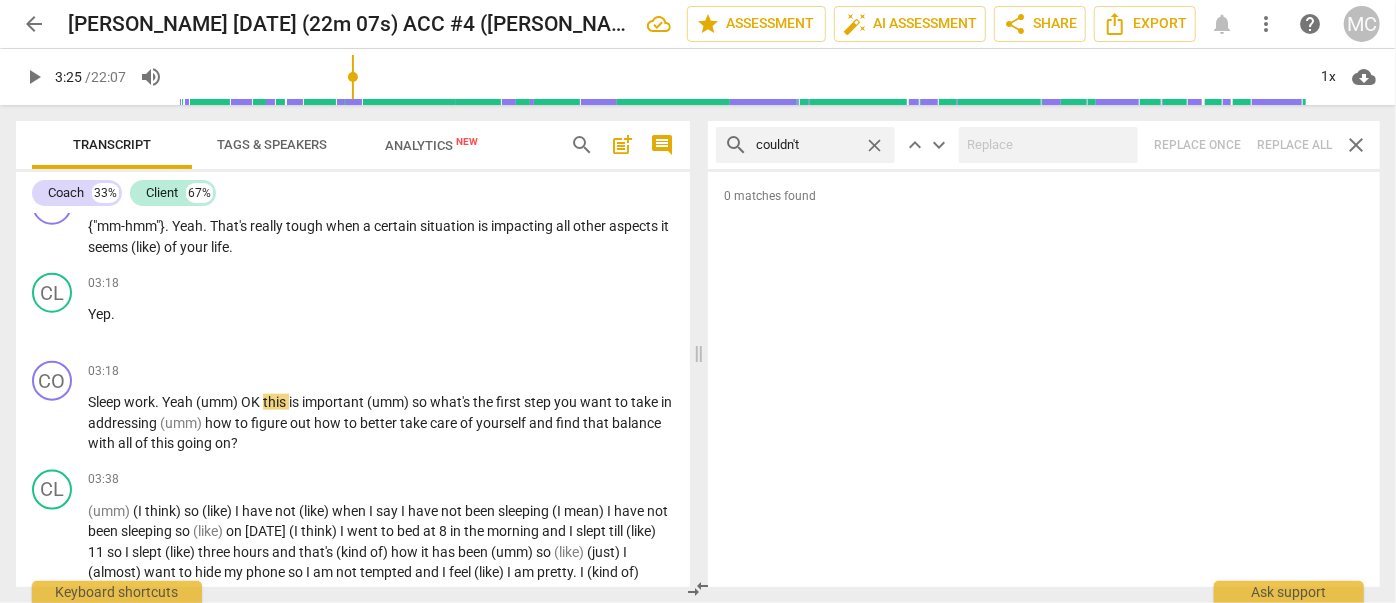 click on "search couldn't close keyboard_arrow_up keyboard_arrow_down Replace once Replace all close" at bounding box center (1044, 145) 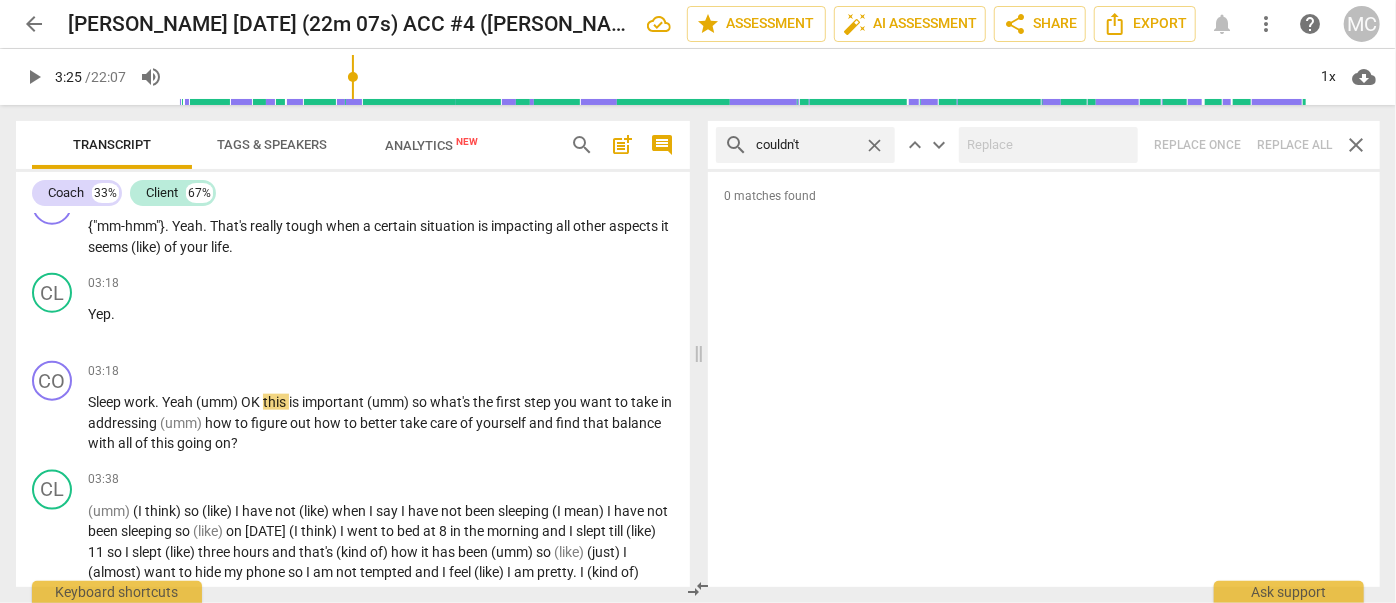 click on "close" at bounding box center (874, 145) 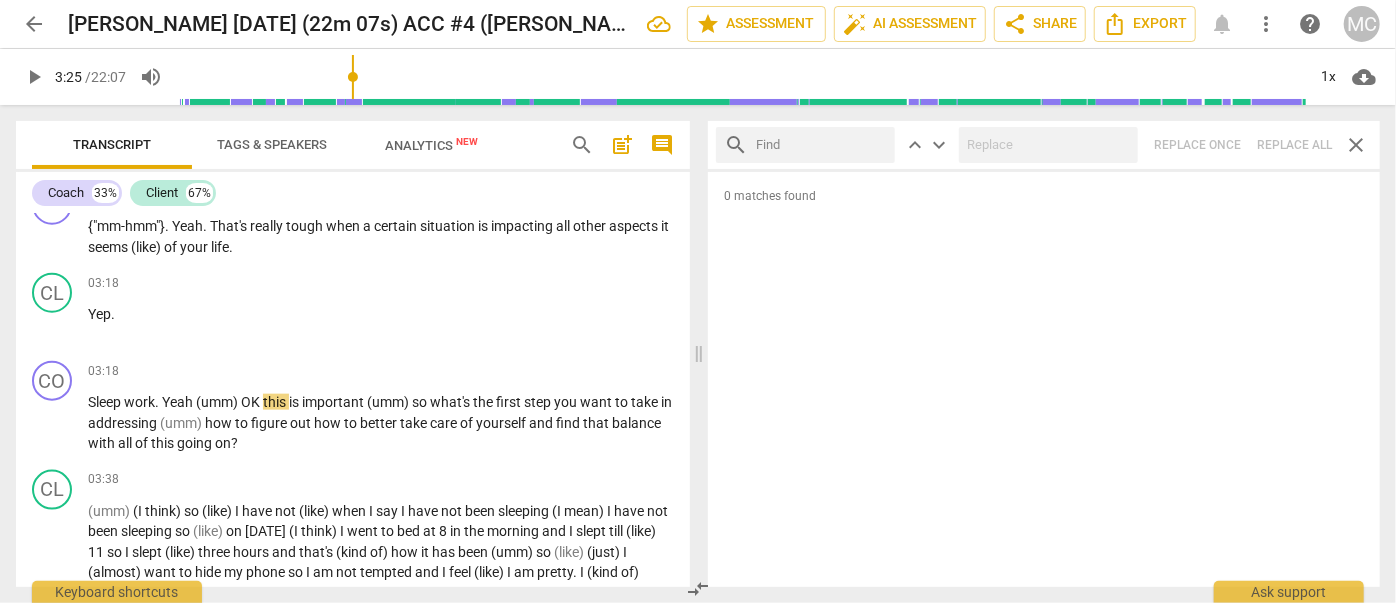 click at bounding box center [821, 145] 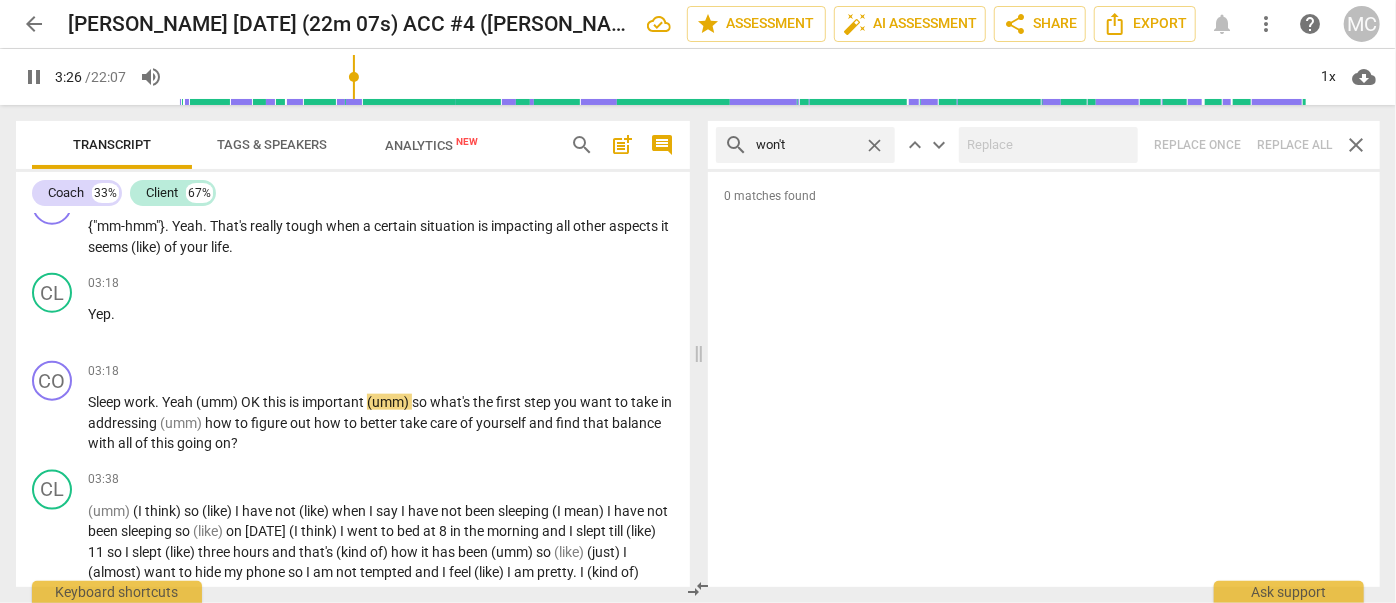 click on "search won't close keyboard_arrow_up keyboard_arrow_down Replace once Replace all close" at bounding box center [1044, 145] 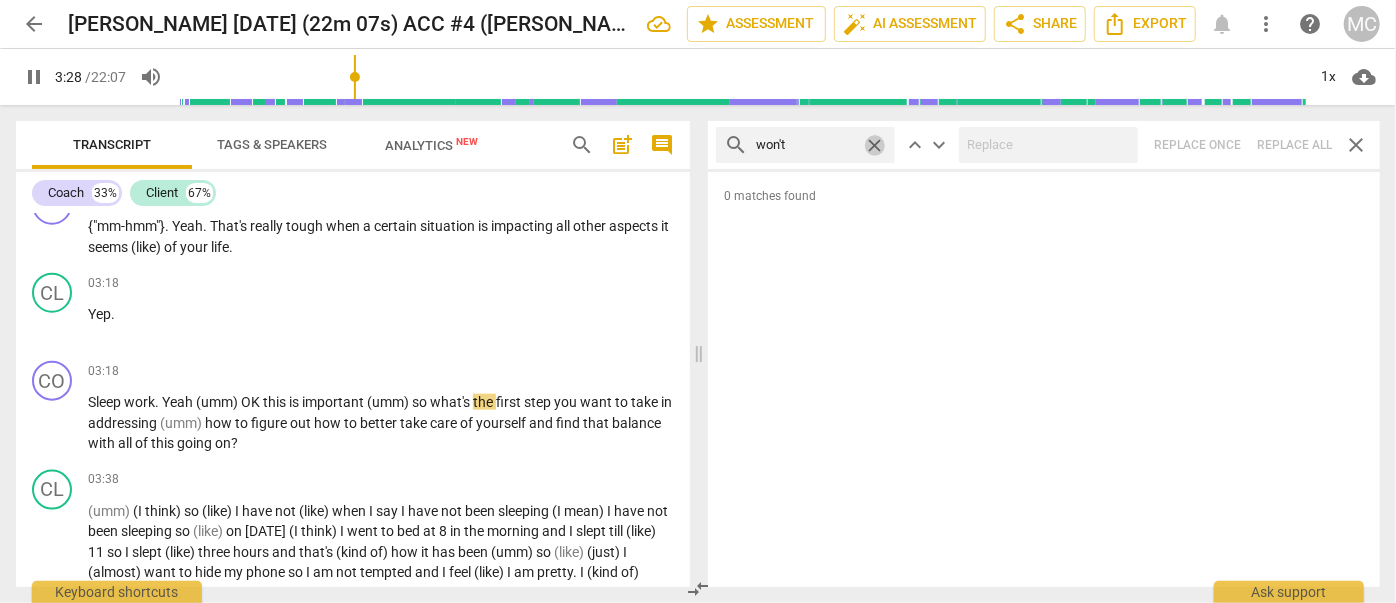 click on "close" at bounding box center (874, 145) 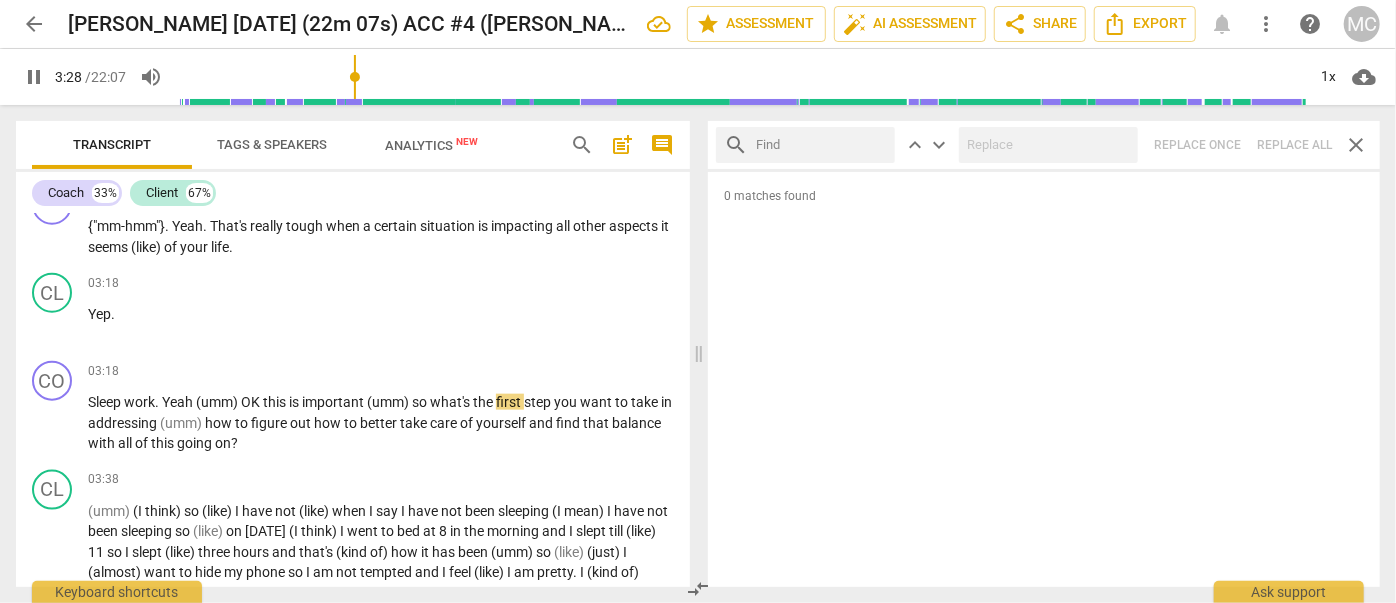 click at bounding box center (821, 145) 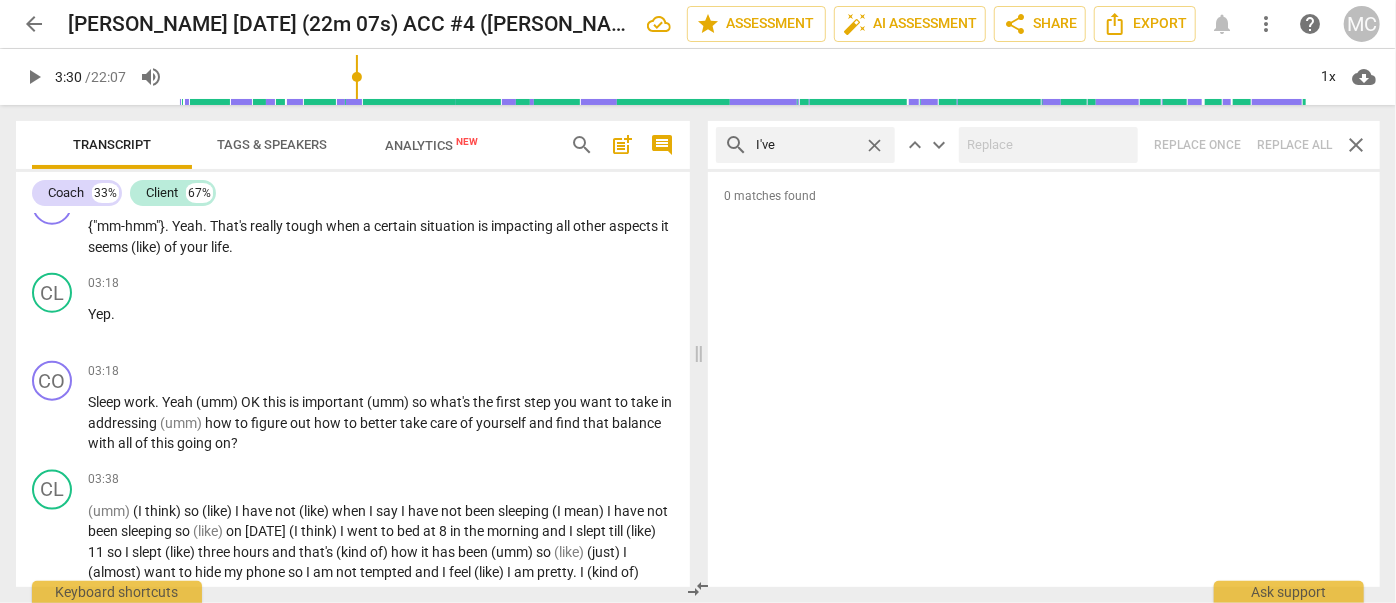 click on "search I've close keyboard_arrow_up keyboard_arrow_down Replace once Replace all close" at bounding box center [1044, 145] 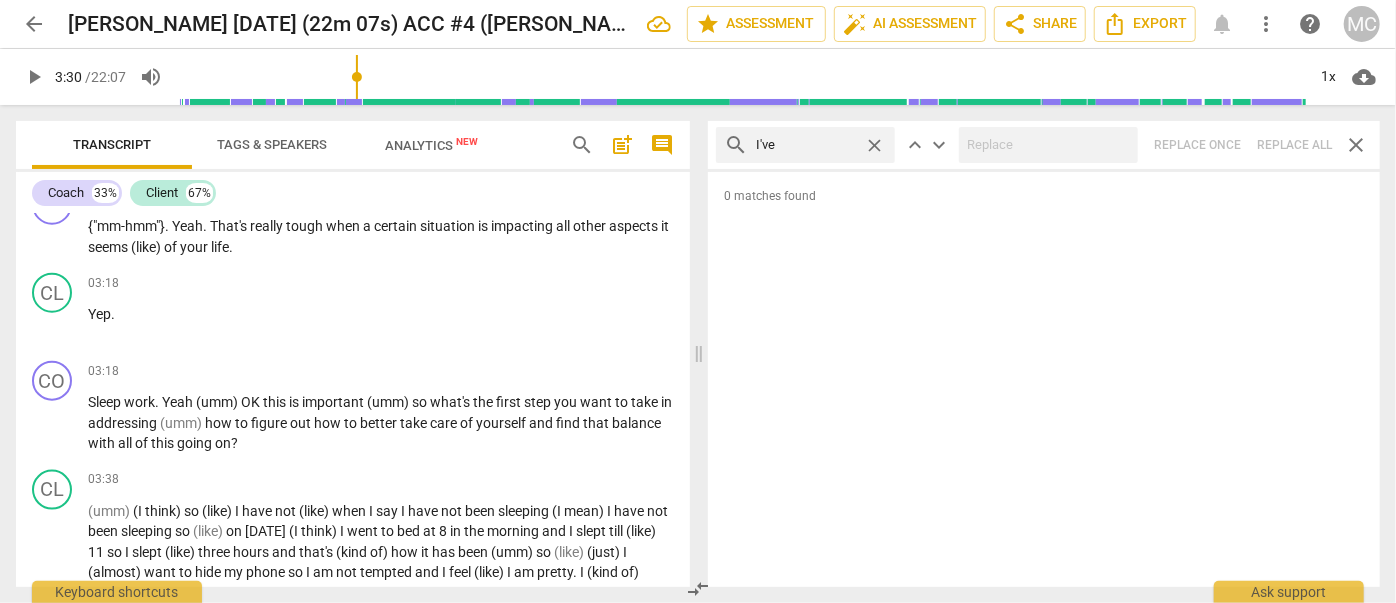 click on "close" at bounding box center (874, 145) 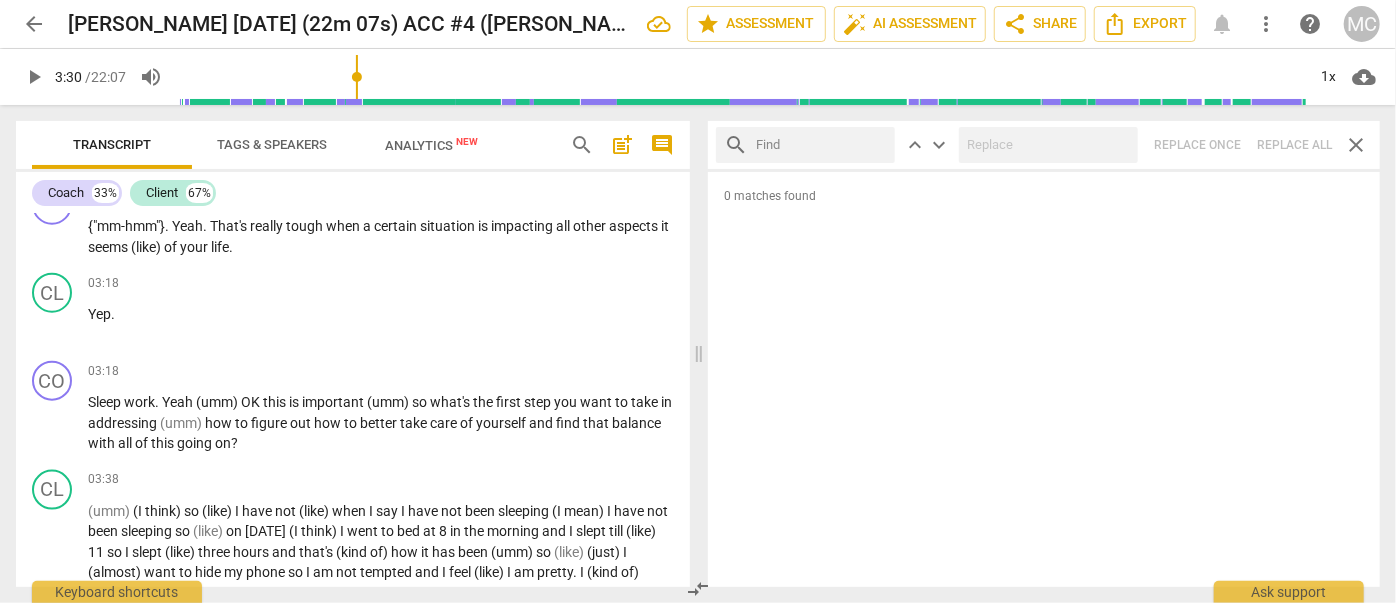 click at bounding box center [821, 145] 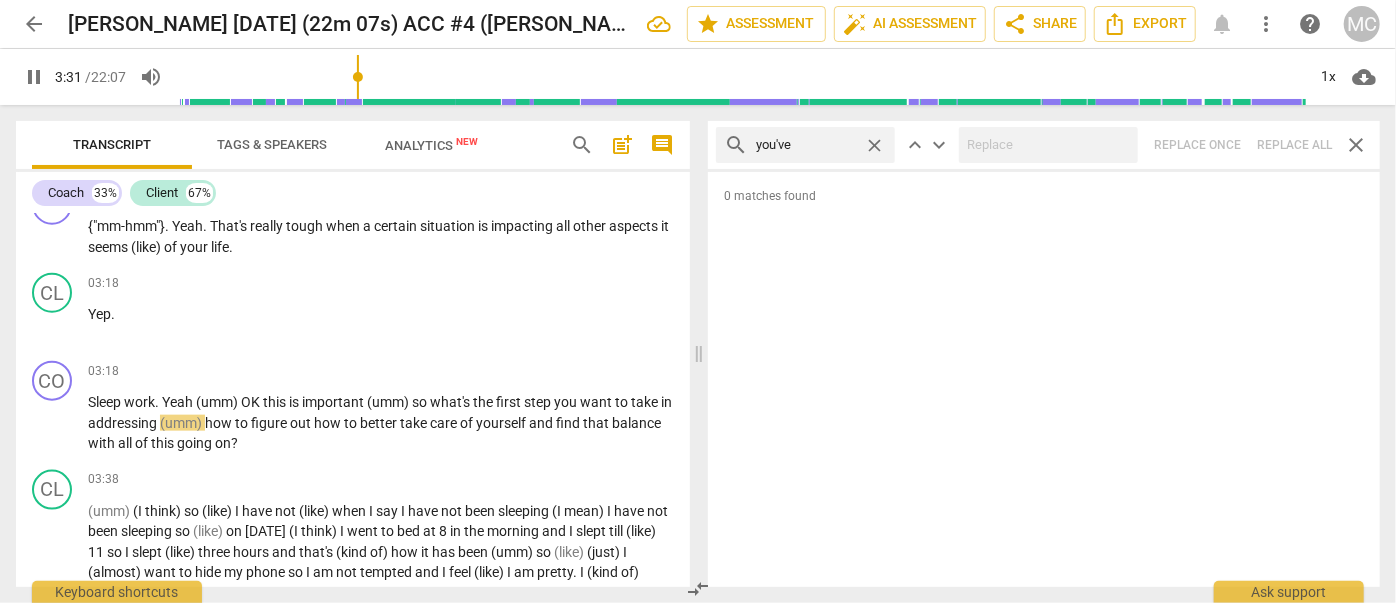 click on "search you've close keyboard_arrow_up keyboard_arrow_down Replace once Replace all close" at bounding box center [1044, 145] 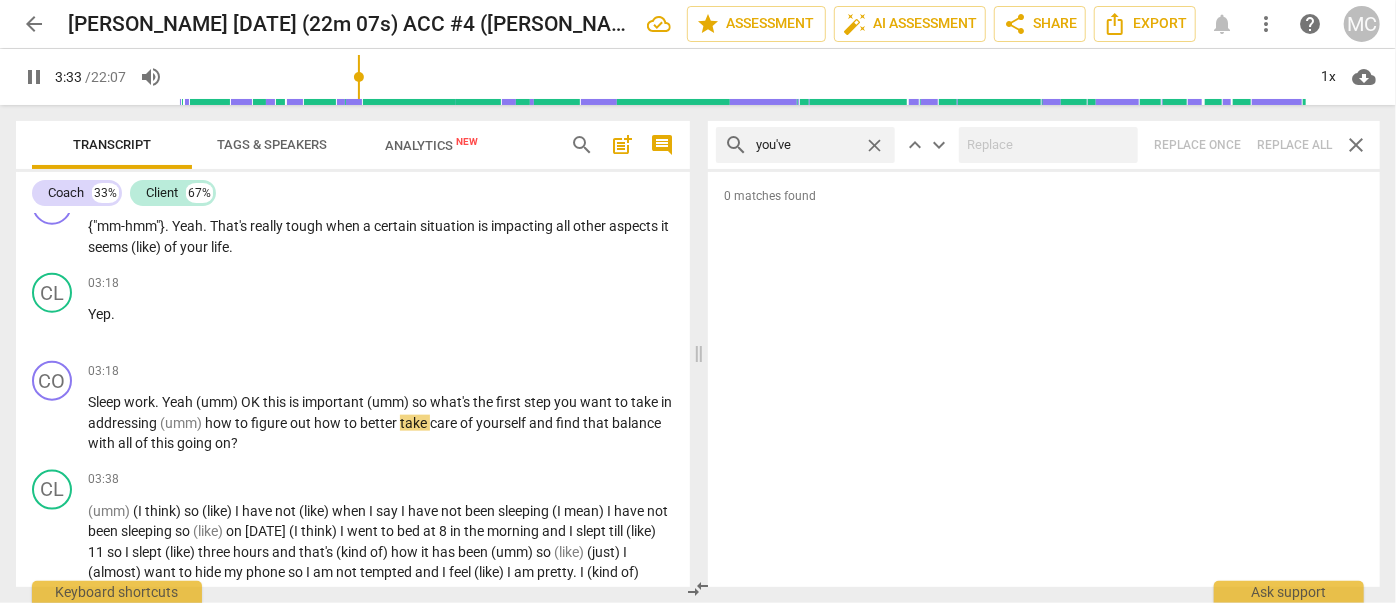 click on "close" at bounding box center (874, 145) 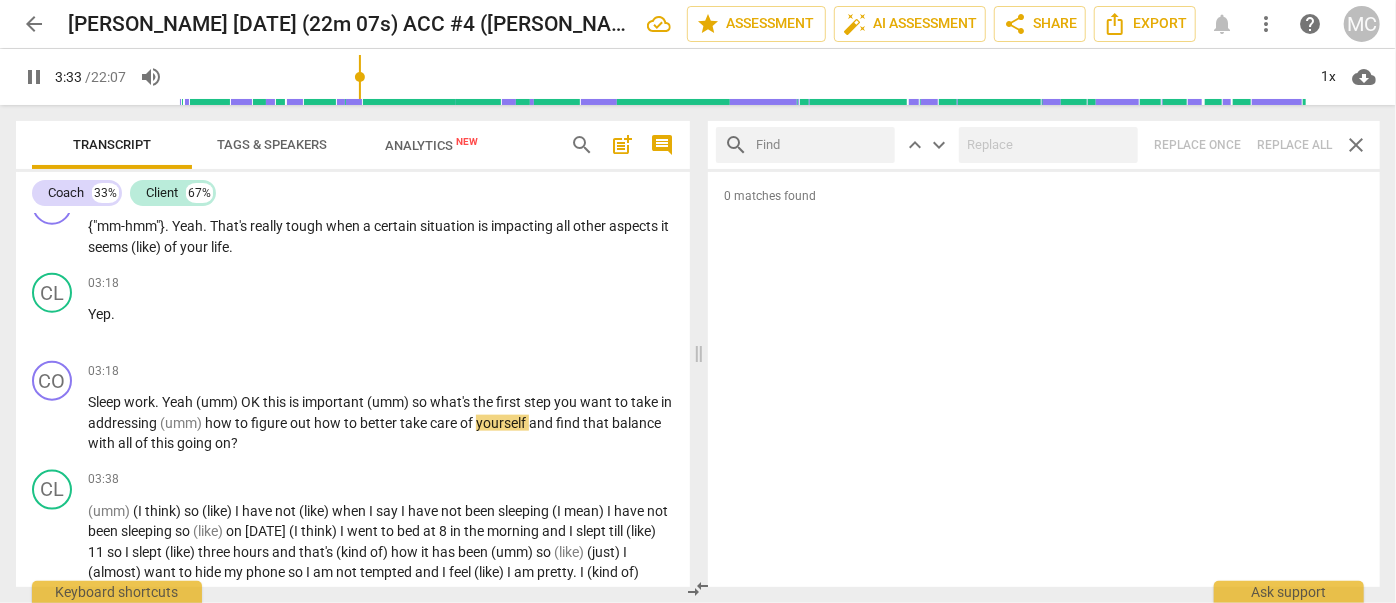 click at bounding box center [821, 145] 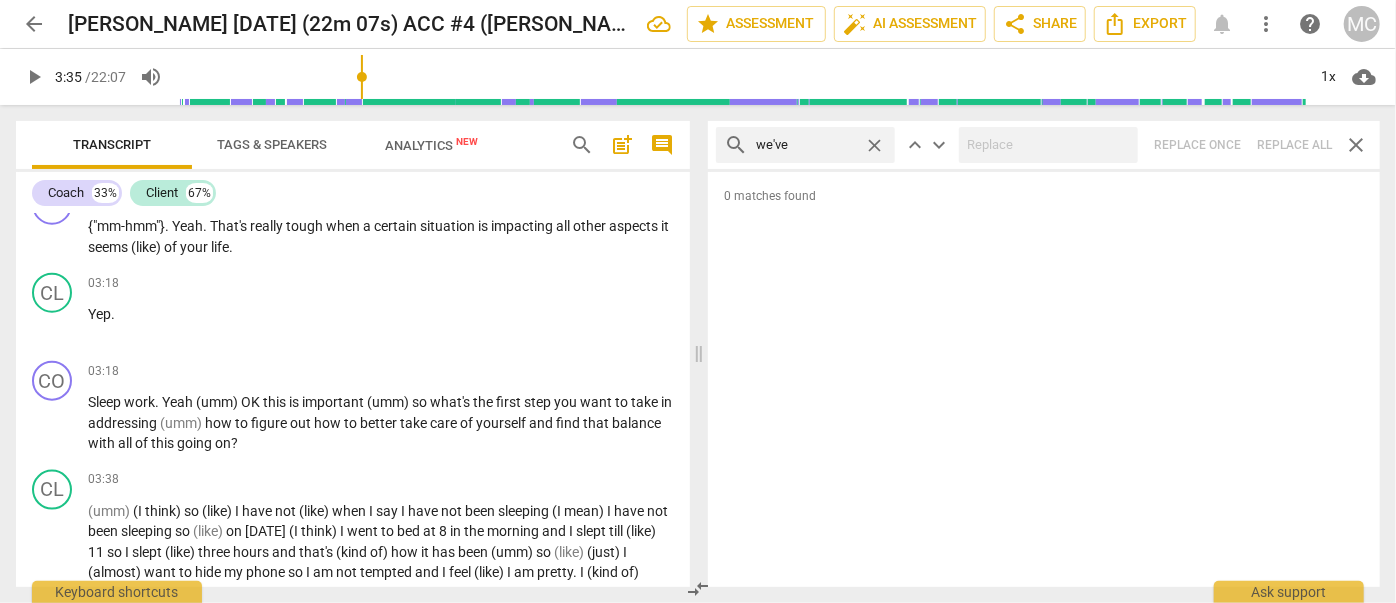 click on "search we've close keyboard_arrow_up keyboard_arrow_down Replace once Replace all close" at bounding box center [1044, 145] 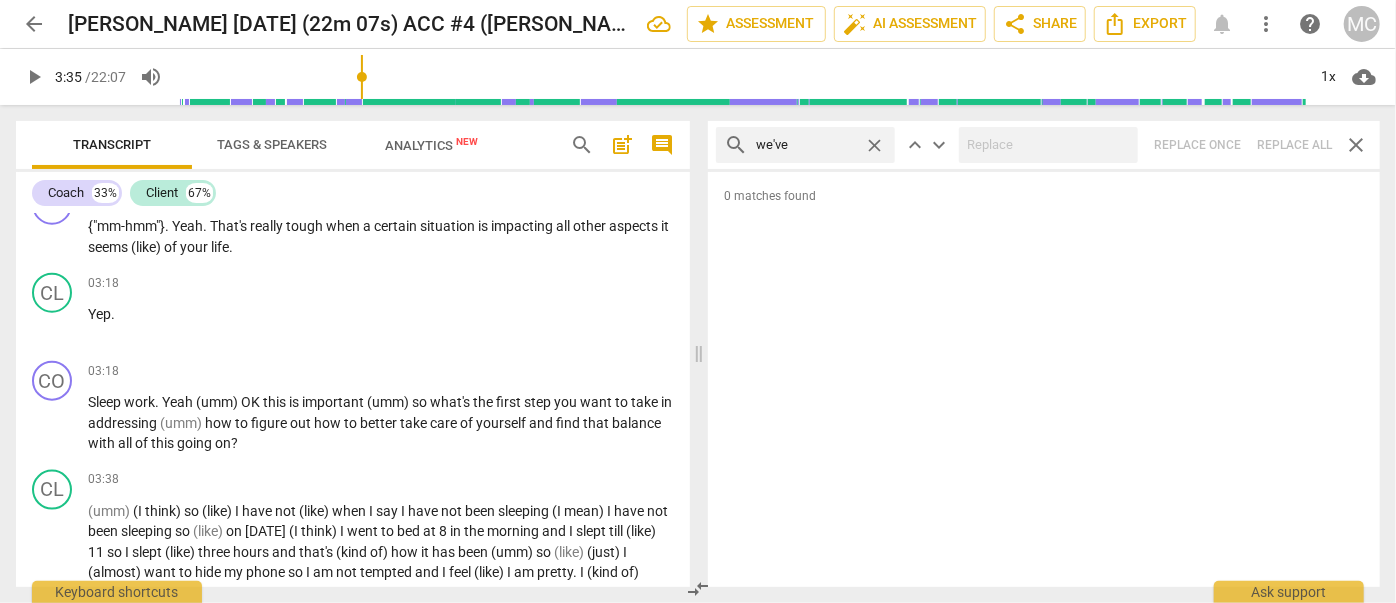 click on "close" at bounding box center (874, 145) 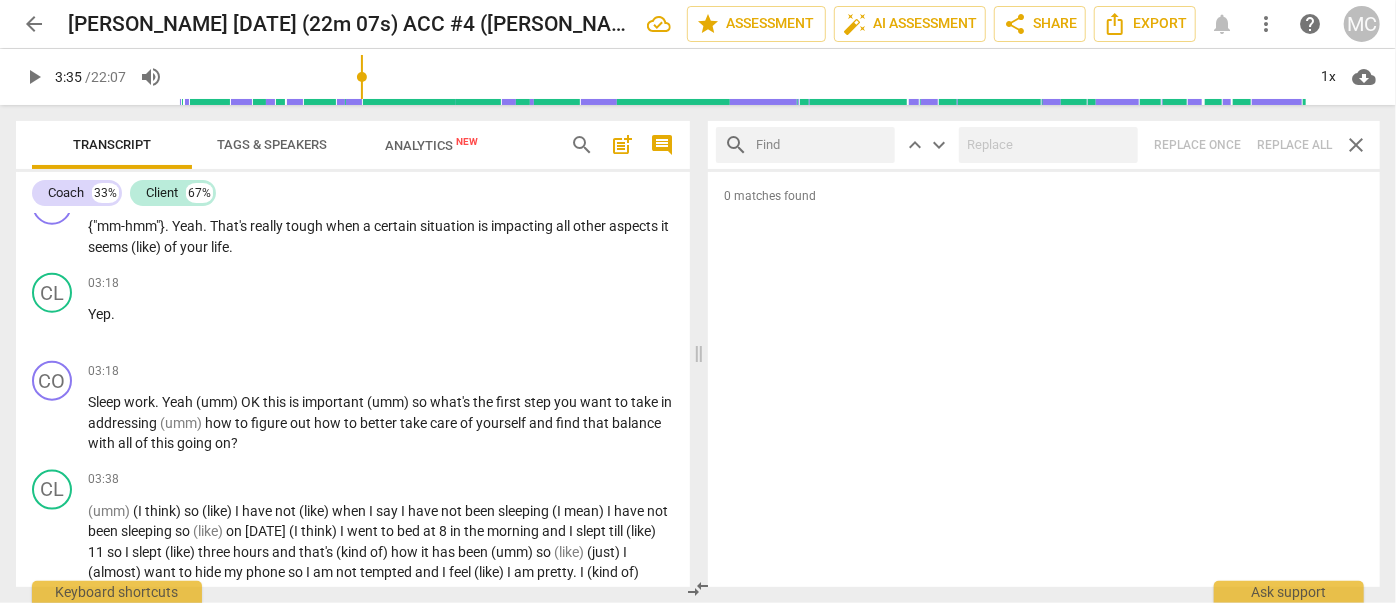 click at bounding box center [821, 145] 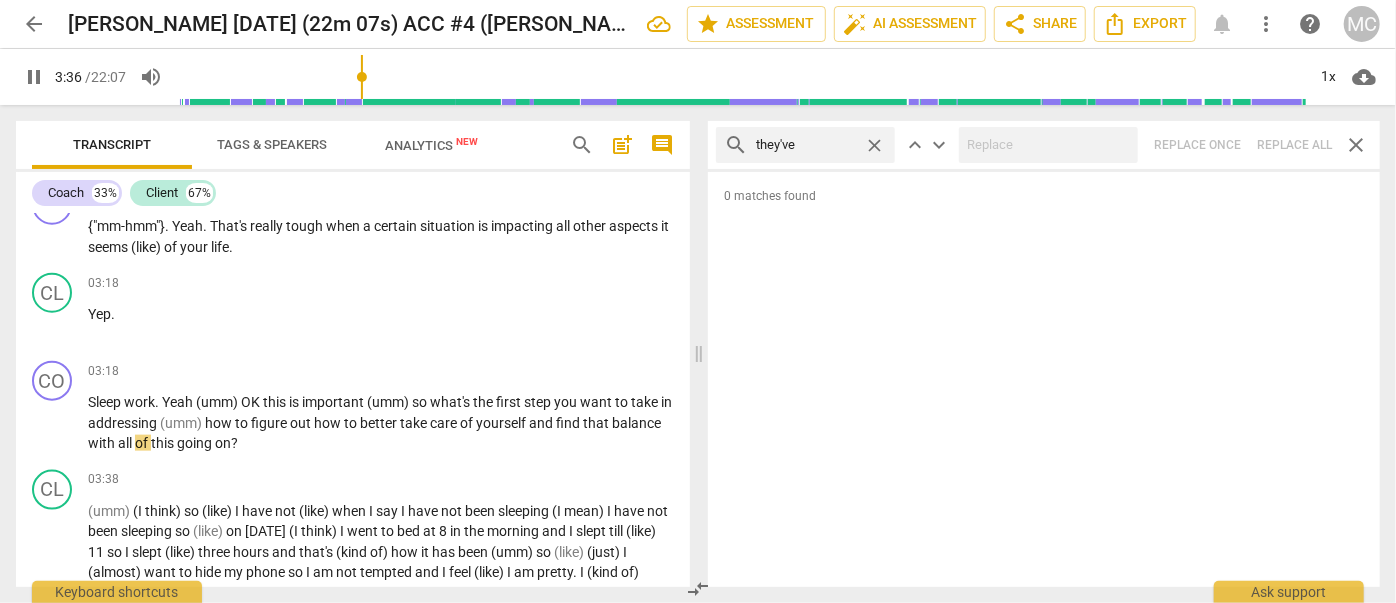 click on "search they've close keyboard_arrow_up keyboard_arrow_down Replace once Replace all close" at bounding box center [1044, 145] 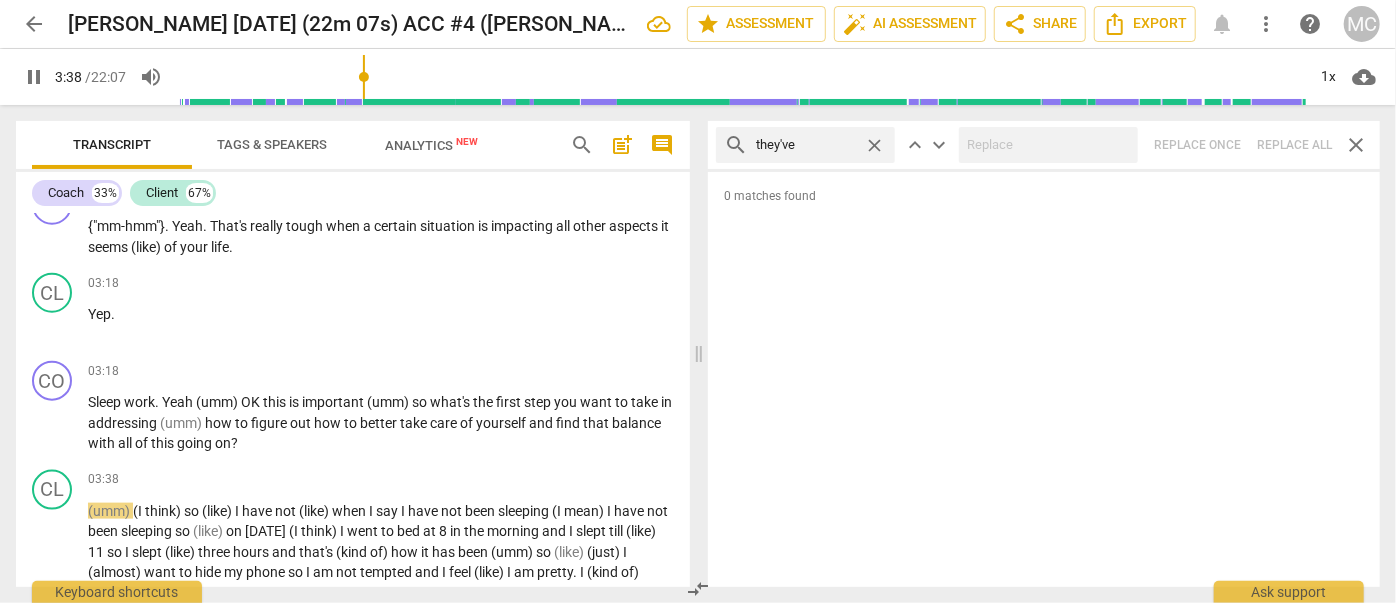 drag, startPoint x: 869, startPoint y: 143, endPoint x: 816, endPoint y: 147, distance: 53.15073 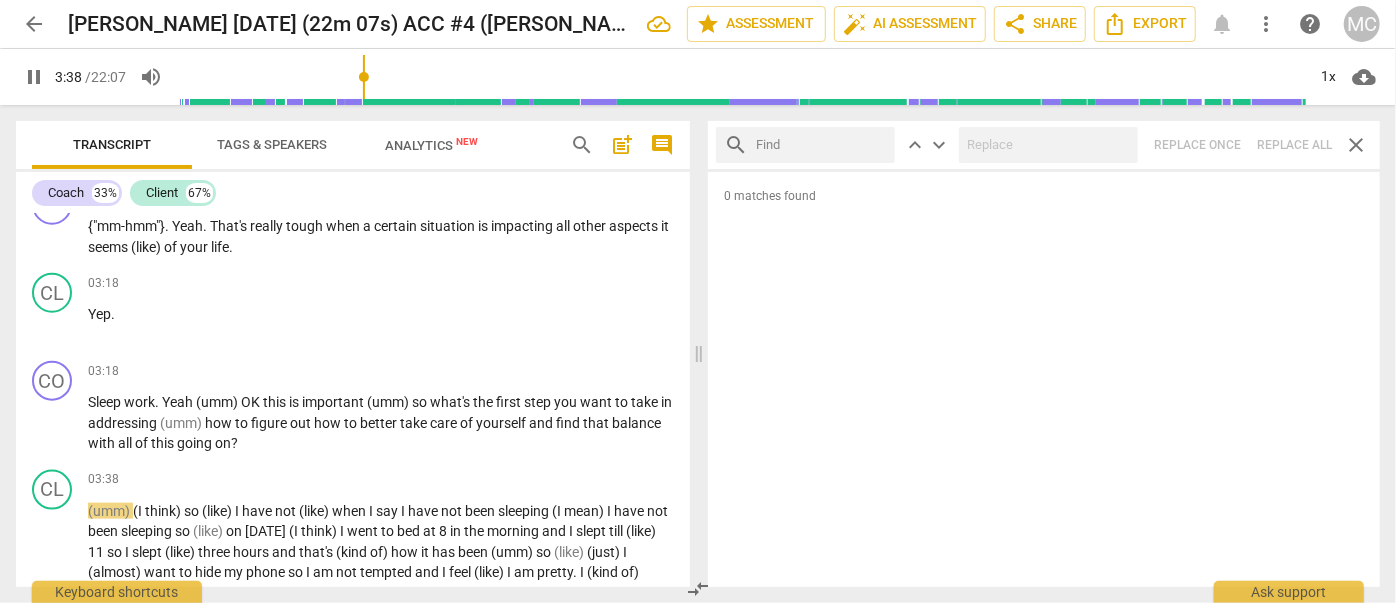 click at bounding box center (821, 145) 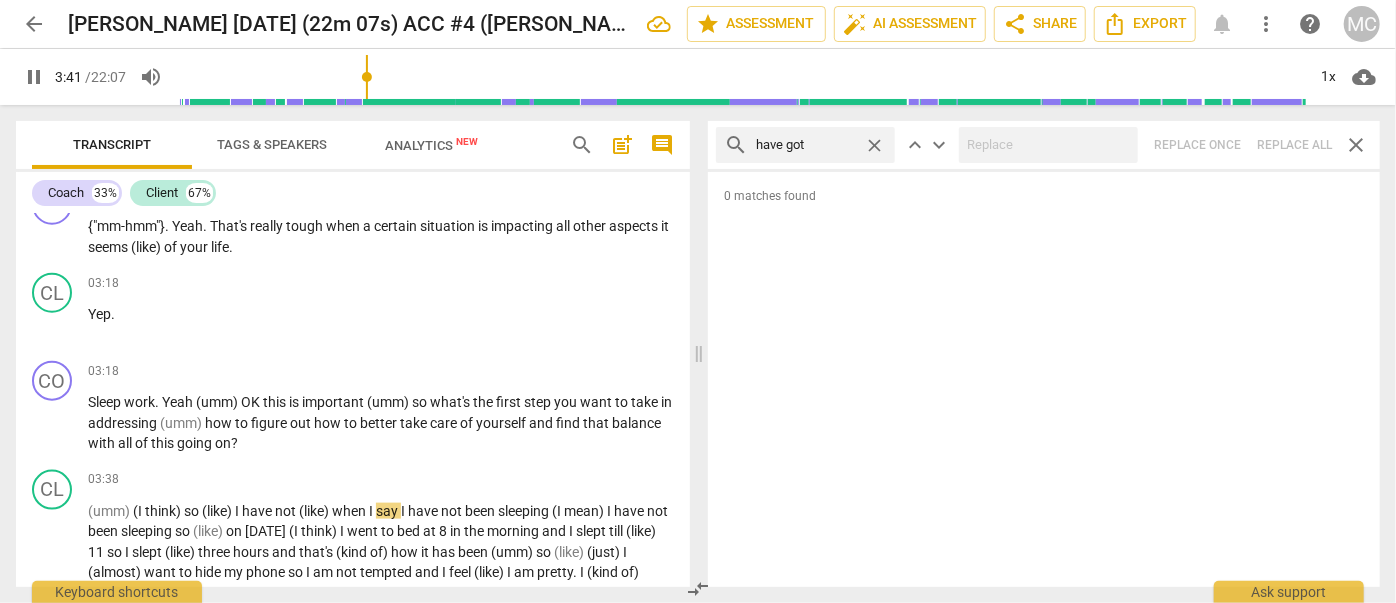 click on "search have got close keyboard_arrow_up keyboard_arrow_down Replace once Replace all close" at bounding box center (1044, 145) 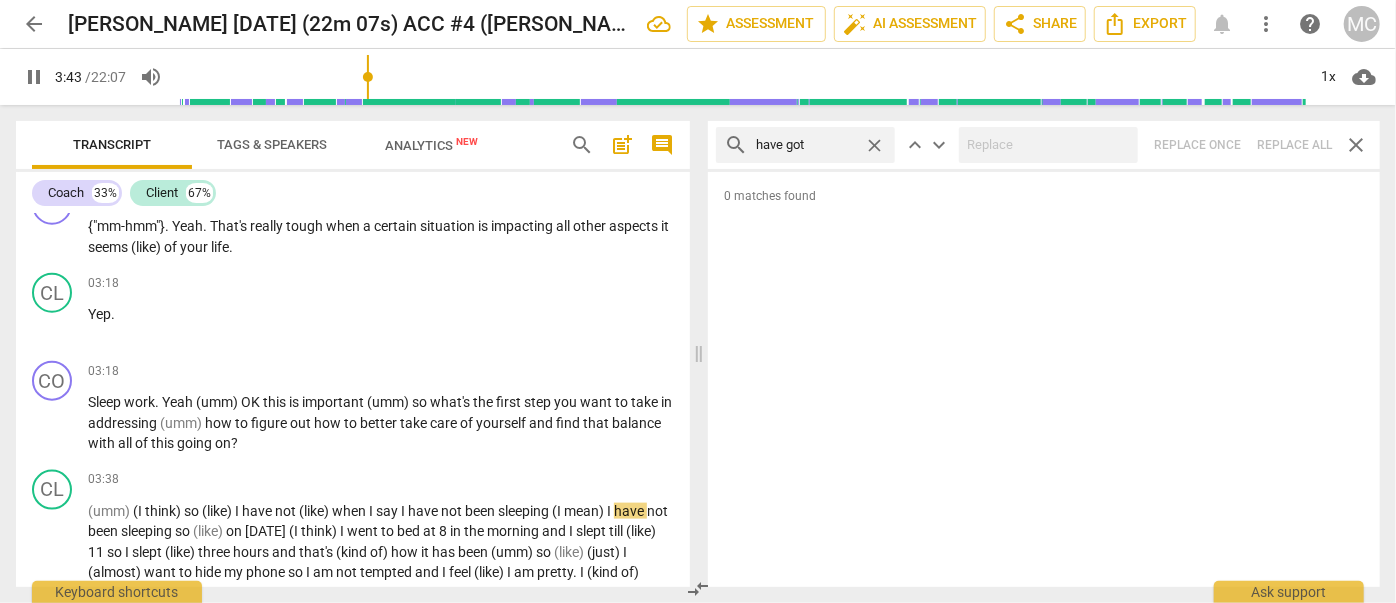 click on "close" at bounding box center (874, 145) 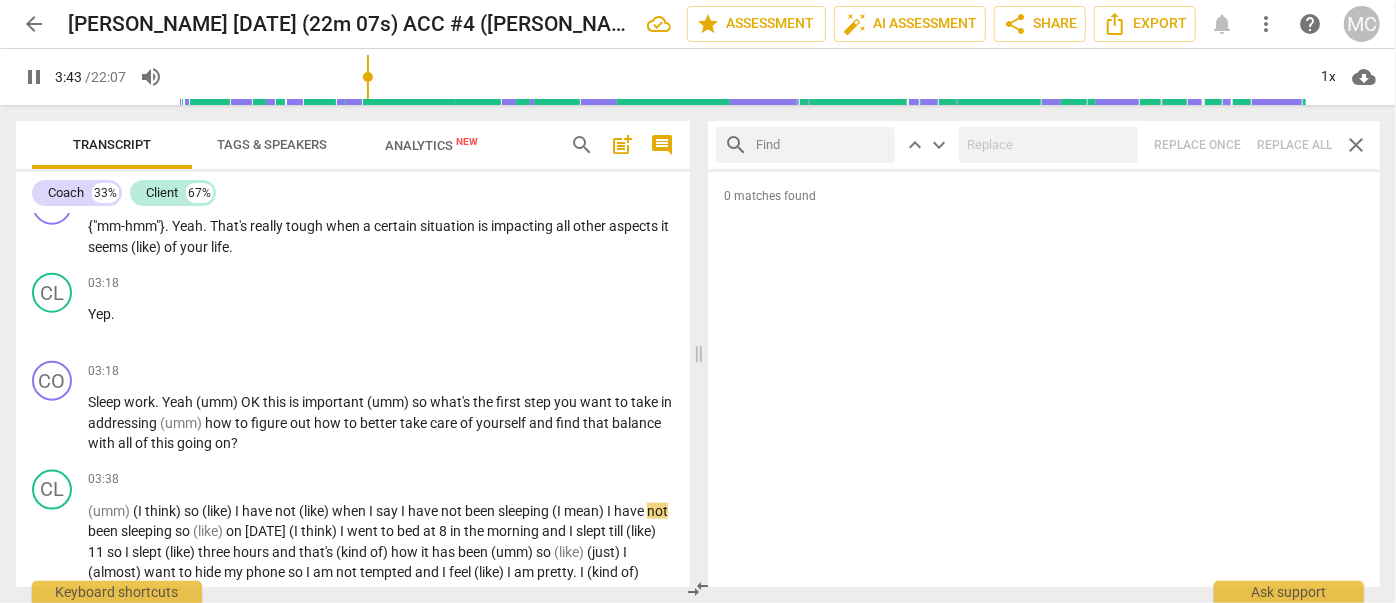 click at bounding box center (821, 145) 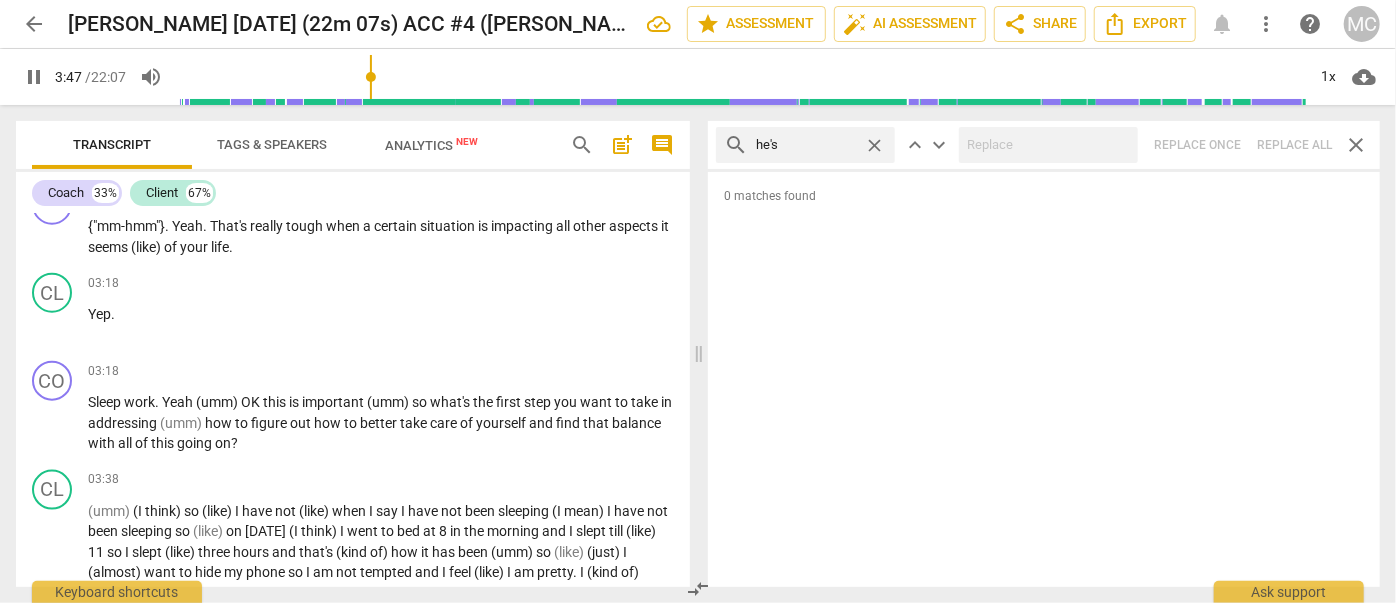click on "search he's close keyboard_arrow_up keyboard_arrow_down Replace once Replace all close" at bounding box center (1044, 145) 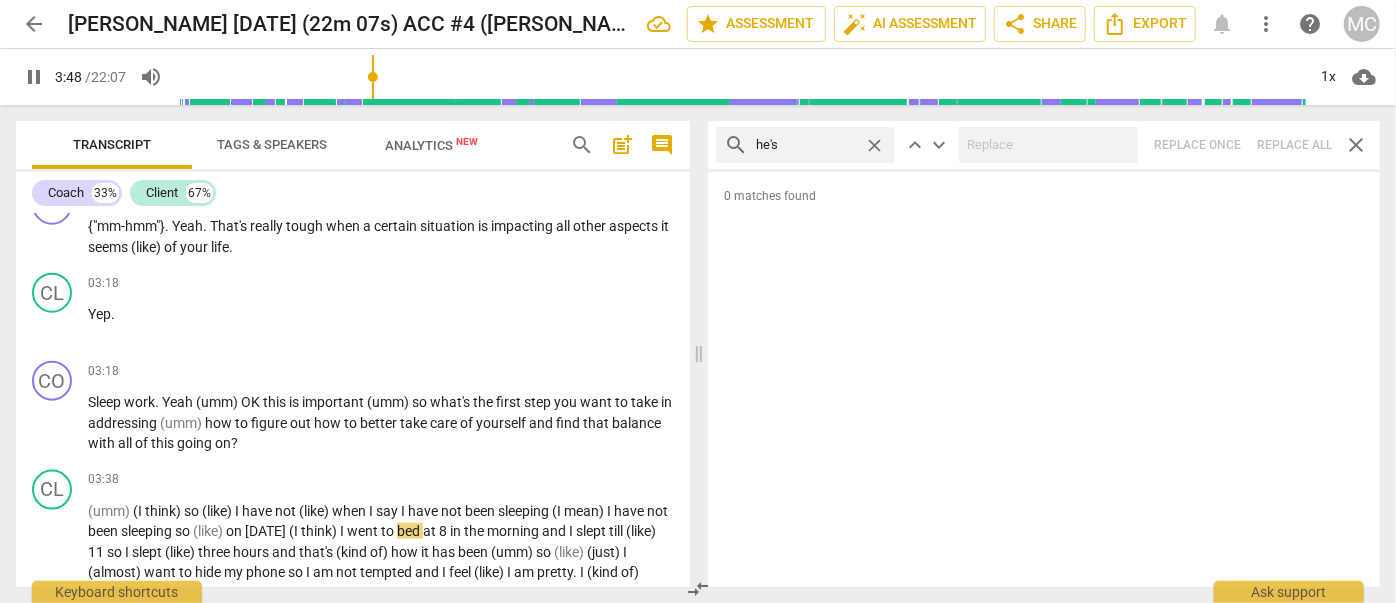click on "close" at bounding box center [874, 145] 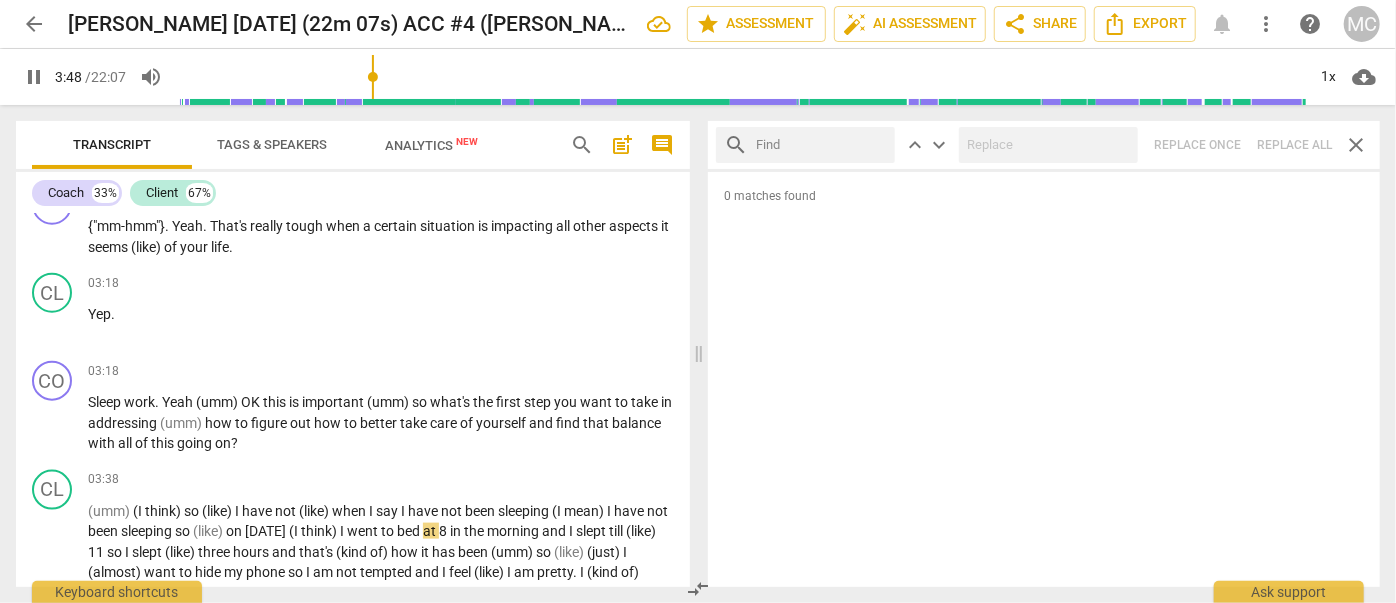 click at bounding box center [821, 145] 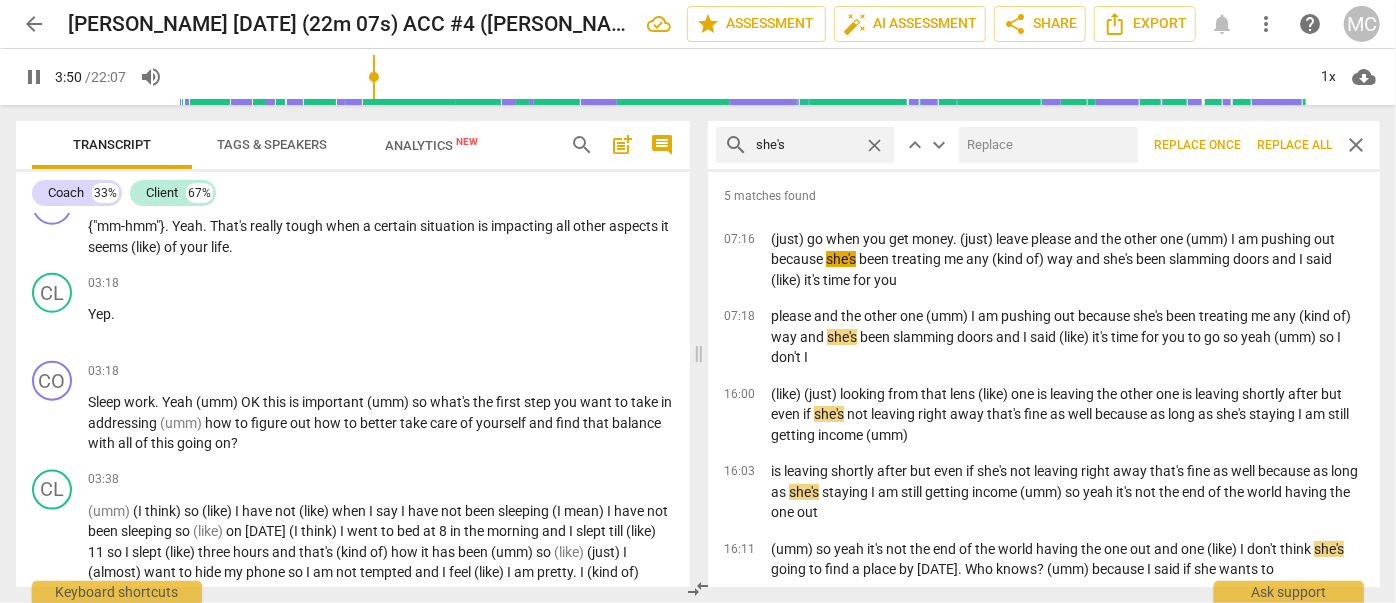 click at bounding box center [1044, 145] 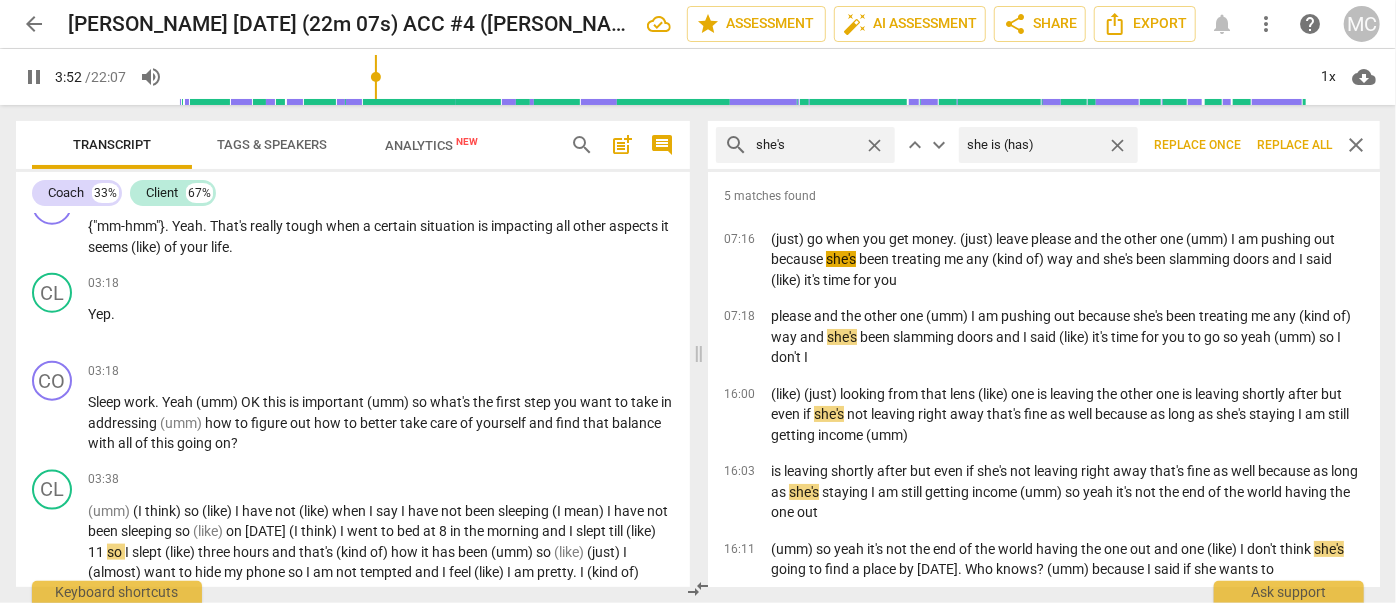 click on "Replace all" at bounding box center (1294, 145) 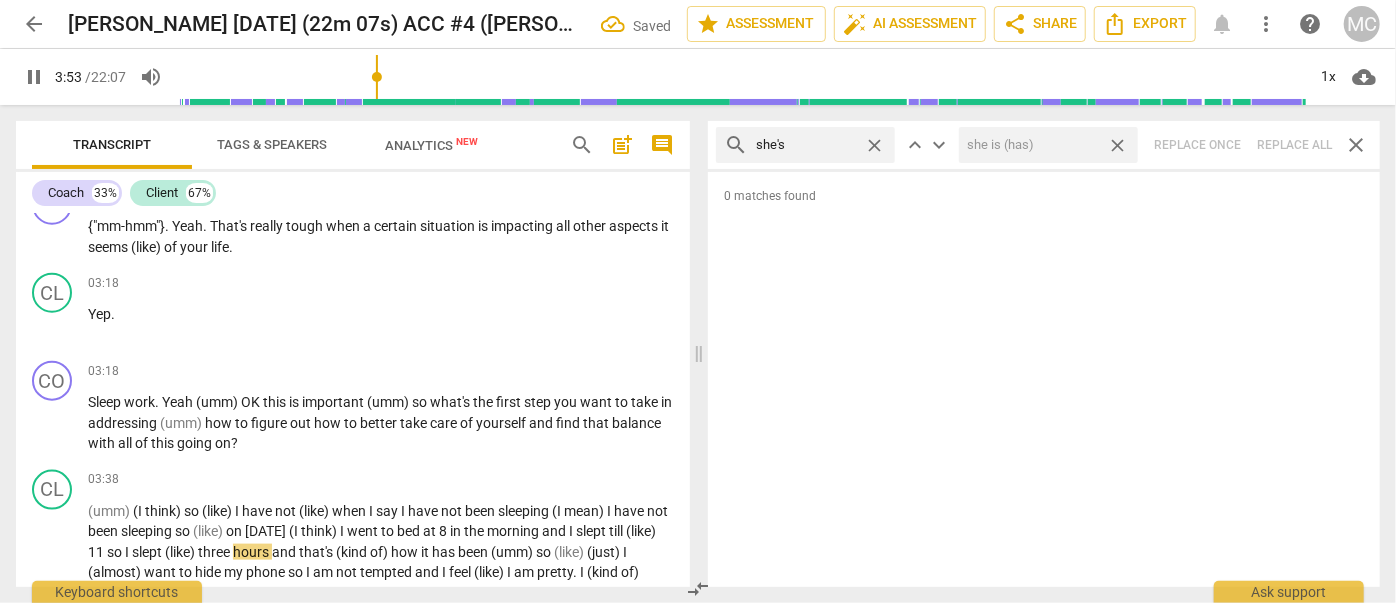 click on "close" at bounding box center (1117, 145) 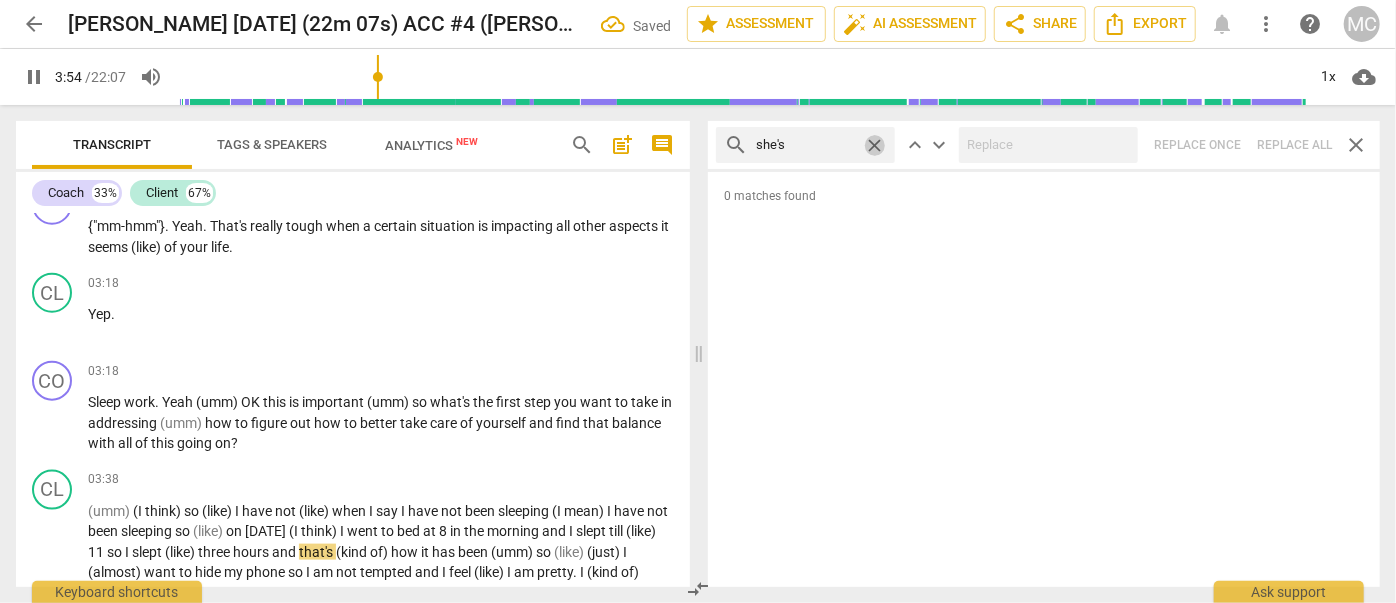 drag, startPoint x: 870, startPoint y: 143, endPoint x: 856, endPoint y: 143, distance: 14 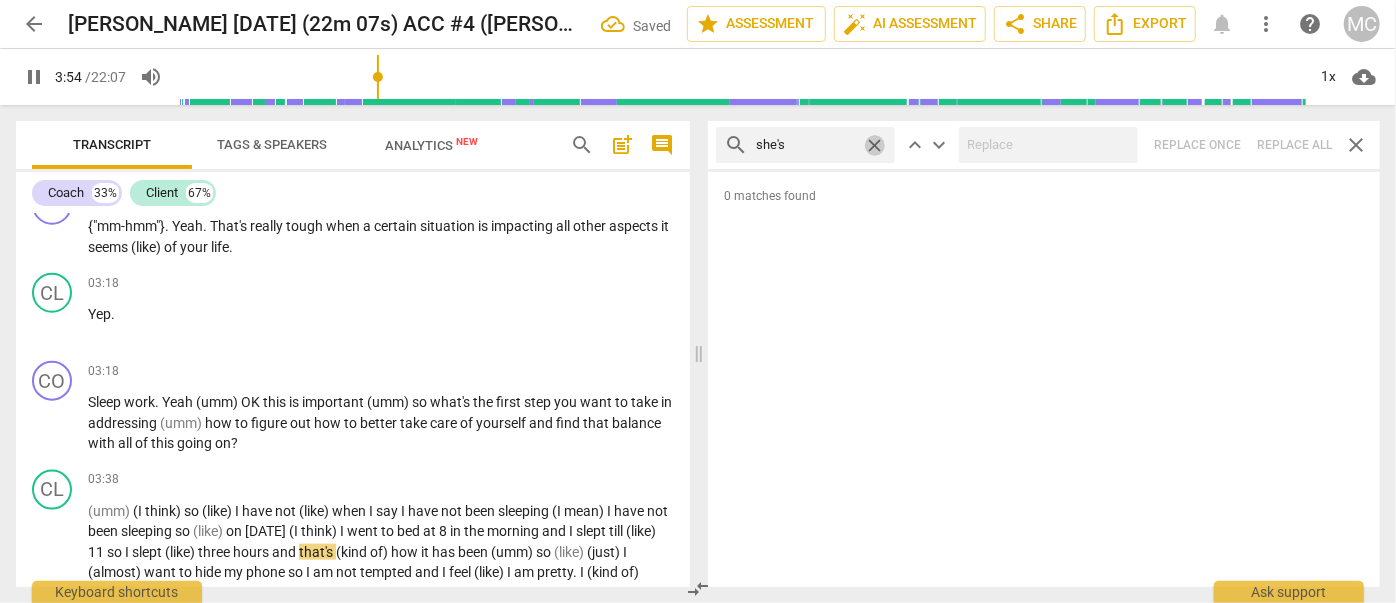 click on "close" at bounding box center [874, 145] 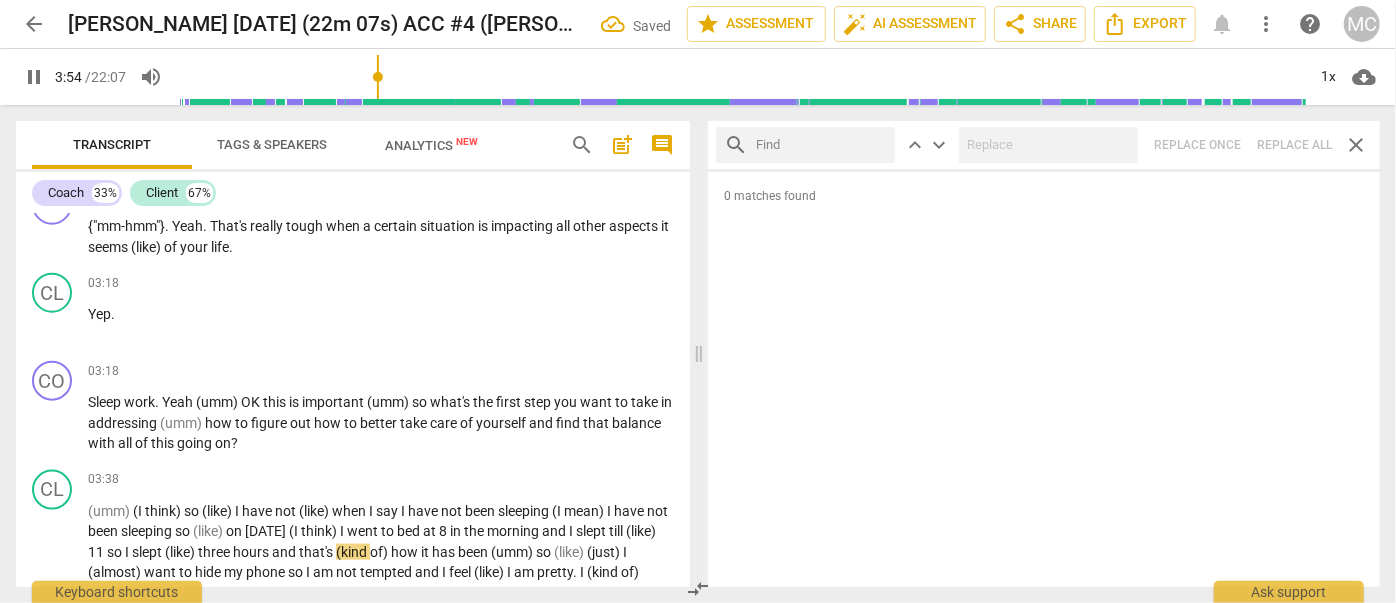 click at bounding box center (821, 145) 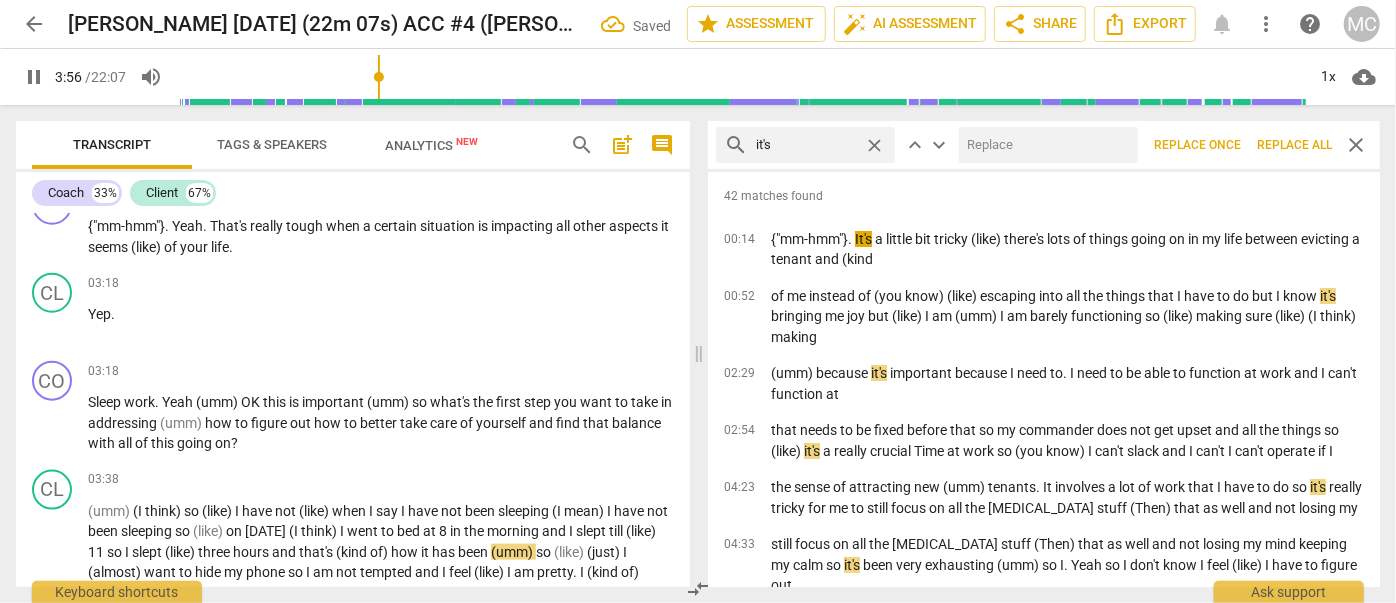 click at bounding box center [1044, 145] 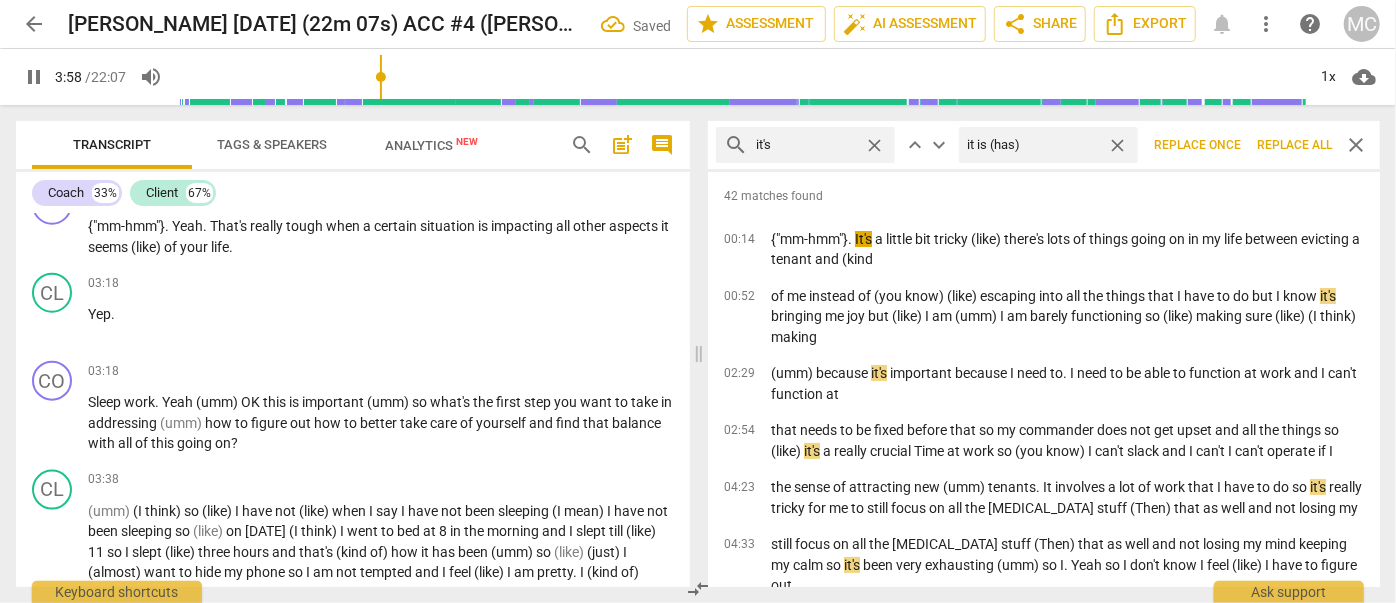 click on "Replace all" at bounding box center (1294, 145) 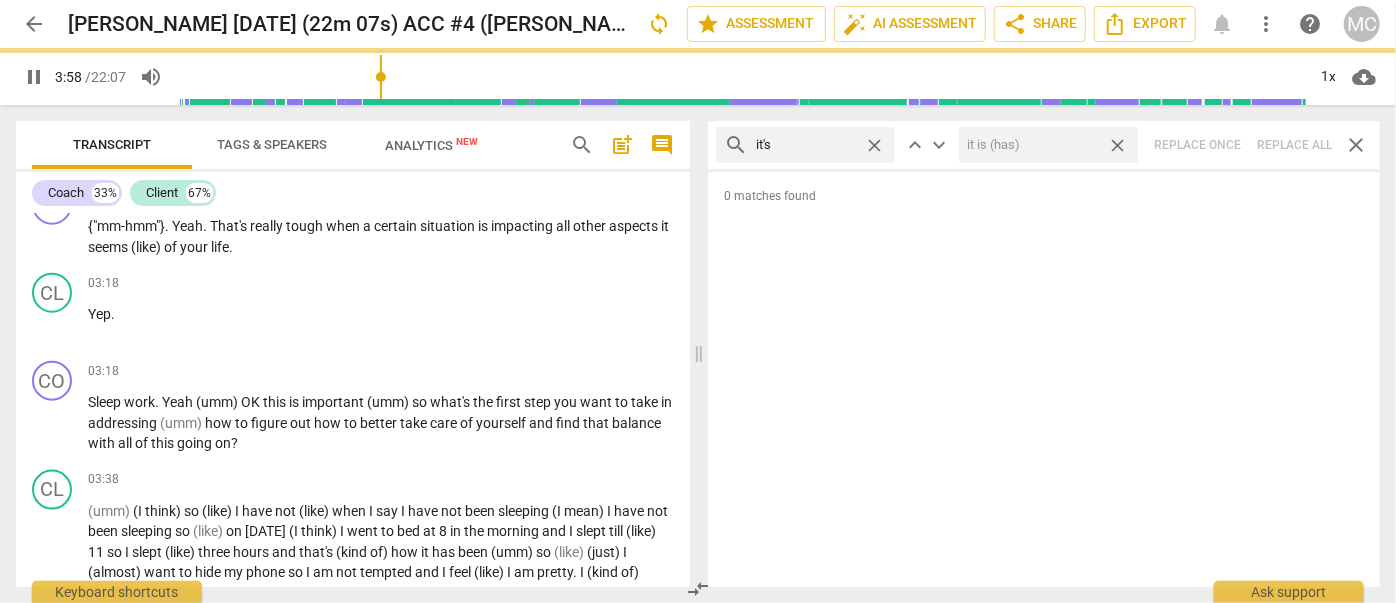 scroll, scrollTop: 1224, scrollLeft: 0, axis: vertical 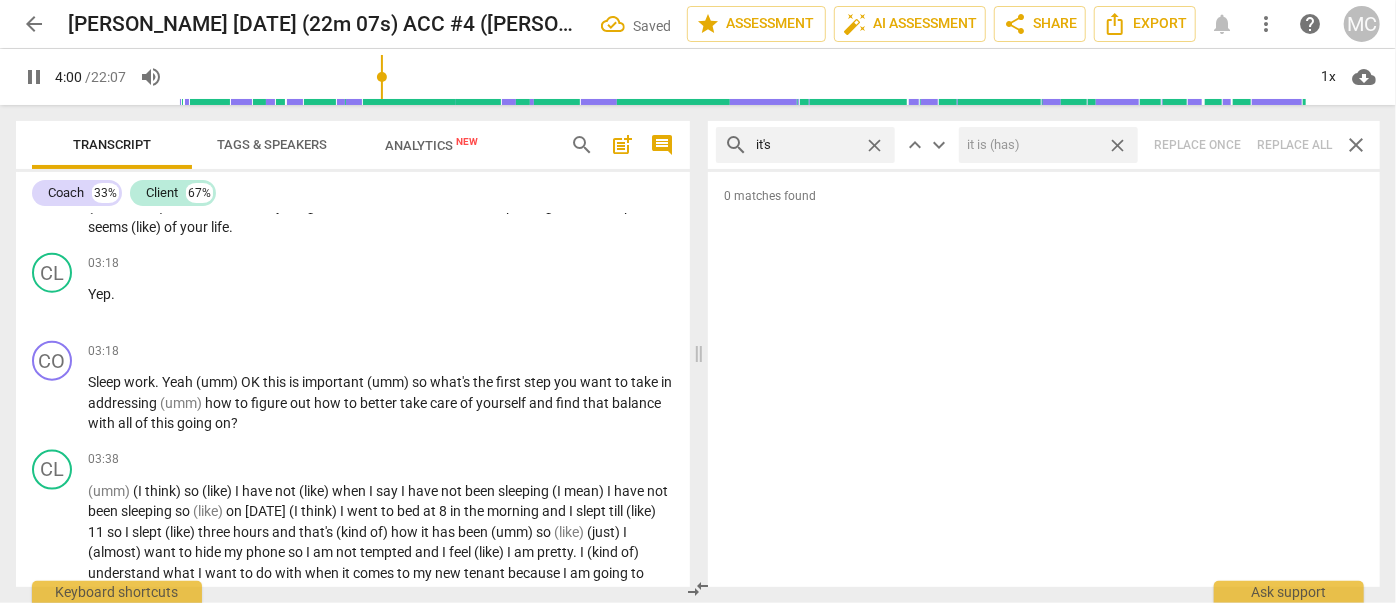 click on "close" at bounding box center [1117, 145] 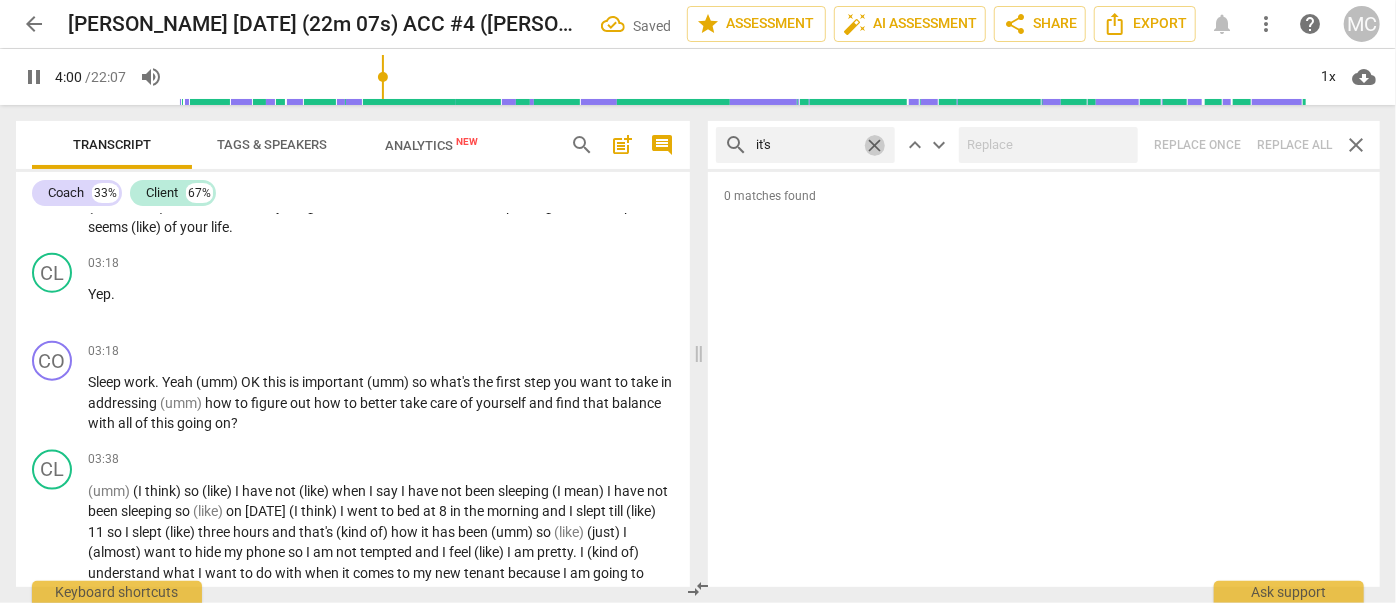 click on "close" at bounding box center (874, 145) 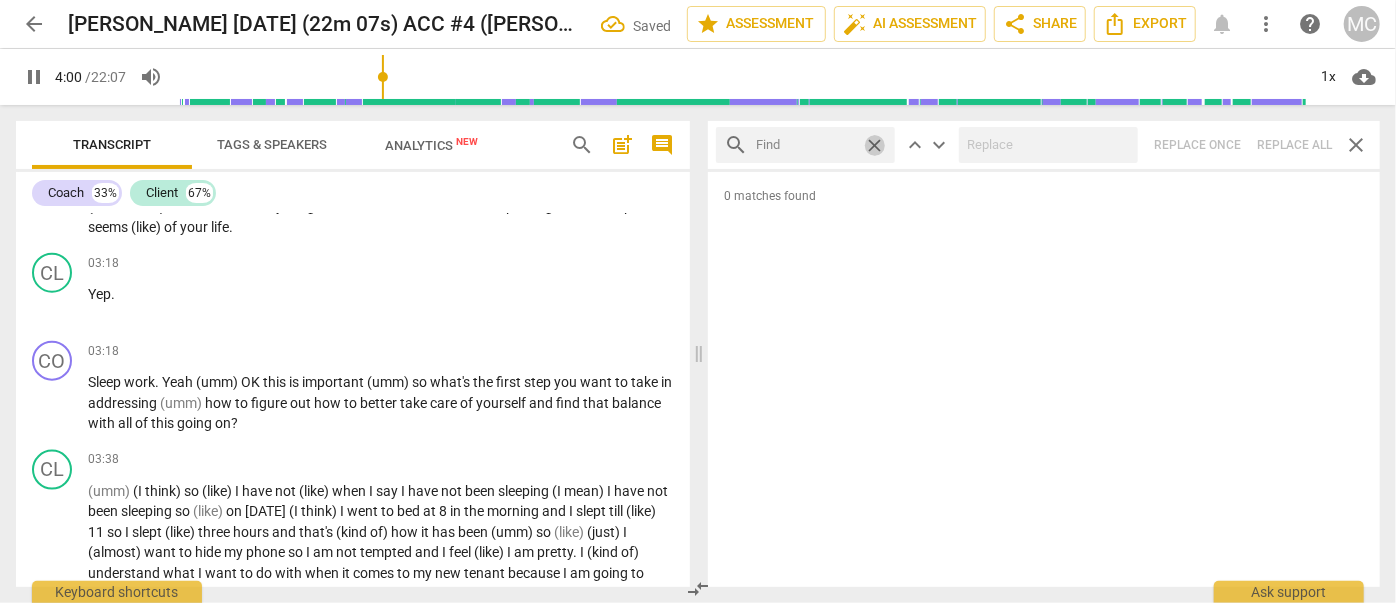 click at bounding box center (806, 145) 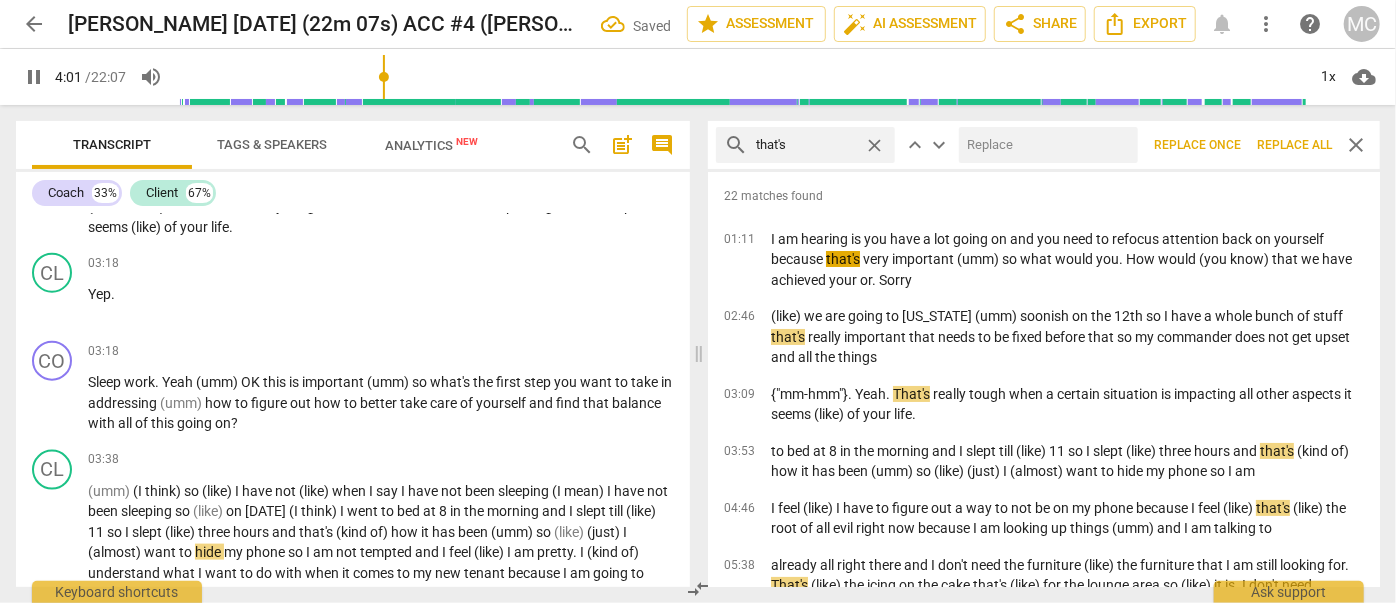 click at bounding box center [1044, 145] 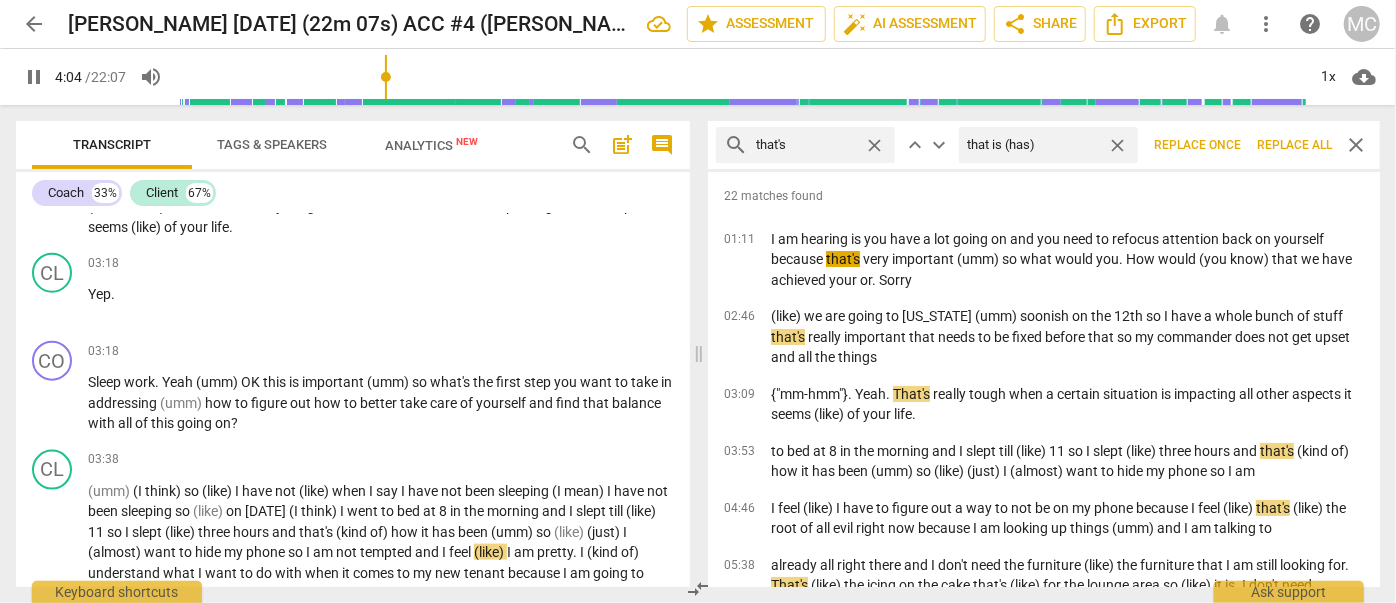 click on "Replace all" at bounding box center [1294, 145] 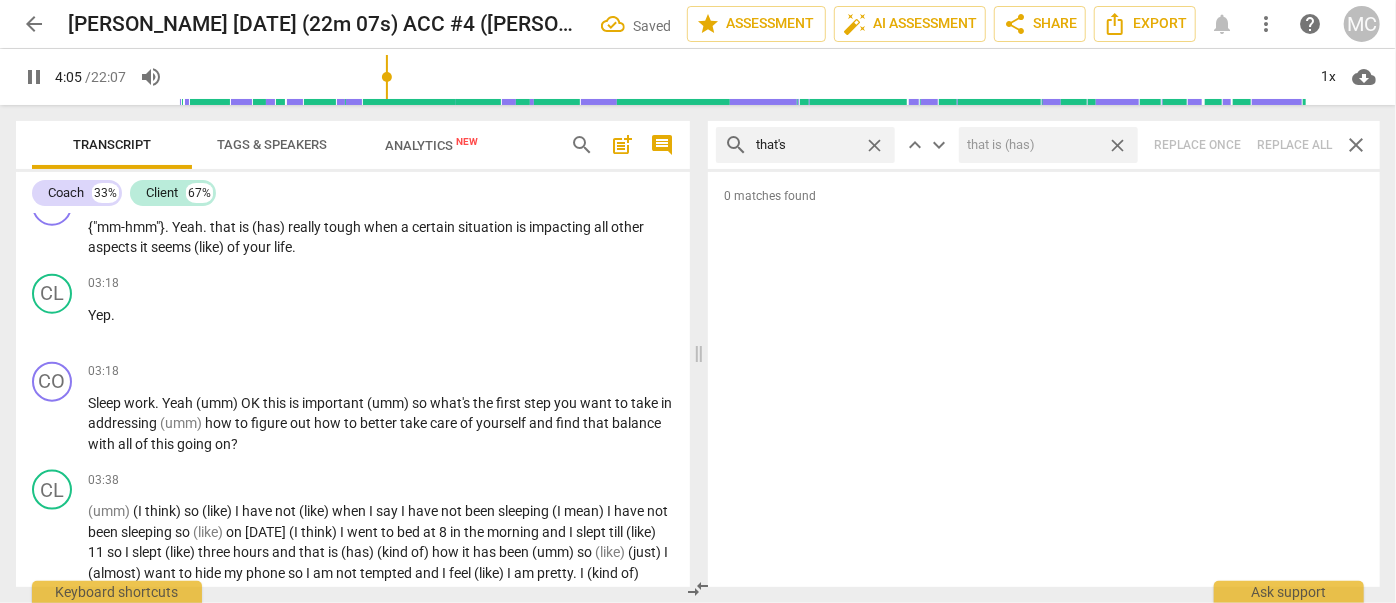 click on "close" at bounding box center (1117, 145) 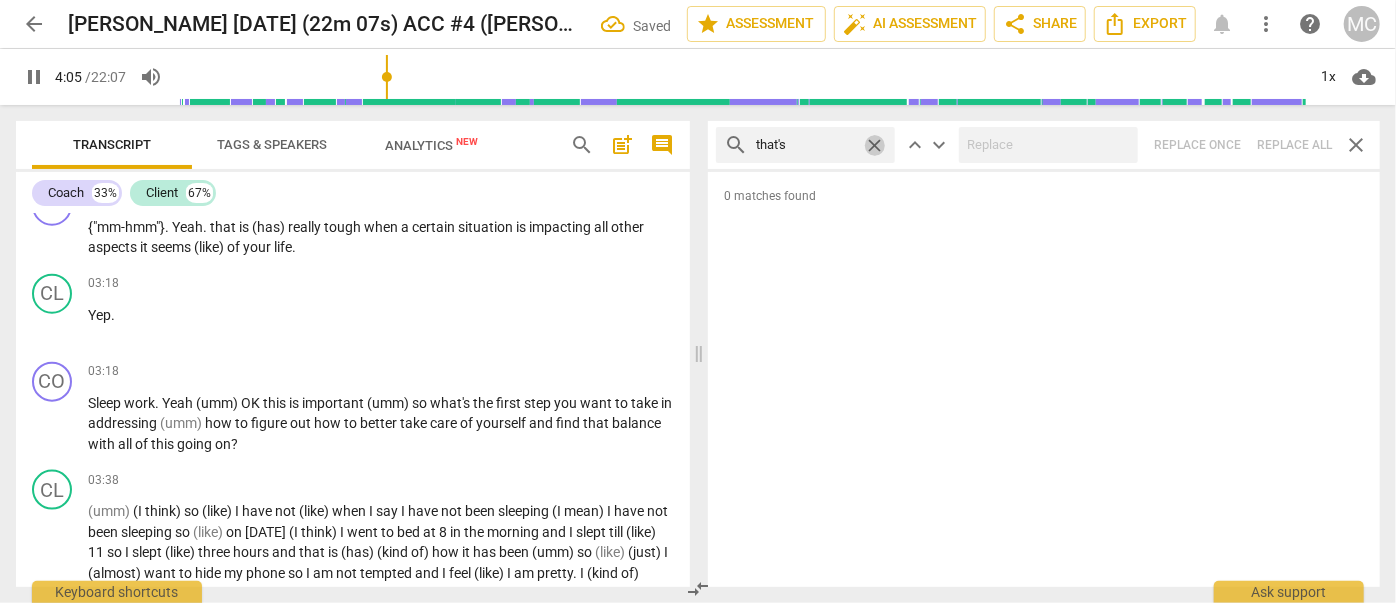 click on "close" at bounding box center [874, 145] 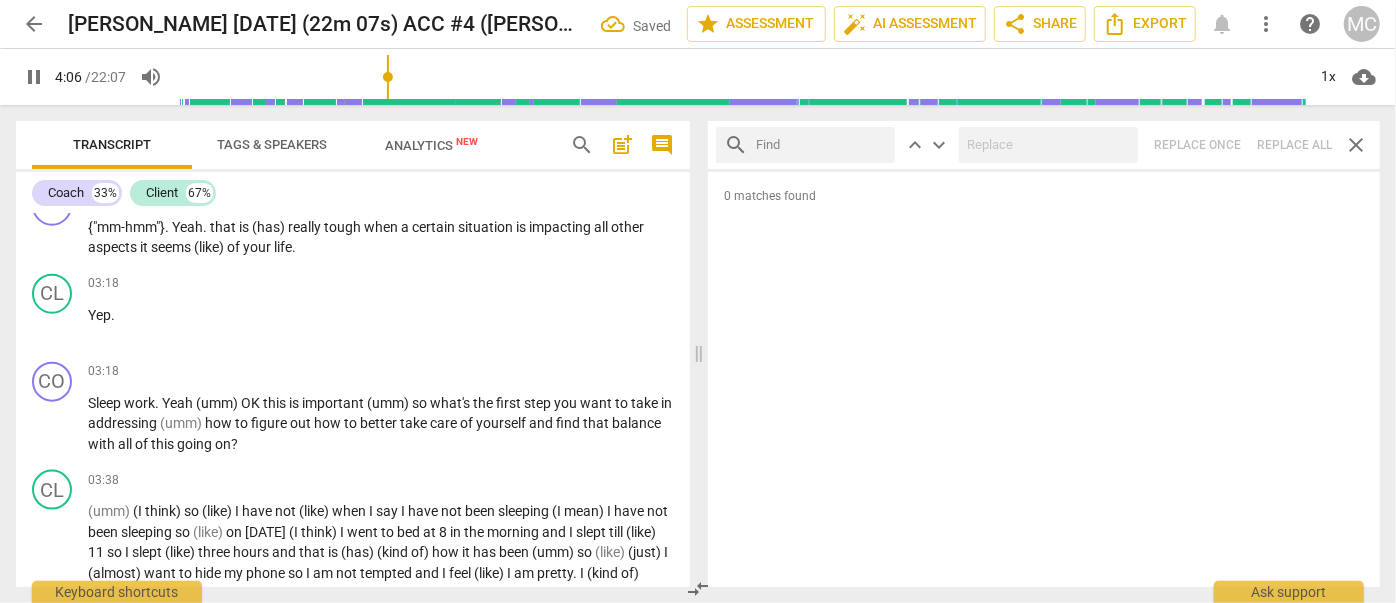 click at bounding box center [821, 145] 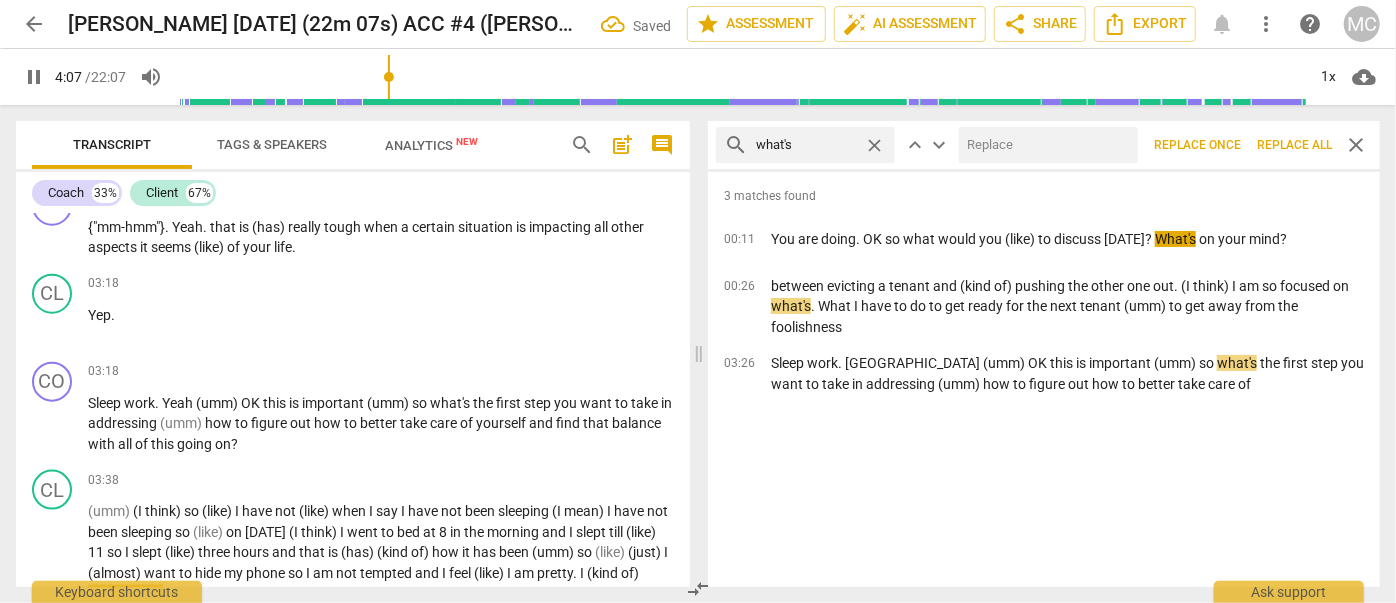 click at bounding box center [1044, 145] 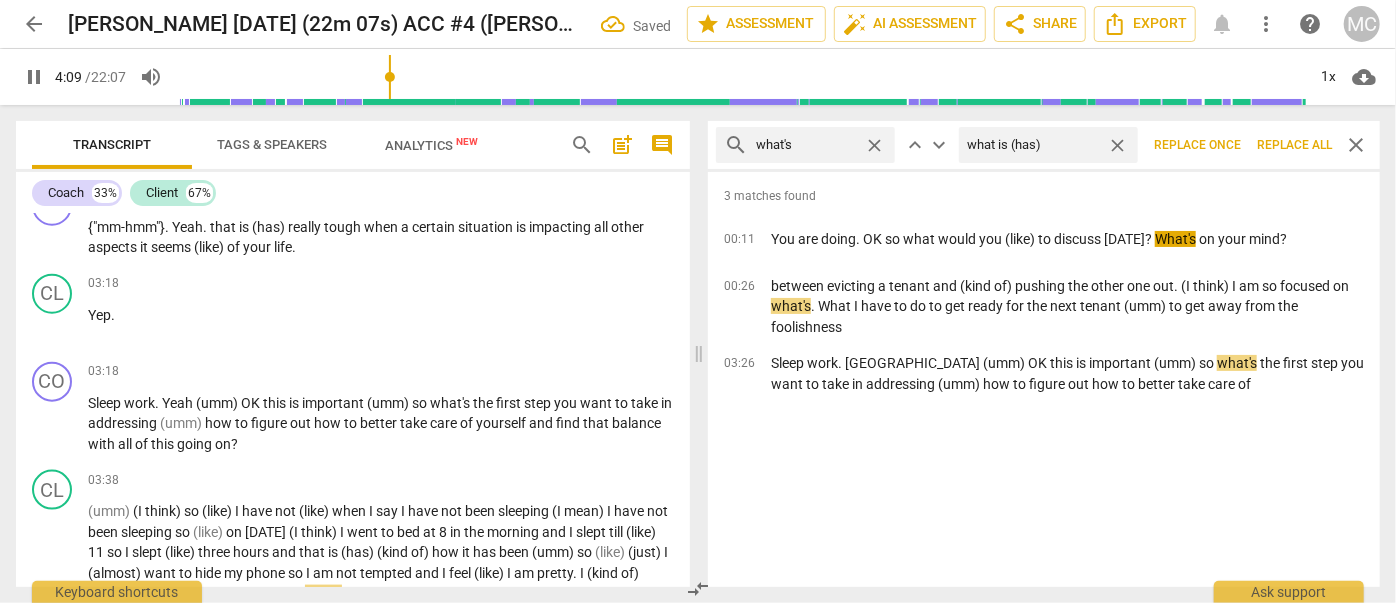 click on "Replace all" at bounding box center (1294, 145) 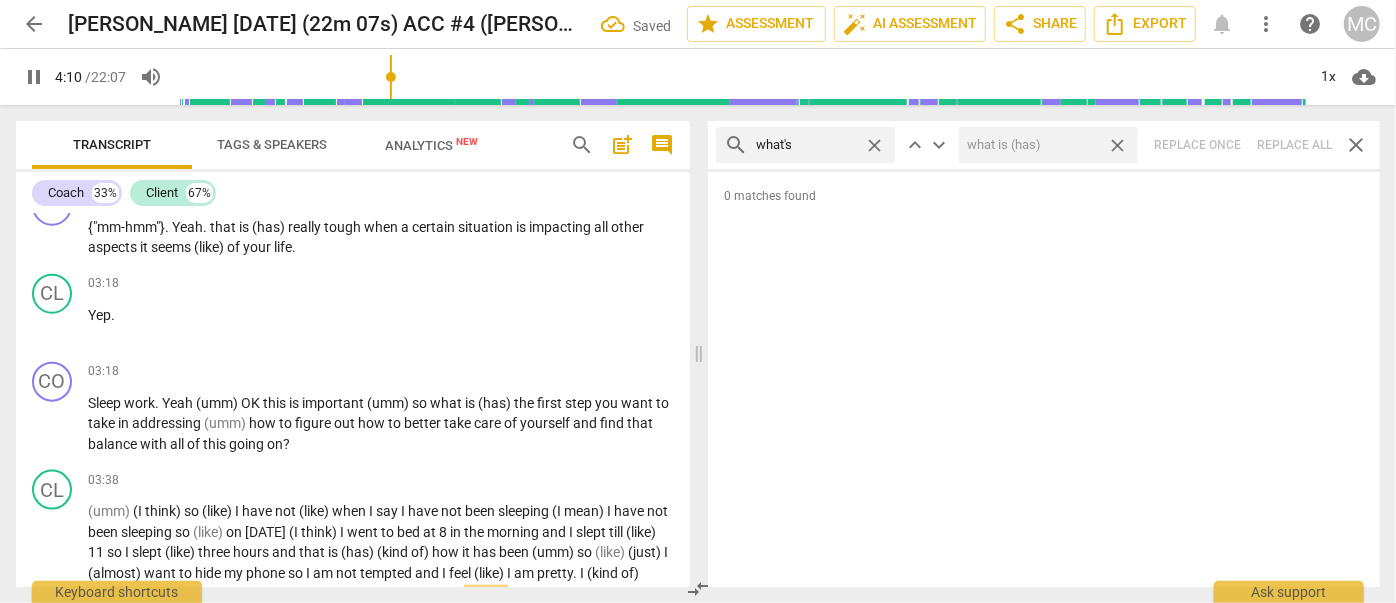 click on "close" at bounding box center (1117, 145) 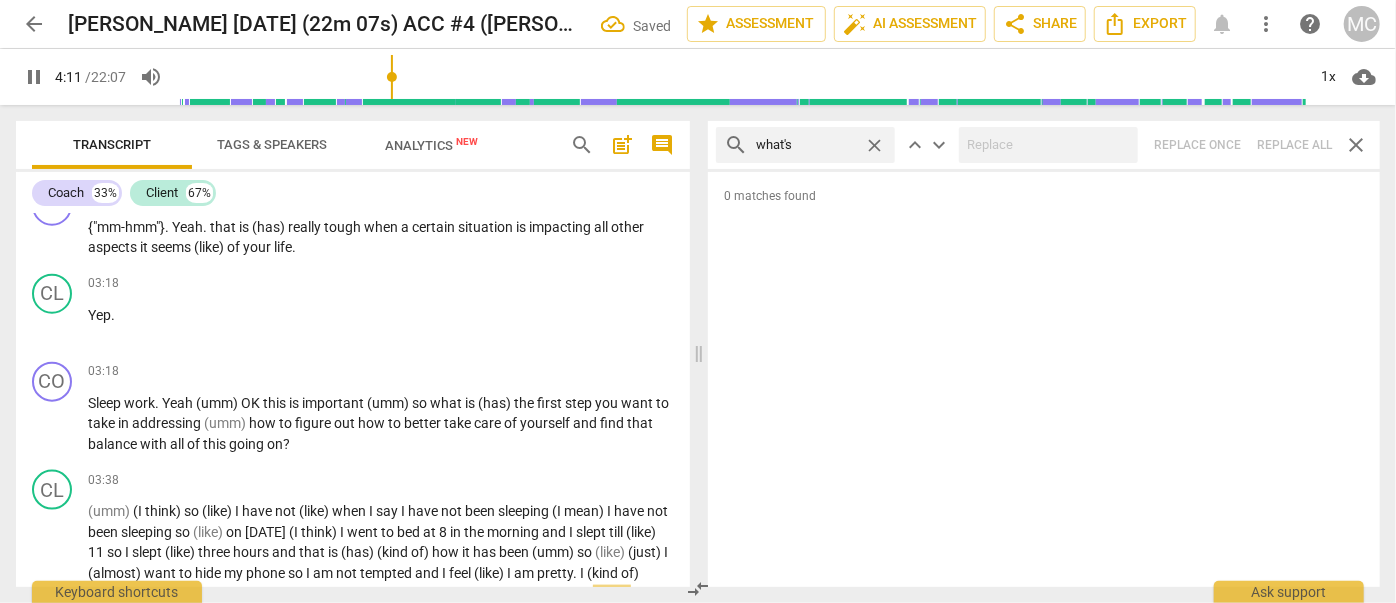 click on "close" at bounding box center (874, 145) 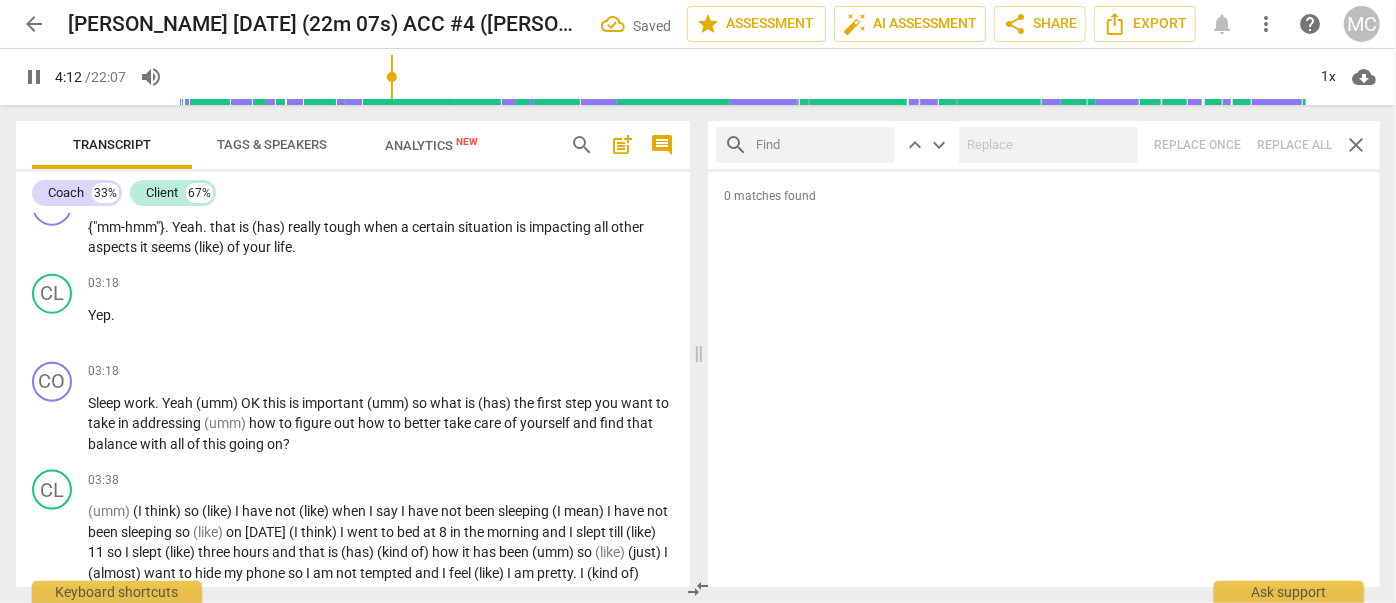 scroll, scrollTop: 1610, scrollLeft: 0, axis: vertical 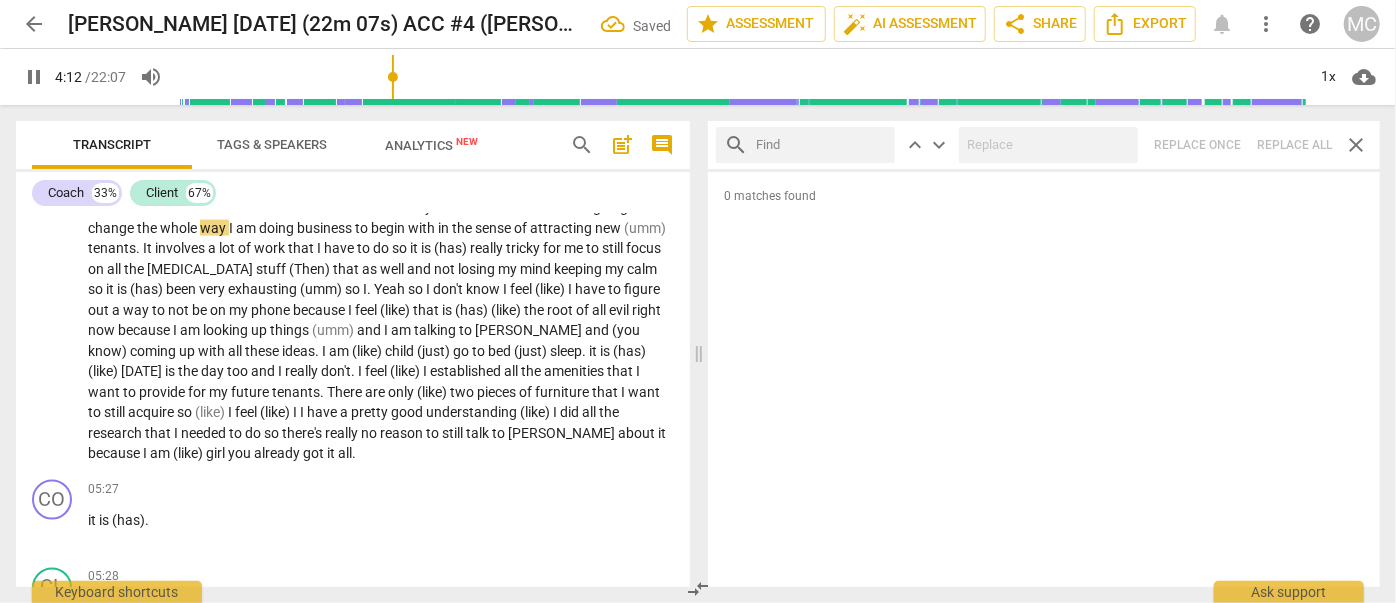 click at bounding box center [821, 145] 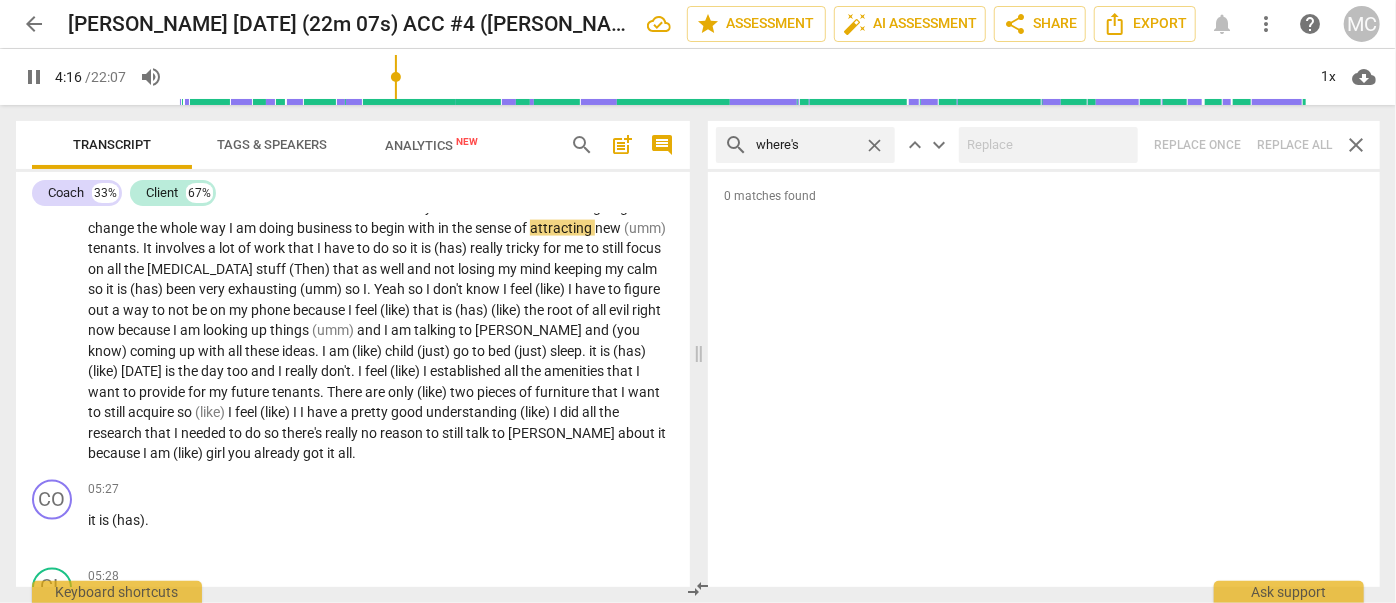 click on "search where's close keyboard_arrow_up keyboard_arrow_down Replace once Replace all close" at bounding box center (1044, 145) 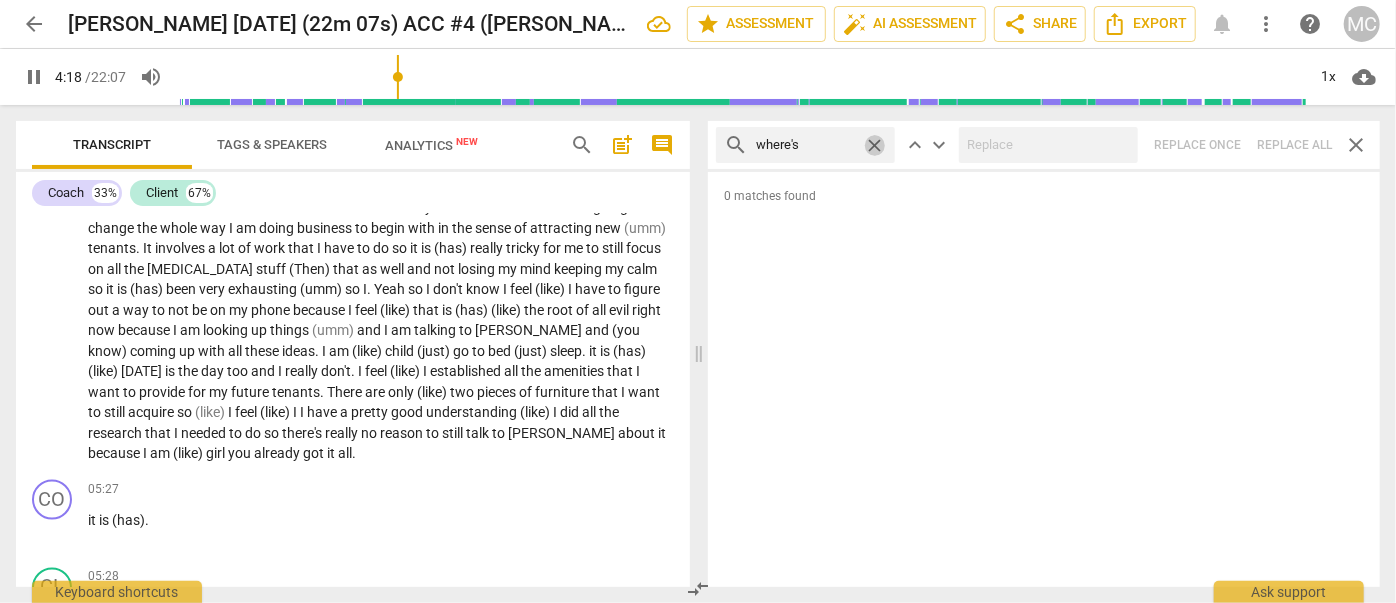 click on "close" at bounding box center (874, 145) 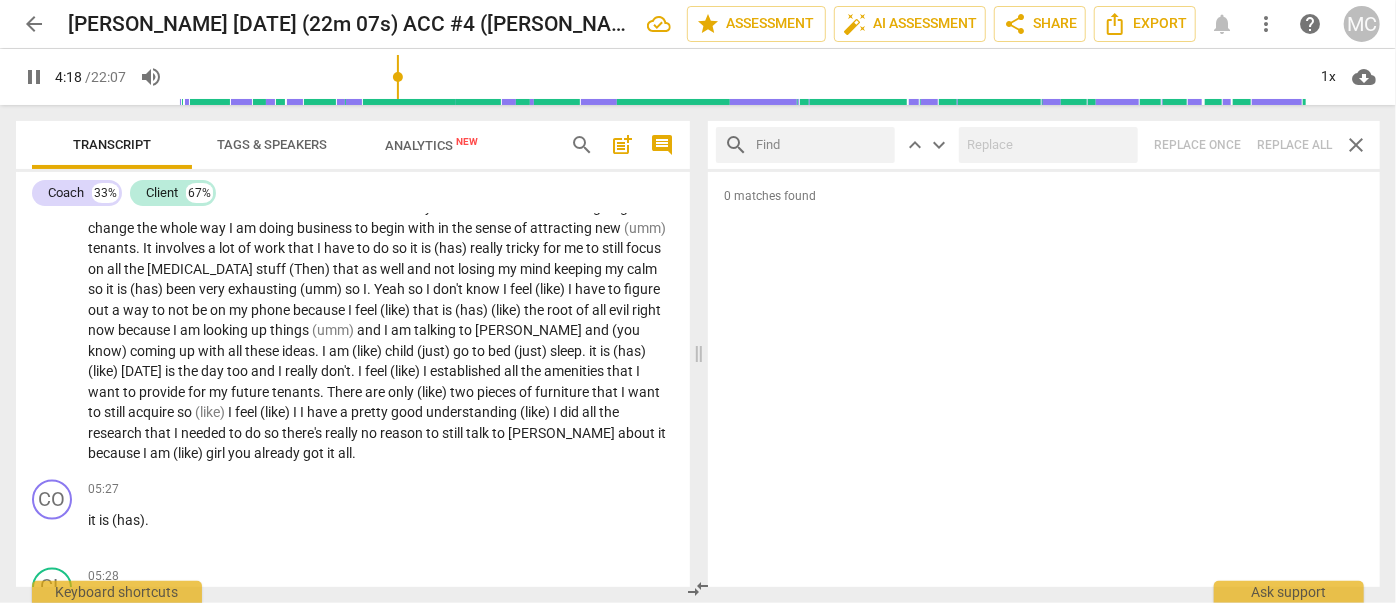 click at bounding box center (821, 145) 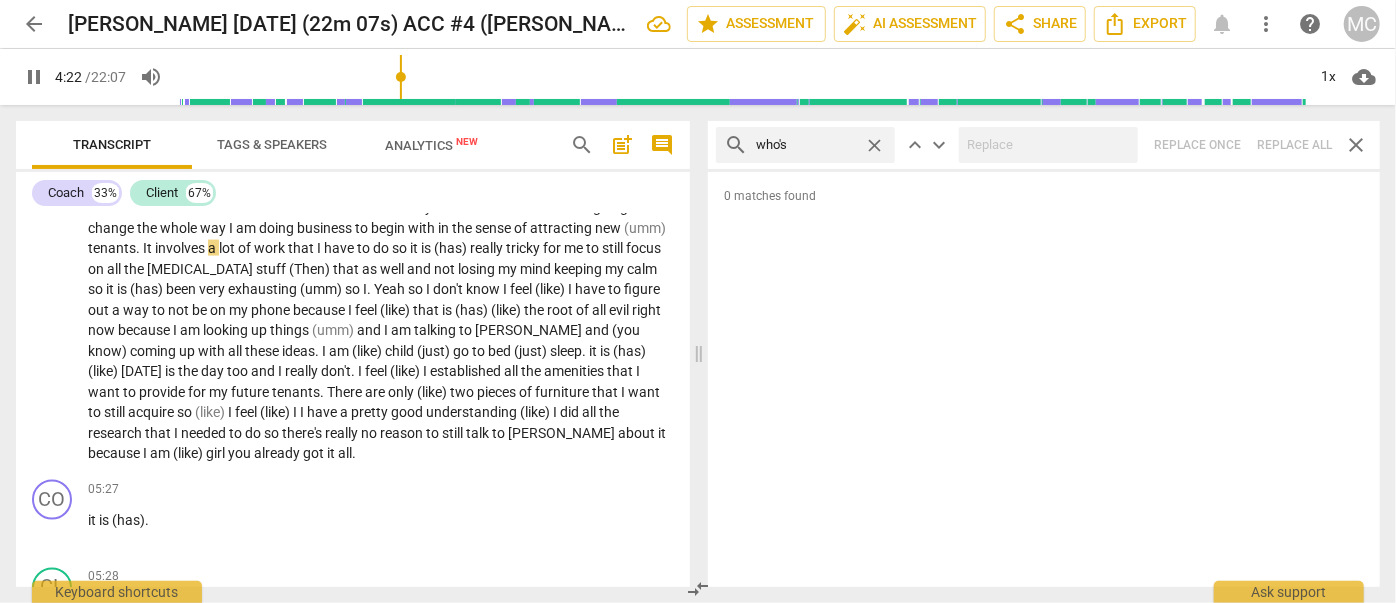click on "search who's close keyboard_arrow_up keyboard_arrow_down Replace once Replace all close" at bounding box center [1044, 145] 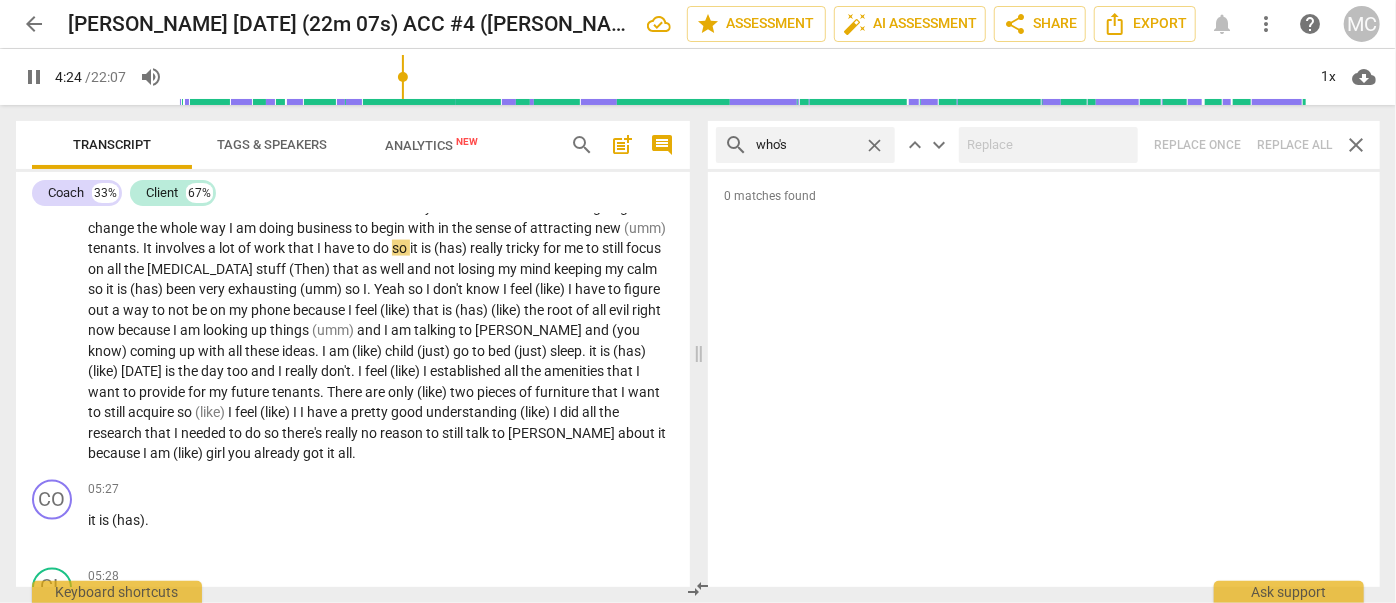 click on "close" at bounding box center [874, 145] 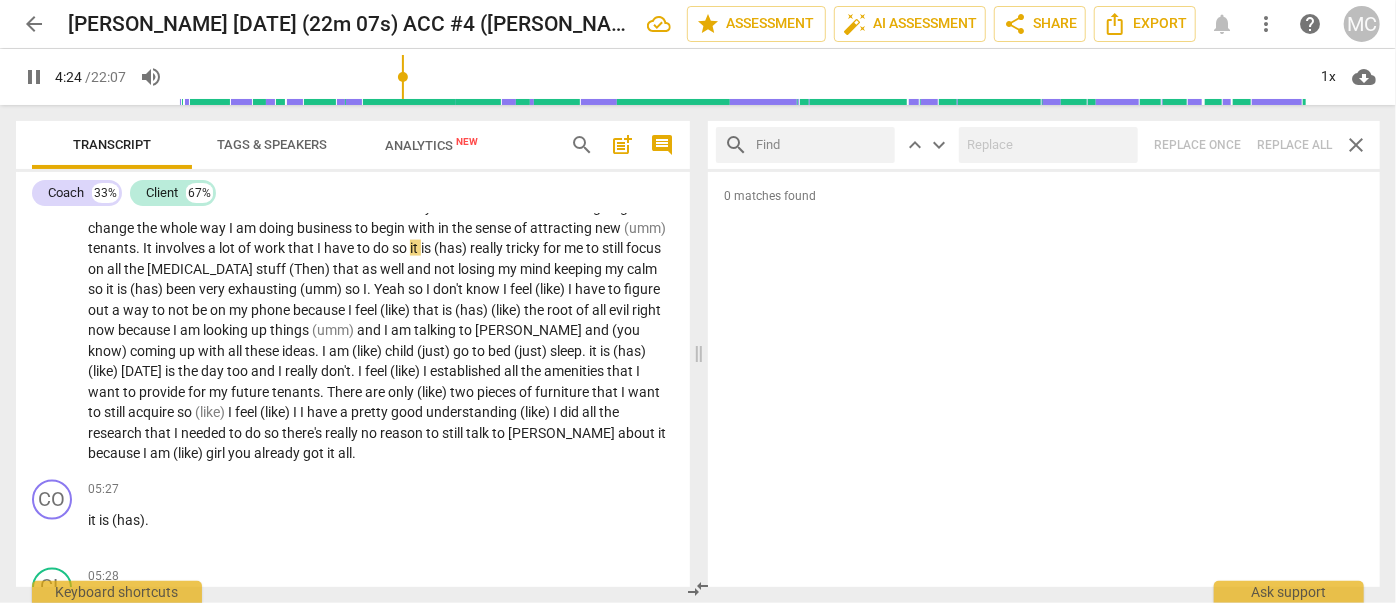 click at bounding box center [821, 145] 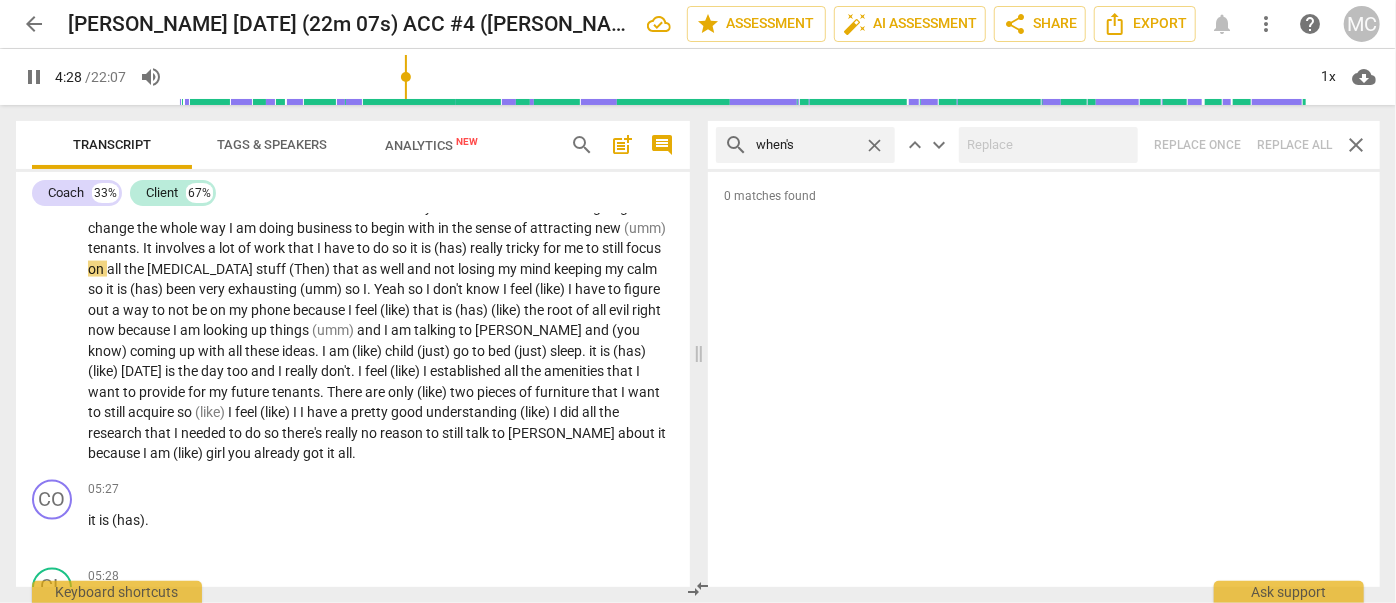 click on "search when's close keyboard_arrow_up keyboard_arrow_down Replace once Replace all close" at bounding box center [1044, 145] 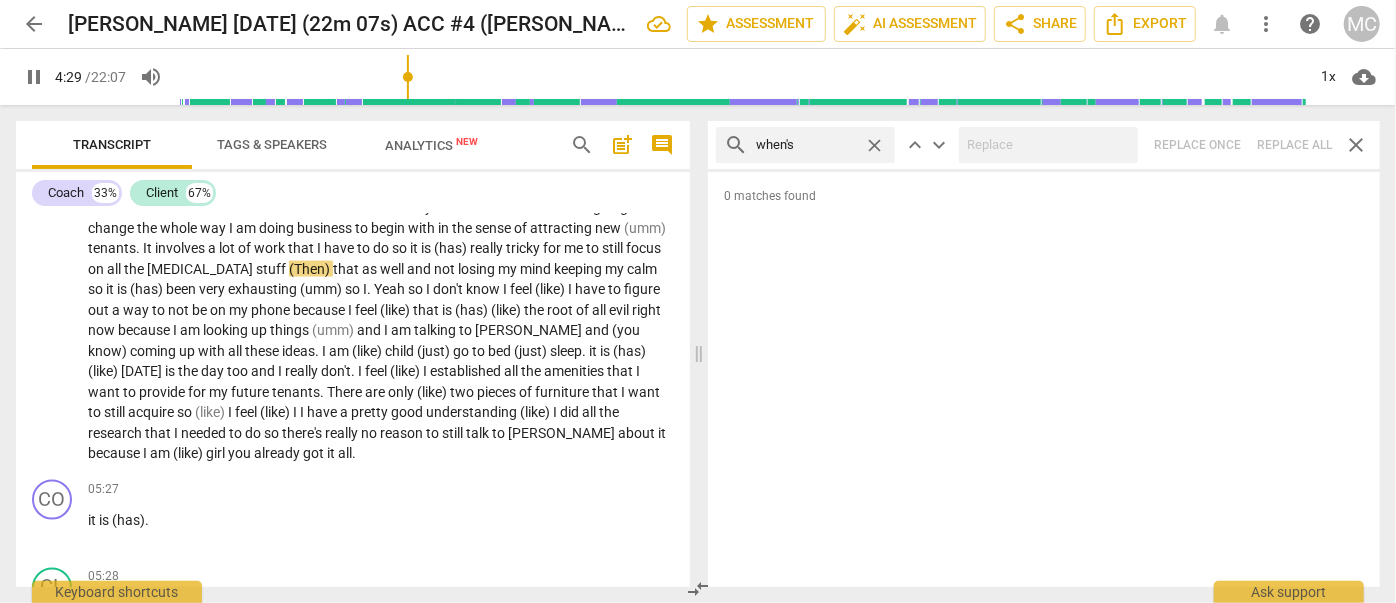 click on "close" at bounding box center [874, 145] 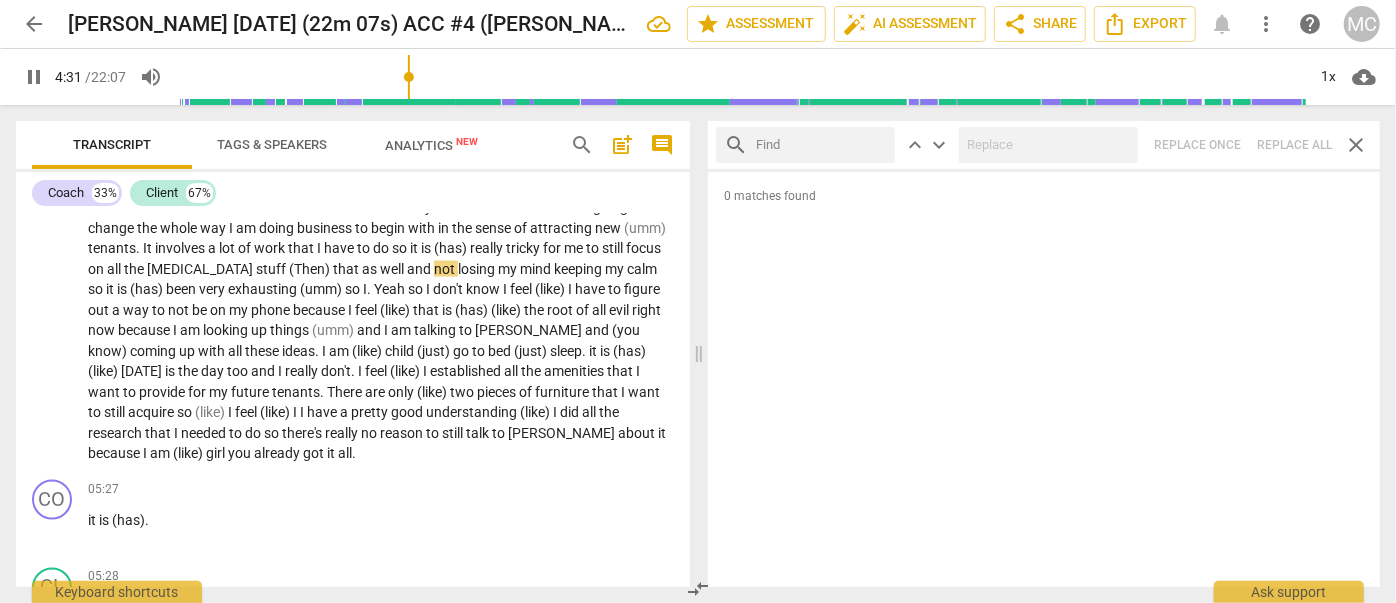 click at bounding box center (821, 145) 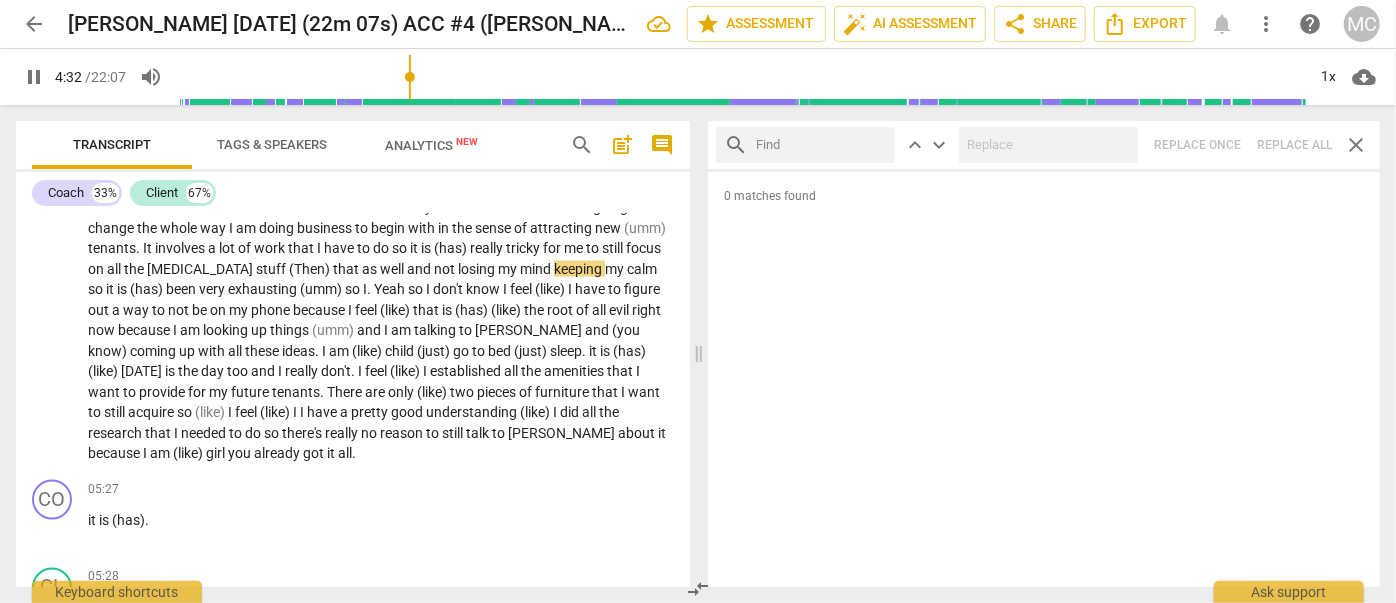 click at bounding box center (821, 145) 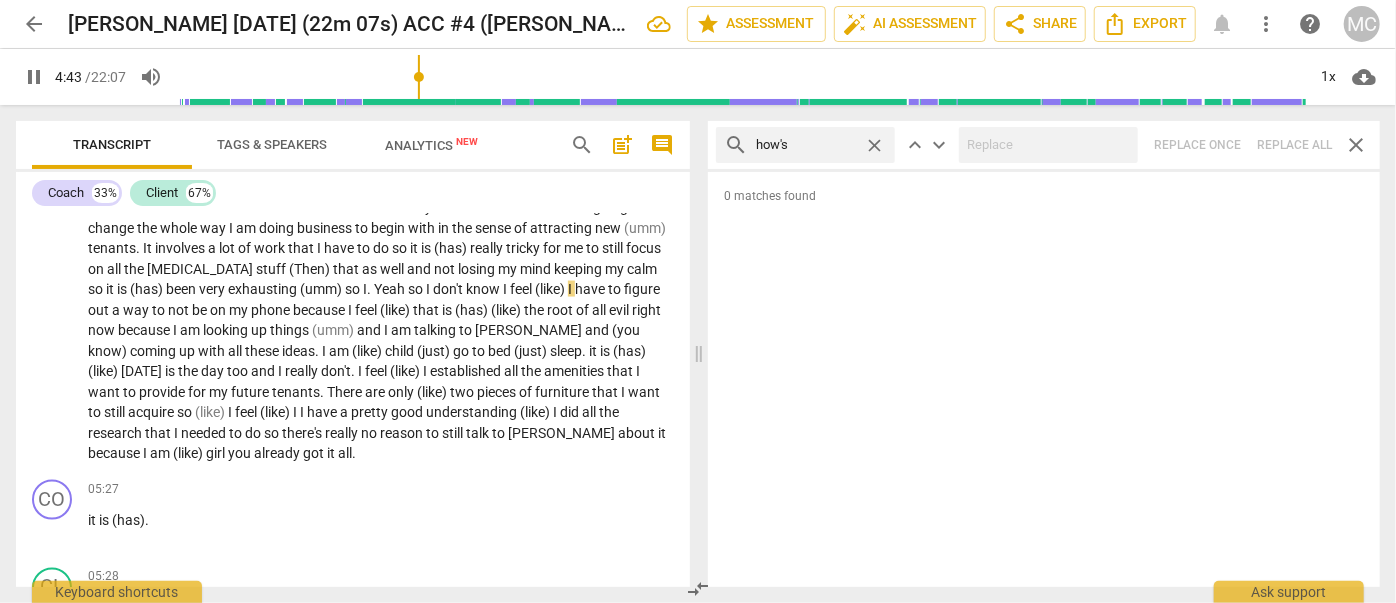 click on "search how's close keyboard_arrow_up keyboard_arrow_down Replace once Replace all close" at bounding box center [1044, 145] 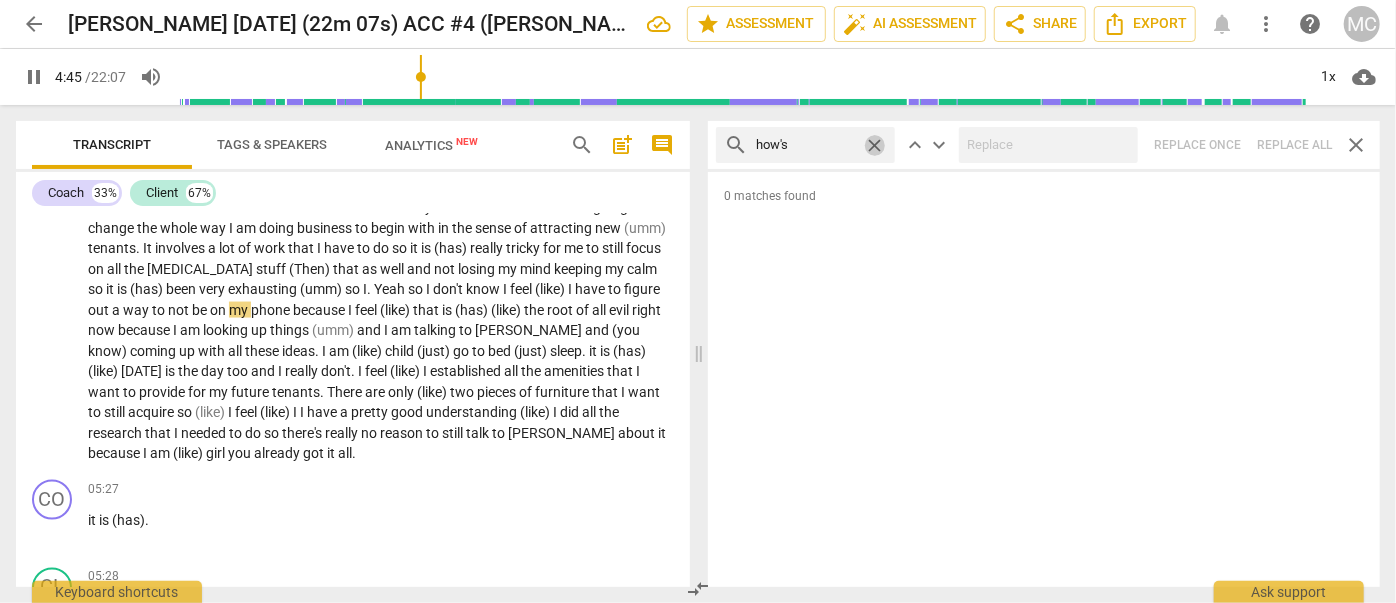 click on "close" at bounding box center (874, 145) 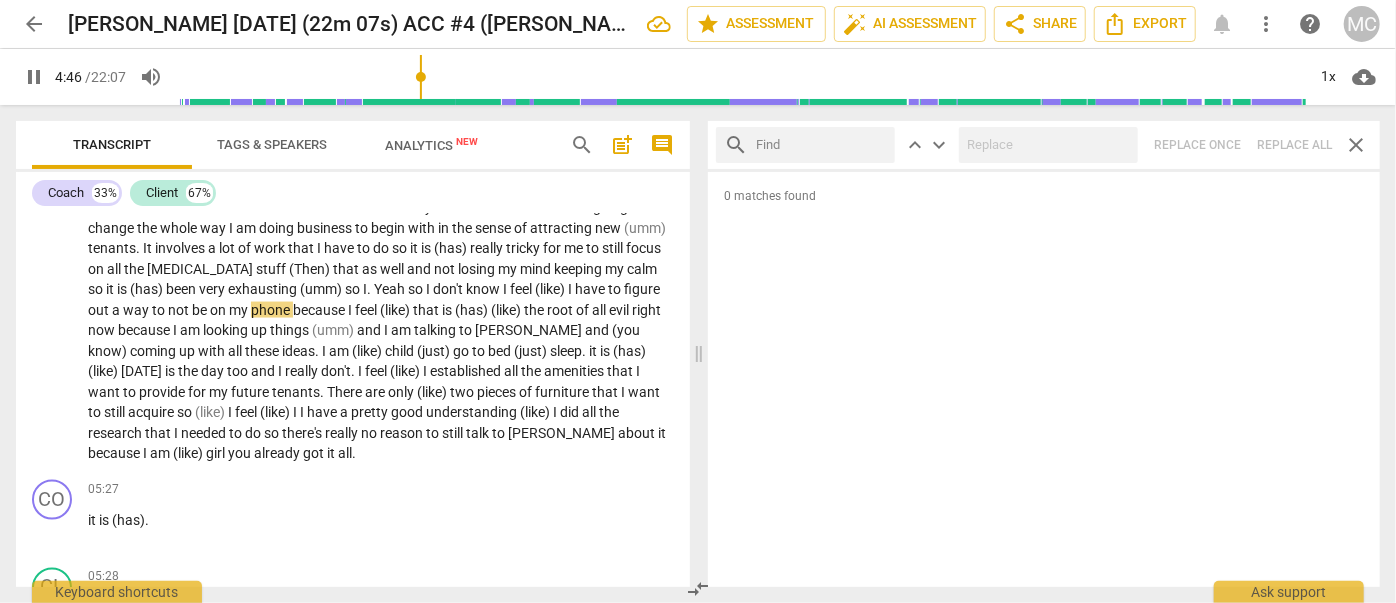 click at bounding box center [821, 145] 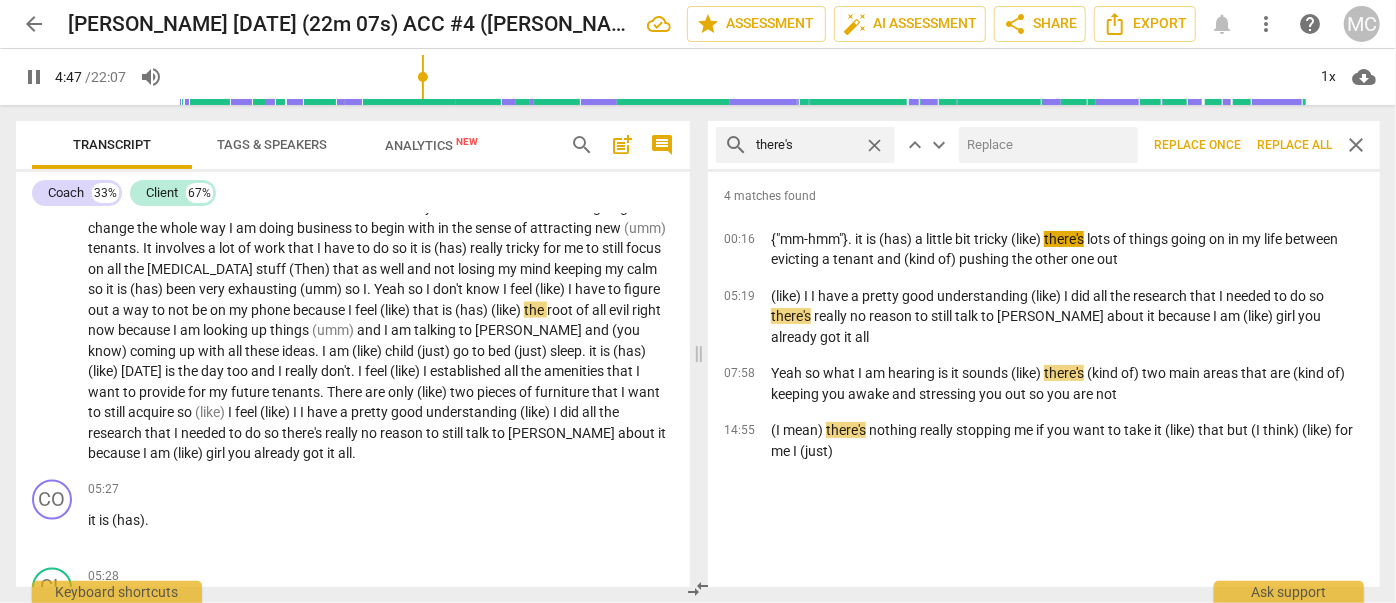 click at bounding box center (1044, 145) 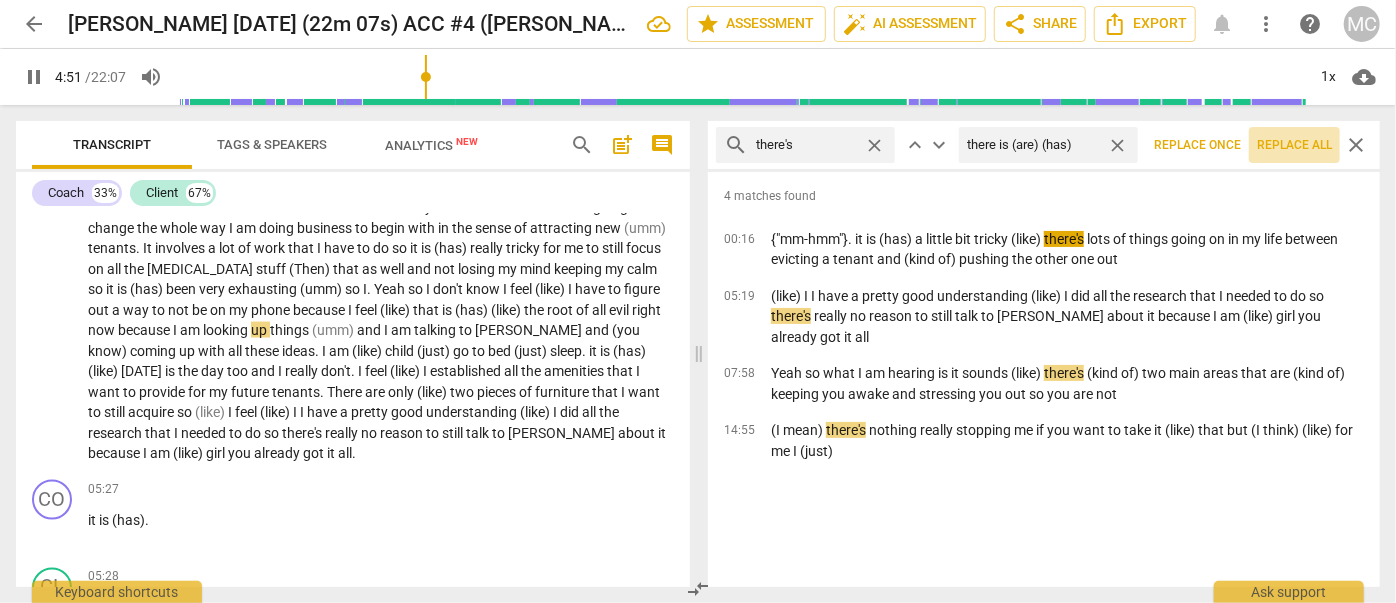 click on "Replace all" at bounding box center (1294, 145) 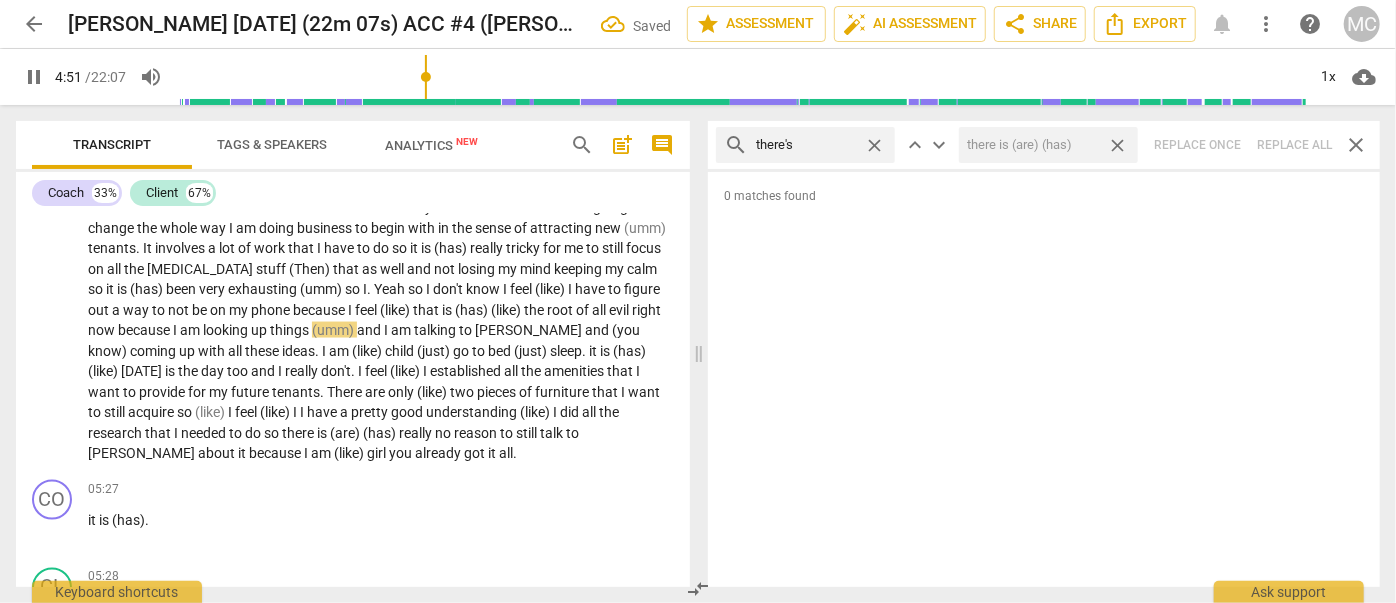 click on "close" at bounding box center (1117, 145) 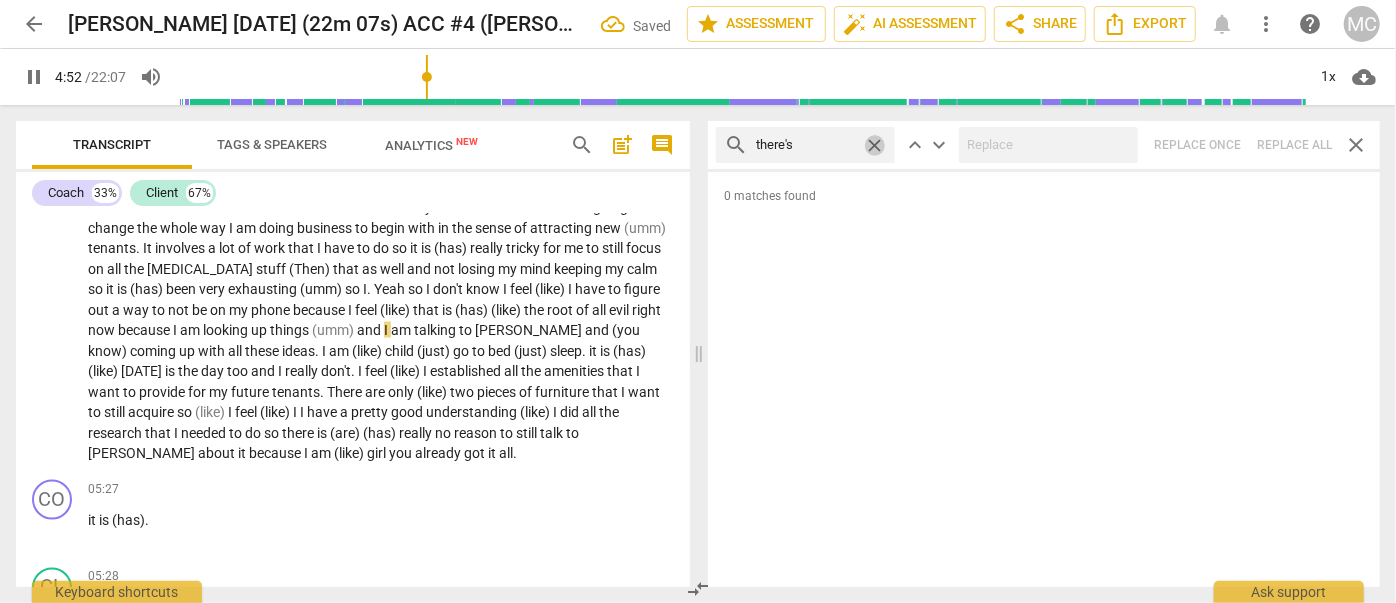 click on "close" at bounding box center [874, 145] 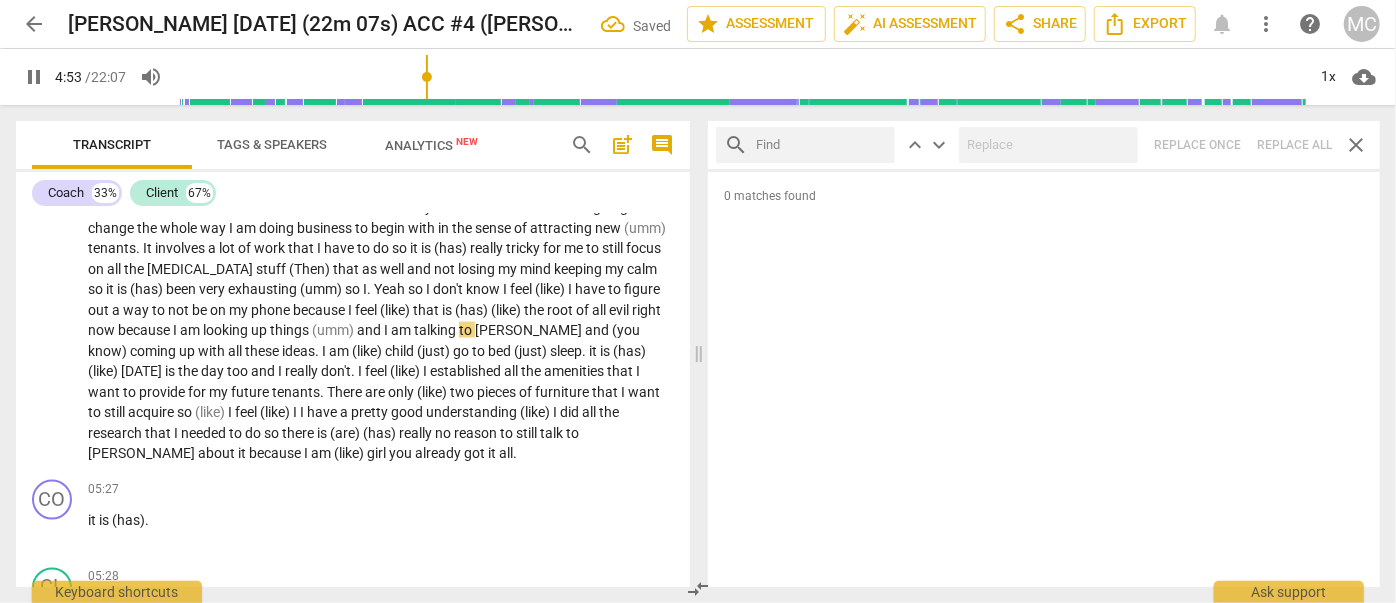 click at bounding box center [821, 145] 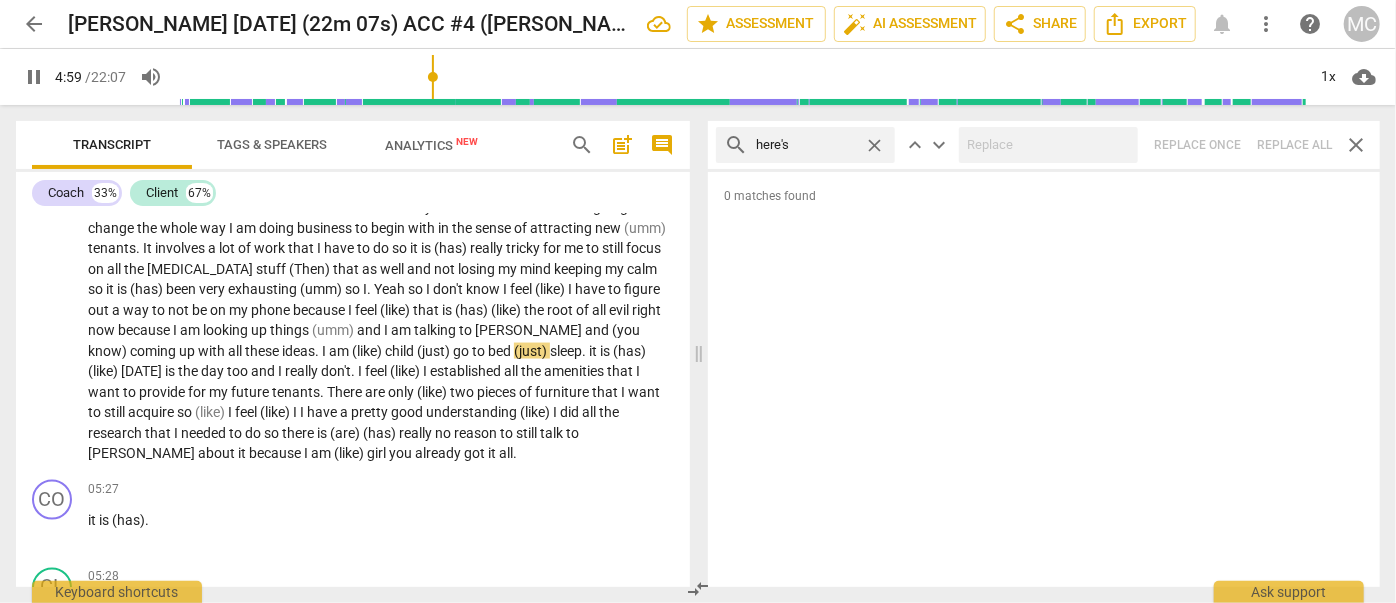click on "search here's close keyboard_arrow_up keyboard_arrow_down Replace once Replace all close" at bounding box center [1044, 145] 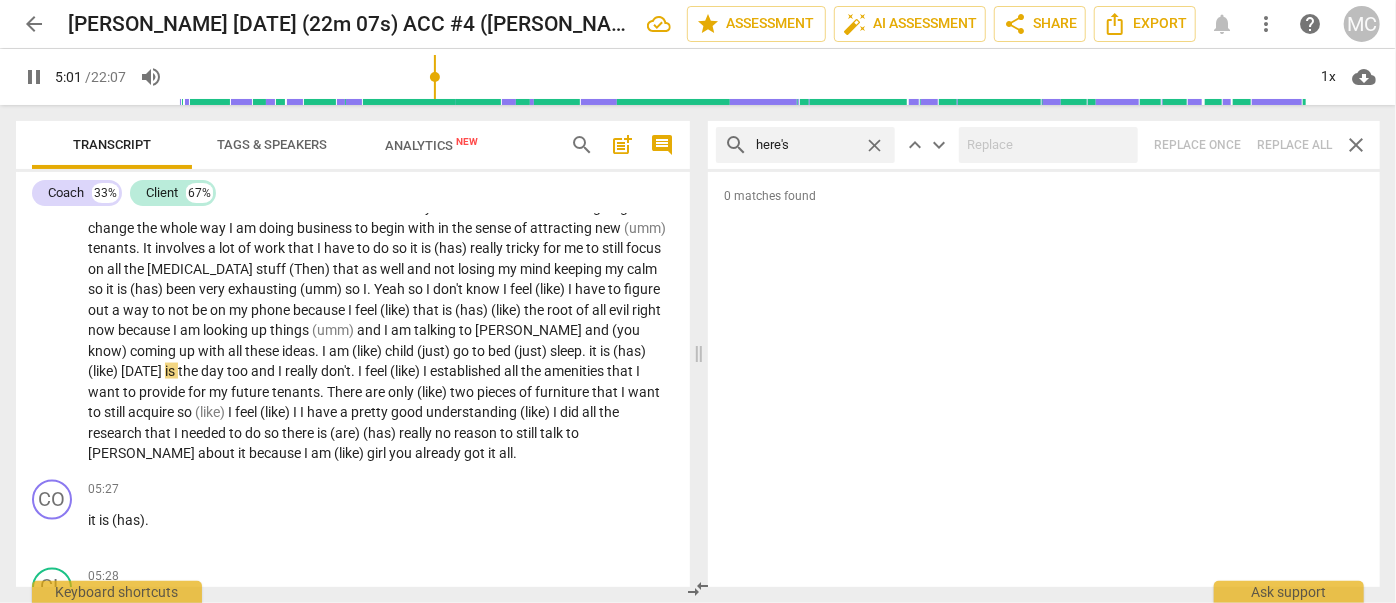 click on "close" at bounding box center (874, 145) 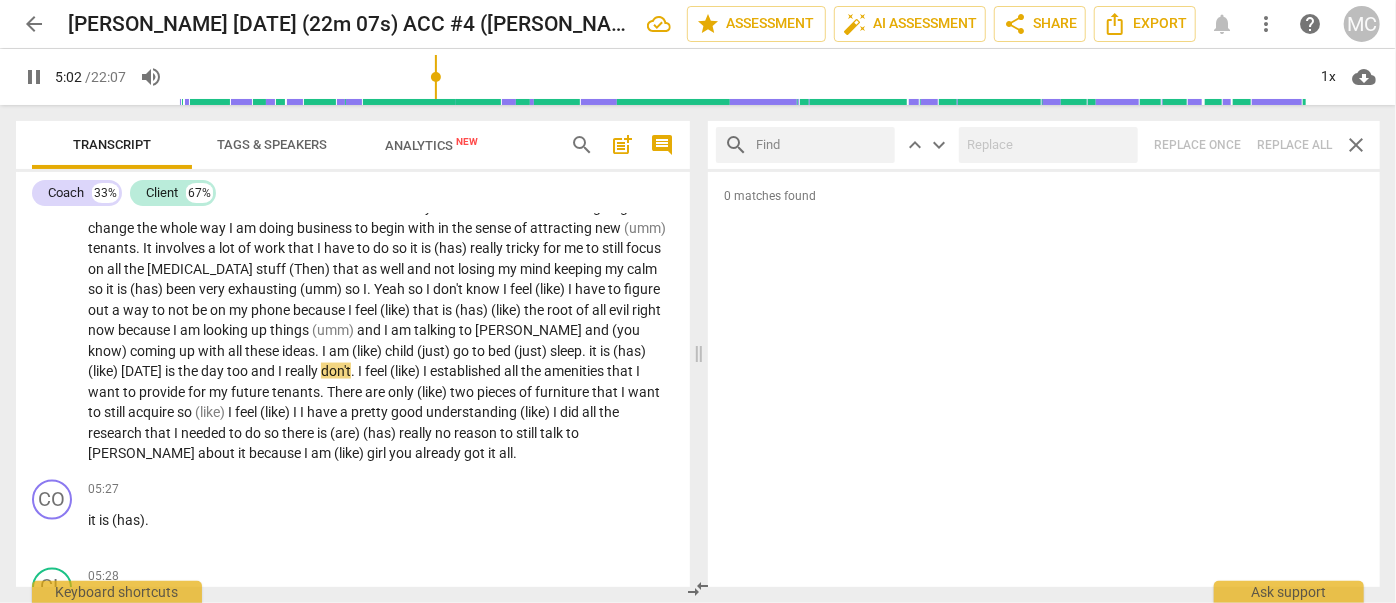 click at bounding box center (821, 145) 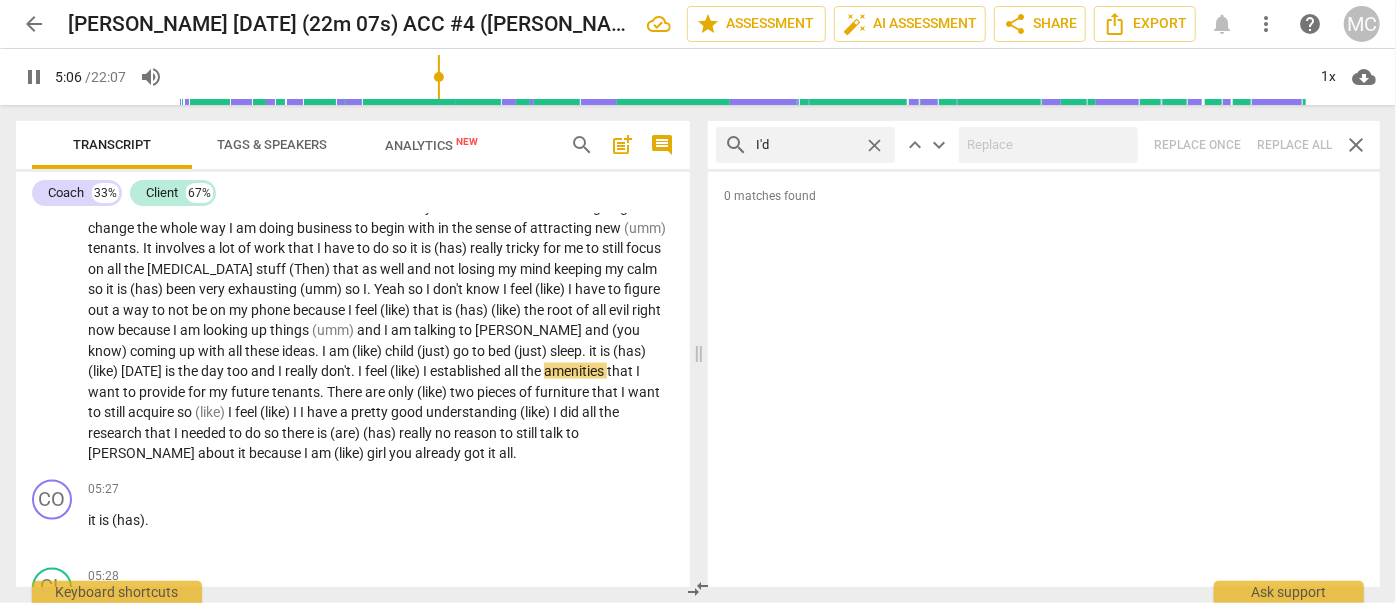 click on "search I'd close keyboard_arrow_up keyboard_arrow_down Replace once Replace all close" at bounding box center (1044, 145) 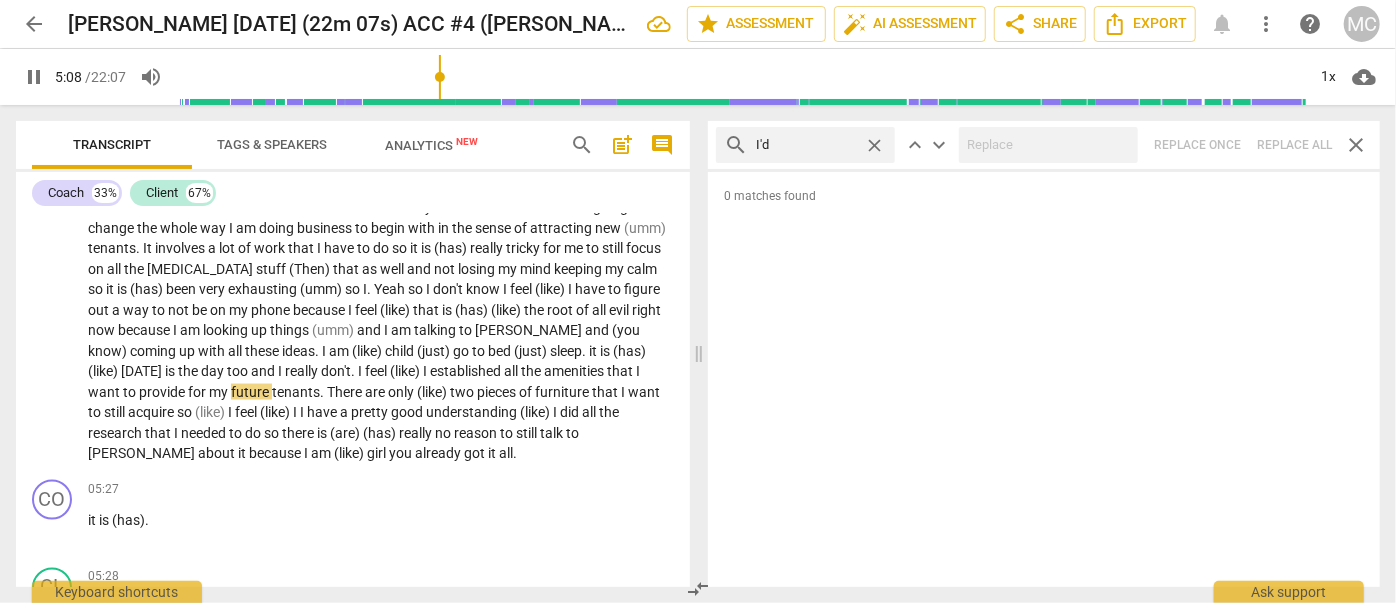 click on "close" at bounding box center [874, 145] 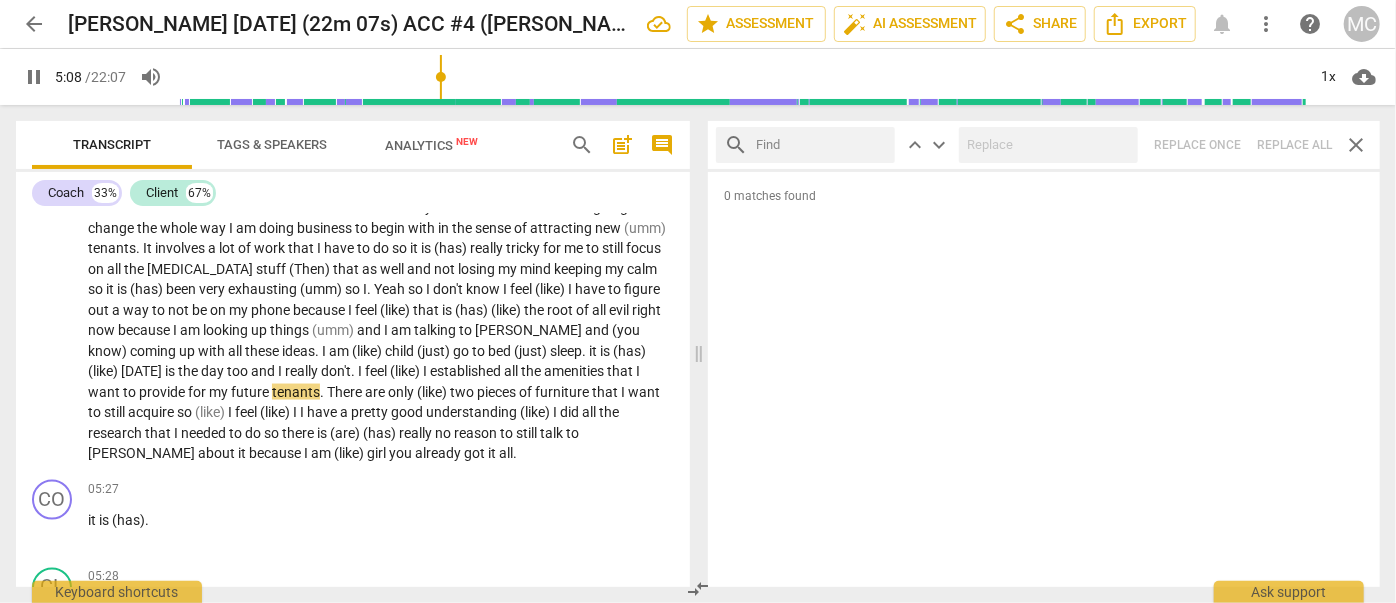 click at bounding box center [821, 145] 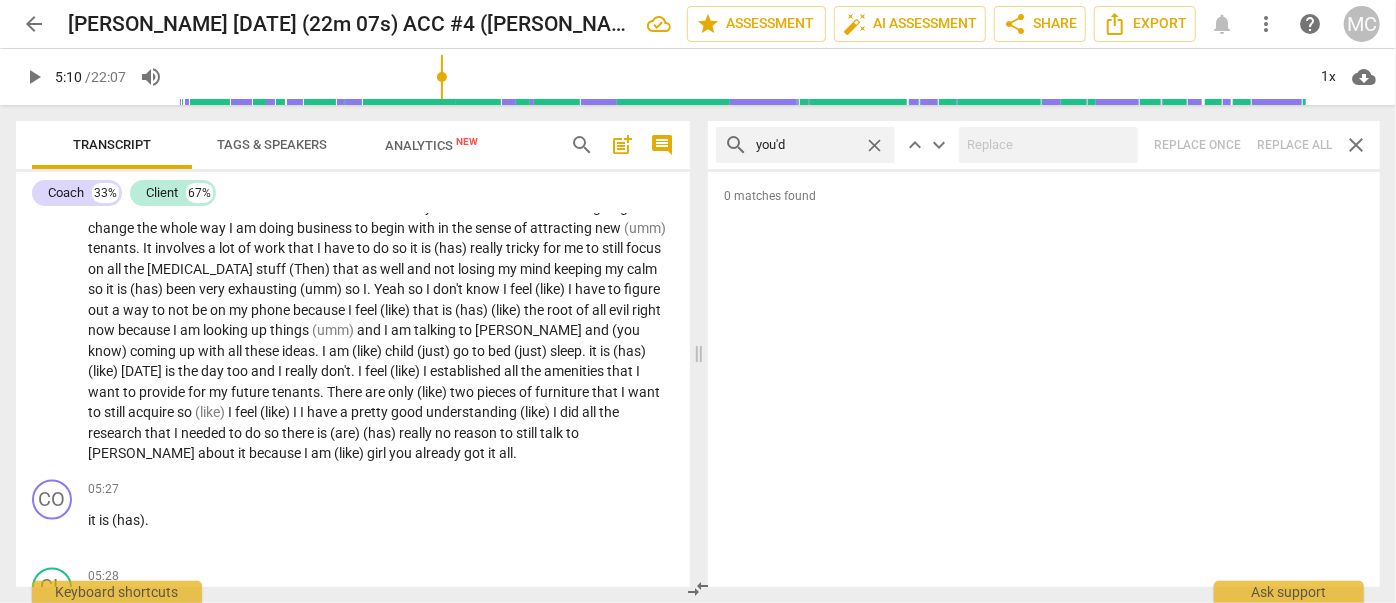 click on "search you'd close keyboard_arrow_up keyboard_arrow_down Replace once Replace all close" at bounding box center [1044, 145] 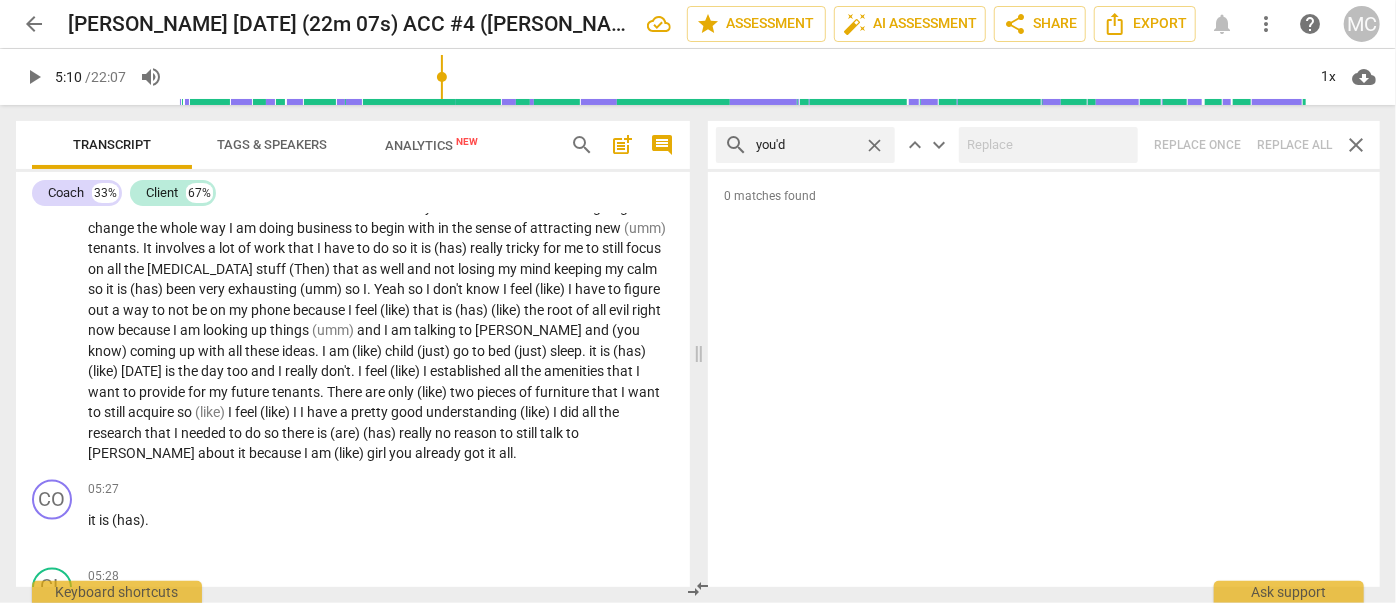 click on "close" at bounding box center (874, 145) 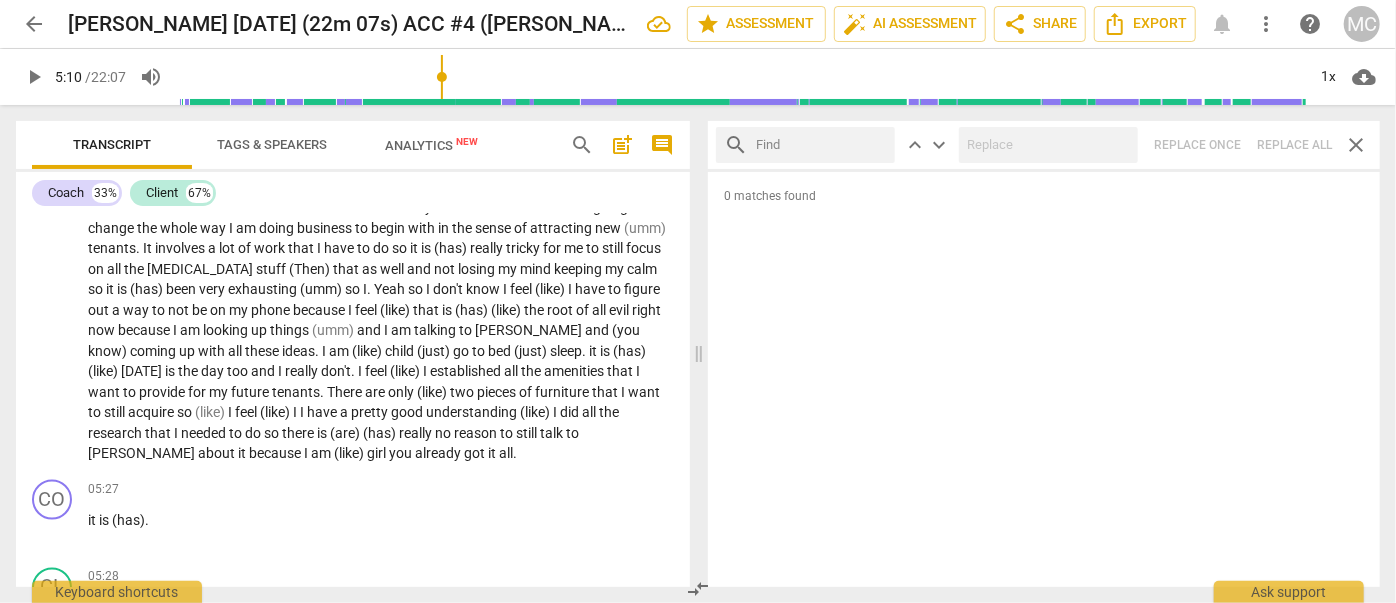 click at bounding box center [821, 145] 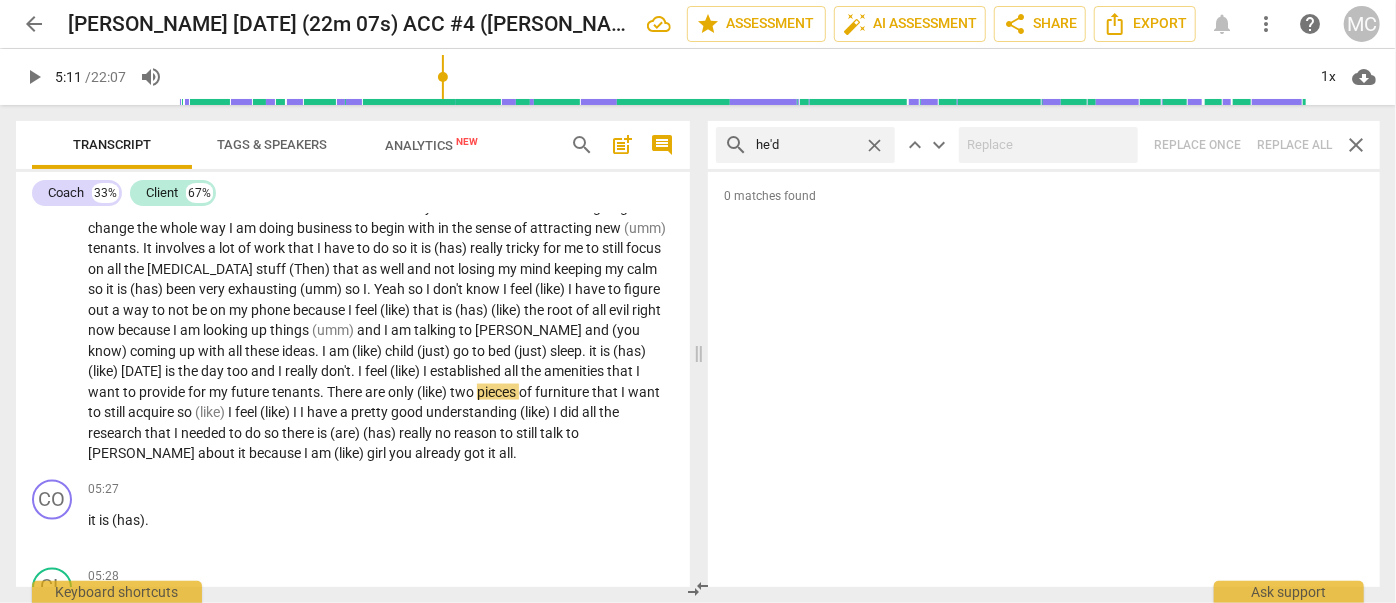 click on "search he'd close keyboard_arrow_up keyboard_arrow_down Replace once Replace all close" at bounding box center (1044, 145) 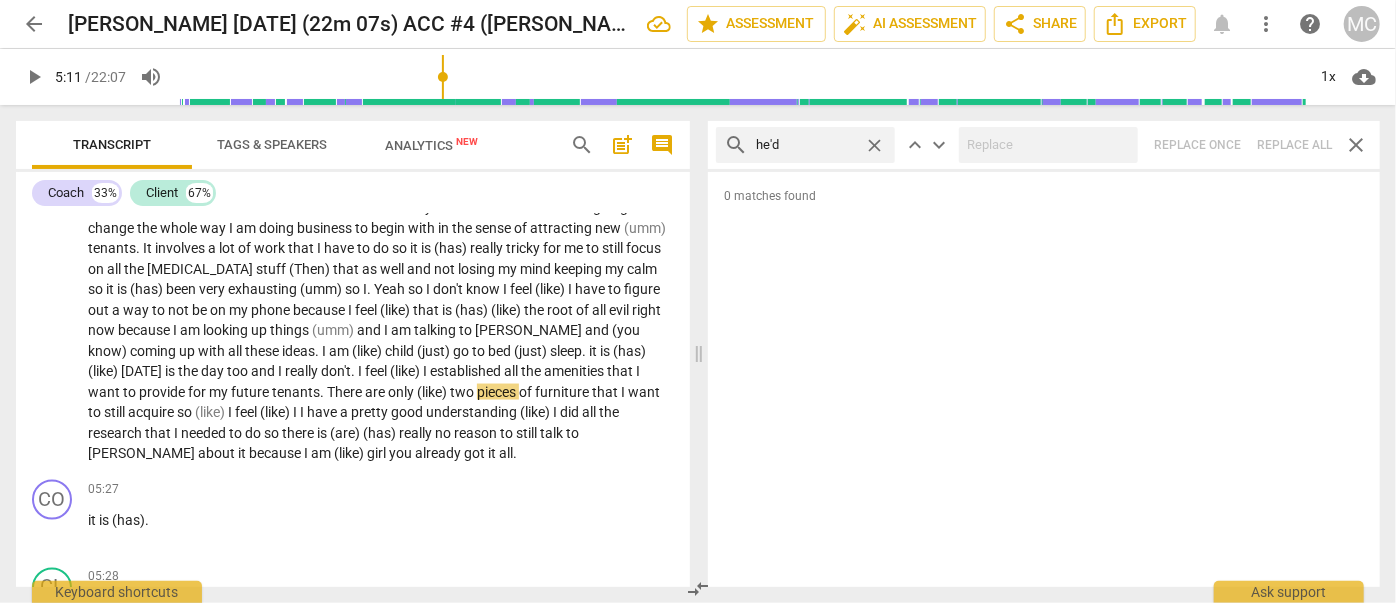 click on "close" at bounding box center [874, 145] 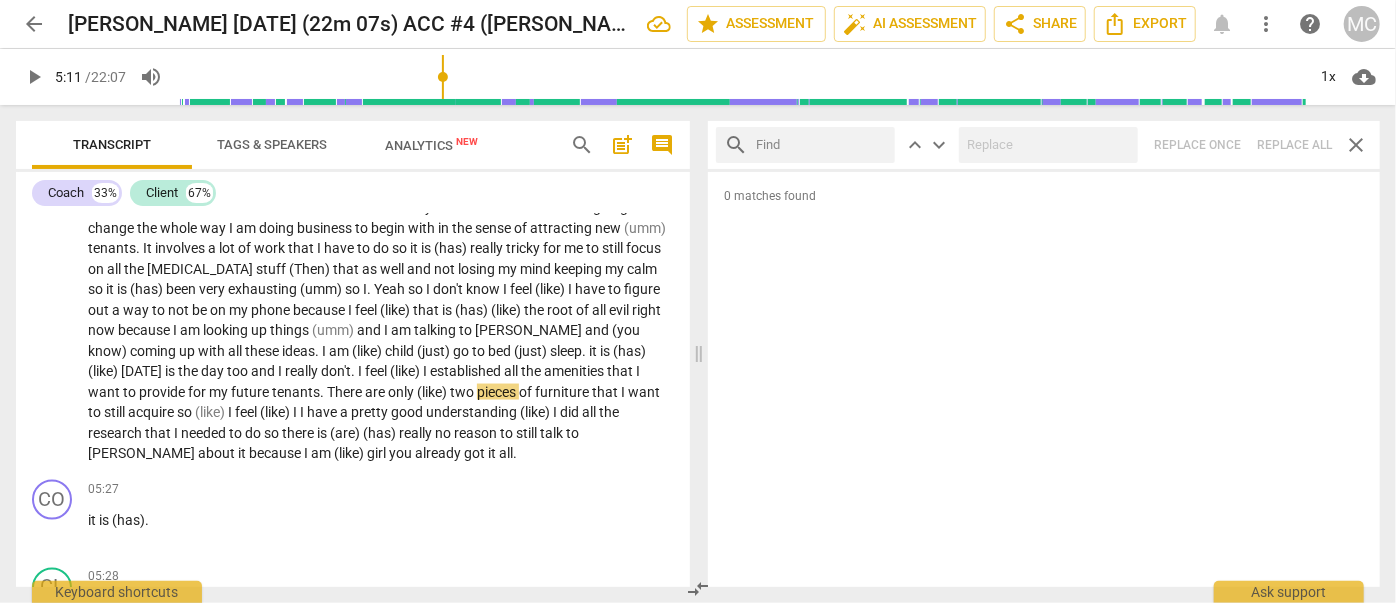 click at bounding box center [821, 145] 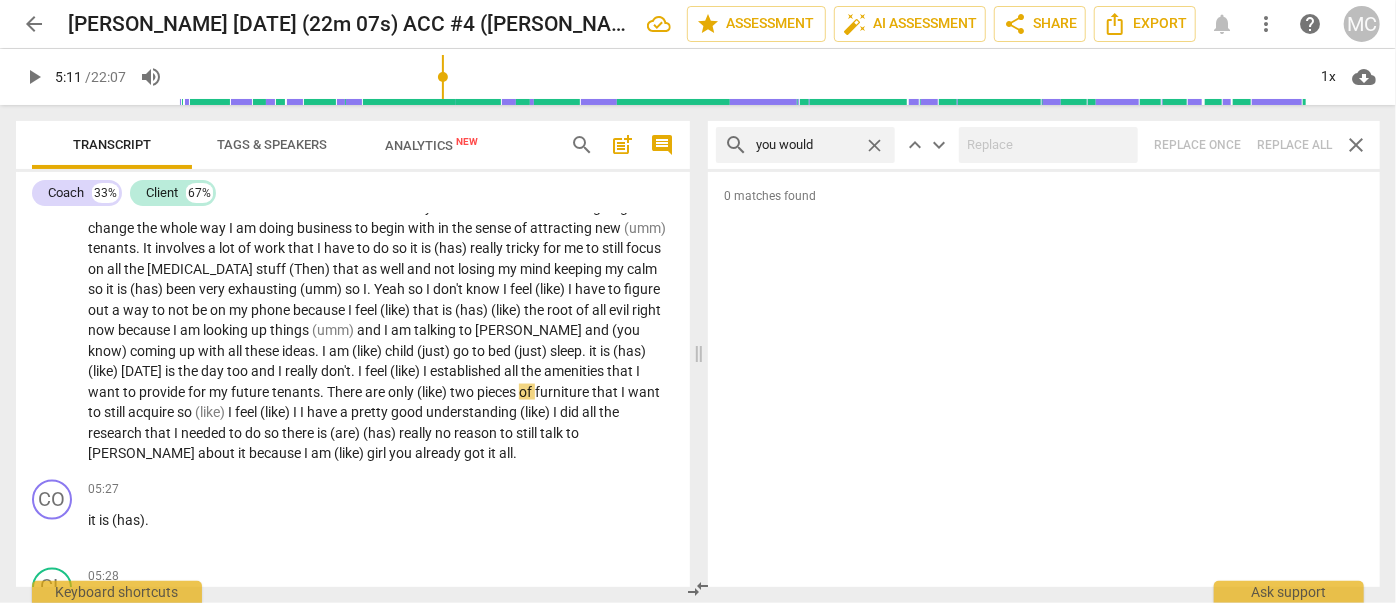 click on "search you would close keyboard_arrow_up keyboard_arrow_down Replace once Replace all close" at bounding box center [1044, 145] 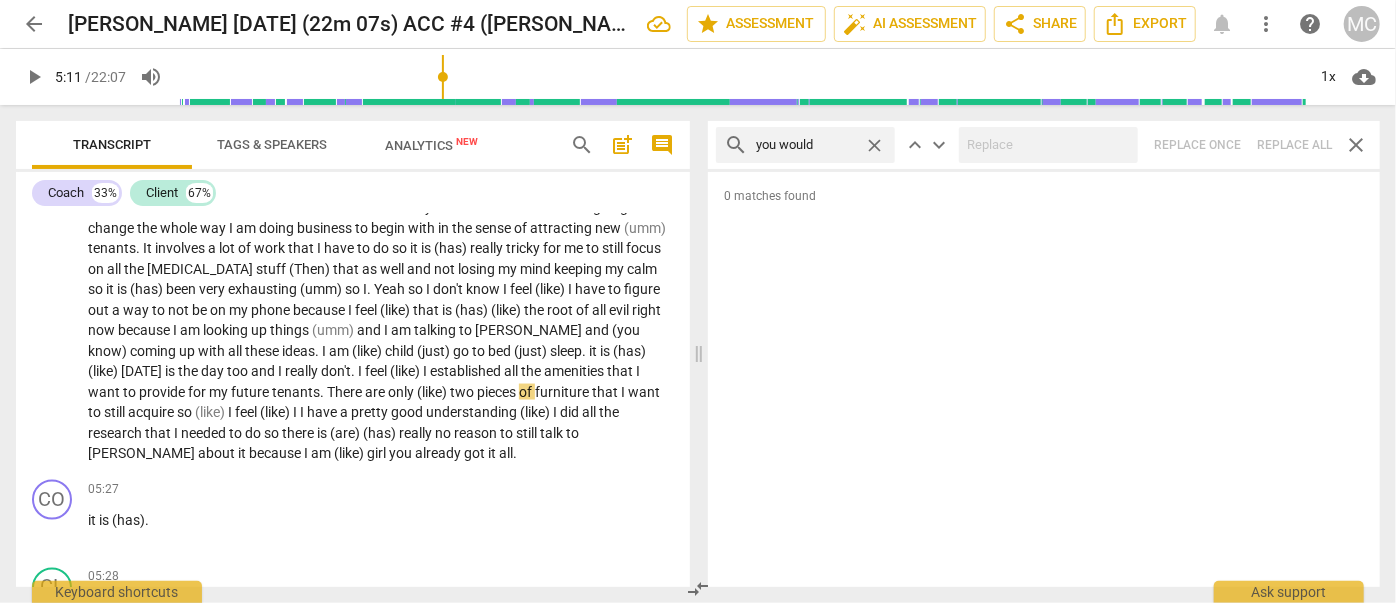 click on "close" at bounding box center [874, 145] 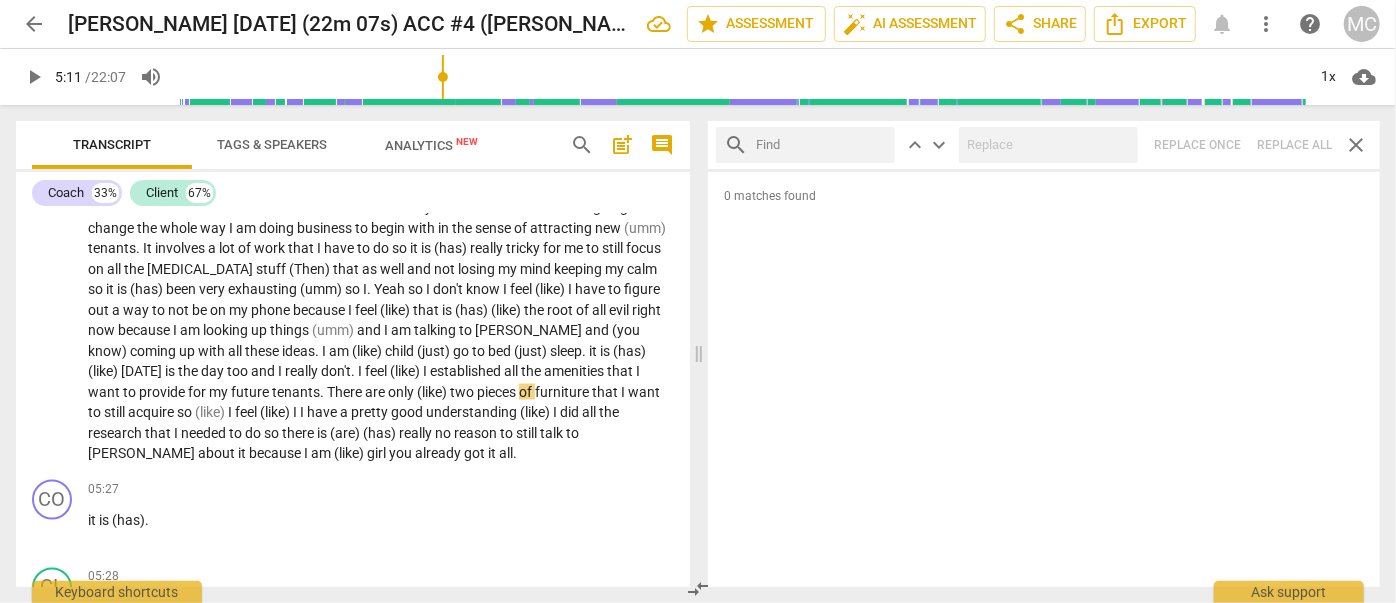 click at bounding box center (821, 145) 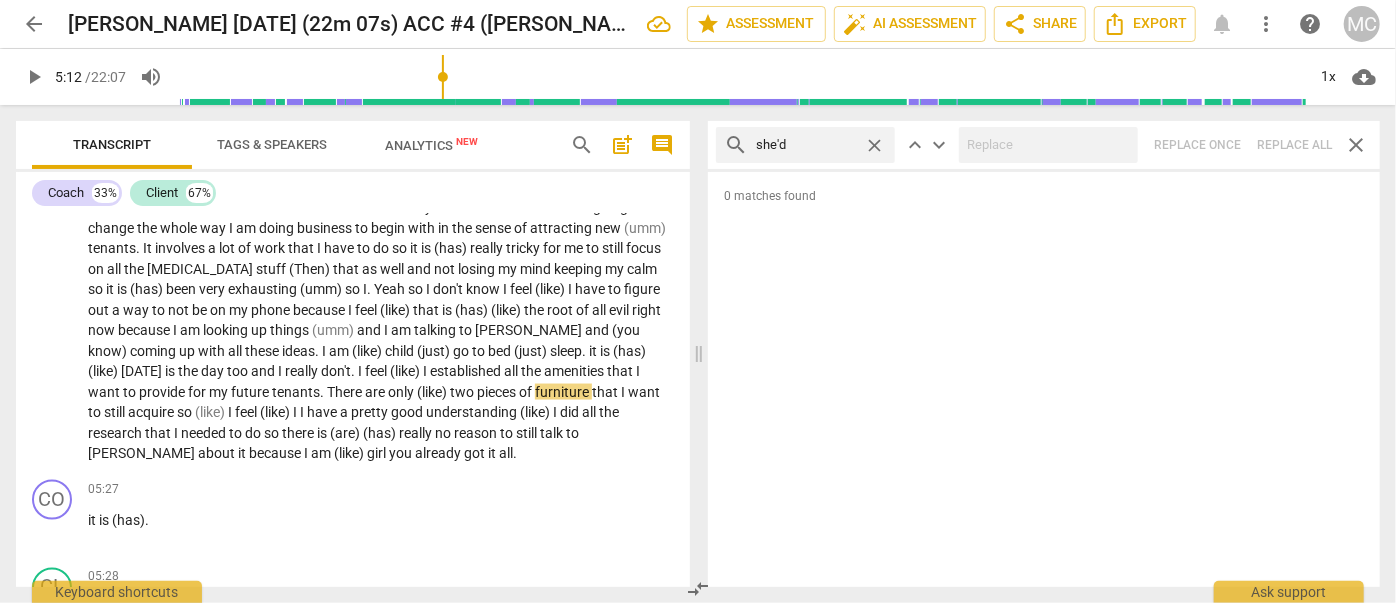 click on "search she'd close keyboard_arrow_up keyboard_arrow_down Replace once Replace all close" at bounding box center (1044, 145) 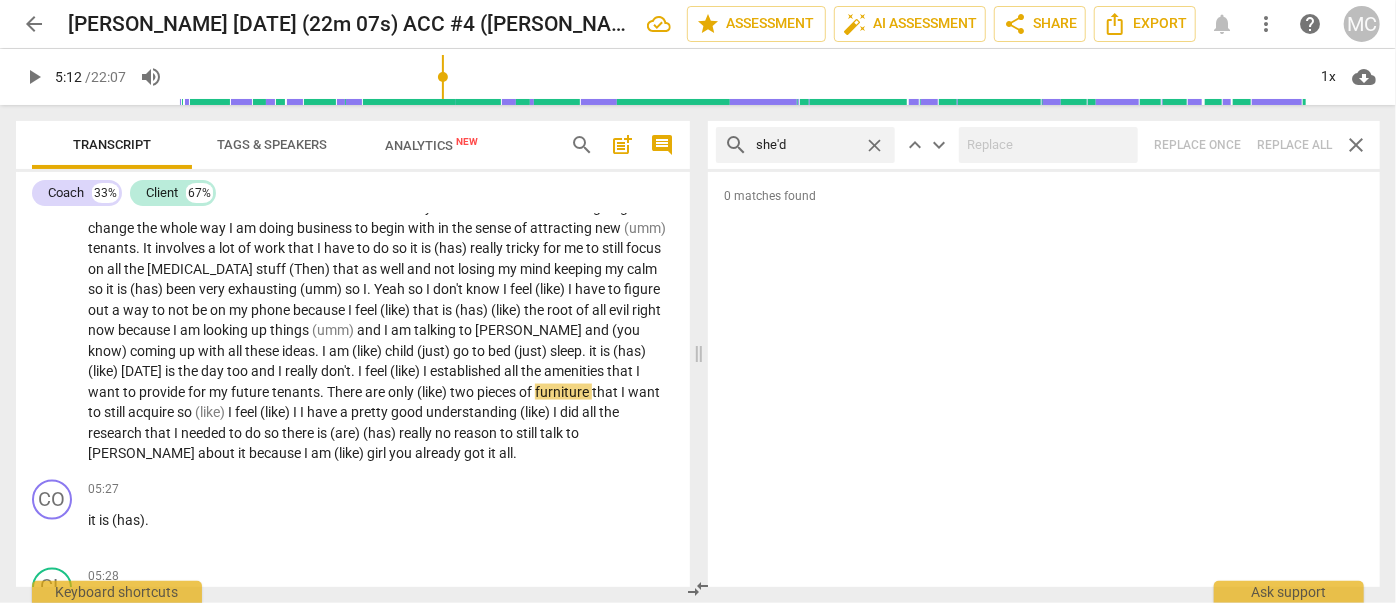 click on "close" at bounding box center [874, 145] 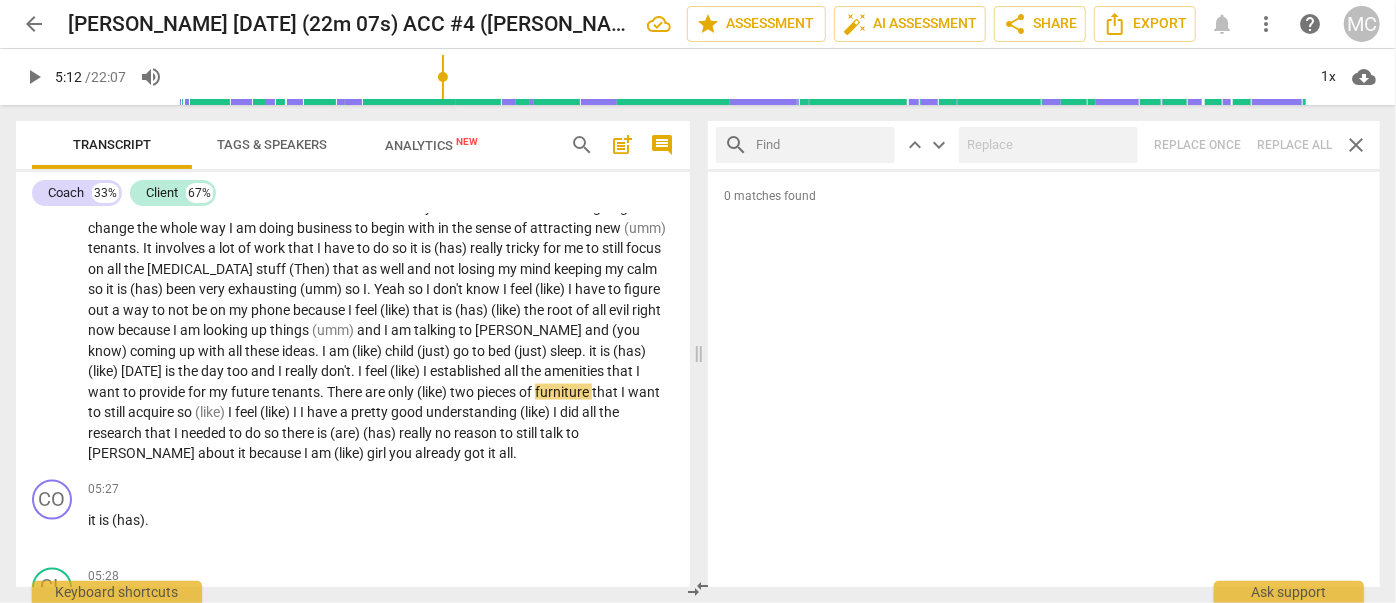 click at bounding box center (821, 145) 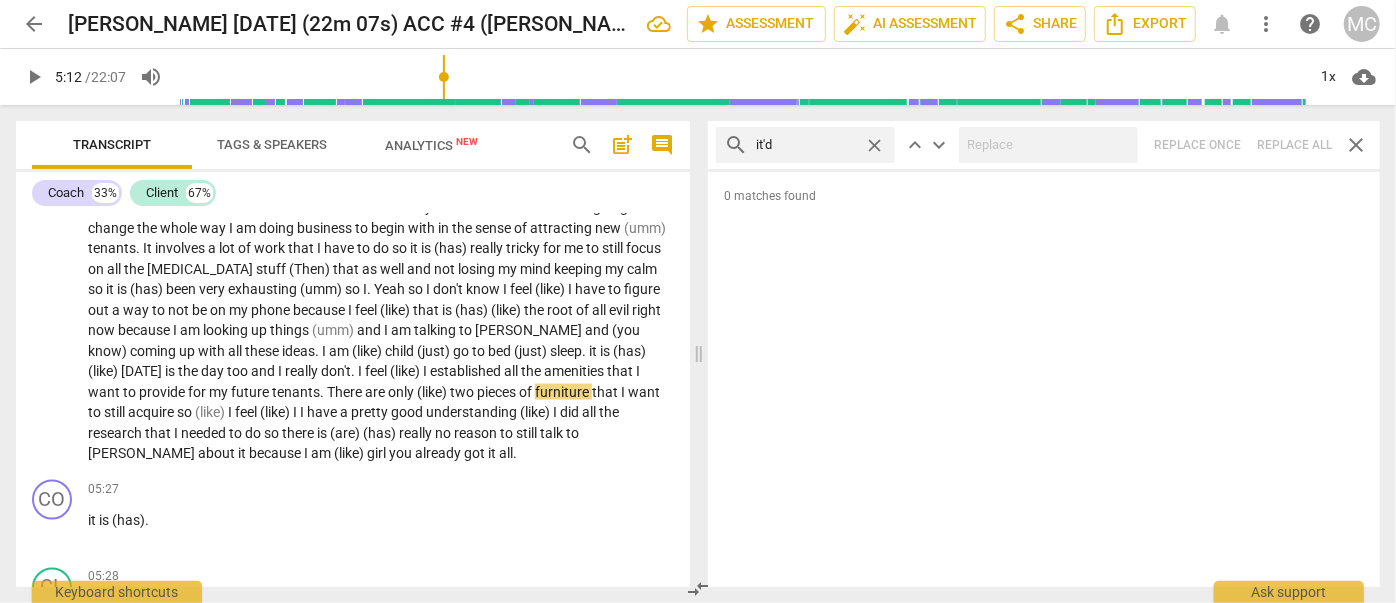 click on "search it'd close keyboard_arrow_up keyboard_arrow_down Replace once Replace all close" at bounding box center (1044, 145) 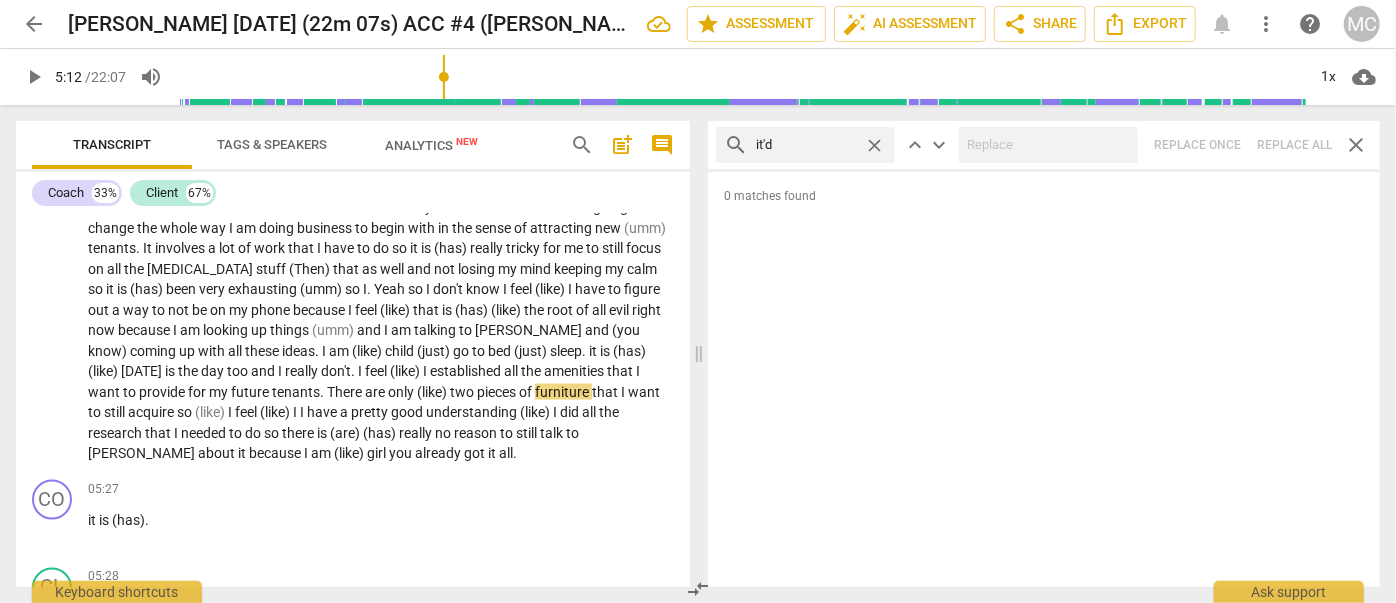 click on "close" at bounding box center [874, 145] 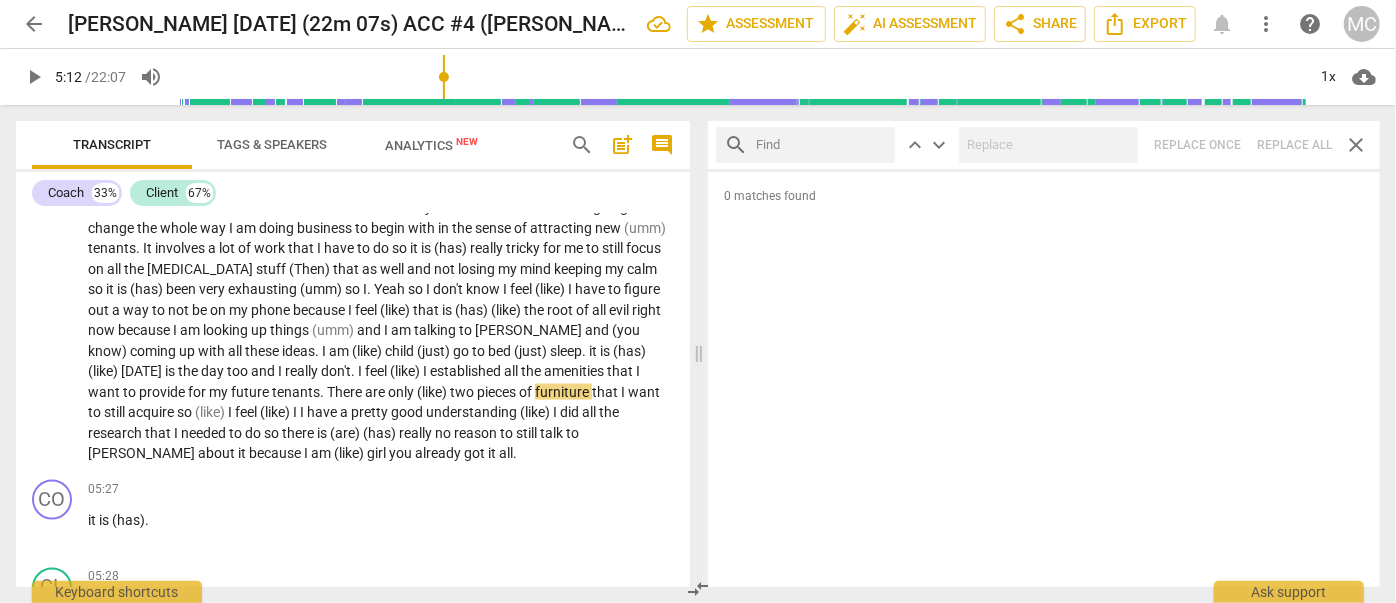 click at bounding box center (821, 145) 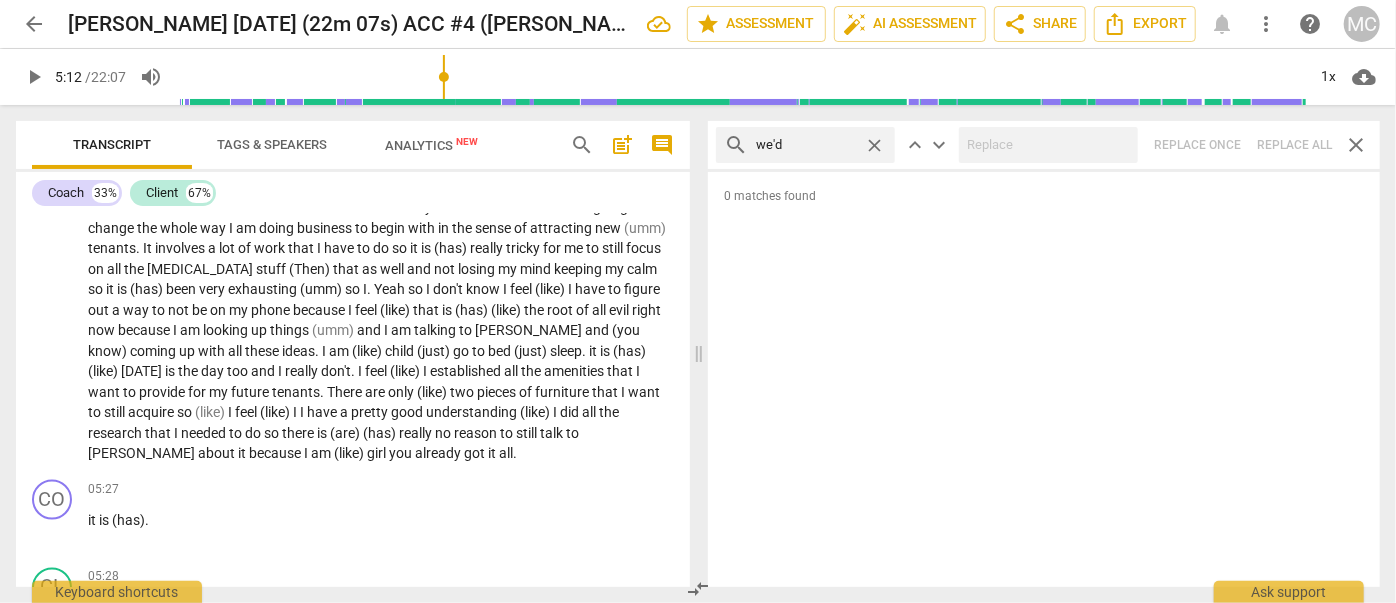 click on "search we'd close keyboard_arrow_up keyboard_arrow_down Replace once Replace all close" at bounding box center (1044, 145) 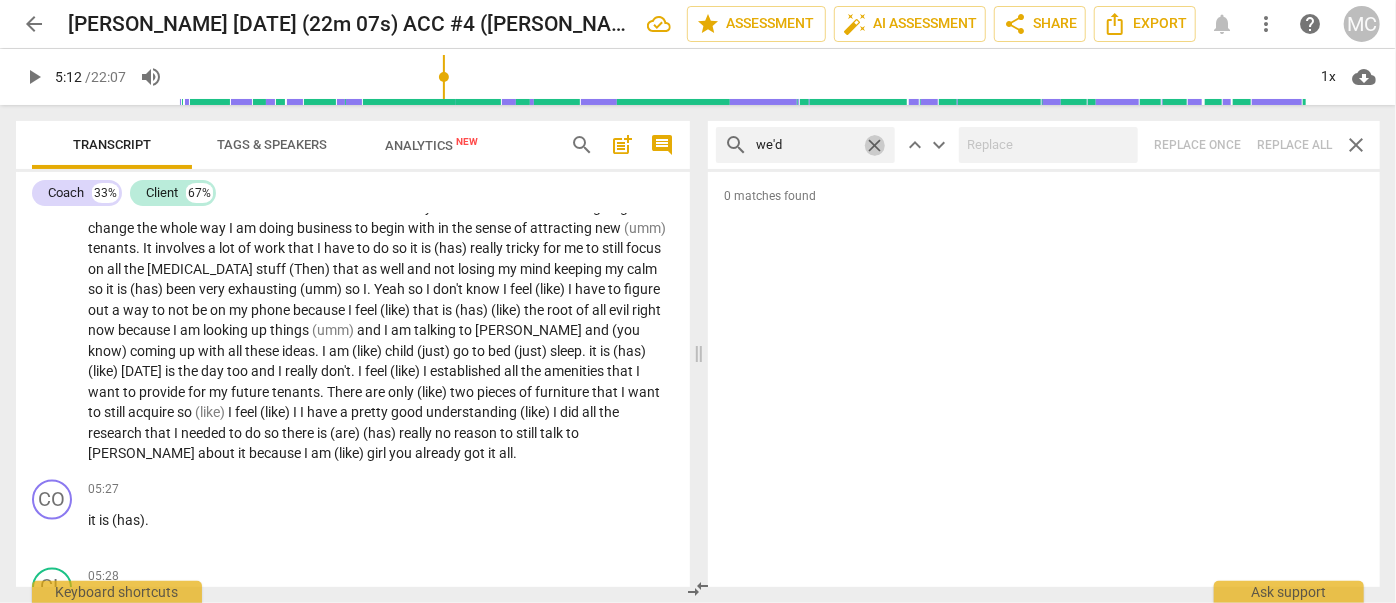 click on "close" at bounding box center (874, 145) 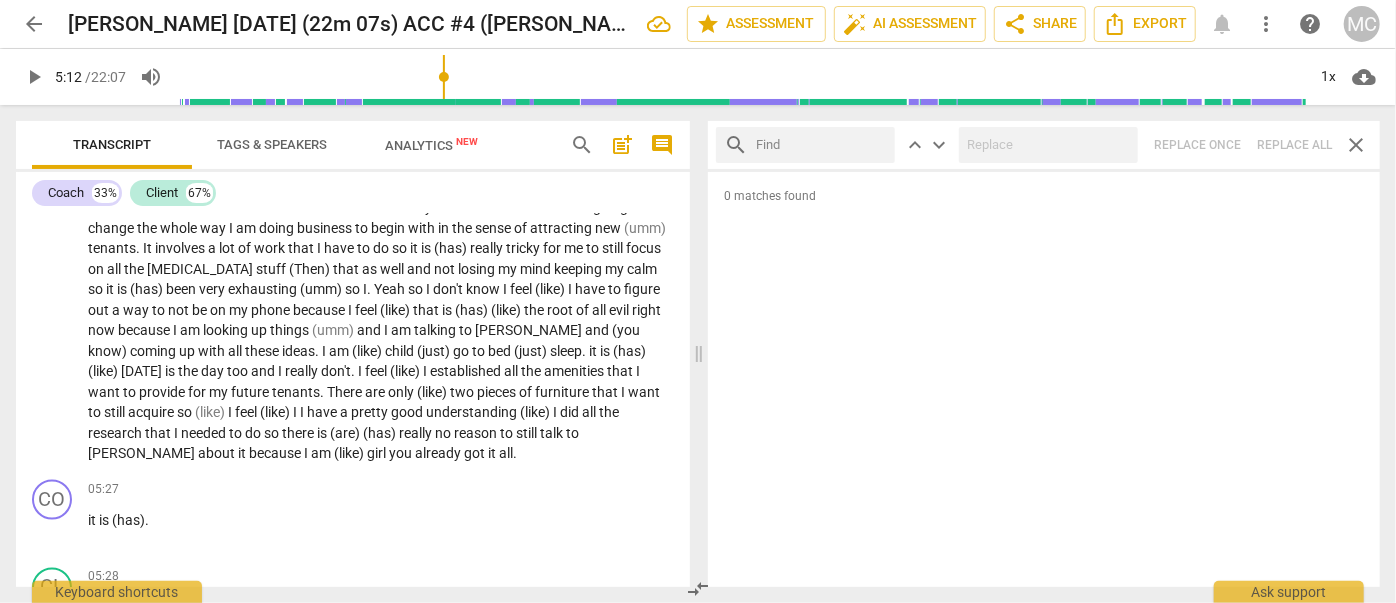 click at bounding box center (821, 145) 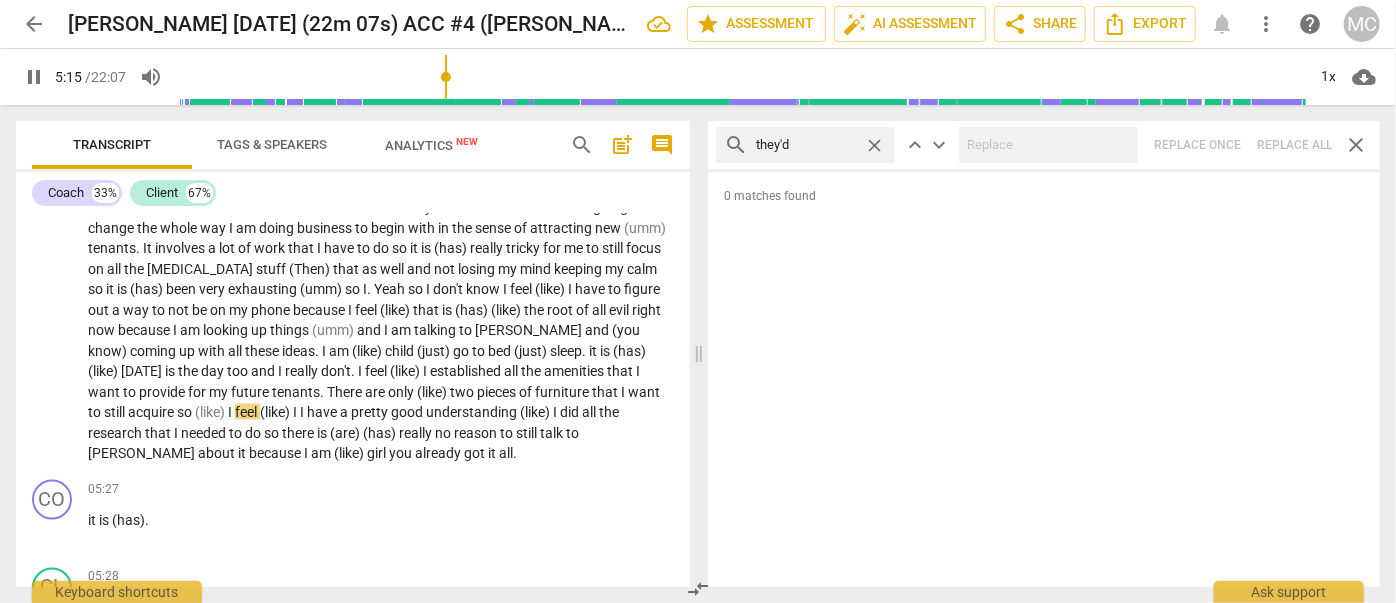 click on "search they'd close keyboard_arrow_up keyboard_arrow_down Replace once Replace all close" at bounding box center (1044, 145) 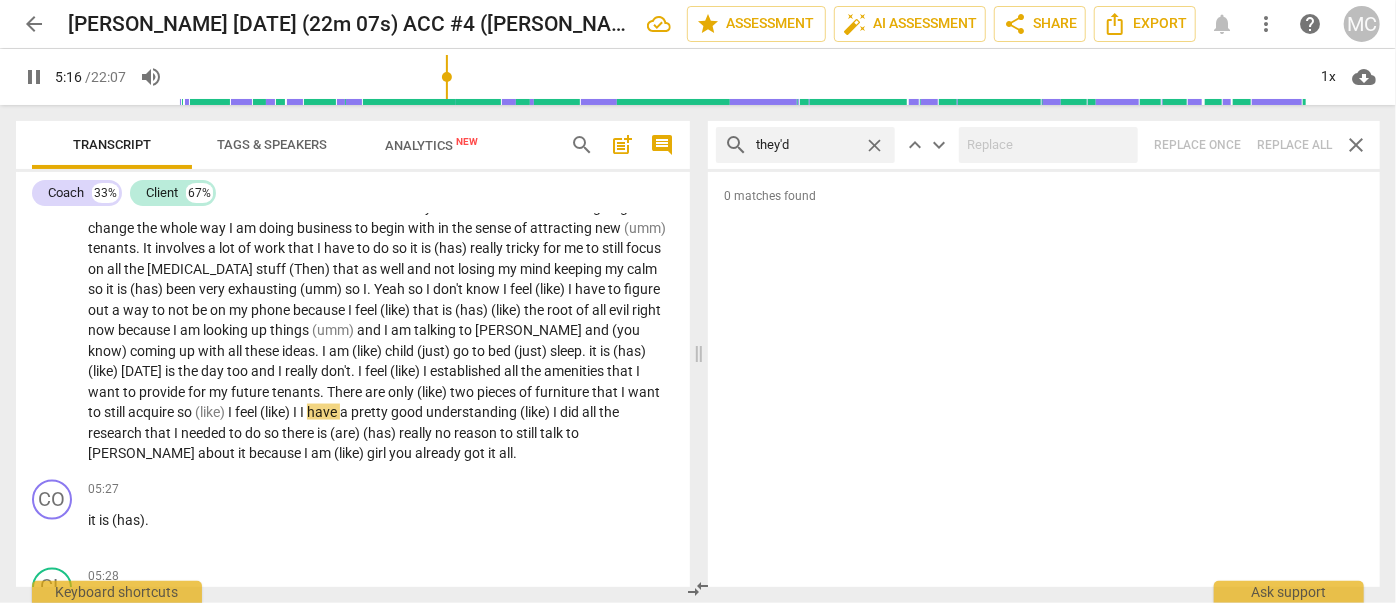click on "close" at bounding box center [874, 145] 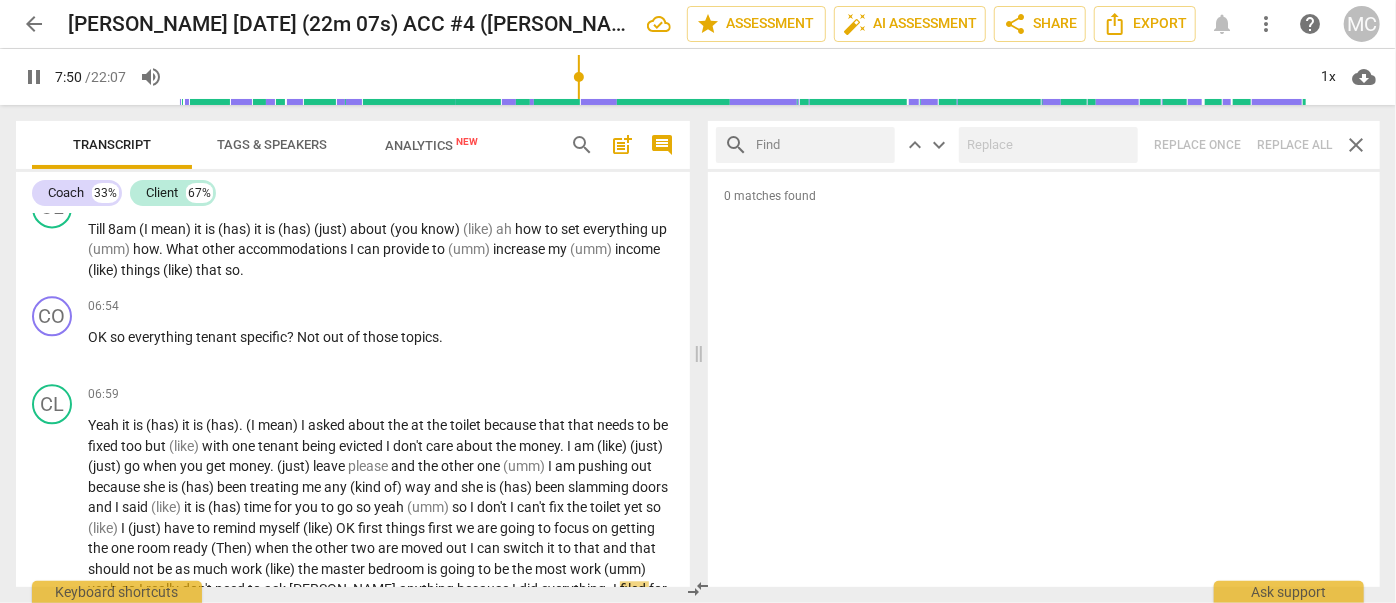 scroll, scrollTop: 2751, scrollLeft: 0, axis: vertical 